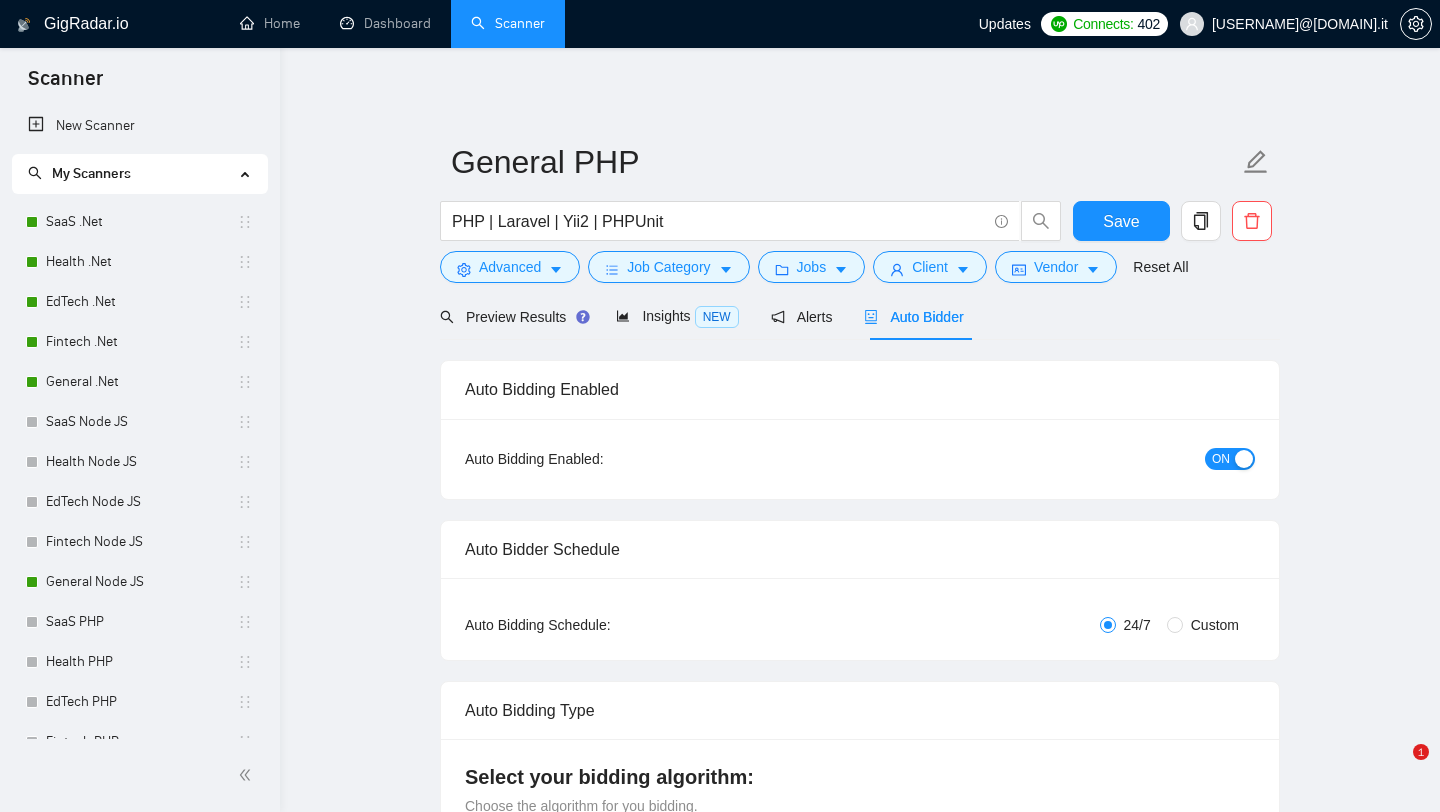 scroll, scrollTop: 0, scrollLeft: 0, axis: both 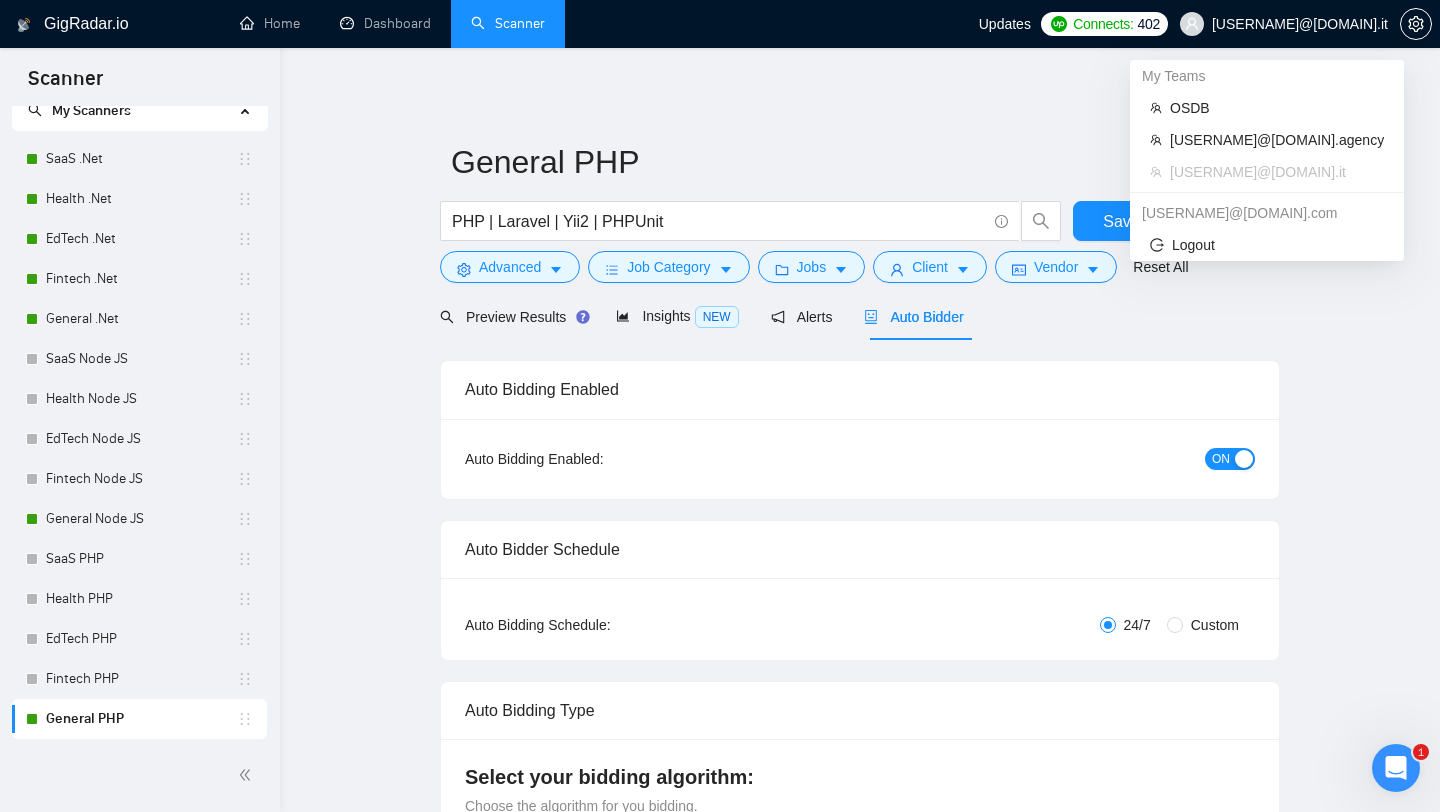 click on "[EMAIL]" at bounding box center (1284, 24) 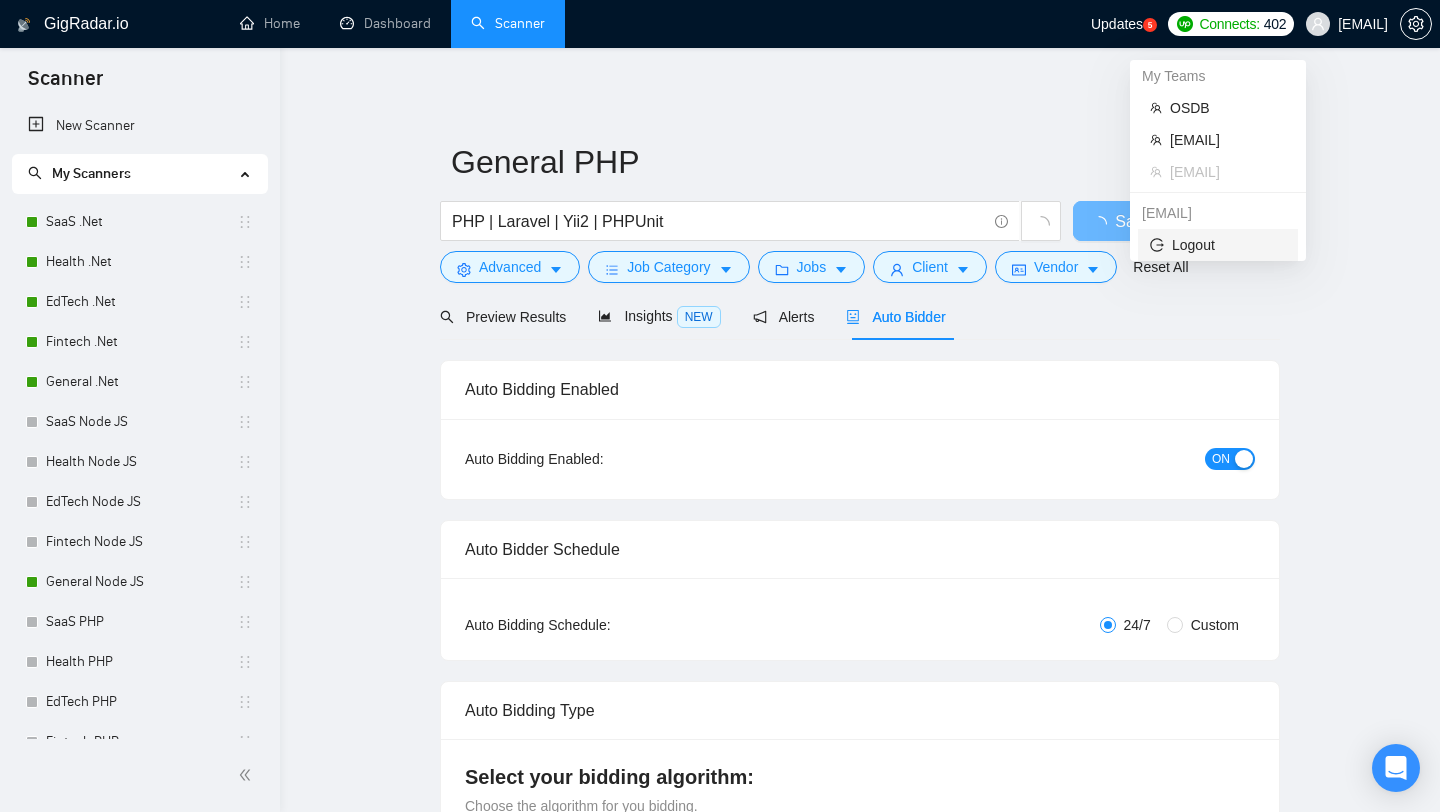 scroll, scrollTop: 0, scrollLeft: 0, axis: both 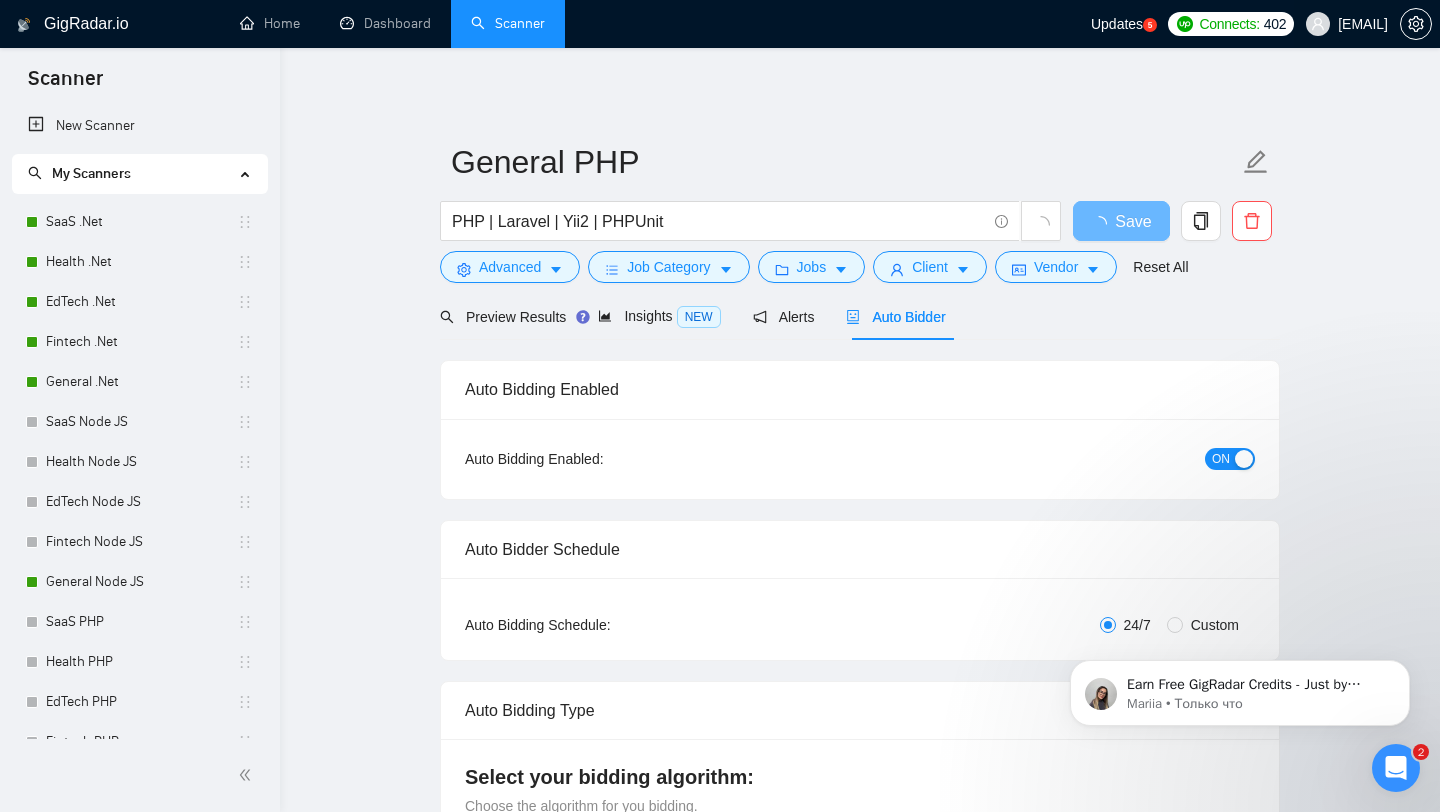 click on "[EMAIL]" at bounding box center [1363, 24] 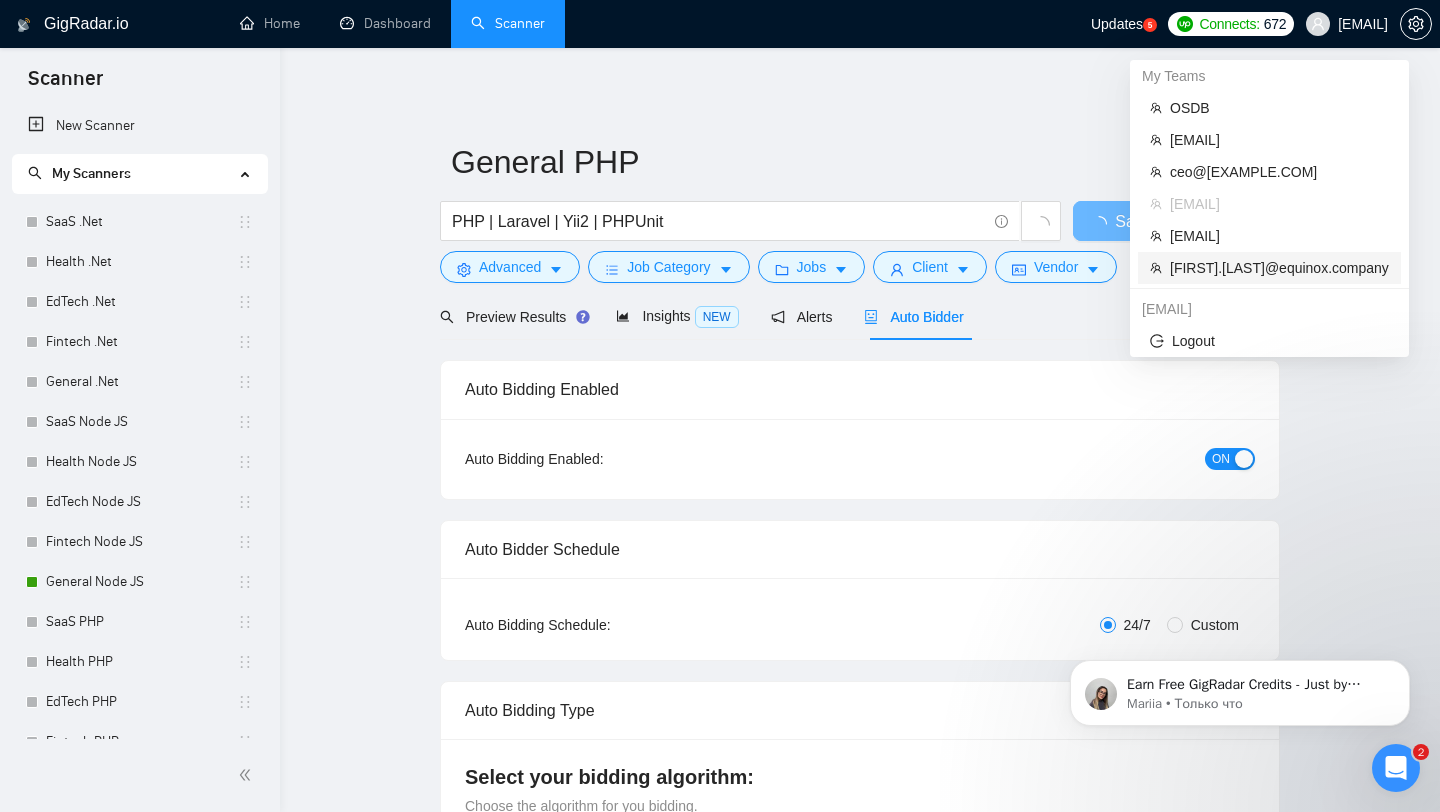 click on "[FIRST].[LAST]@equinox.company" at bounding box center [1279, 268] 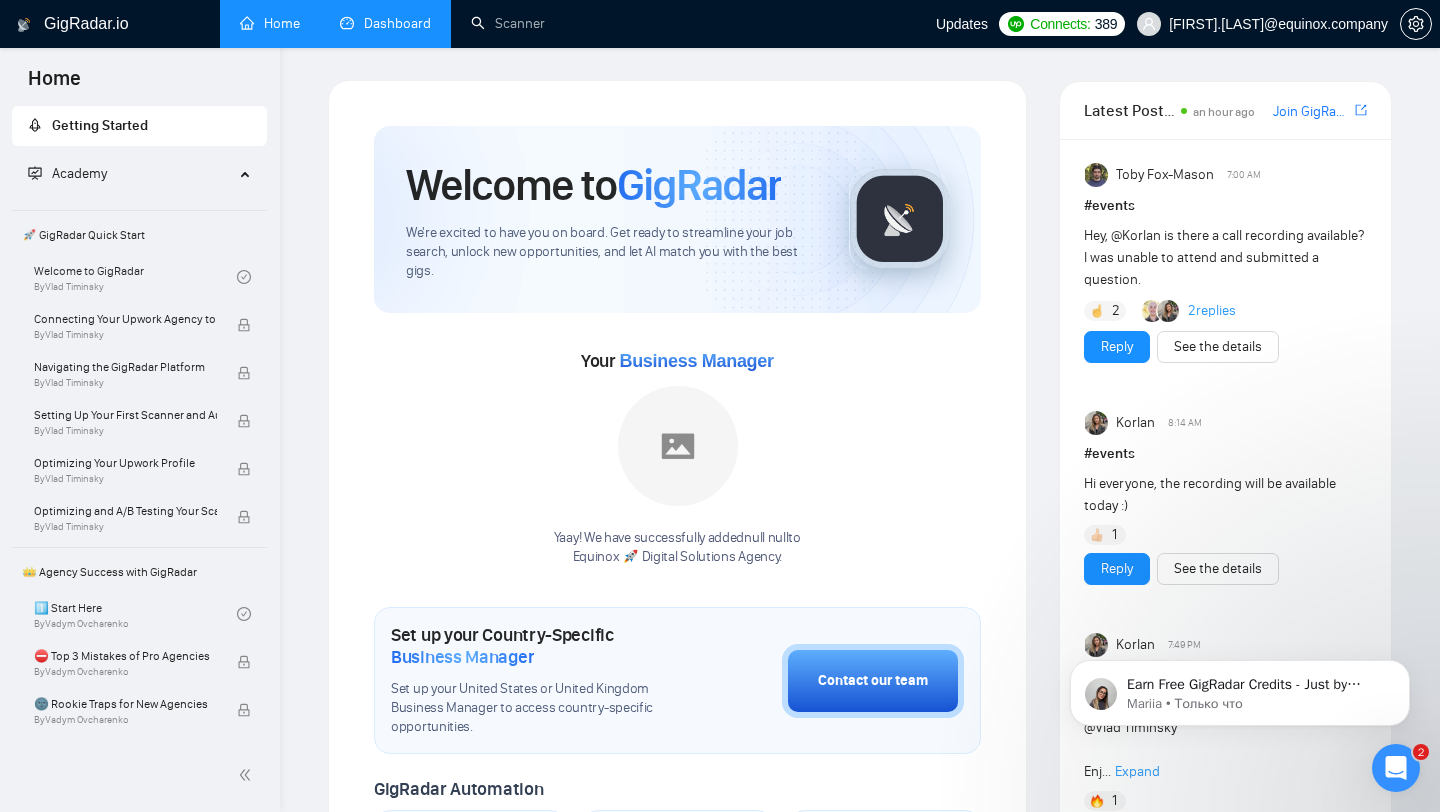 click on "Dashboard" at bounding box center (385, 23) 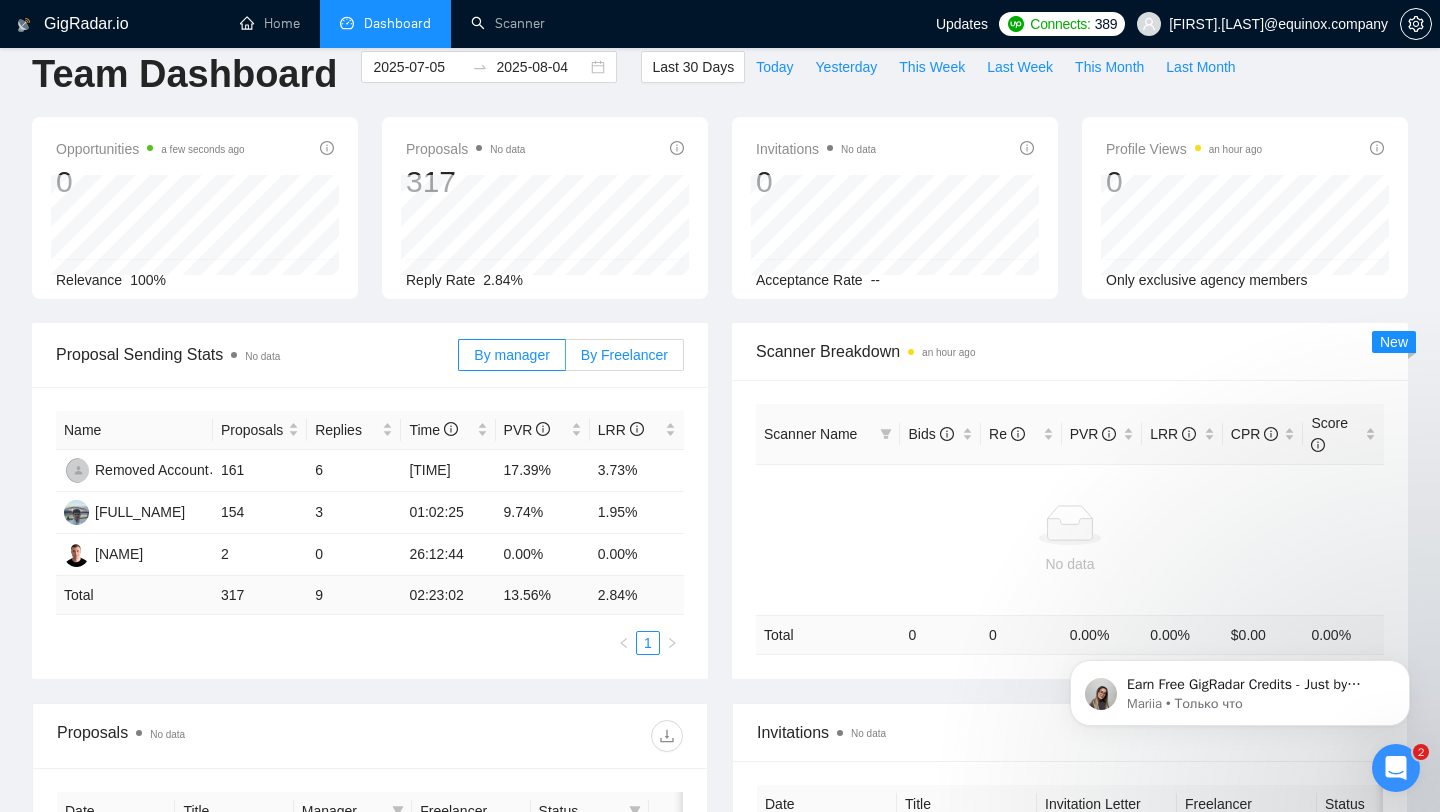 scroll, scrollTop: 0, scrollLeft: 0, axis: both 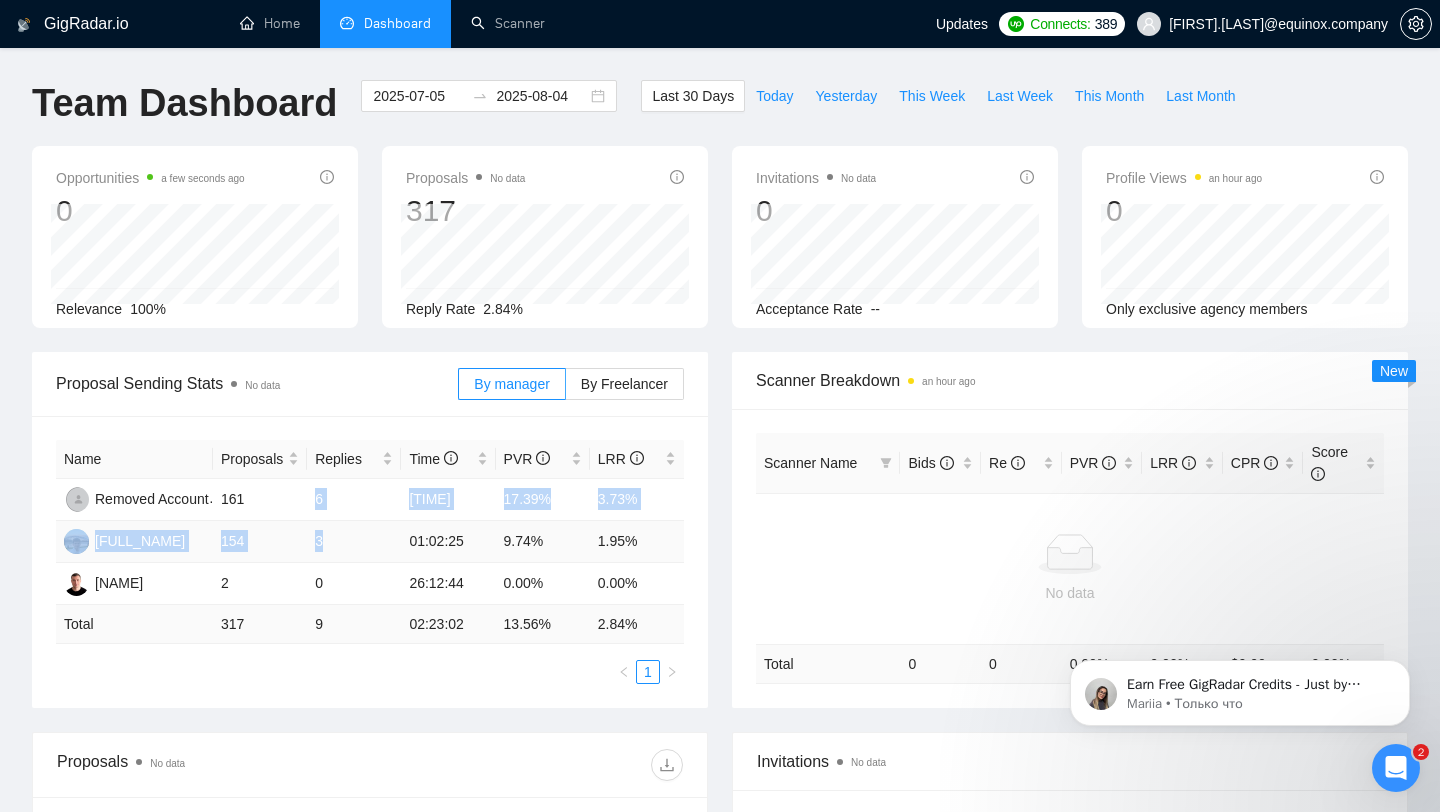 drag, startPoint x: 312, startPoint y: 502, endPoint x: 337, endPoint y: 538, distance: 43.829212 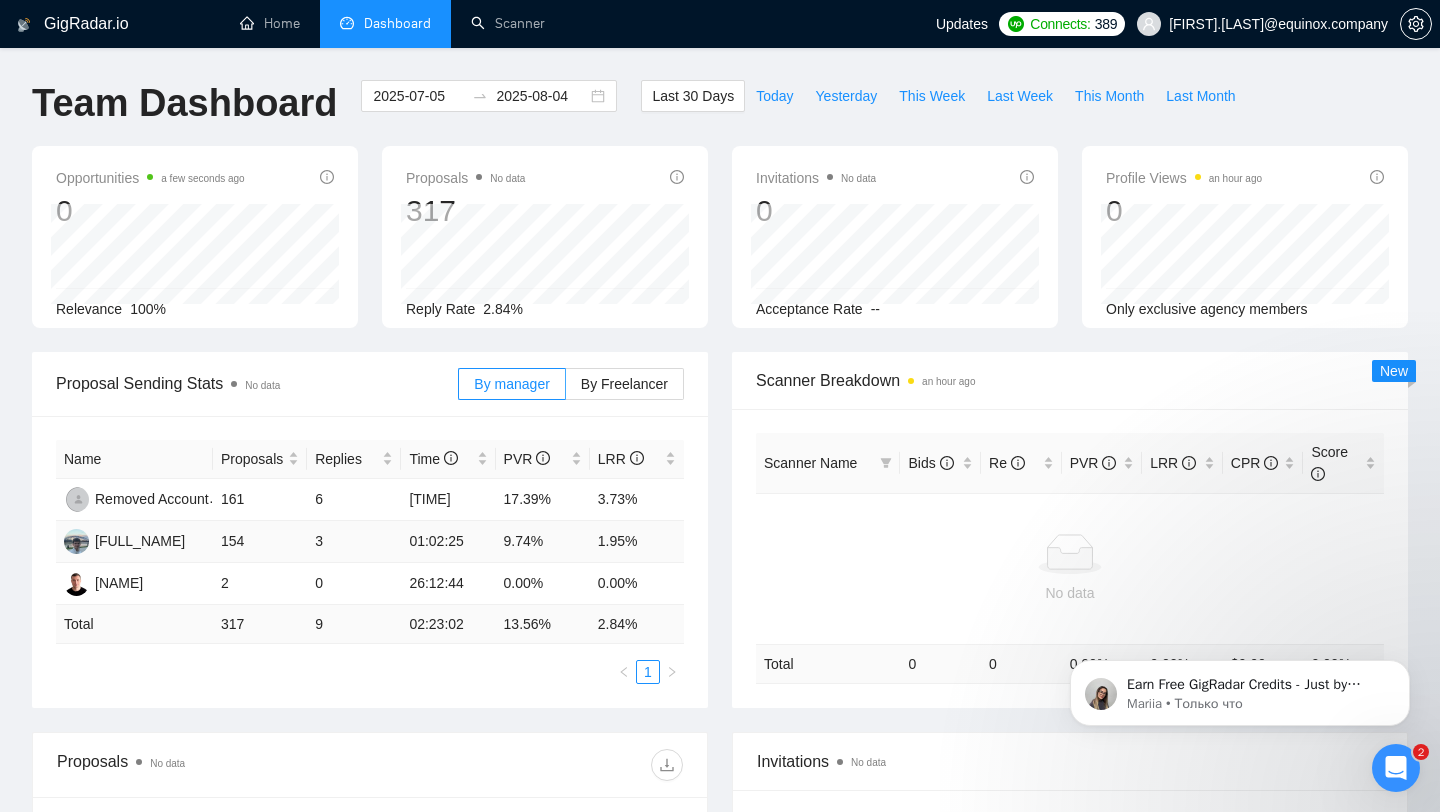 click on "01:02:25" at bounding box center [448, 542] 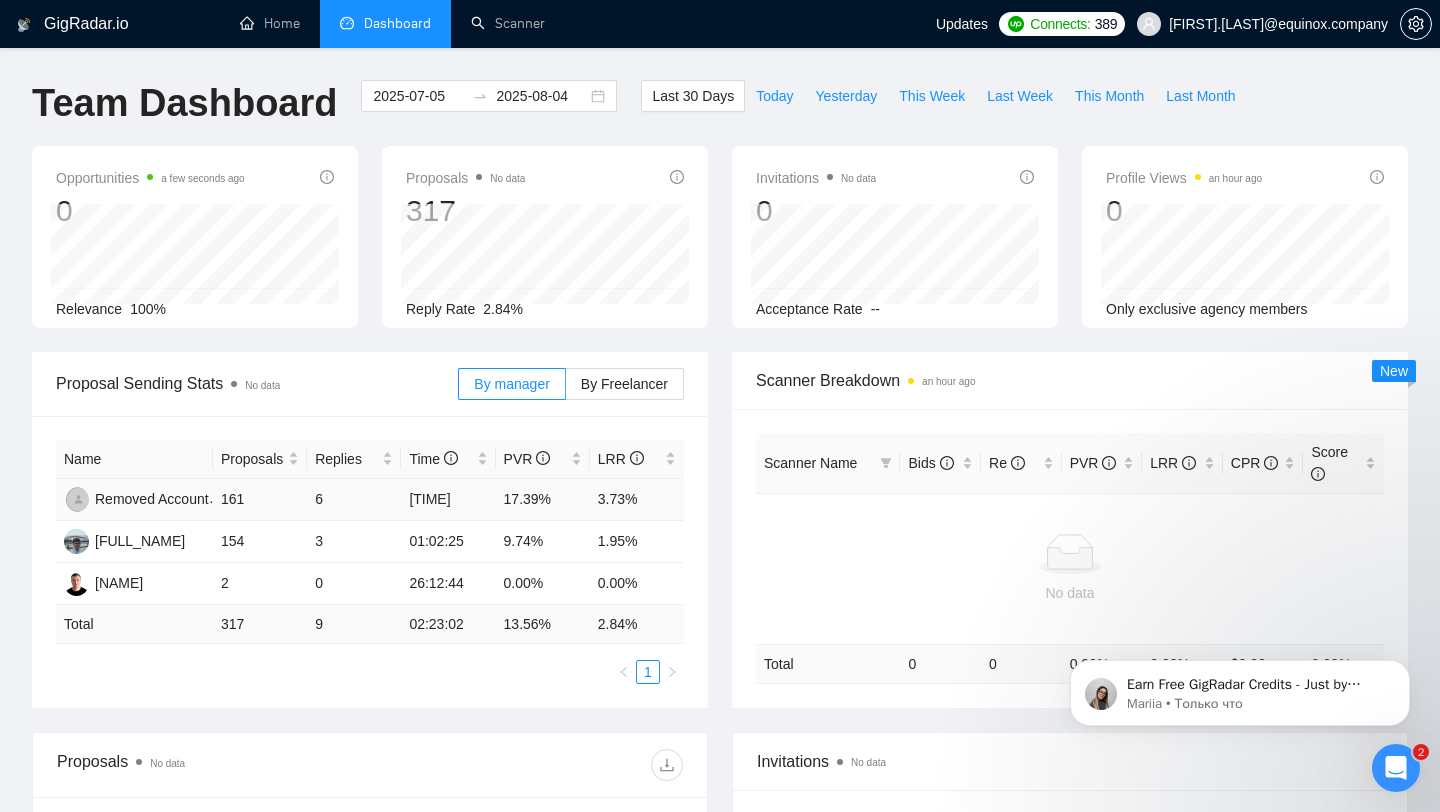 drag, startPoint x: 403, startPoint y: 502, endPoint x: 464, endPoint y: 502, distance: 61 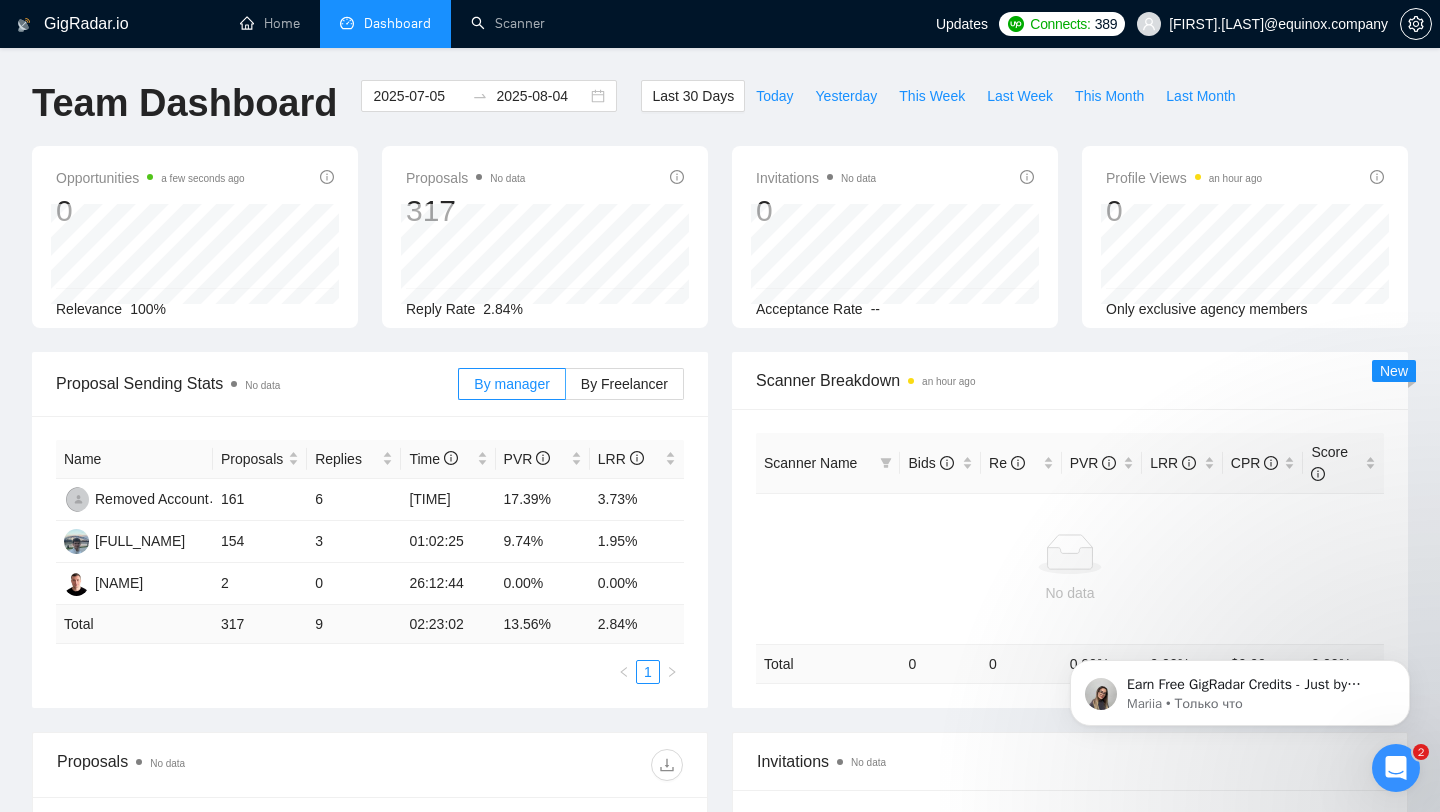 click on "Name Proposals Replies Time   PVR   LRR   Removed Account 161 6 03:22:22 17.39% 3.73% [FULL_NAME] 154 3 01:02:25 9.74% 1.95% [FULL_NAME] 2 0 26:12:44 0.00% 0.00% Total 317 9 02:23:02 13.56 % 2.84 % 1" at bounding box center [370, 562] 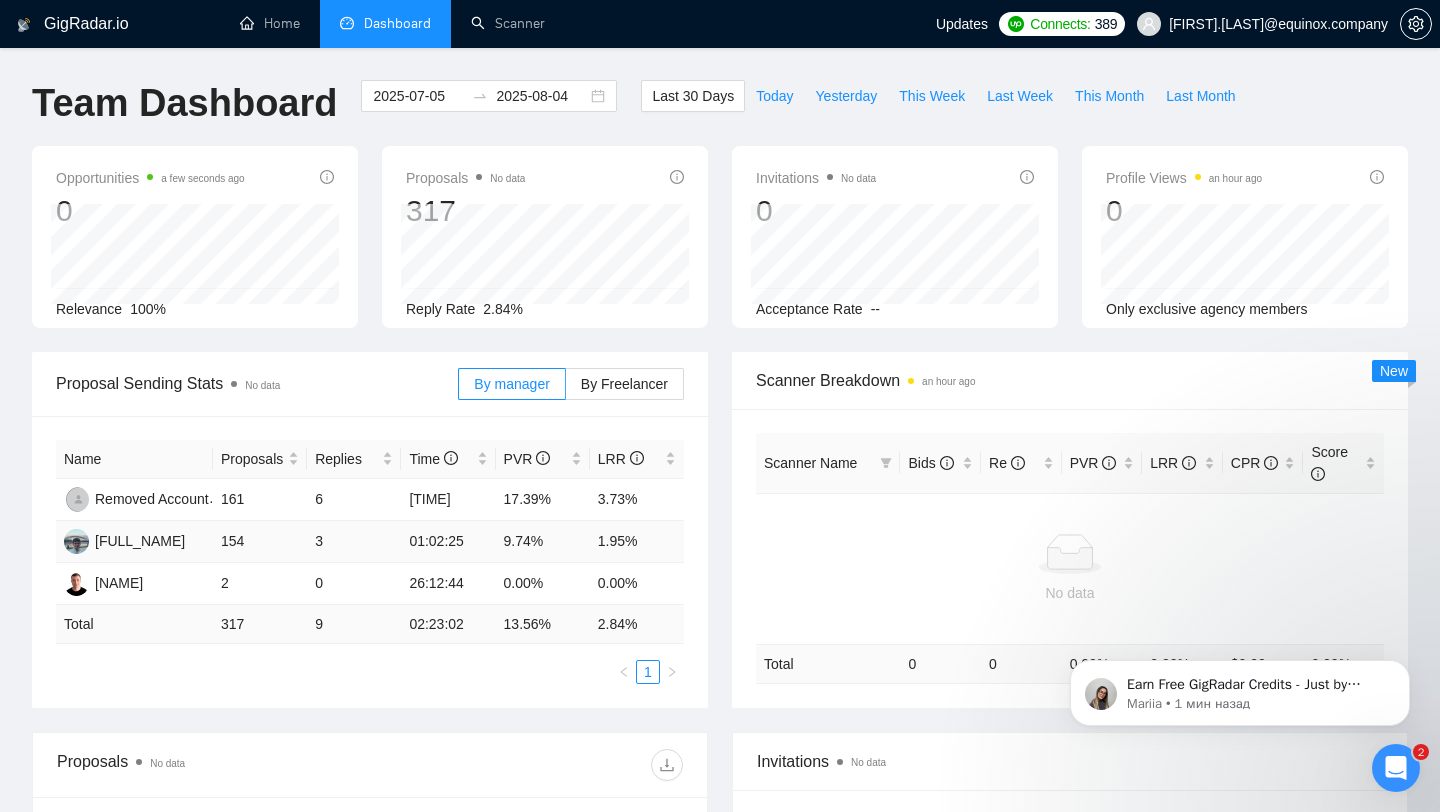 click on "1.95%" at bounding box center (637, 542) 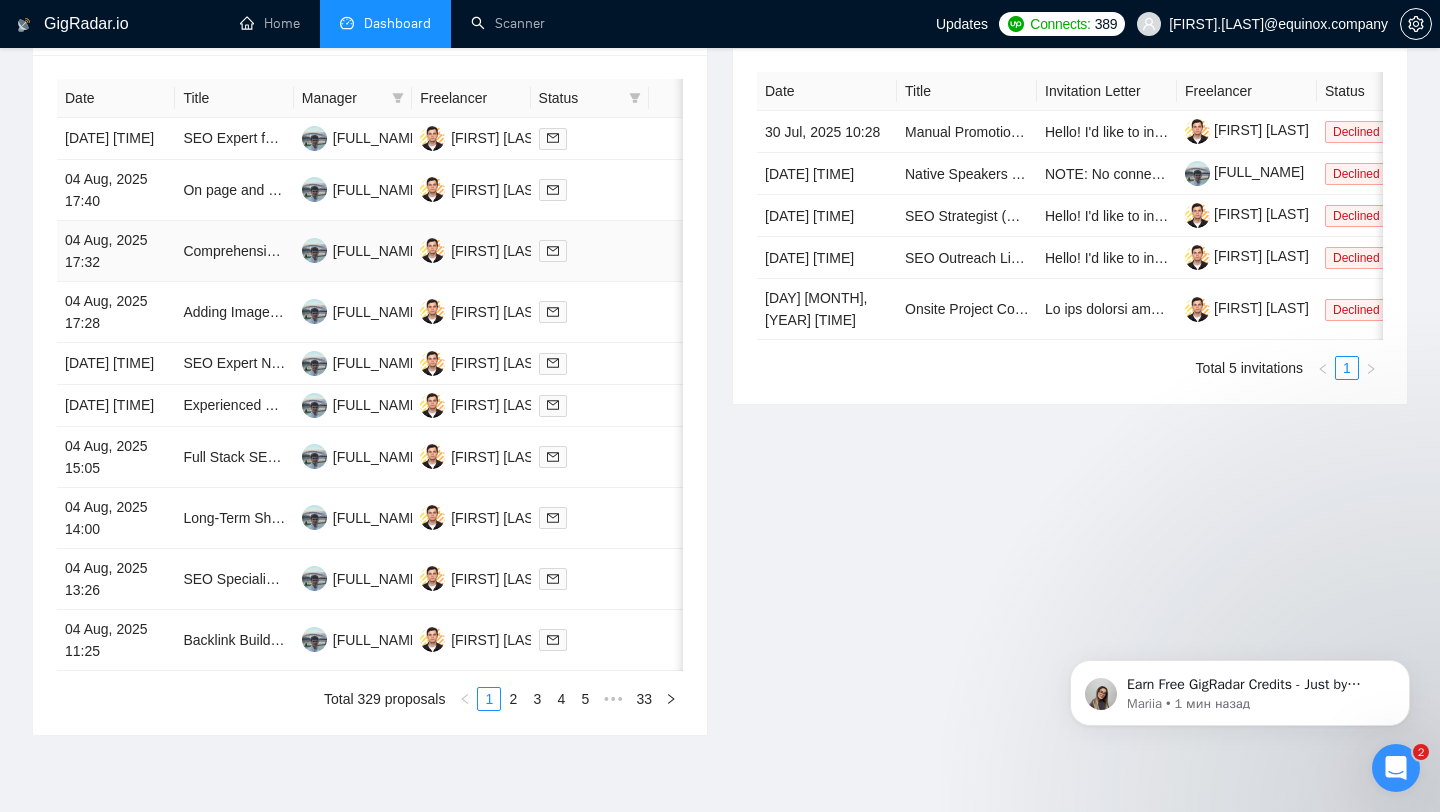 scroll, scrollTop: 901, scrollLeft: 0, axis: vertical 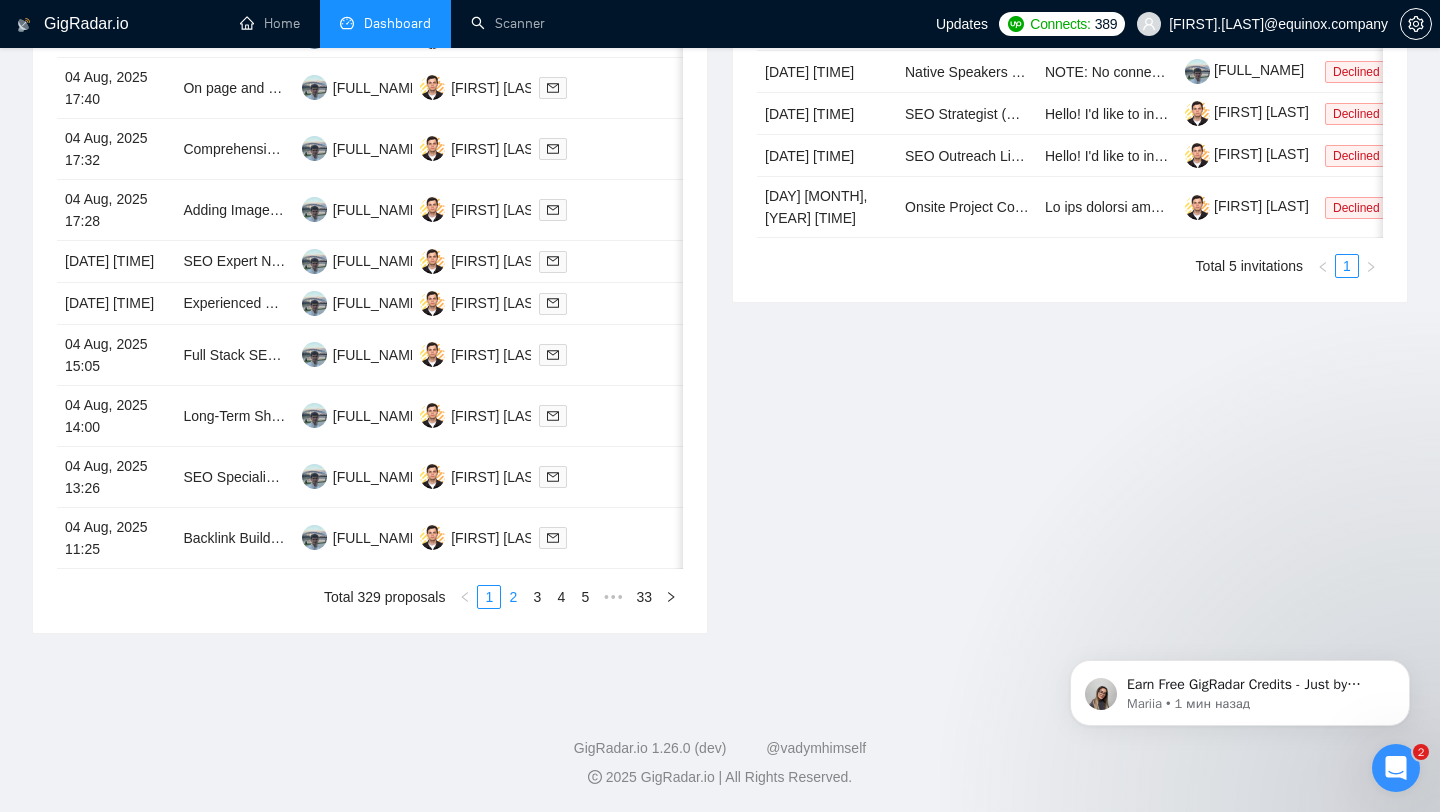 click on "2" at bounding box center (513, 597) 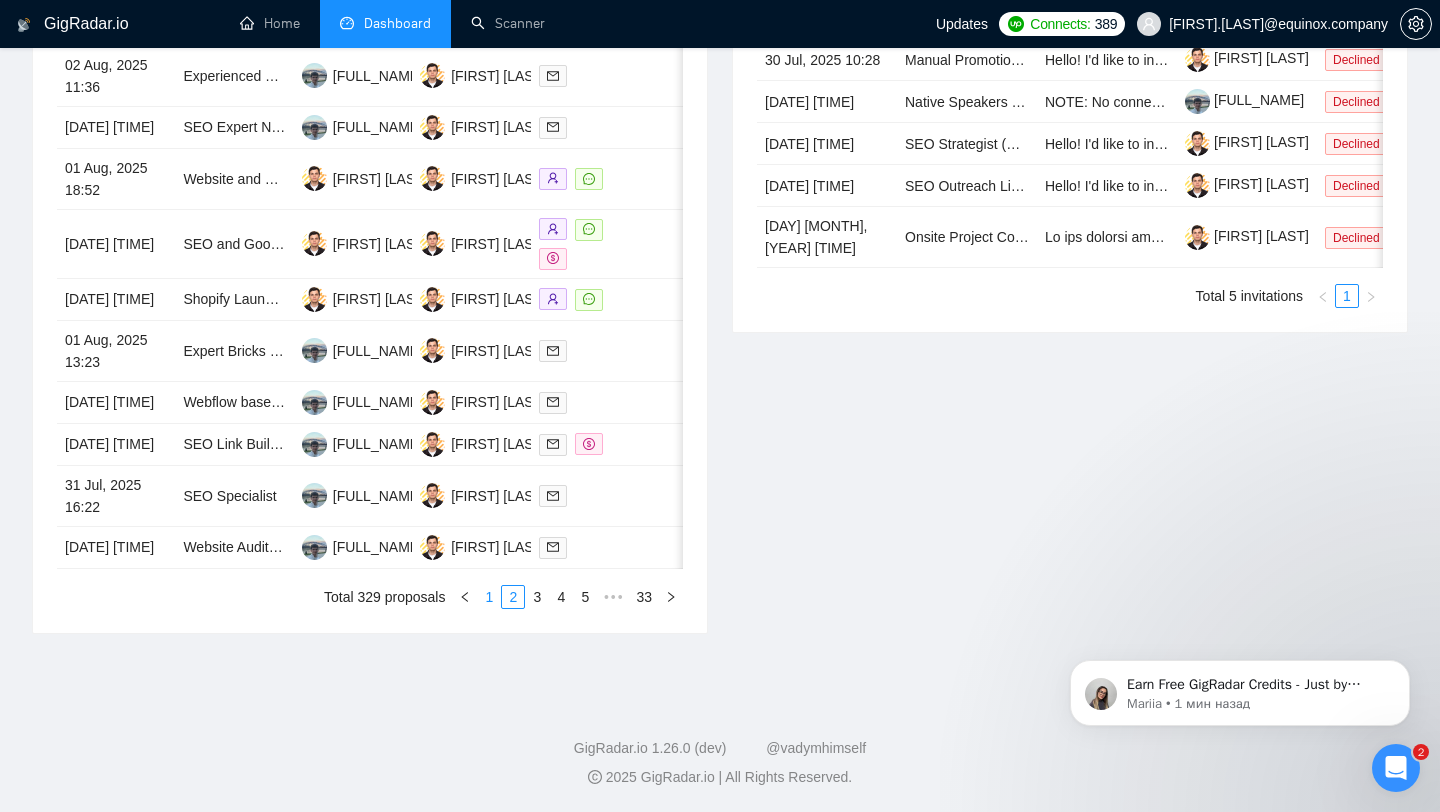 click on "1" at bounding box center (489, 597) 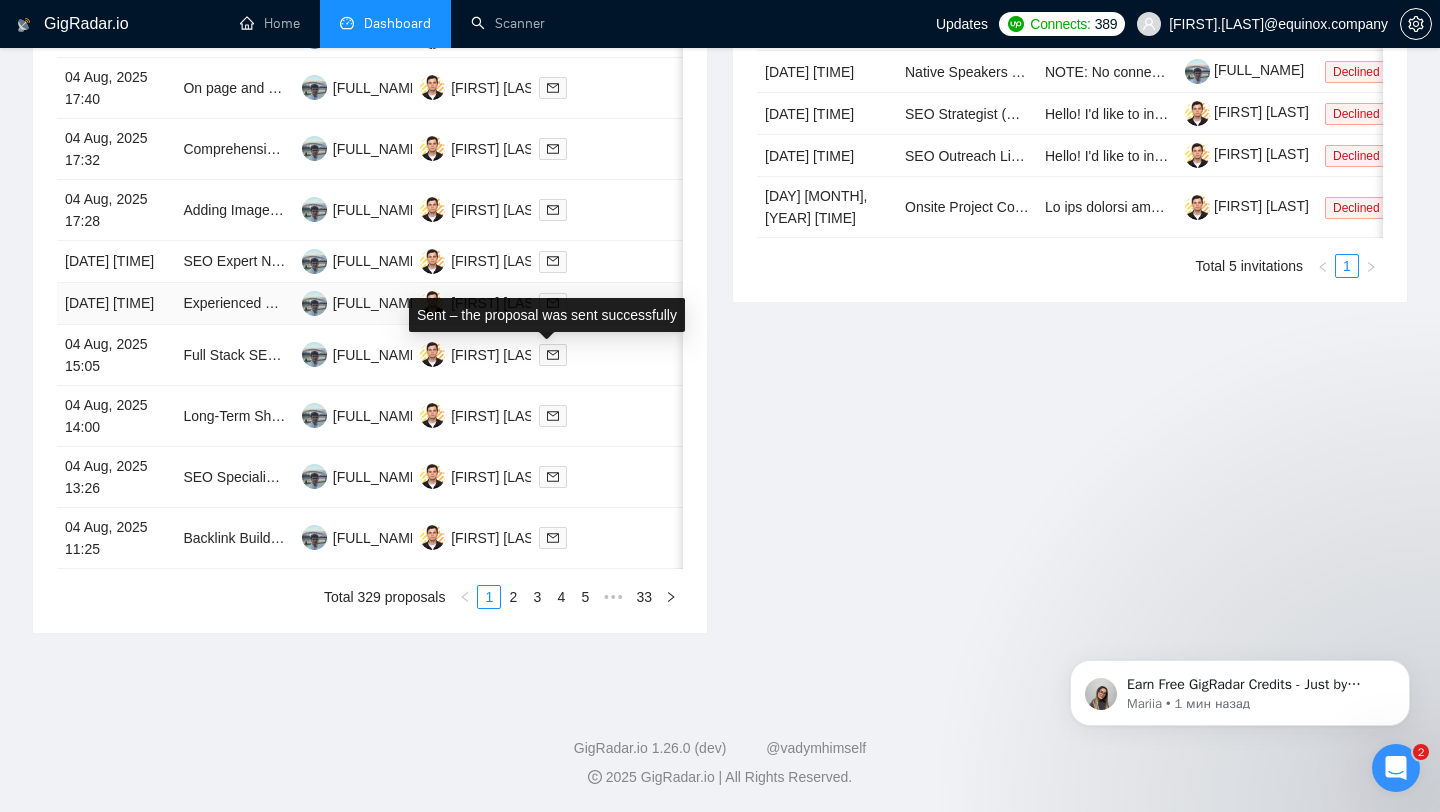 scroll, scrollTop: 0, scrollLeft: 0, axis: both 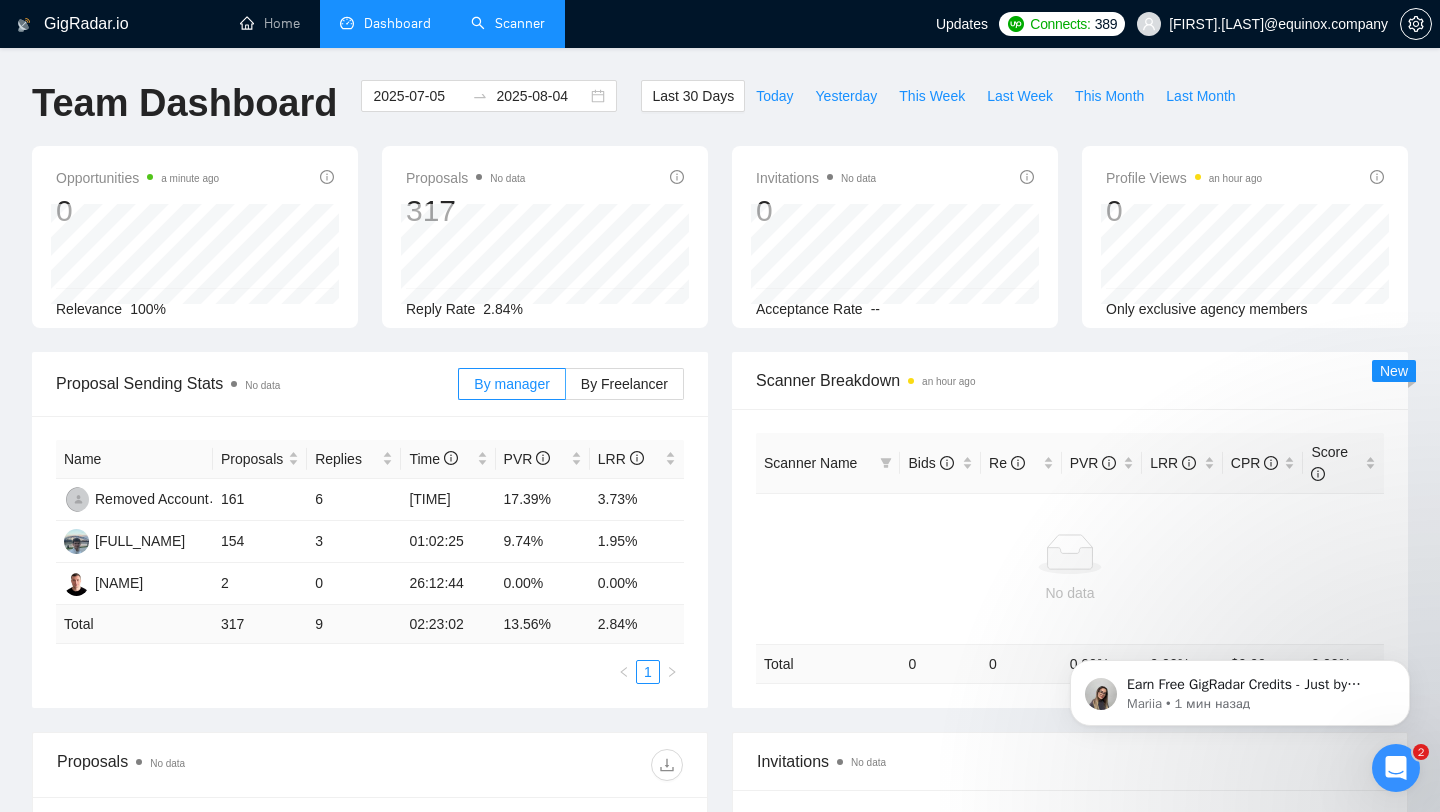 click on "Scanner" at bounding box center [508, 23] 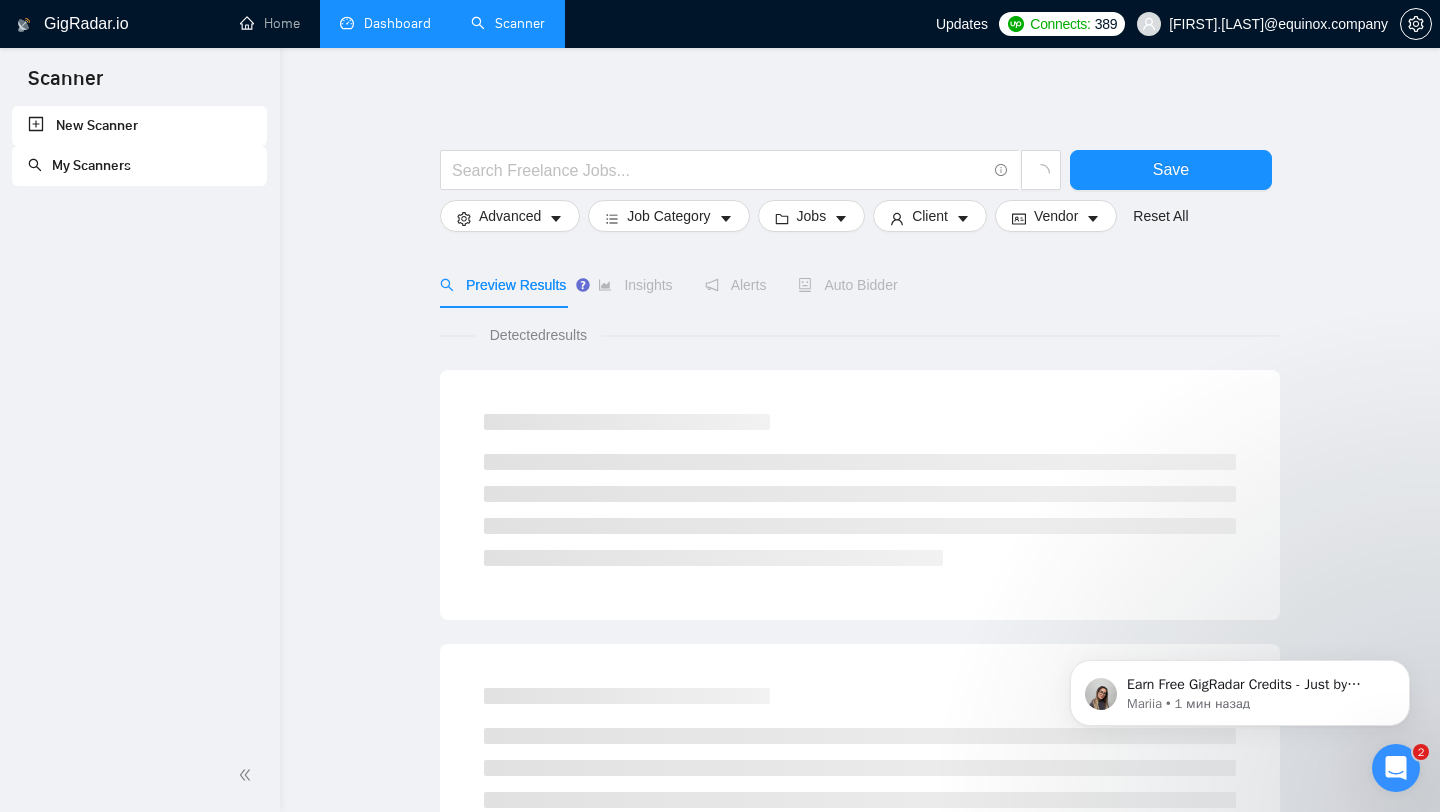 click on "New Scanner" at bounding box center [139, 126] 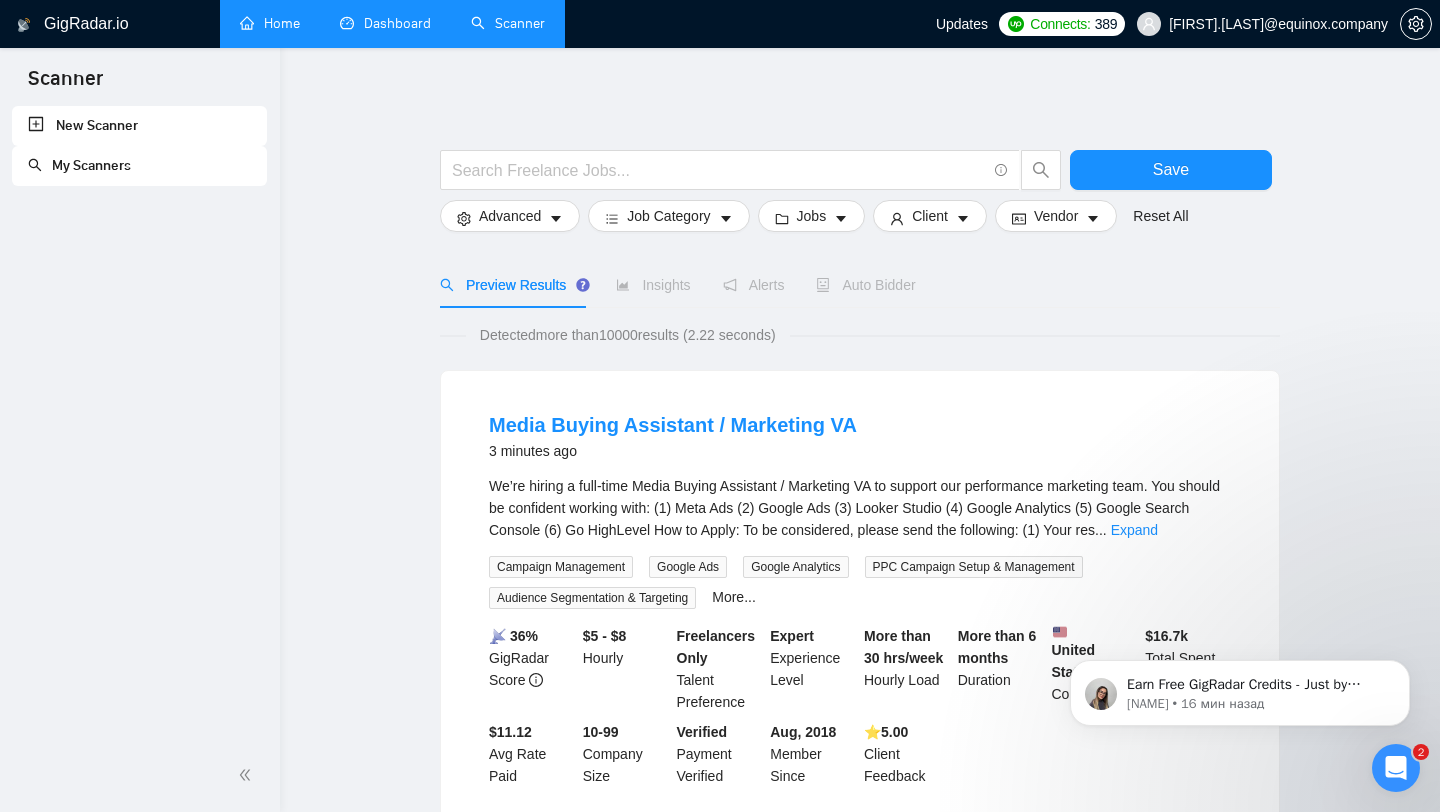 click on "Home" at bounding box center (270, 23) 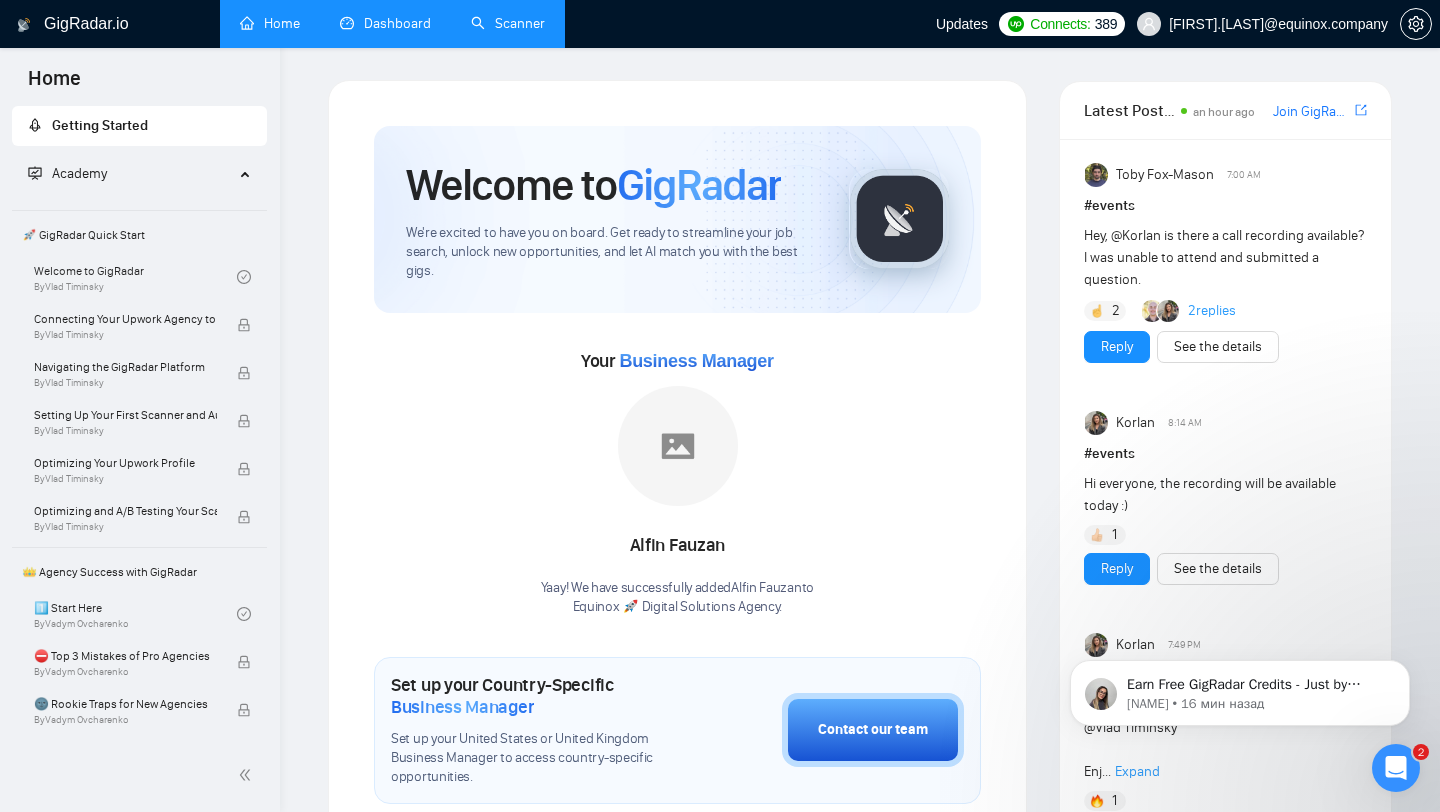 click on "Dashboard" at bounding box center [385, 23] 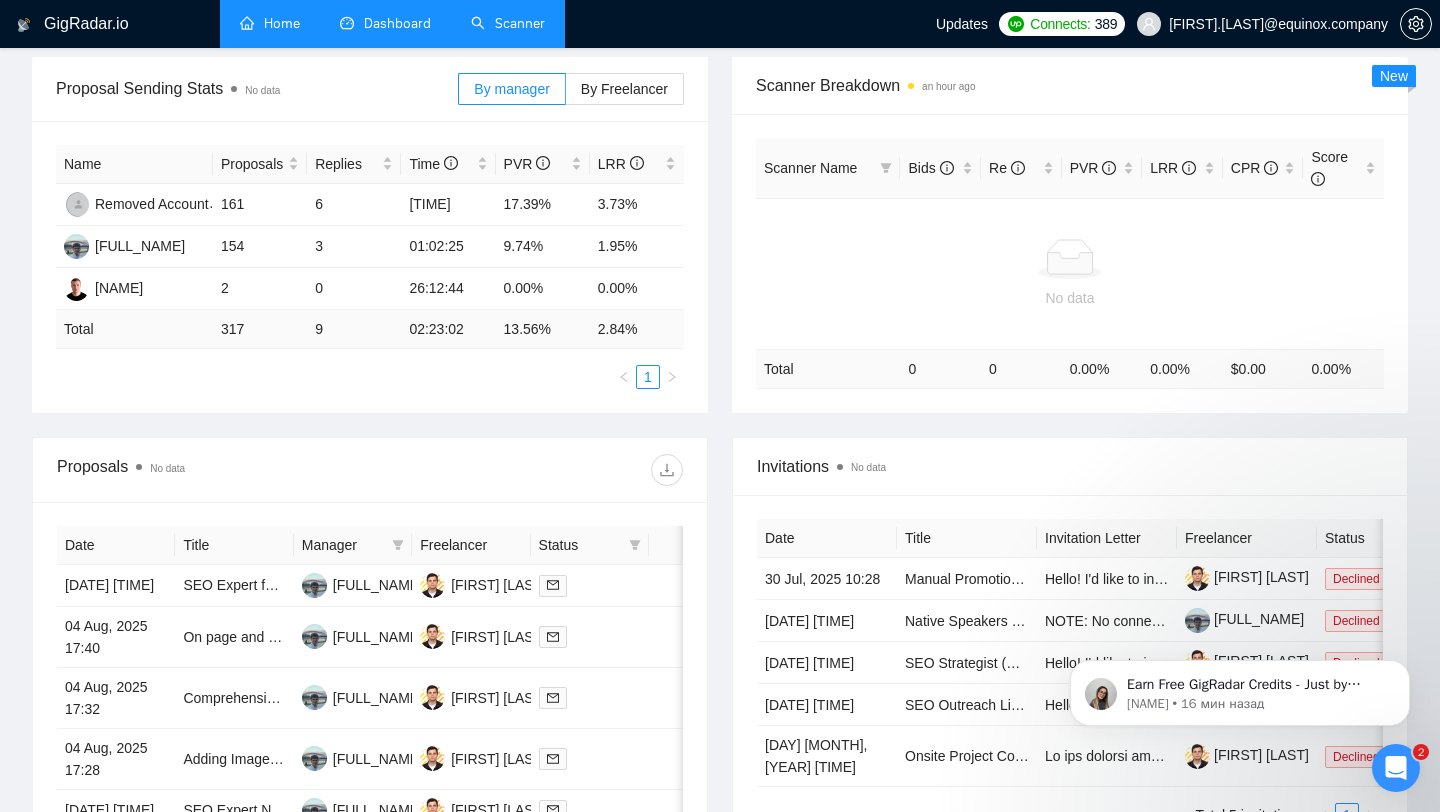 scroll, scrollTop: 240, scrollLeft: 0, axis: vertical 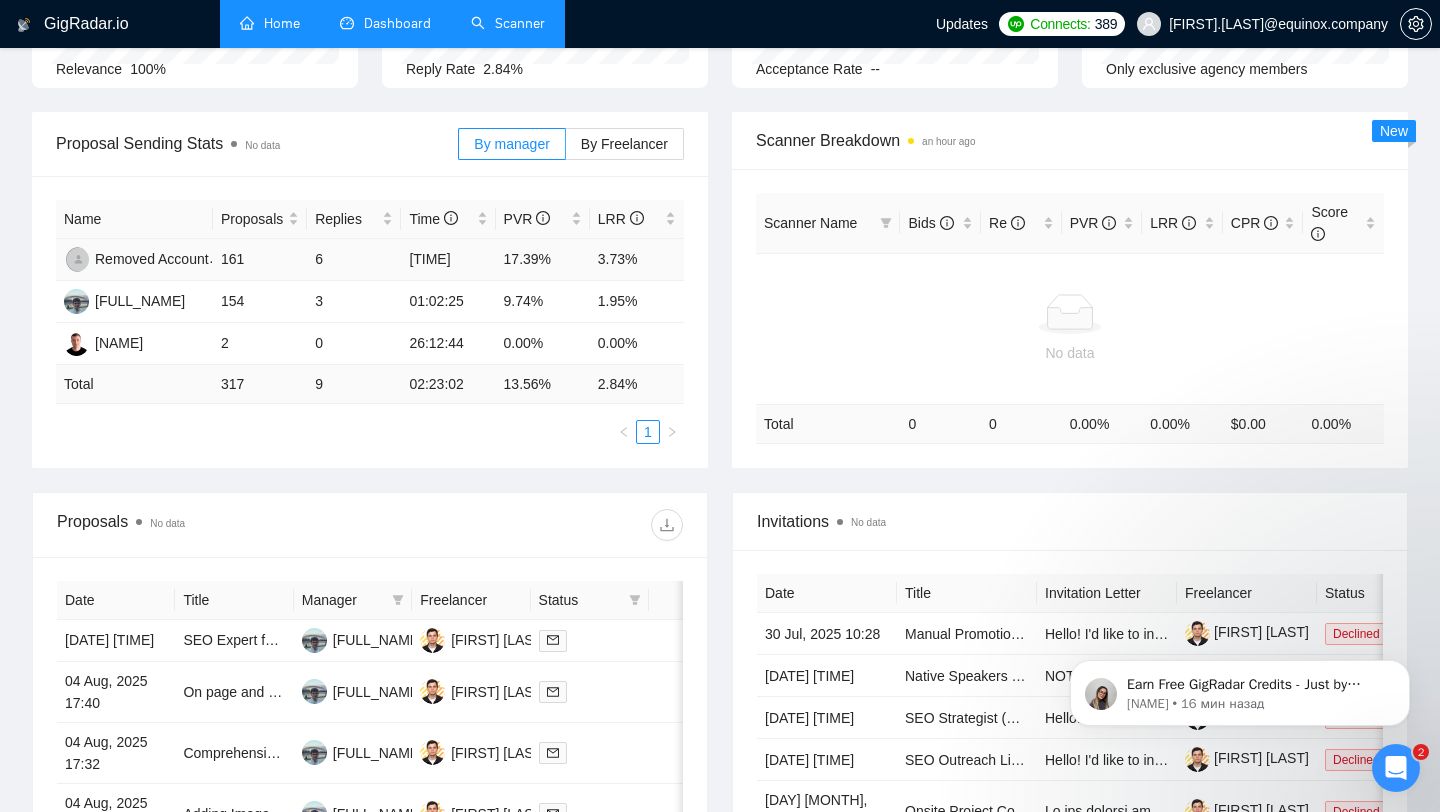 drag, startPoint x: 470, startPoint y: 263, endPoint x: 408, endPoint y: 260, distance: 62.072536 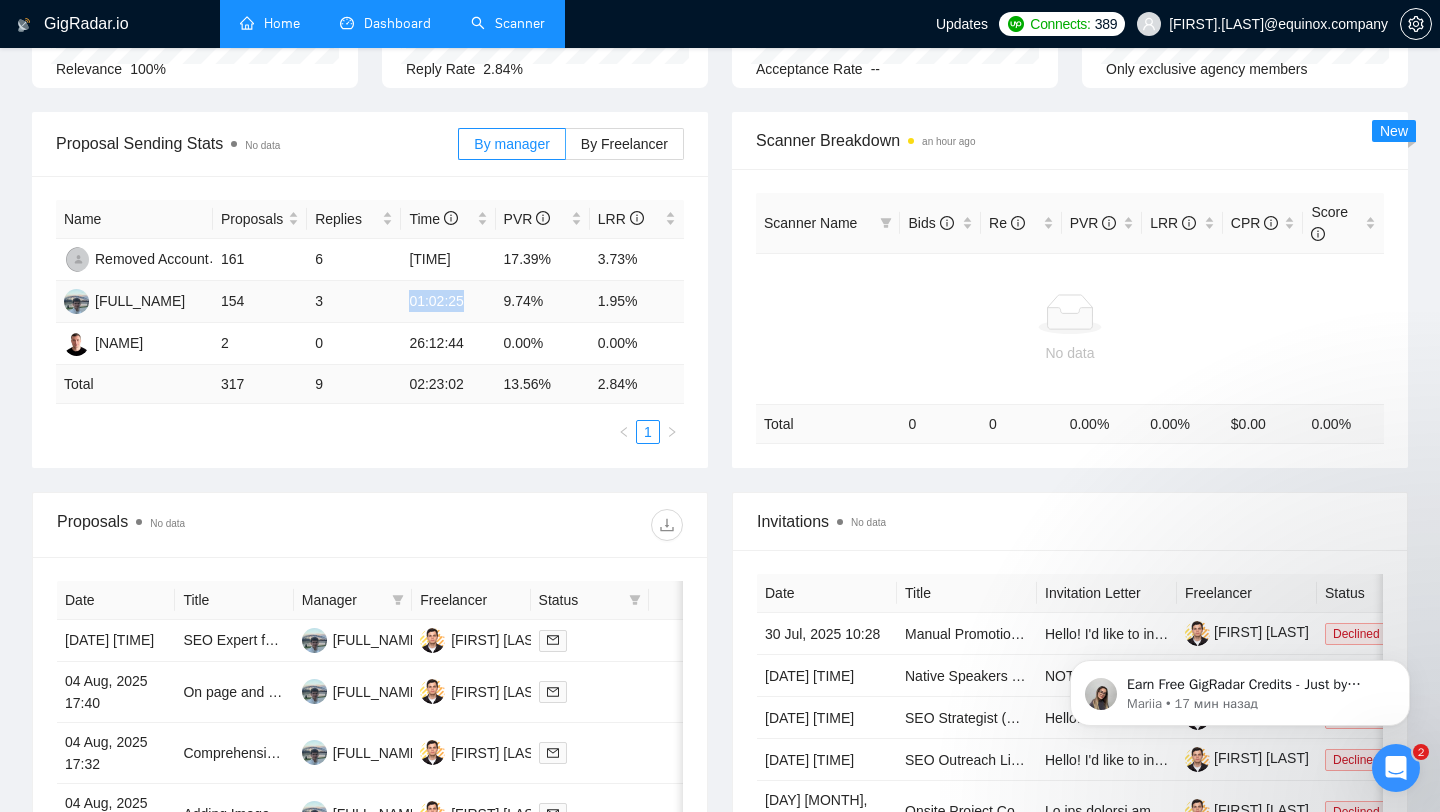 drag, startPoint x: 404, startPoint y: 301, endPoint x: 476, endPoint y: 303, distance: 72.02777 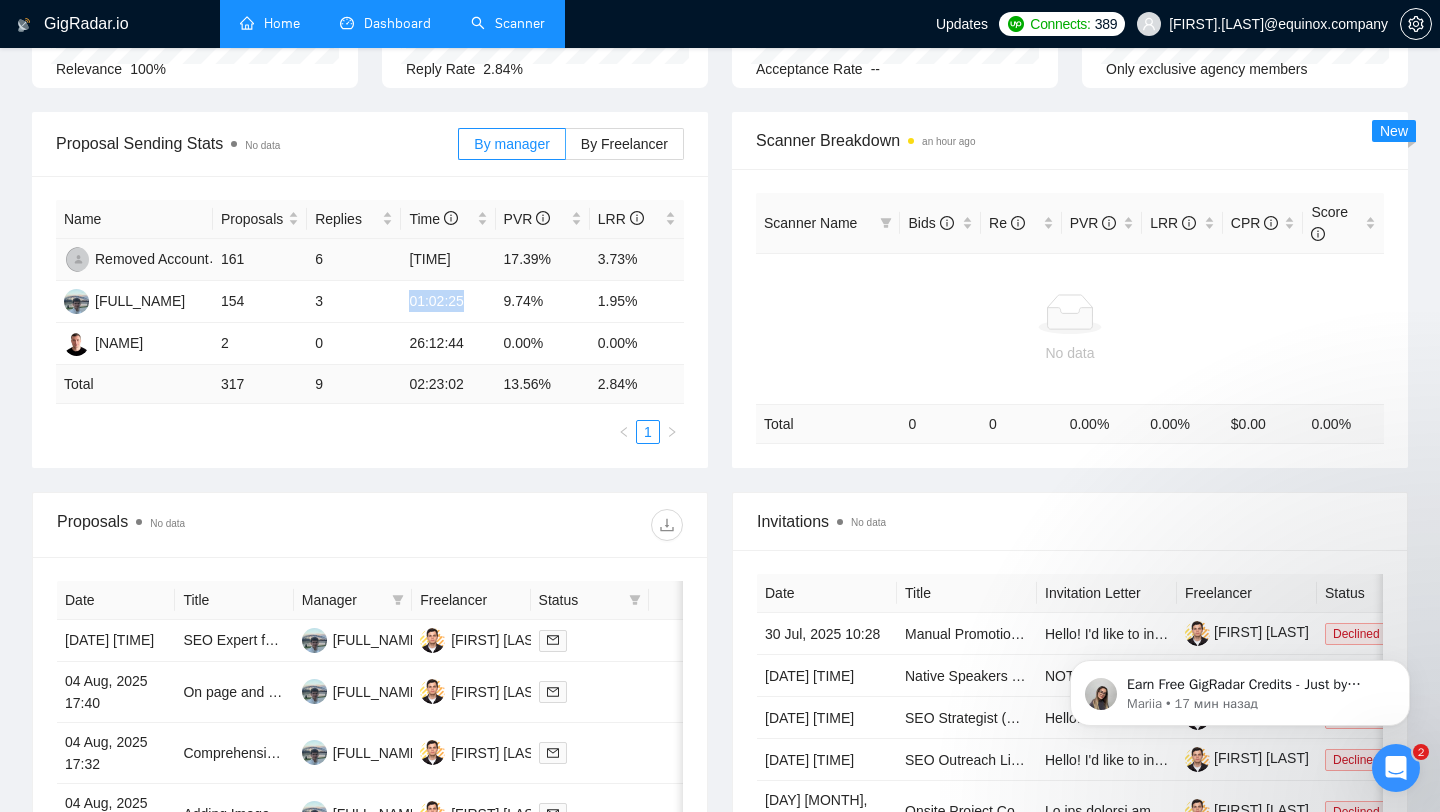 drag, startPoint x: 398, startPoint y: 255, endPoint x: 477, endPoint y: 254, distance: 79.00633 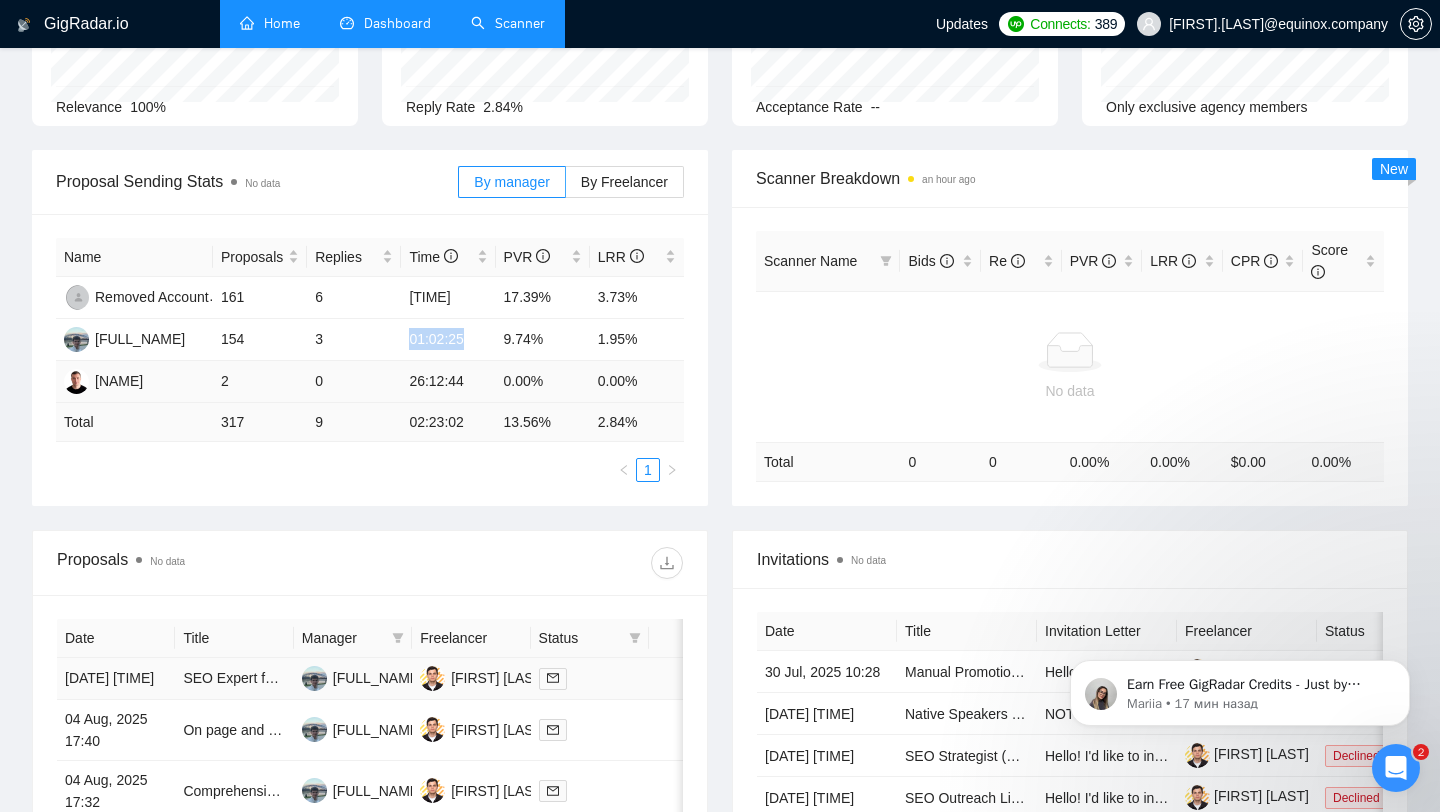 scroll, scrollTop: 192, scrollLeft: 0, axis: vertical 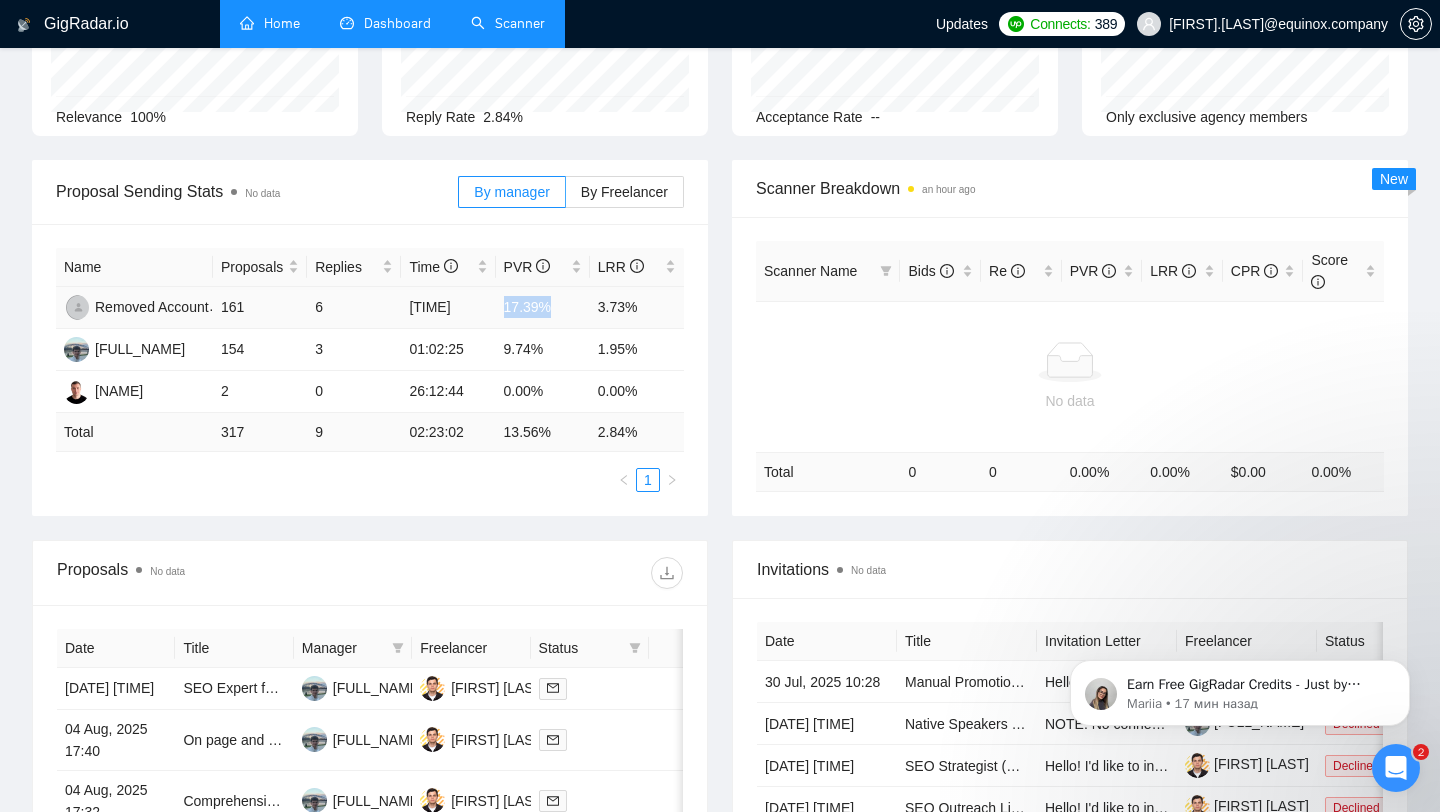 drag, startPoint x: 502, startPoint y: 300, endPoint x: 560, endPoint y: 300, distance: 58 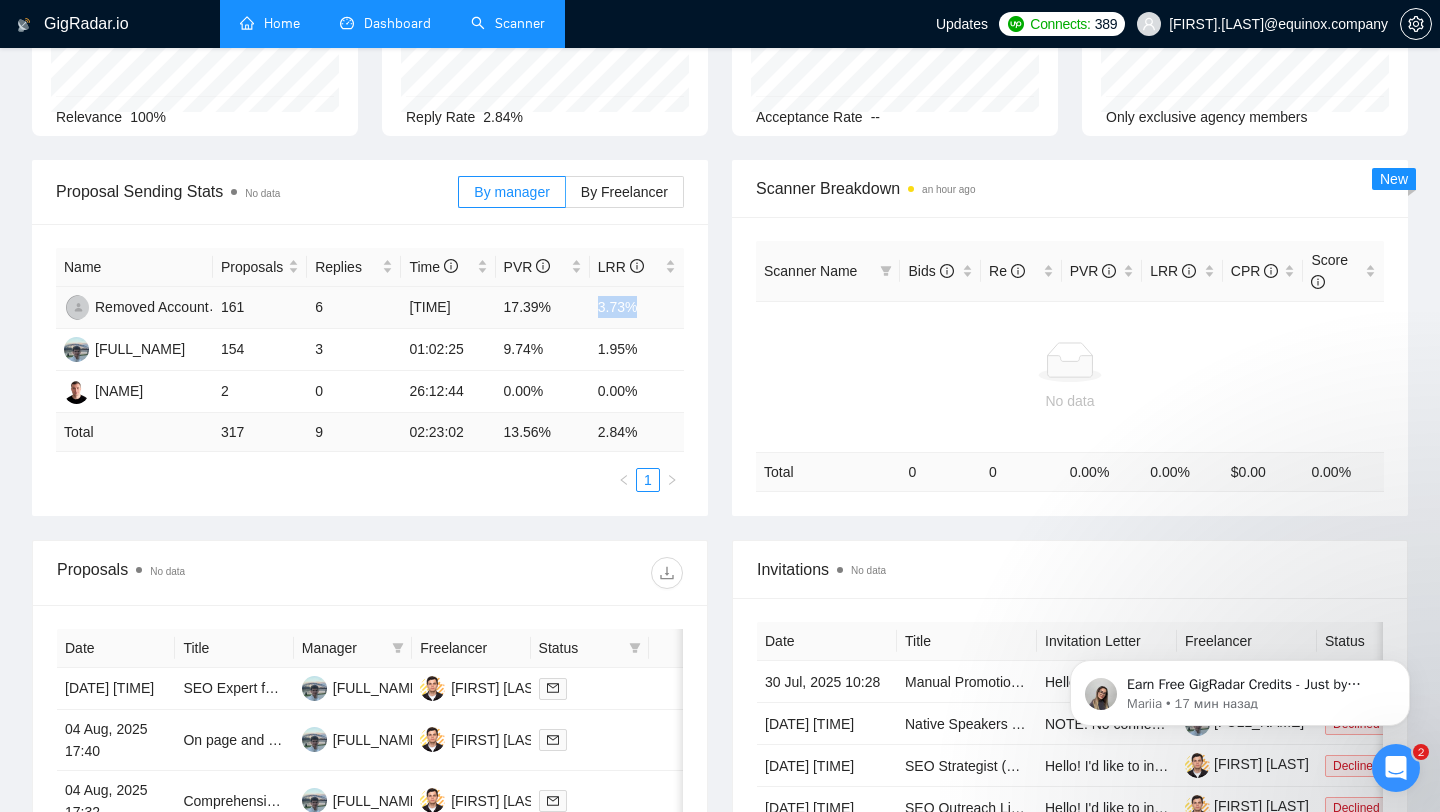 drag, startPoint x: 600, startPoint y: 305, endPoint x: 650, endPoint y: 305, distance: 50 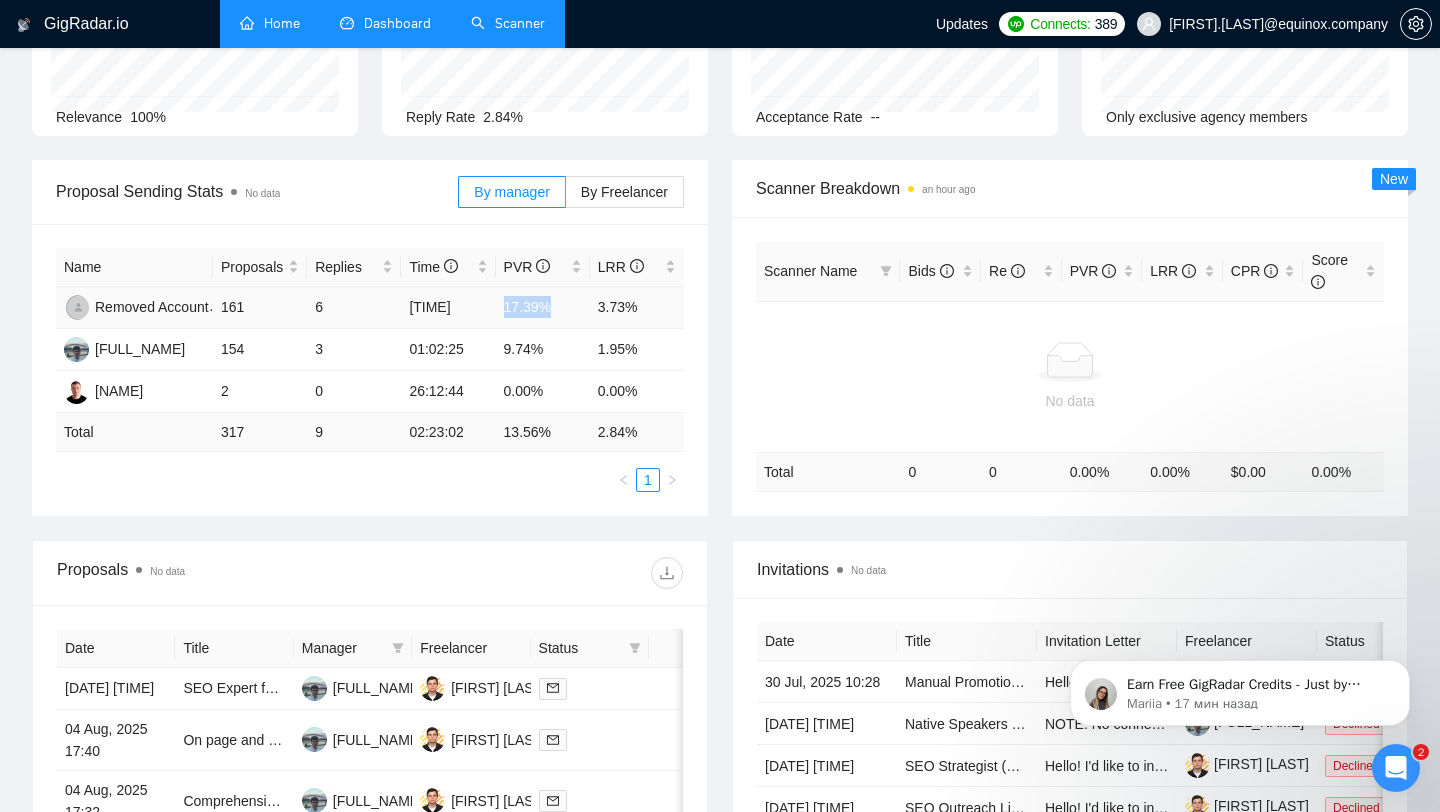 drag, startPoint x: 499, startPoint y: 302, endPoint x: 552, endPoint y: 301, distance: 53.009434 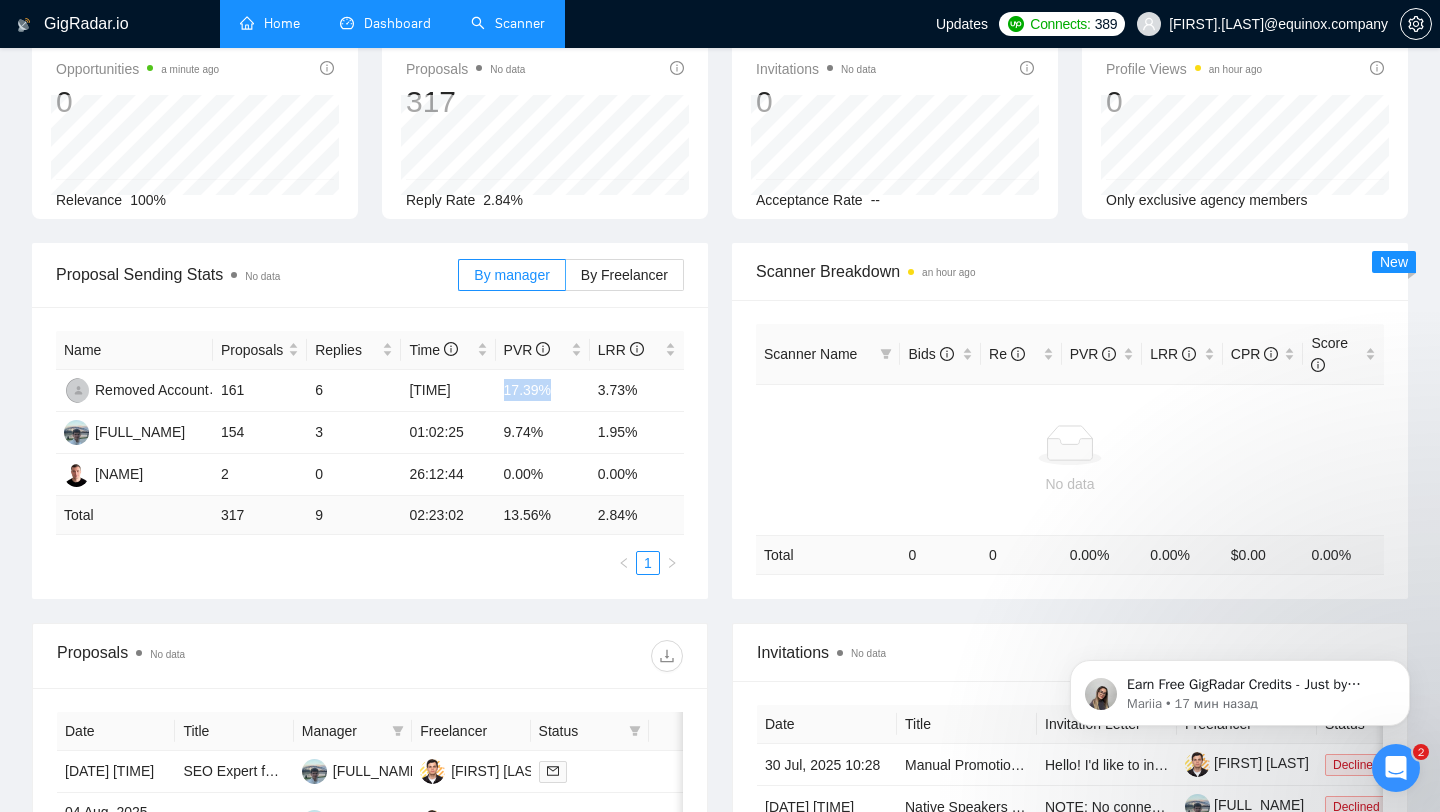 scroll, scrollTop: 101, scrollLeft: 0, axis: vertical 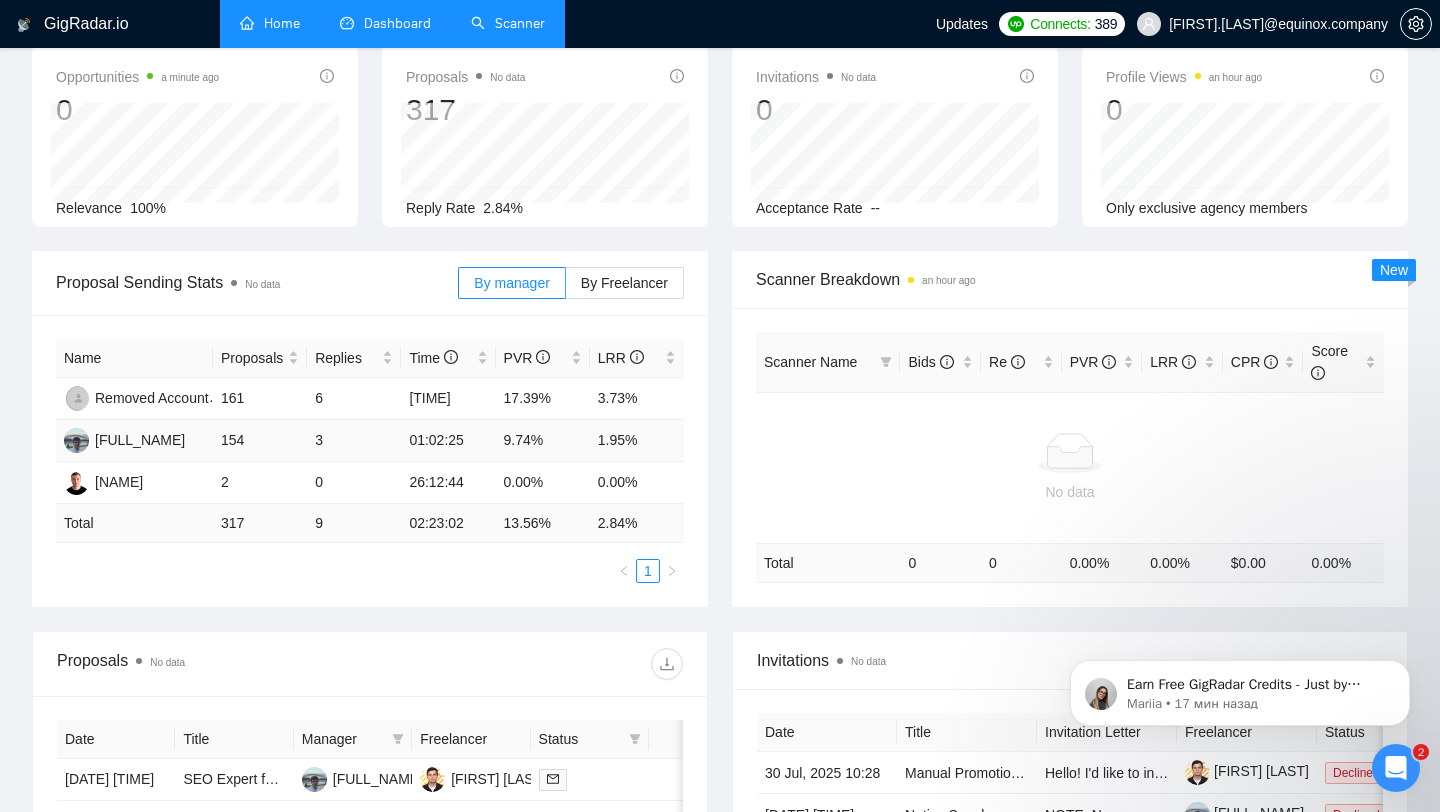 click on "154" at bounding box center [260, 441] 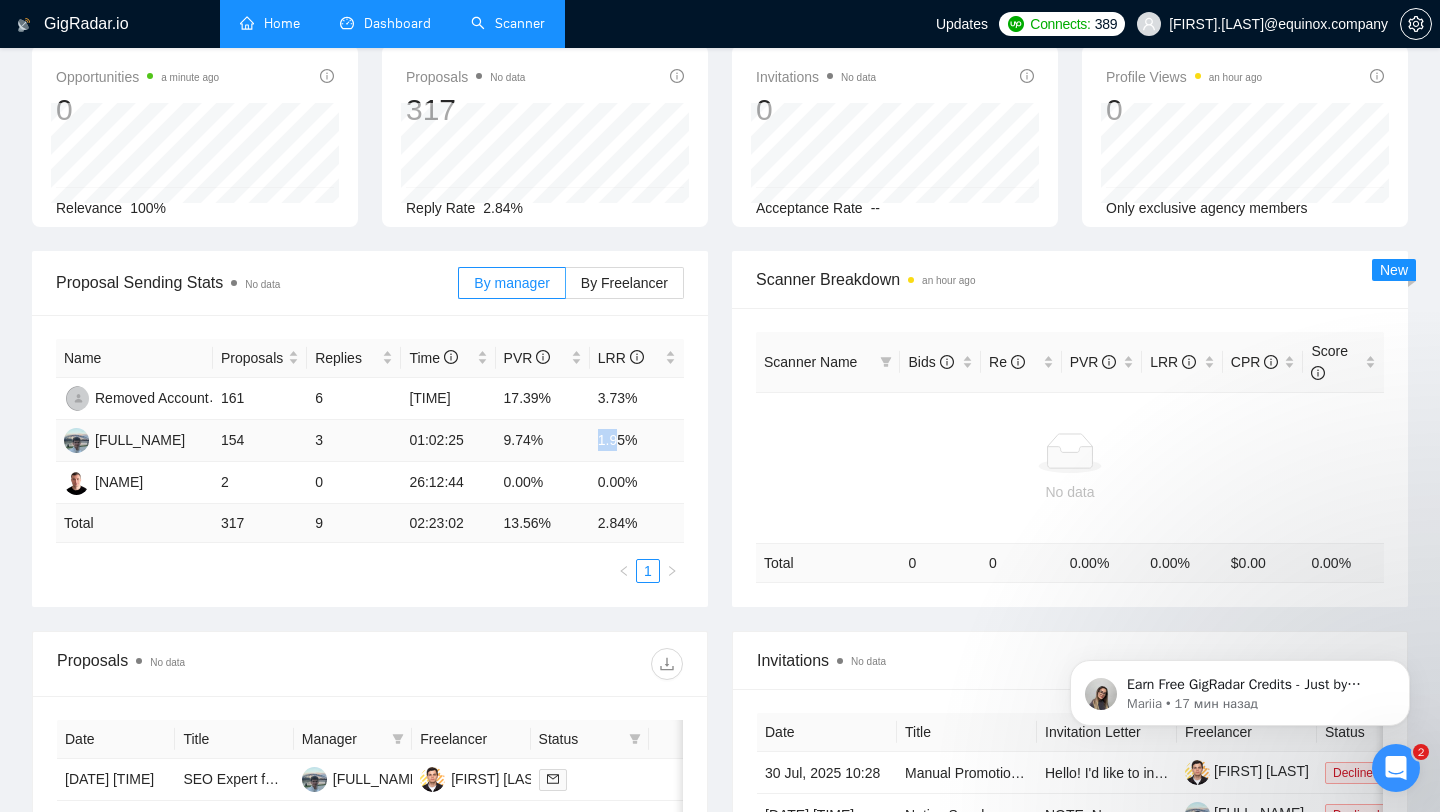 drag, startPoint x: 597, startPoint y: 443, endPoint x: 620, endPoint y: 442, distance: 23.021729 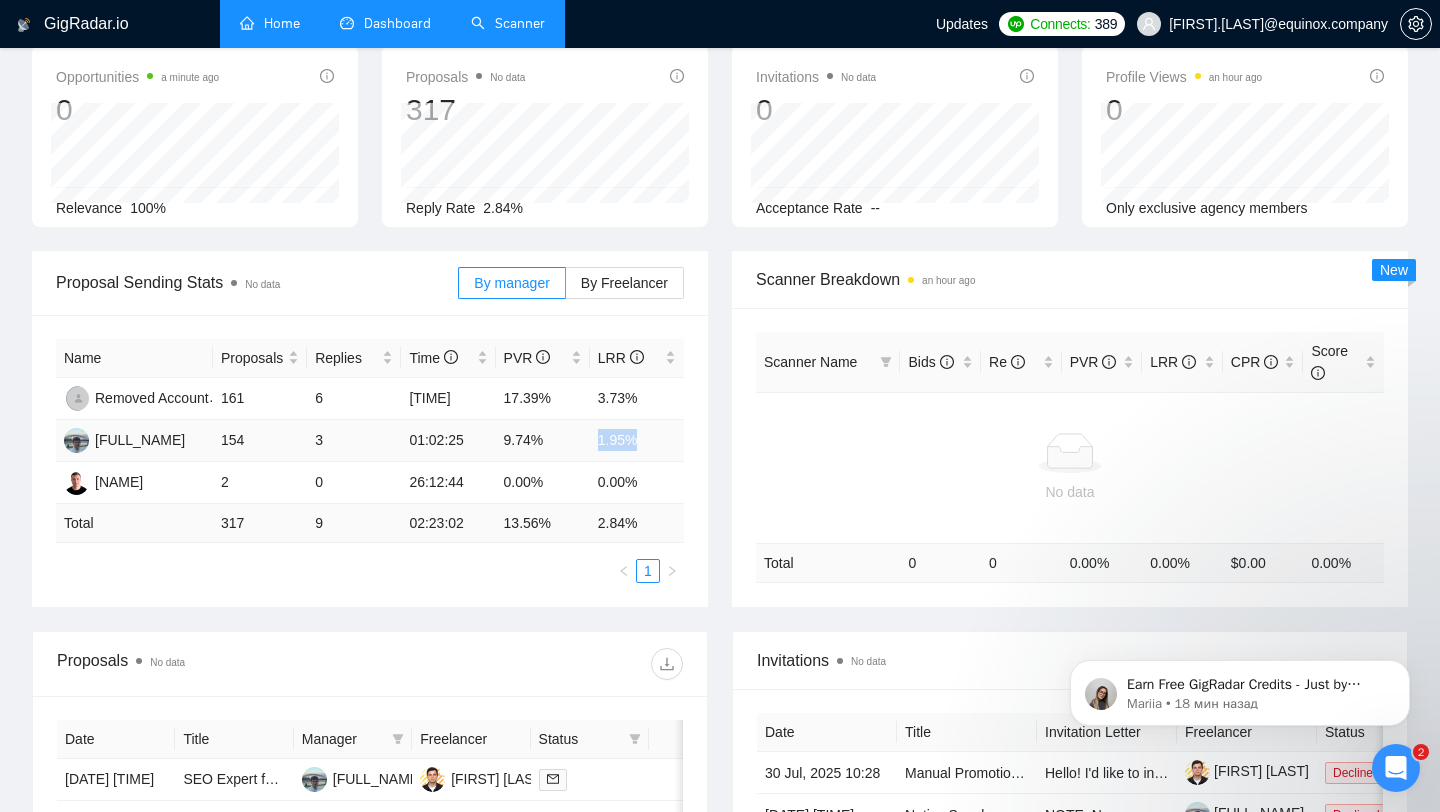 drag, startPoint x: 655, startPoint y: 443, endPoint x: 578, endPoint y: 442, distance: 77.00649 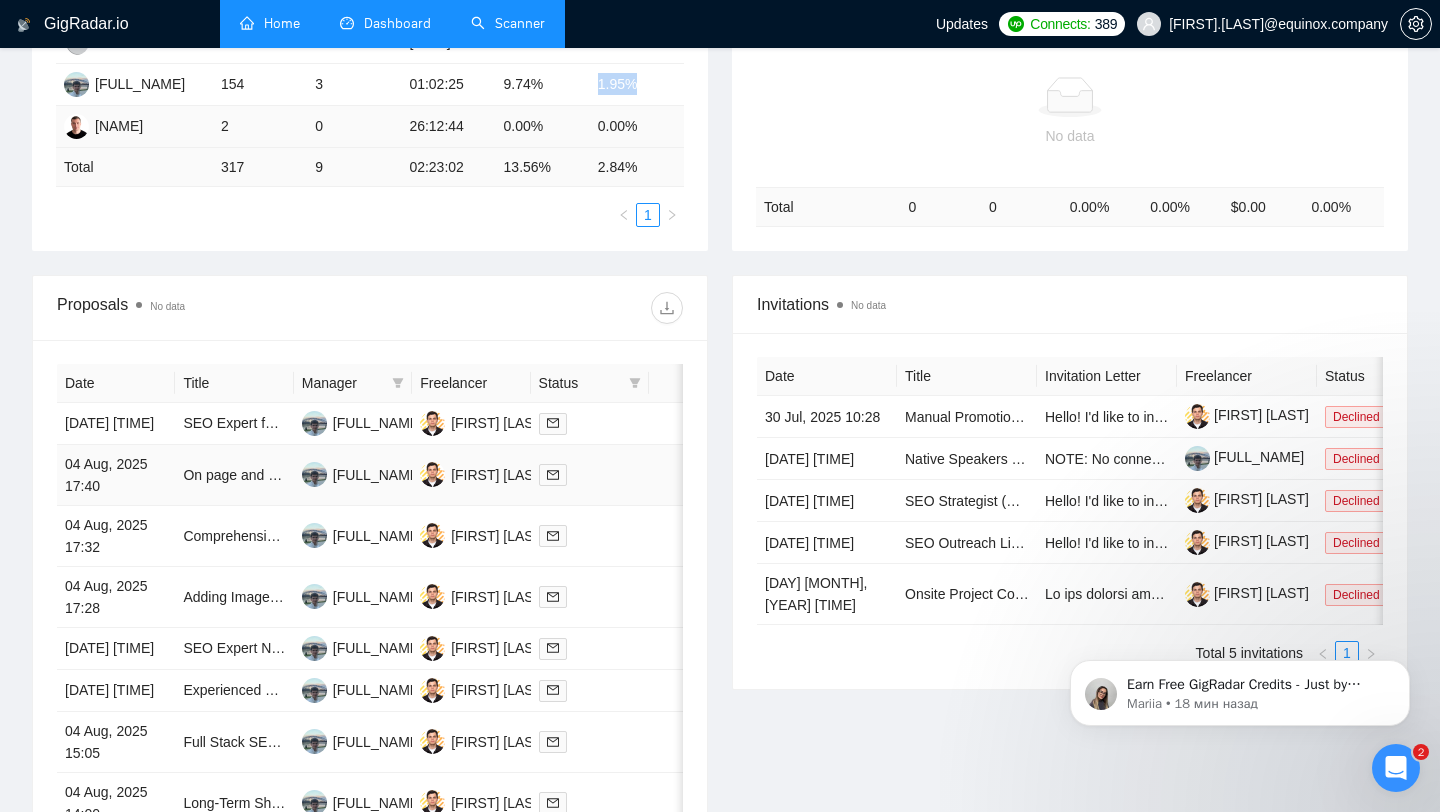 scroll, scrollTop: 474, scrollLeft: 0, axis: vertical 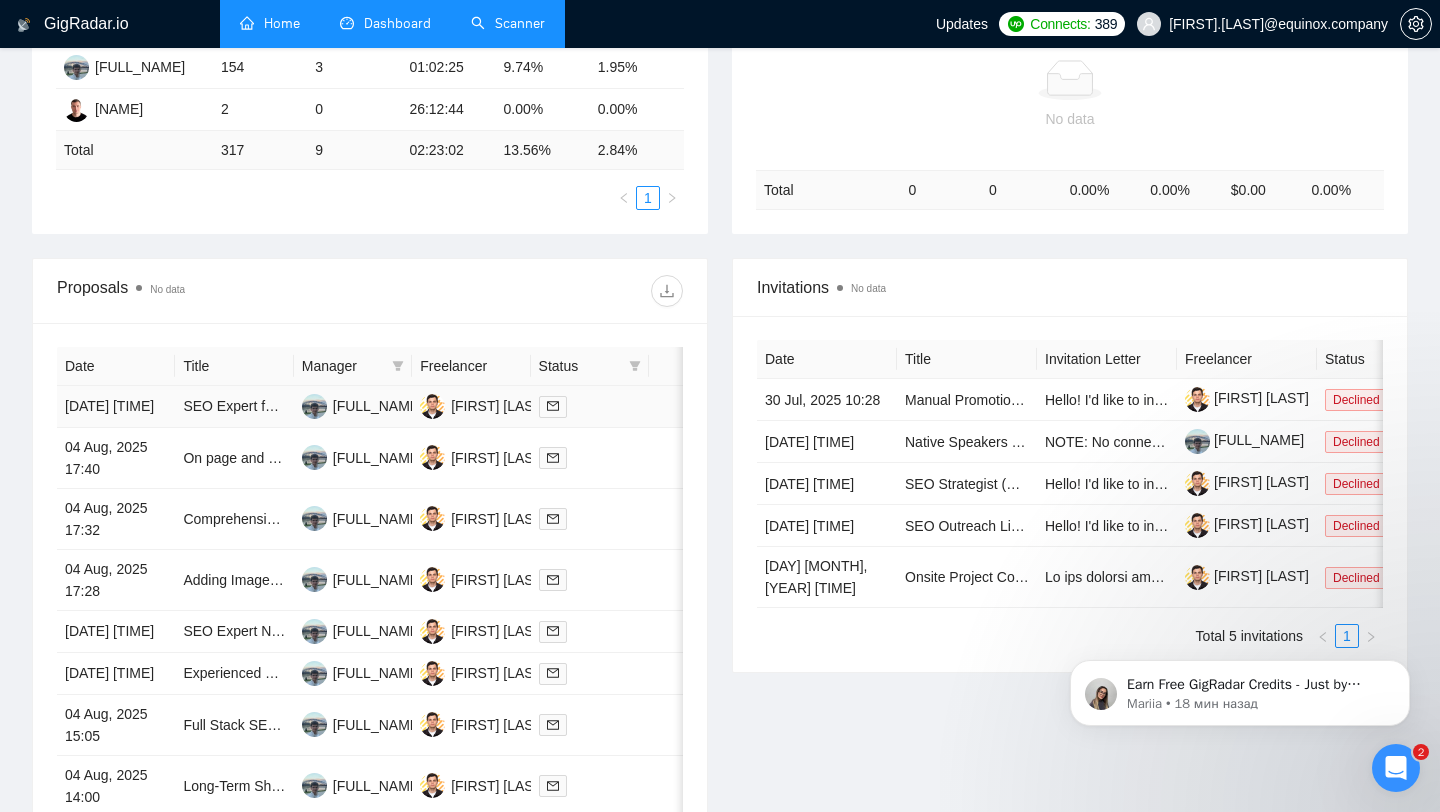 click at bounding box center (590, 407) 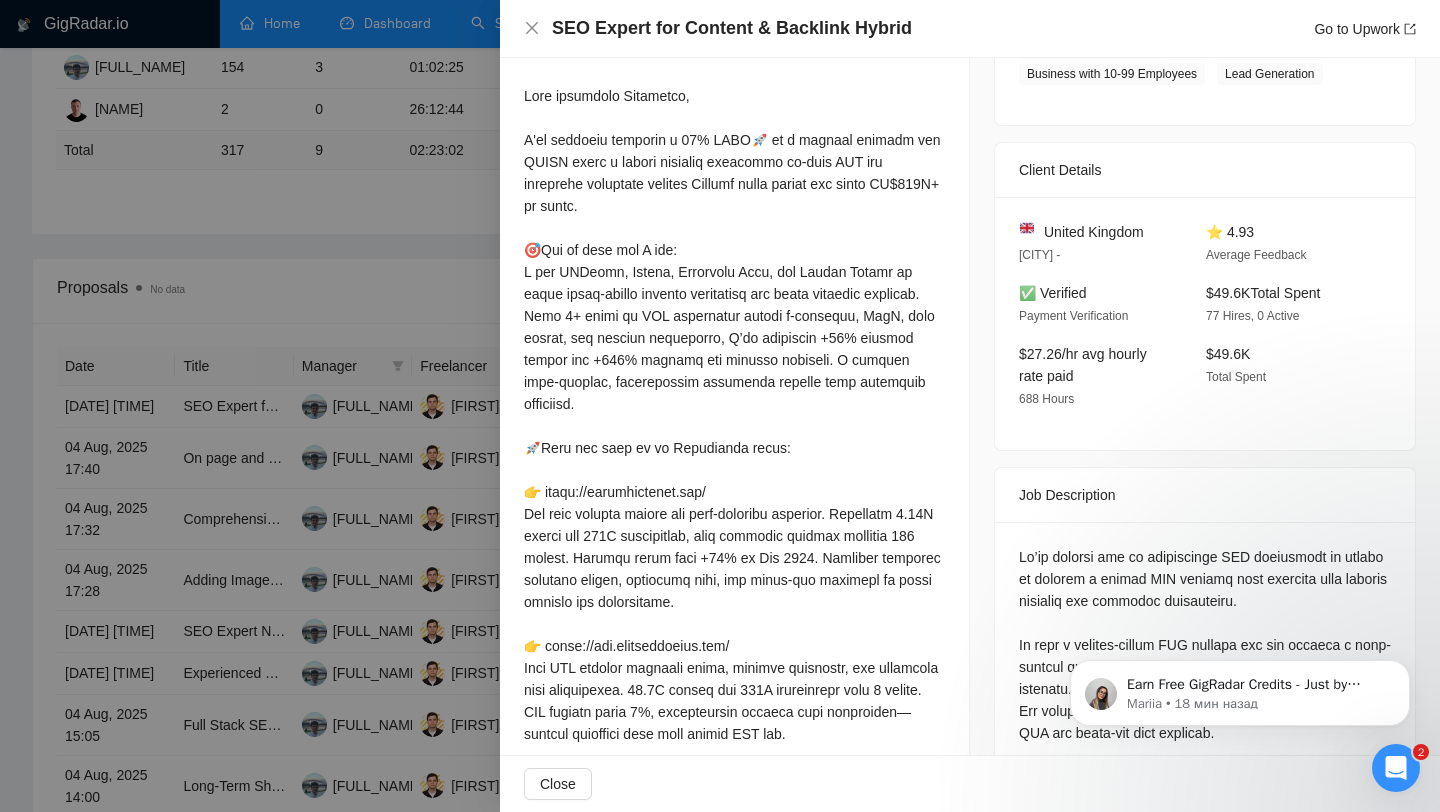 scroll, scrollTop: 440, scrollLeft: 0, axis: vertical 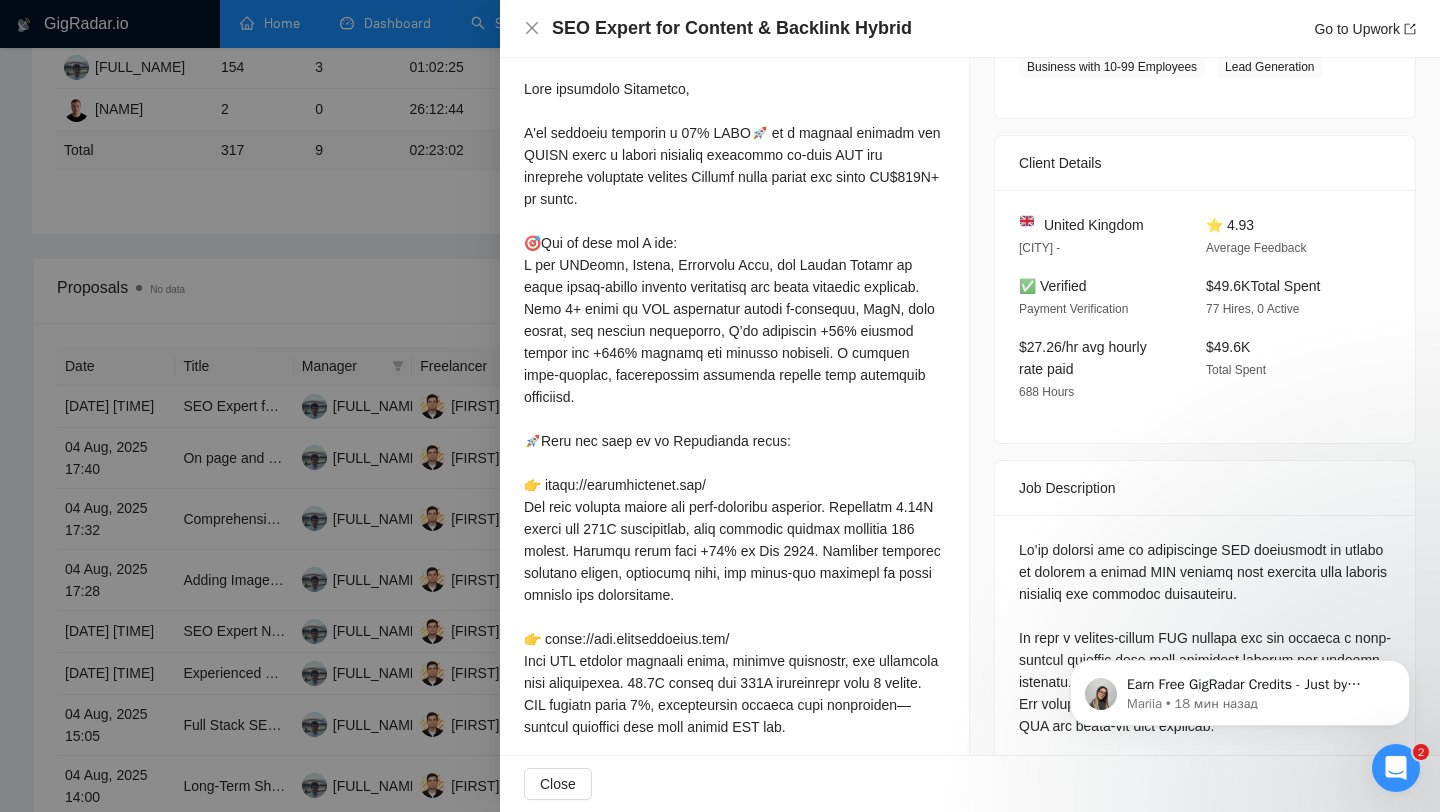 click at bounding box center (720, 406) 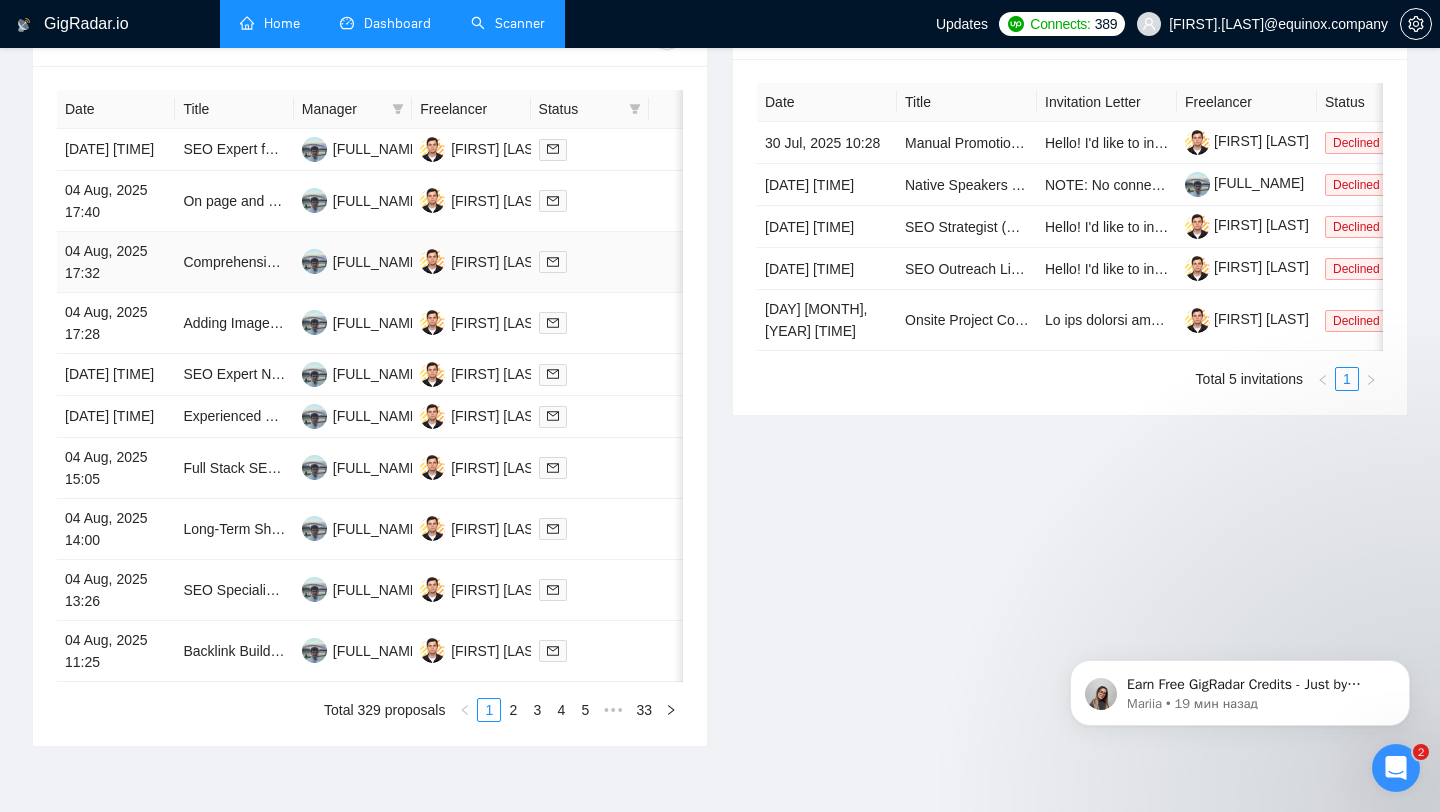 scroll, scrollTop: 901, scrollLeft: 0, axis: vertical 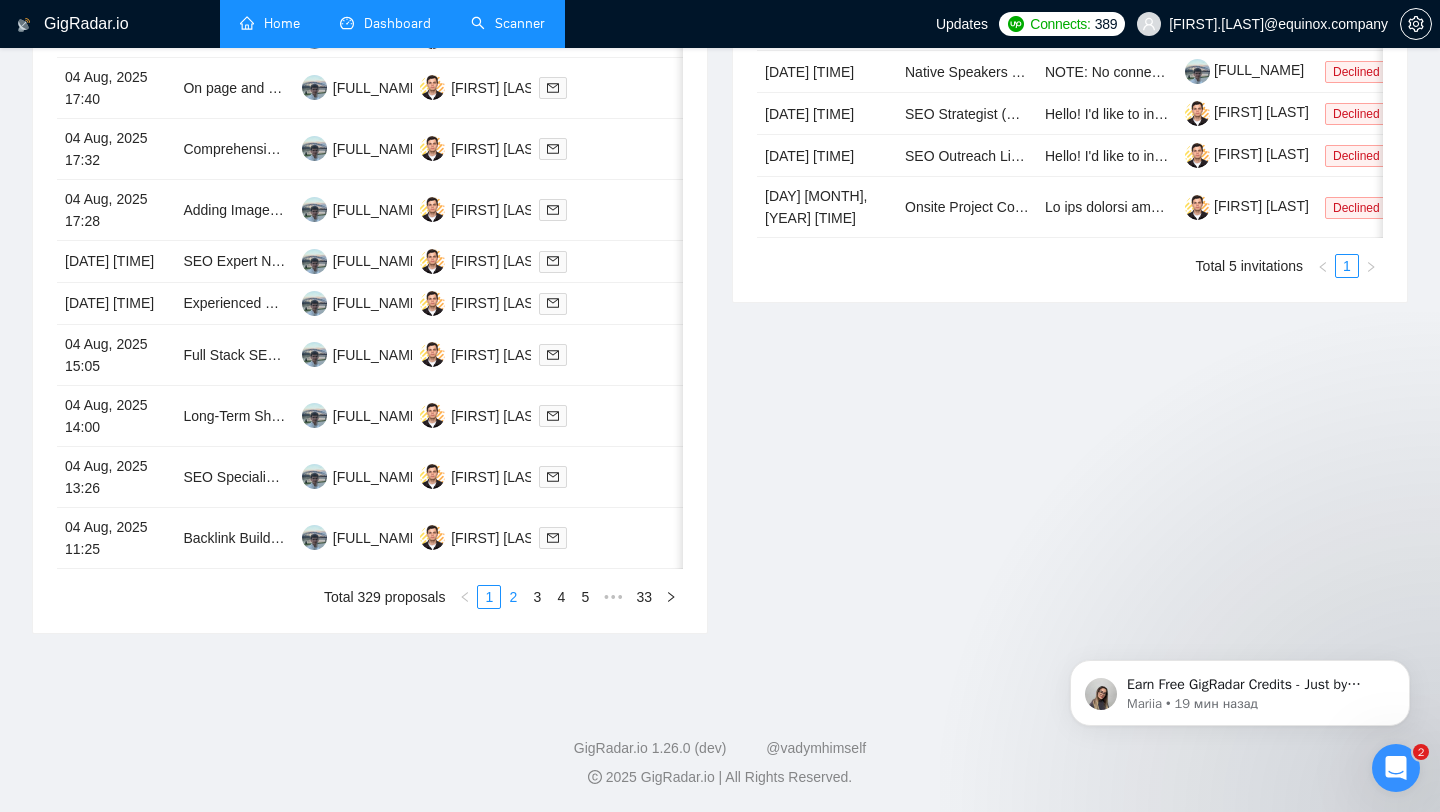 click on "2" at bounding box center (513, 597) 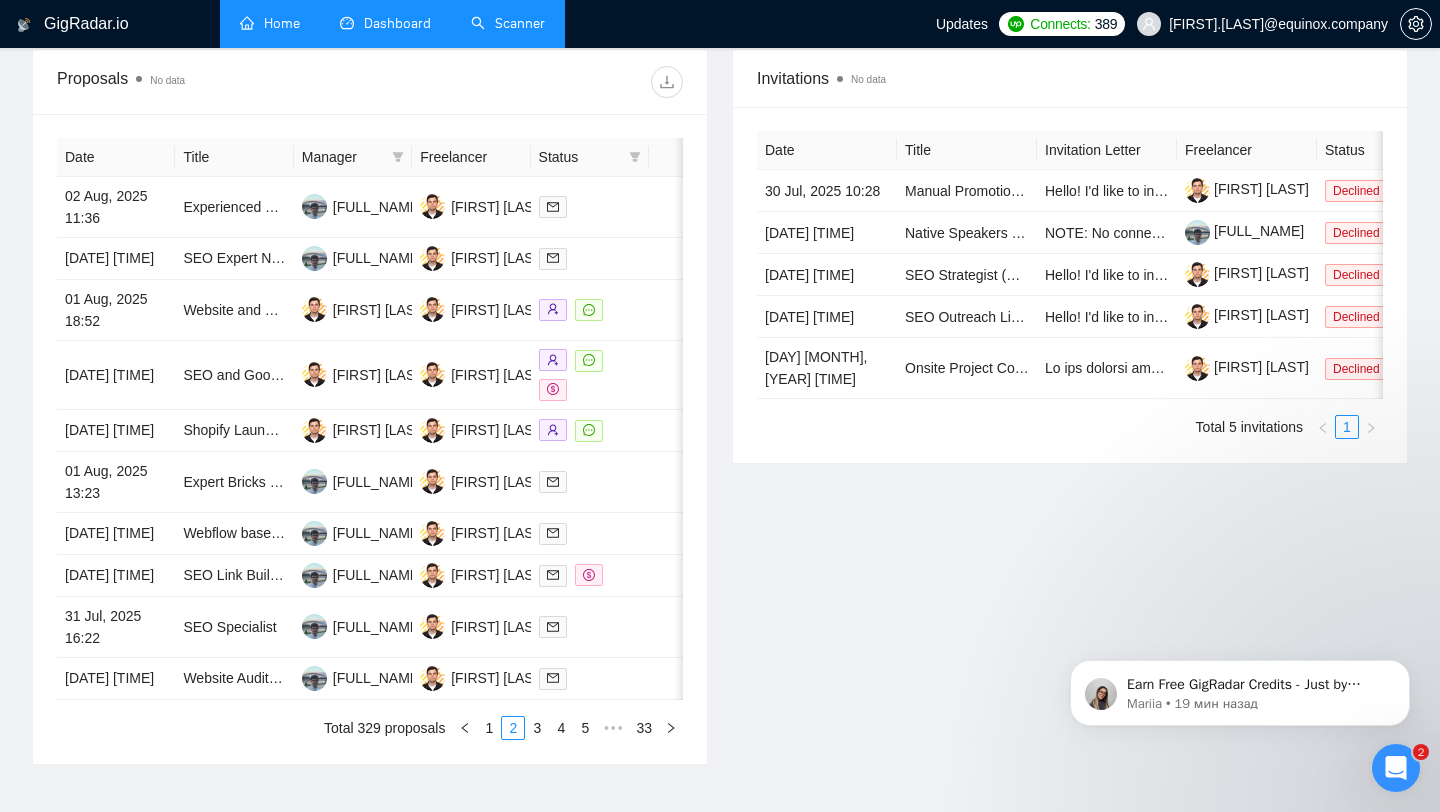 scroll, scrollTop: 0, scrollLeft: 0, axis: both 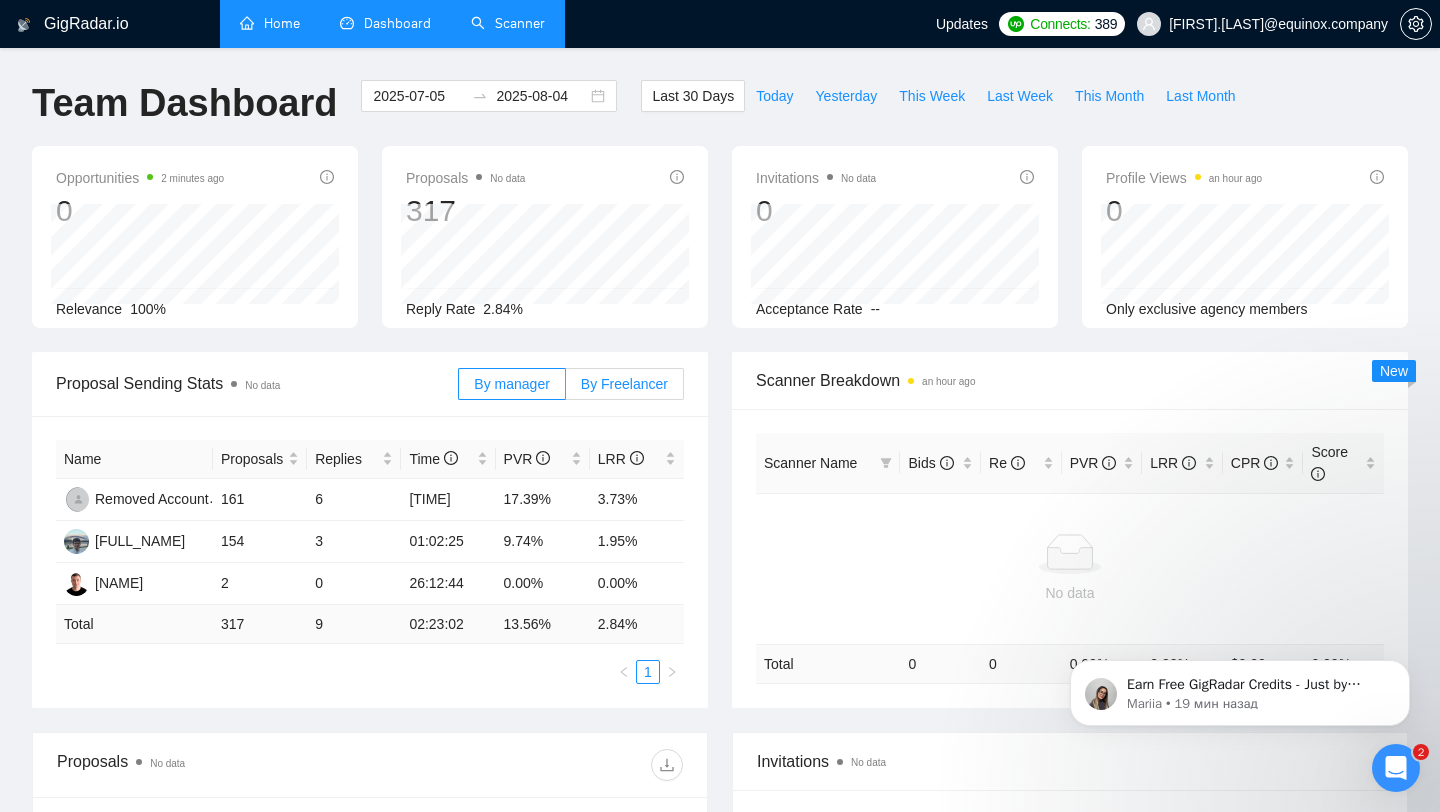 click on "By Freelancer" at bounding box center (624, 384) 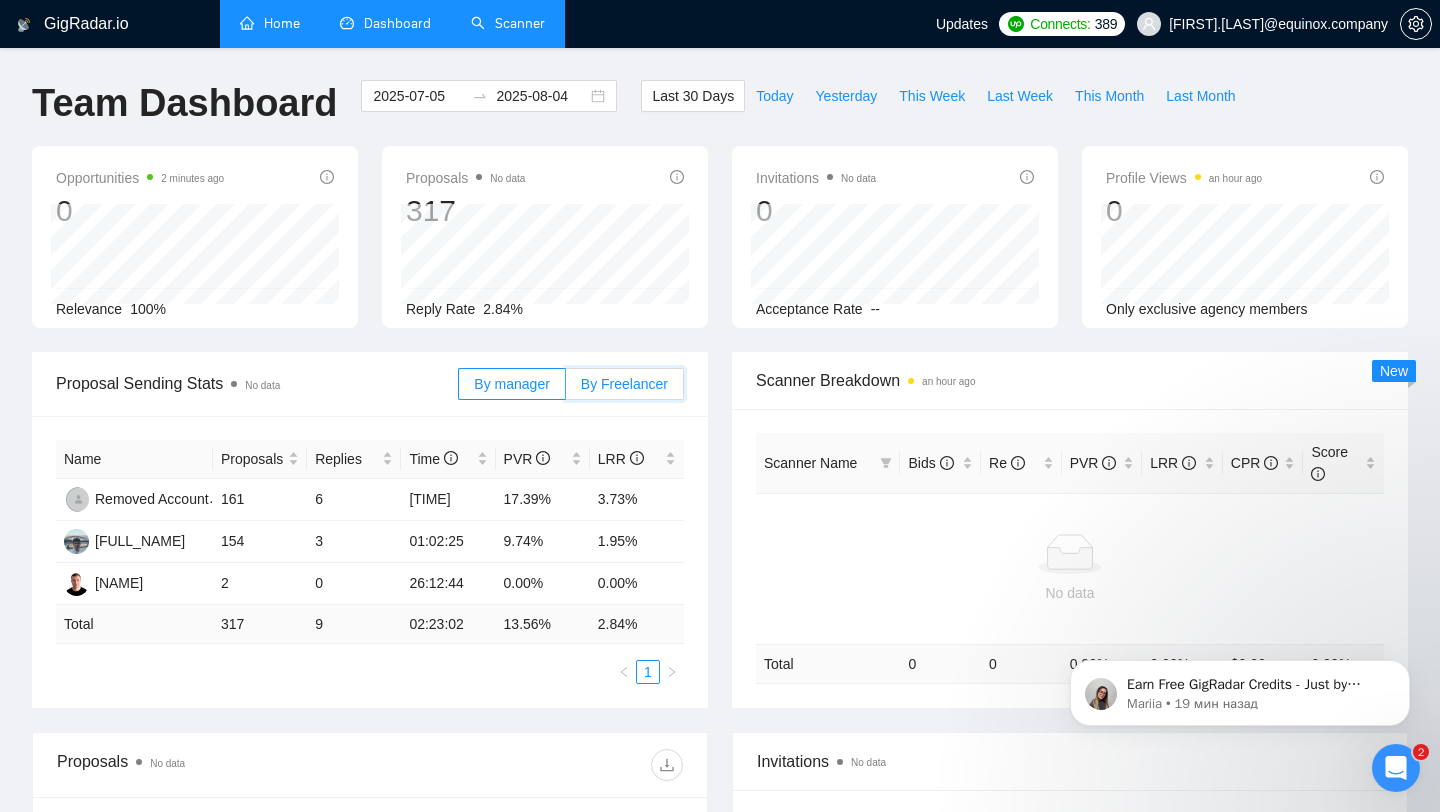 click on "By Freelancer" at bounding box center [566, 389] 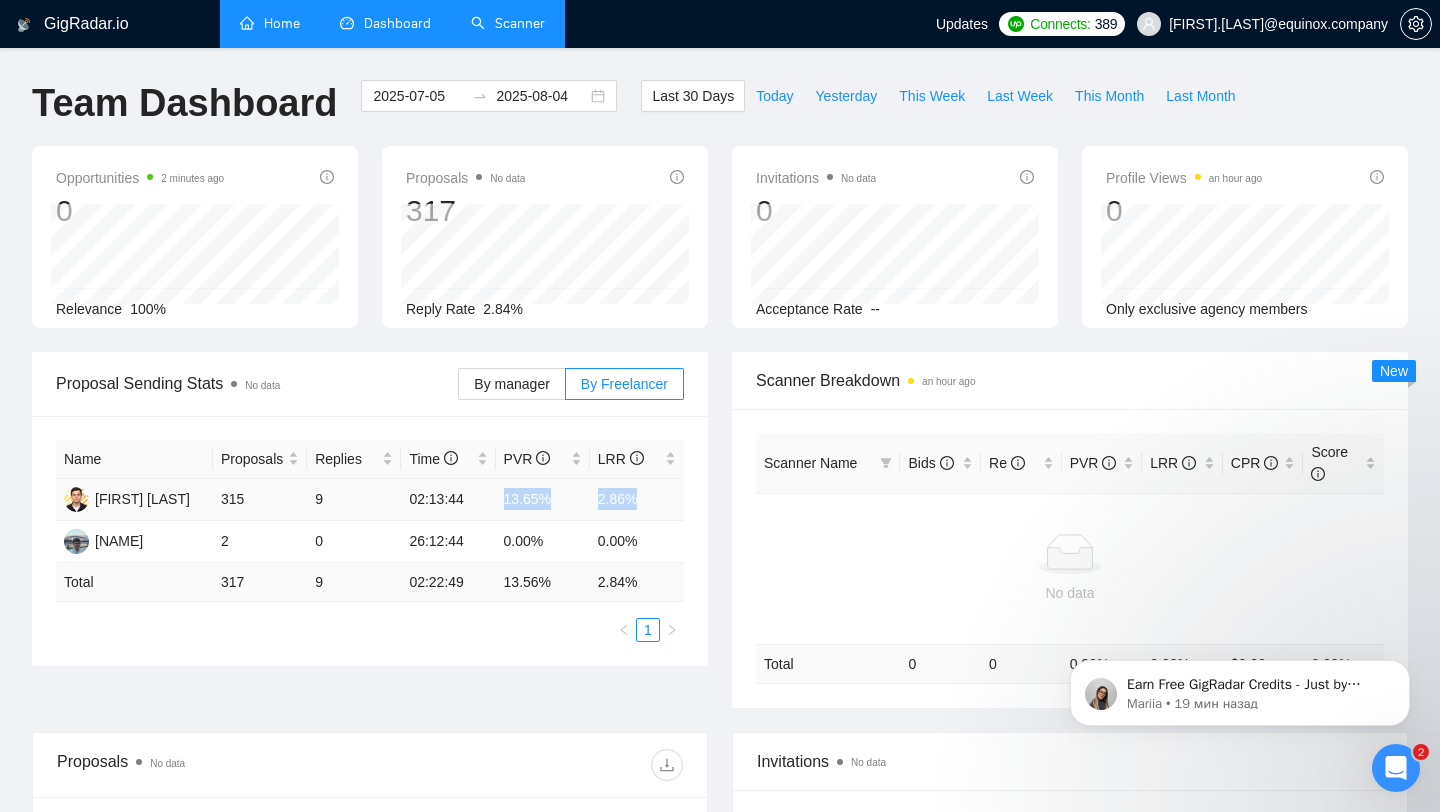 drag, startPoint x: 638, startPoint y: 499, endPoint x: 443, endPoint y: 498, distance: 195.00256 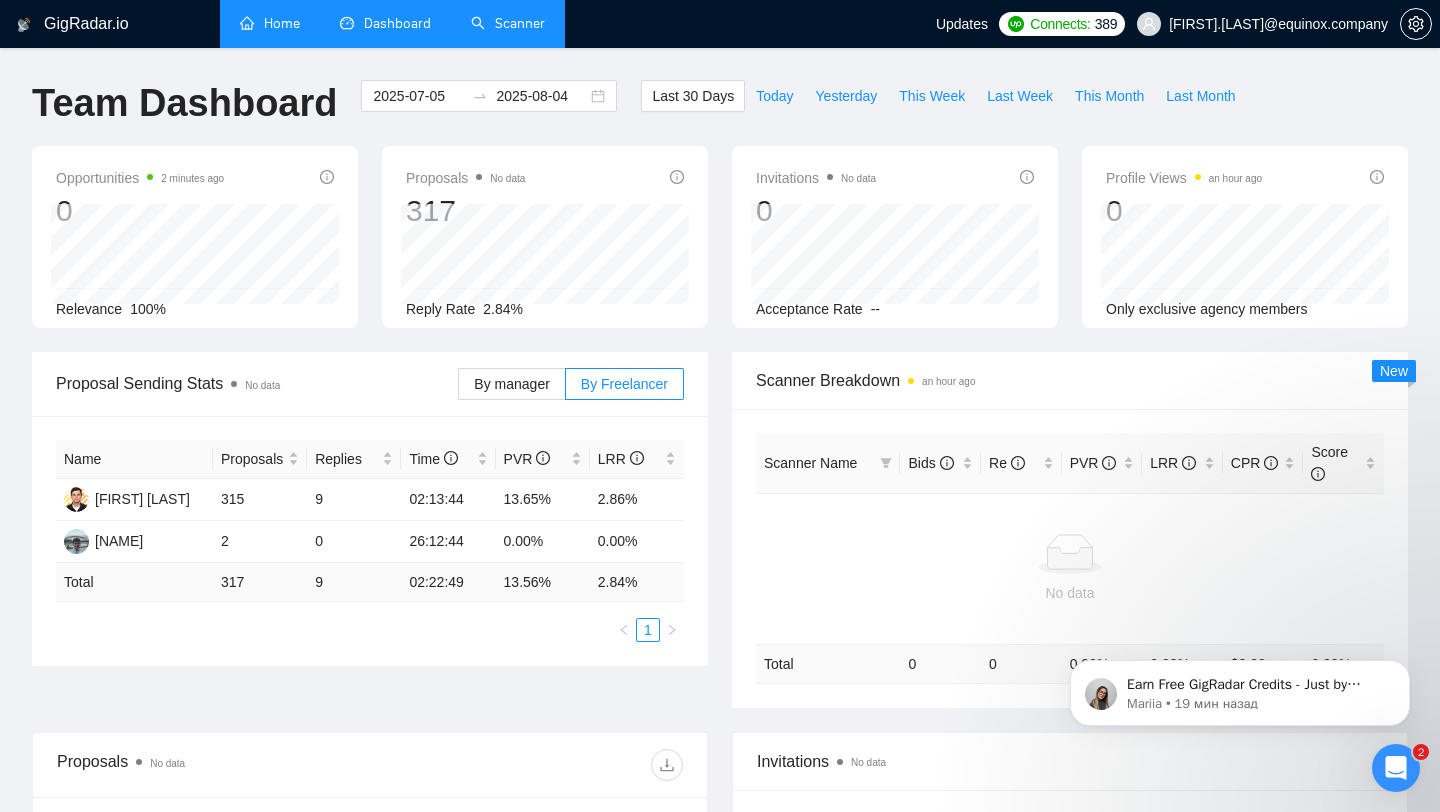 click on "Name Proposals Replies Time LVR LRR [FIRST] [LAST] 315 9 02:13:44 13.65% 2.86% [FIRST] [LAST] 2 0 26:12:44 0.00% 0.00% Total 317 9 02:22:49 13.56 % 2.84 % 1" at bounding box center [370, 541] 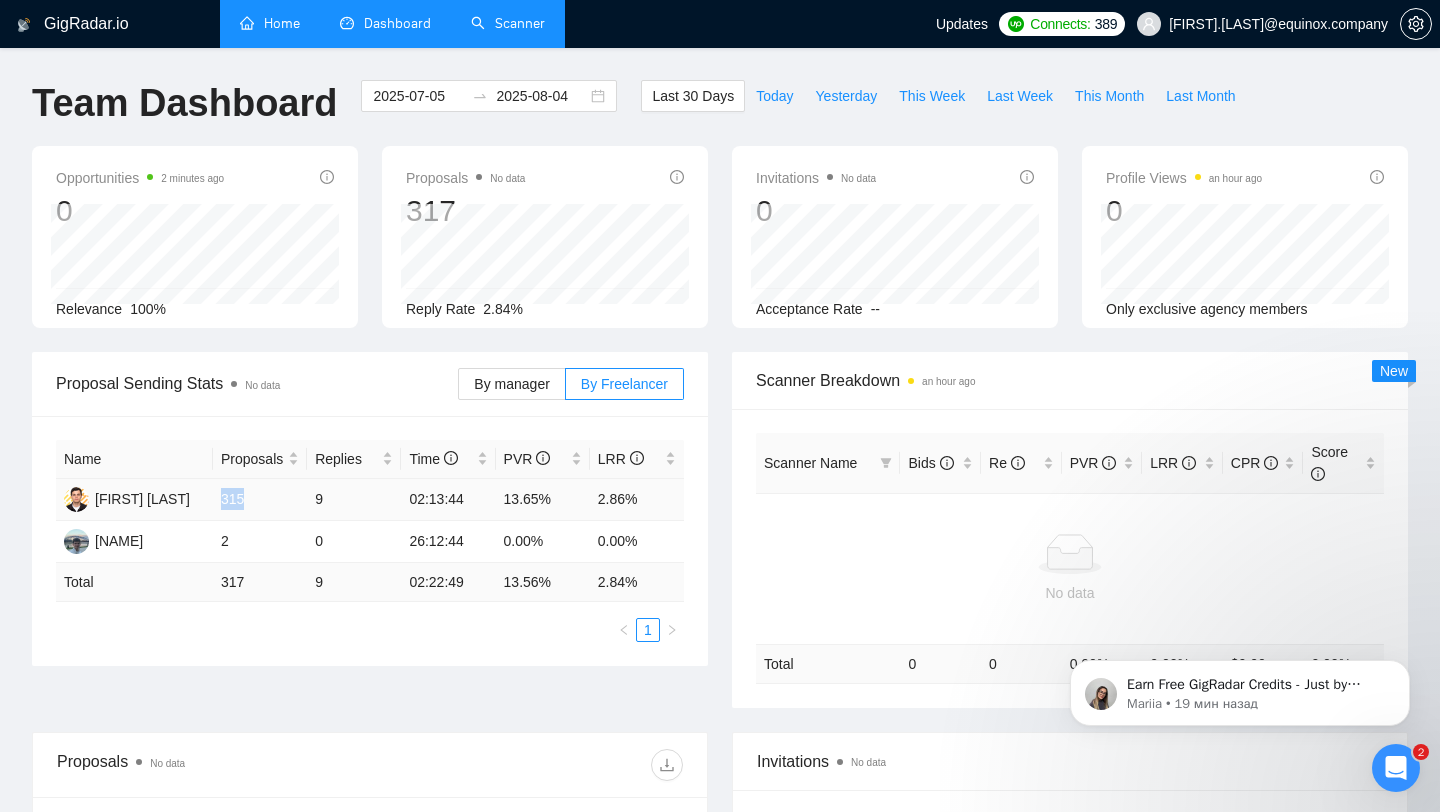 drag, startPoint x: 221, startPoint y: 497, endPoint x: 273, endPoint y: 497, distance: 52 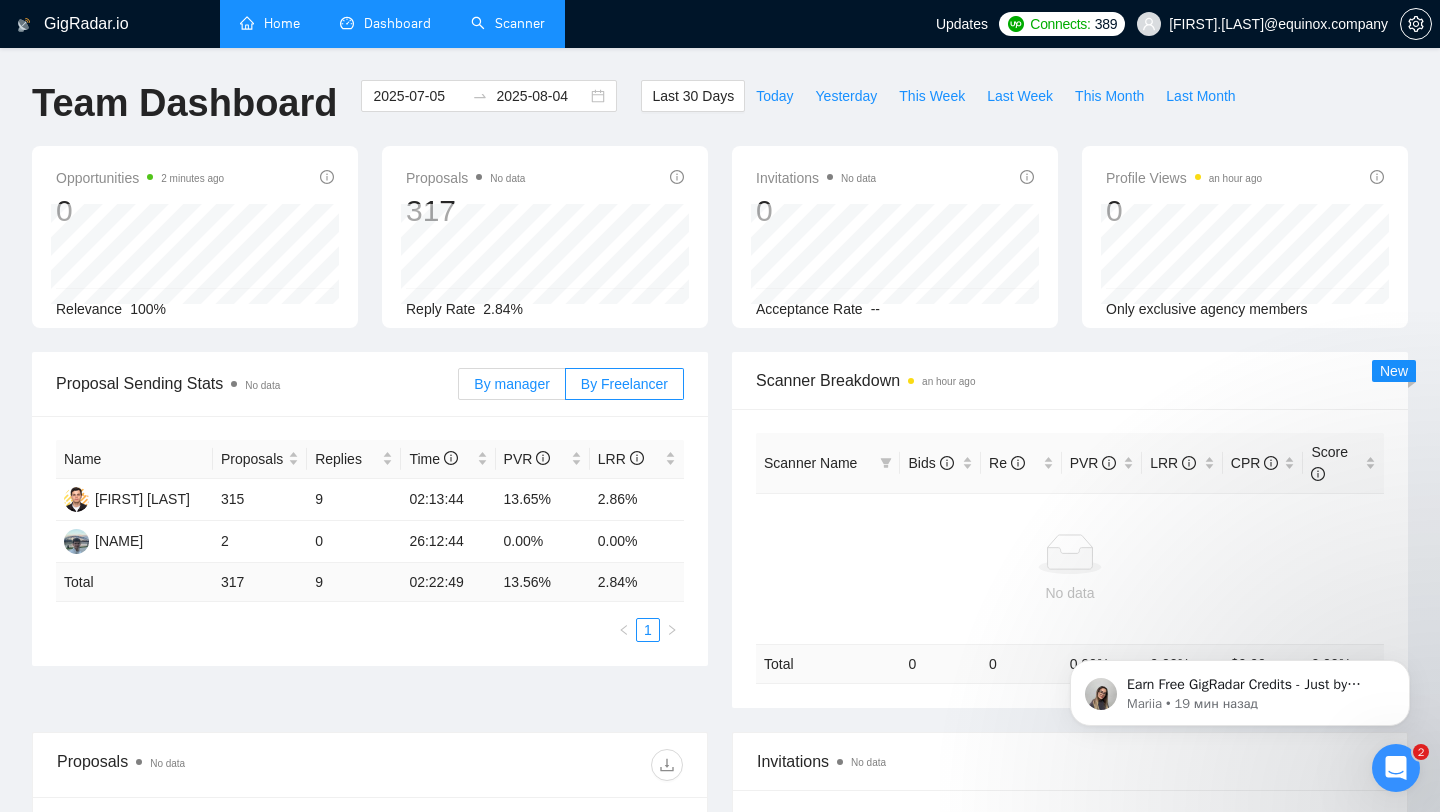 click on "By manager" at bounding box center (511, 384) 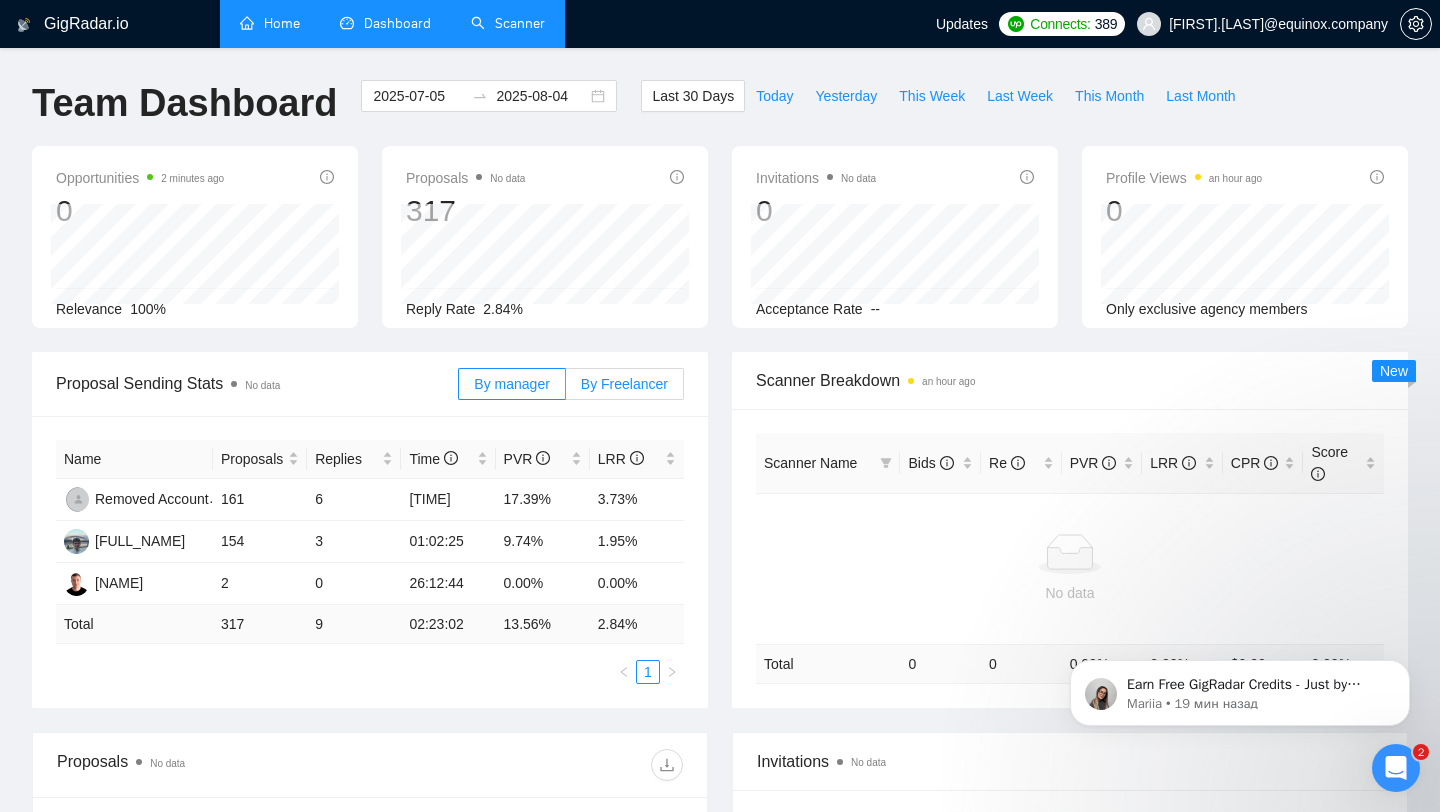 click on "By Freelancer" at bounding box center [625, 384] 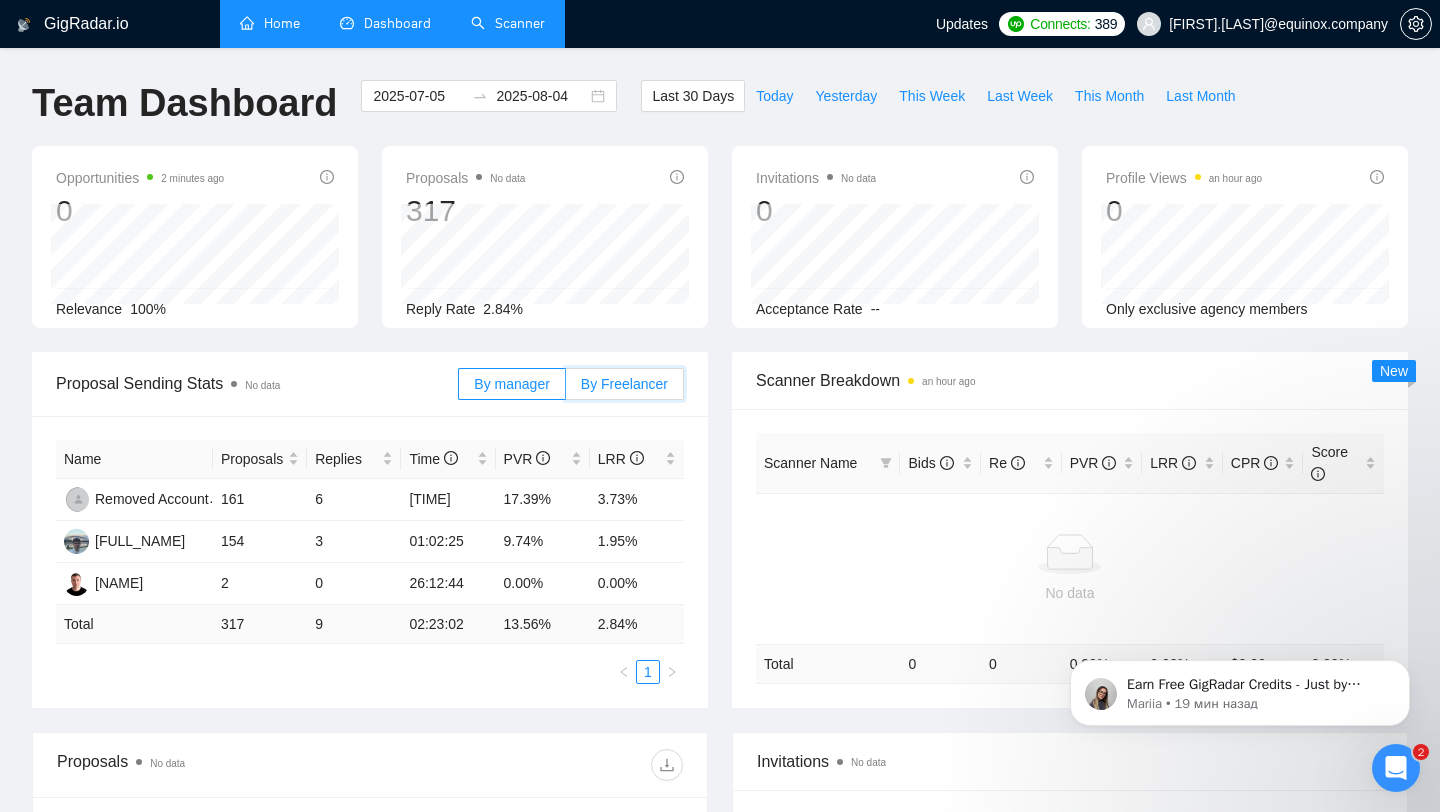 click on "By Freelancer" at bounding box center [566, 389] 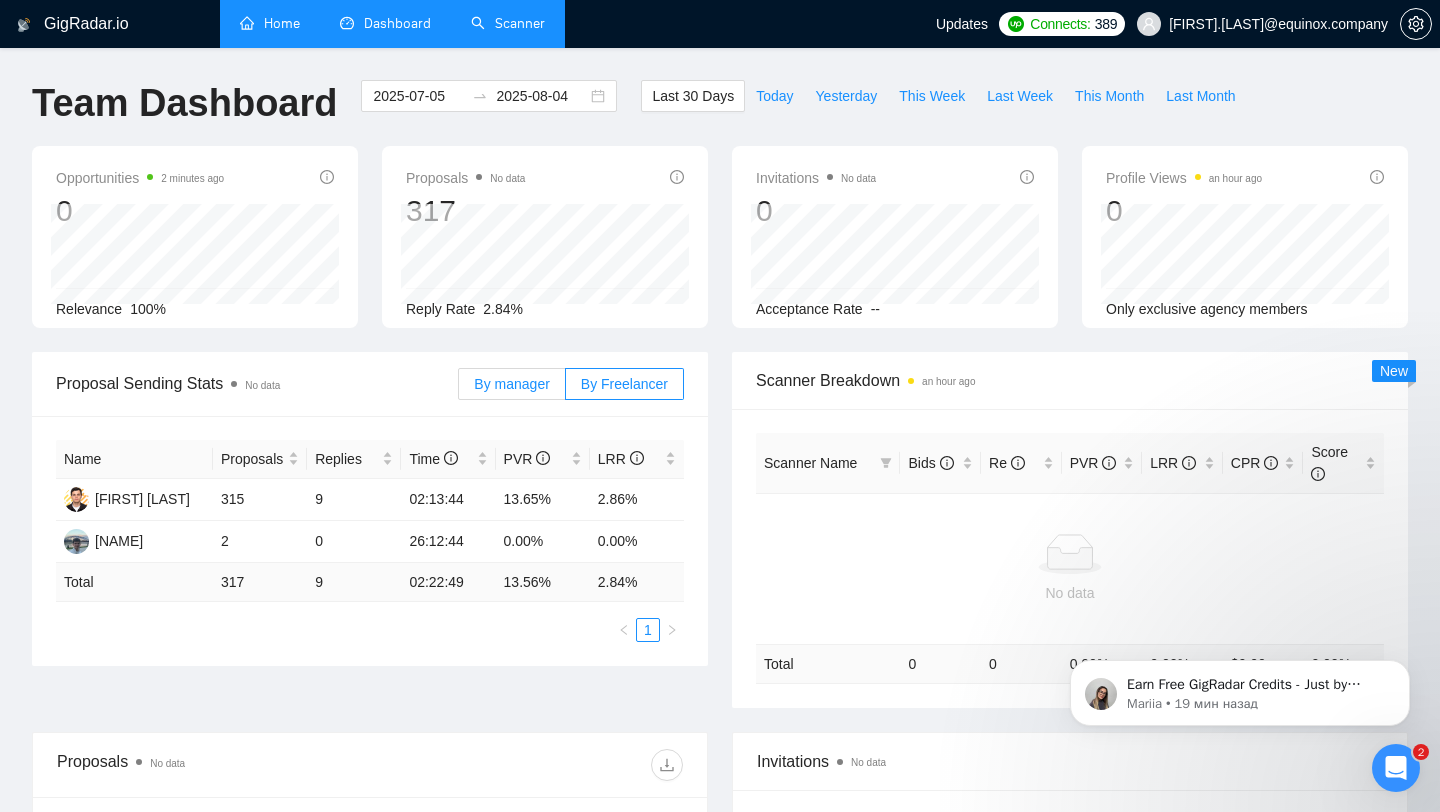 click on "By manager" at bounding box center [511, 384] 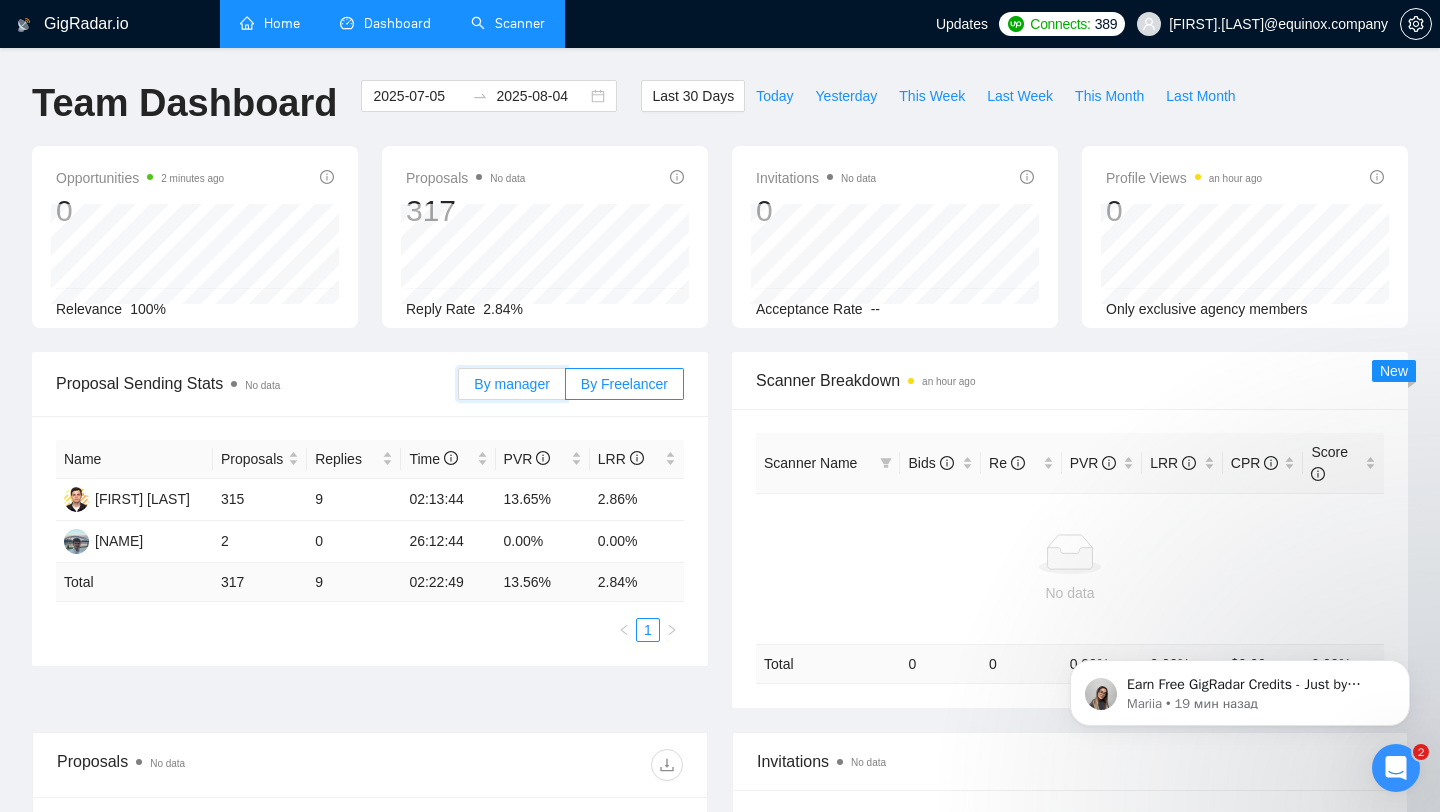 click on "By manager" at bounding box center [459, 389] 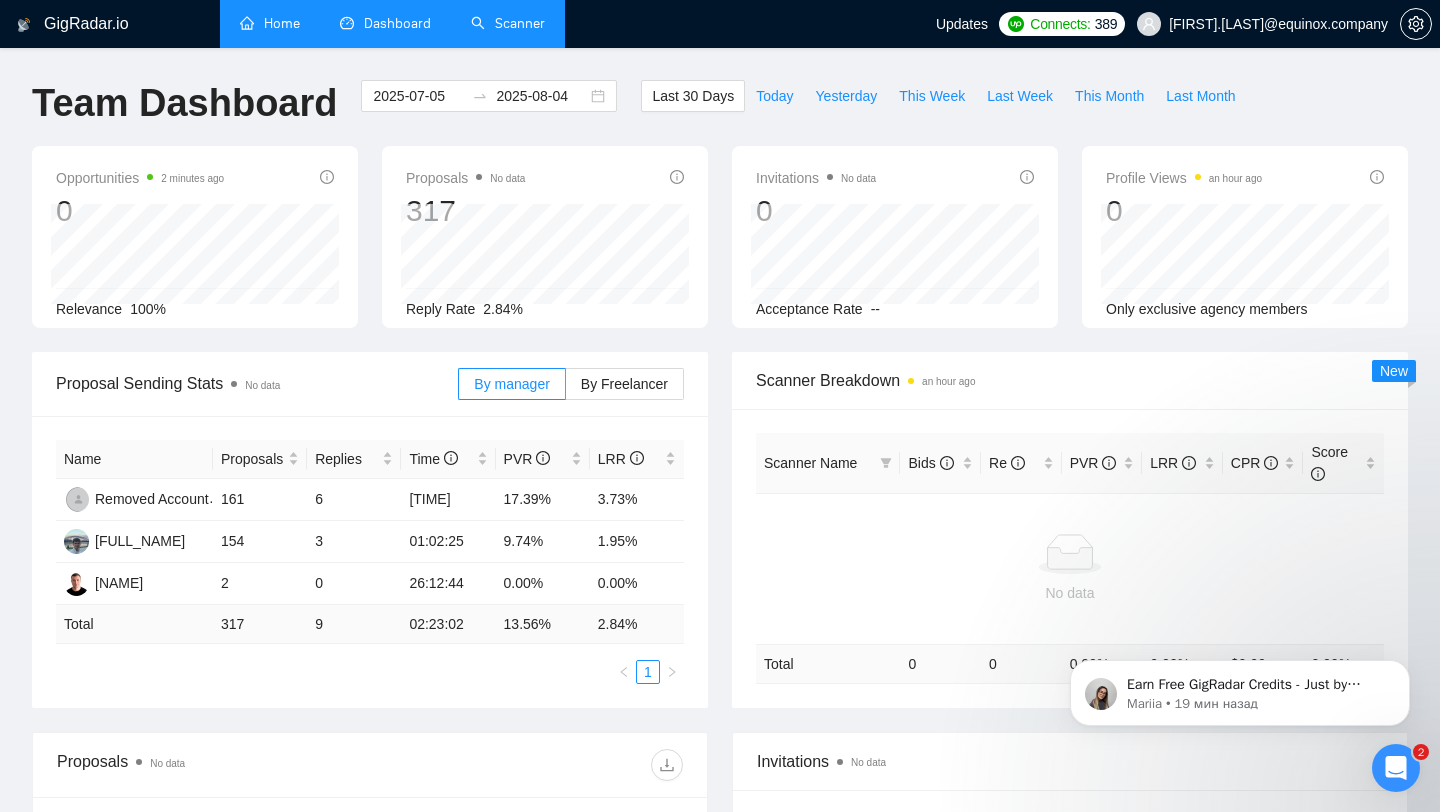 click on "Scanner" at bounding box center (508, 23) 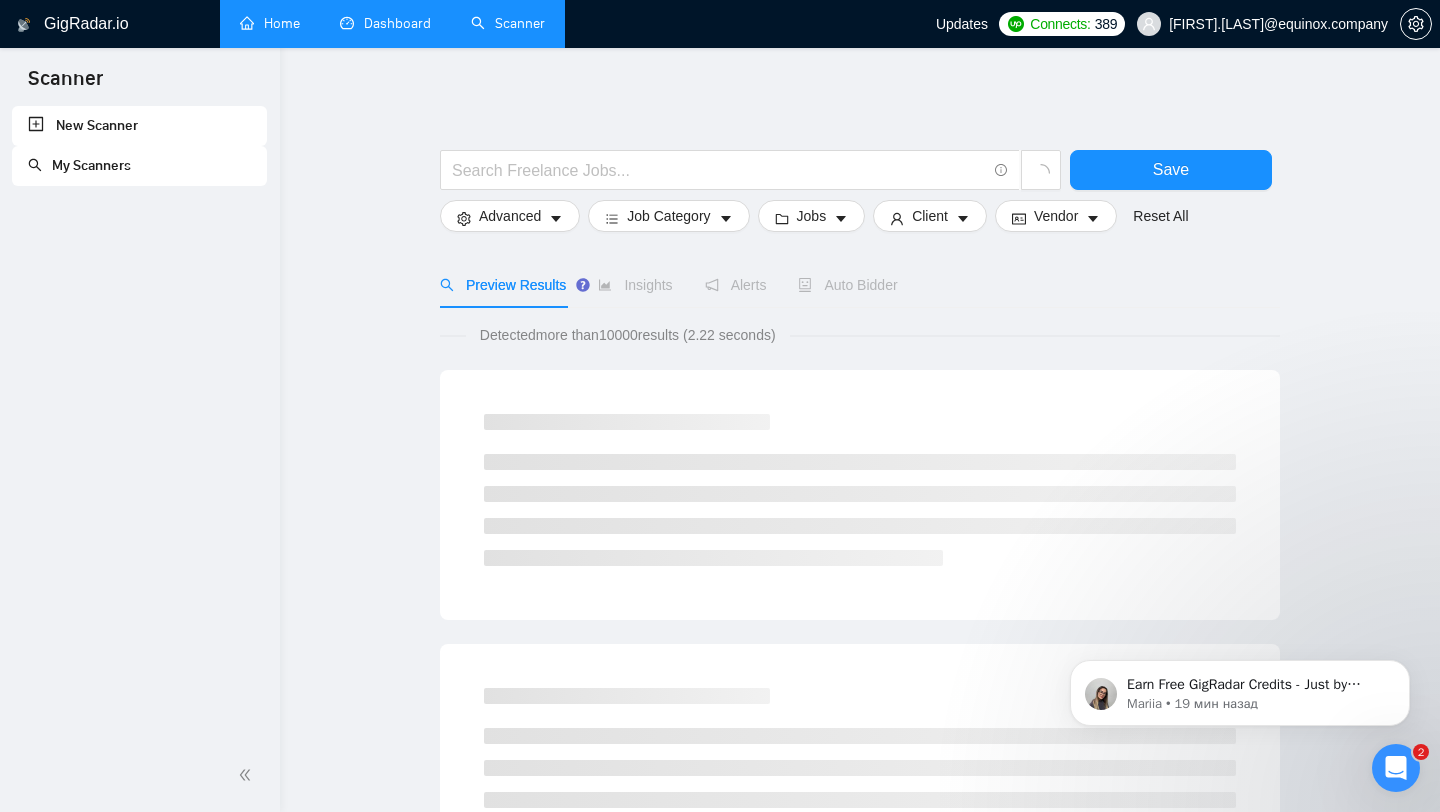 click on "New Scanner" at bounding box center [139, 126] 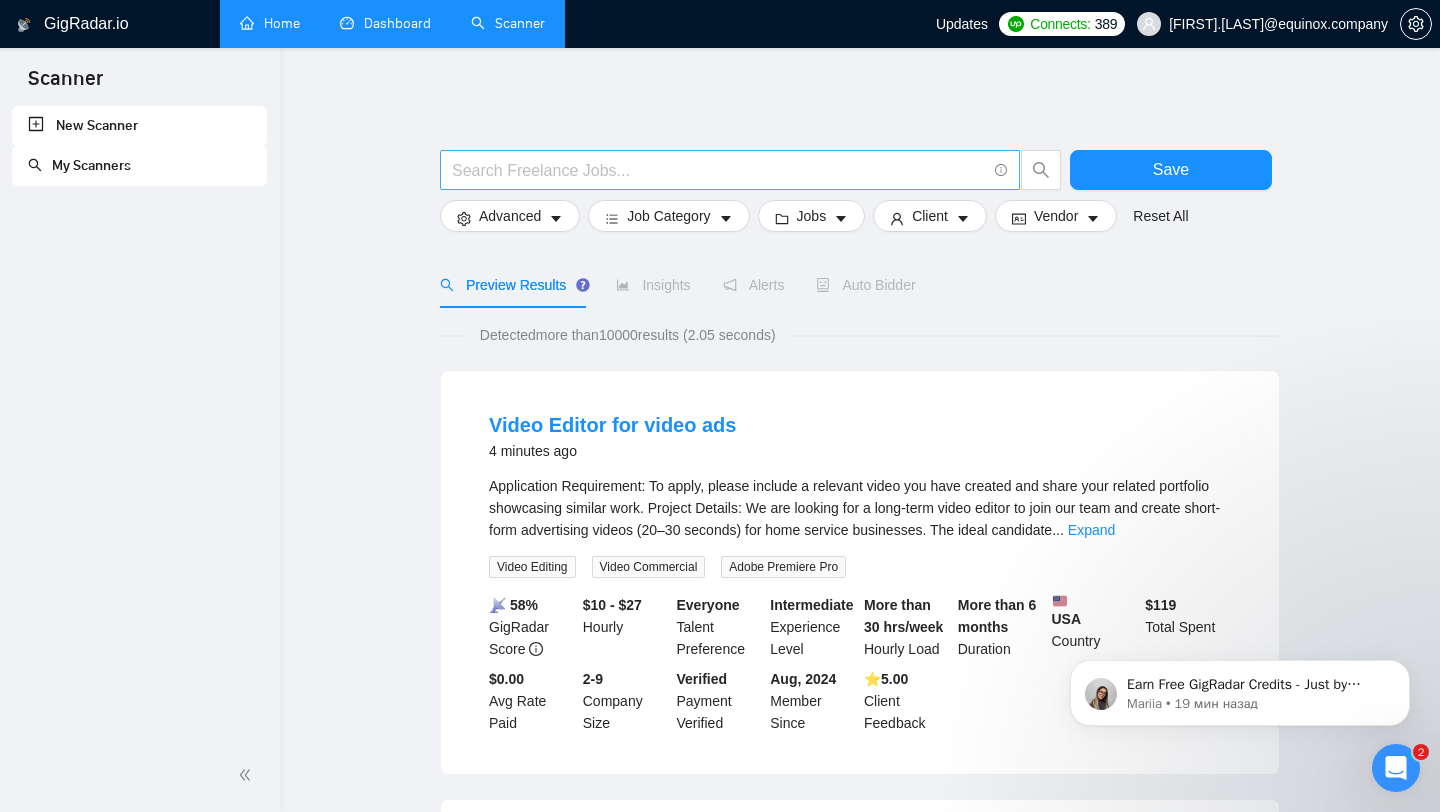 click at bounding box center (719, 170) 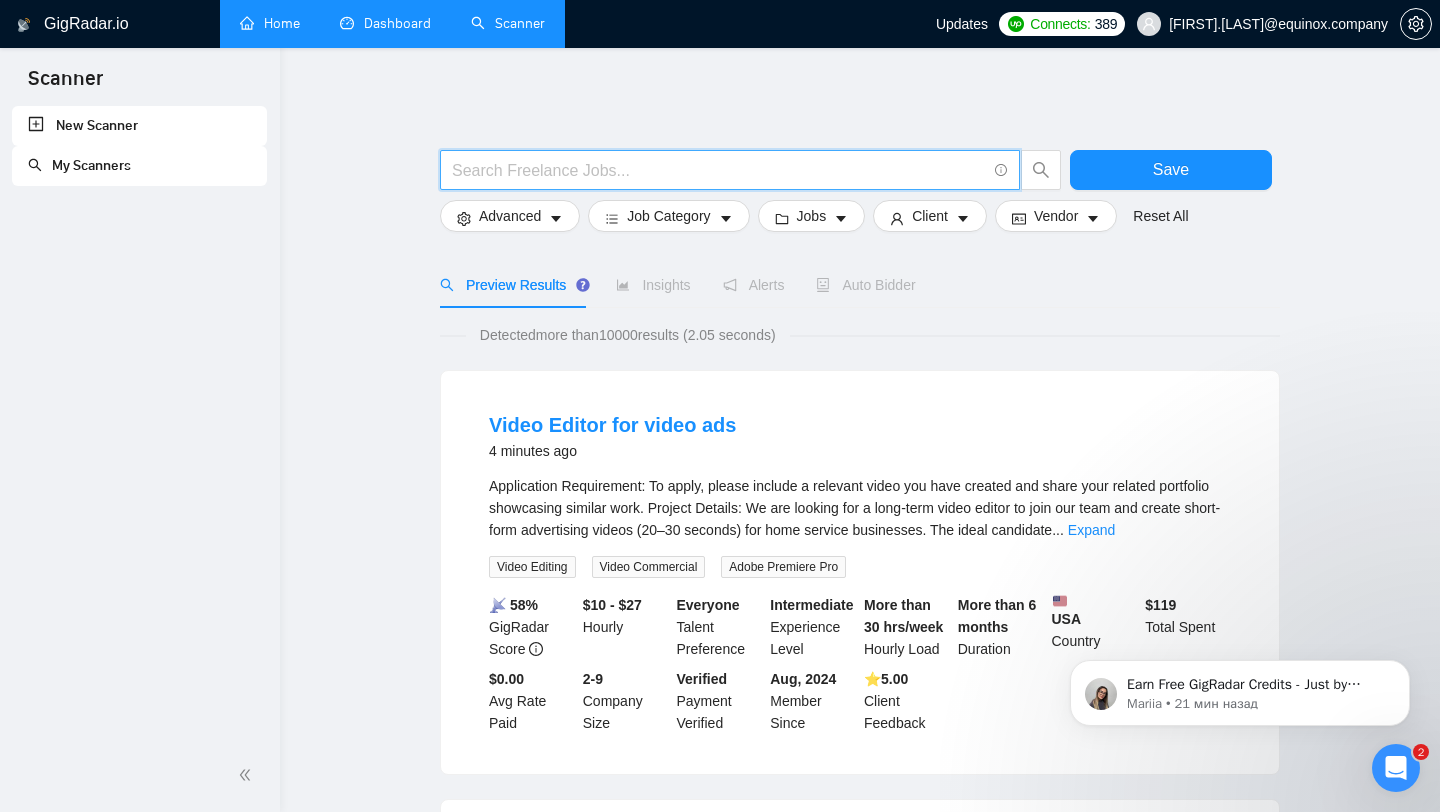 click at bounding box center (719, 170) 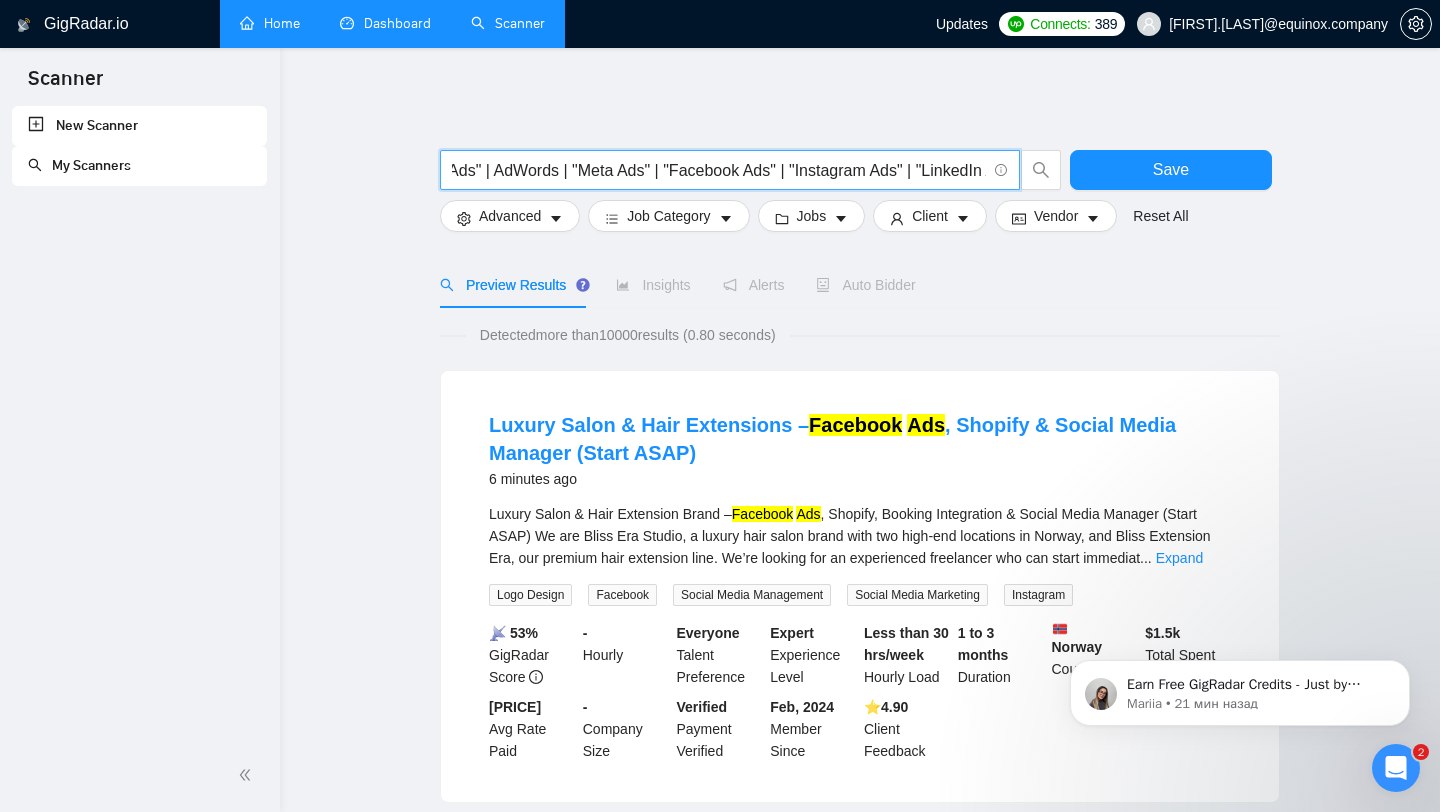scroll, scrollTop: 0, scrollLeft: 231, axis: horizontal 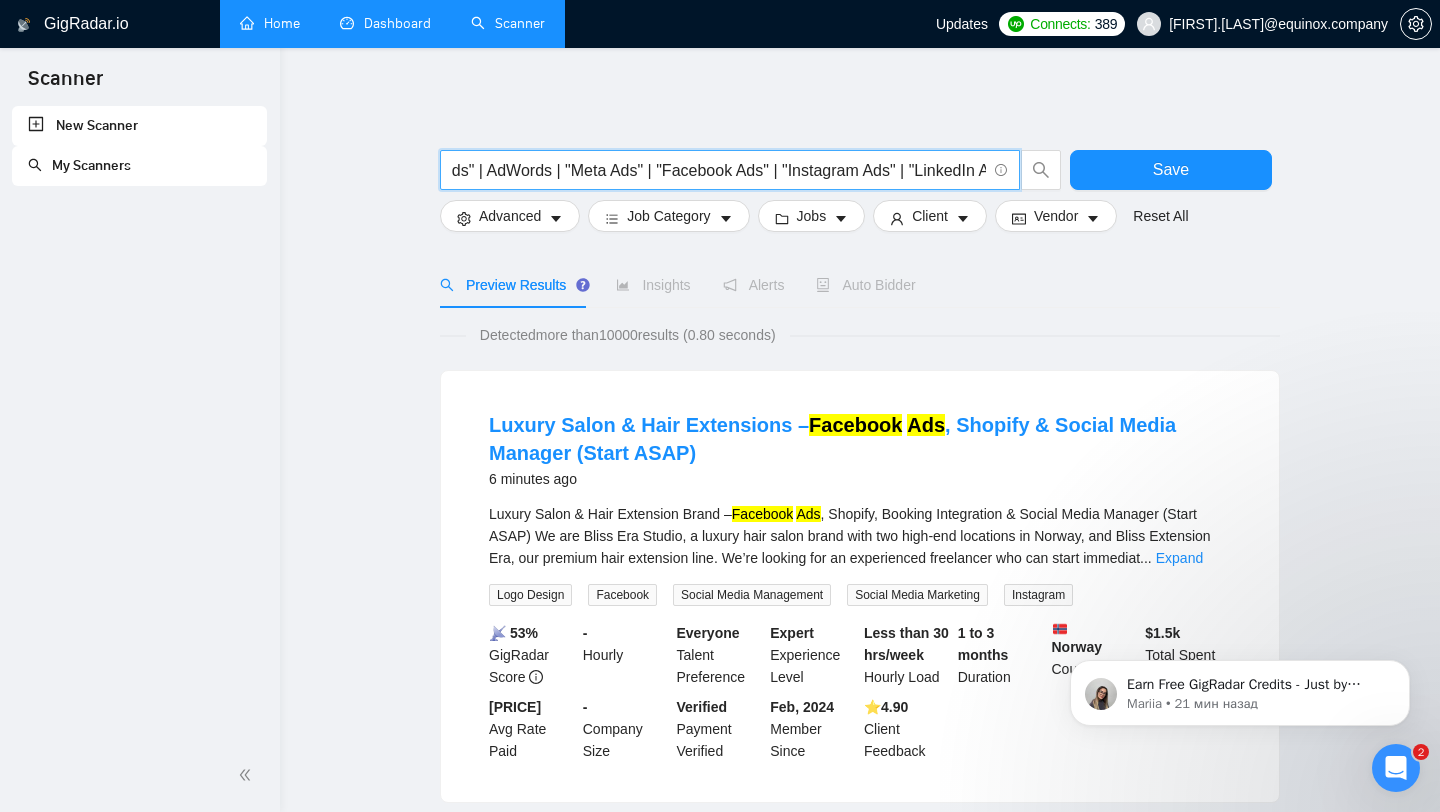 drag, startPoint x: 653, startPoint y: 171, endPoint x: 570, endPoint y: 169, distance: 83.02409 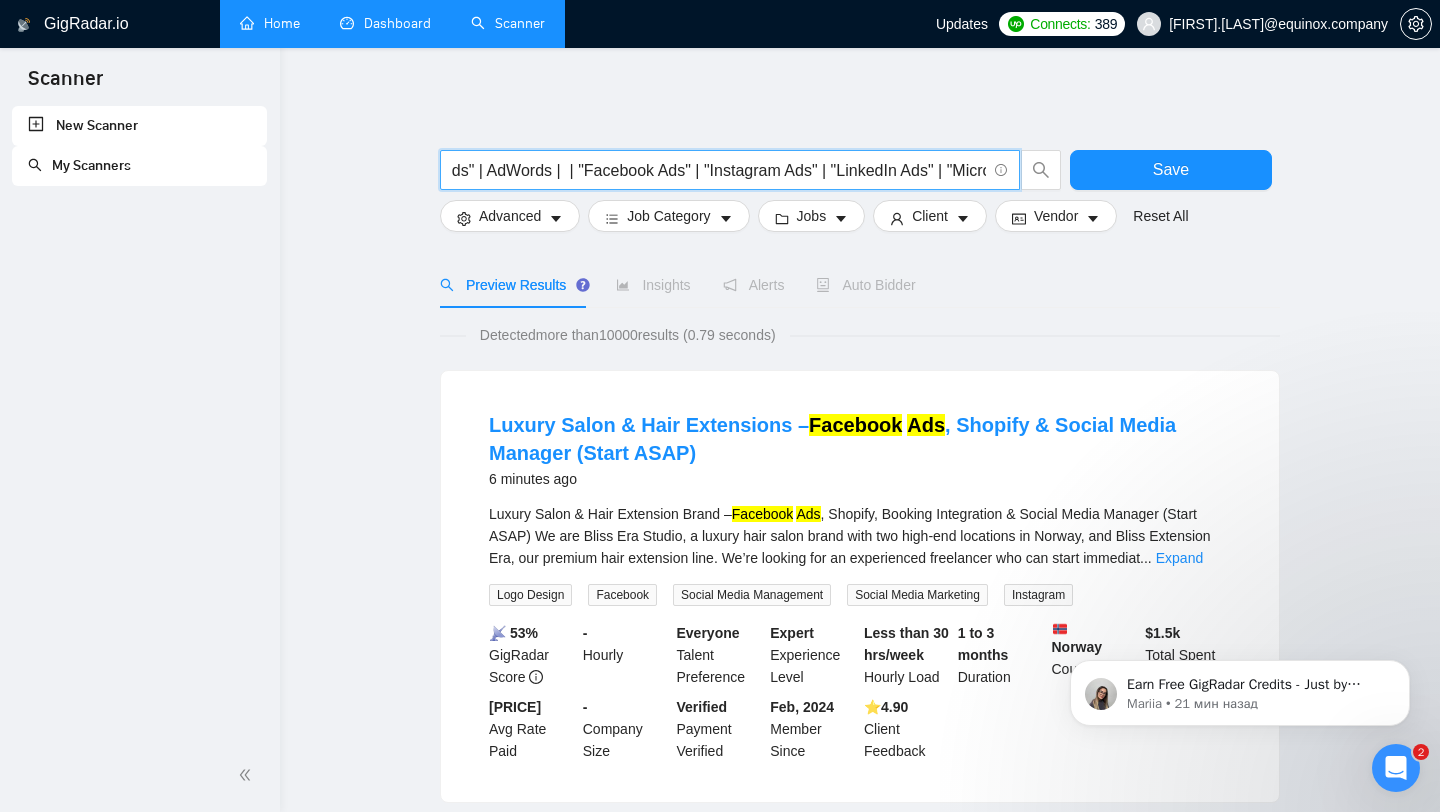 drag, startPoint x: 571, startPoint y: 169, endPoint x: 960, endPoint y: 180, distance: 389.1555 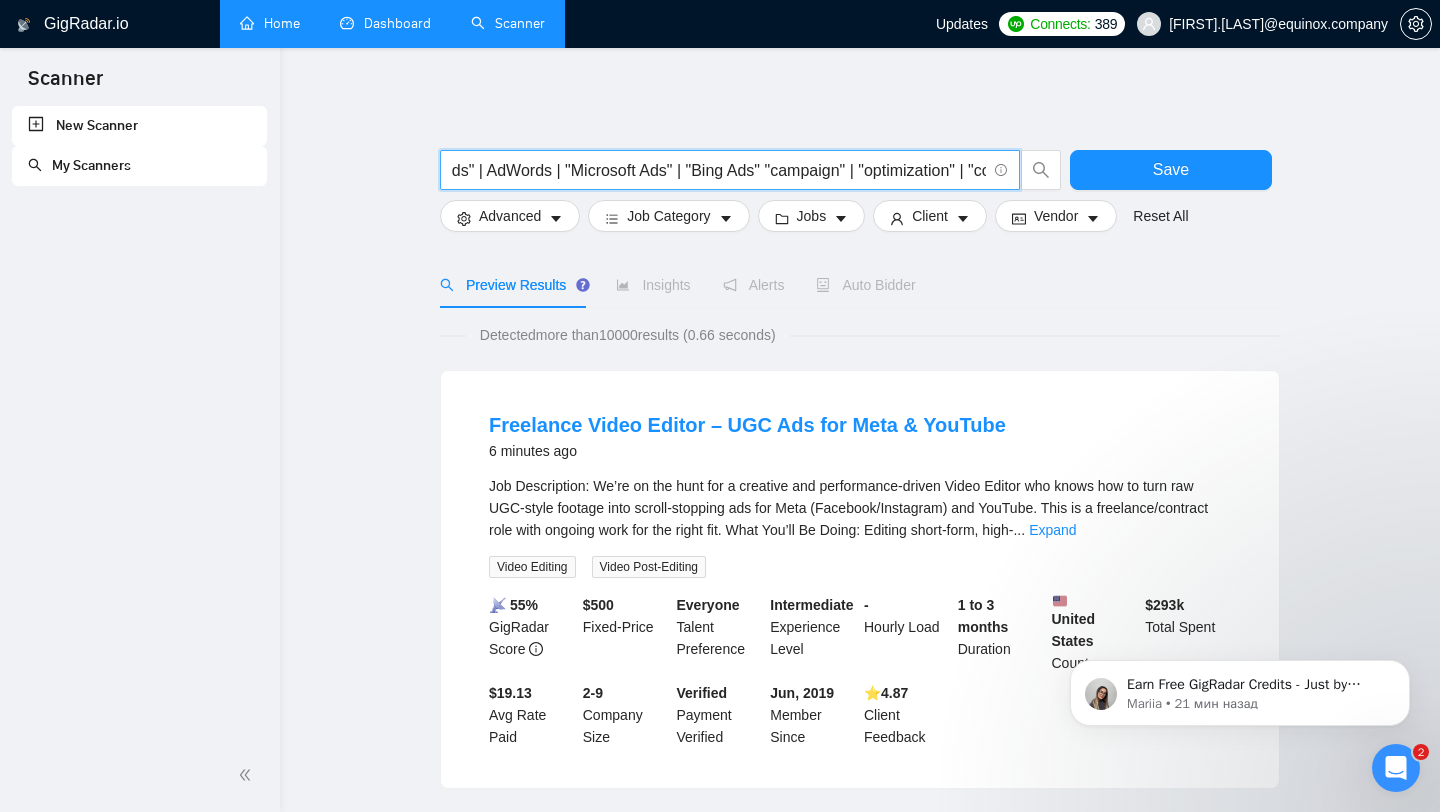 drag, startPoint x: 572, startPoint y: 170, endPoint x: 780, endPoint y: 175, distance: 208.06009 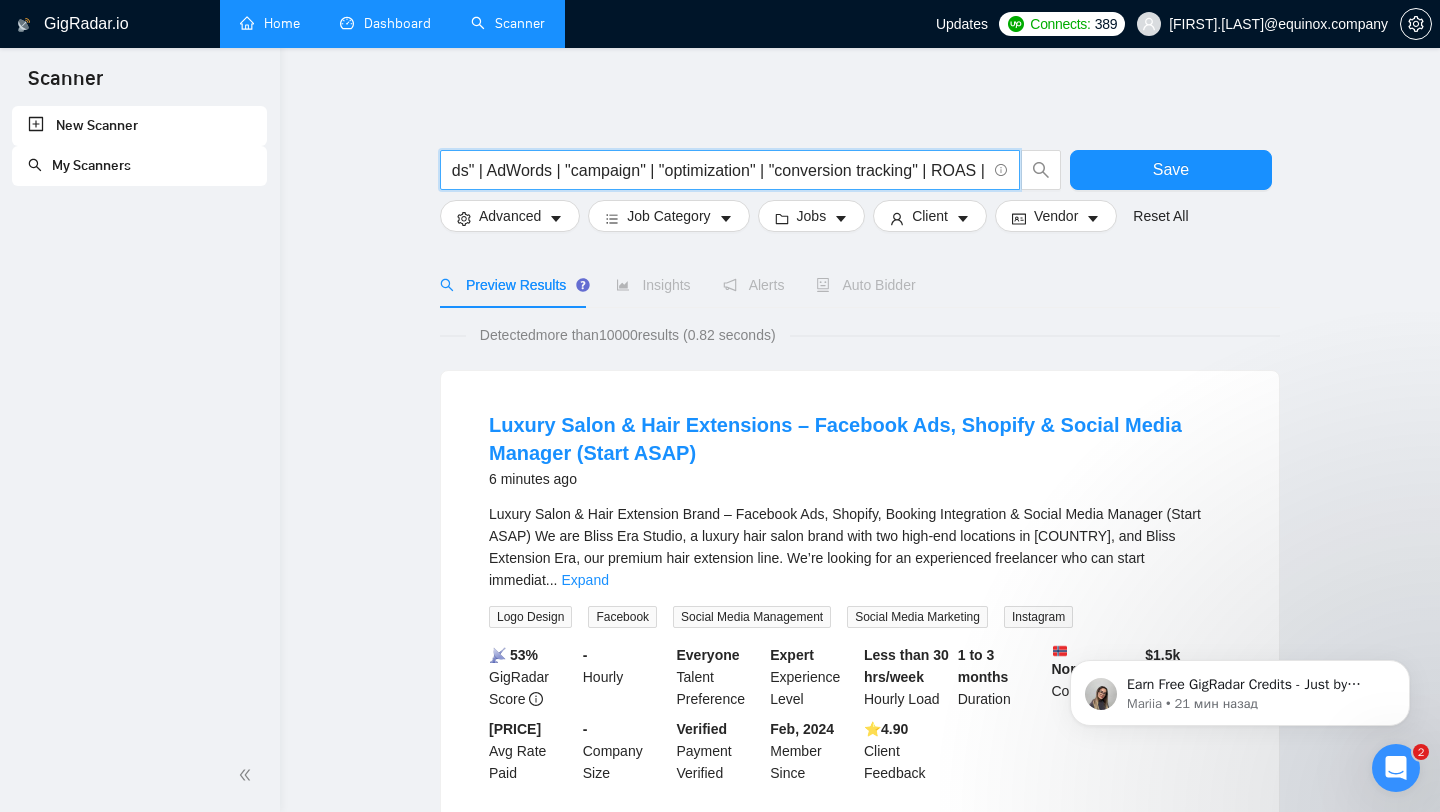 drag, startPoint x: 573, startPoint y: 166, endPoint x: 945, endPoint y: 179, distance: 372.22708 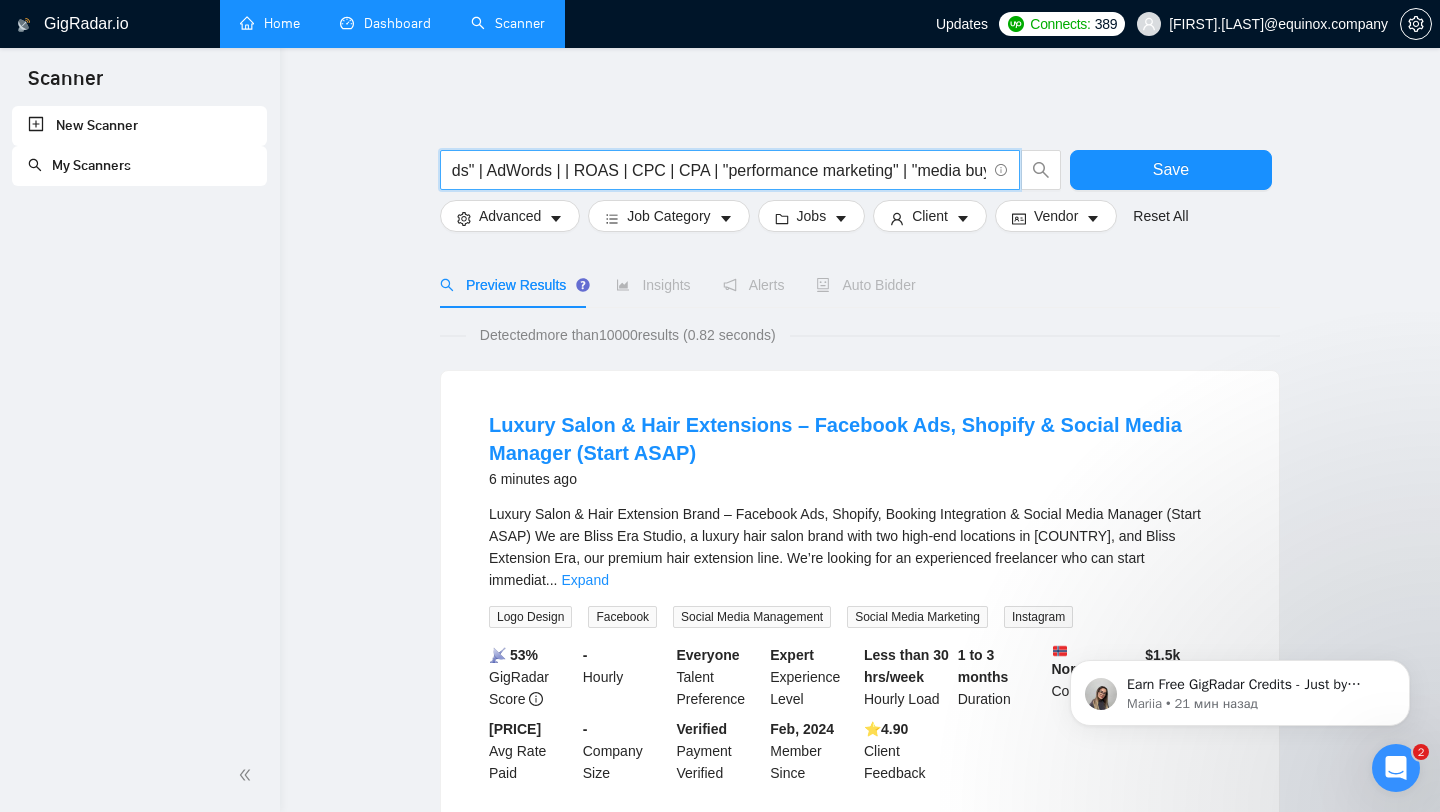 scroll, scrollTop: 0, scrollLeft: 950, axis: horizontal 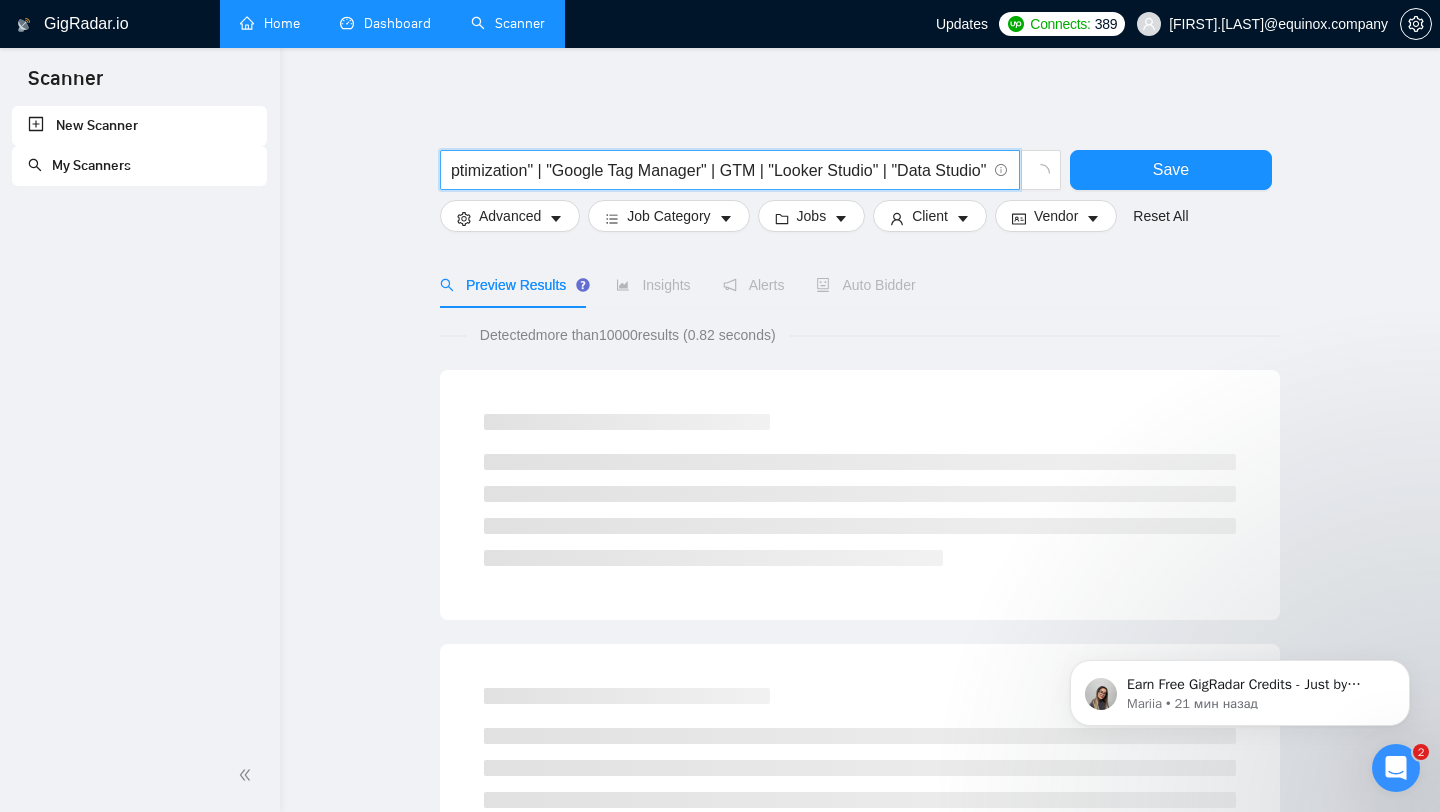 click on "PPC | "pay per click" | "Google Ads" | AdWords | | ROAS | CPC | CPA | "performance marketing" | "media buying" | "landing page optimization" | "Google Tag Manager" | GTM | "Looker Studio" | "Data Studio"" at bounding box center [719, 170] 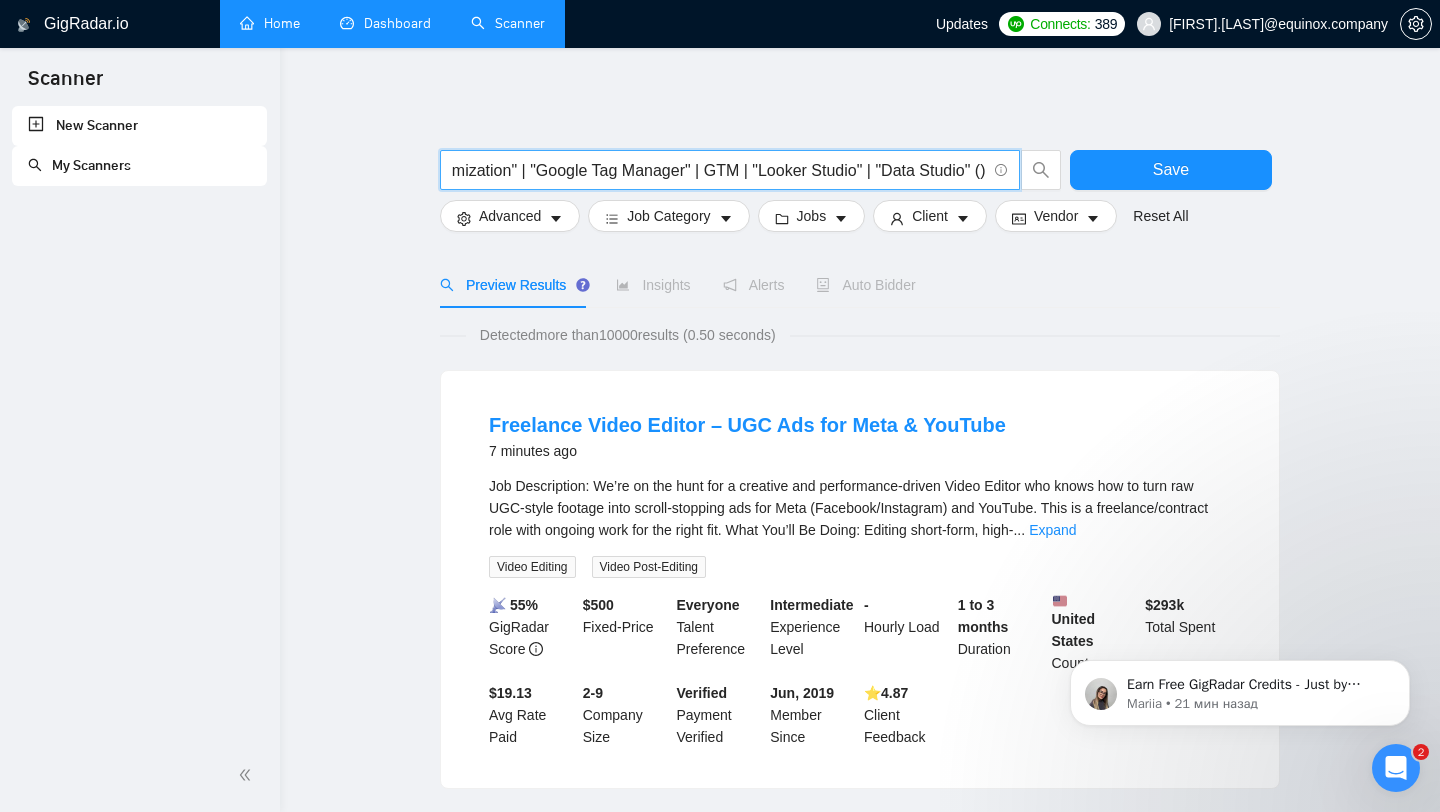 paste on ""campaign" | "optimization" | "conversion tracking"" 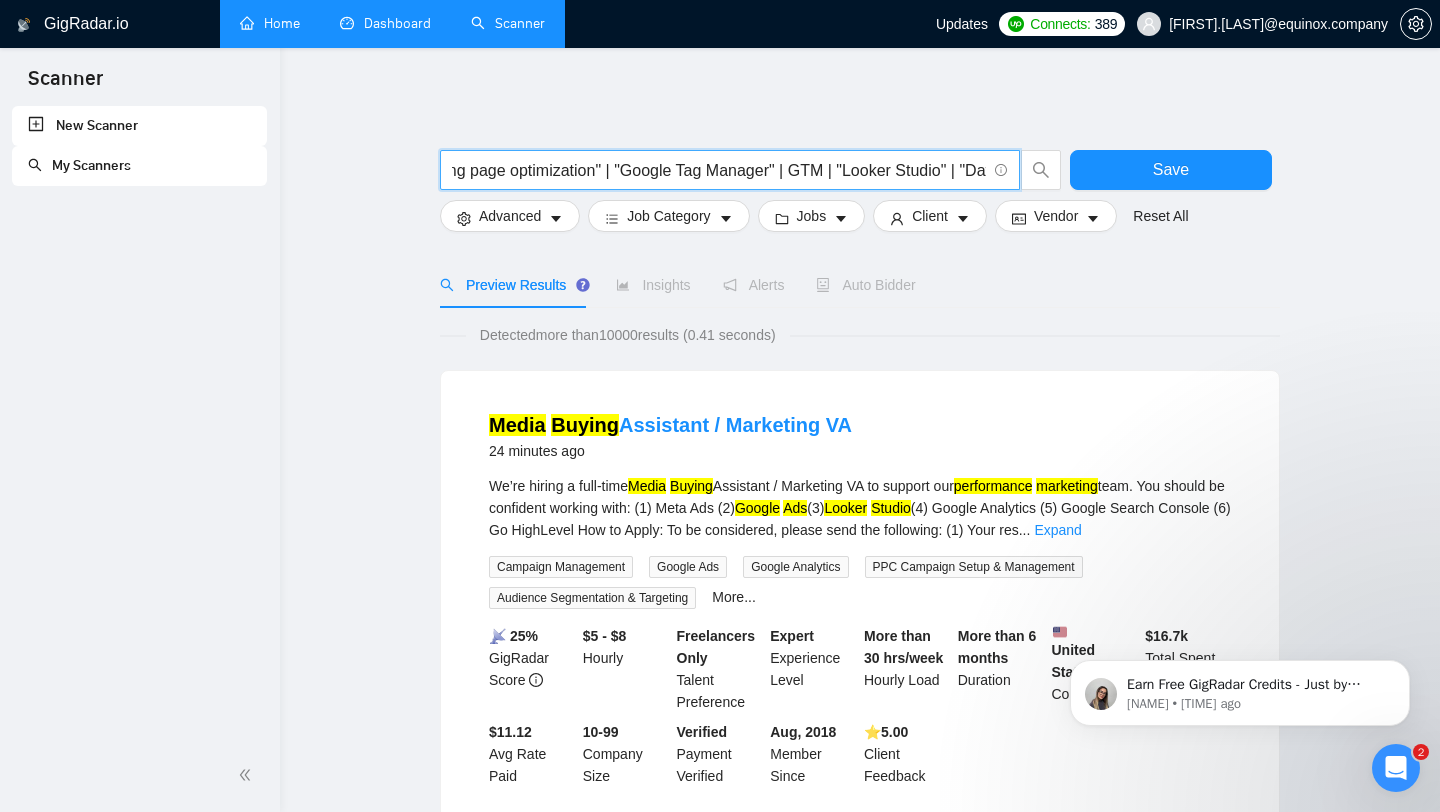 scroll, scrollTop: 0, scrollLeft: 836, axis: horizontal 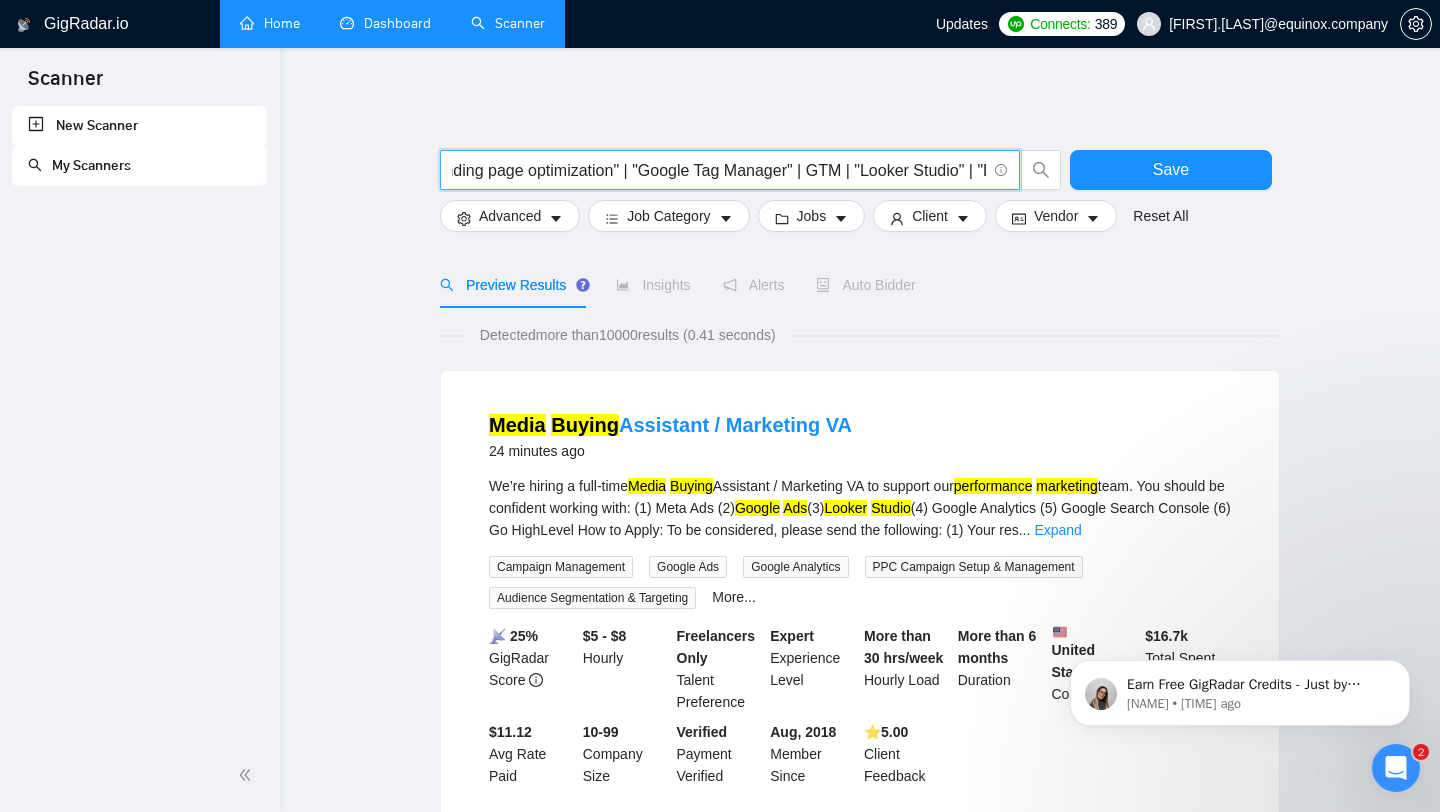 drag, startPoint x: 647, startPoint y: 169, endPoint x: 866, endPoint y: 151, distance: 219.73848 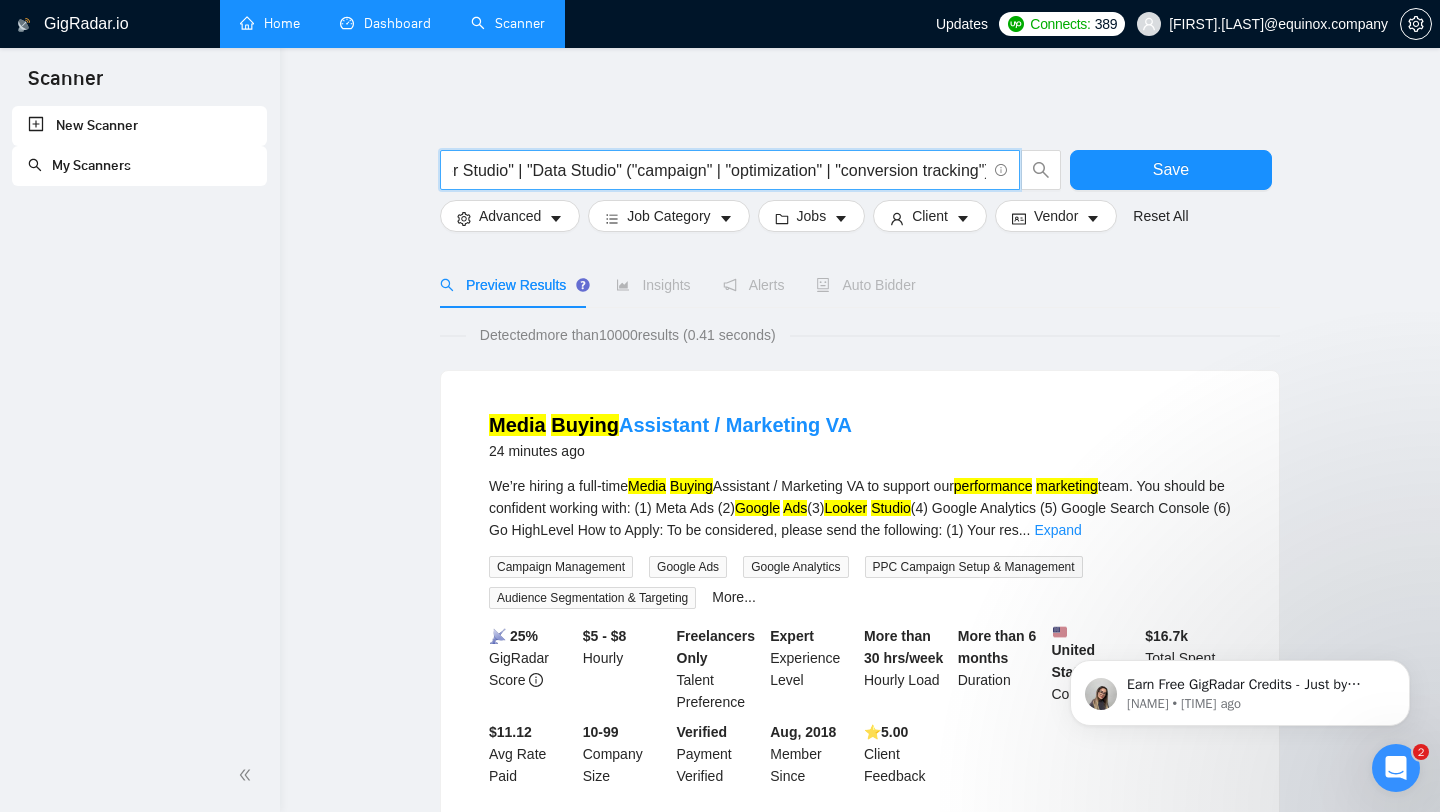 scroll, scrollTop: 0, scrollLeft: 1120, axis: horizontal 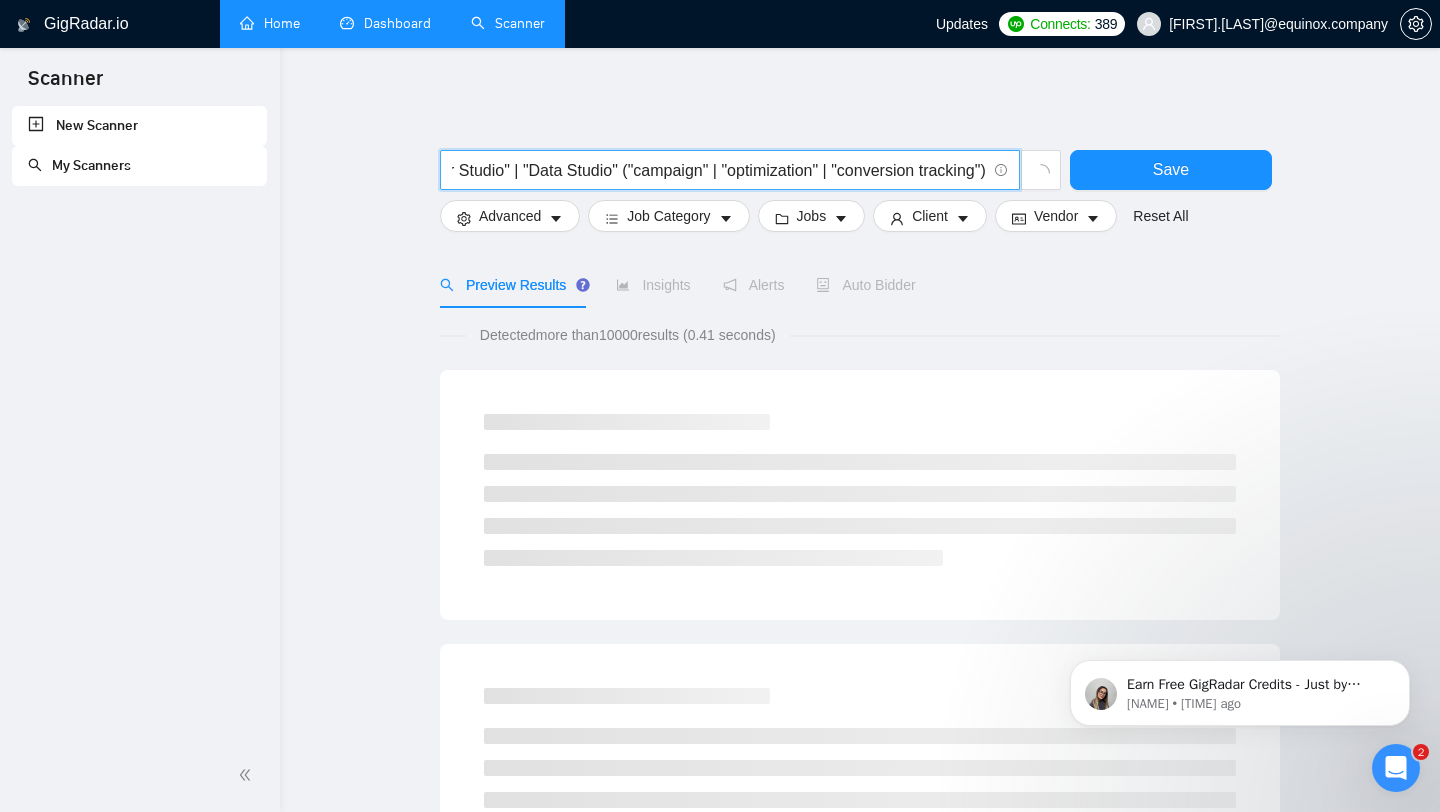 click on "PPC | "pay per click" | "Google Ads" | AdWords | | ROAS | CPC | CPA | "performance marketing" | "media buying" | "landing page optimization" | | "Looker Studio" | "Data Studio" ("campaign" | "optimization" | "conversion tracking")" at bounding box center (719, 170) 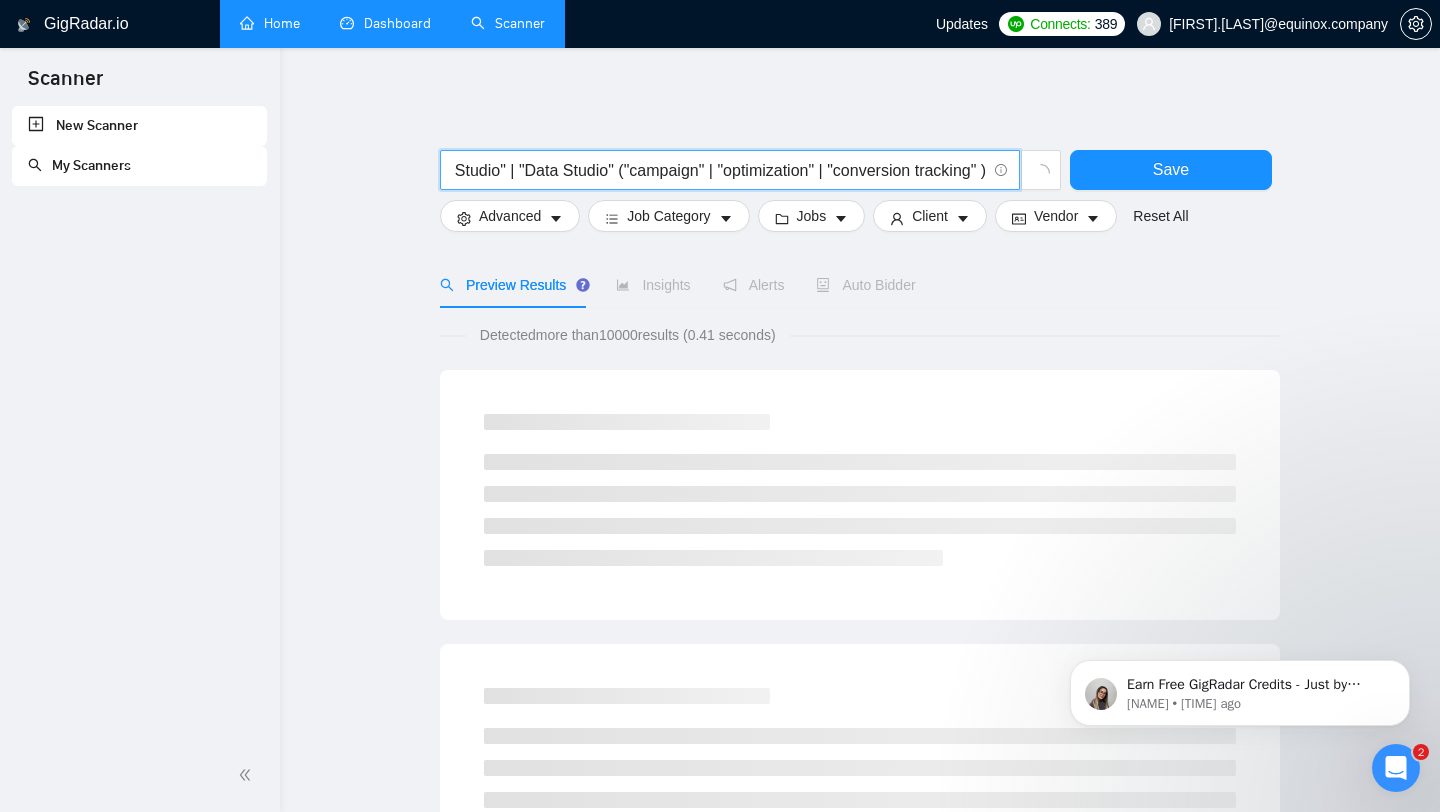 paste on ""Google Tag Manager" | GTM" 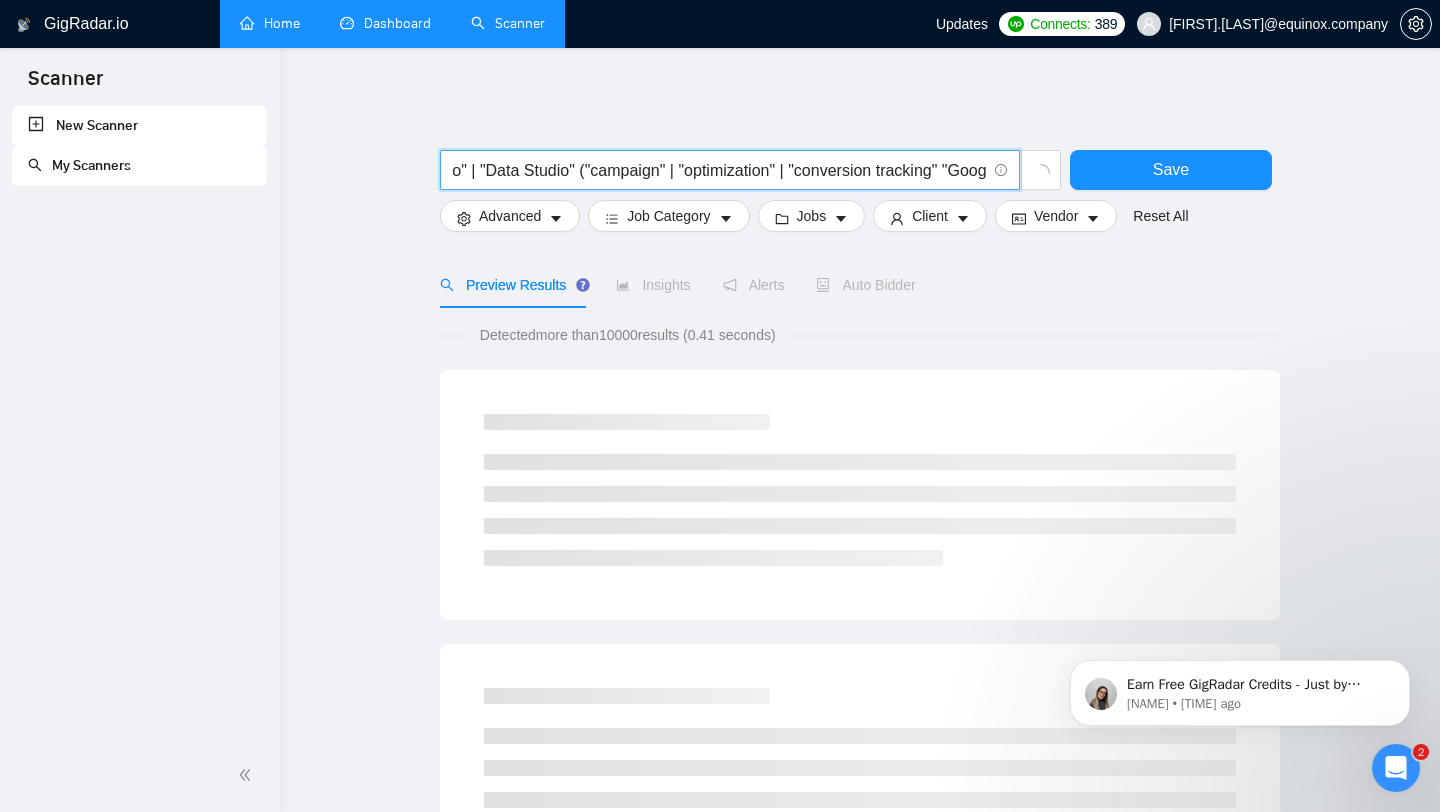scroll, scrollTop: 0, scrollLeft: 1335, axis: horizontal 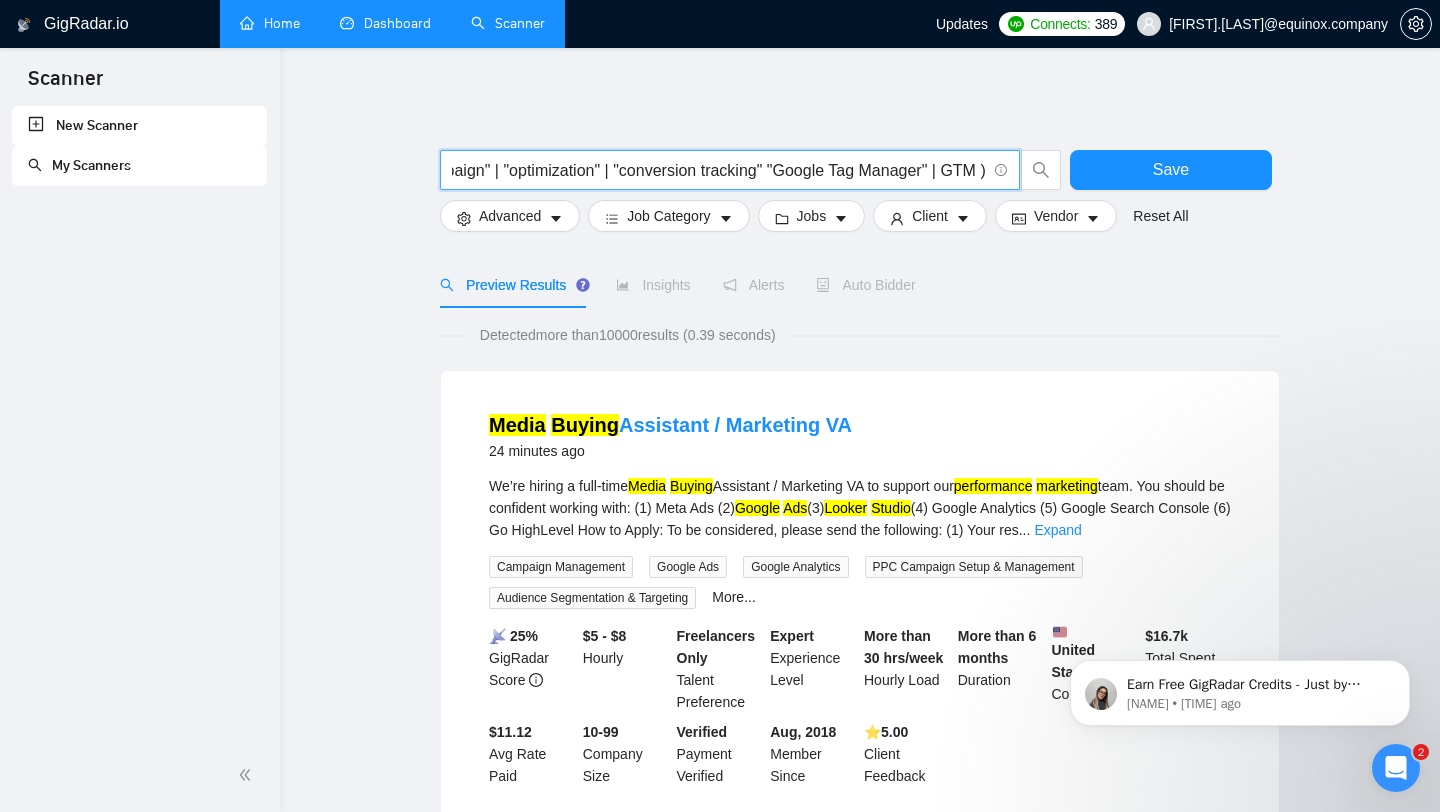 click on "PPC | "pay per click" | "Google Ads" | AdWords | | ROAS | CPC | CPA | "performance marketing" | "media buying" | "landing page optimization" | | "Looker Studio" | "Data Studio" ("campaign" | "optimization" | "conversion tracking" "Google Tag Manager" | GTM )" at bounding box center [719, 170] 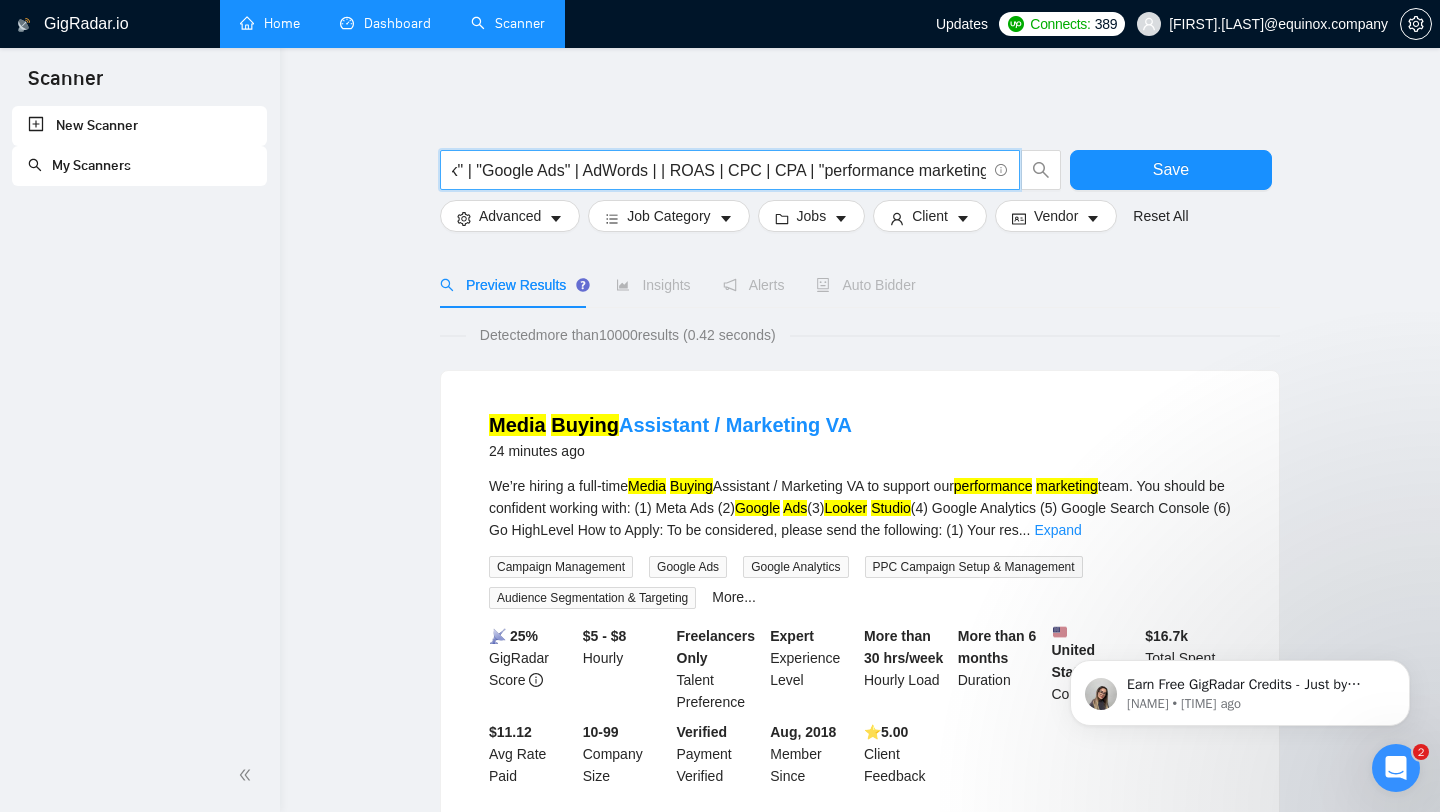 scroll, scrollTop: 0, scrollLeft: 189, axis: horizontal 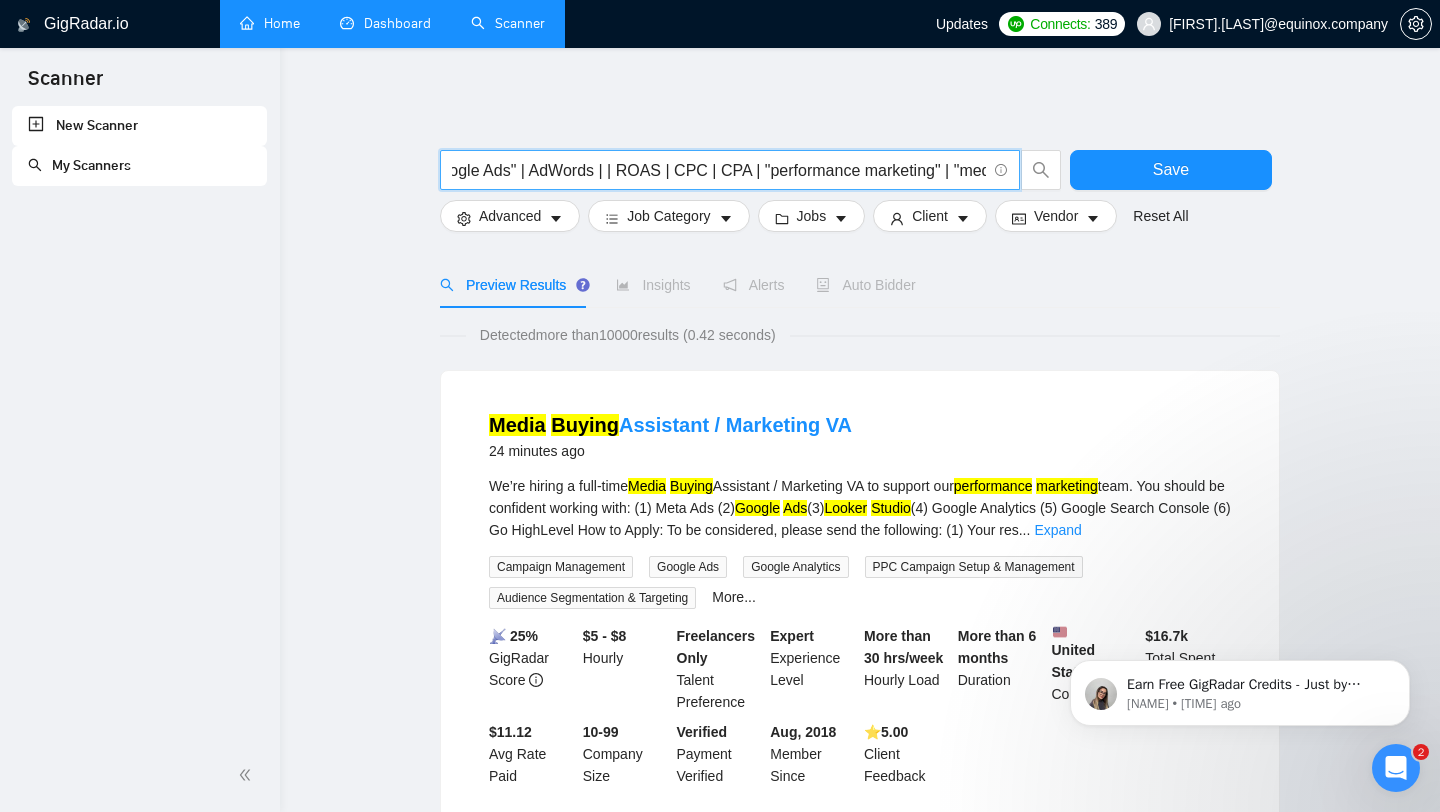 drag, startPoint x: 613, startPoint y: 169, endPoint x: 752, endPoint y: 168, distance: 139.0036 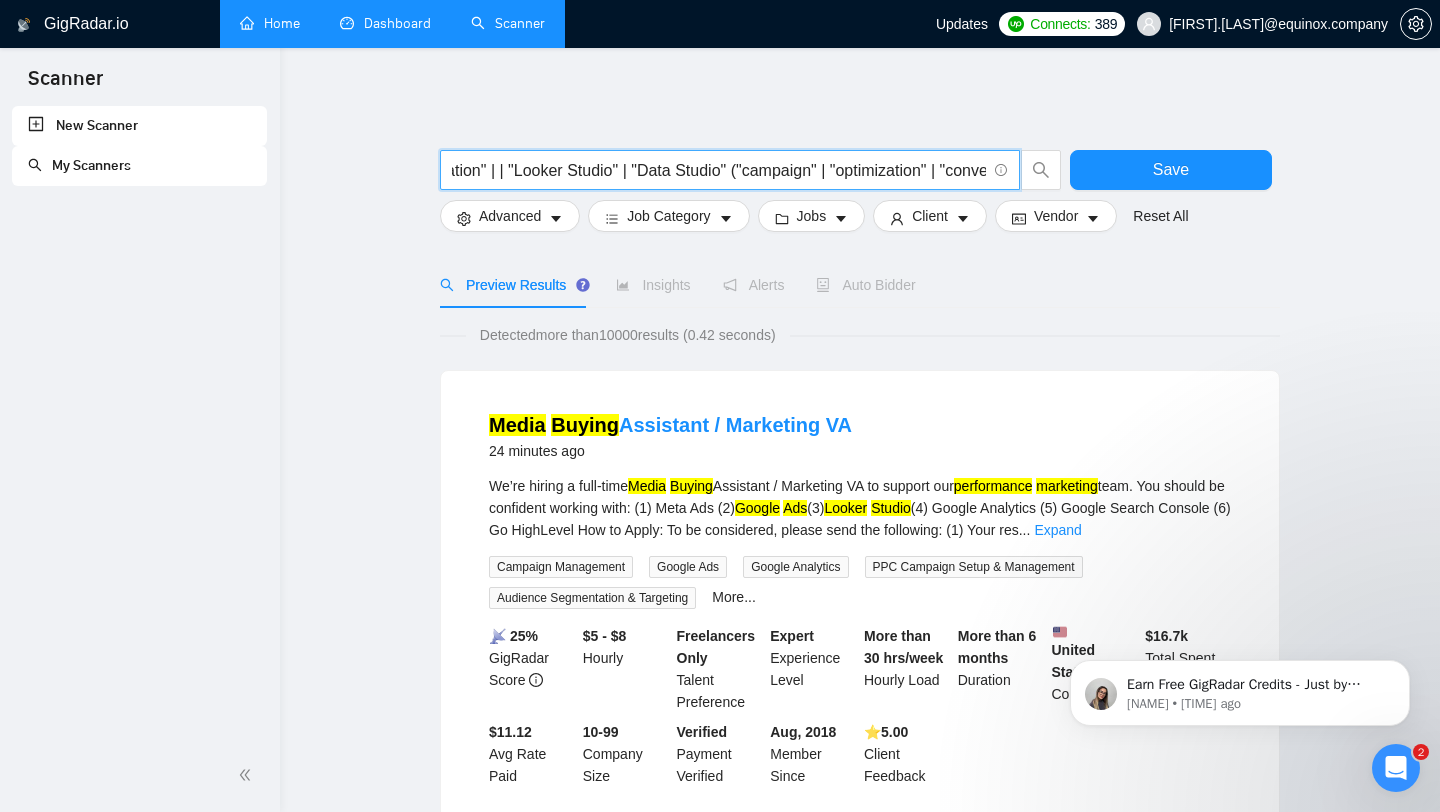 scroll, scrollTop: 0, scrollLeft: 1211, axis: horizontal 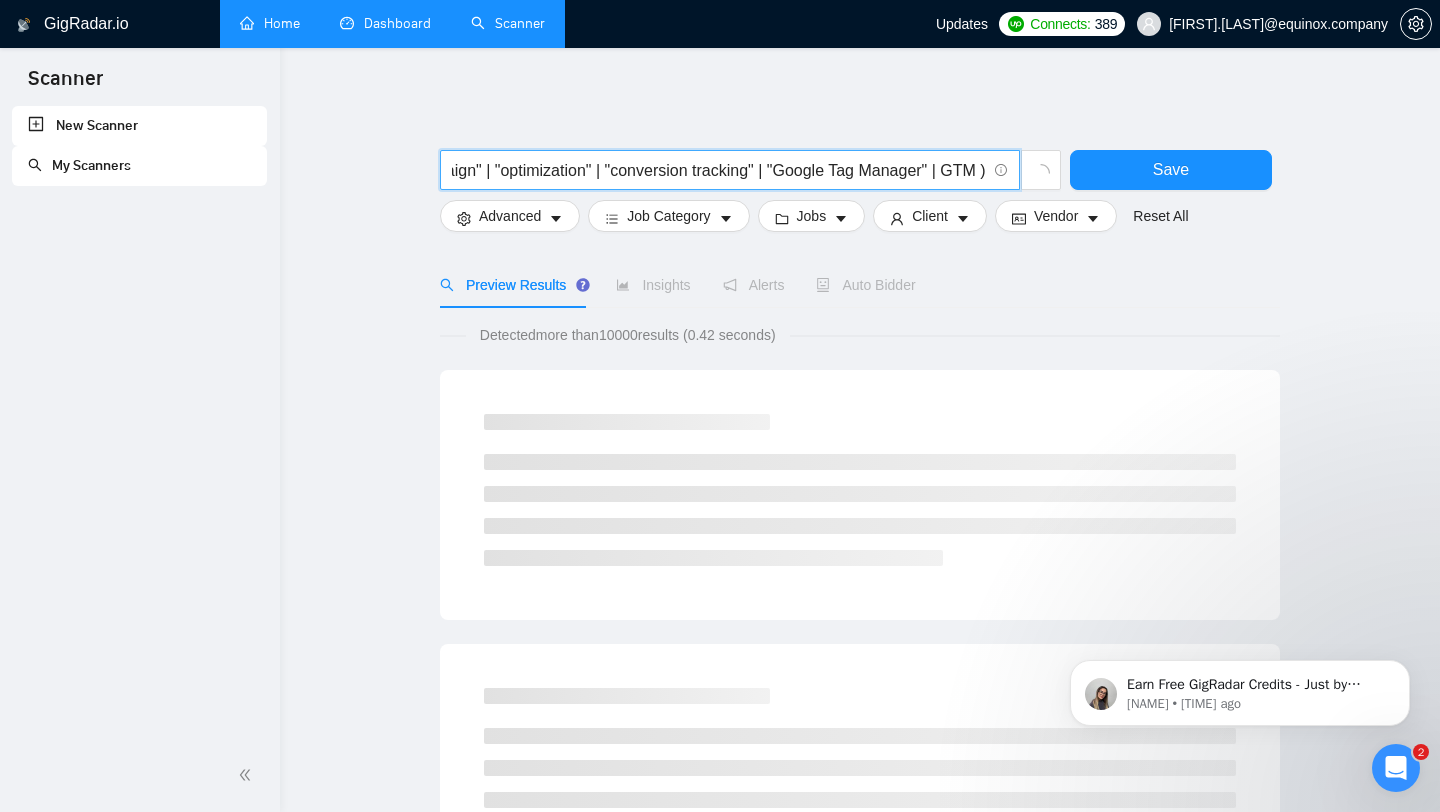 click on "PPC | "pay per click" | "Google Ads" | AdWords |  | "performance marketing" | "media buying" | "landing page optimization" | | "Looker Studio" | "Data Studio" ("campaign" | "optimization" | "conversion tracking" | "Google Tag Manager" | GTM )" at bounding box center [719, 170] 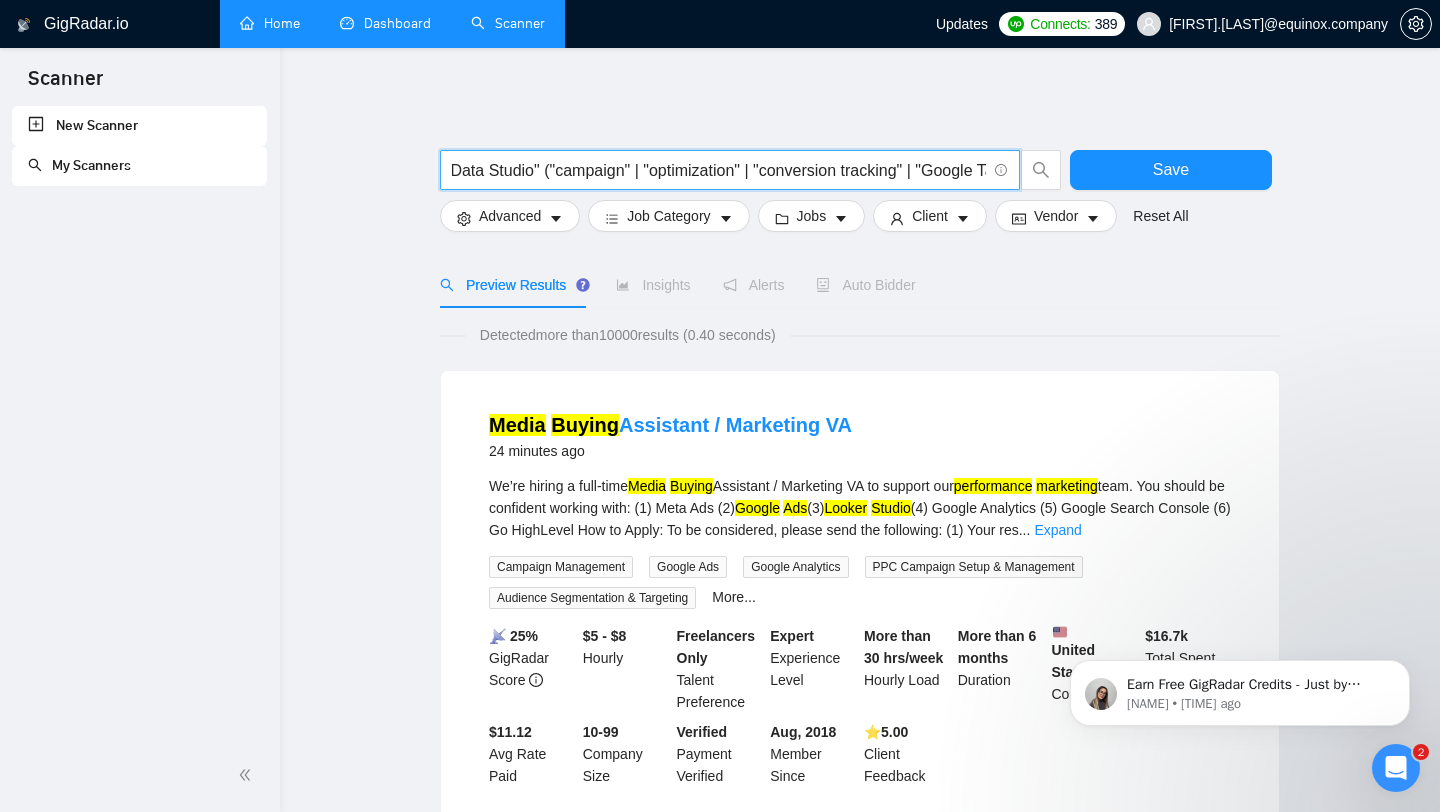paste on "| ROAS | CPC | CPA" 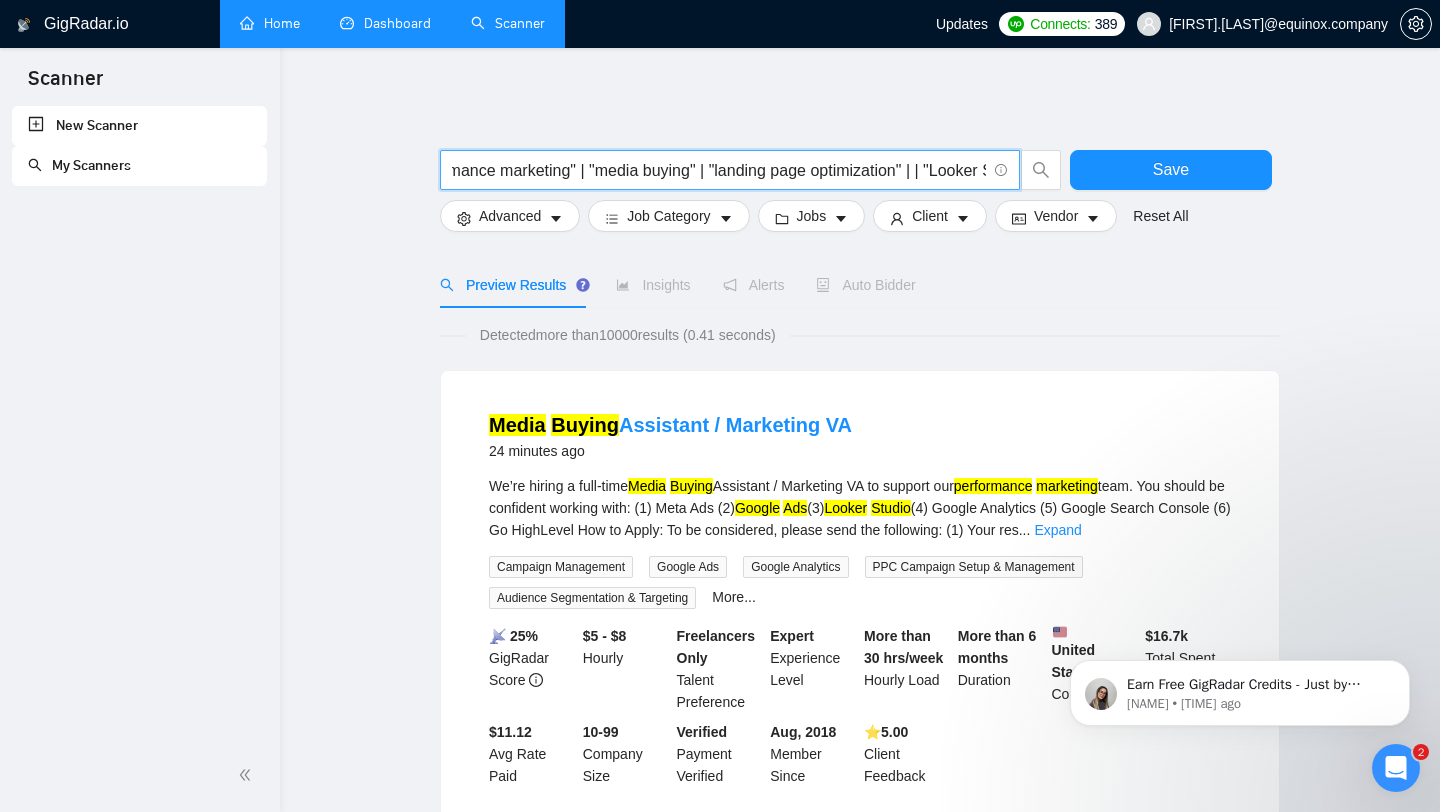 scroll, scrollTop: 0, scrollLeft: 411, axis: horizontal 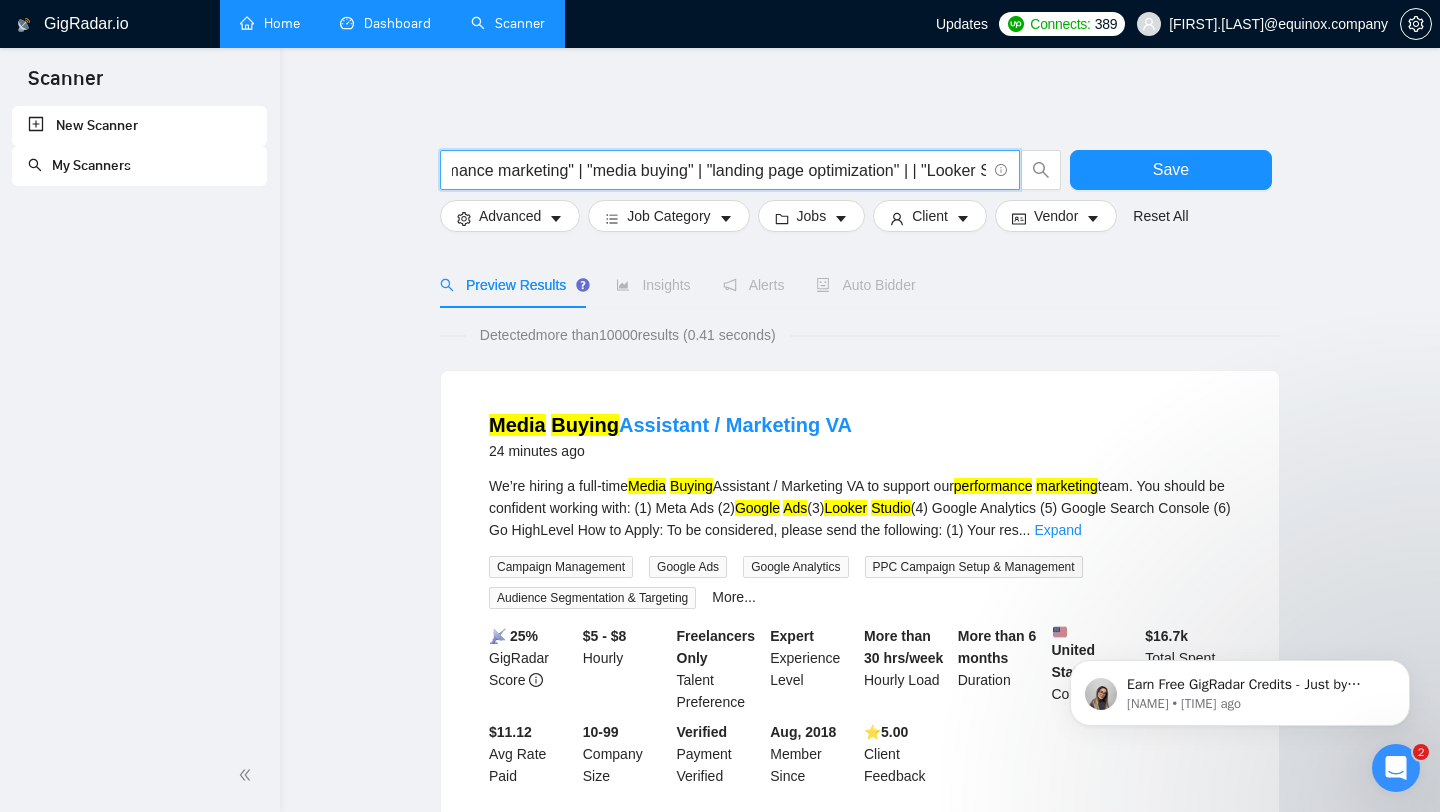 drag, startPoint x: 598, startPoint y: 171, endPoint x: 937, endPoint y: 165, distance: 339.0531 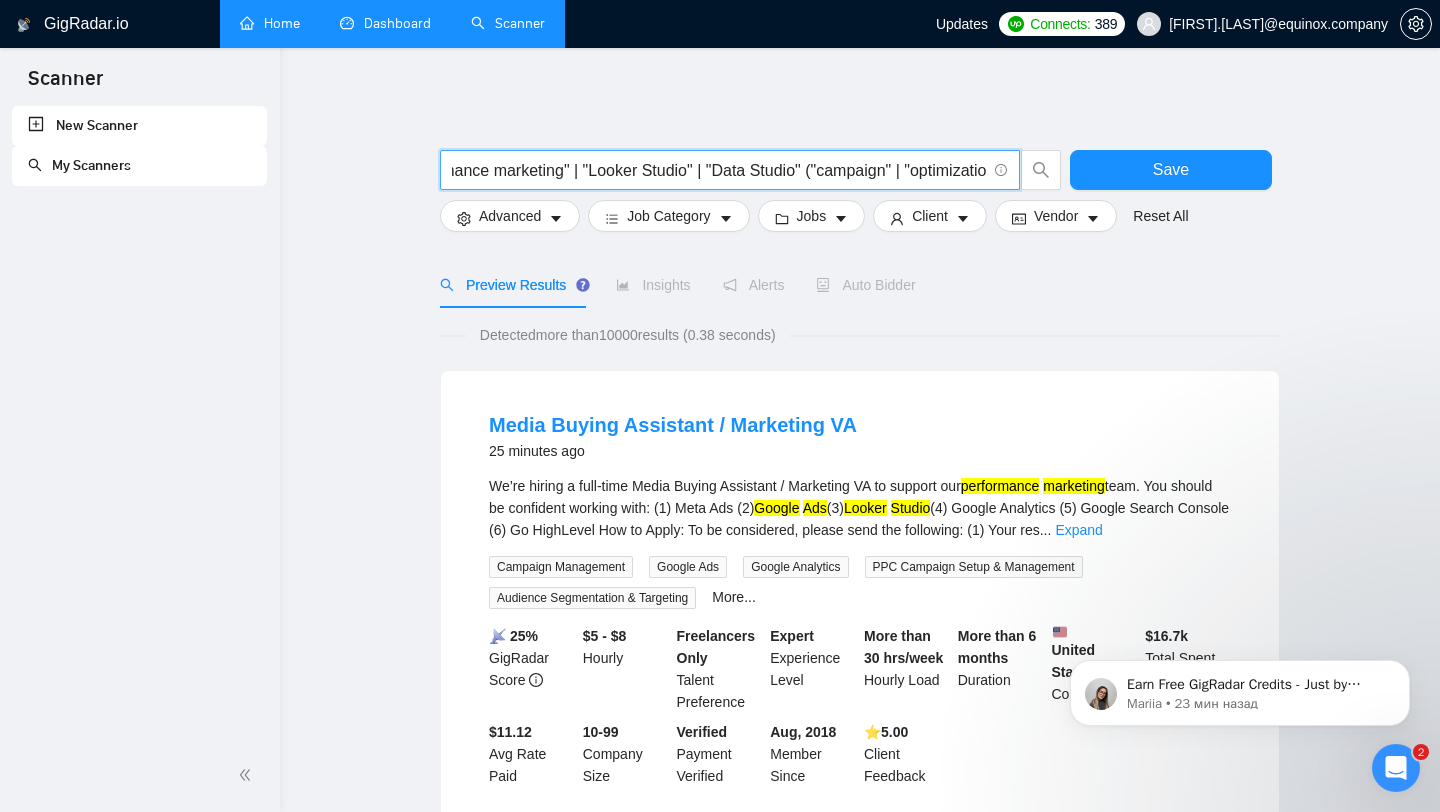 drag, startPoint x: 827, startPoint y: 170, endPoint x: 590, endPoint y: 166, distance: 237.03375 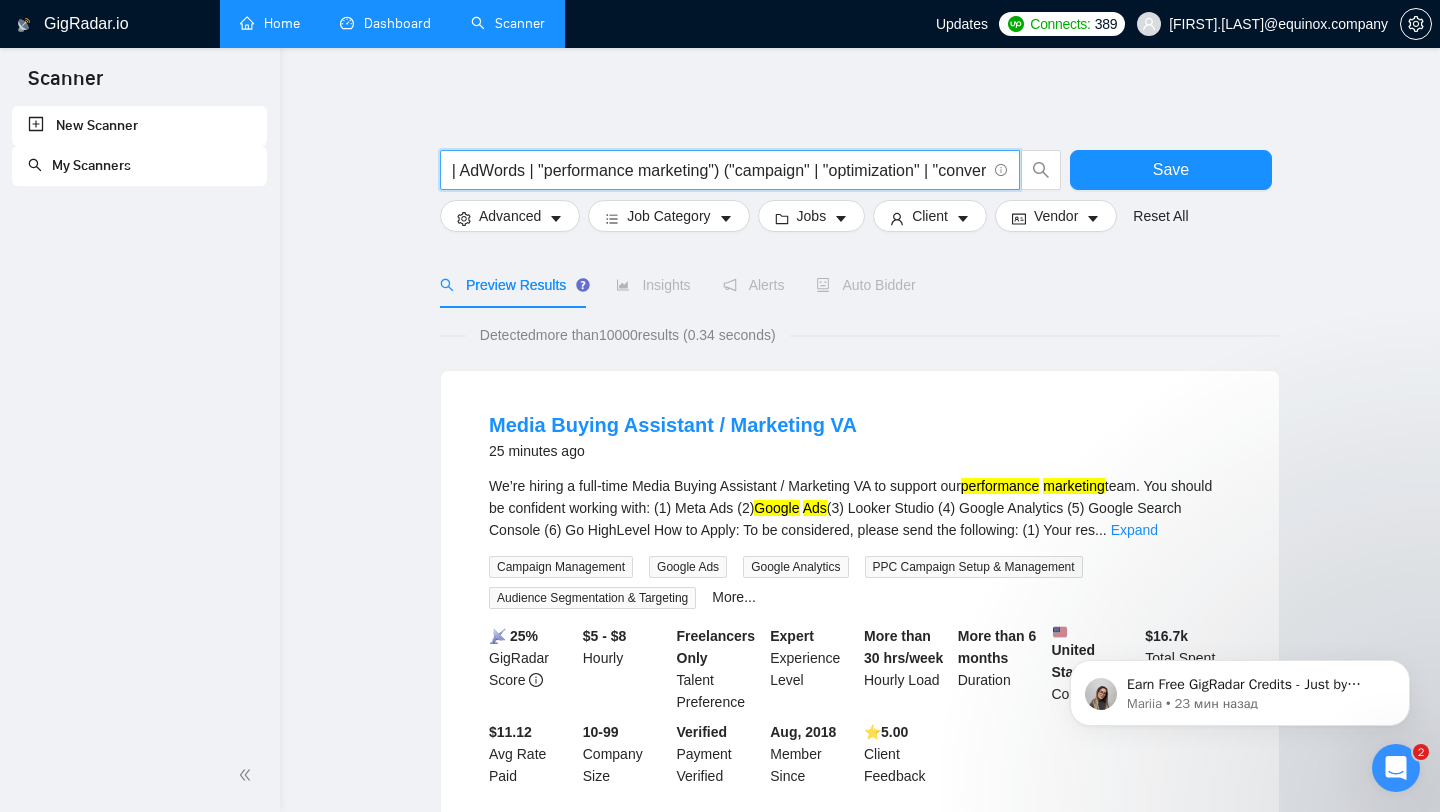 scroll, scrollTop: 0, scrollLeft: 0, axis: both 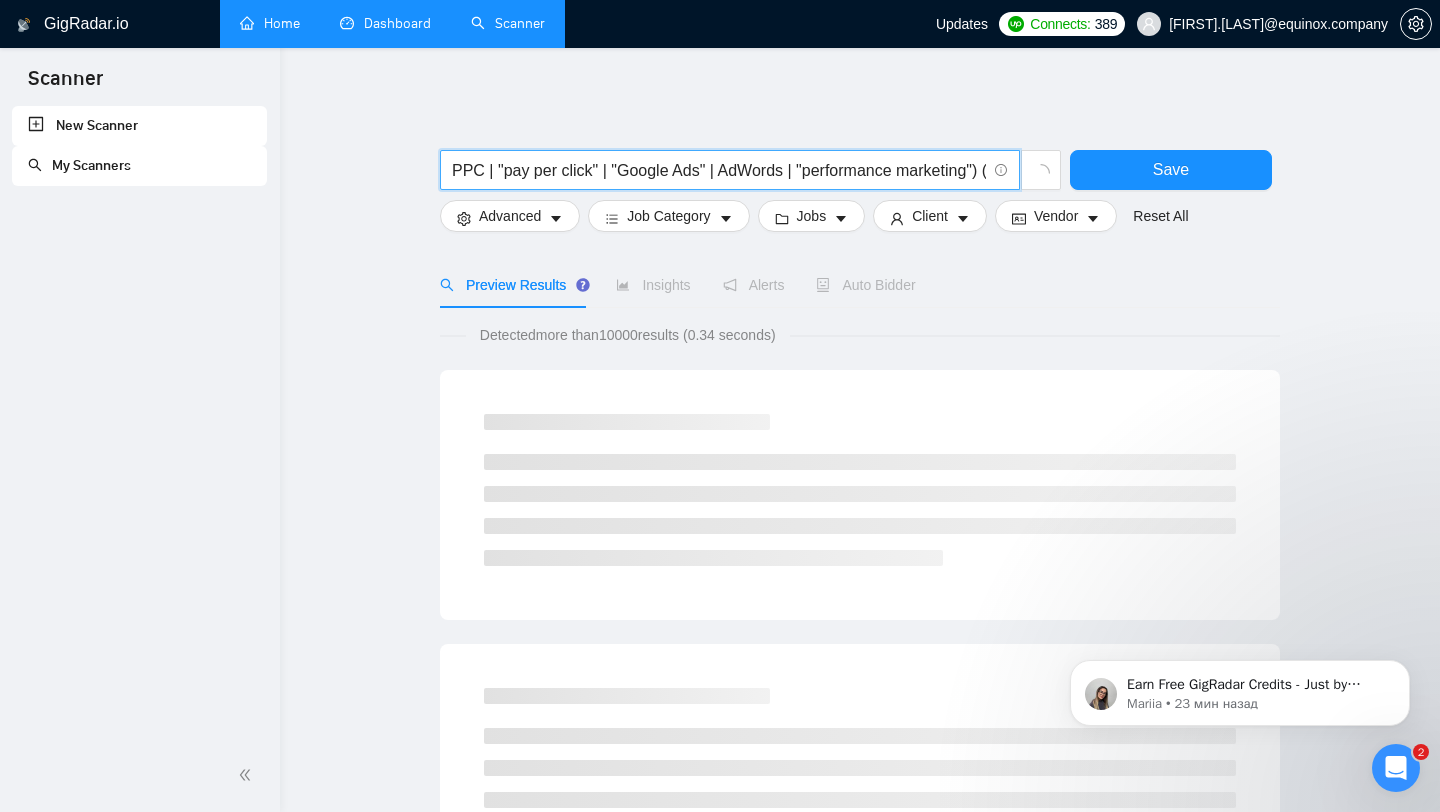 click on "PPC | "pay per click" | "Google Ads" | AdWords | "performance marketing") ("campaign" | "optimization" | "conversion tracking" | "Google Tag Manager" | GTM | ROAS | CPC | CPA)" at bounding box center (719, 170) 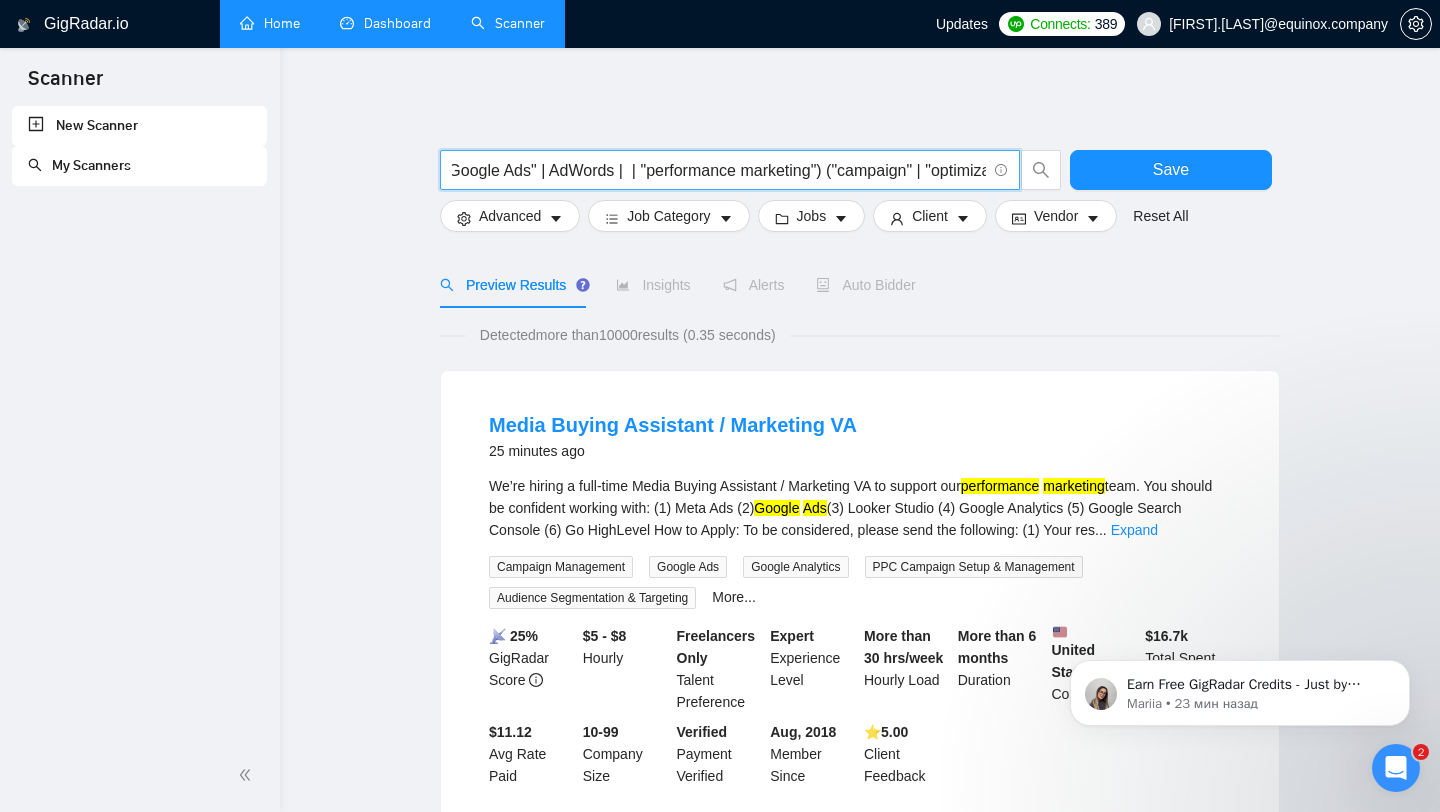 scroll, scrollTop: 0, scrollLeft: 223, axis: horizontal 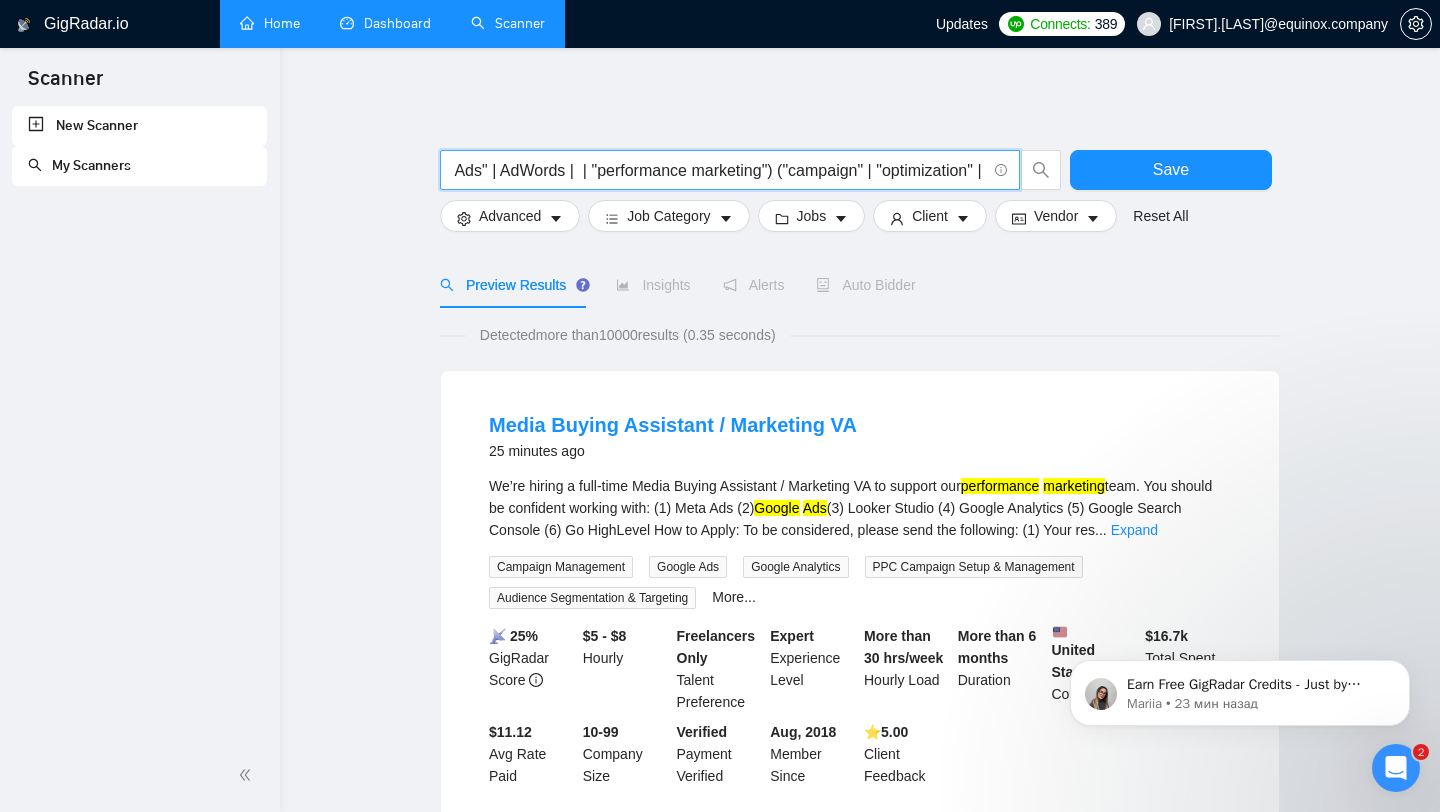 click on "(PPC | "pay per click" | "Google Ads" | AdWords |  | "performance marketing") ("campaign" | "optimization" | "conversion tracking" | "Google Tag Manager" | GTM  | ROAS | CPC | CPA)" at bounding box center (719, 170) 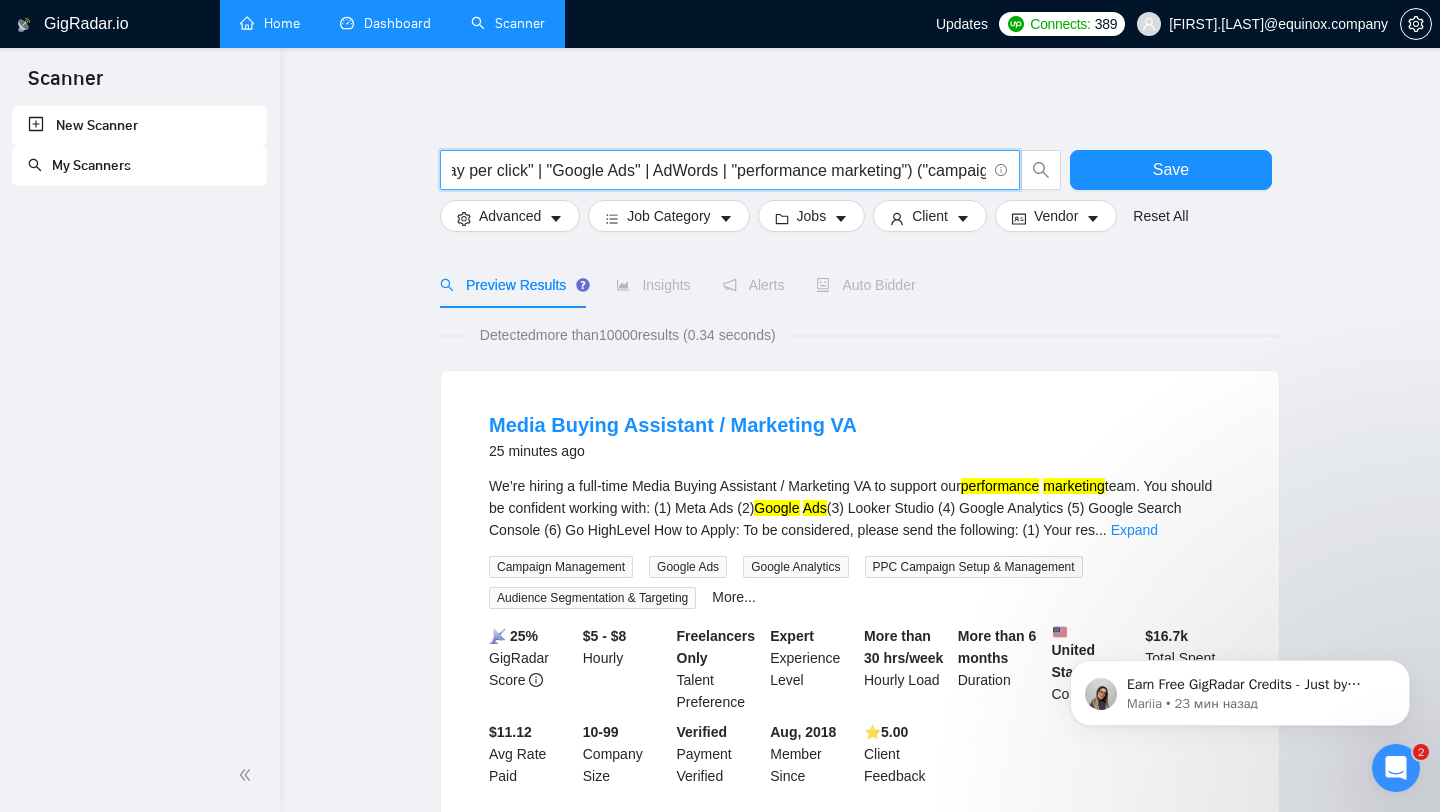 scroll, scrollTop: 0, scrollLeft: 0, axis: both 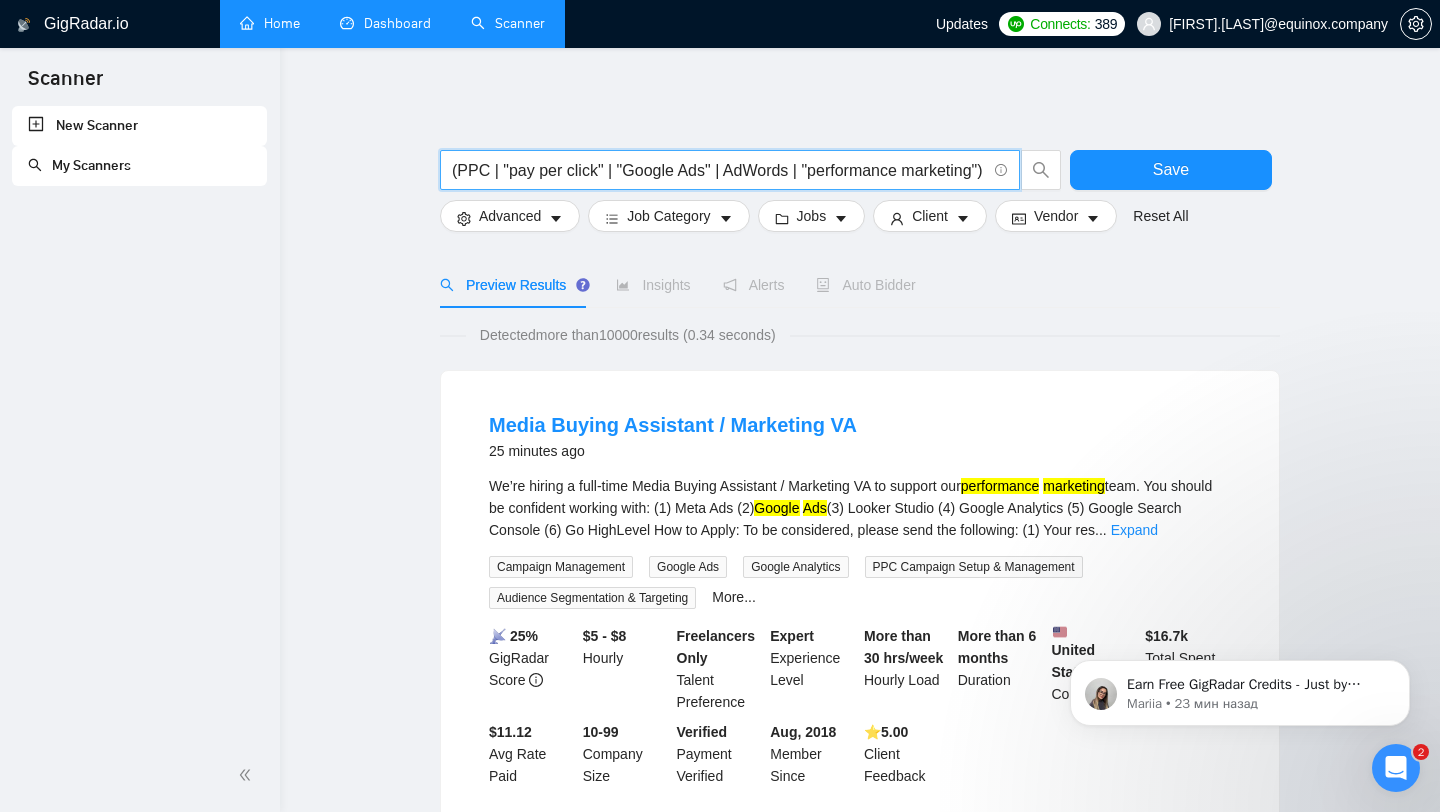 click on "(PPC | "pay per click" | "Google Ads" | AdWords | "performance marketing") ("campaign" | "optimization" | "conversion tracking" | "Google Tag Manager" | GTM  | ROAS | CPC | CPA)" at bounding box center (719, 170) 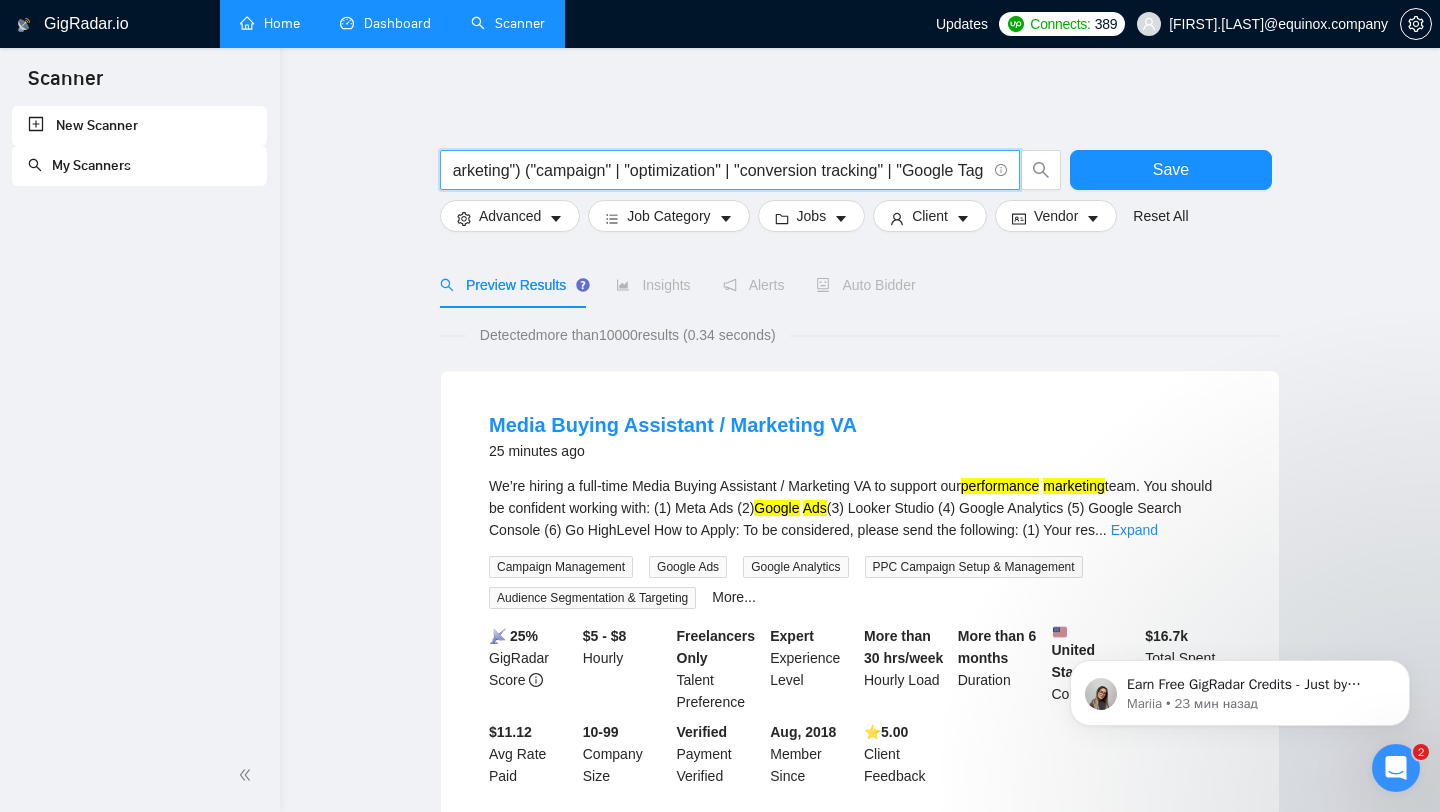 scroll, scrollTop: 0, scrollLeft: 453, axis: horizontal 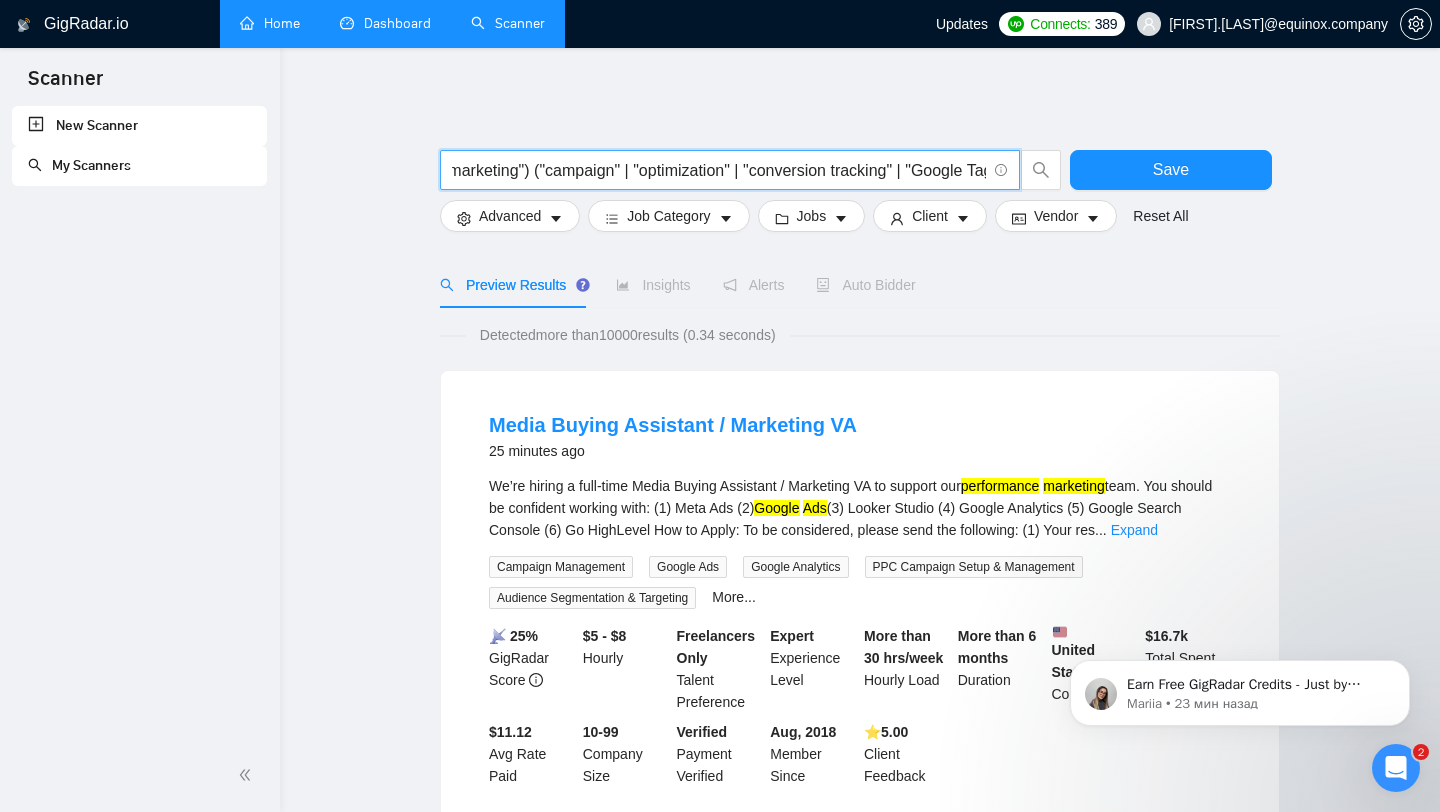 click on "(PPC | "pay per click" | "Google Ads" | AdWords | "performance marketing") ("campaign" | "optimization" | "conversion tracking" | "Google Tag Manager" | GTM  | ROAS | CPC | CPA)" at bounding box center [719, 170] 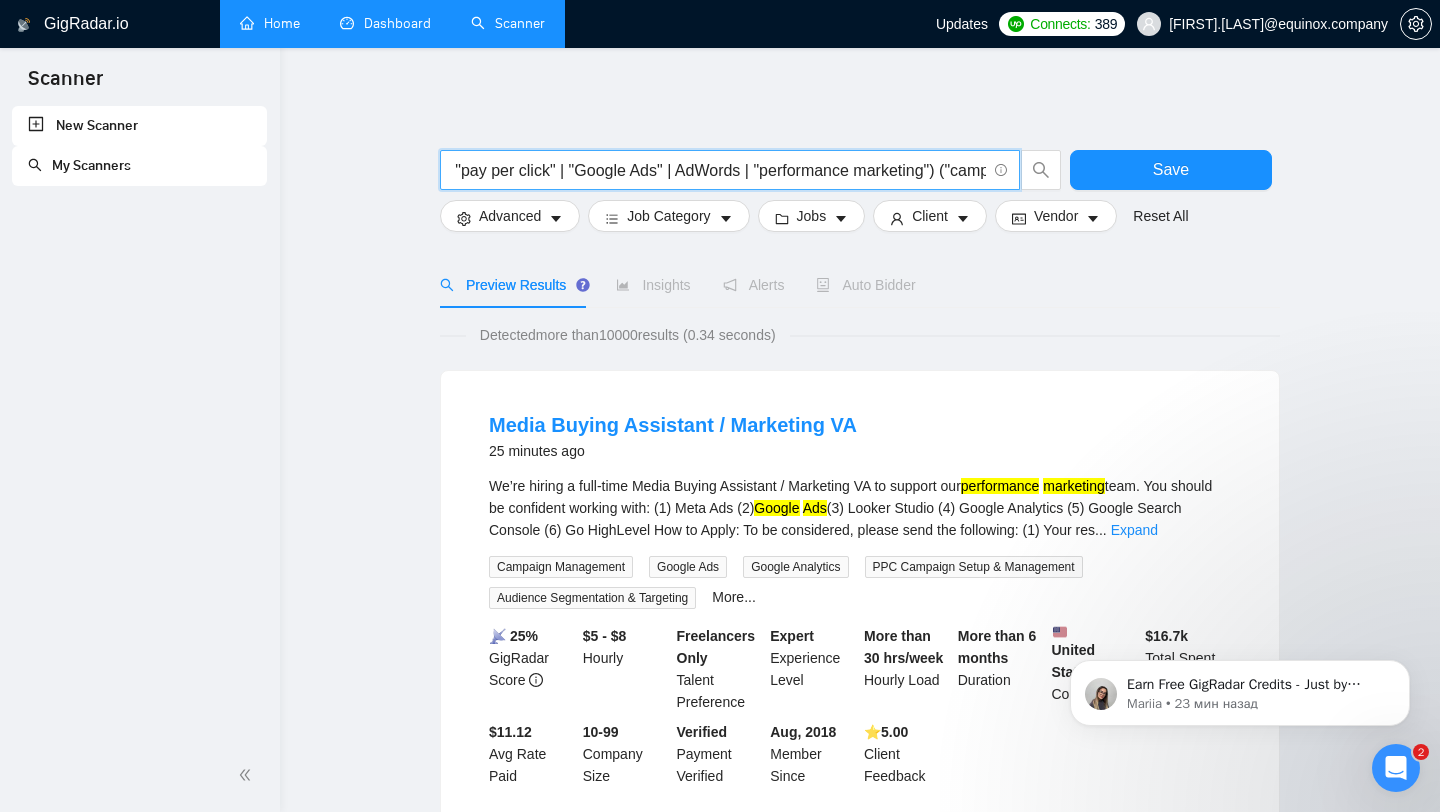 scroll, scrollTop: 0, scrollLeft: 0, axis: both 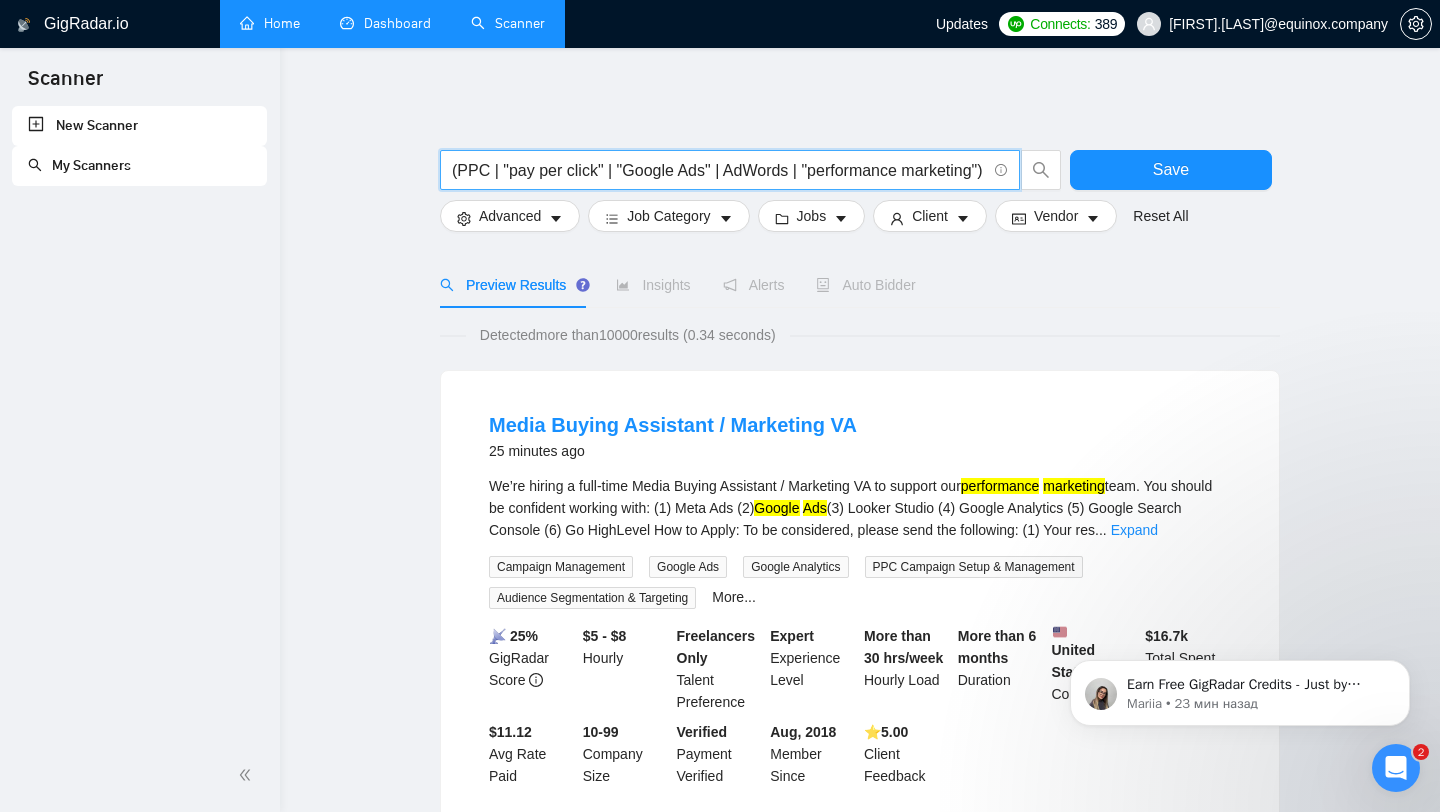 click on "(PPC | "pay per click" | "Google Ads" | AdWords | "performance marketing") ("campaign" | "optimization" | "conversion tracking" | "Google Tag Manager" | GTM  | ROAS | CPC | CPA)" at bounding box center [719, 170] 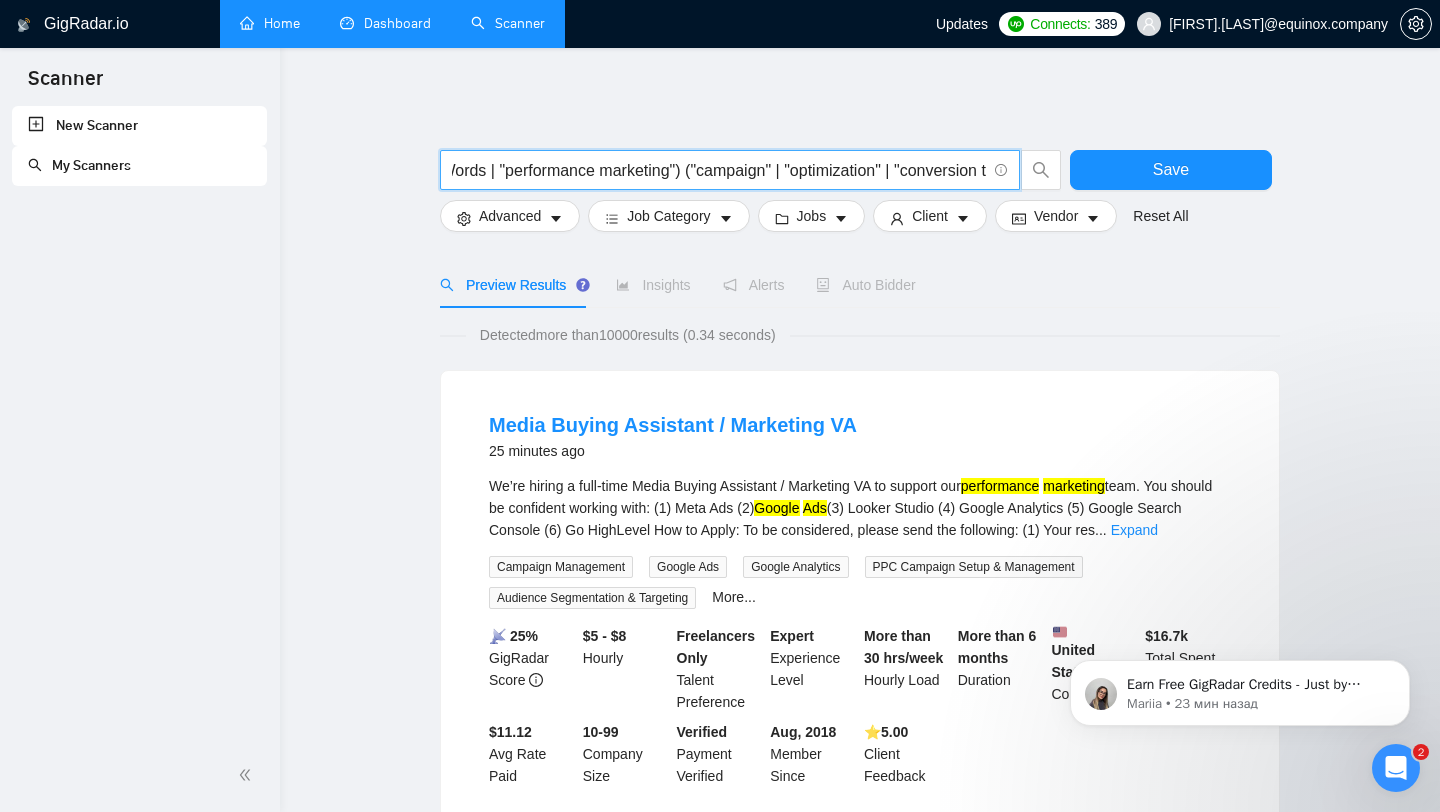 scroll, scrollTop: 0, scrollLeft: 359, axis: horizontal 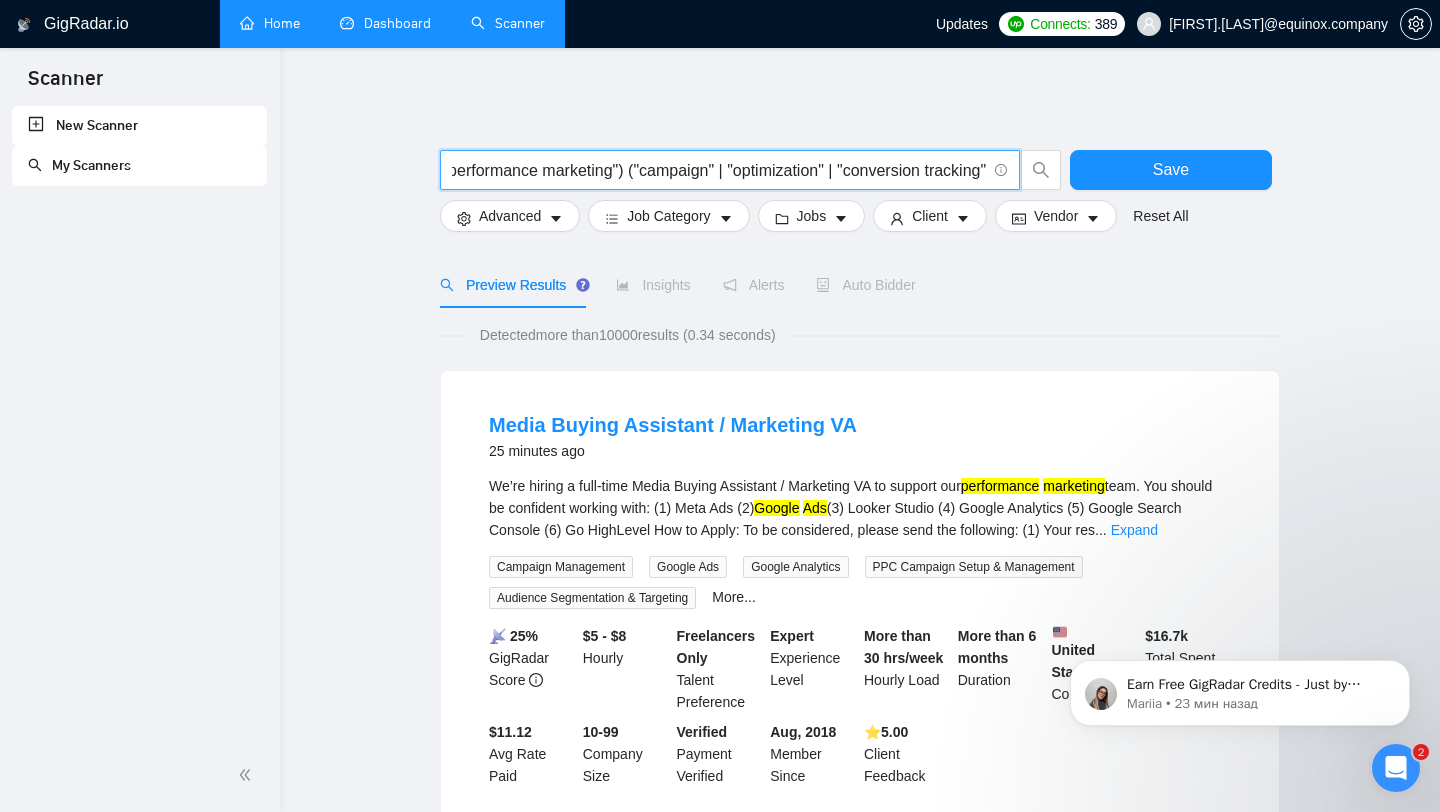 click on "(PPC | "pay per click" | "Google Ads" | AdWords | "performance marketing") ("campaign" | "optimization" | "conversion tracking" | "Google Tag Manager" | GTM  | ROAS | CPC | CPA)" at bounding box center [719, 170] 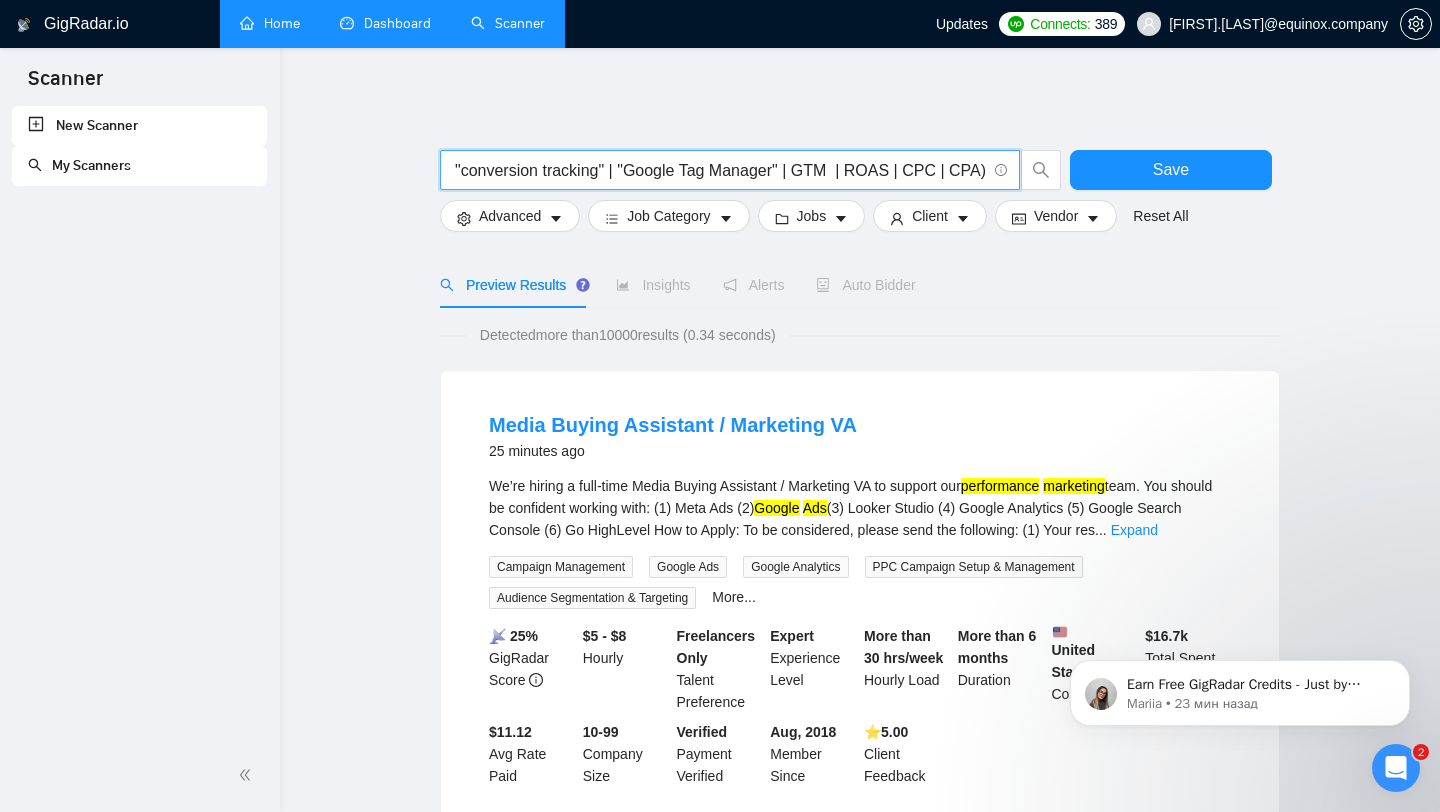 scroll, scrollTop: 0, scrollLeft: 768, axis: horizontal 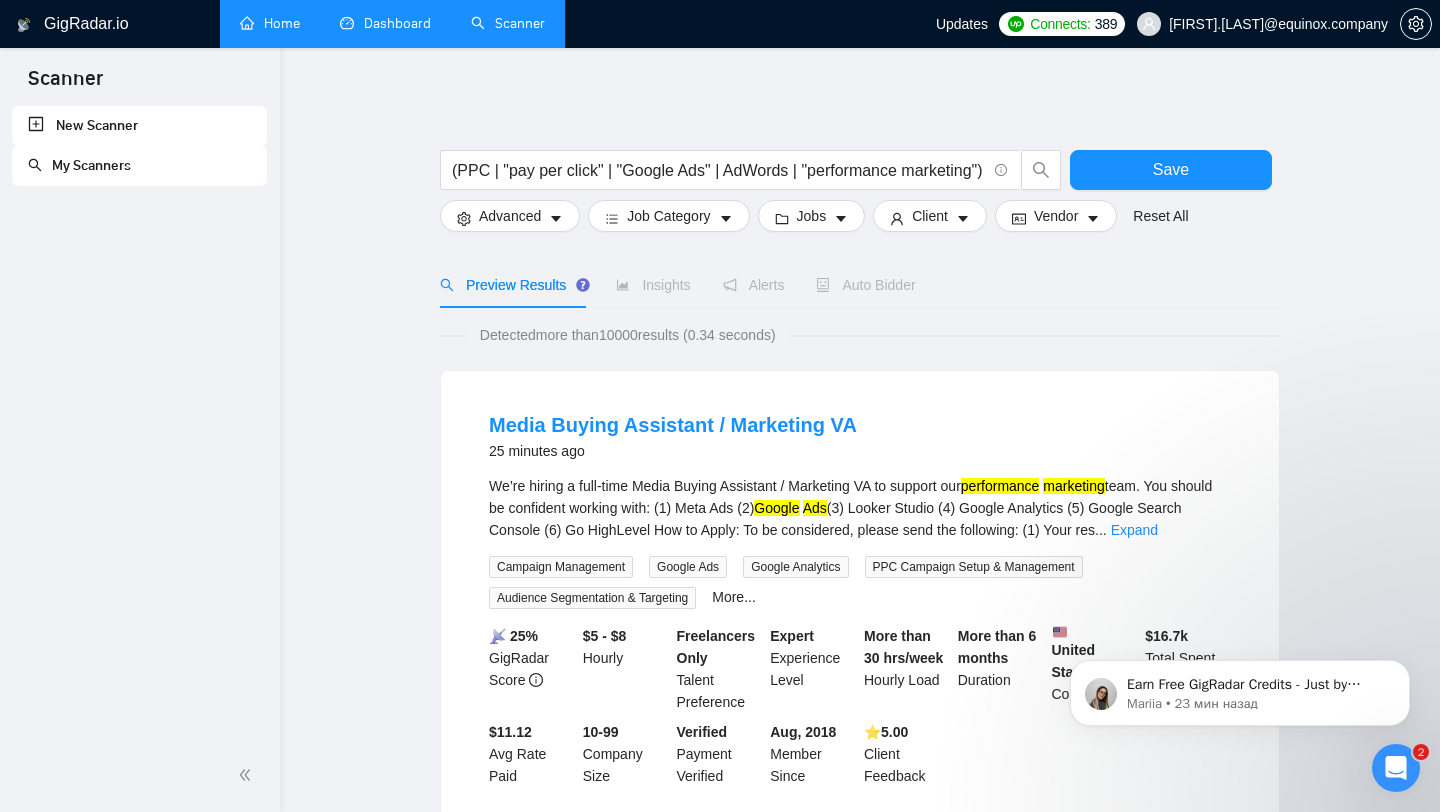 click on "Detected  more than   10000  results   (0.34 seconds)" at bounding box center (628, 335) 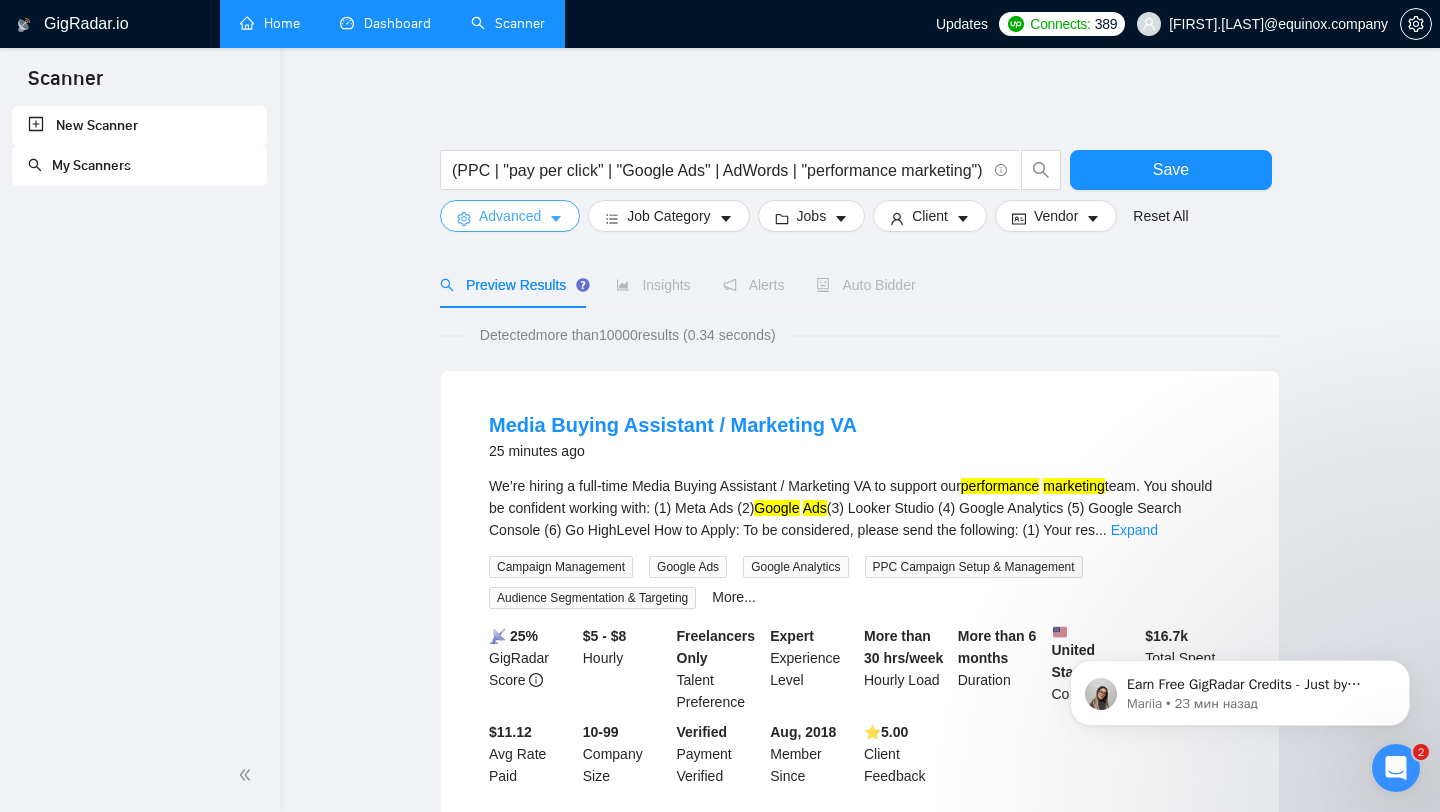 click on "Advanced" at bounding box center [510, 216] 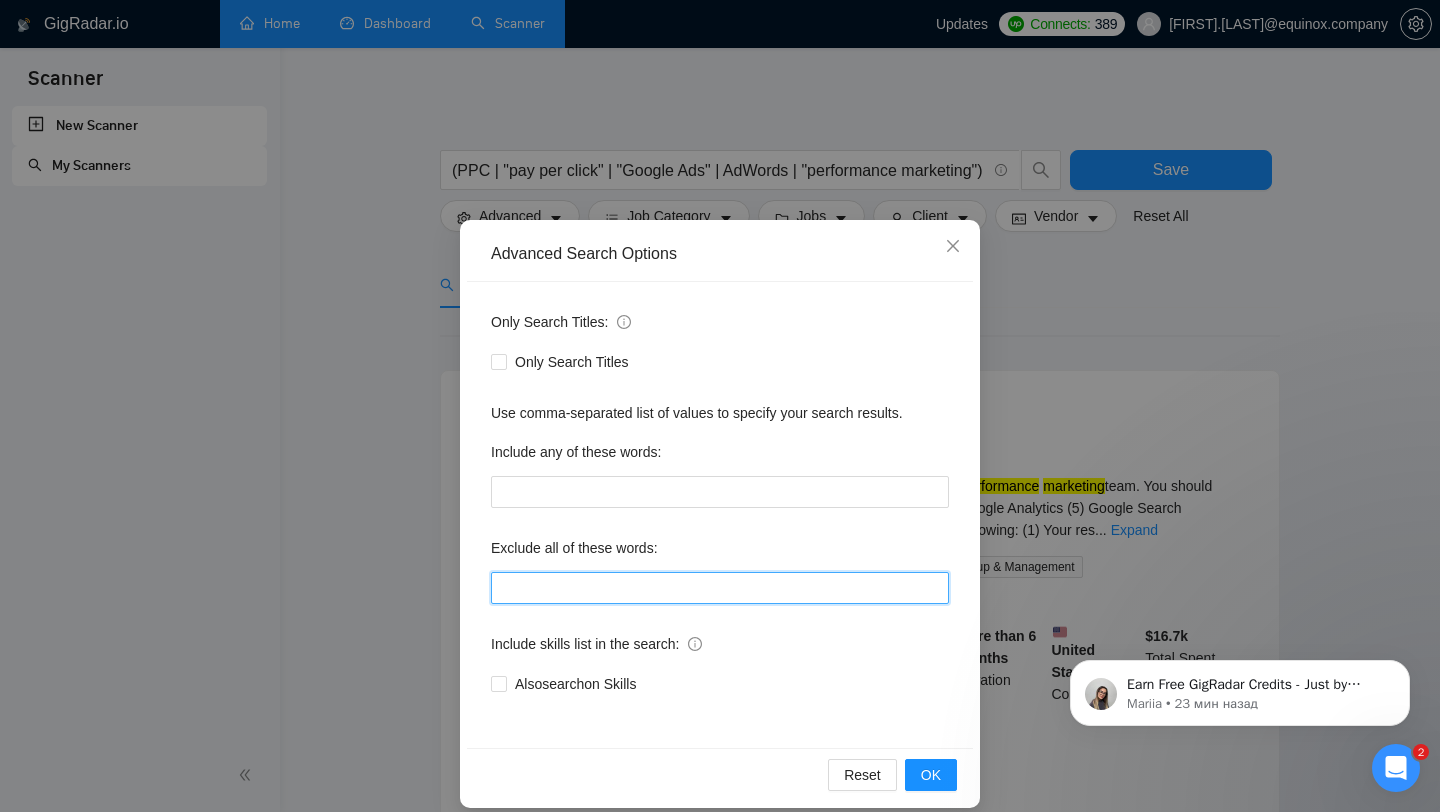 click at bounding box center (720, 588) 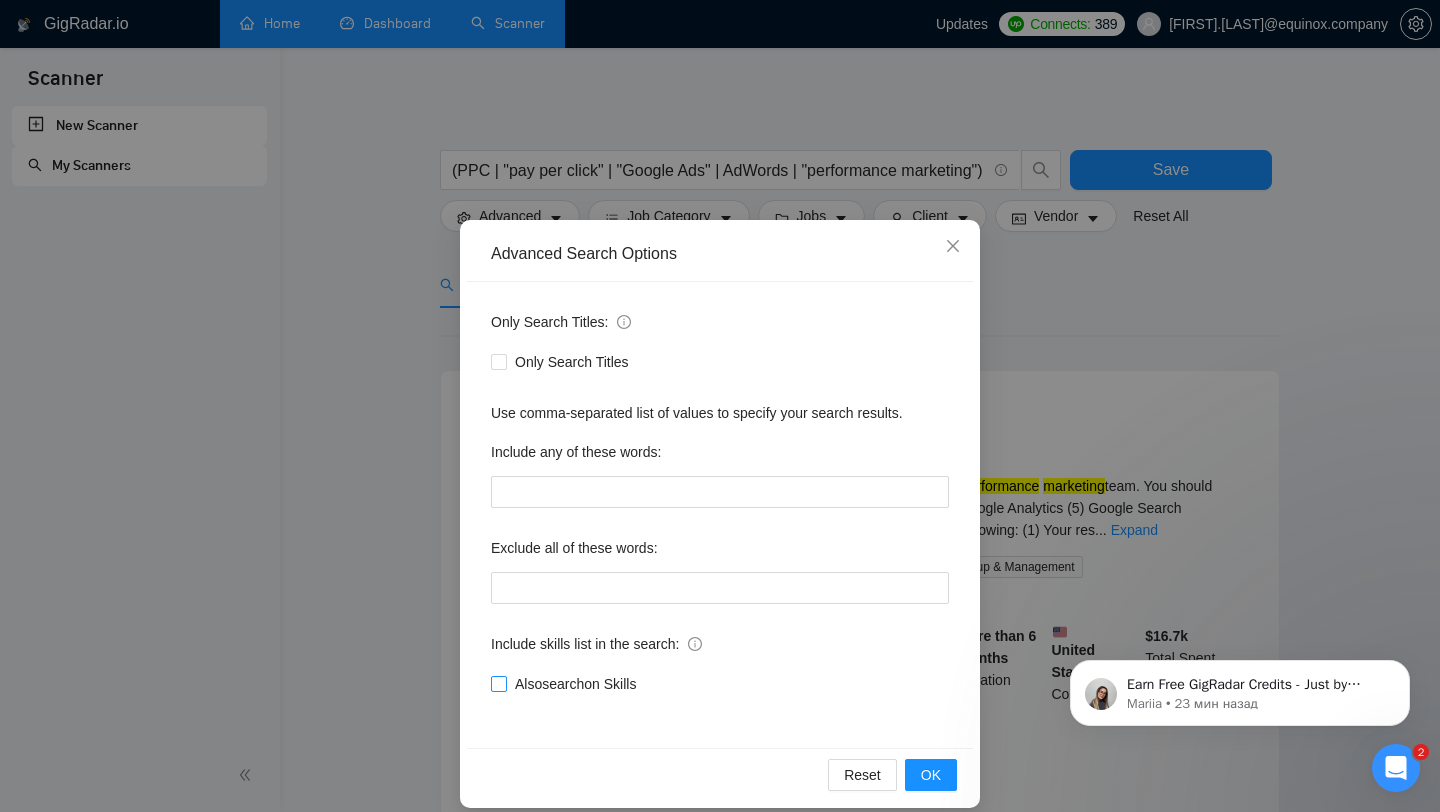 click at bounding box center (499, 684) 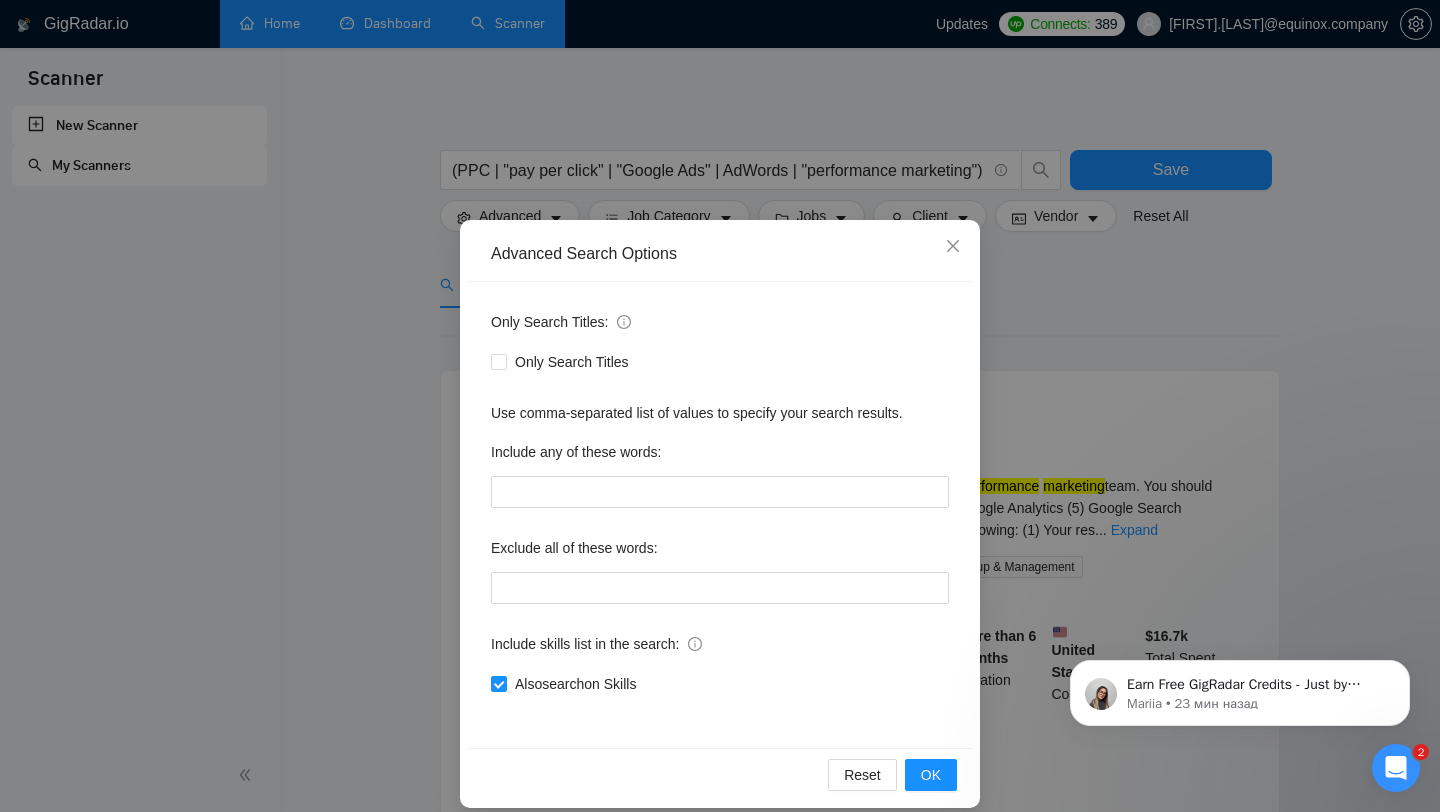 scroll, scrollTop: 20, scrollLeft: 0, axis: vertical 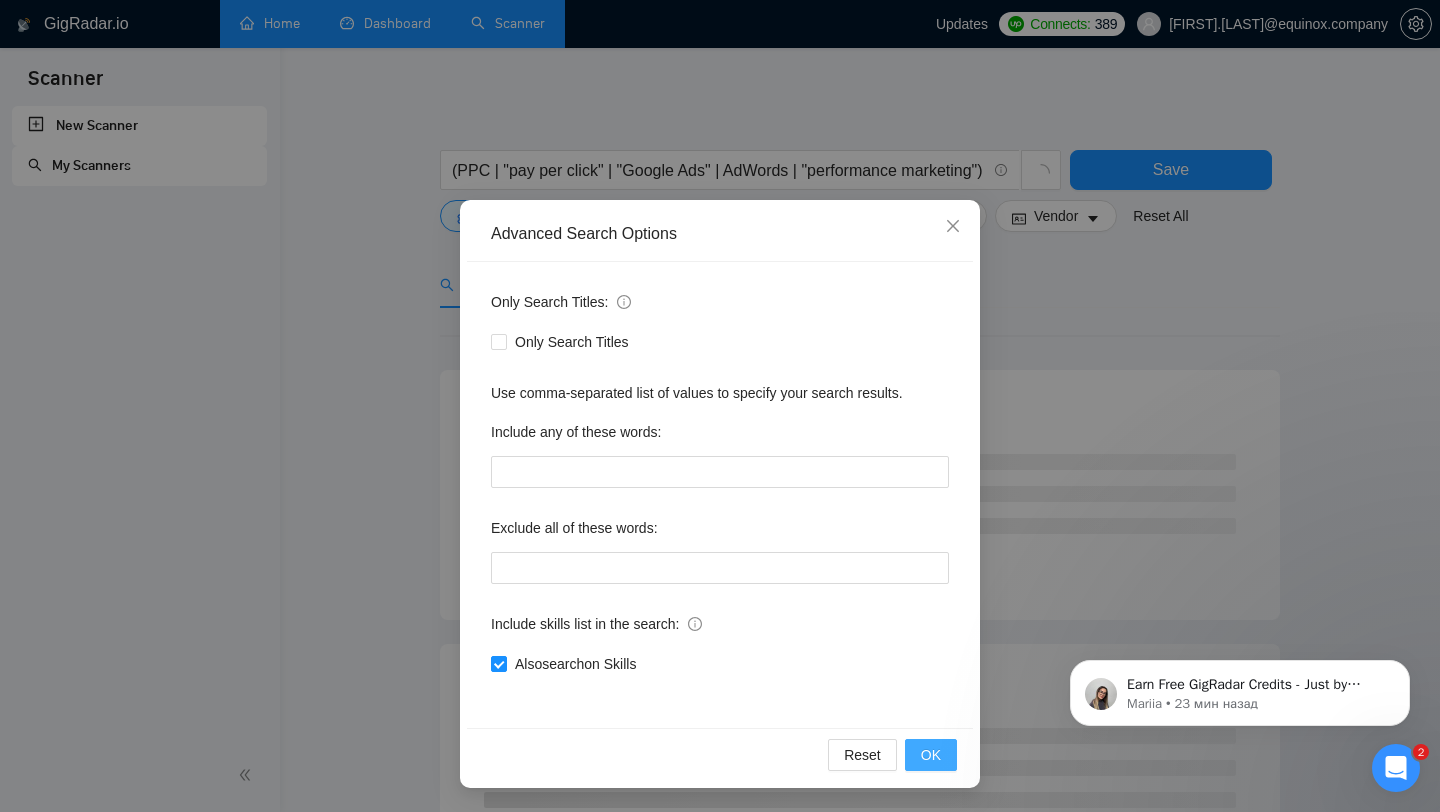 click on "OK" at bounding box center [931, 755] 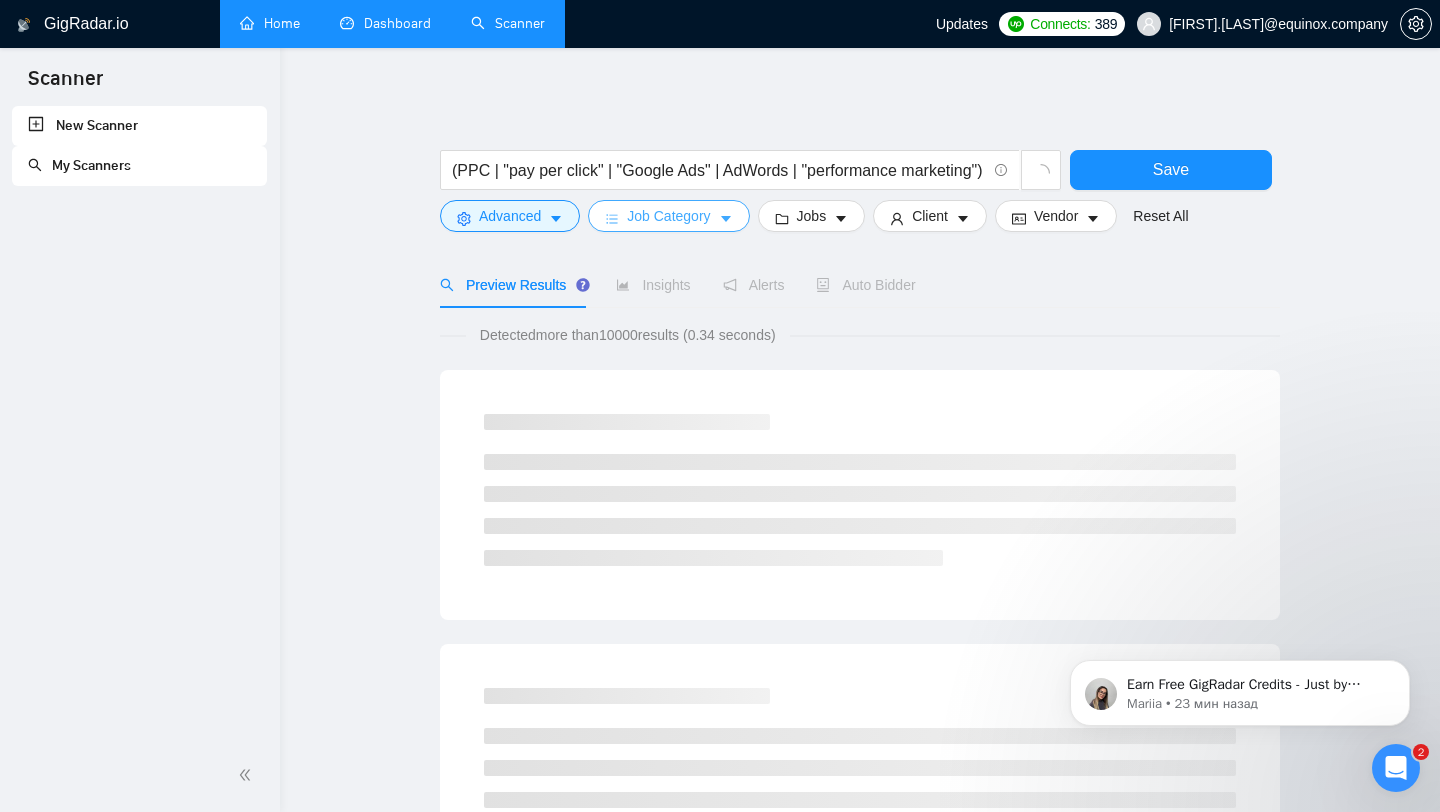 click on "Job Category" at bounding box center [668, 216] 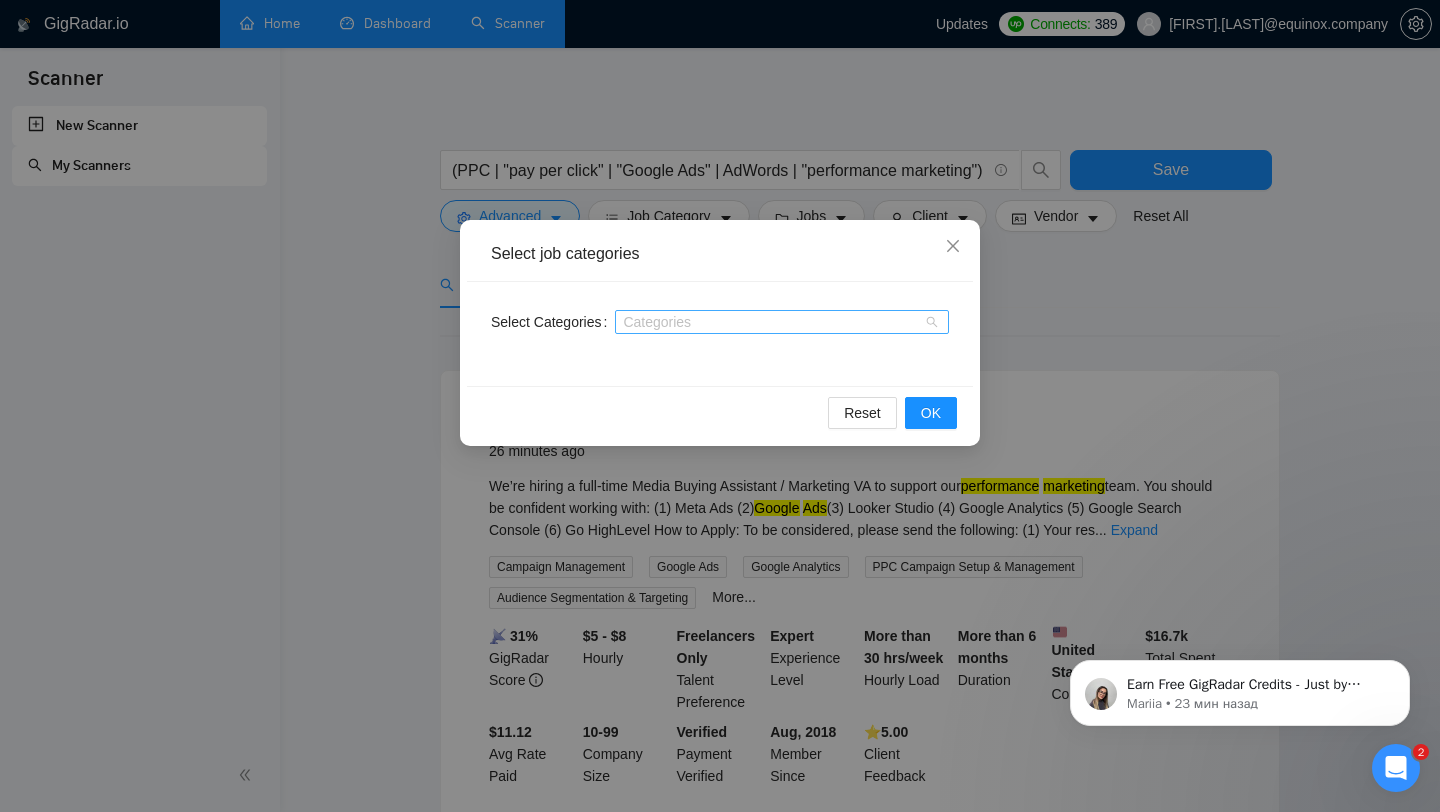 click at bounding box center [772, 322] 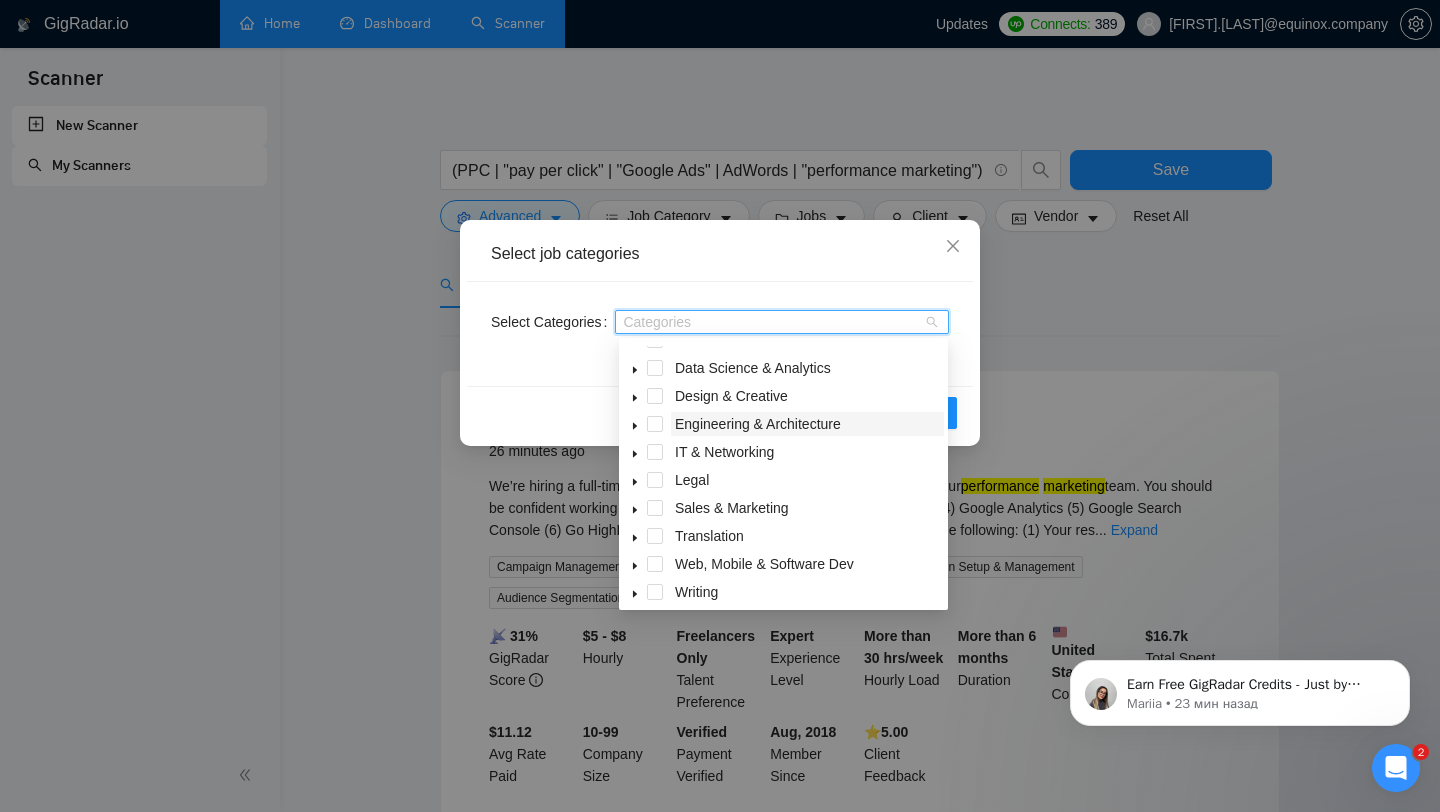 scroll, scrollTop: 80, scrollLeft: 0, axis: vertical 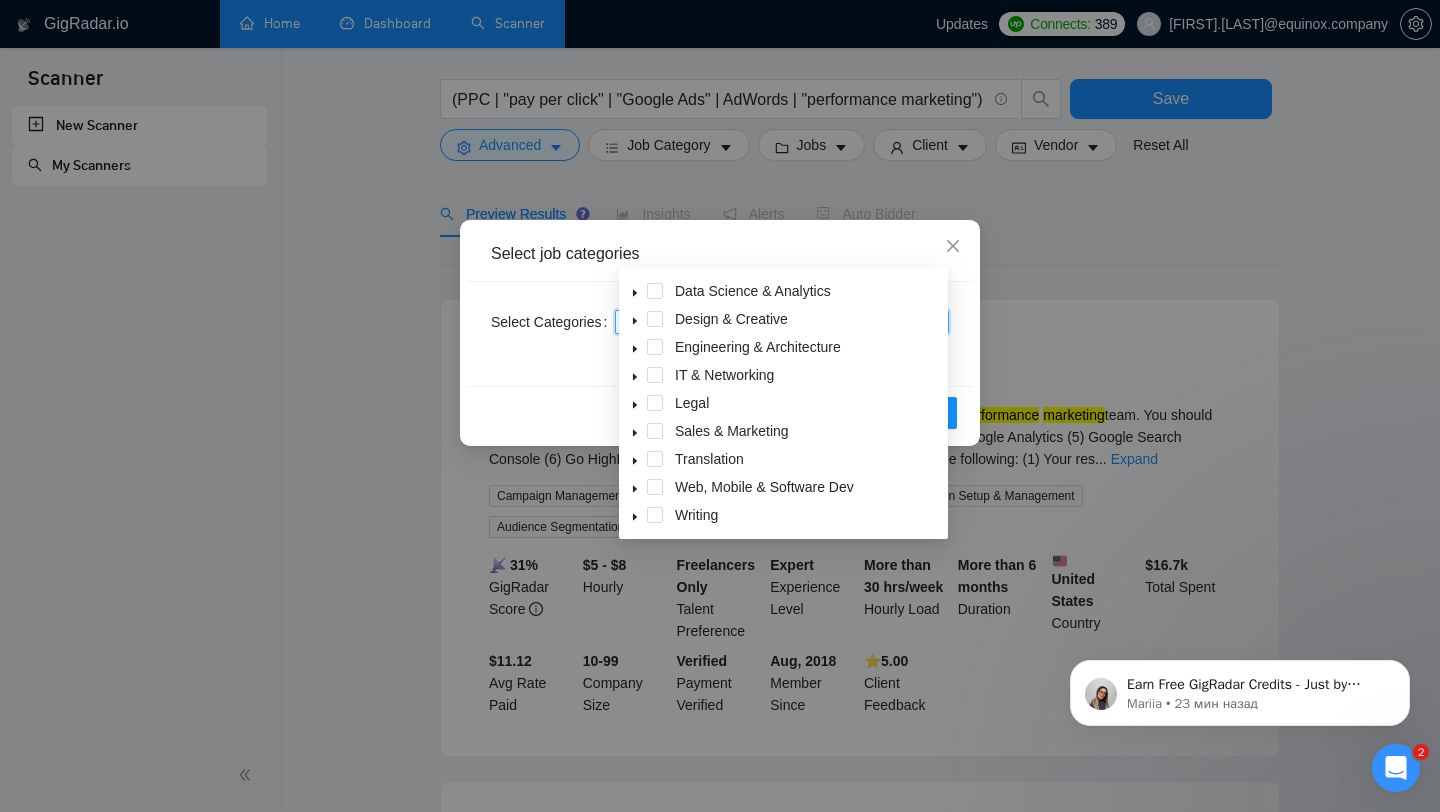 click 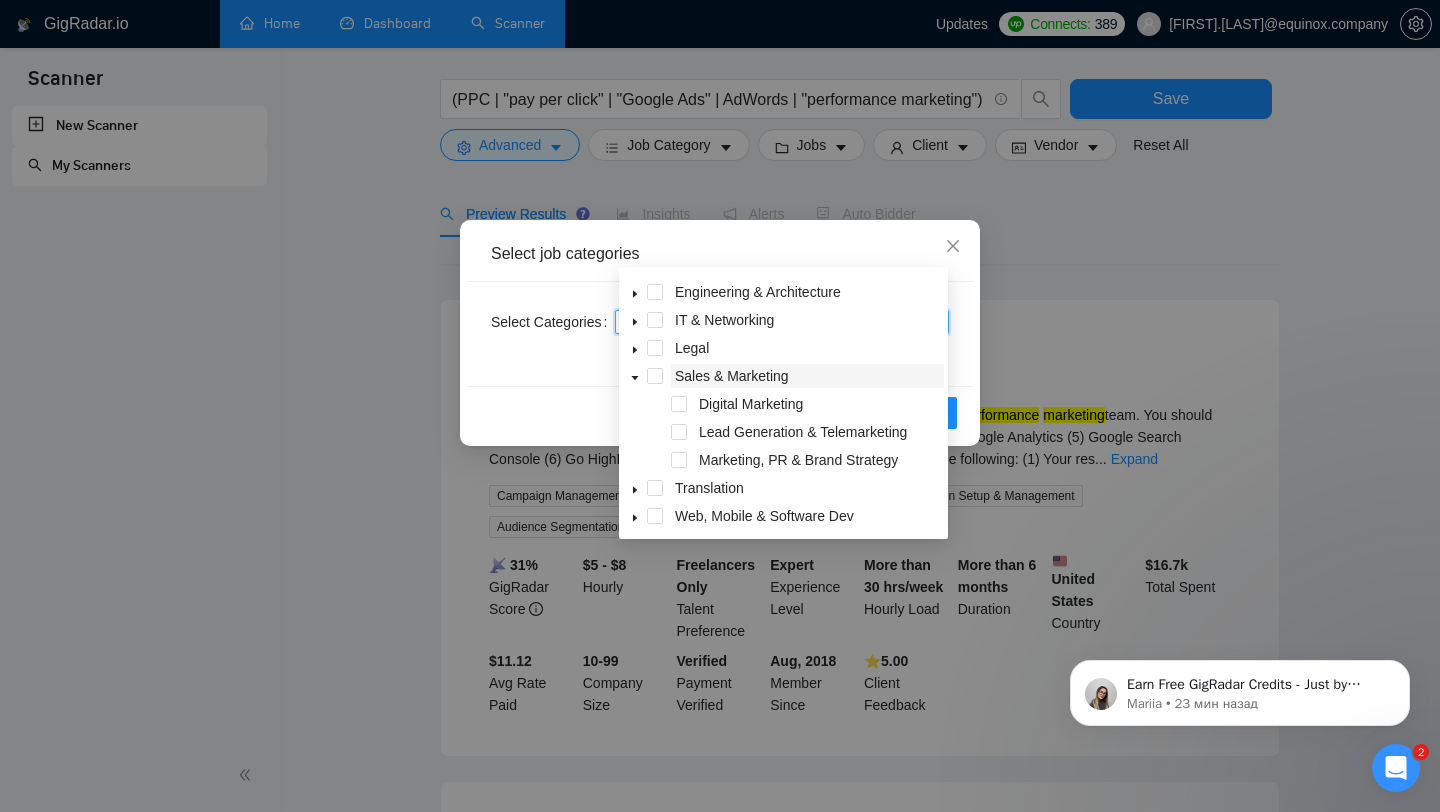 scroll, scrollTop: 152, scrollLeft: 0, axis: vertical 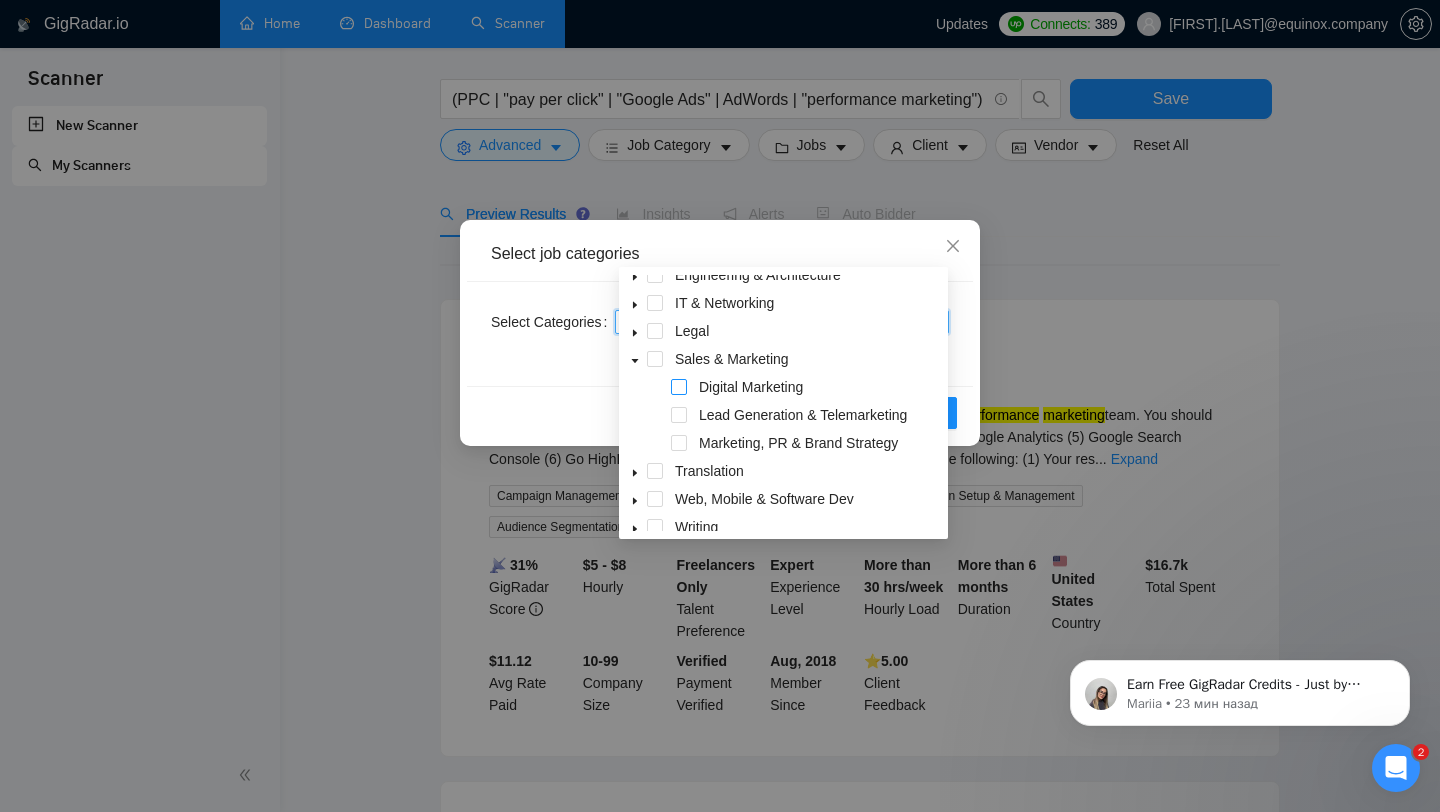 click at bounding box center (679, 387) 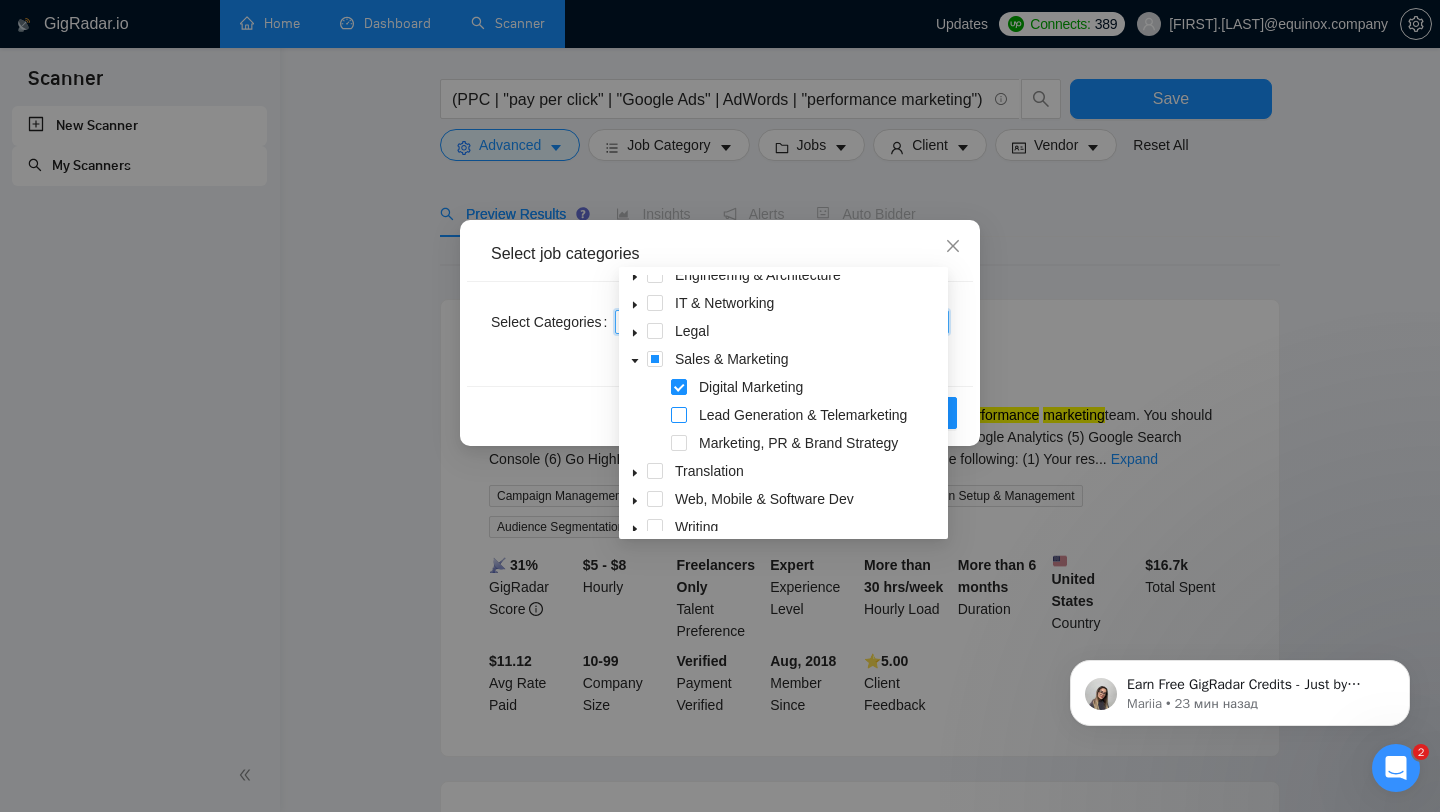 click at bounding box center (679, 415) 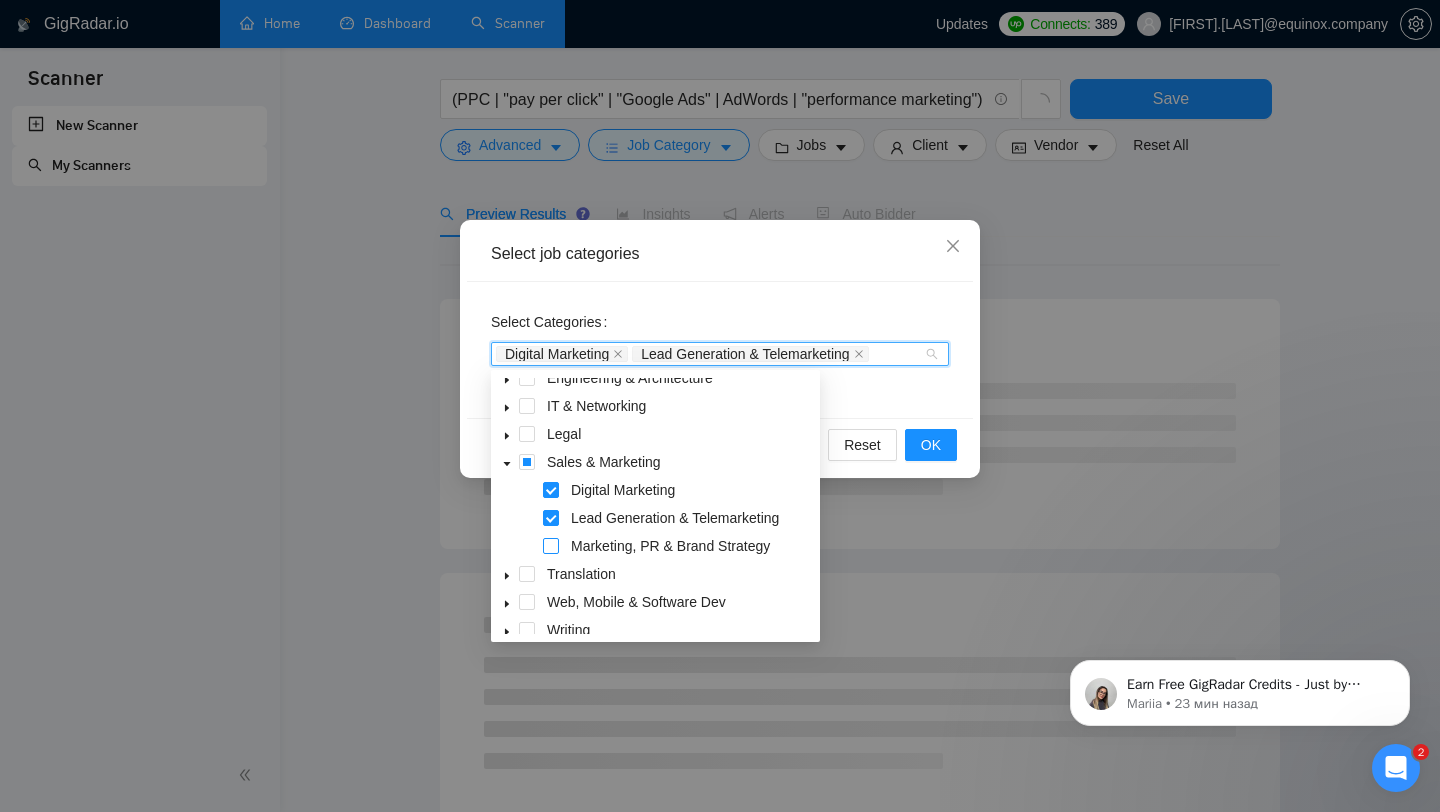 click at bounding box center [551, 546] 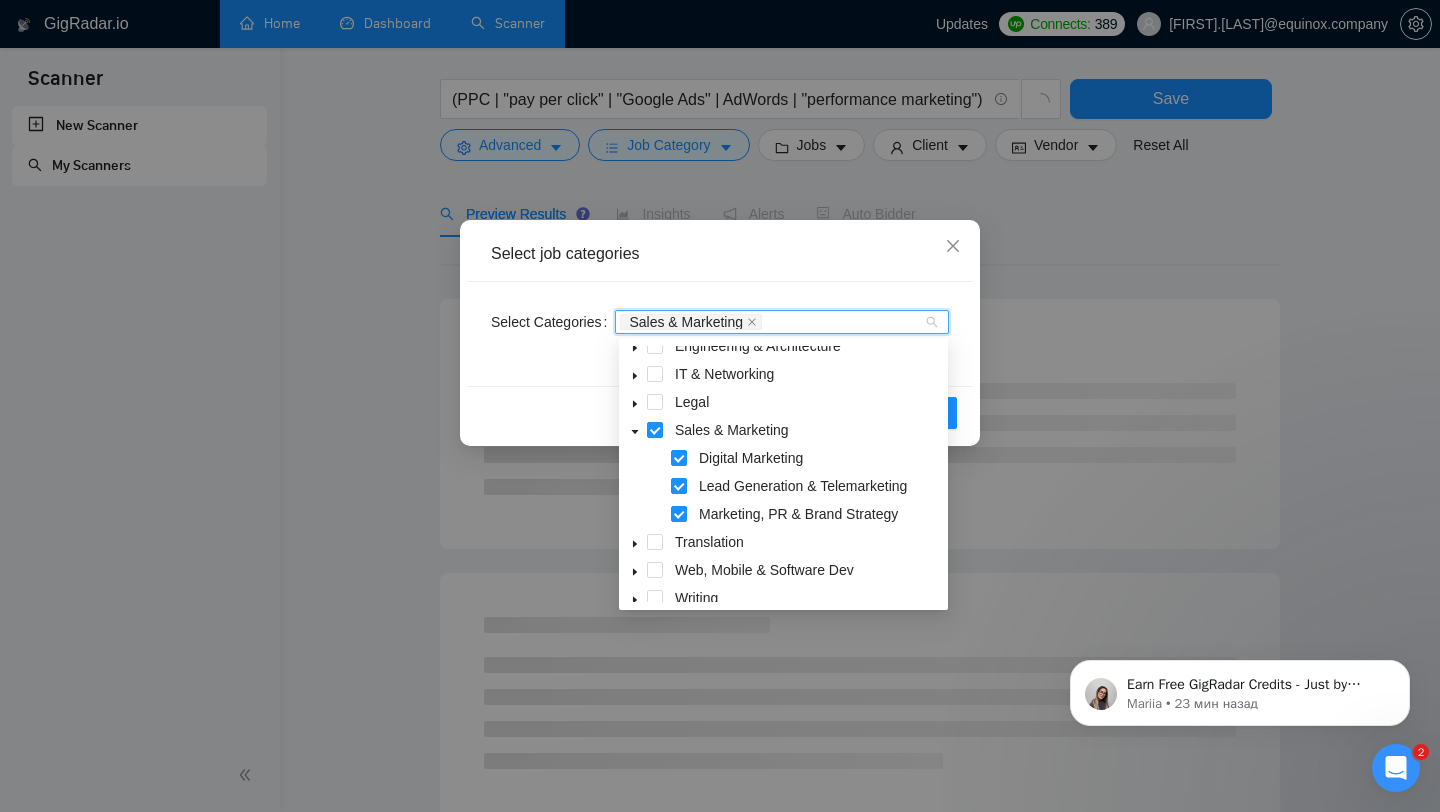 click on "Reset OK" at bounding box center [720, 412] 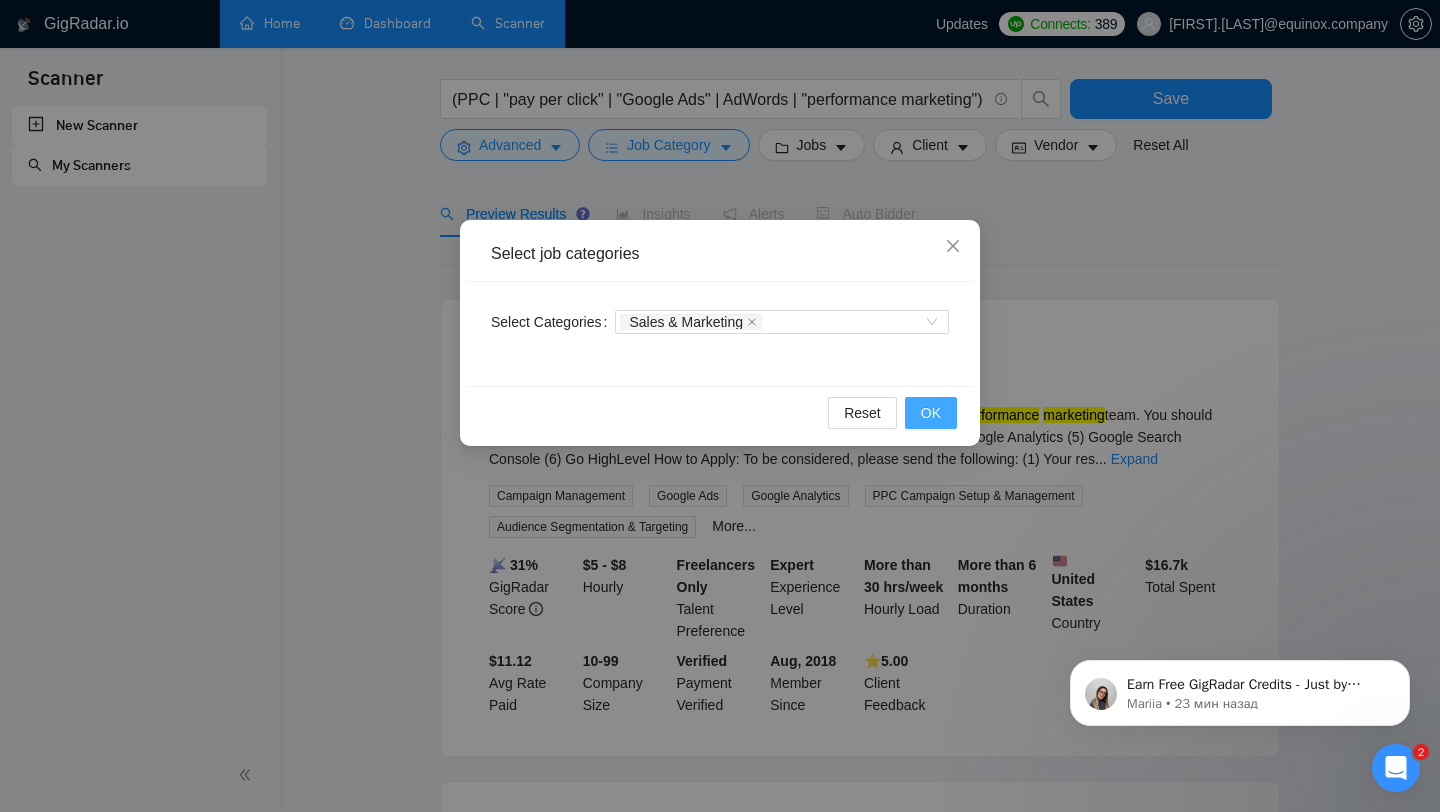 click on "OK" at bounding box center [931, 413] 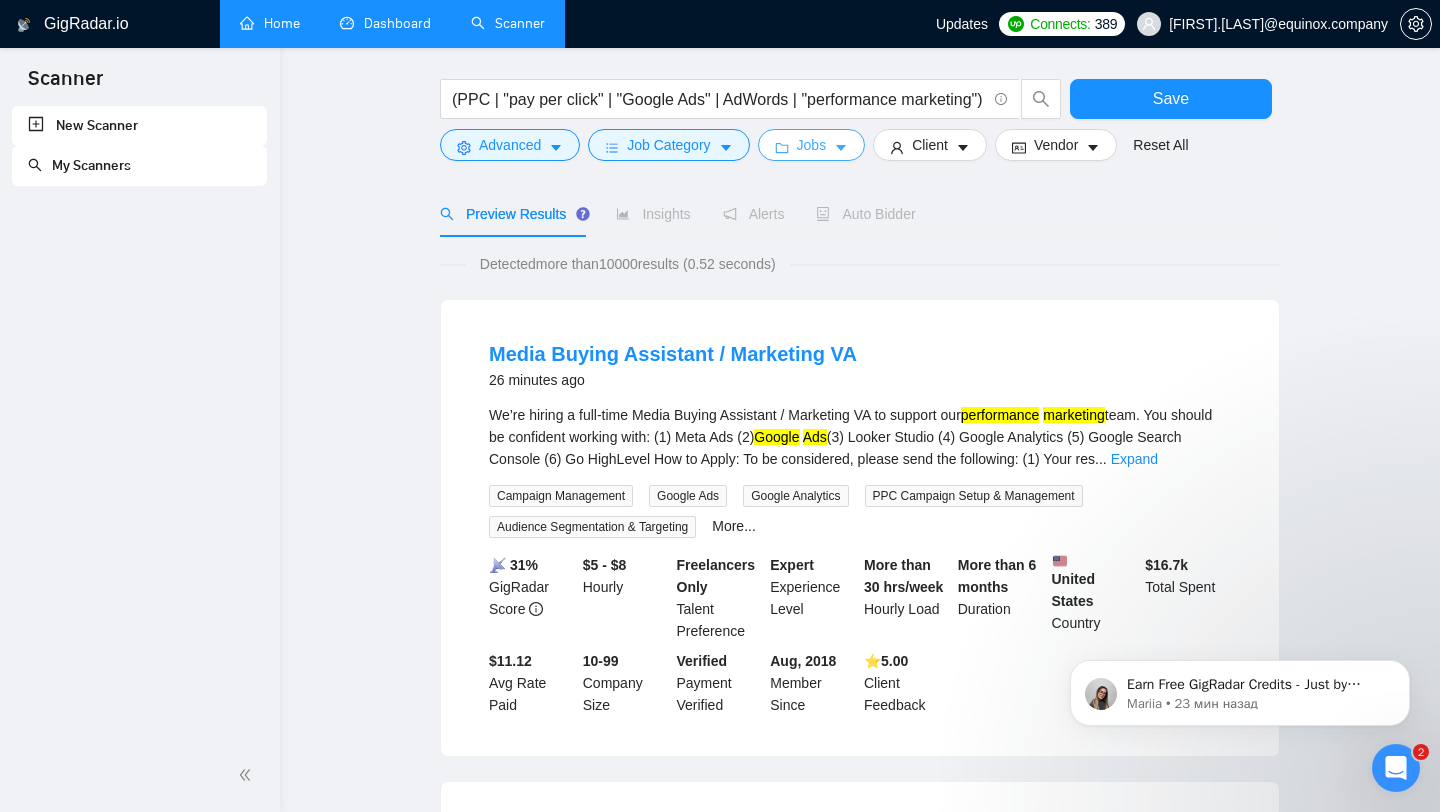 click on "Jobs" at bounding box center (812, 145) 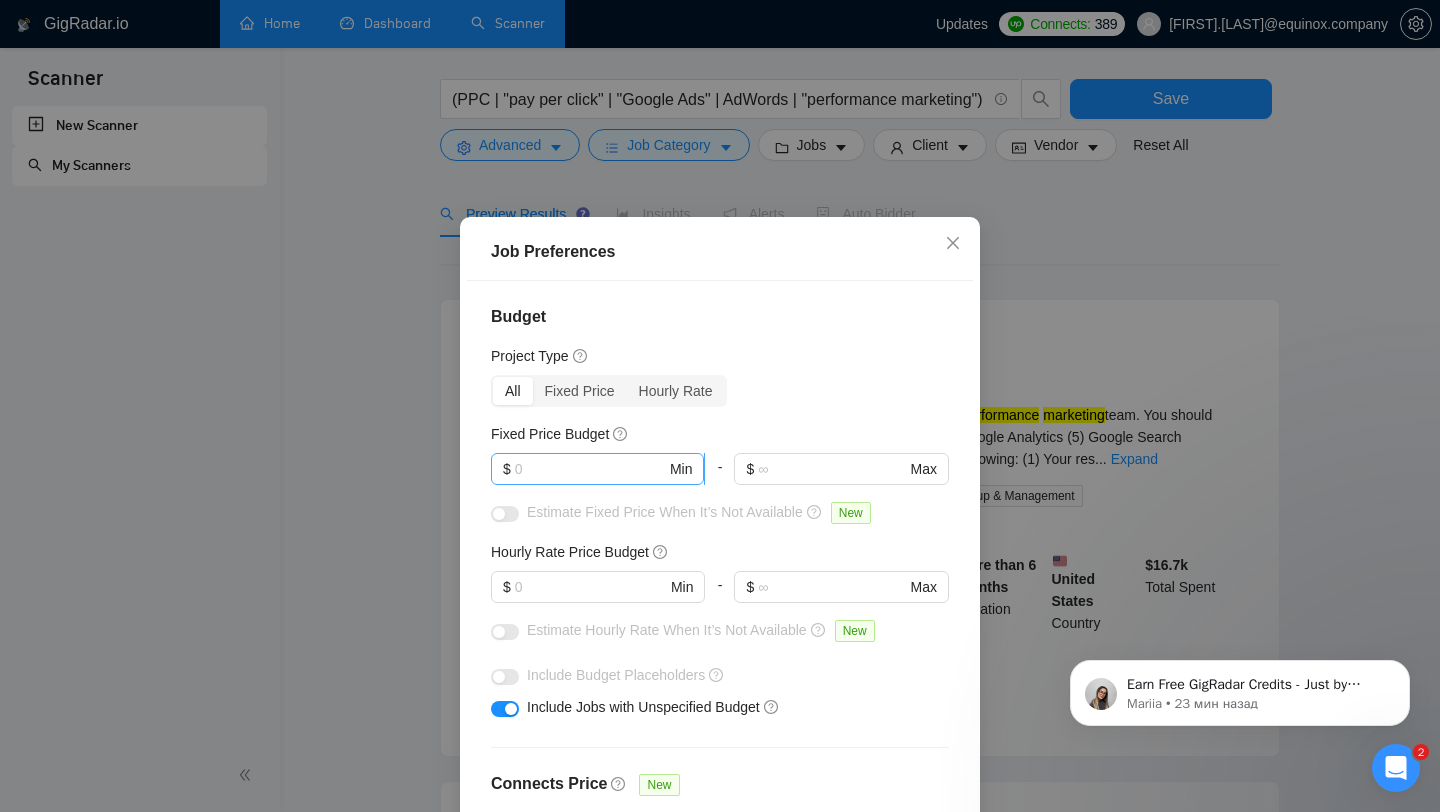 click at bounding box center (590, 469) 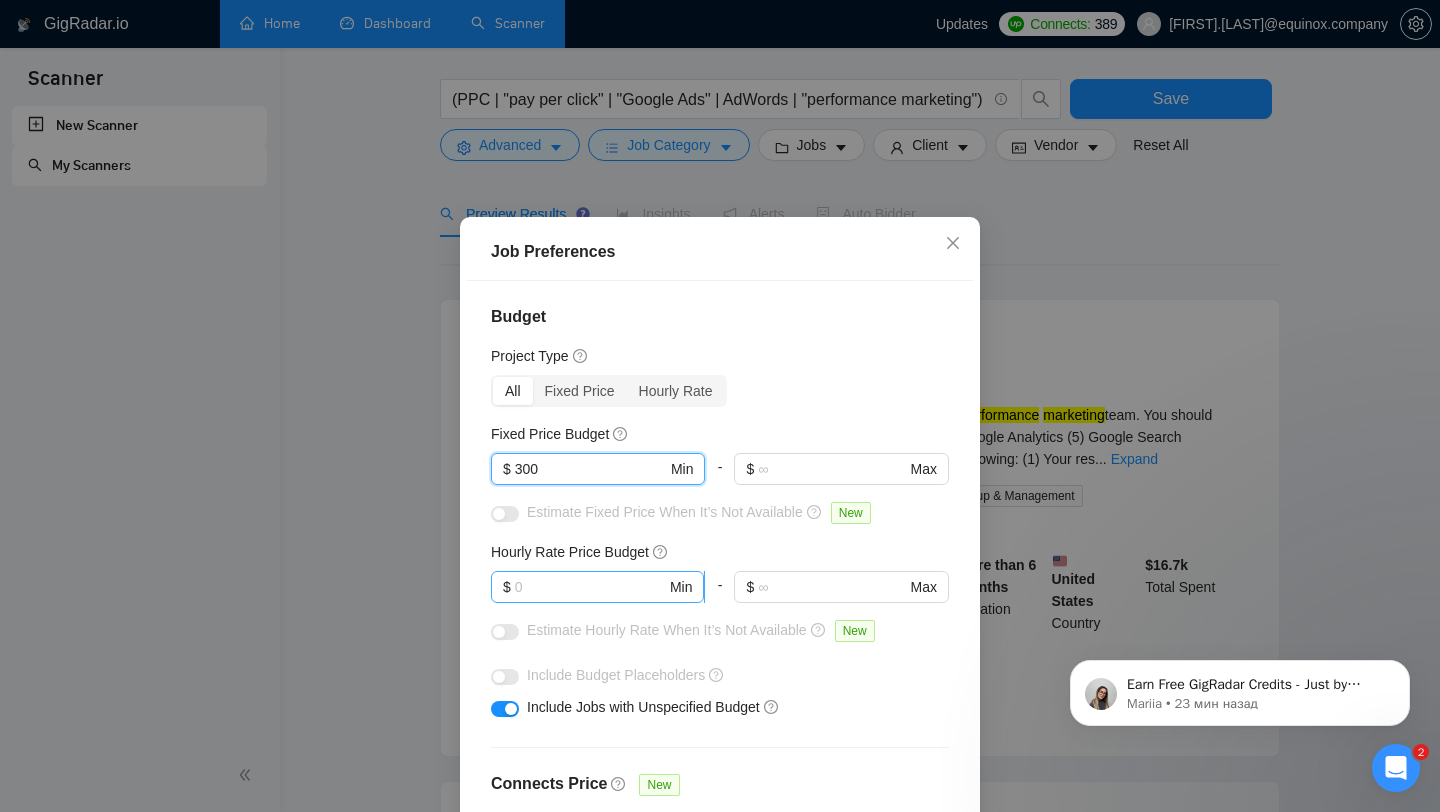 type on "300" 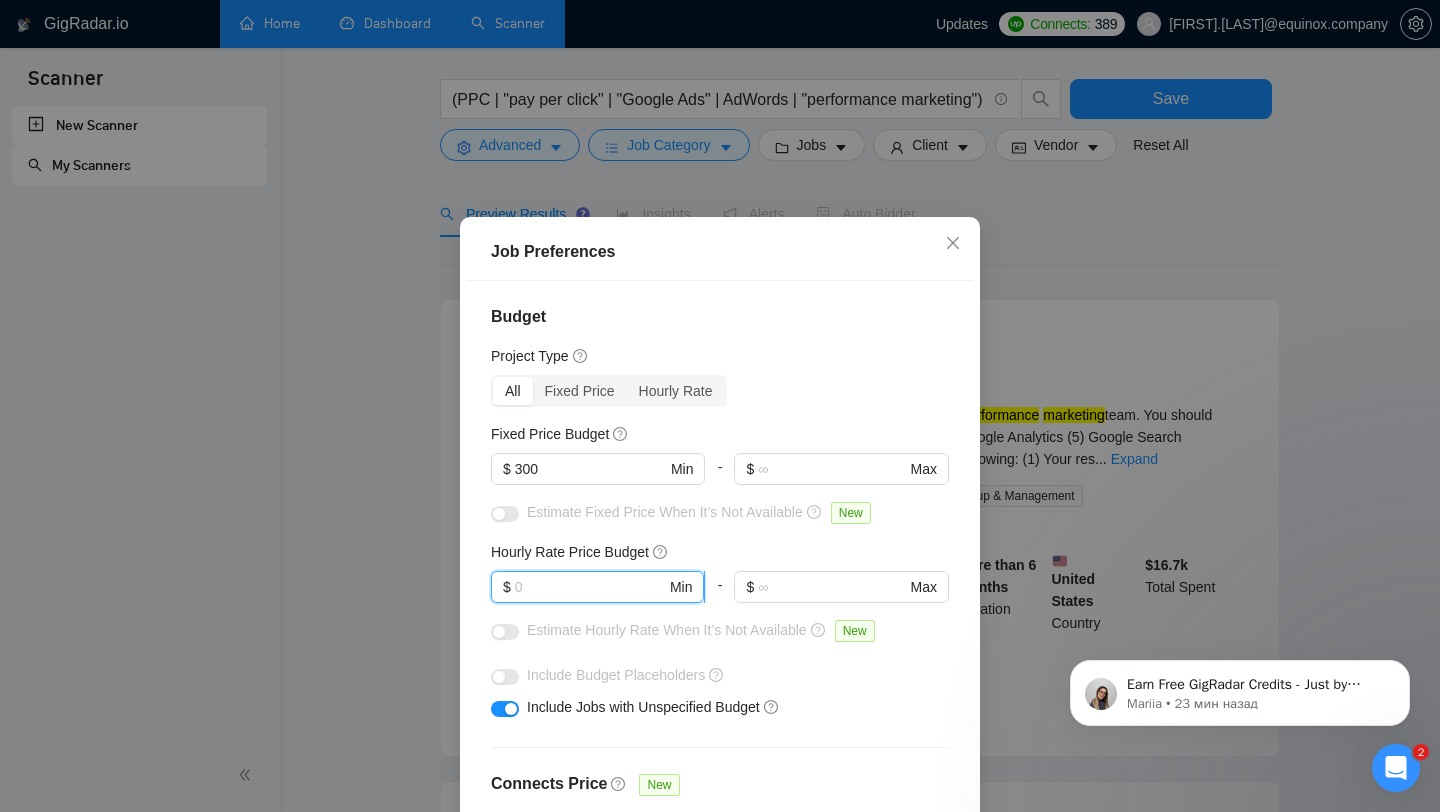 click at bounding box center (590, 587) 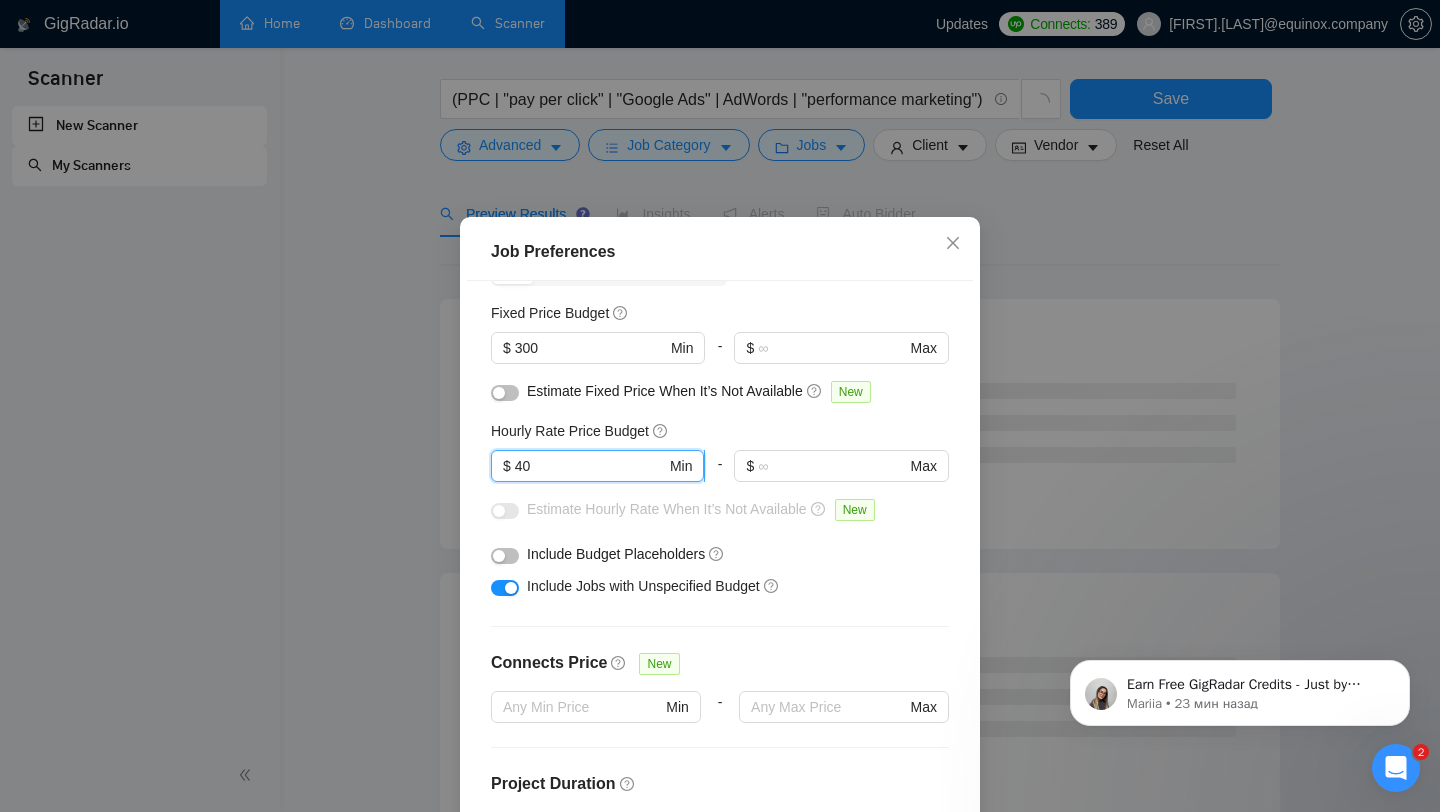 scroll, scrollTop: 180, scrollLeft: 0, axis: vertical 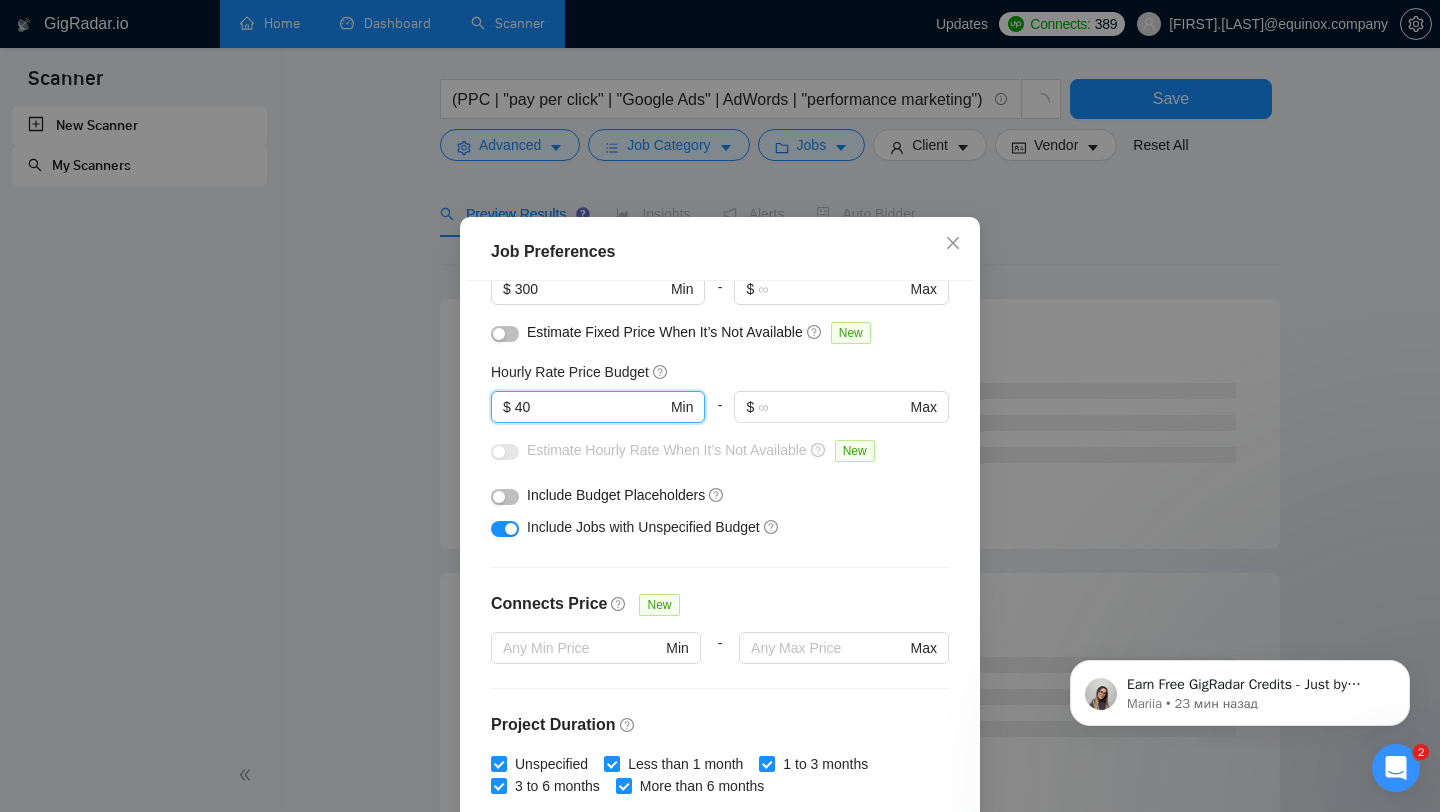 click at bounding box center [499, 497] 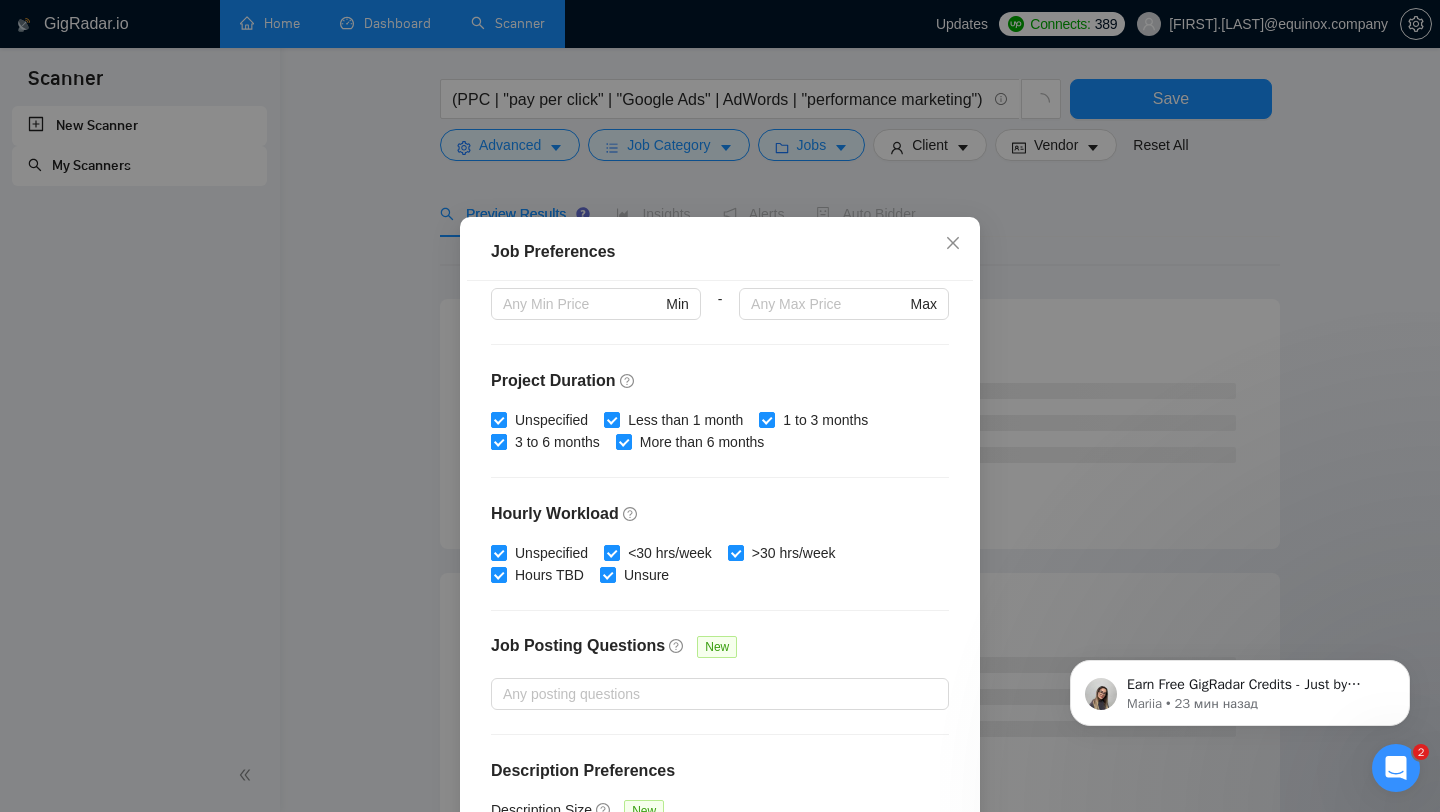 scroll, scrollTop: 559, scrollLeft: 0, axis: vertical 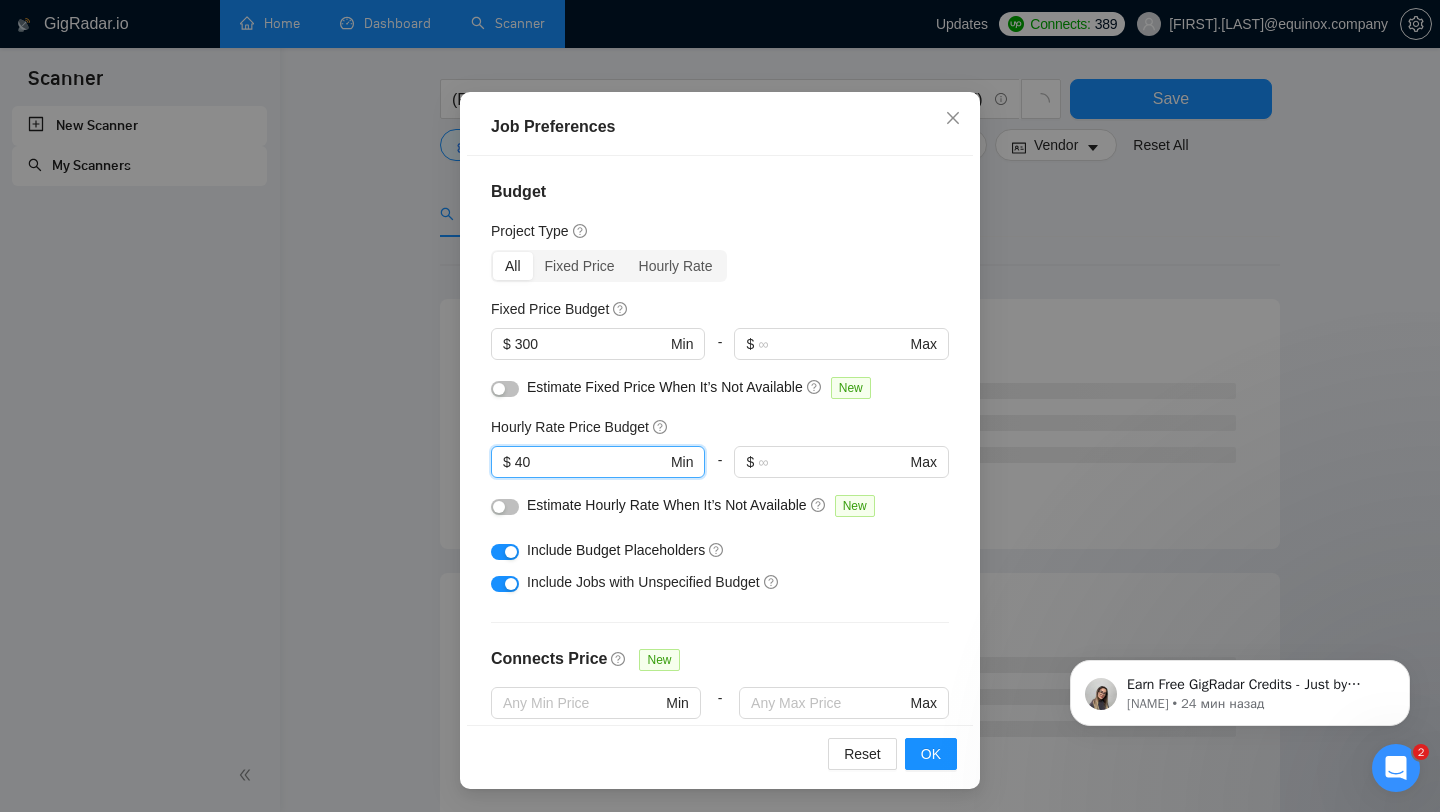 drag, startPoint x: 549, startPoint y: 461, endPoint x: 438, endPoint y: 459, distance: 111.01801 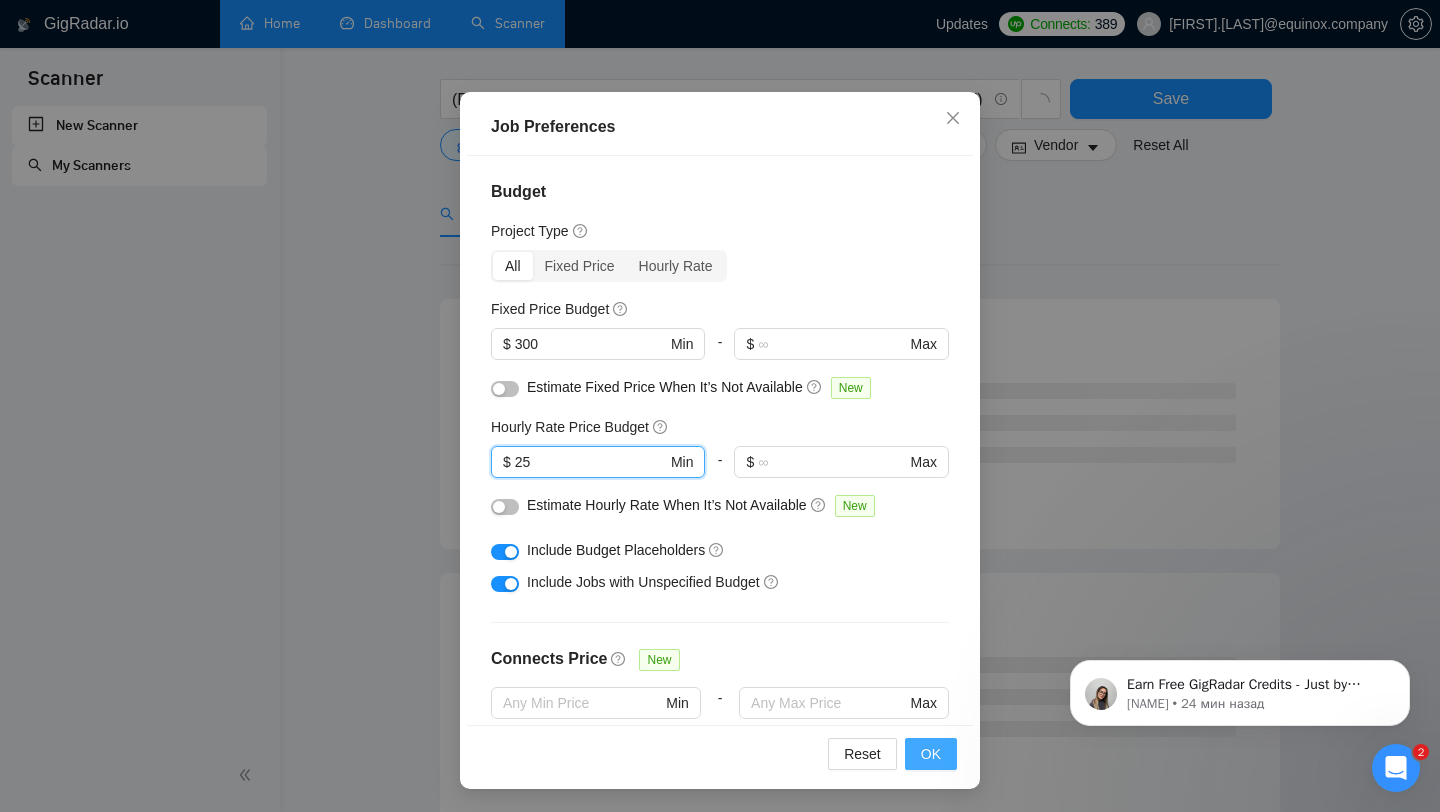 type on "25" 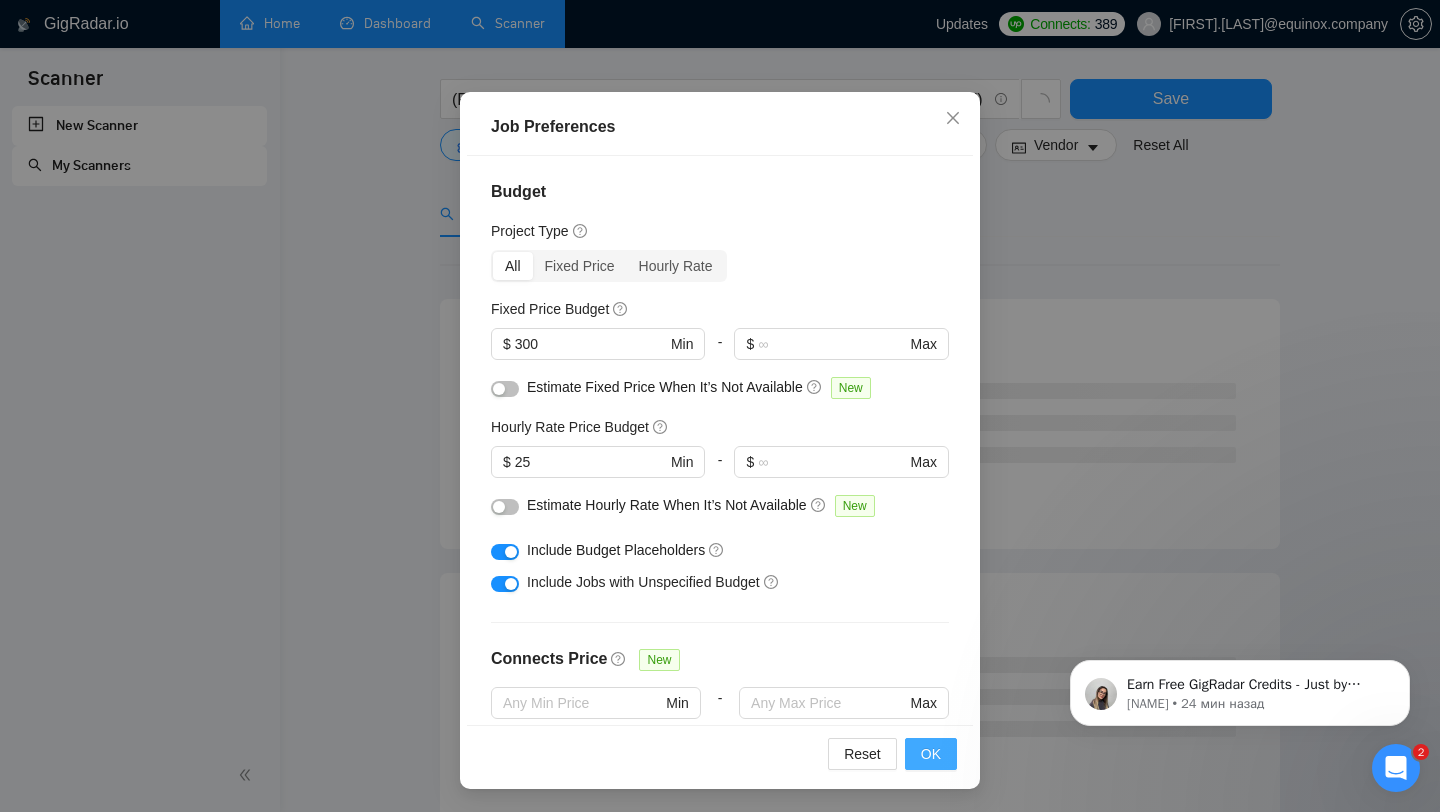 click on "OK" at bounding box center (931, 754) 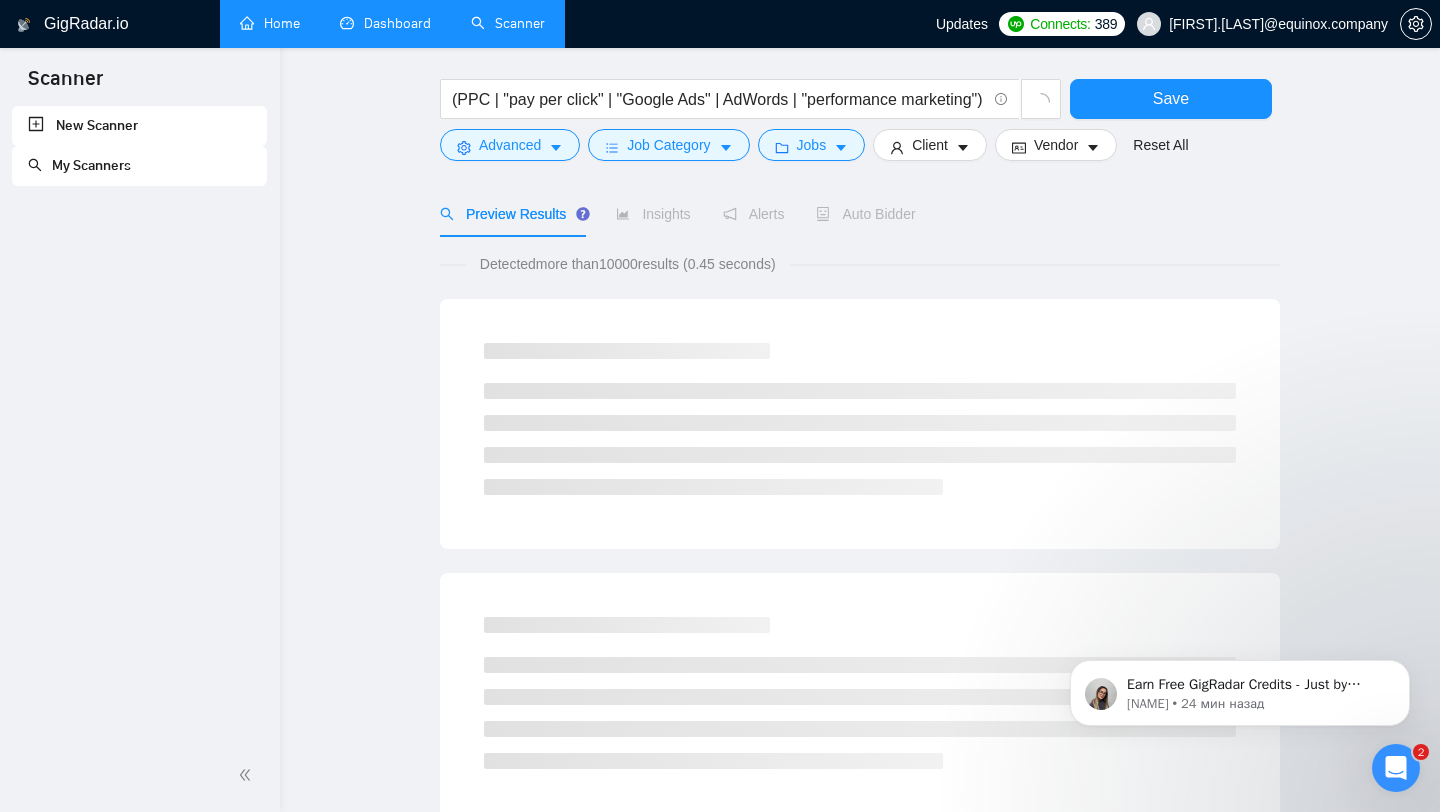 scroll, scrollTop: 28, scrollLeft: 0, axis: vertical 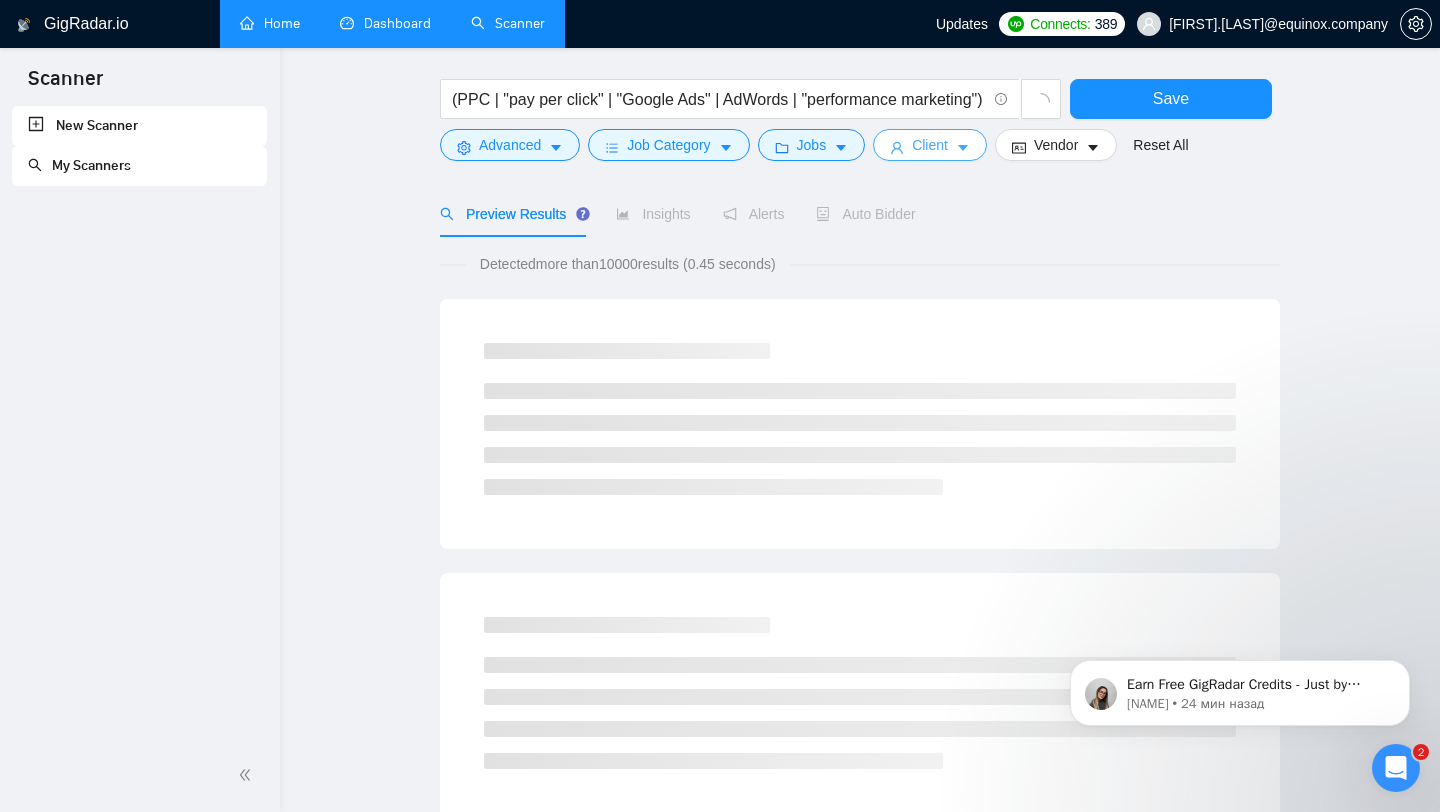 click on "Client" at bounding box center (930, 145) 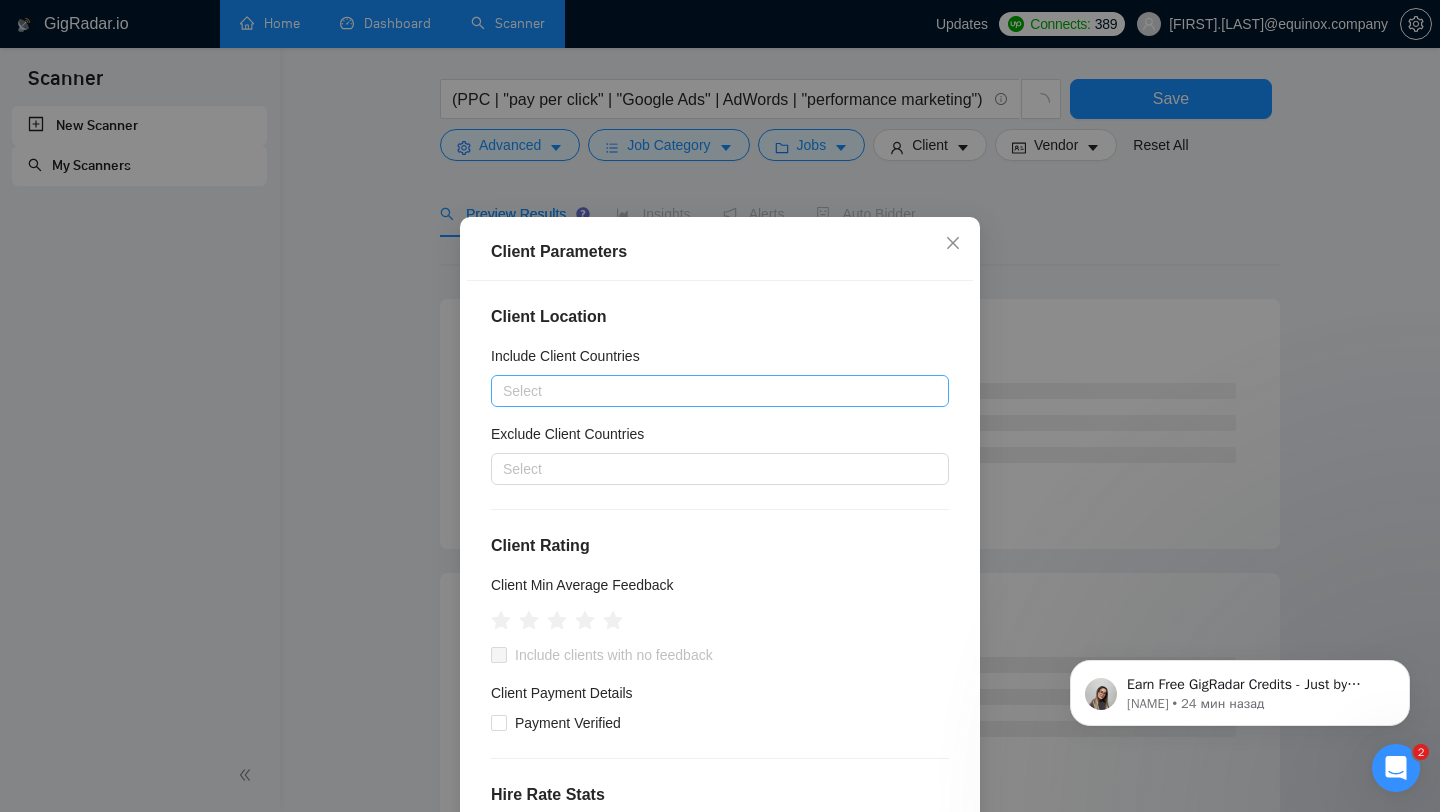 click at bounding box center [710, 391] 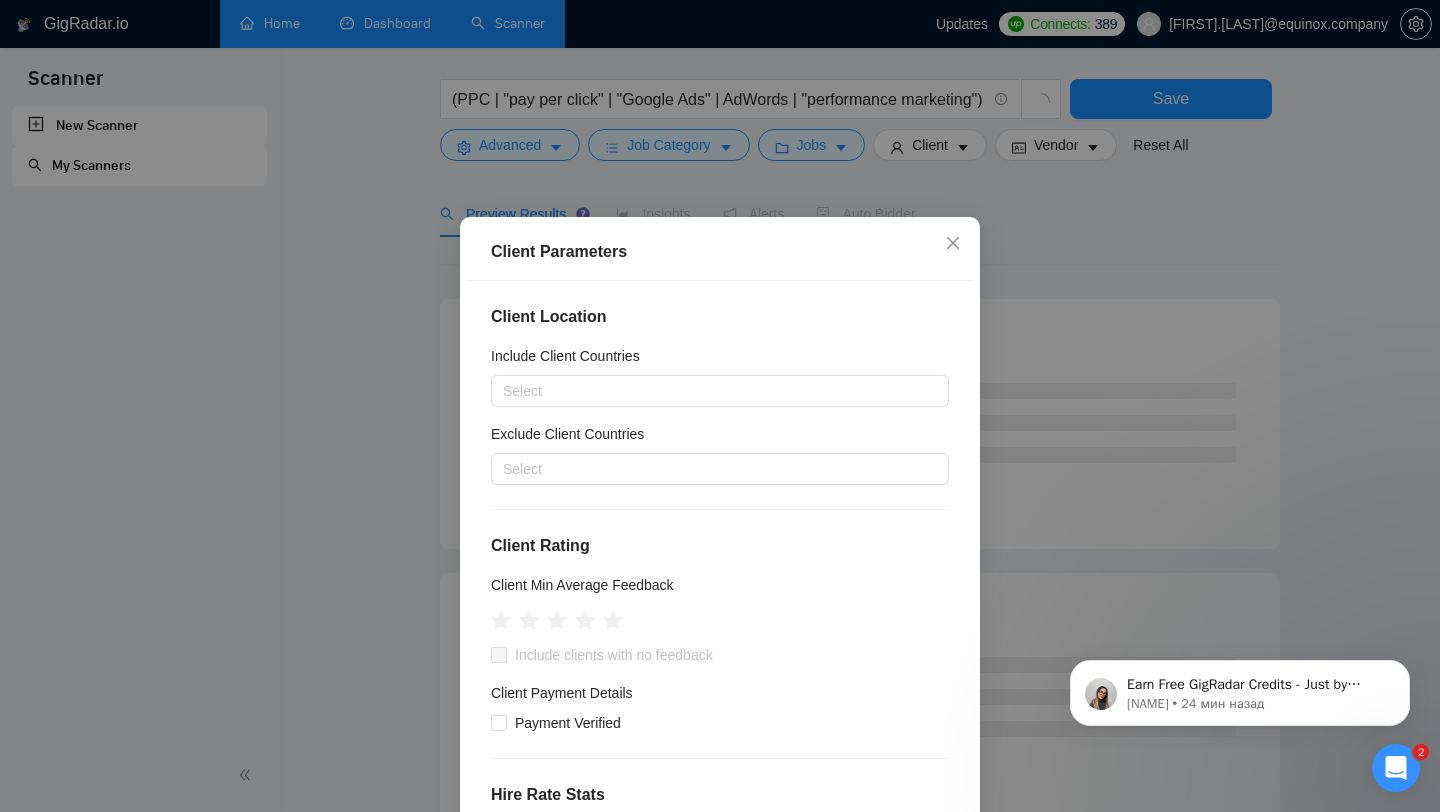 click on "Client Location" at bounding box center (720, 317) 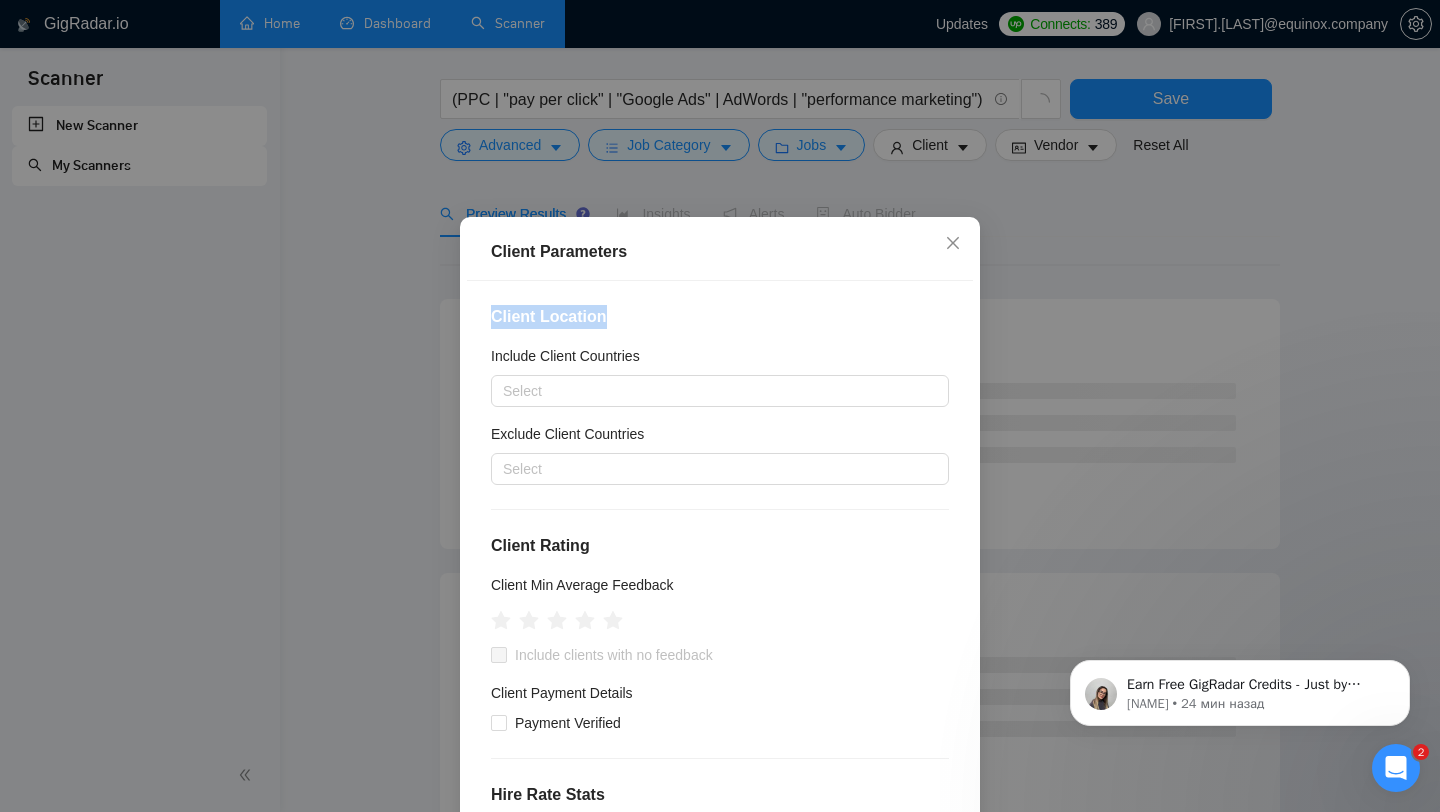 drag, startPoint x: 491, startPoint y: 320, endPoint x: 614, endPoint y: 320, distance: 123 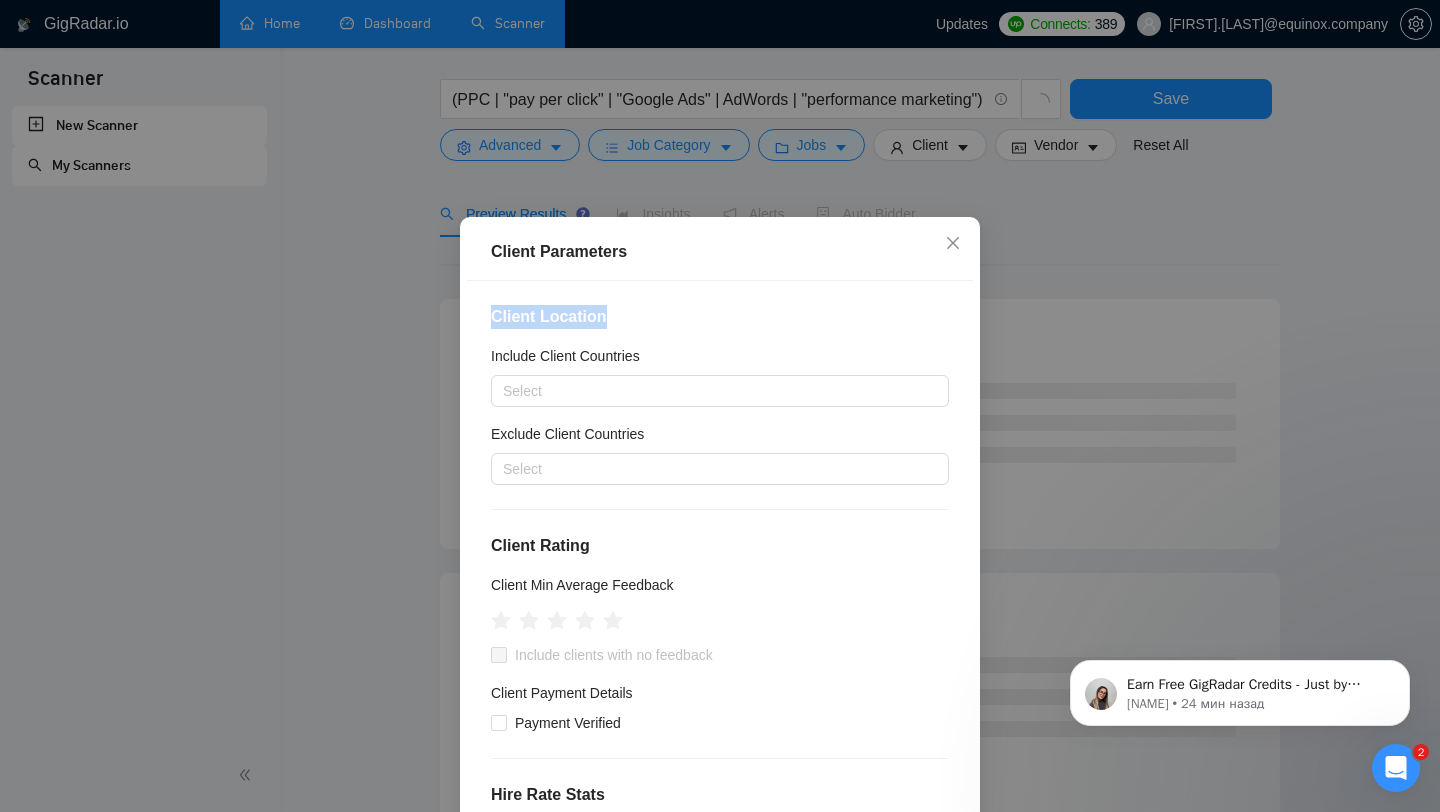 click on "Client Location" at bounding box center (720, 317) 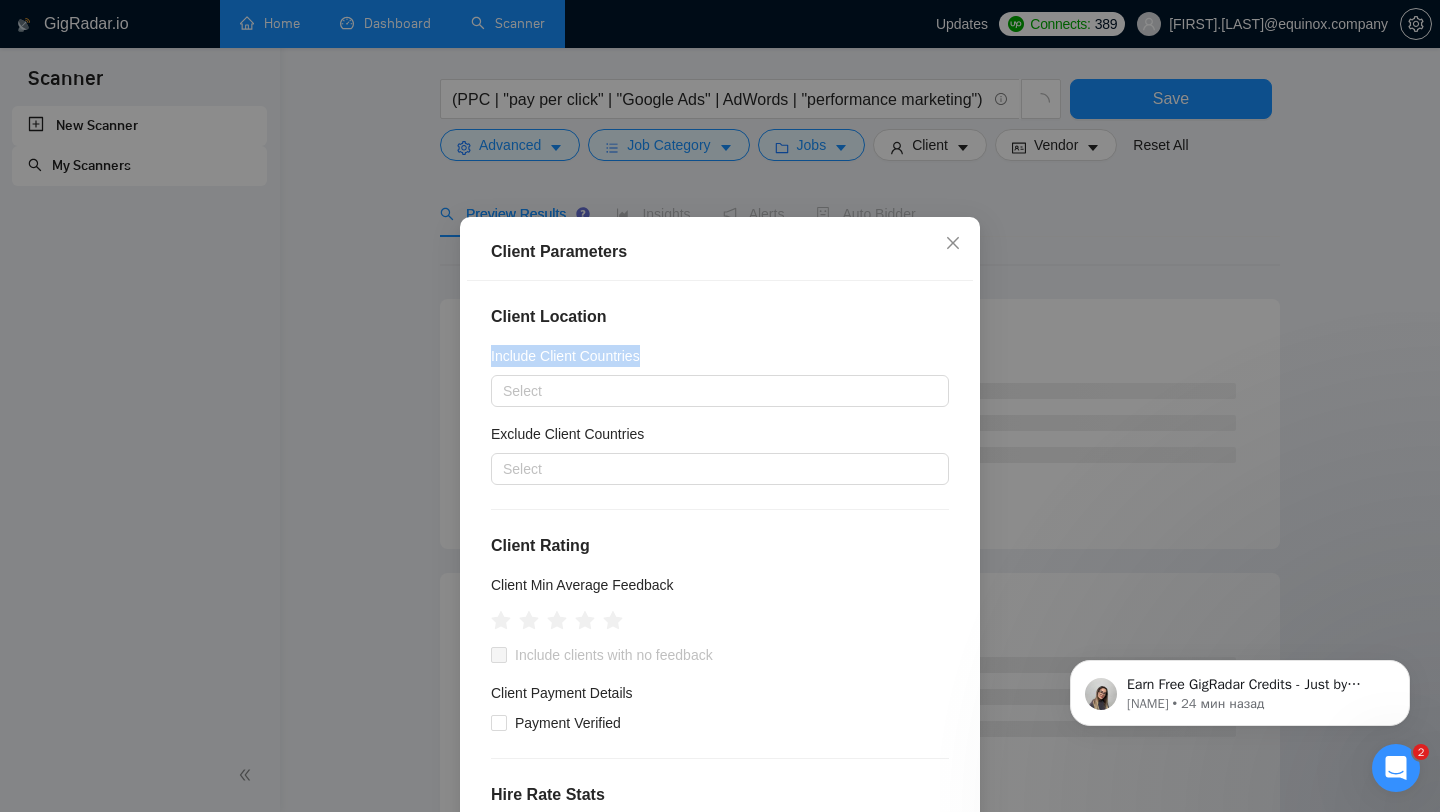 drag, startPoint x: 482, startPoint y: 357, endPoint x: 684, endPoint y: 363, distance: 202.0891 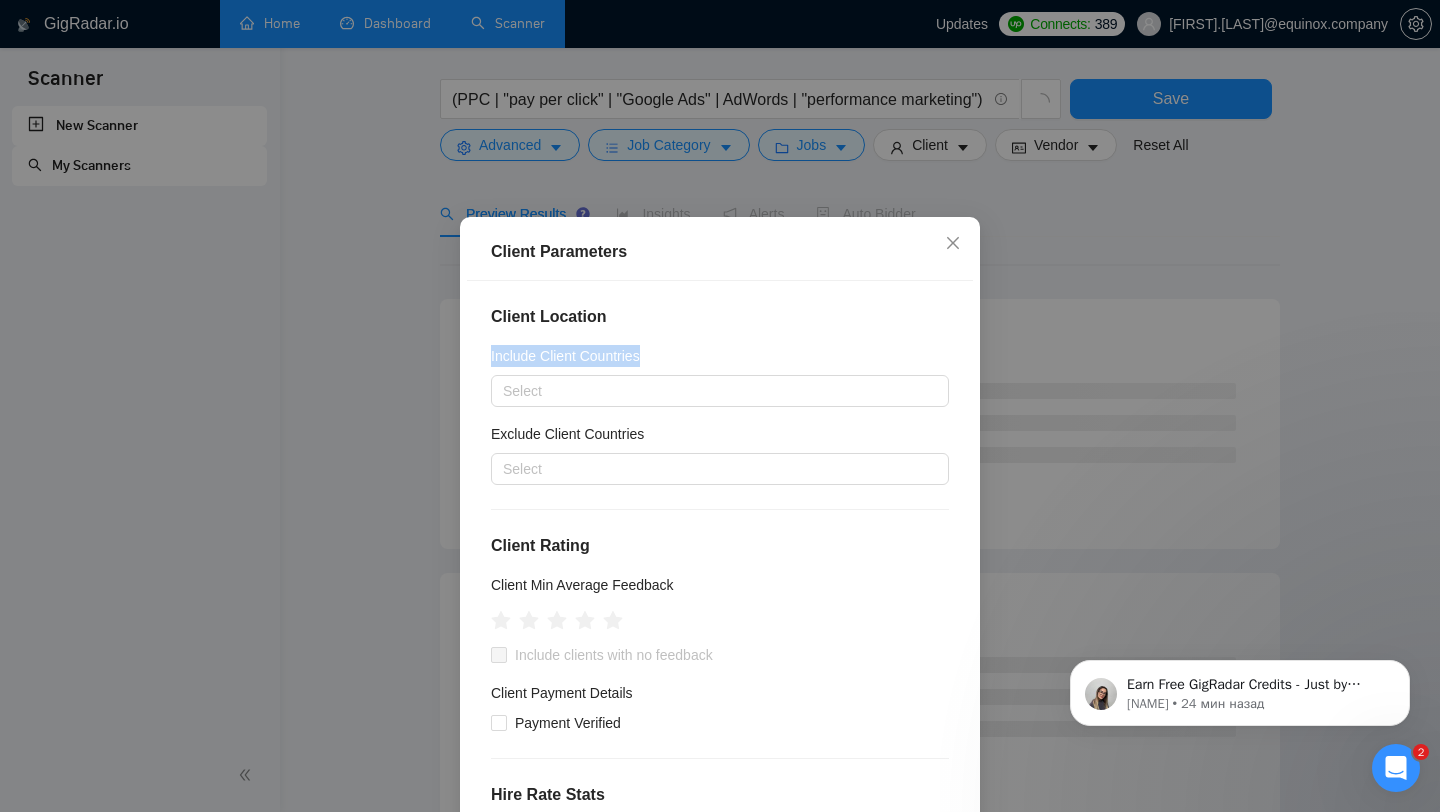 click on "Client Location Include Client Countries   Select Exclude Client Countries   Select Client Rating Client Min Average Feedback Include clients with no feedback Client Payment Details Payment Verified Hire Rate Stats   Client Total Spent $ Min - $ Max Client Hire Rate New   Any hire rate   Avg Hourly Rate Paid New $ Min - $ Max Include Clients without Sufficient History Client Profile Client Industry New   Any industry Client Company Size   Any company size Enterprise Clients New   Any clients" at bounding box center [720, 565] 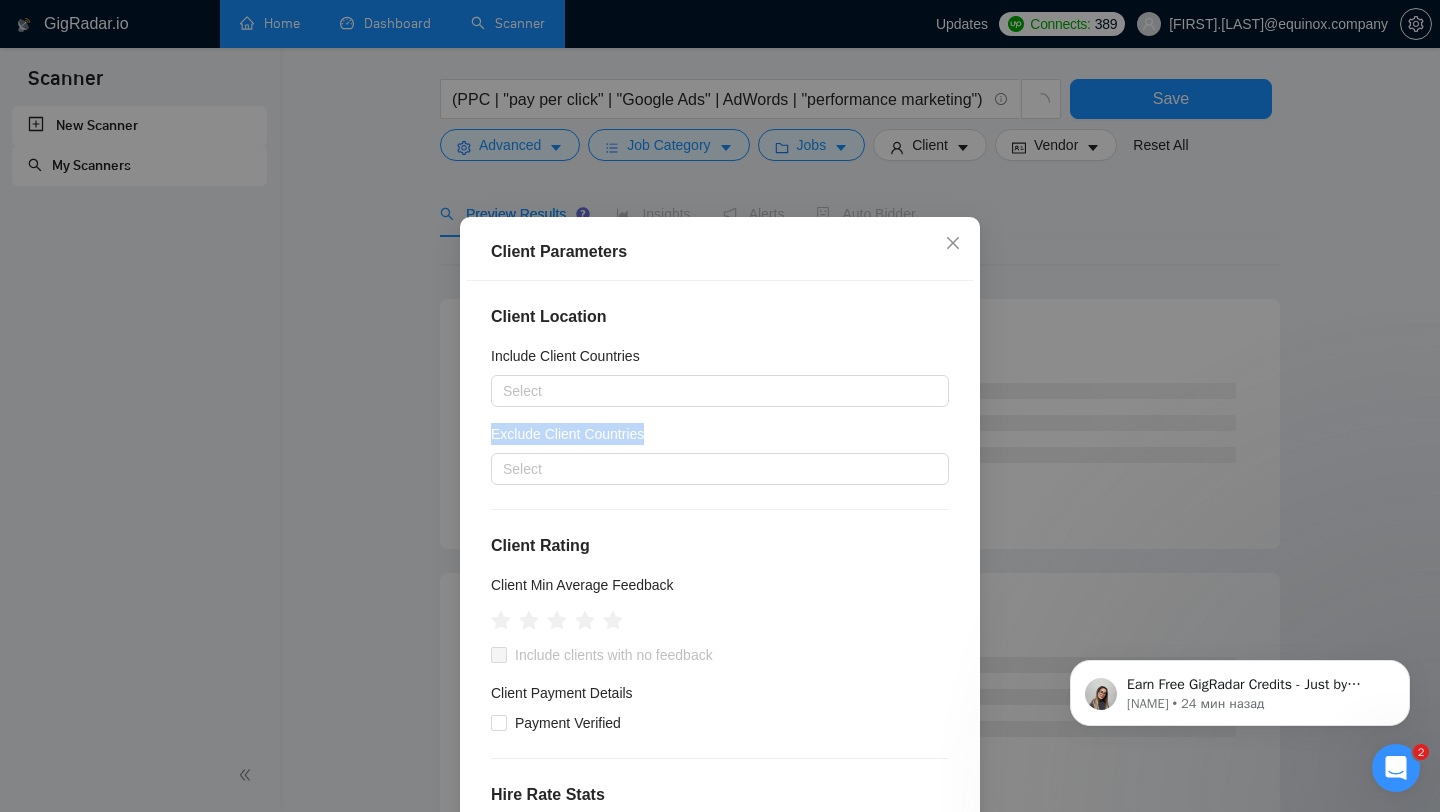 drag, startPoint x: 484, startPoint y: 434, endPoint x: 686, endPoint y: 437, distance: 202.02228 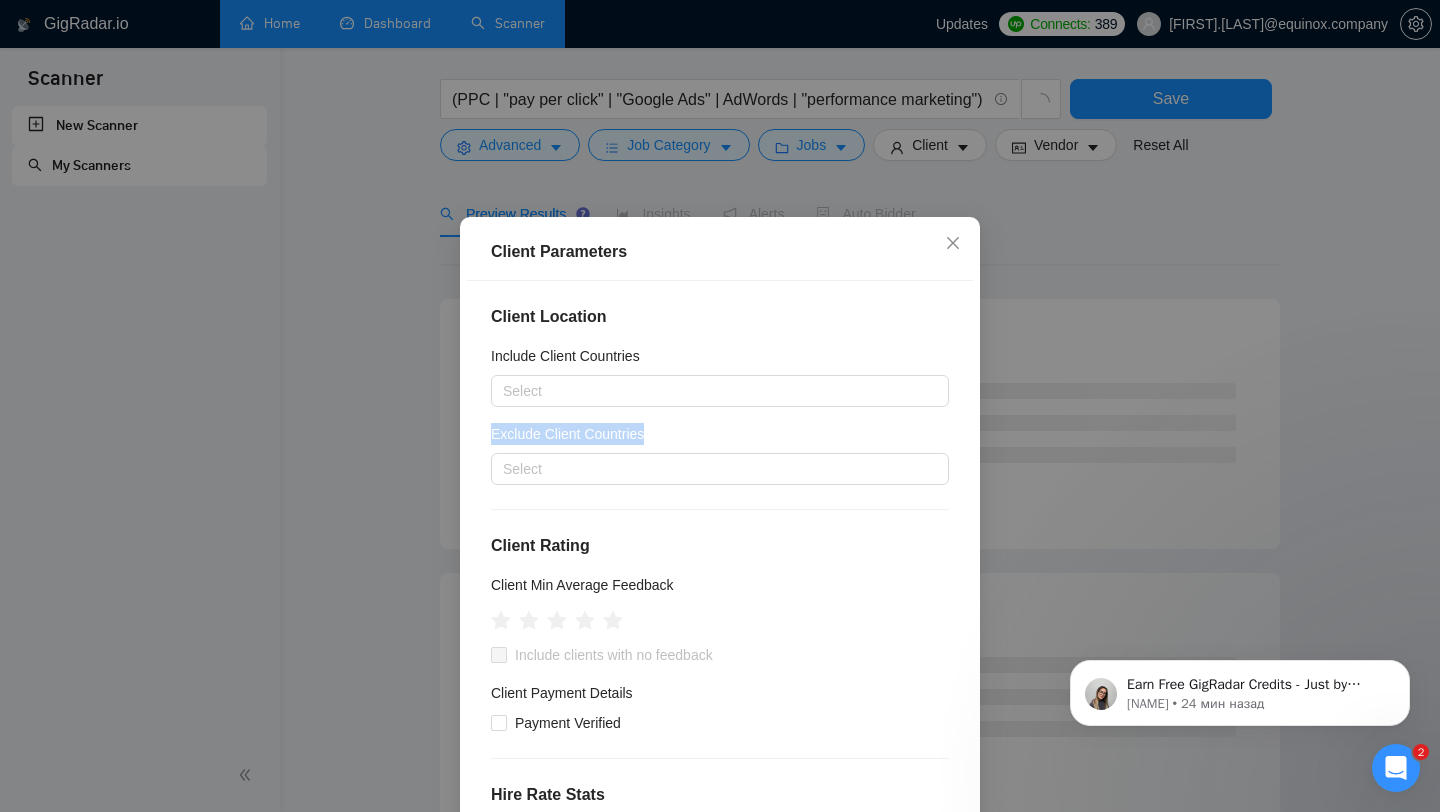click on "Client Location Include Client Countries   Select Exclude Client Countries   Select Client Rating Client Min Average Feedback Include clients with no feedback Client Payment Details Payment Verified Hire Rate Stats   Client Total Spent $ Min - $ Max Client Hire Rate New   Any hire rate   Avg Hourly Rate Paid New $ Min - $ Max Include Clients without Sufficient History Client Profile Client Industry New   Any industry Client Company Size   Any company size Enterprise Clients New   Any clients" at bounding box center [720, 565] 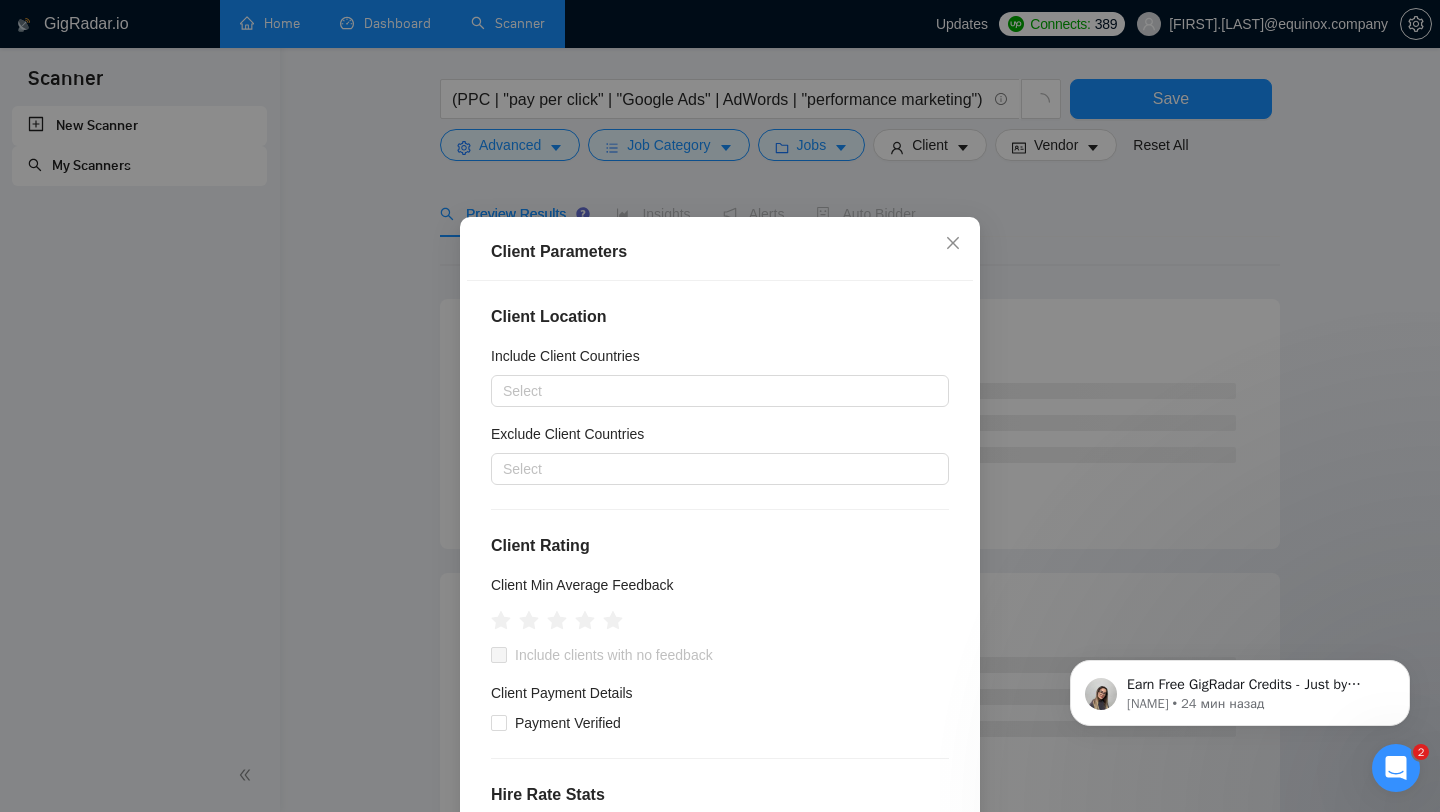 click on "Include Client Countries" at bounding box center (720, 360) 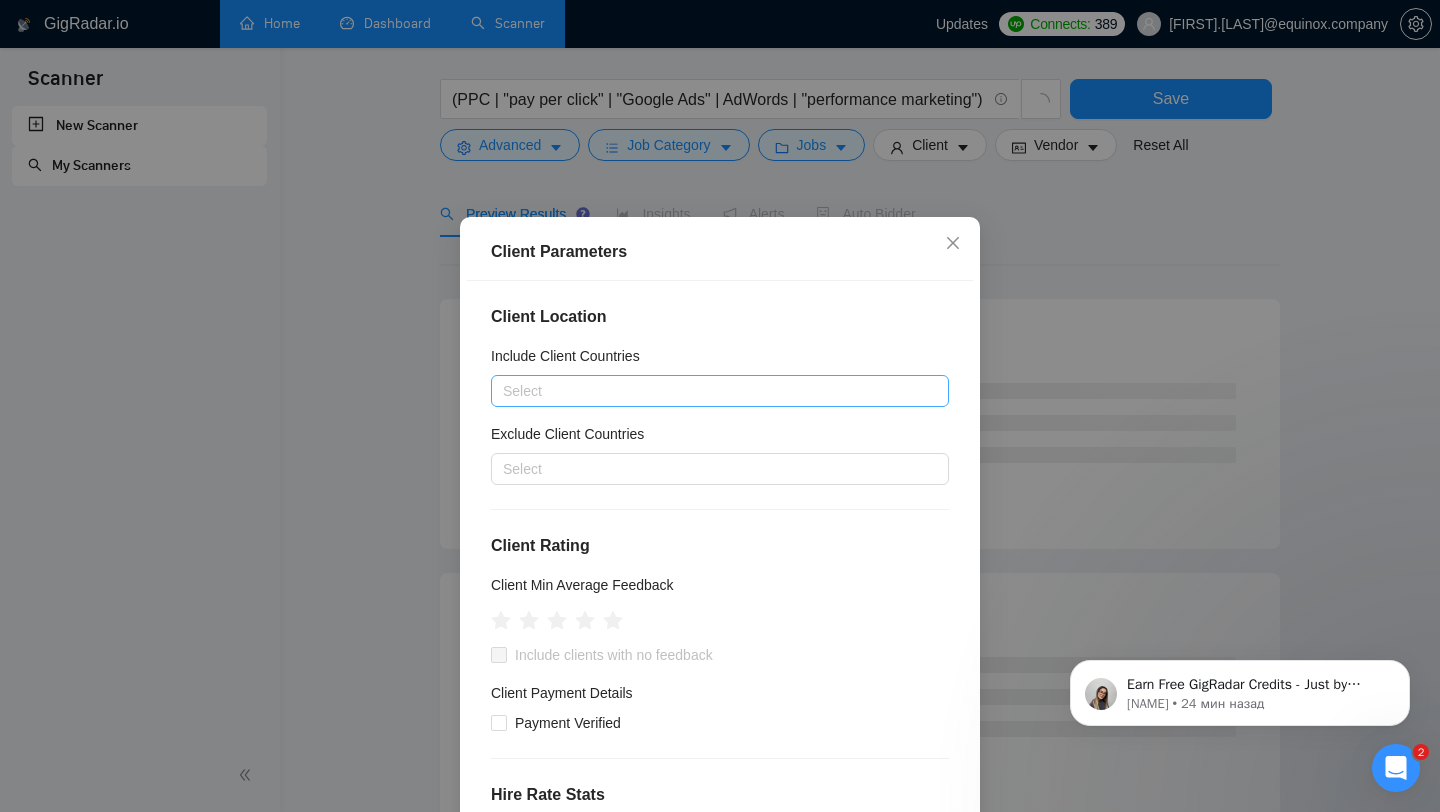 click on "Select" at bounding box center (720, 391) 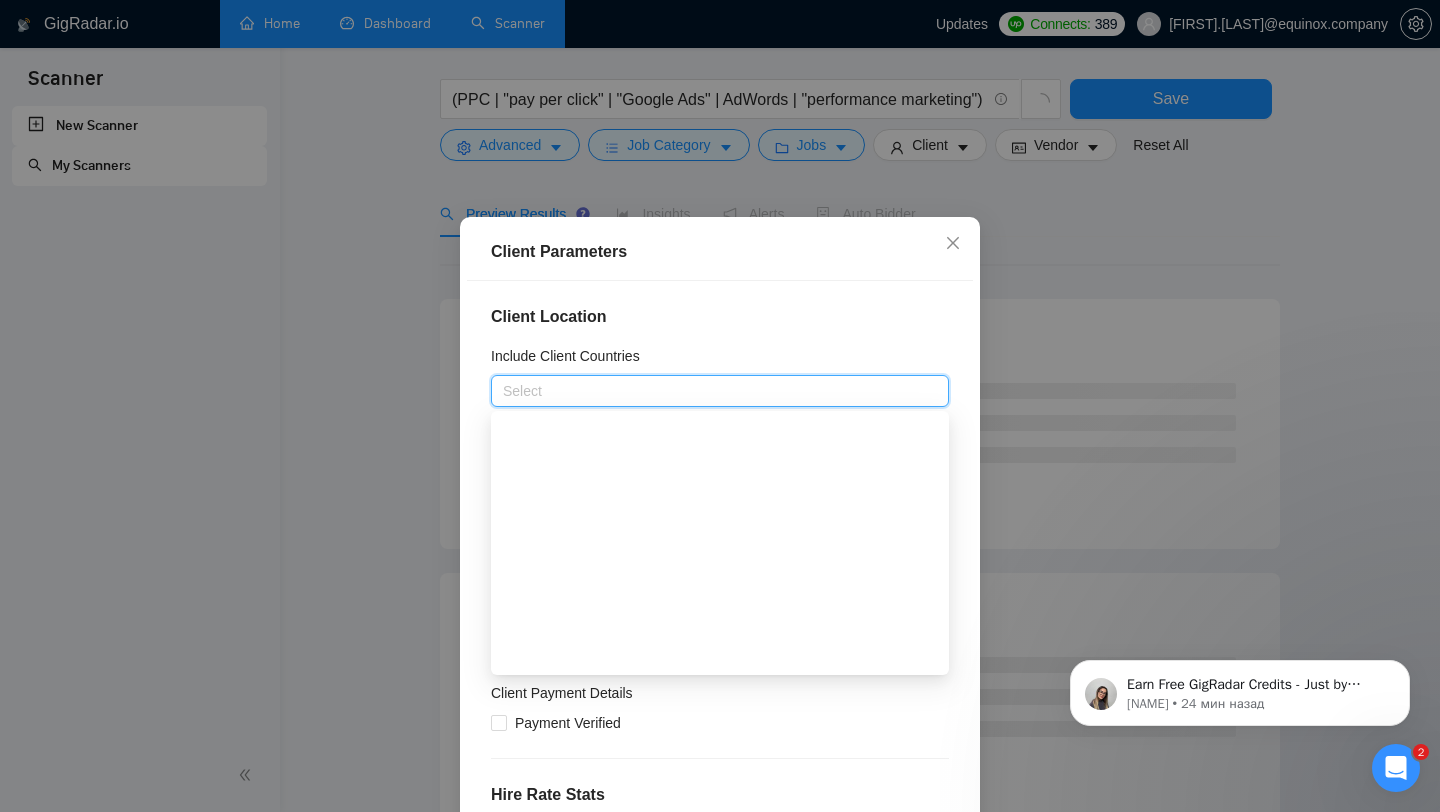 scroll, scrollTop: 6256, scrollLeft: 0, axis: vertical 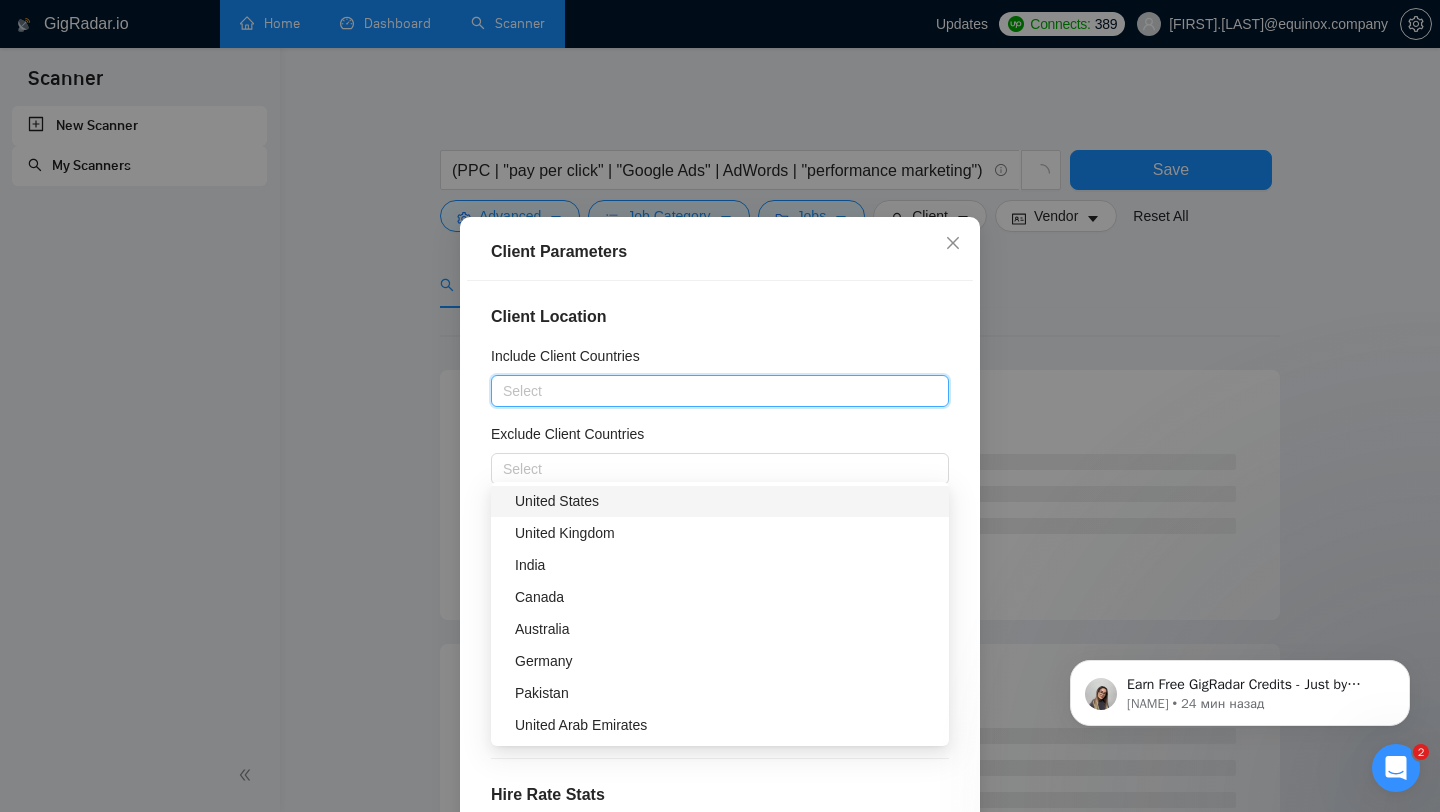 click on "United States" at bounding box center (726, 501) 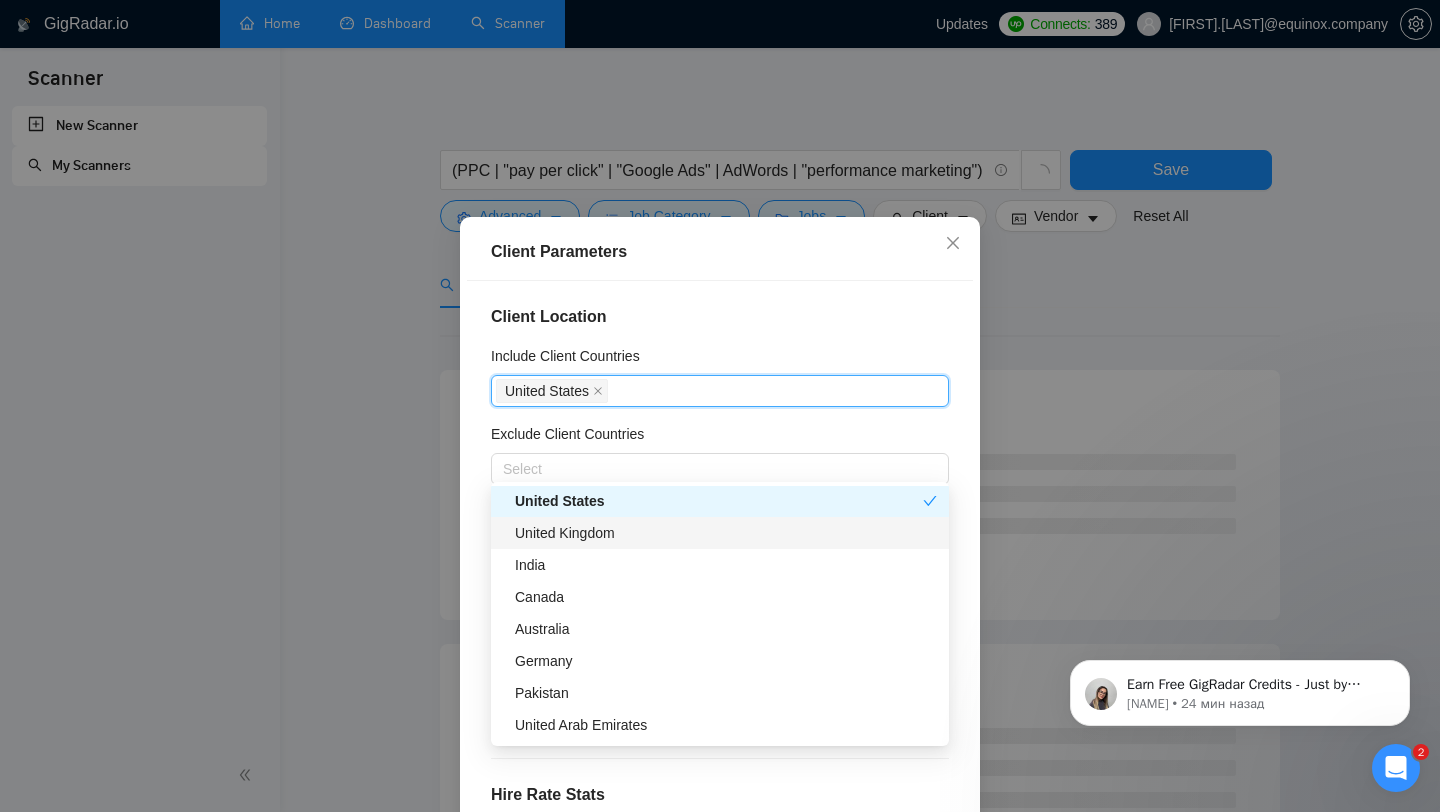 click on "United Kingdom" at bounding box center (726, 533) 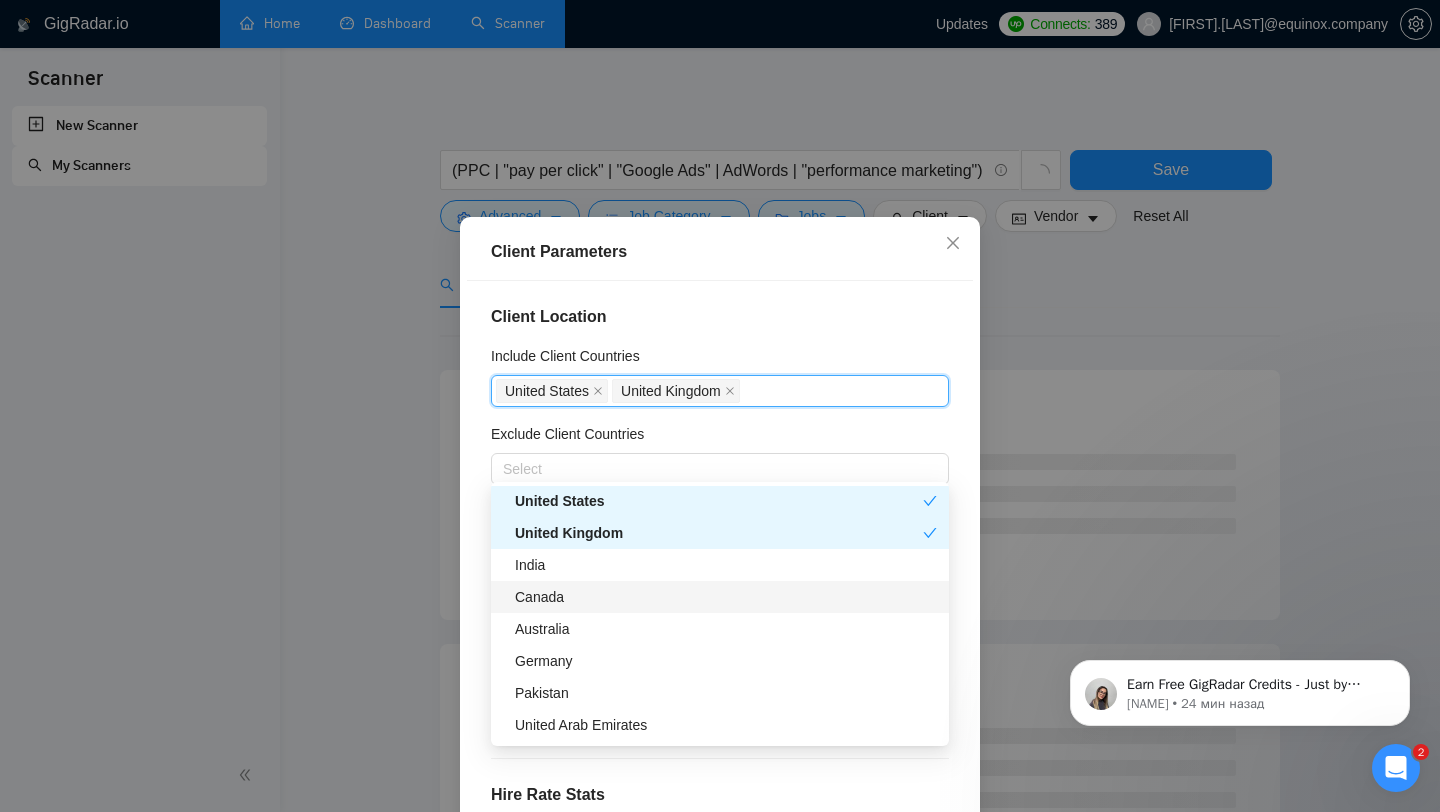 click on "Canada" at bounding box center [726, 597] 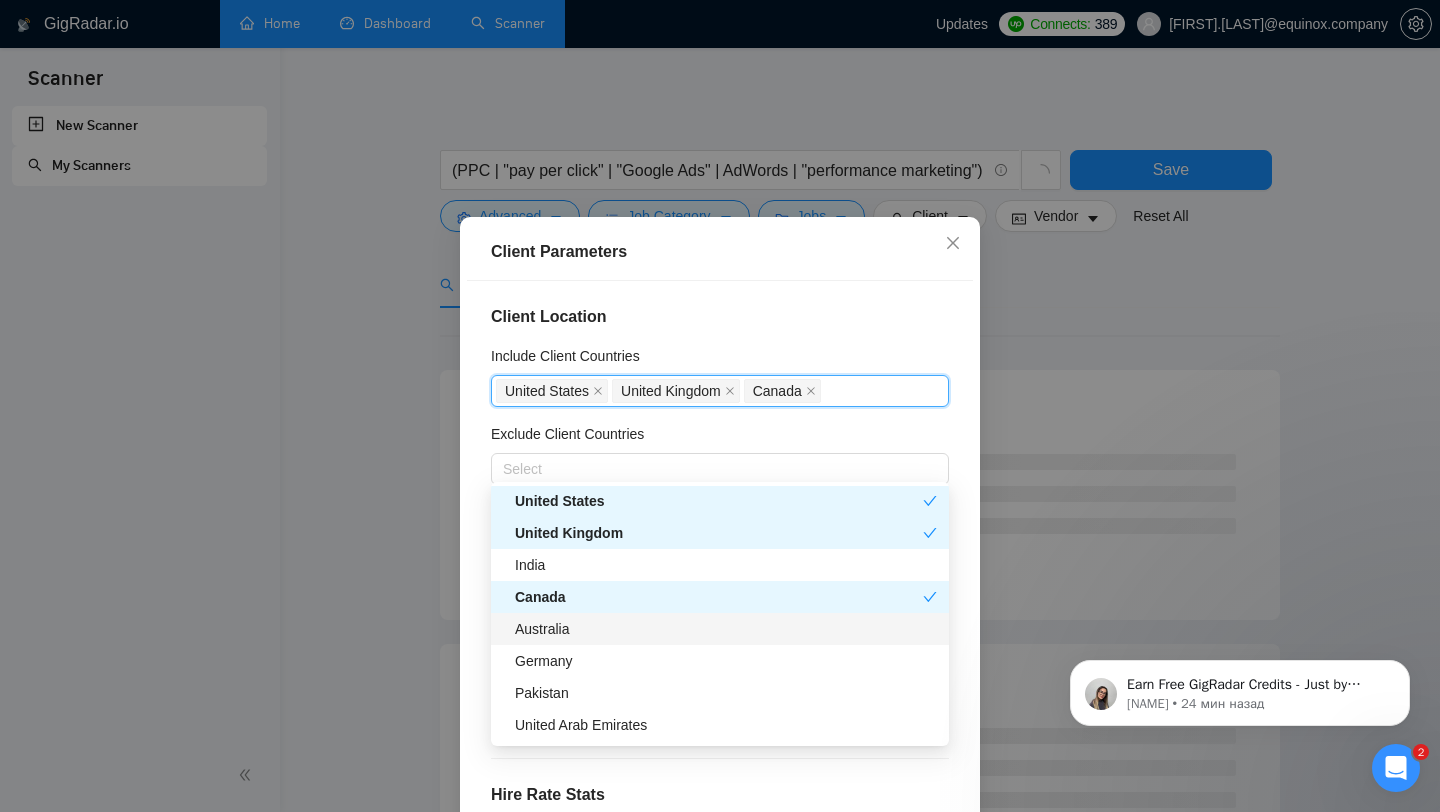 click on "Australia" at bounding box center (726, 629) 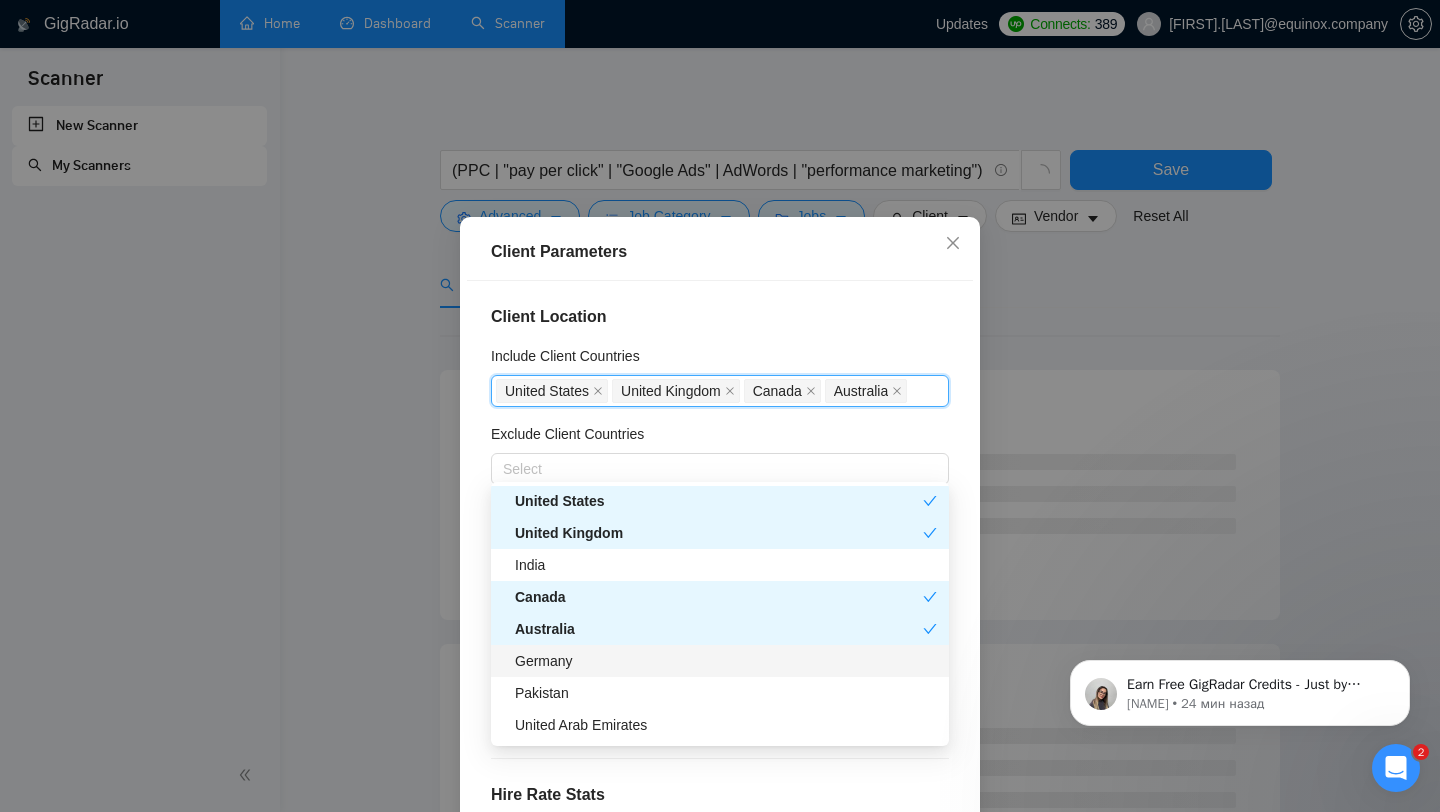 click on "Germany" at bounding box center (726, 661) 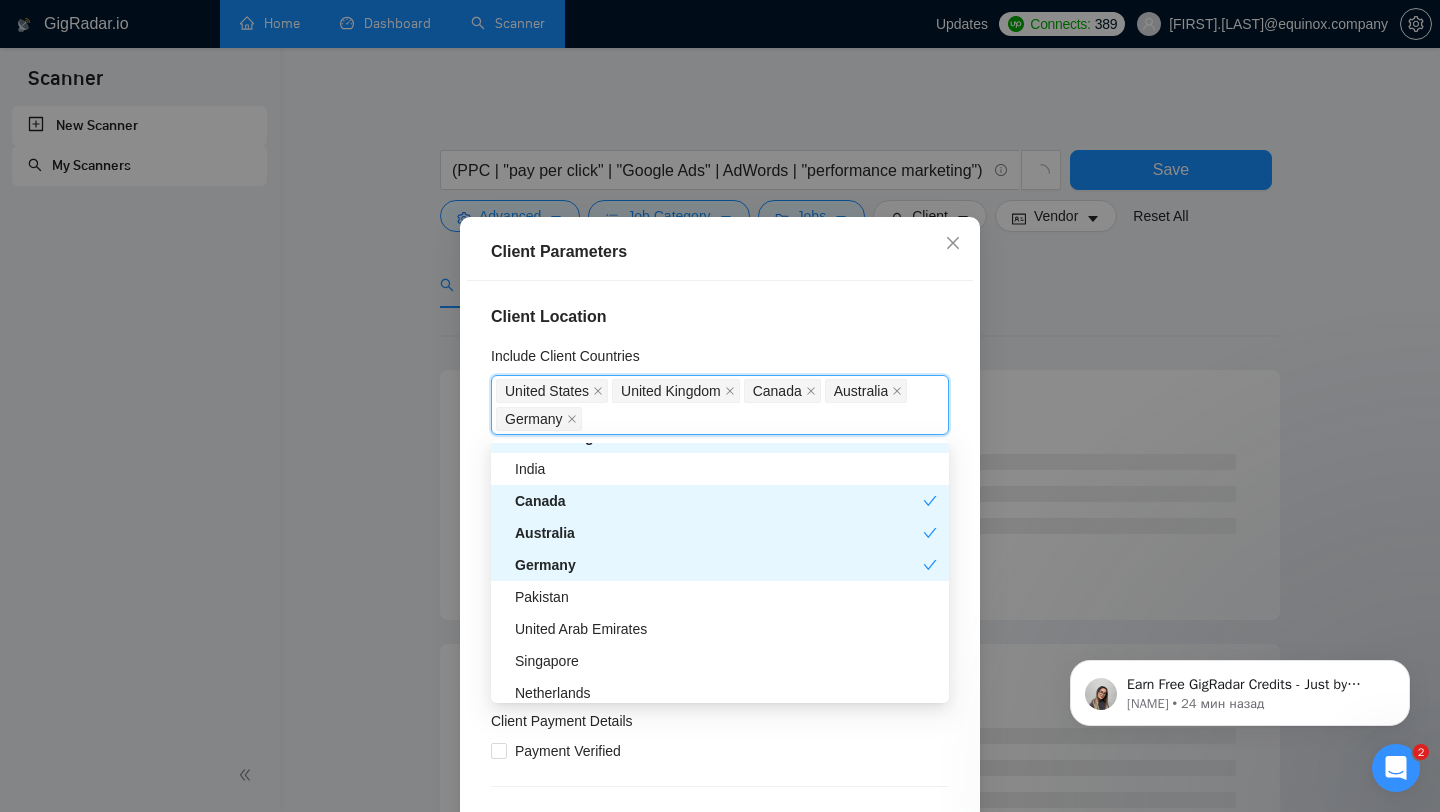 scroll, scrollTop: 323, scrollLeft: 0, axis: vertical 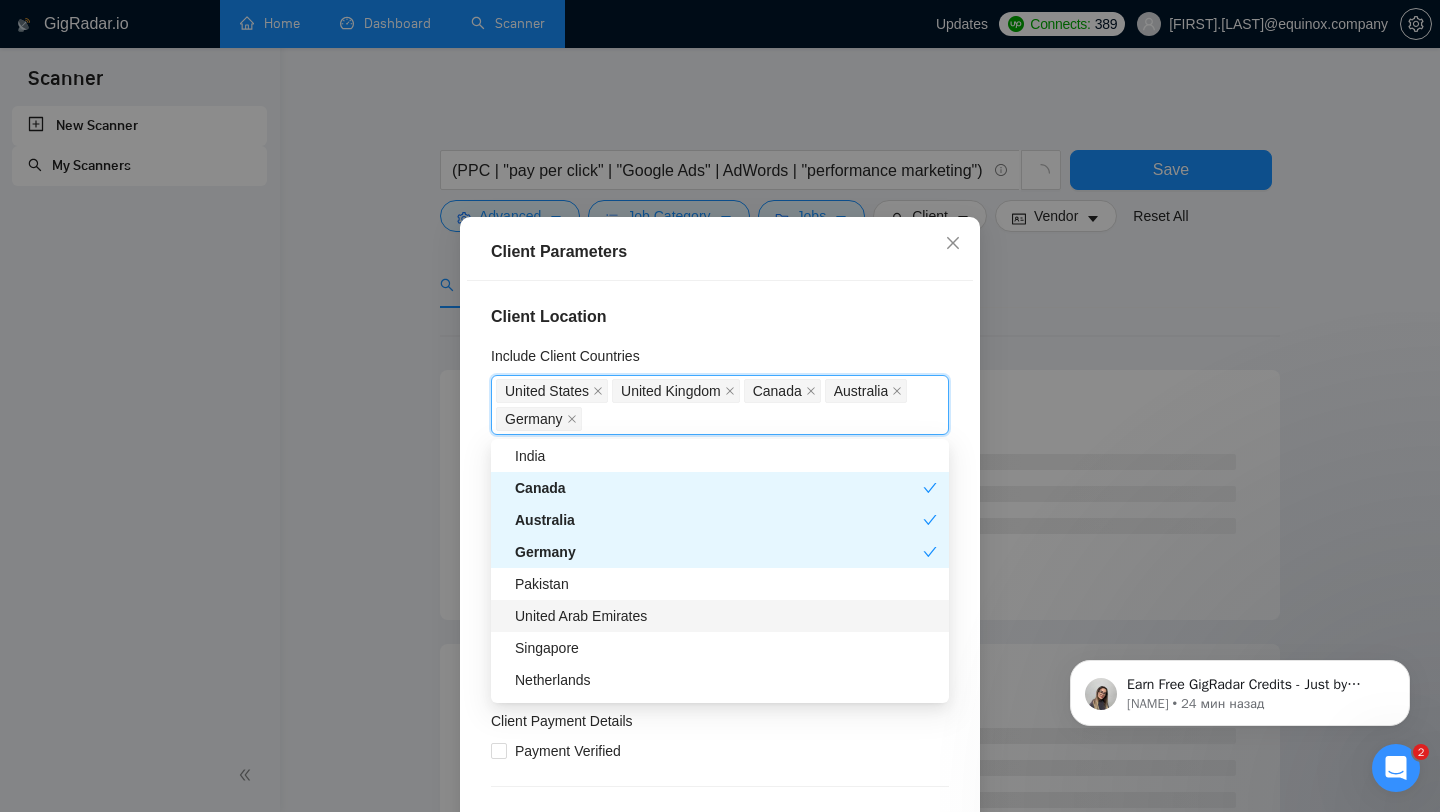 click on "United Arab Emirates" at bounding box center (726, 616) 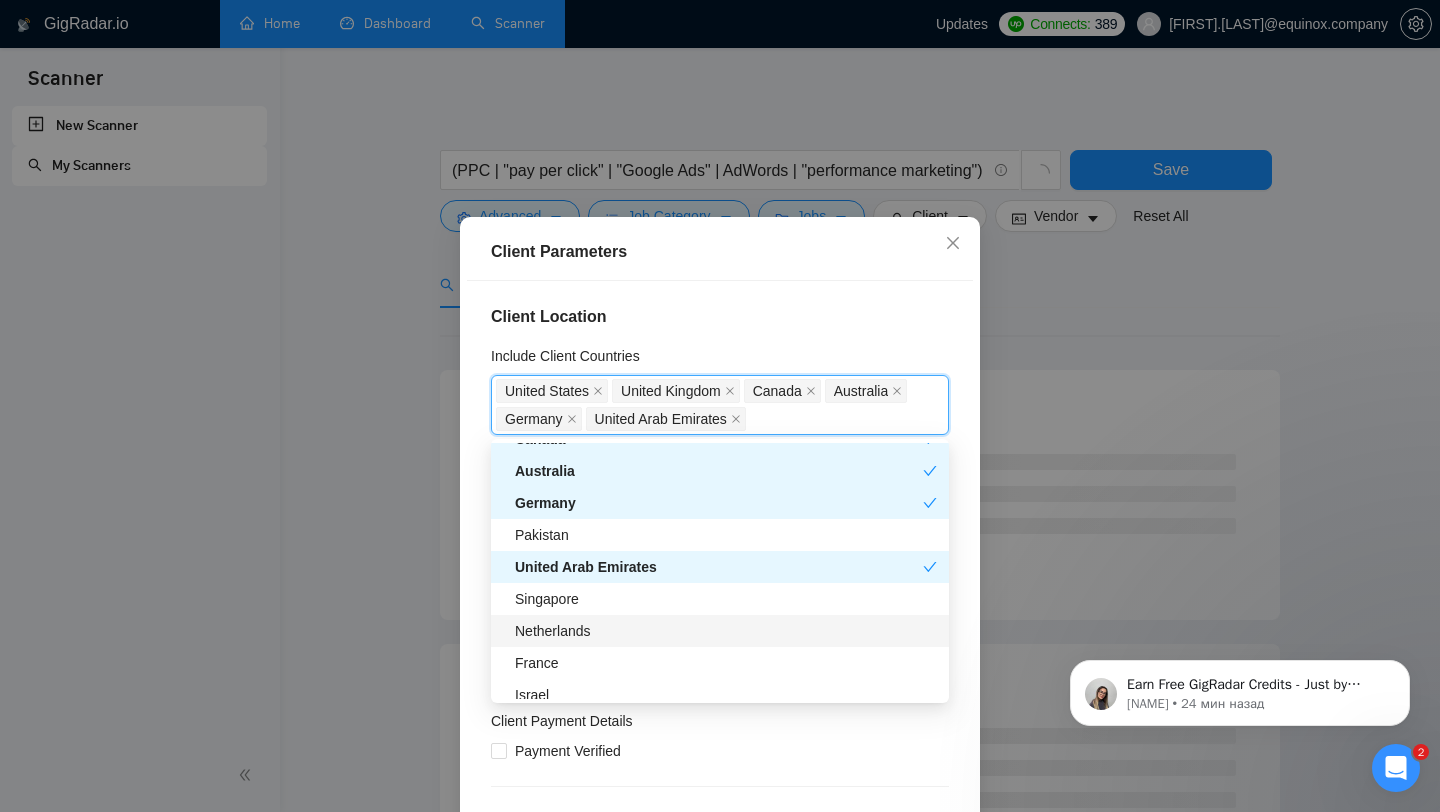 scroll, scrollTop: 381, scrollLeft: 0, axis: vertical 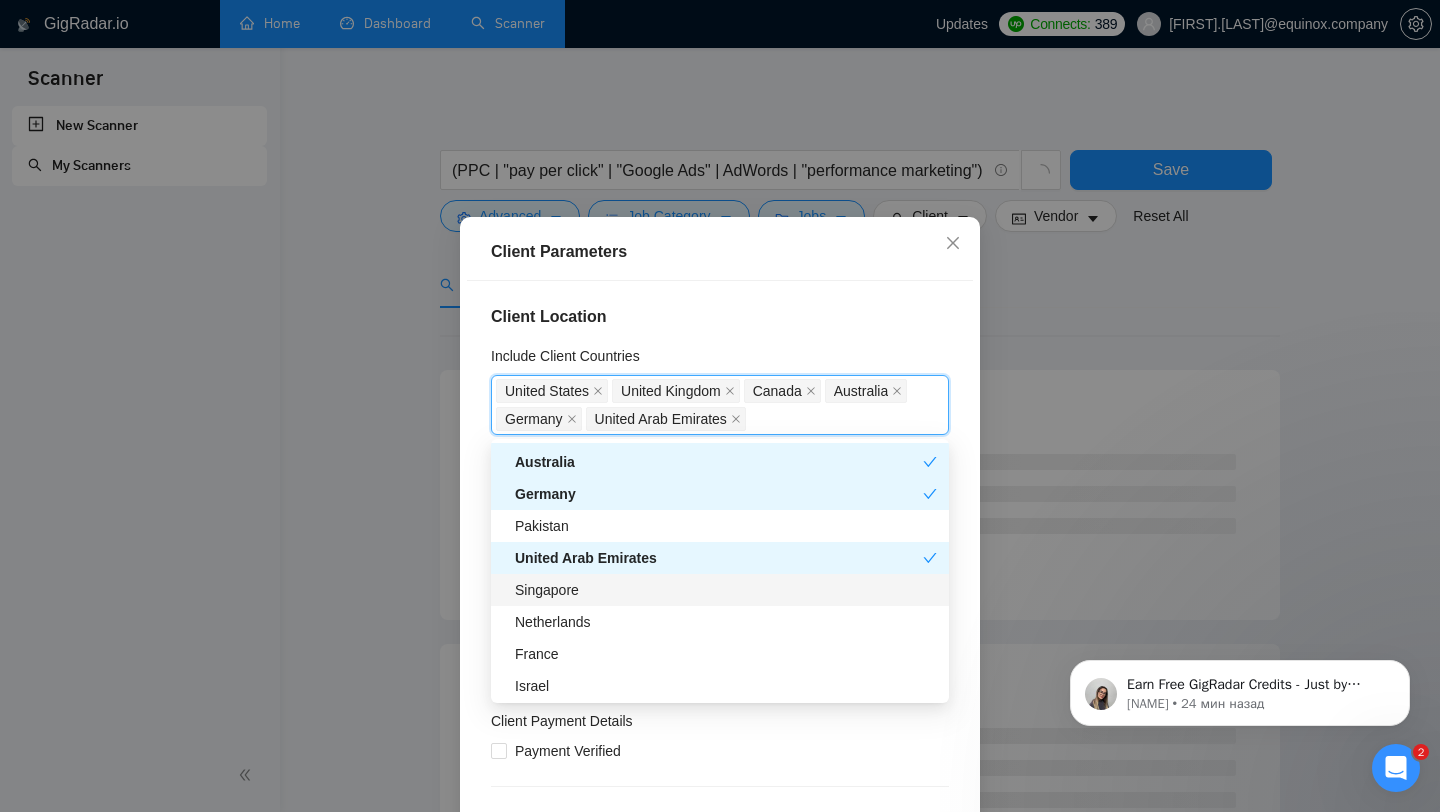 click on "Singapore" at bounding box center (726, 590) 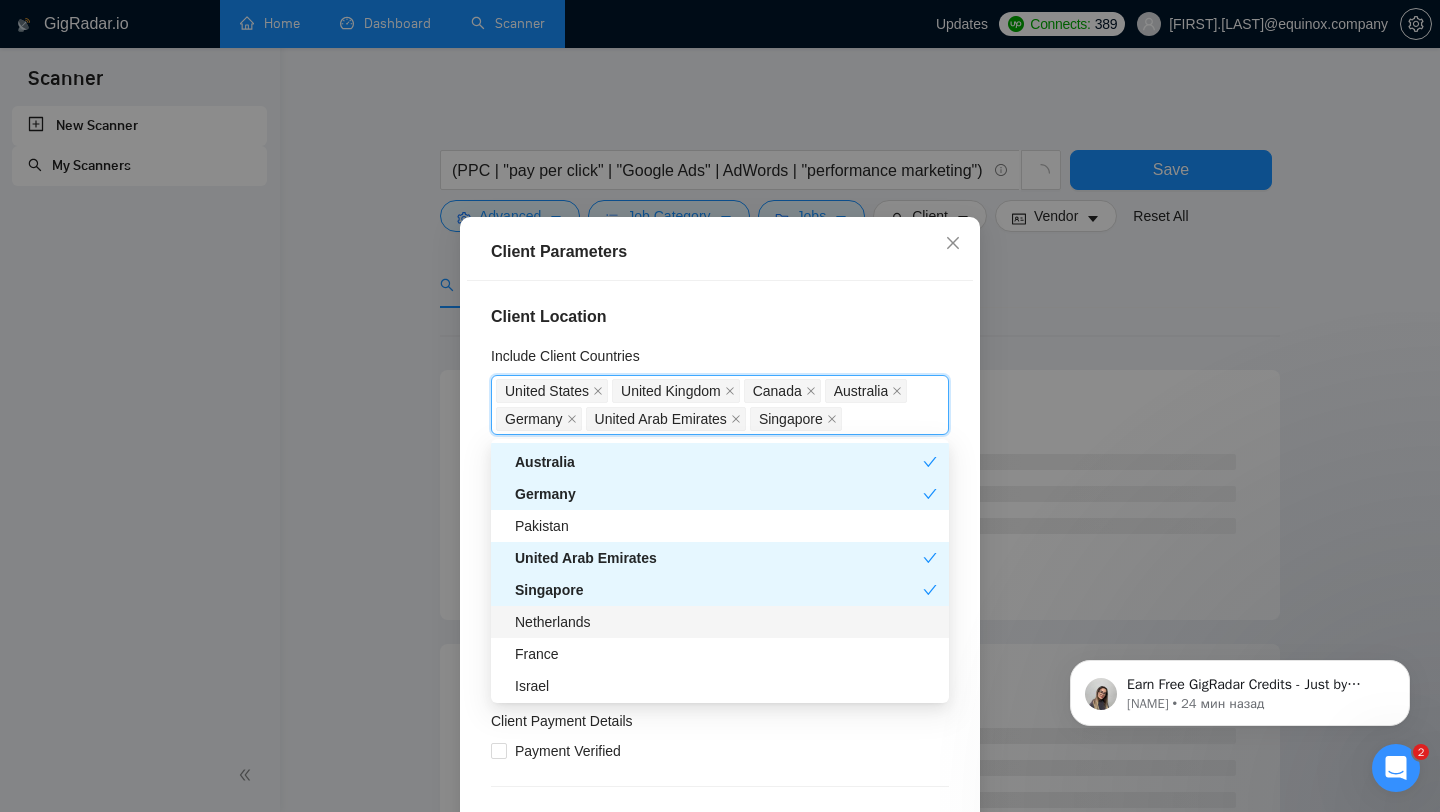 click on "Netherlands" at bounding box center (726, 622) 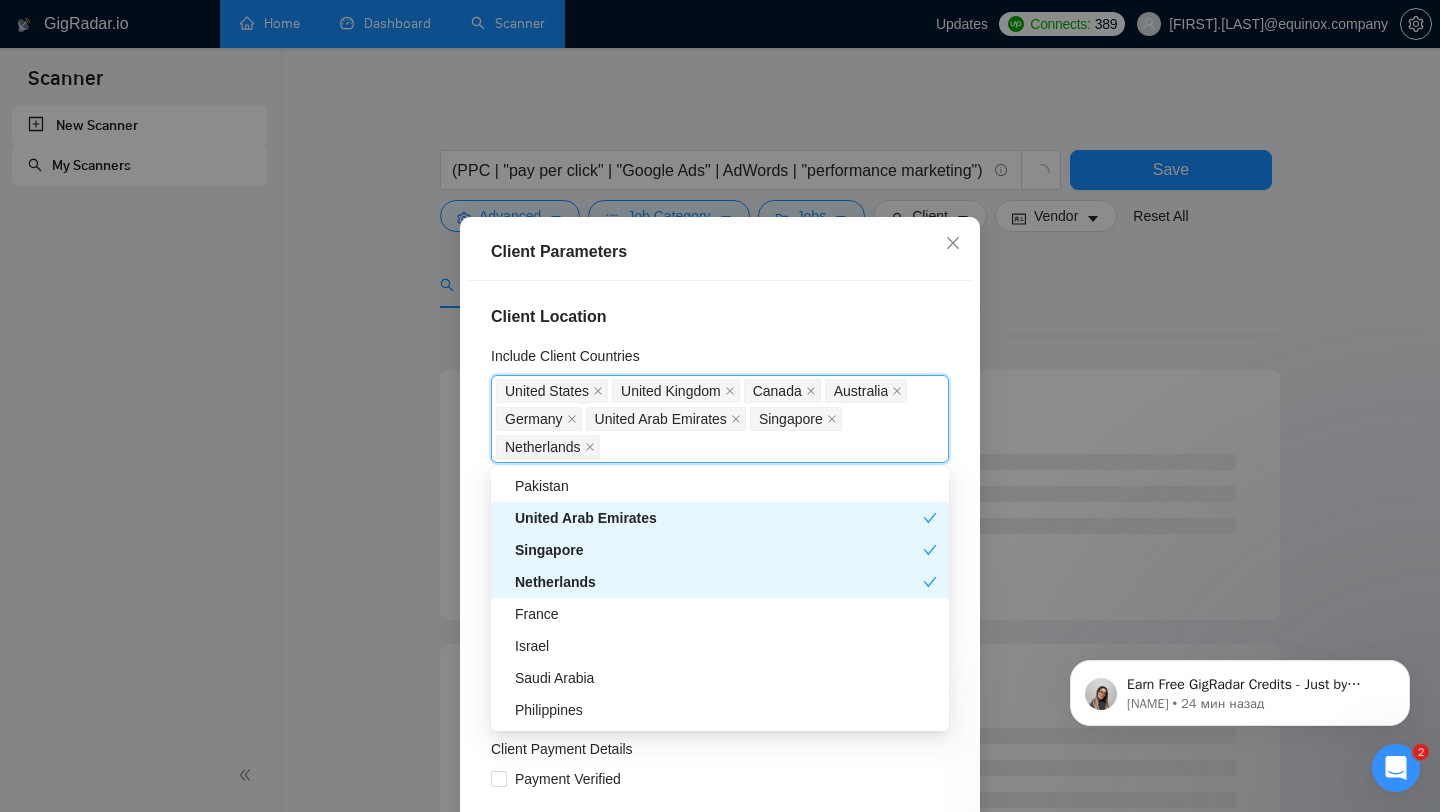 scroll, scrollTop: 462, scrollLeft: 0, axis: vertical 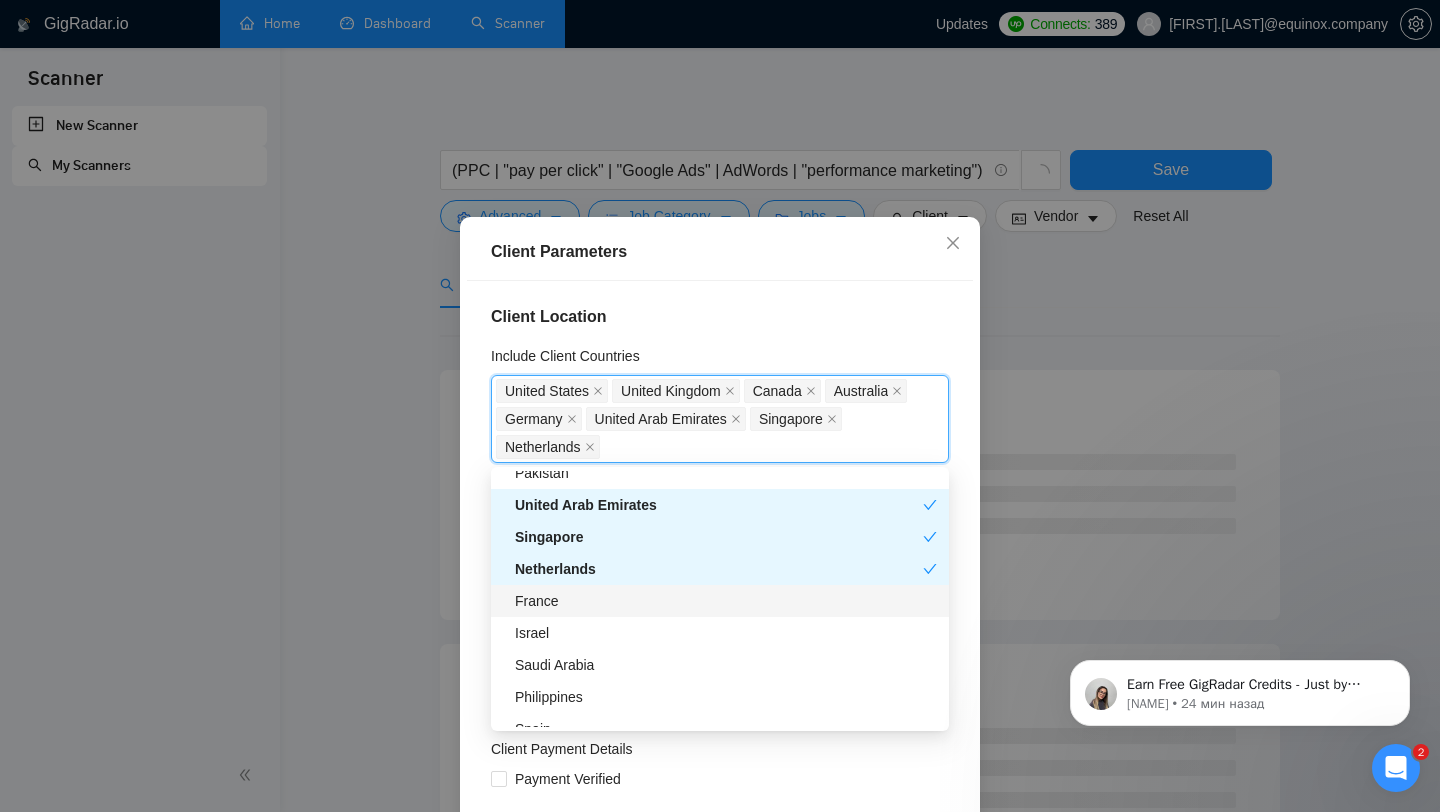 click on "France" at bounding box center (726, 601) 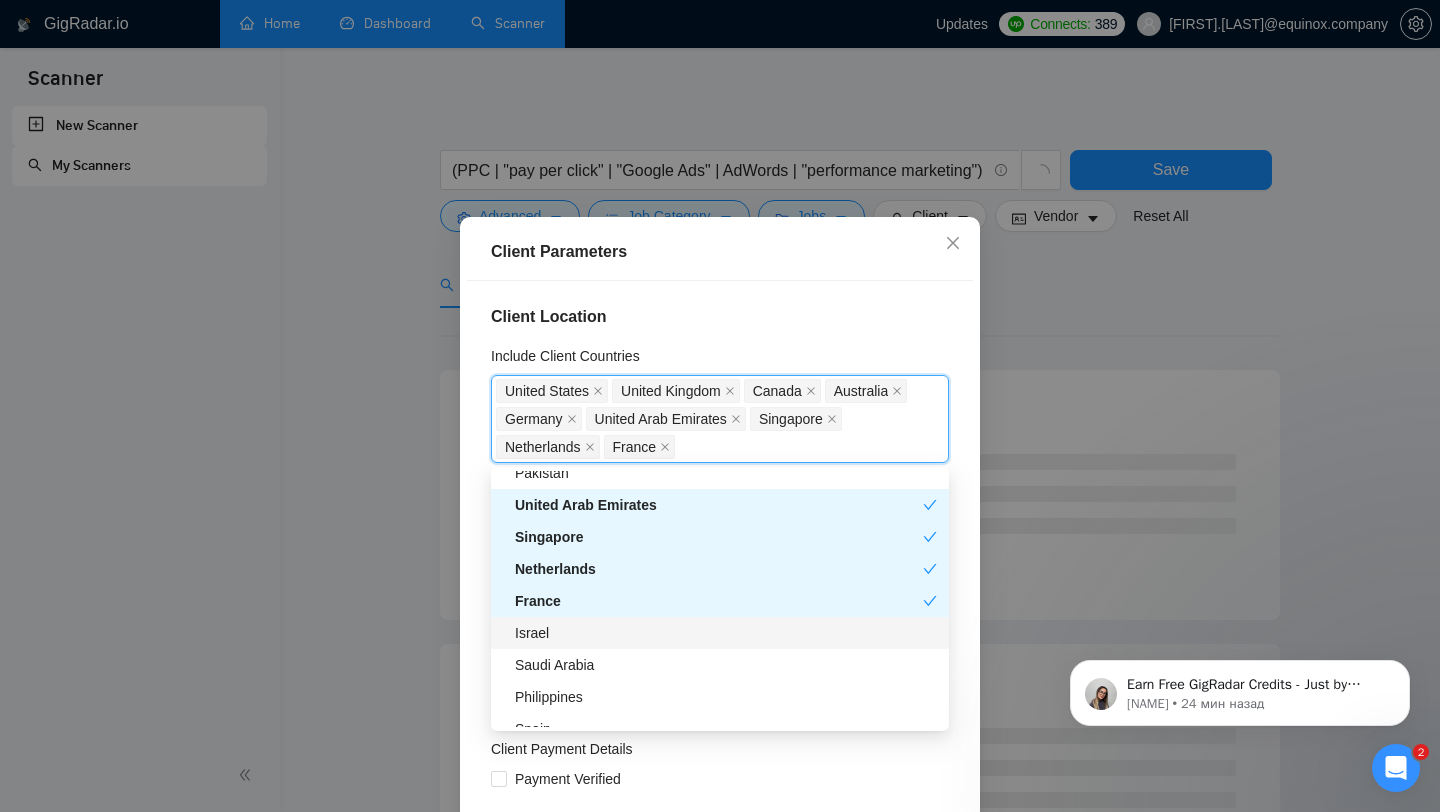 click on "Israel" at bounding box center [726, 633] 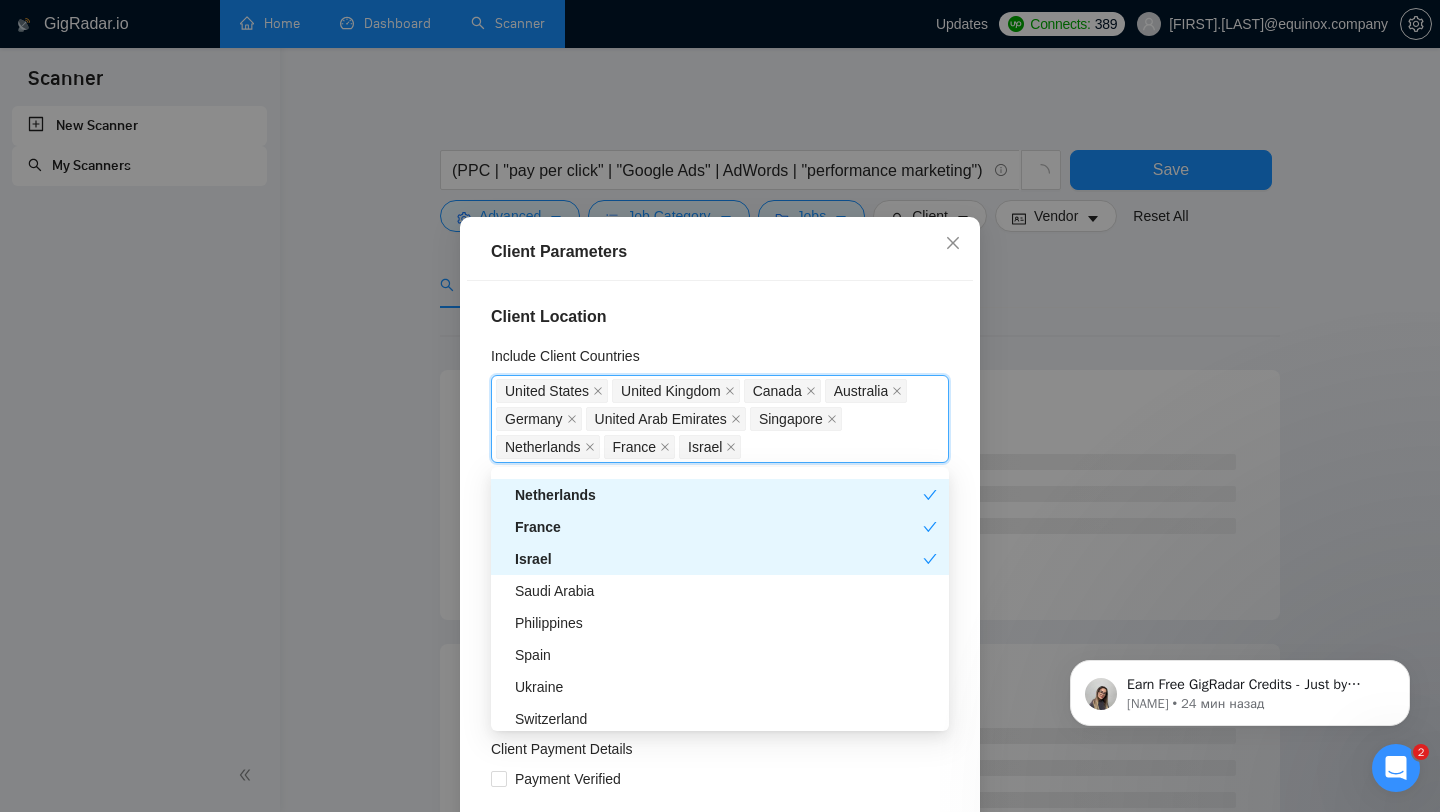 scroll, scrollTop: 554, scrollLeft: 0, axis: vertical 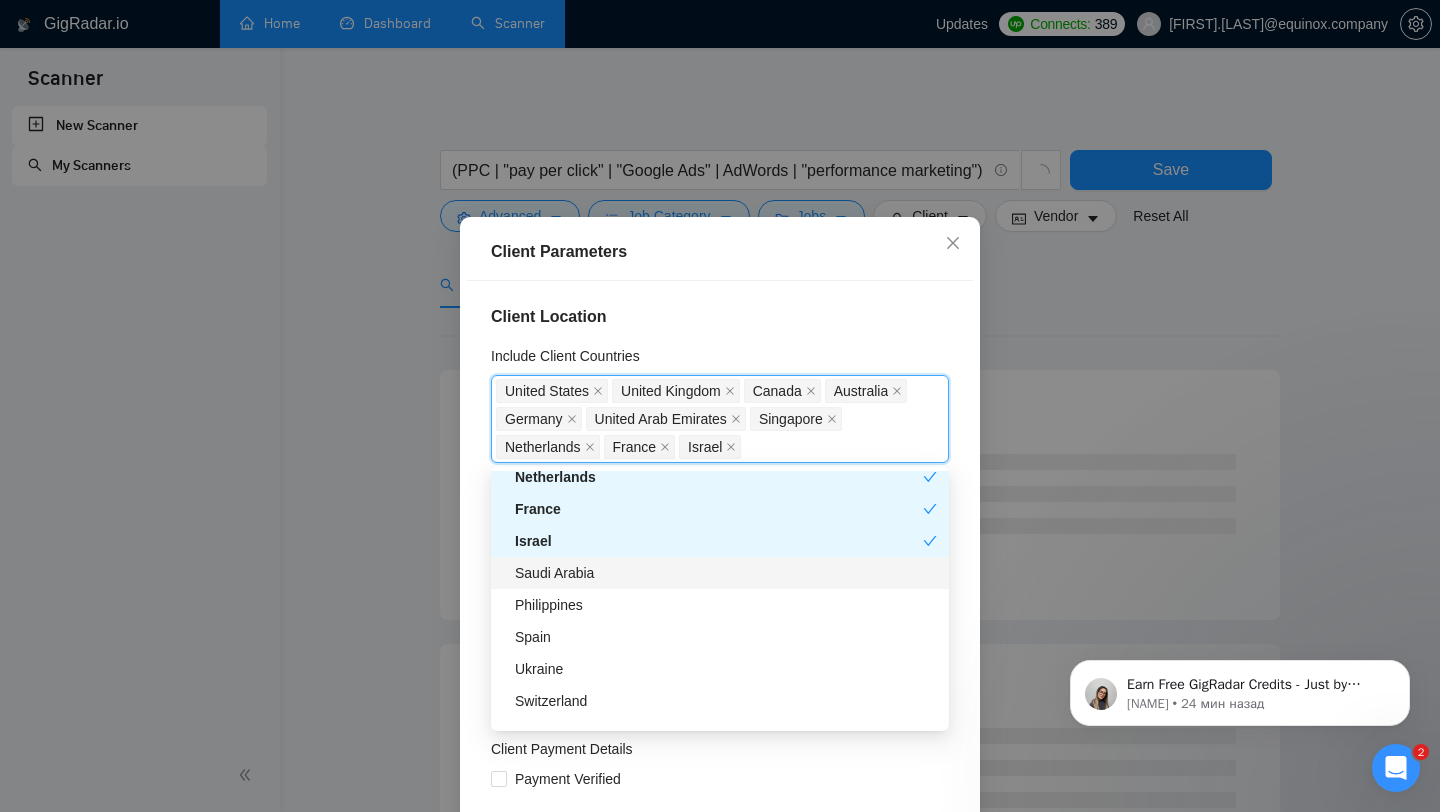 click on "Saudi Arabia" at bounding box center (726, 573) 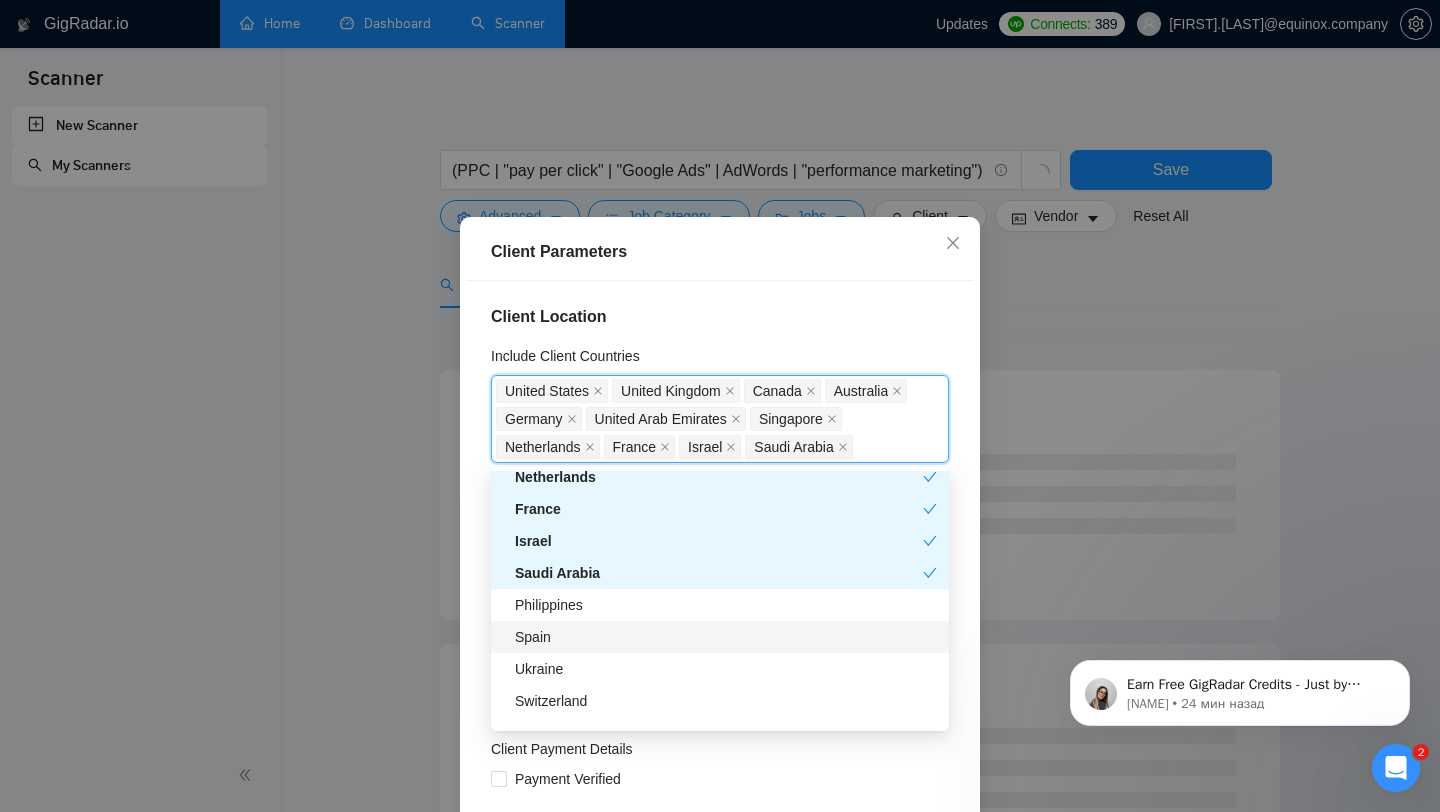 click on "Spain" at bounding box center (720, 637) 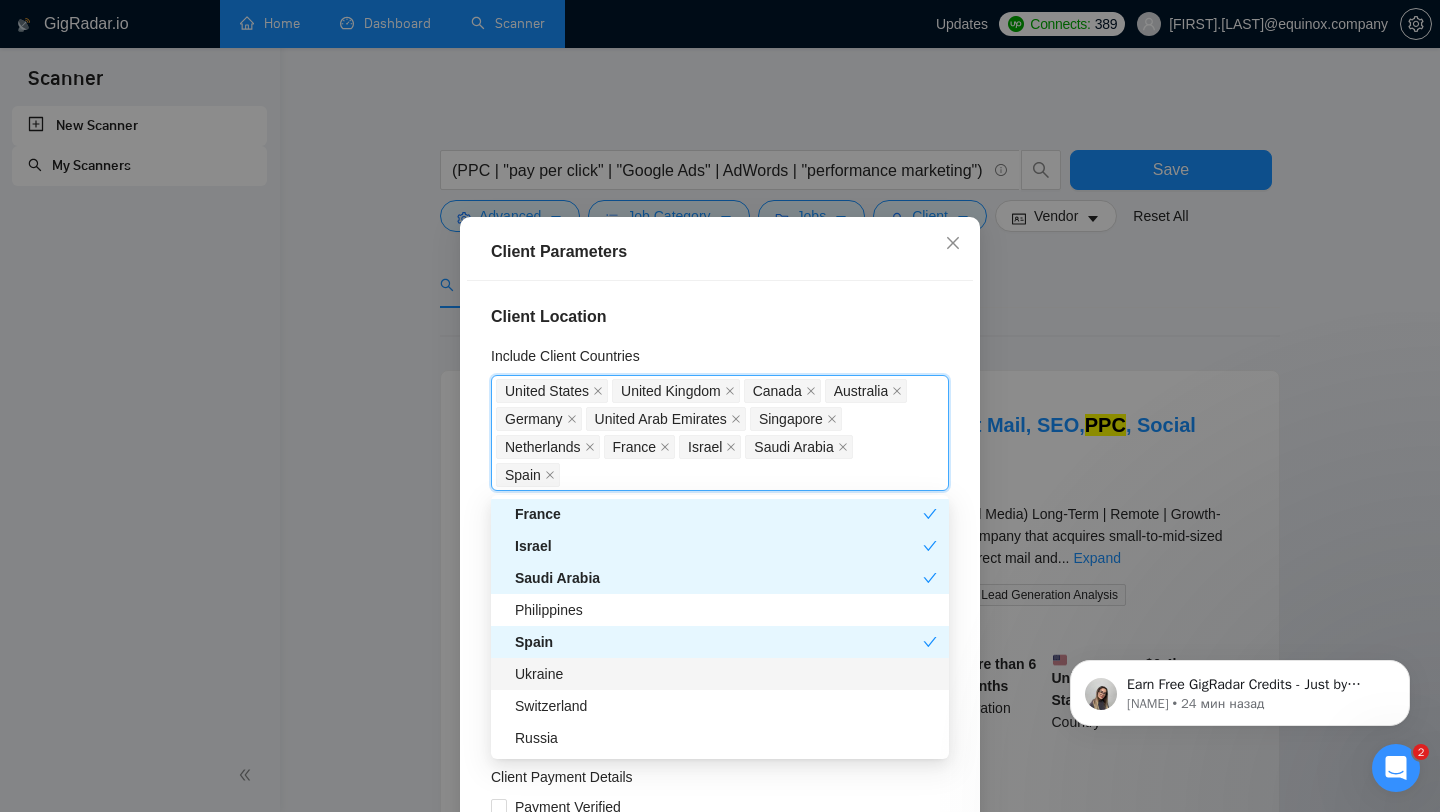 scroll, scrollTop: 583, scrollLeft: 0, axis: vertical 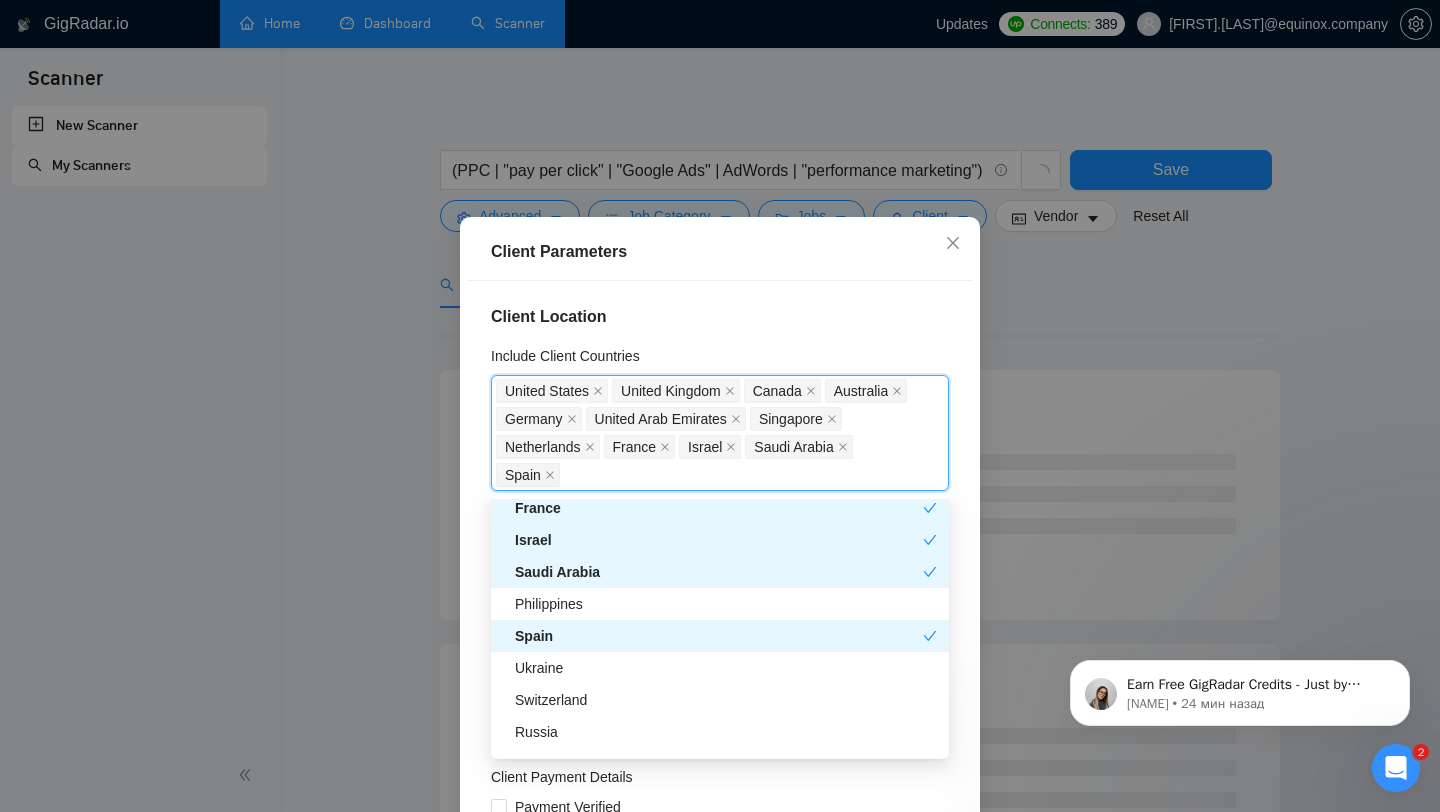 click on "Israel" at bounding box center [719, 540] 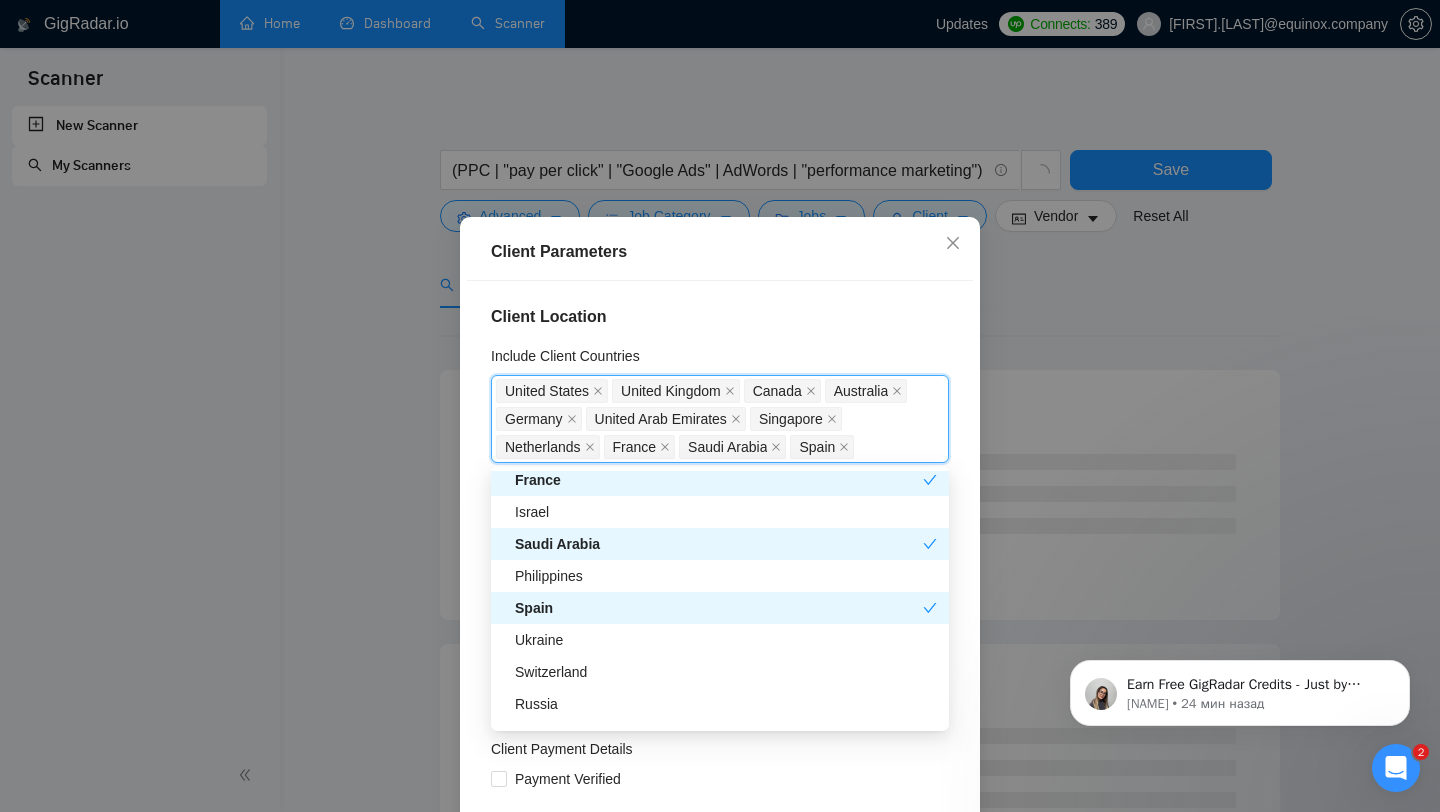 click on "Saudi Arabia" at bounding box center (719, 544) 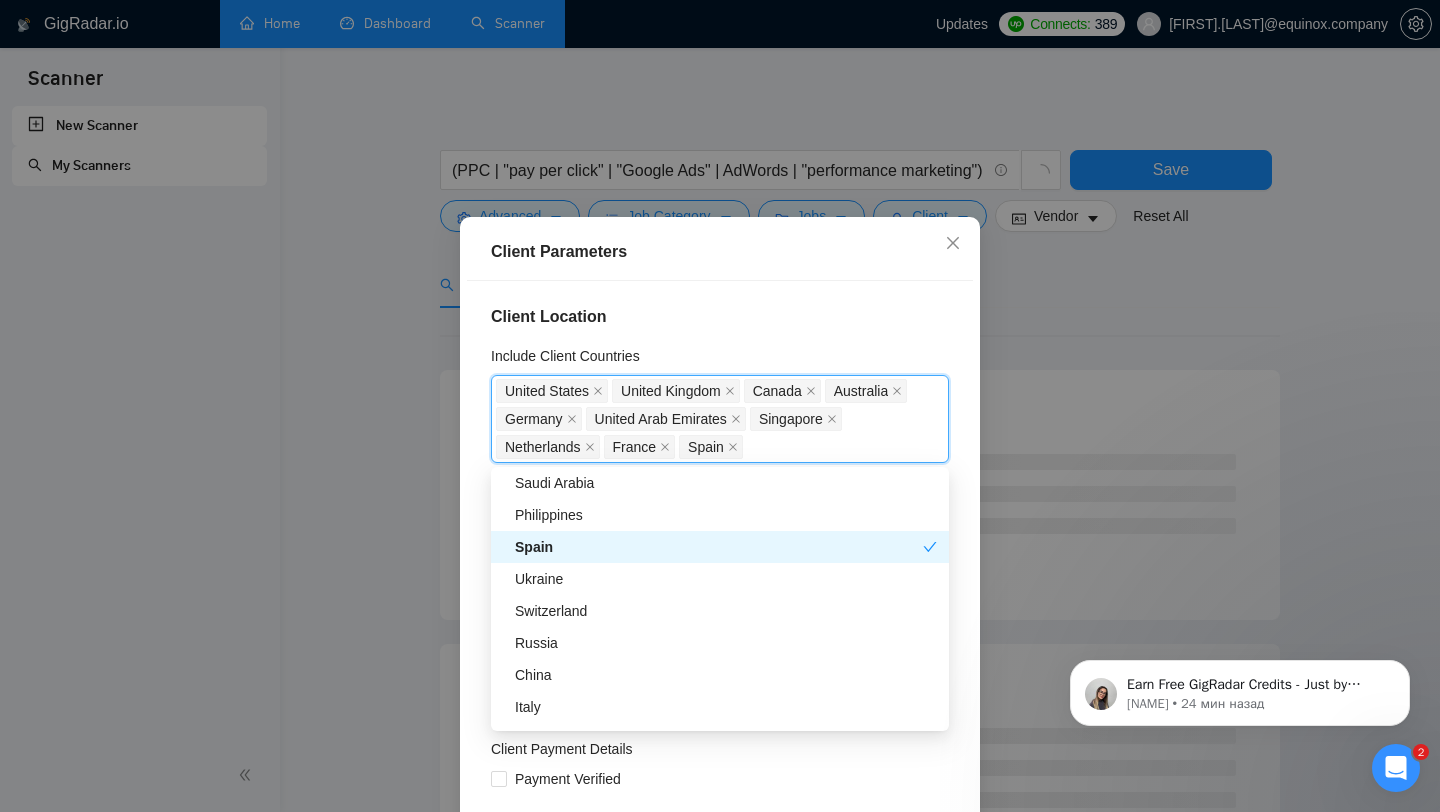 scroll, scrollTop: 654, scrollLeft: 0, axis: vertical 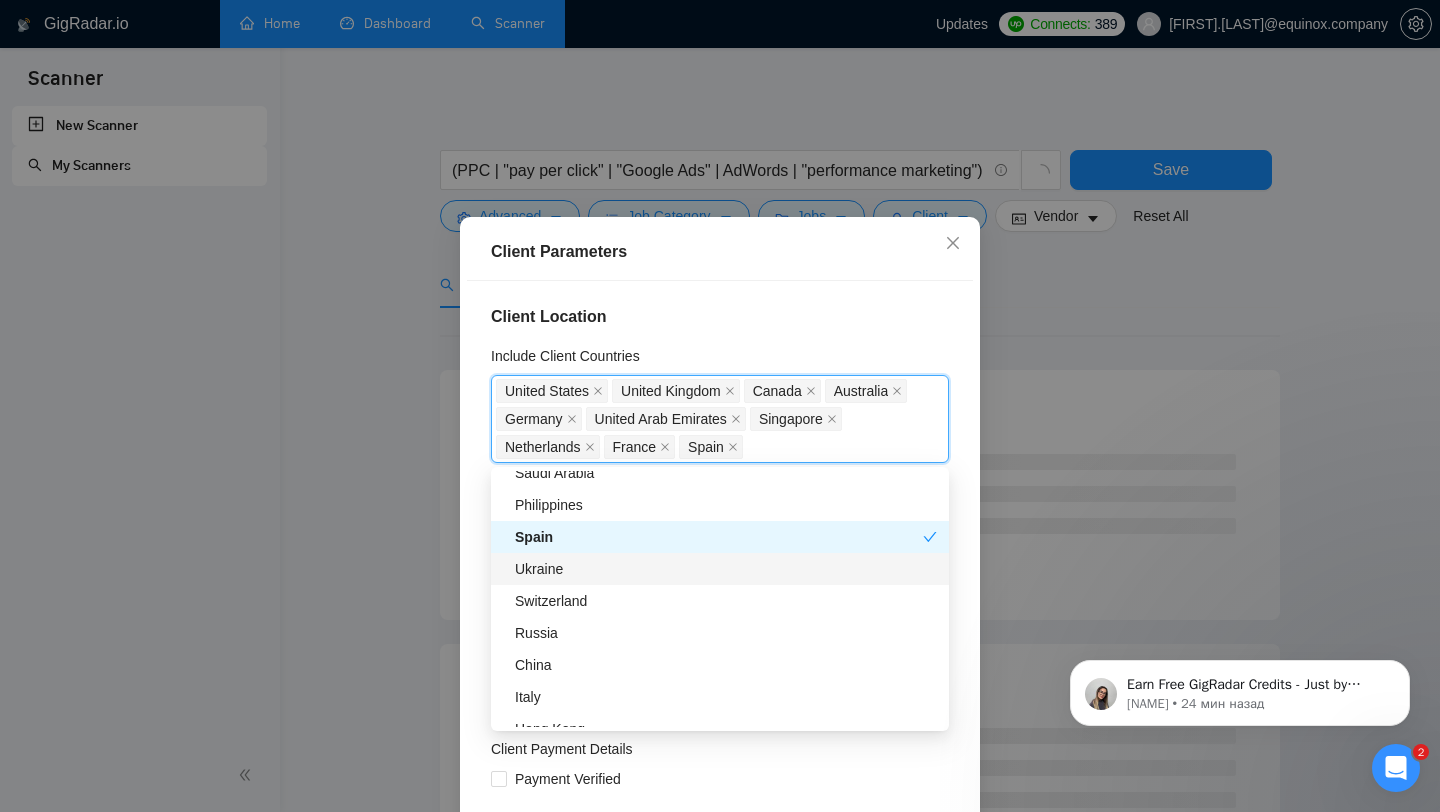 click on "Ukraine" at bounding box center [726, 569] 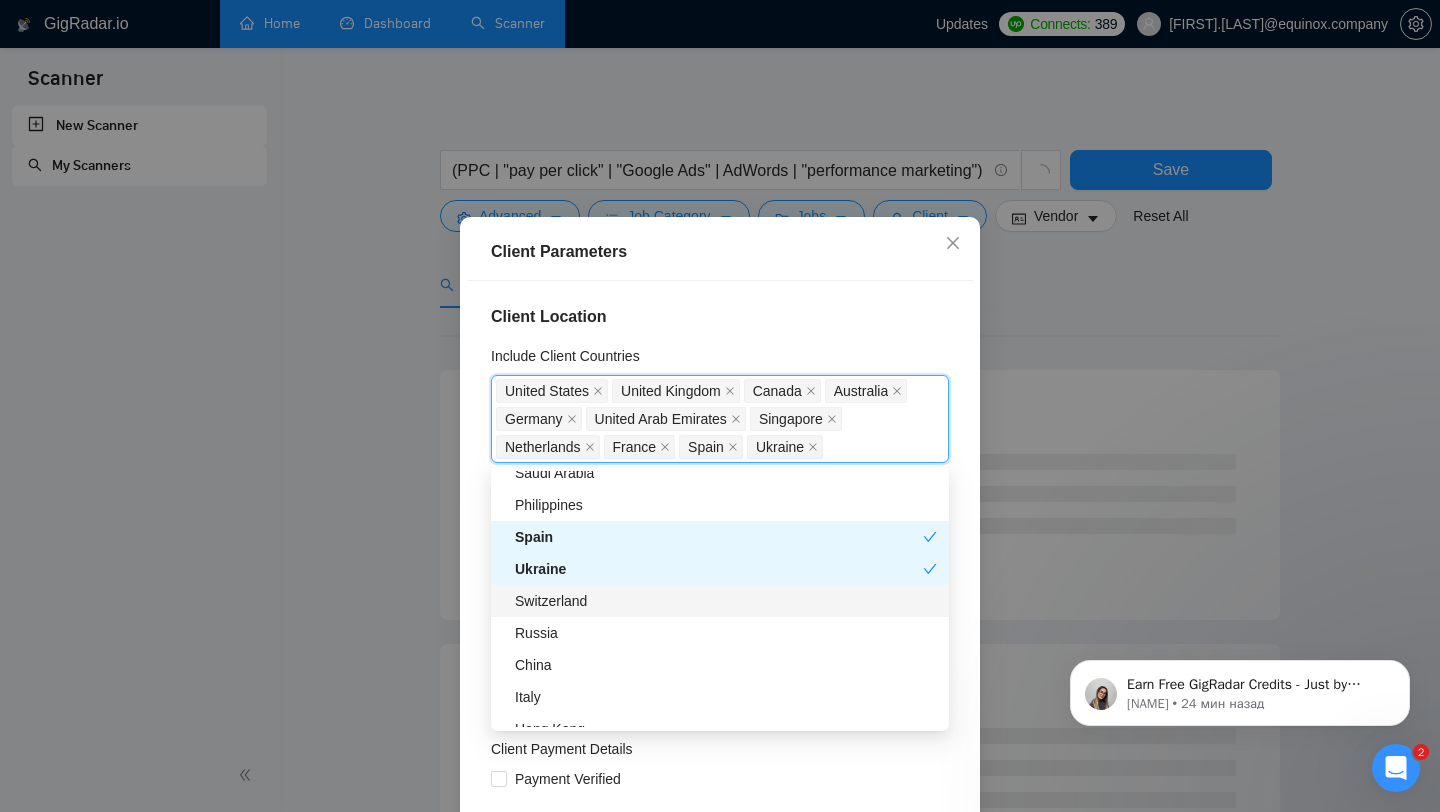 click on "Switzerland" at bounding box center (726, 601) 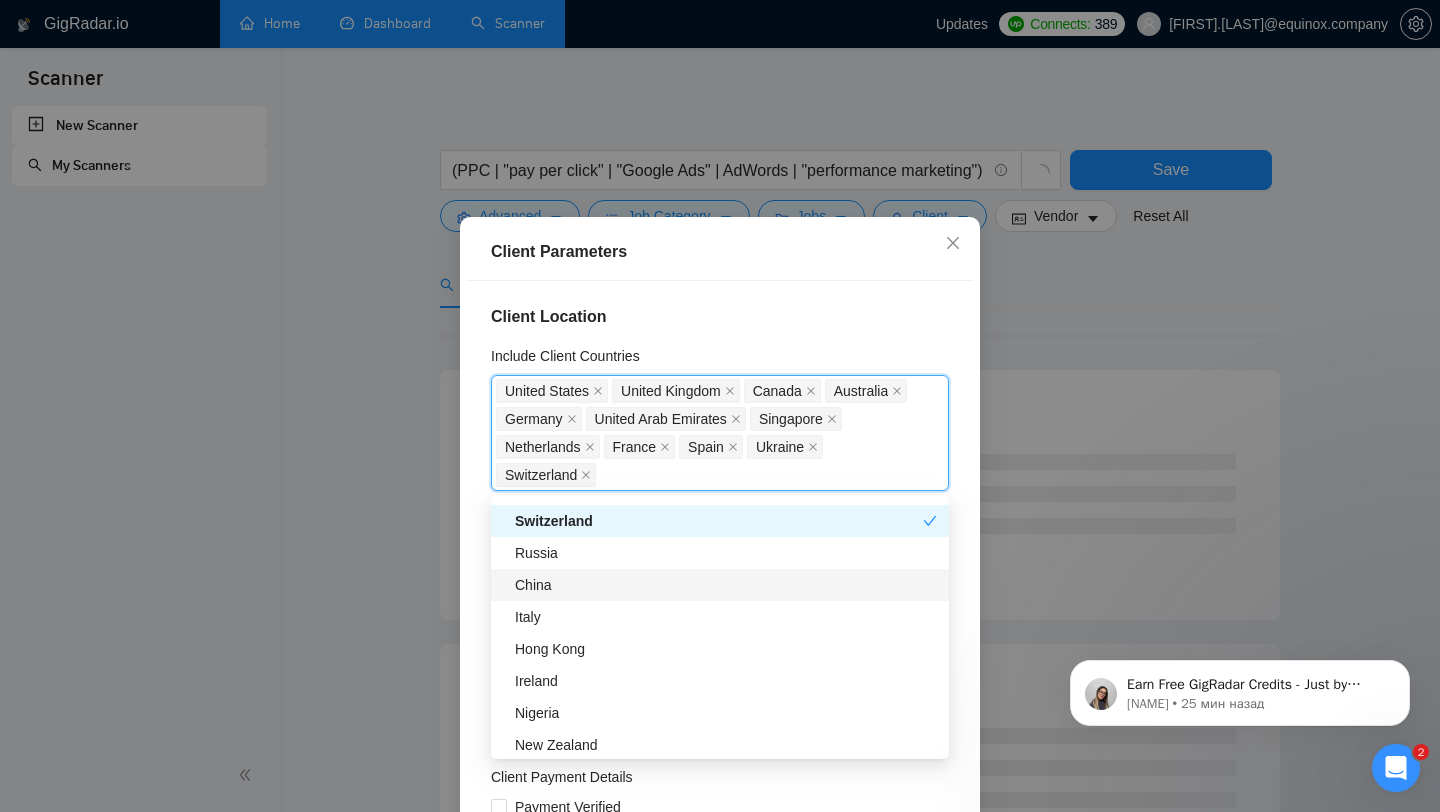 scroll, scrollTop: 772, scrollLeft: 0, axis: vertical 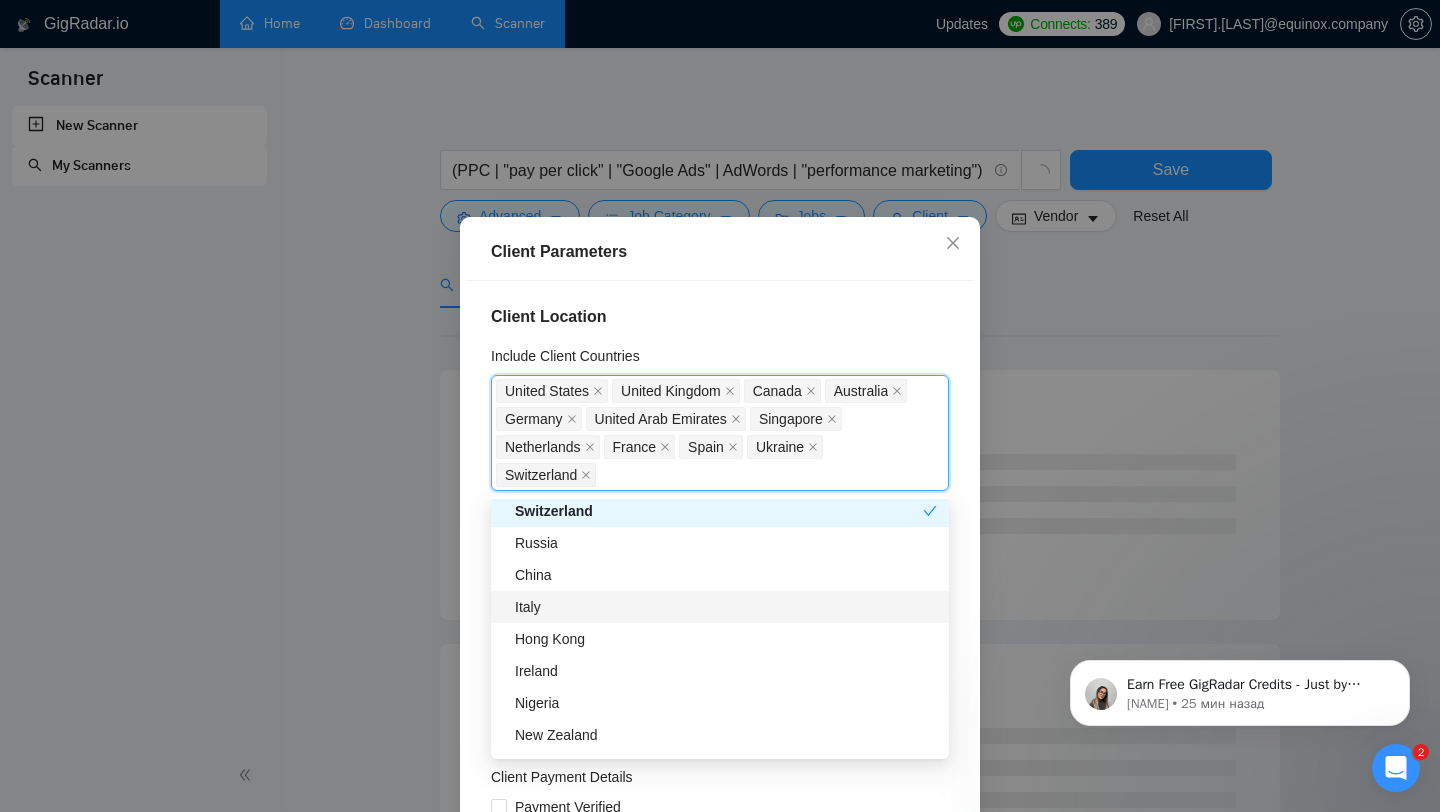 click on "Italy" at bounding box center (726, 607) 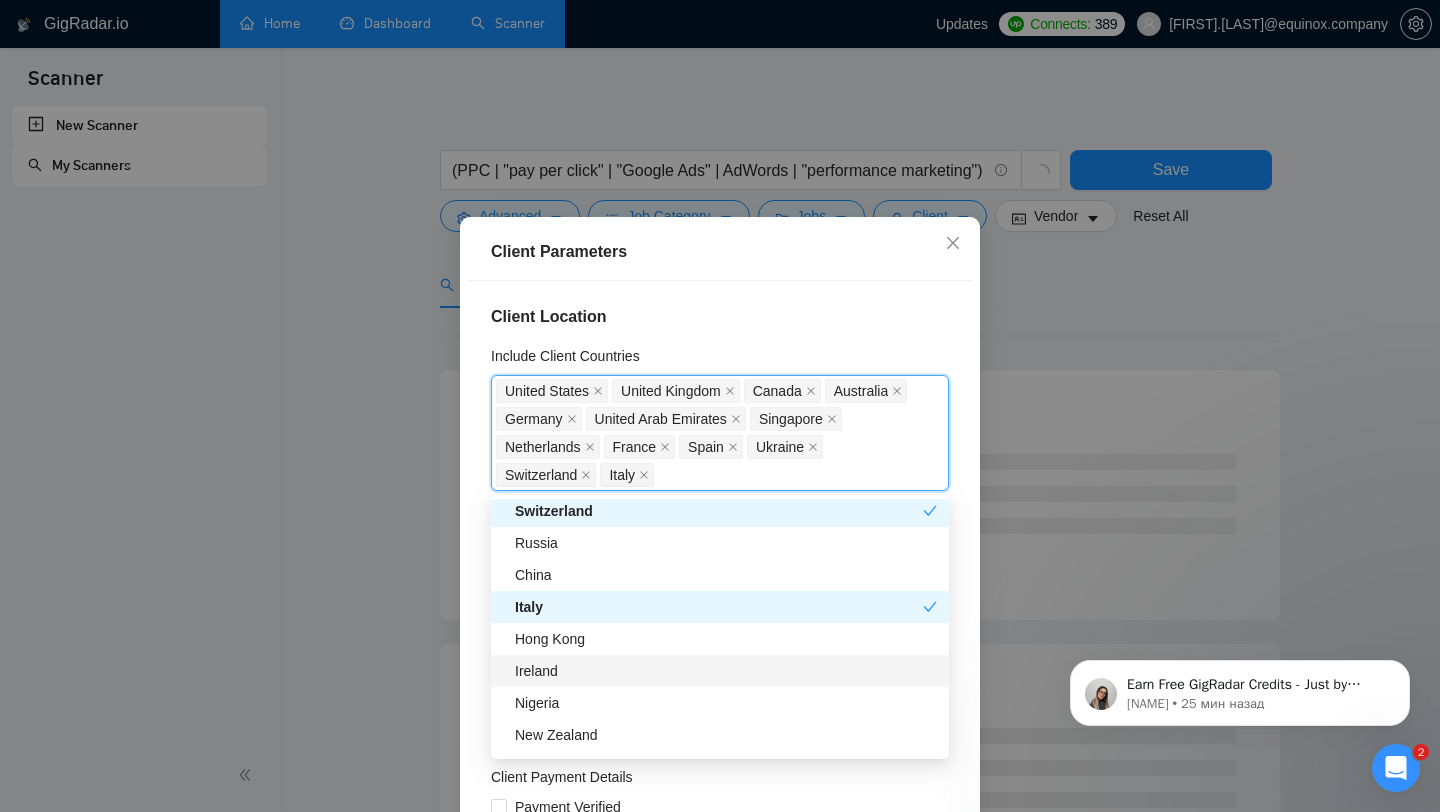 scroll, scrollTop: 814, scrollLeft: 0, axis: vertical 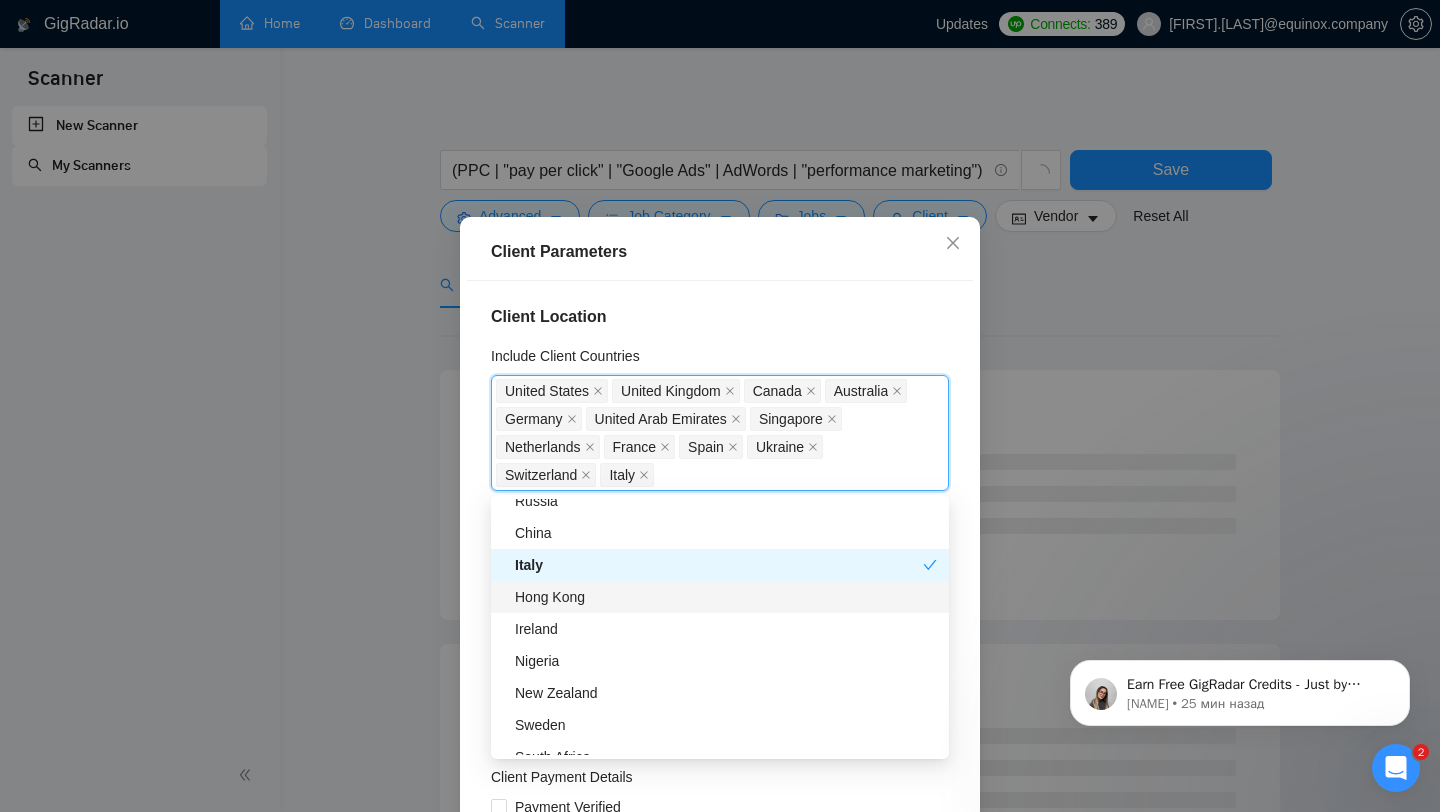 click on "Hong Kong" at bounding box center [726, 597] 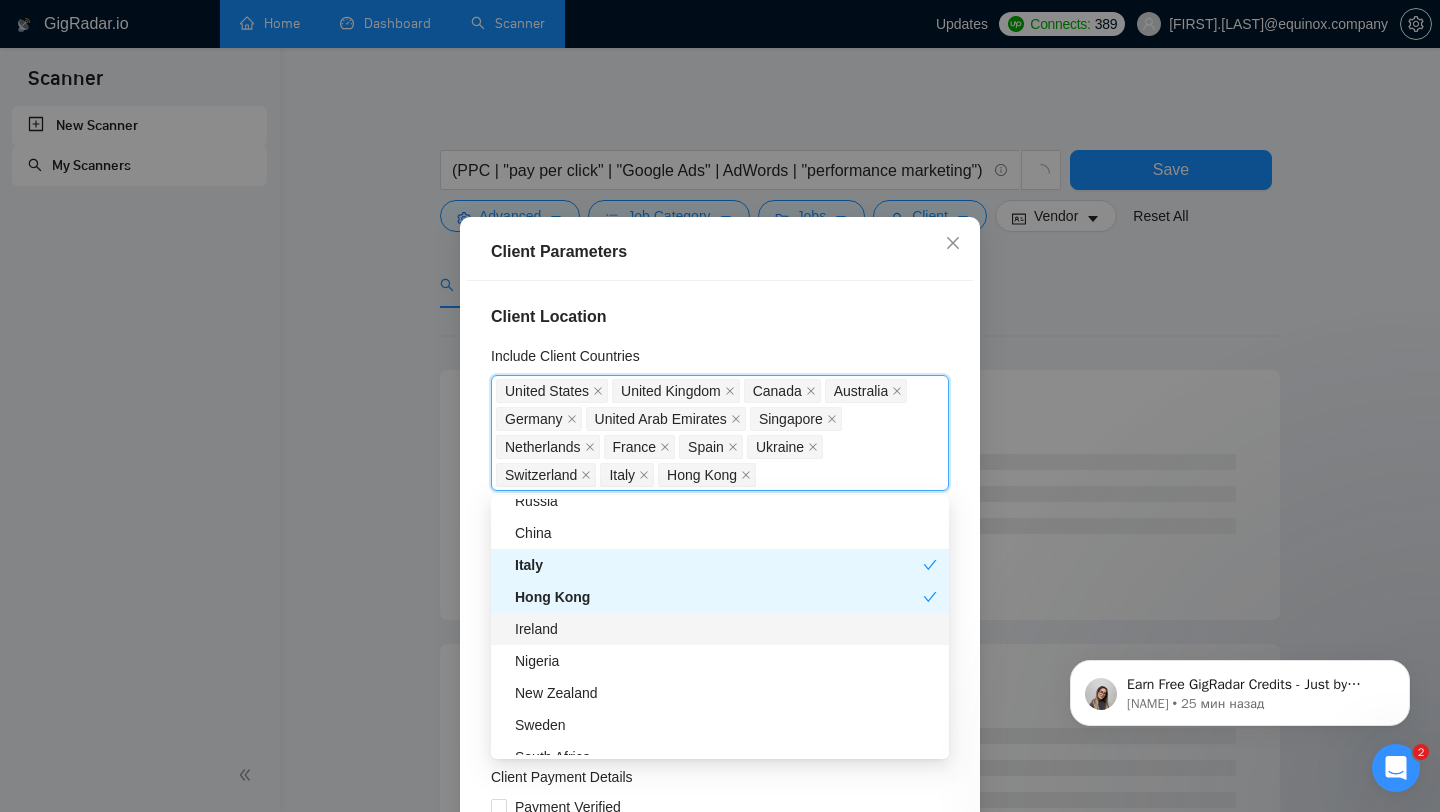 click on "Ireland" at bounding box center [726, 629] 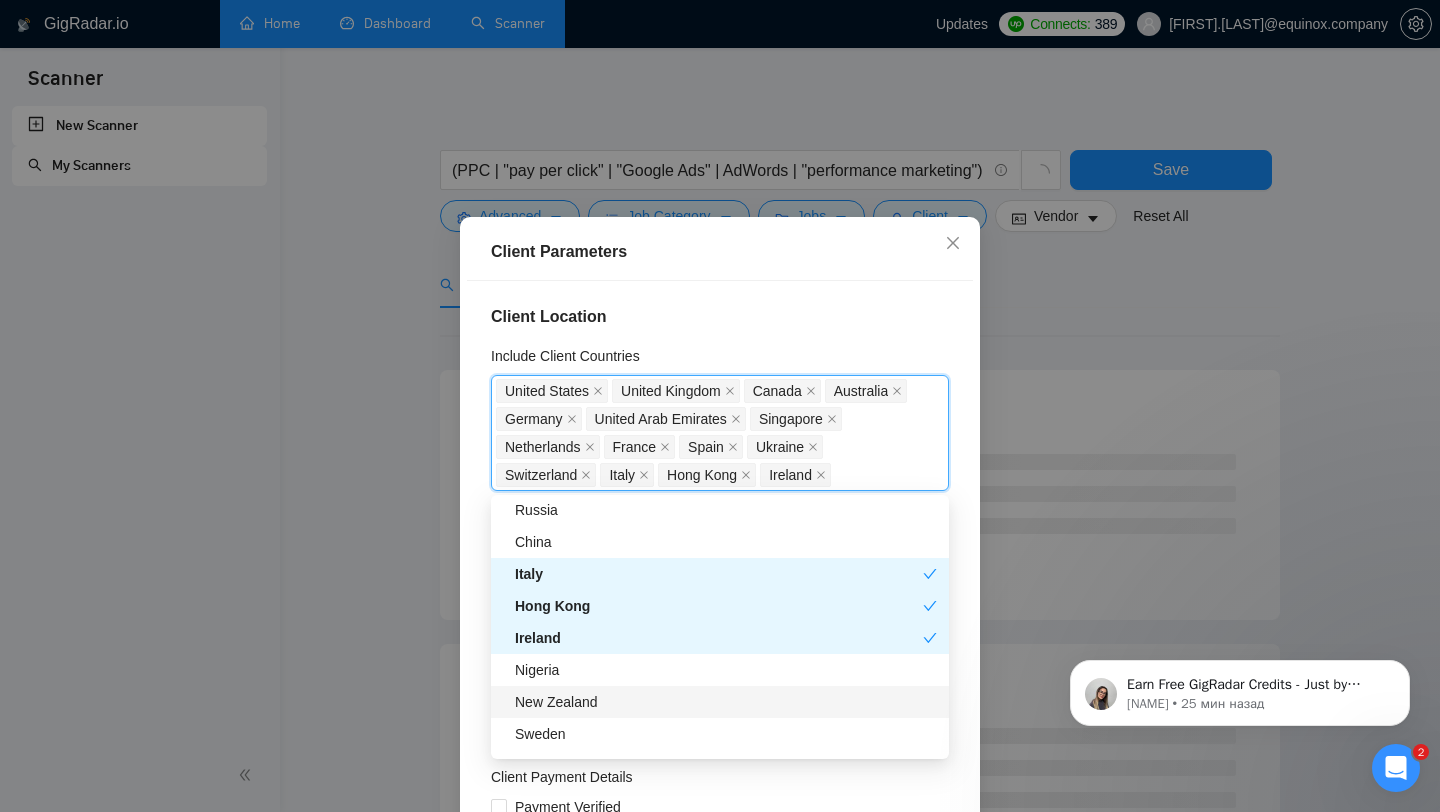 scroll, scrollTop: 764, scrollLeft: 0, axis: vertical 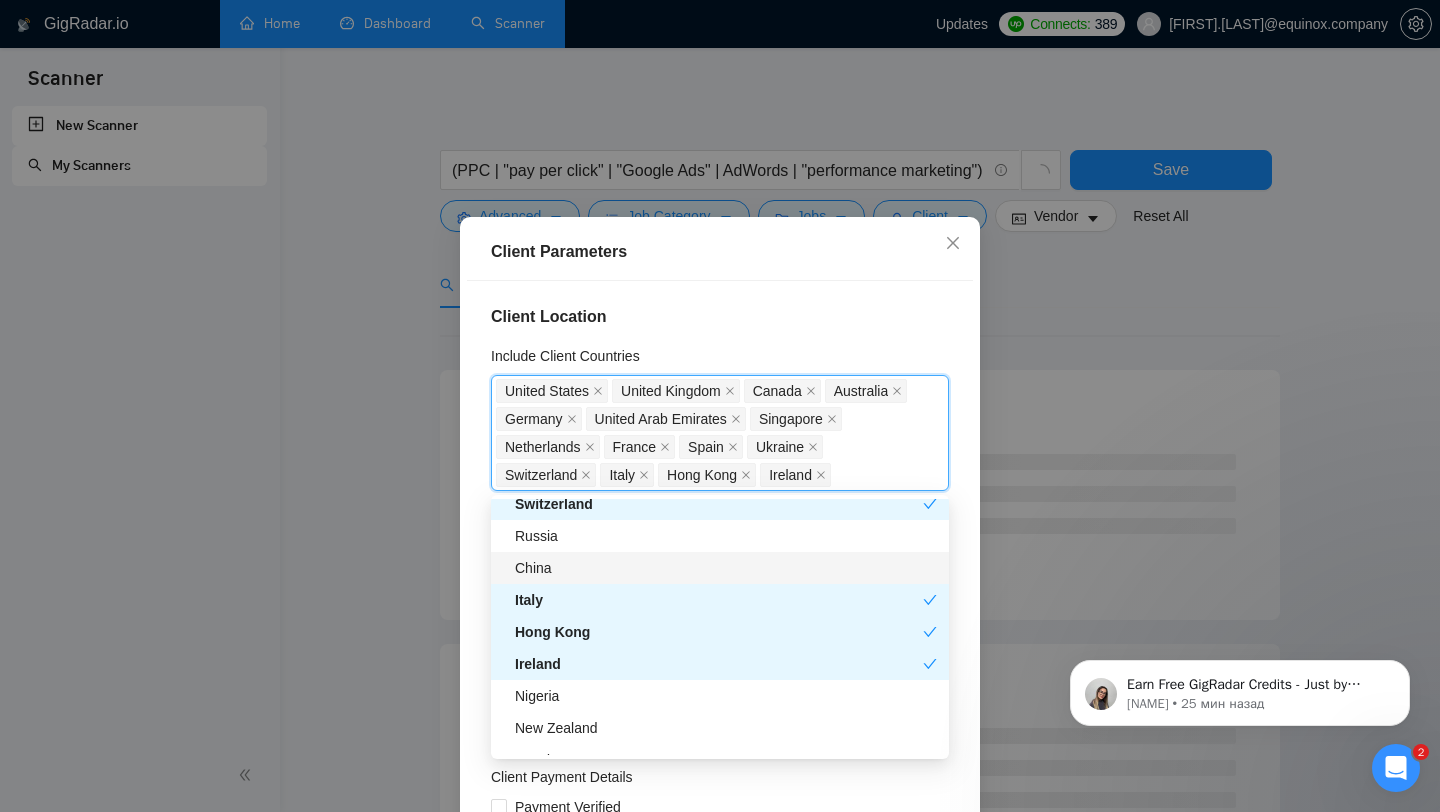 click on "China" at bounding box center (726, 568) 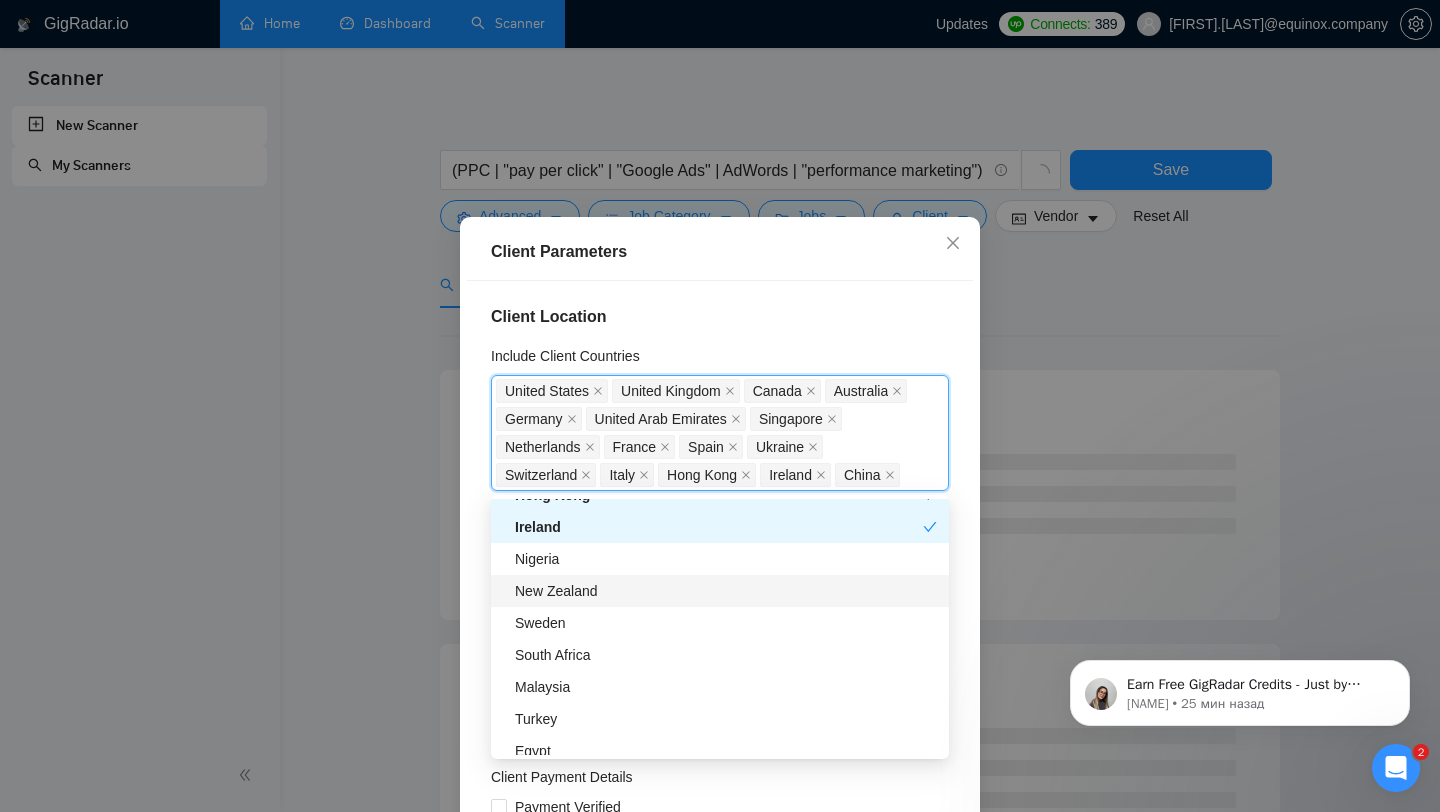 scroll, scrollTop: 925, scrollLeft: 0, axis: vertical 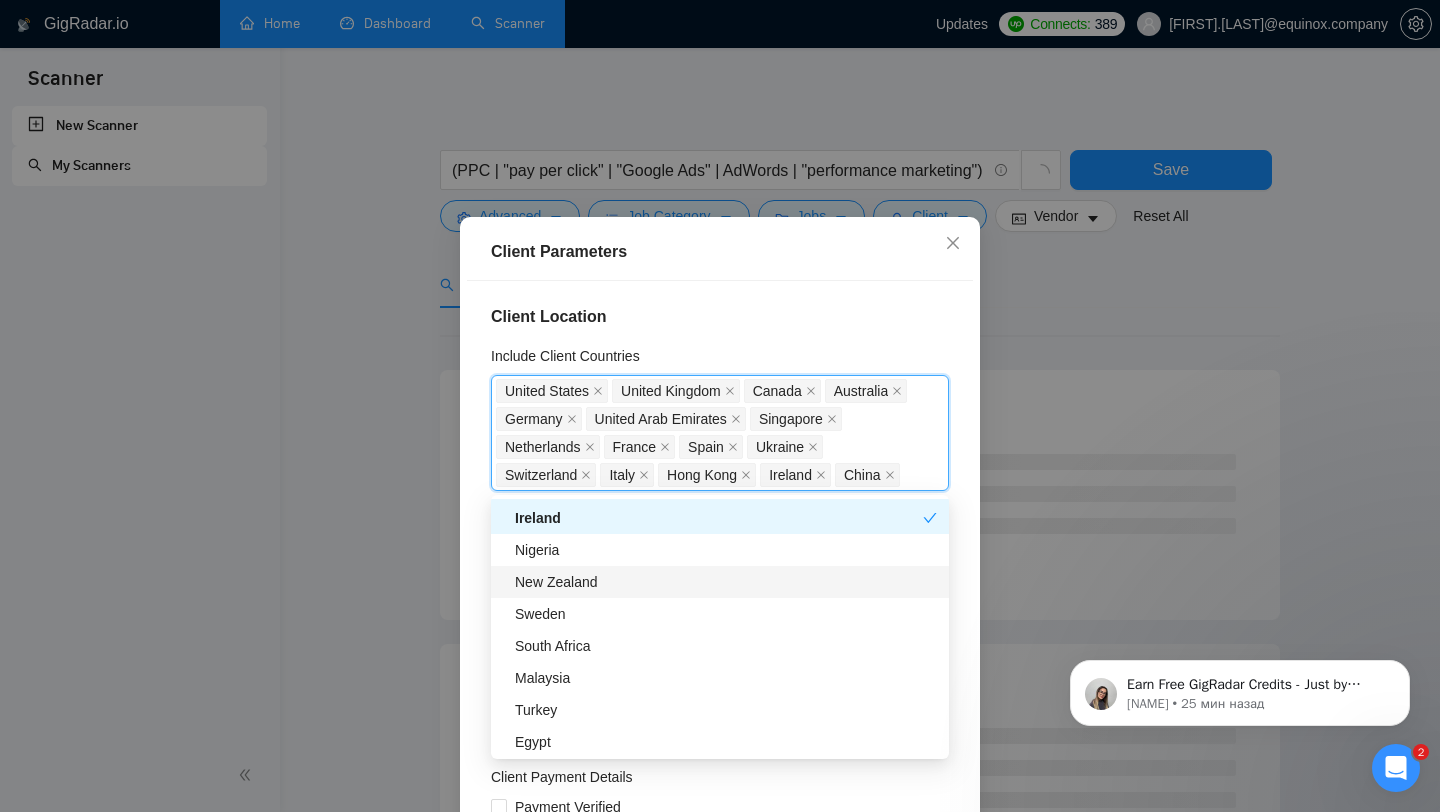 click on "New Zealand" at bounding box center (726, 582) 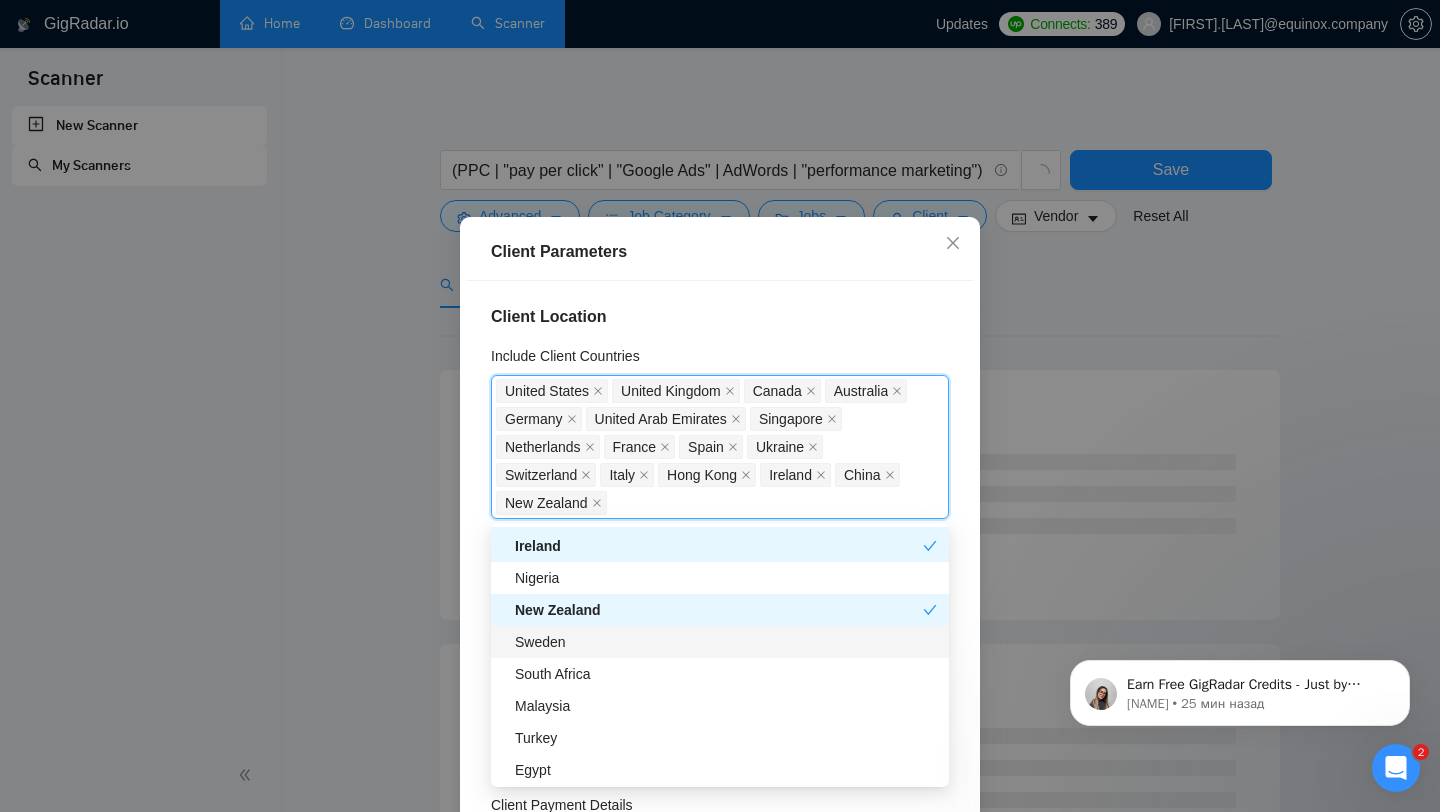 click on "Sweden" at bounding box center (726, 642) 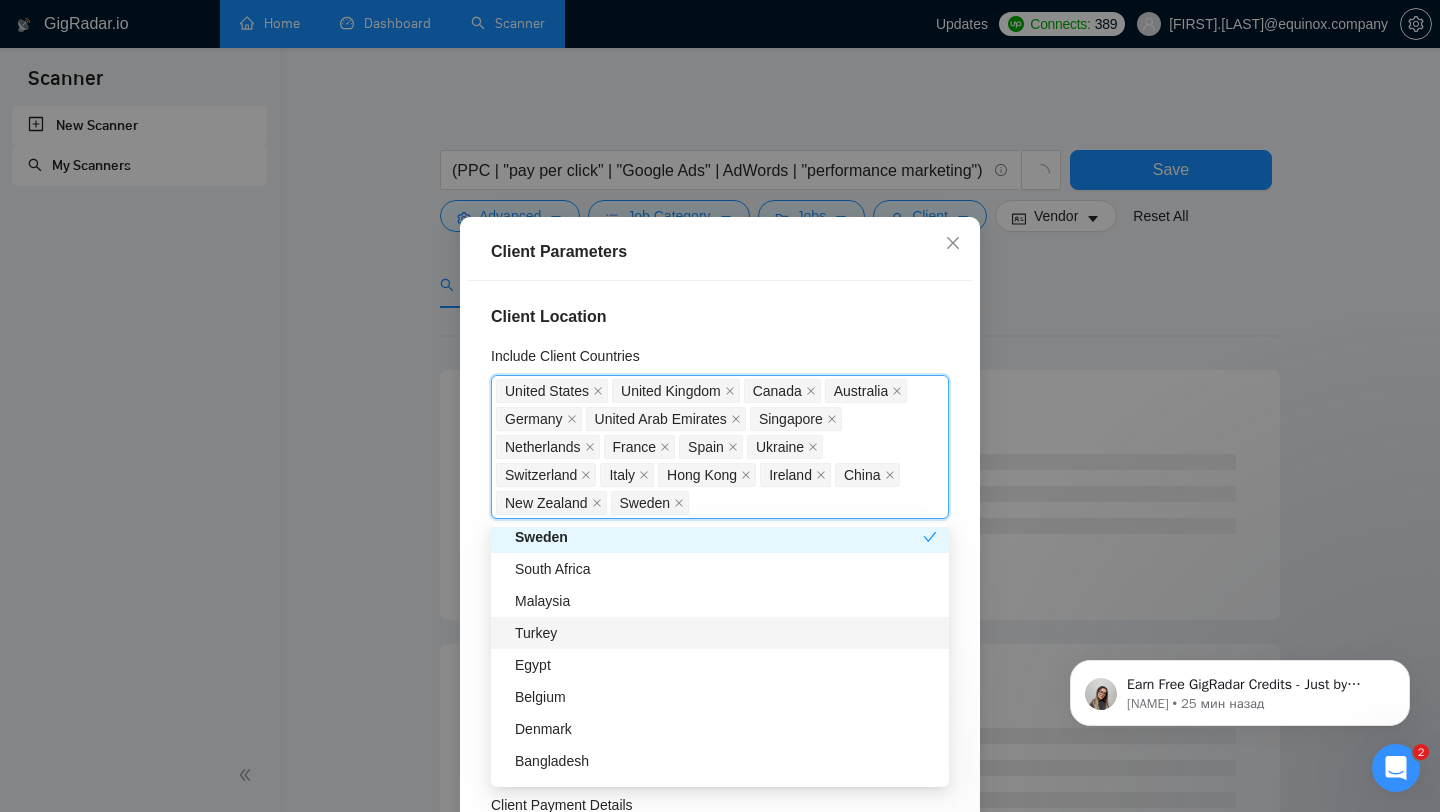 scroll, scrollTop: 1047, scrollLeft: 0, axis: vertical 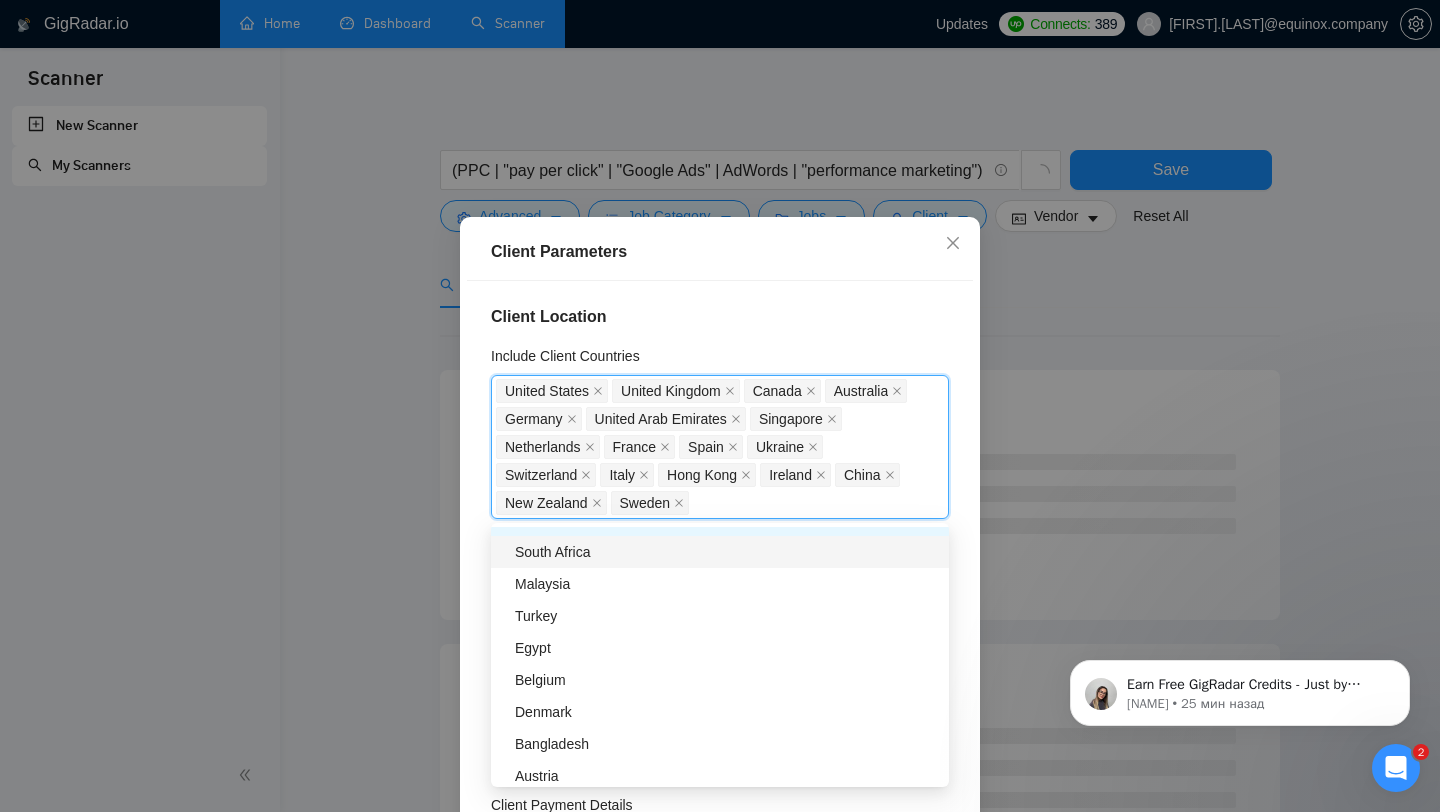 click on "South Africa" at bounding box center (726, 552) 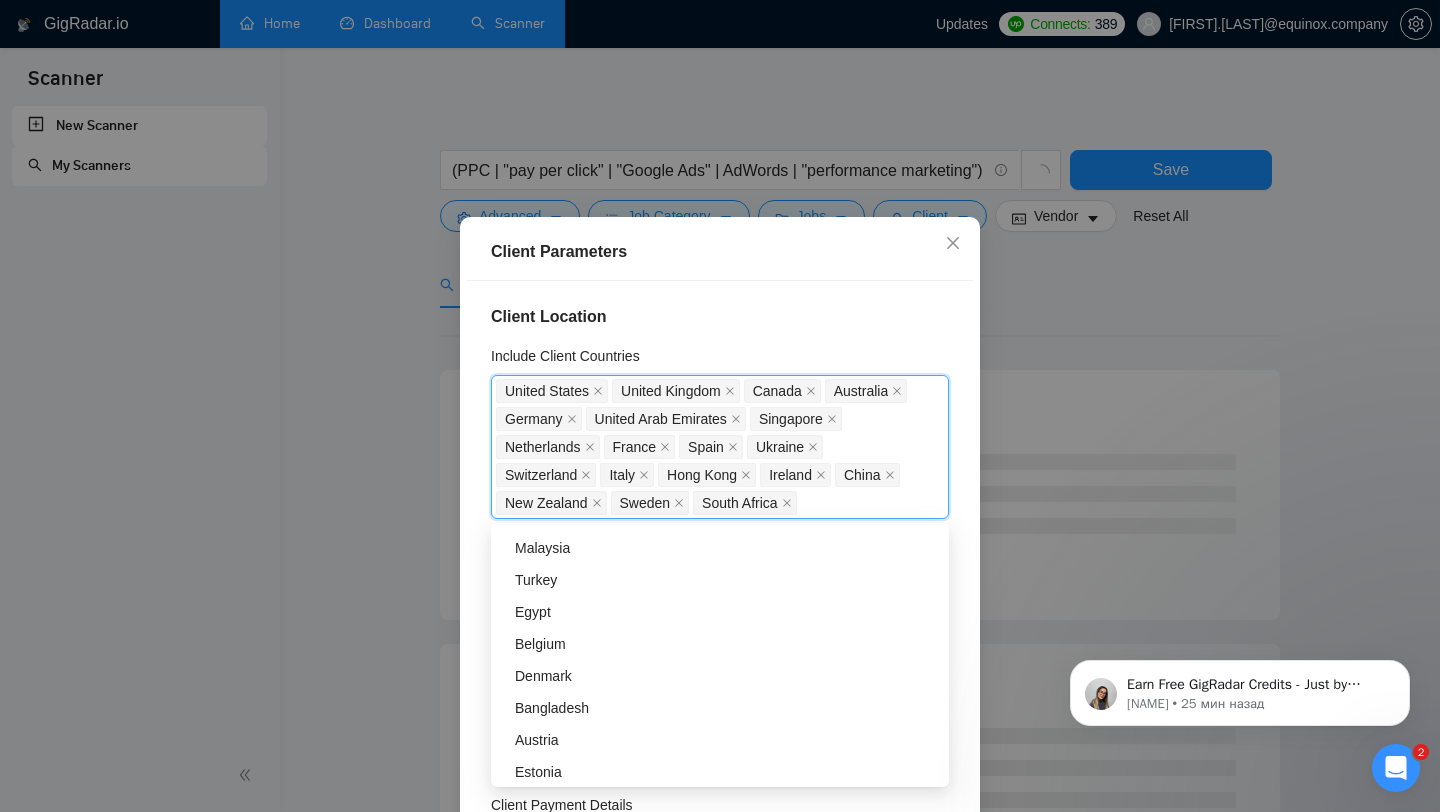 scroll, scrollTop: 1091, scrollLeft: 0, axis: vertical 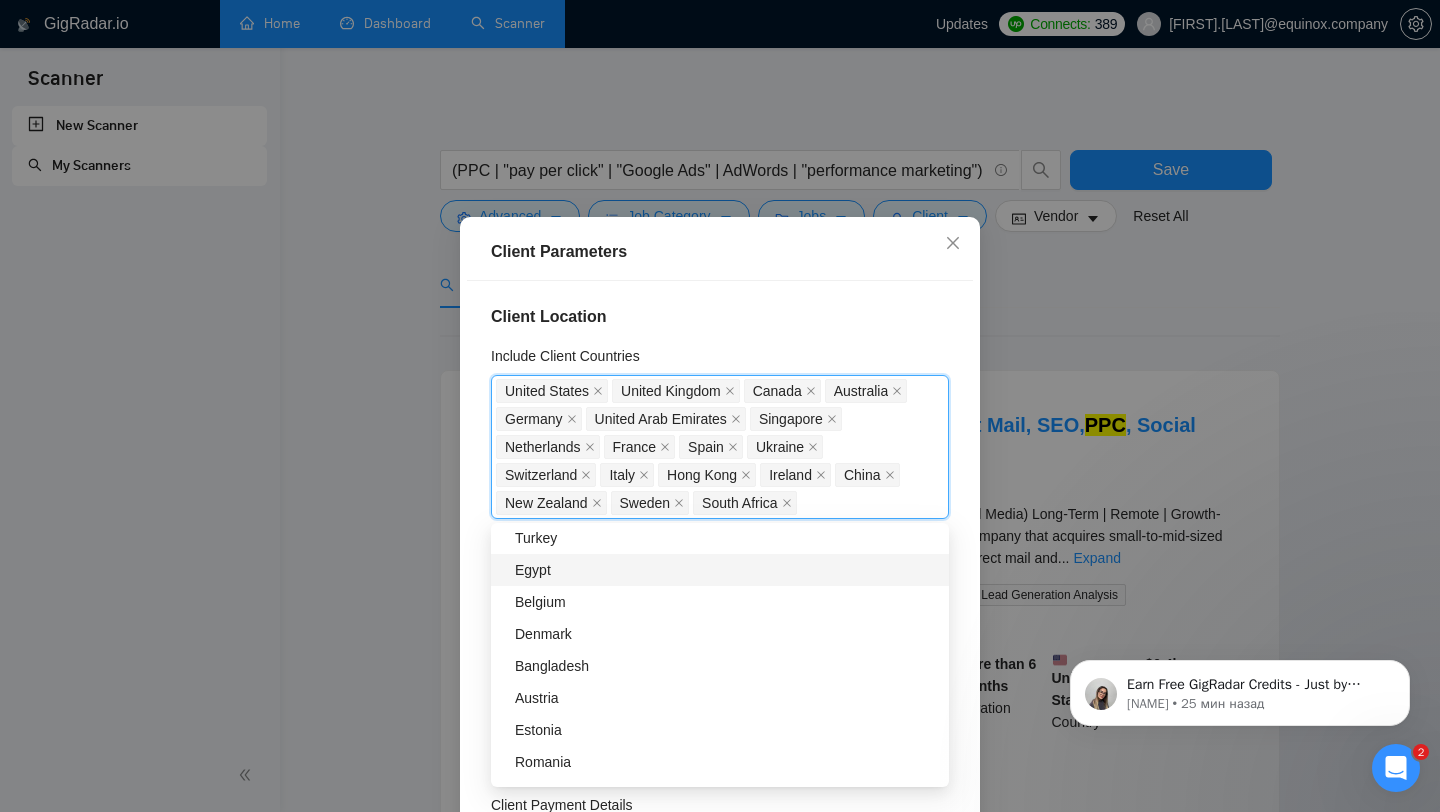 click on "Belgium" at bounding box center (726, 602) 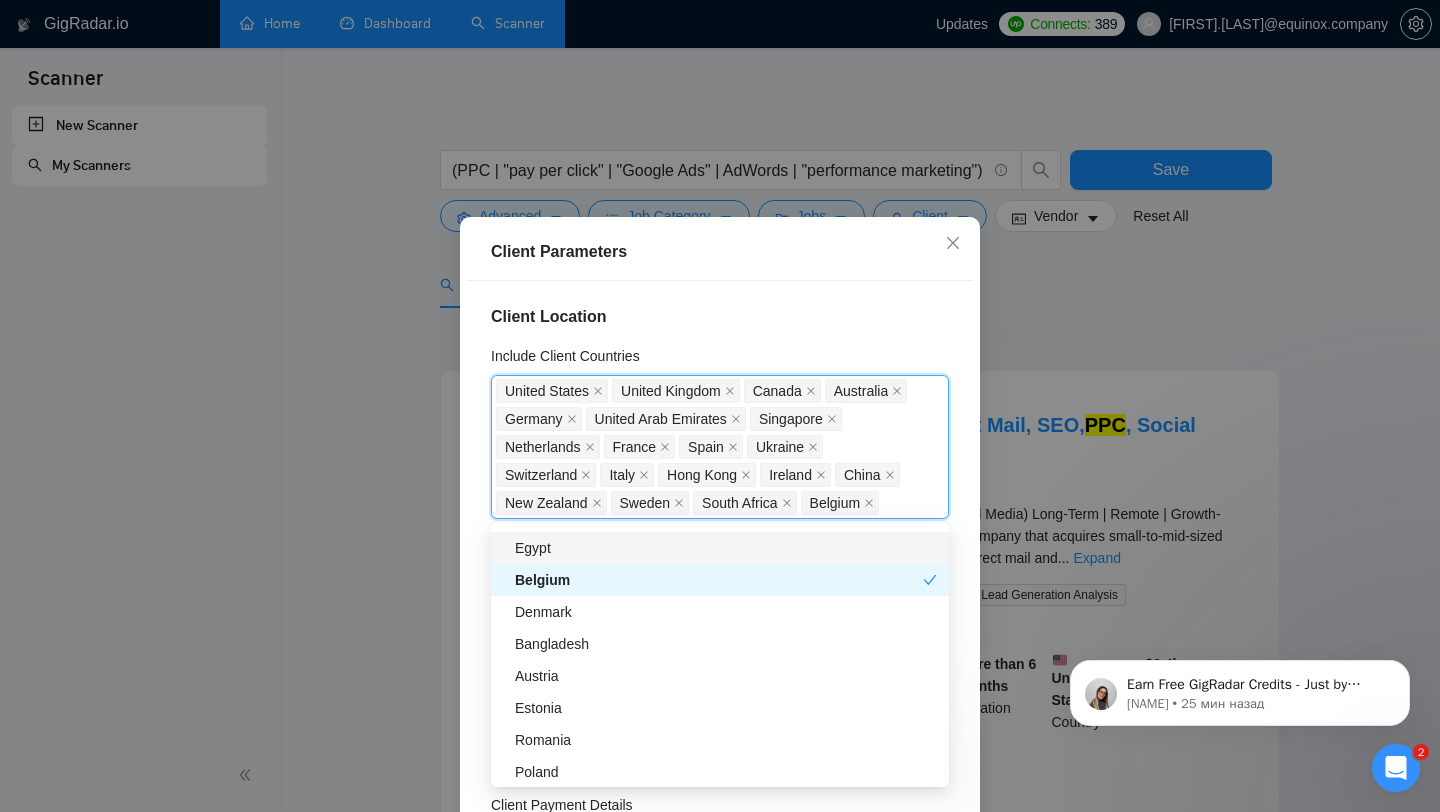 scroll, scrollTop: 1172, scrollLeft: 0, axis: vertical 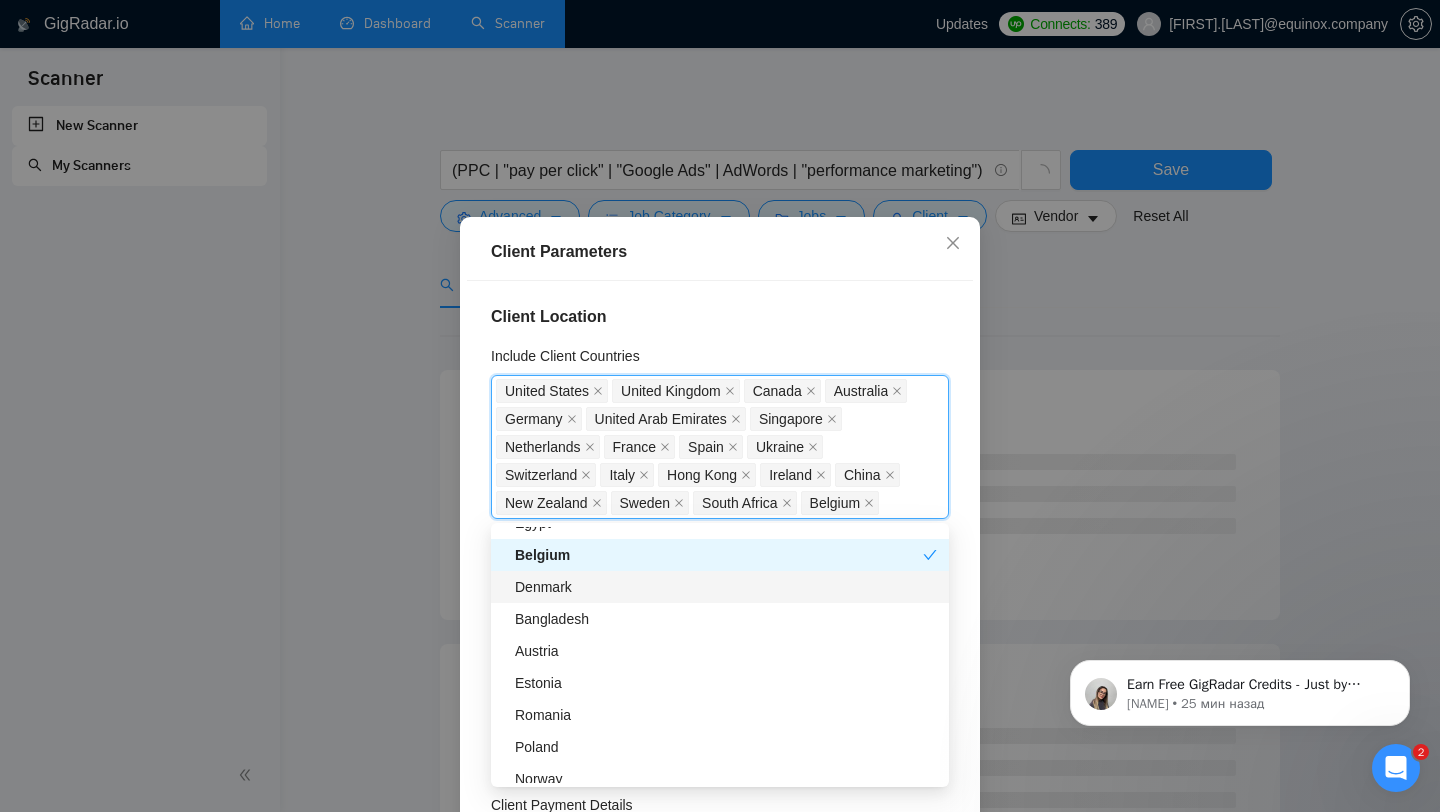 click on "Denmark" at bounding box center [726, 587] 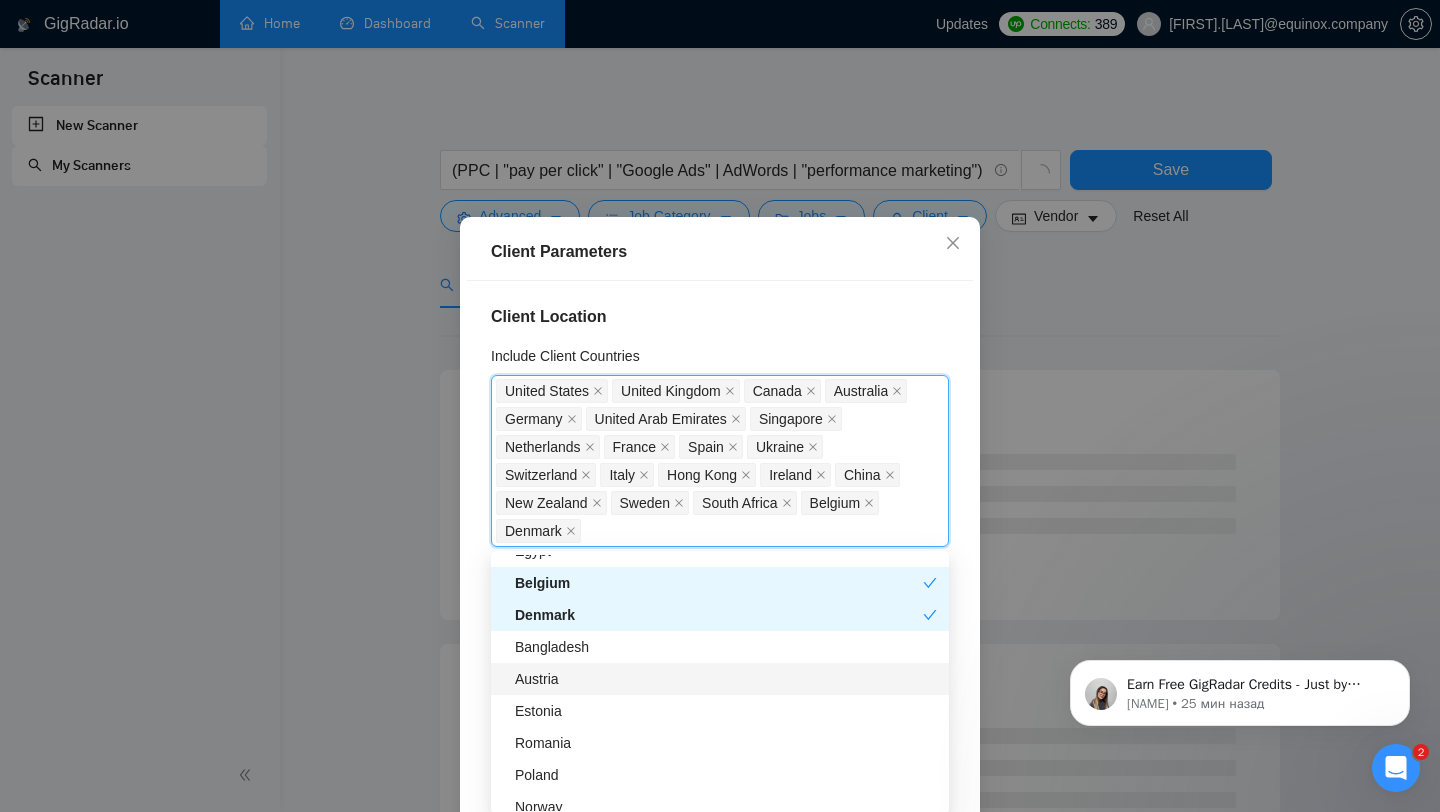 click on "Austria" at bounding box center [726, 679] 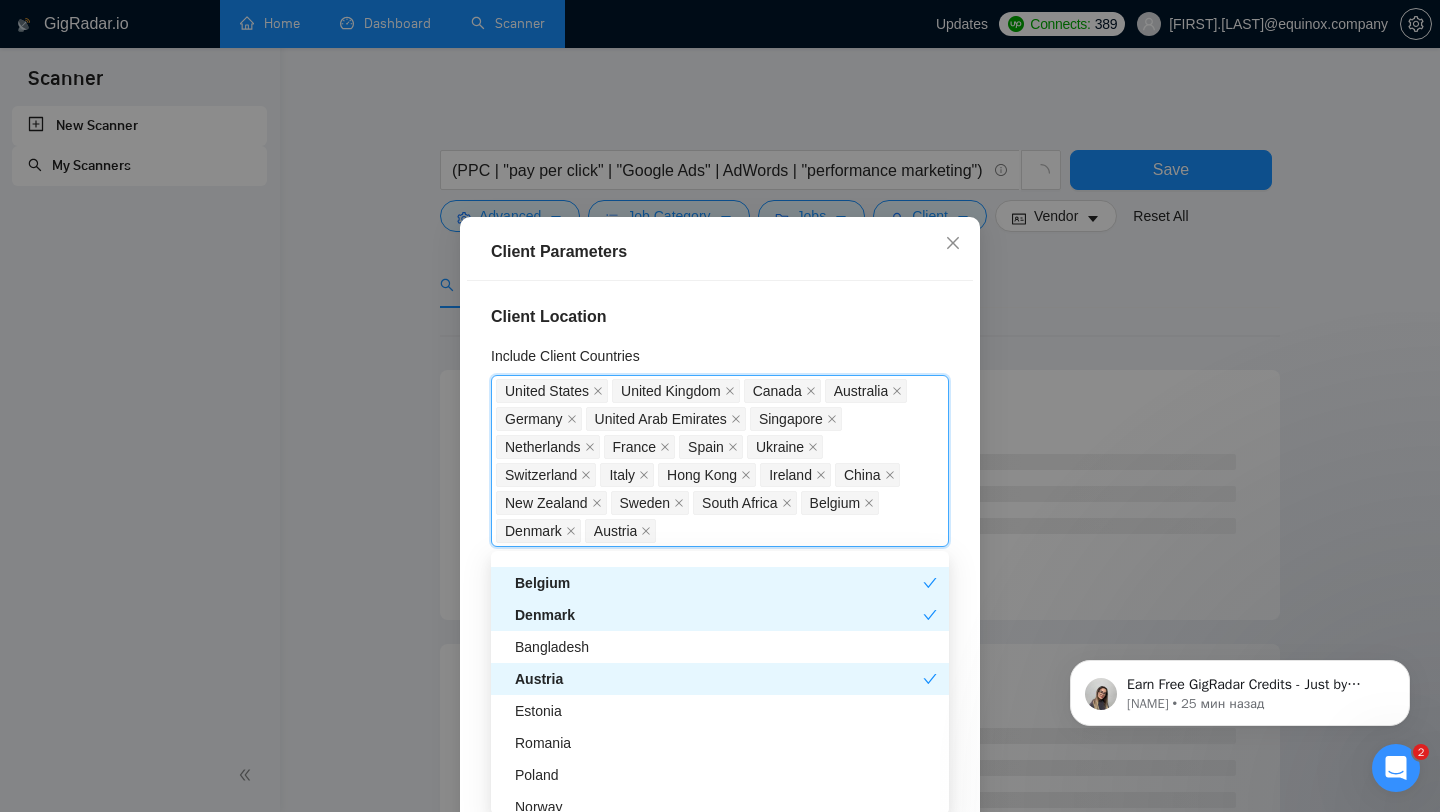 scroll, scrollTop: 1201, scrollLeft: 0, axis: vertical 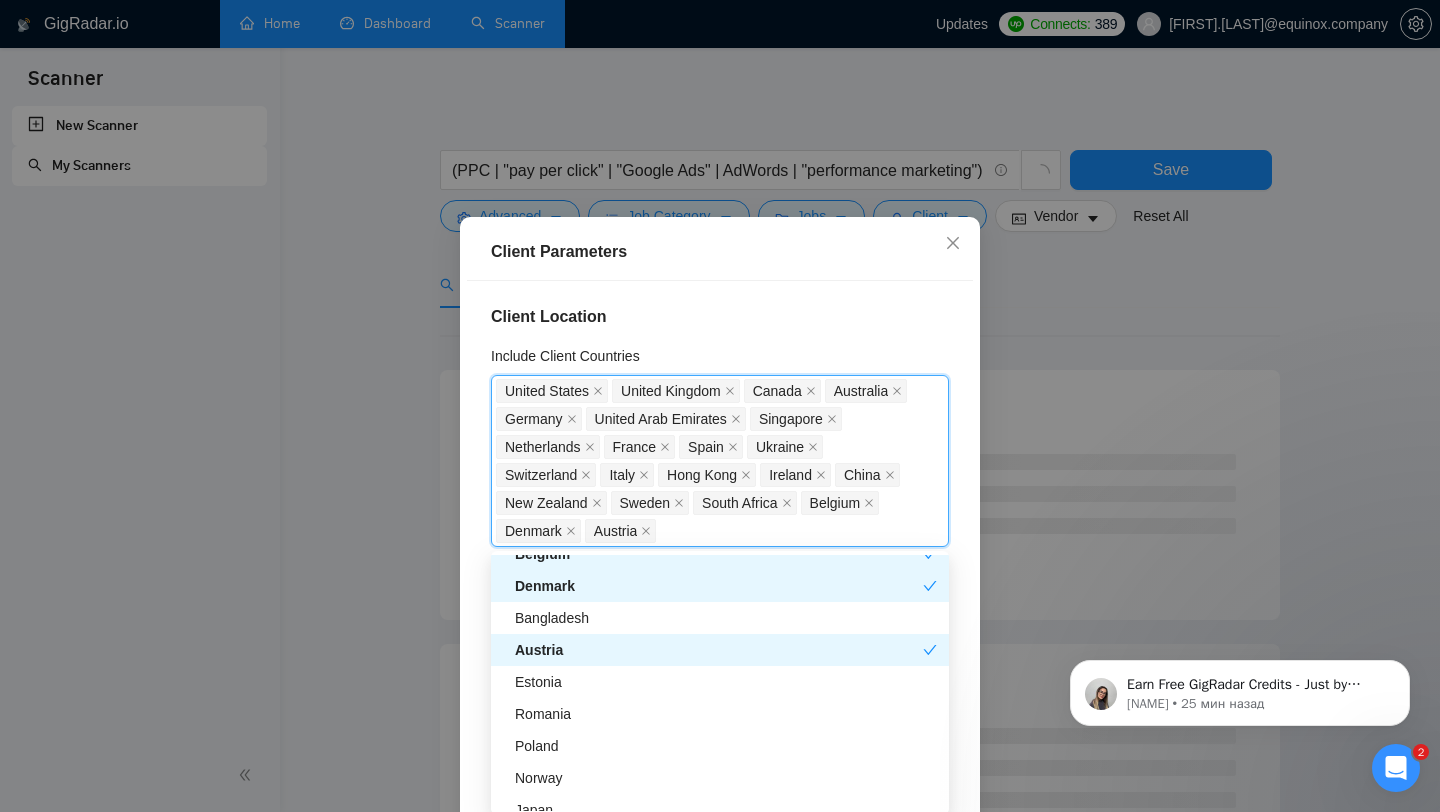 click on "Estonia" at bounding box center [726, 682] 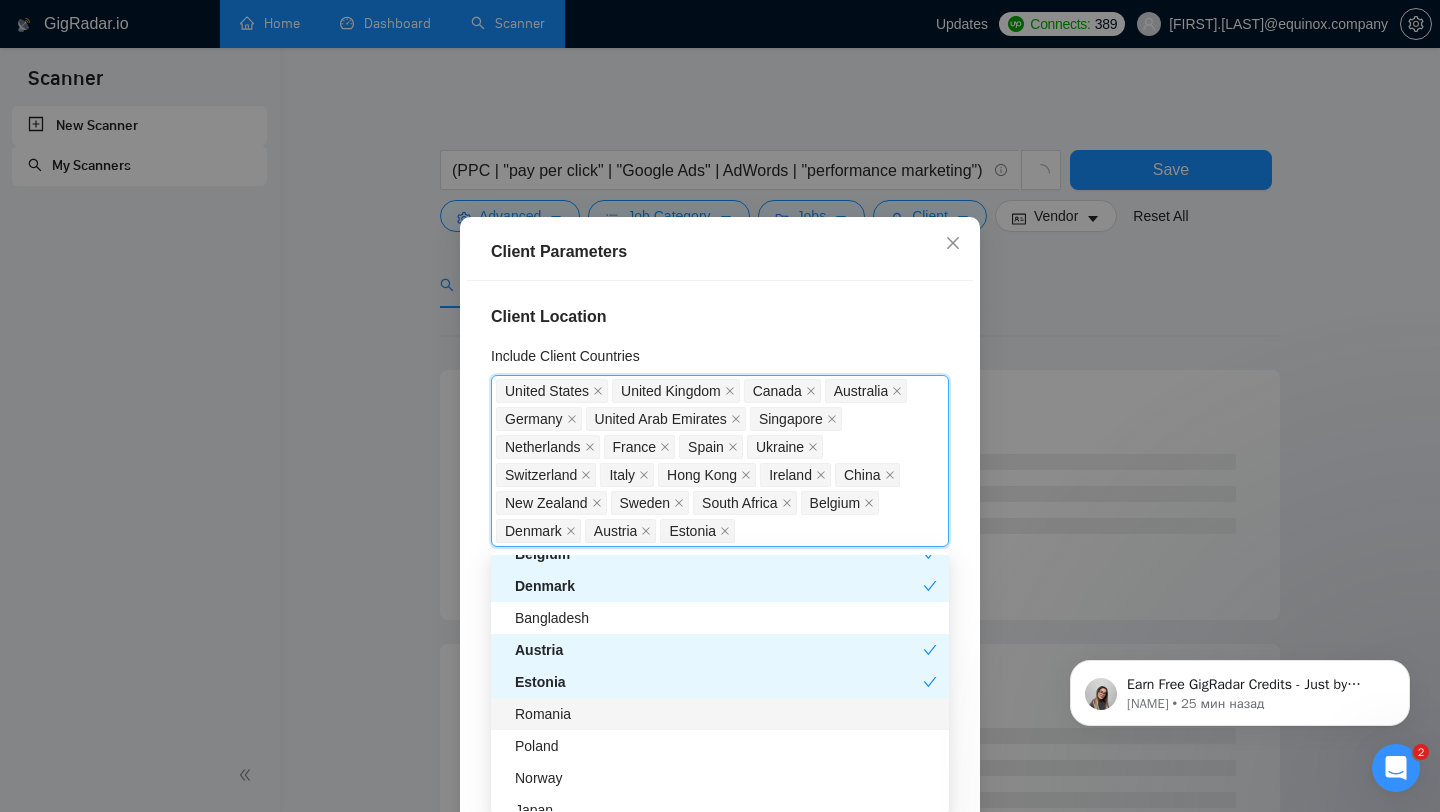 click on "Romania" at bounding box center (720, 714) 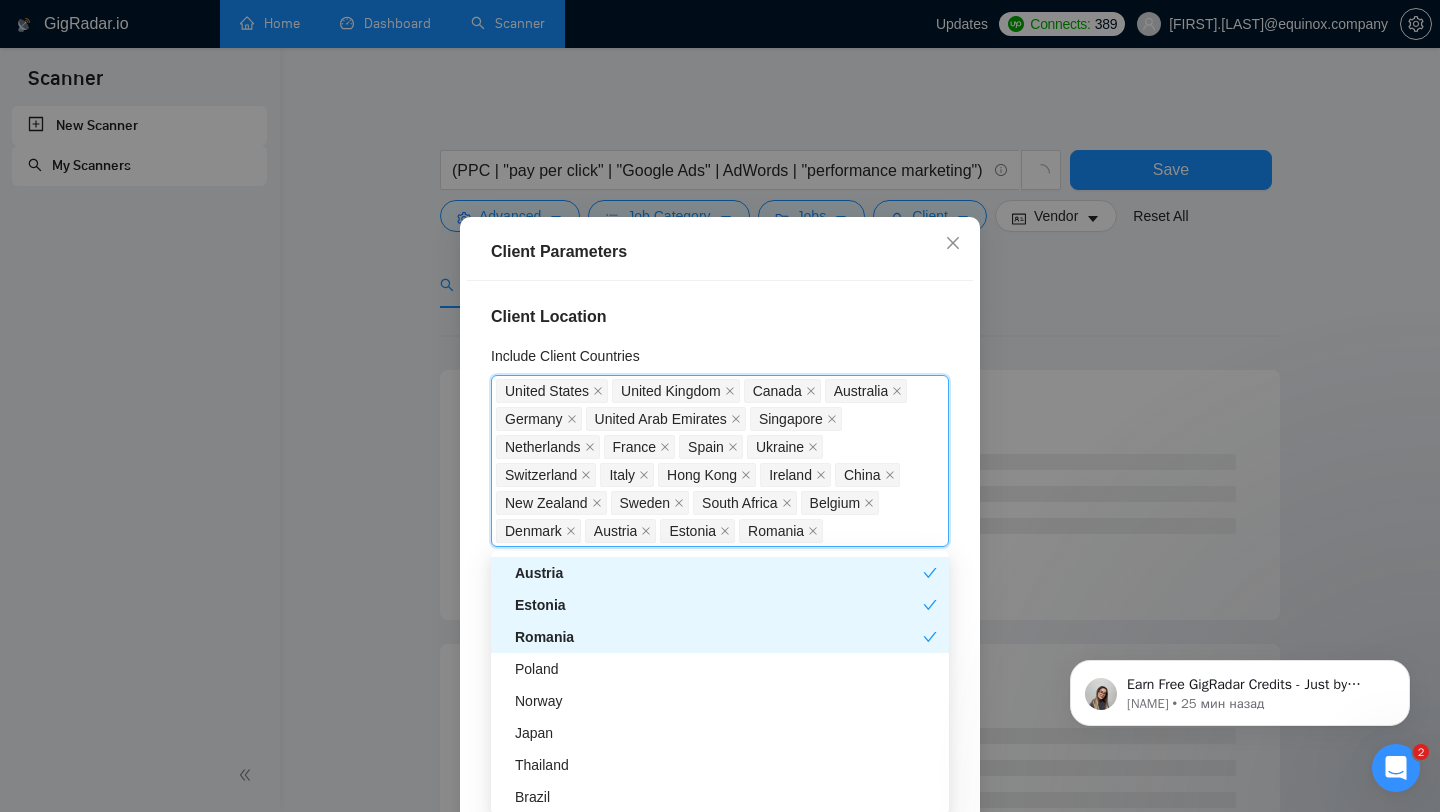scroll, scrollTop: 1303, scrollLeft: 0, axis: vertical 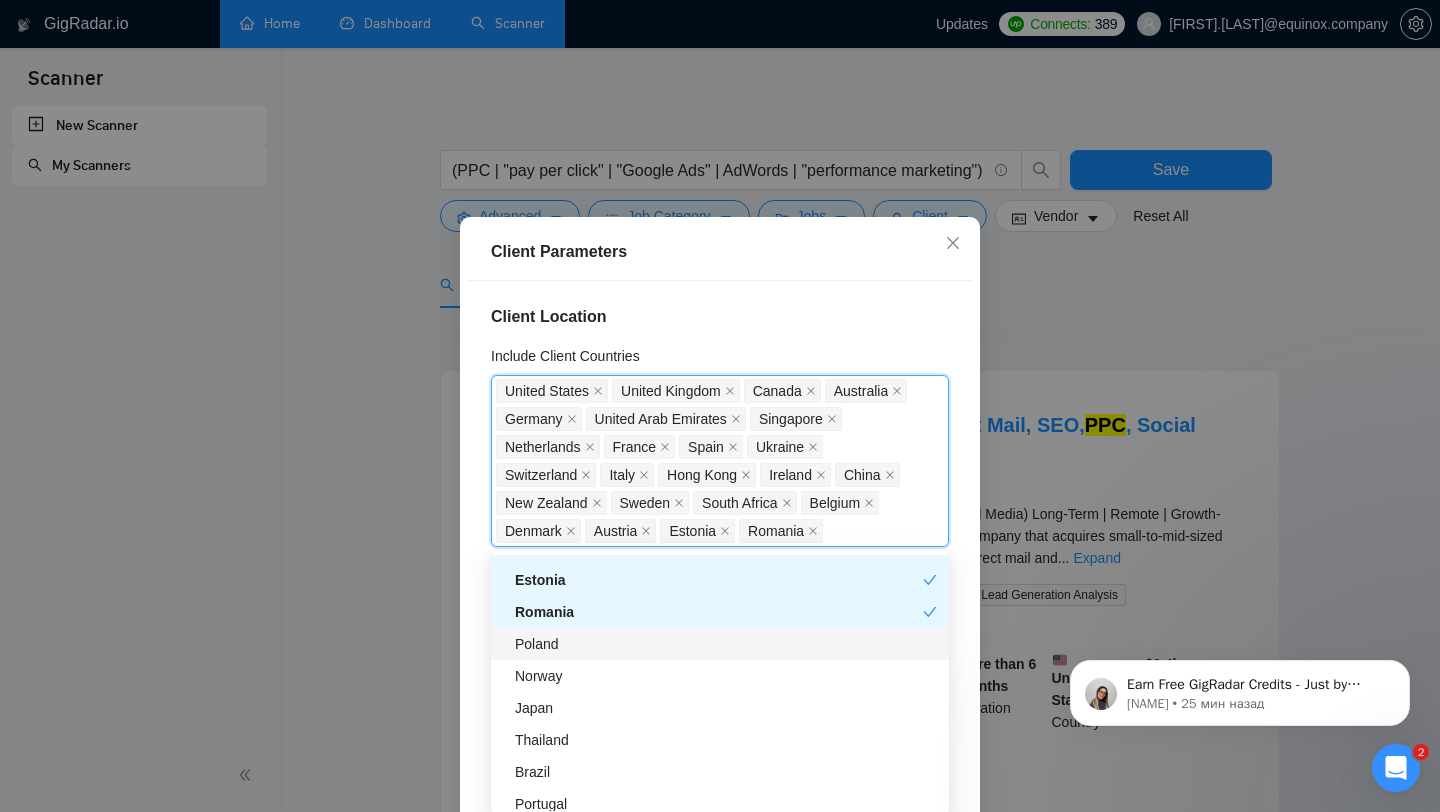 click on "Poland" at bounding box center (726, 644) 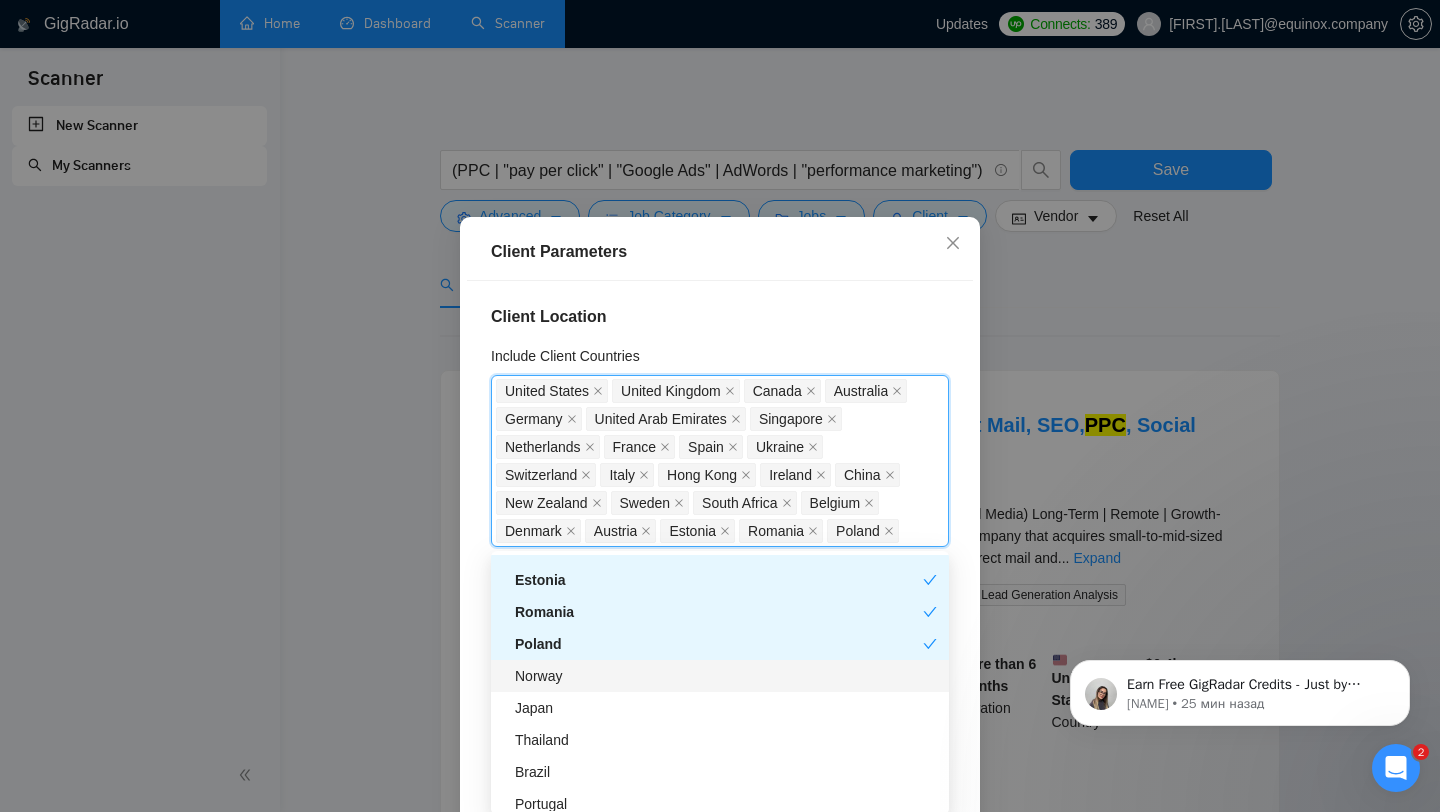 click on "Norway" at bounding box center [726, 676] 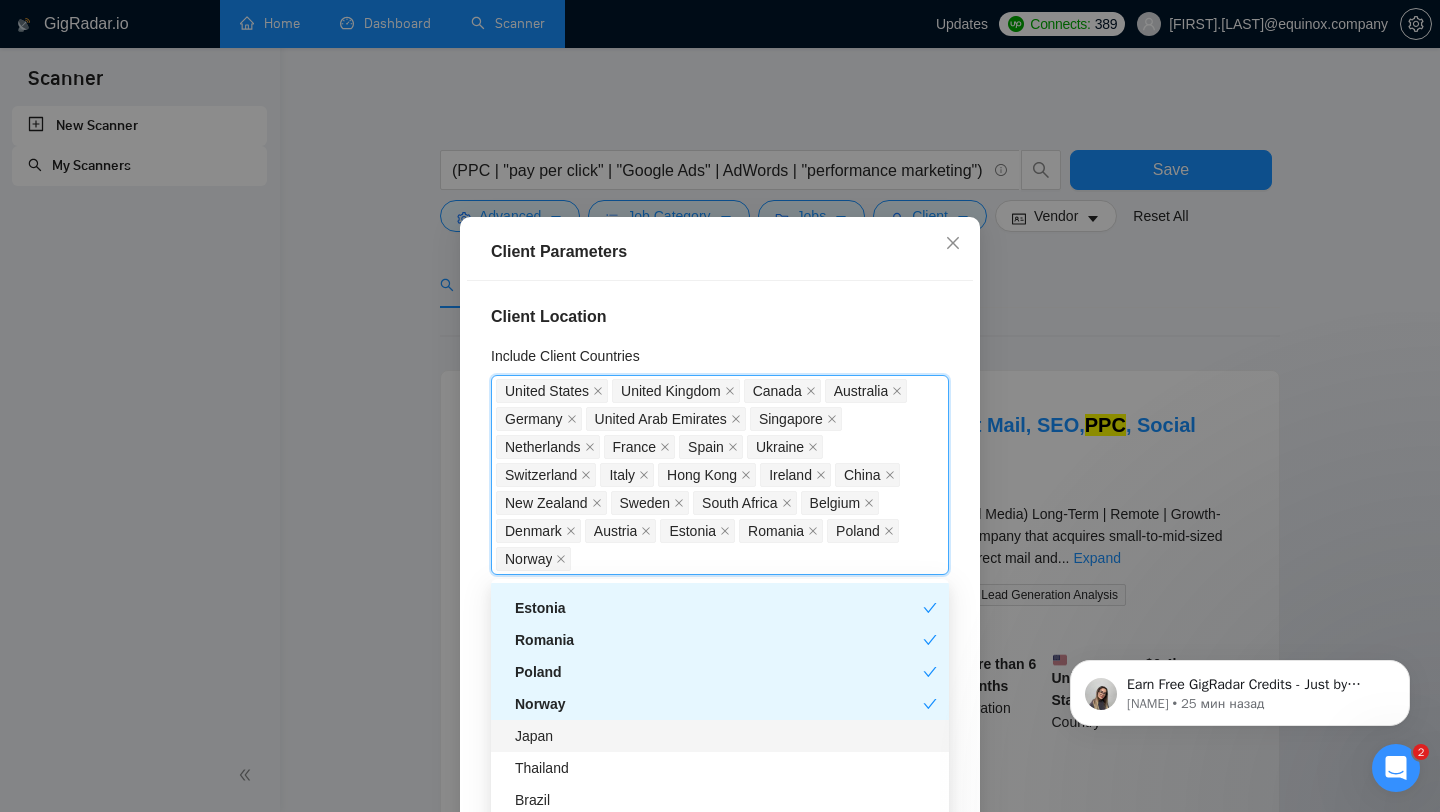 click on "Japan" at bounding box center [726, 736] 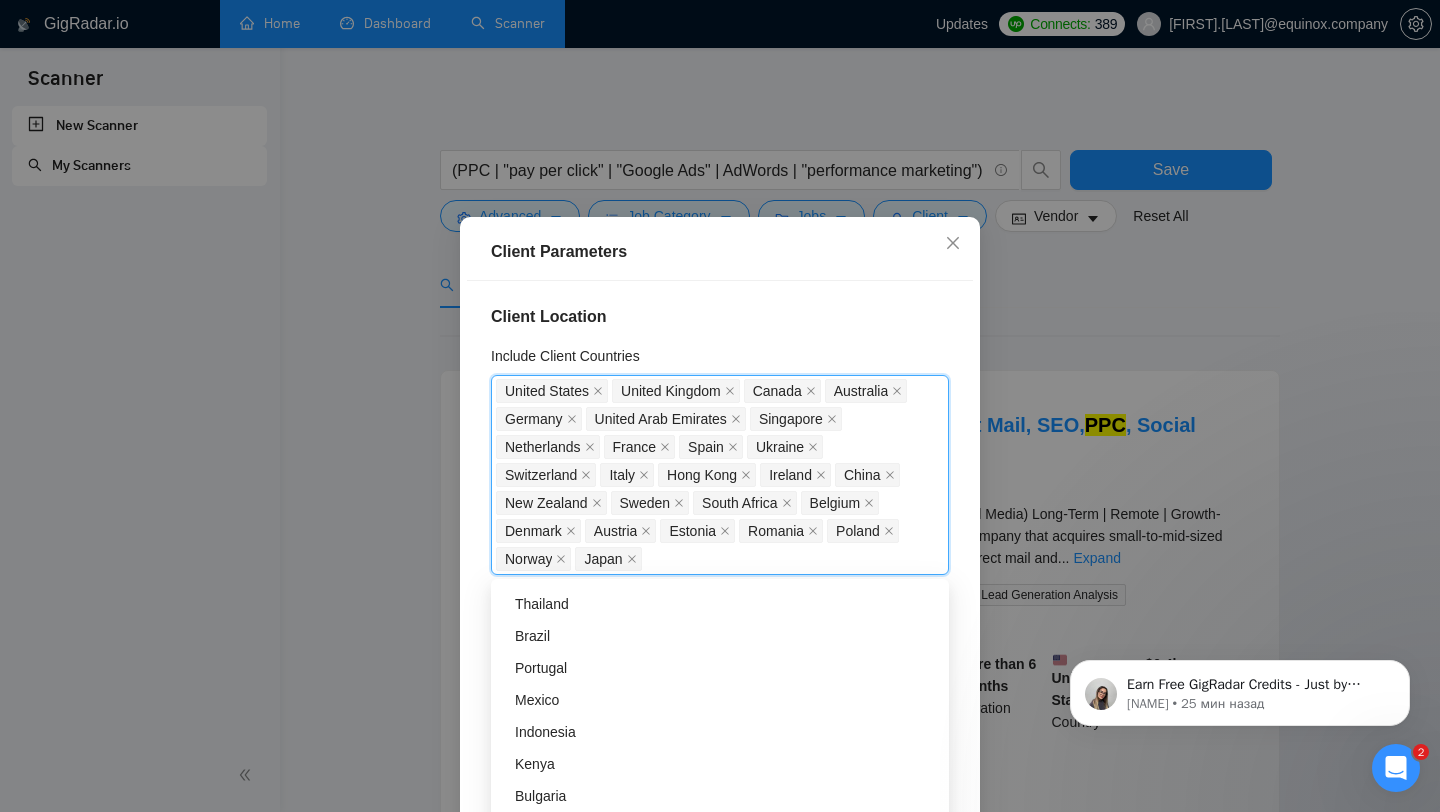scroll, scrollTop: 1473, scrollLeft: 0, axis: vertical 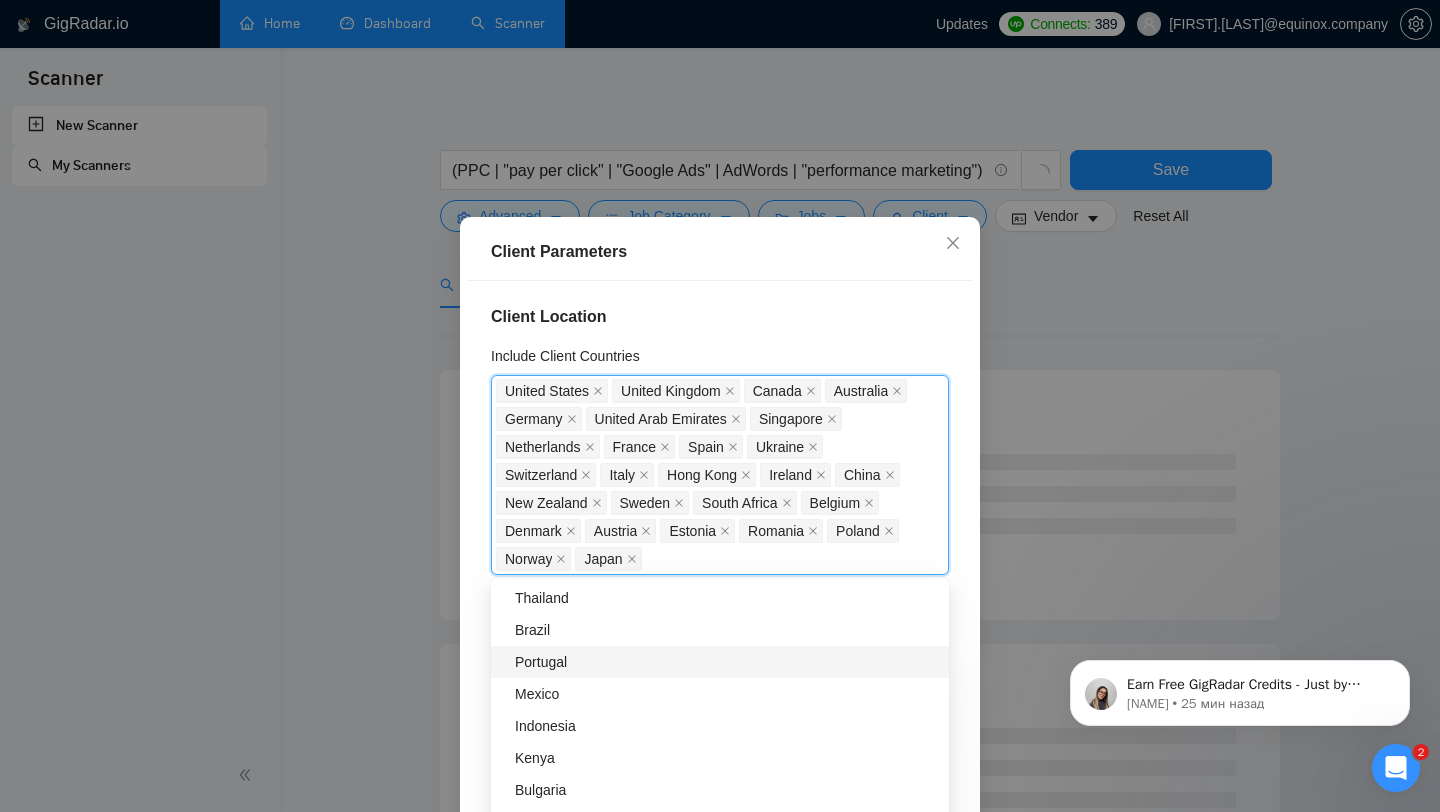 click on "Portugal" at bounding box center (726, 662) 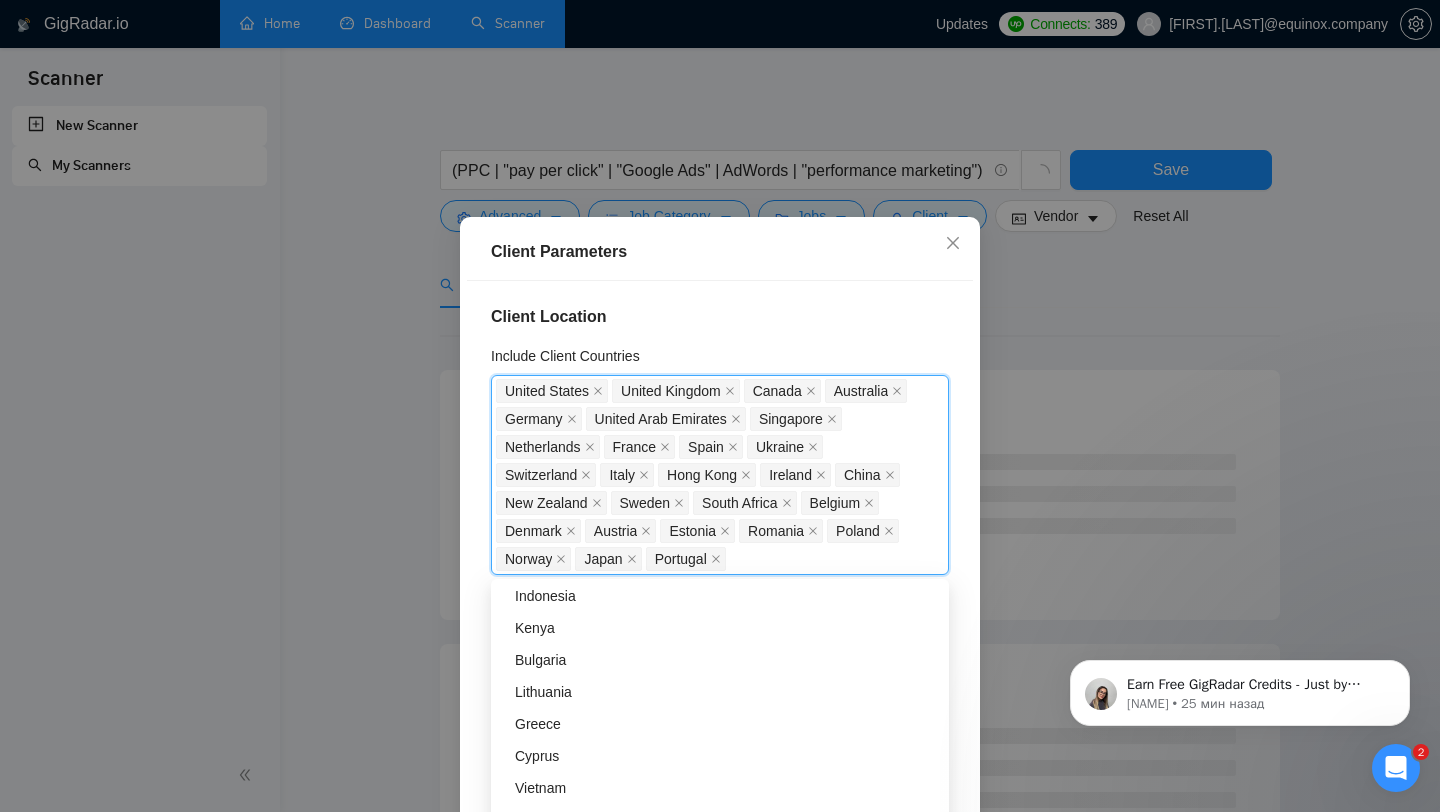 scroll, scrollTop: 1609, scrollLeft: 0, axis: vertical 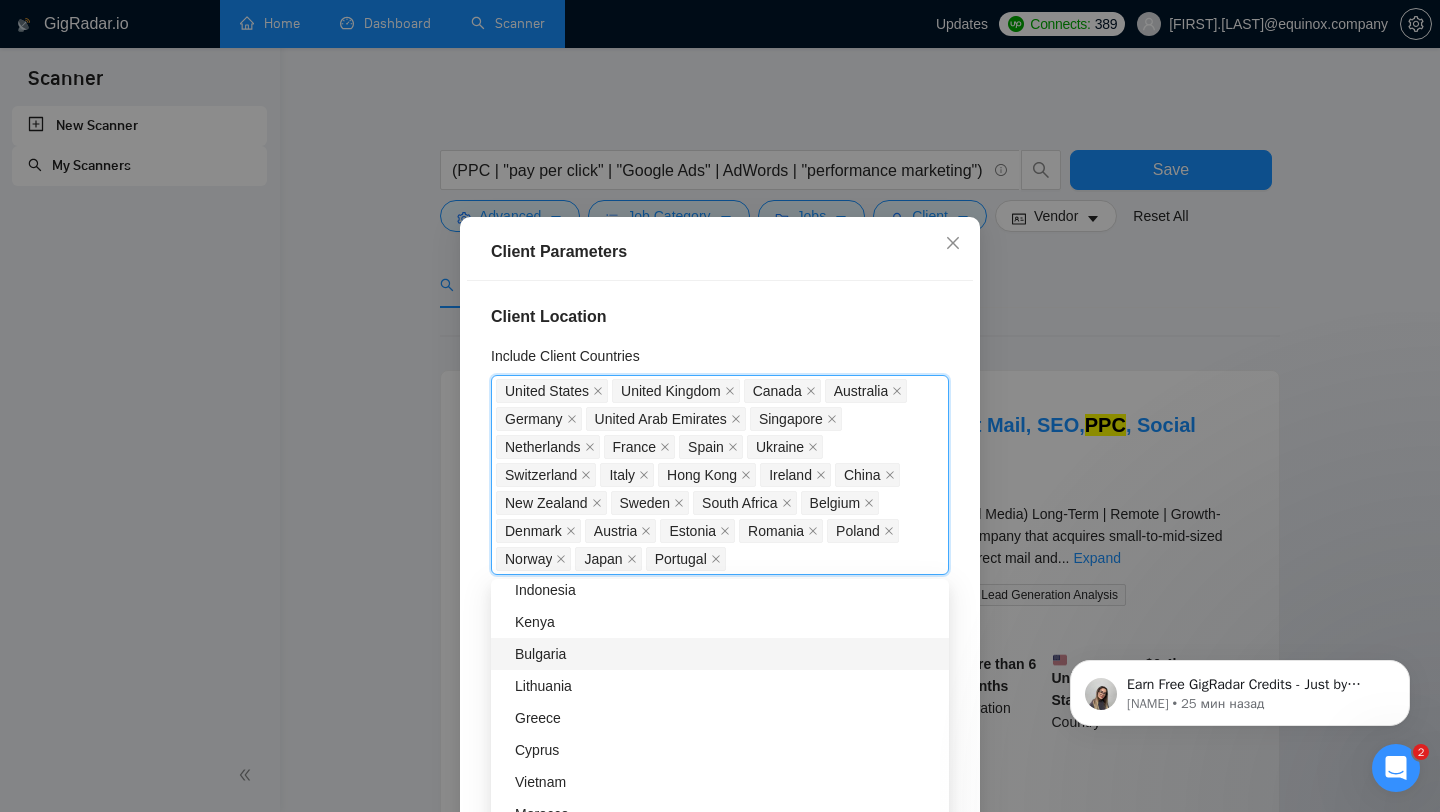 click on "Bulgaria" at bounding box center [726, 654] 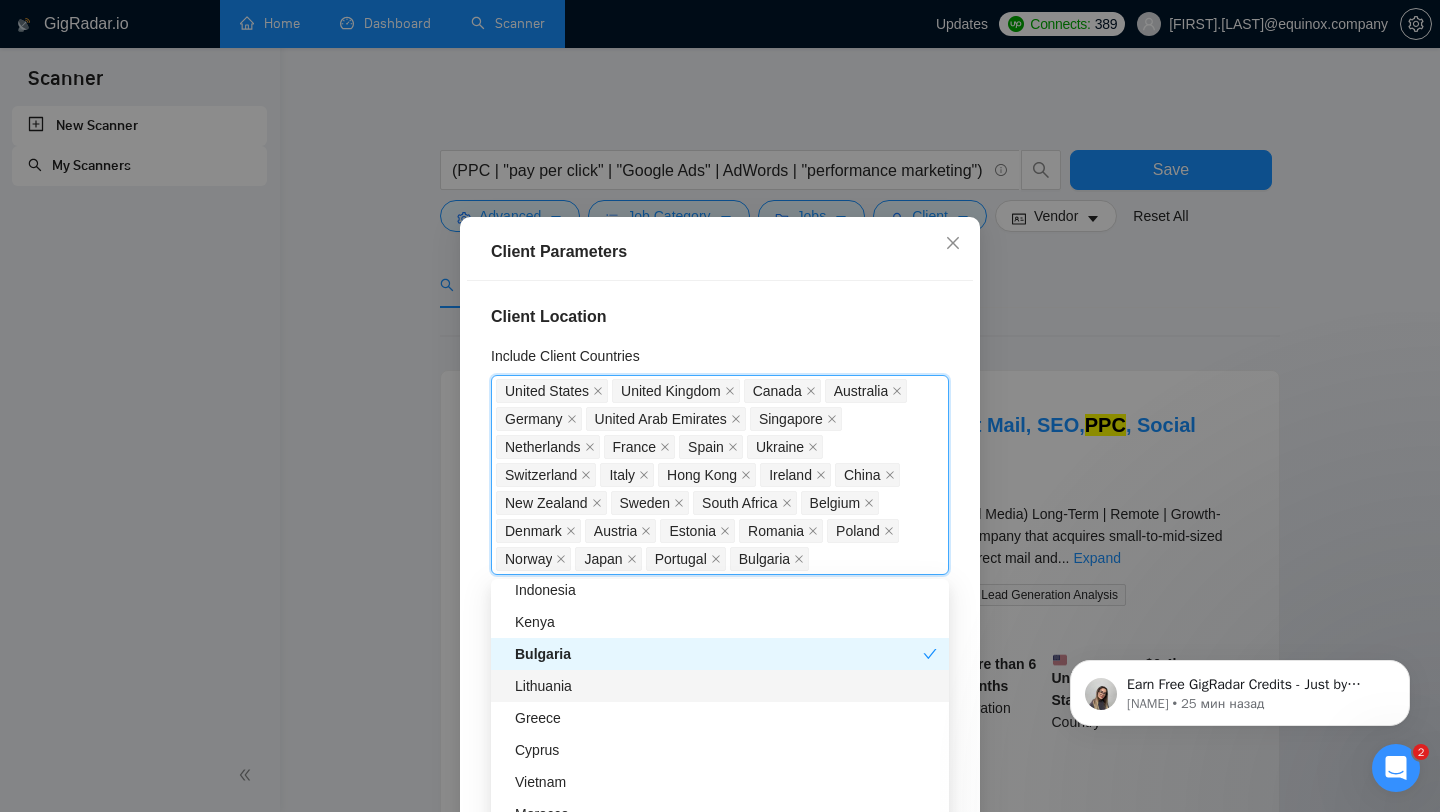 click on "Lithuania" at bounding box center [726, 686] 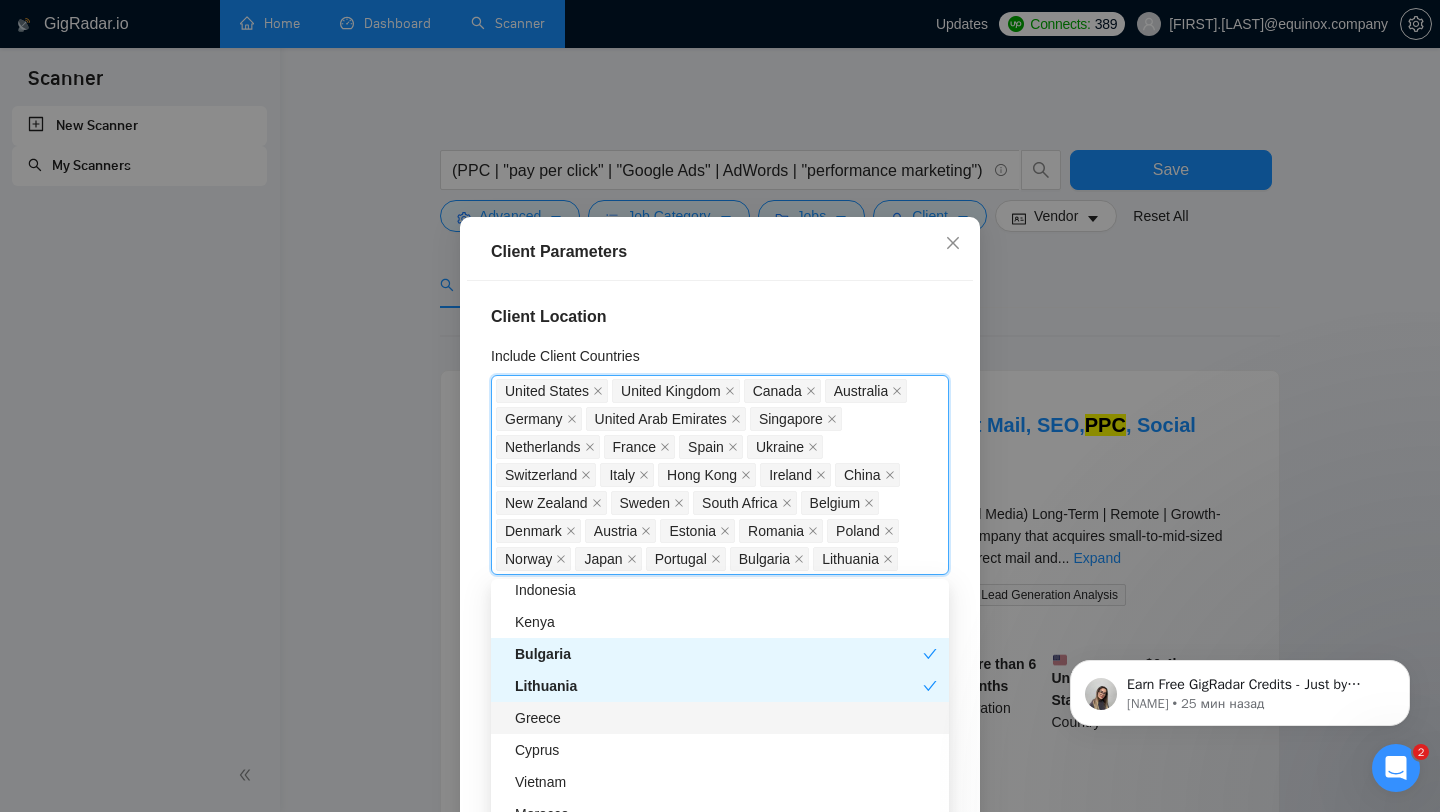 click on "Greece" at bounding box center (726, 718) 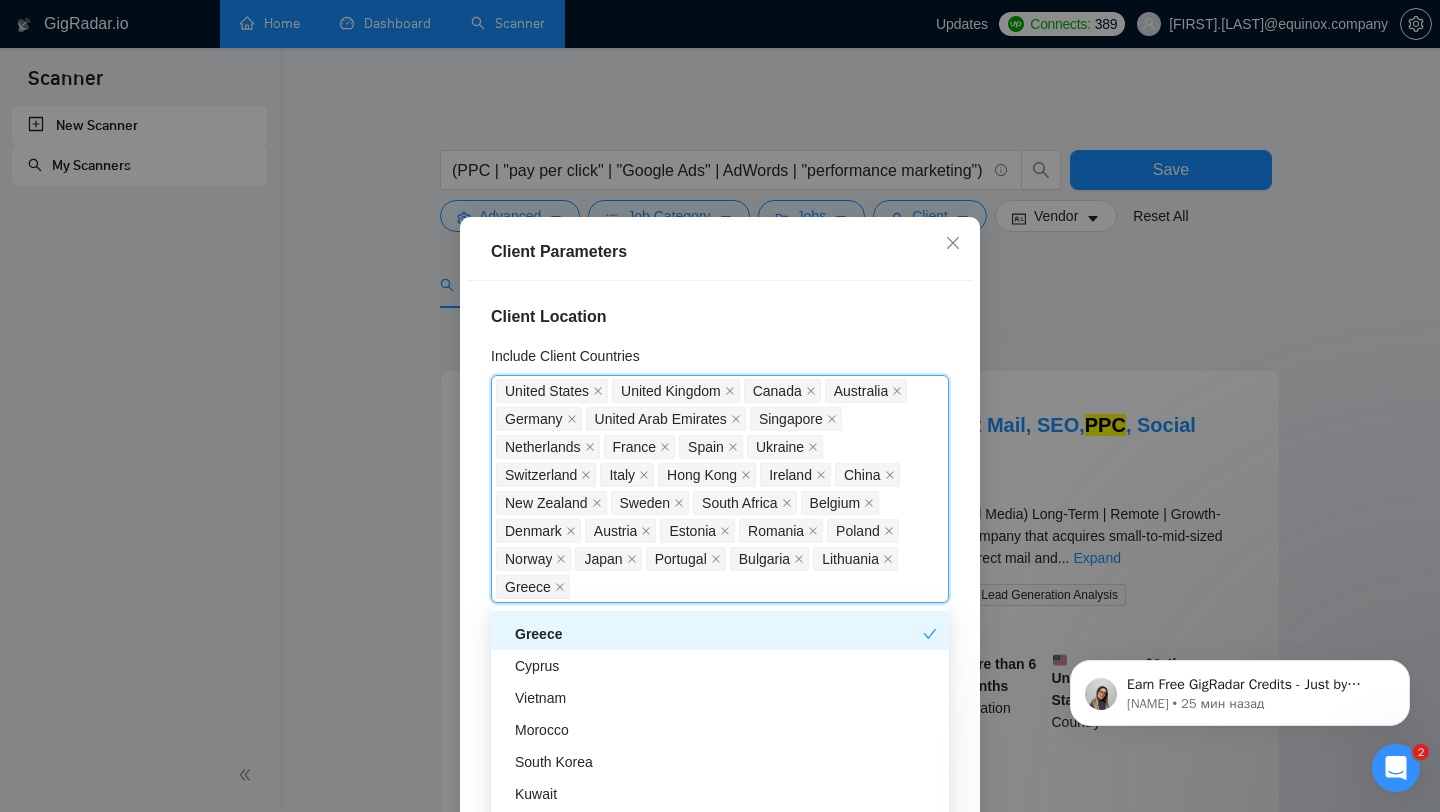 scroll, scrollTop: 1734, scrollLeft: 0, axis: vertical 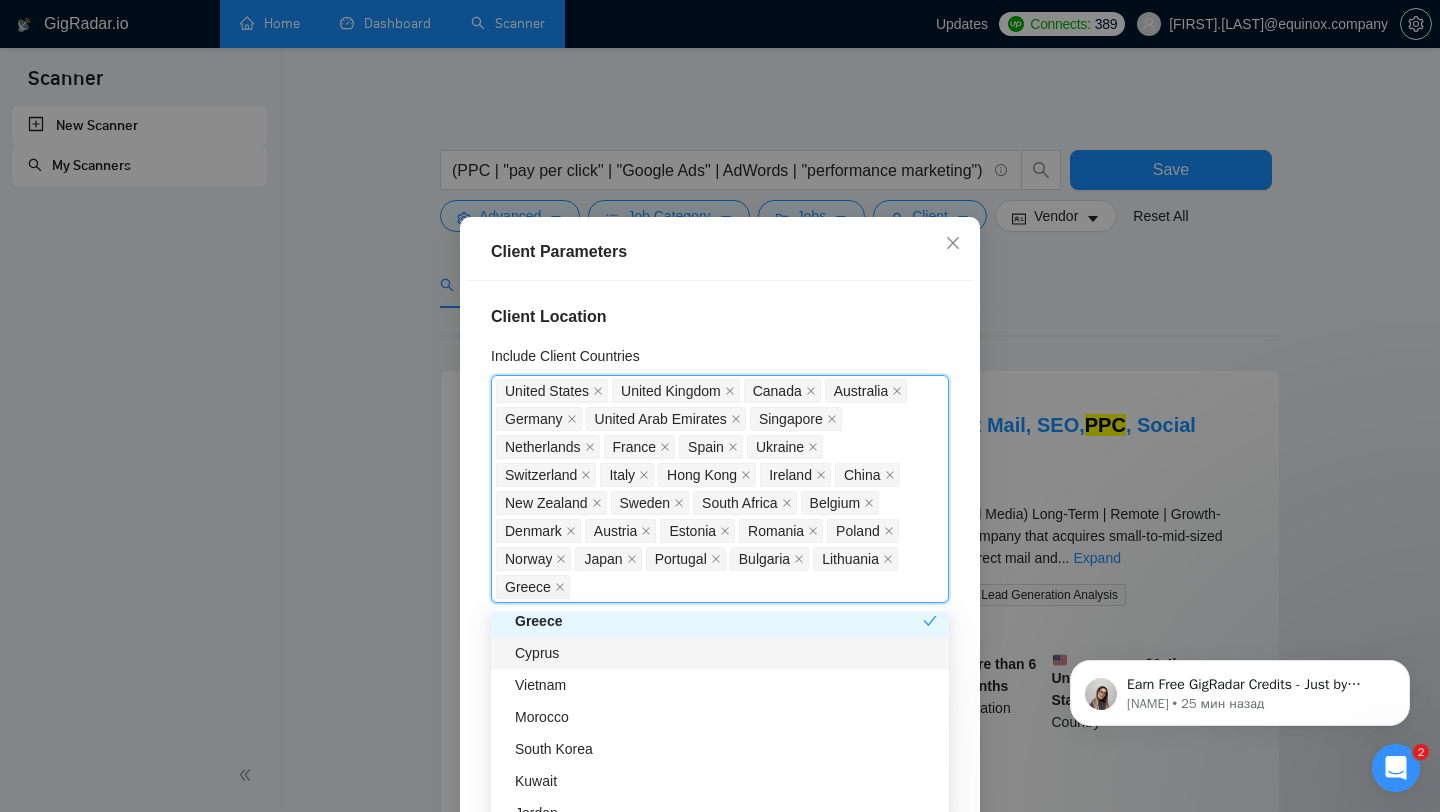 click on "Cyprus" at bounding box center [726, 653] 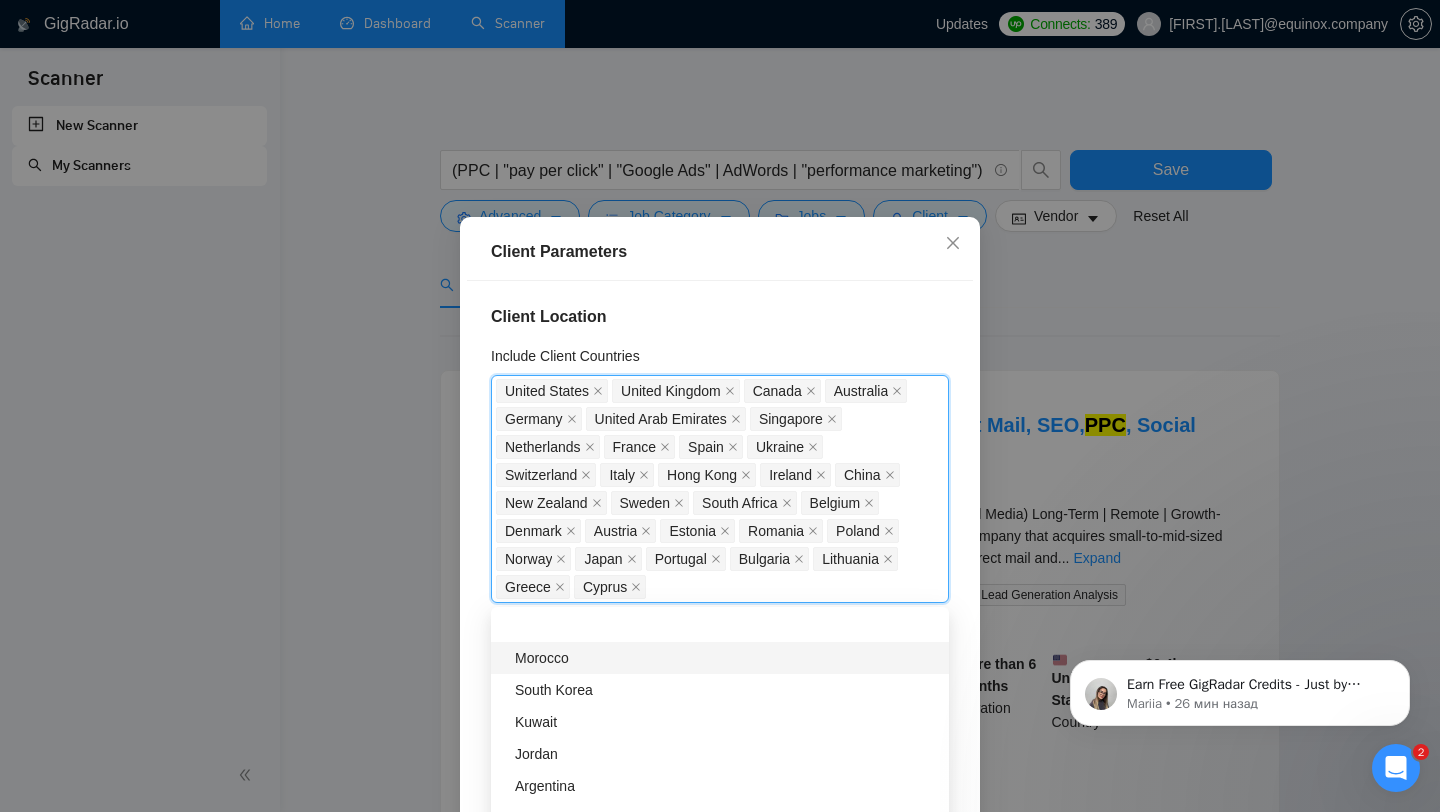 scroll, scrollTop: 1794, scrollLeft: 0, axis: vertical 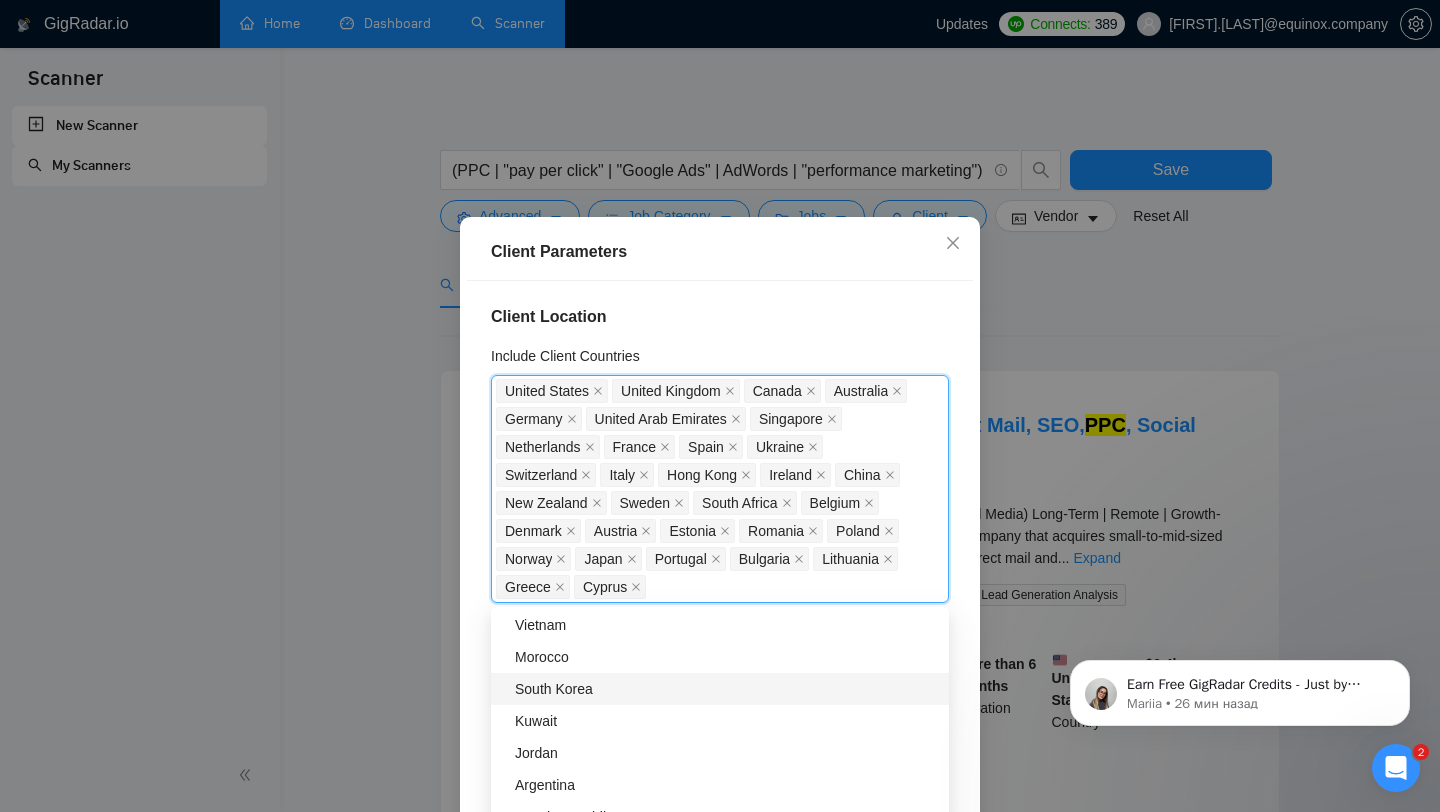 click on "South Korea" at bounding box center [720, 689] 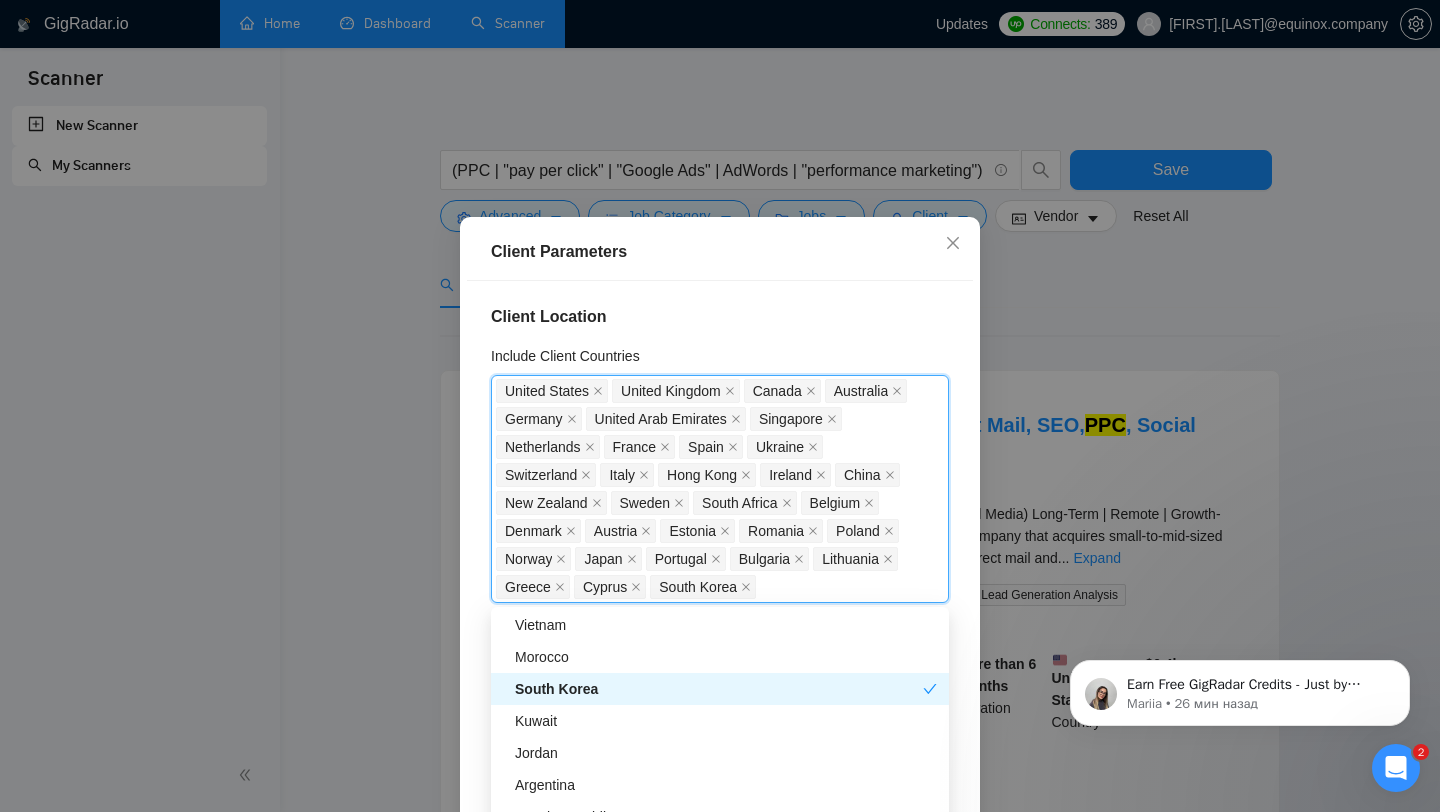 click on "South Korea" at bounding box center [720, 689] 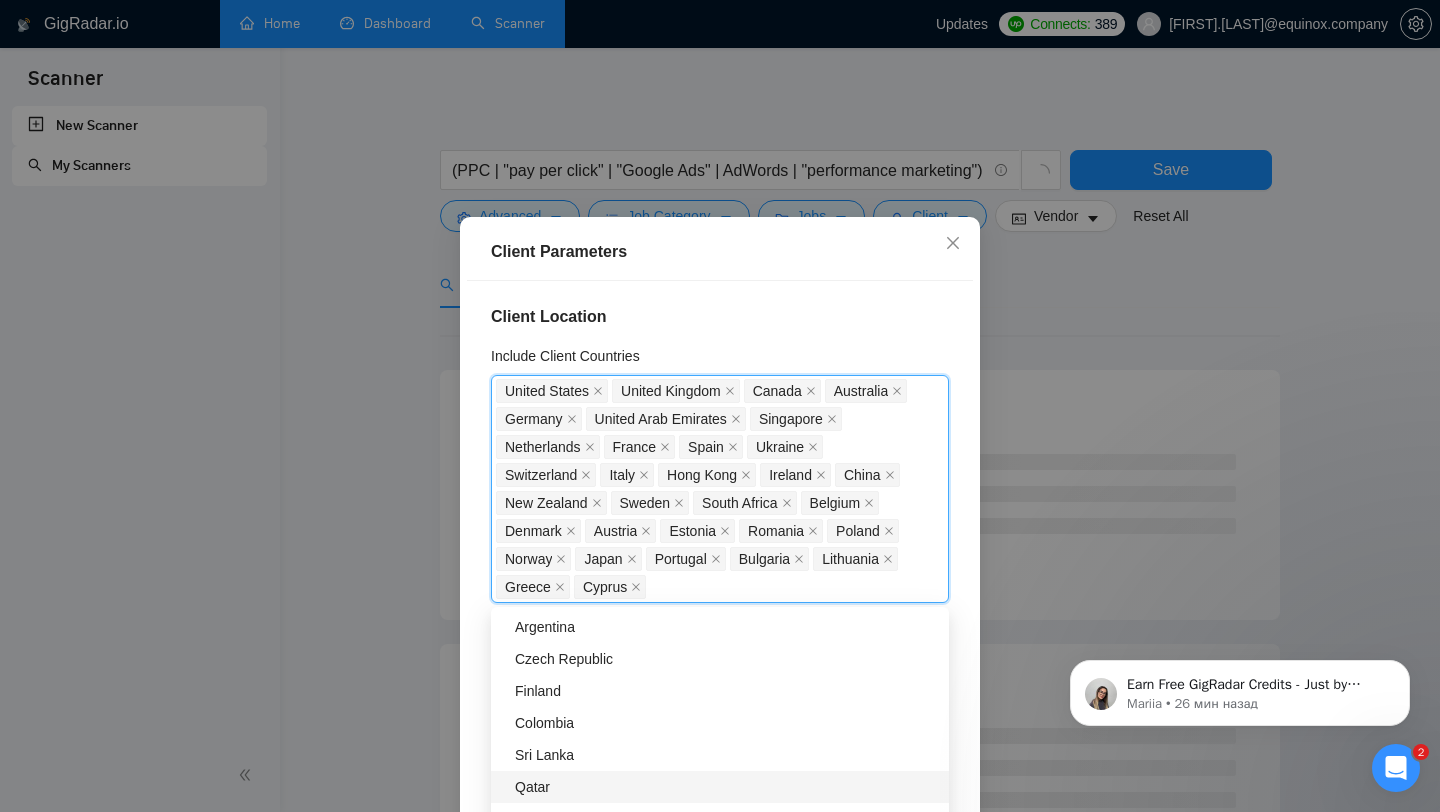 scroll, scrollTop: 1951, scrollLeft: 0, axis: vertical 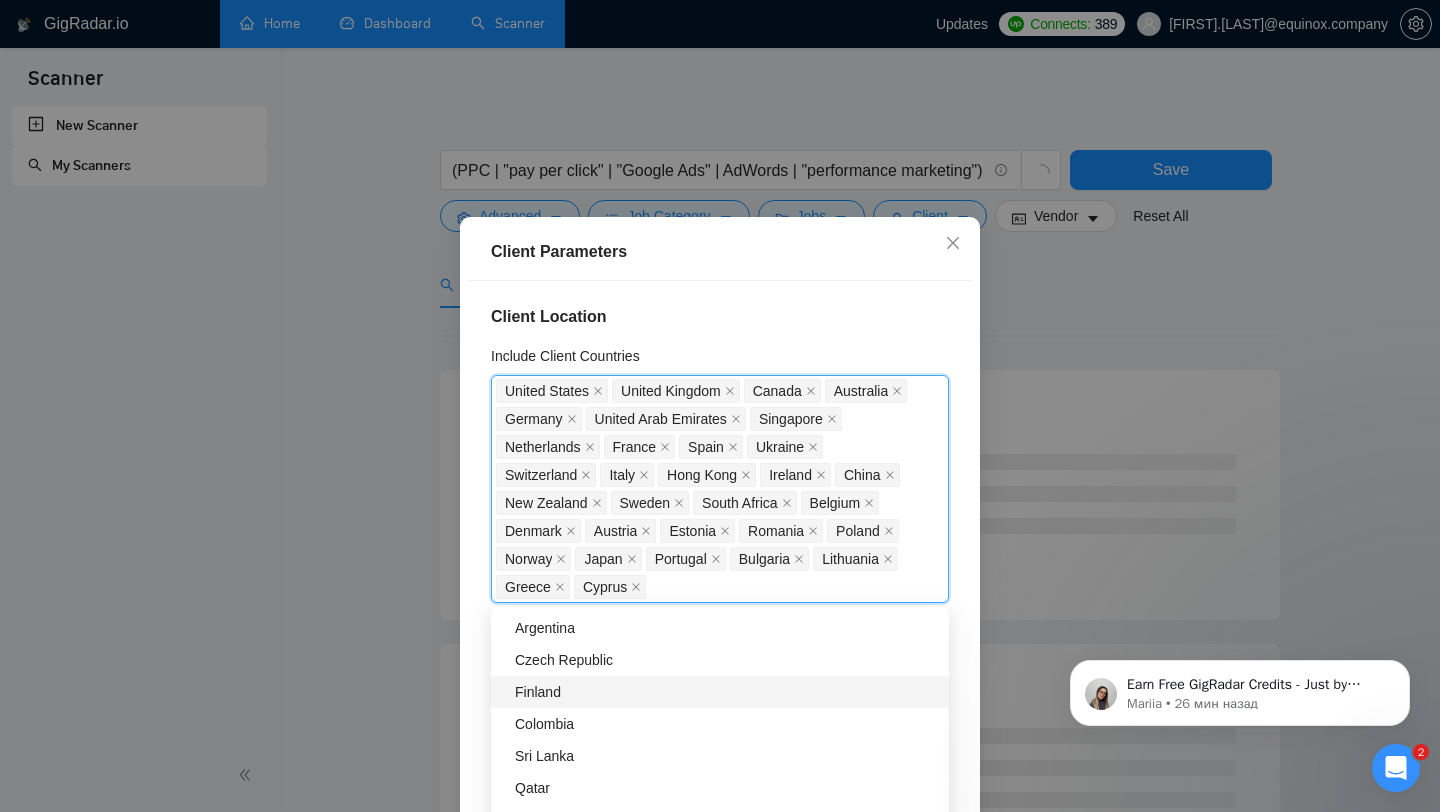 click on "Finland" at bounding box center [720, 692] 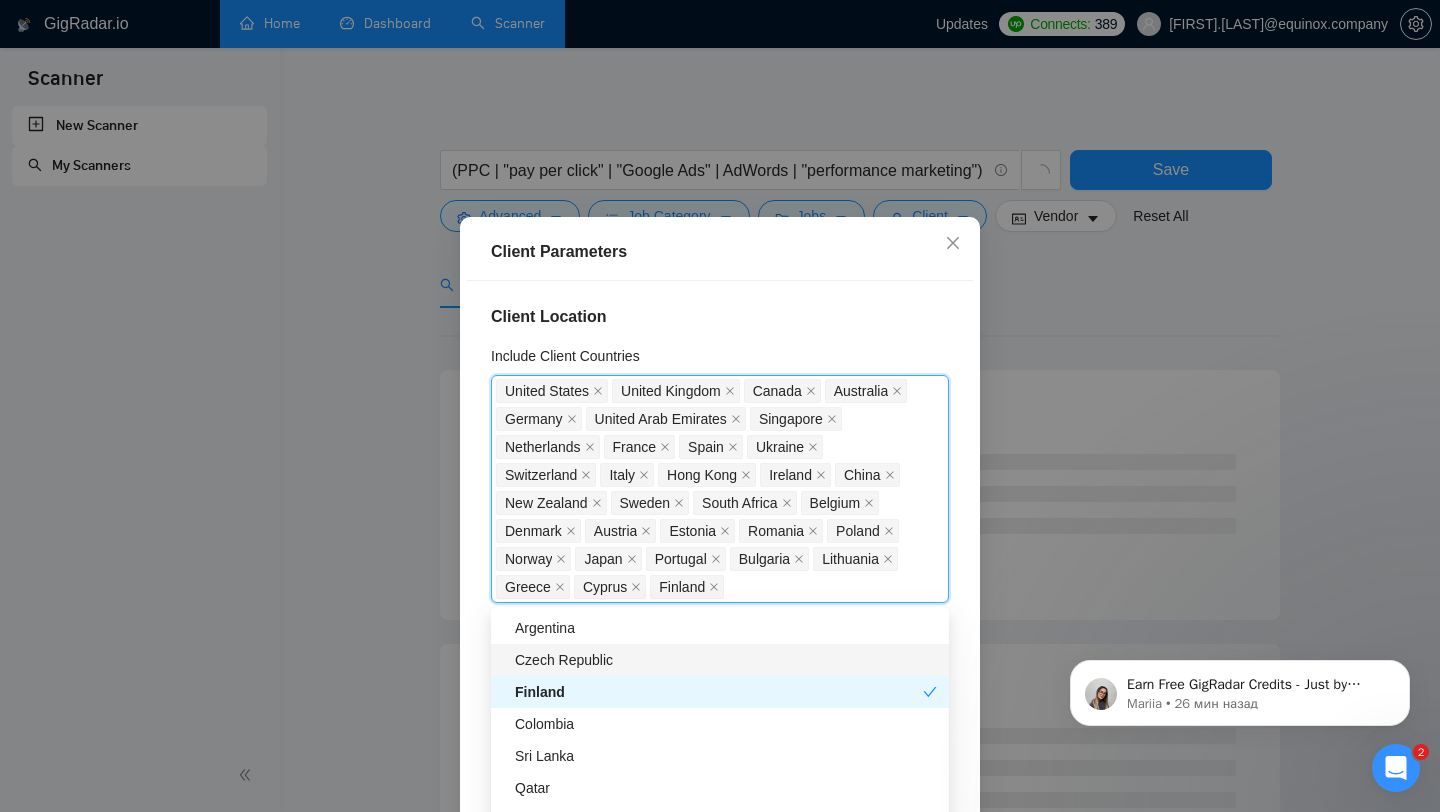 click on "Czech Republic" at bounding box center [726, 660] 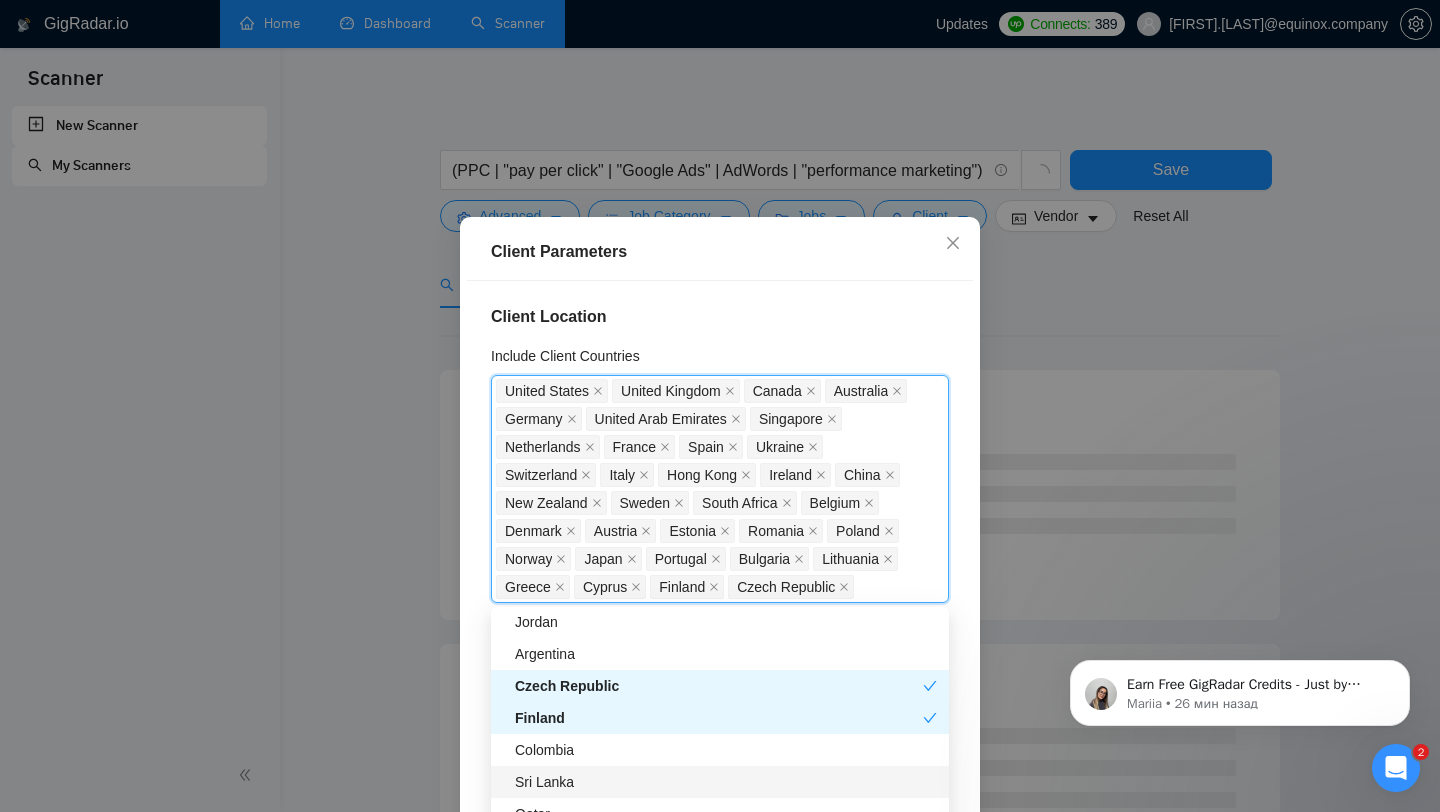 scroll, scrollTop: 1914, scrollLeft: 0, axis: vertical 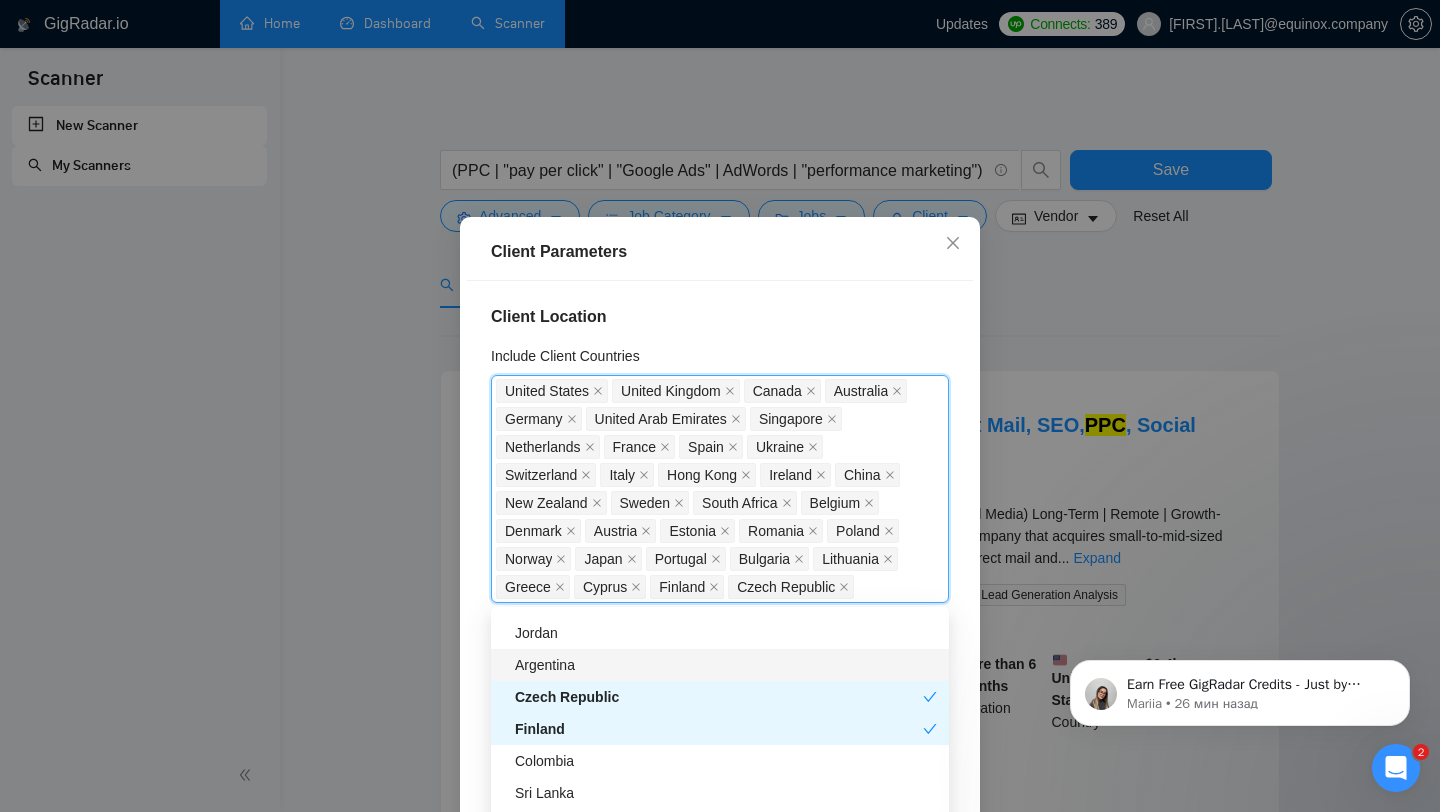 click on "Argentina" at bounding box center [726, 665] 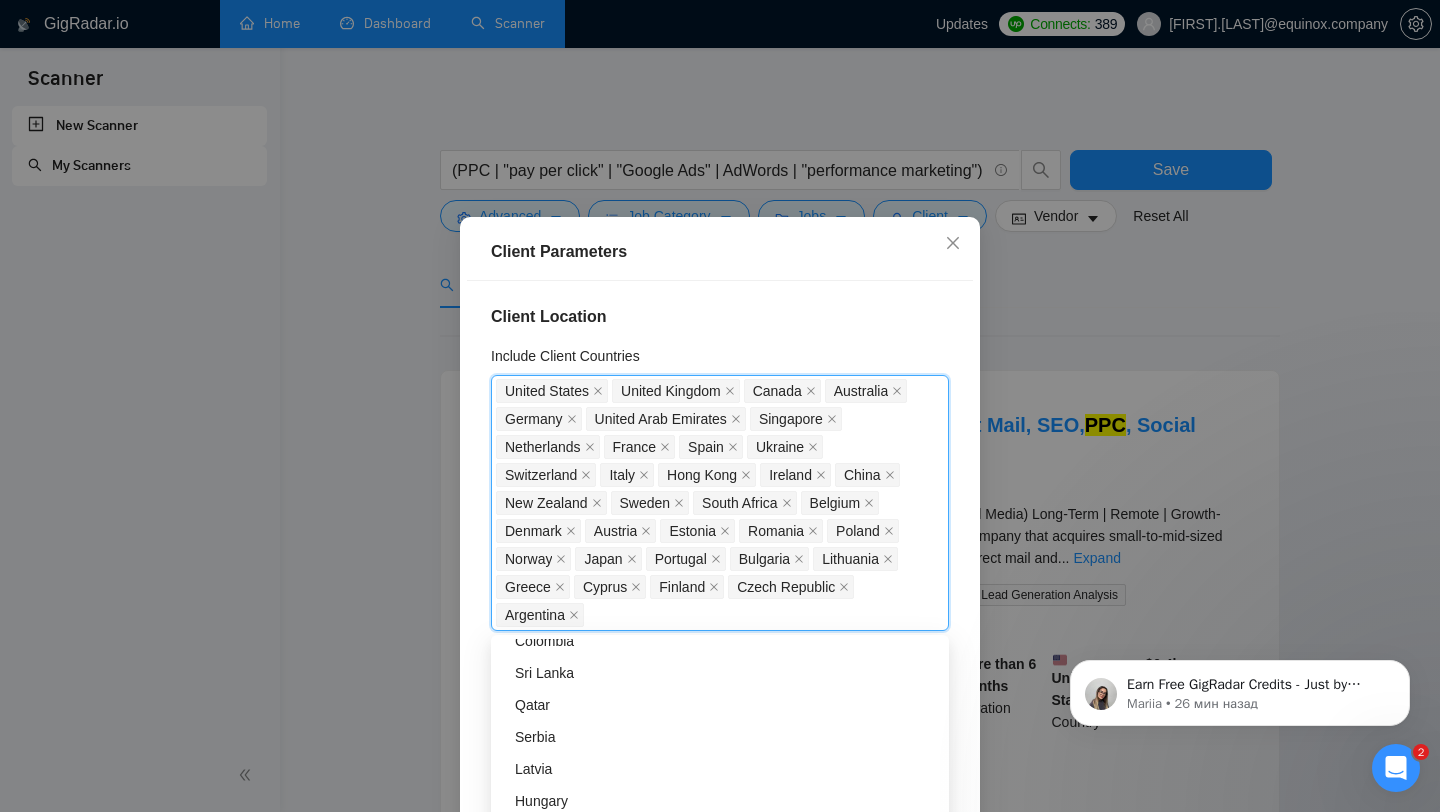 scroll, scrollTop: 2067, scrollLeft: 0, axis: vertical 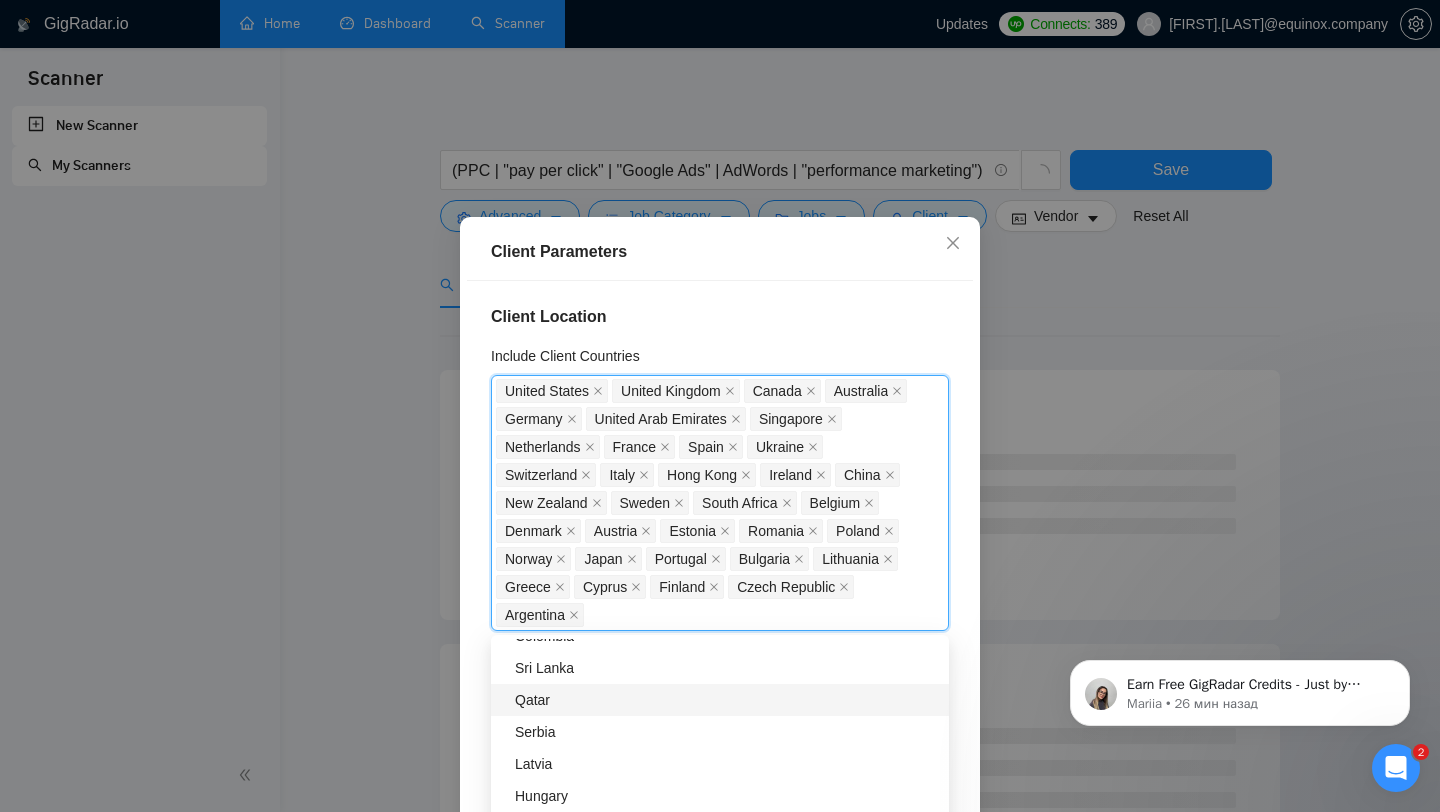 click on "Qatar" at bounding box center [726, 700] 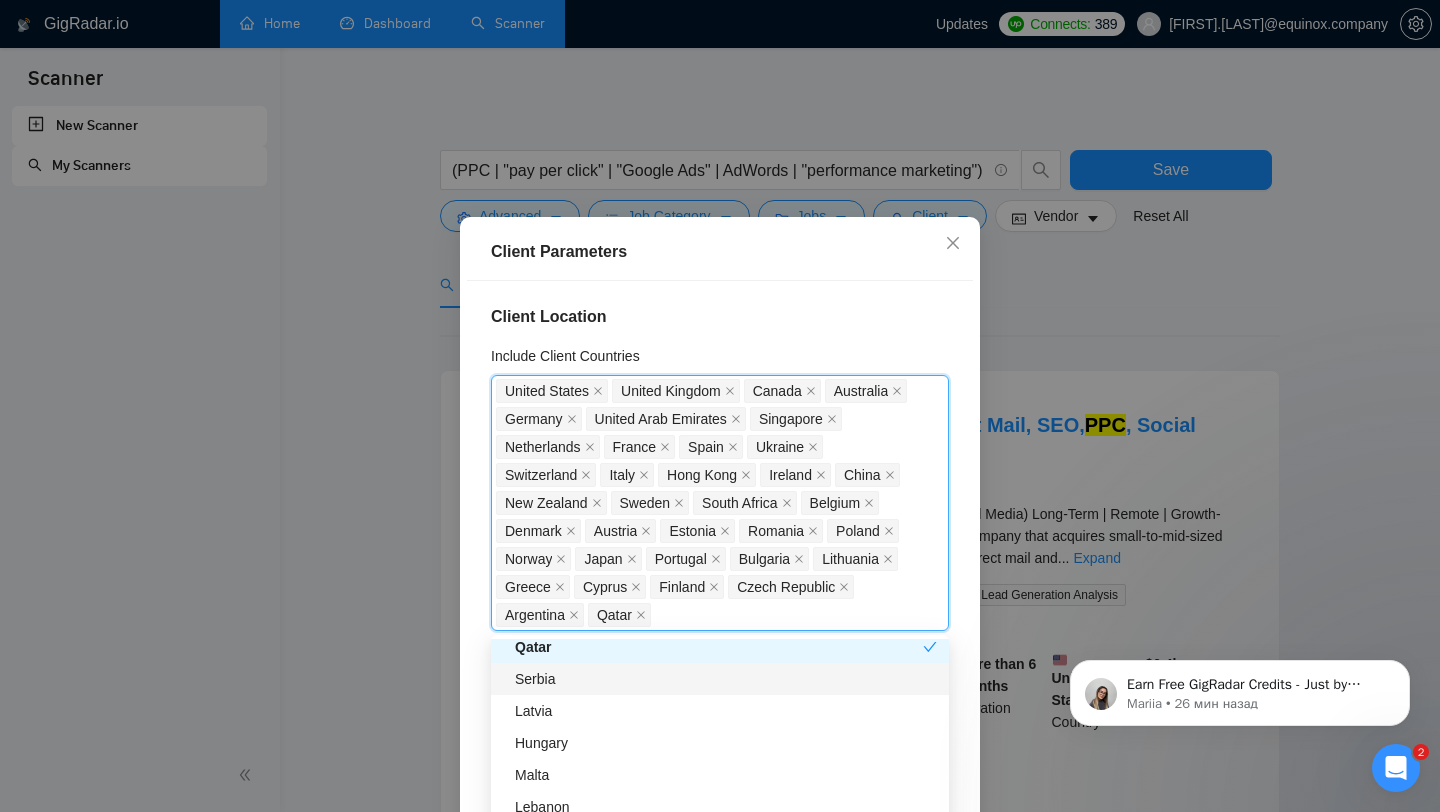 scroll, scrollTop: 2122, scrollLeft: 0, axis: vertical 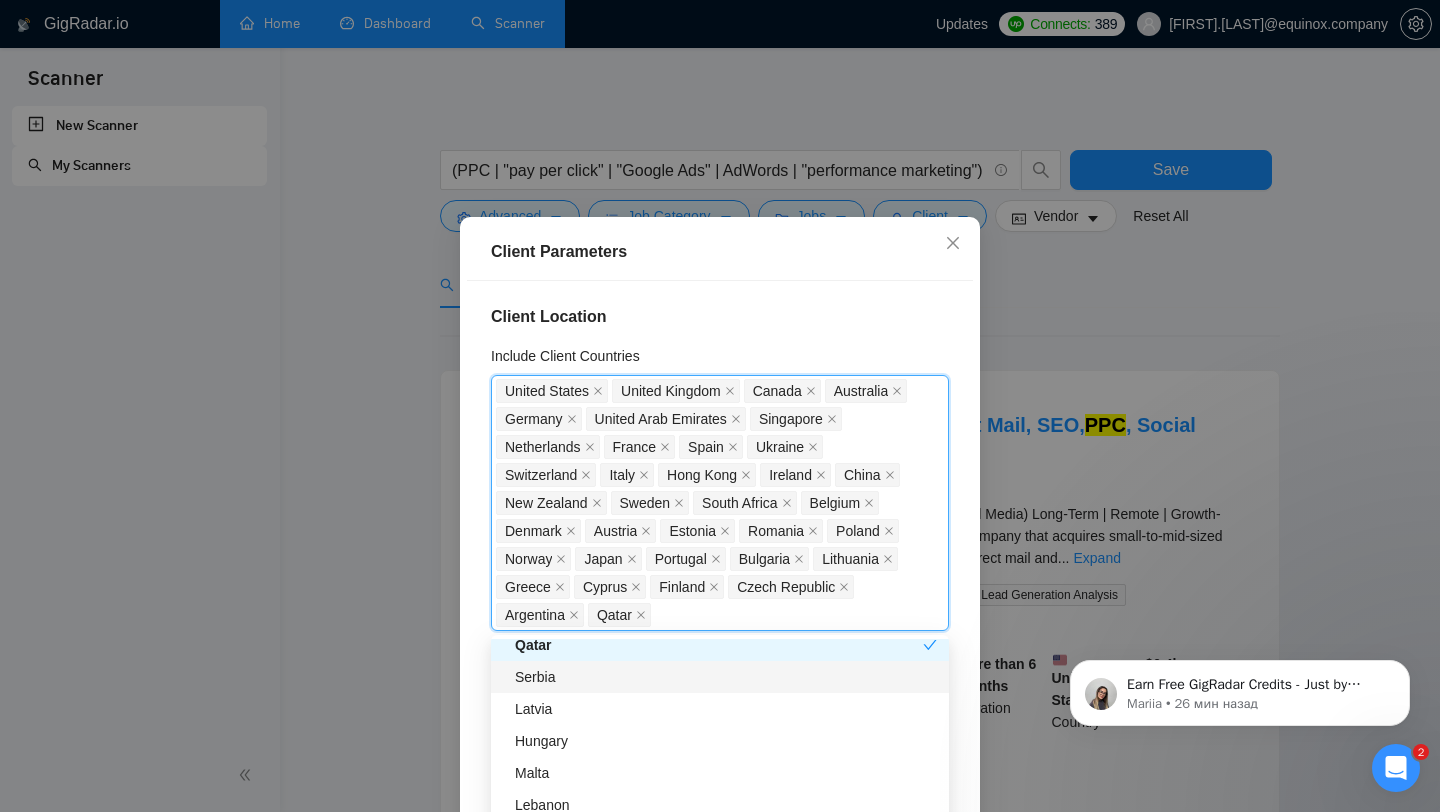 click on "Serbia" at bounding box center (726, 677) 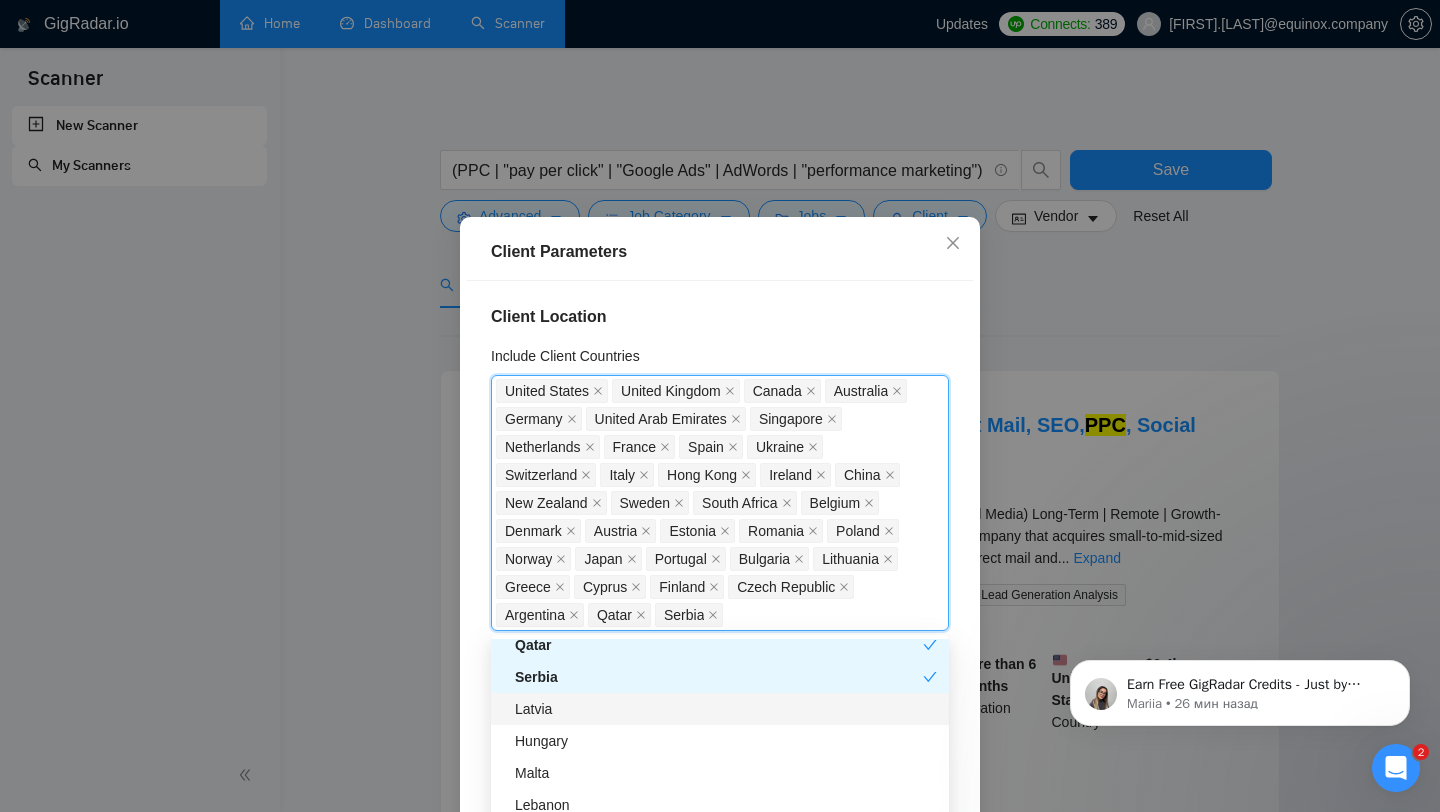 click on "Latvia" at bounding box center [726, 709] 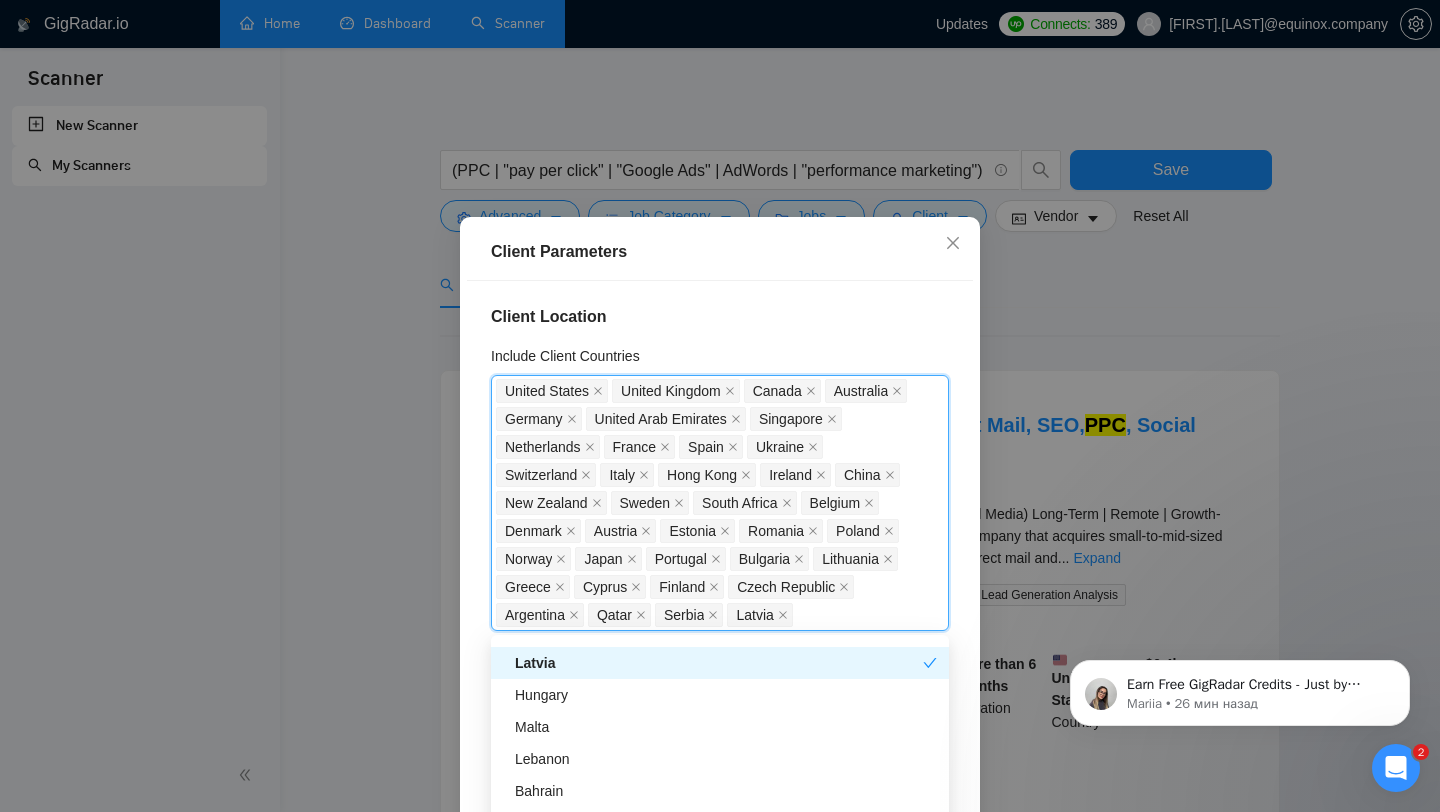 scroll, scrollTop: 2179, scrollLeft: 0, axis: vertical 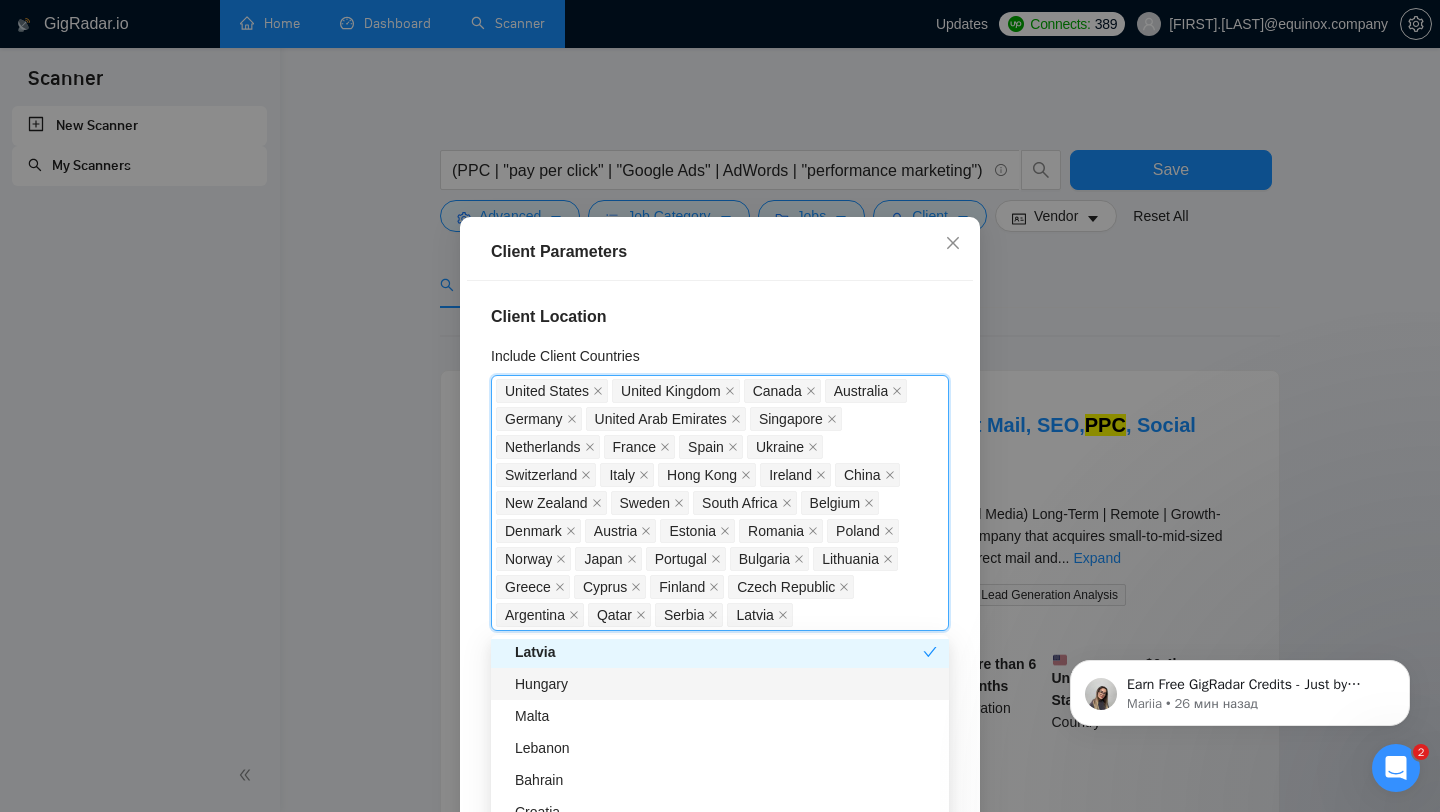 click on "Hungary" at bounding box center (720, 684) 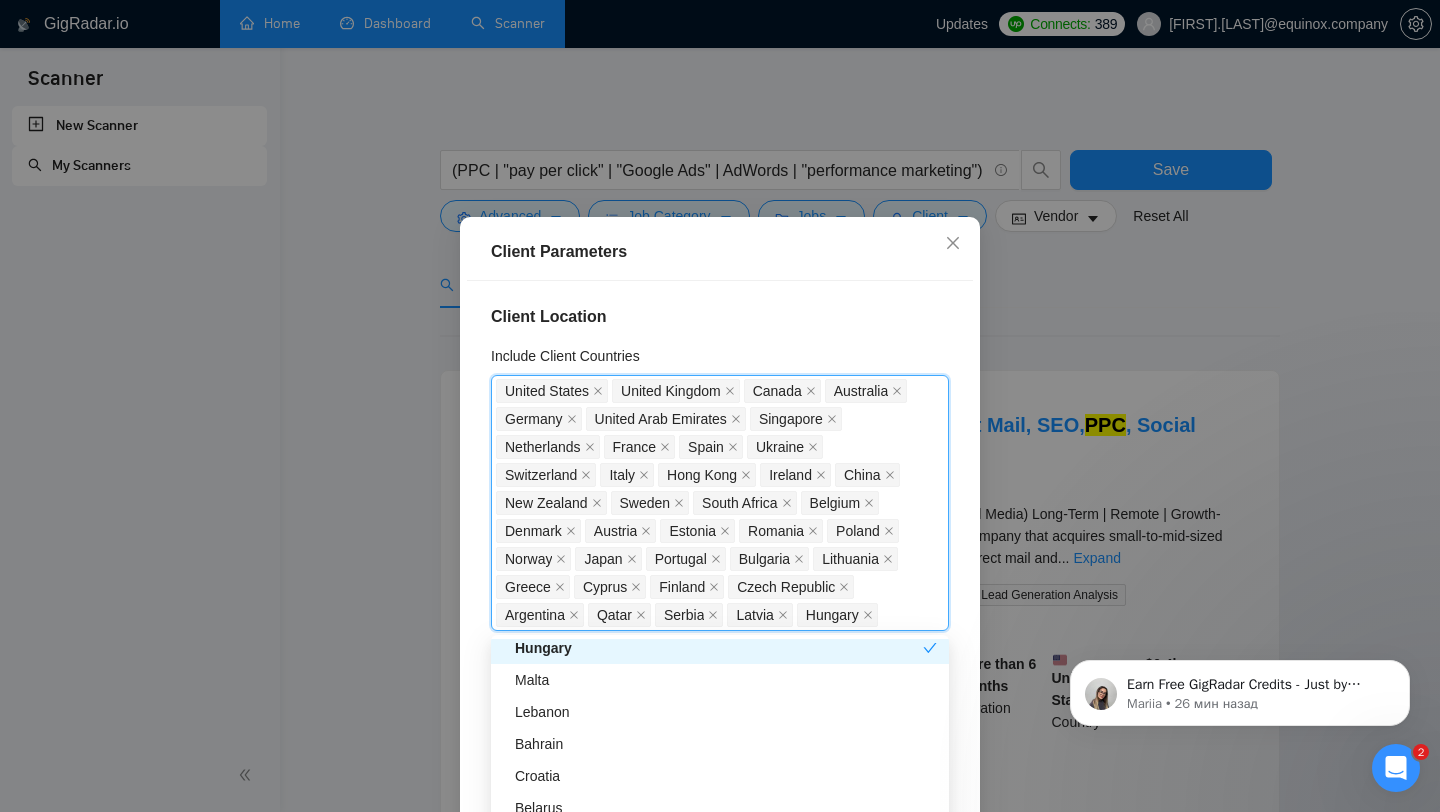 scroll, scrollTop: 2207, scrollLeft: 0, axis: vertical 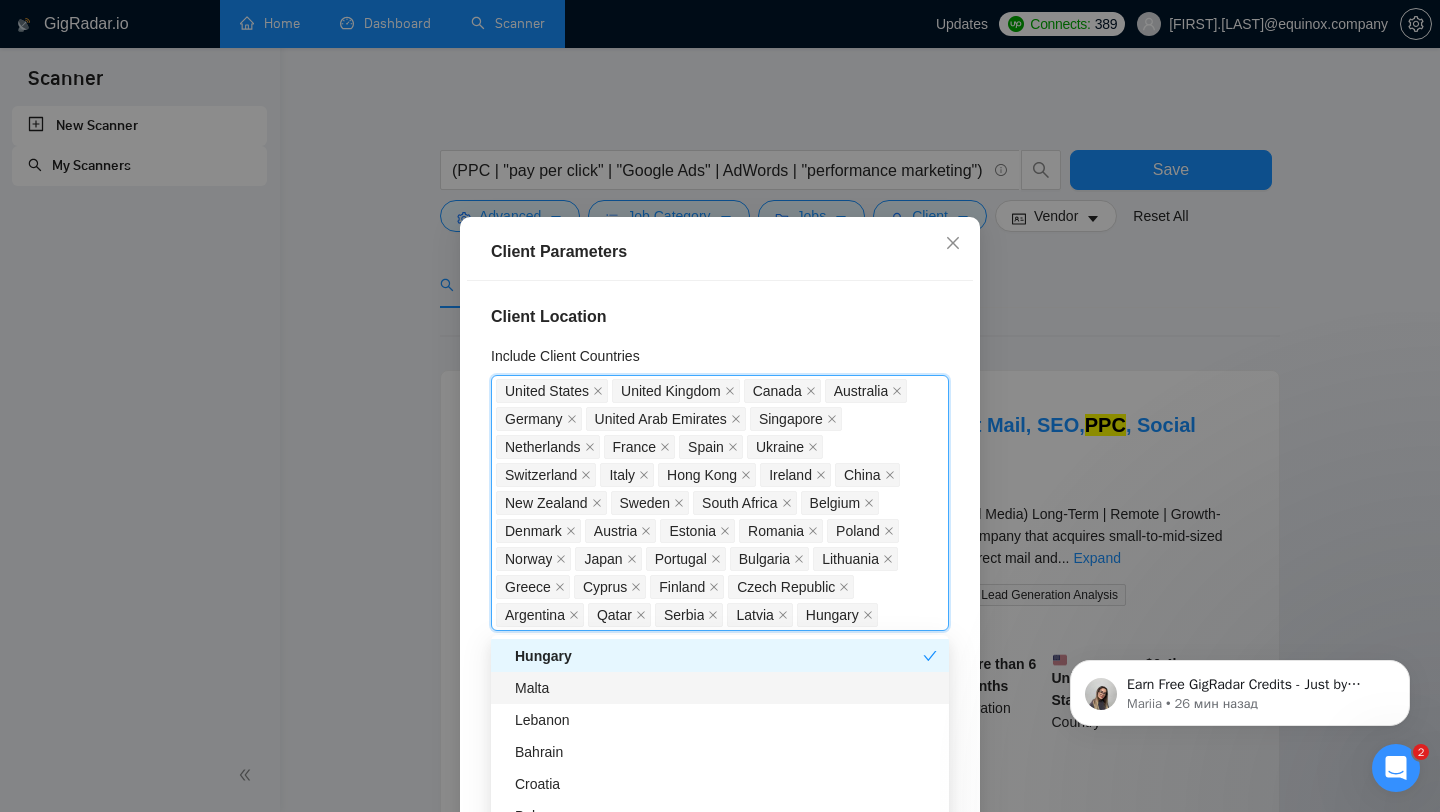 click on "Malta" at bounding box center (726, 688) 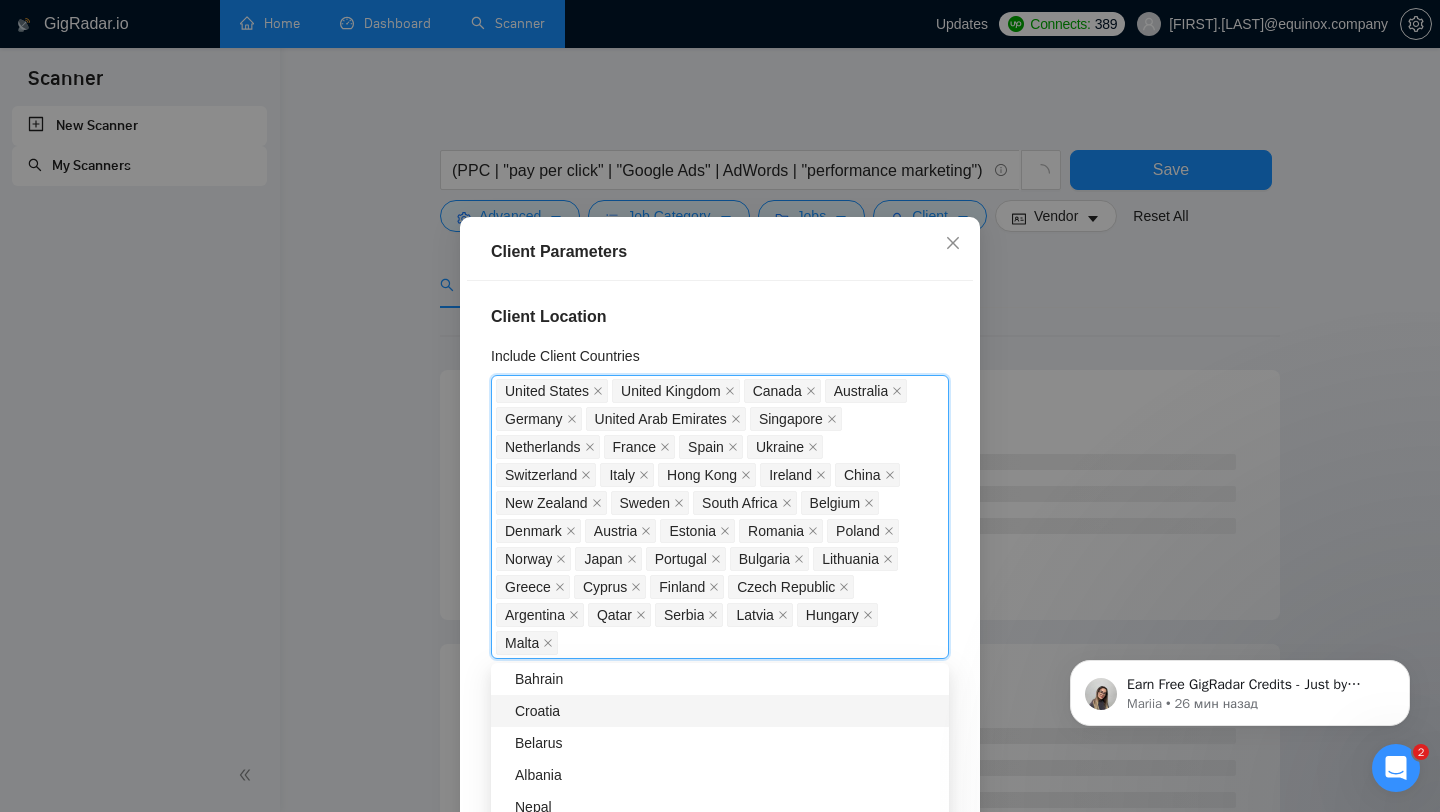click on "Croatia" at bounding box center [720, 711] 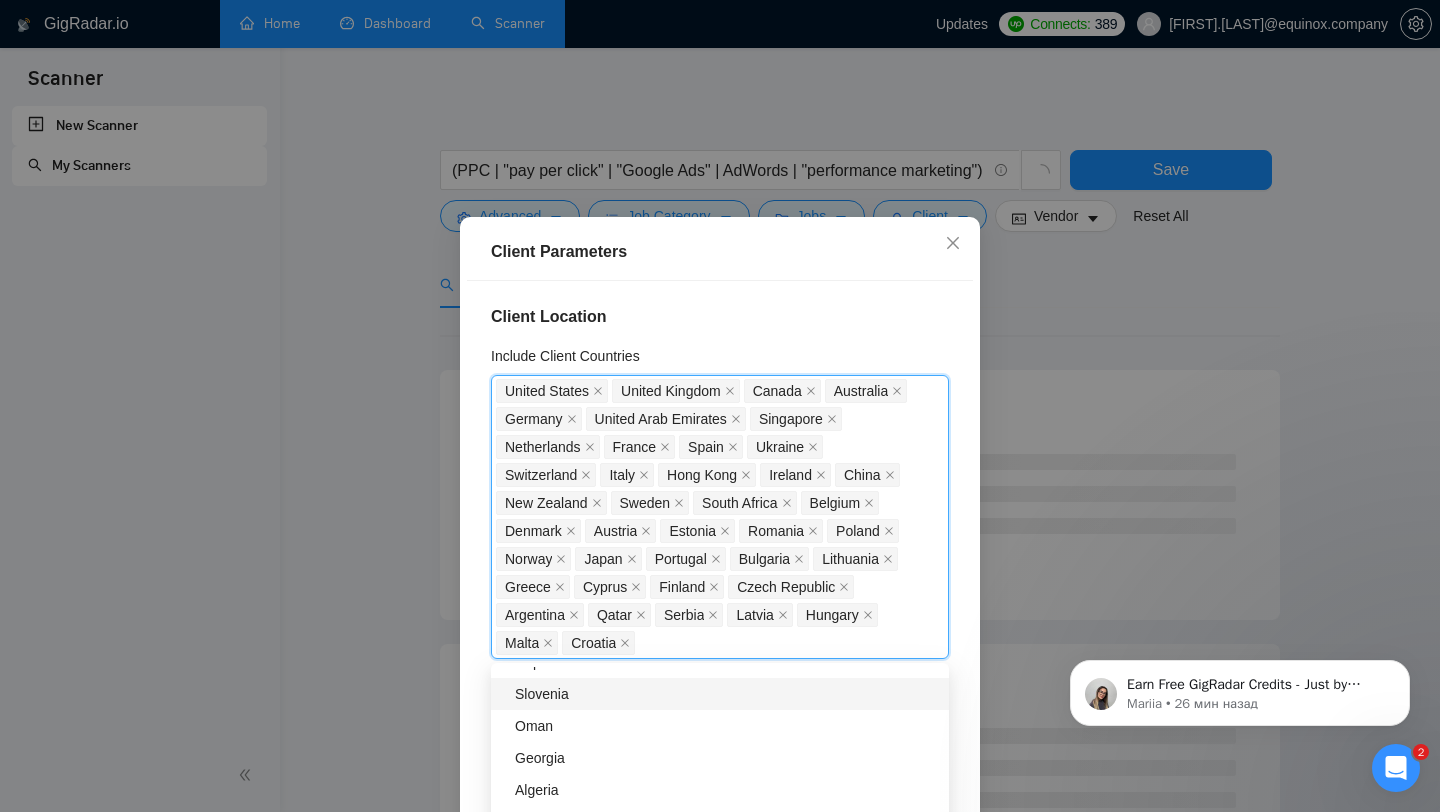 click on "Slovenia" at bounding box center (726, 694) 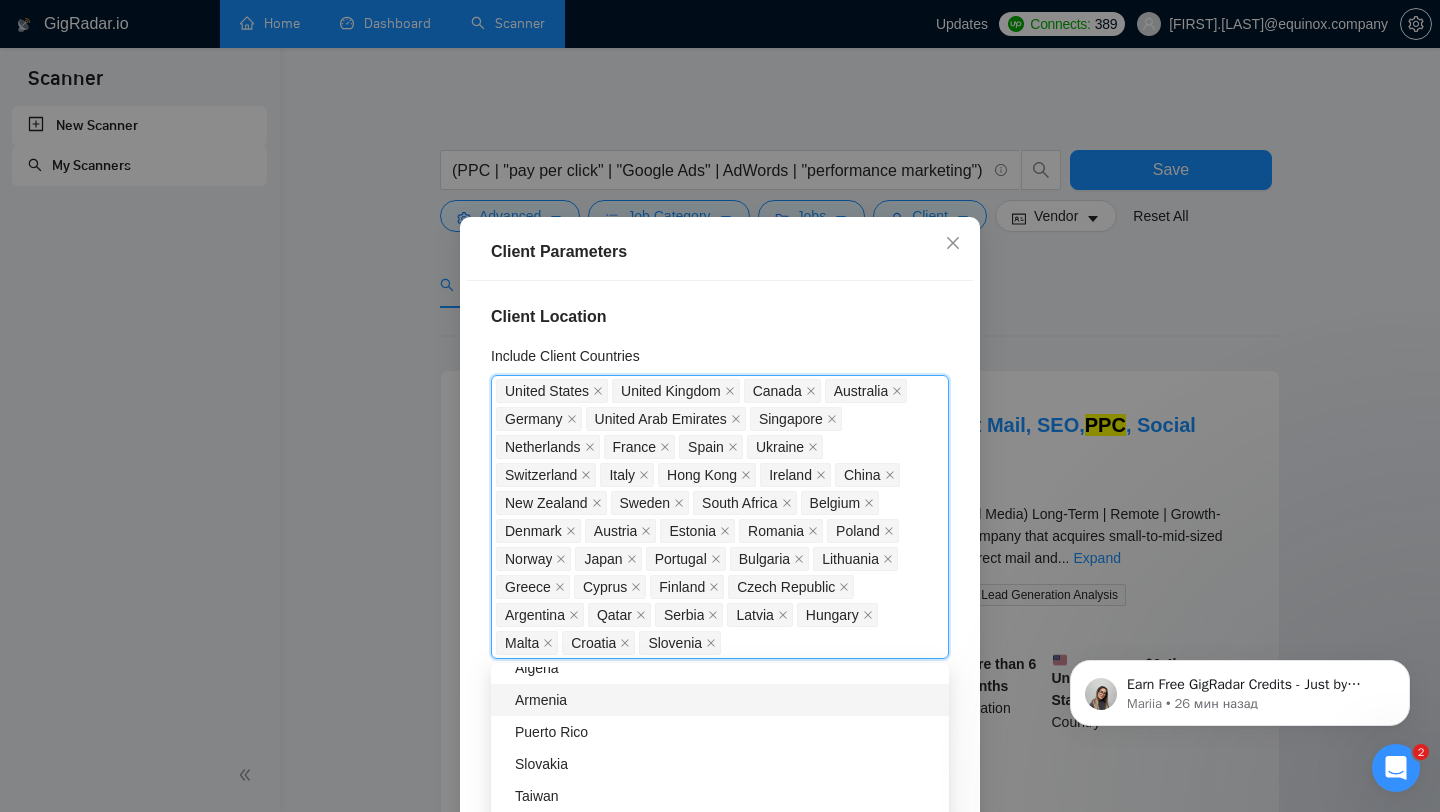 click on "Armenia" at bounding box center [726, 700] 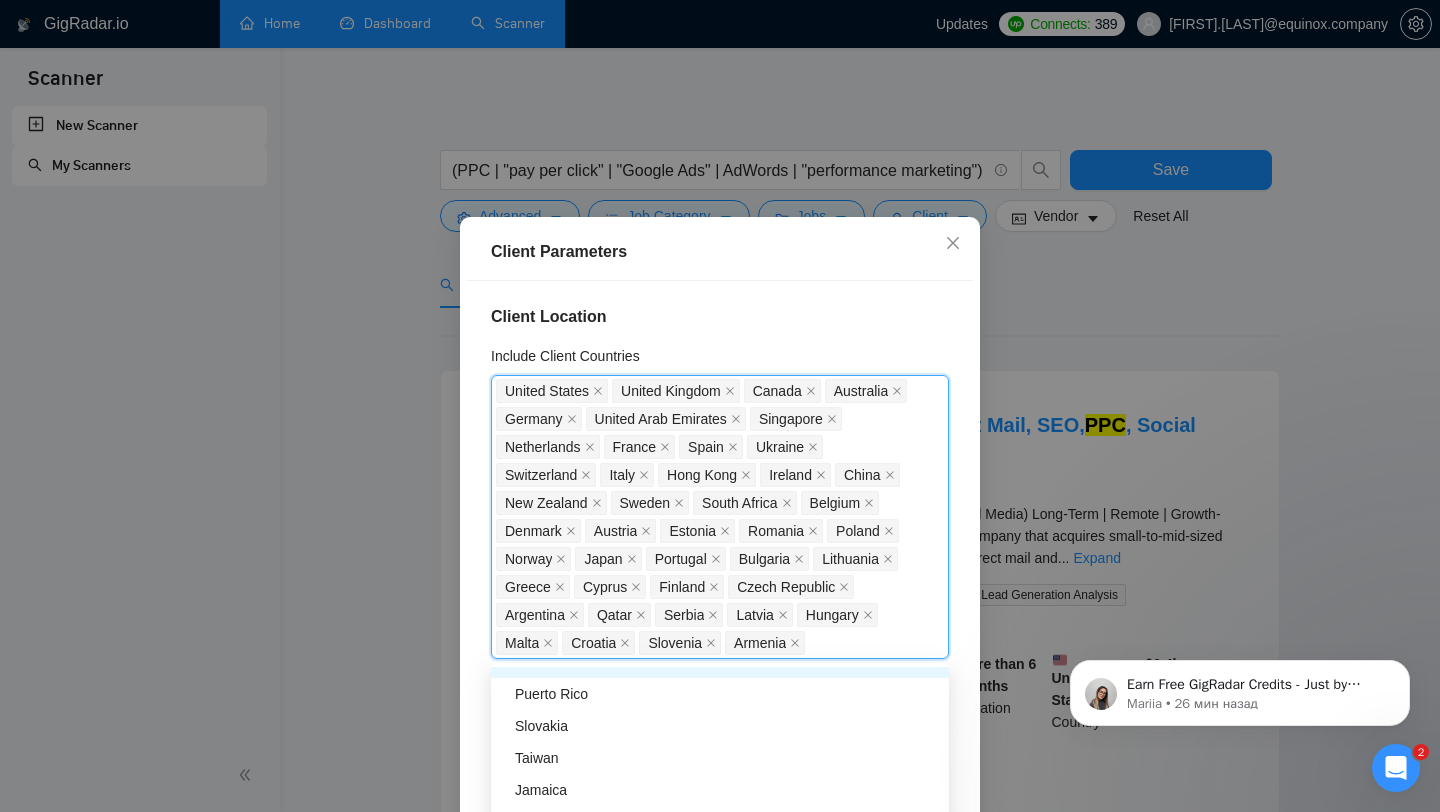 scroll, scrollTop: 2610, scrollLeft: 0, axis: vertical 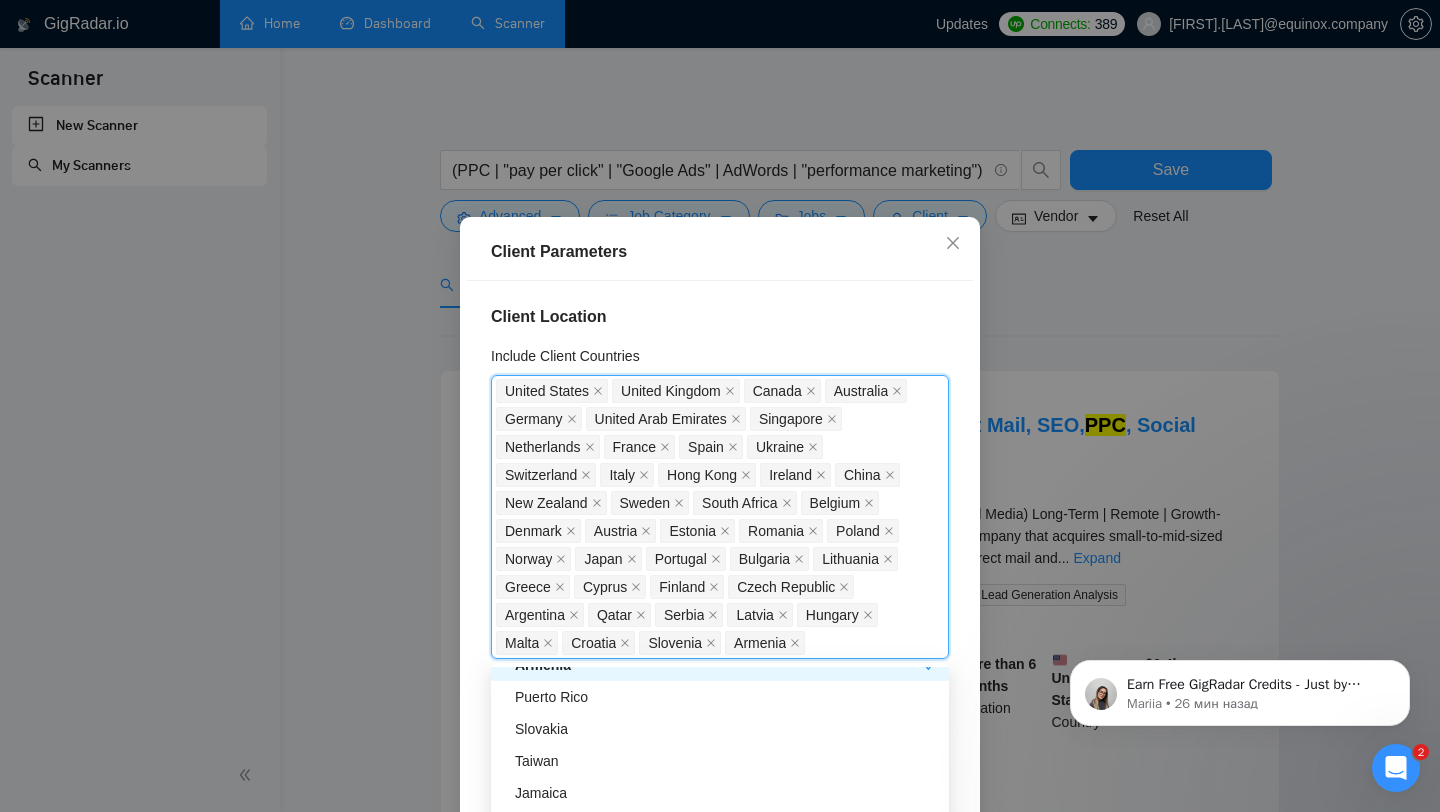 click on "Puerto Rico" at bounding box center (726, 697) 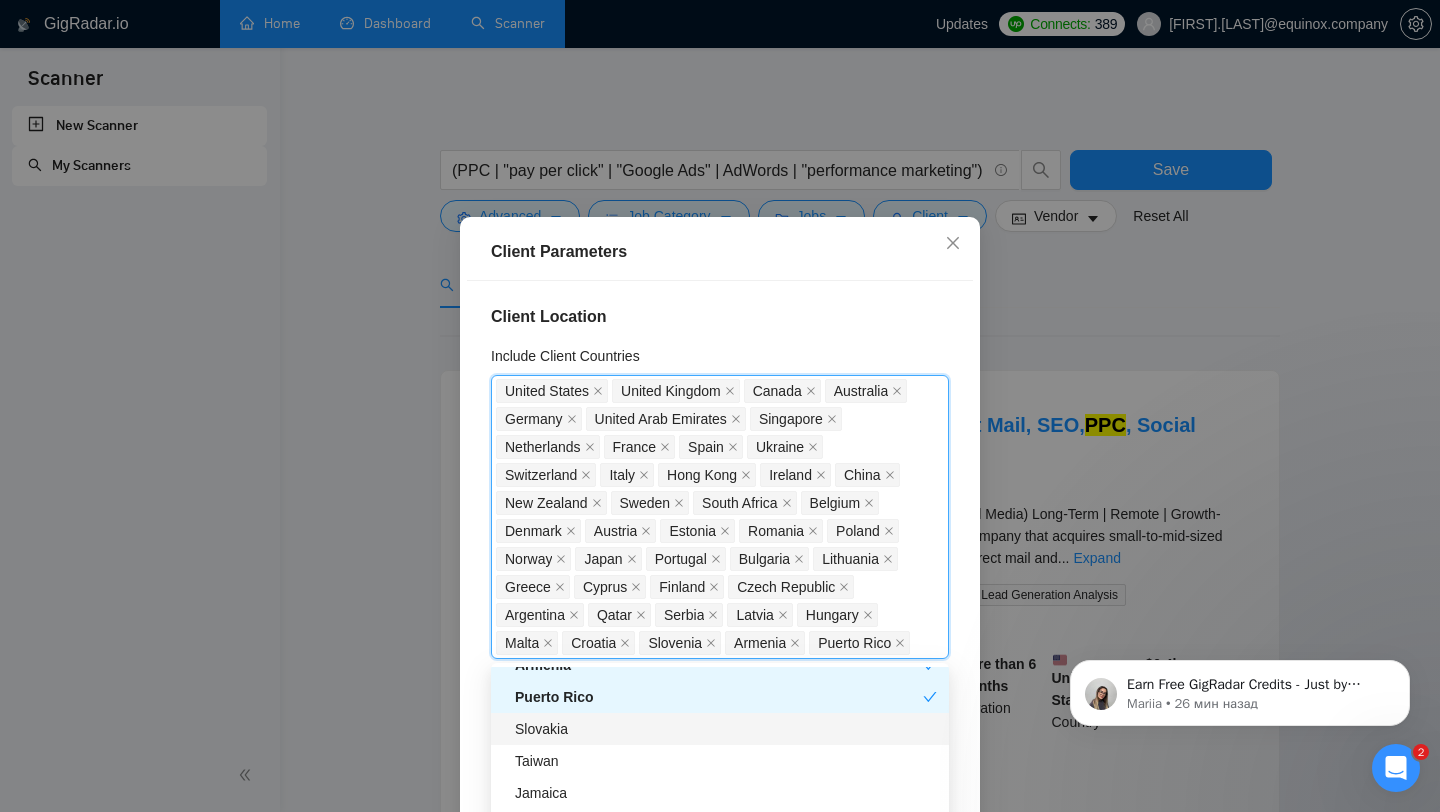 click on "Slovakia" at bounding box center (726, 729) 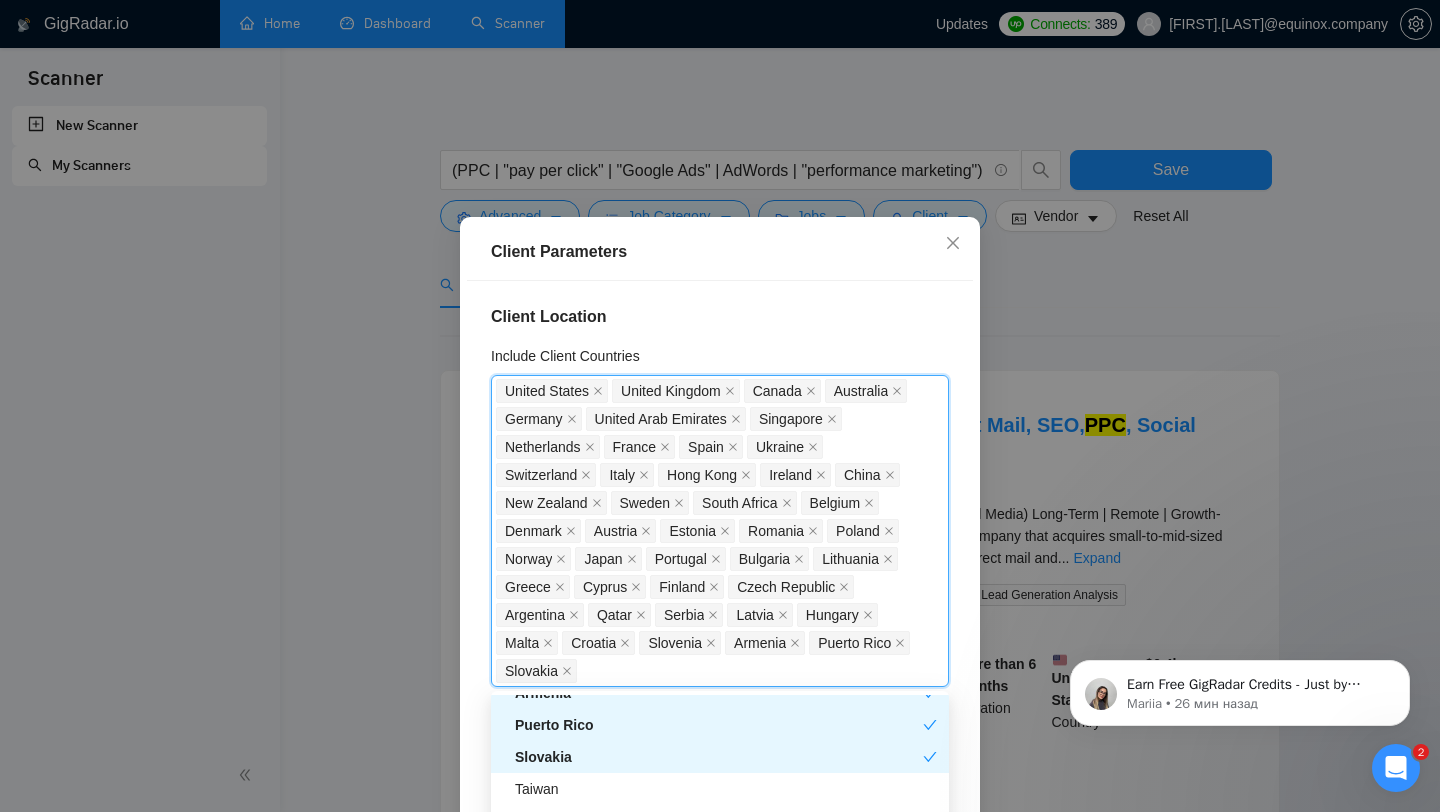 click on "Puerto Rico" at bounding box center [719, 725] 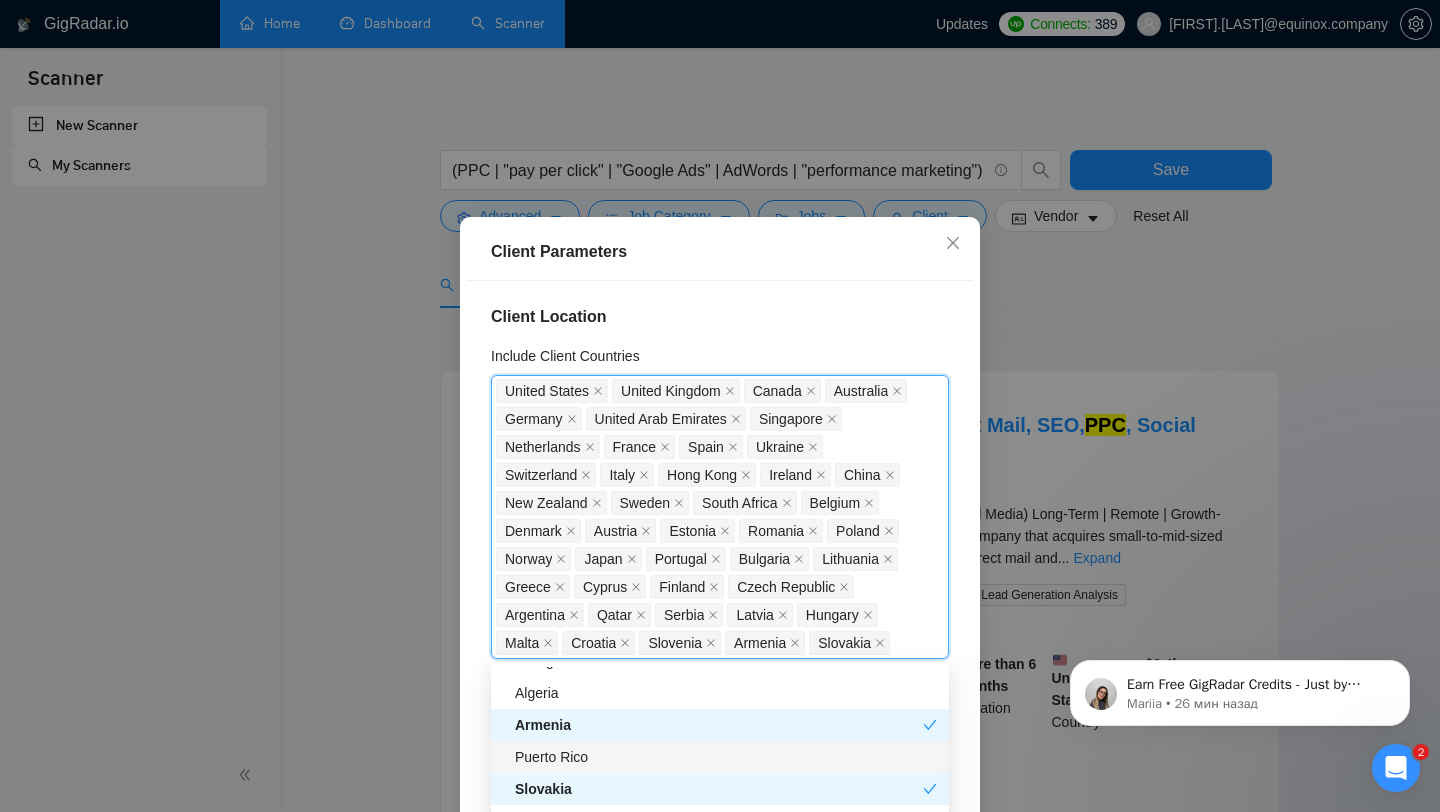 scroll, scrollTop: 2493, scrollLeft: 0, axis: vertical 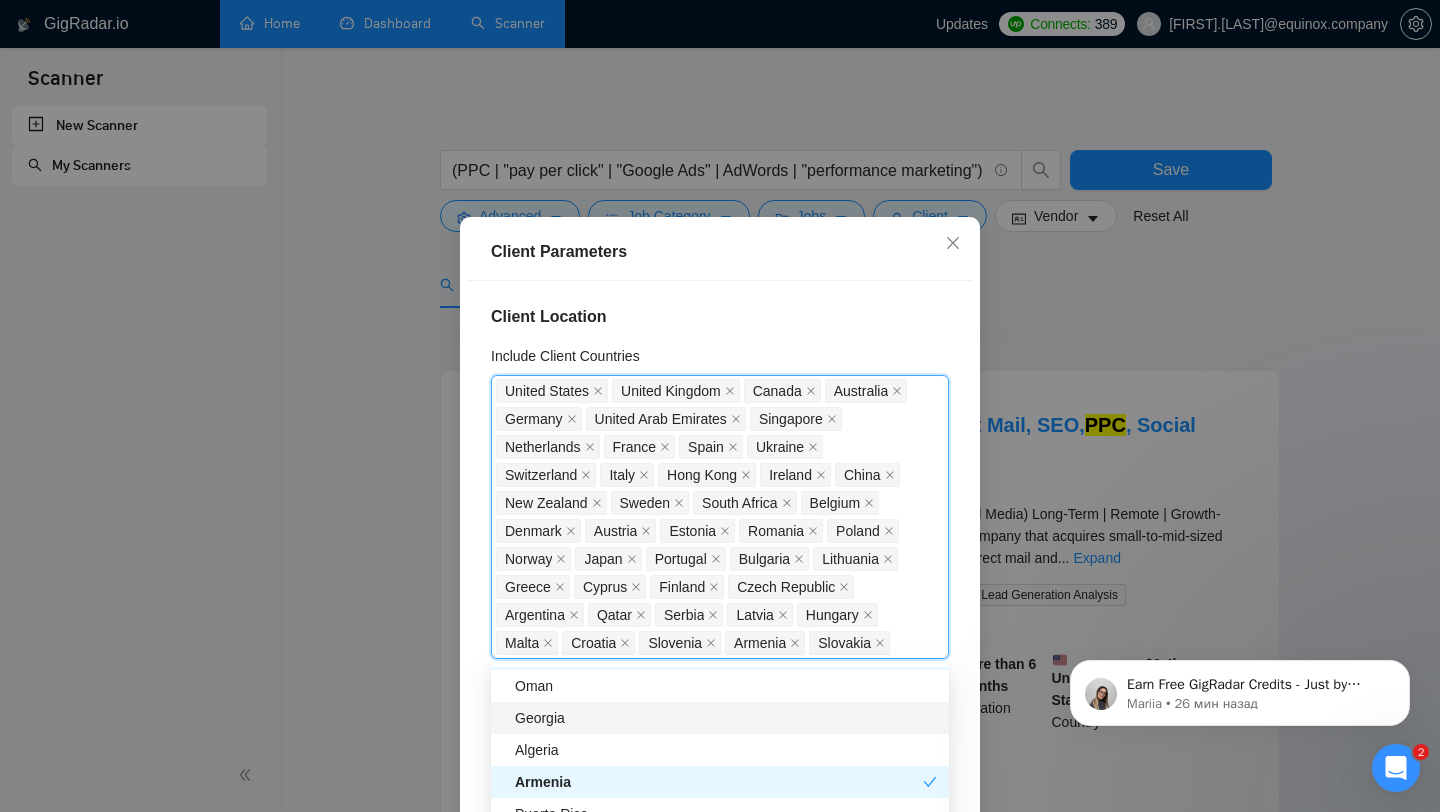 click on "Georgia" at bounding box center (726, 718) 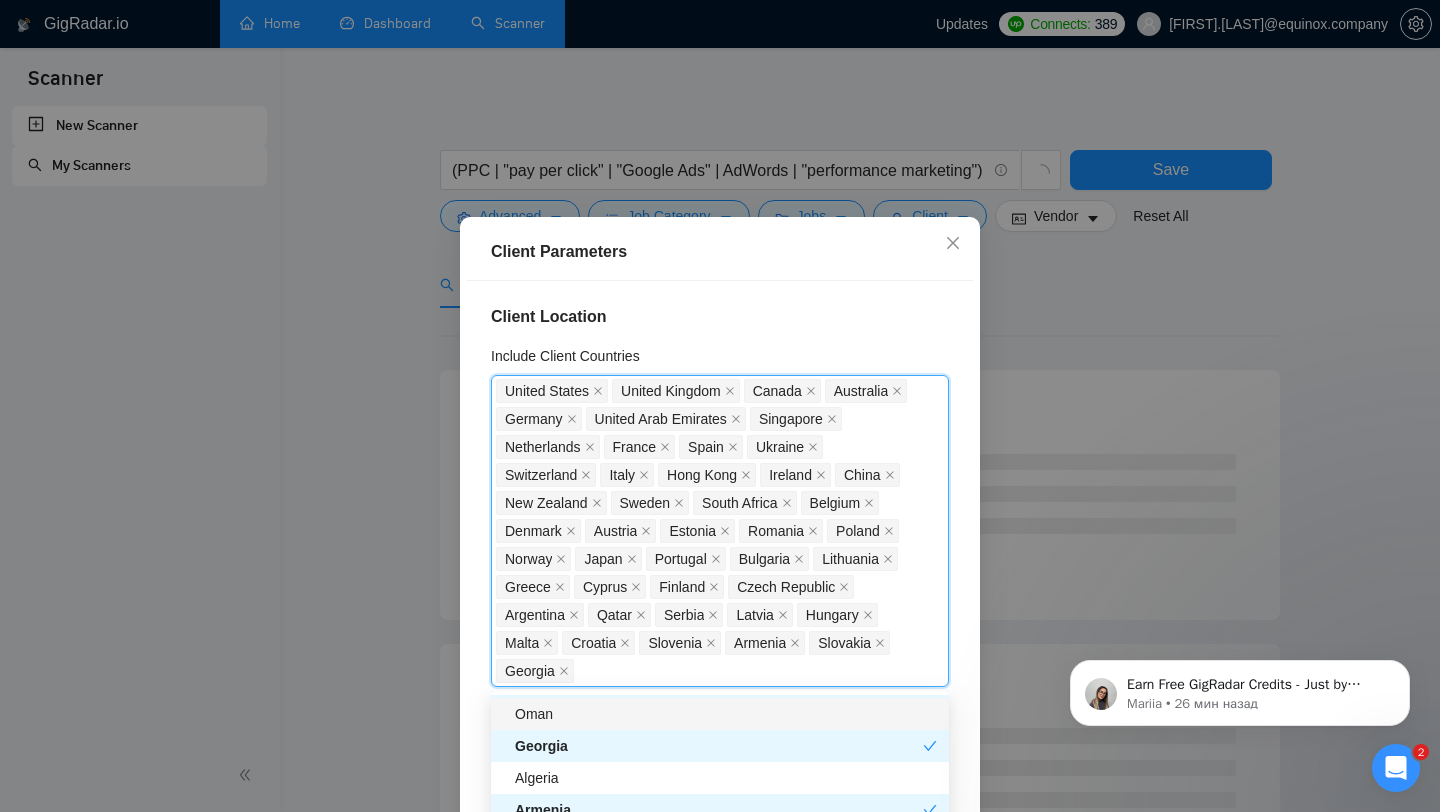 click on "Oman" at bounding box center (726, 714) 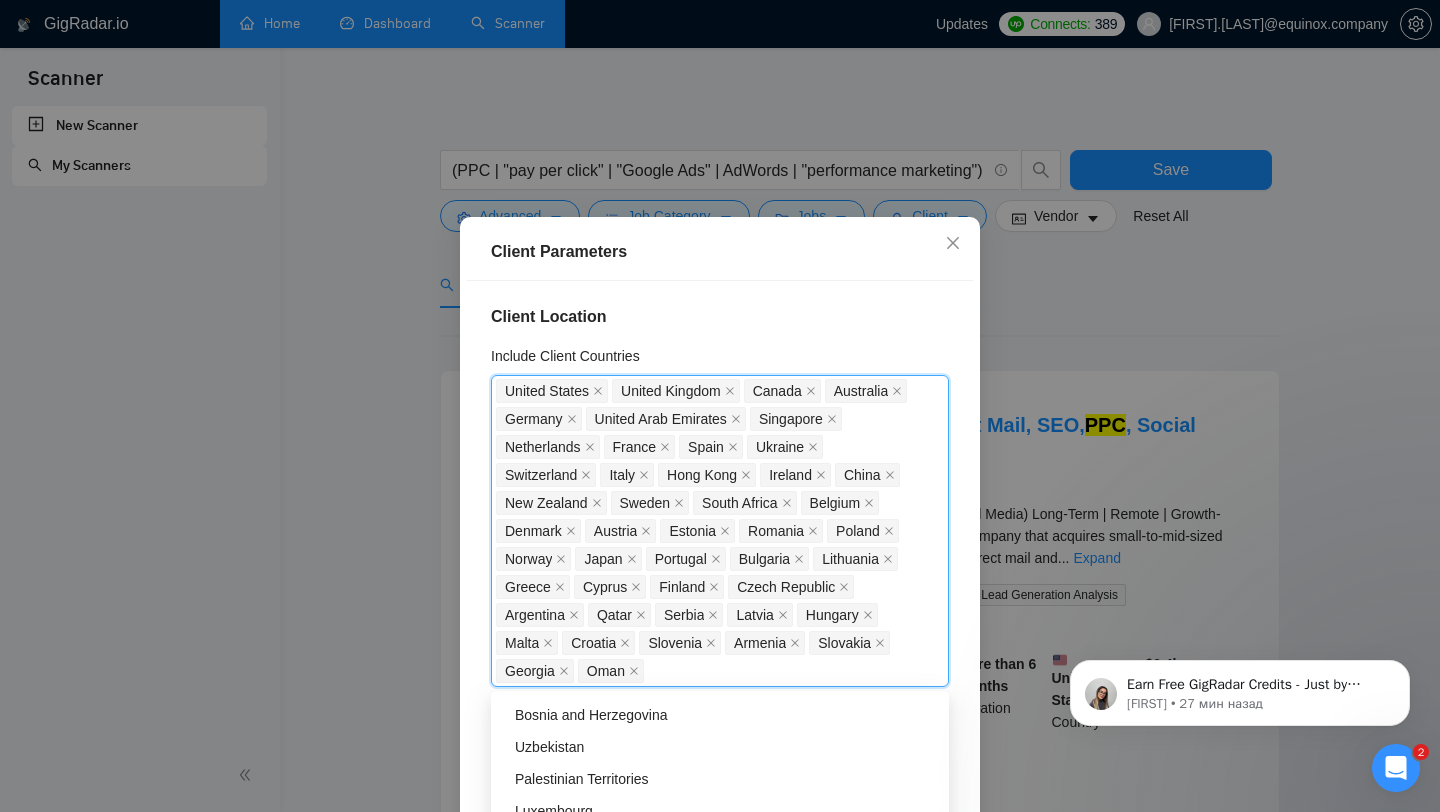 scroll, scrollTop: 3015, scrollLeft: 0, axis: vertical 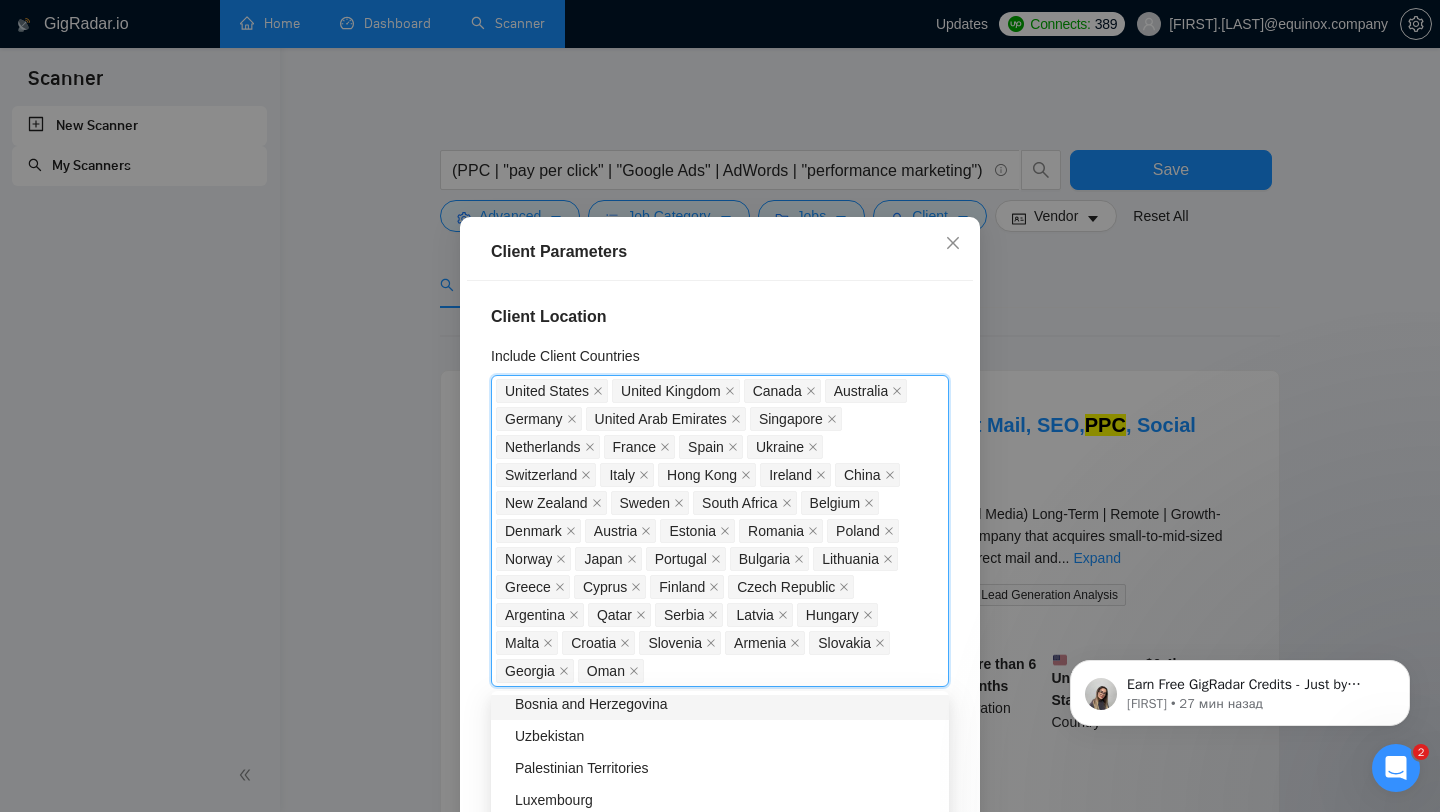 click on "Bosnia and Herzegovina" at bounding box center [726, 704] 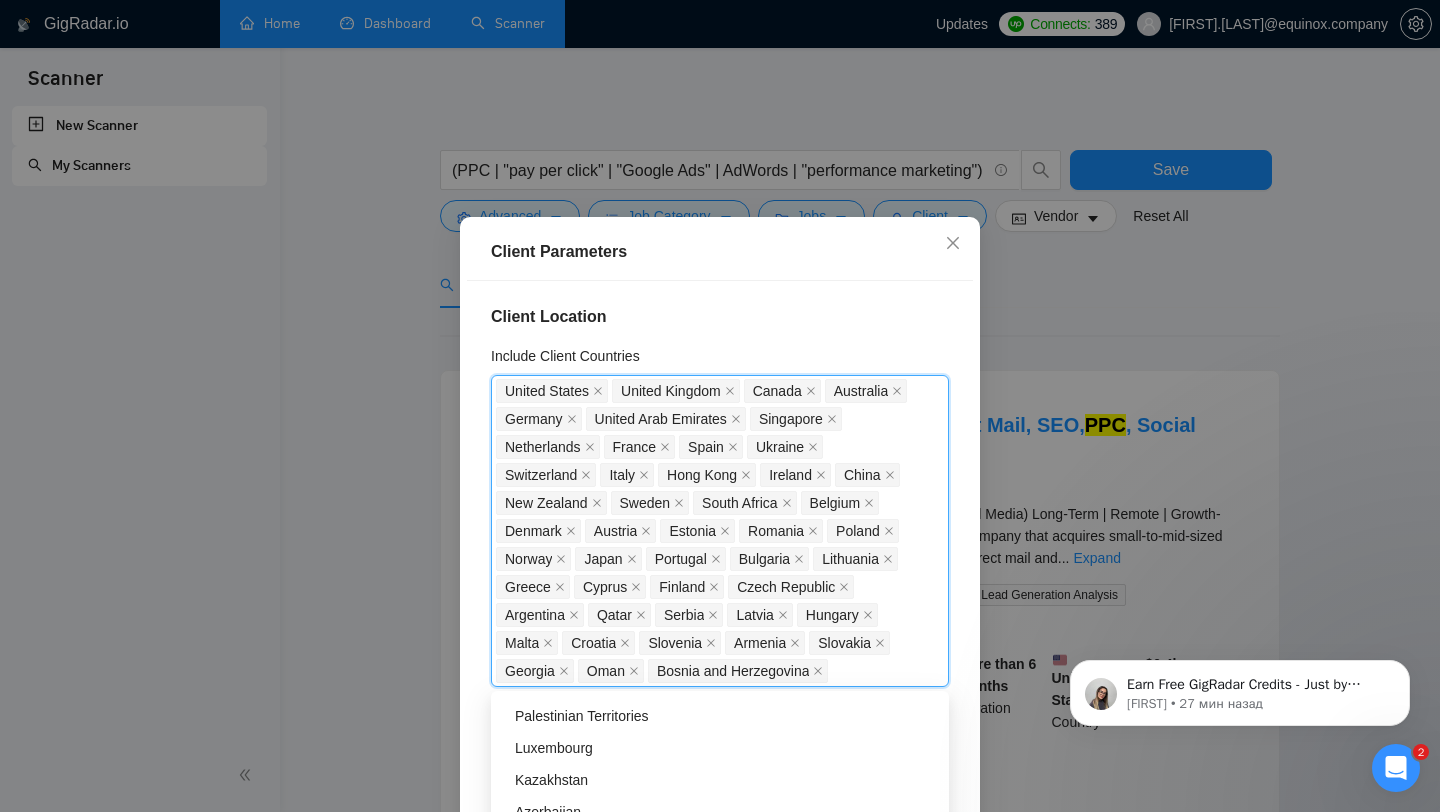 scroll, scrollTop: 3106, scrollLeft: 0, axis: vertical 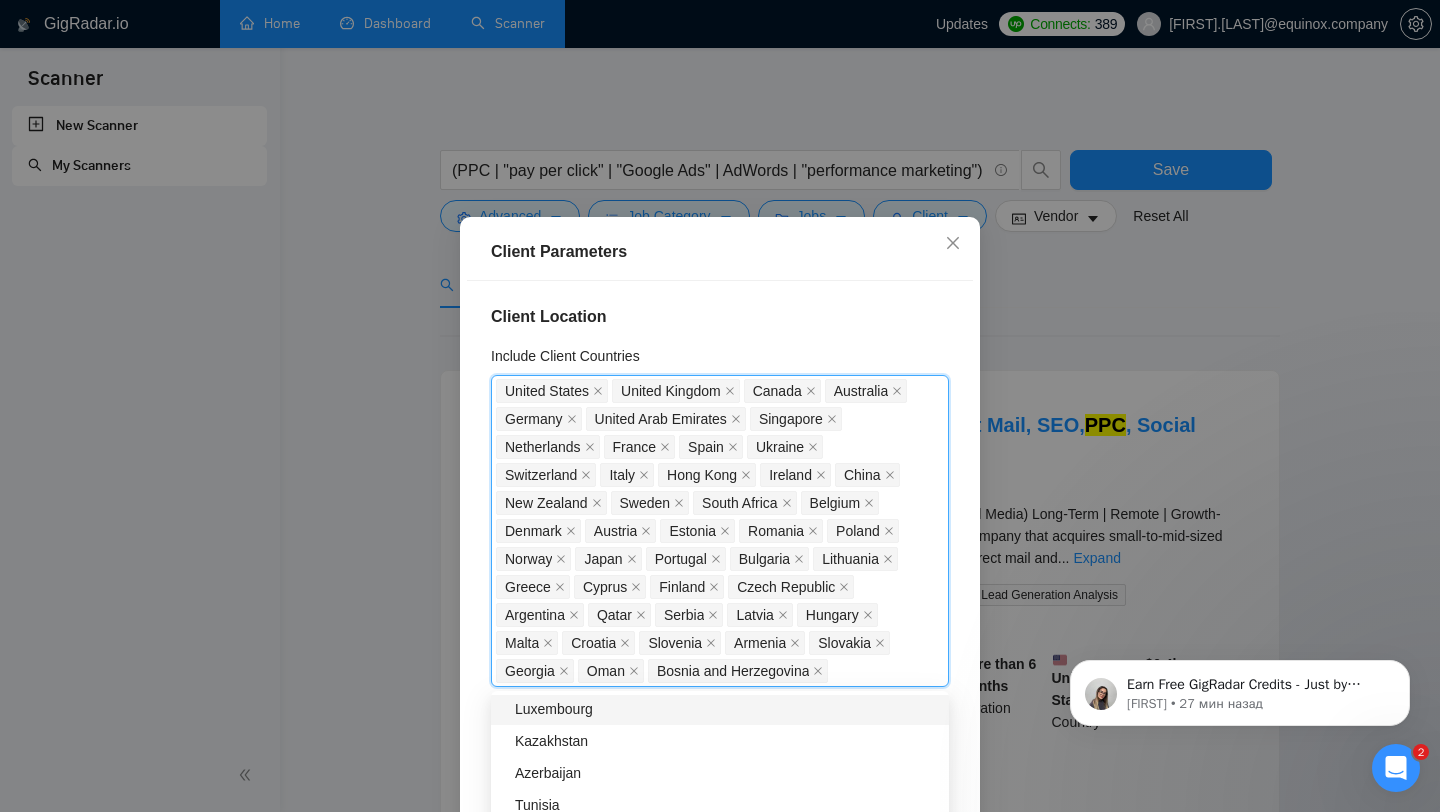 click on "Luxembourg" at bounding box center [726, 709] 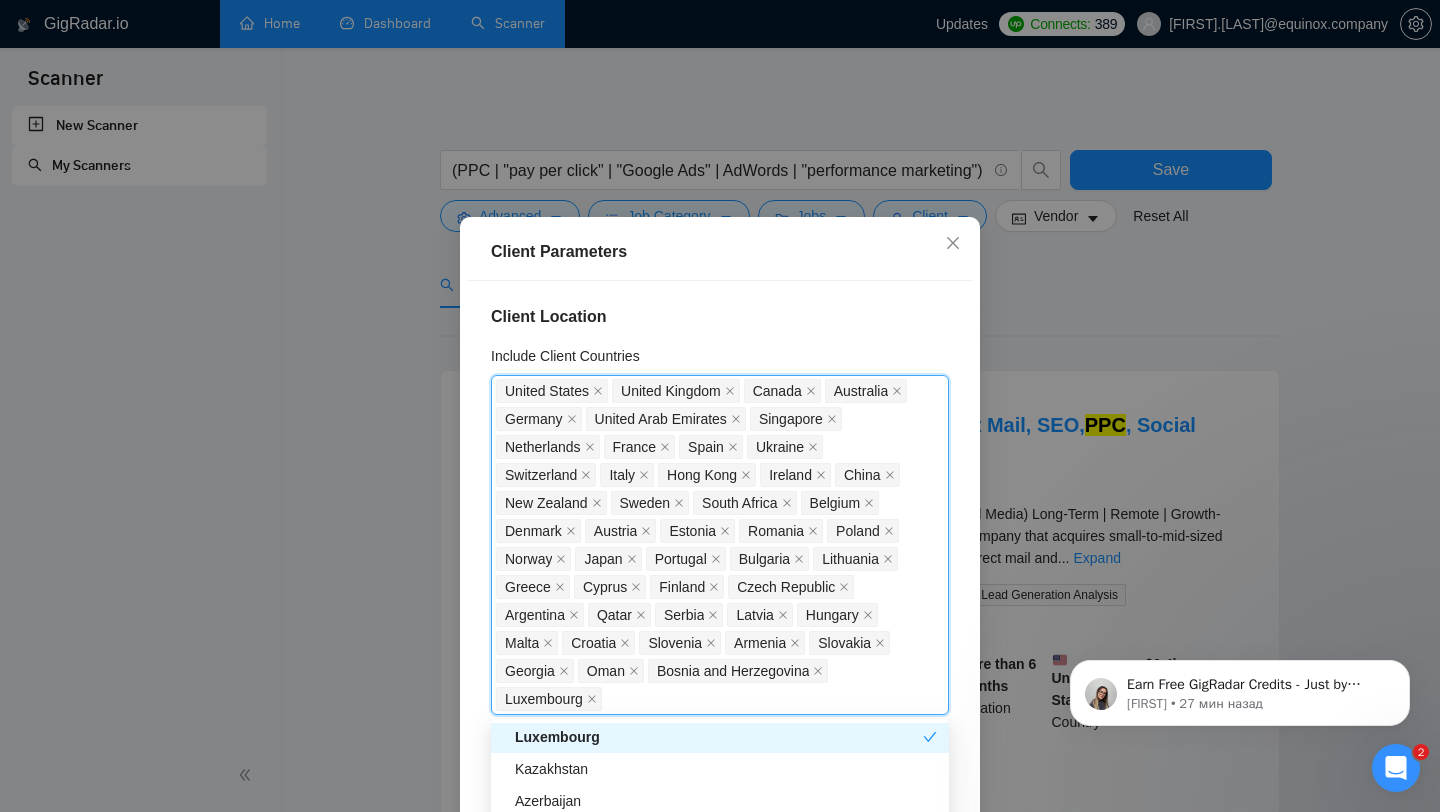 scroll, scrollTop: 3146, scrollLeft: 0, axis: vertical 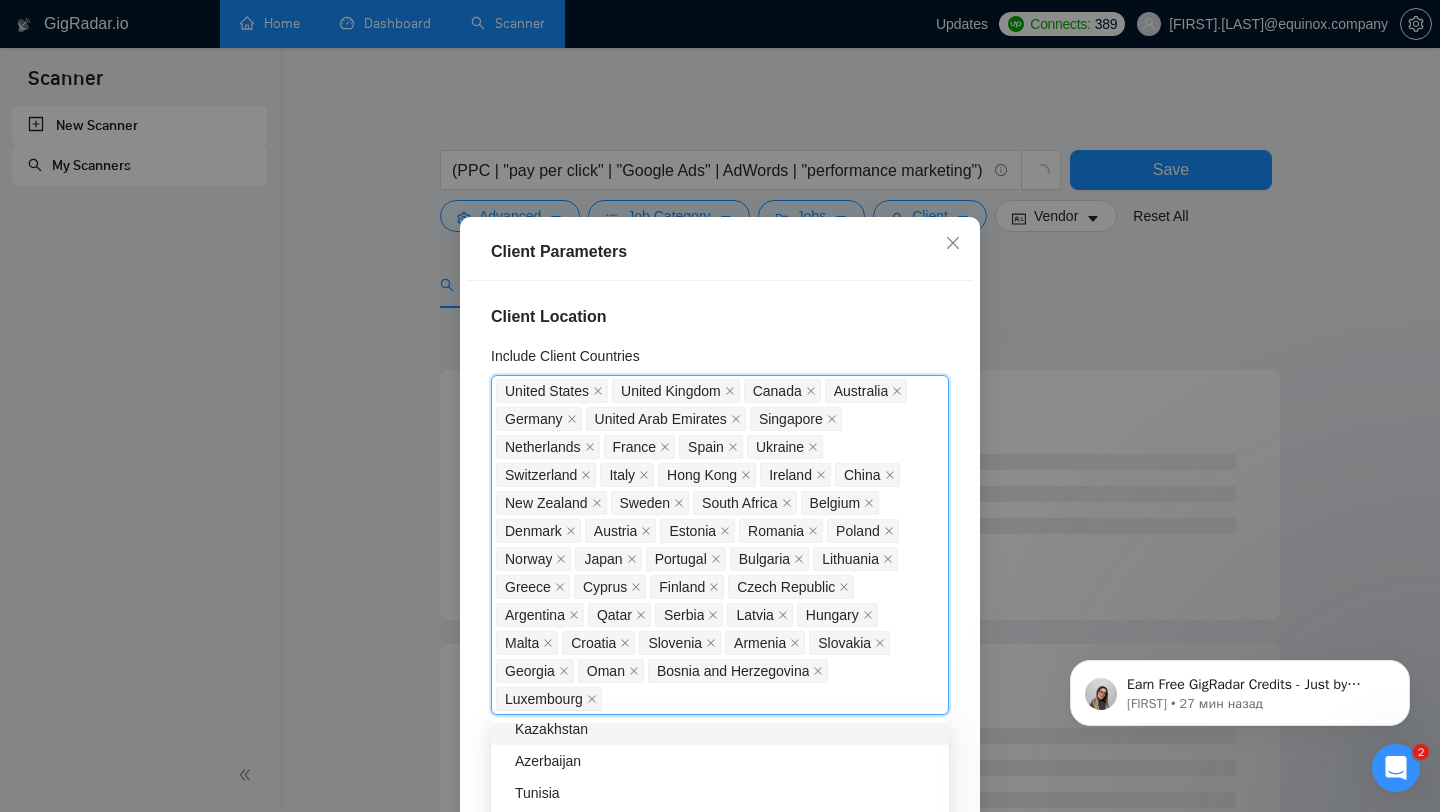 click on "Kazakhstan" at bounding box center [726, 729] 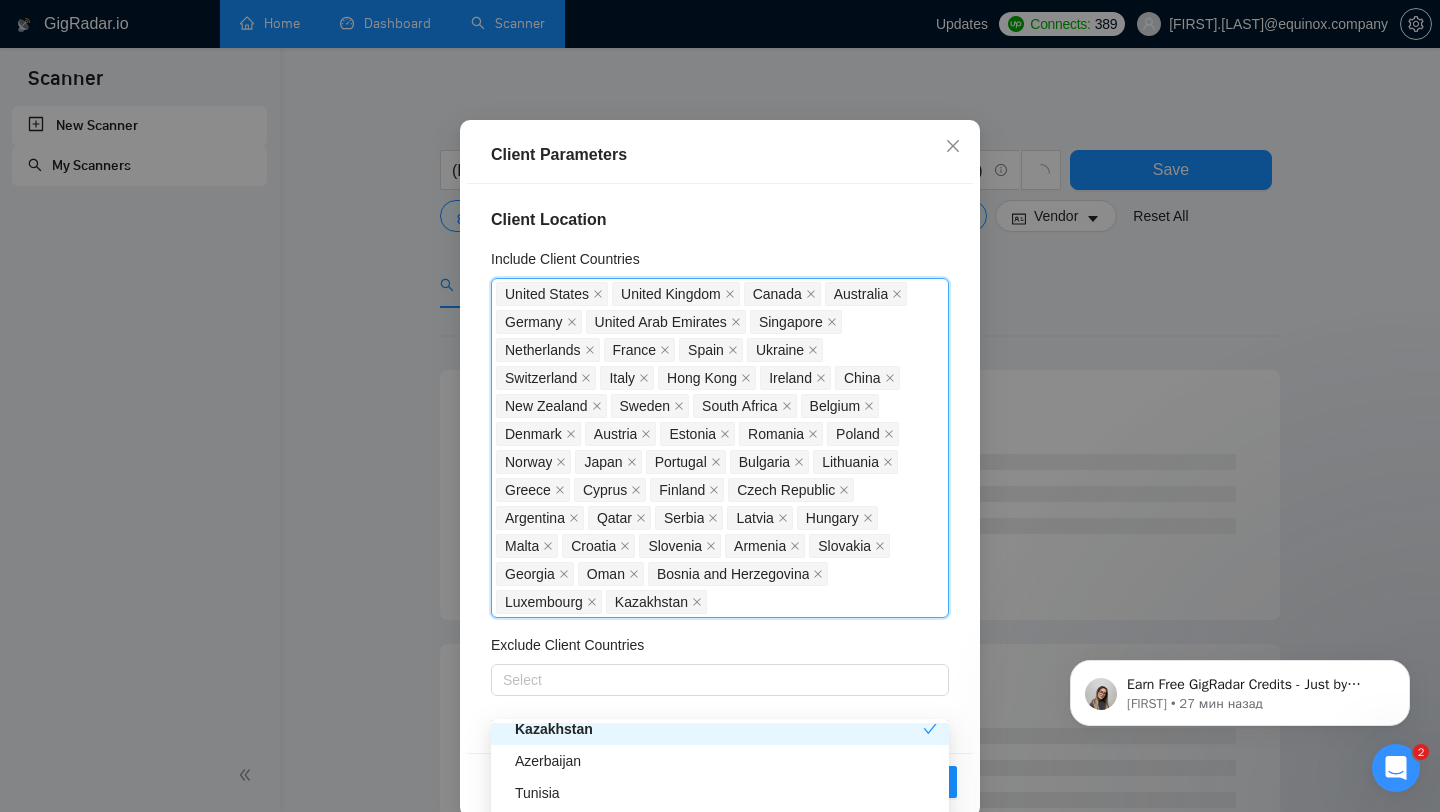 scroll, scrollTop: 125, scrollLeft: 0, axis: vertical 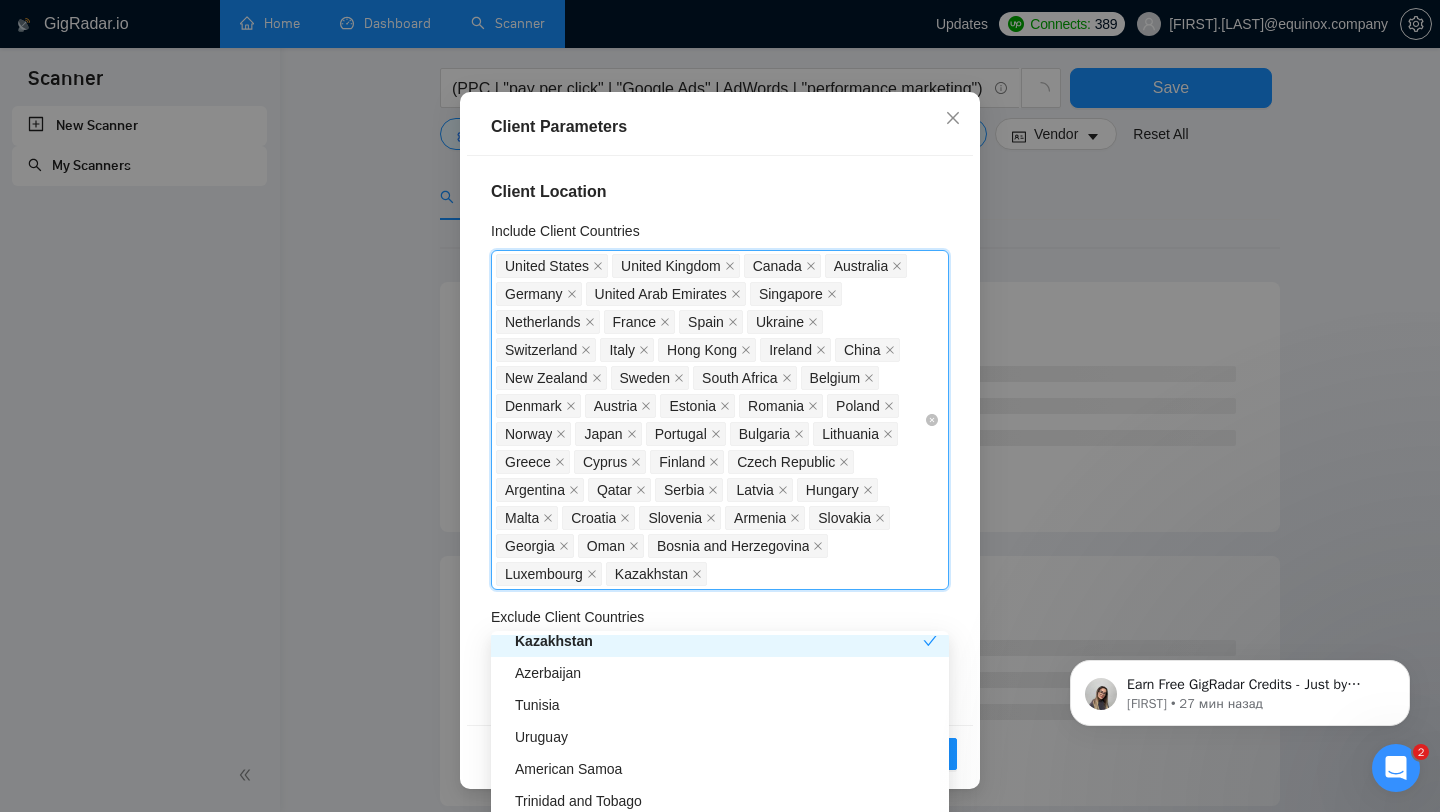 click on "United States United Kingdom Canada Australia Germany United Arab Emirates Singapore Netherlands France Spain Ukraine Switzerland Italy Hong Kong Ireland China New Zealand Sweden South Africa Belgium Denmark Estonia Romania Poland Norway Japan Portugal Bulgaria Lithuania Greece Cyprus Finland Czech Republic Argentina Qatar Serbia Latvia Hungary Malta Croatia Slovenia Armenia Slovakia Georgia Oman Bosnia and Herzegovina Luxembourg Kazakhstan" at bounding box center [710, 420] 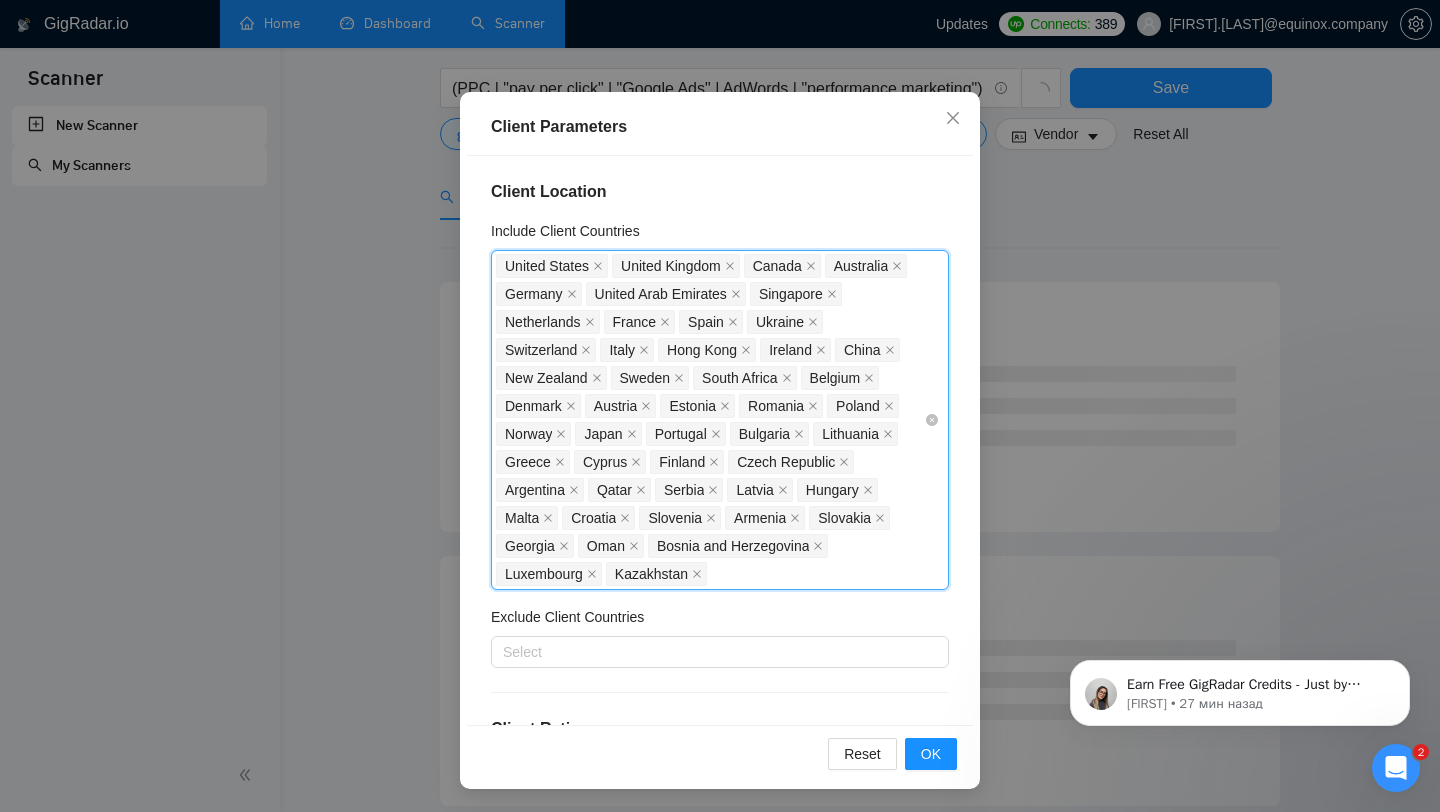 click on "United States United Kingdom Canada Australia Germany United Arab Emirates Singapore Netherlands France Spain Ukraine Switzerland Italy Hong Kong Ireland China New Zealand Sweden South Africa Belgium Denmark Estonia Romania Poland Norway Japan Portugal Bulgaria Lithuania Greece Cyprus Finland Czech Republic Argentina Qatar Serbia Latvia Hungary Malta Croatia Slovenia Armenia Slovakia Georgia Oman Bosnia and Herzegovina Luxembourg Kazakhstan" at bounding box center (710, 420) 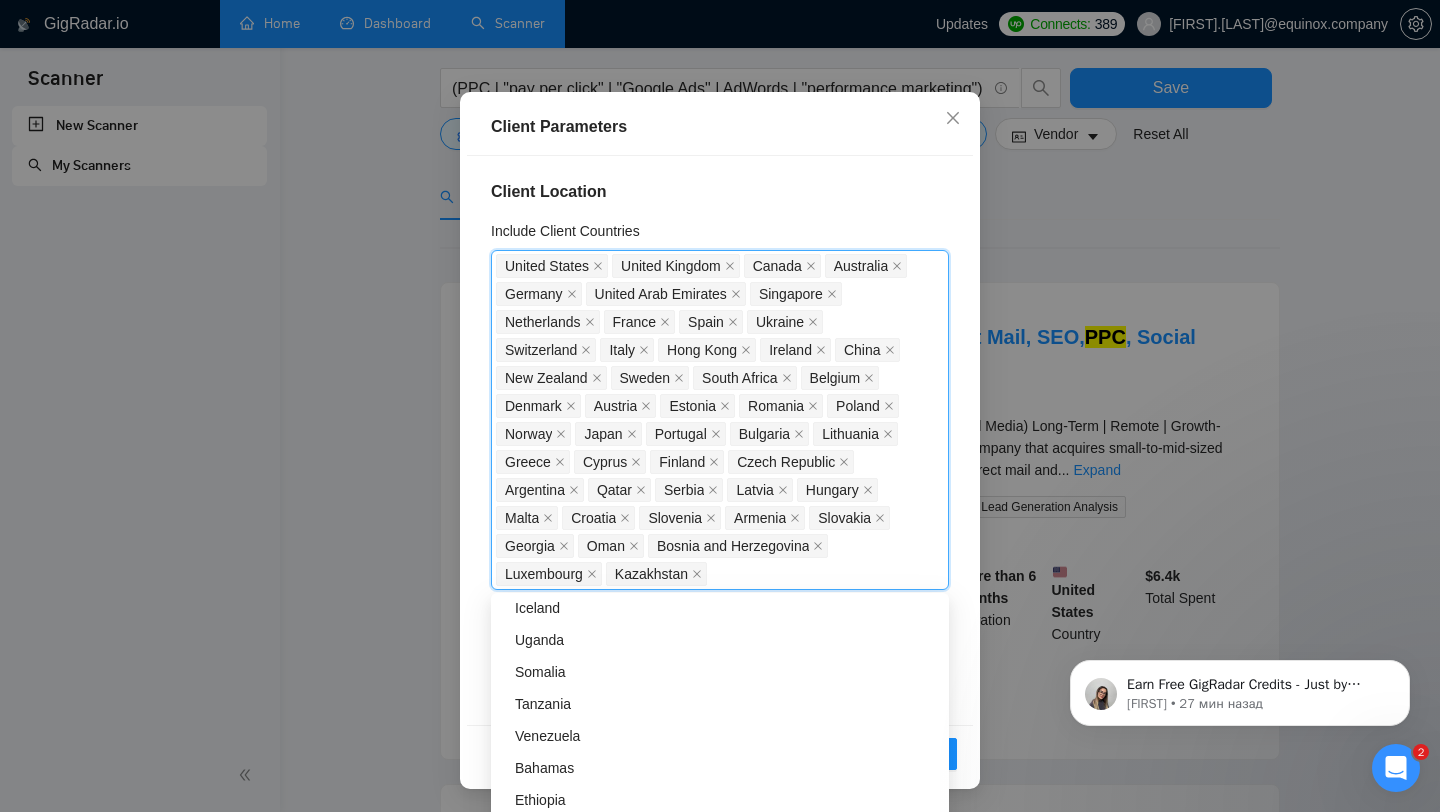scroll, scrollTop: 3387, scrollLeft: 0, axis: vertical 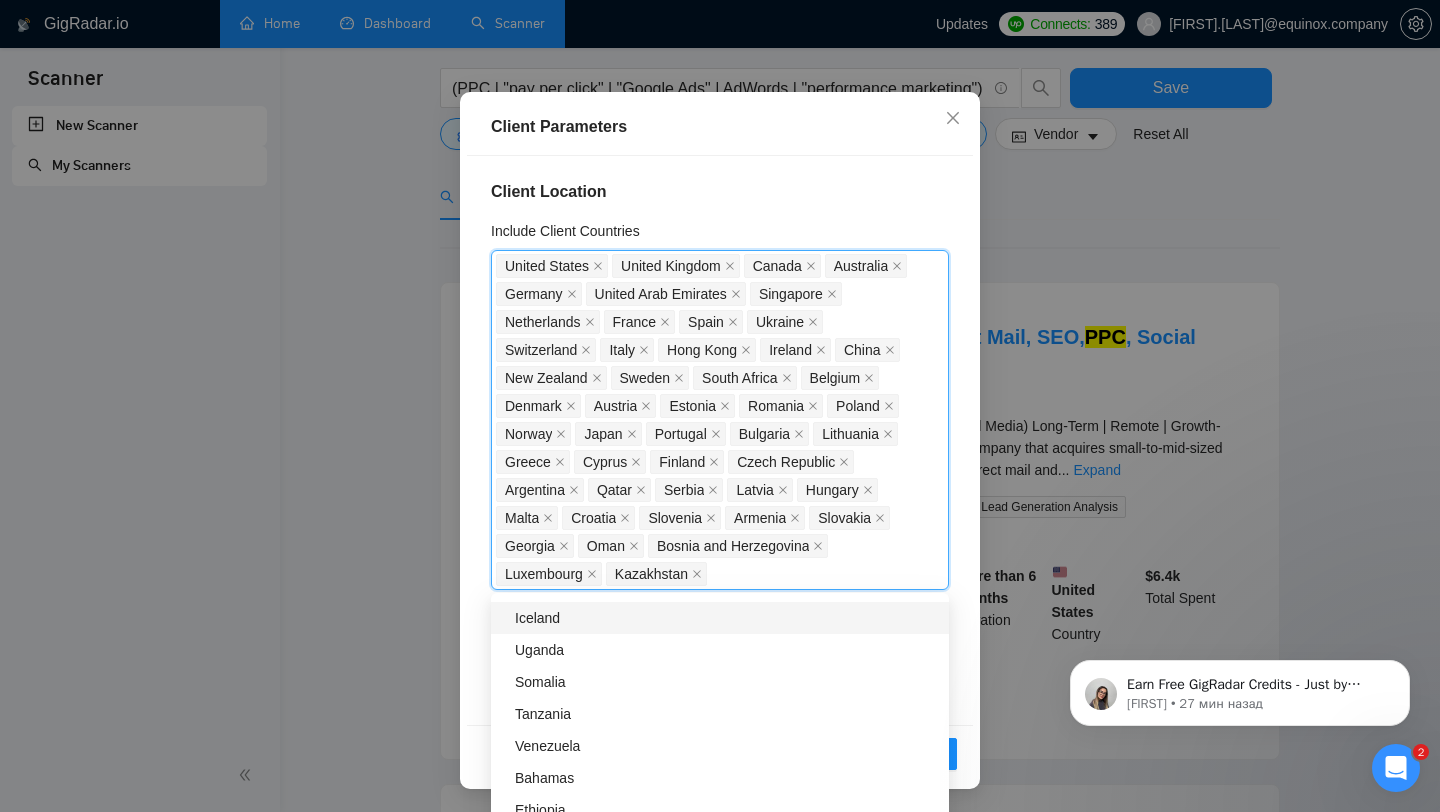 click on "Iceland" at bounding box center [726, 618] 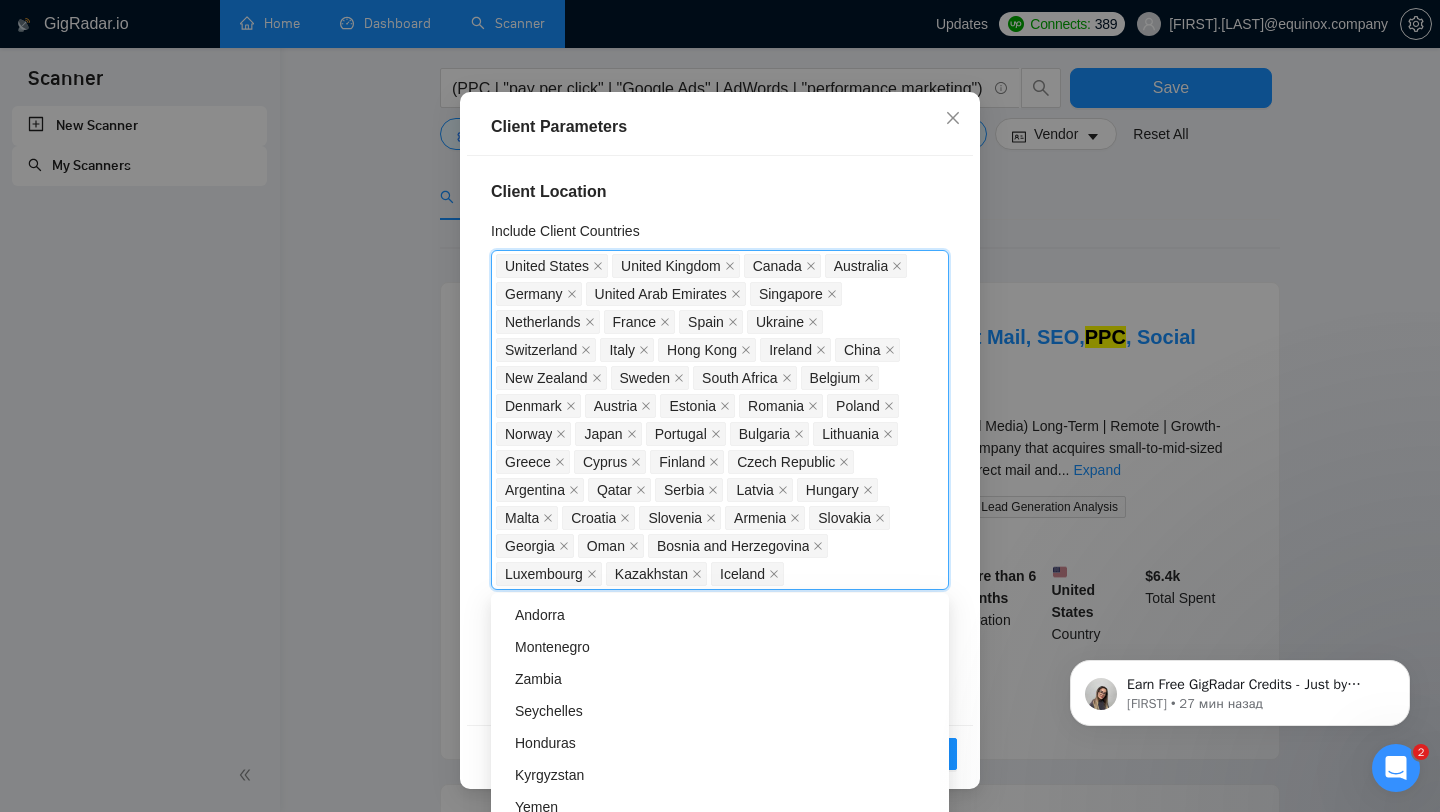 scroll, scrollTop: 3883, scrollLeft: 0, axis: vertical 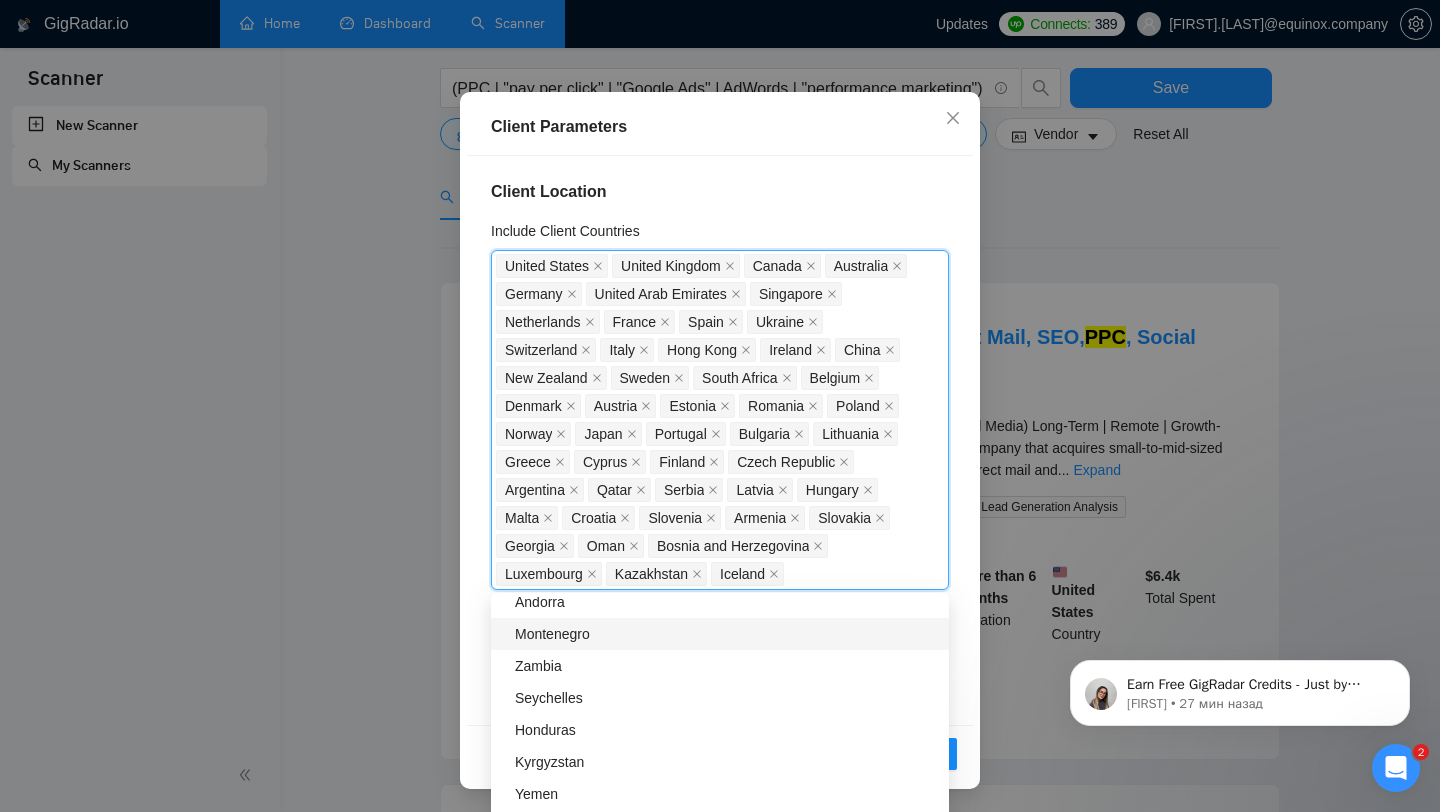 click on "Montenegro" at bounding box center (726, 634) 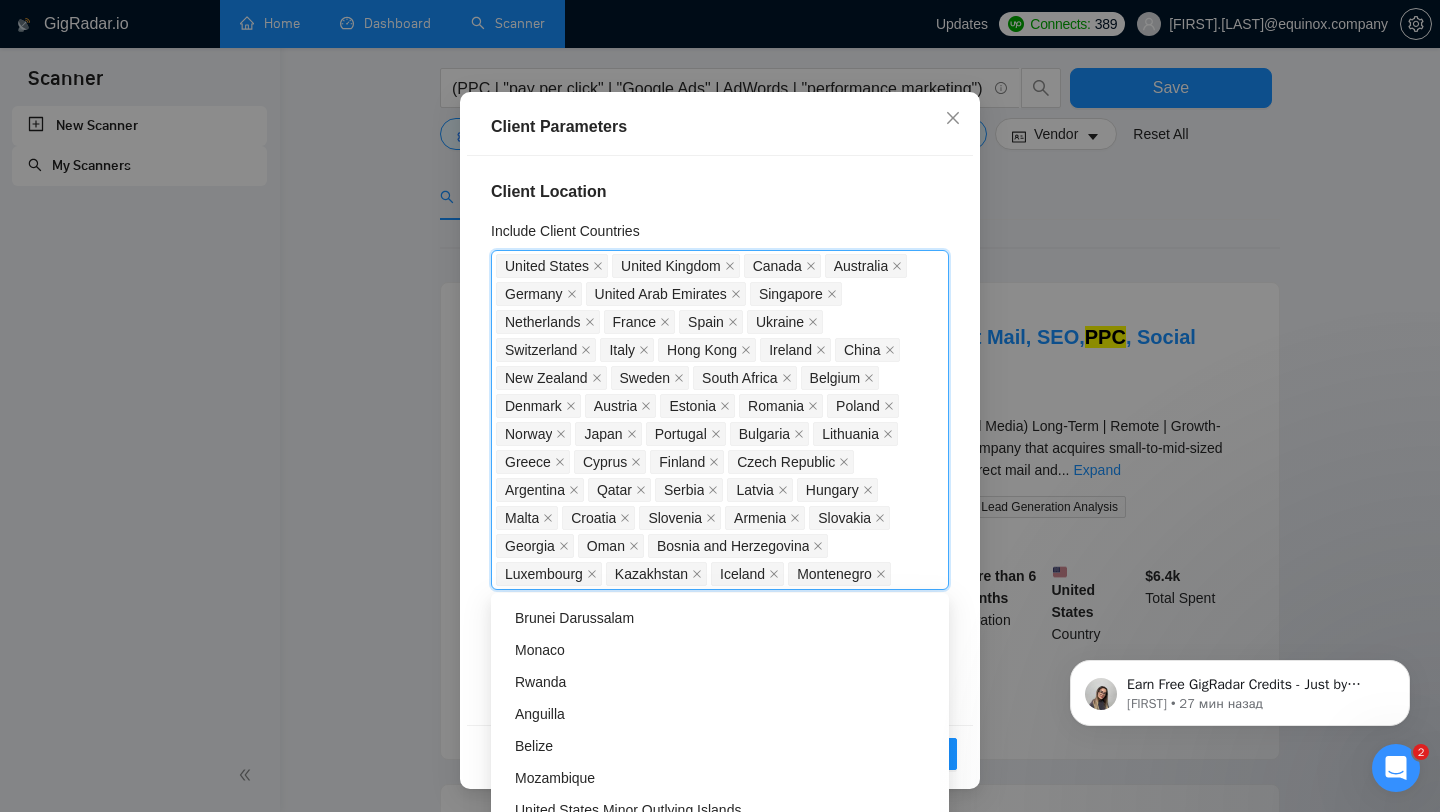 scroll, scrollTop: 4495, scrollLeft: 0, axis: vertical 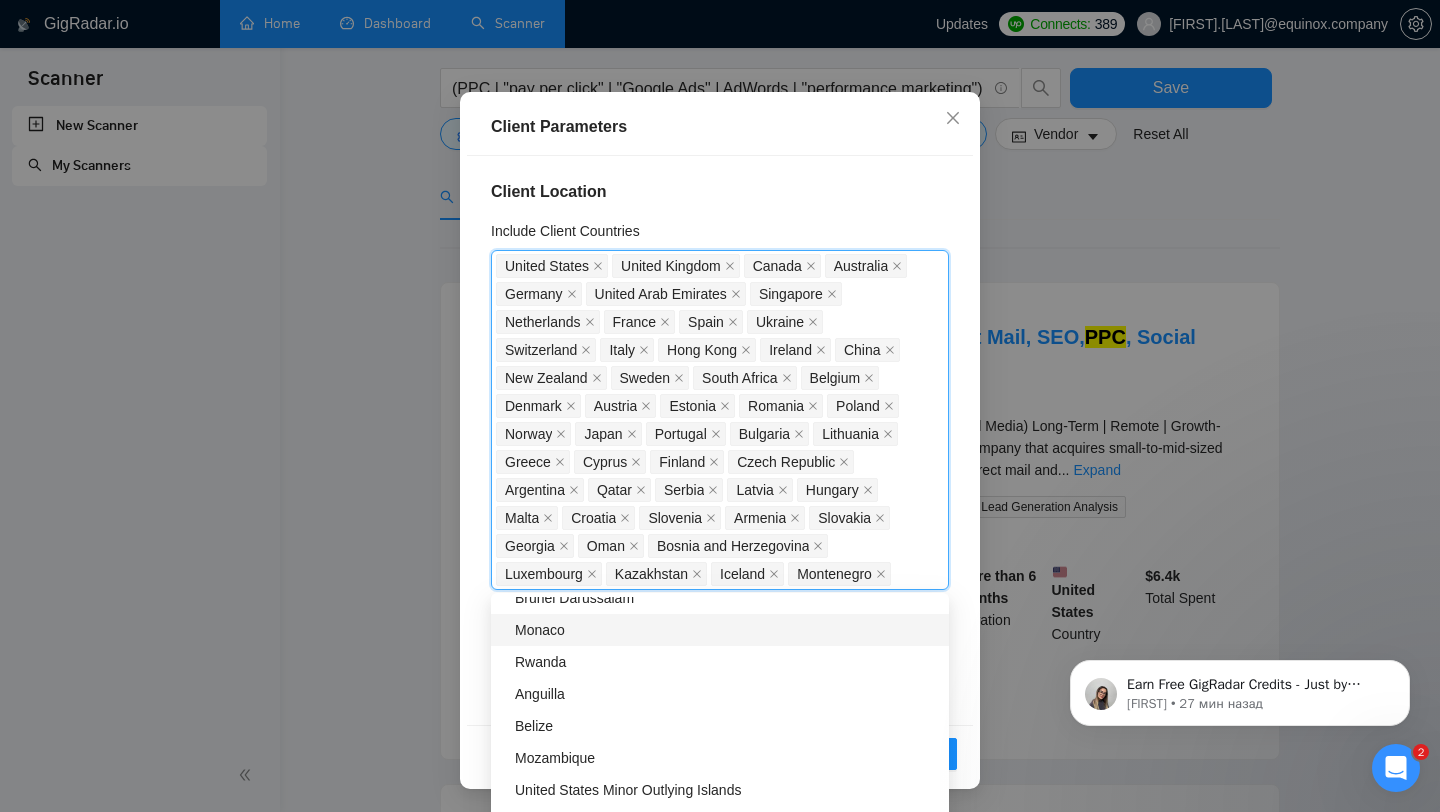 click on "Monaco" at bounding box center [726, 630] 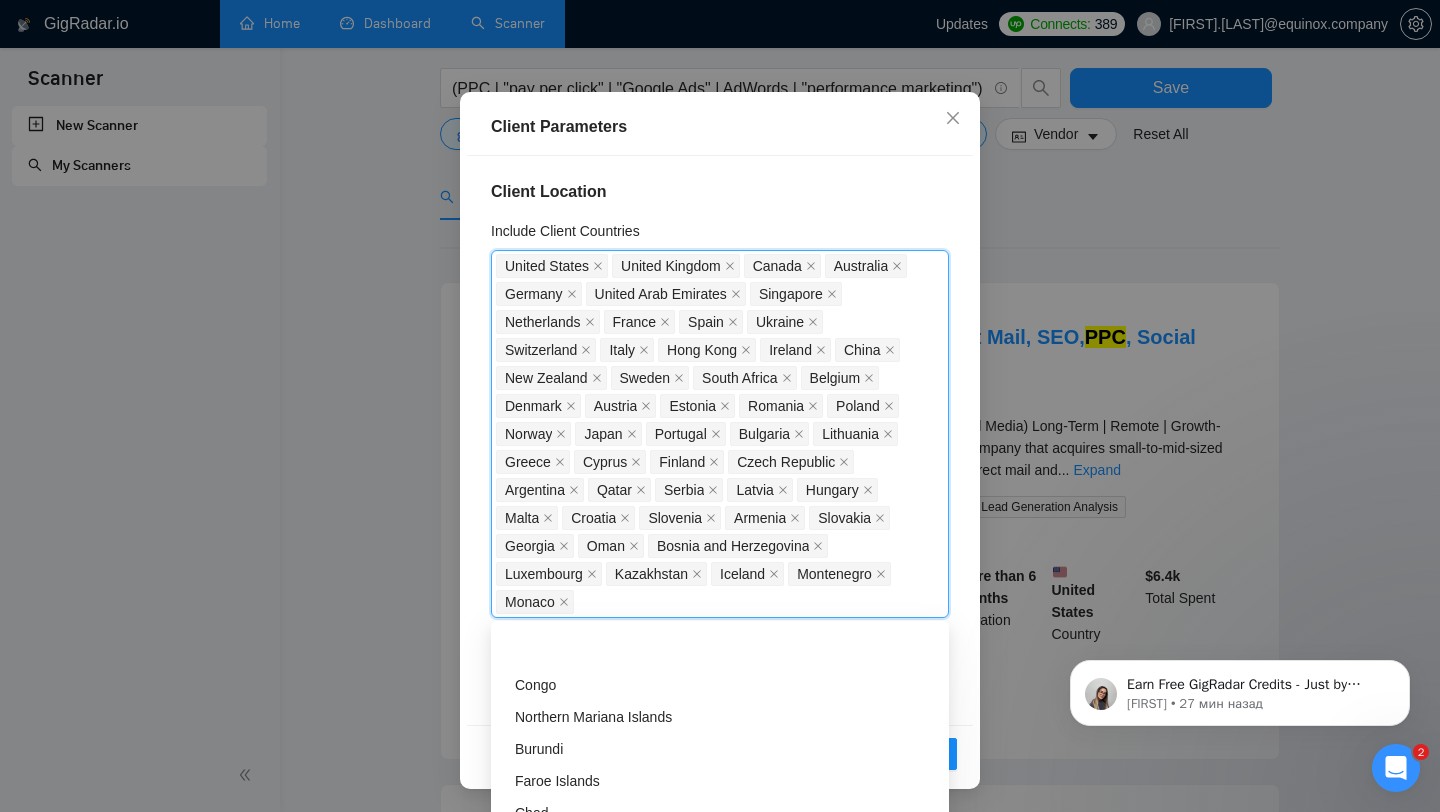 scroll, scrollTop: 6400, scrollLeft: 0, axis: vertical 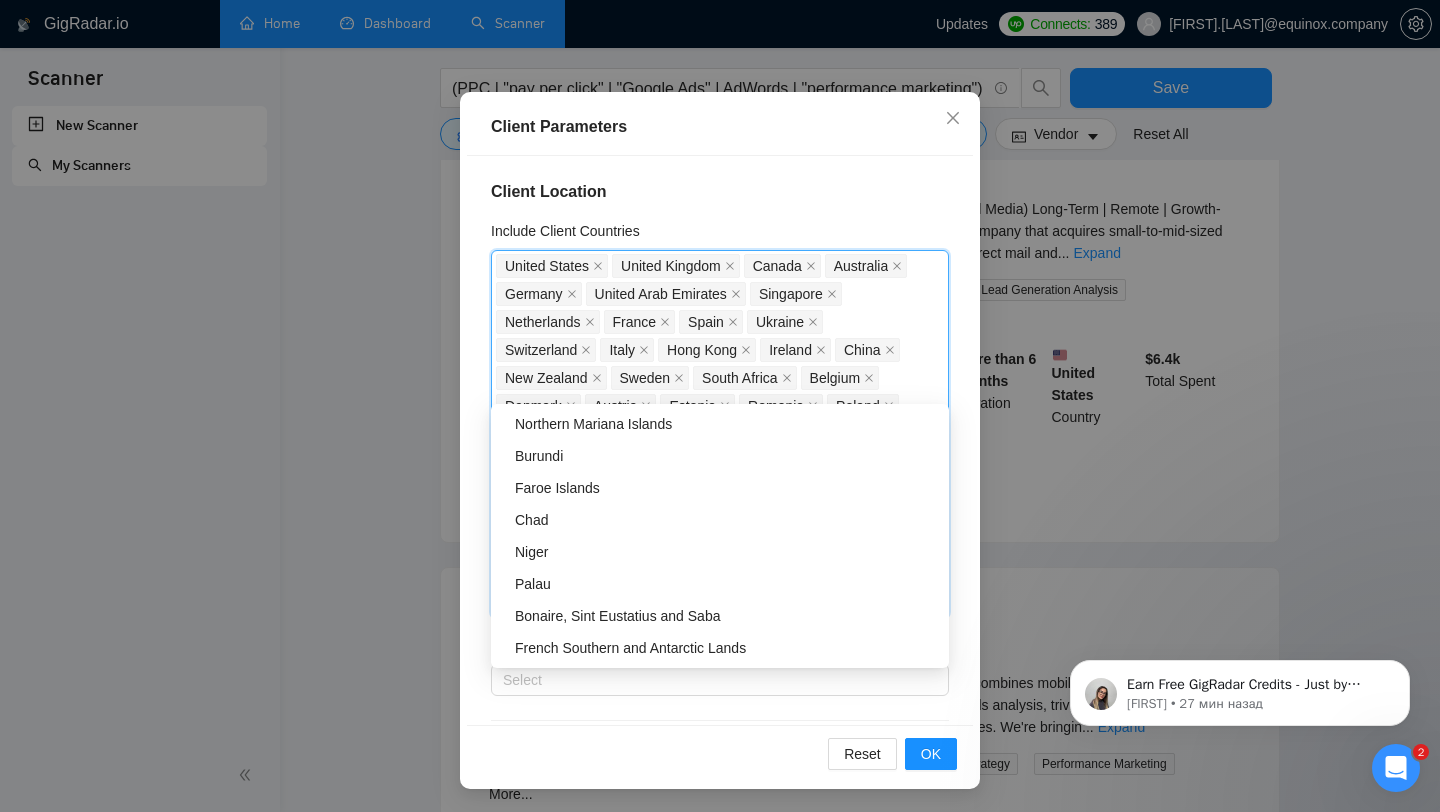 click on "Reset OK" at bounding box center (720, 753) 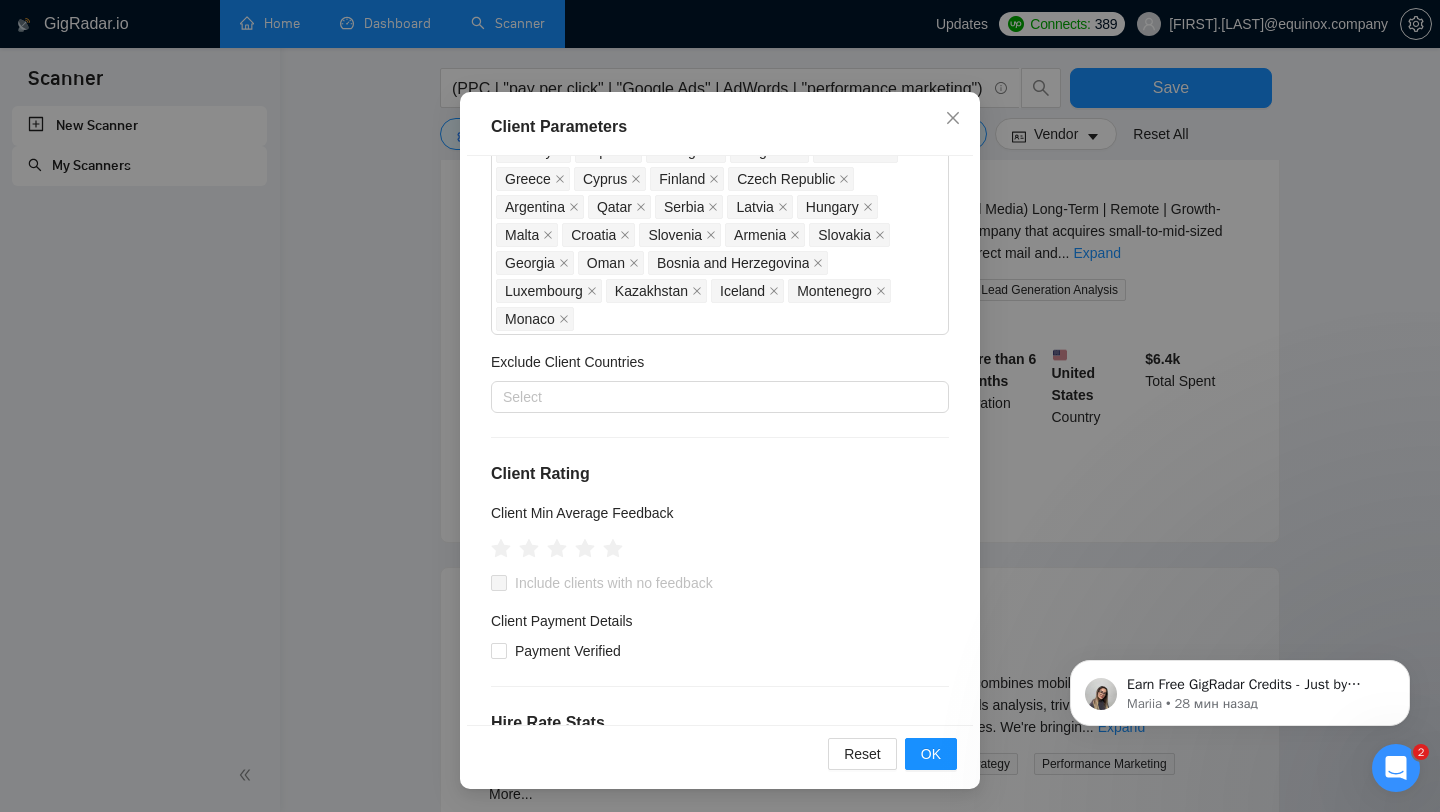 scroll, scrollTop: 286, scrollLeft: 0, axis: vertical 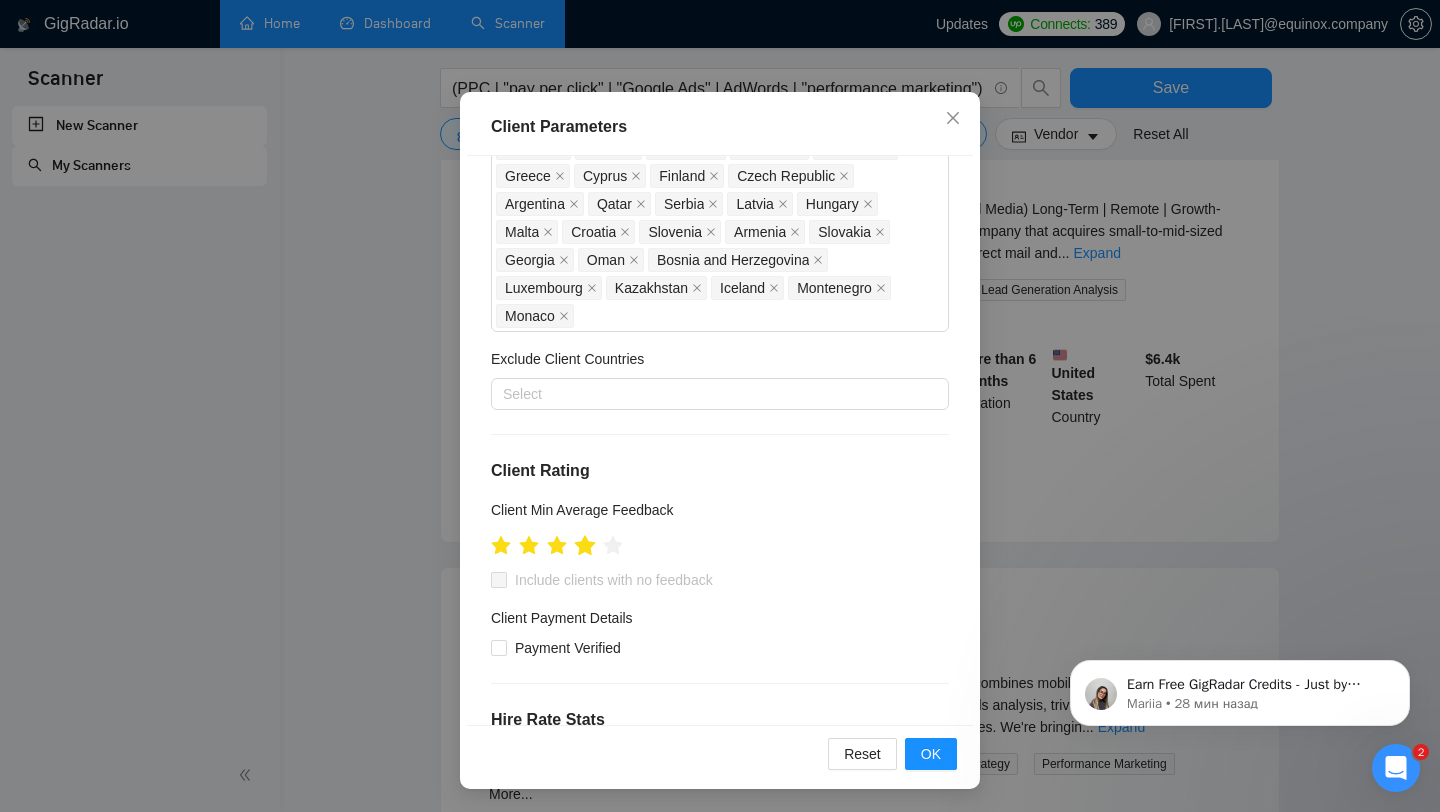 click 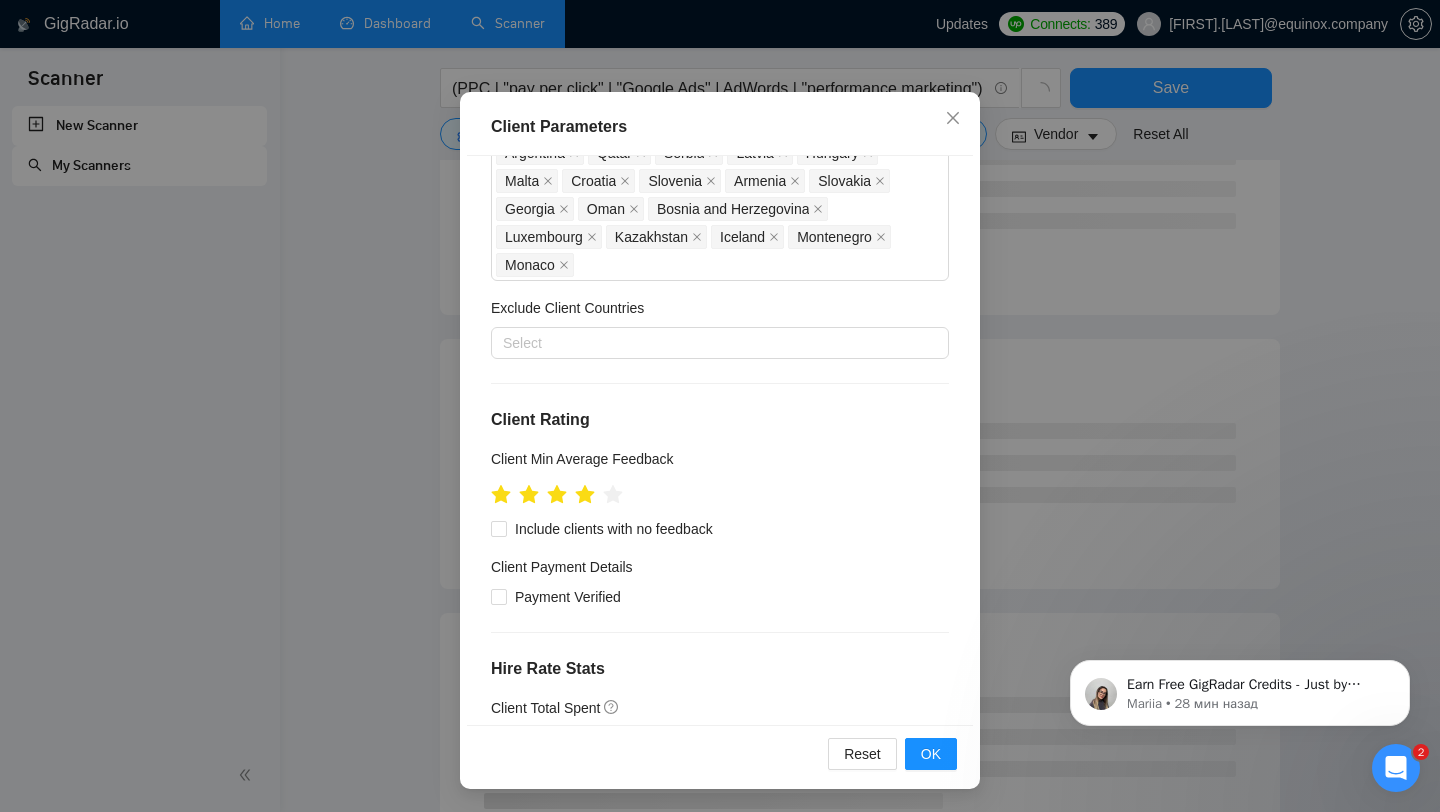 scroll, scrollTop: 347, scrollLeft: 0, axis: vertical 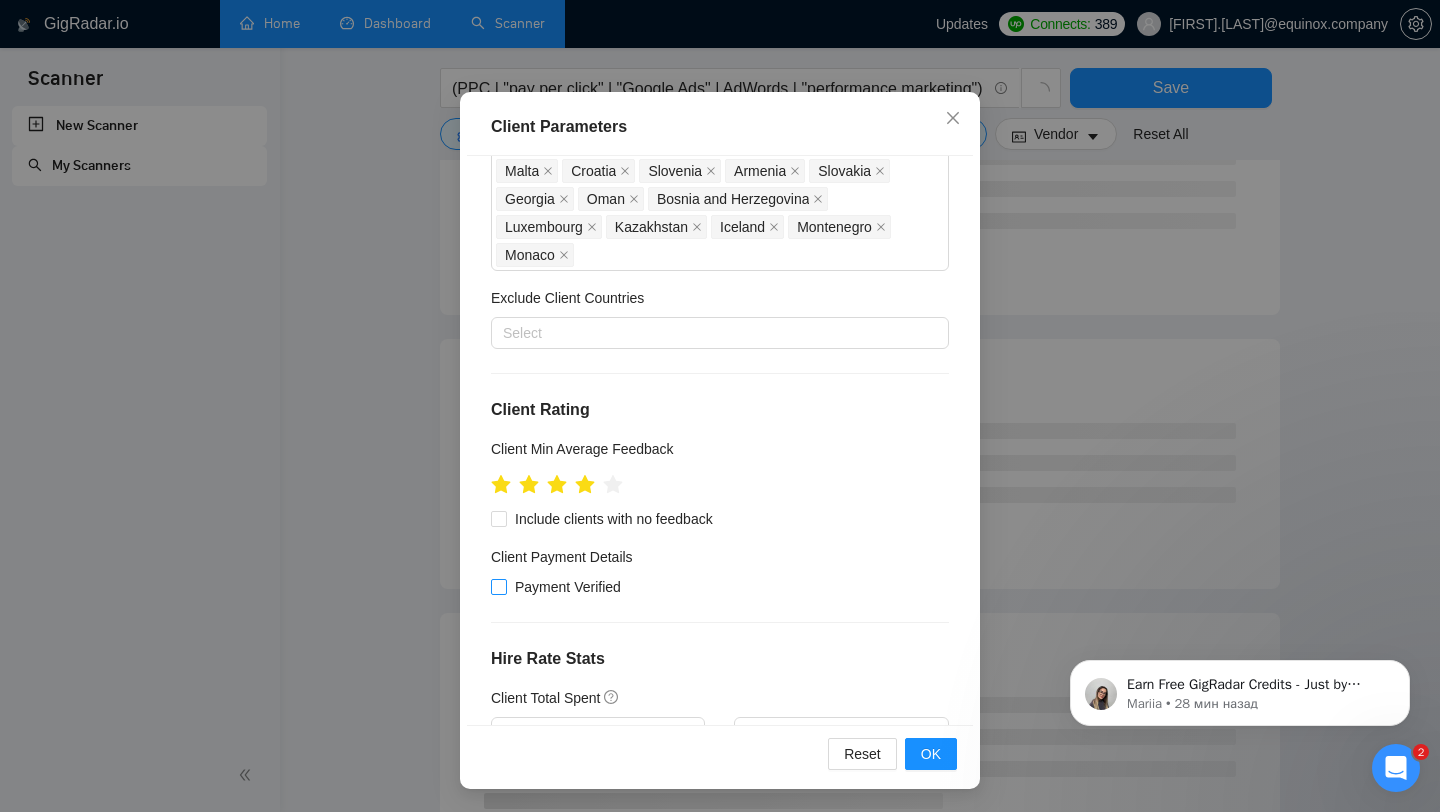 click at bounding box center (499, 587) 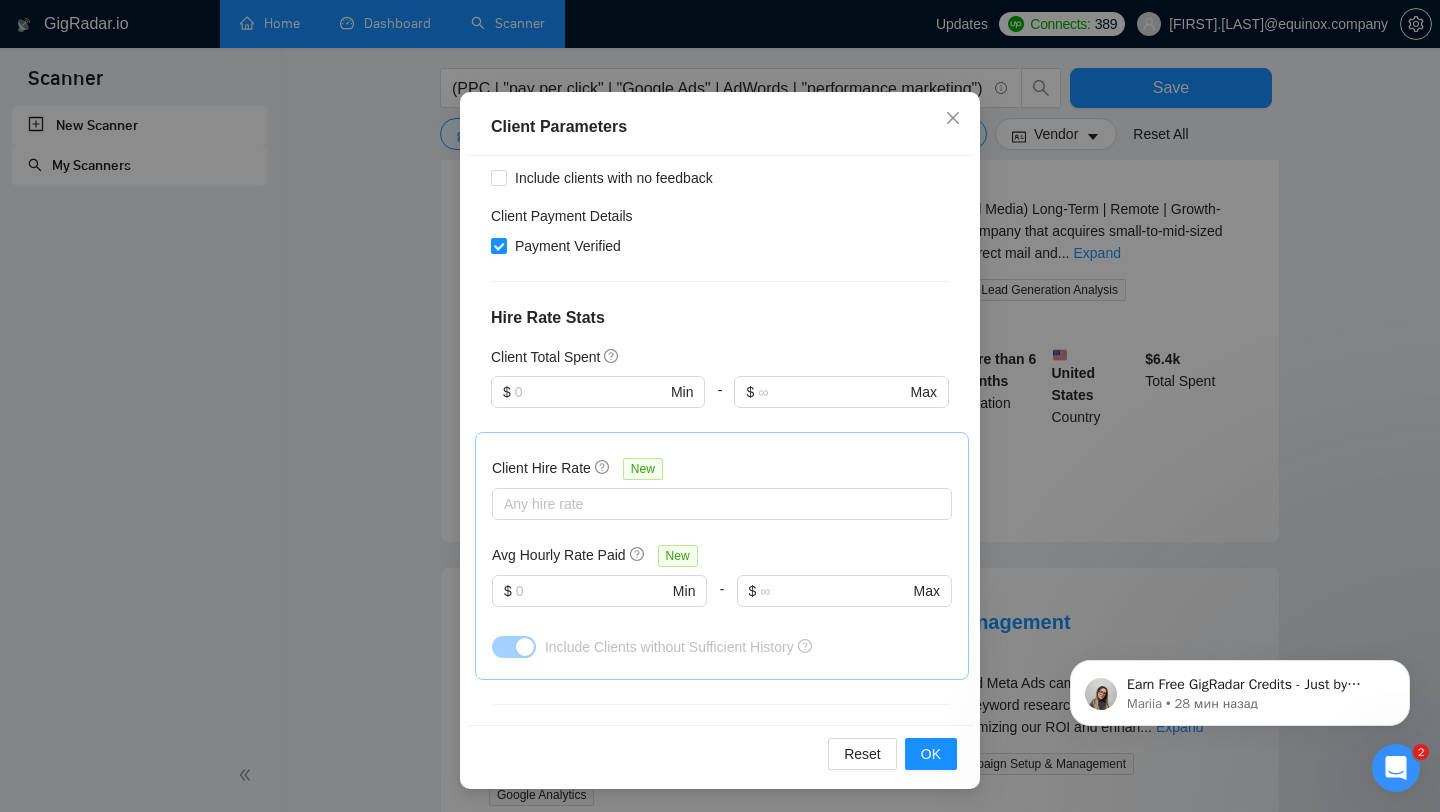 scroll, scrollTop: 716, scrollLeft: 0, axis: vertical 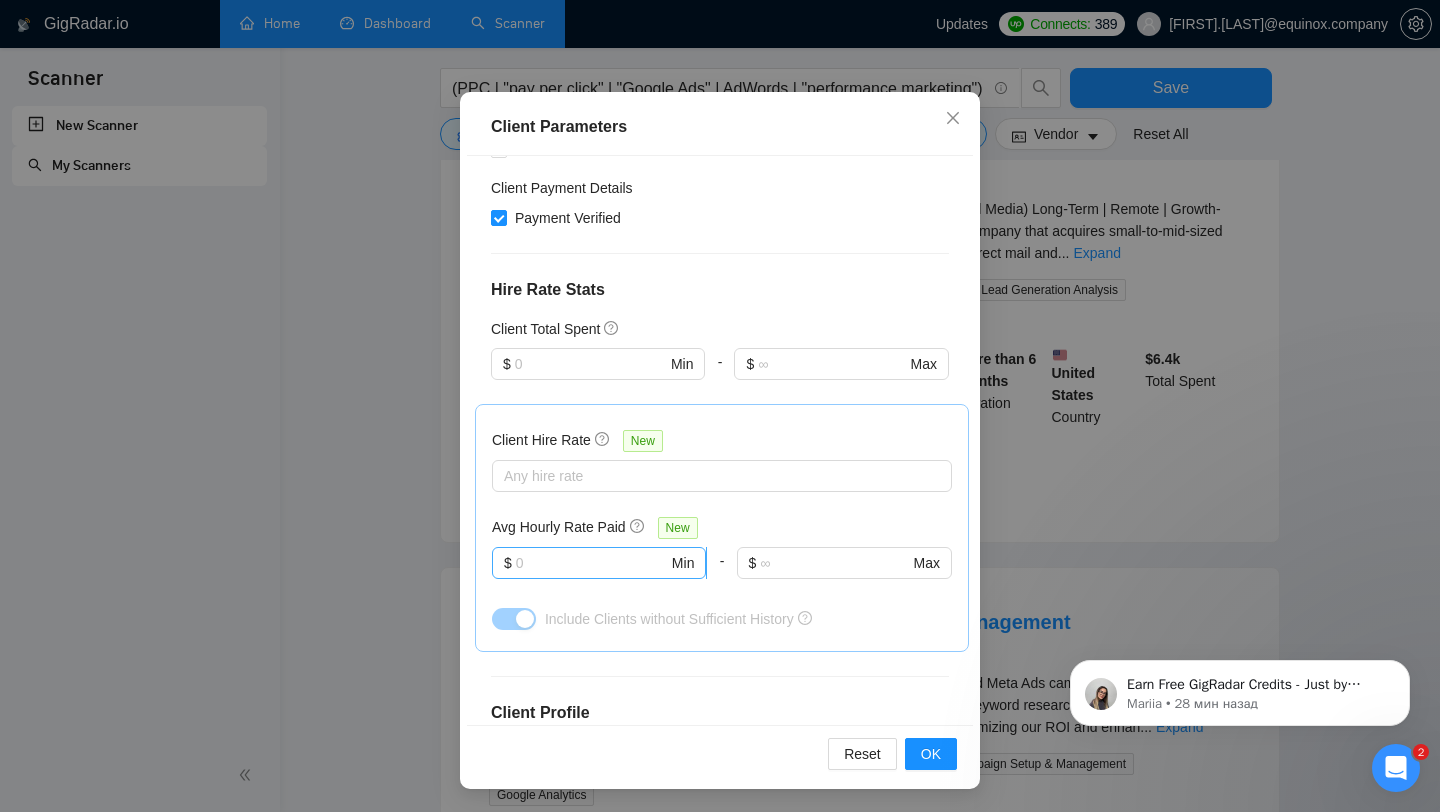 click on "$ Min" at bounding box center (599, 563) 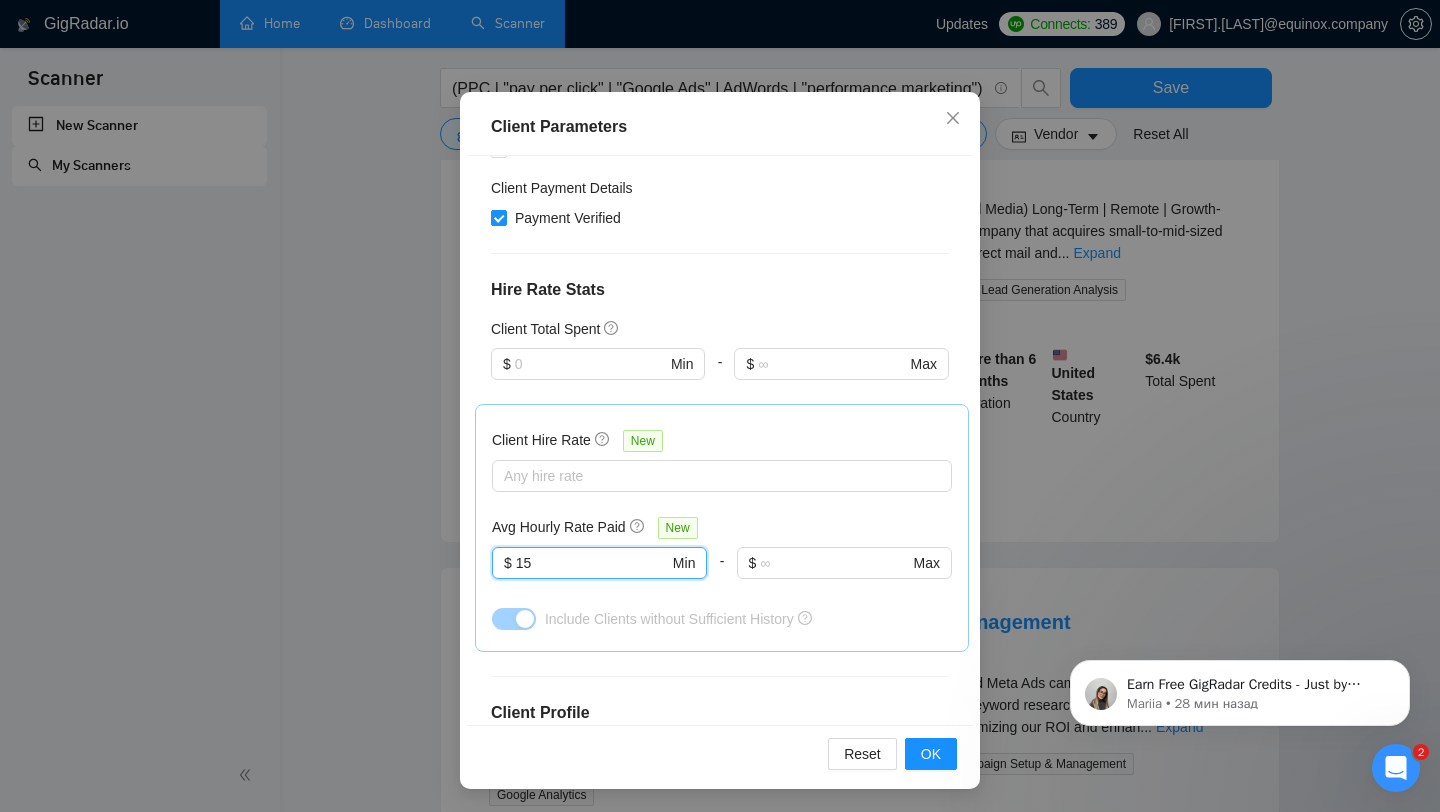 click on "Client Location Include Client Countries [COUNTRY] [COUNTRY] [COUNTRY] [COUNTRY] [COUNTRY] [COUNTRY] [COUNTRY] [COUNTRY] [COUNTRY] [COUNTRY] [COUNTRY] [COUNTRY] [COUNTRY] [COUNTRY] [COUNTRY] [COUNTRY] [COUNTRY] [COUNTRY] [COUNTRY] [COUNTRY] [COUNTRY] [COUNTRY] [COUNTRY] [COUNTRY] [COUNTRY] [COUNTRY] [COUNTRY] [COUNTRY] [COUNTRY] [COUNTRY] [COUNTRY] [COUNTRY] [COUNTRY] [COUNTRY] [COUNTRY] [COUNTRY] Exclude Client Countries   Select Client Rating Client Min Average Feedback Include clients with no feedback Client Payment Details Payment Verified Hire Rate Stats   Client Total Spent $ Min - $ Max Client Hire Rate New   Any hire rate   Avg Hourly Rate Paid New 15 $ 15 Min - $ Max Include Clients without Sufficient History Client Profile Client Industry New   Any industry Client Company Size   Any company size Enterprise Clients New   Any clients" at bounding box center (720, 440) 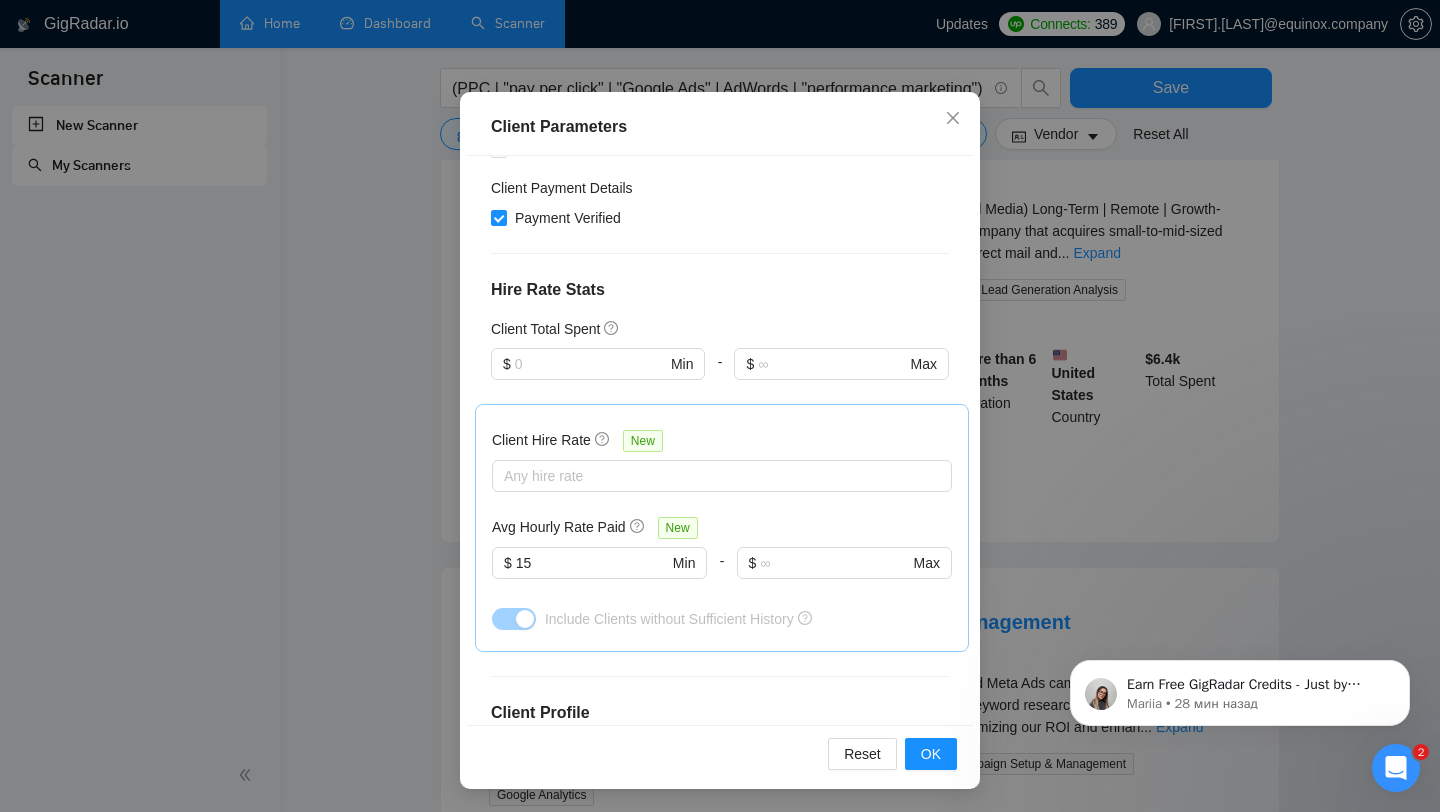 scroll, scrollTop: 755, scrollLeft: 0, axis: vertical 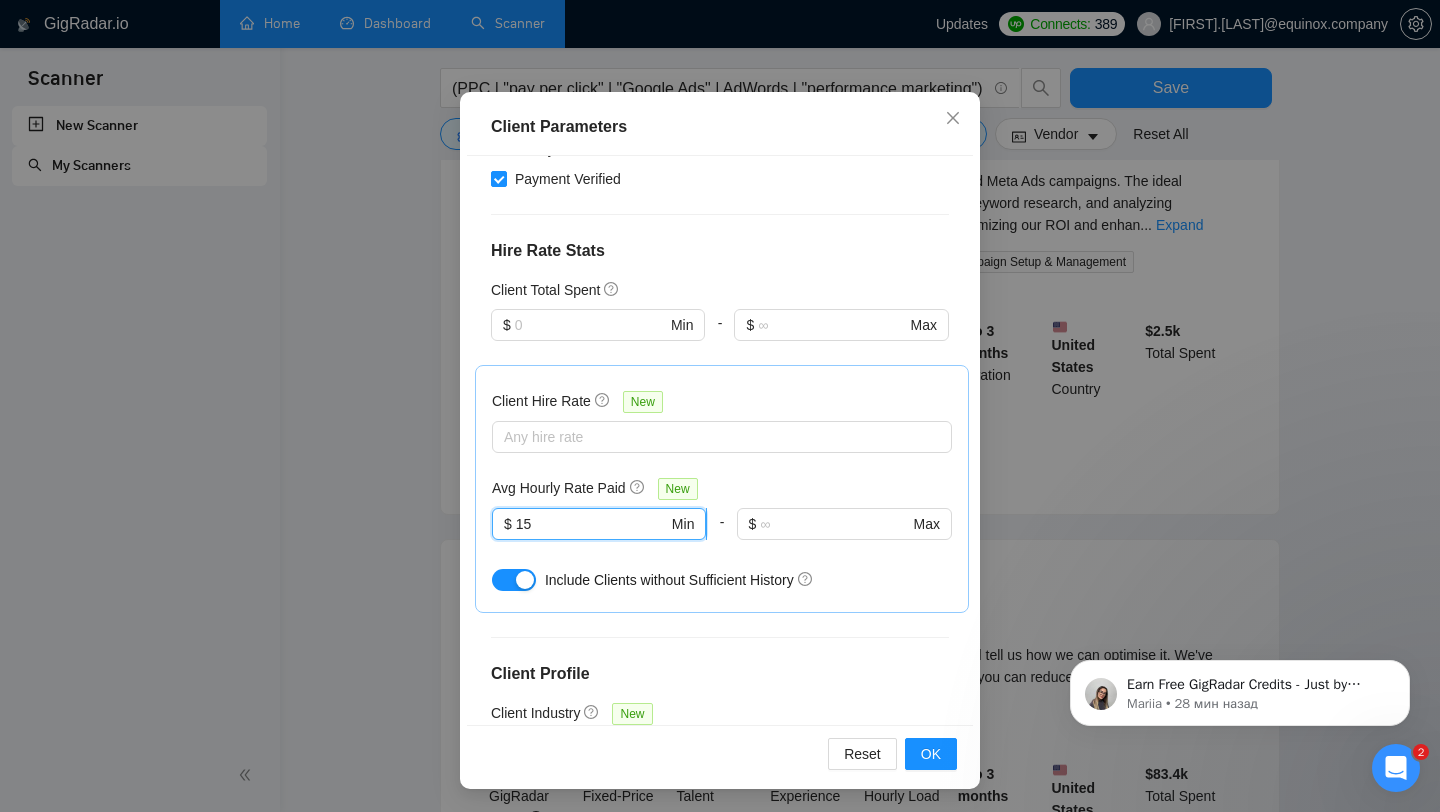 click on "15" at bounding box center (592, 524) 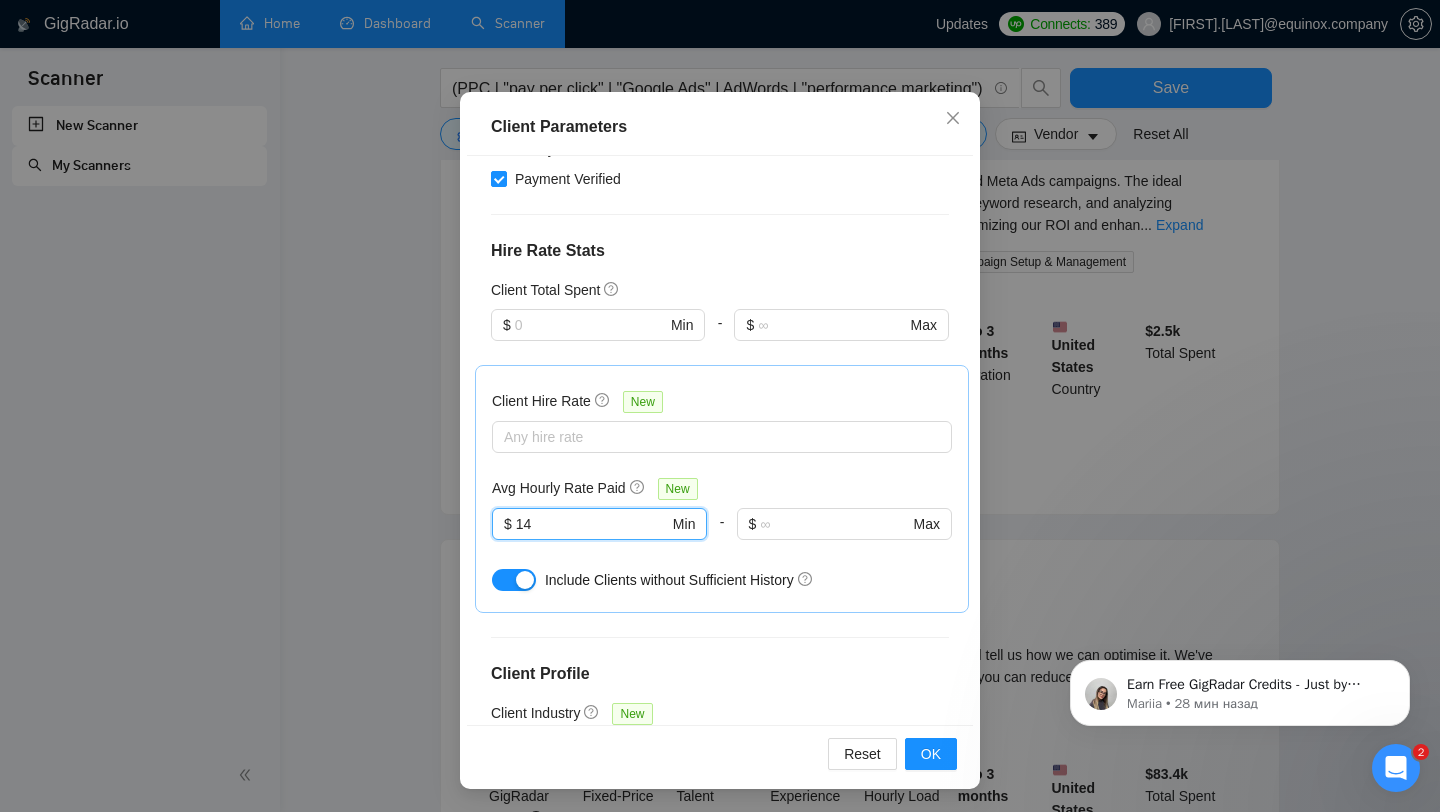 type on "14" 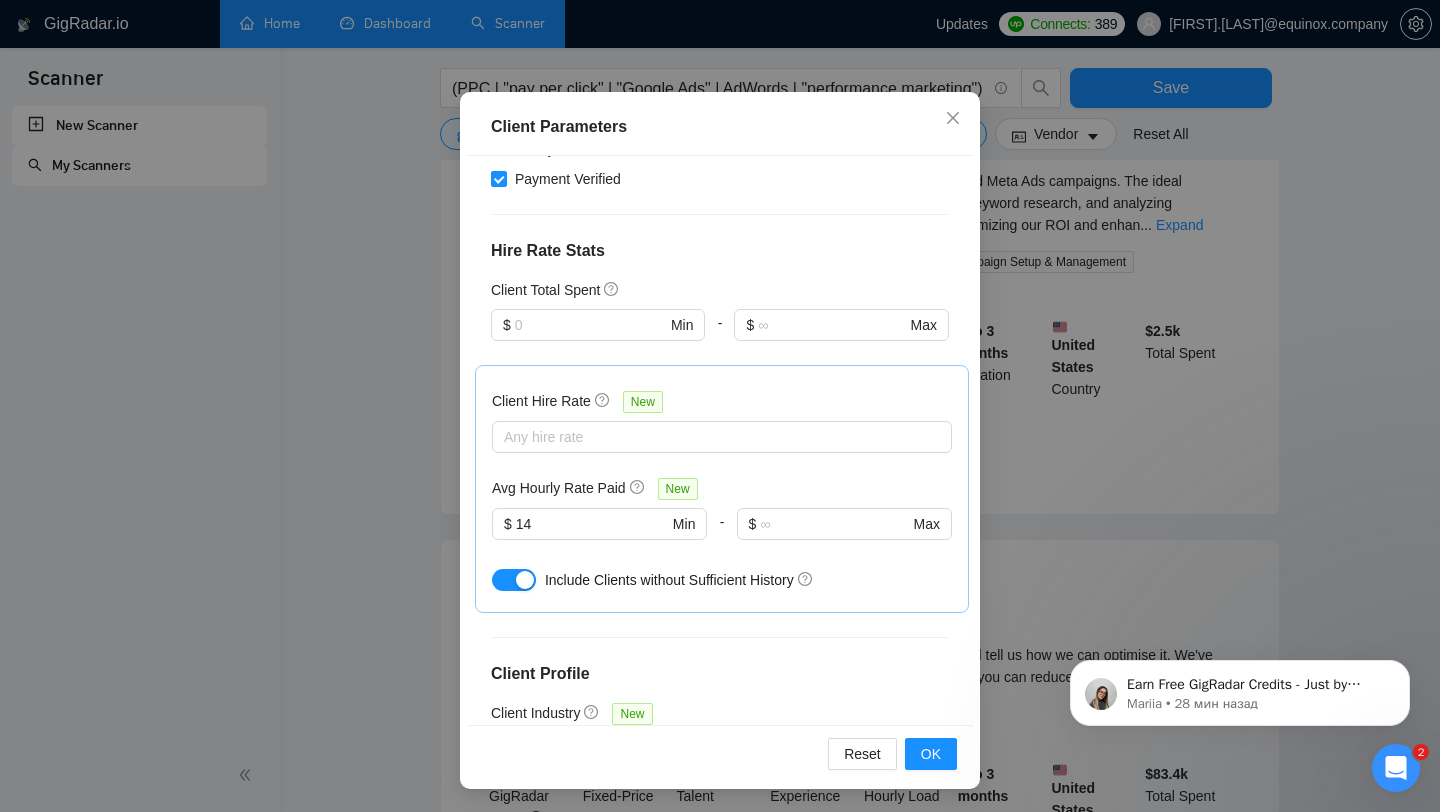 click on "Client Location Include Client Countries [COUNTRY] [COUNTRY] [COUNTRY] [COUNTRY] [COUNTRY] [COUNTRY] [COUNTRY] [COUNTRY] [COUNTRY] [COUNTRY] [COUNTRY] [COUNTRY] [COUNTRY] [COUNTRY] [COUNTRY] [COUNTRY] [COUNTRY] [COUNTRY] [COUNTRY] [COUNTRY] [COUNTRY] [COUNTRY] [COUNTRY] [COUNTRY] [COUNTRY] [COUNTRY] [COUNTRY] [COUNTRY] [COUNTRY] [COUNTRY] [COUNTRY] [COUNTRY] [COUNTRY] [COUNTRY] [COUNTRY] [COUNTRY] Exclude Client Countries   Select Client Rating Client Min Average Feedback Include clients with no feedback Client Payment Details Payment Verified Hire Rate Stats   Client Total Spent $ Min - $ Max Client Hire Rate New   Any hire rate   Avg Hourly Rate Paid New $ 14 Min - $ Max Include Clients without Sufficient History Client Profile Client Industry New   Any industry Client Company Size   Any company size Enterprise Clients New   Any clients" at bounding box center [720, 440] 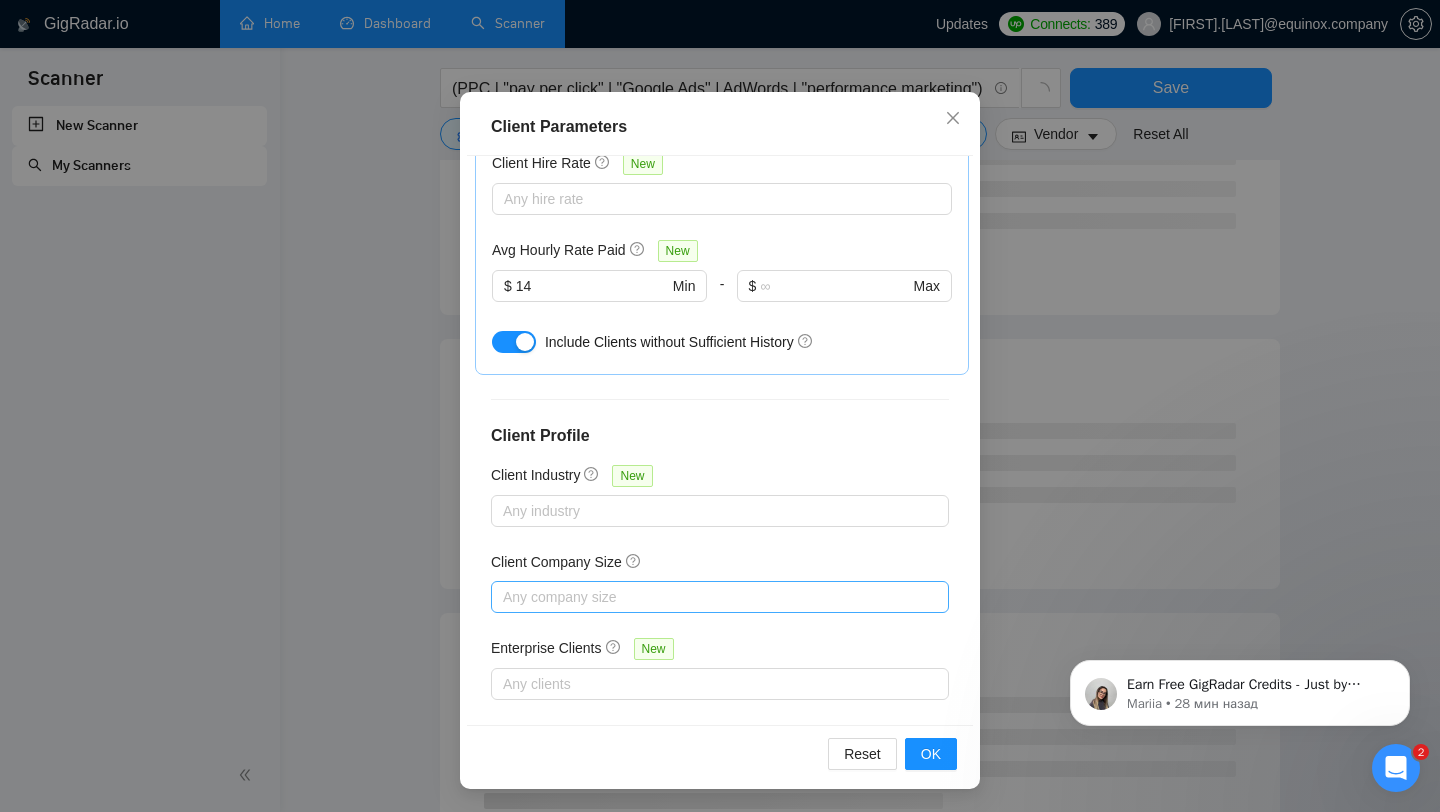 scroll, scrollTop: 1014, scrollLeft: 0, axis: vertical 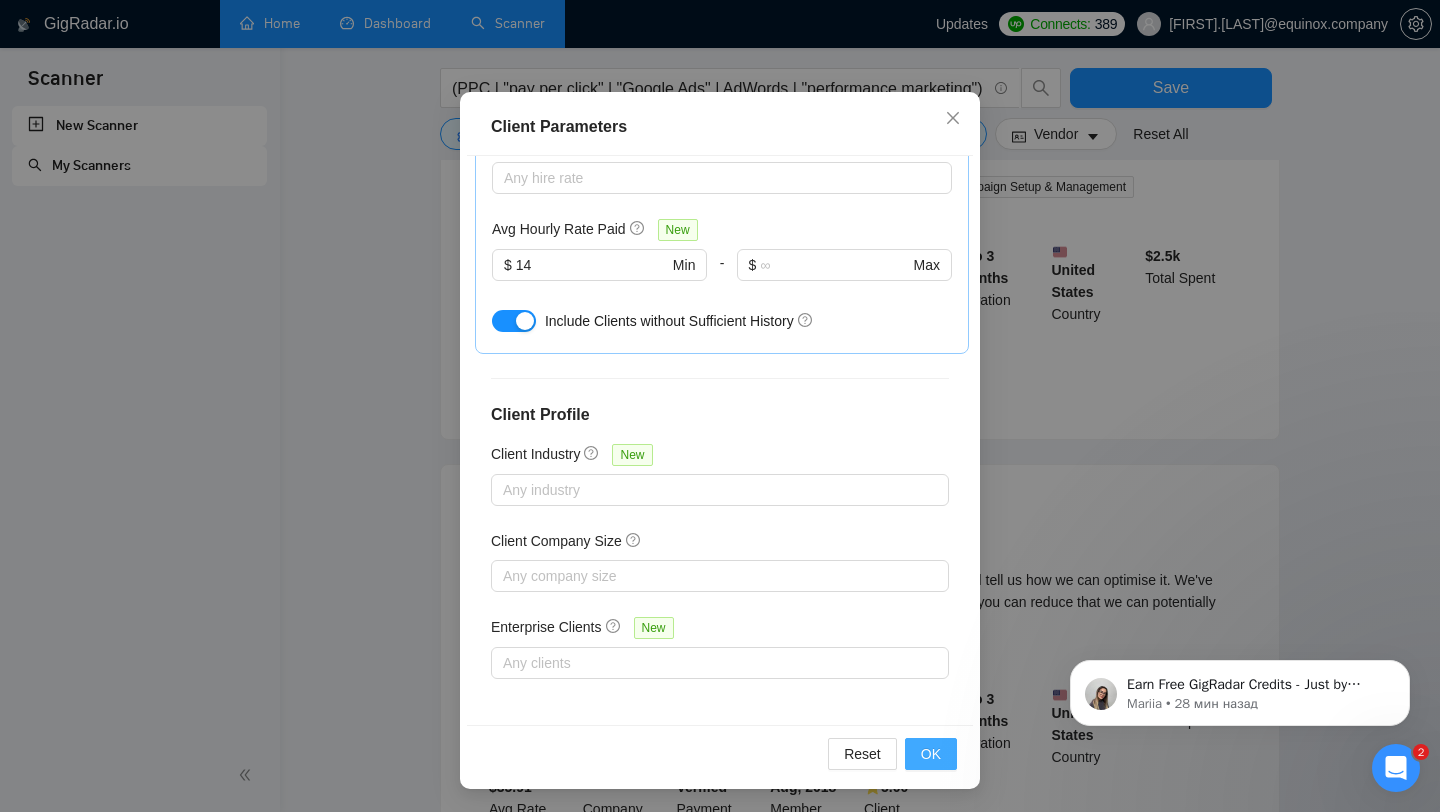 click on "OK" at bounding box center [931, 754] 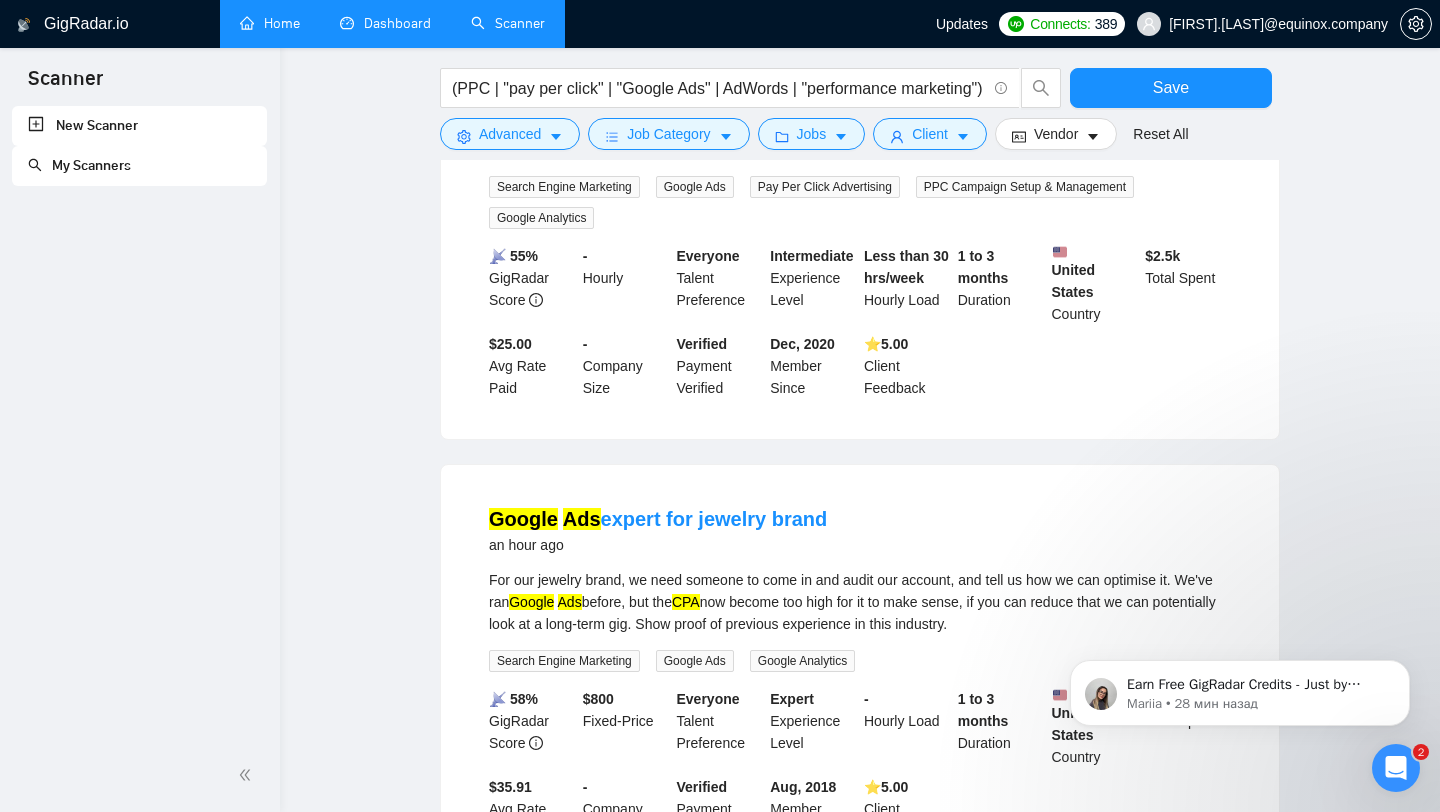scroll, scrollTop: 28, scrollLeft: 0, axis: vertical 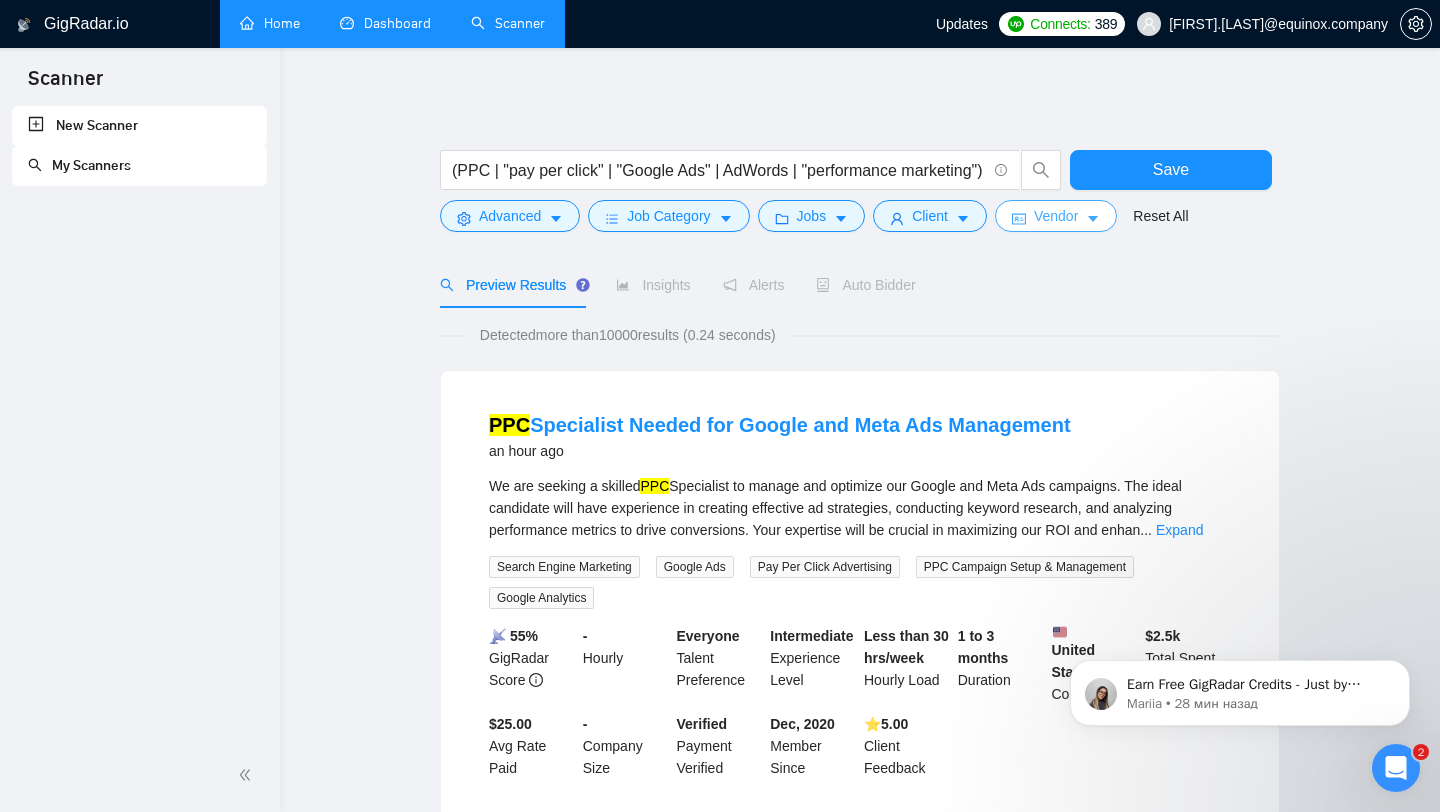 click on "Vendor" at bounding box center [1056, 216] 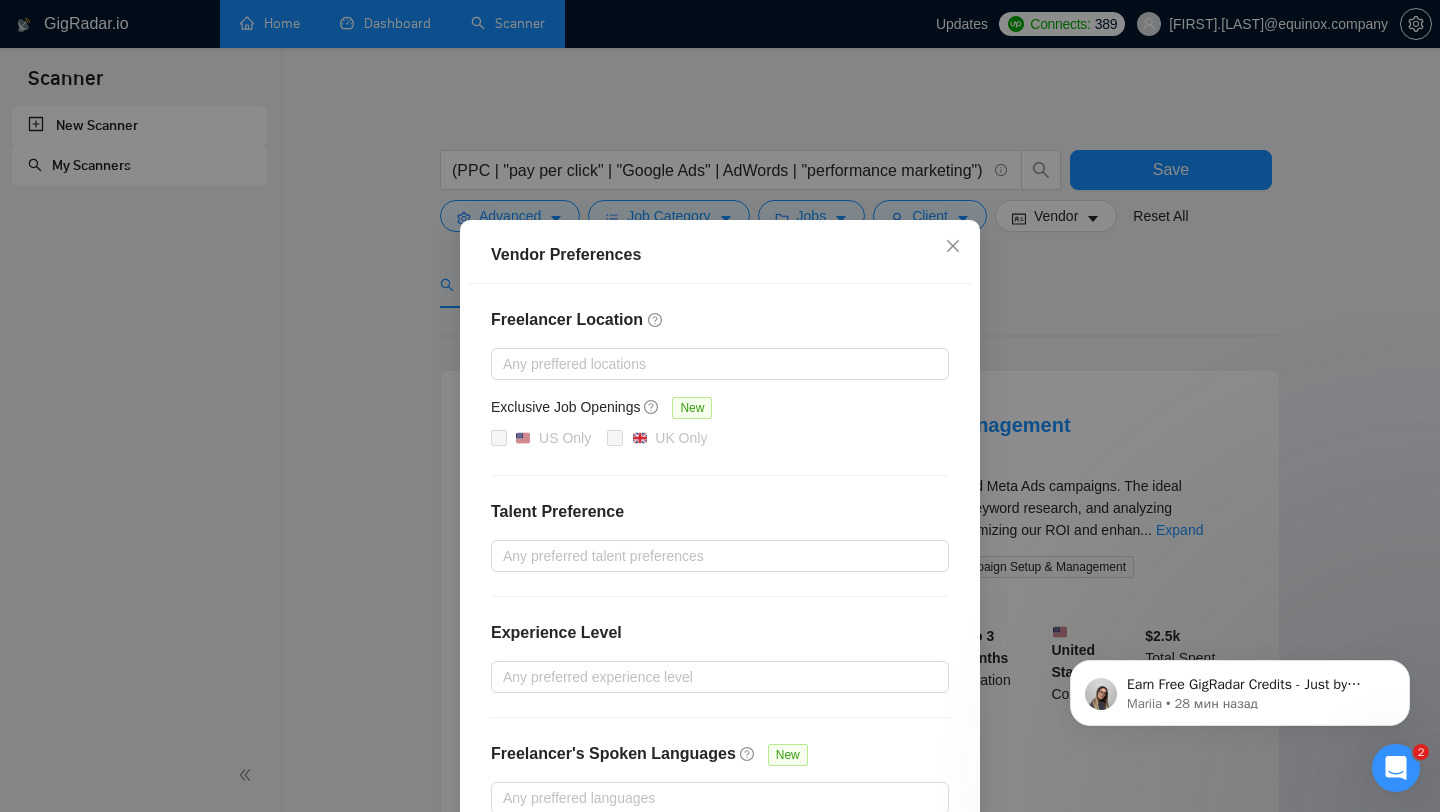 scroll, scrollTop: 56, scrollLeft: 0, axis: vertical 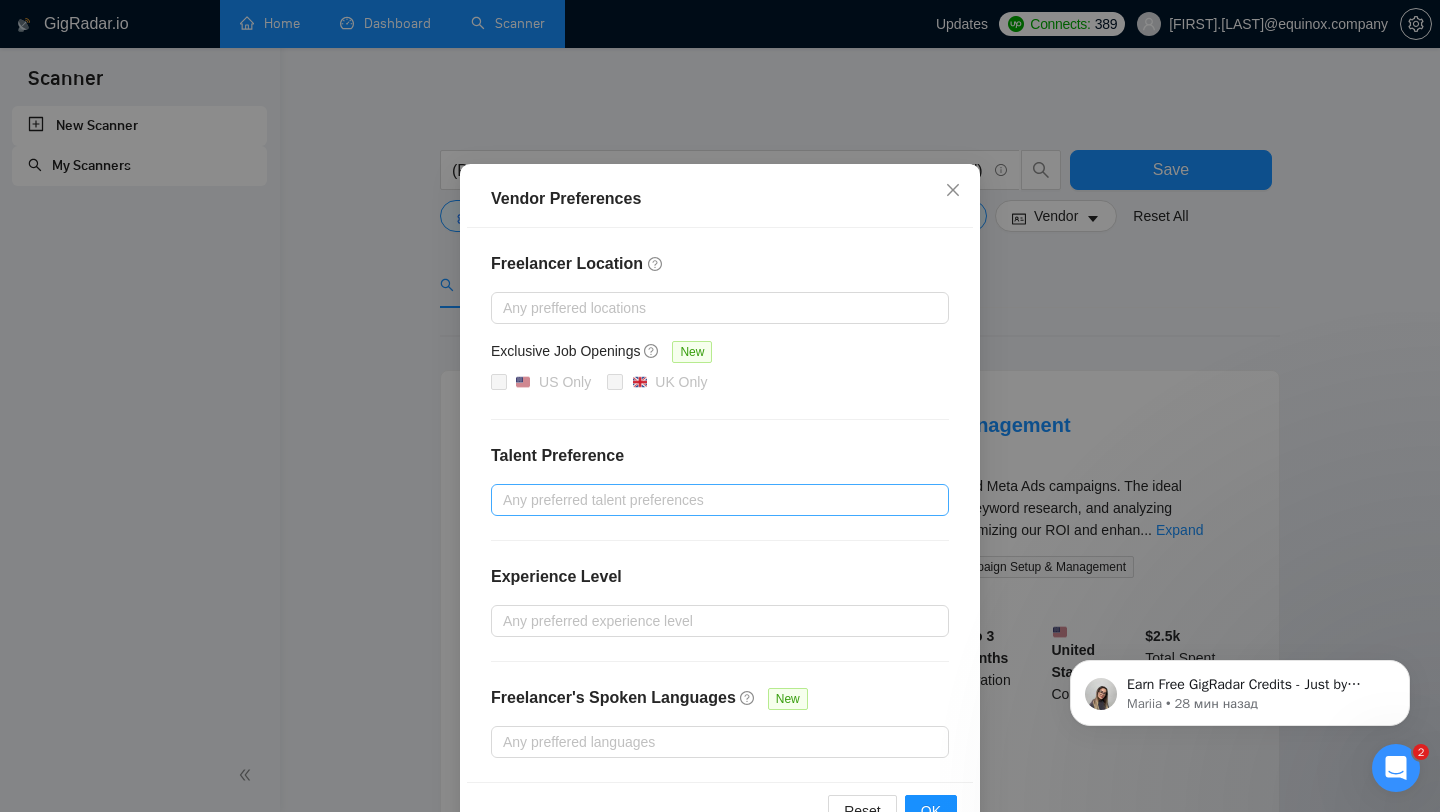 click at bounding box center [710, 500] 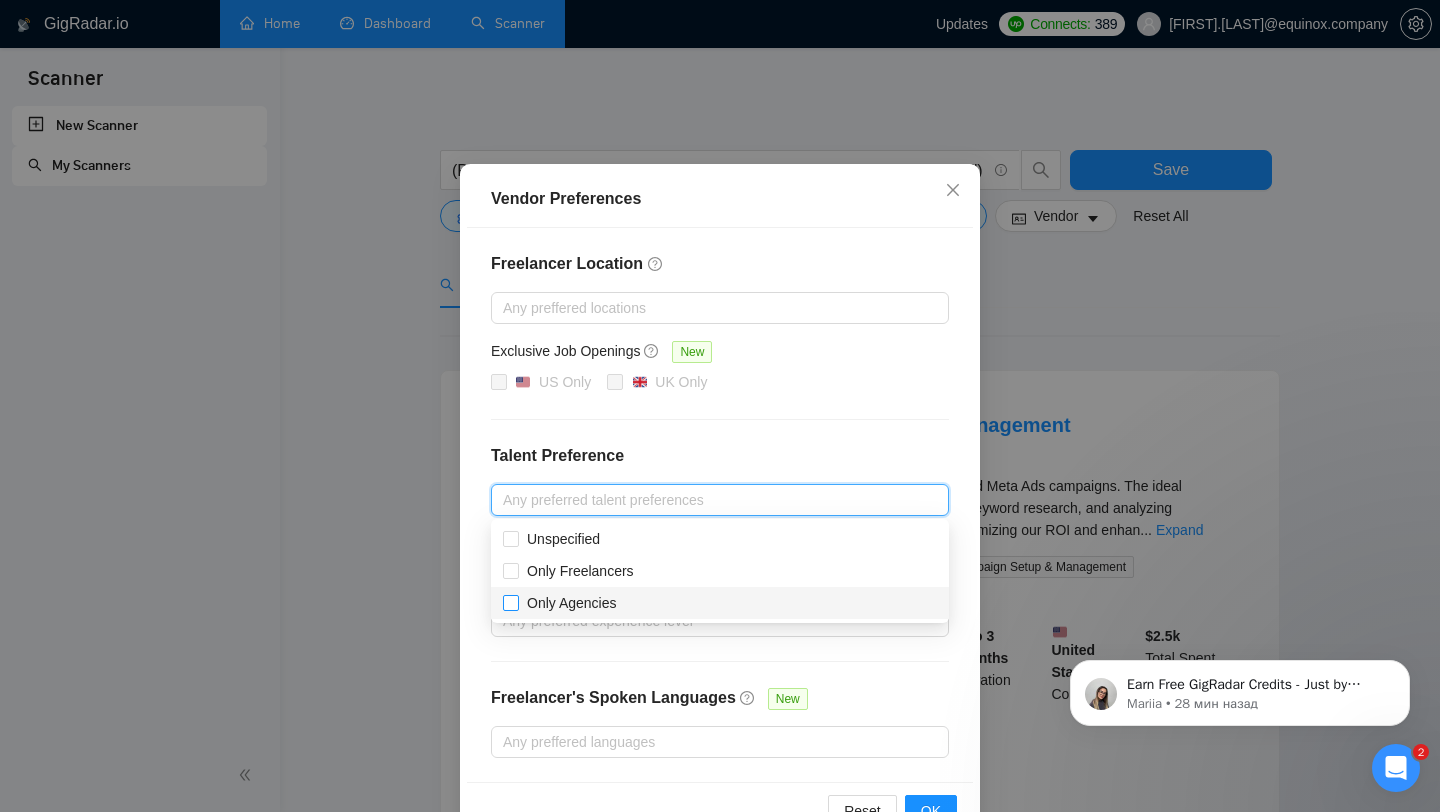 click on "Only Agencies" at bounding box center [572, 603] 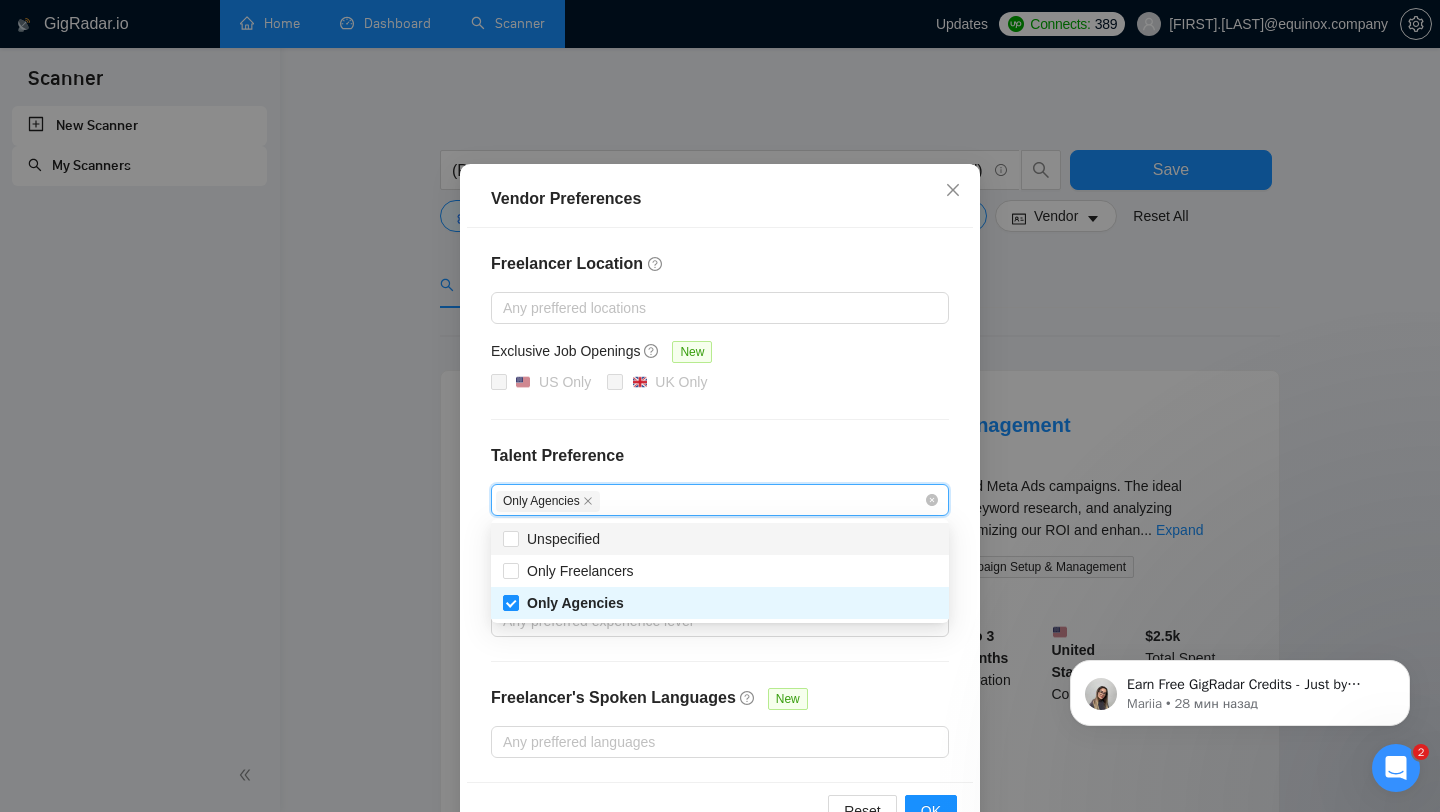 click on "Unspecified" at bounding box center (720, 539) 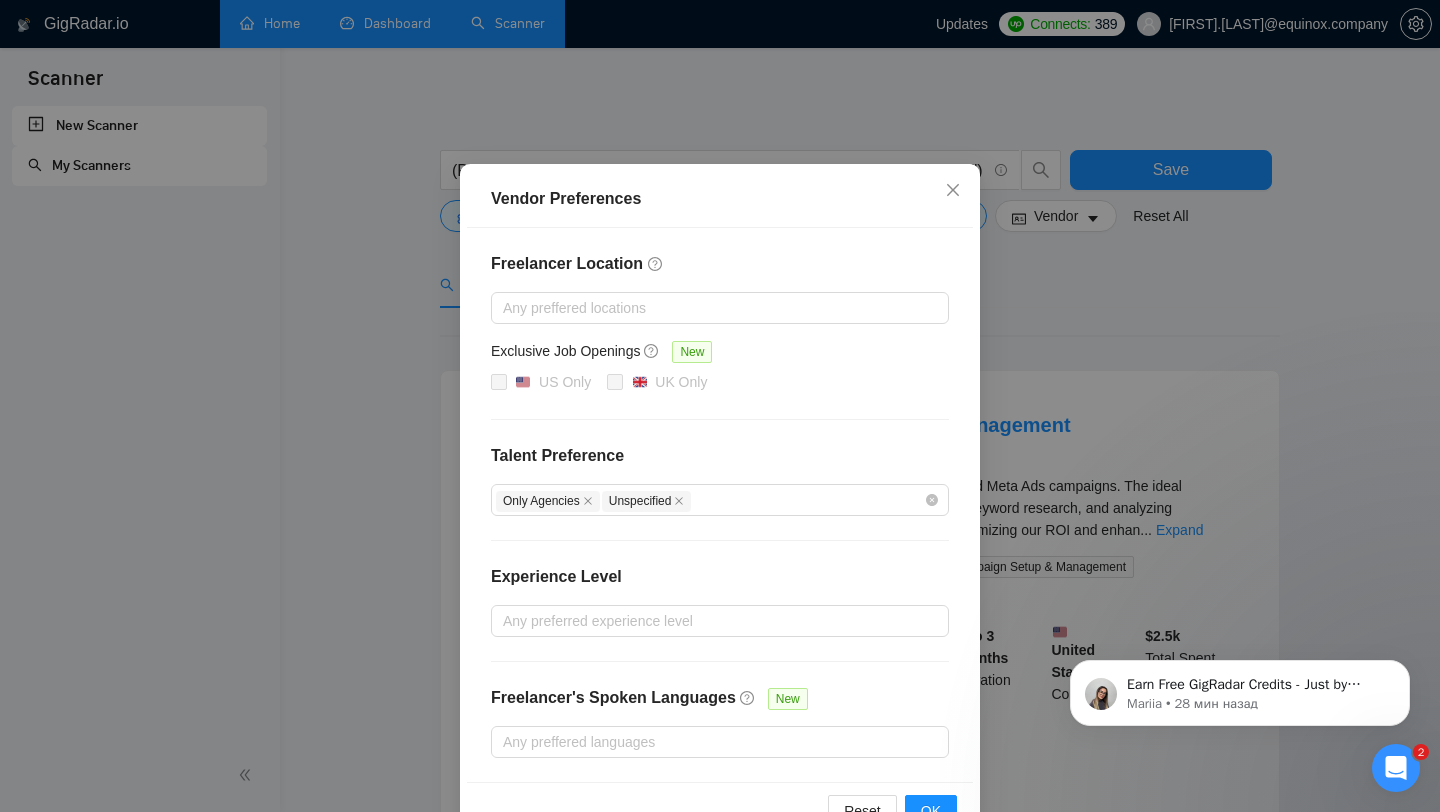 click on "Freelancer Location     Any preffered locations Exclusive Job Openings New US Only UK Only Talent Preference Only Agencies Unspecified   Experience Level   Any preferred experience level Freelancer's Spoken Languages New   Any preffered languages" at bounding box center (720, 505) 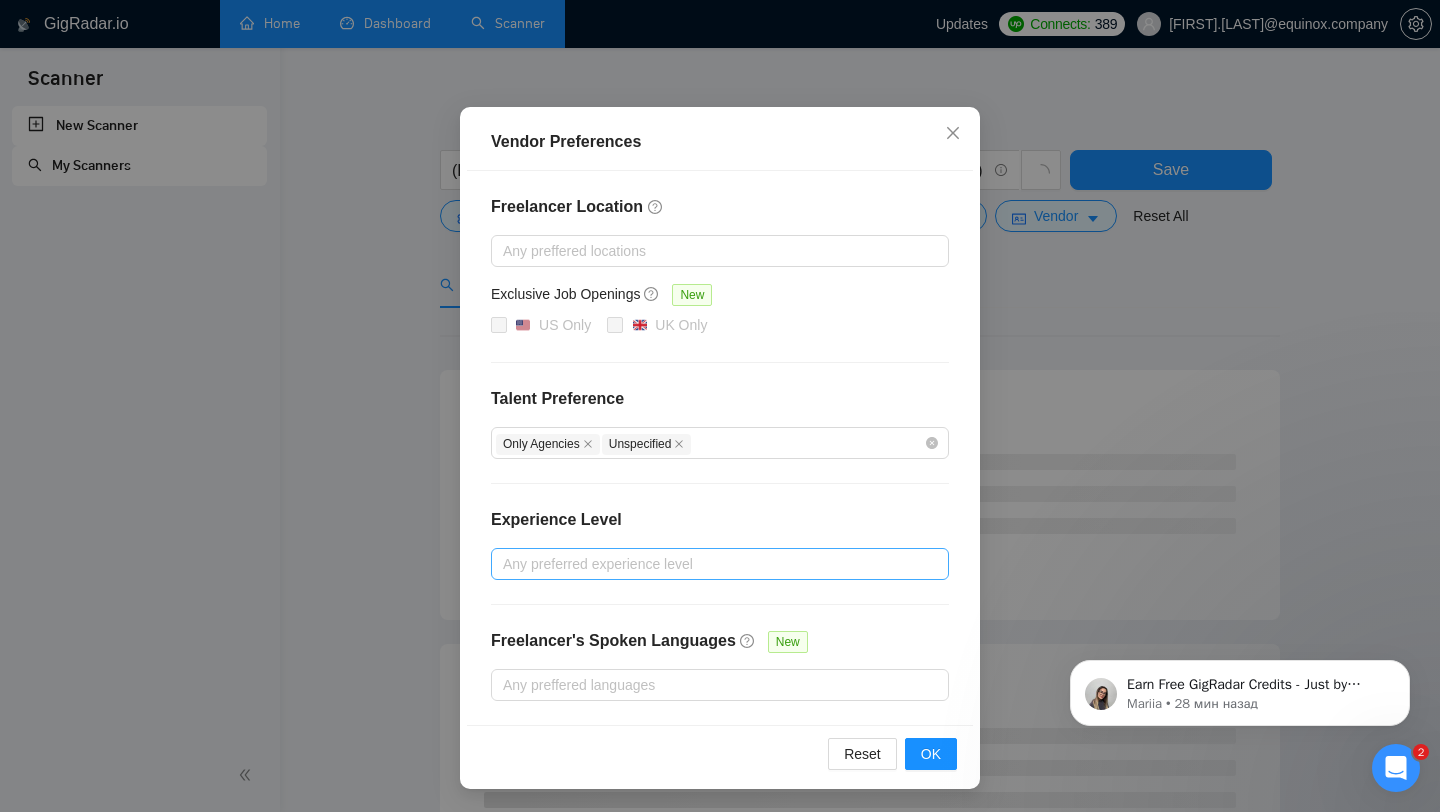 click at bounding box center [710, 564] 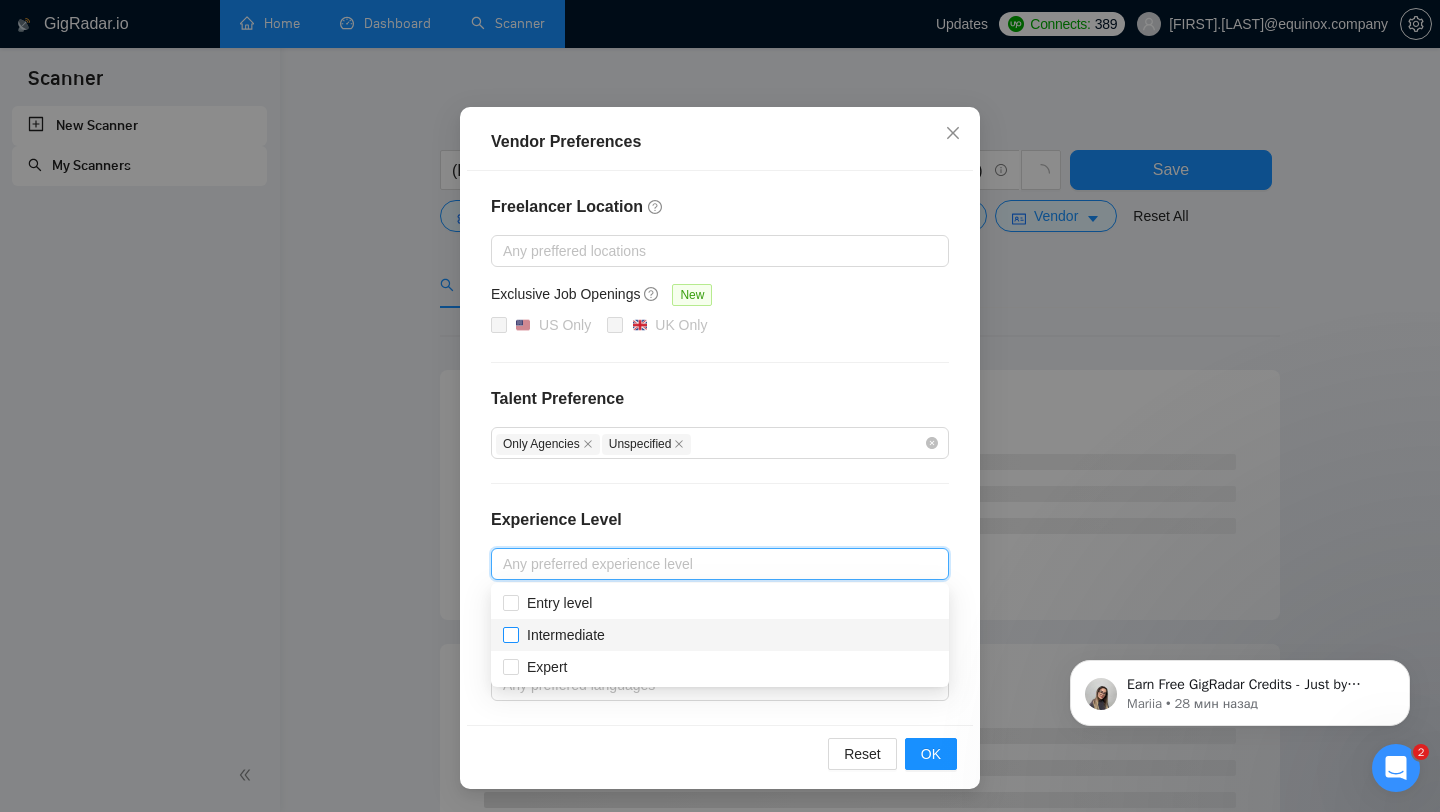 click on "Intermediate" at bounding box center (566, 635) 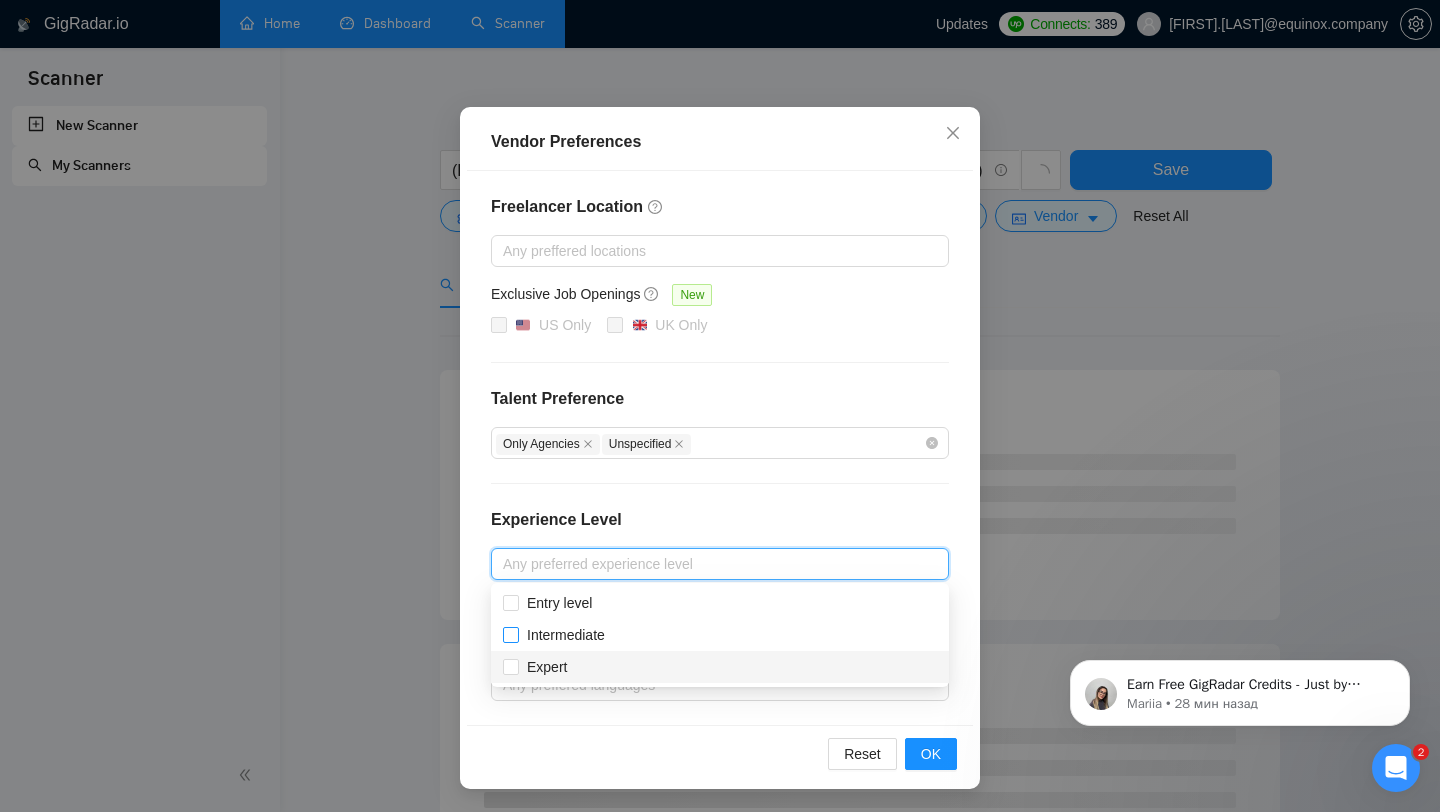 click on "Expert" at bounding box center (720, 667) 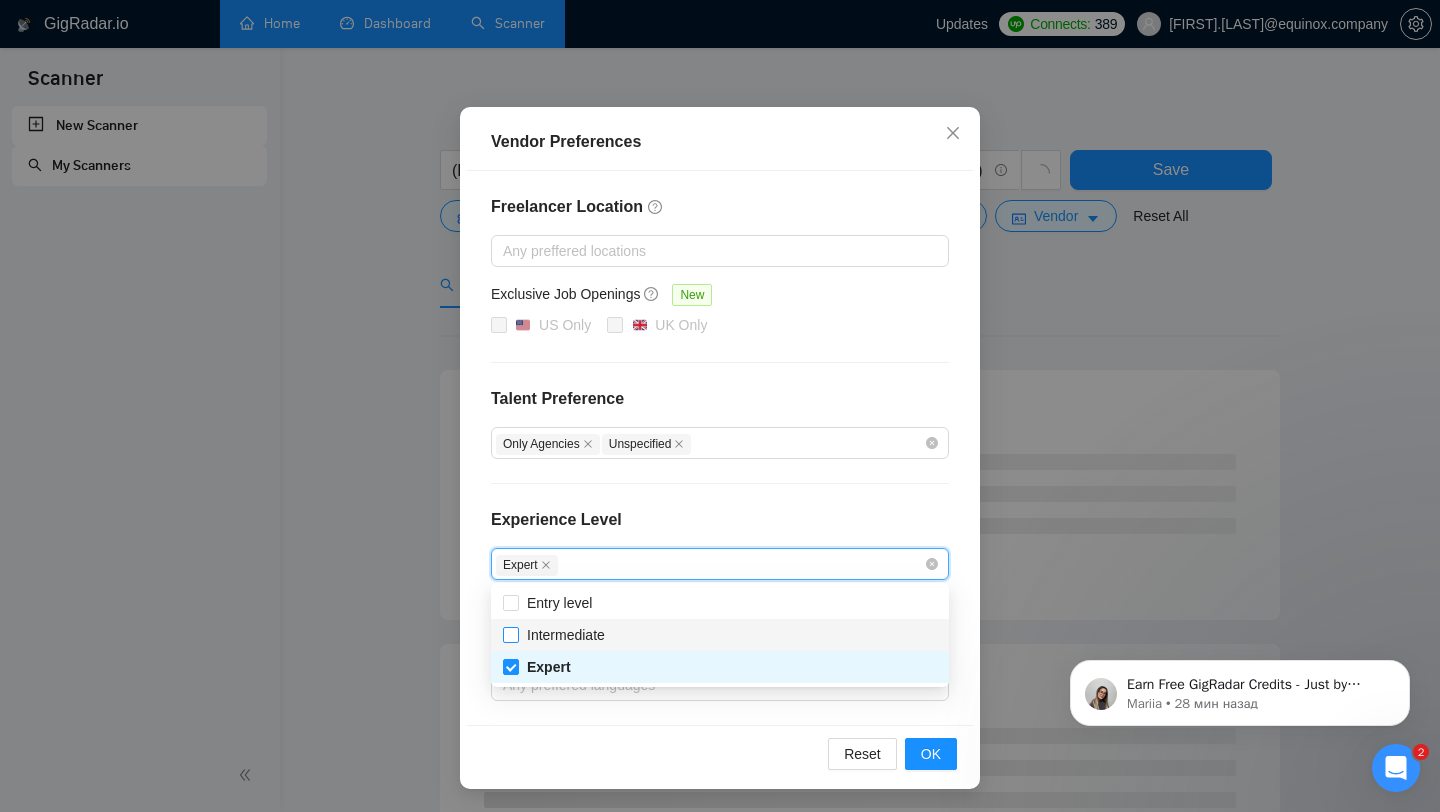 click on "Intermediate" at bounding box center (566, 635) 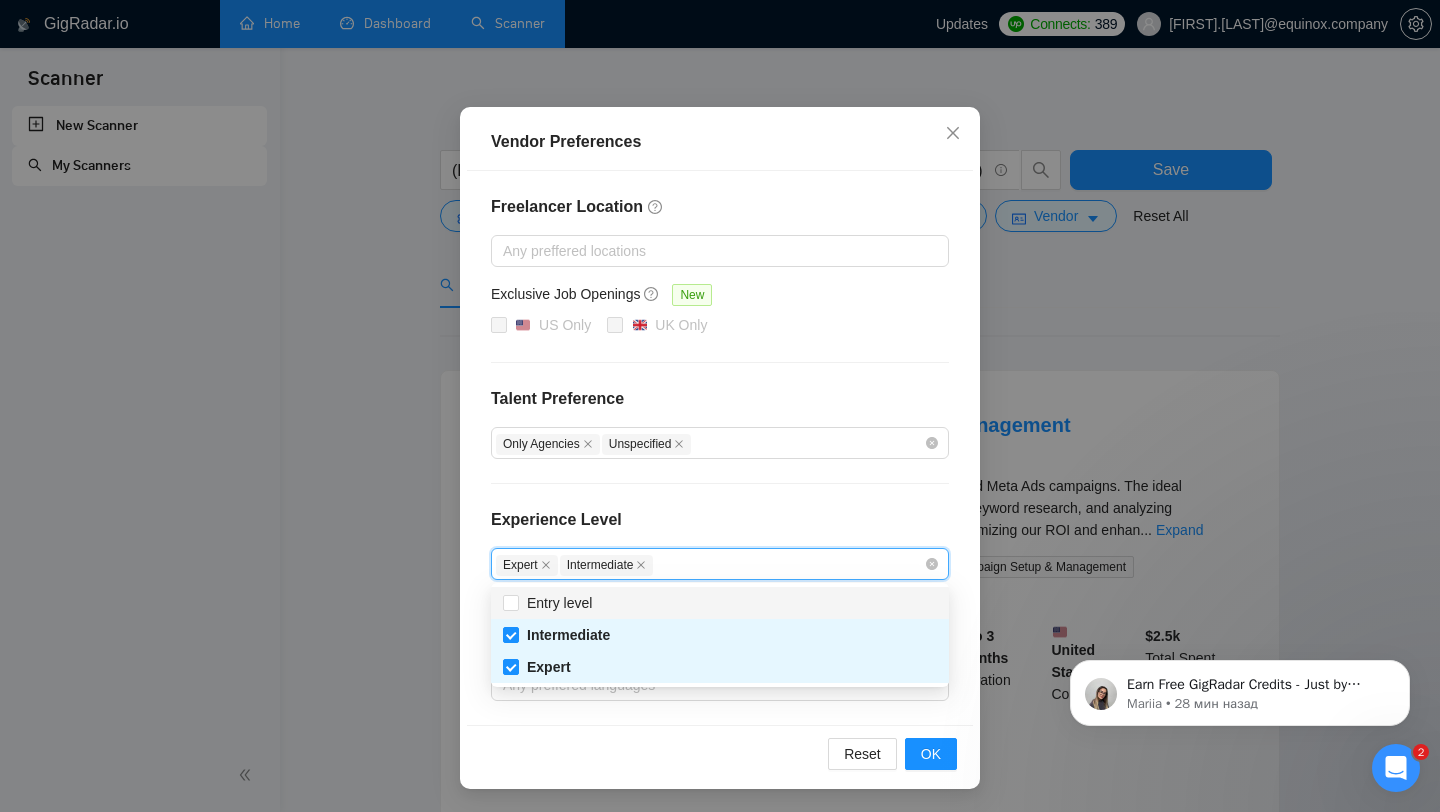 click on "Experience Level" at bounding box center [720, 528] 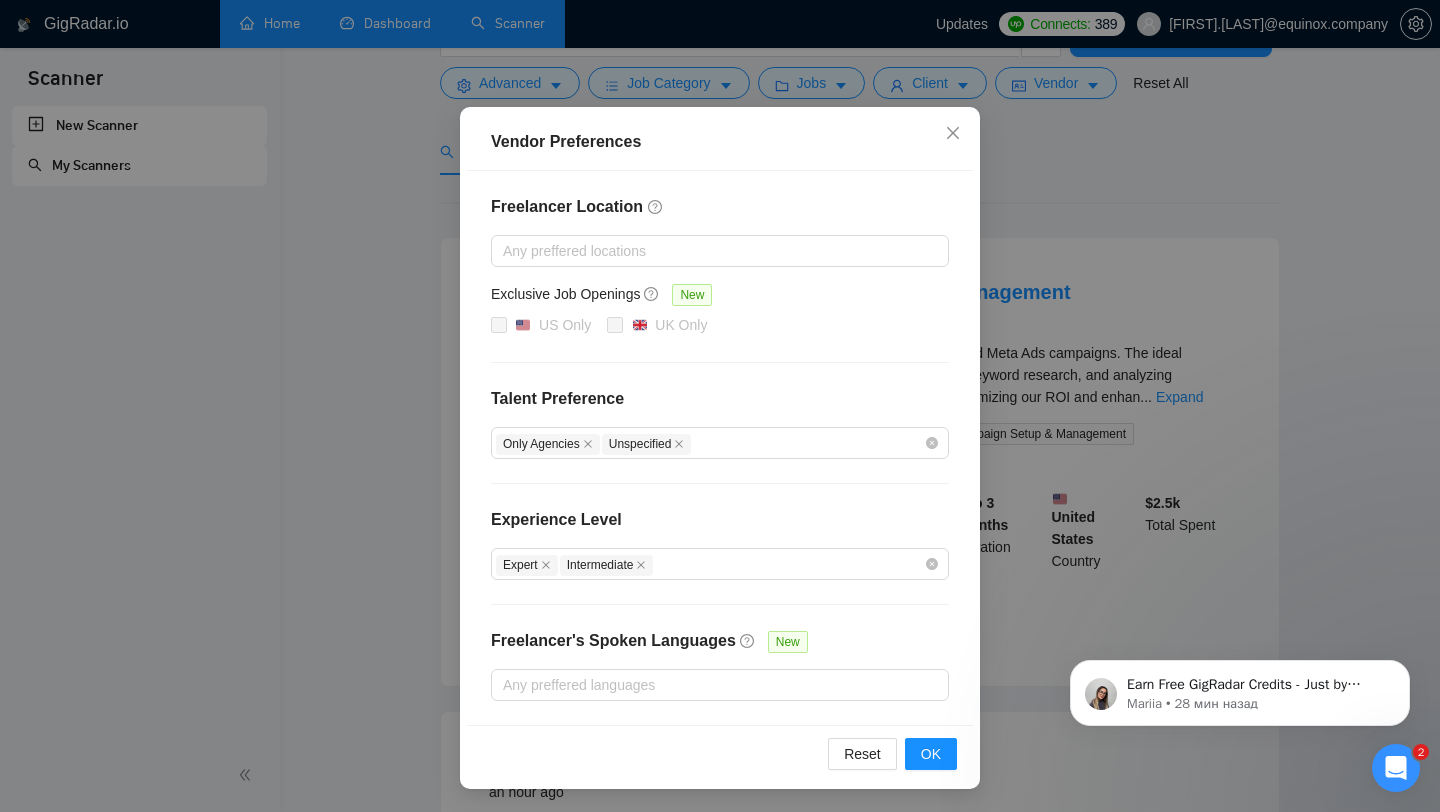 scroll, scrollTop: 160, scrollLeft: 0, axis: vertical 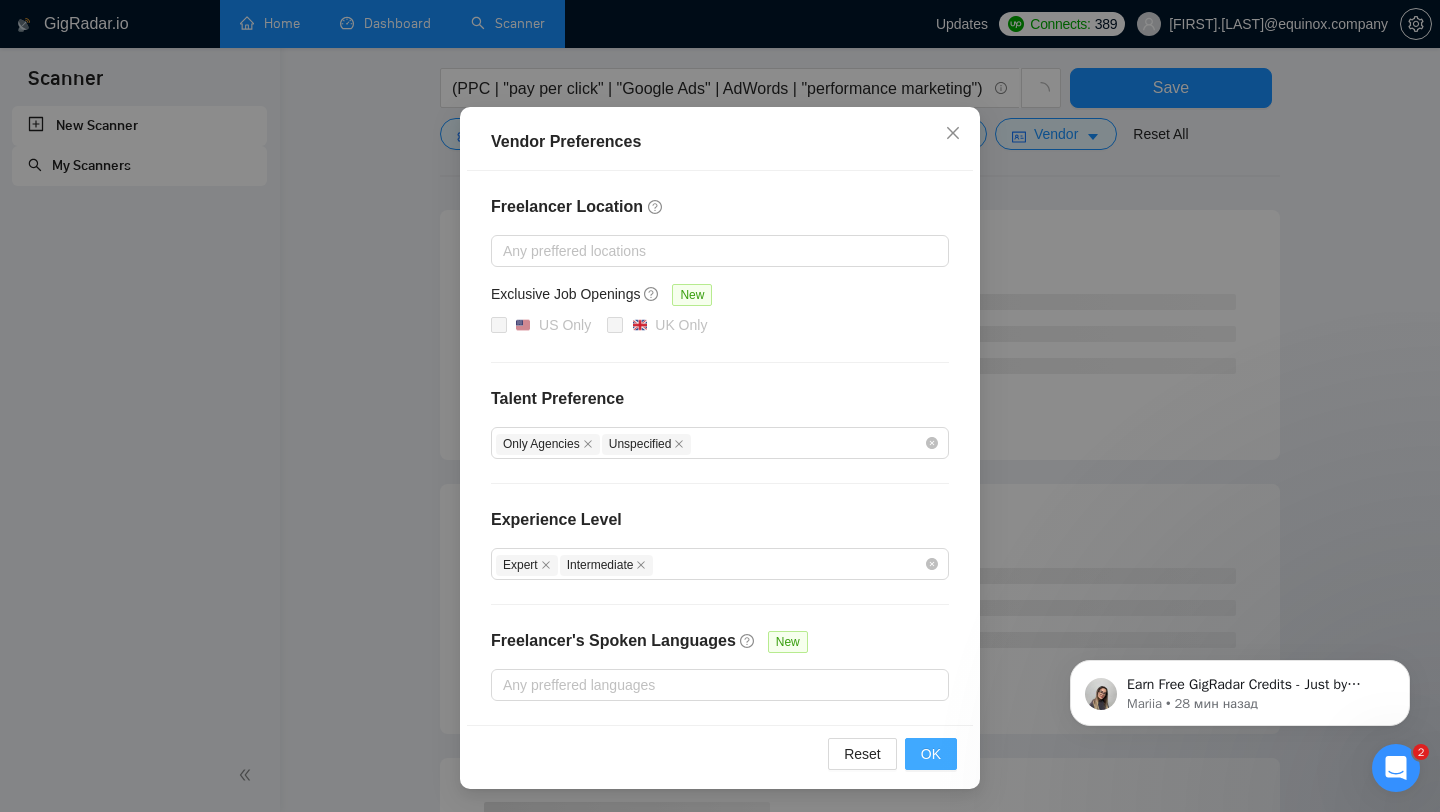 click on "OK" at bounding box center (931, 754) 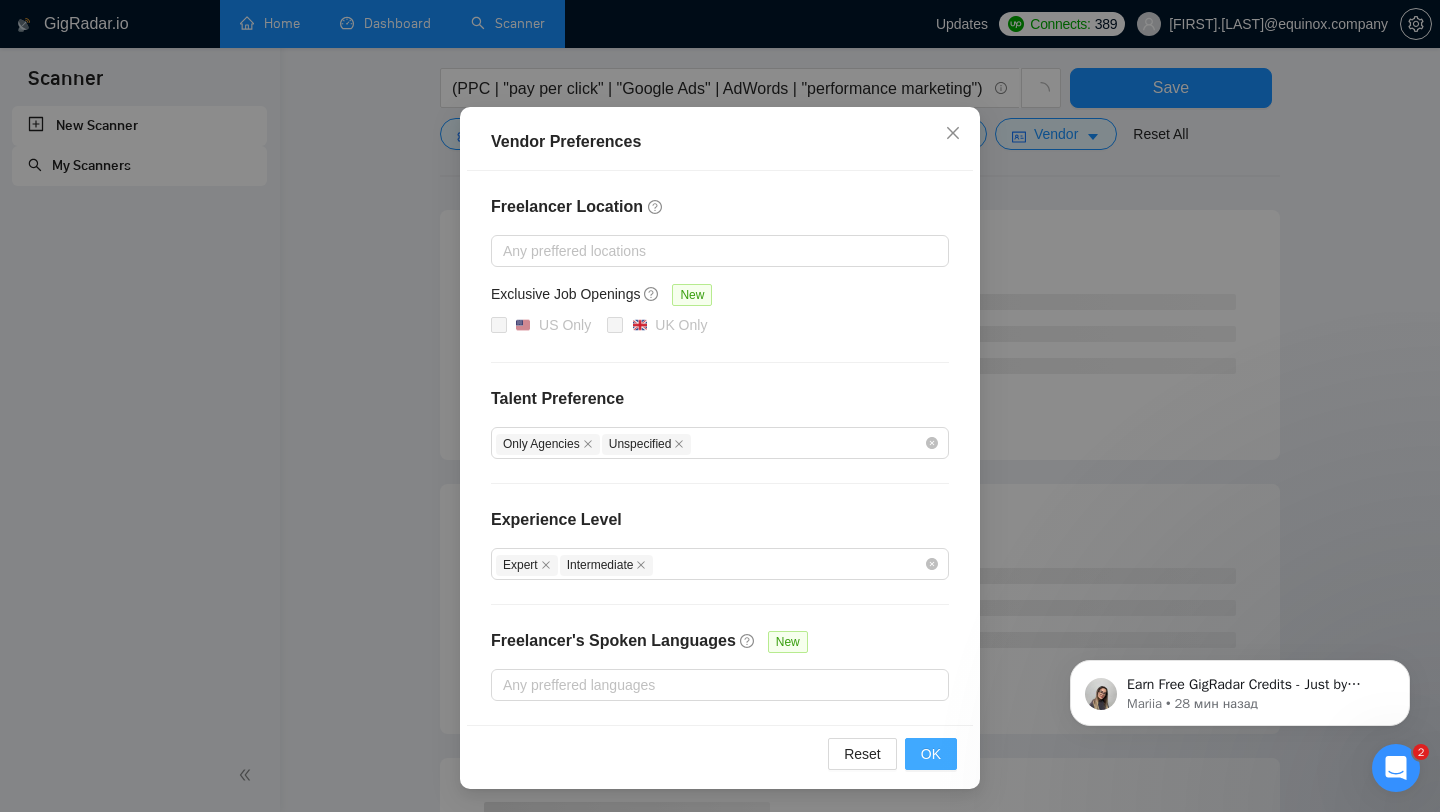scroll, scrollTop: 13, scrollLeft: 0, axis: vertical 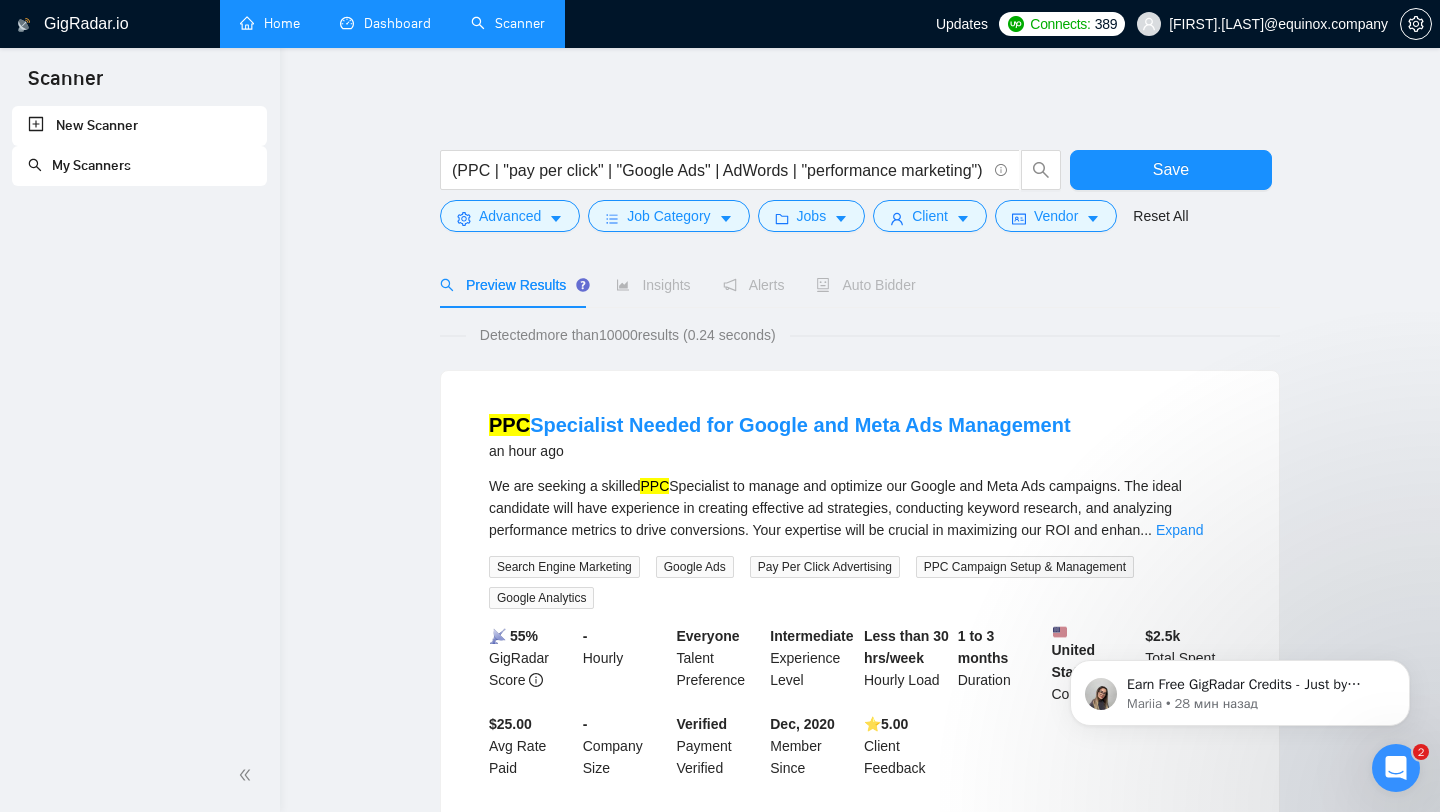 click on "Insights" at bounding box center [653, 285] 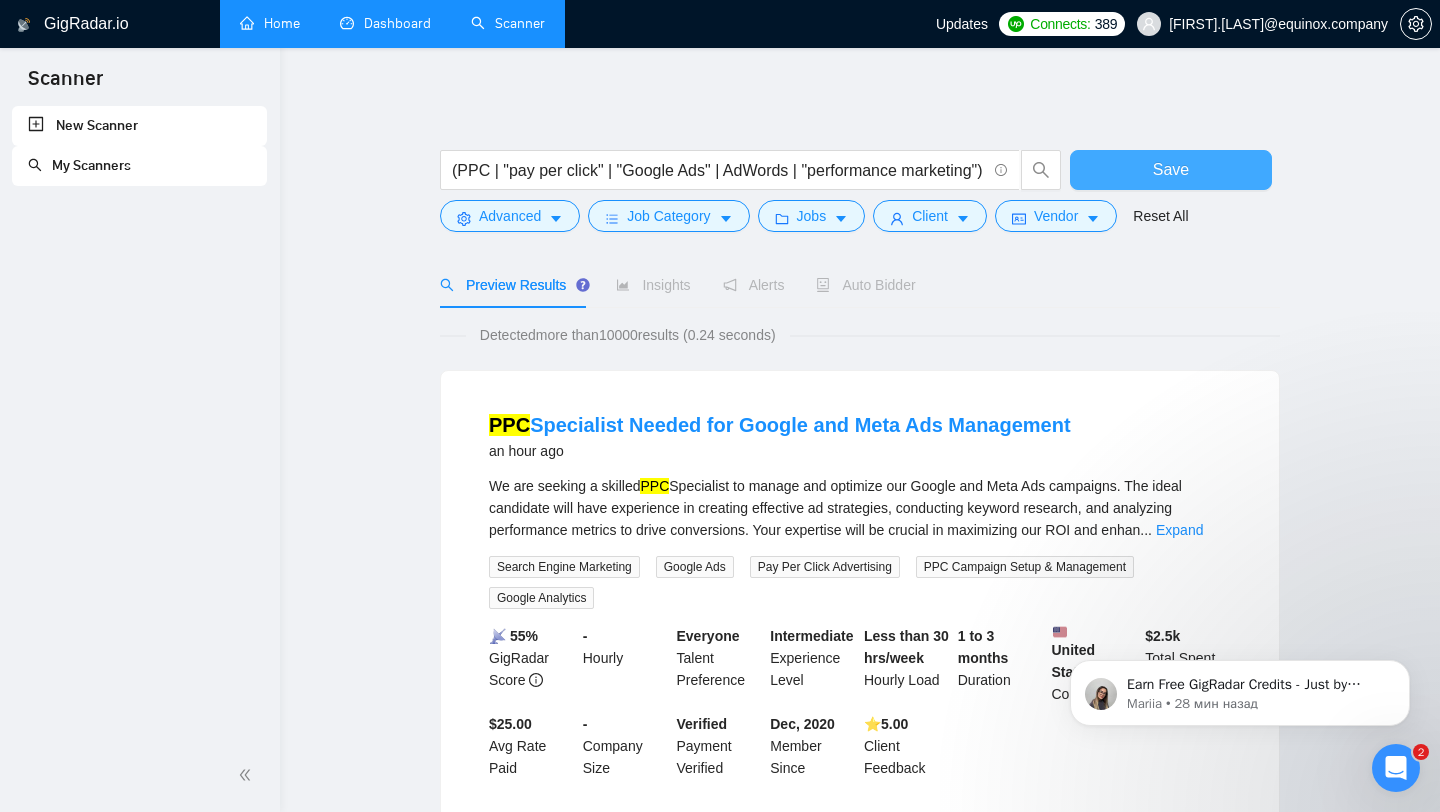 click on "Save" at bounding box center [1171, 170] 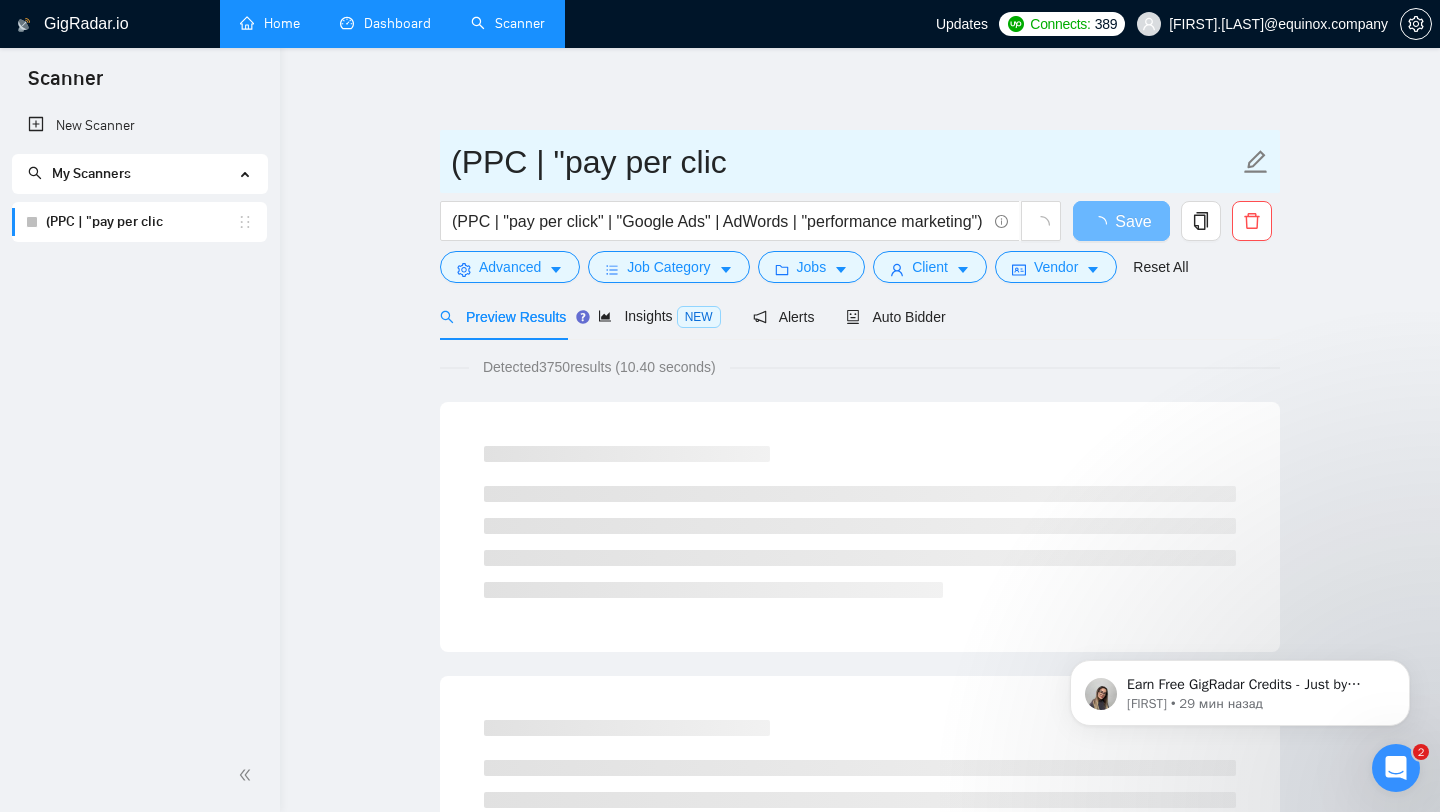 drag, startPoint x: 531, startPoint y: 167, endPoint x: 806, endPoint y: 153, distance: 275.35614 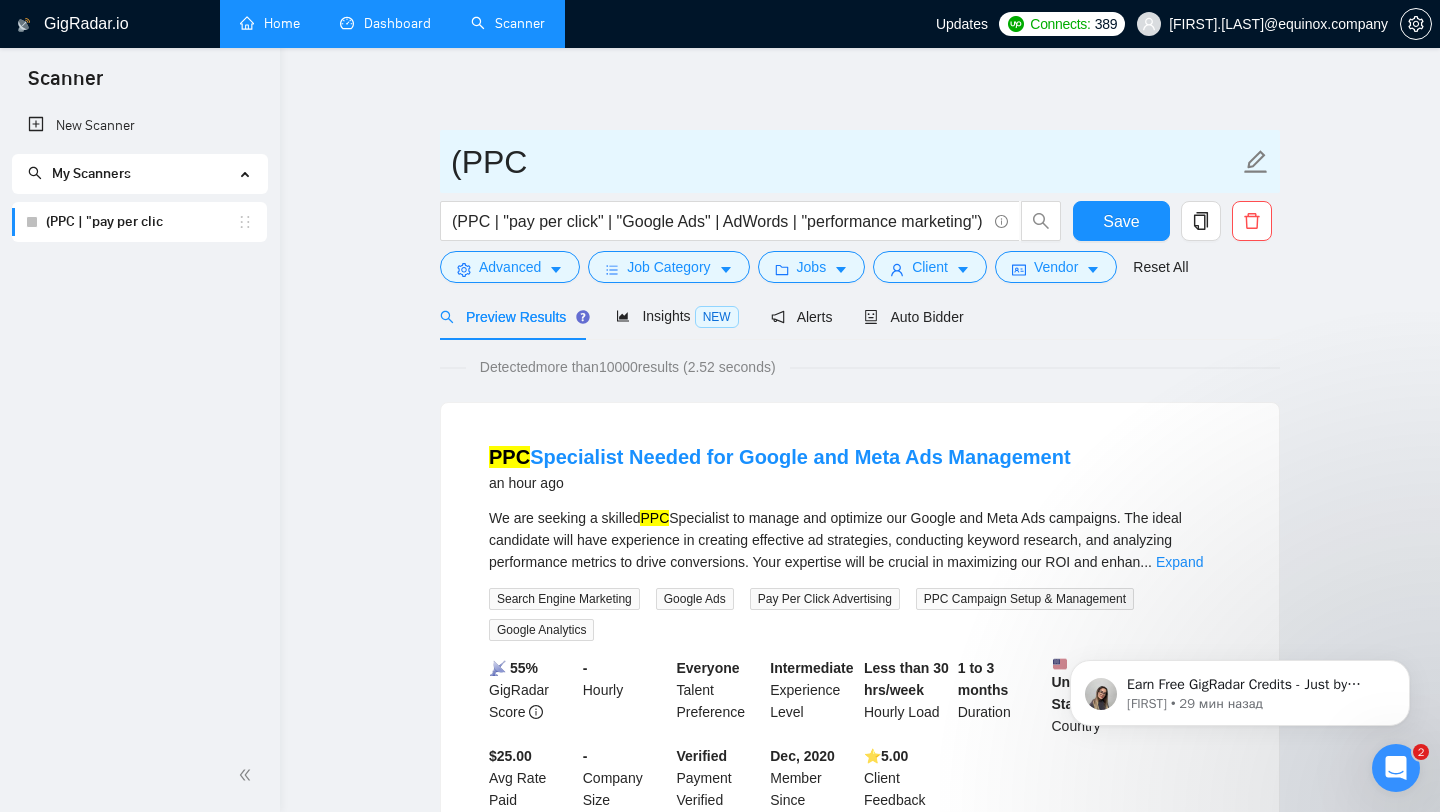 click on "(PPC" at bounding box center (845, 162) 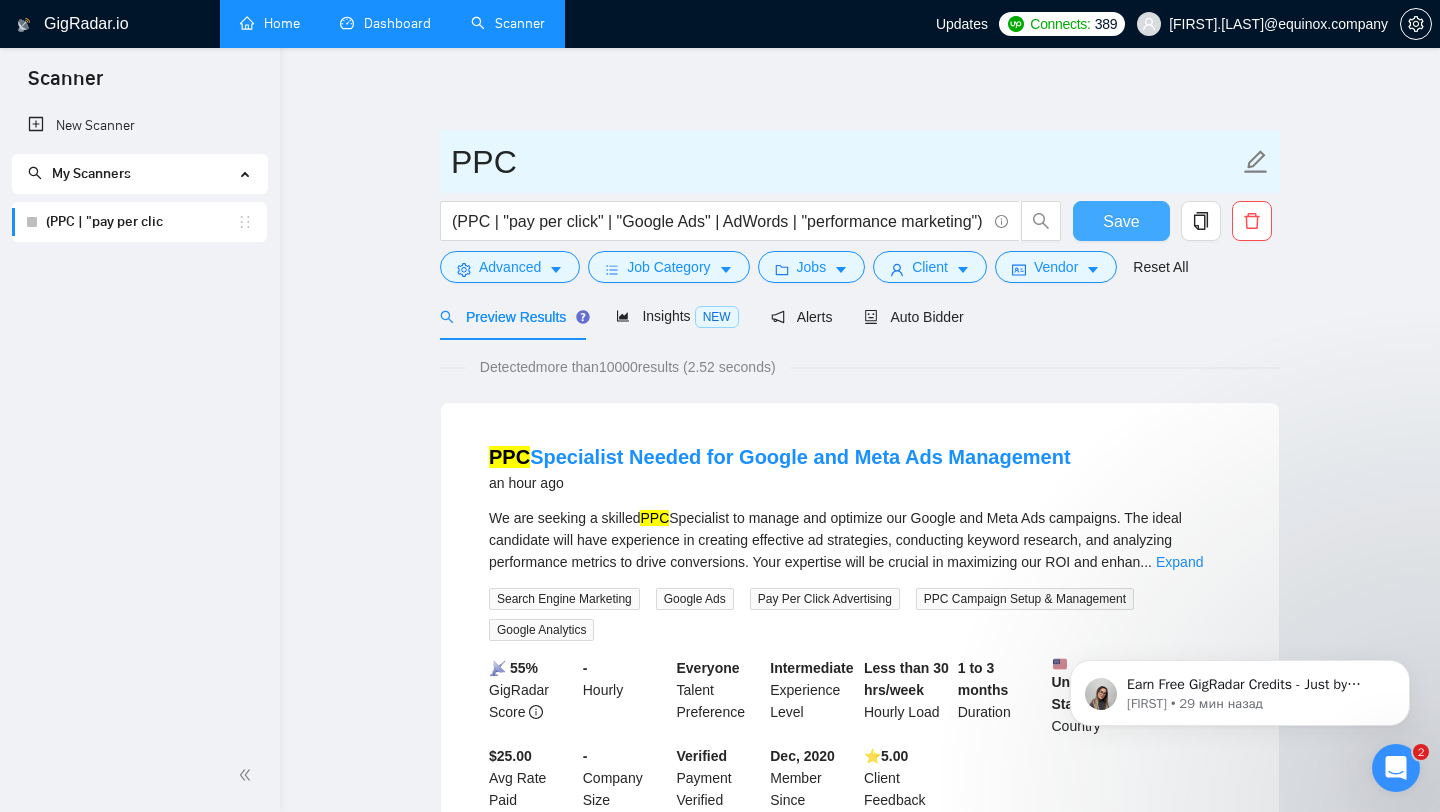type on "PPC" 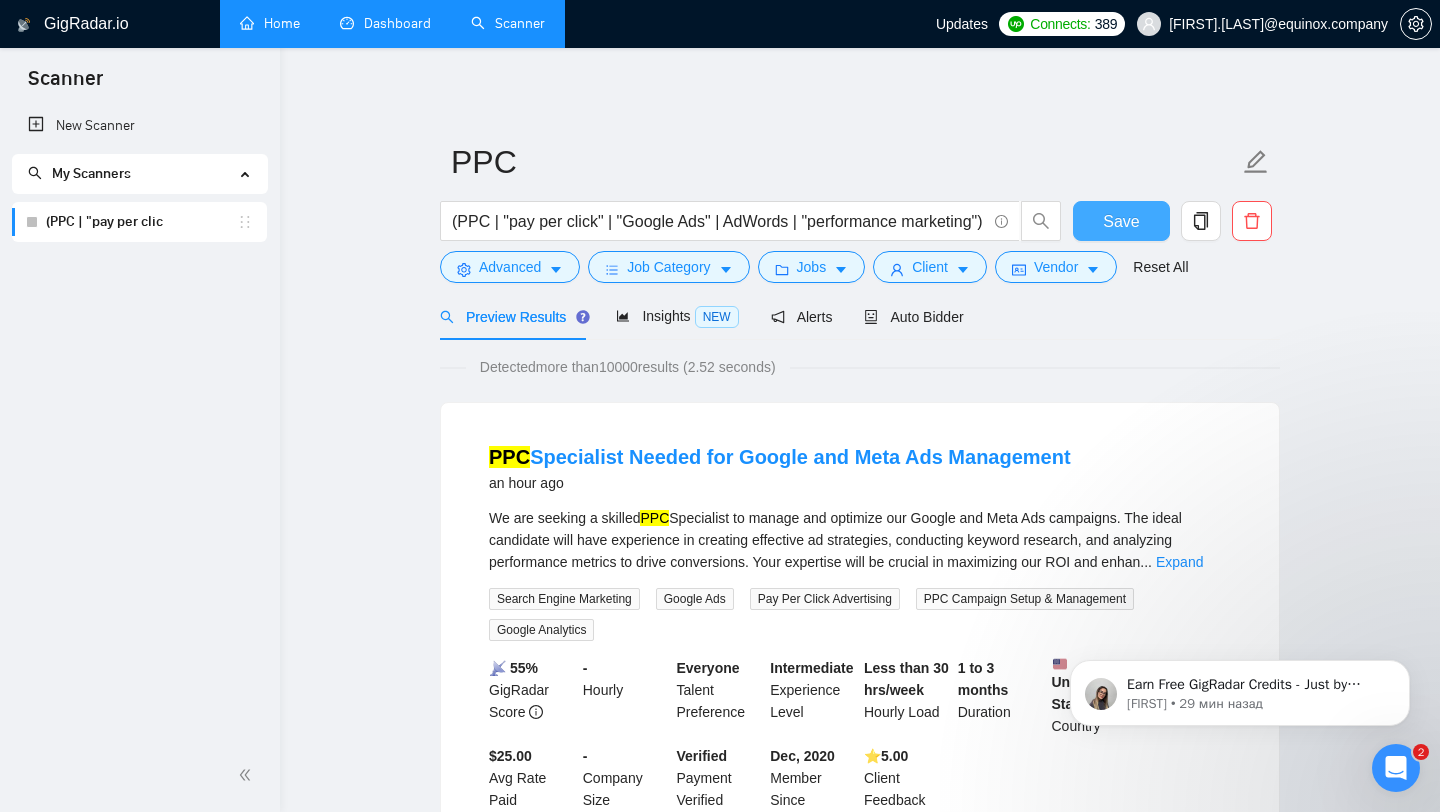 click on "Save" at bounding box center [1121, 221] 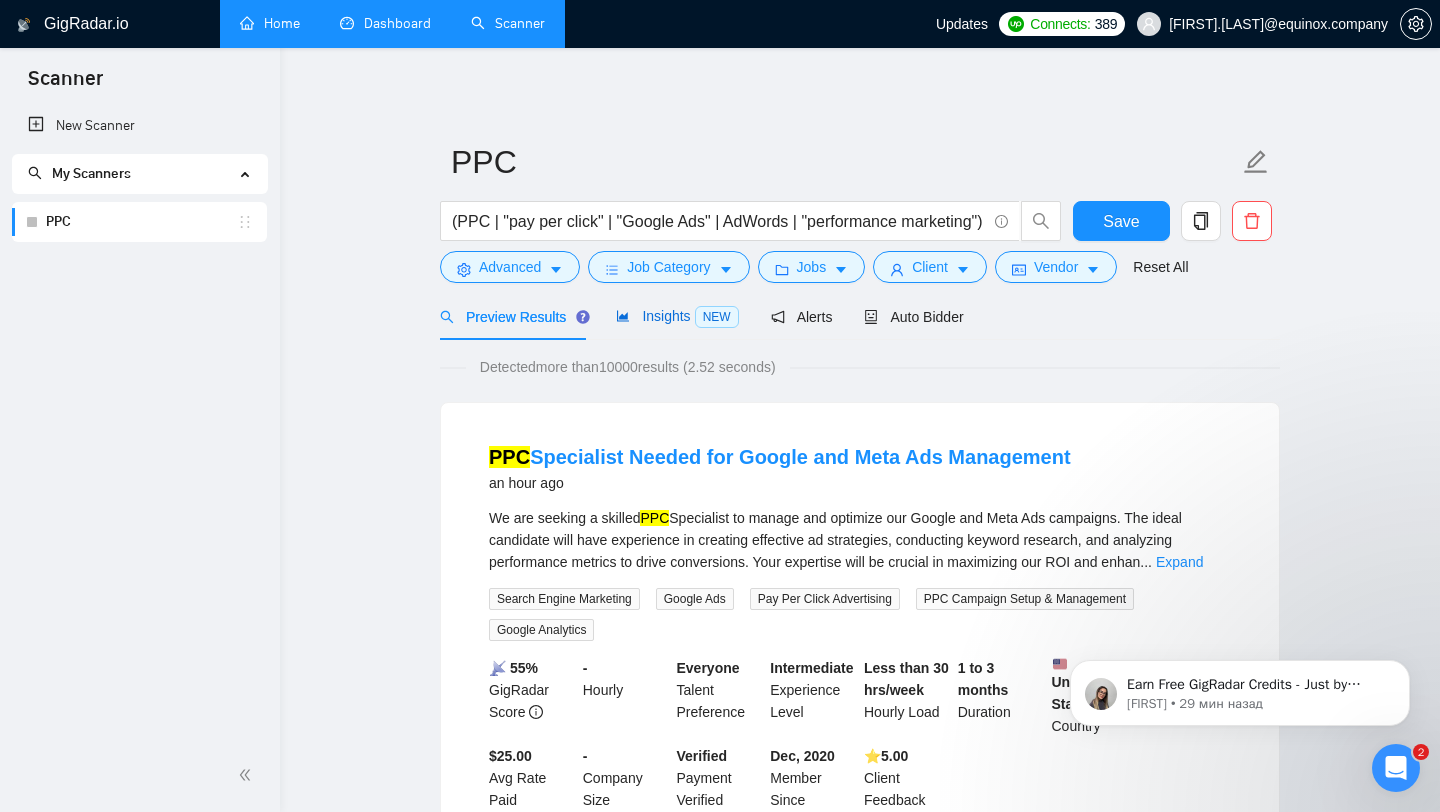 click on "Insights NEW" at bounding box center [677, 316] 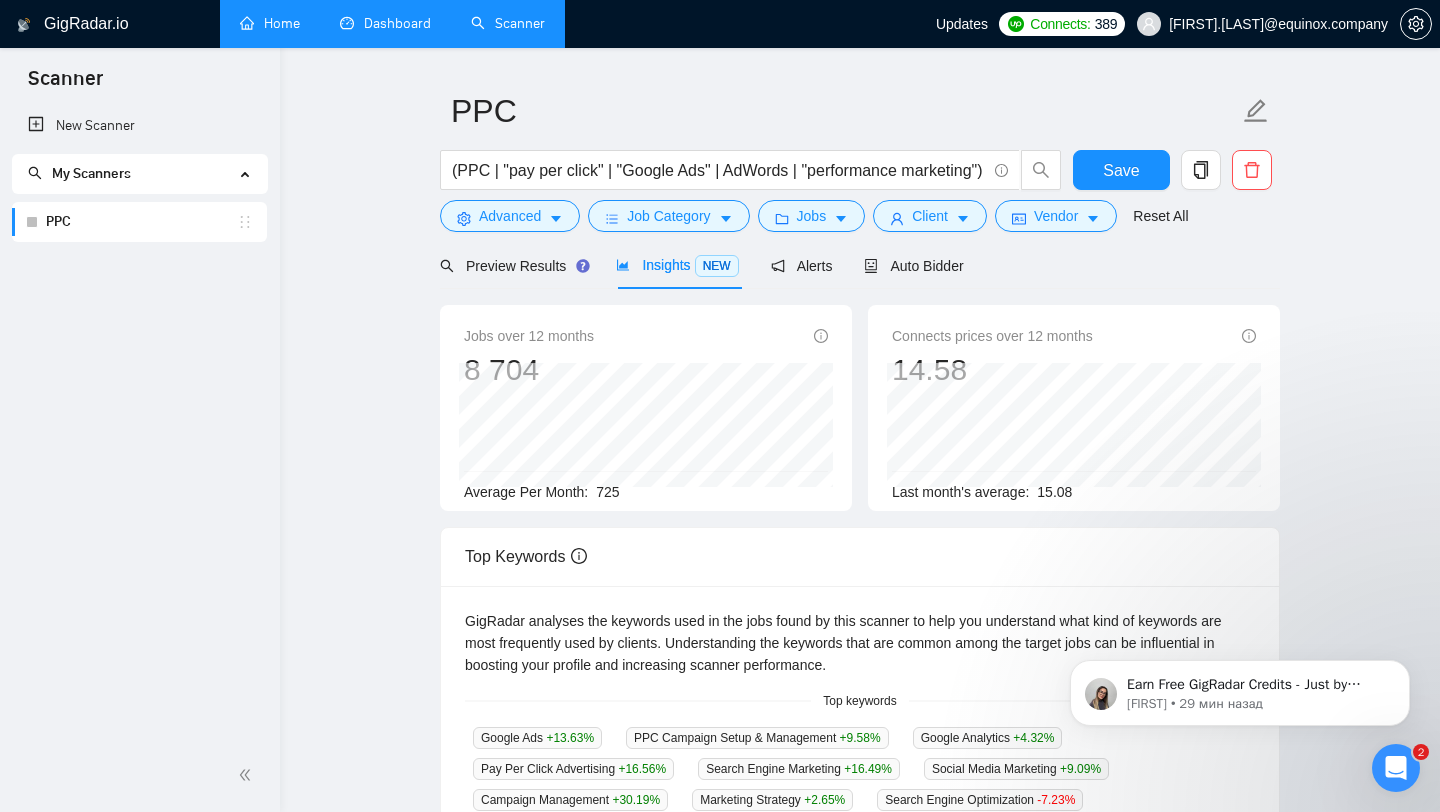 scroll, scrollTop: 54, scrollLeft: 0, axis: vertical 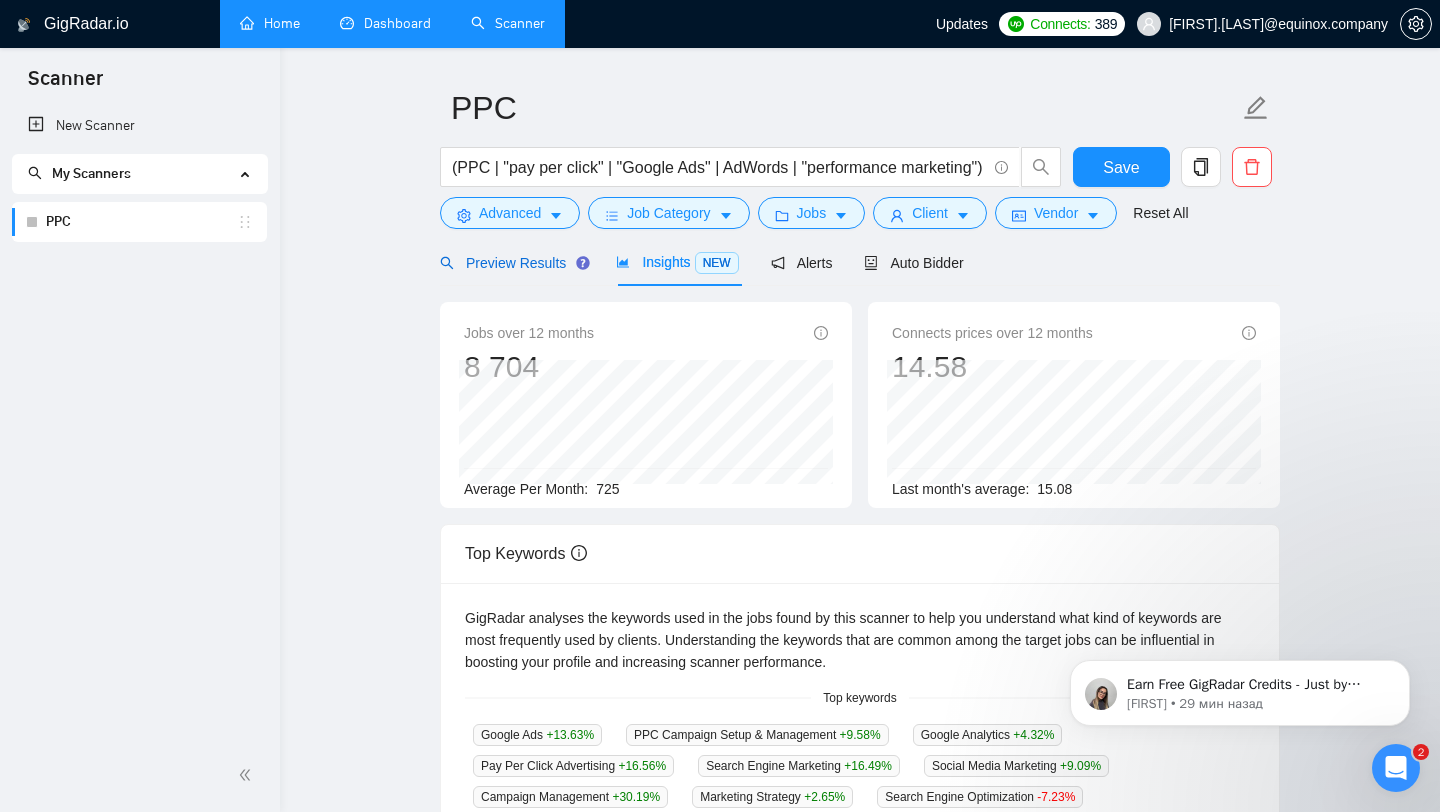 click on "Preview Results" at bounding box center (512, 263) 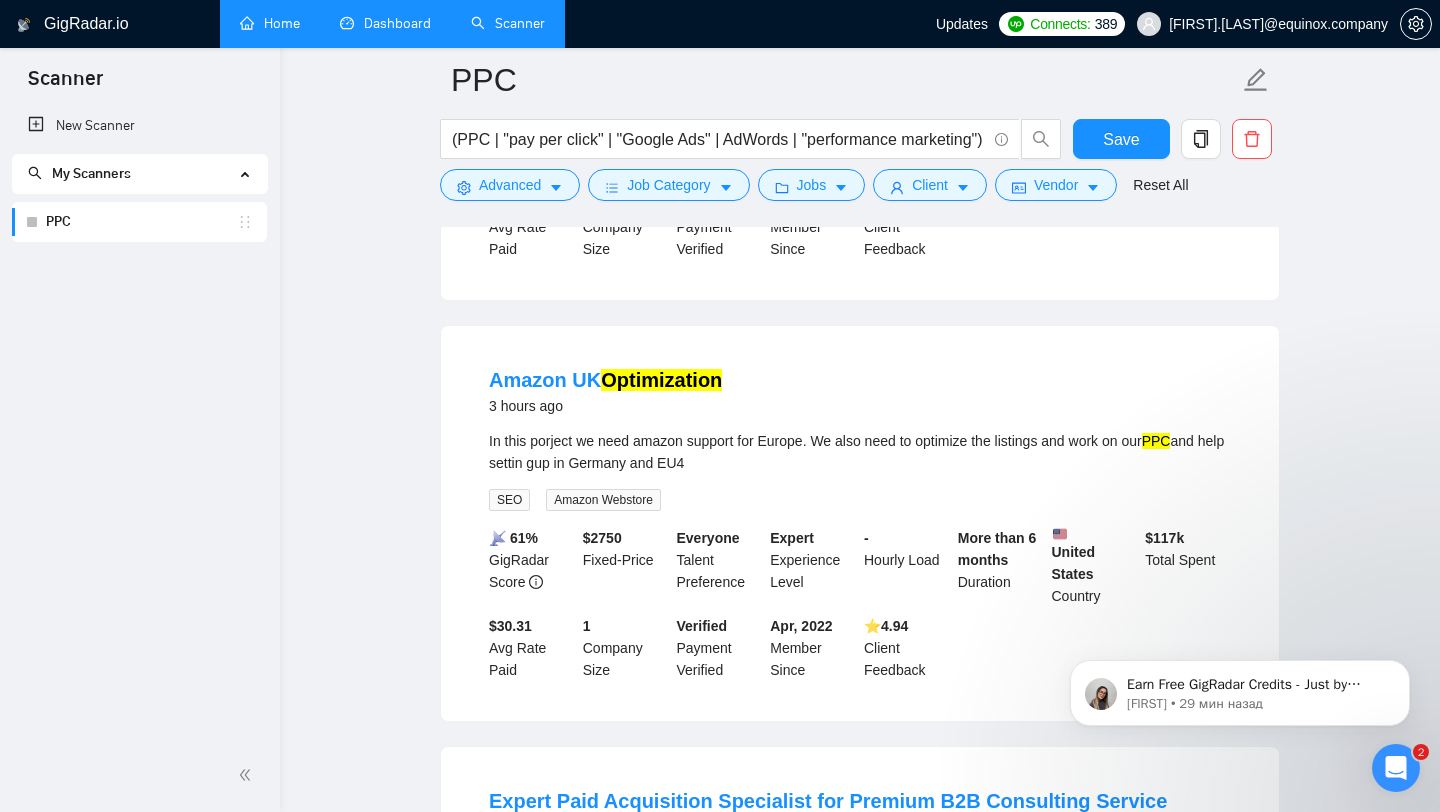 scroll, scrollTop: 1485, scrollLeft: 0, axis: vertical 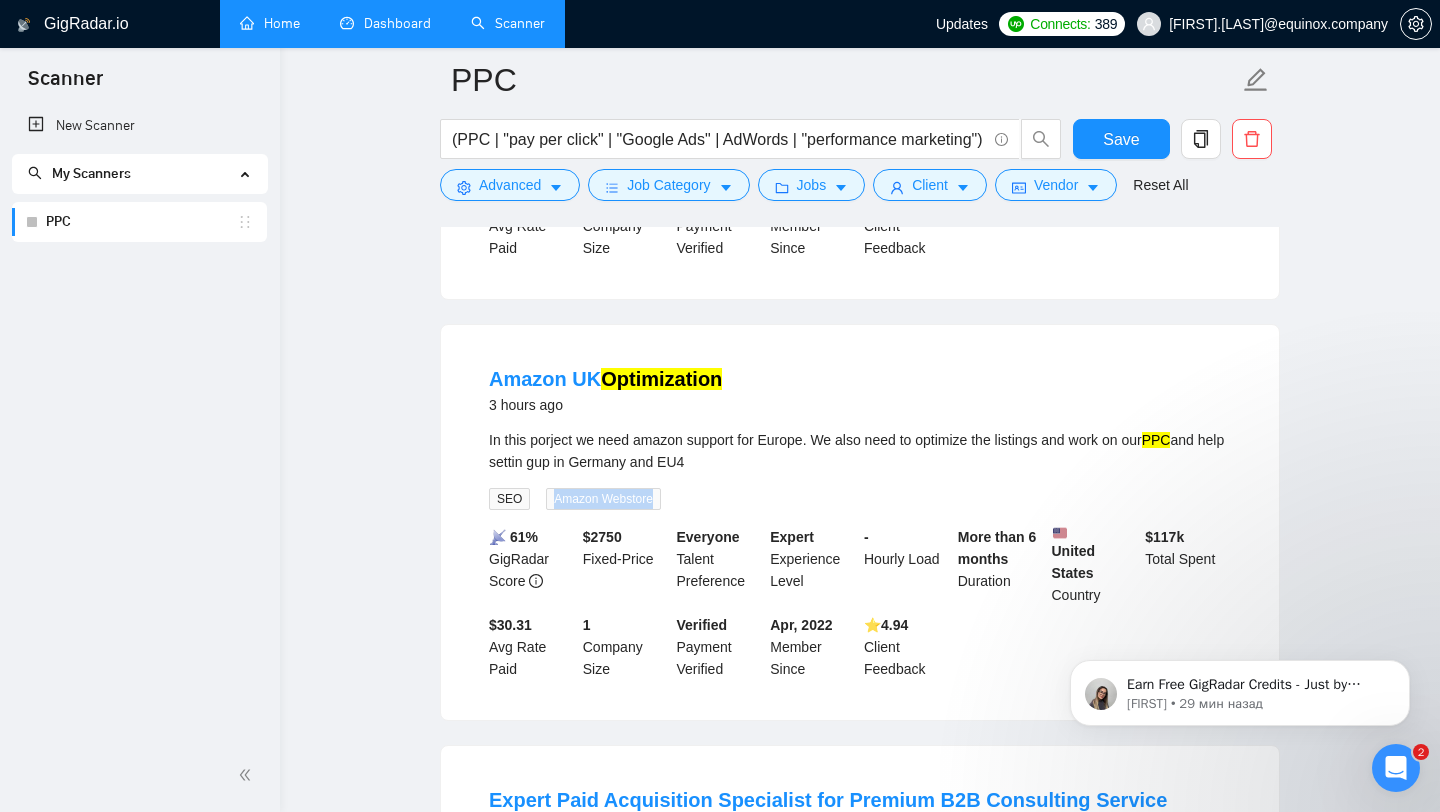 drag, startPoint x: 698, startPoint y: 503, endPoint x: 546, endPoint y: 498, distance: 152.08221 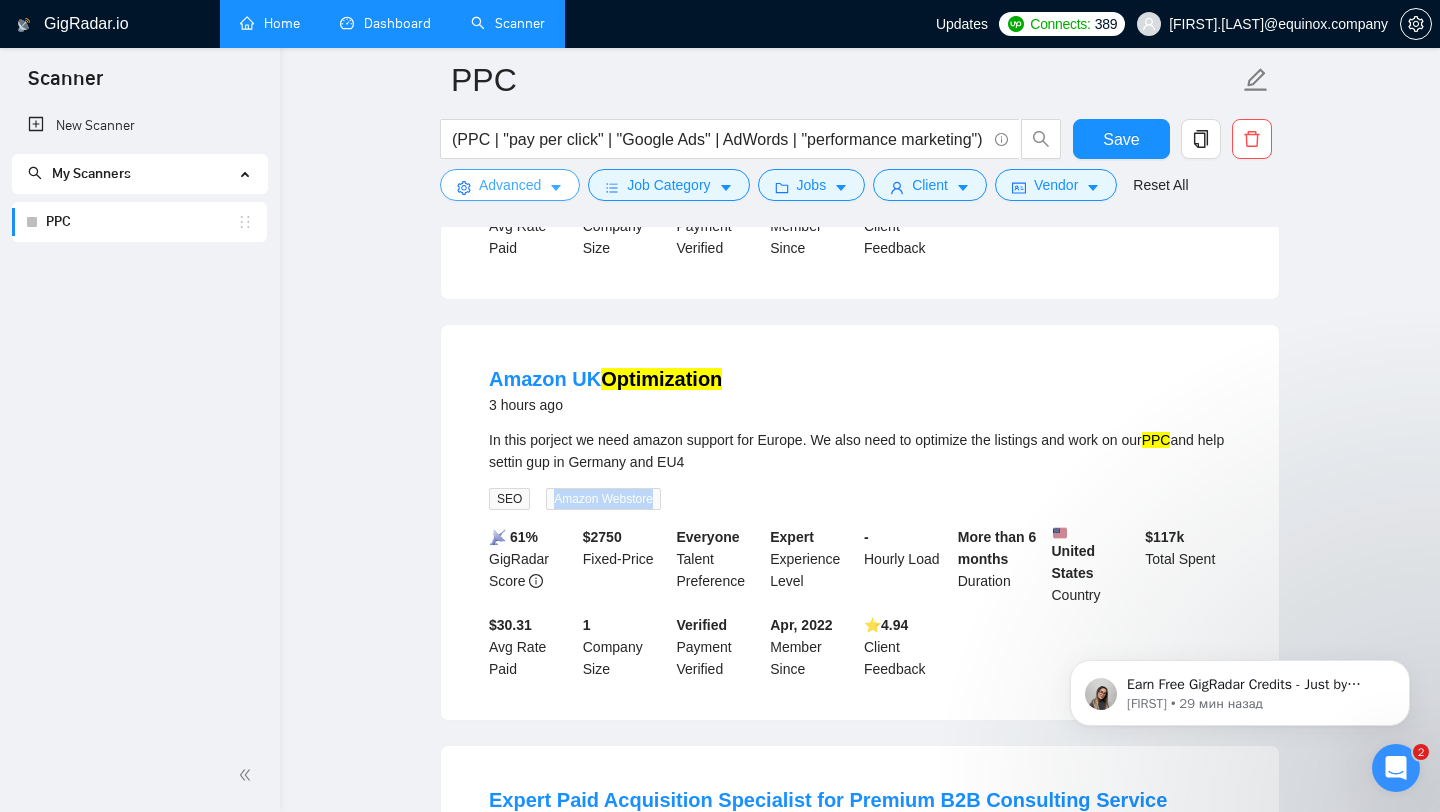 click on "Advanced" at bounding box center (510, 185) 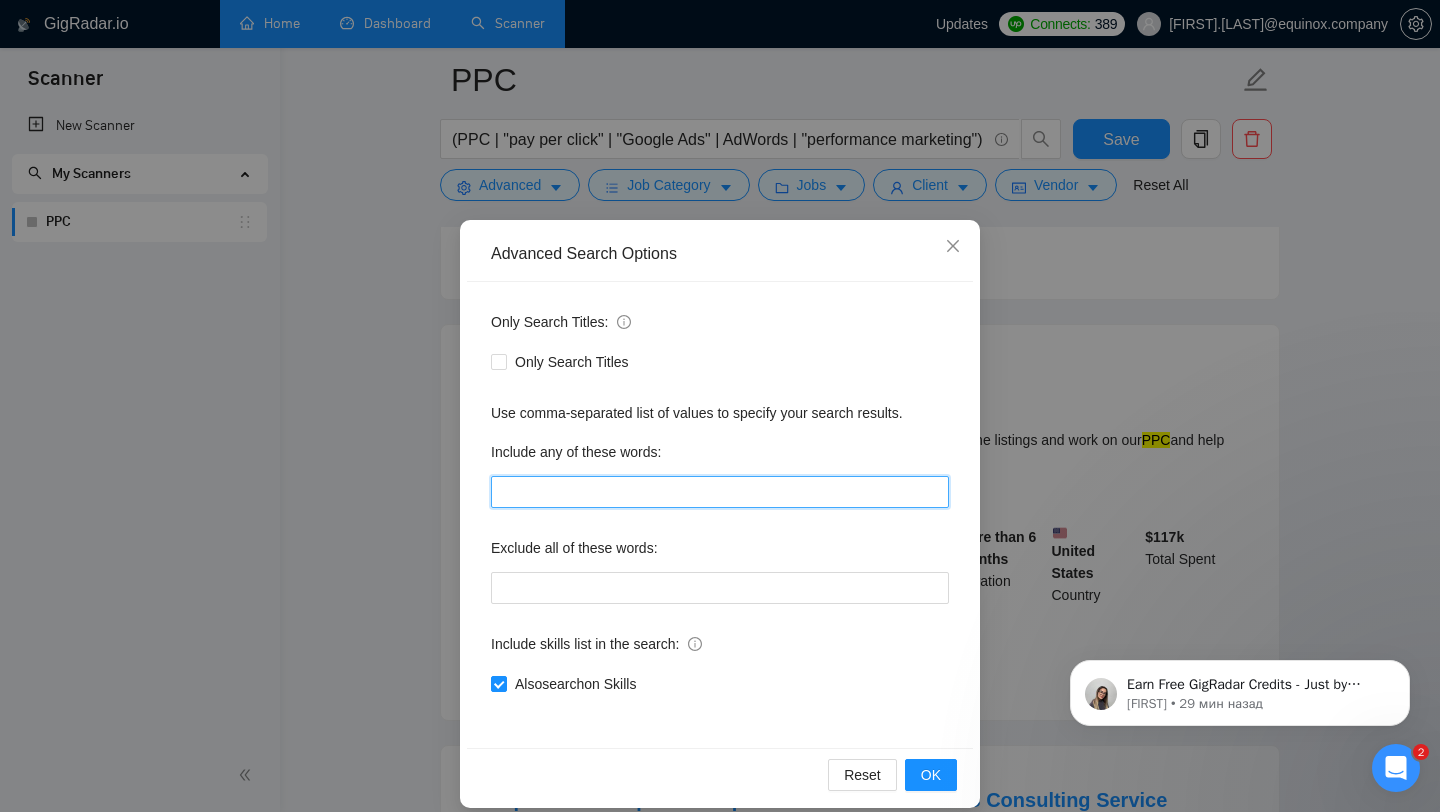 click at bounding box center (720, 492) 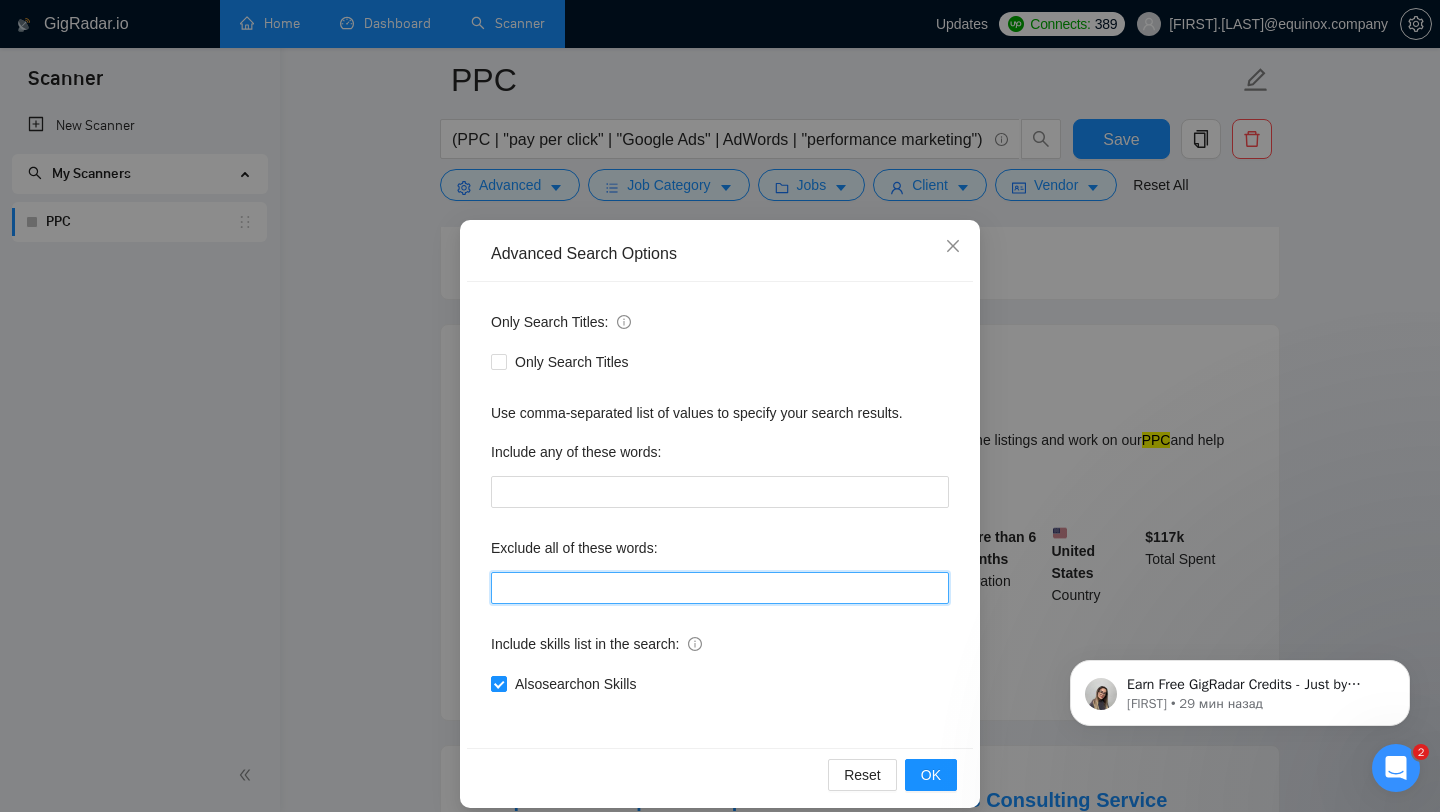 click at bounding box center [720, 588] 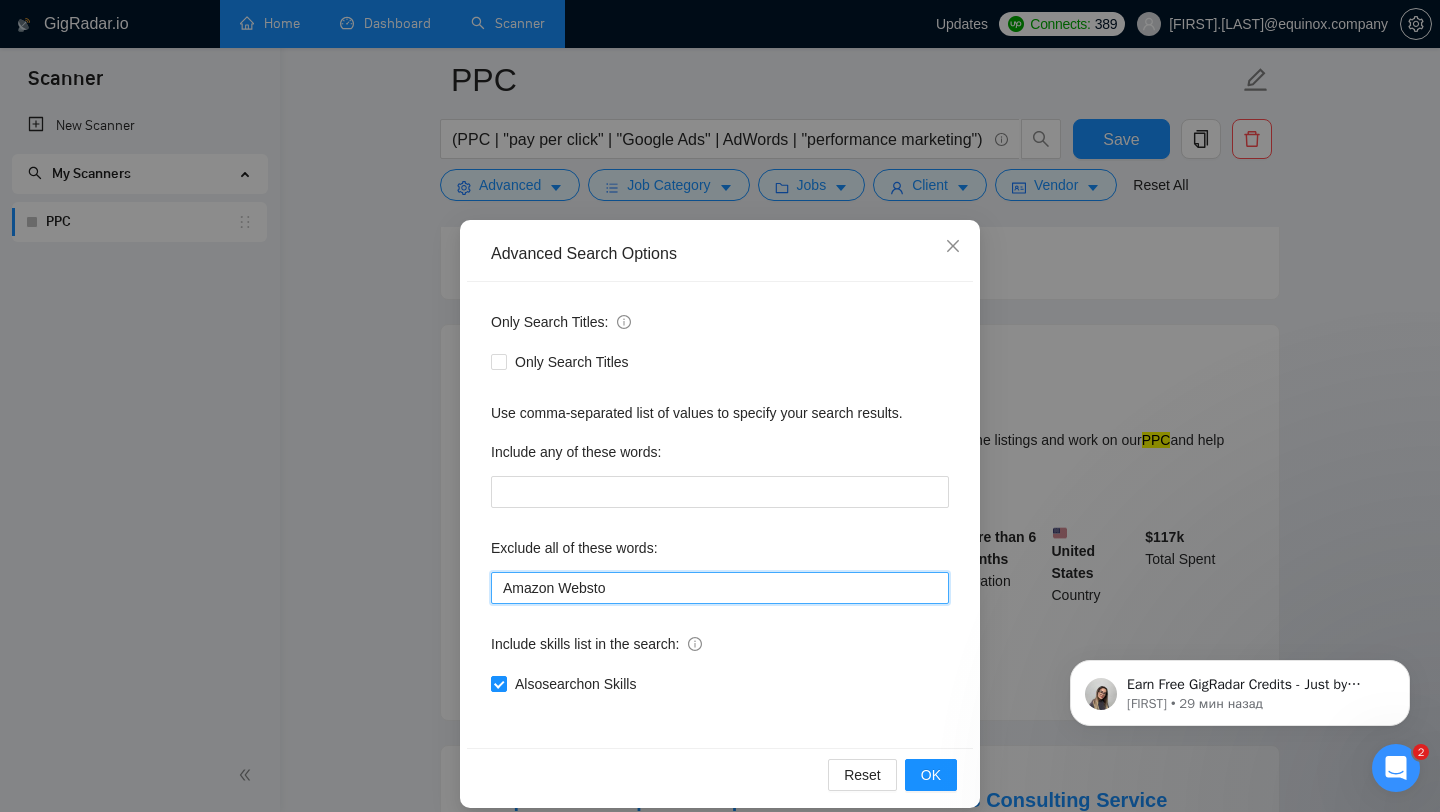 type on "Amazon Webst" 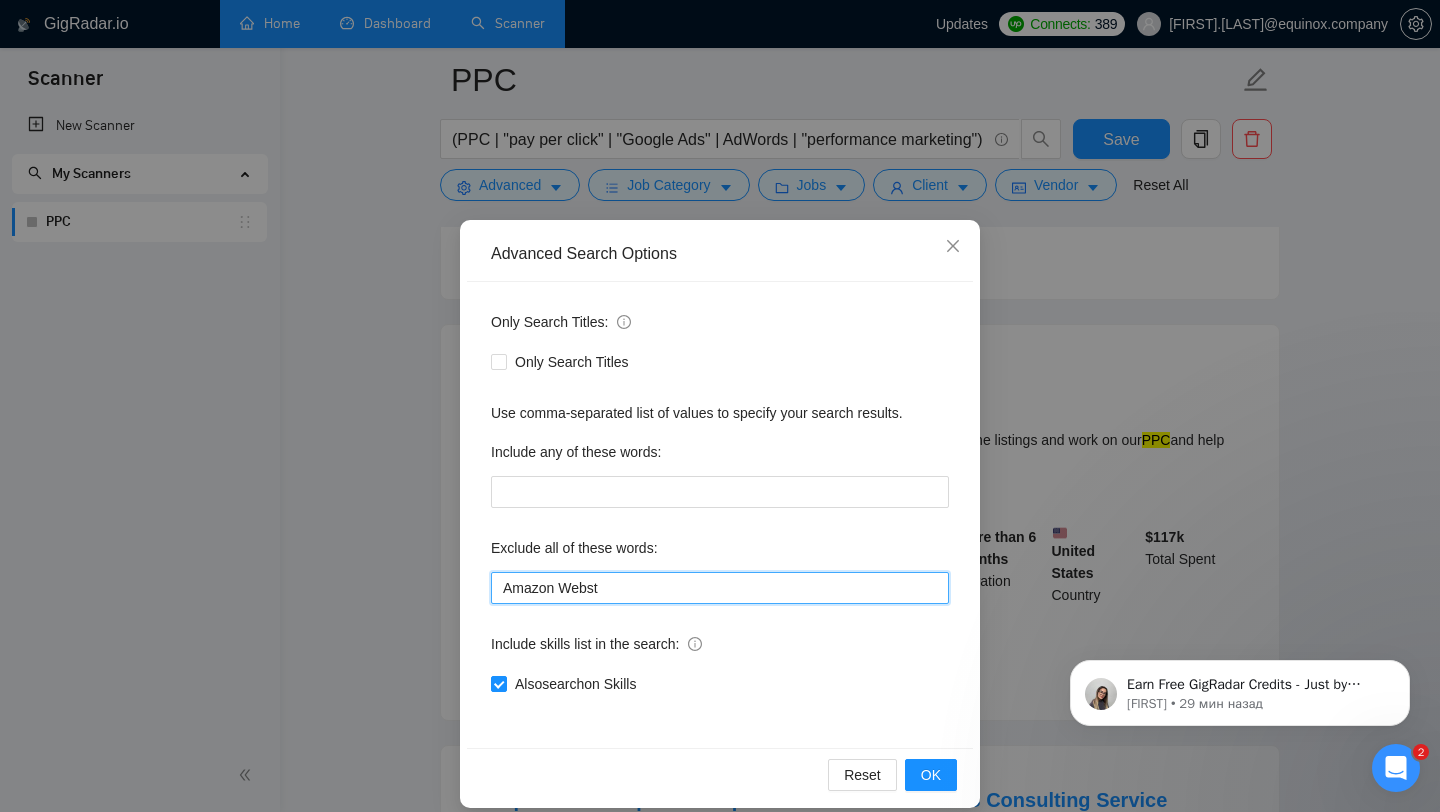 click on "Amazon Webst" at bounding box center [720, 588] 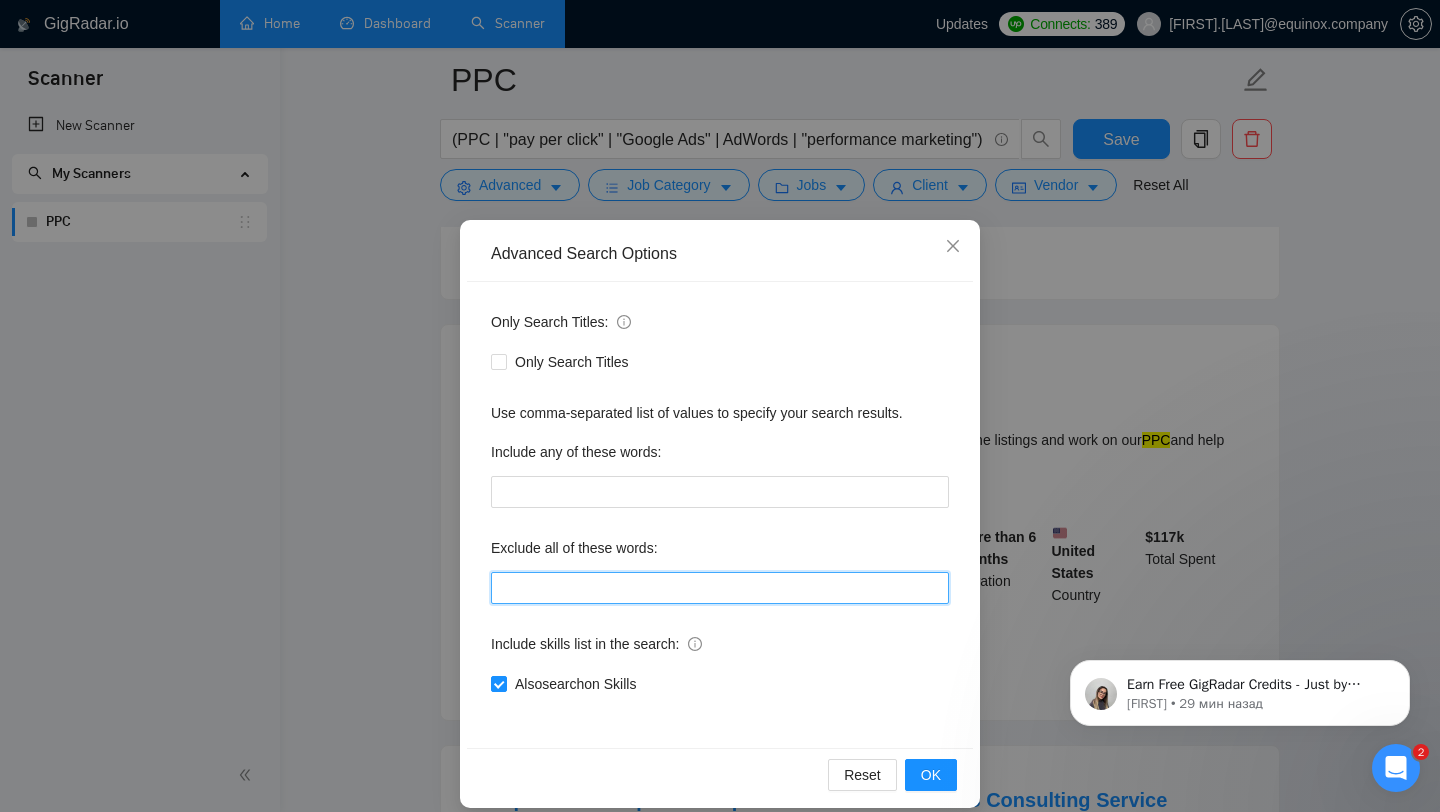click at bounding box center [720, 588] 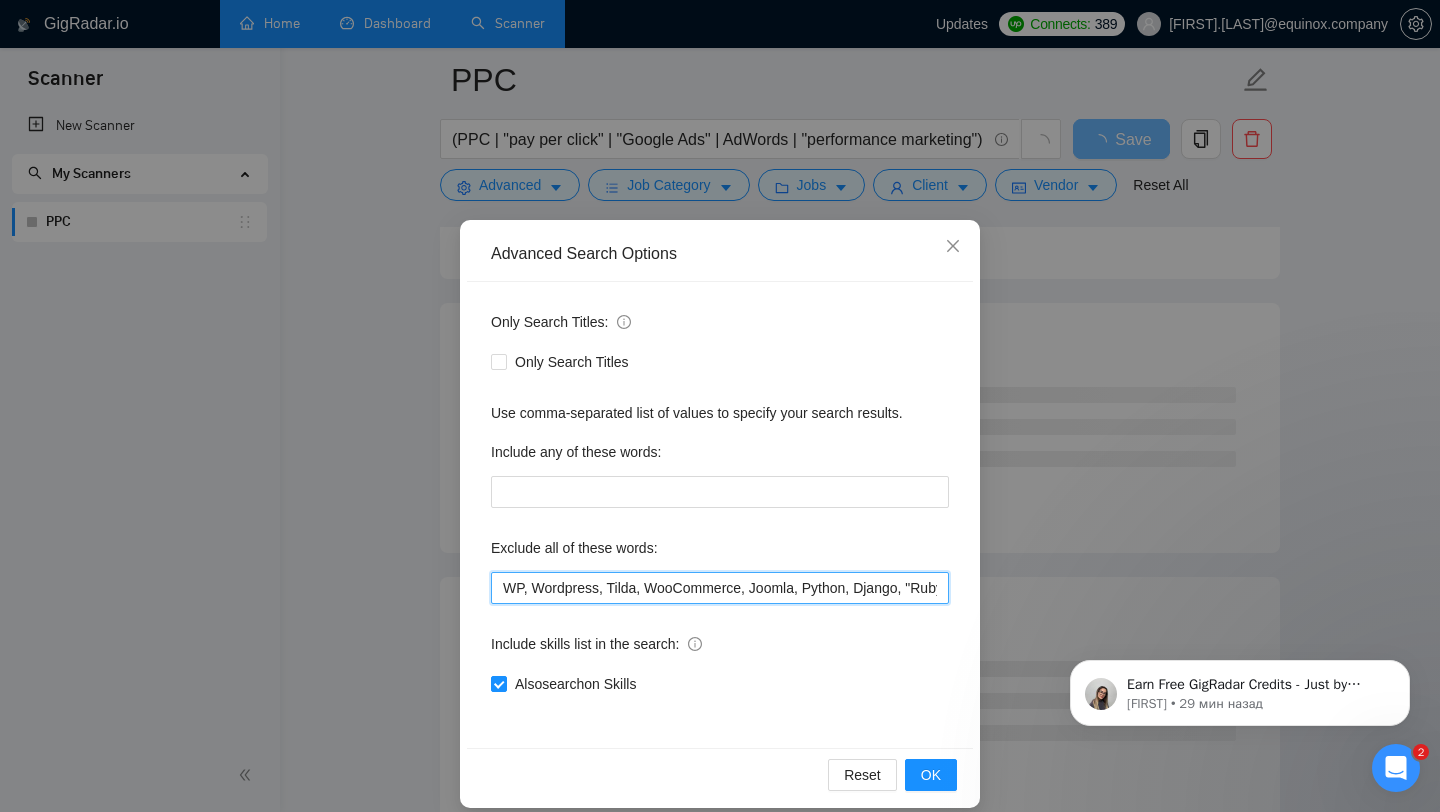 drag, startPoint x: 749, startPoint y: 594, endPoint x: 645, endPoint y: 595, distance: 104.00481 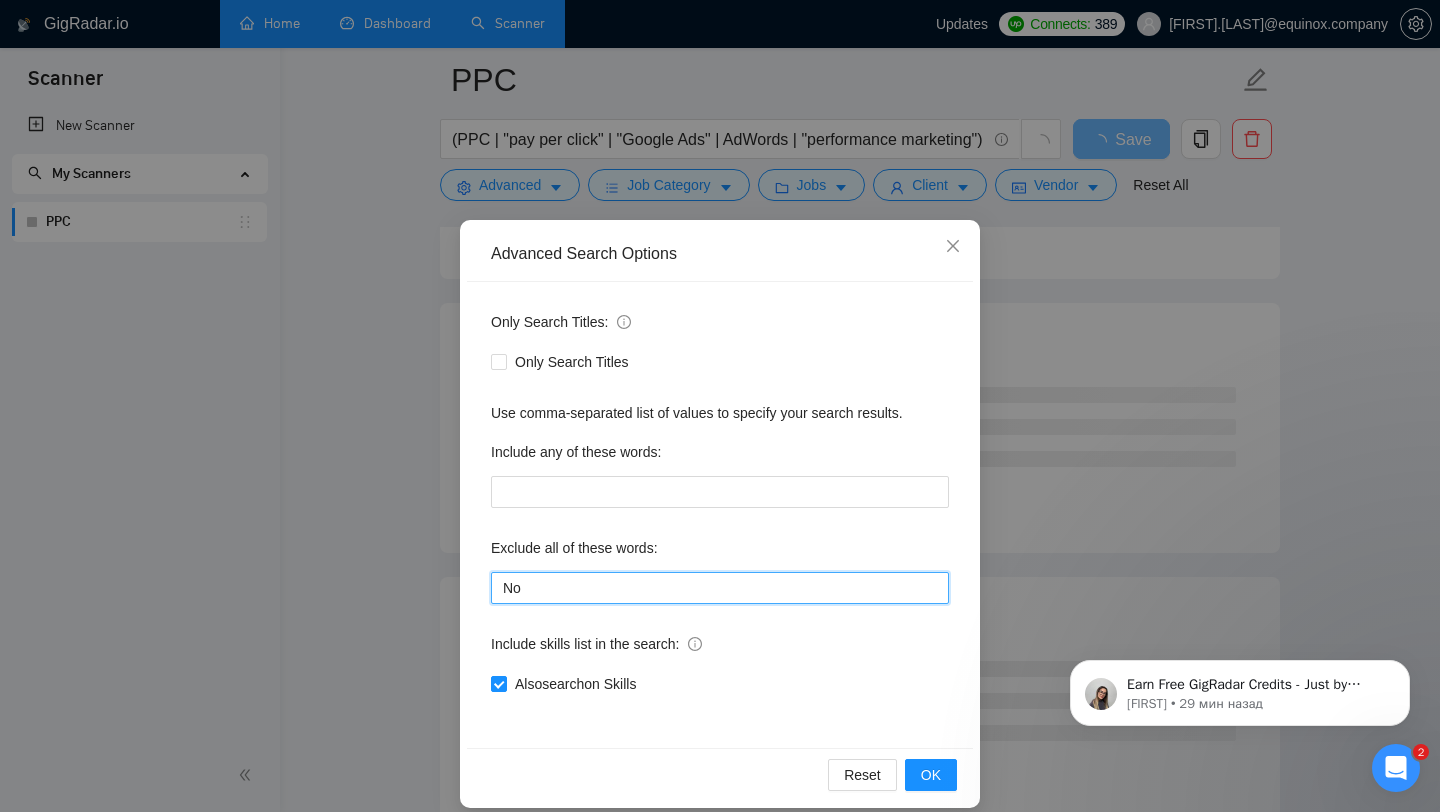type on "N" 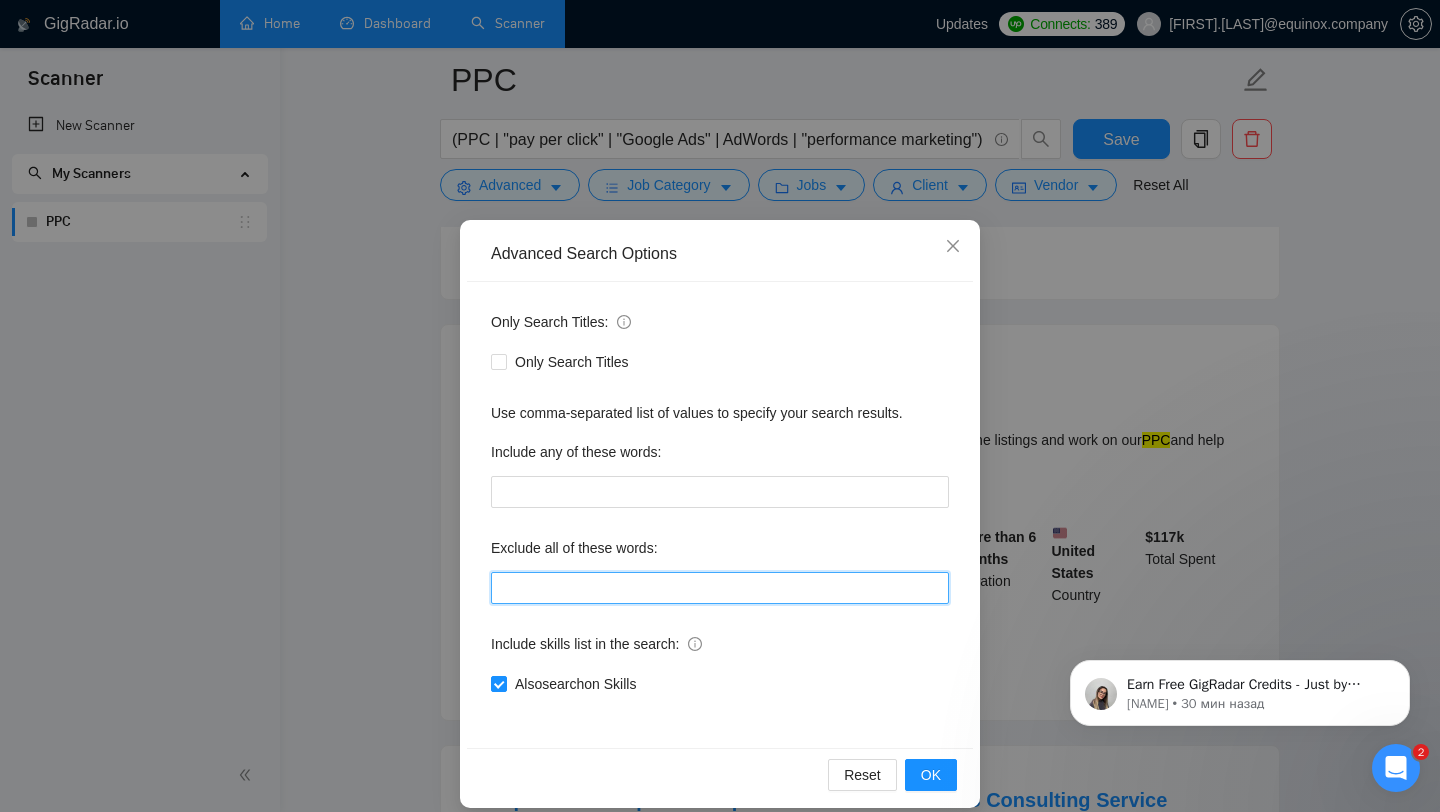 paste on "CMS, (research*), (consult*), (Test*), (develop*) , "shopify expert", Template, "next.js", "nest.js", "Api integration", Javascript, Zapier, API, "Bubble.io", smartsheet, "smart sheet", "CRO Specialist", "Conversion Rate Optimization", "Shopify Migration", "Salesforce Lightning", "market research", webflow, Squarespace, Carrd, wix, developer, dev, "ai engineer", (Engineer*), "Mobile App Development", "iOS Development", "Graphic Designer", "Airtable", "Framer", "n8n", "Bubble", "No agencies", "Not Agency", "Individual Only", "Consult", "No Agencies", "German speaking", "Spanish Speaking", "Python", "Affiliate", "Bidder", "funnels", "Marketing Strategy", "closing deals", "Optimizing workflows", "Instagram Management", "Trainer",  "appointment setter", "Media Buyer", "Portuguese", "Appointment Setting", "cold caller", "follow up",   "PPC", "cold calls", "WordPress", "meeting", "automation funnel", "Marketing automation experience",  "Video Editing", "Direct Sales", "closing sales", "Follow-up", "meet", "commi..." 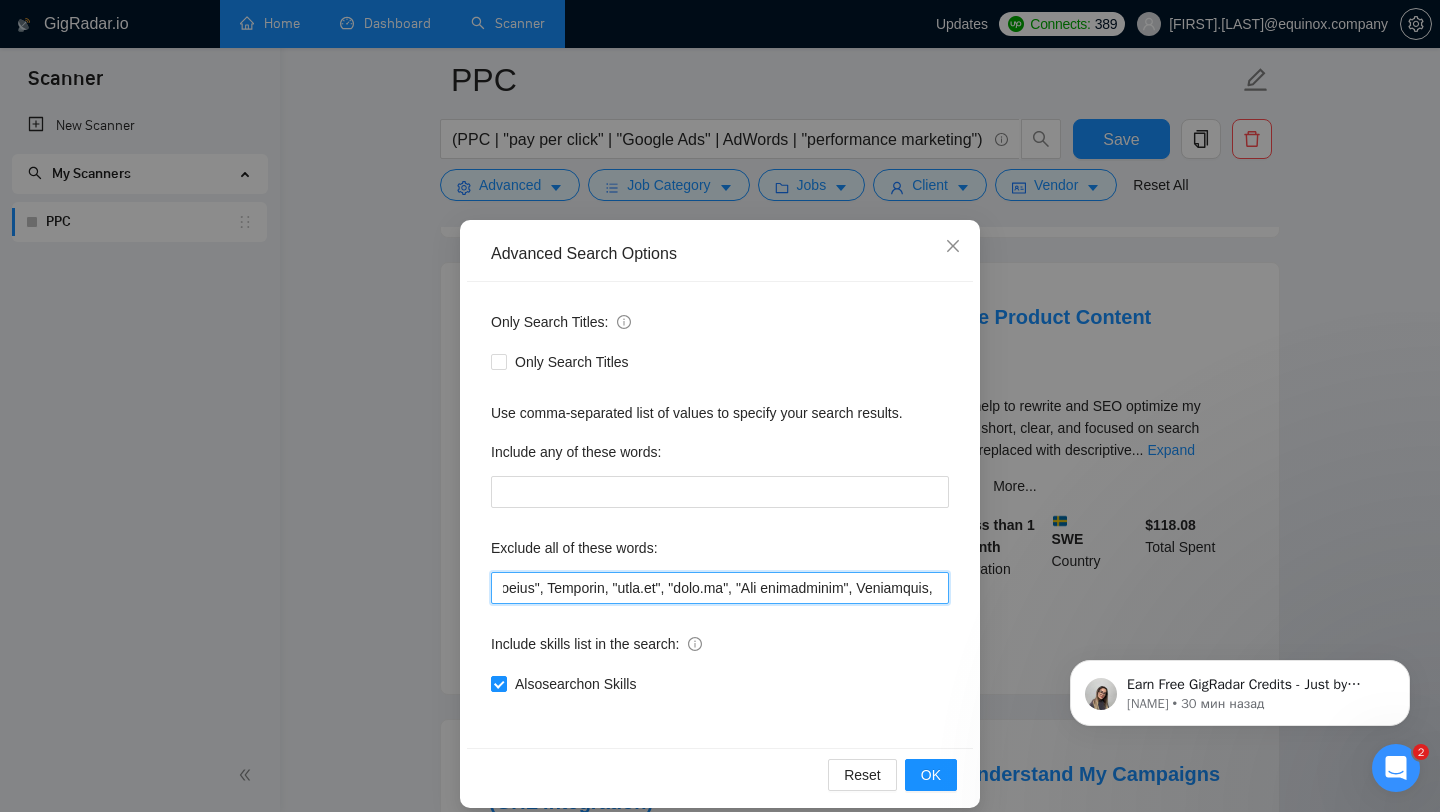 scroll, scrollTop: 0, scrollLeft: 0, axis: both 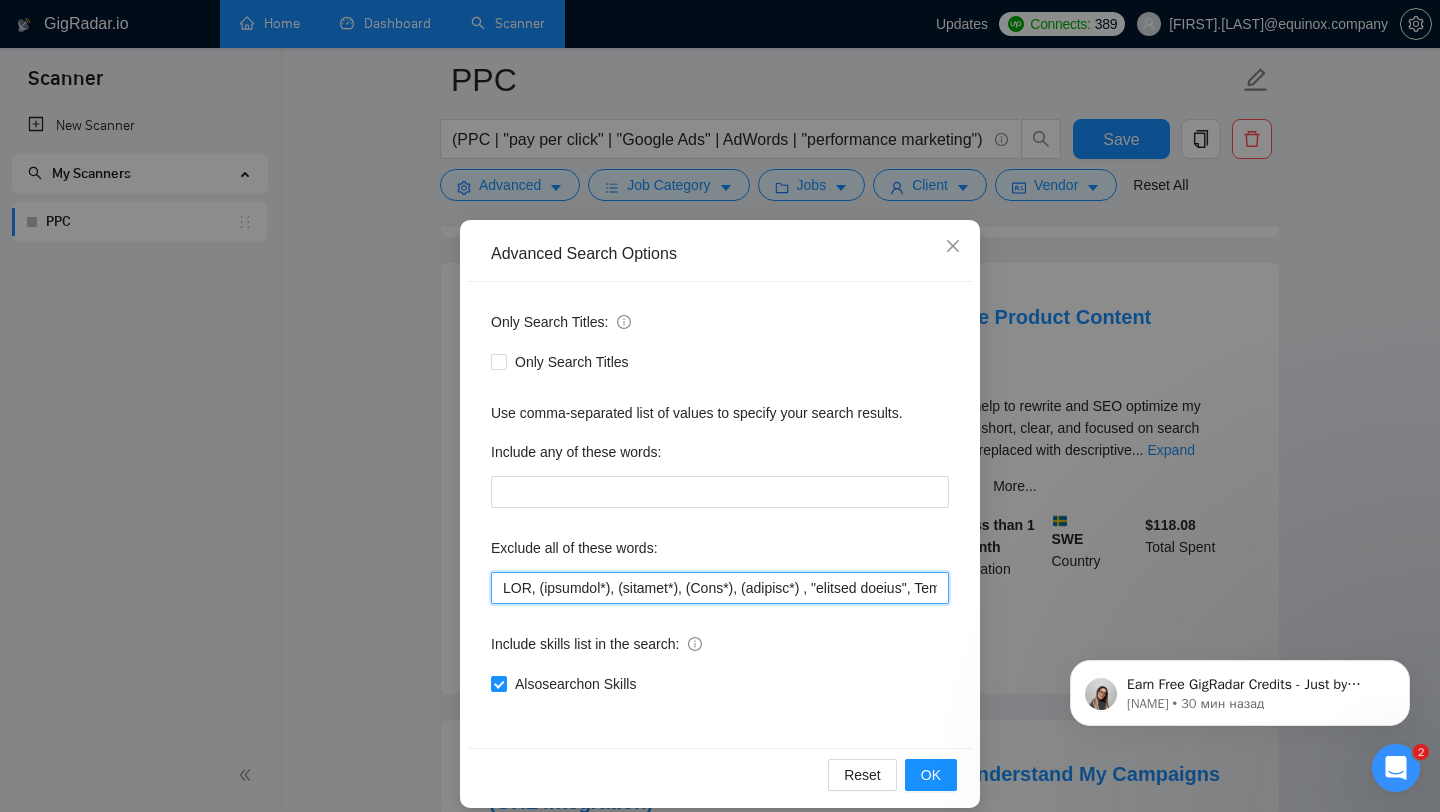 drag, startPoint x: 538, startPoint y: 590, endPoint x: 459, endPoint y: 590, distance: 79 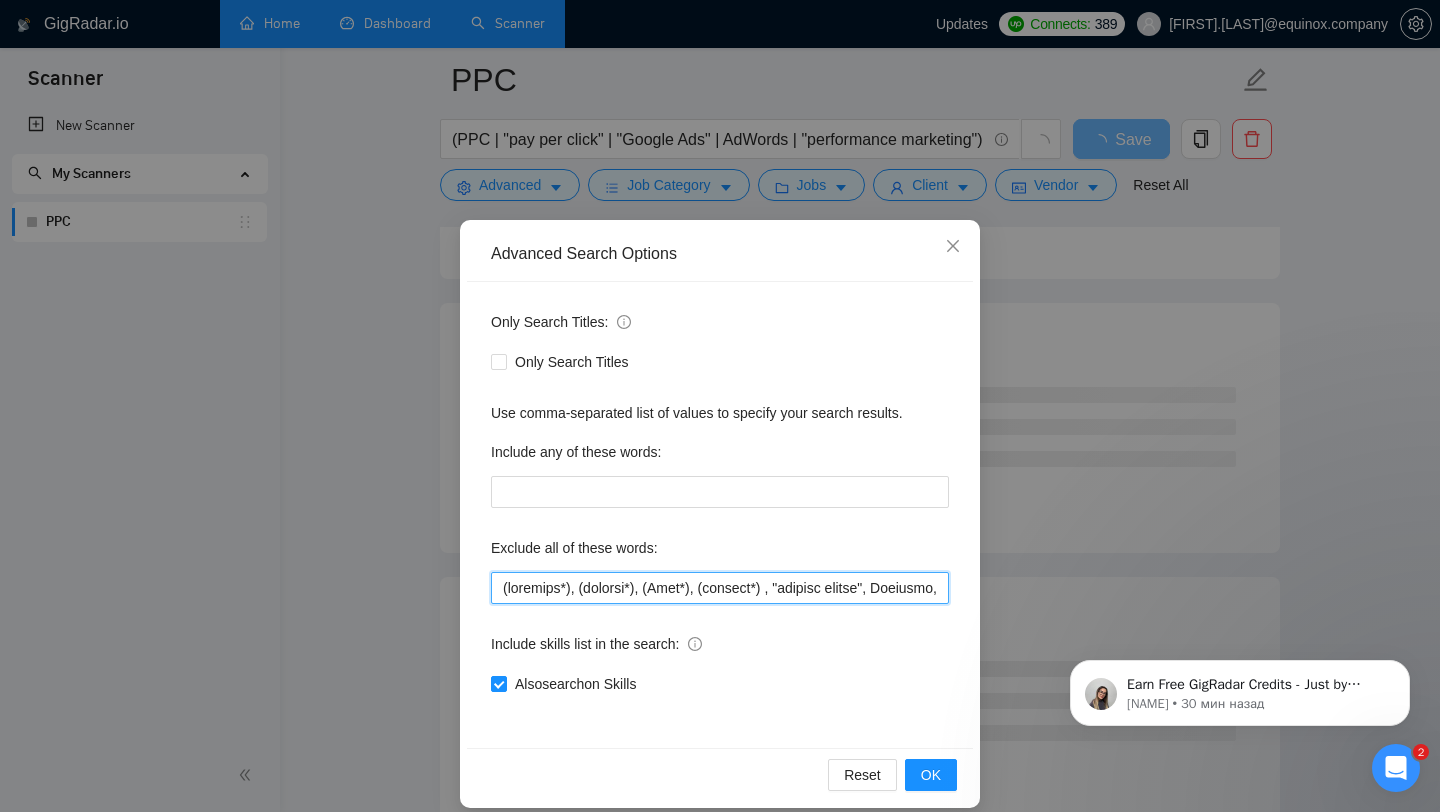 drag, startPoint x: 498, startPoint y: 587, endPoint x: 651, endPoint y: 584, distance: 153.0294 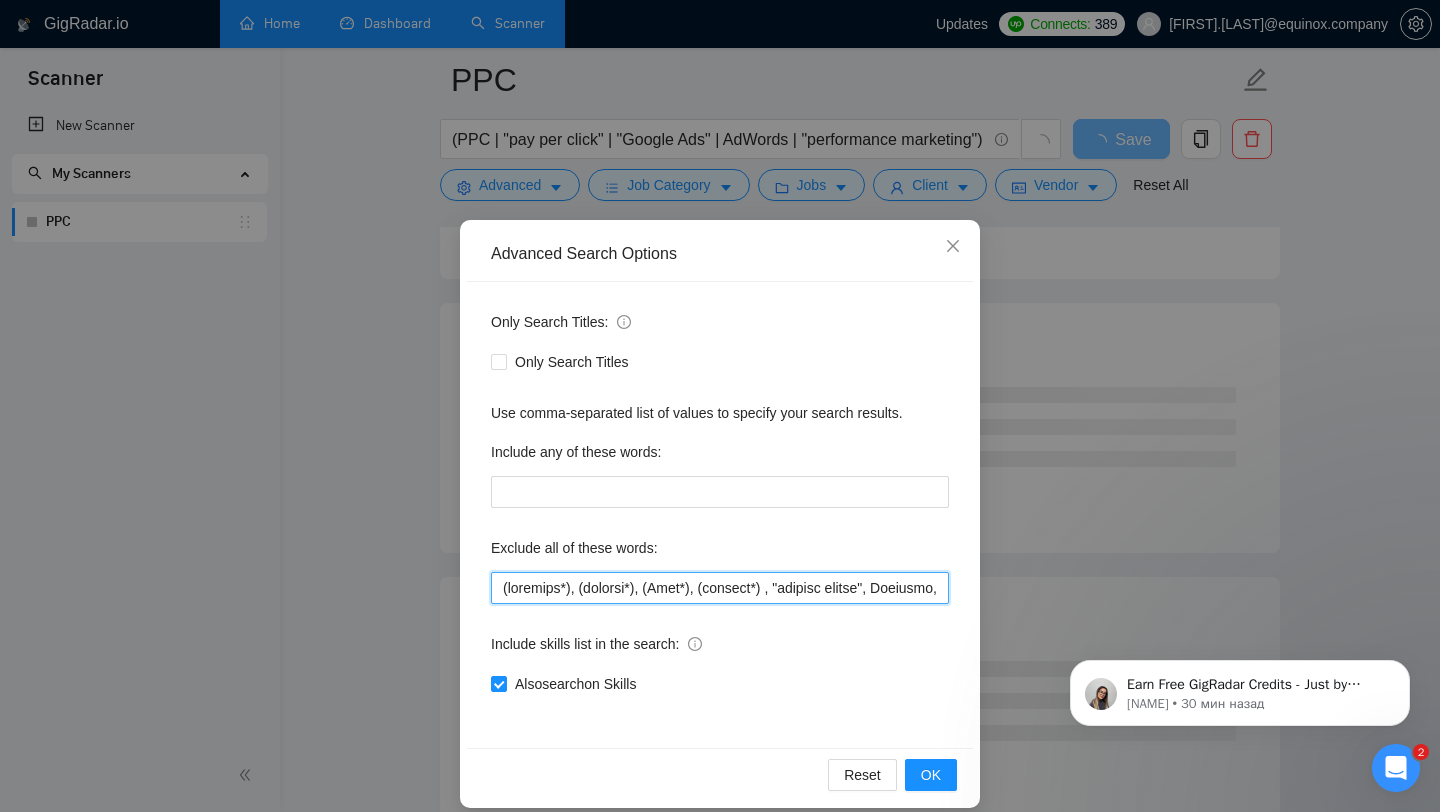 click at bounding box center (720, 588) 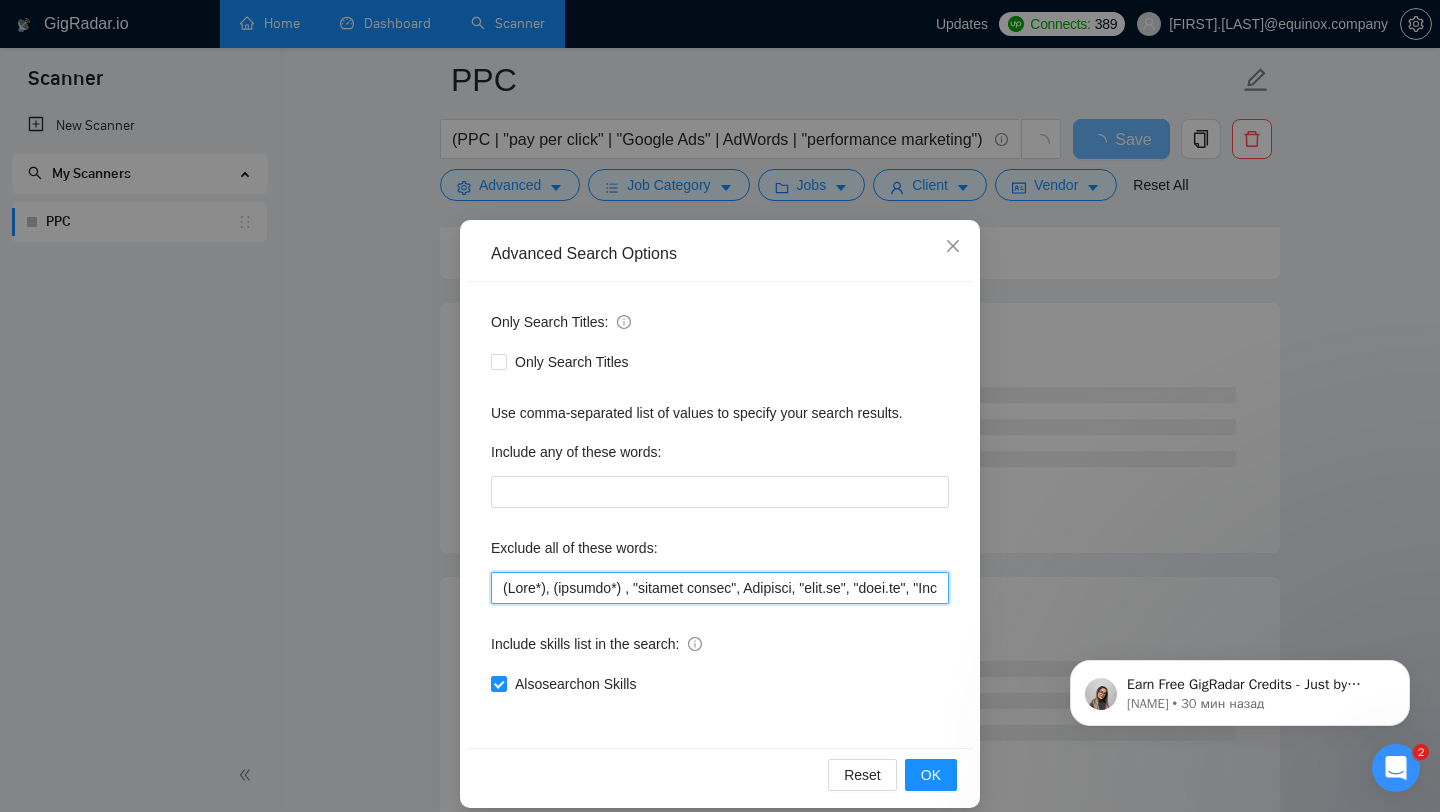 drag, startPoint x: 500, startPoint y: 586, endPoint x: 556, endPoint y: 591, distance: 56.22277 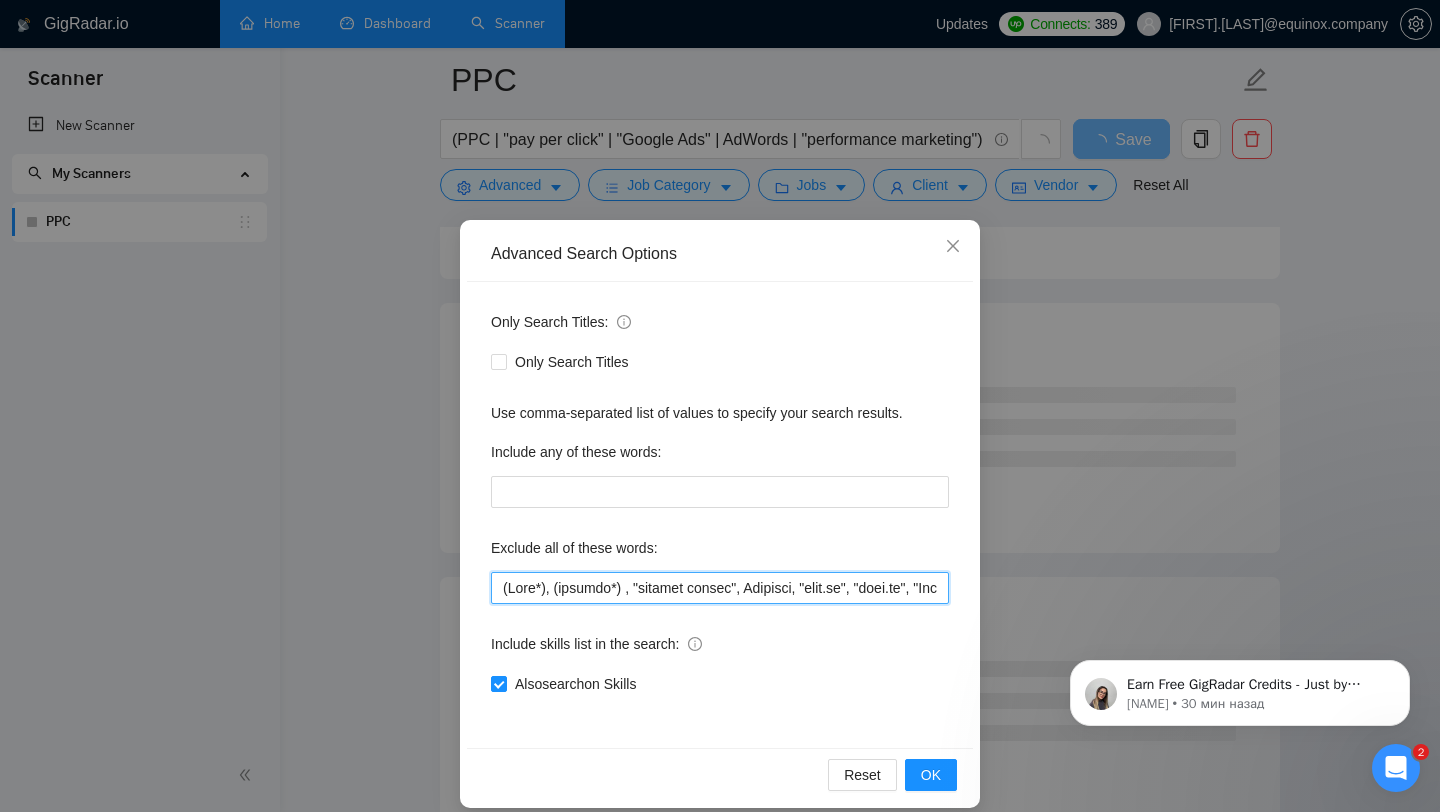 click at bounding box center (720, 588) 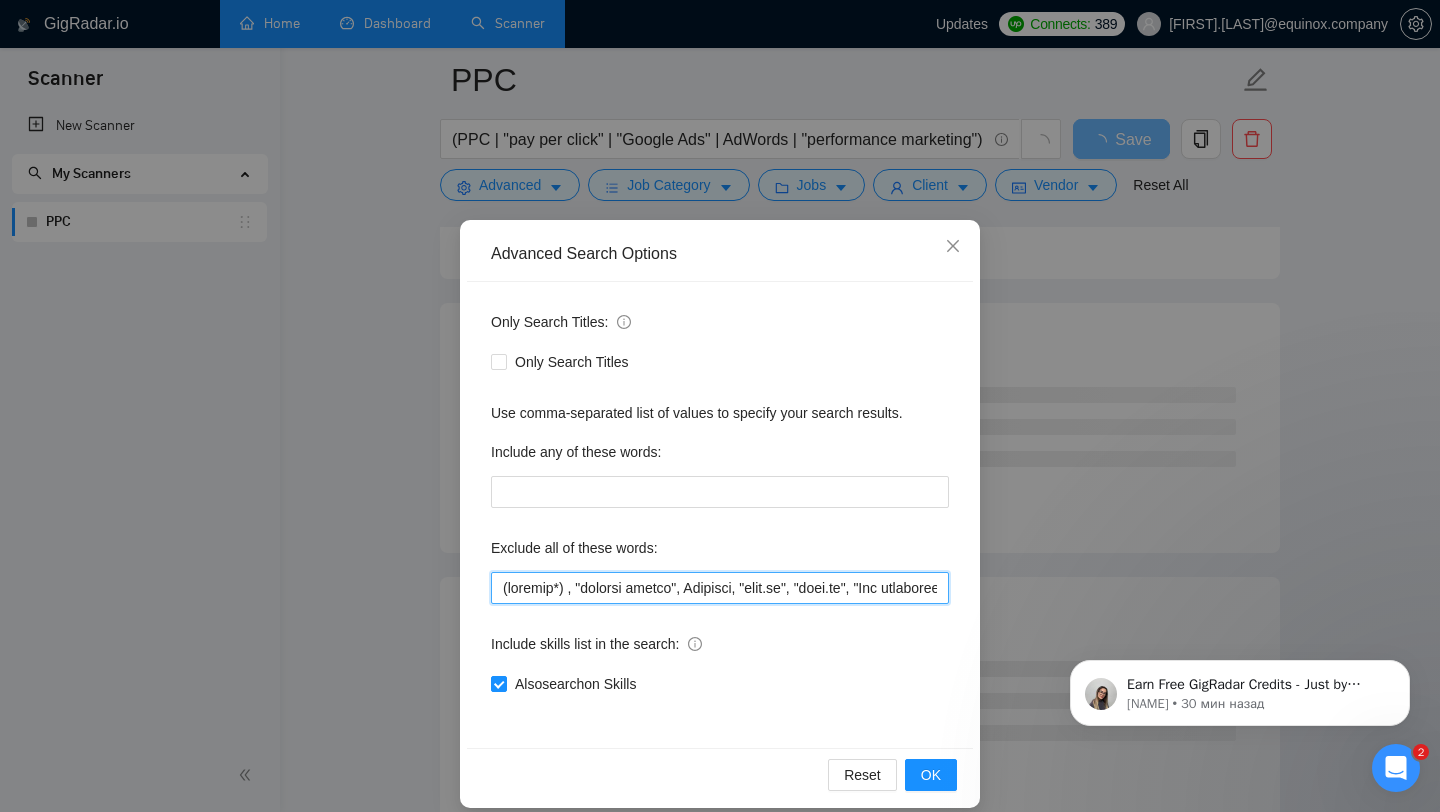 drag, startPoint x: 502, startPoint y: 588, endPoint x: 574, endPoint y: 586, distance: 72.02777 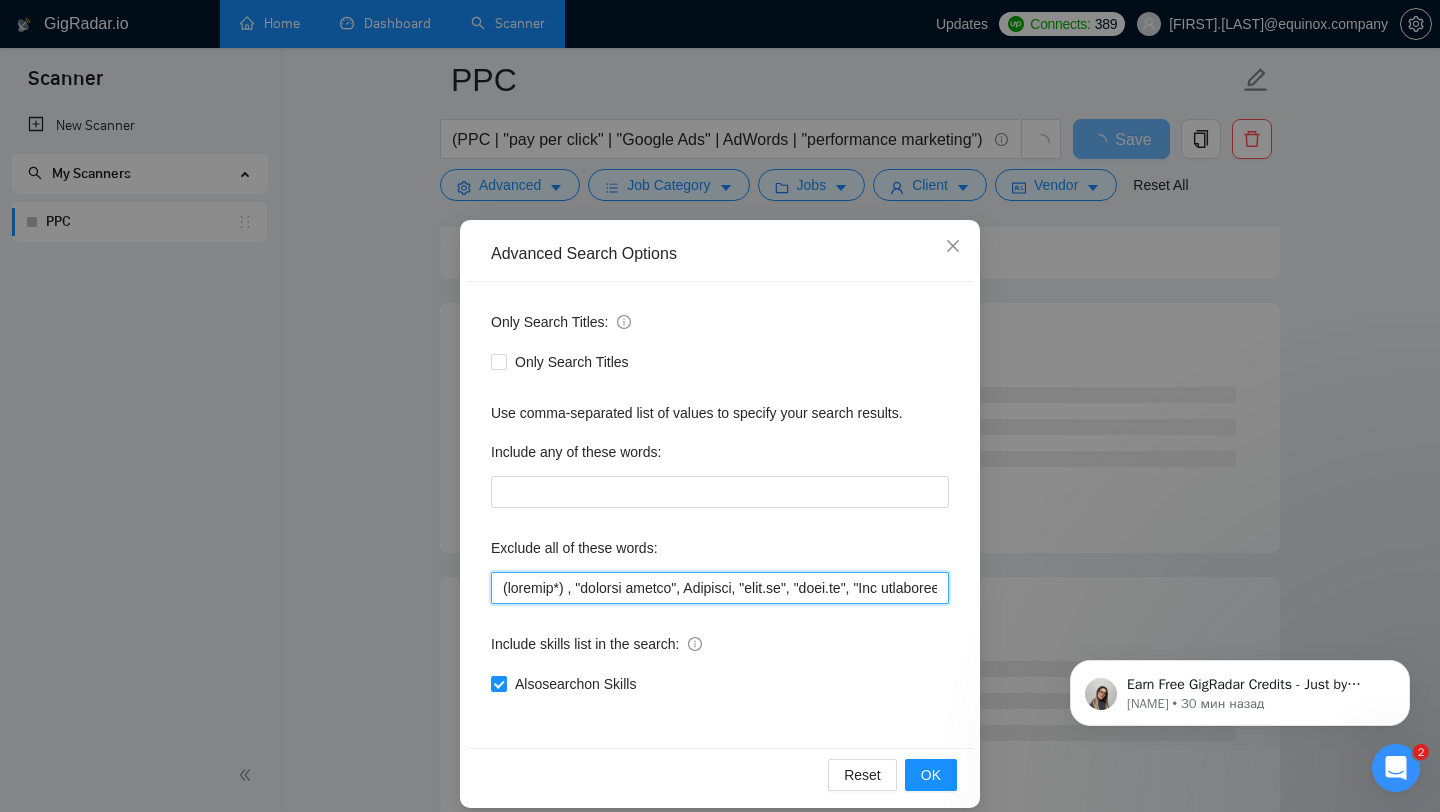 click at bounding box center (720, 588) 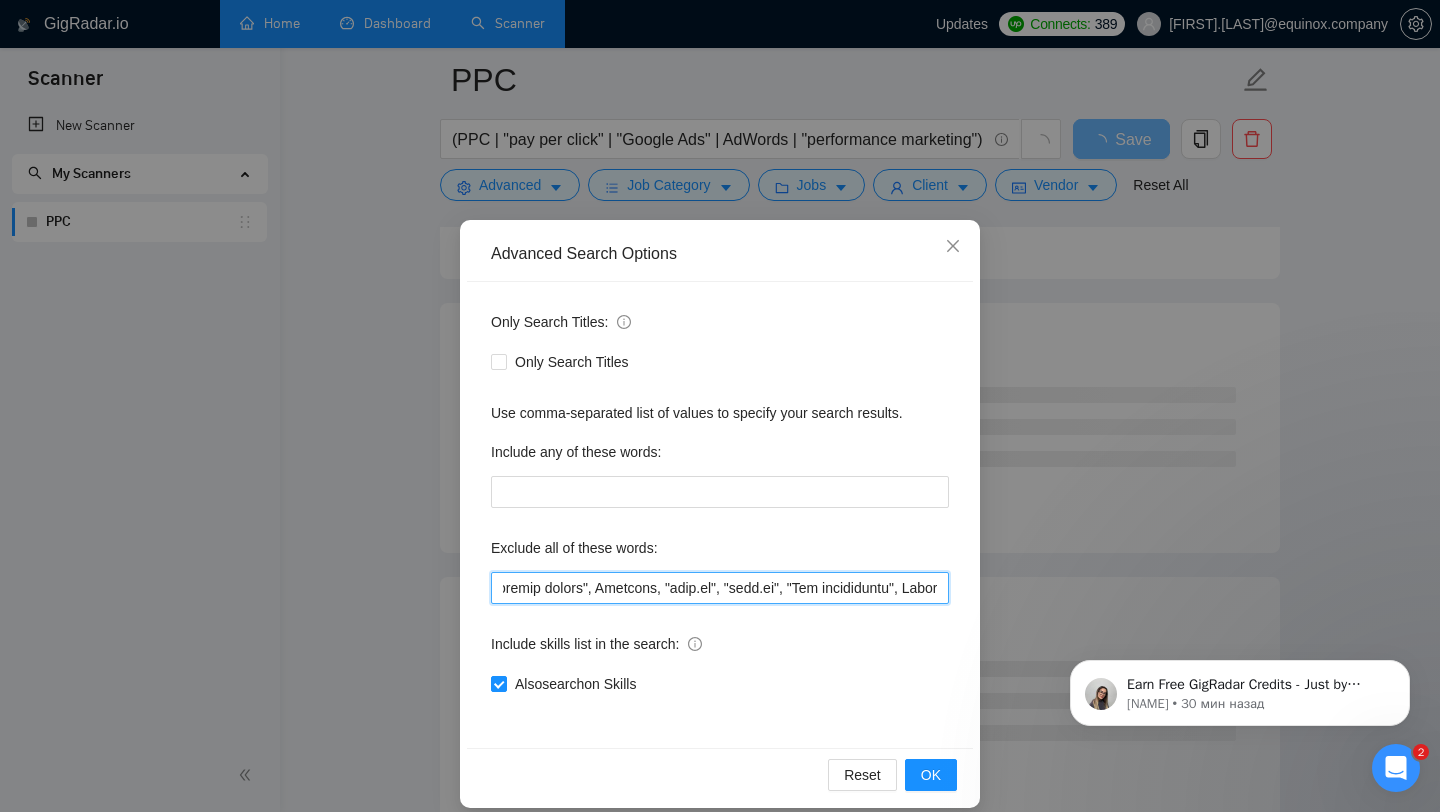 scroll, scrollTop: 0, scrollLeft: 18, axis: horizontal 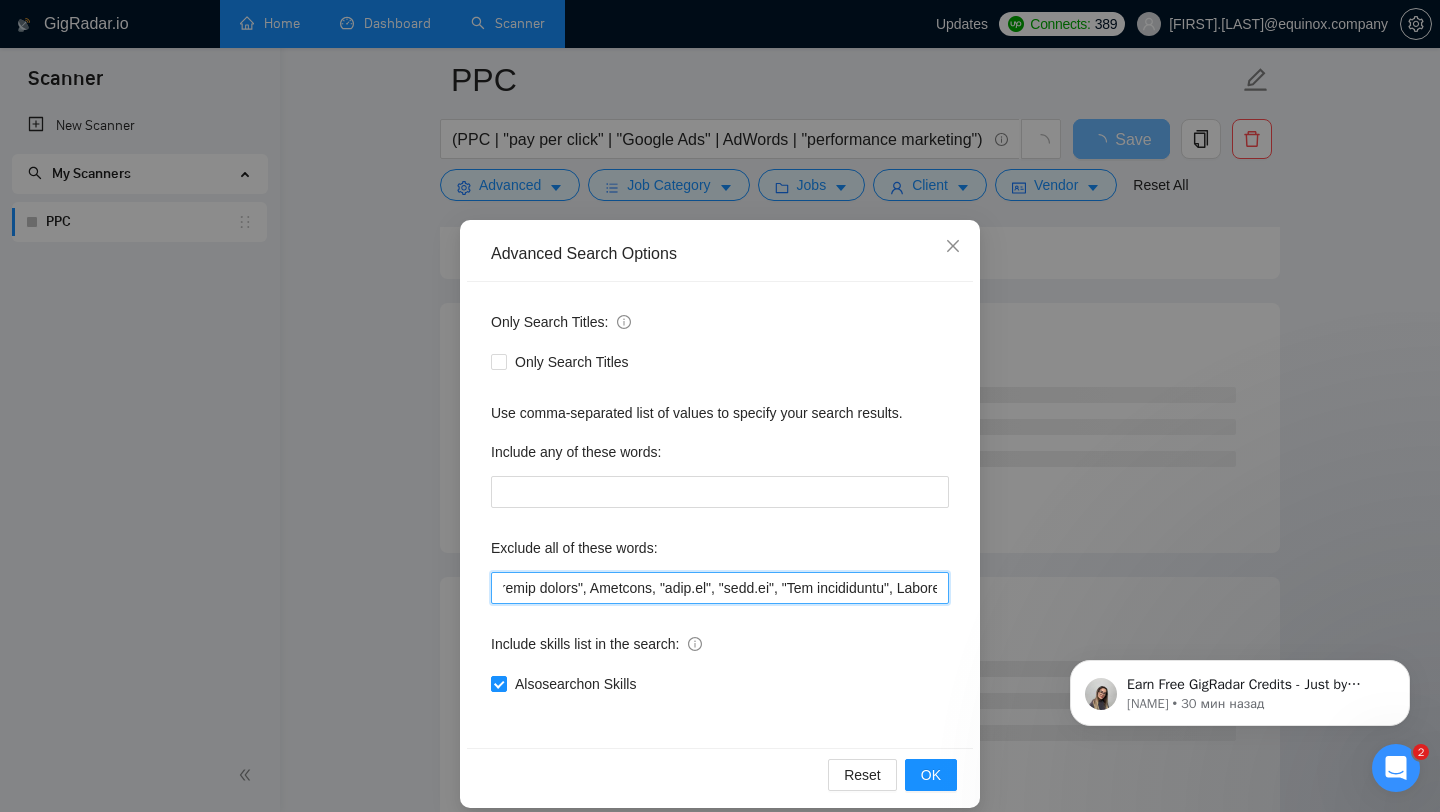 click at bounding box center (720, 588) 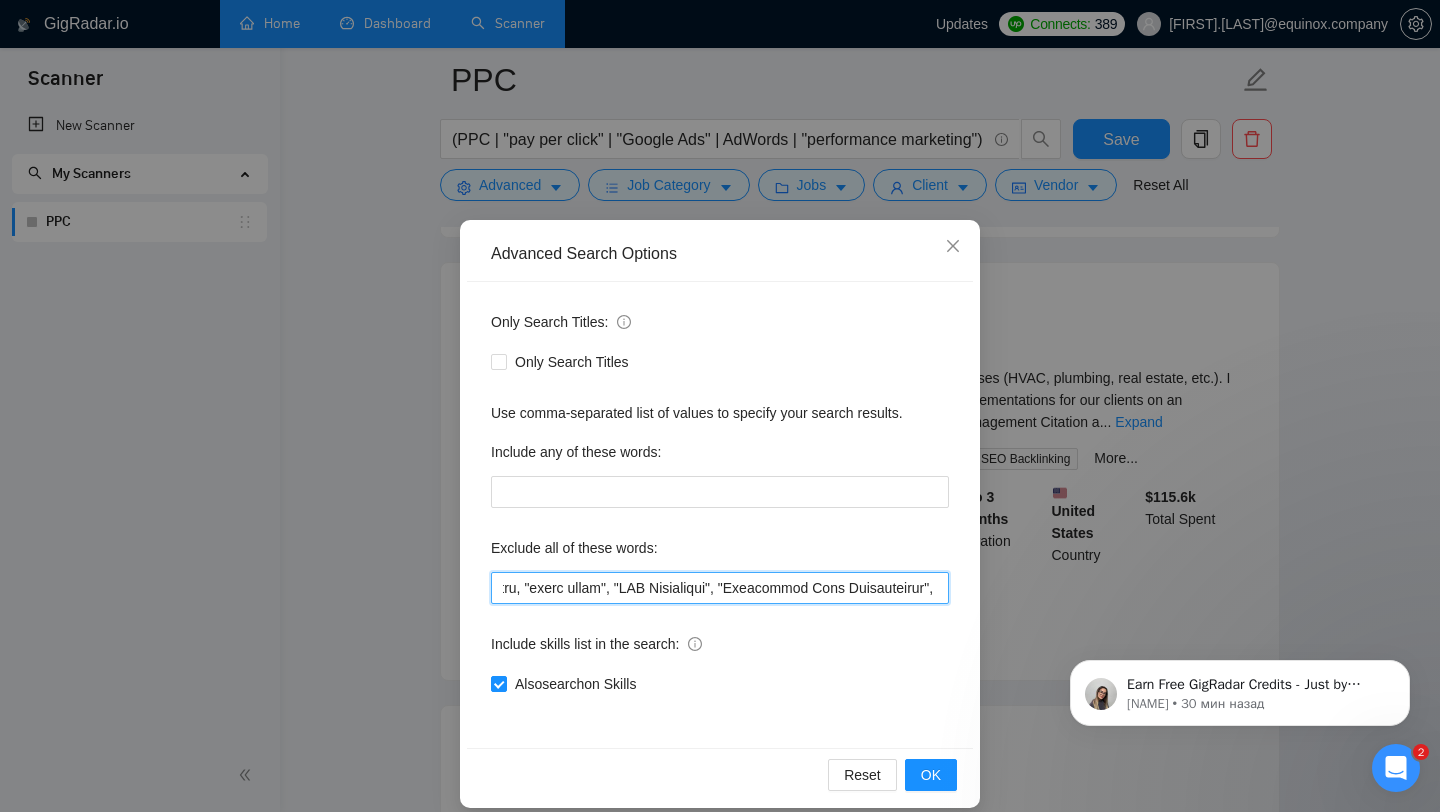 scroll, scrollTop: 0, scrollLeft: 718, axis: horizontal 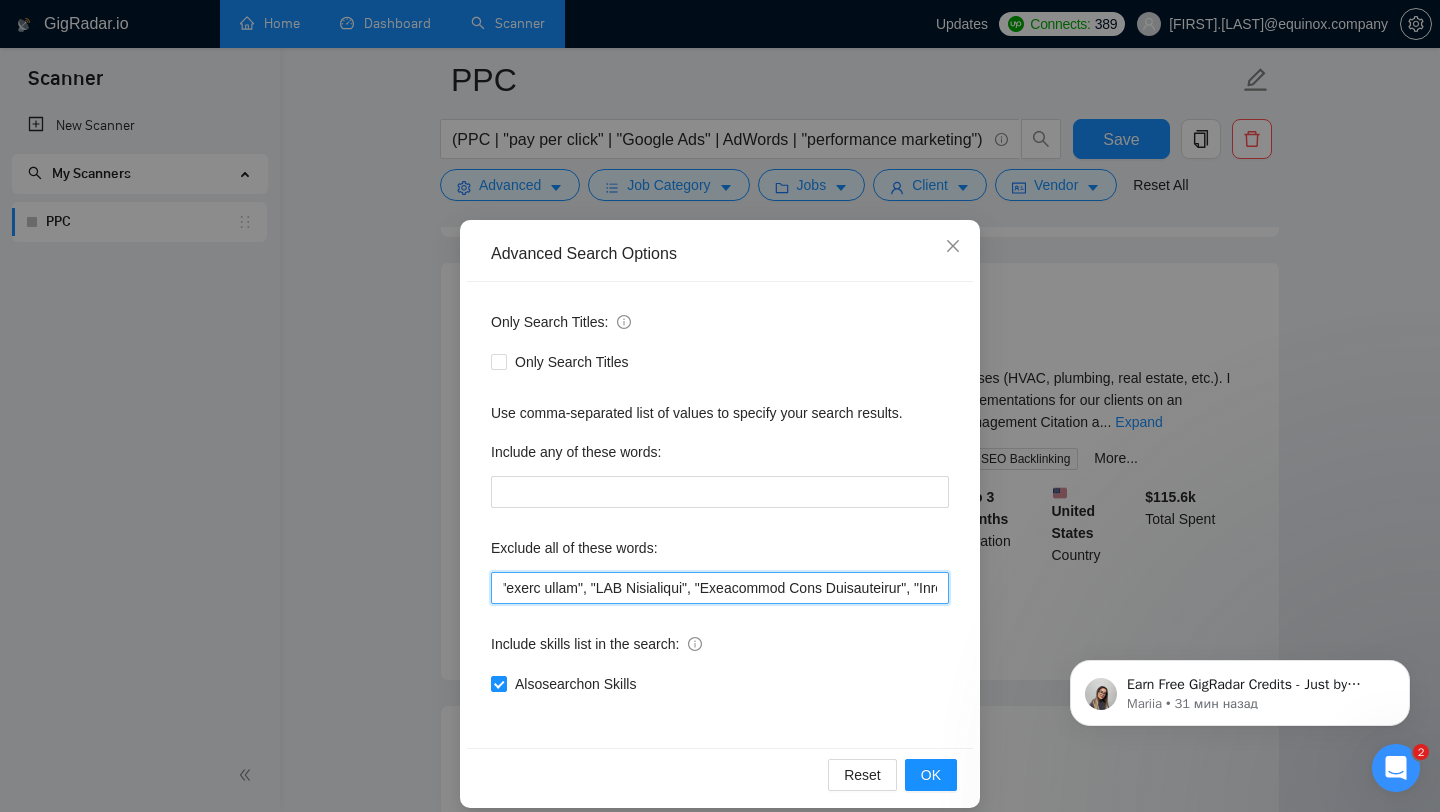 drag, startPoint x: 724, startPoint y: 591, endPoint x: 928, endPoint y: 591, distance: 204 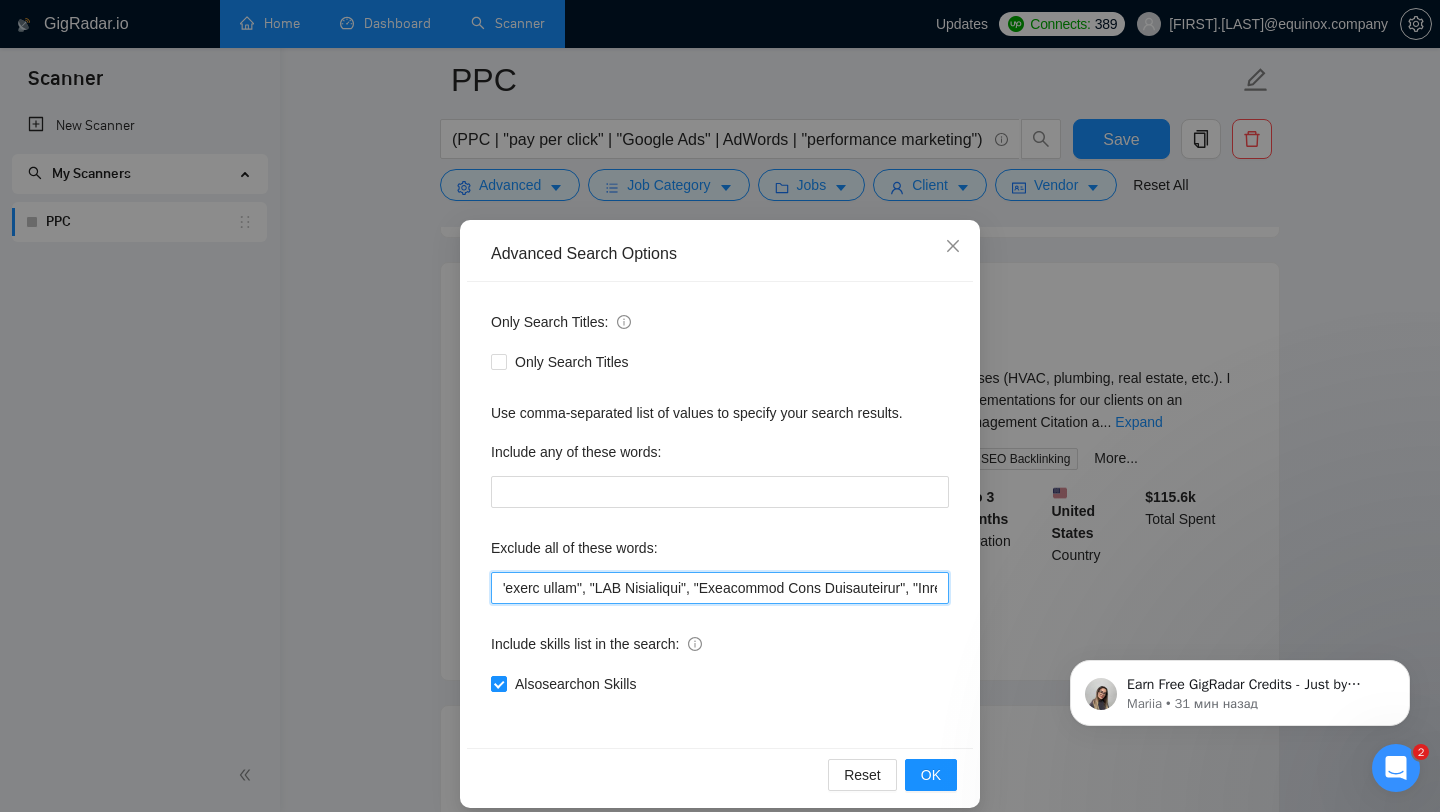 click at bounding box center [720, 588] 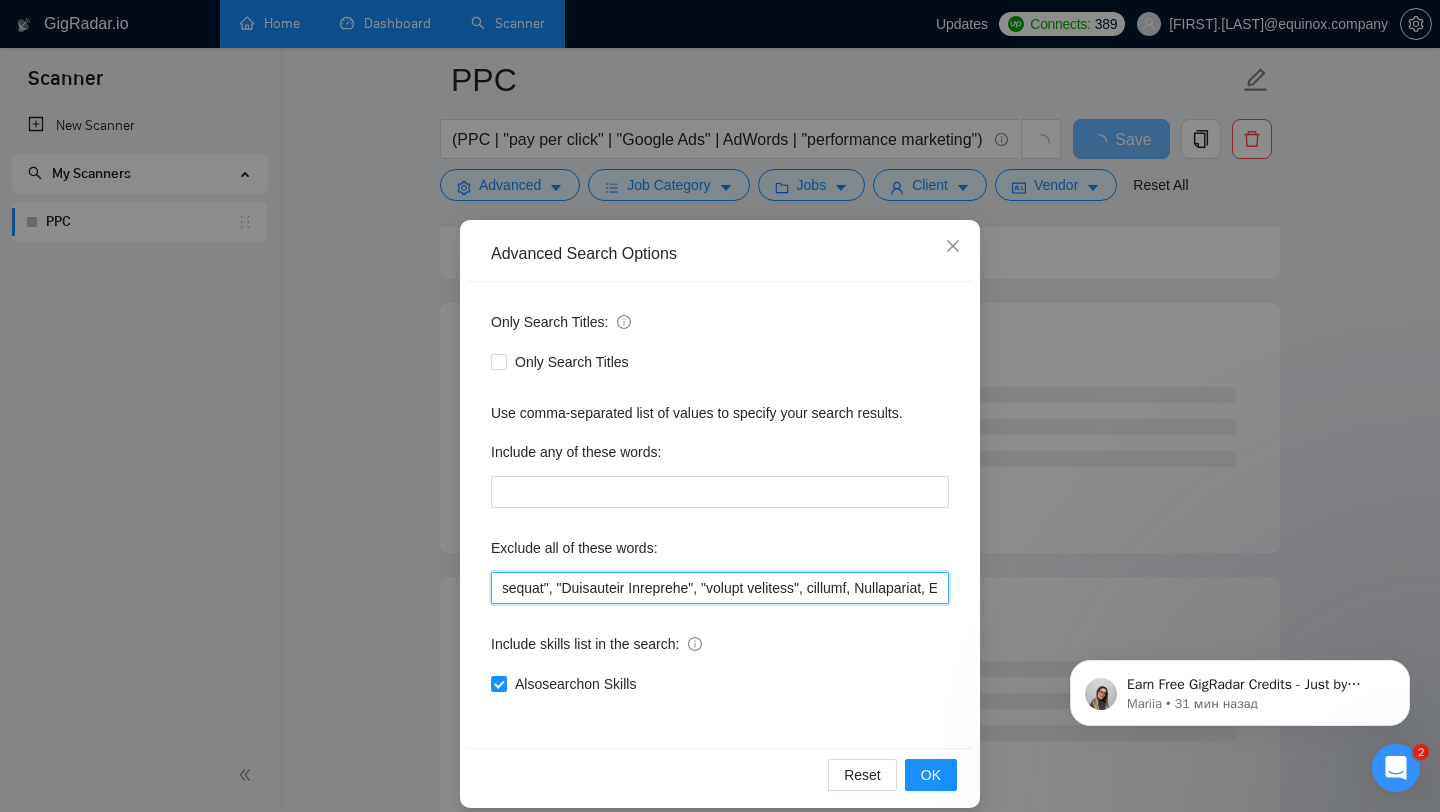 scroll, scrollTop: 0, scrollLeft: 1090, axis: horizontal 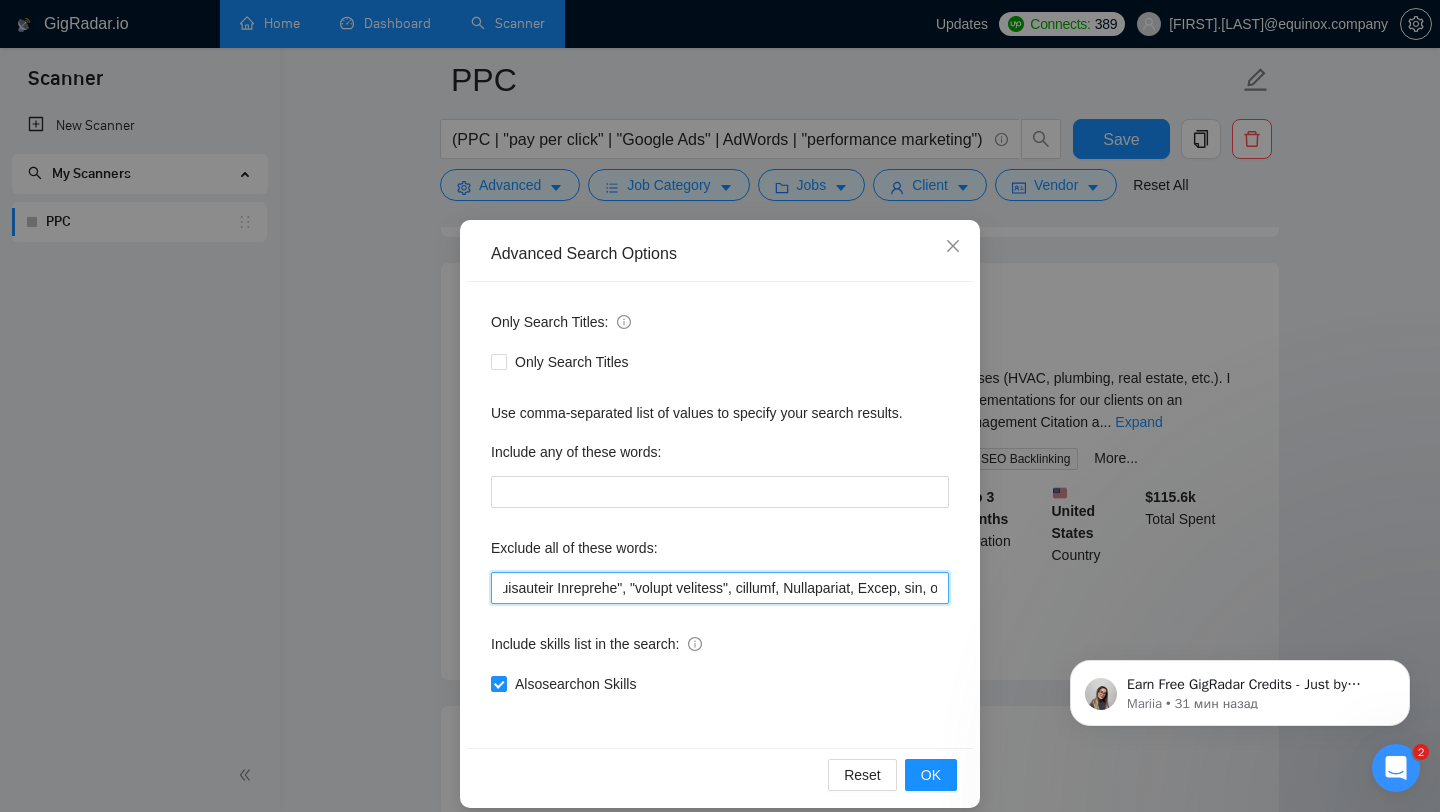 drag, startPoint x: 636, startPoint y: 592, endPoint x: 759, endPoint y: 592, distance: 123 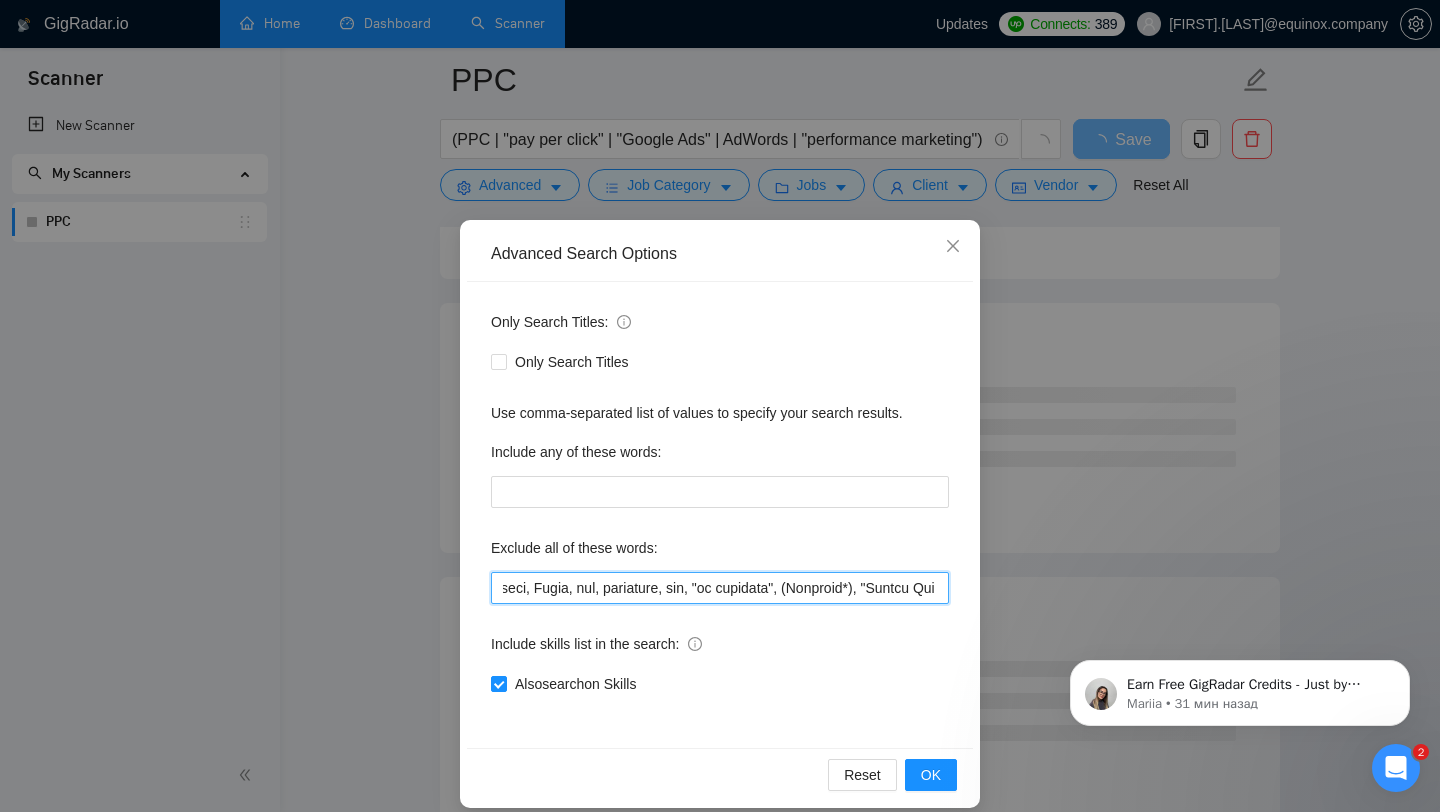 scroll, scrollTop: 0, scrollLeft: 1396, axis: horizontal 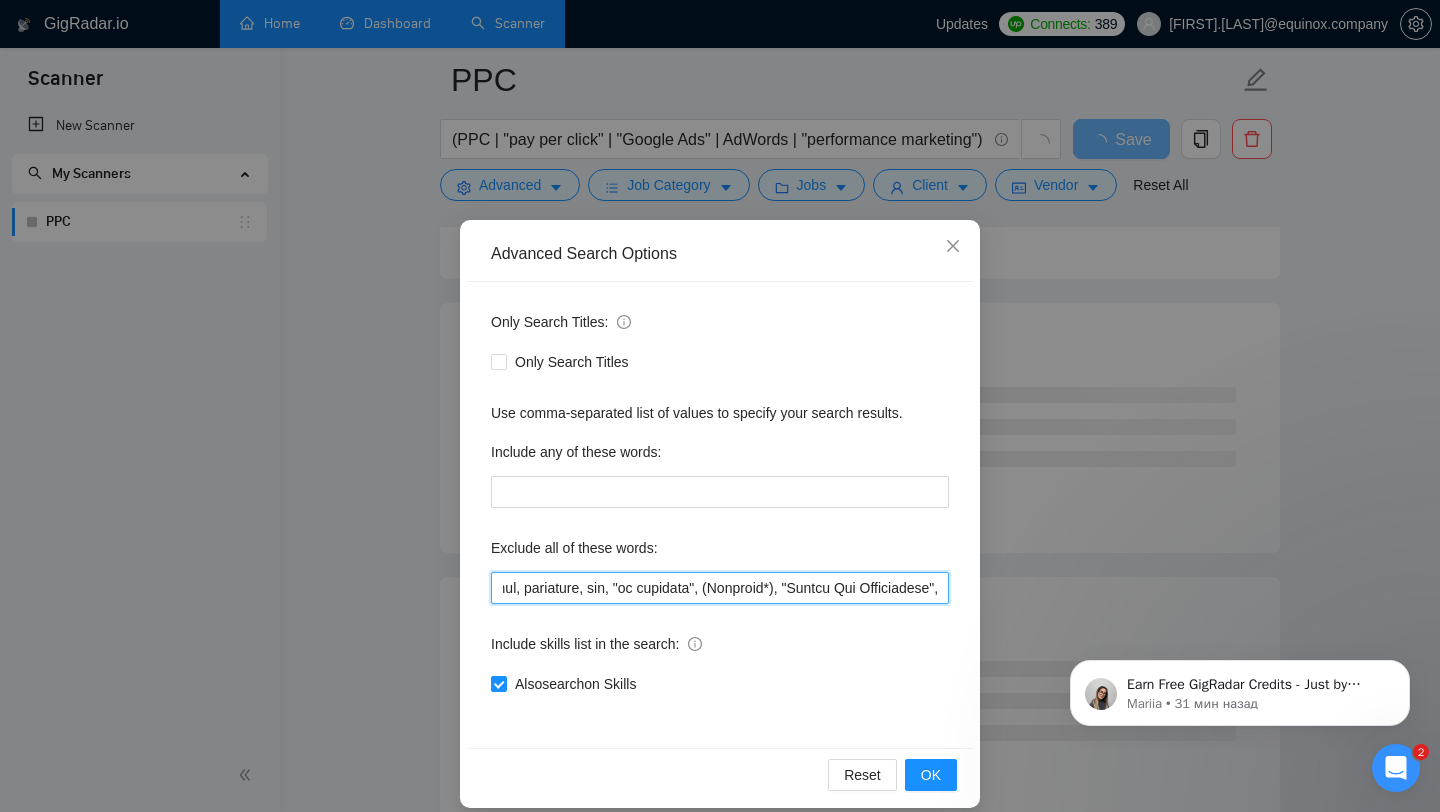 drag, startPoint x: 641, startPoint y: 592, endPoint x: 561, endPoint y: 588, distance: 80.09994 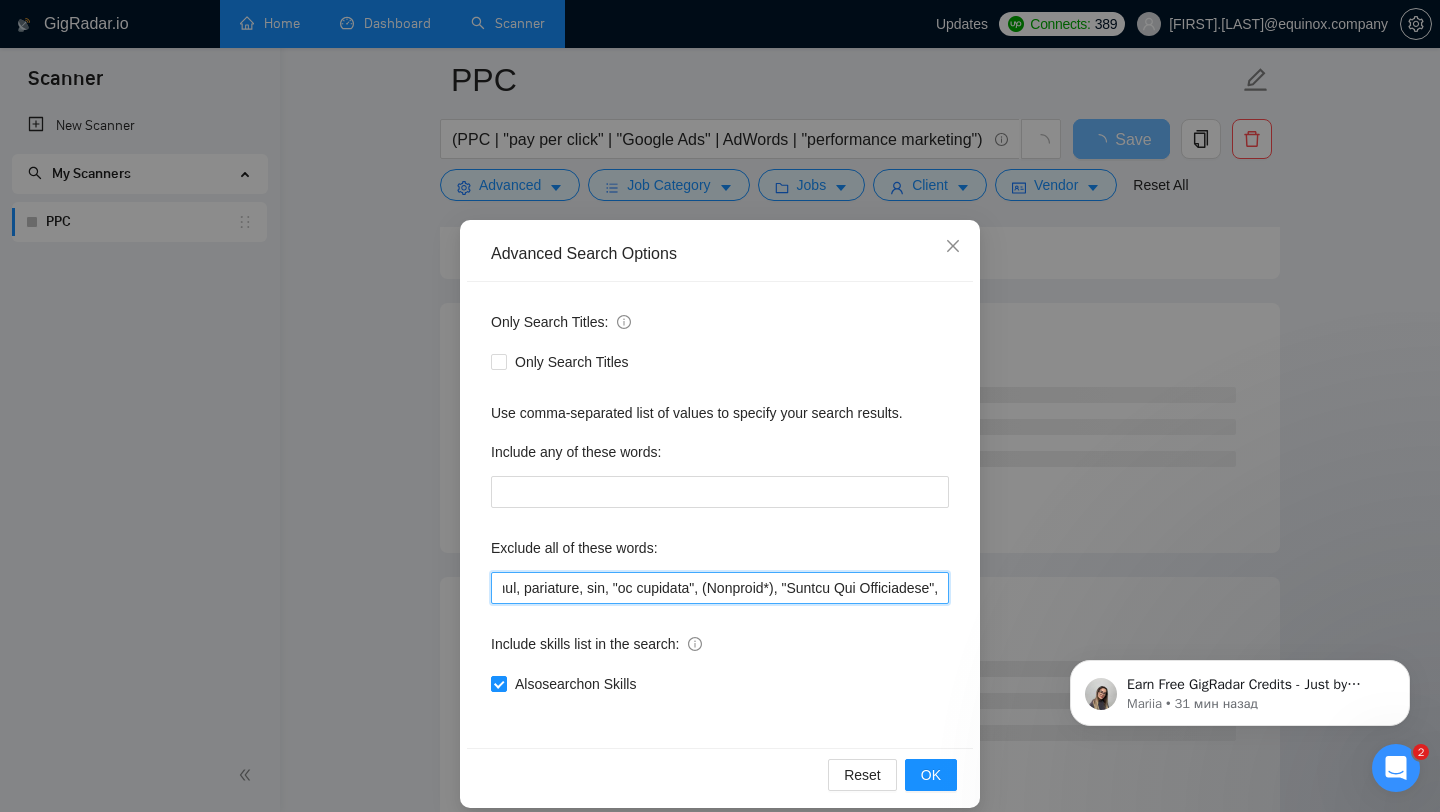 click at bounding box center (720, 588) 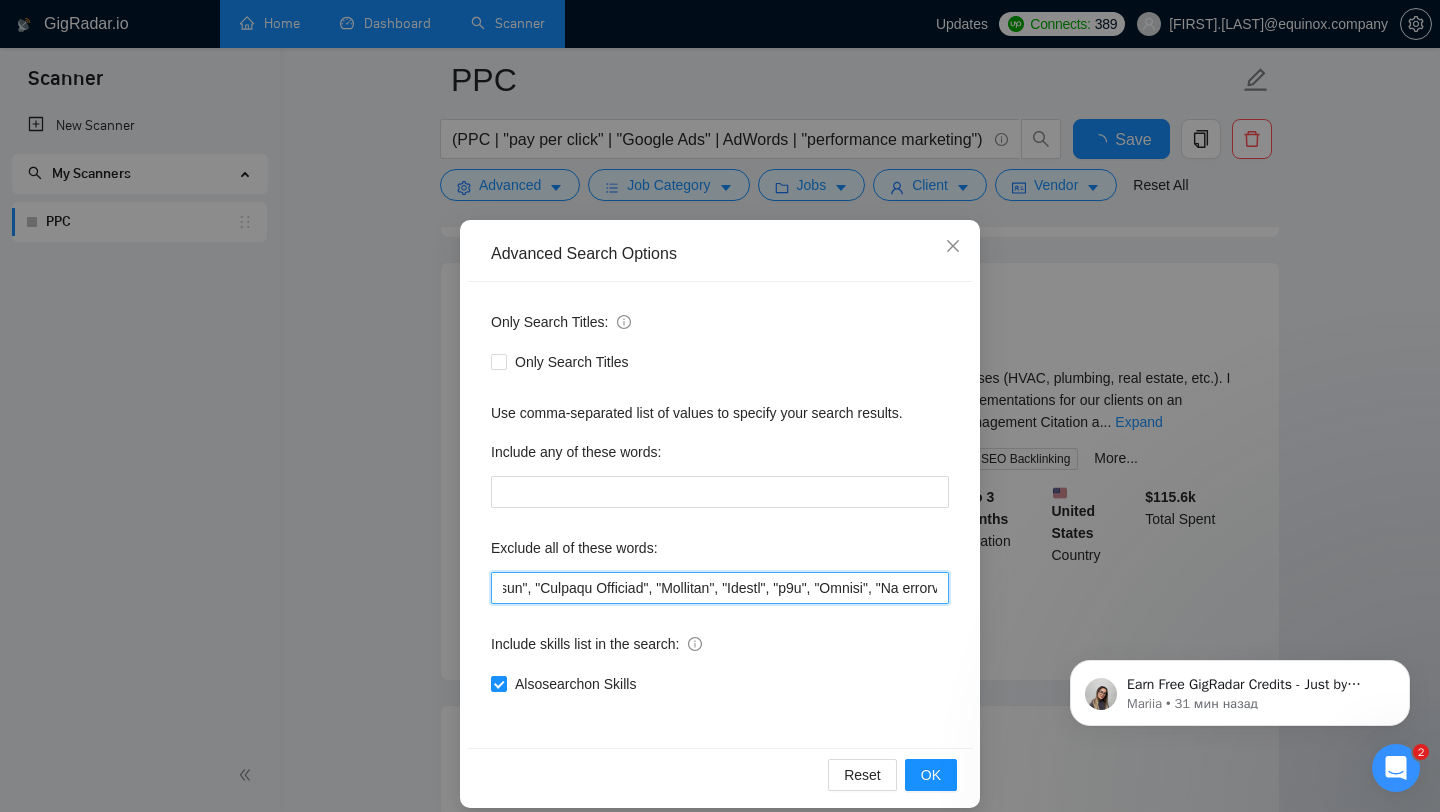 scroll, scrollTop: 0, scrollLeft: 1773, axis: horizontal 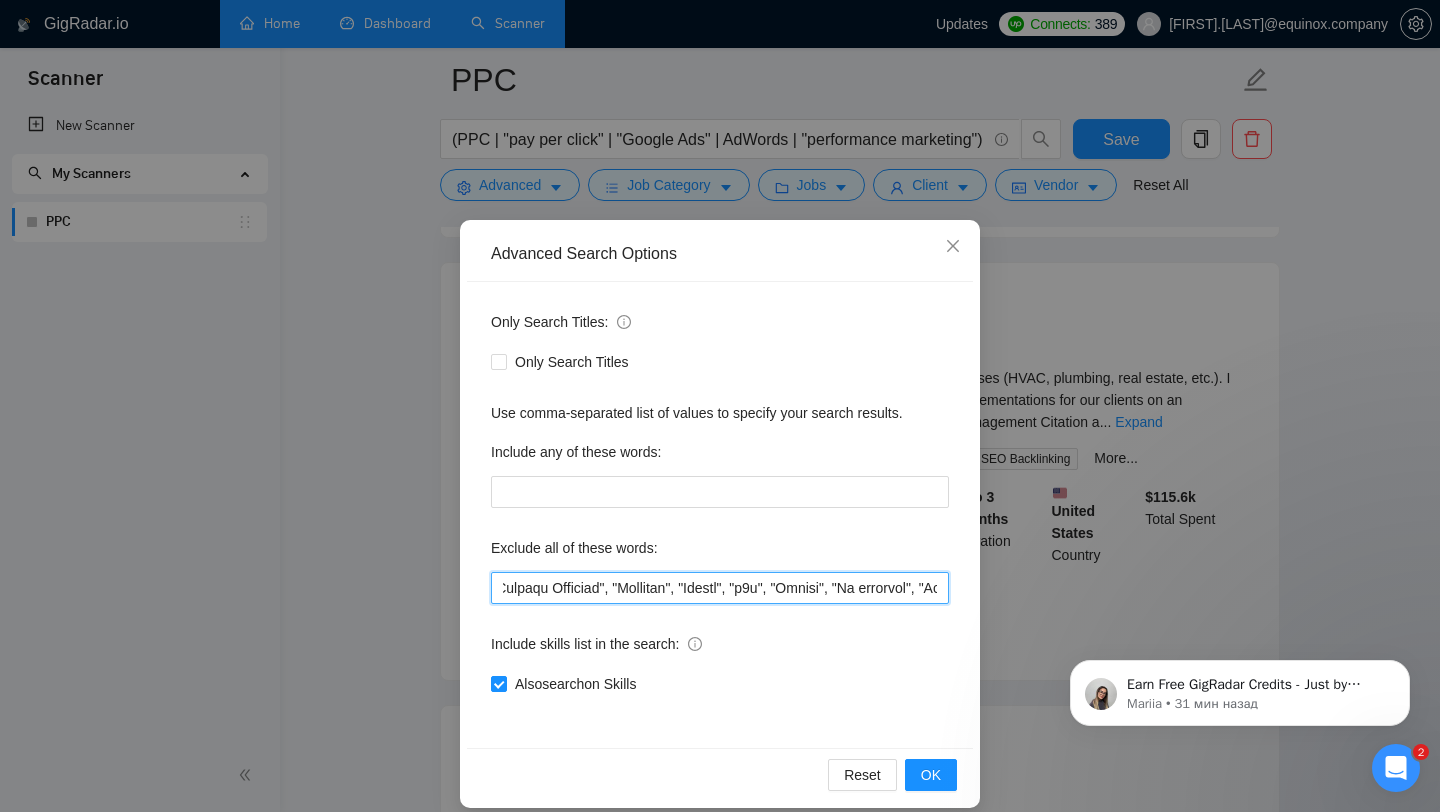 drag, startPoint x: 544, startPoint y: 587, endPoint x: 574, endPoint y: 587, distance: 30 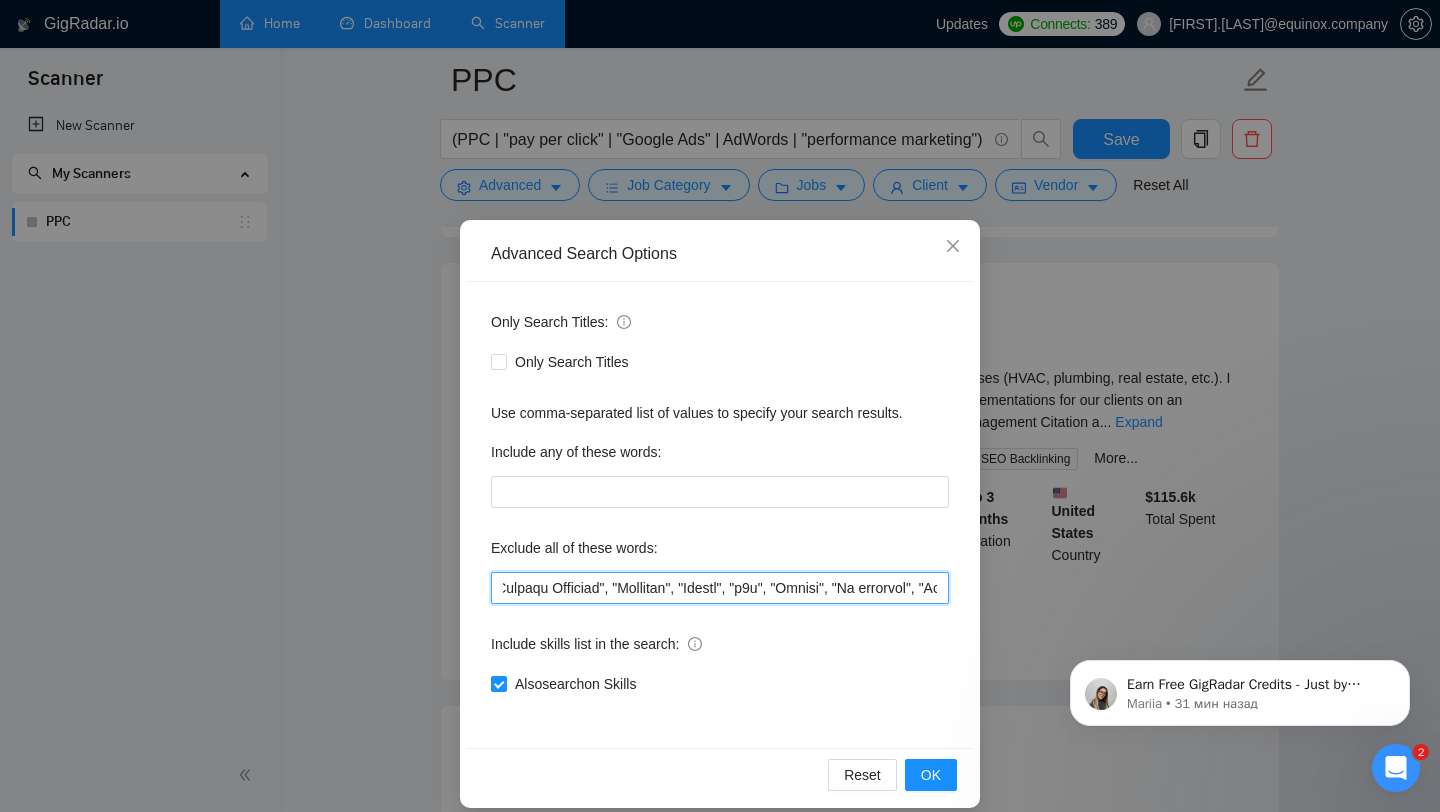 drag, startPoint x: 542, startPoint y: 586, endPoint x: 672, endPoint y: 586, distance: 130 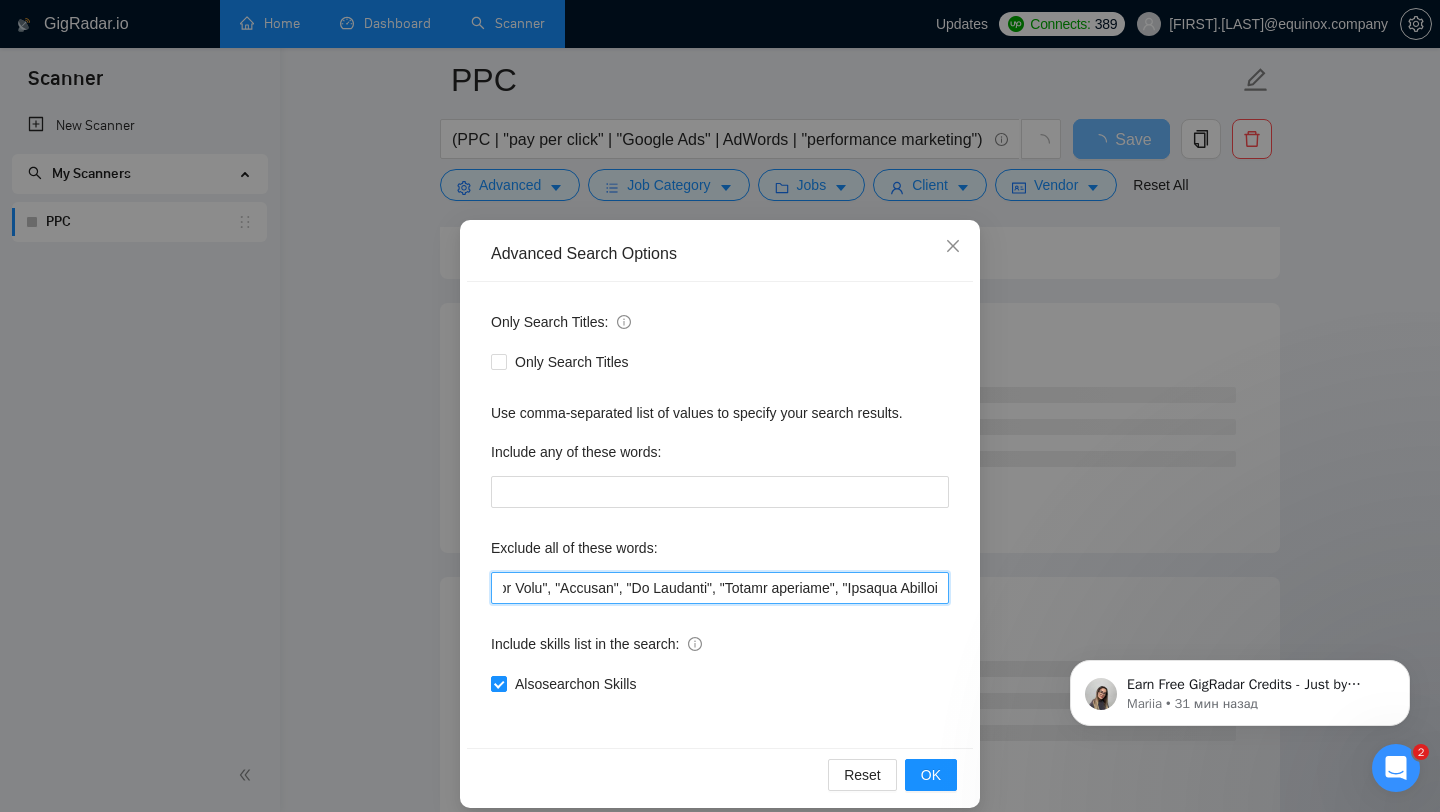 scroll, scrollTop: 0, scrollLeft: 2288, axis: horizontal 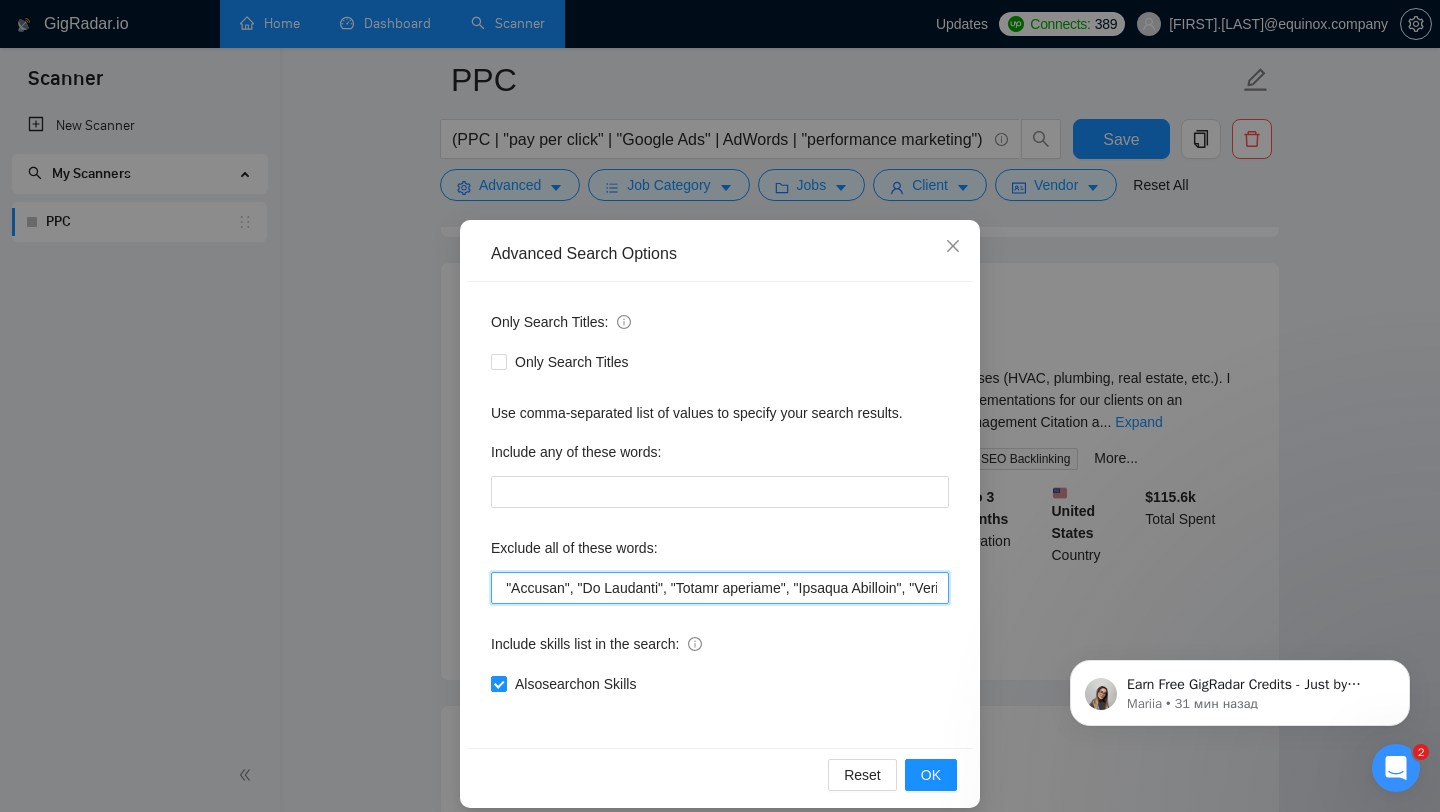 drag, startPoint x: 575, startPoint y: 588, endPoint x: 643, endPoint y: 592, distance: 68.117546 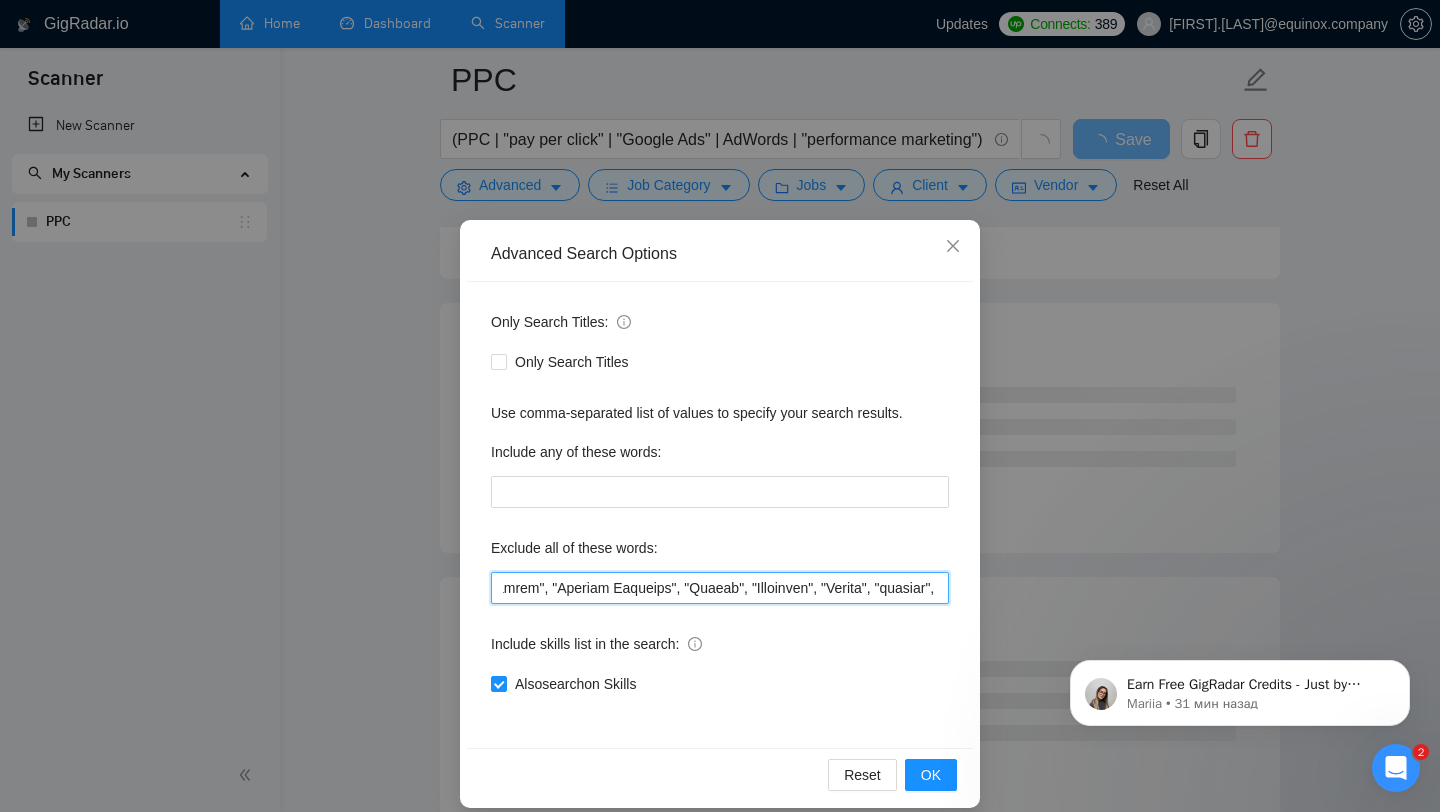 scroll, scrollTop: 0, scrollLeft: 2432, axis: horizontal 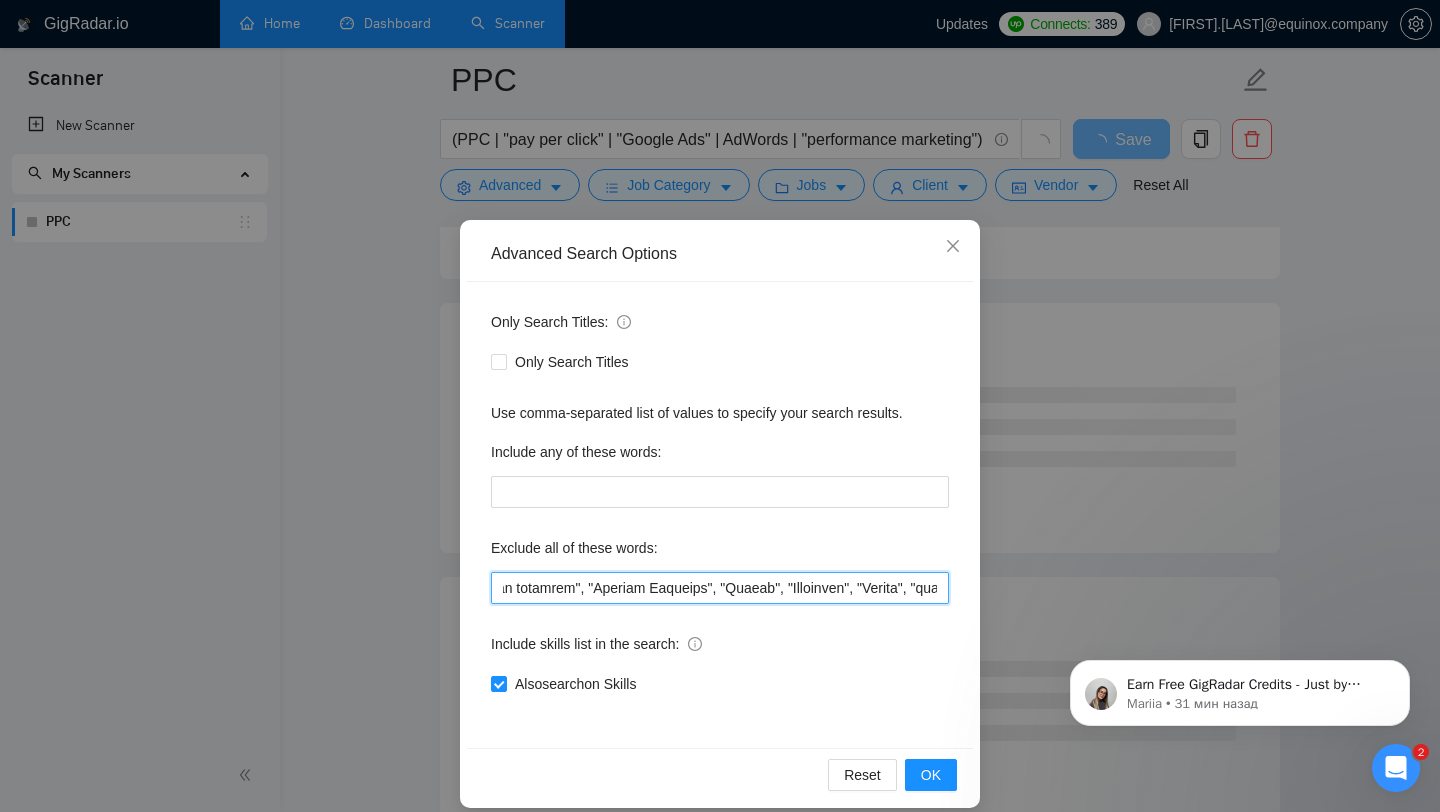 drag, startPoint x: 535, startPoint y: 586, endPoint x: 663, endPoint y: 588, distance: 128.01562 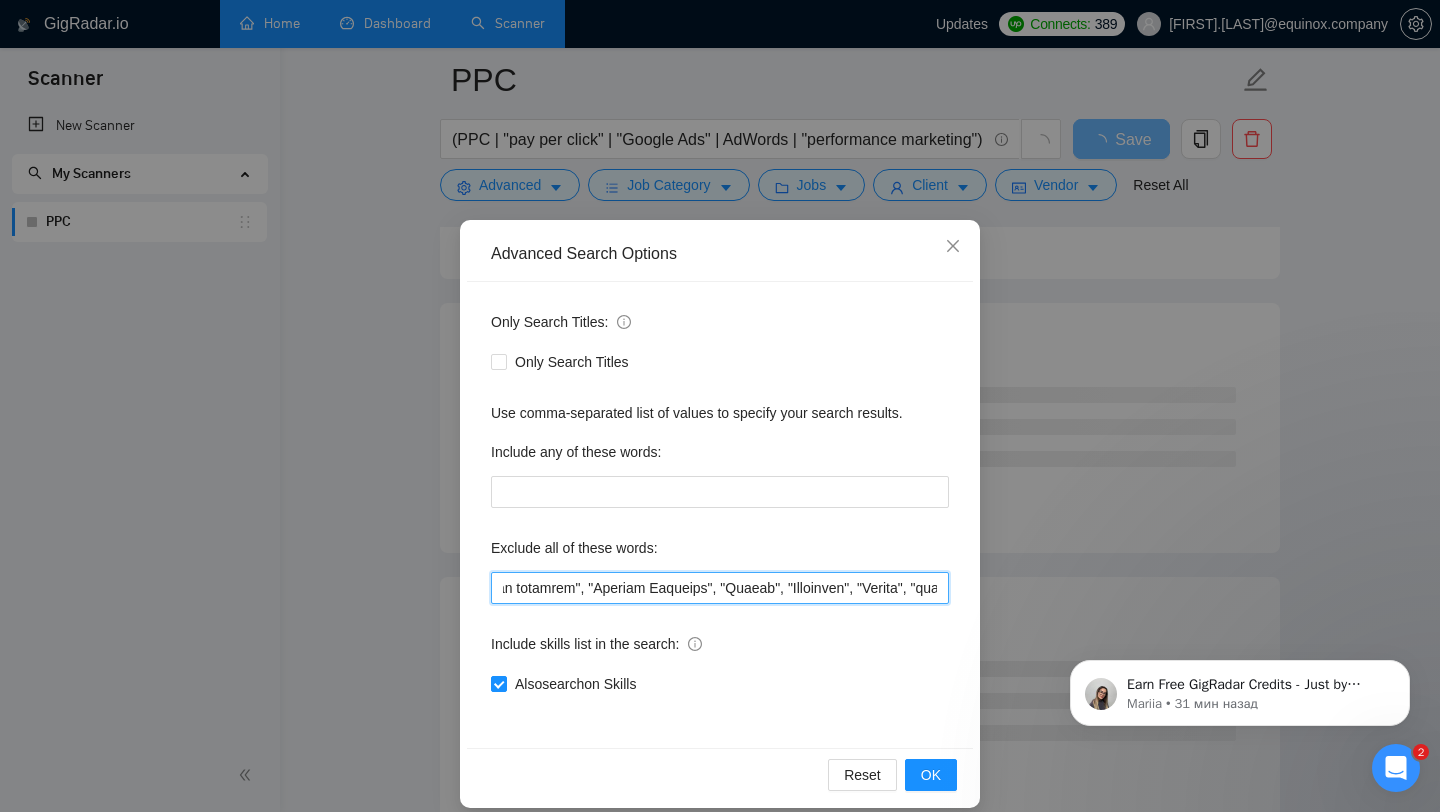 click at bounding box center (720, 588) 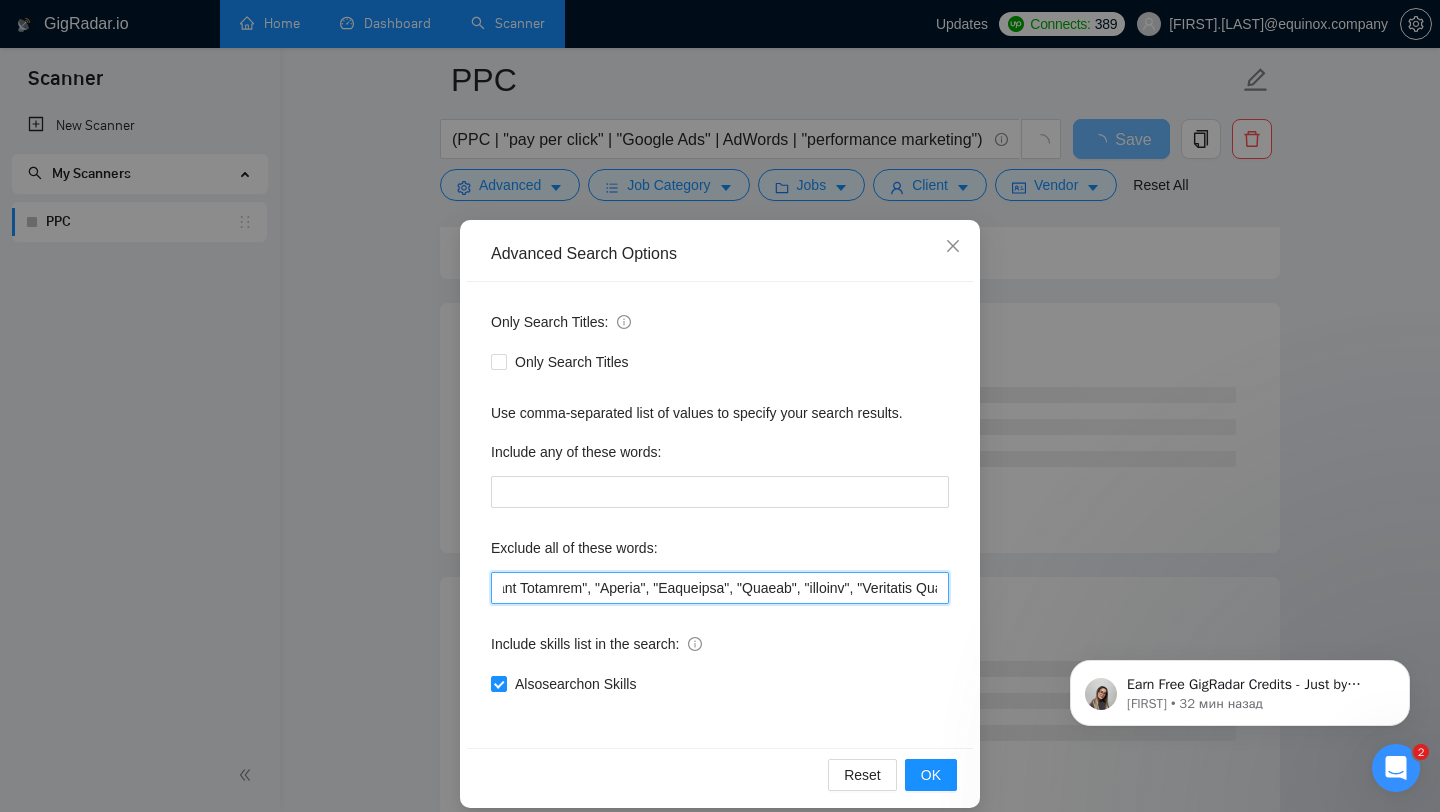 click at bounding box center [720, 588] 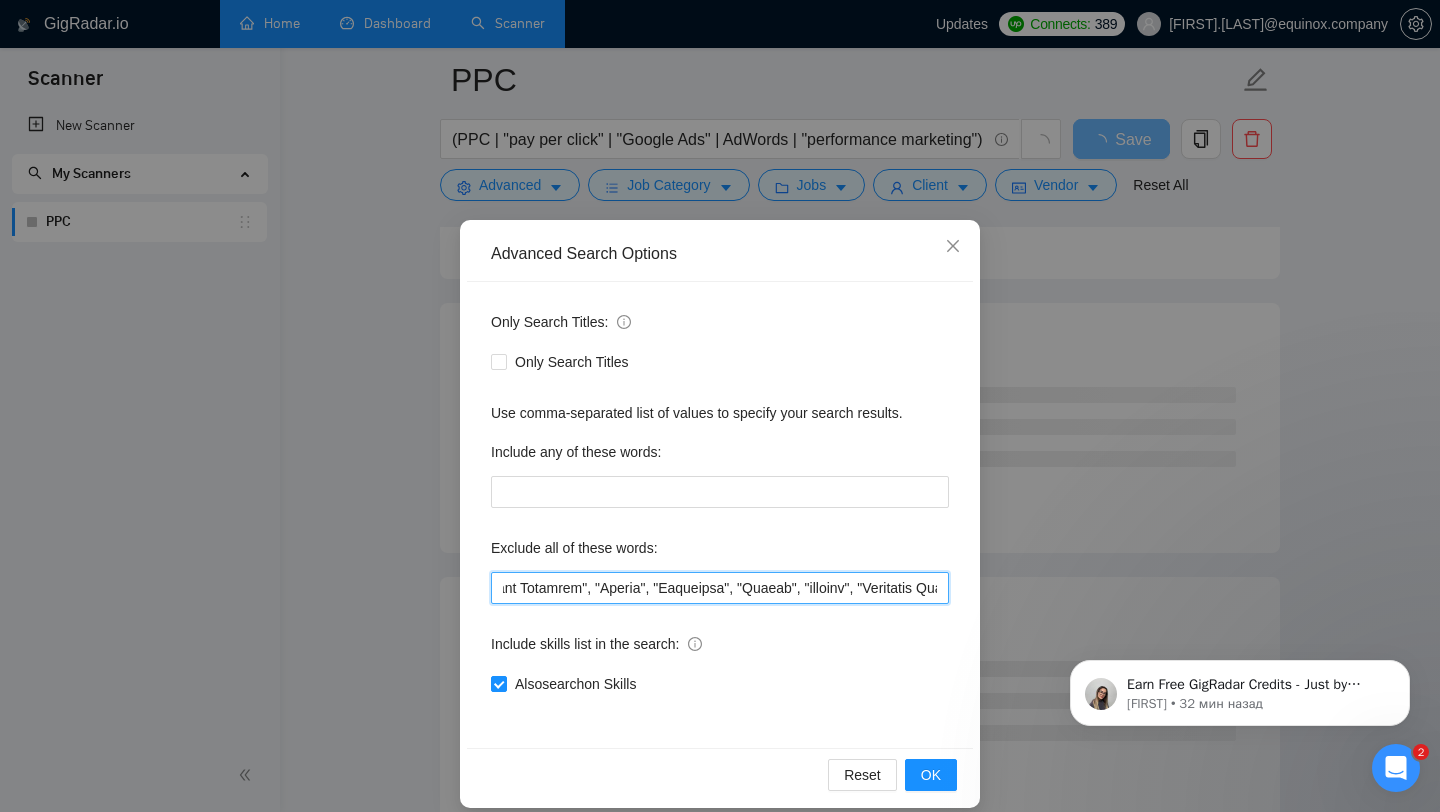 drag, startPoint x: 533, startPoint y: 587, endPoint x: 665, endPoint y: 589, distance: 132.01515 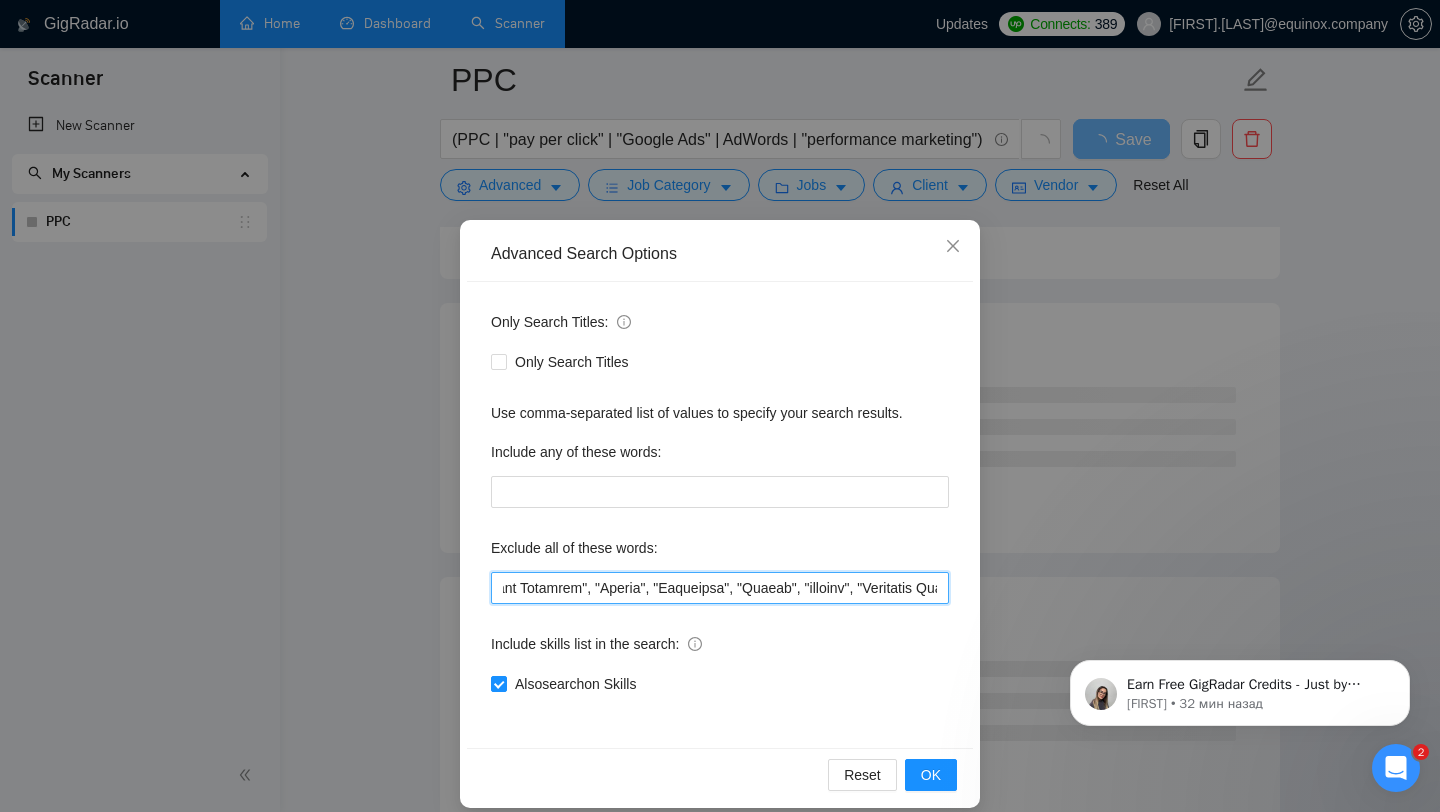 click at bounding box center [720, 588] 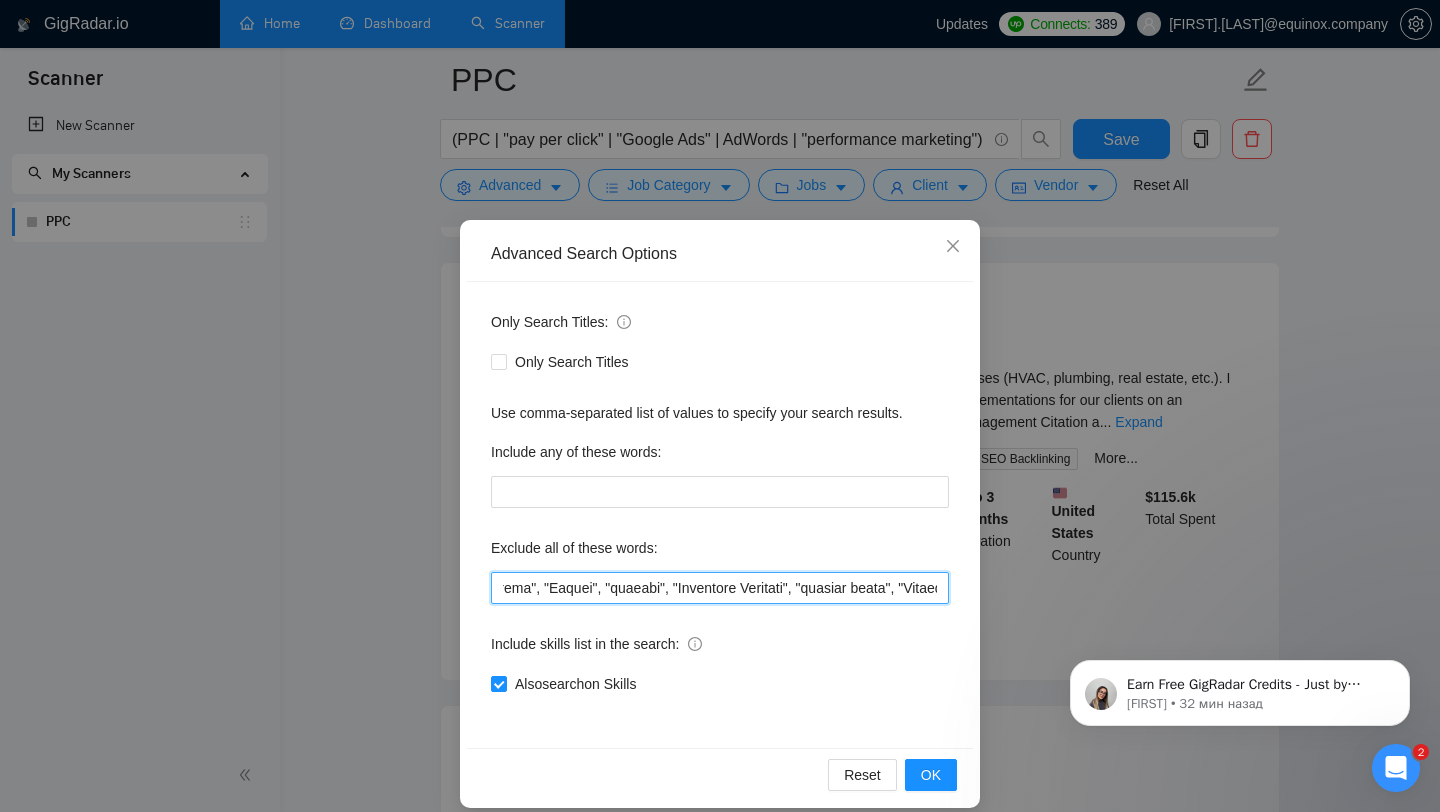scroll, scrollTop: 0, scrollLeft: 2481, axis: horizontal 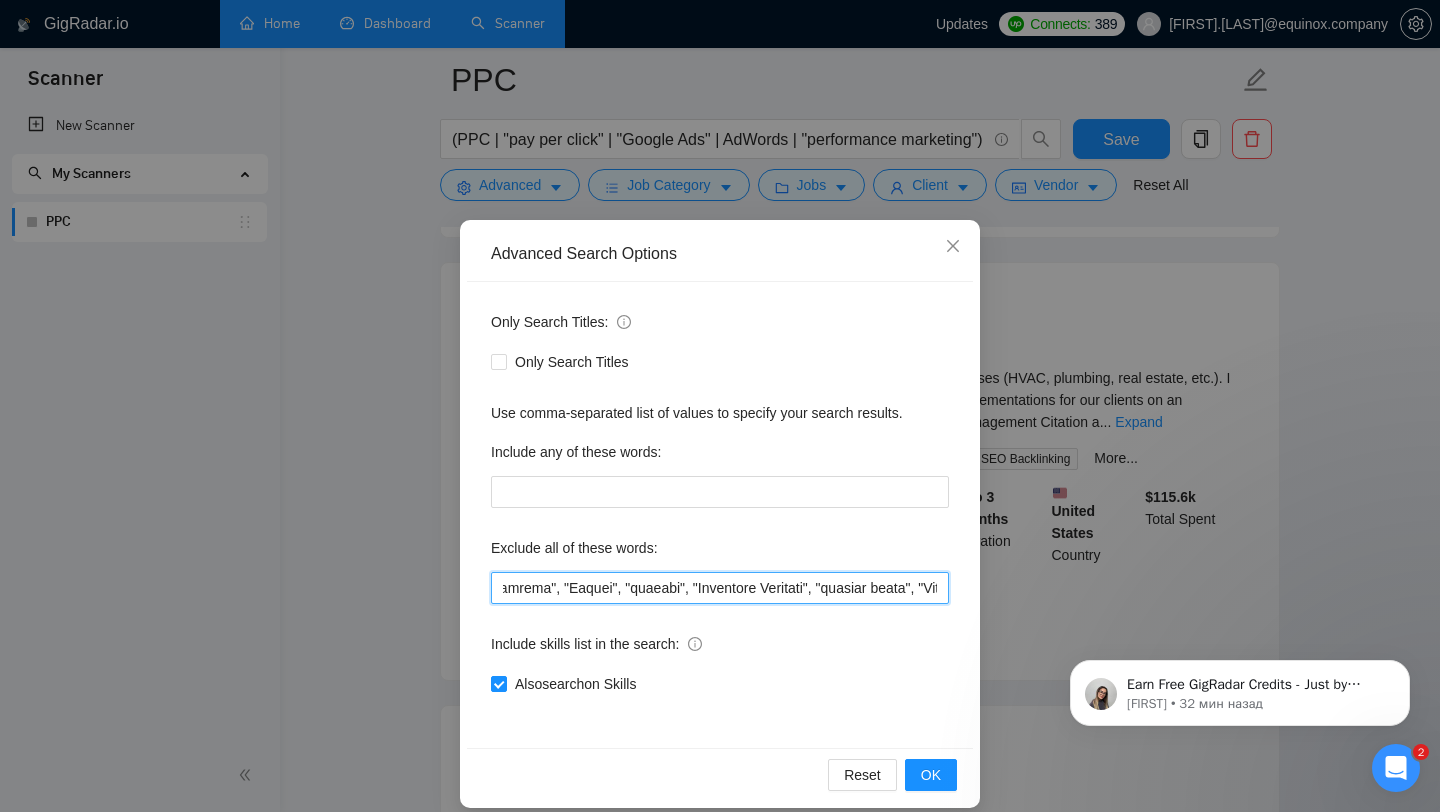 drag, startPoint x: 744, startPoint y: 593, endPoint x: 680, endPoint y: 596, distance: 64.070274 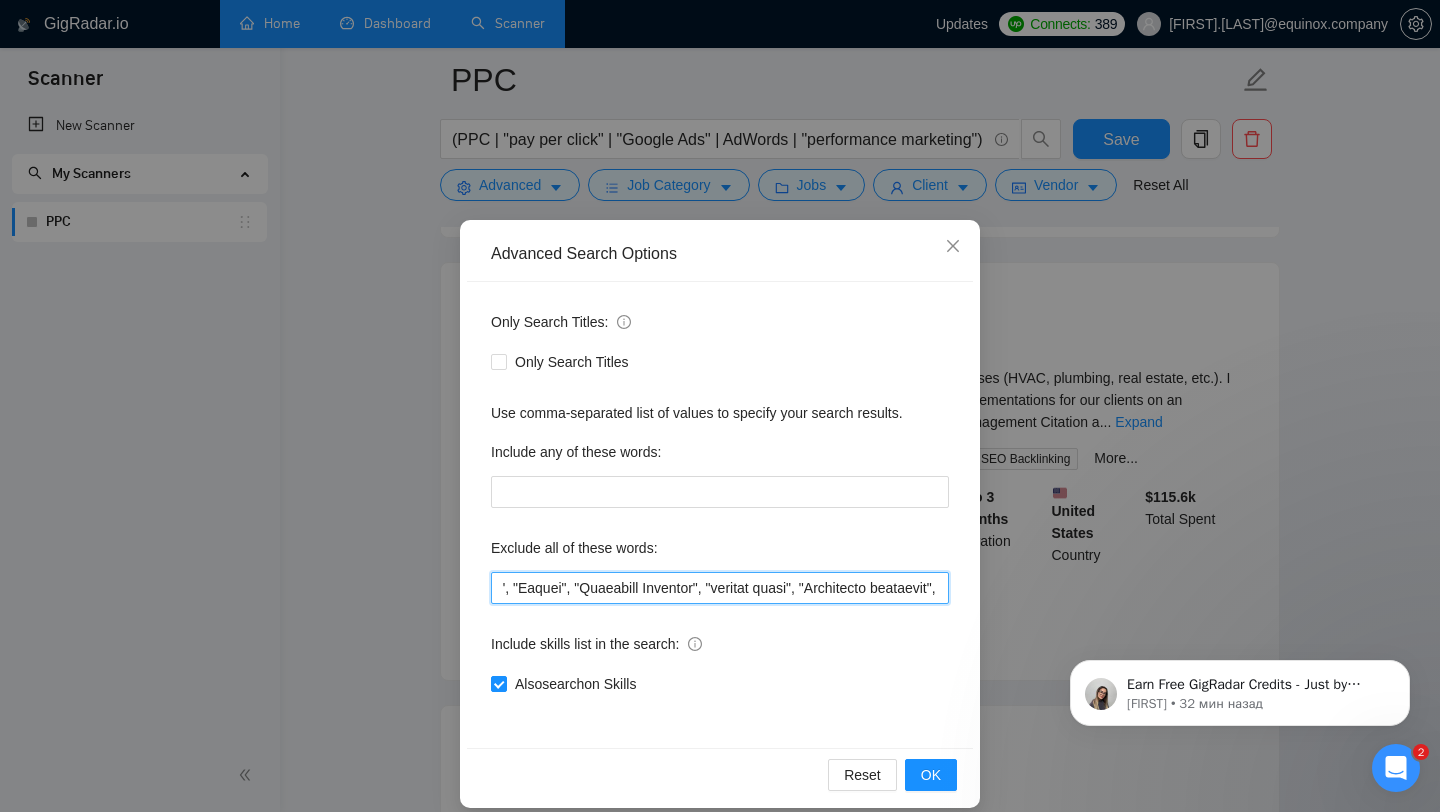 scroll, scrollTop: 0, scrollLeft: 2536, axis: horizontal 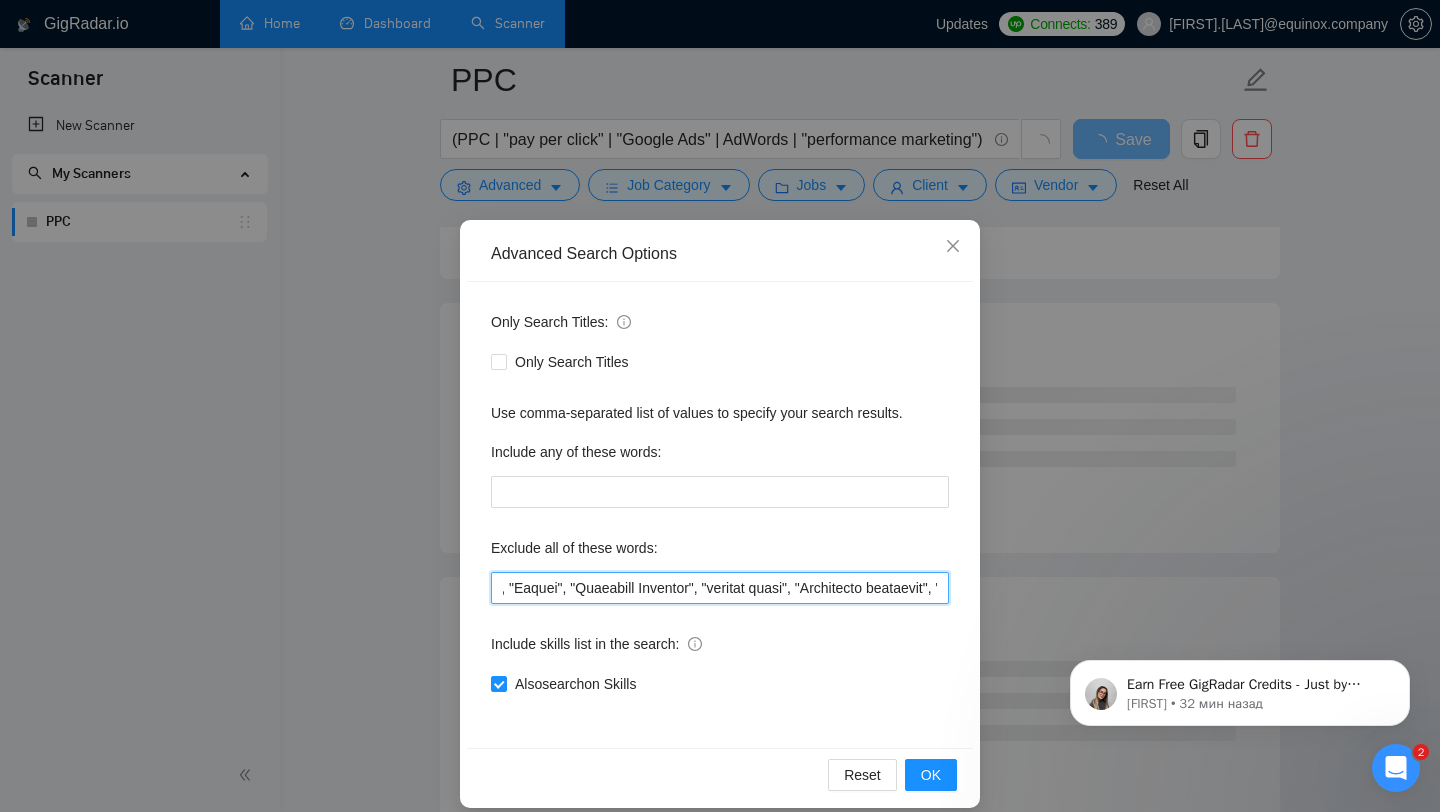 drag, startPoint x: 766, startPoint y: 590, endPoint x: 622, endPoint y: 594, distance: 144.05554 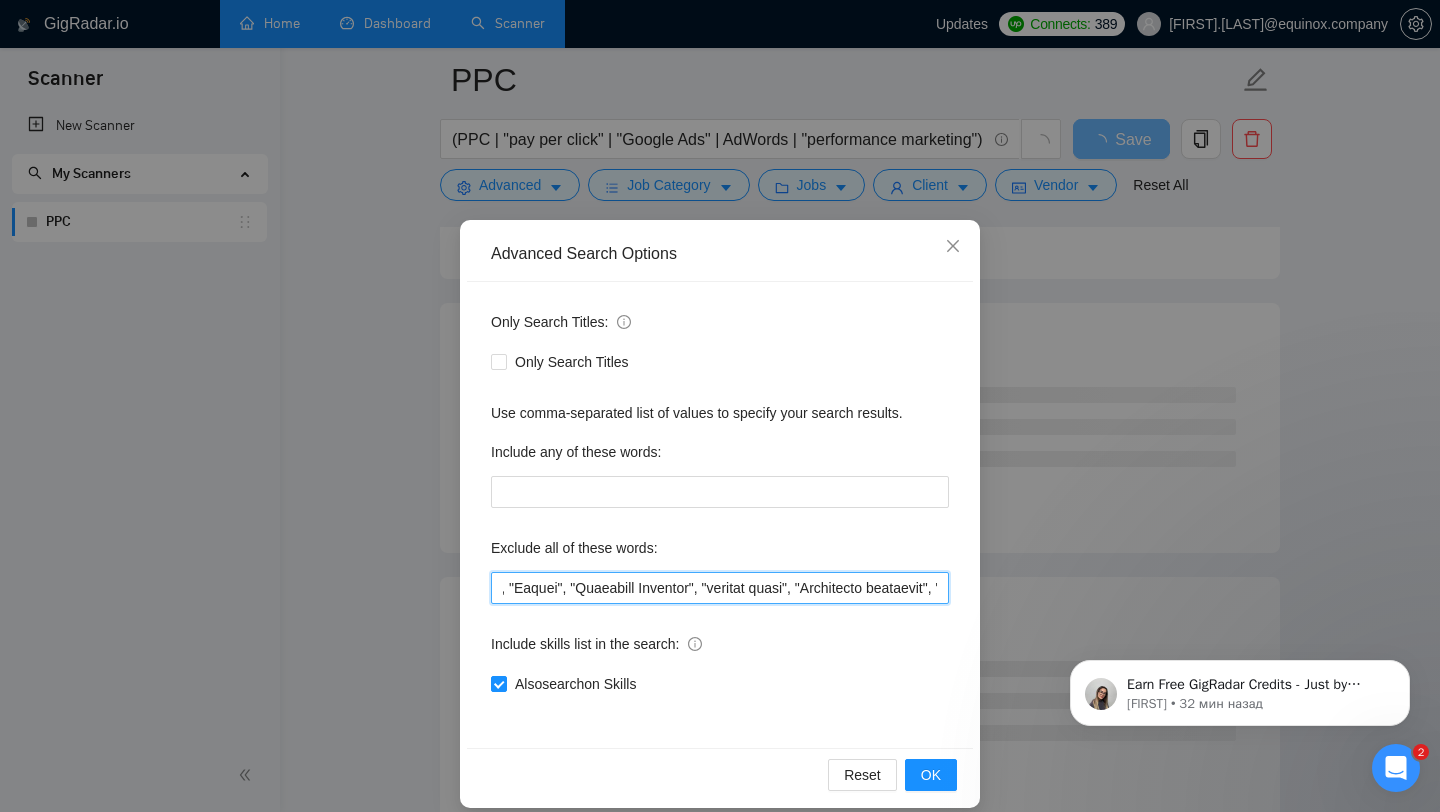 click at bounding box center (720, 588) 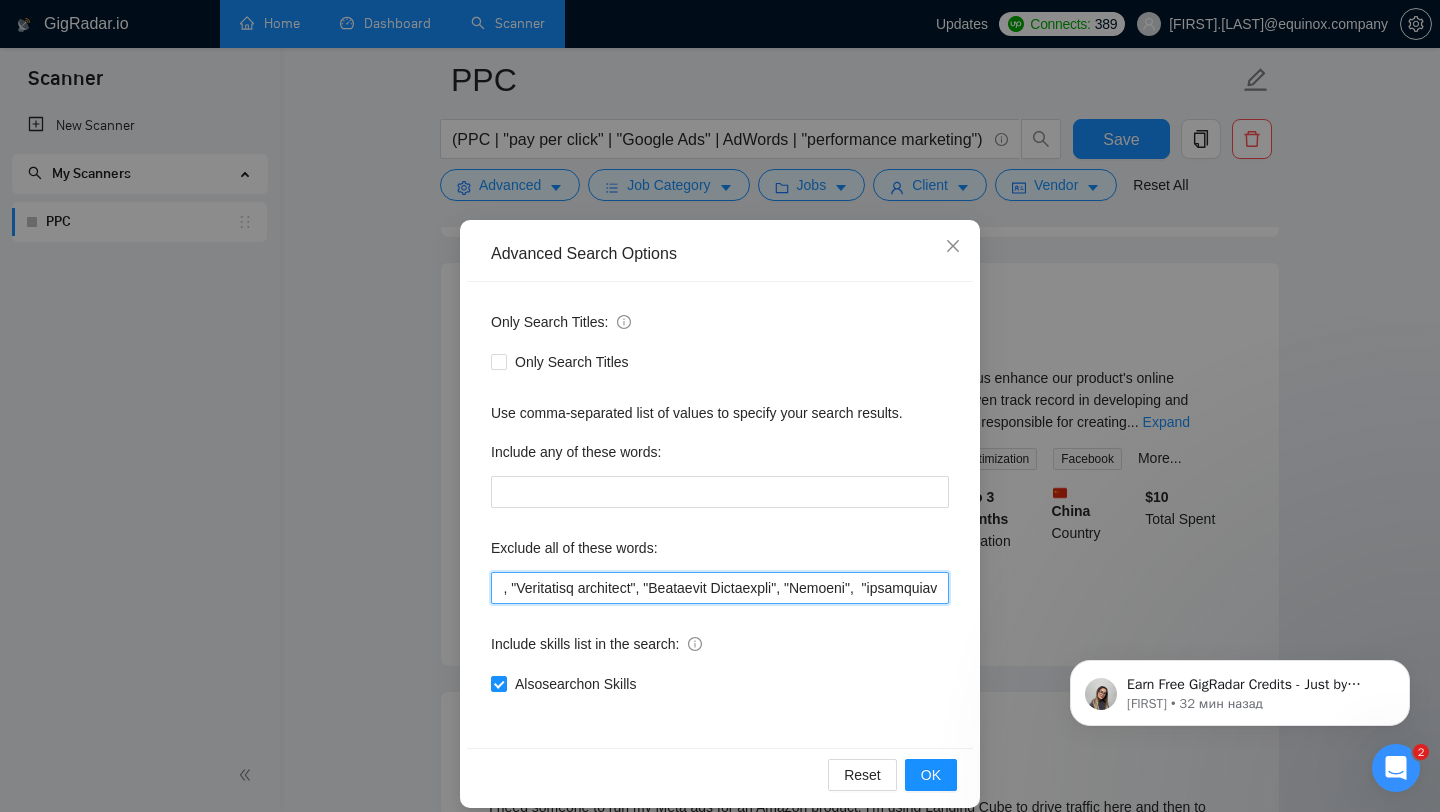 scroll, scrollTop: 0, scrollLeft: 2709, axis: horizontal 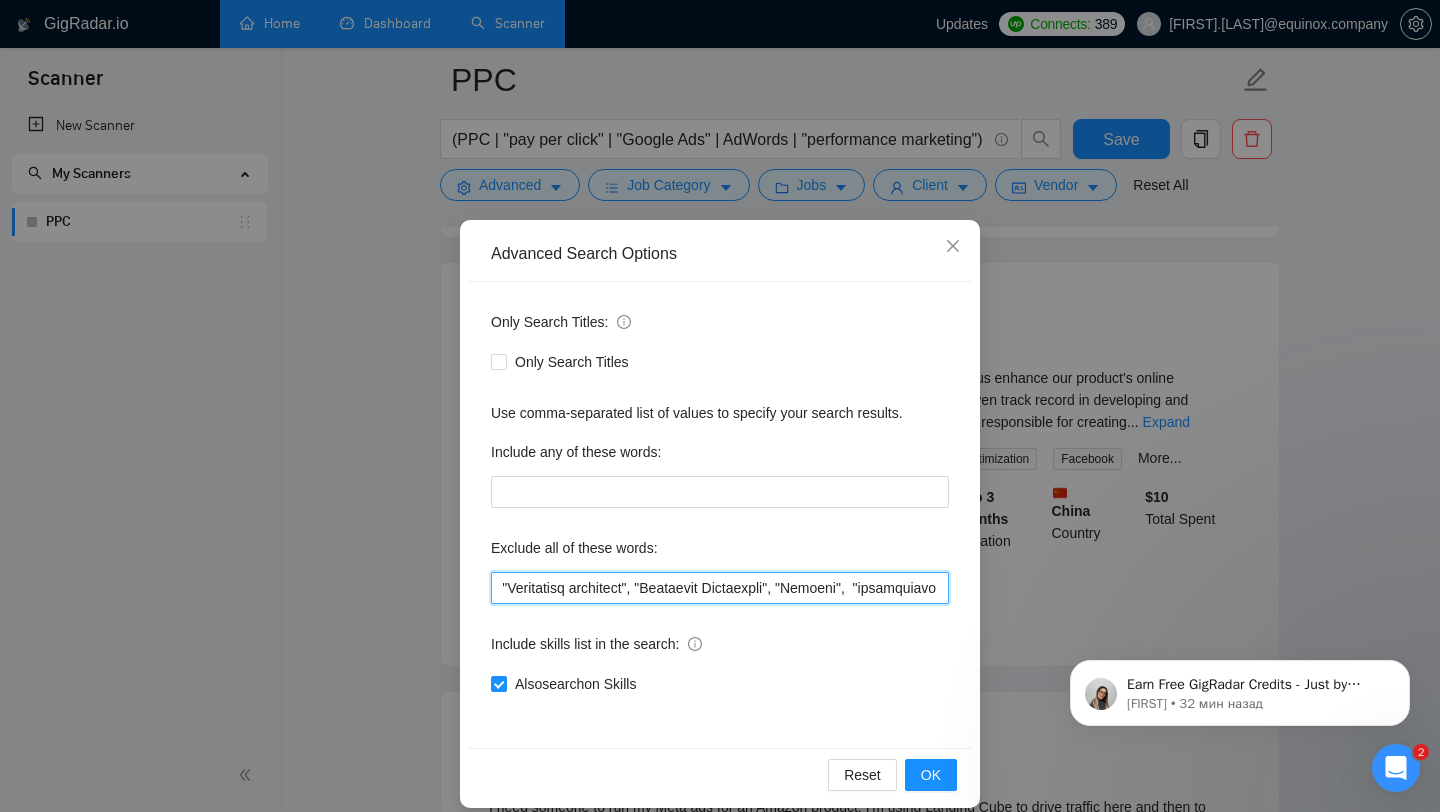 drag, startPoint x: 555, startPoint y: 588, endPoint x: 884, endPoint y: 594, distance: 329.05472 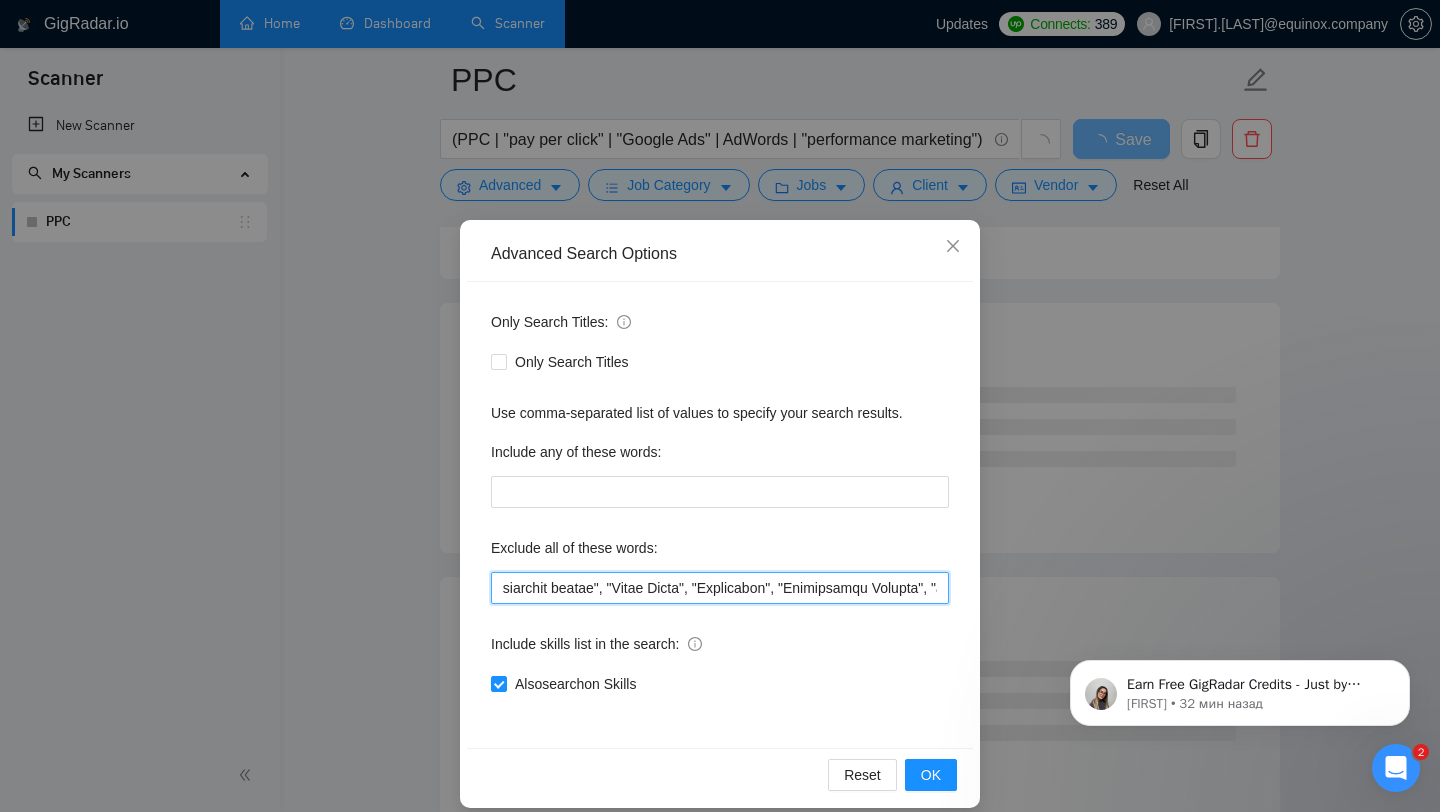 scroll, scrollTop: 0, scrollLeft: 2815, axis: horizontal 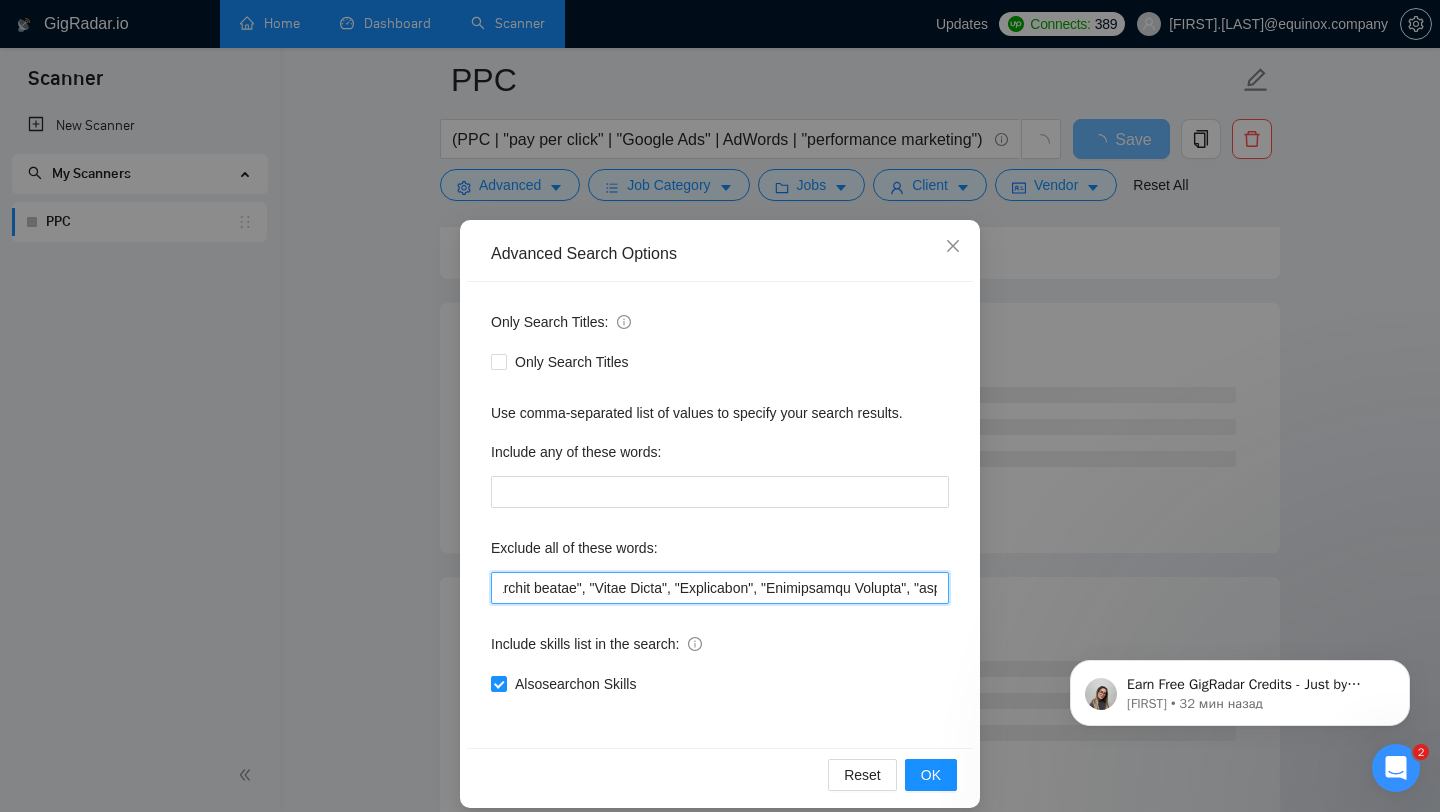 drag, startPoint x: 760, startPoint y: 586, endPoint x: 856, endPoint y: 586, distance: 96 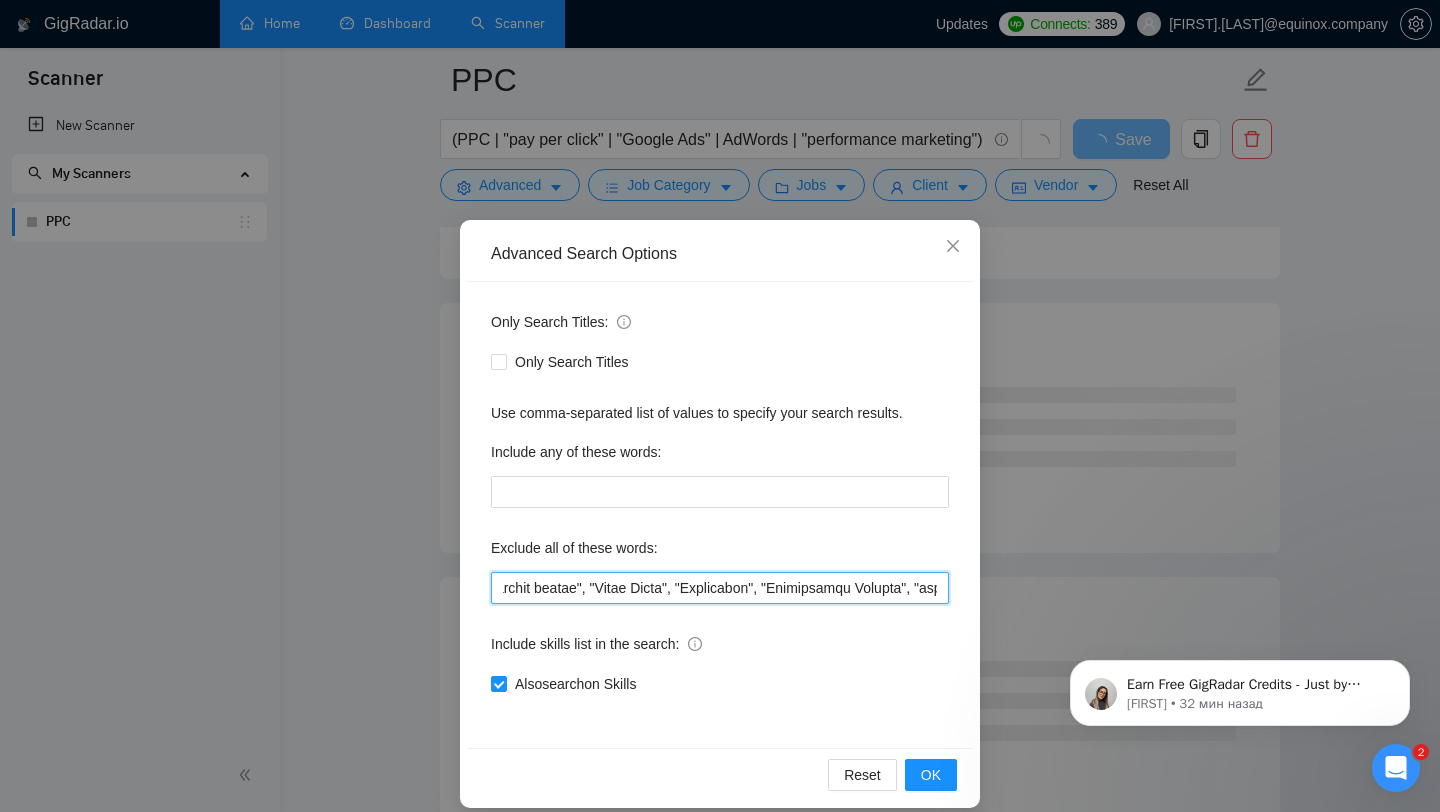 click at bounding box center [720, 588] 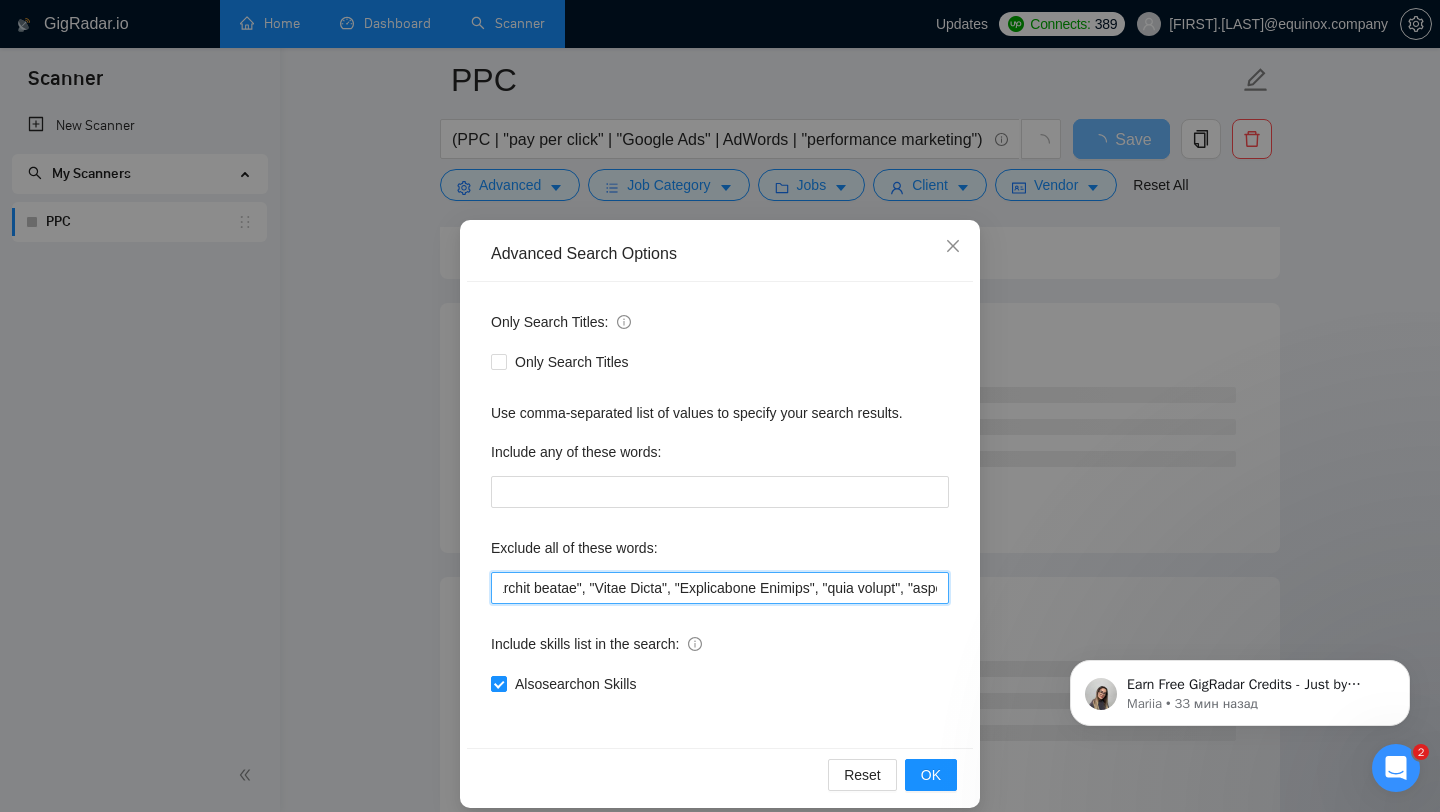 drag, startPoint x: 760, startPoint y: 587, endPoint x: 911, endPoint y: 589, distance: 151.01324 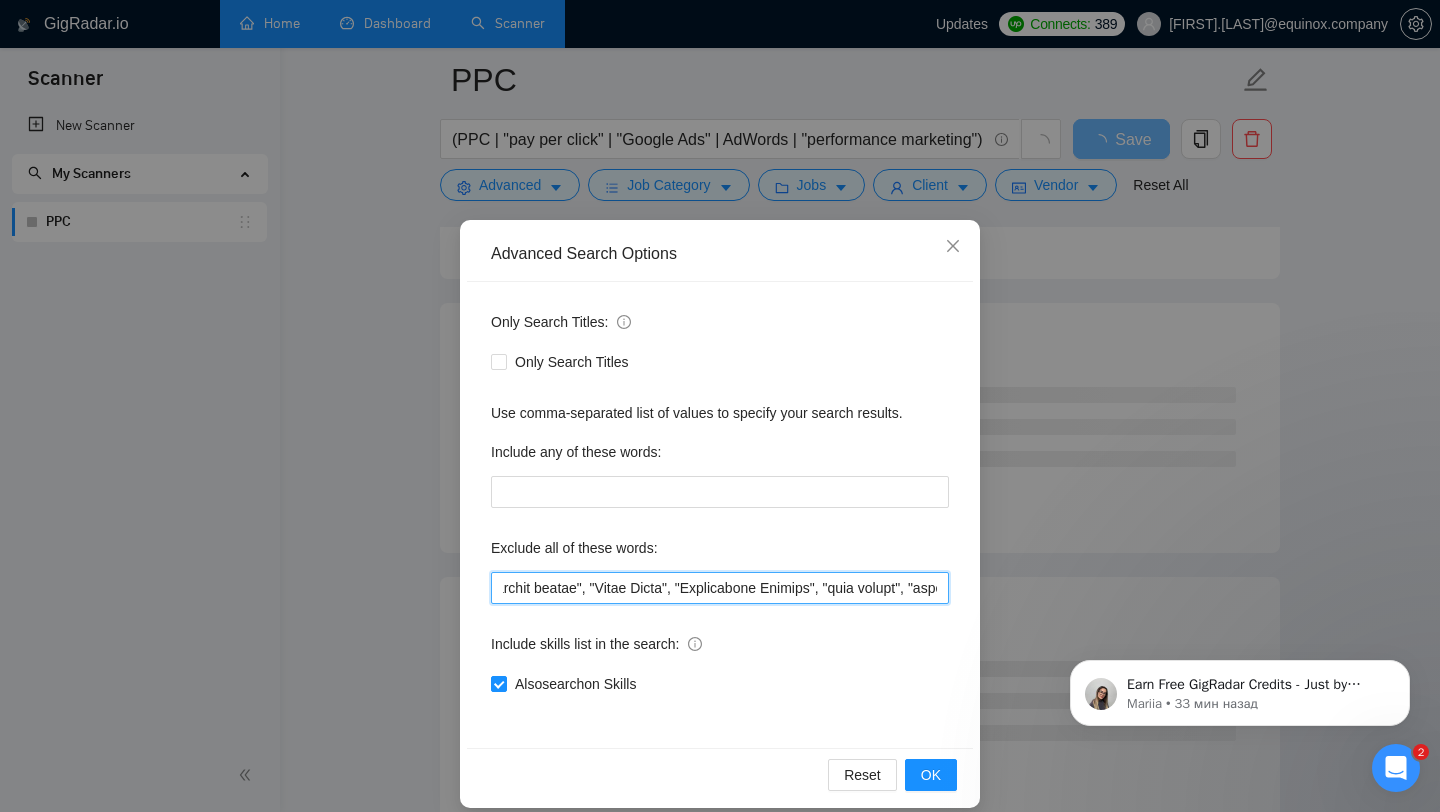 click at bounding box center (720, 588) 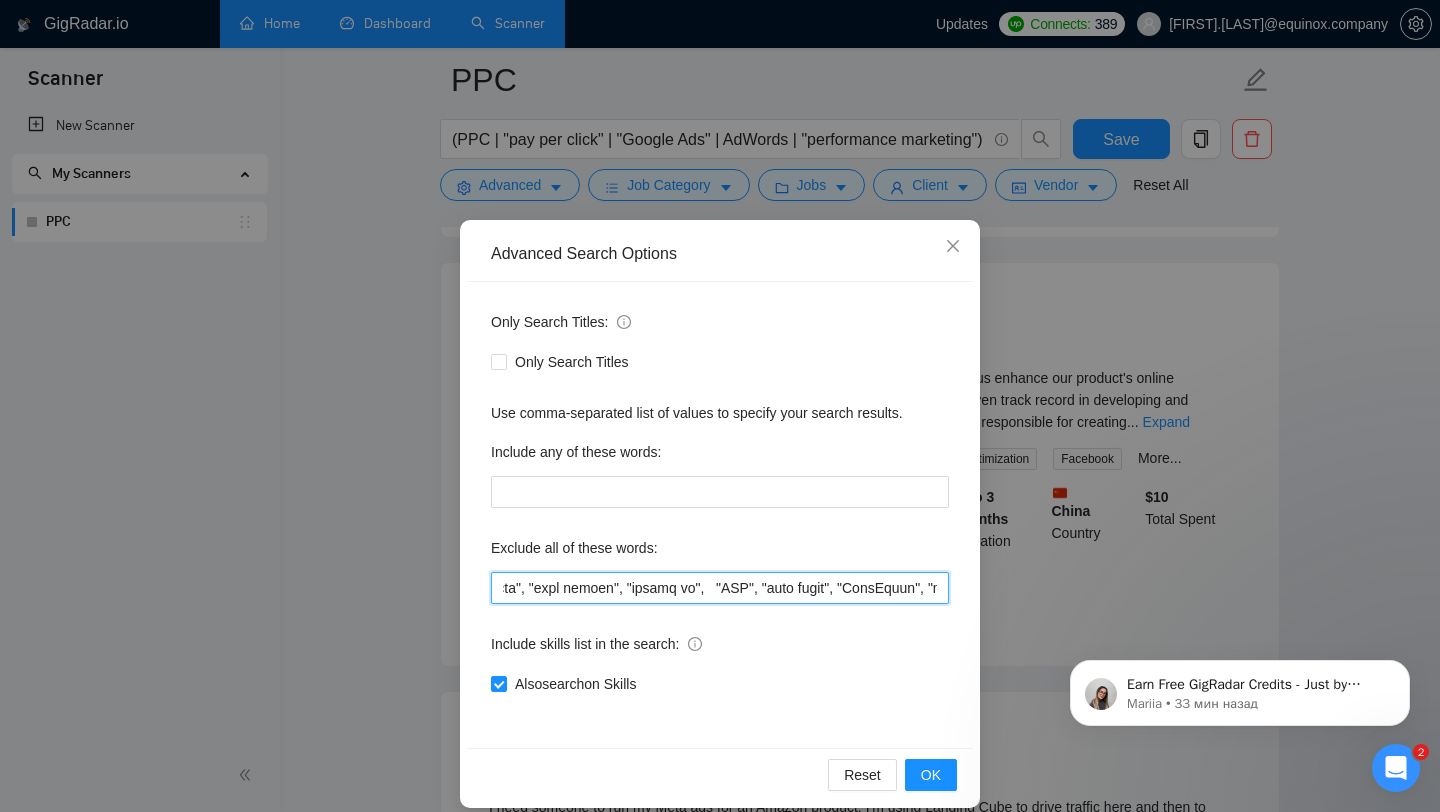scroll, scrollTop: 0, scrollLeft: 2963, axis: horizontal 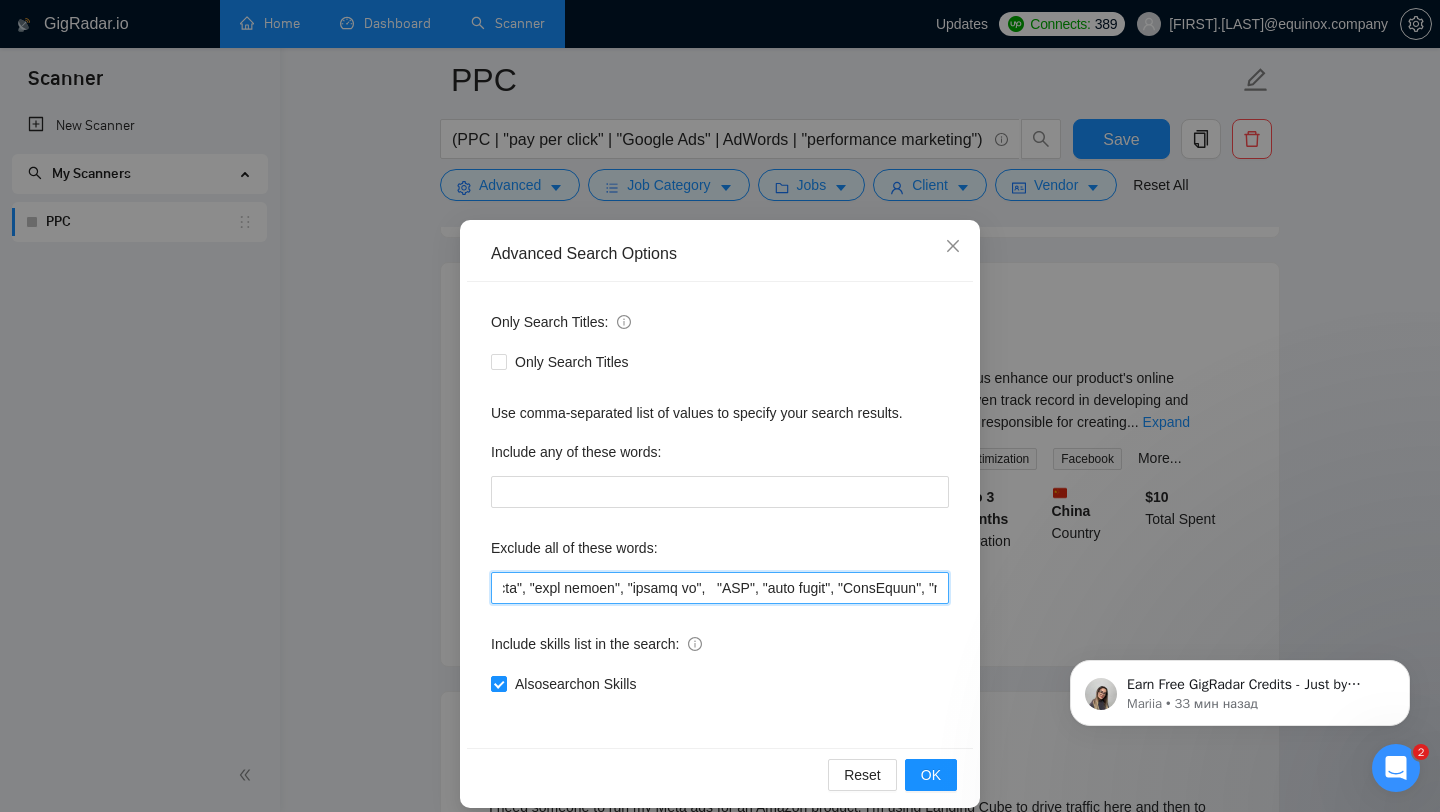 drag, startPoint x: 608, startPoint y: 590, endPoint x: 512, endPoint y: 591, distance: 96.00521 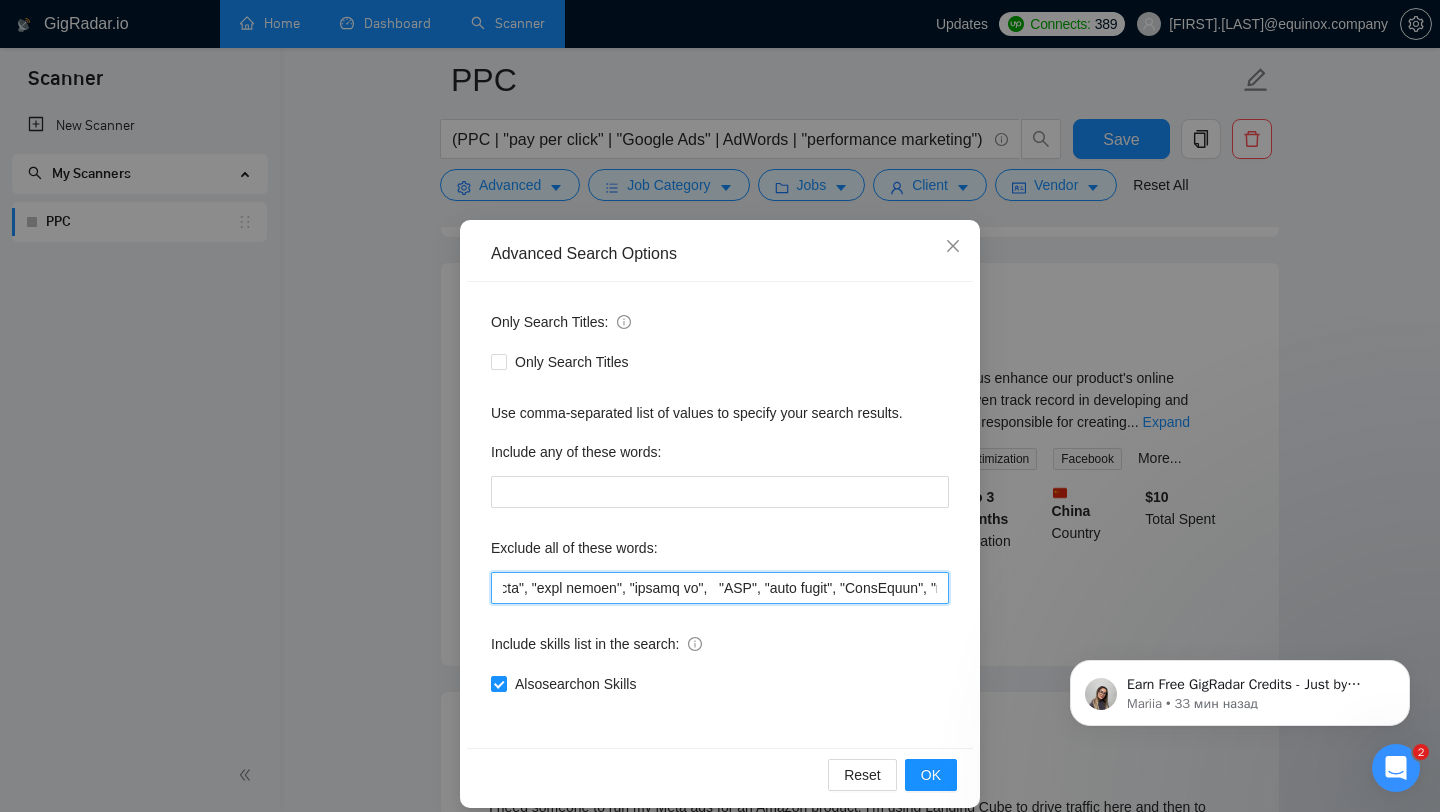 click at bounding box center (720, 588) 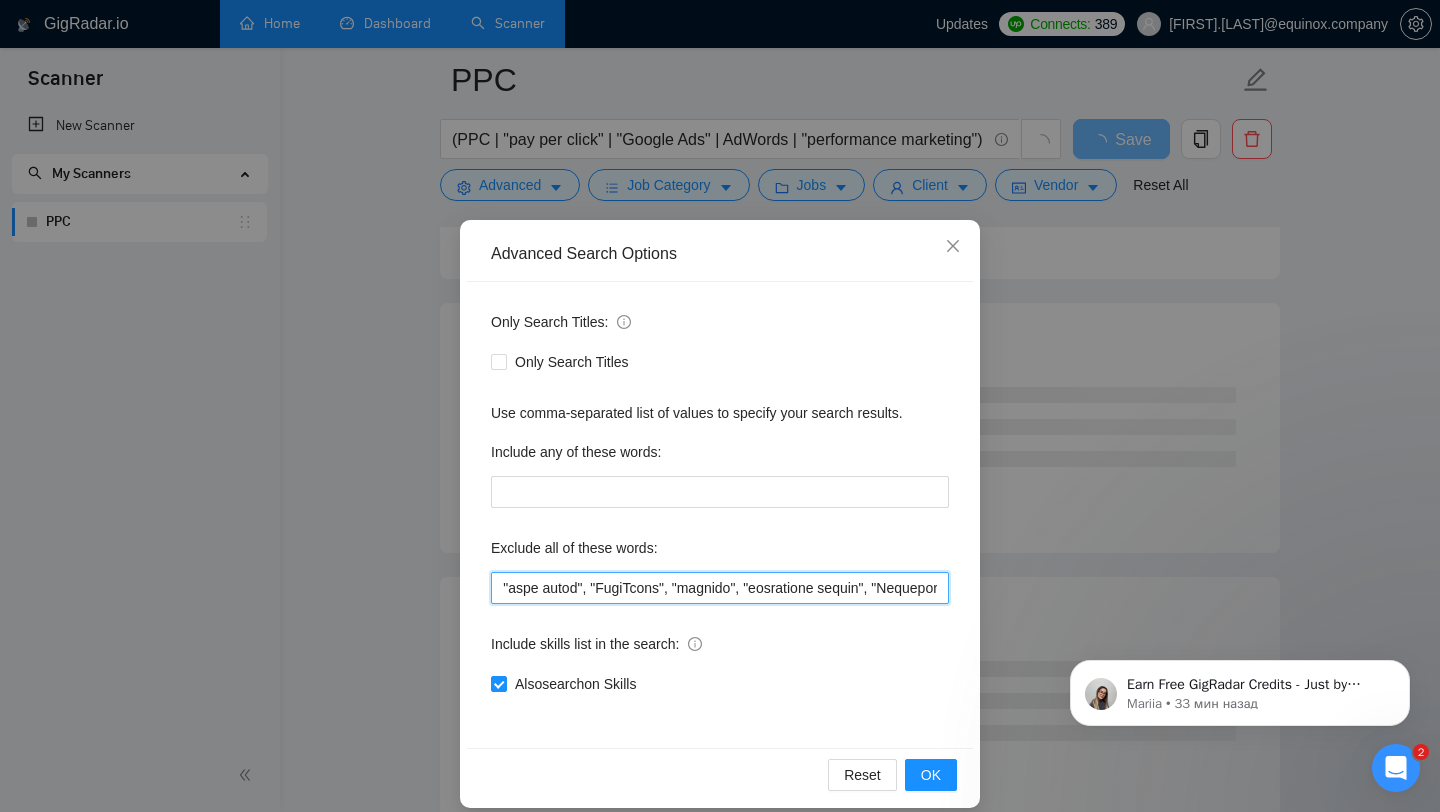 scroll, scrollTop: 0, scrollLeft: 3170, axis: horizontal 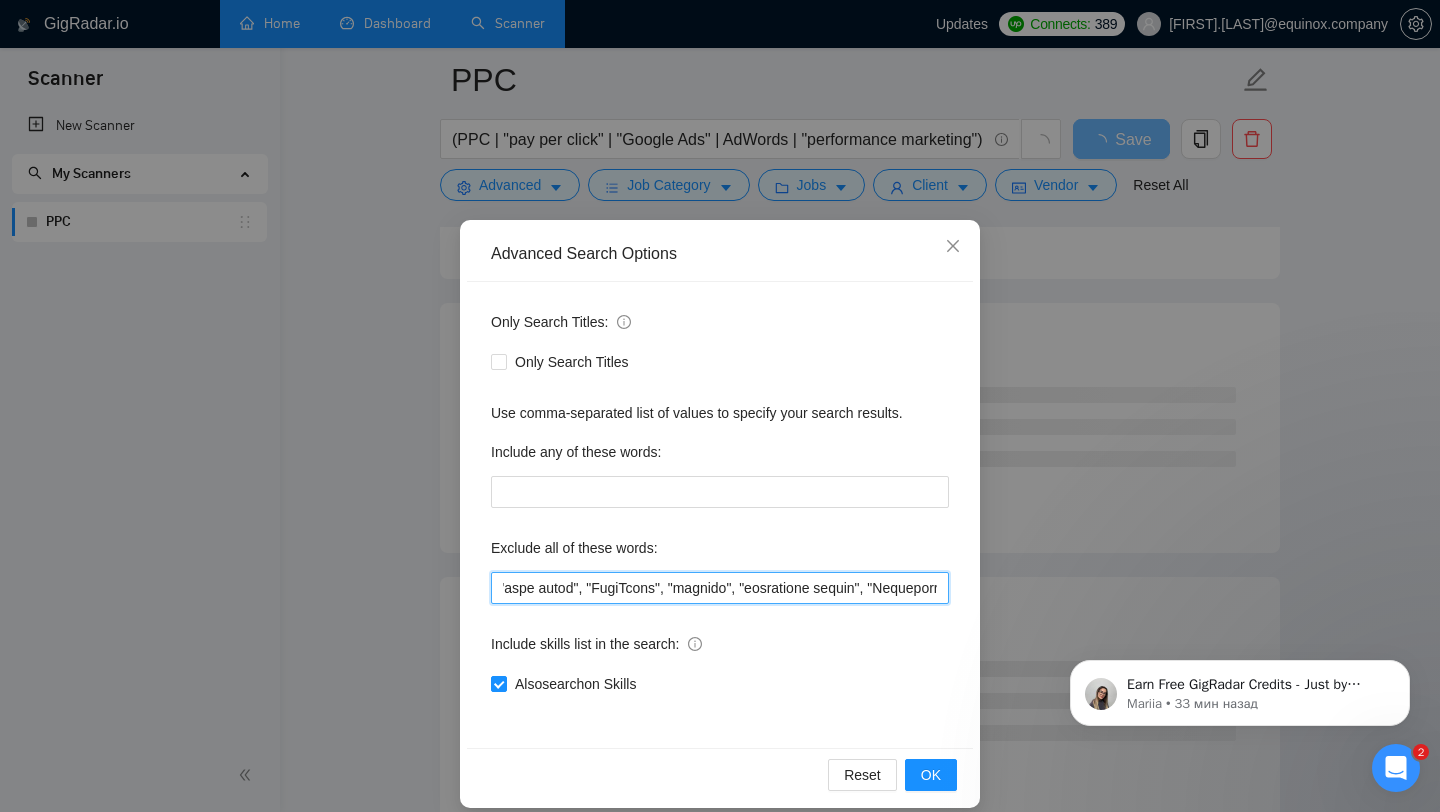 drag, startPoint x: 652, startPoint y: 591, endPoint x: 741, endPoint y: 590, distance: 89.005615 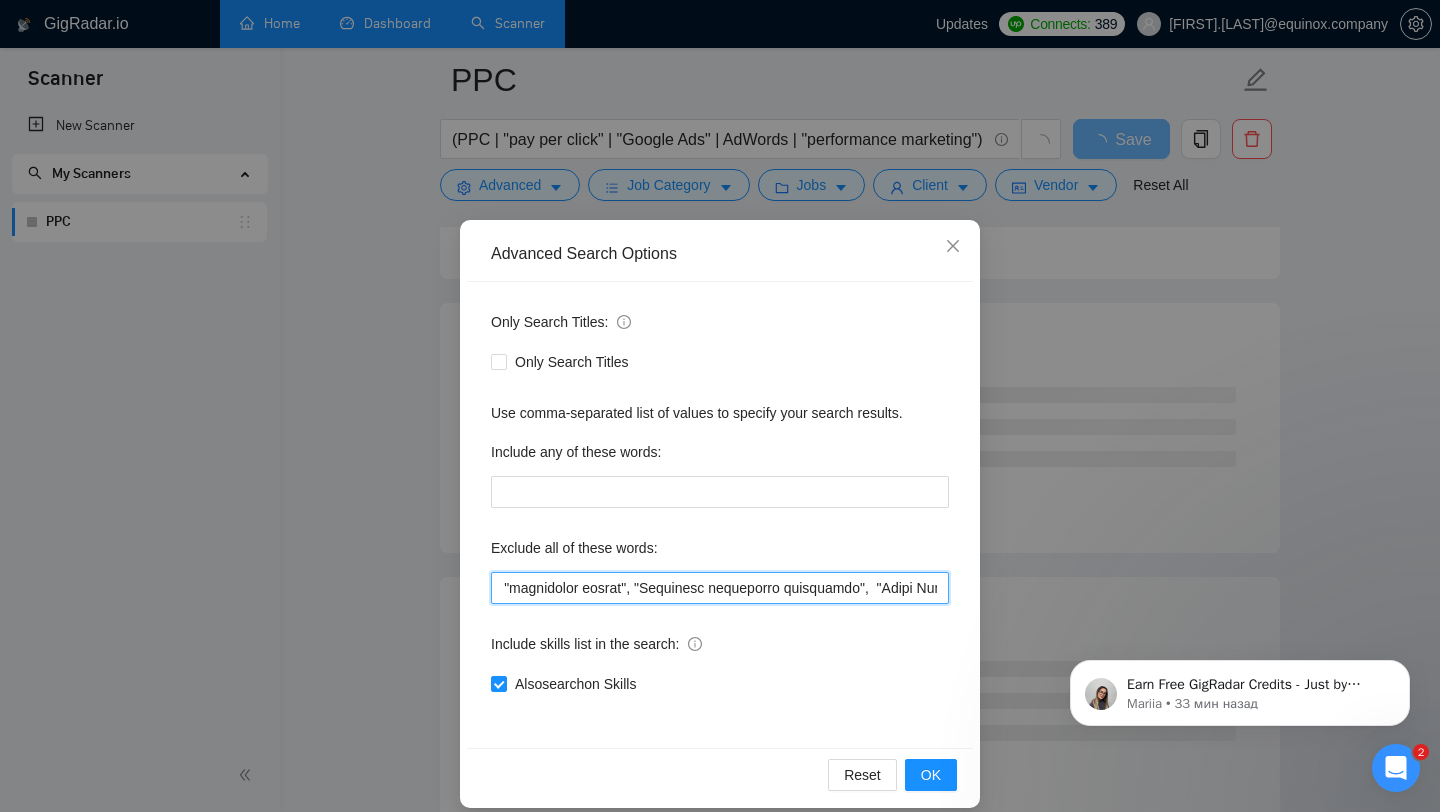 scroll, scrollTop: 0, scrollLeft: 3339, axis: horizontal 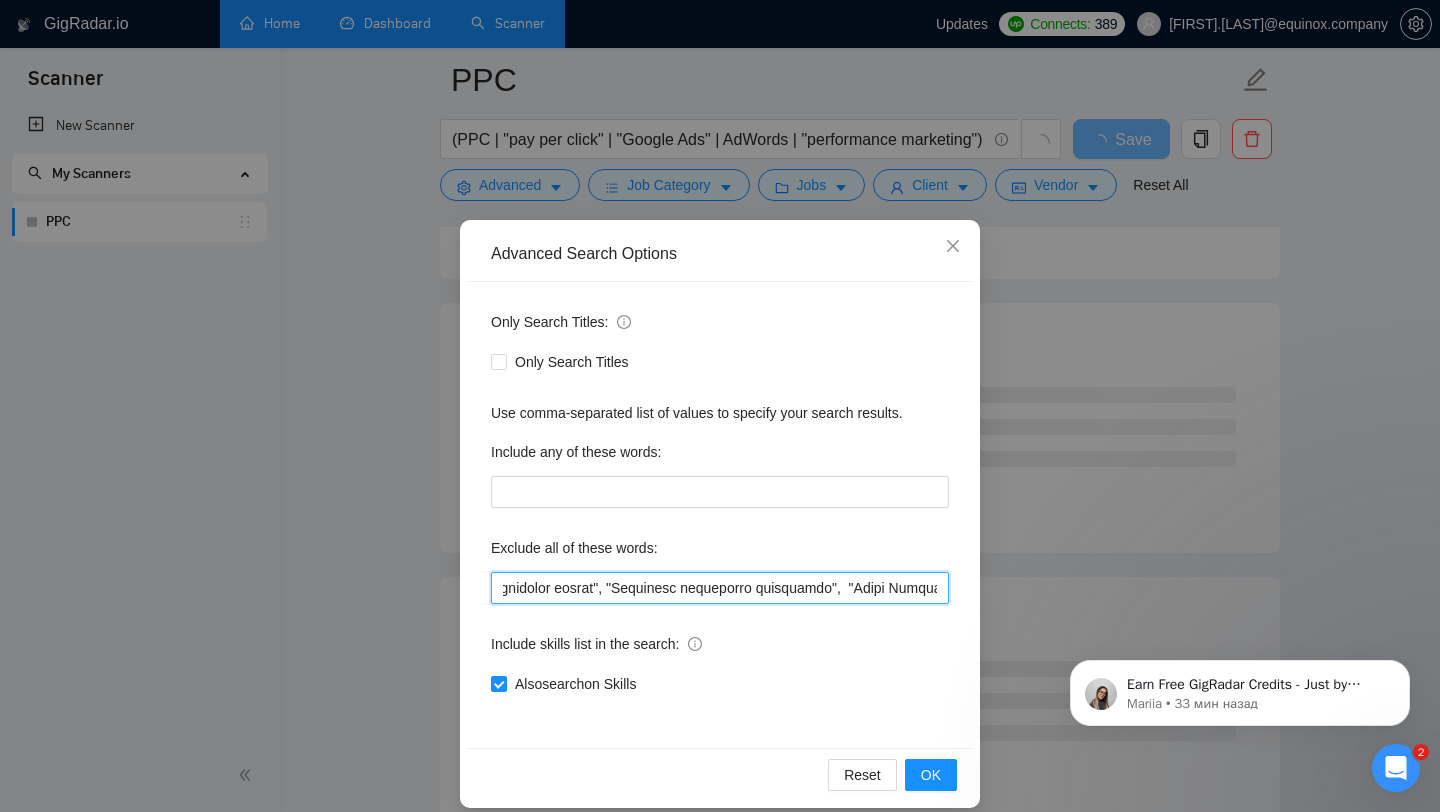 drag, startPoint x: 687, startPoint y: 587, endPoint x: 921, endPoint y: 592, distance: 234.0534 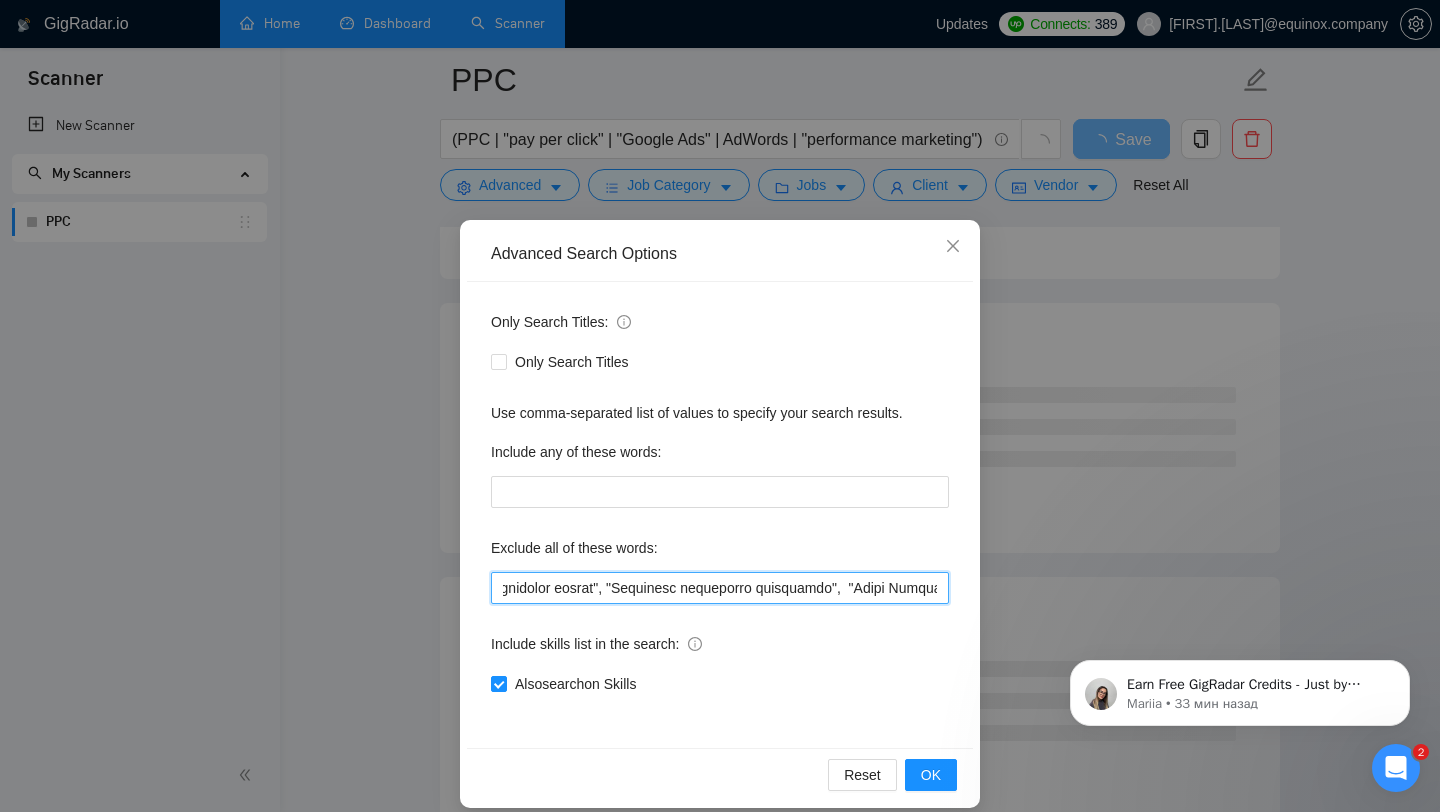 click at bounding box center (720, 588) 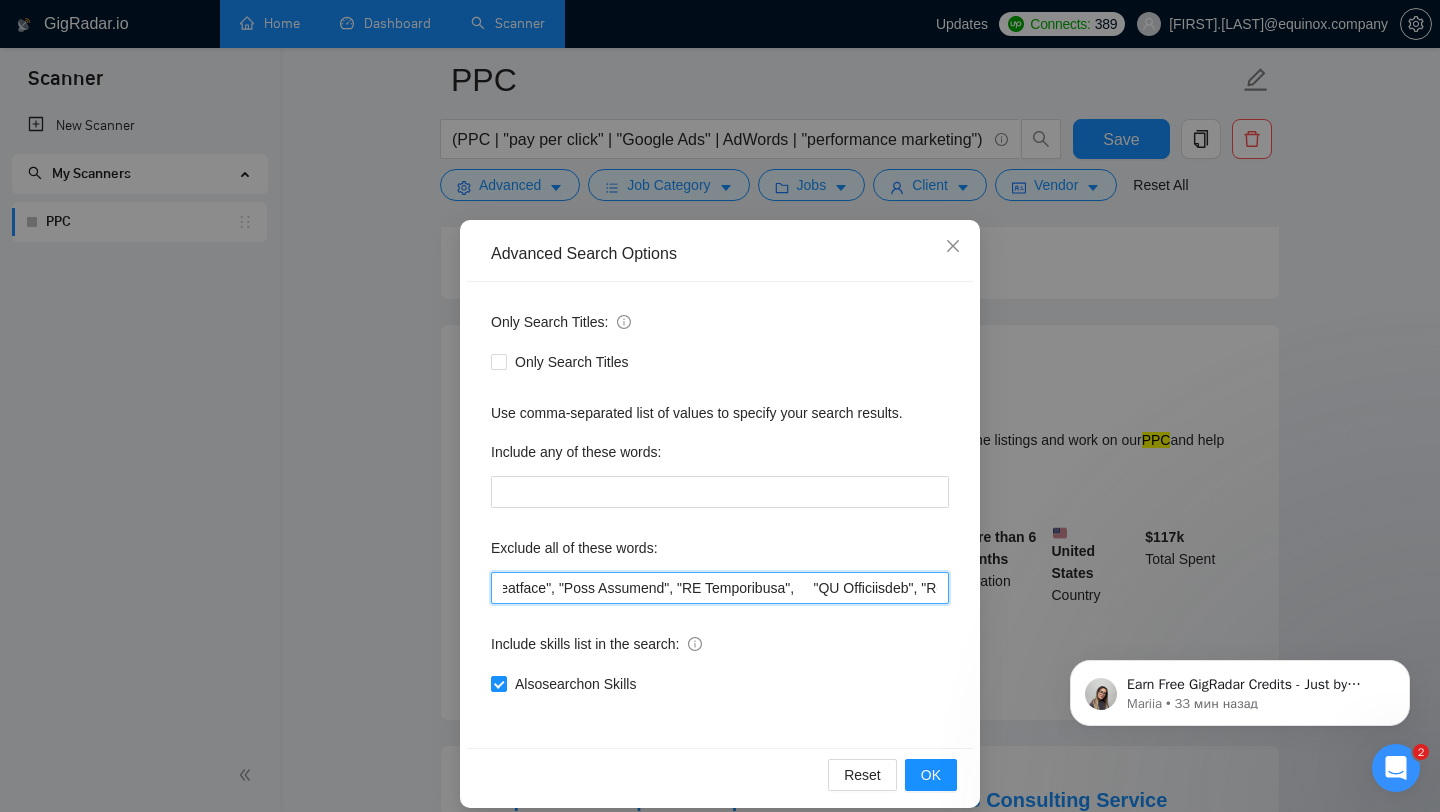 scroll, scrollTop: 0, scrollLeft: 4435, axis: horizontal 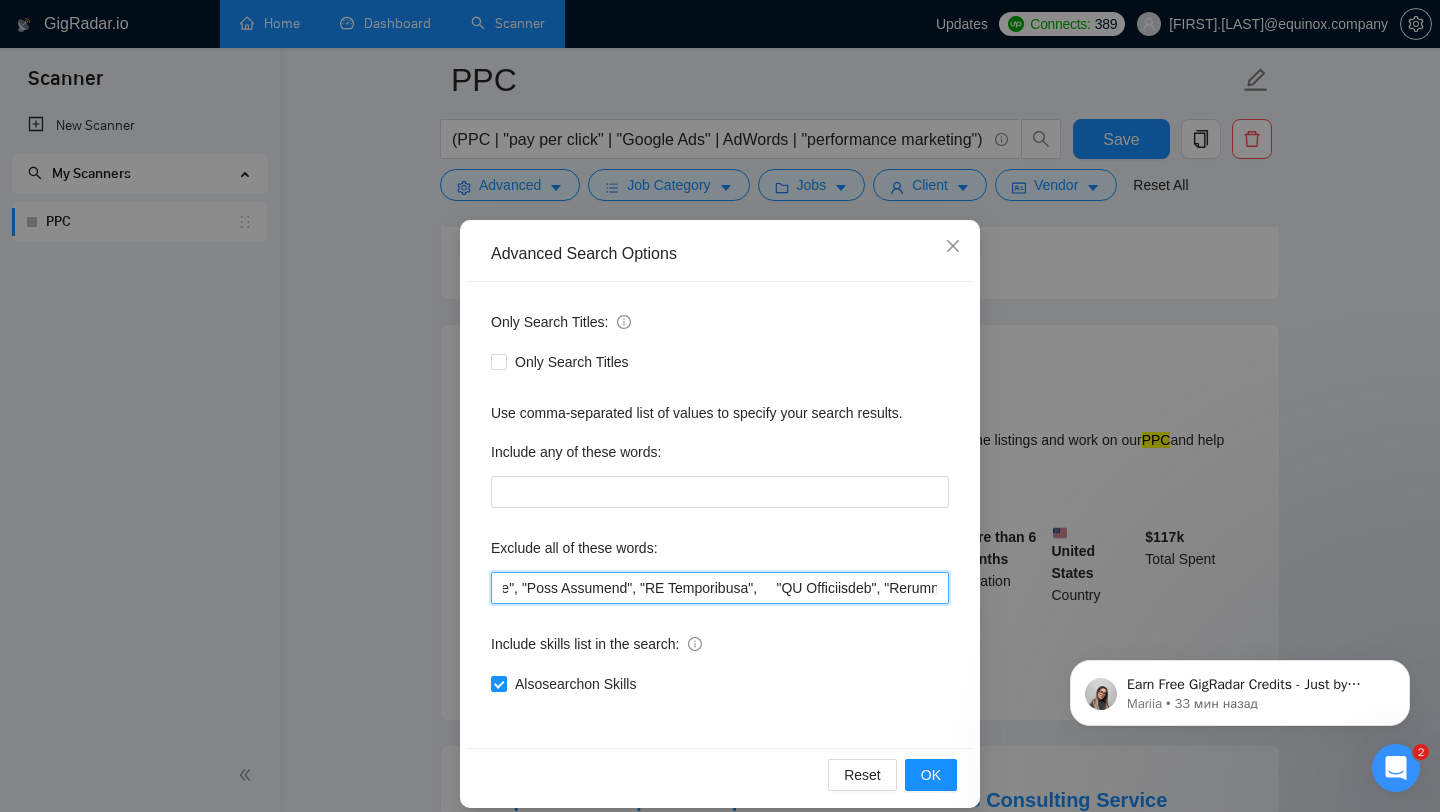 drag, startPoint x: 623, startPoint y: 589, endPoint x: 730, endPoint y: 593, distance: 107.07474 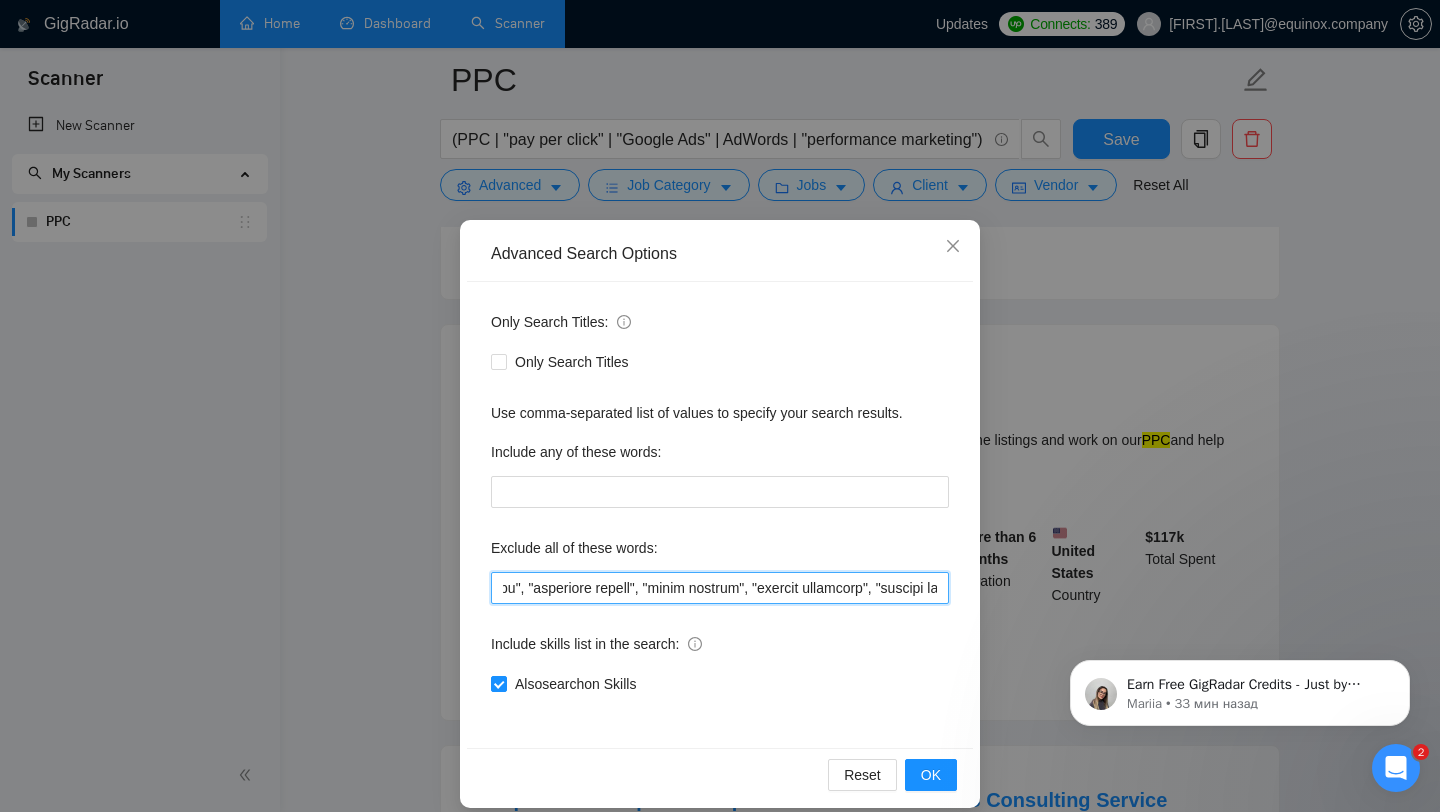 scroll, scrollTop: 0, scrollLeft: 5652, axis: horizontal 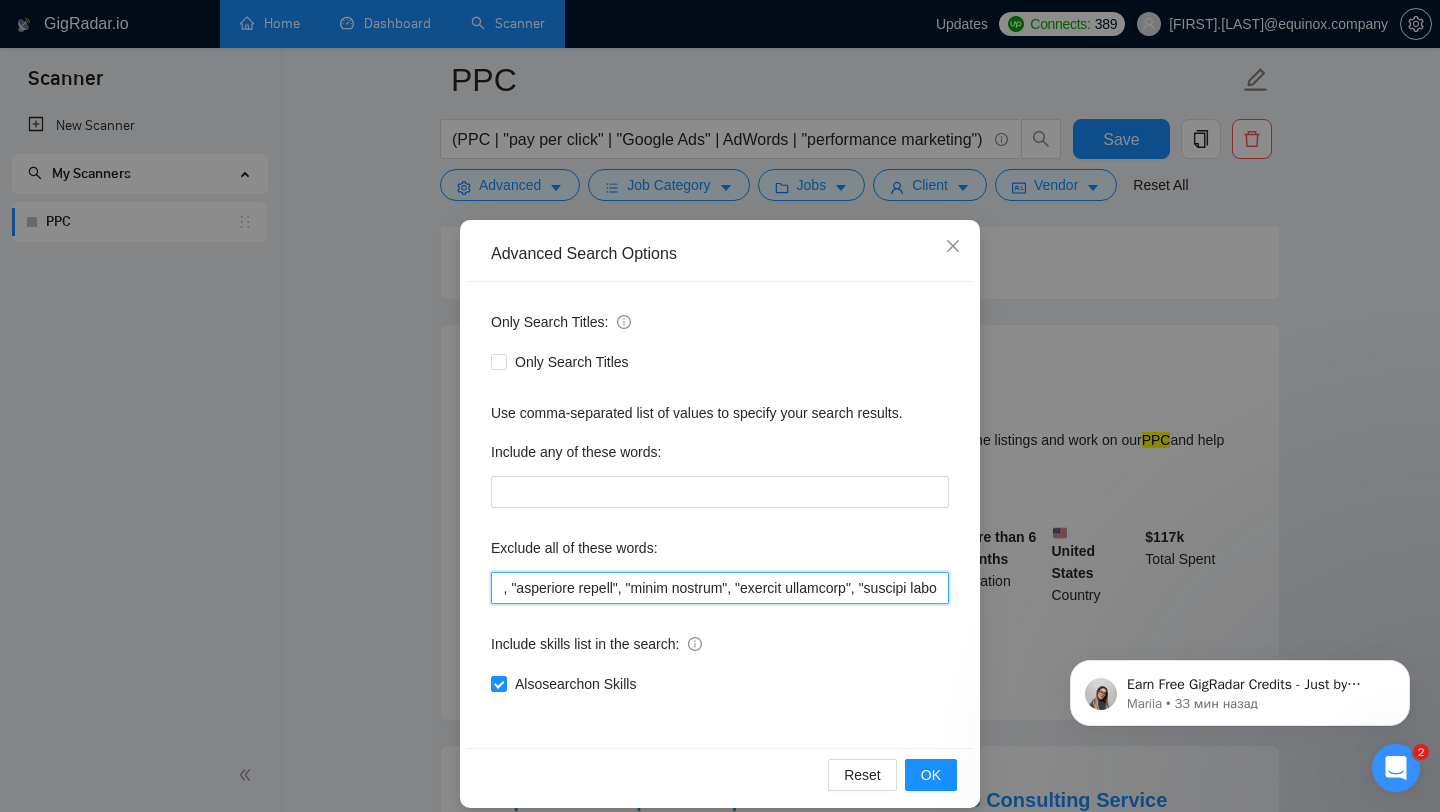drag, startPoint x: 674, startPoint y: 582, endPoint x: 797, endPoint y: 580, distance: 123.01626 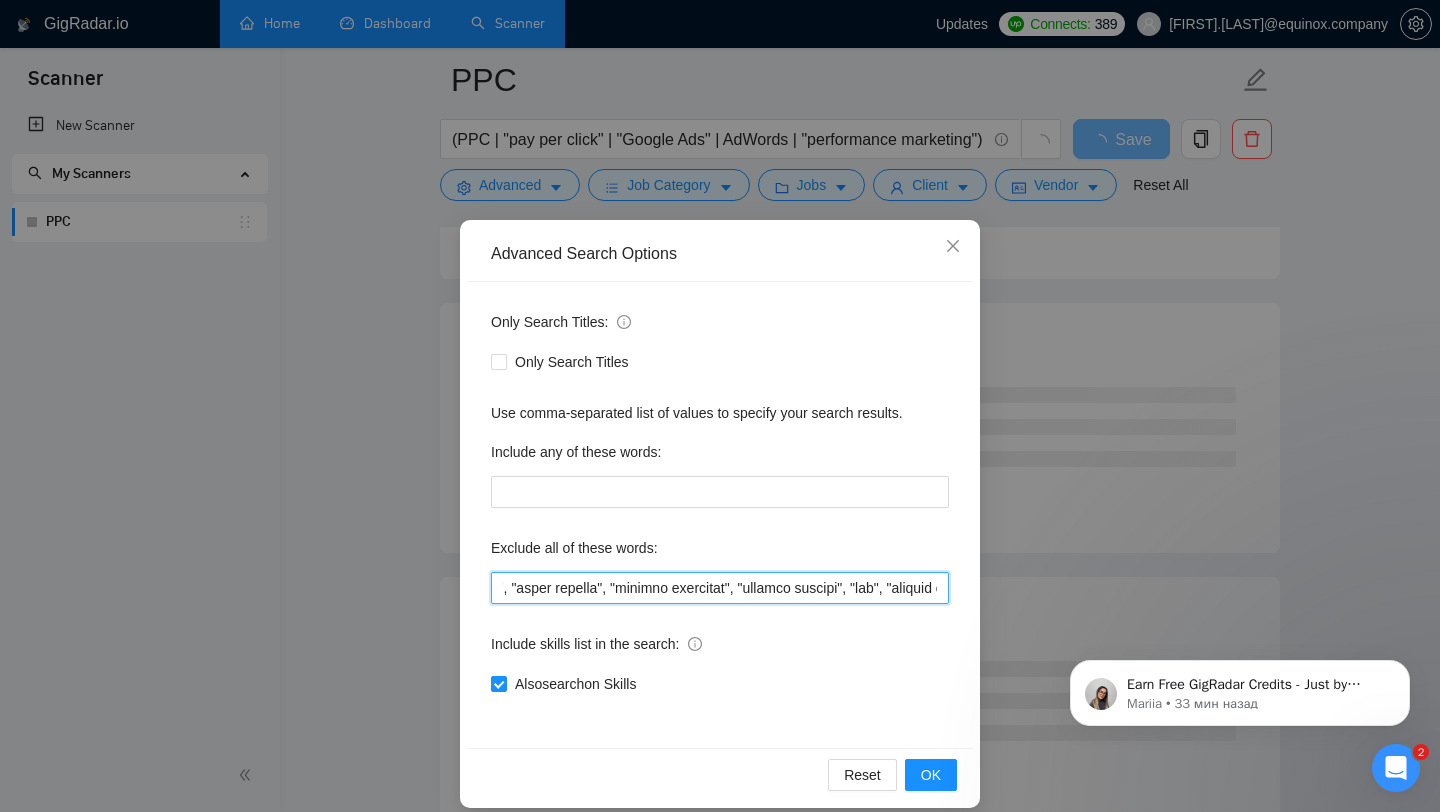 drag, startPoint x: 672, startPoint y: 589, endPoint x: 546, endPoint y: 583, distance: 126.14278 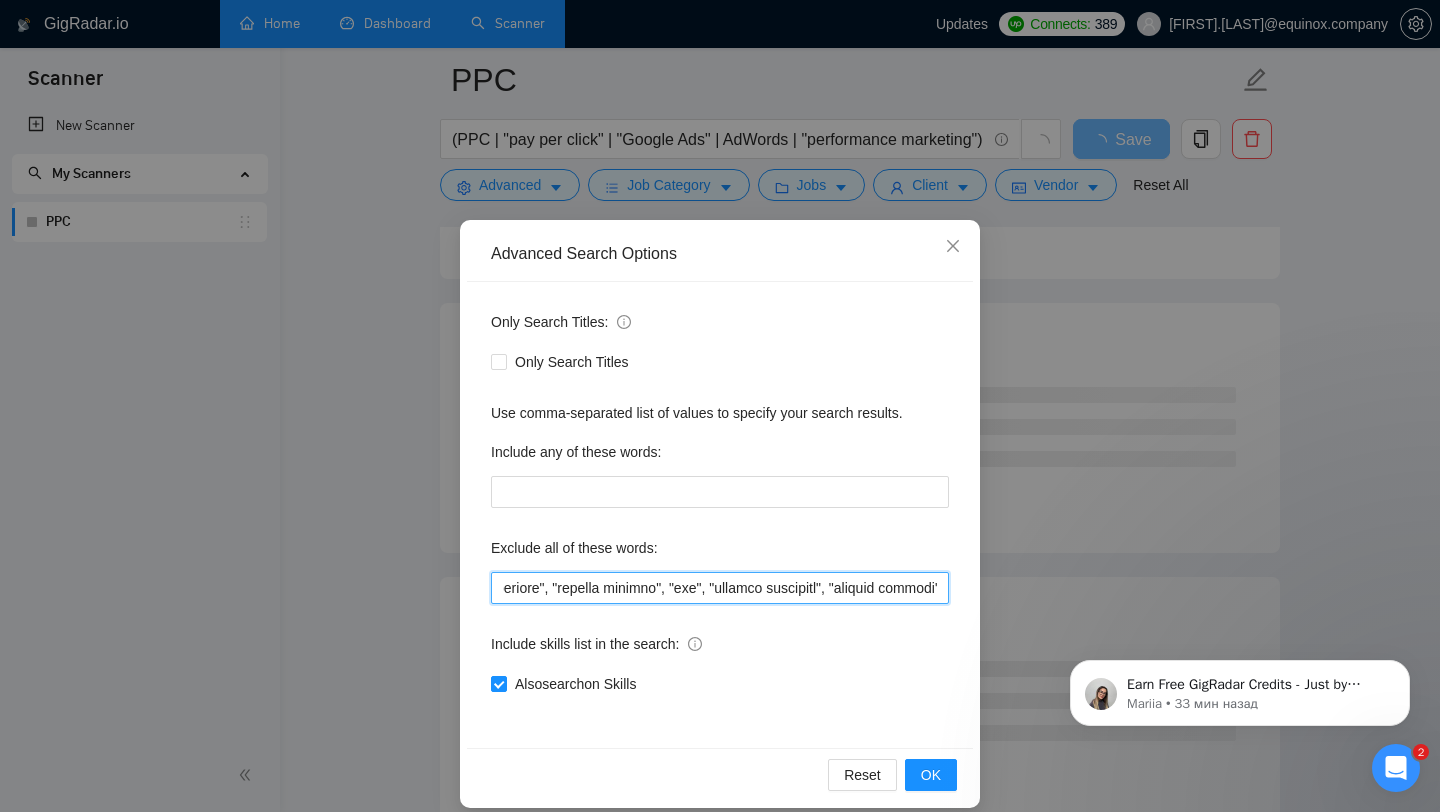 scroll, scrollTop: 0, scrollLeft: 5750, axis: horizontal 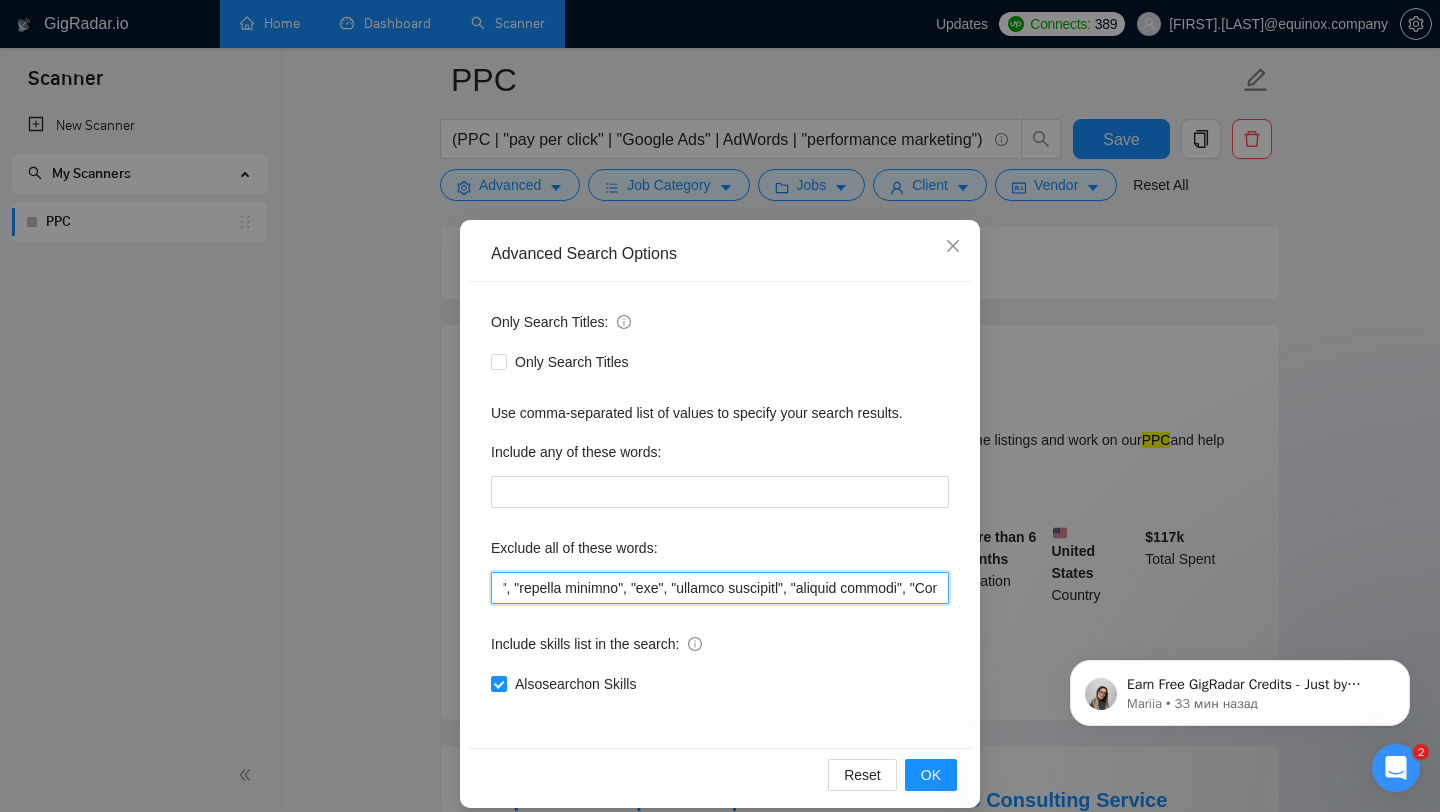 drag, startPoint x: 552, startPoint y: 588, endPoint x: 852, endPoint y: 588, distance: 300 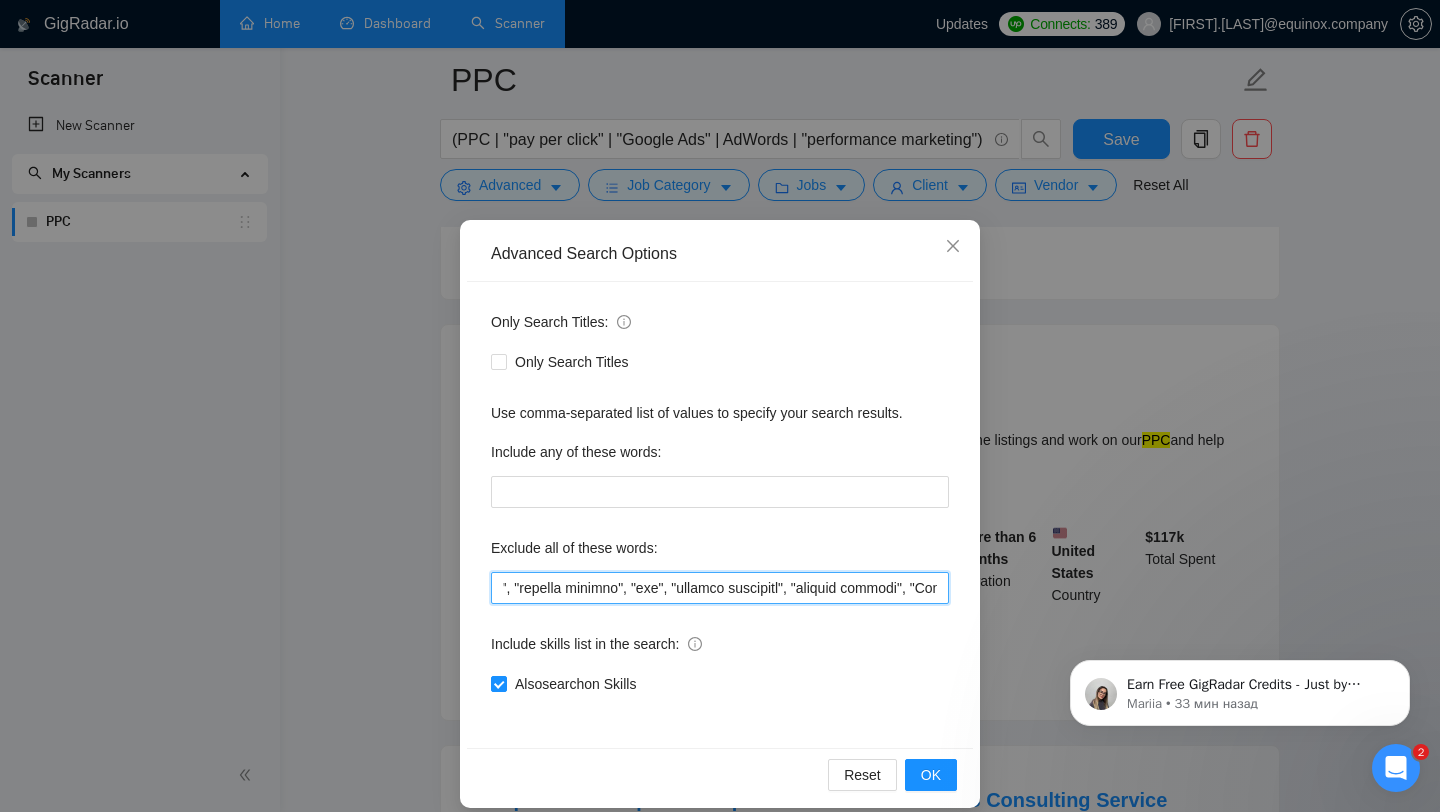 click at bounding box center [720, 588] 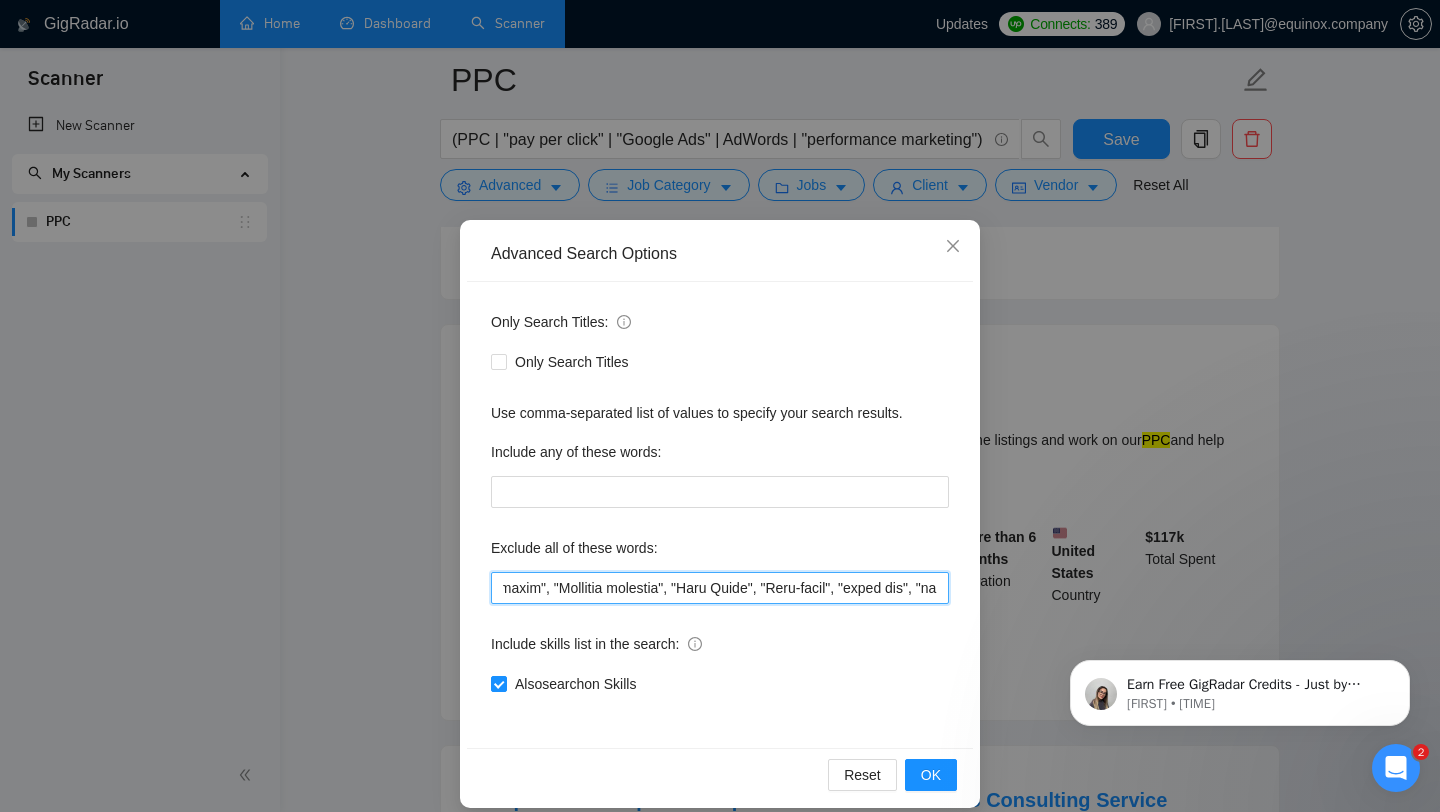 scroll, scrollTop: 0, scrollLeft: 6374, axis: horizontal 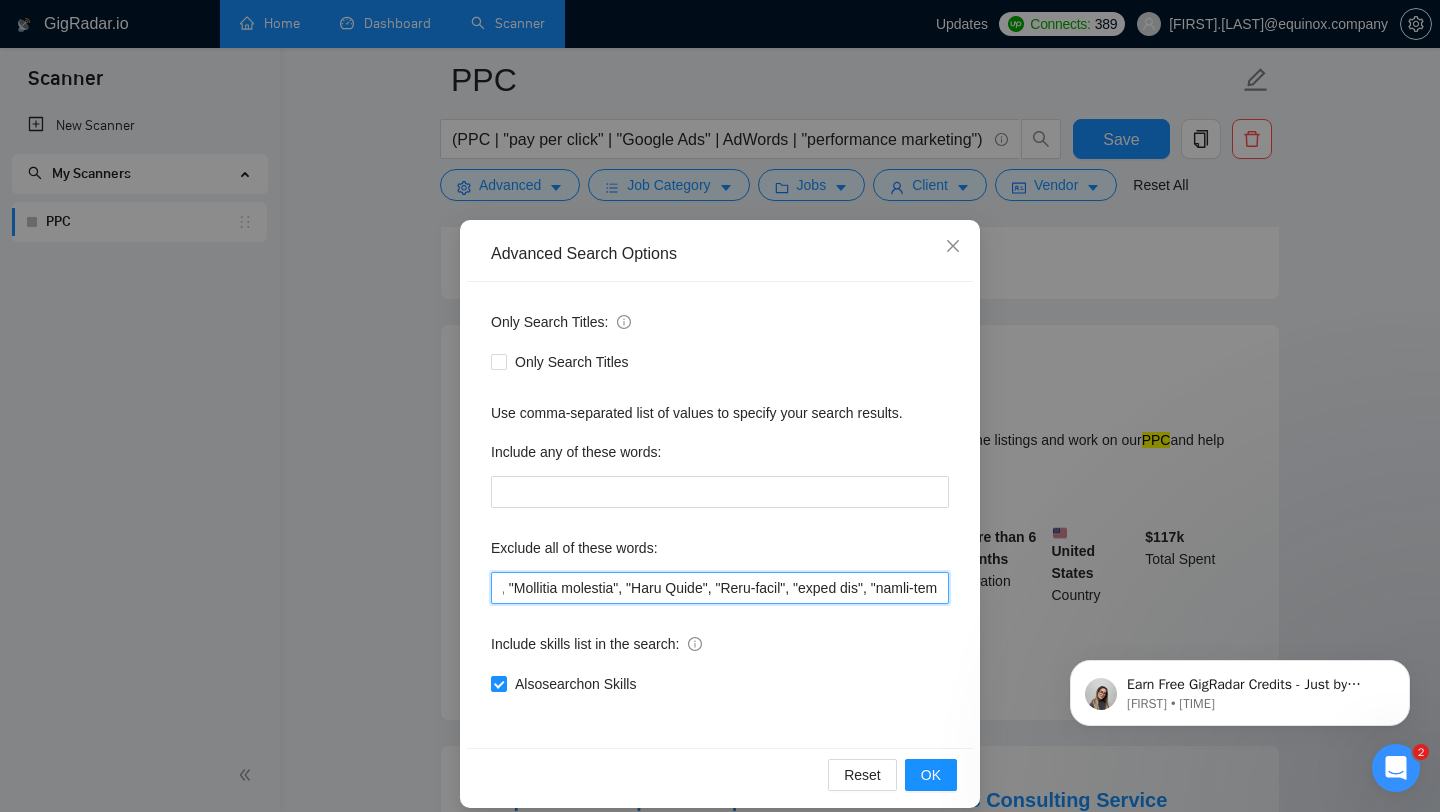 drag, startPoint x: 712, startPoint y: 587, endPoint x: 849, endPoint y: 588, distance: 137.00365 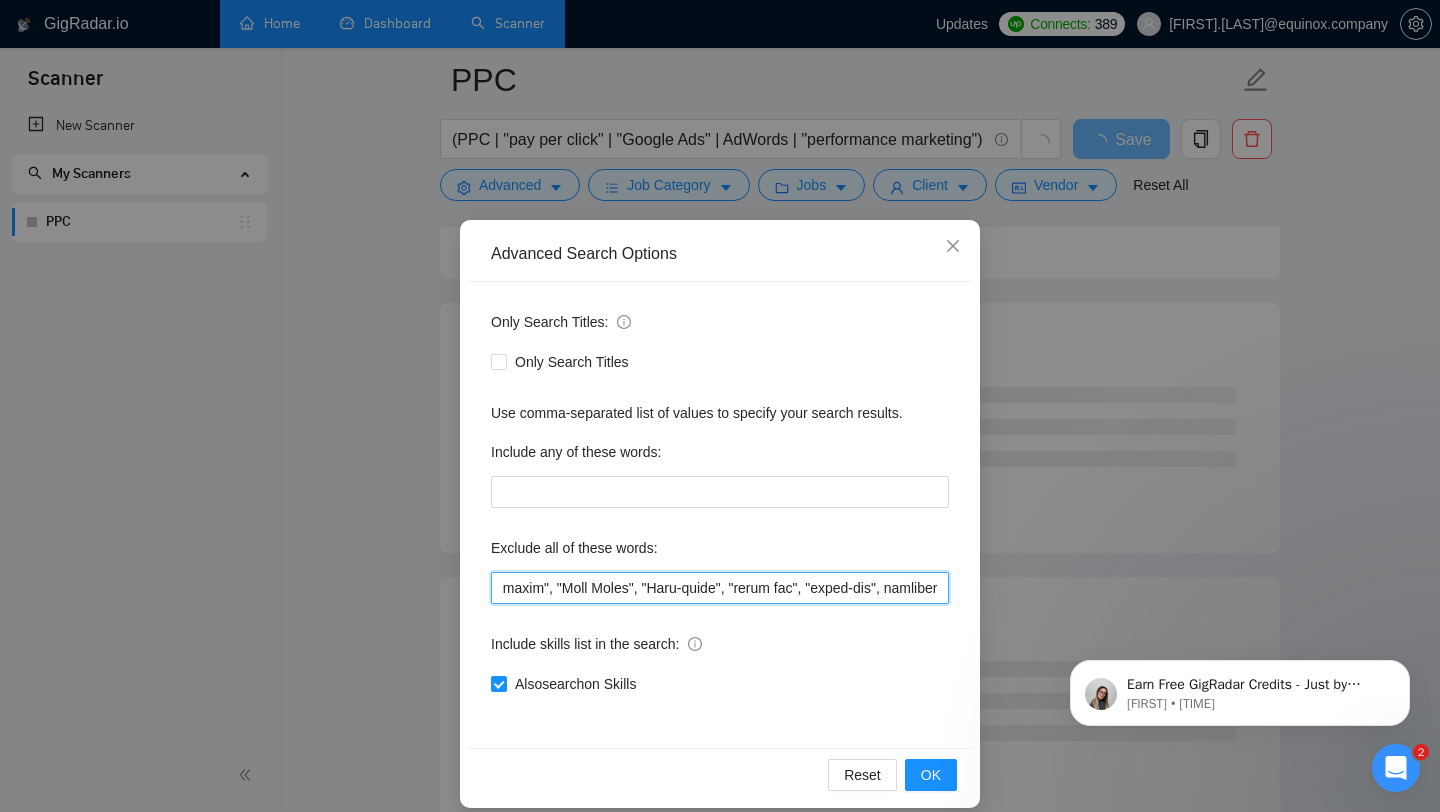 scroll, scrollTop: 0, scrollLeft: 6532, axis: horizontal 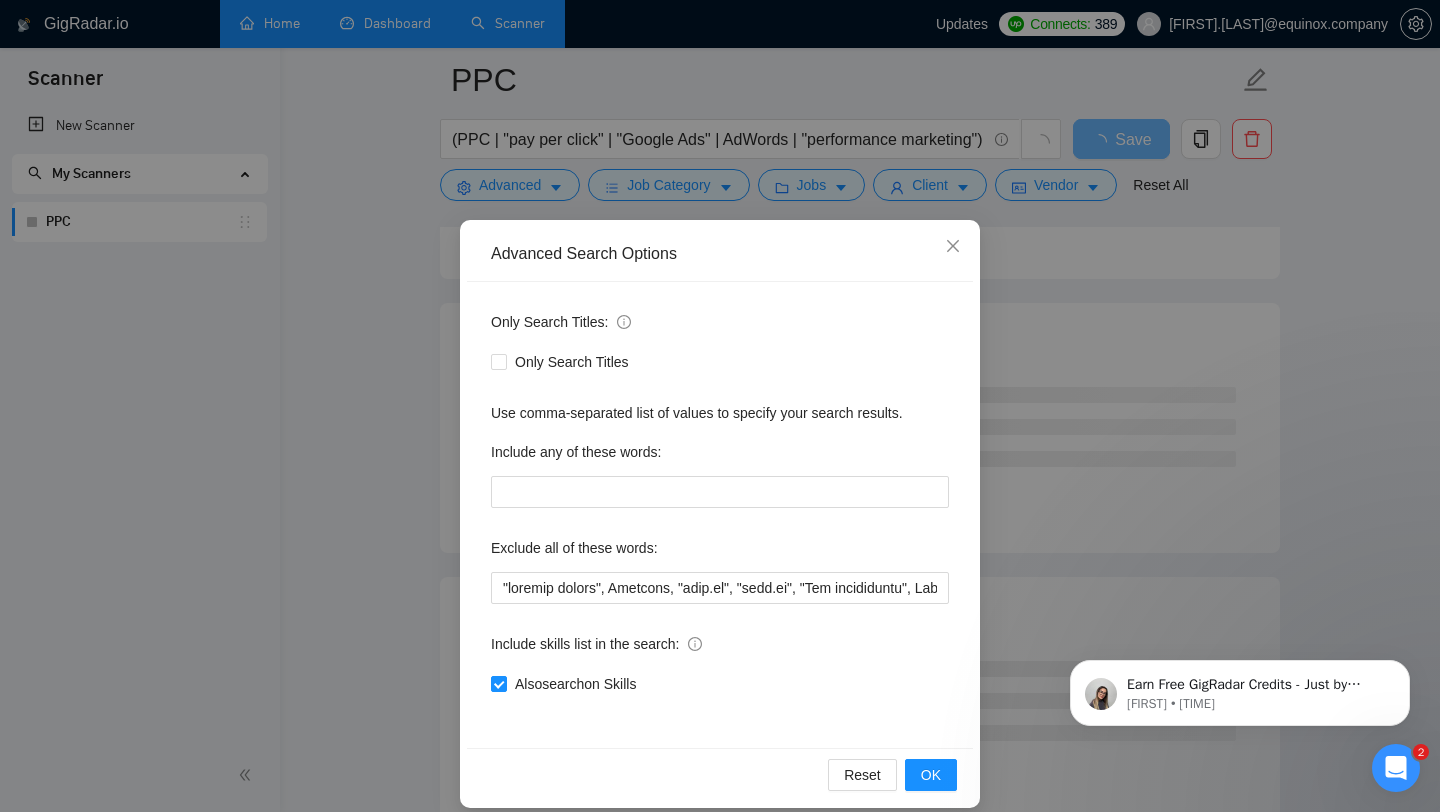 click on "Include skills list in the search:" at bounding box center (720, 648) 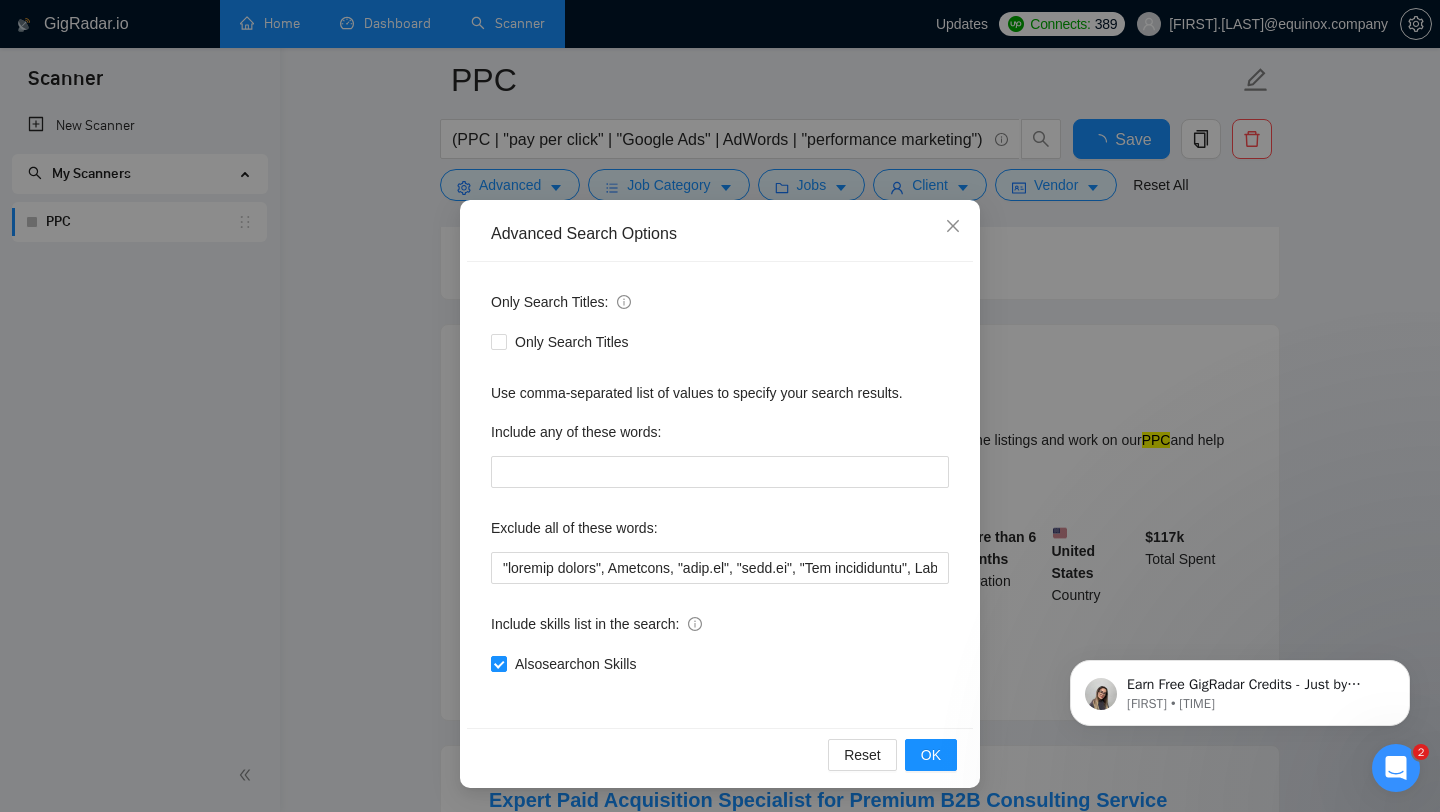 scroll, scrollTop: 1492, scrollLeft: 0, axis: vertical 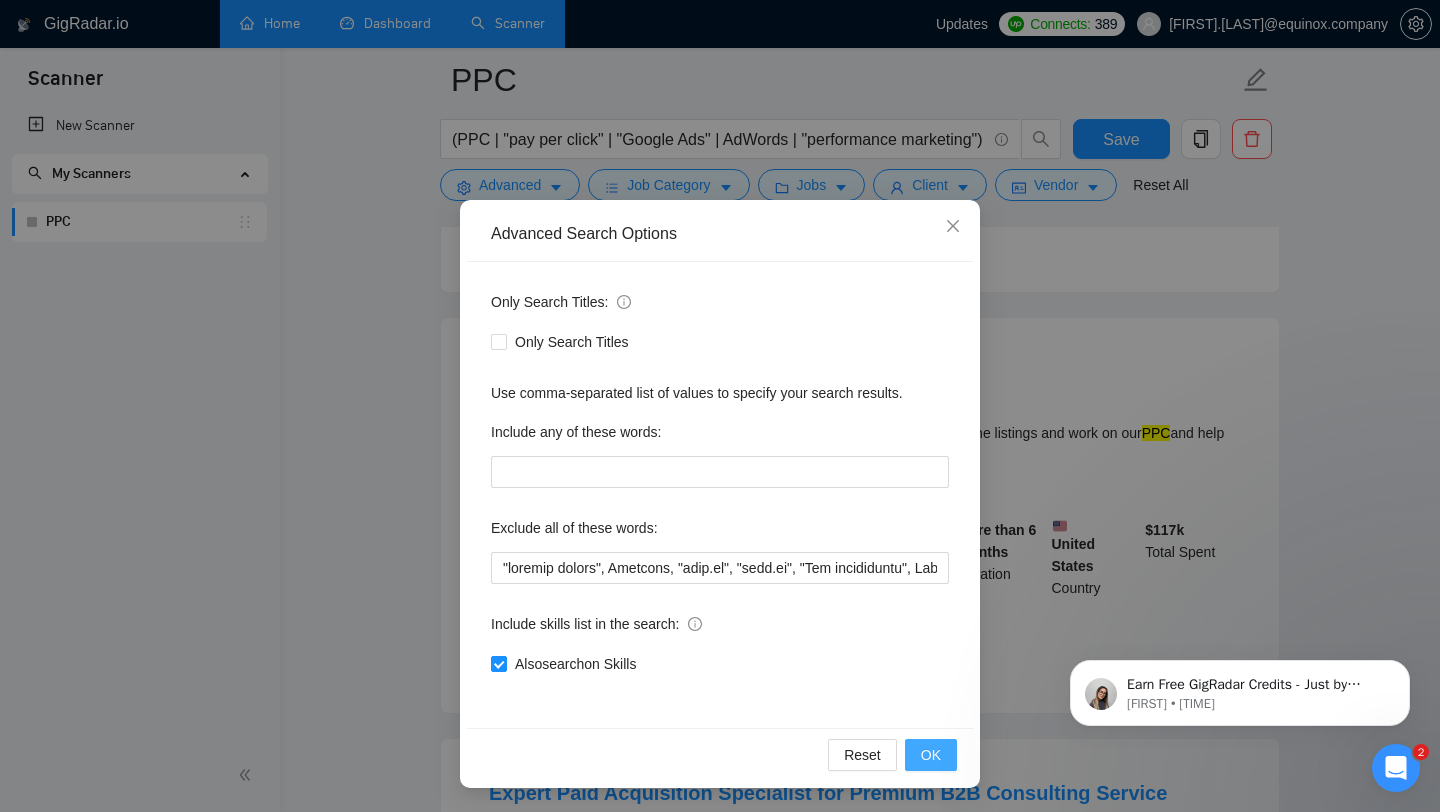 click on "OK" at bounding box center [931, 755] 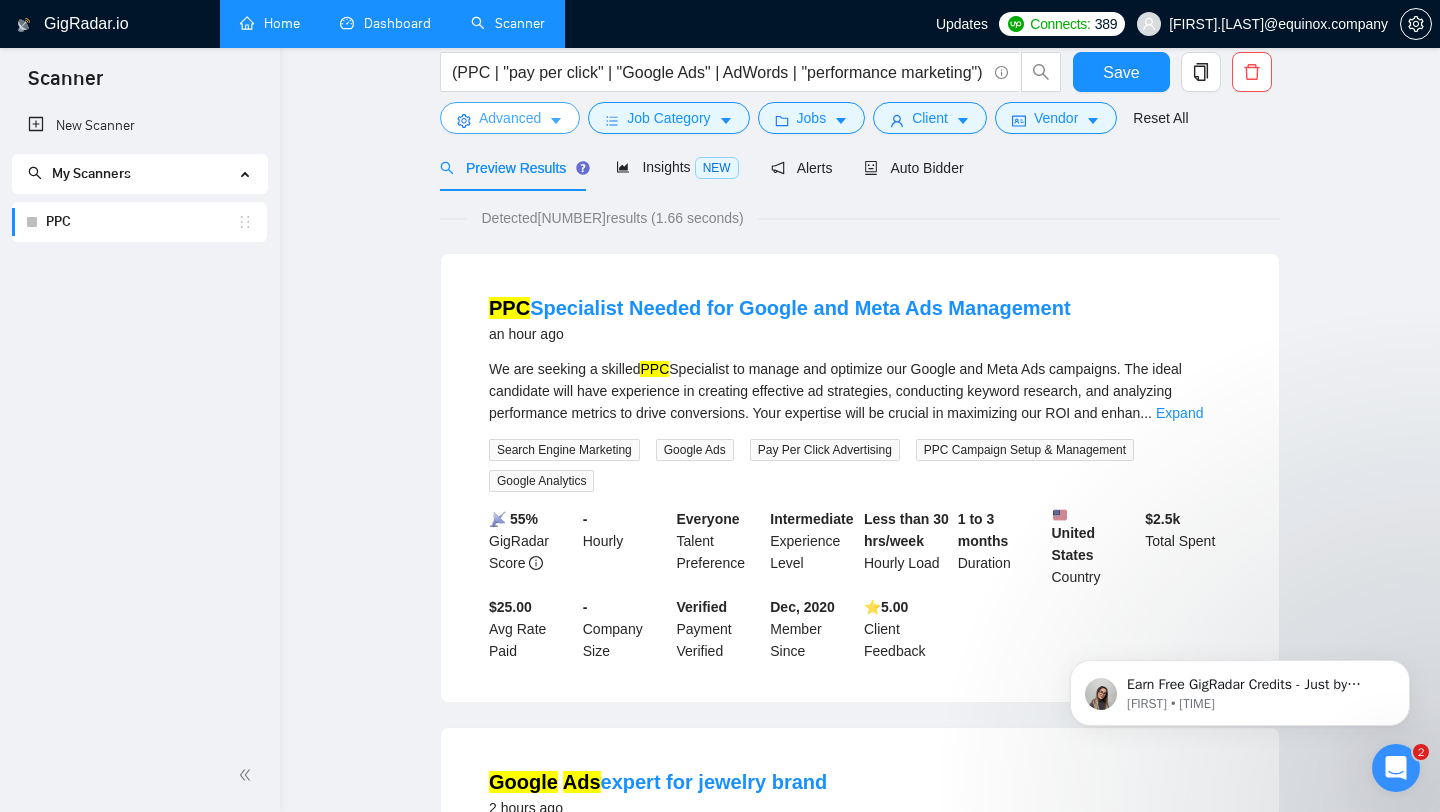 scroll, scrollTop: 0, scrollLeft: 0, axis: both 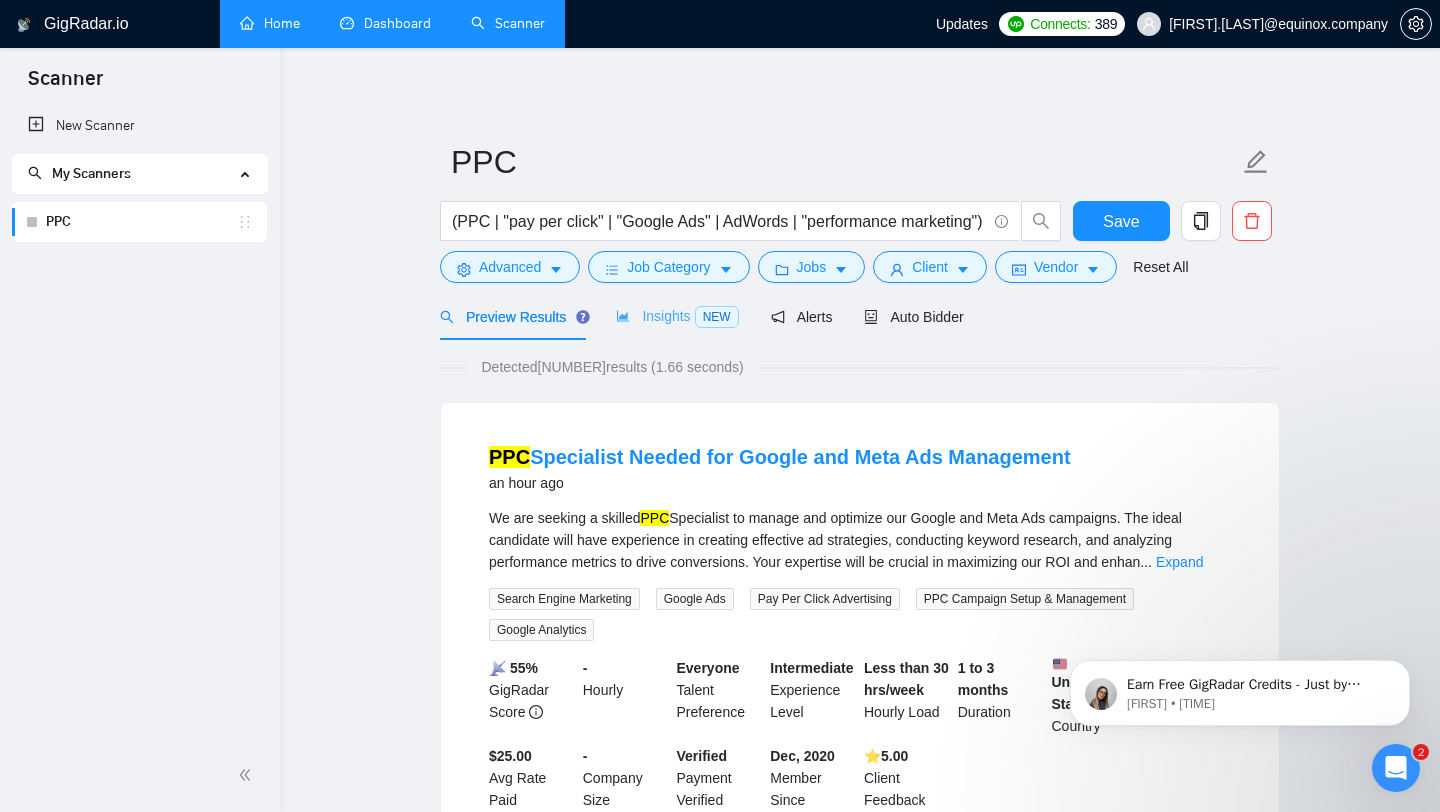 click on "Insights NEW" at bounding box center (677, 316) 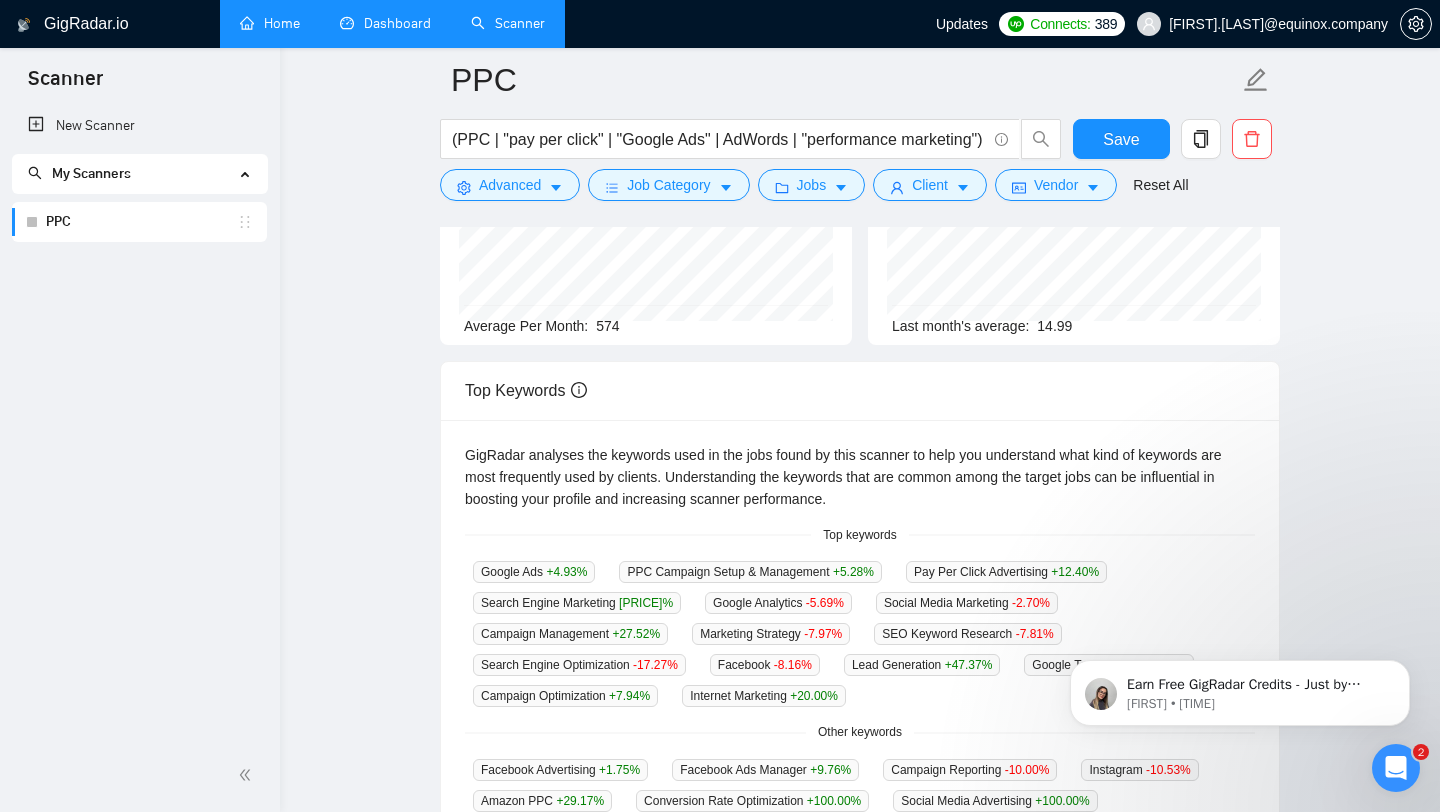 scroll, scrollTop: 0, scrollLeft: 0, axis: both 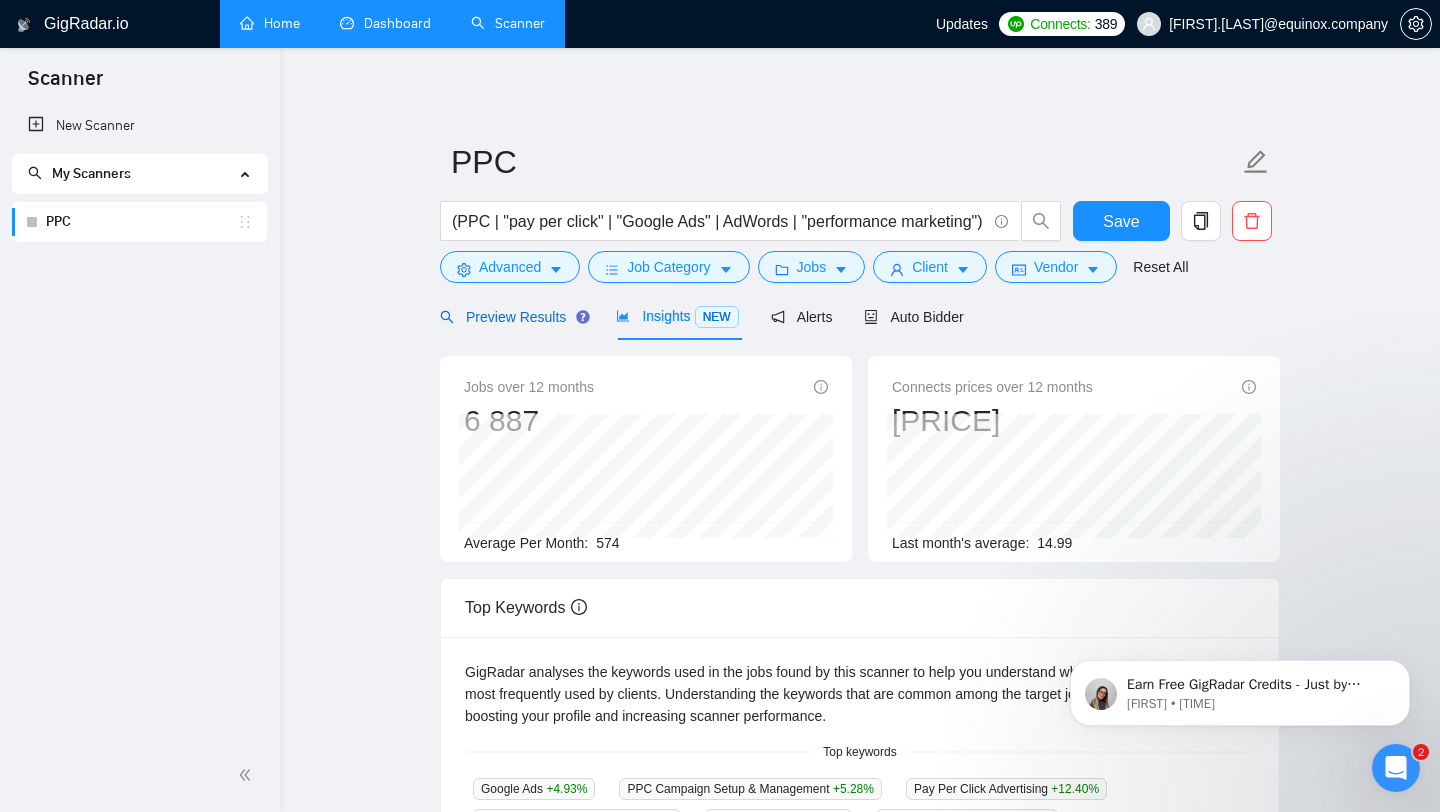 click on "Preview Results" at bounding box center (512, 317) 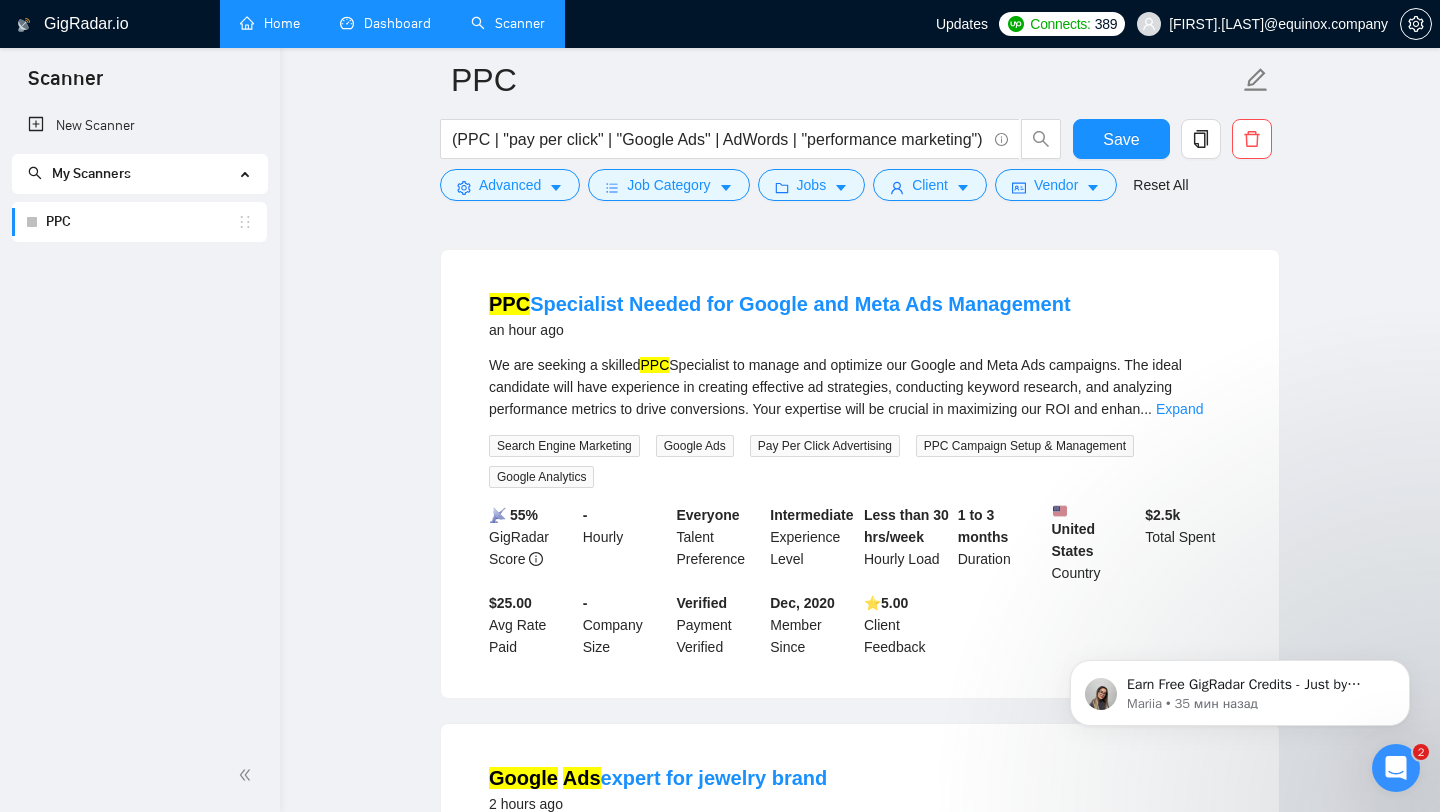 scroll, scrollTop: 162, scrollLeft: 0, axis: vertical 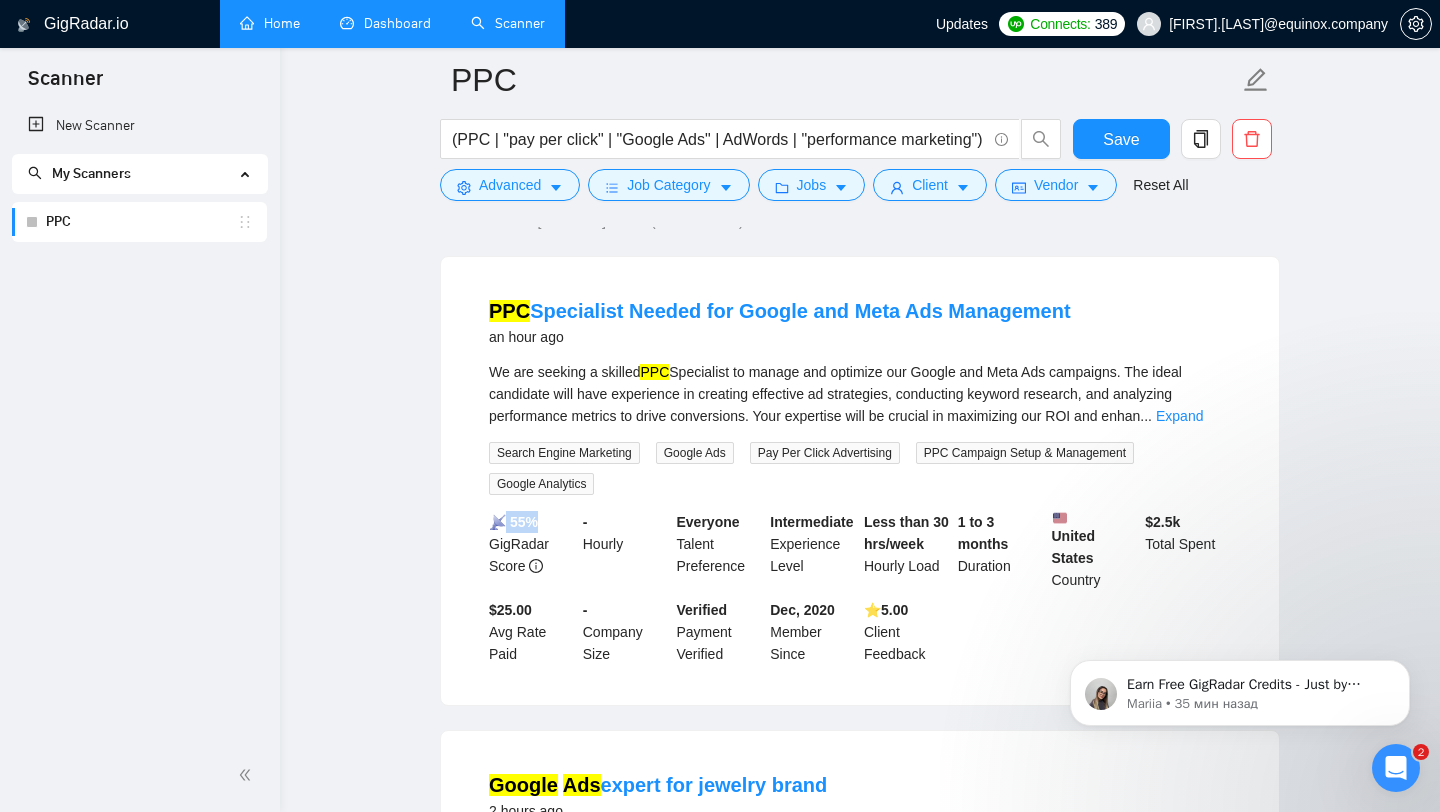 drag, startPoint x: 541, startPoint y: 519, endPoint x: 504, endPoint y: 520, distance: 37.01351 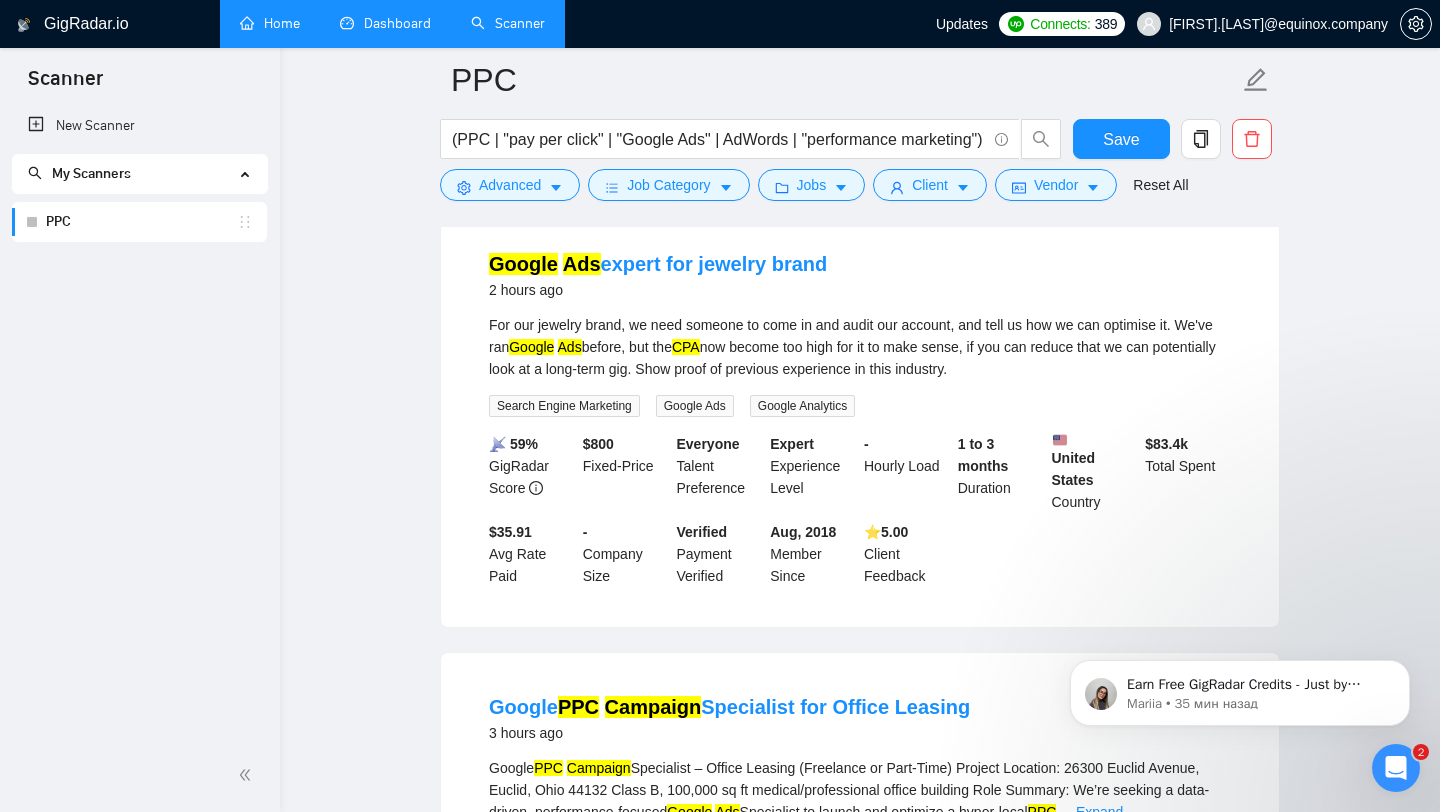 scroll, scrollTop: 686, scrollLeft: 0, axis: vertical 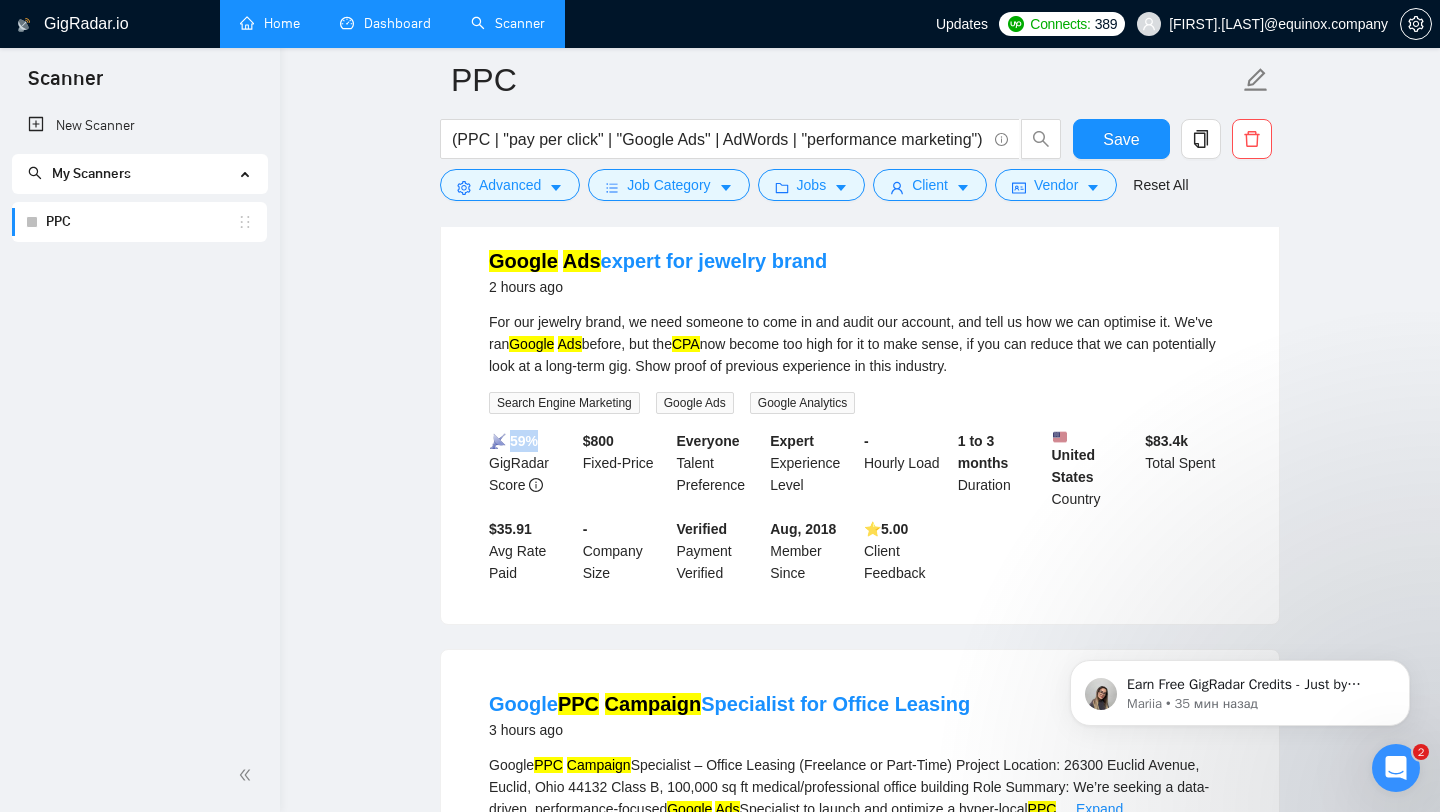 drag, startPoint x: 542, startPoint y: 439, endPoint x: 508, endPoint y: 440, distance: 34.0147 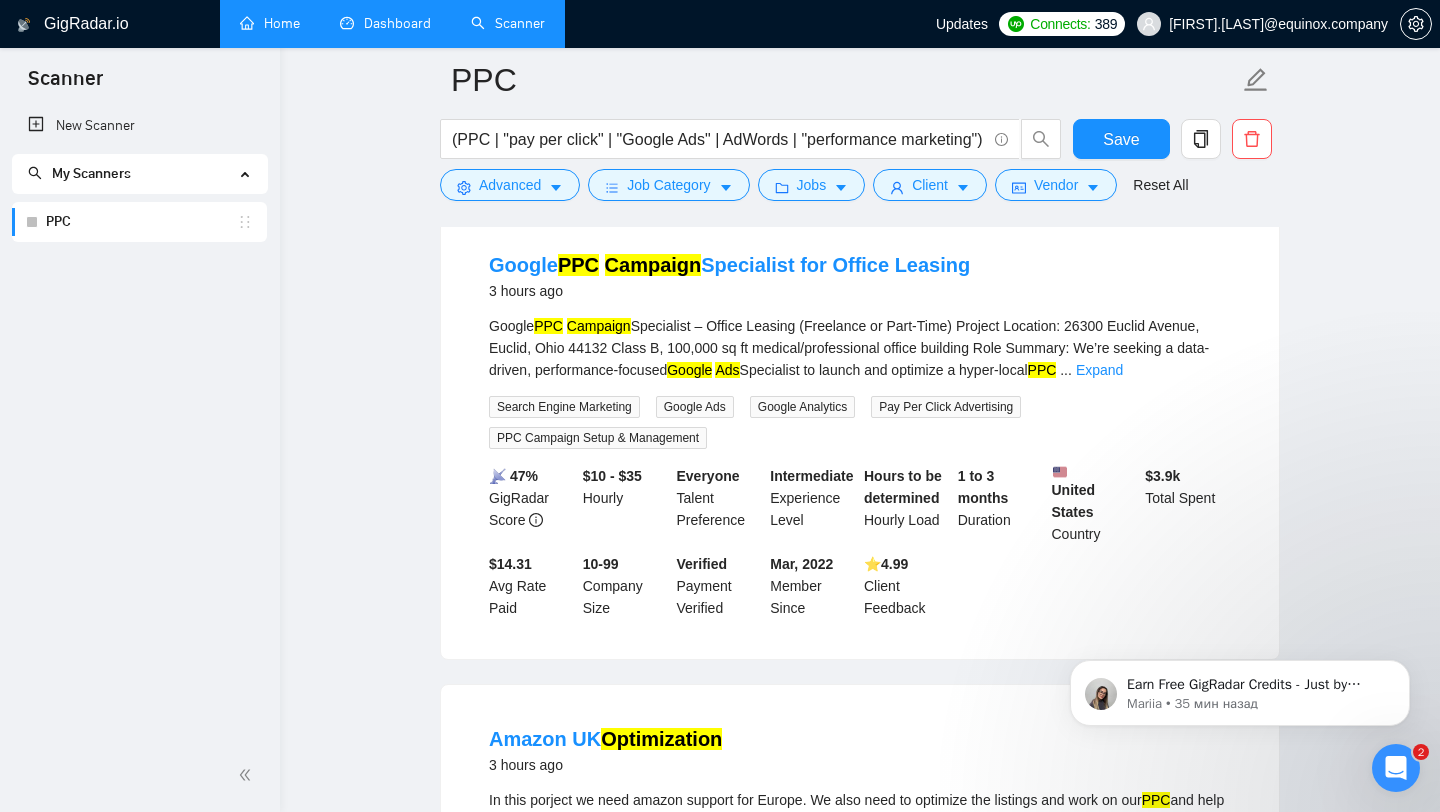 scroll, scrollTop: 1139, scrollLeft: 0, axis: vertical 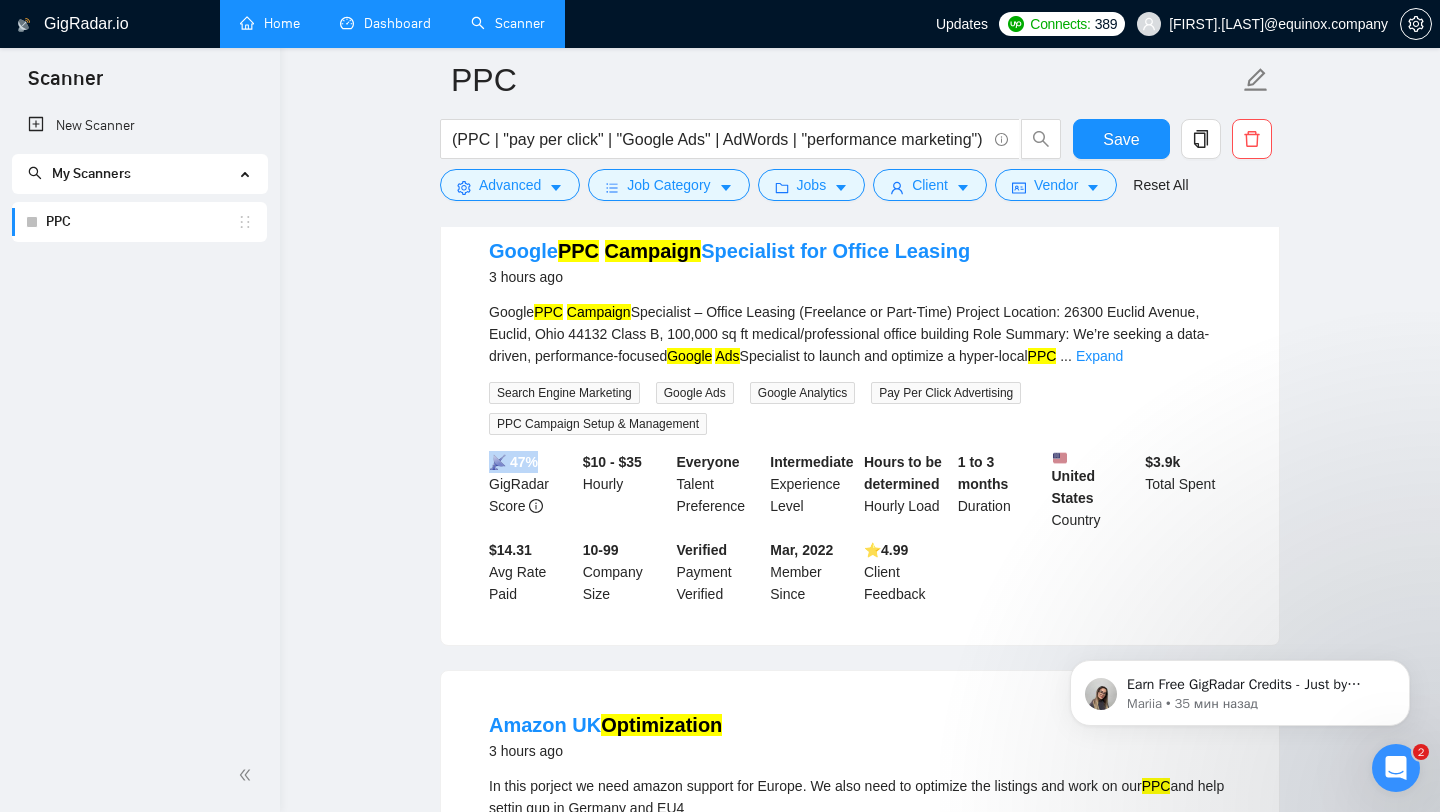 drag, startPoint x: 485, startPoint y: 460, endPoint x: 538, endPoint y: 460, distance: 53 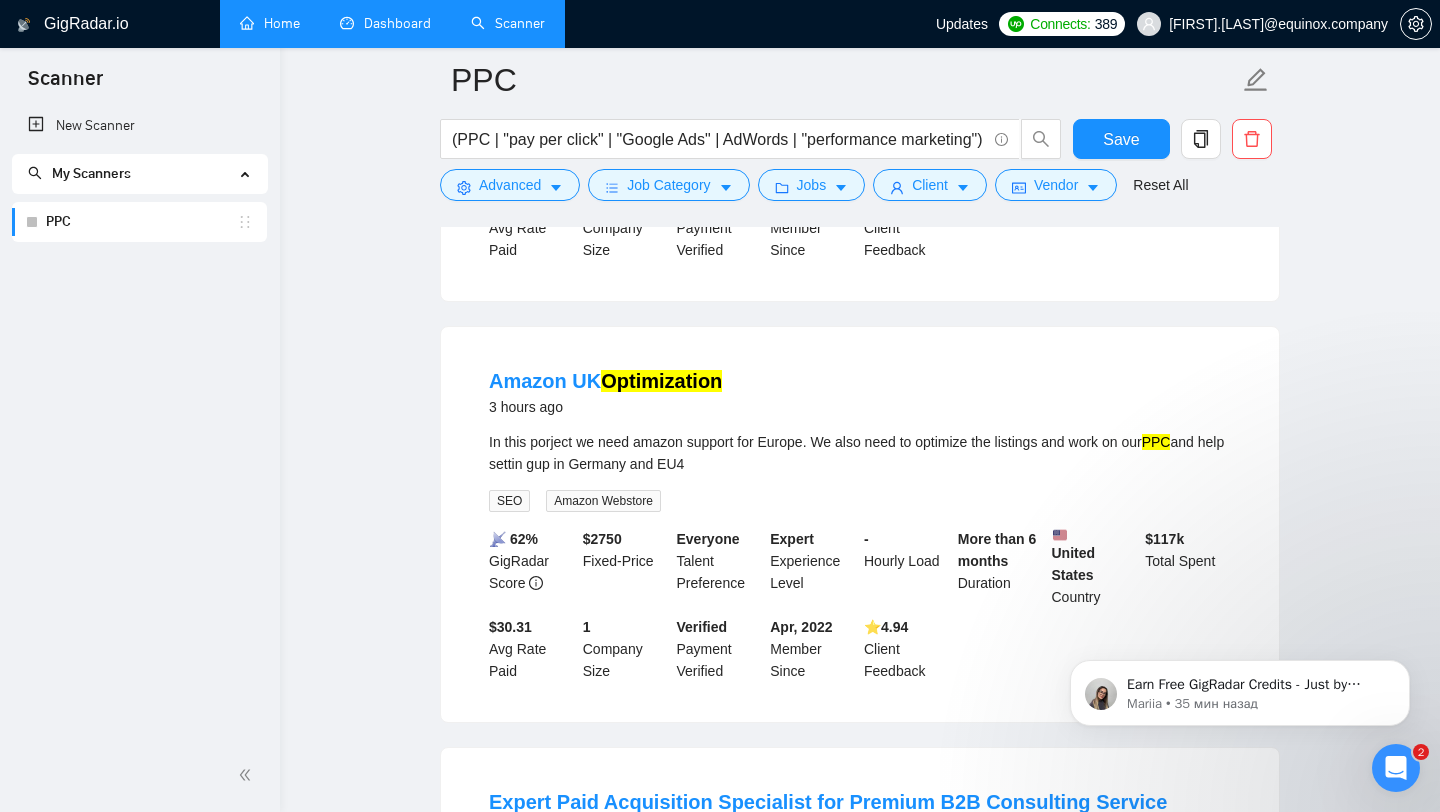 scroll, scrollTop: 1505, scrollLeft: 0, axis: vertical 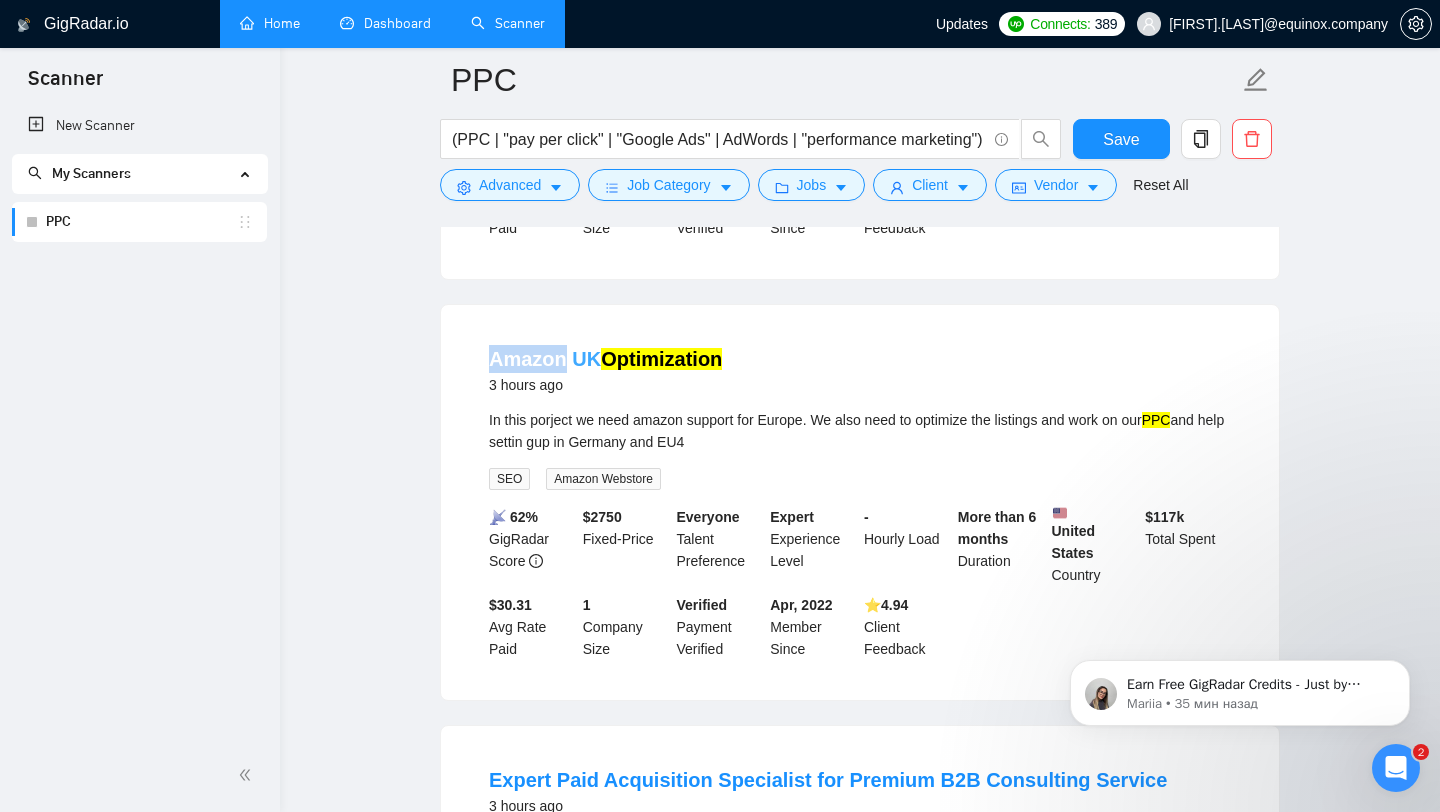 drag, startPoint x: 478, startPoint y: 363, endPoint x: 561, endPoint y: 365, distance: 83.02409 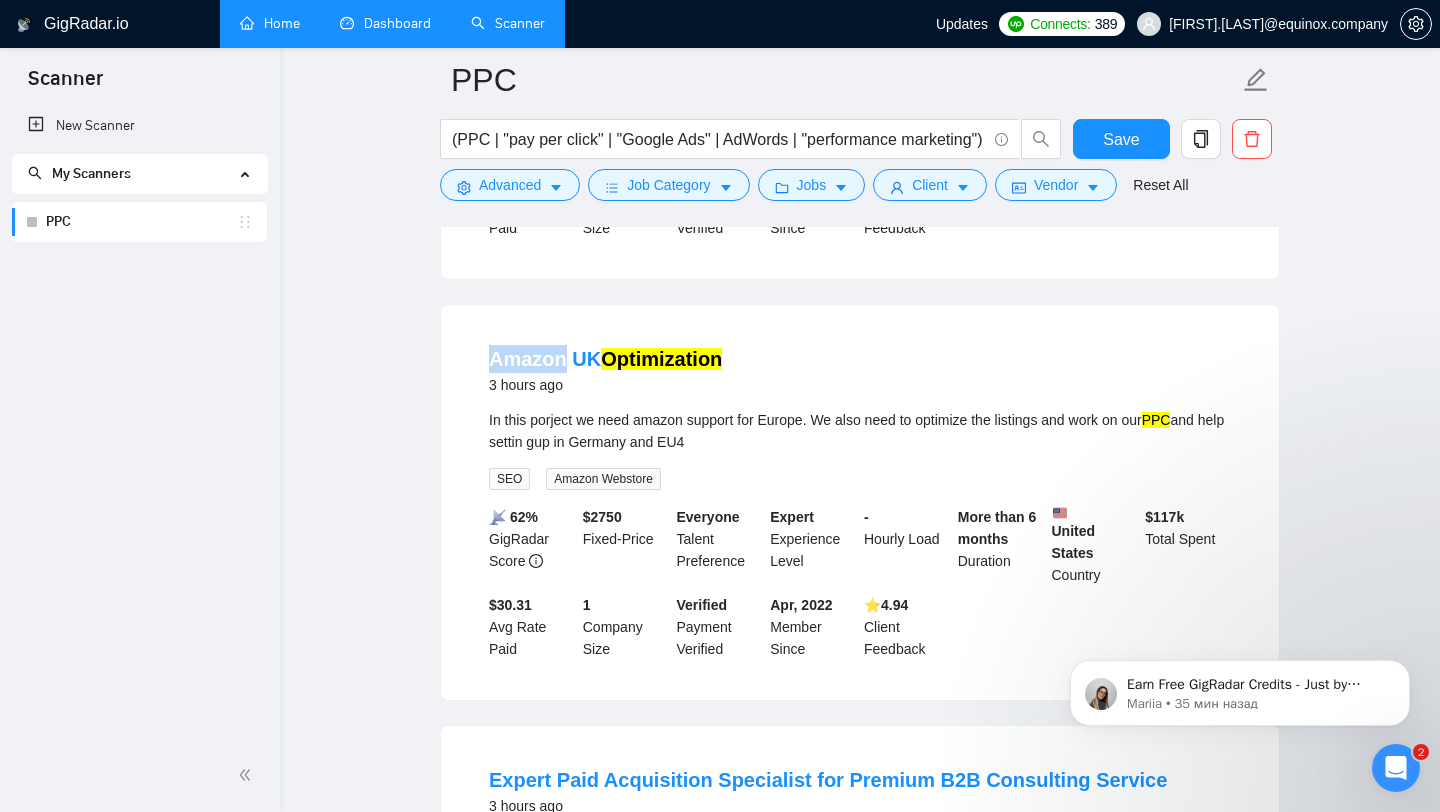 copy on "Amazon" 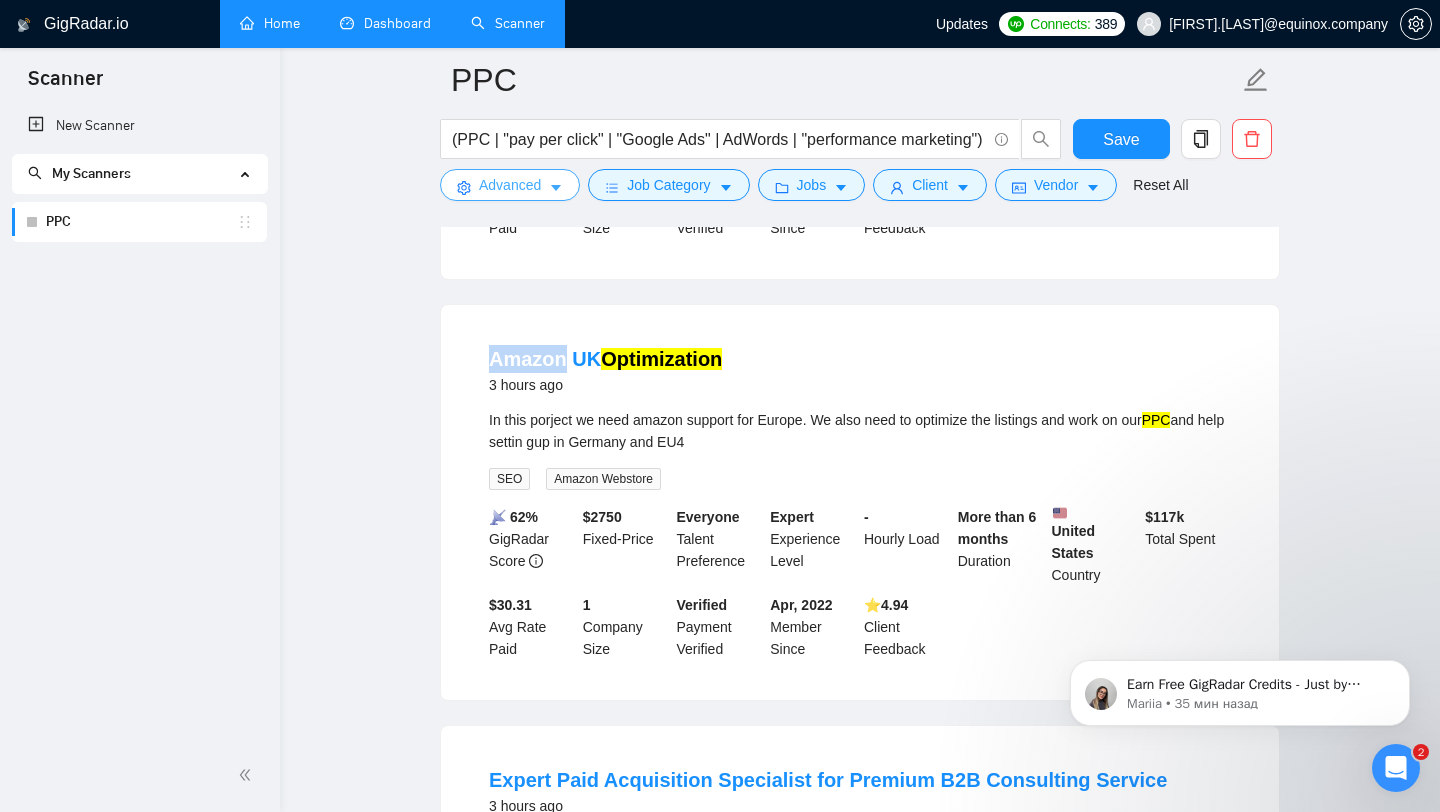 click on "Advanced" at bounding box center [510, 185] 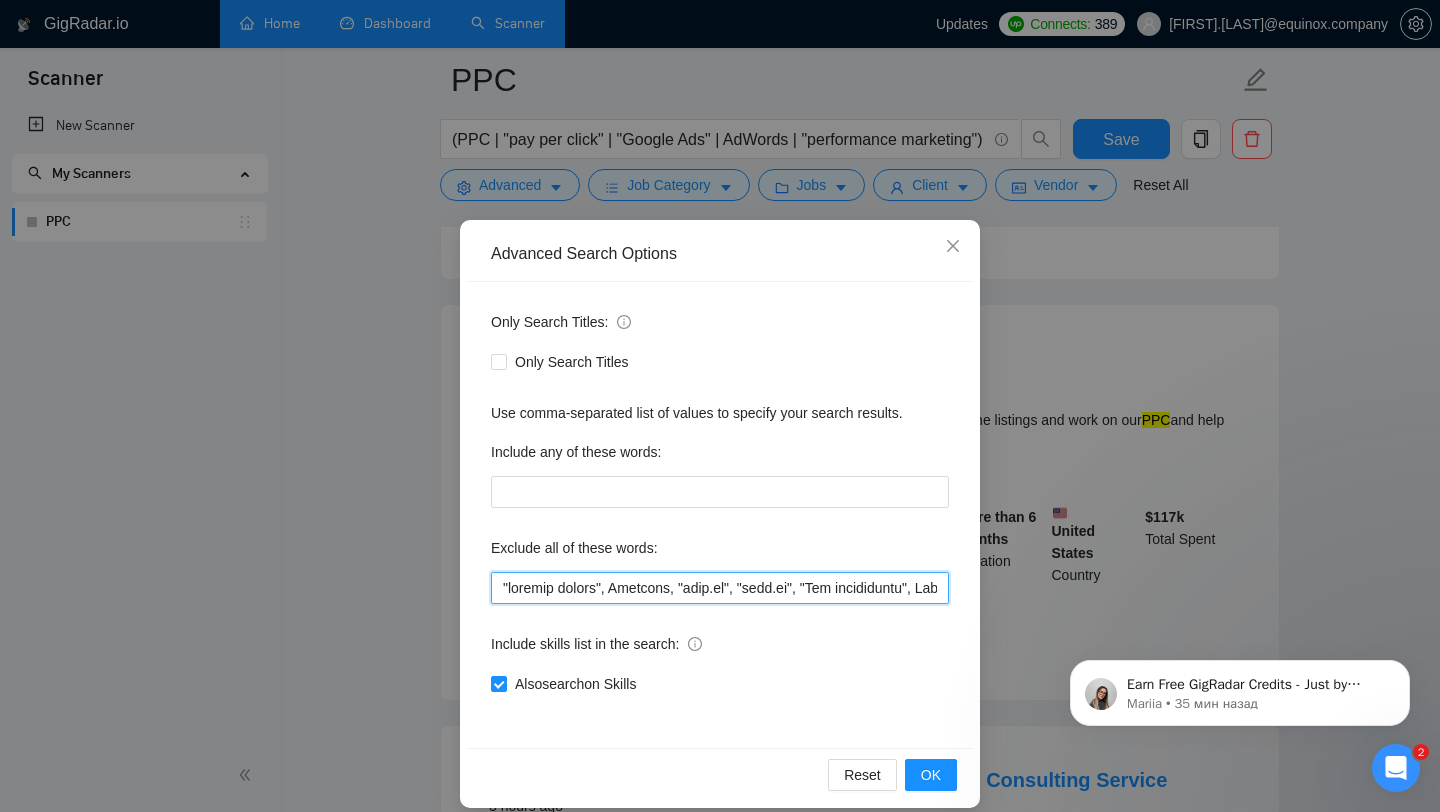 click at bounding box center [720, 588] 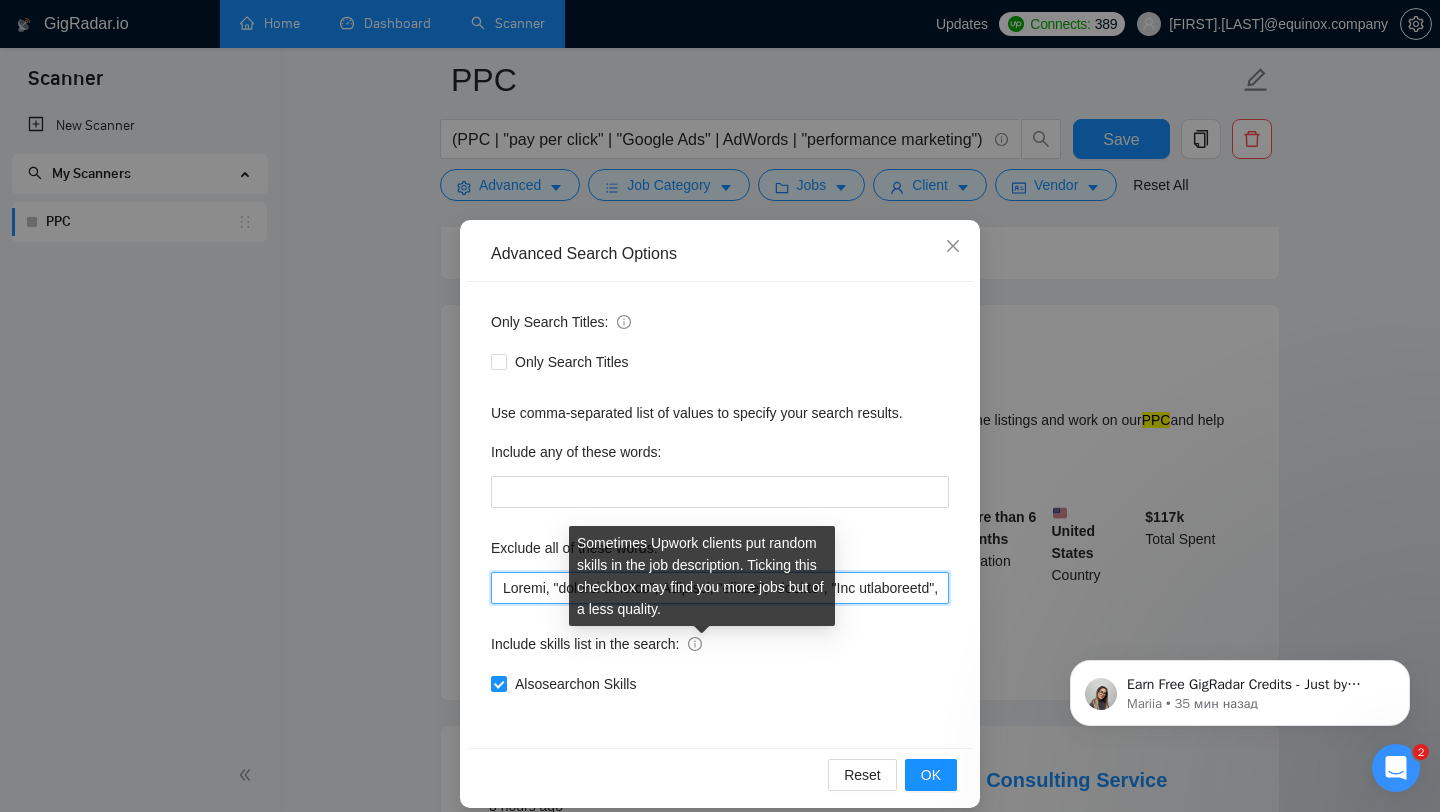 scroll, scrollTop: 20, scrollLeft: 0, axis: vertical 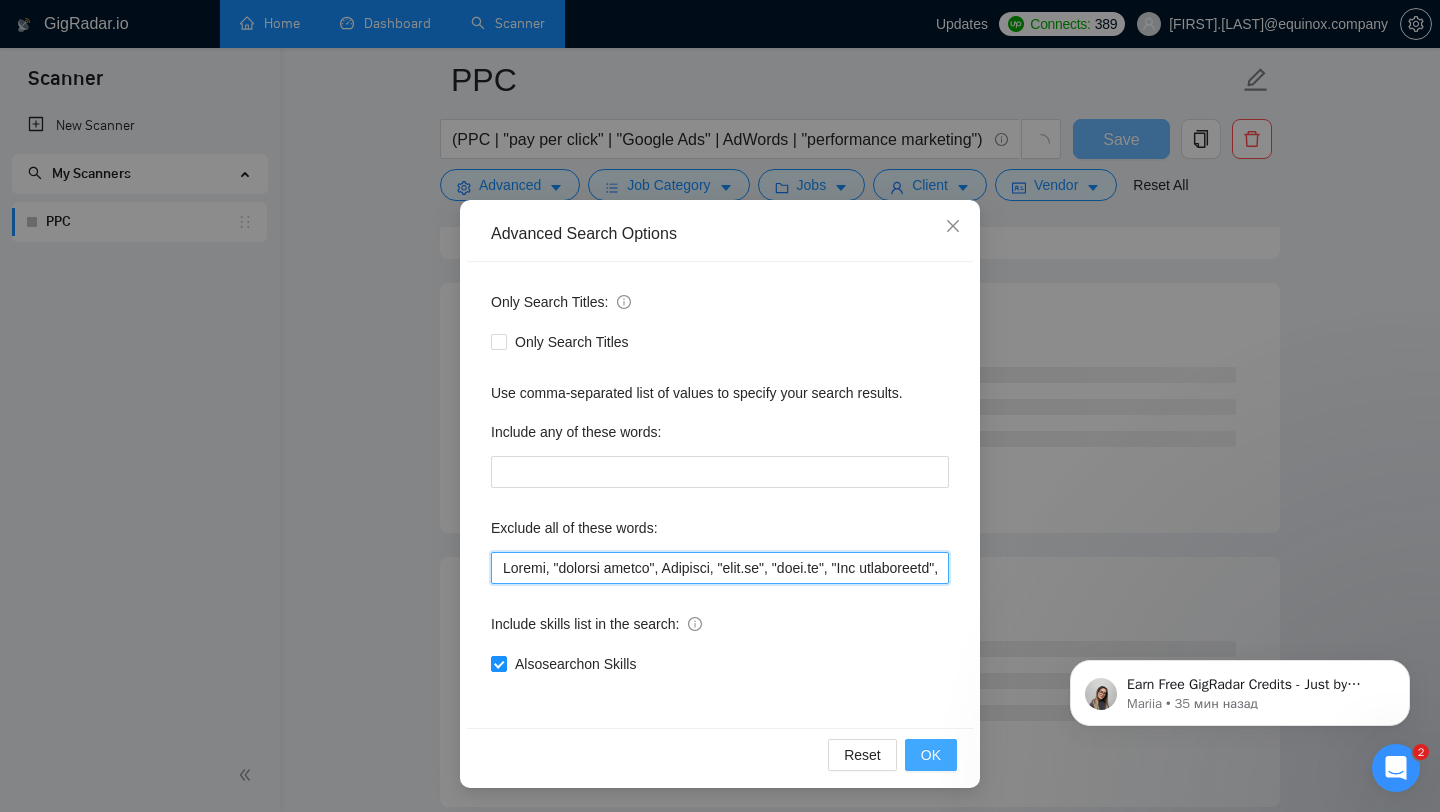 type on "Amazon, "shopify expert", Template, "next.js", "nest.js", "Api integration", Javascript, Zapier, API, "Bubble.io", smartsheet, "smart sheet", "CRO Specialist", "Shopify Migration", "Salesforce Lightning", developer, dev, "ai engineer", (Engineer*), "Mobile App Development", "iOS Development", "Airtable", "Framer", "n8n", "Bubble", "No agencies", "Not Agency", "Individual Only", "No Agencies", "Python", "Affiliate", "Bidder", "closing deals", "Trainer",  "appointment setter", "Media Buyer", "cold caller", "follow up", "cold calls", "meeting", "automation funnel",  "Video Editing", "Direct Sales", "closing sales", "Follow-up", "meet", "commission based", "up-sales", "Prompt Engineer", "DevOps", "PyTorch", "AI integration", "AI Development",     "AI Influencers", "Prompt Engineering", "Android SDK", "Tax Account Advisor", "community manager", "Business Plan", "Shopify Templates", "sales funnel", "video creator", "virtual assistant", "project manager", "Video Game Designer", "content management", "Support Assi..." 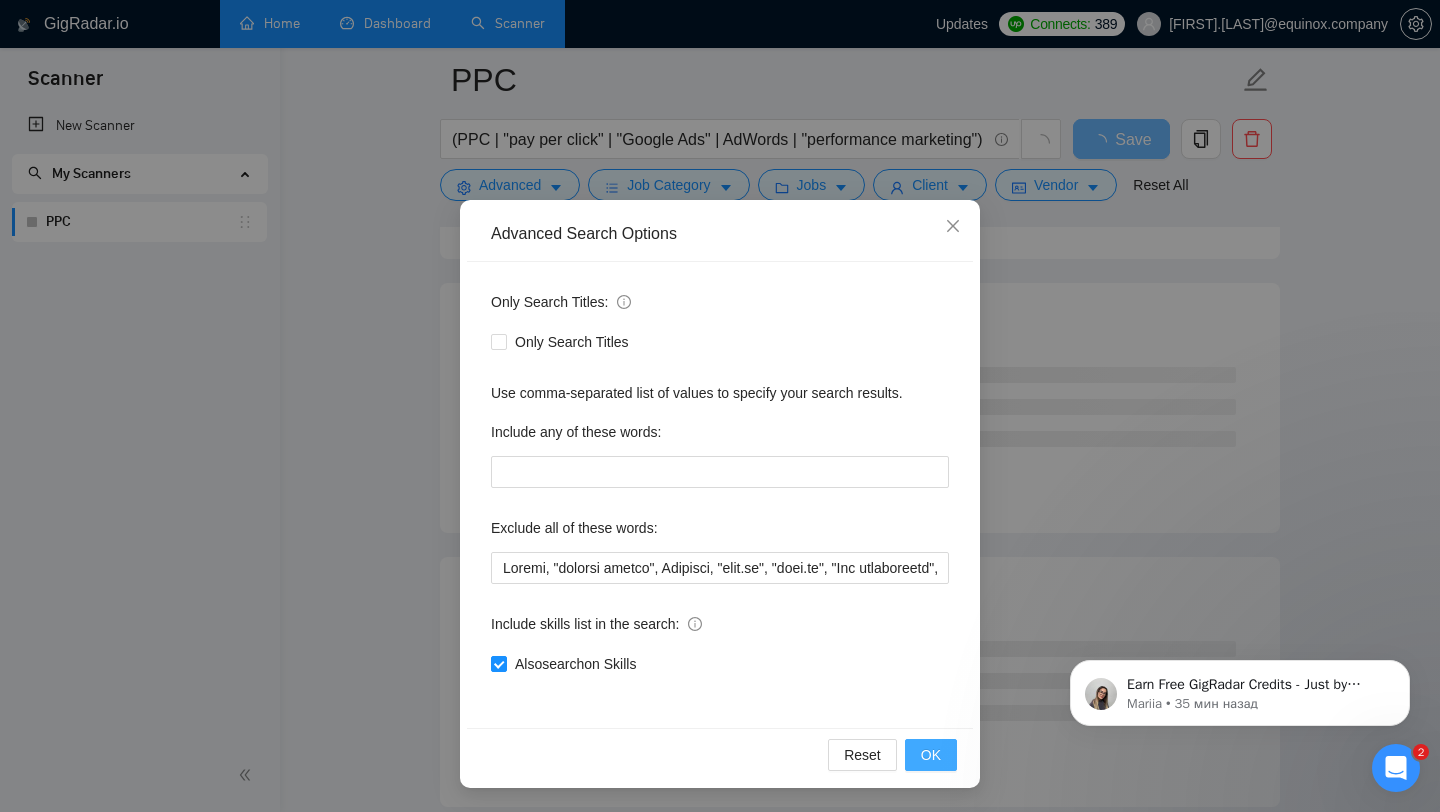 click on "OK" at bounding box center [931, 755] 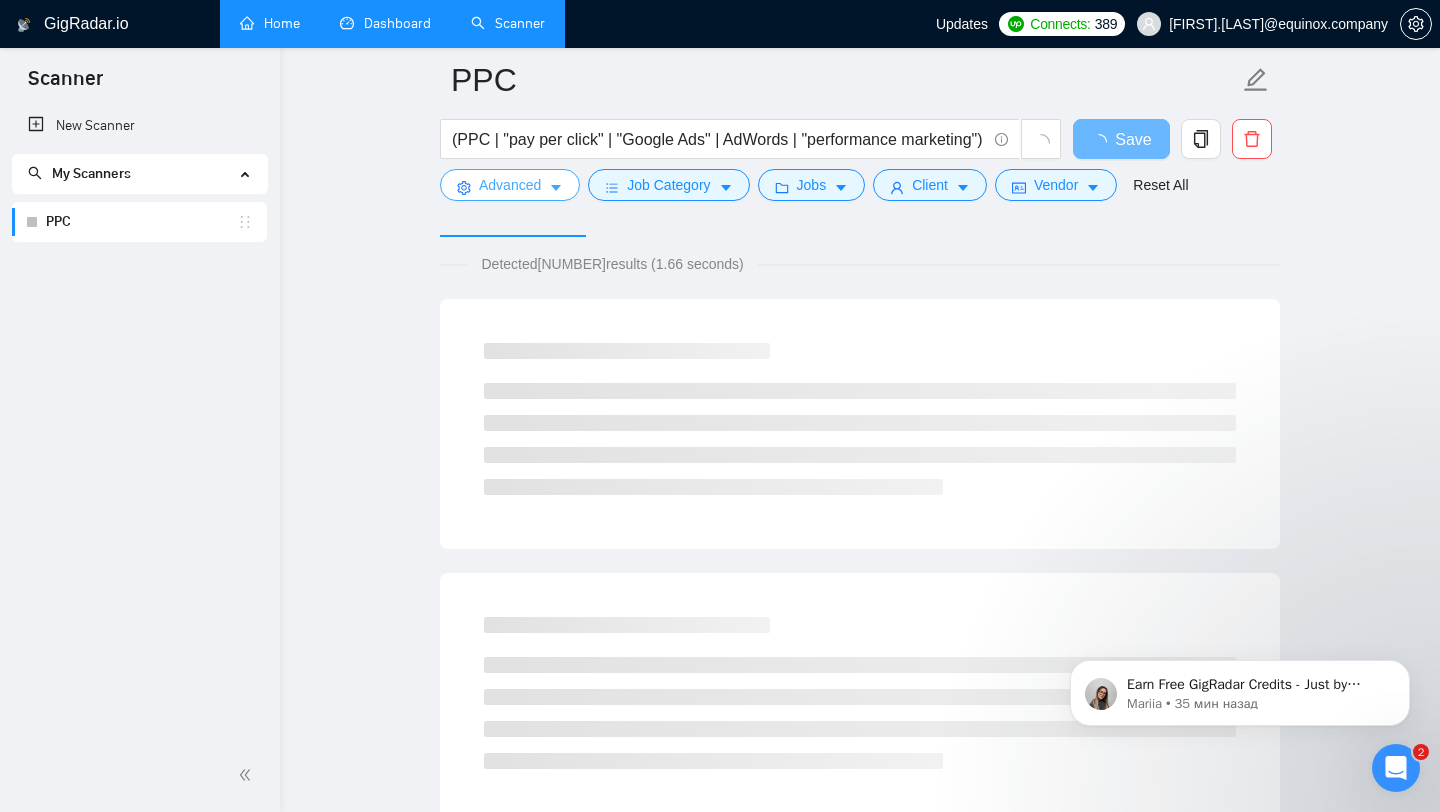 scroll, scrollTop: 0, scrollLeft: 0, axis: both 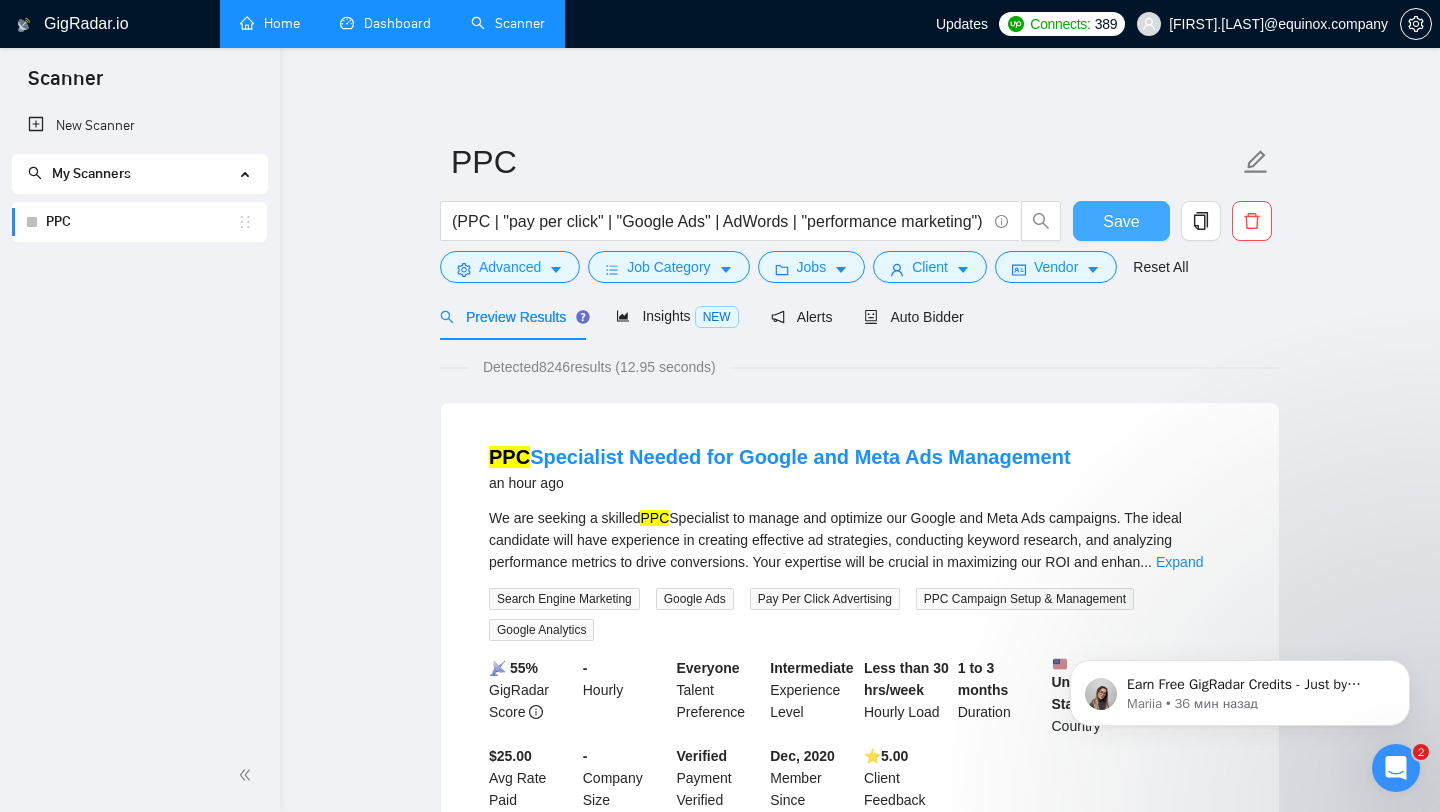 click on "Save" at bounding box center [1121, 221] 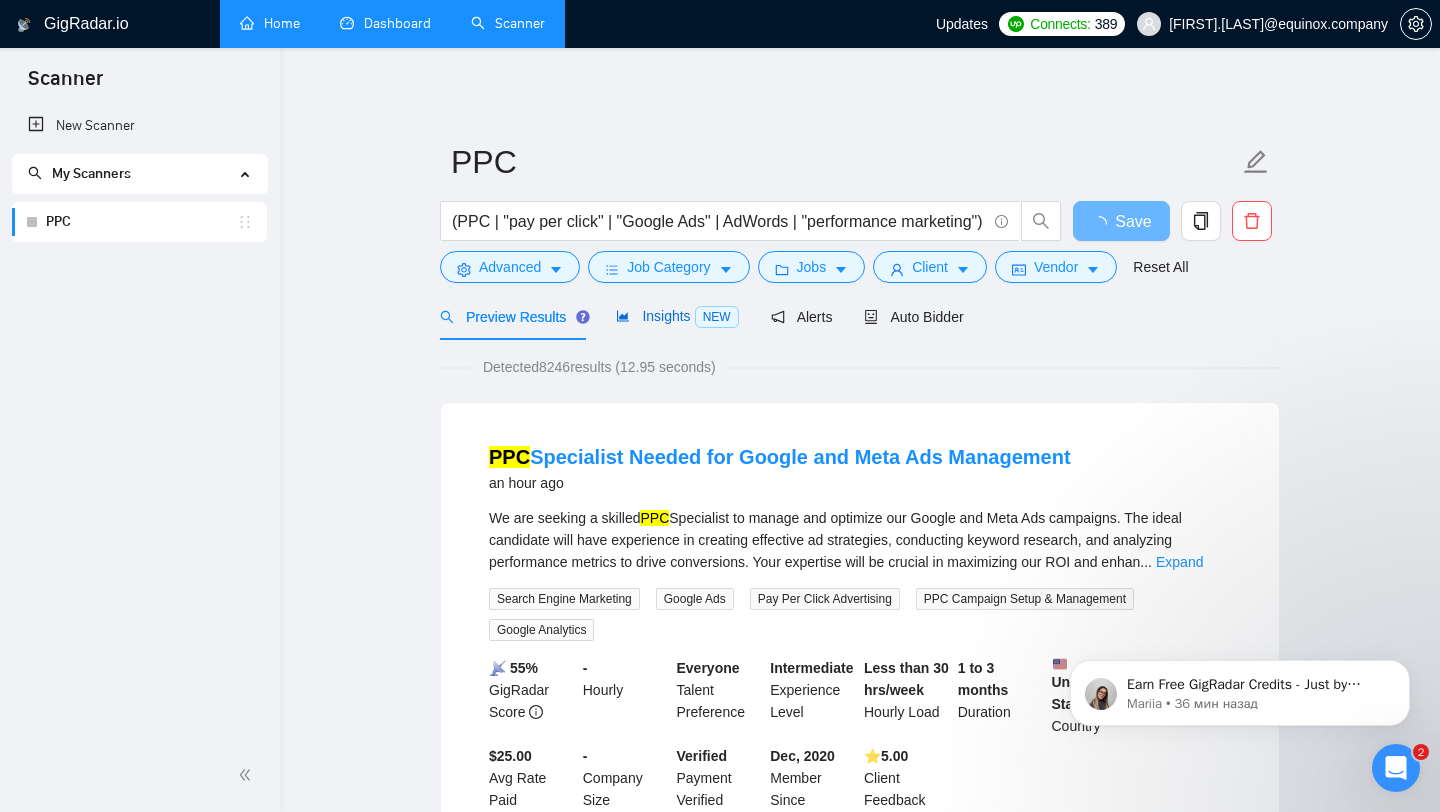 click on "Insights NEW" at bounding box center (677, 316) 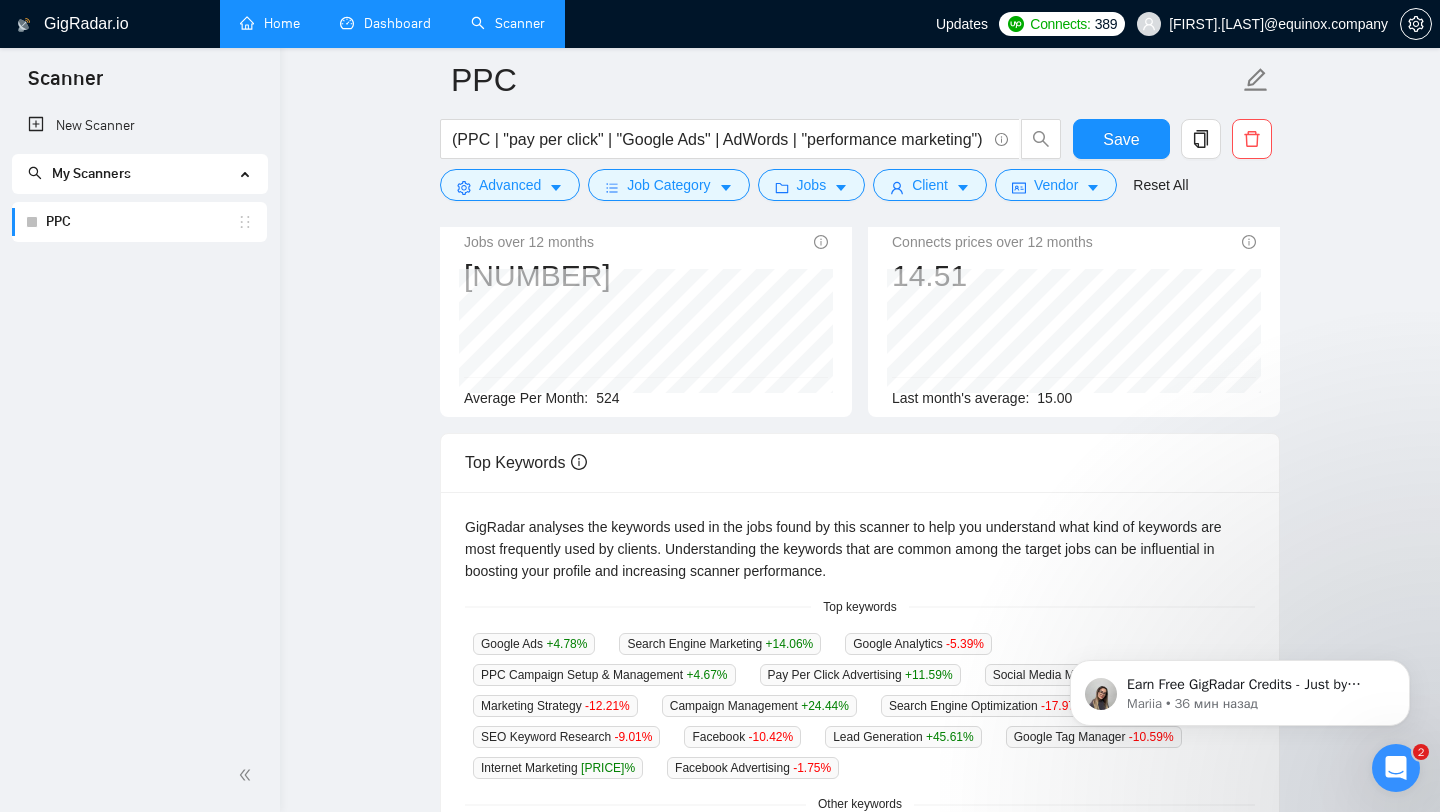 scroll, scrollTop: 336, scrollLeft: 0, axis: vertical 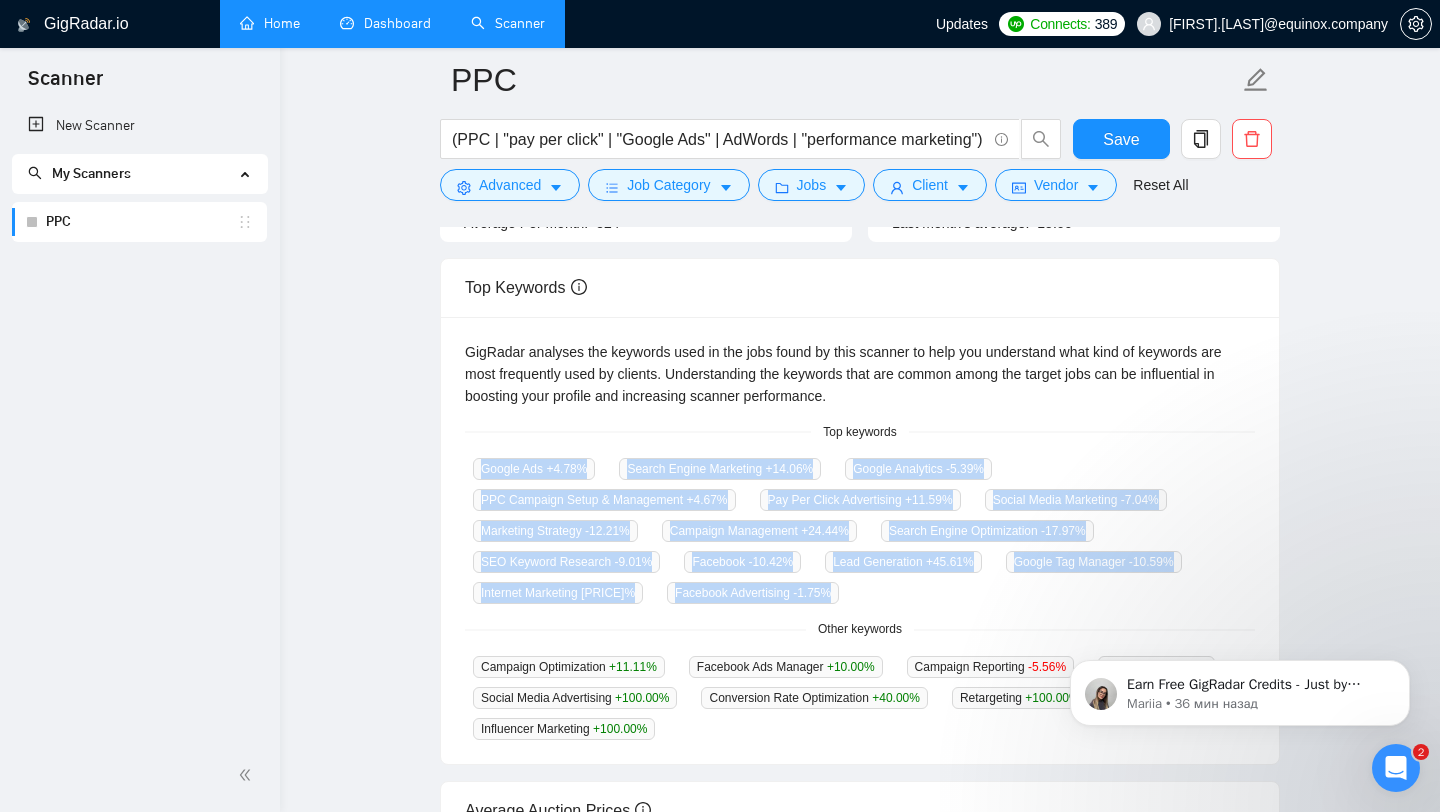 drag, startPoint x: 465, startPoint y: 464, endPoint x: 884, endPoint y: 597, distance: 439.60208 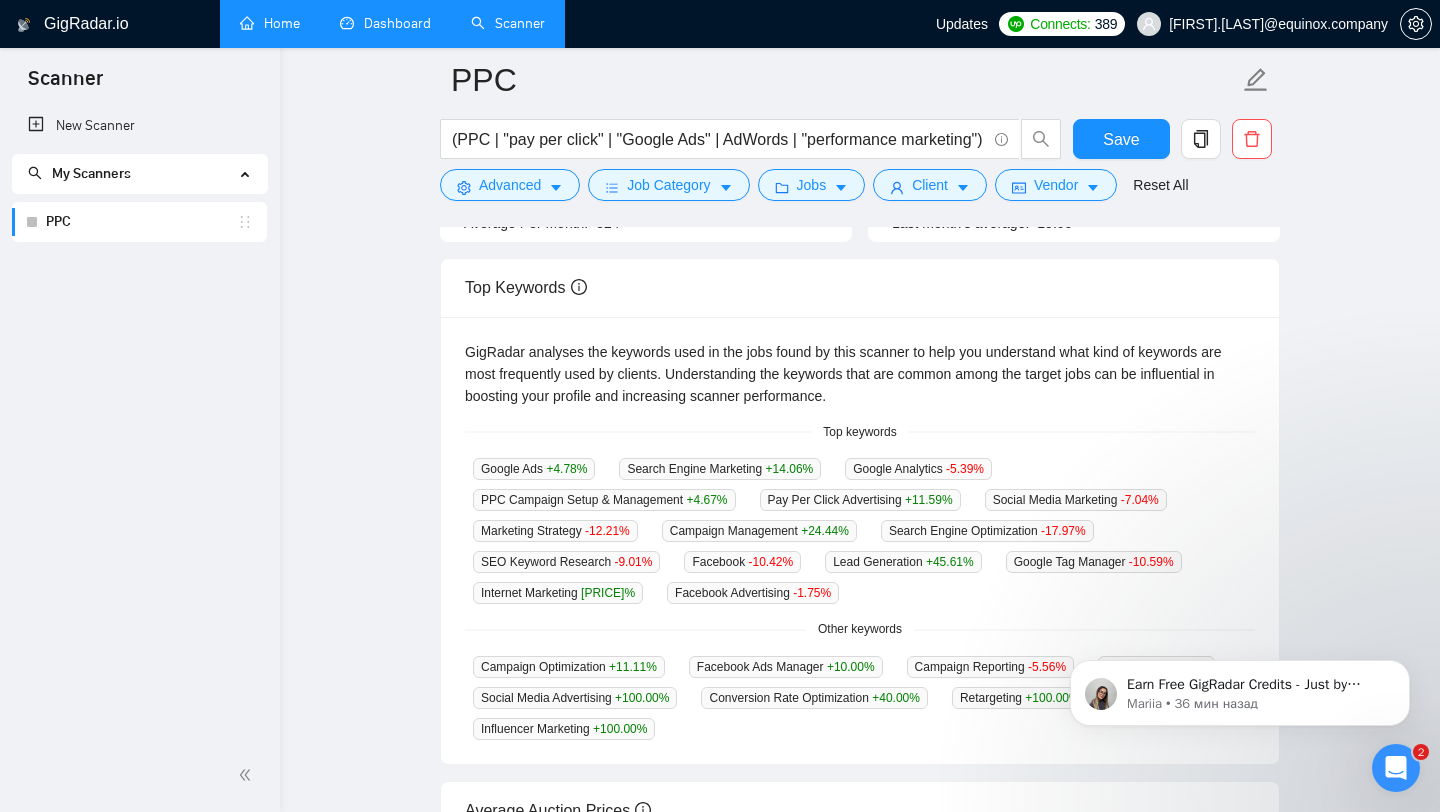 click on "Google Ads +4.78 % Search Engine Marketing +14.06 % Google Analytics -5.39 % PPC Campaign Setup & Management +4.67 % Pay Per Click Advertising +11.59 % Social Media Marketing -7.04 % Marketing Strategy -12.21 % Campaign Management +24.44 % Search Engine Optimization -17.97 % SEO Keyword Research -9.01 % Facebook -10.42 % Lead Generation +45.61 % Google Tag Manager -10.59 % Internet Marketing +20.41 % Facebook Advertising -1.75 %" at bounding box center [860, 530] 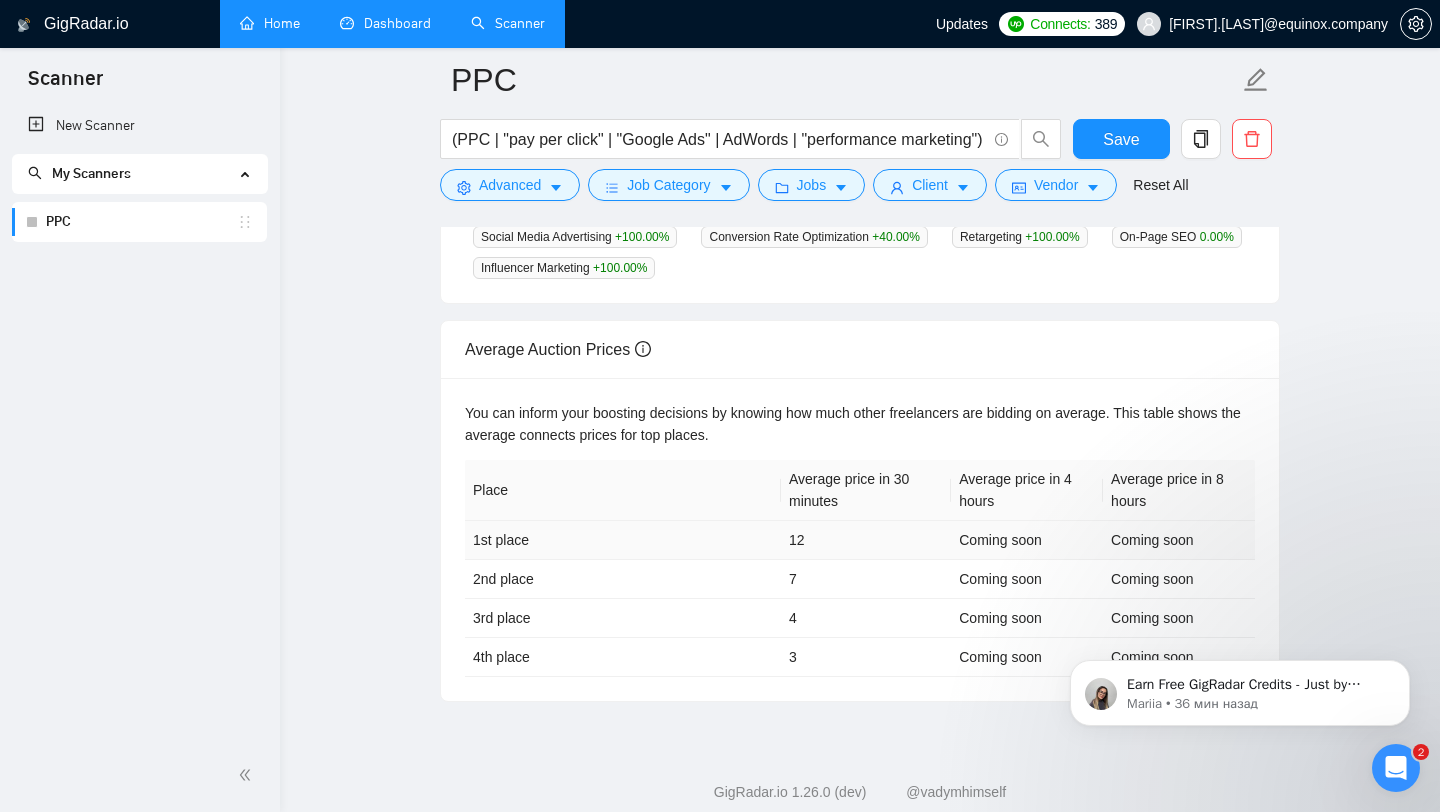 scroll, scrollTop: 837, scrollLeft: 0, axis: vertical 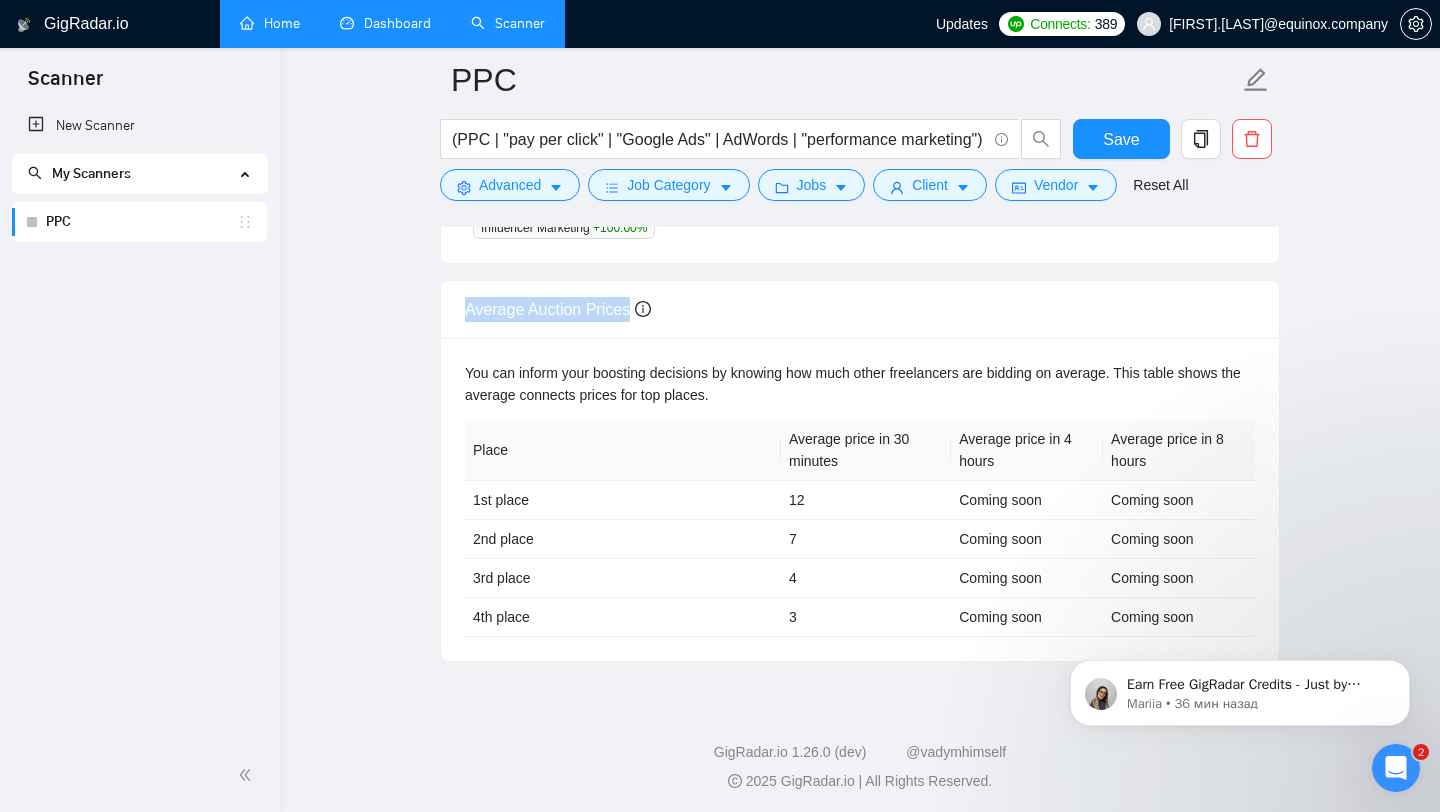 drag, startPoint x: 467, startPoint y: 305, endPoint x: 611, endPoint y: 319, distance: 144.67896 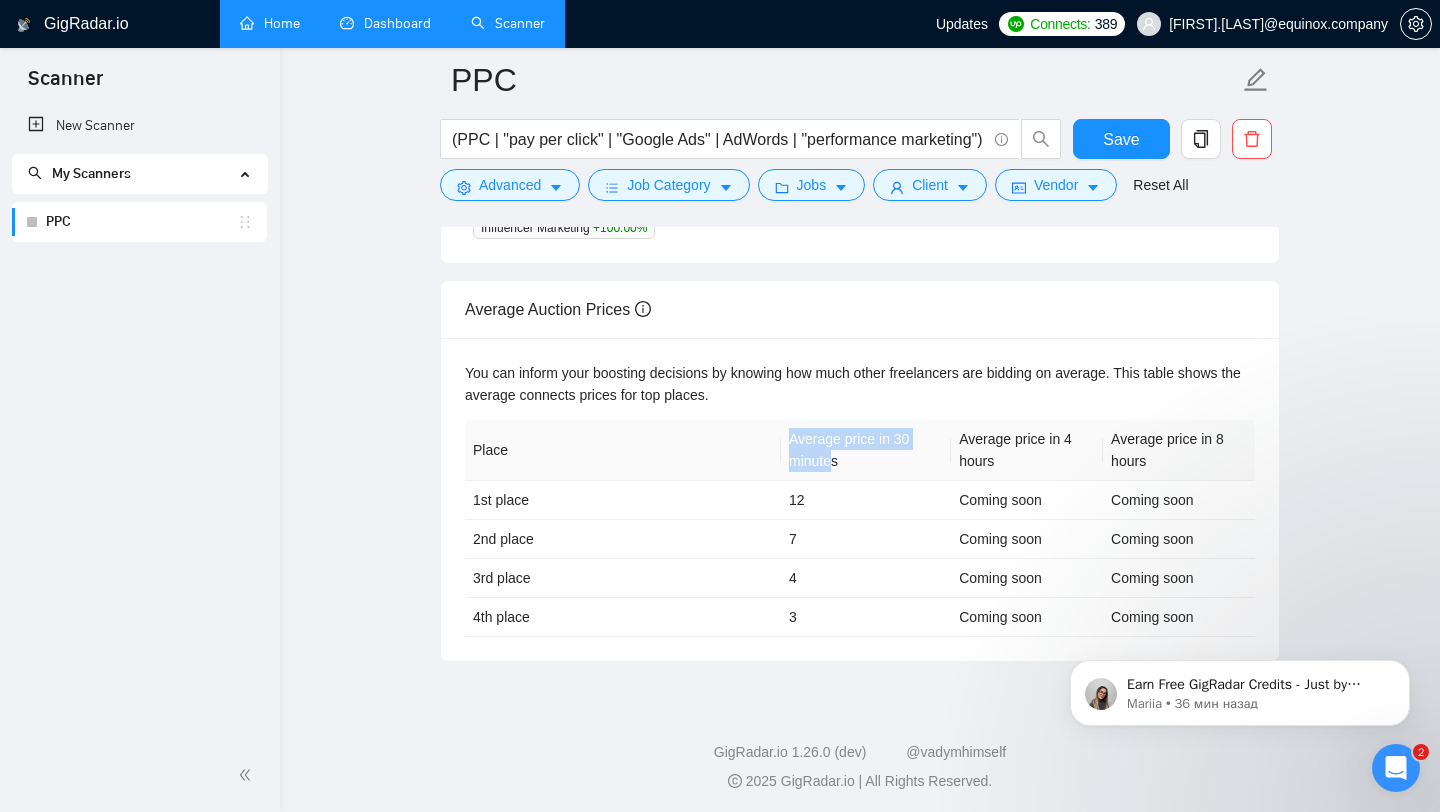 drag, startPoint x: 784, startPoint y: 429, endPoint x: 836, endPoint y: 450, distance: 56.0803 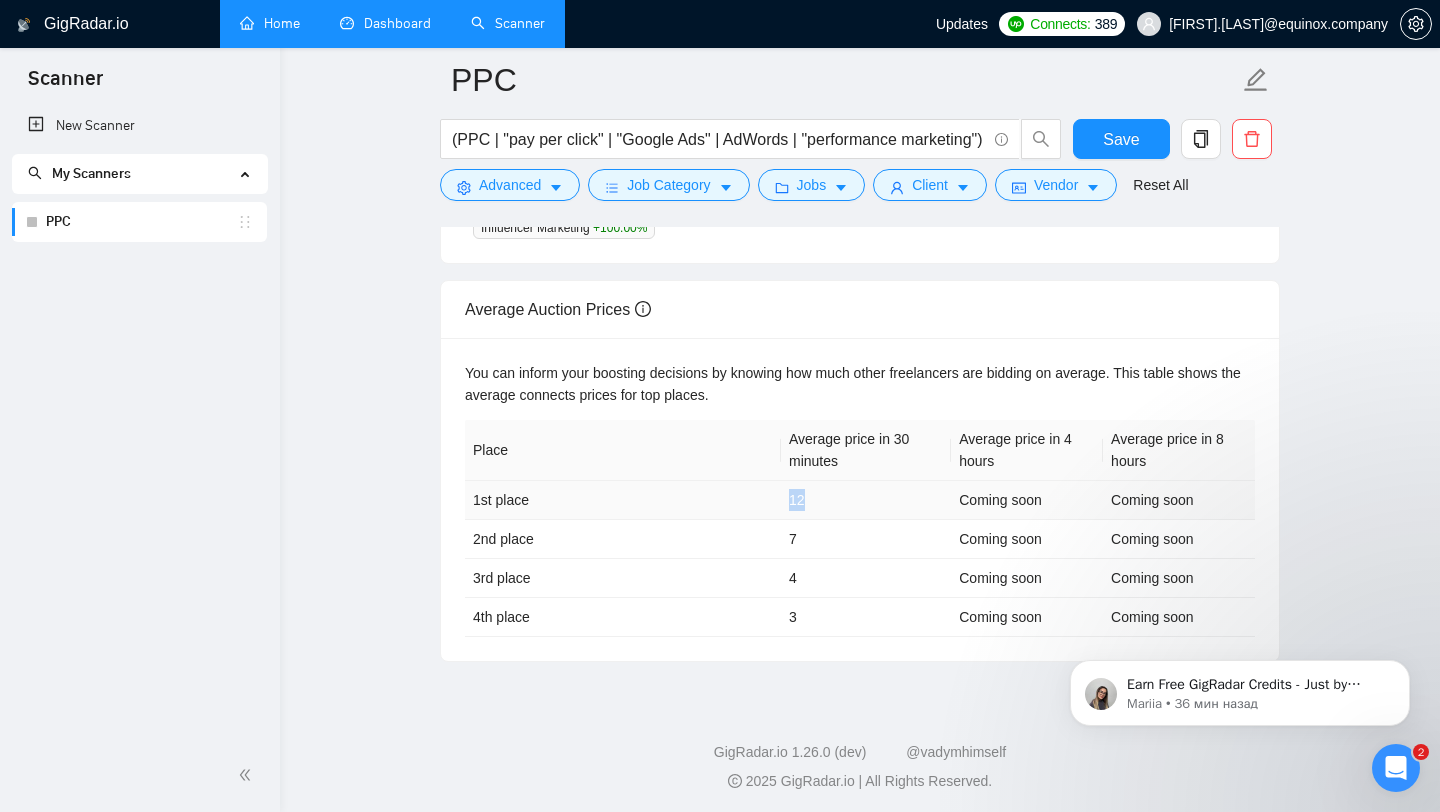drag, startPoint x: 786, startPoint y: 493, endPoint x: 817, endPoint y: 492, distance: 31.016125 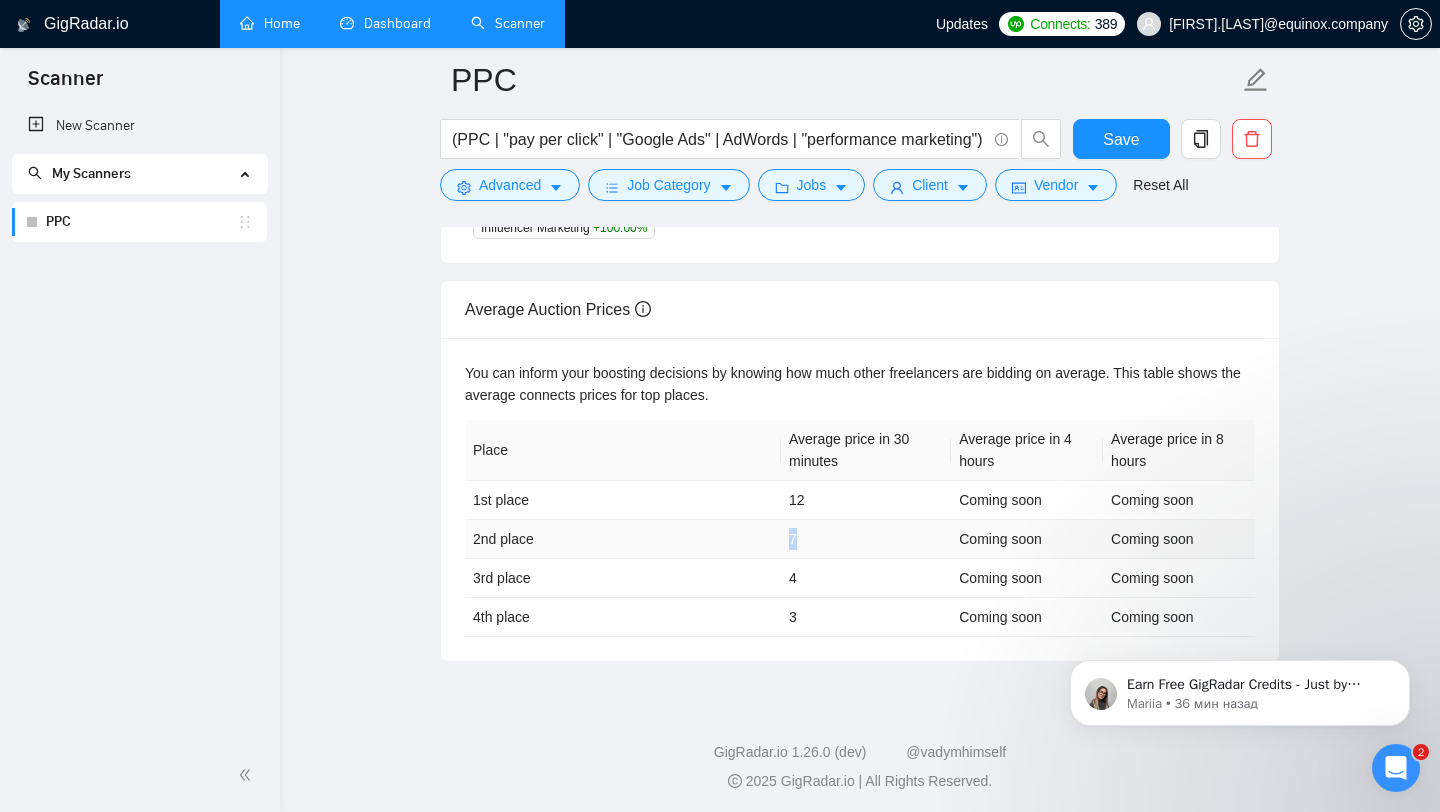 drag, startPoint x: 777, startPoint y: 533, endPoint x: 806, endPoint y: 531, distance: 29.068884 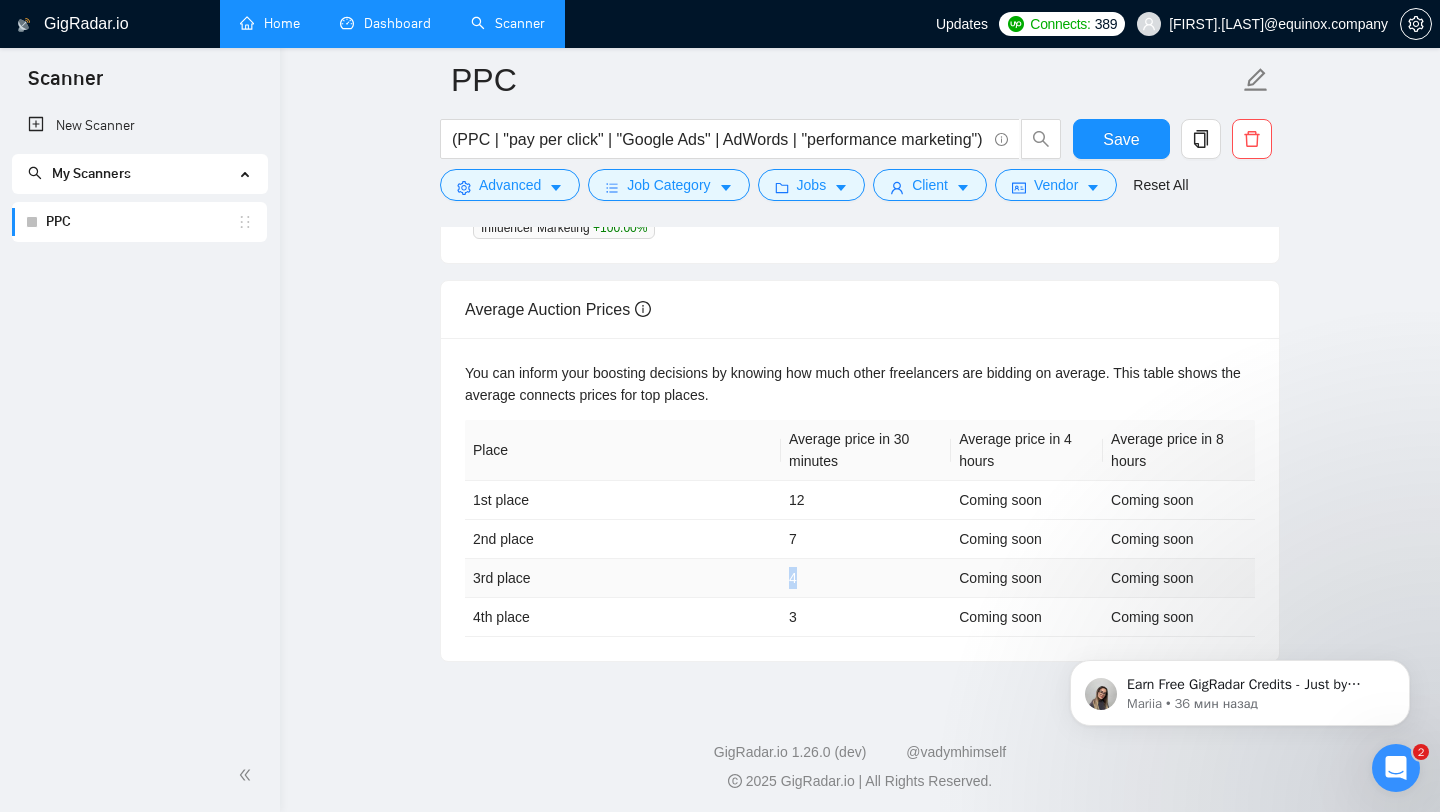 drag, startPoint x: 764, startPoint y: 571, endPoint x: 798, endPoint y: 573, distance: 34.058773 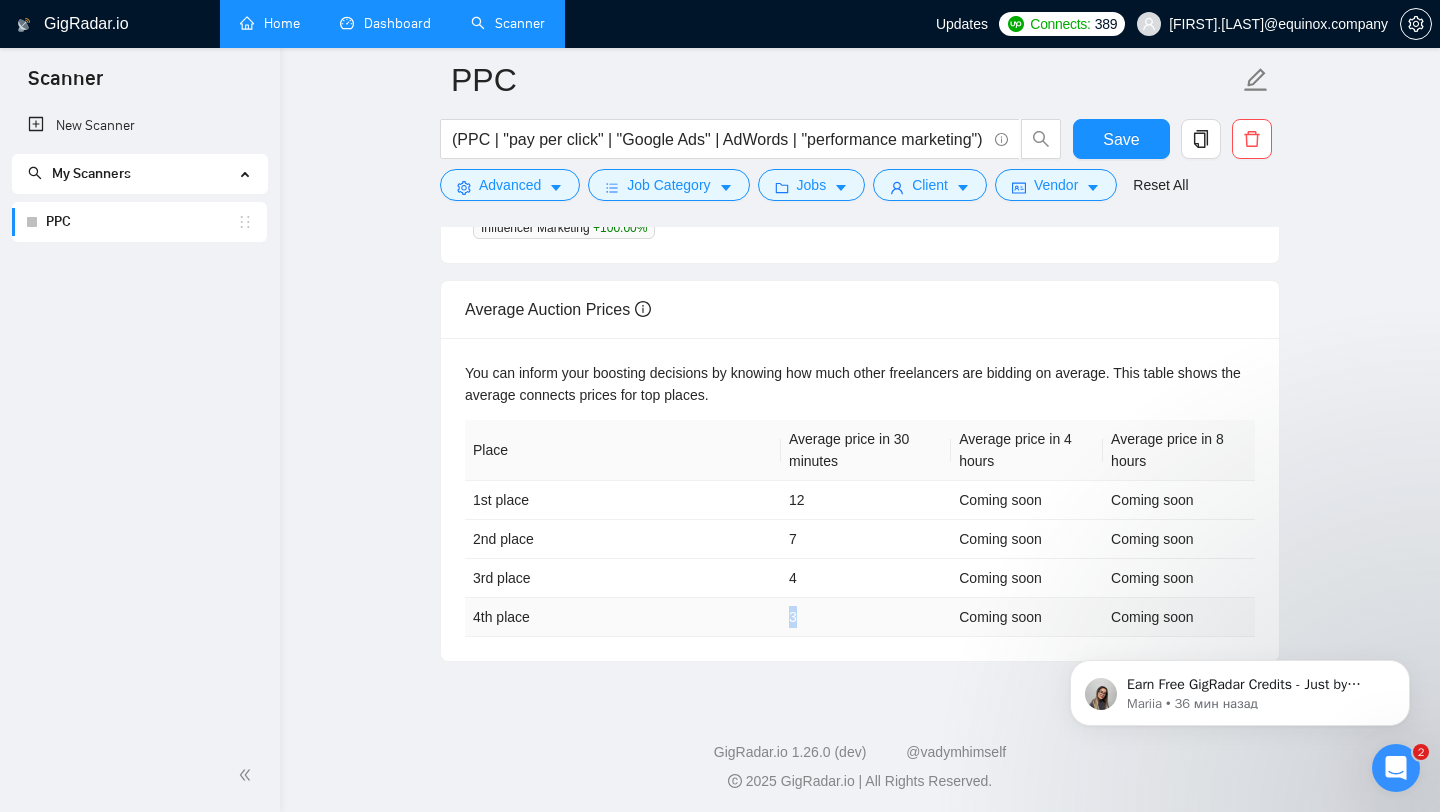 drag, startPoint x: 783, startPoint y: 610, endPoint x: 820, endPoint y: 611, distance: 37.01351 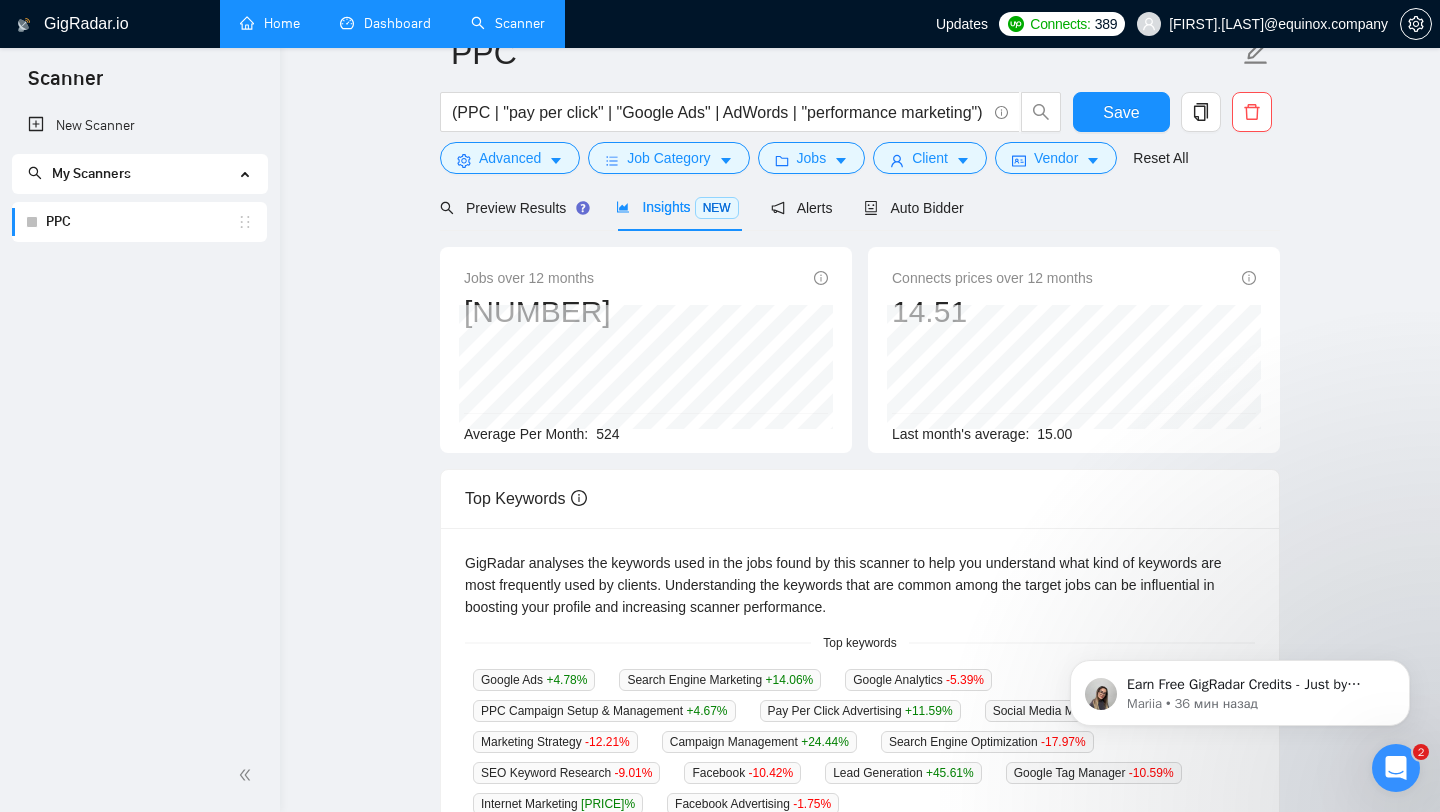 scroll, scrollTop: 0, scrollLeft: 0, axis: both 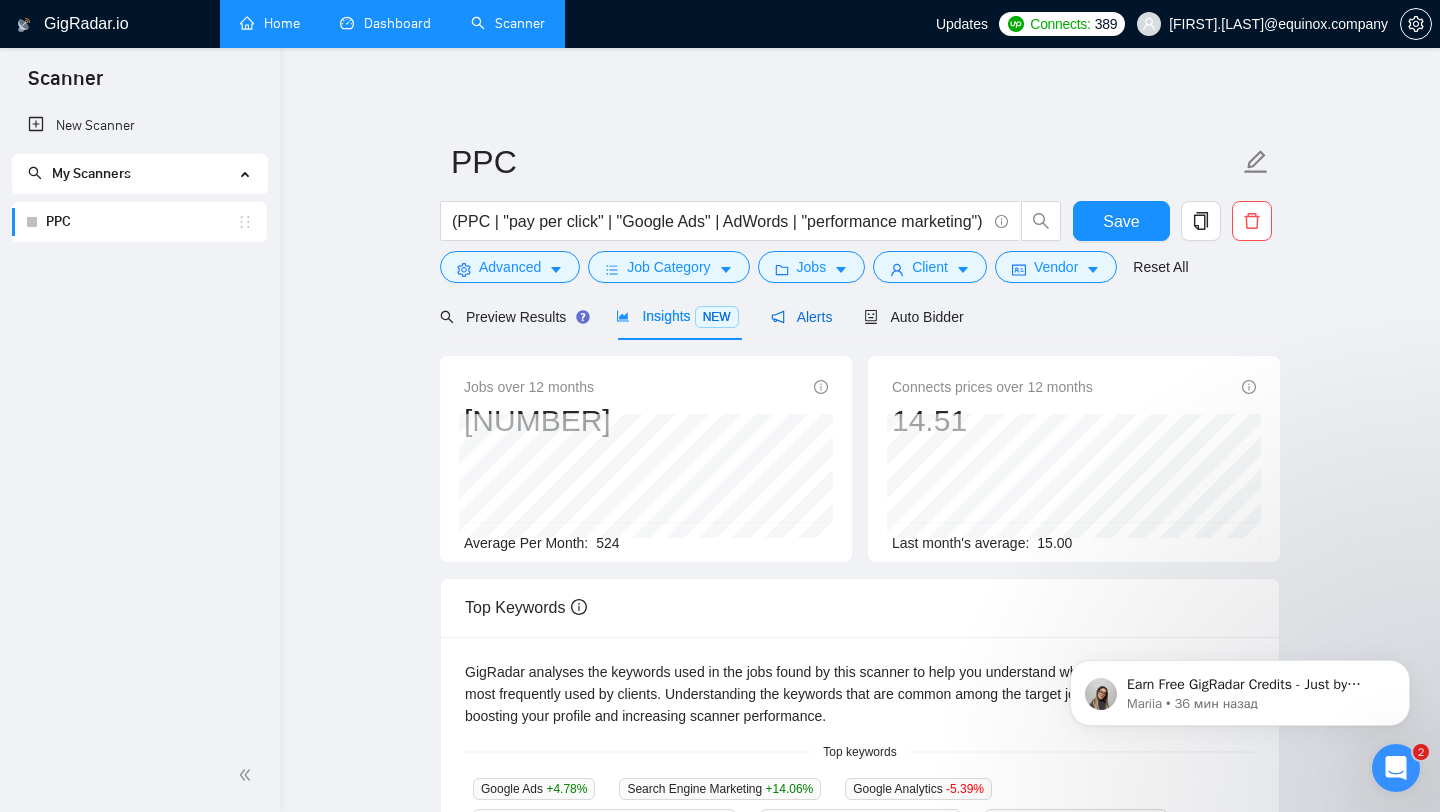 click on "Alerts" at bounding box center (802, 317) 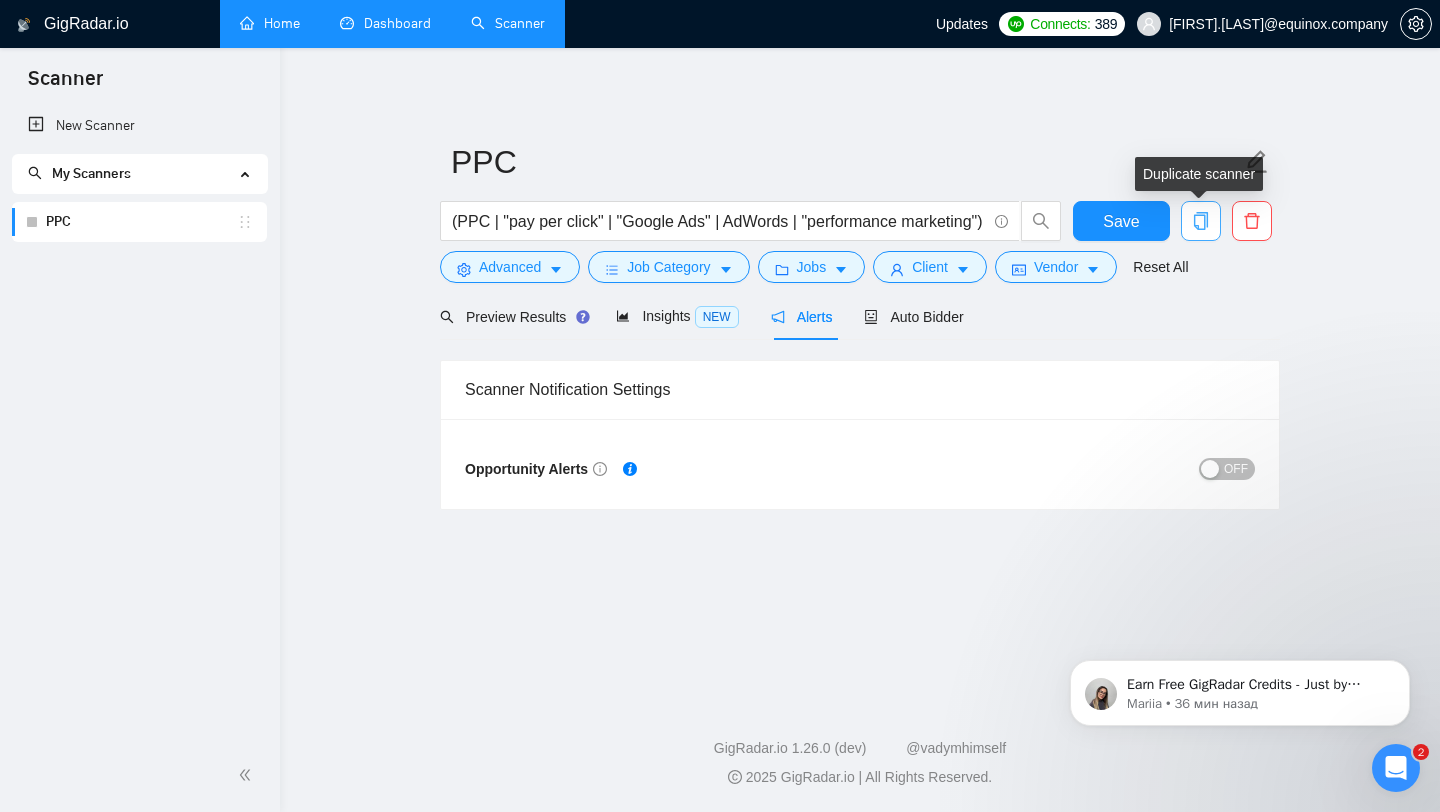 click 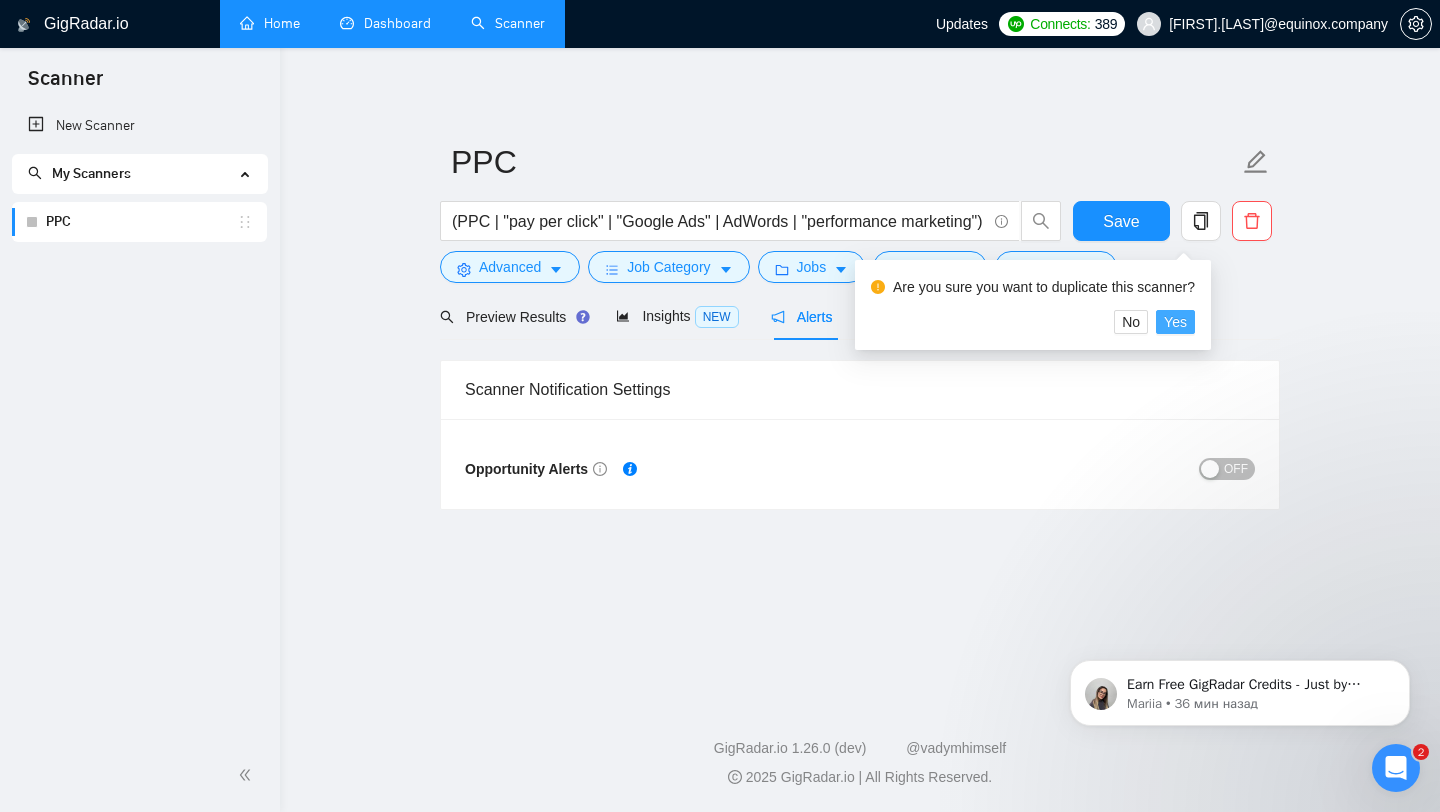 click on "Yes" at bounding box center [1175, 322] 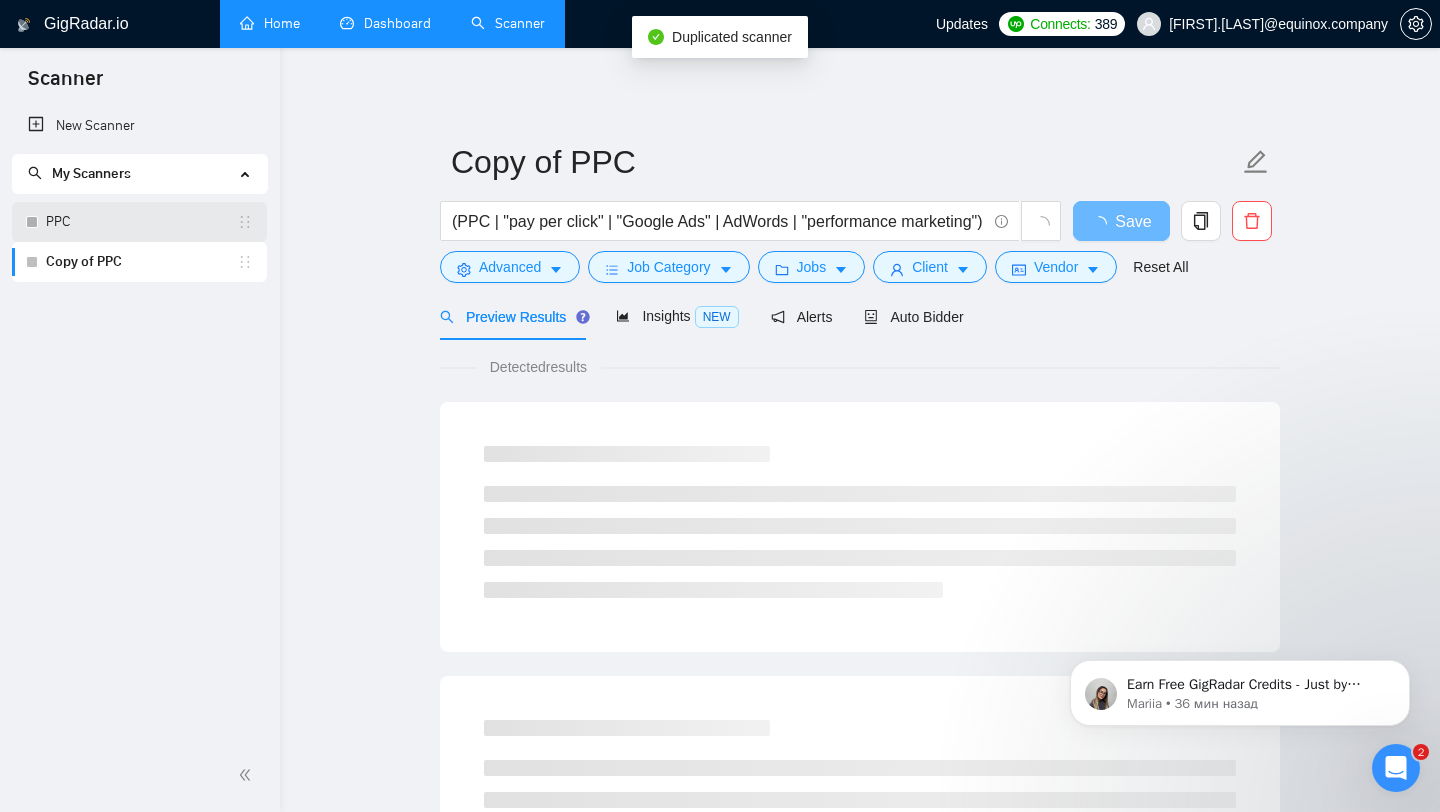 click on "PPC" at bounding box center [141, 222] 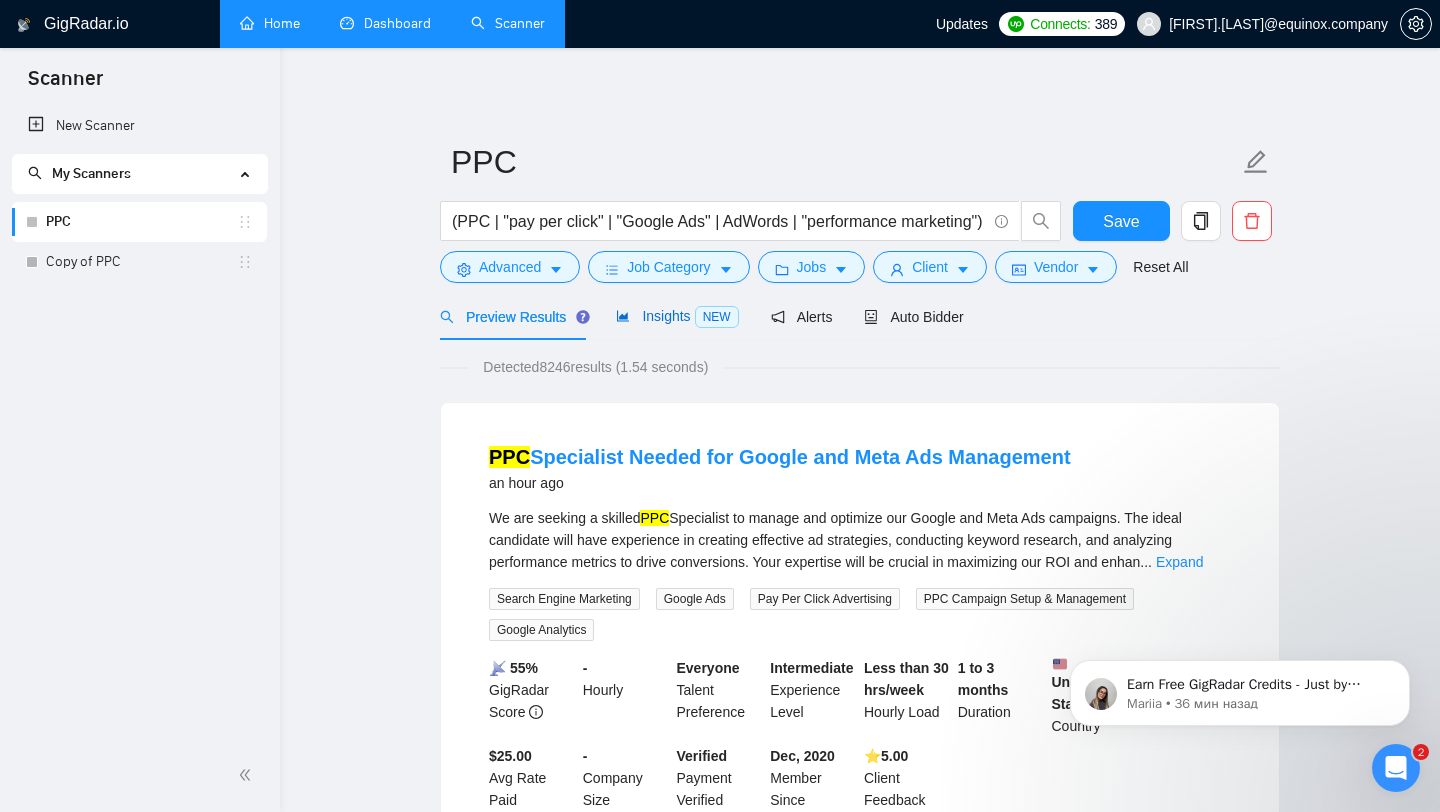 click on "Insights NEW" at bounding box center [677, 316] 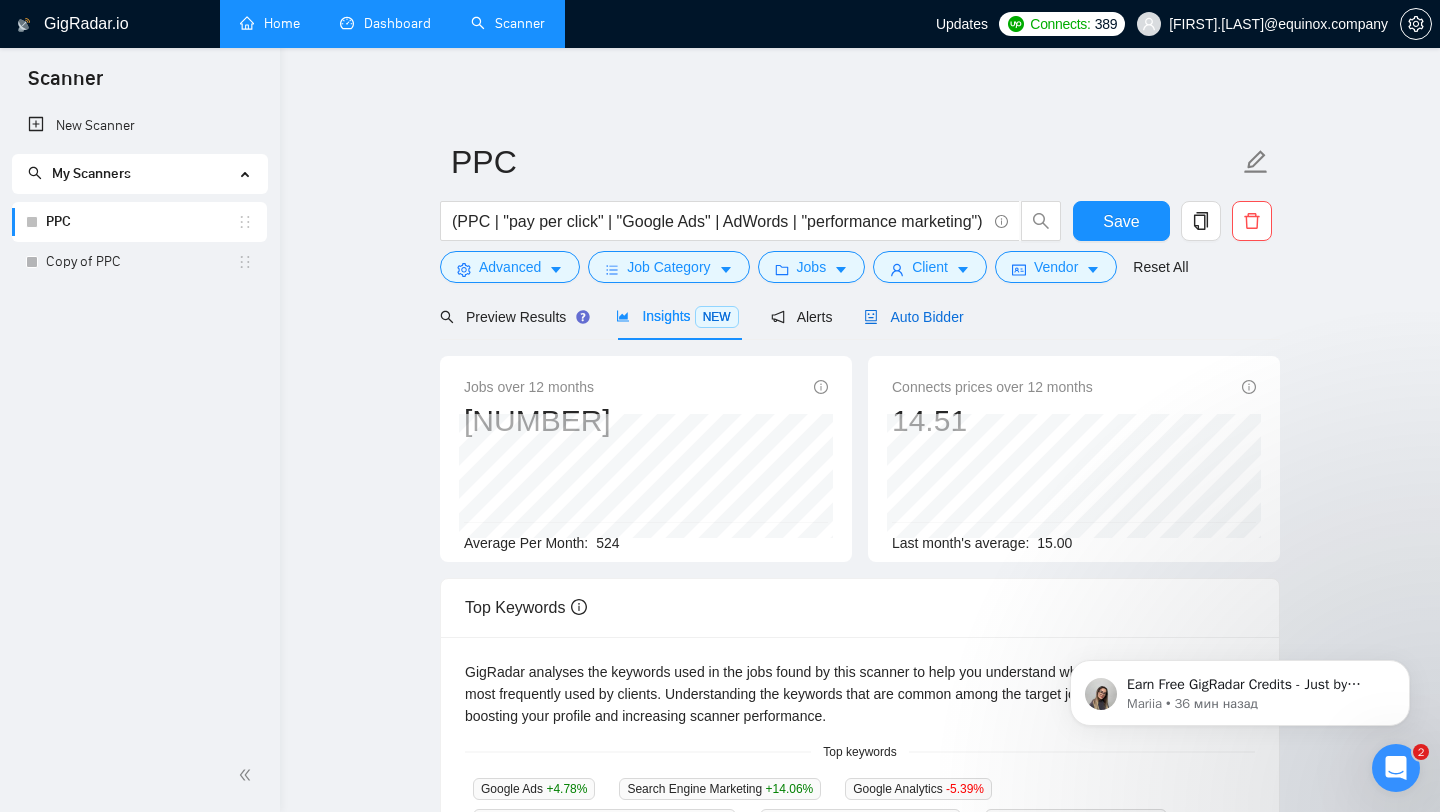 click on "Auto Bidder" at bounding box center (913, 317) 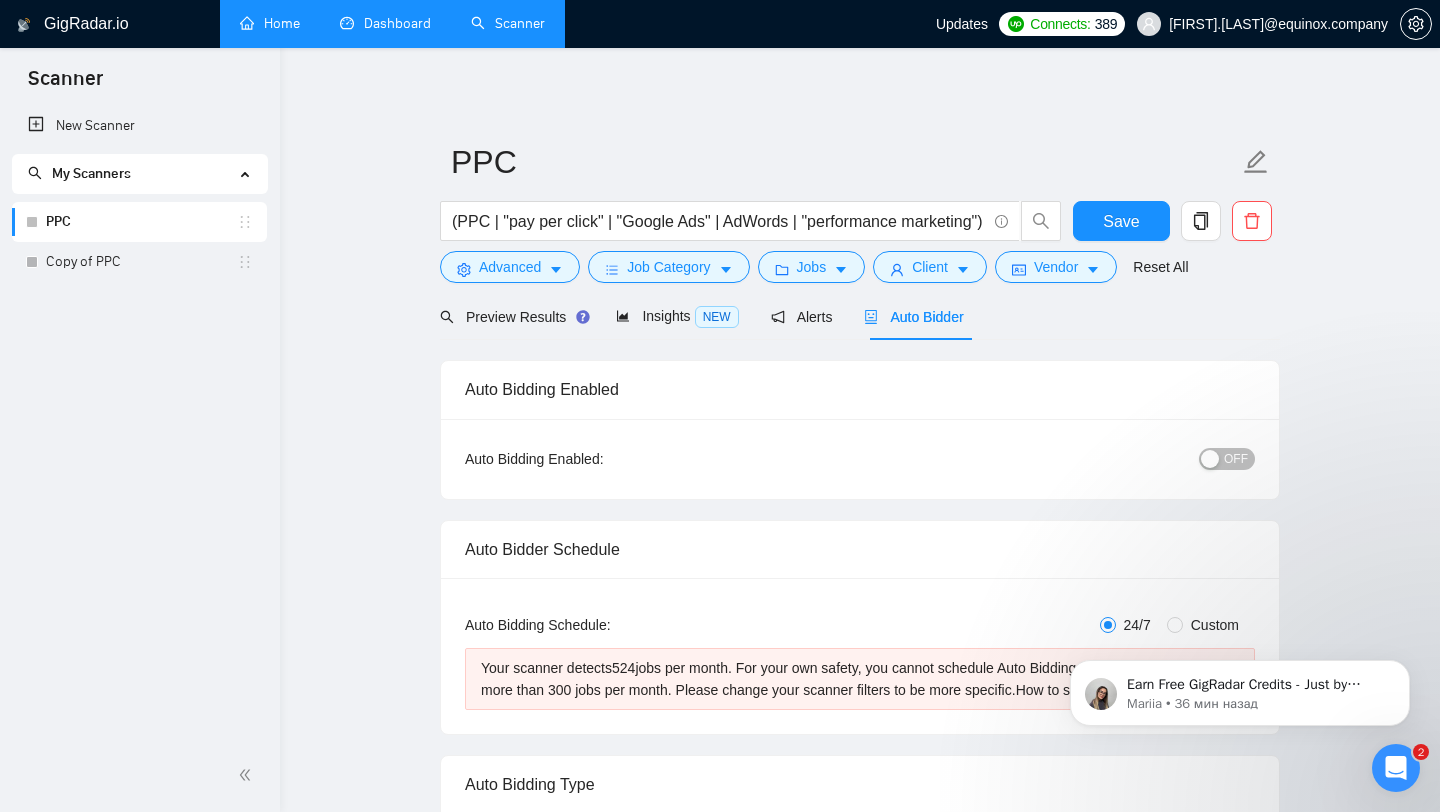 type 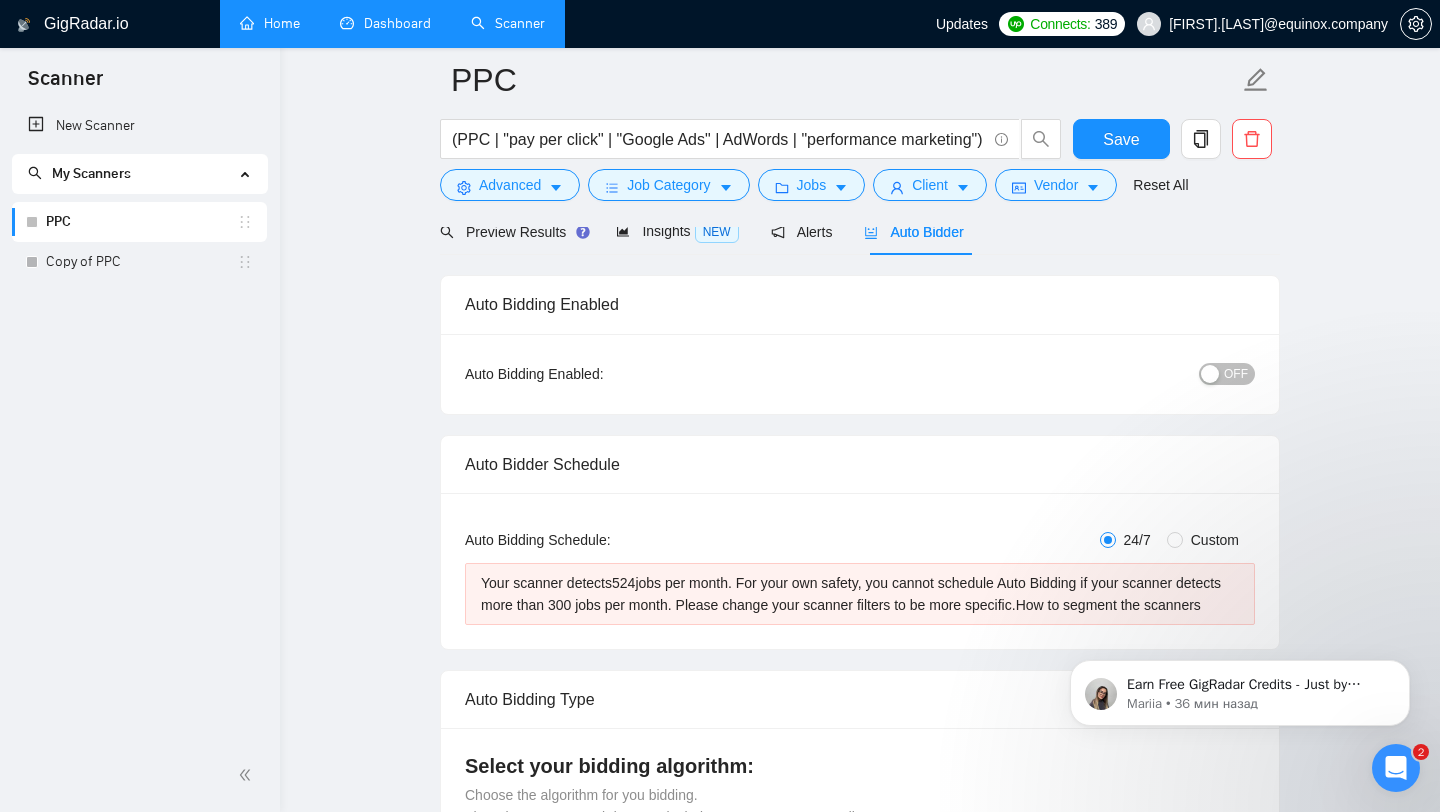 scroll, scrollTop: 87, scrollLeft: 0, axis: vertical 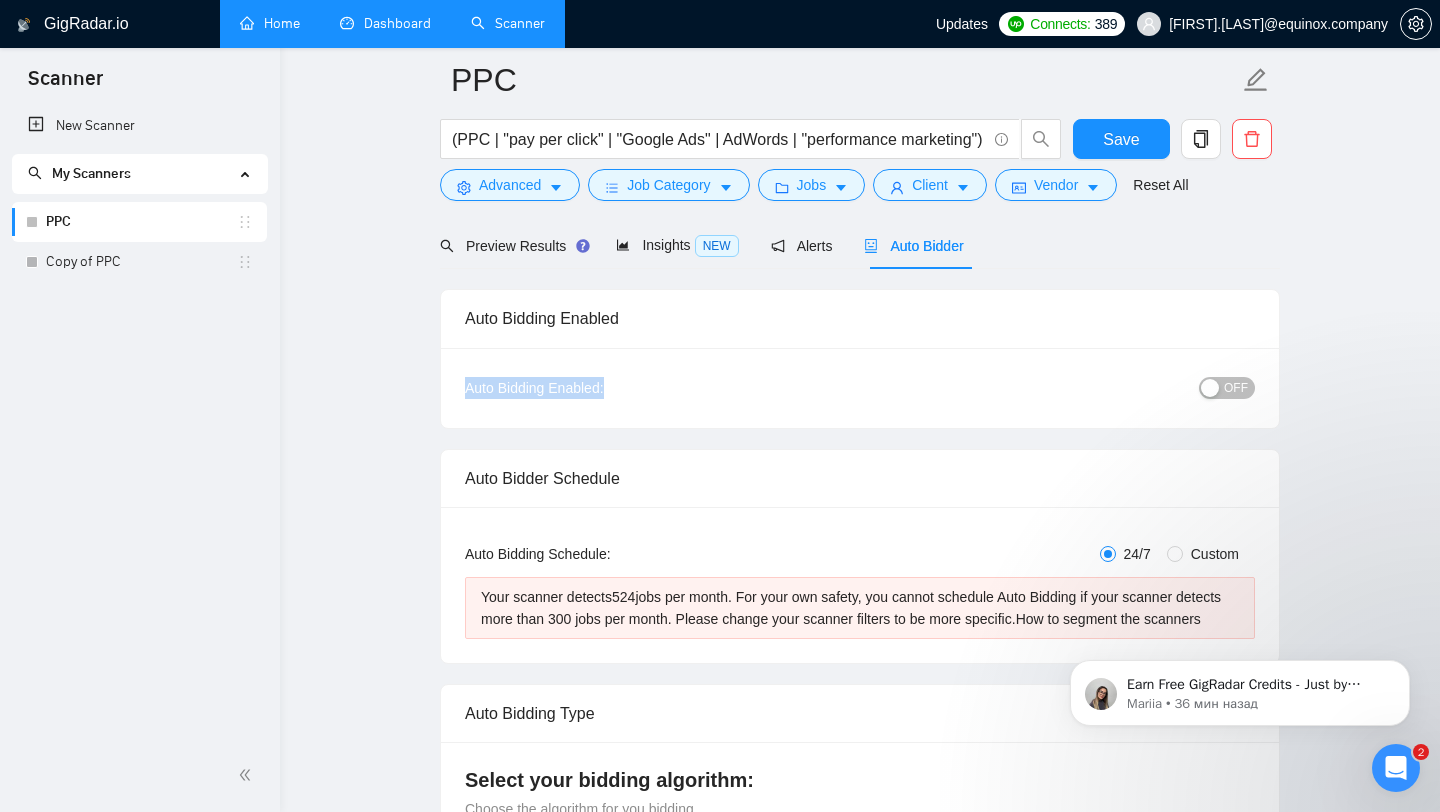 drag, startPoint x: 463, startPoint y: 385, endPoint x: 712, endPoint y: 393, distance: 249.12848 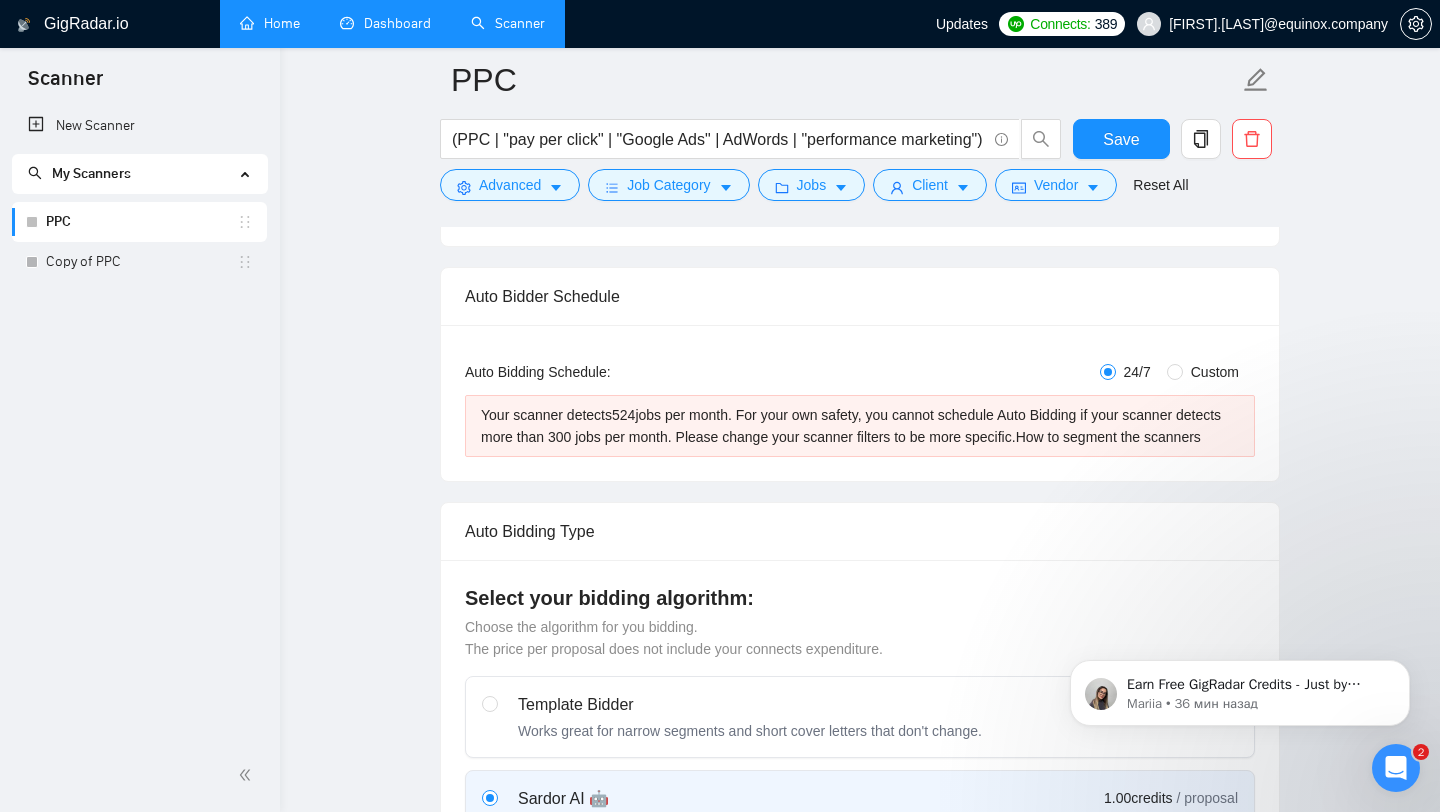 scroll, scrollTop: 278, scrollLeft: 0, axis: vertical 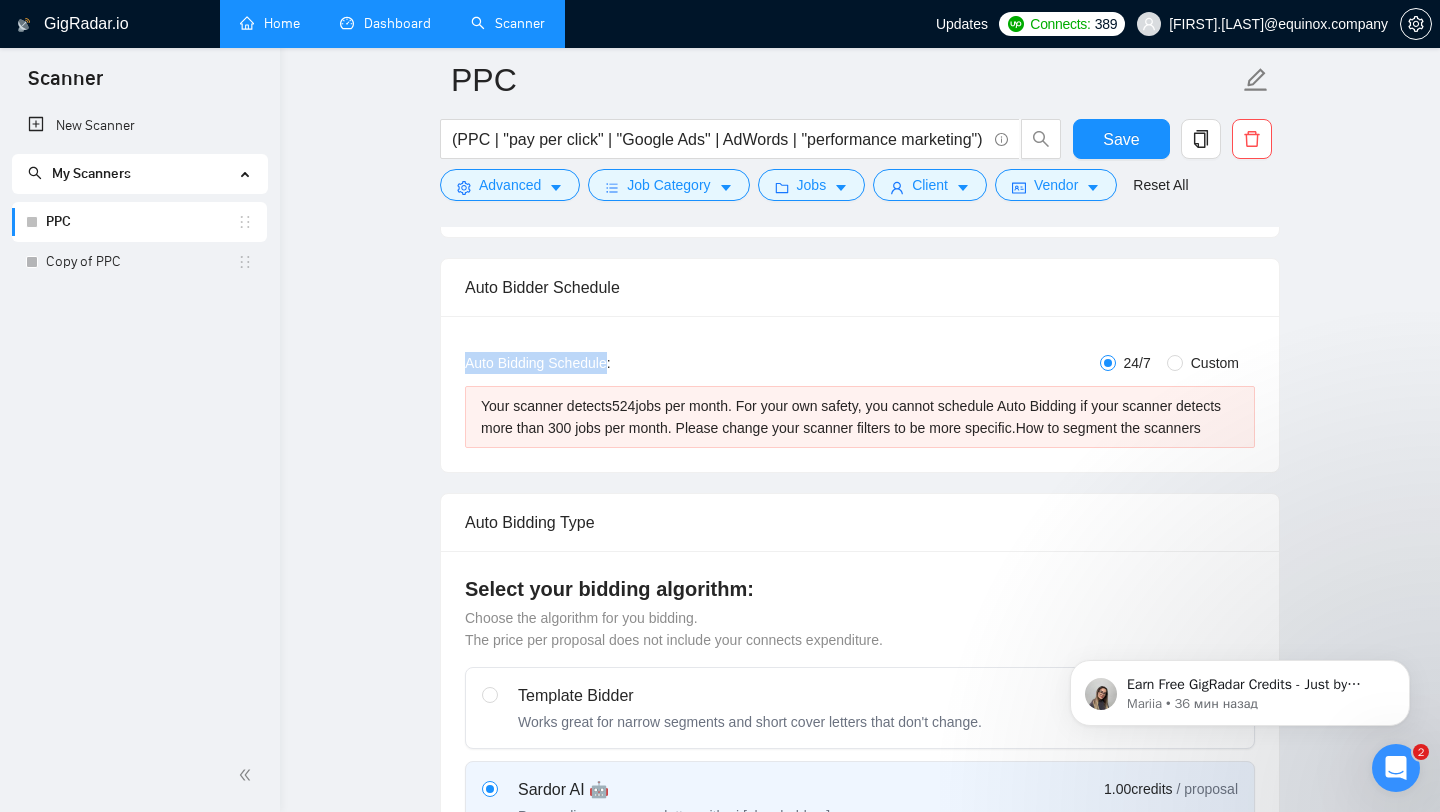 drag, startPoint x: 456, startPoint y: 357, endPoint x: 611, endPoint y: 358, distance: 155.00322 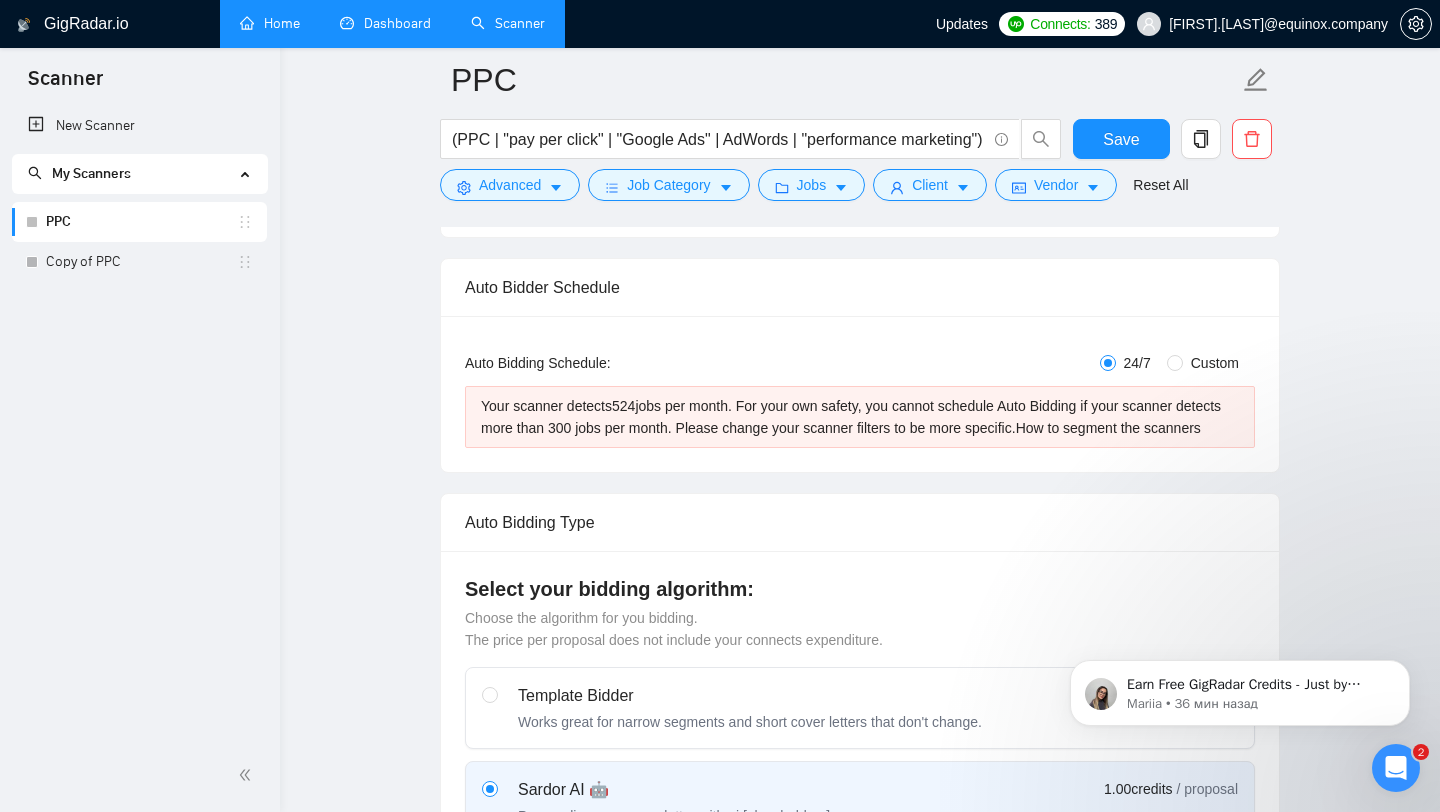 click on "Custom" at bounding box center [1215, 363] 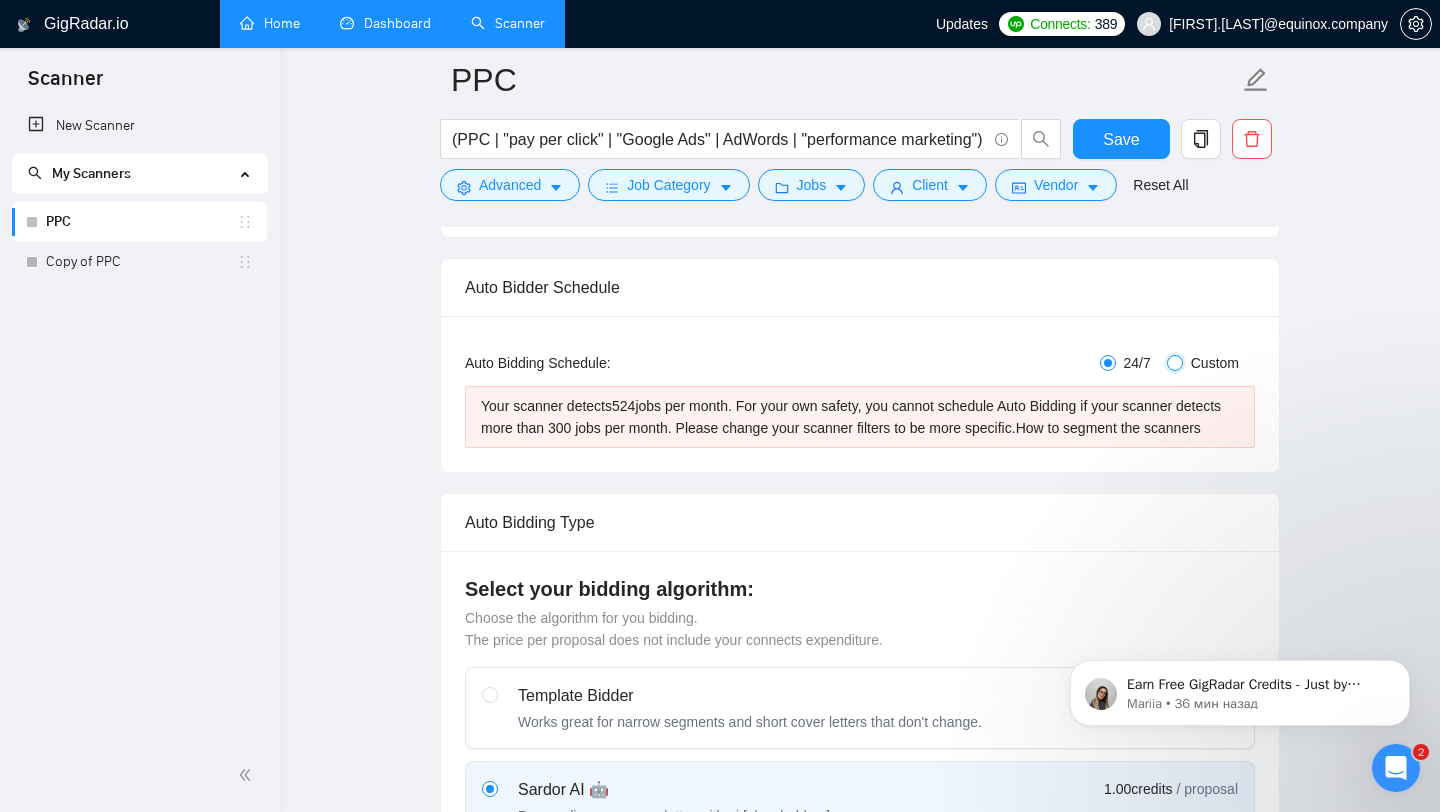click on "Custom" at bounding box center [1175, 363] 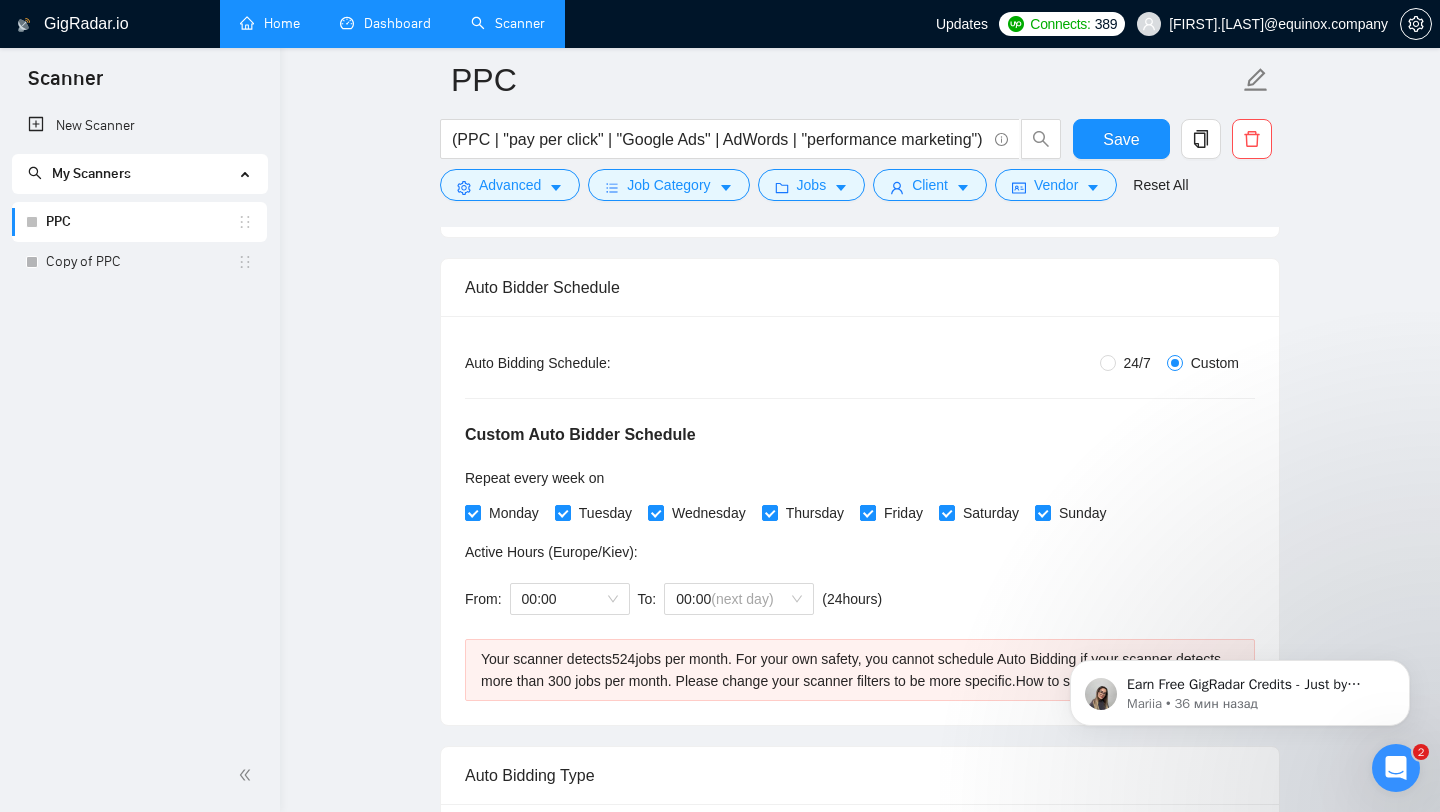 click at bounding box center (868, 513) 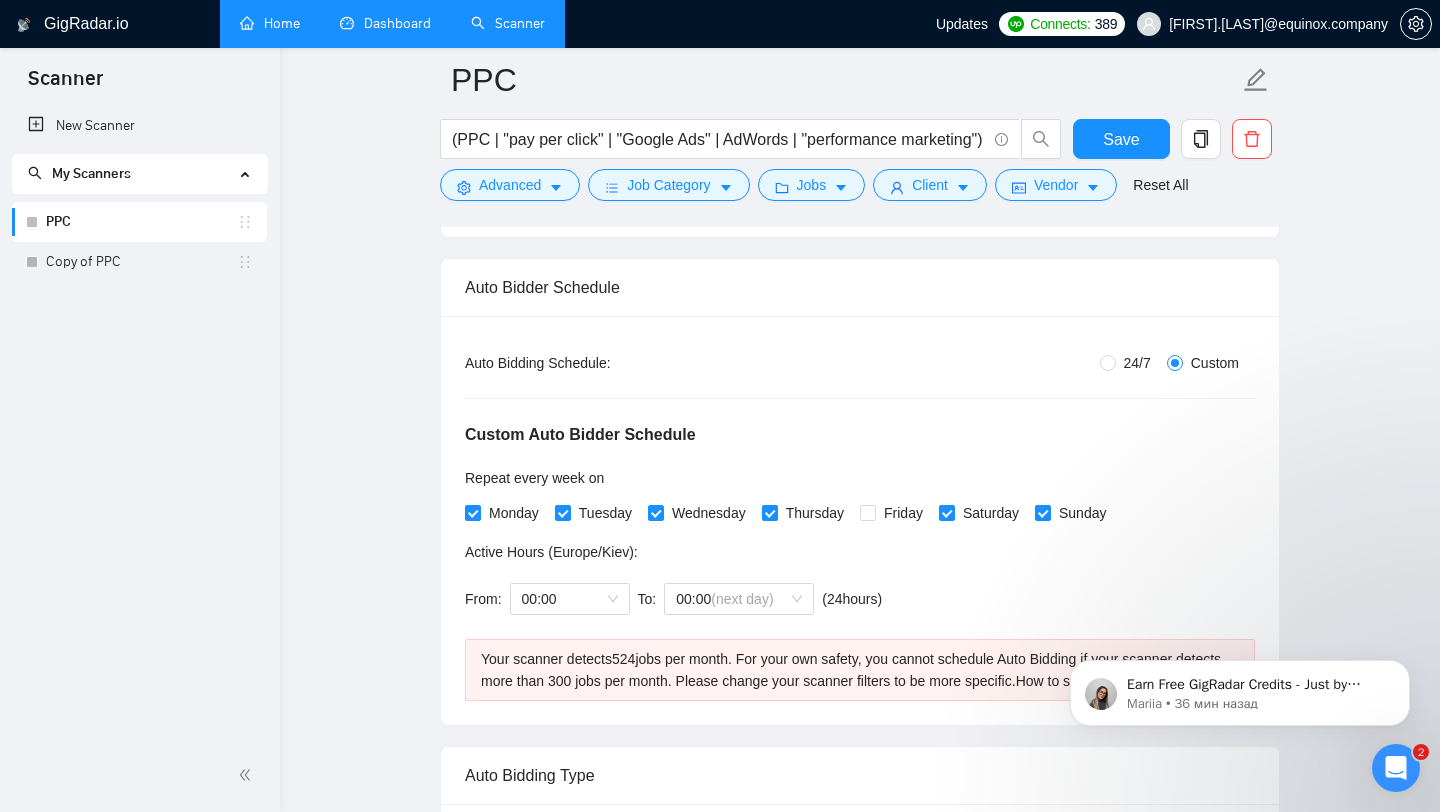 click on "Thursday" at bounding box center (769, 512) 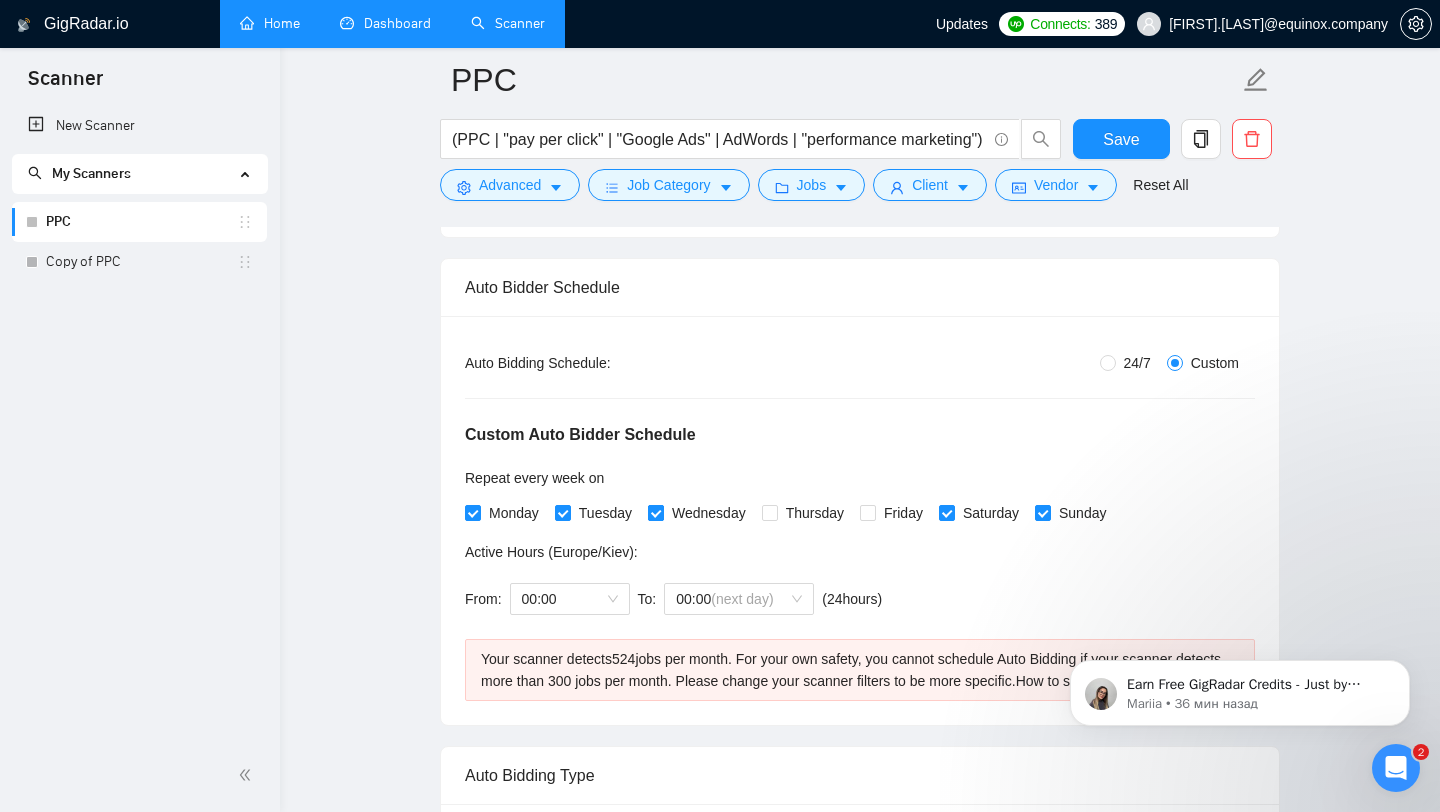 click on "Wednesday" at bounding box center [709, 513] 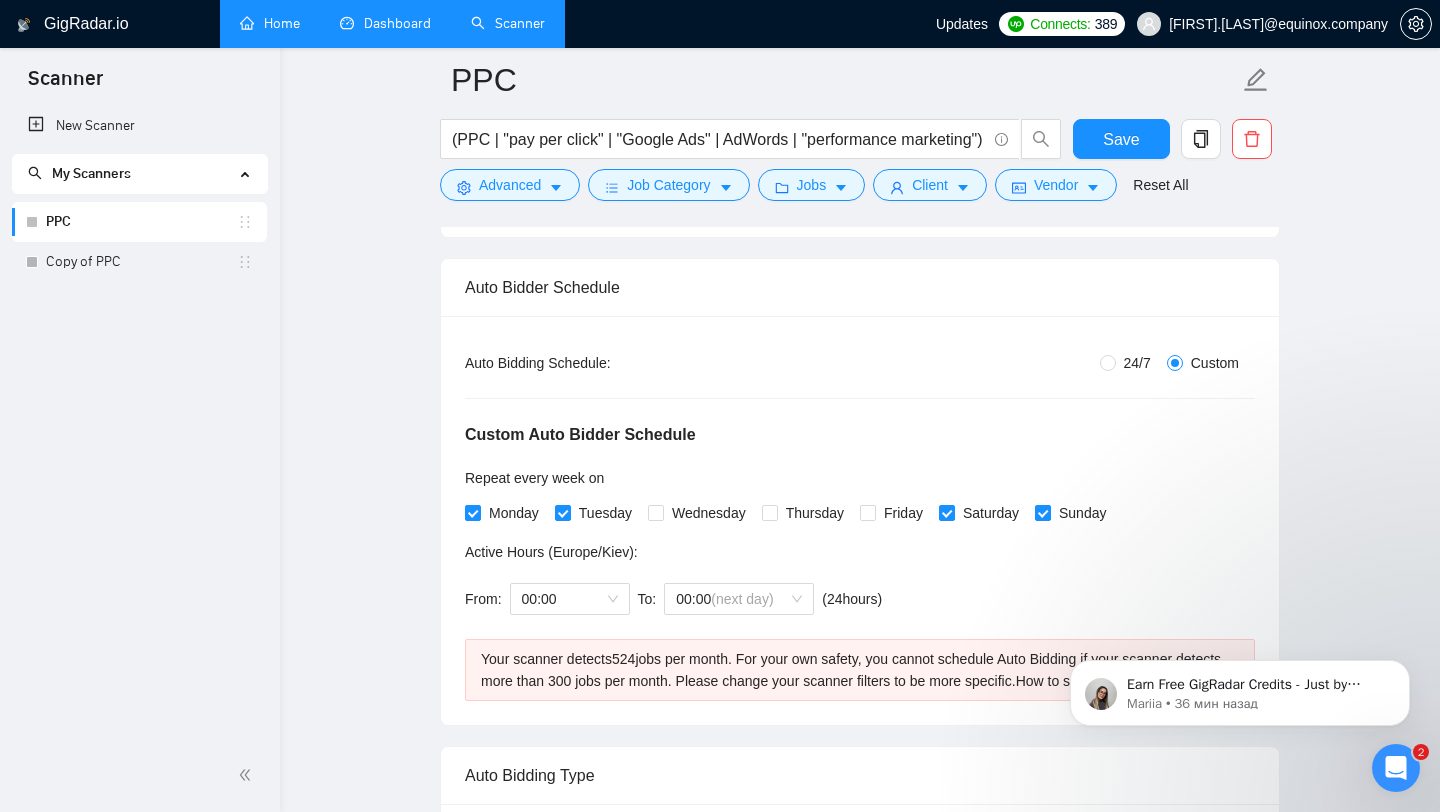 click on "Monday Tuesday Wednesday Thursday Friday Saturday Sunday" at bounding box center (789, 513) 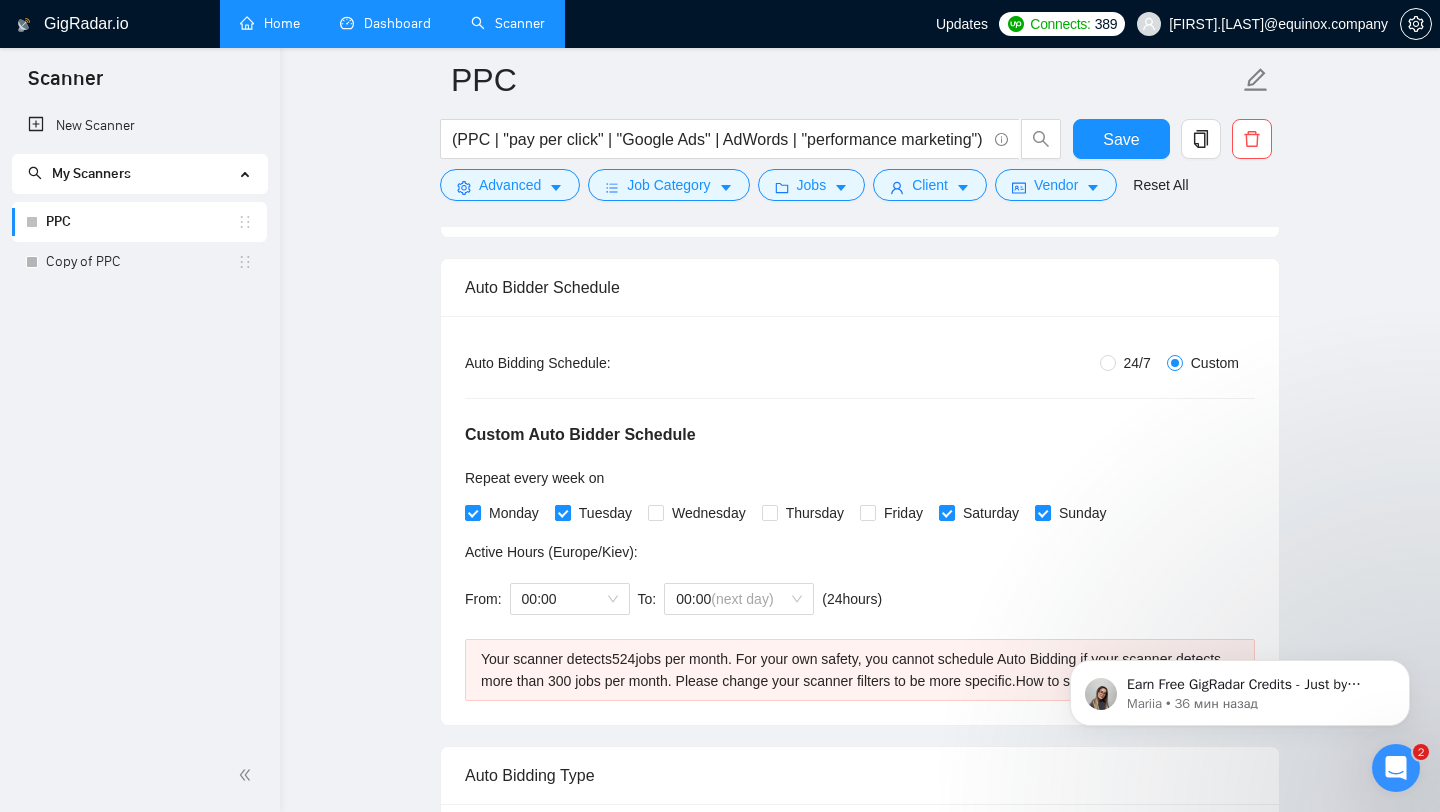 click on "Tuesday" at bounding box center (562, 512) 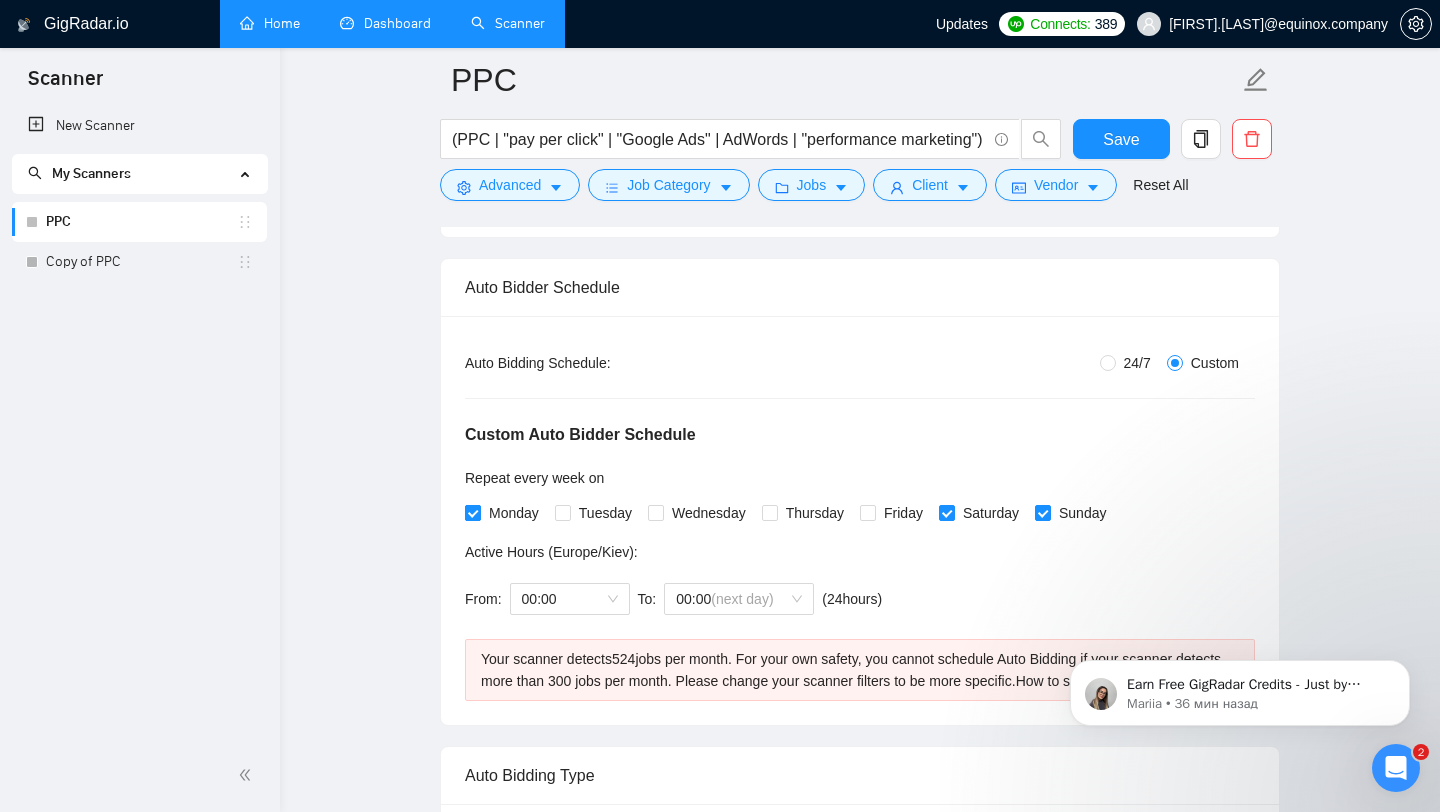 click on "Monday" at bounding box center (514, 513) 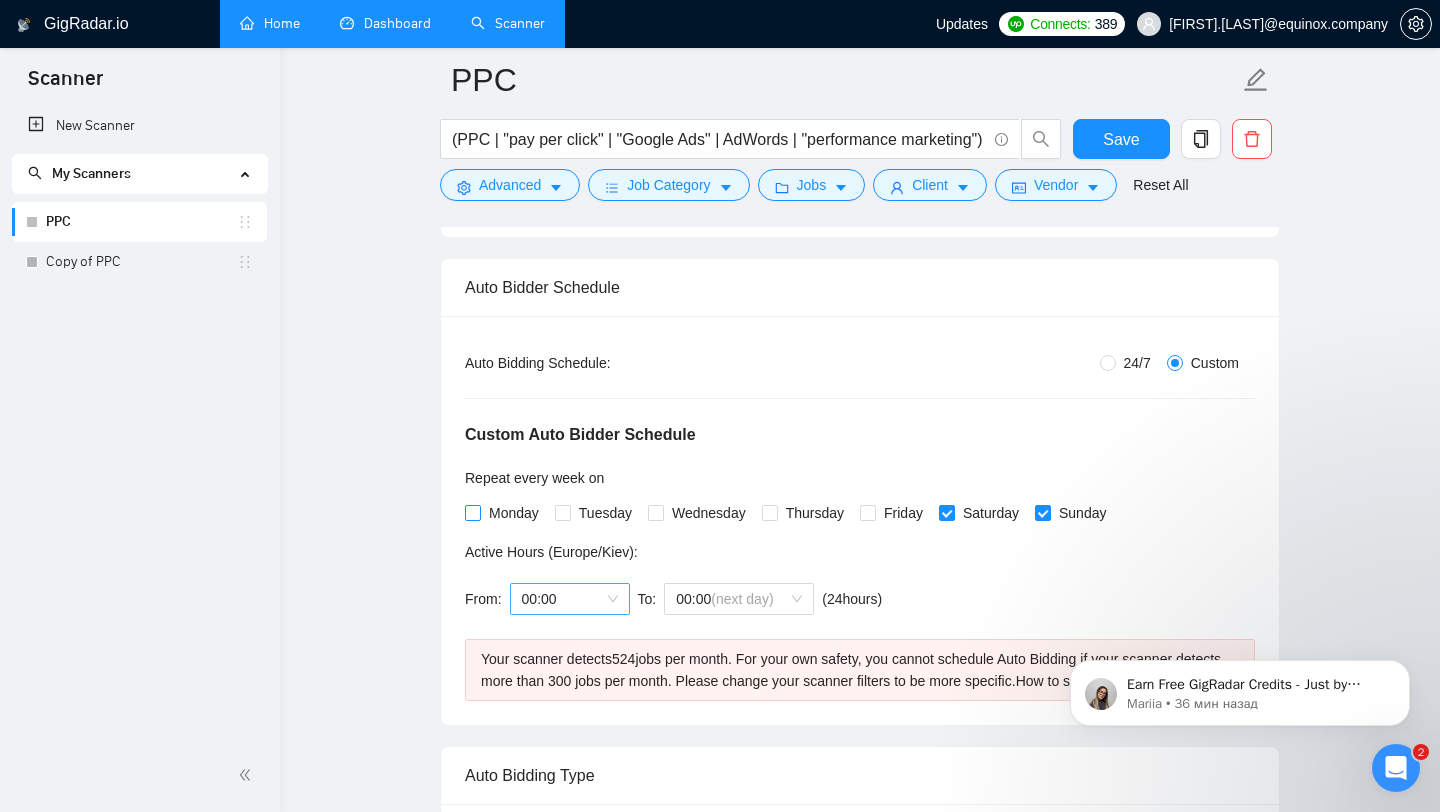 click on "00:00" at bounding box center [570, 599] 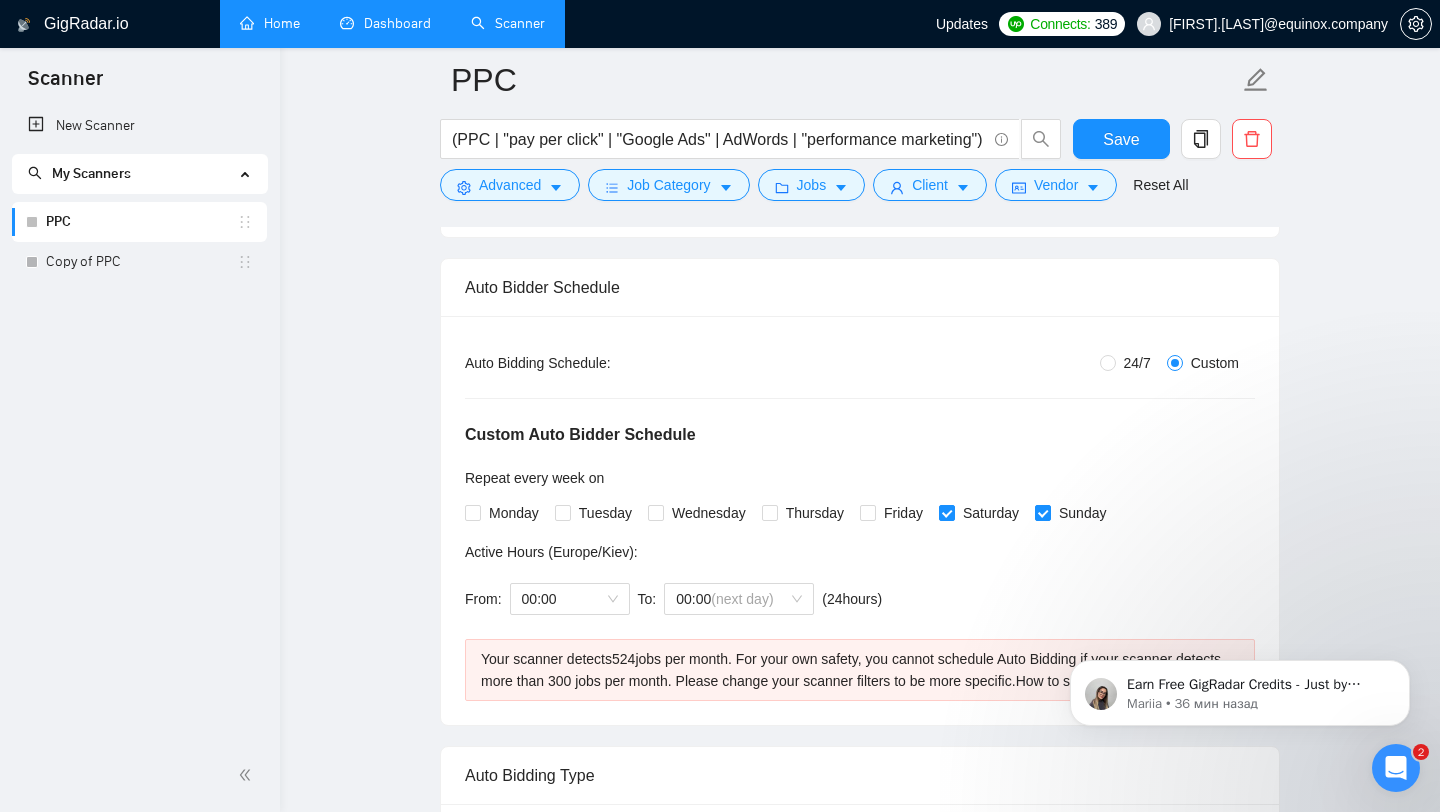 click on "Custom Auto Bidder Schedule Repeat every week on Monday Tuesday Wednesday Thursday Friday Saturday Sunday Active Hours ( Europe/Kiev ): From: 00:00 To: 00:00  (next day) ( 24  hours) Europe/Kiev" at bounding box center [860, 500] 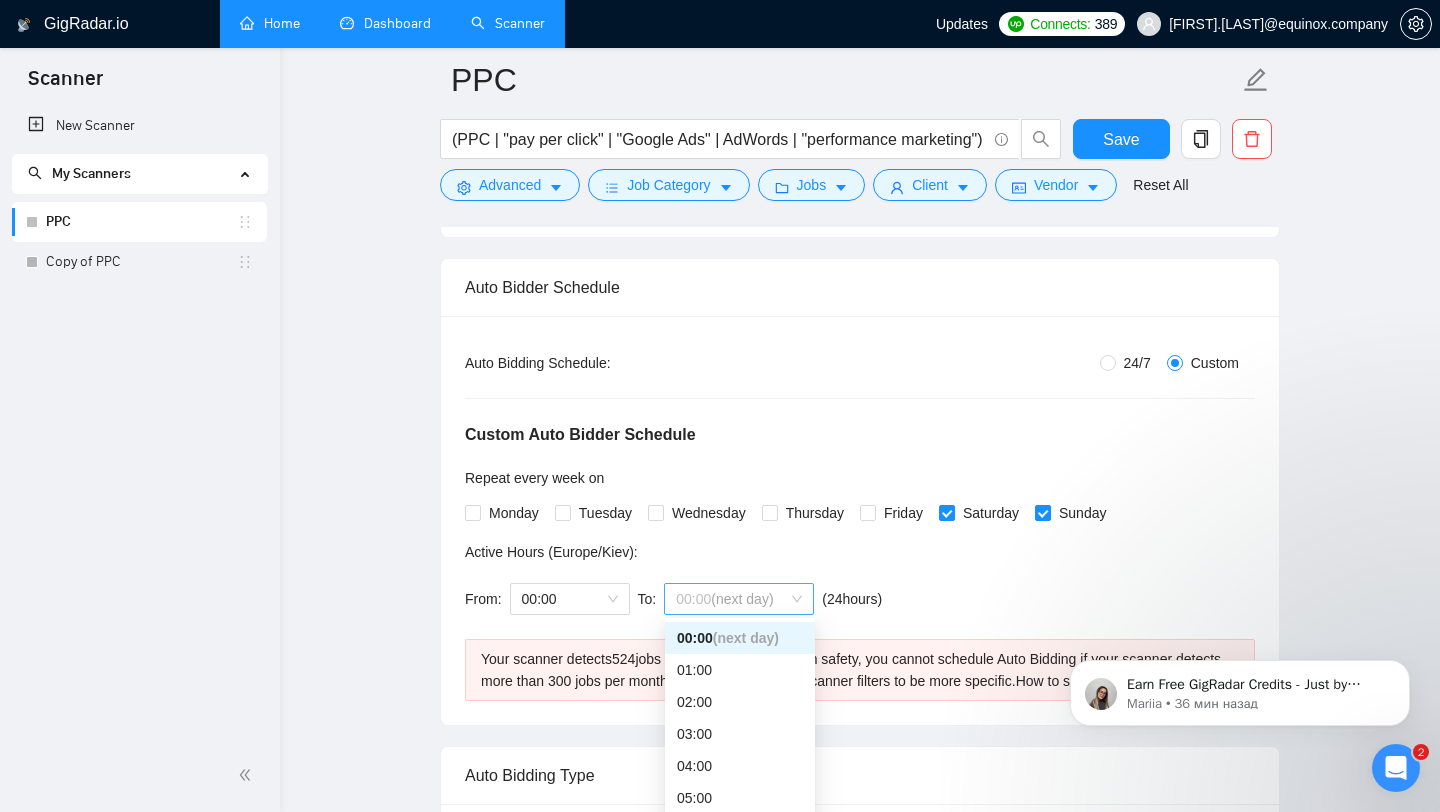 click on "[TIME]  (next day)" at bounding box center (739, 599) 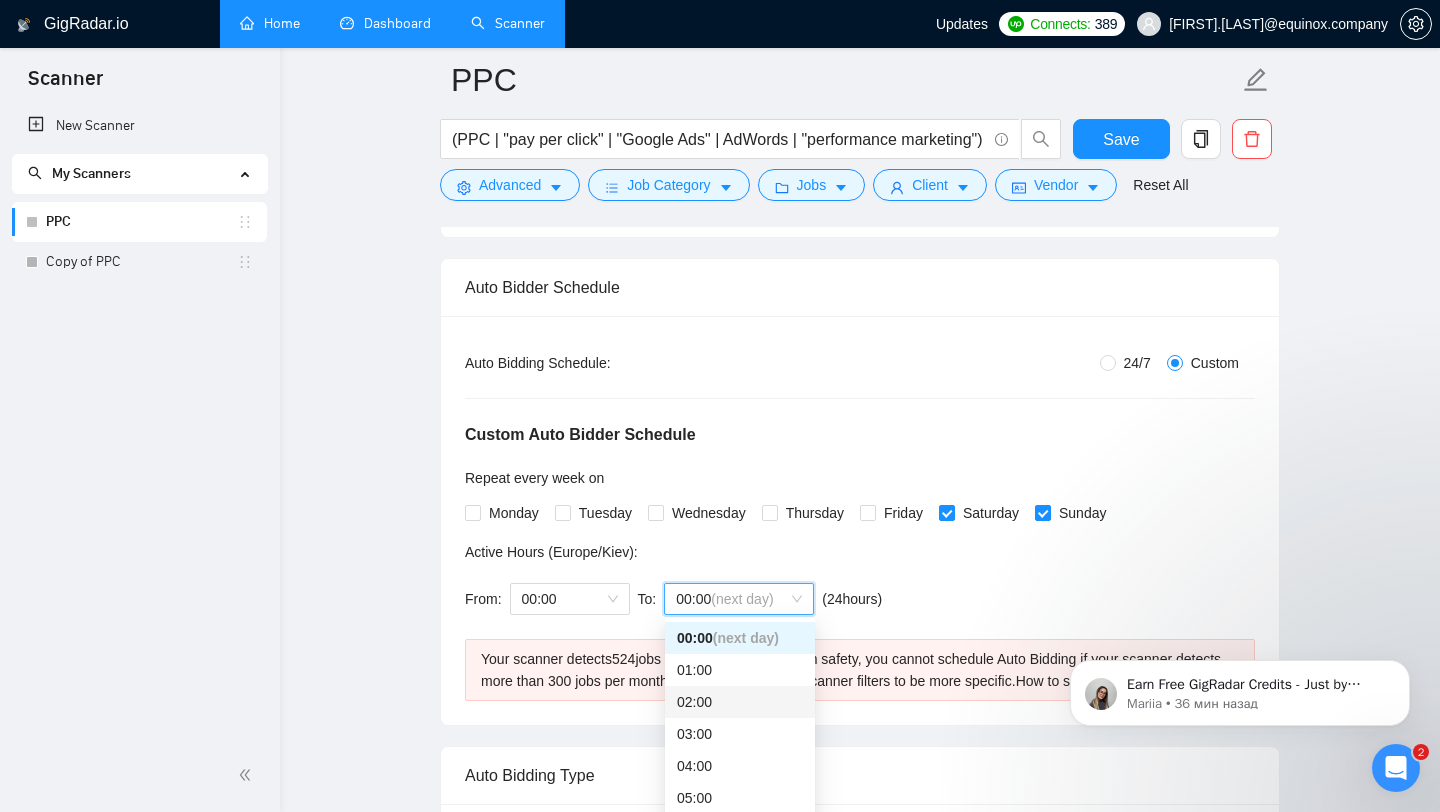click on "Your scanner detects 524 jobs per month. For your own safety, you cannot schedule Auto Bidding if your scanner detects more than 300 jobs per month. Please change your scanner filters to be more specific. How to segment the scanners" at bounding box center [860, 664] 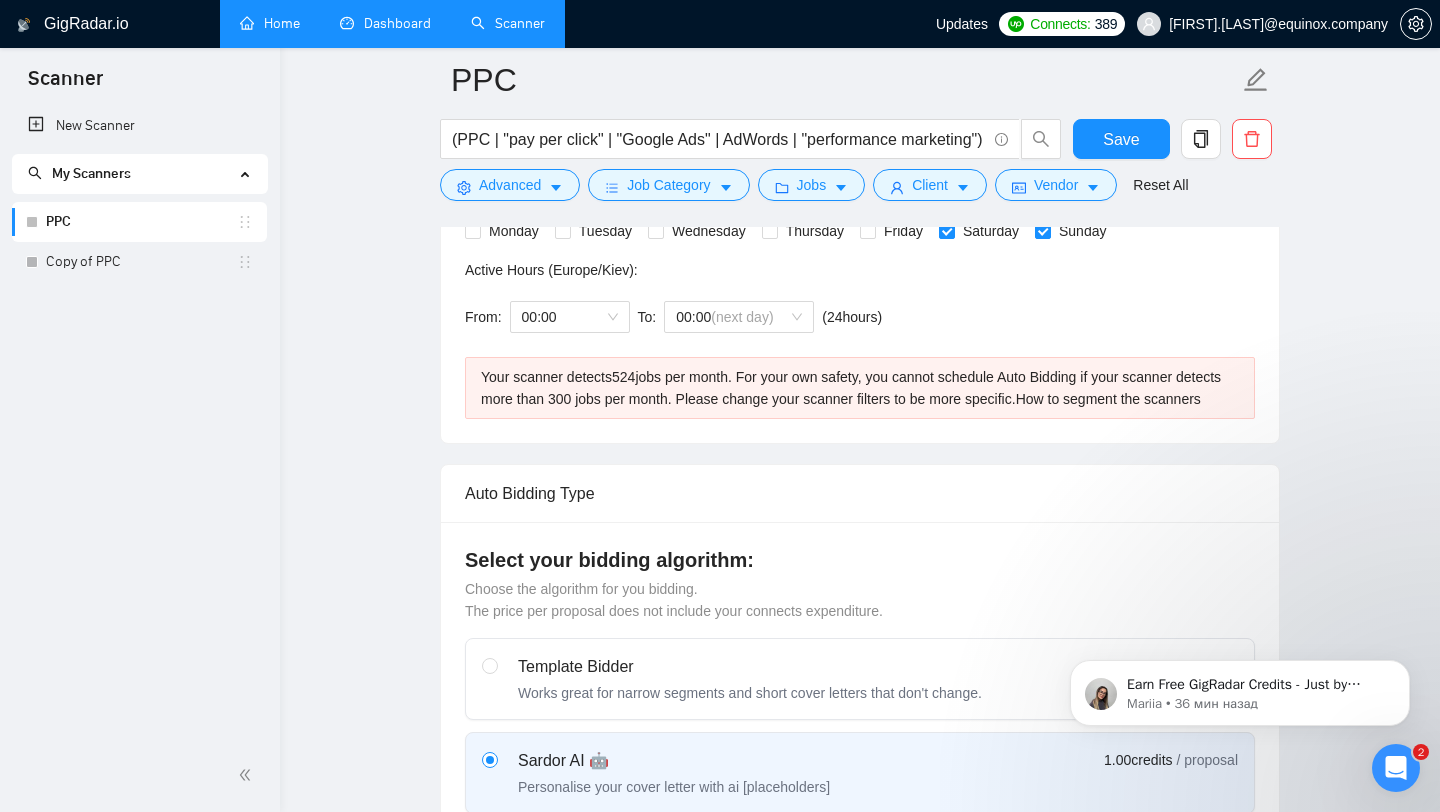 scroll, scrollTop: 586, scrollLeft: 0, axis: vertical 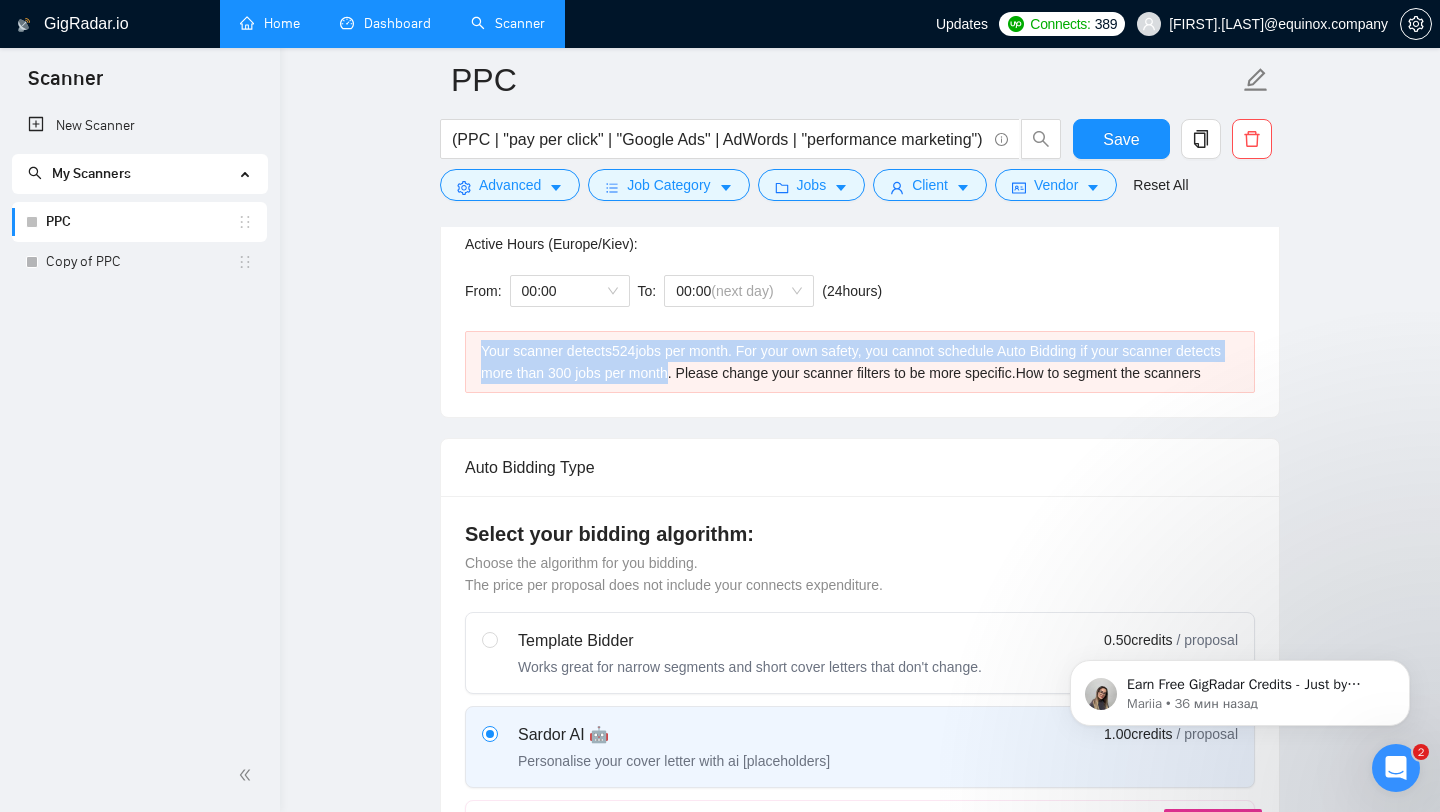 drag, startPoint x: 479, startPoint y: 353, endPoint x: 719, endPoint y: 375, distance: 241.00623 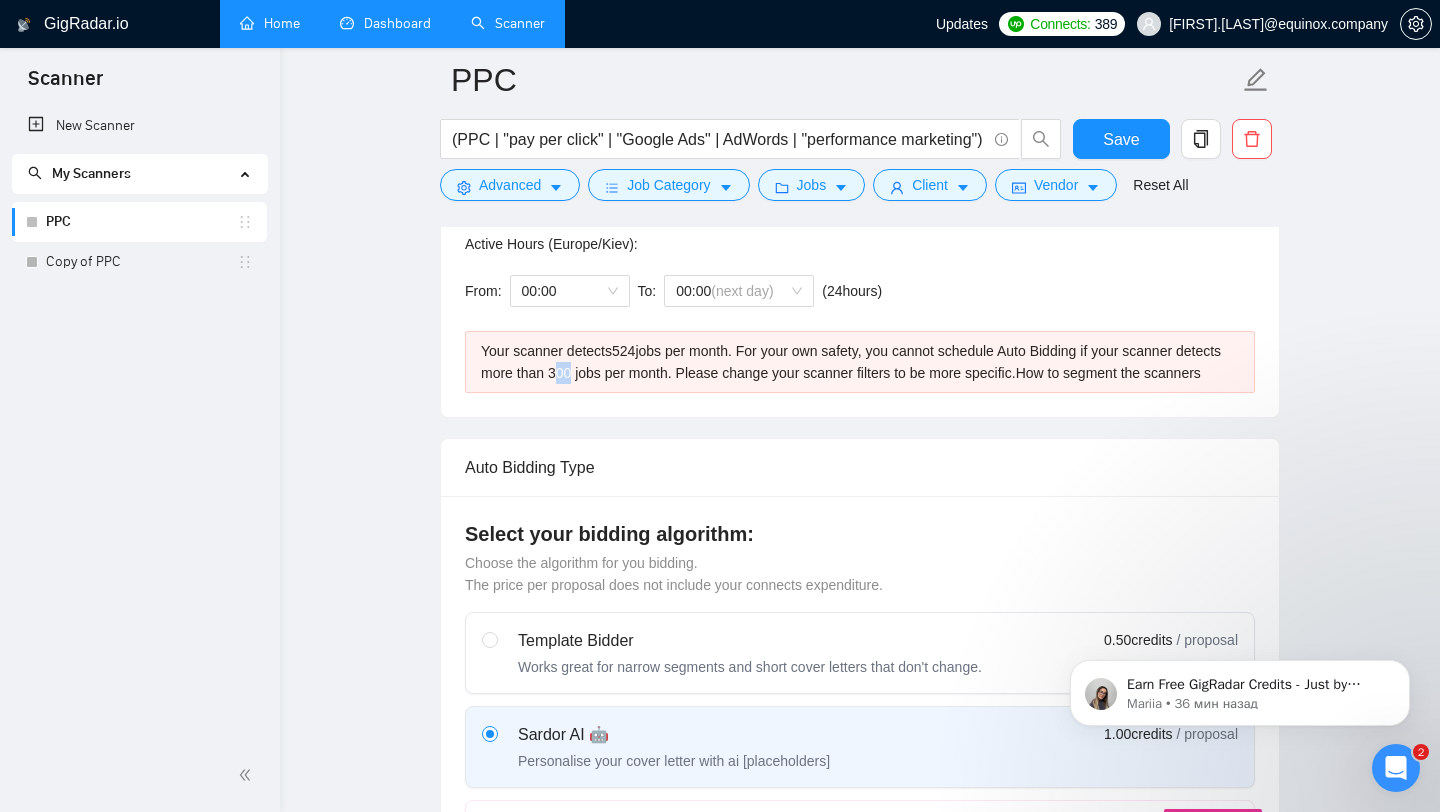 drag, startPoint x: 604, startPoint y: 372, endPoint x: 623, endPoint y: 370, distance: 19.104973 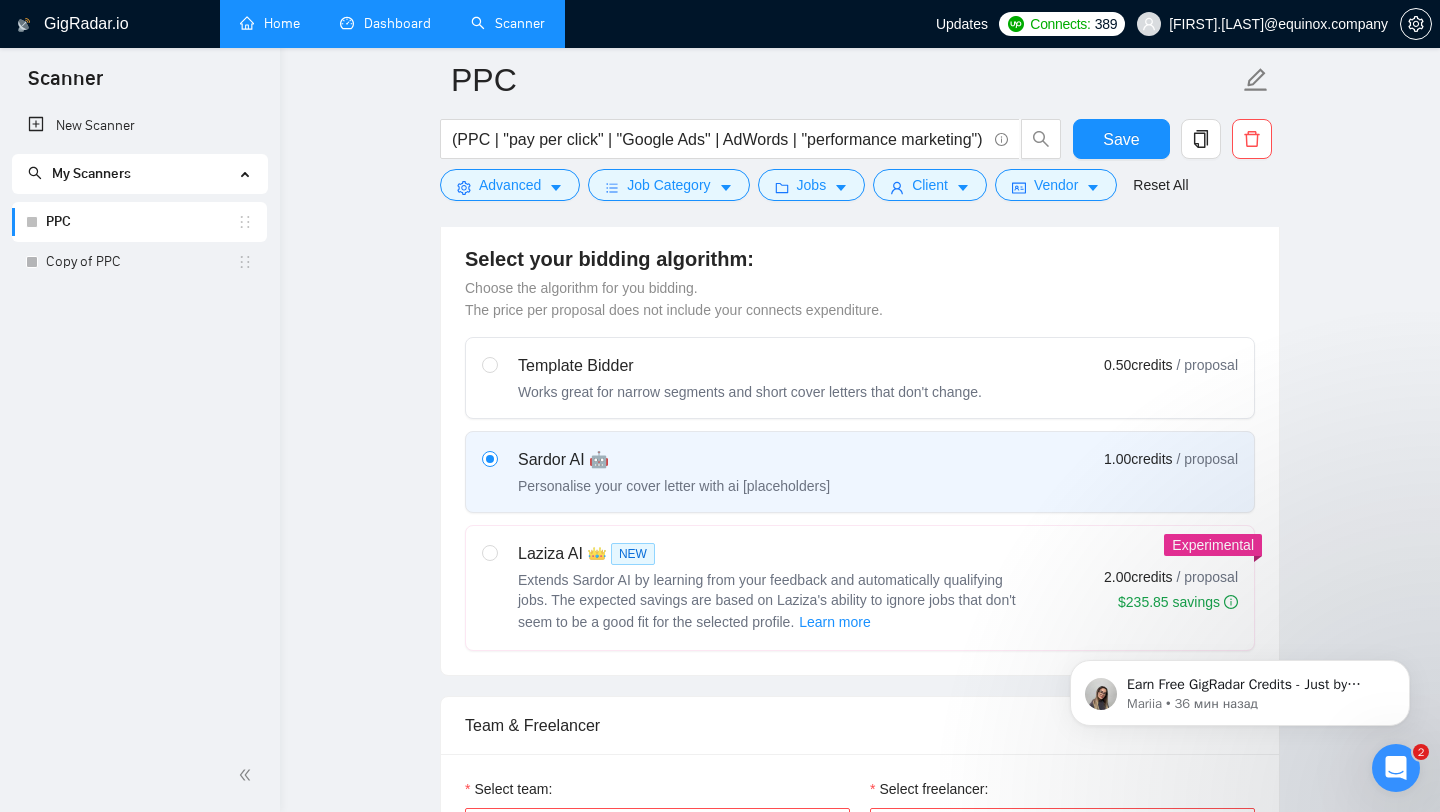 scroll, scrollTop: 877, scrollLeft: 0, axis: vertical 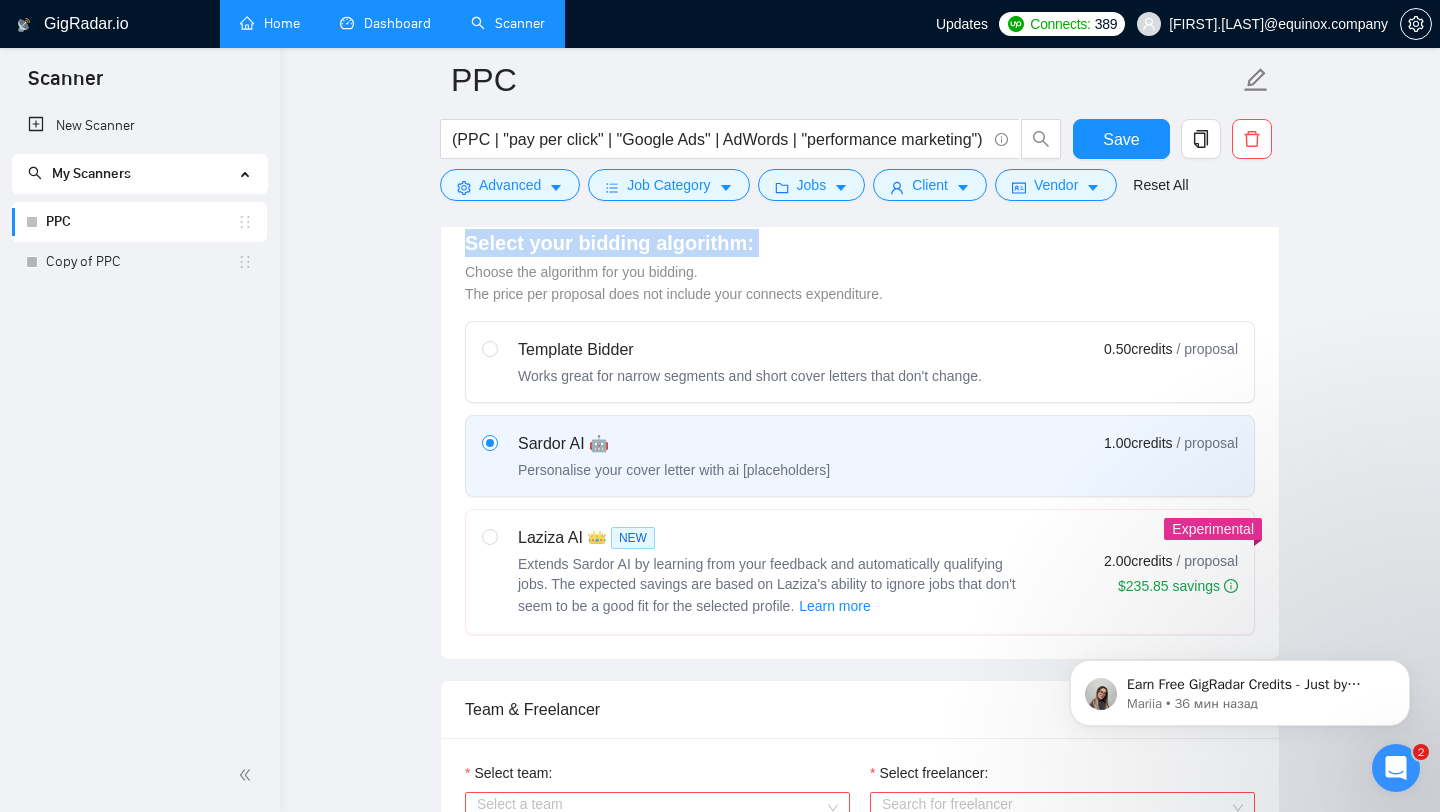 drag, startPoint x: 469, startPoint y: 270, endPoint x: 781, endPoint y: 279, distance: 312.1298 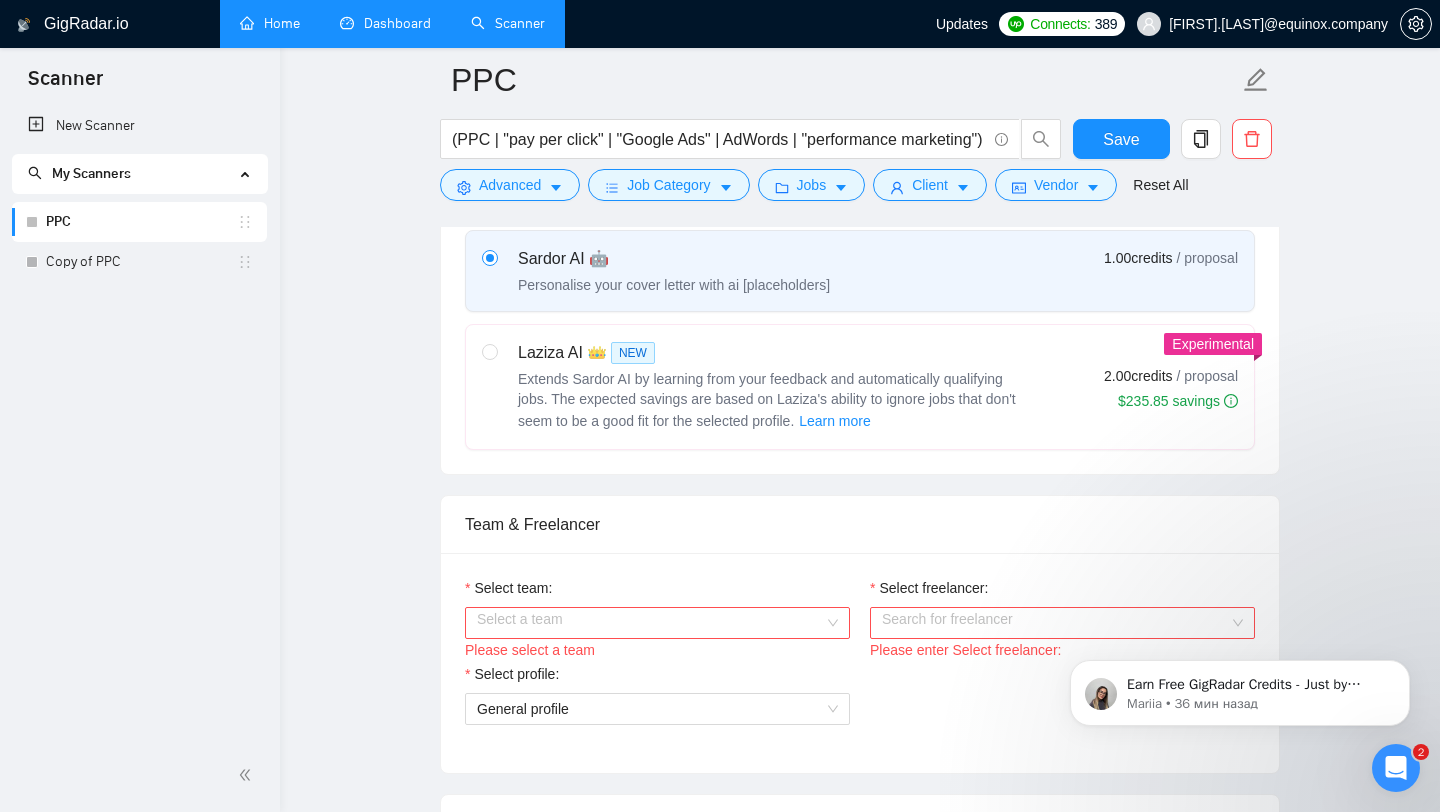 scroll, scrollTop: 1040, scrollLeft: 0, axis: vertical 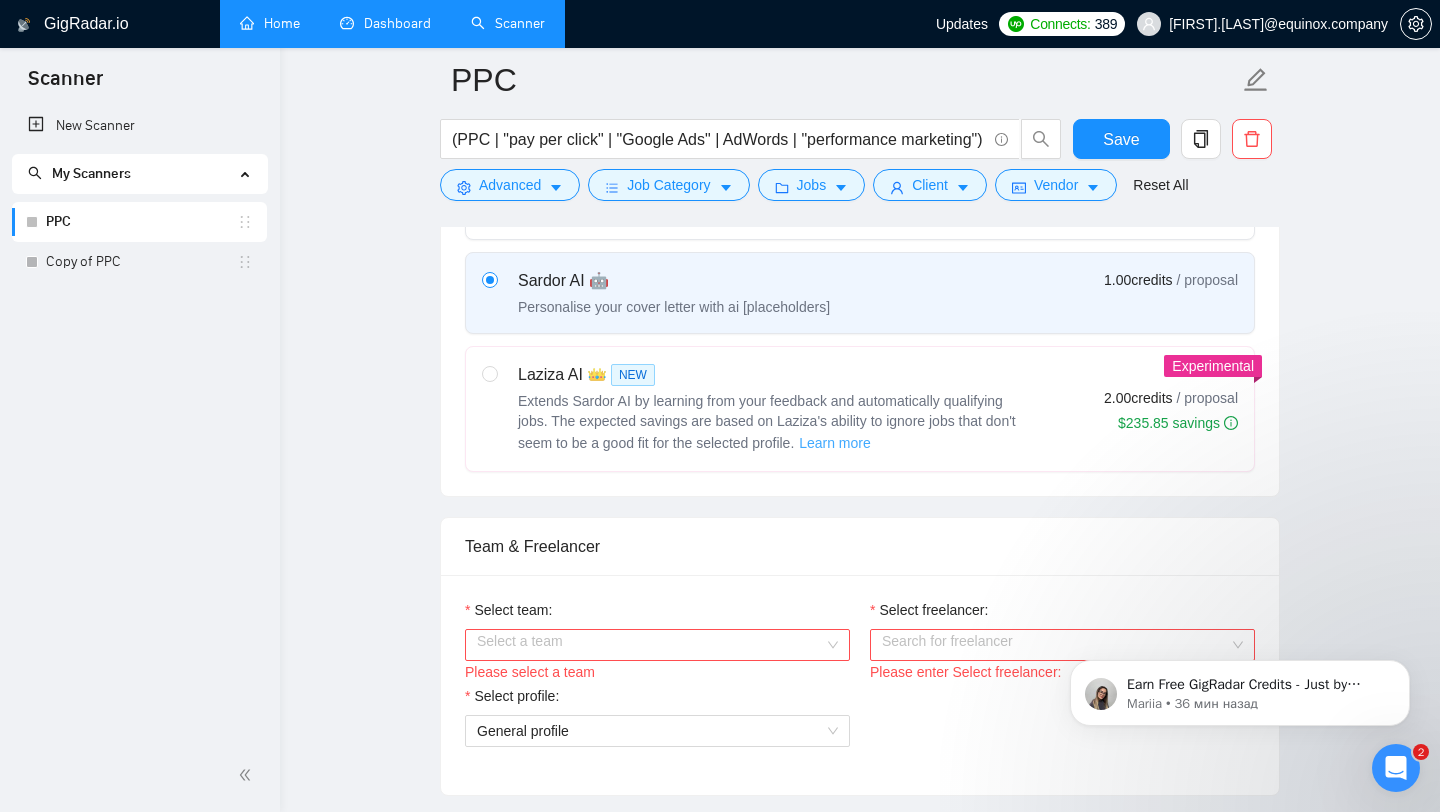 click on "Learn more" at bounding box center [835, 443] 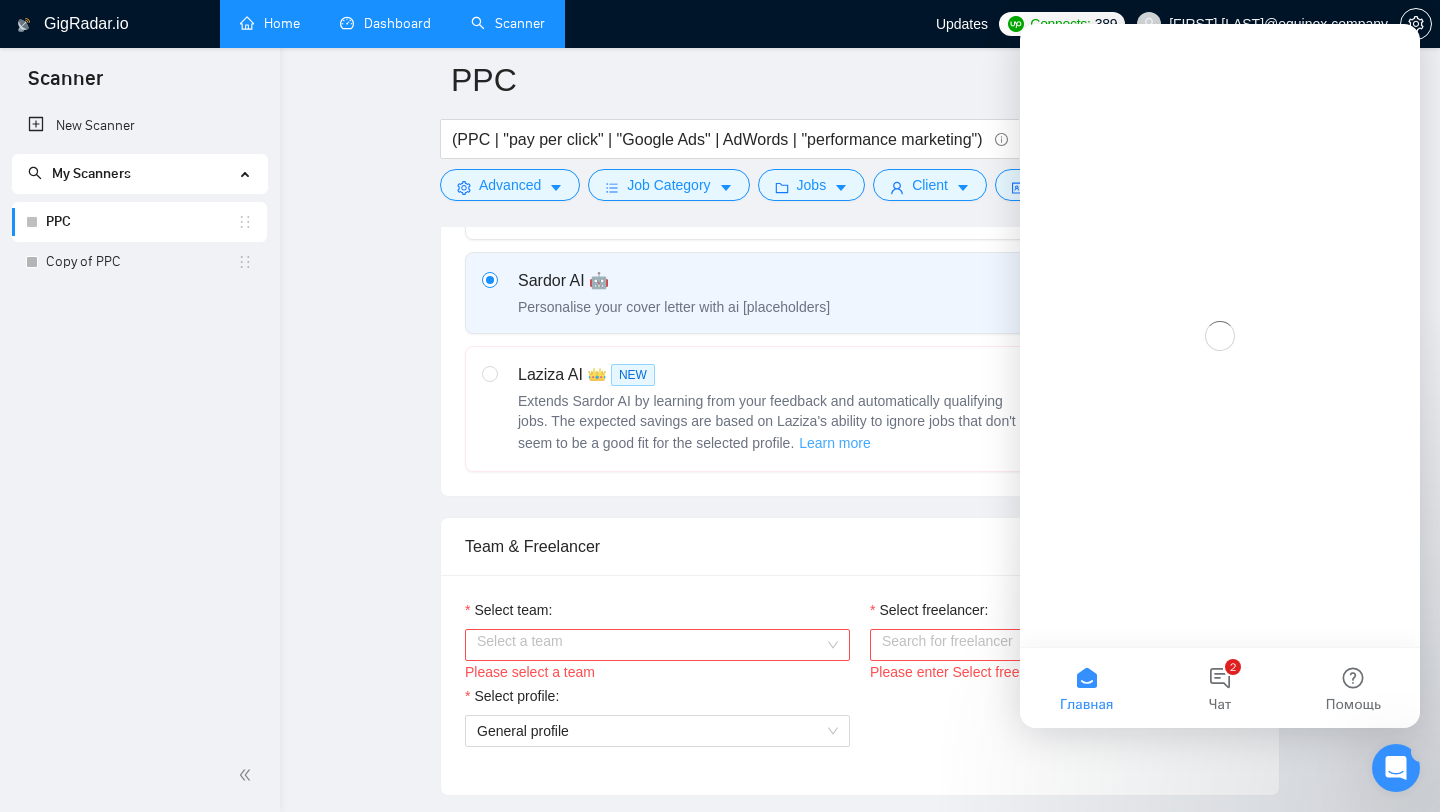 scroll, scrollTop: 0, scrollLeft: 0, axis: both 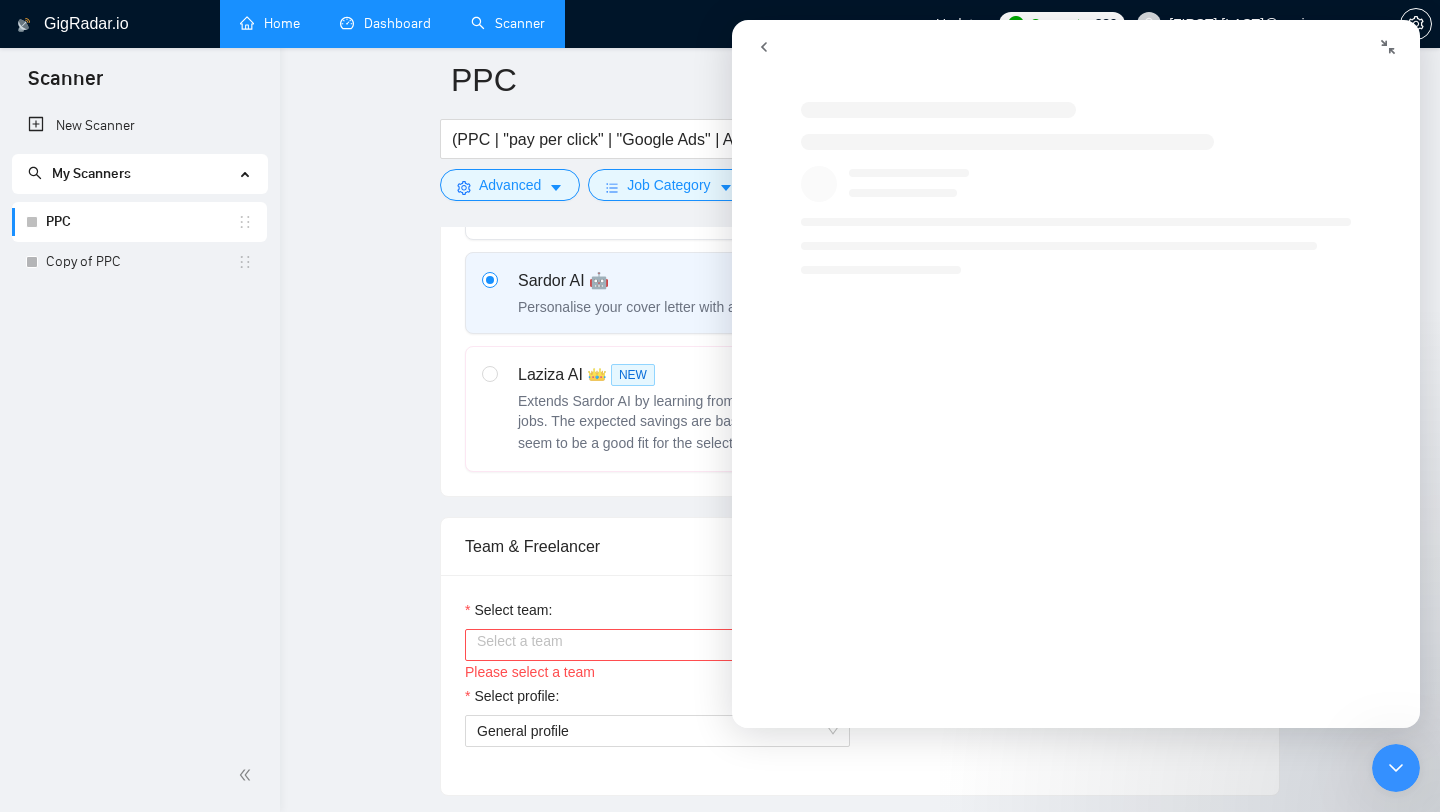 click on "Team & Freelancer" at bounding box center [860, 546] 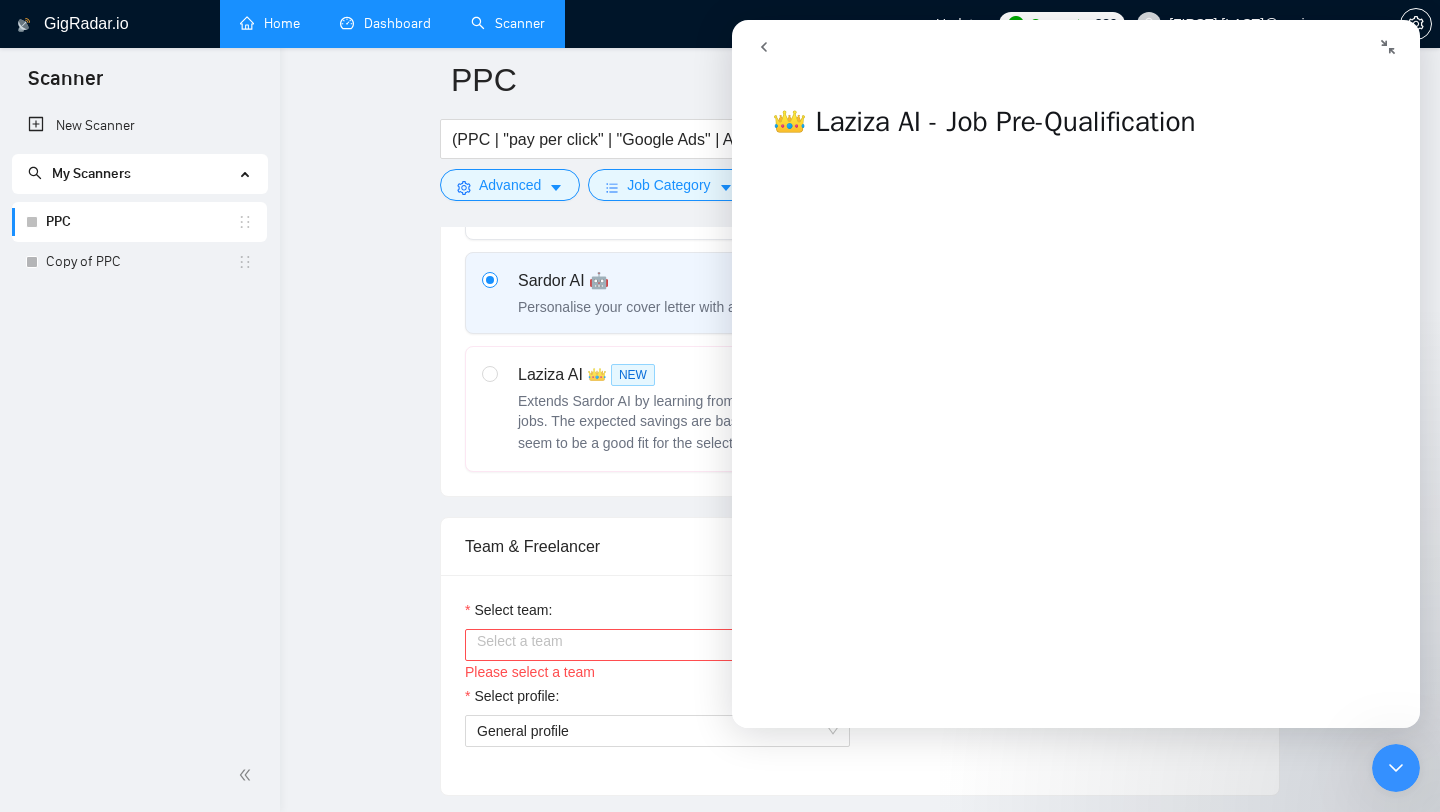 click 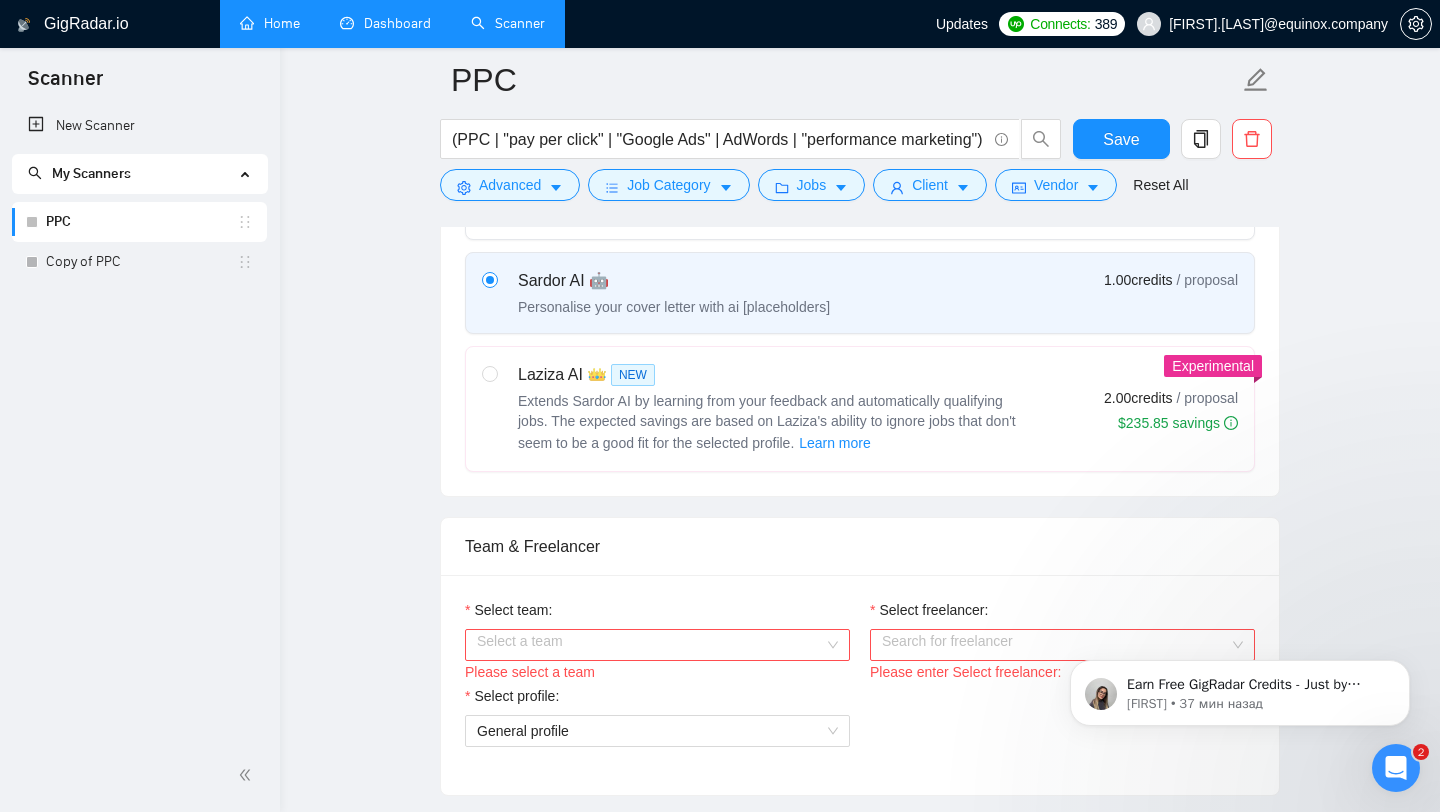 scroll, scrollTop: 0, scrollLeft: 0, axis: both 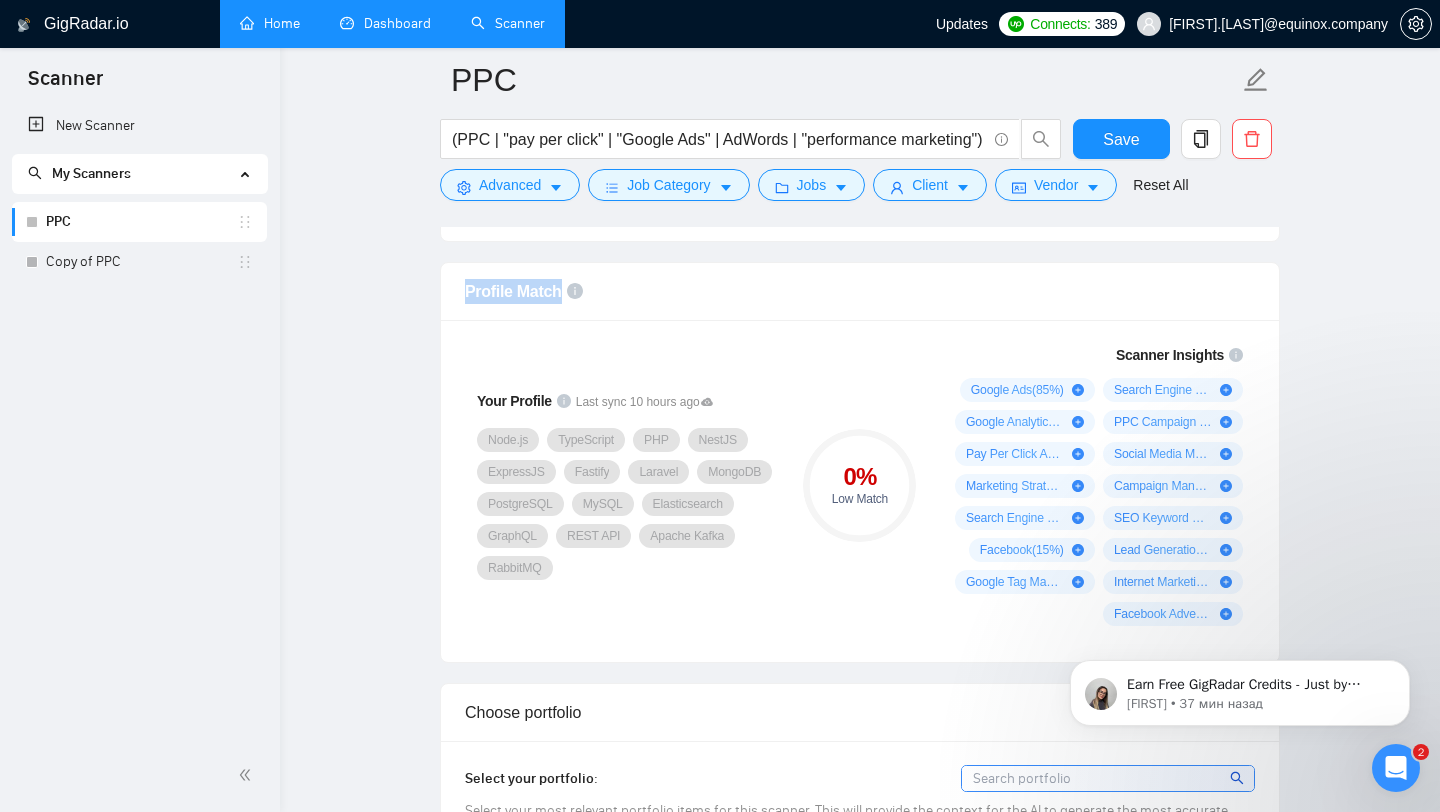 drag, startPoint x: 465, startPoint y: 314, endPoint x: 566, endPoint y: 315, distance: 101.00495 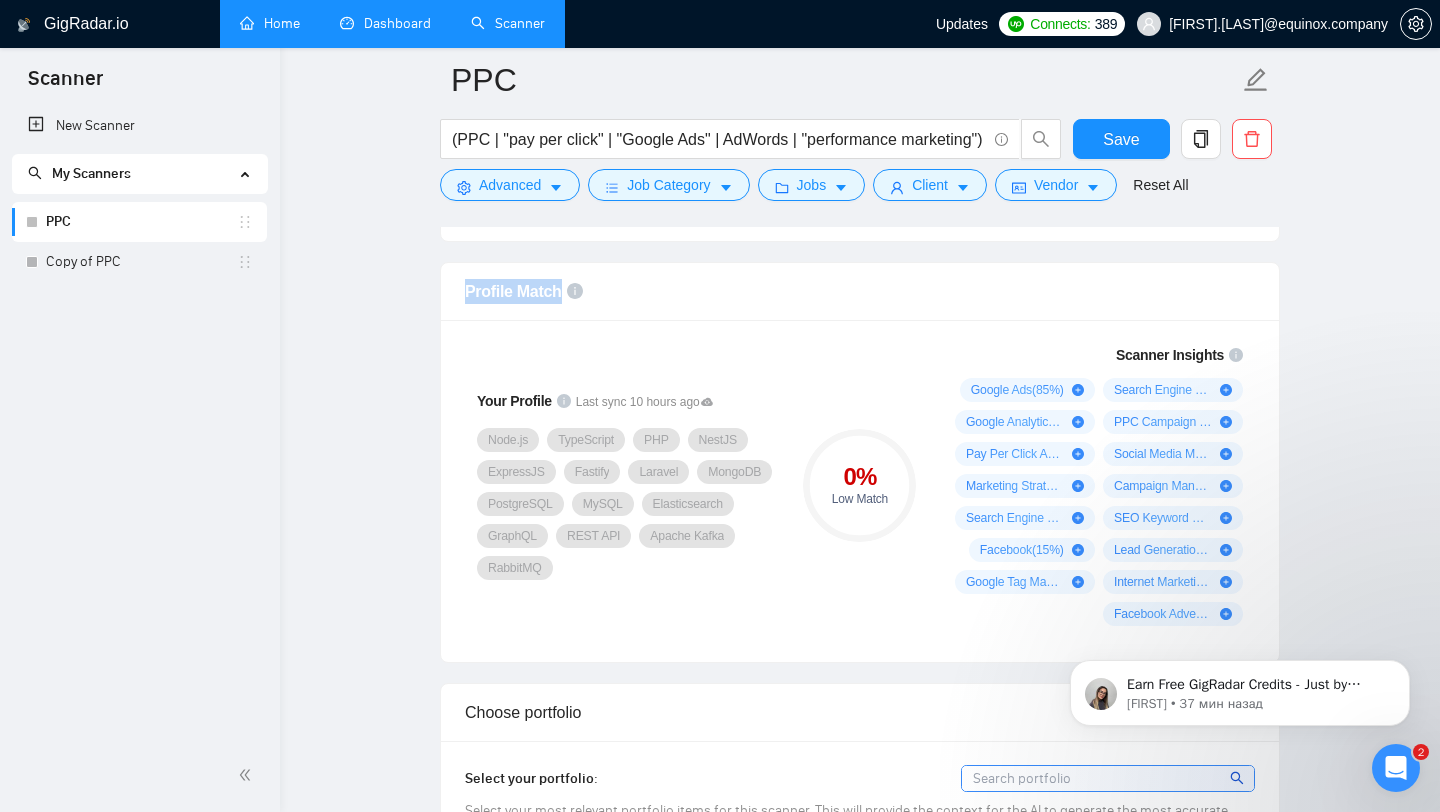 click on "TypeScript" at bounding box center [586, 440] 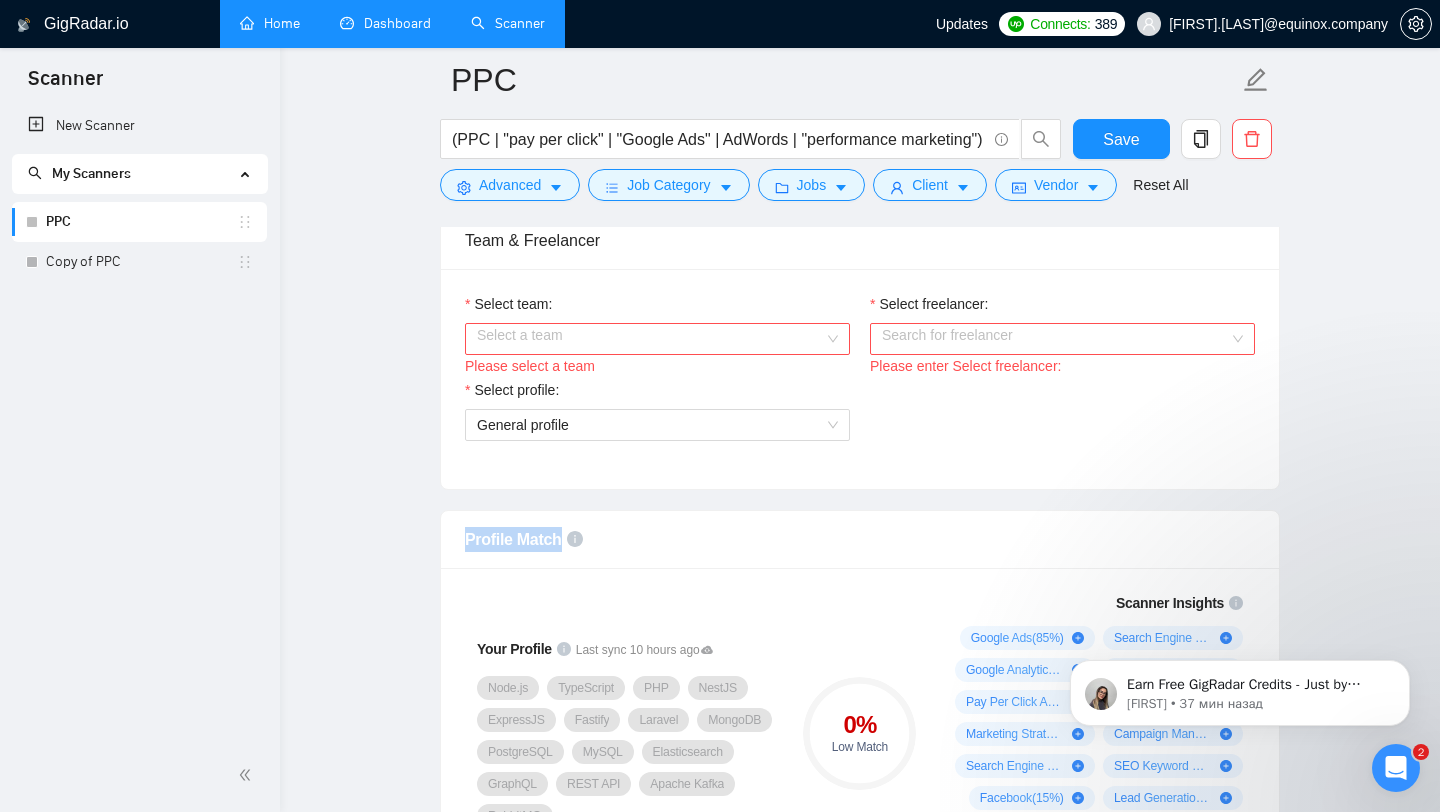 scroll, scrollTop: 1270, scrollLeft: 0, axis: vertical 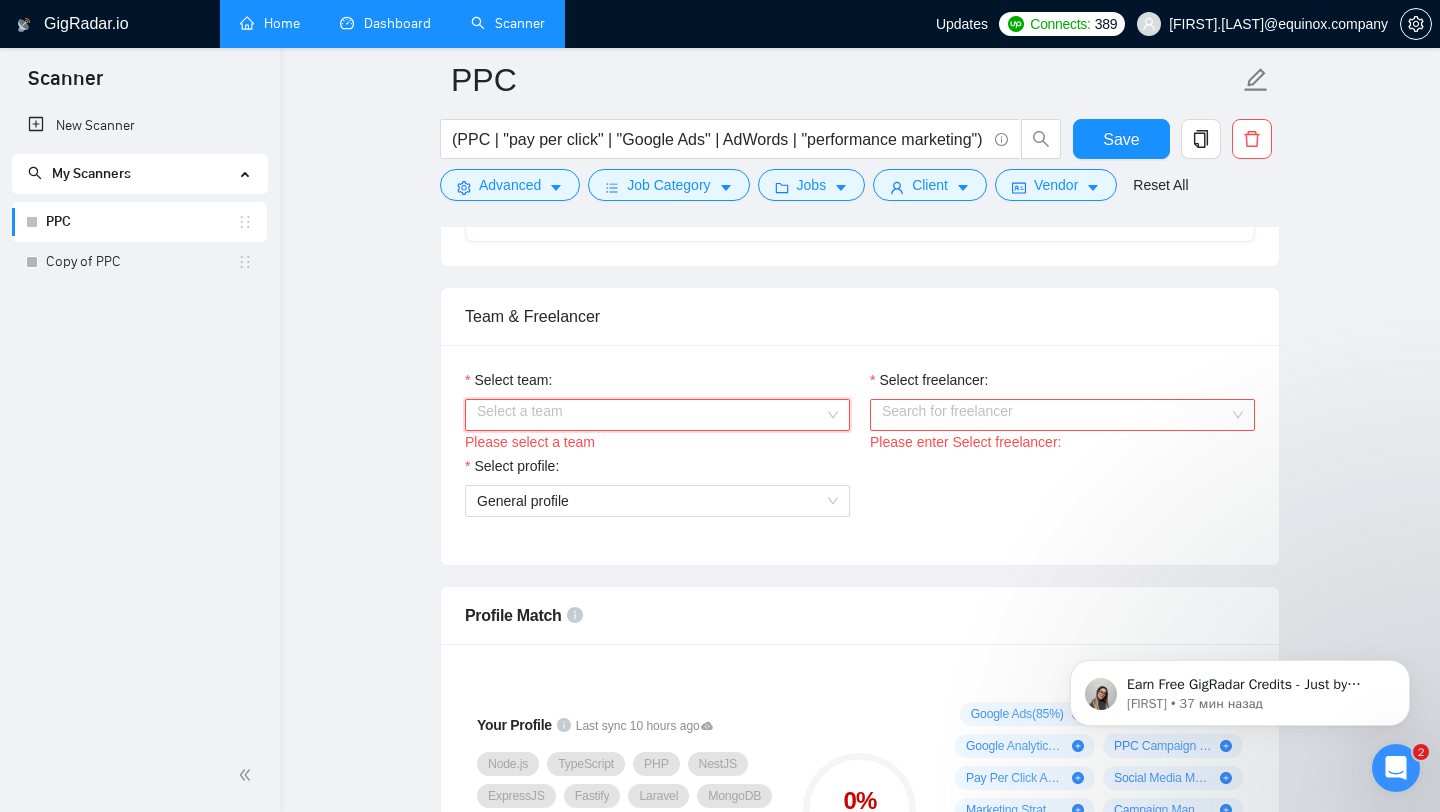 click on "Select team:" at bounding box center (650, 415) 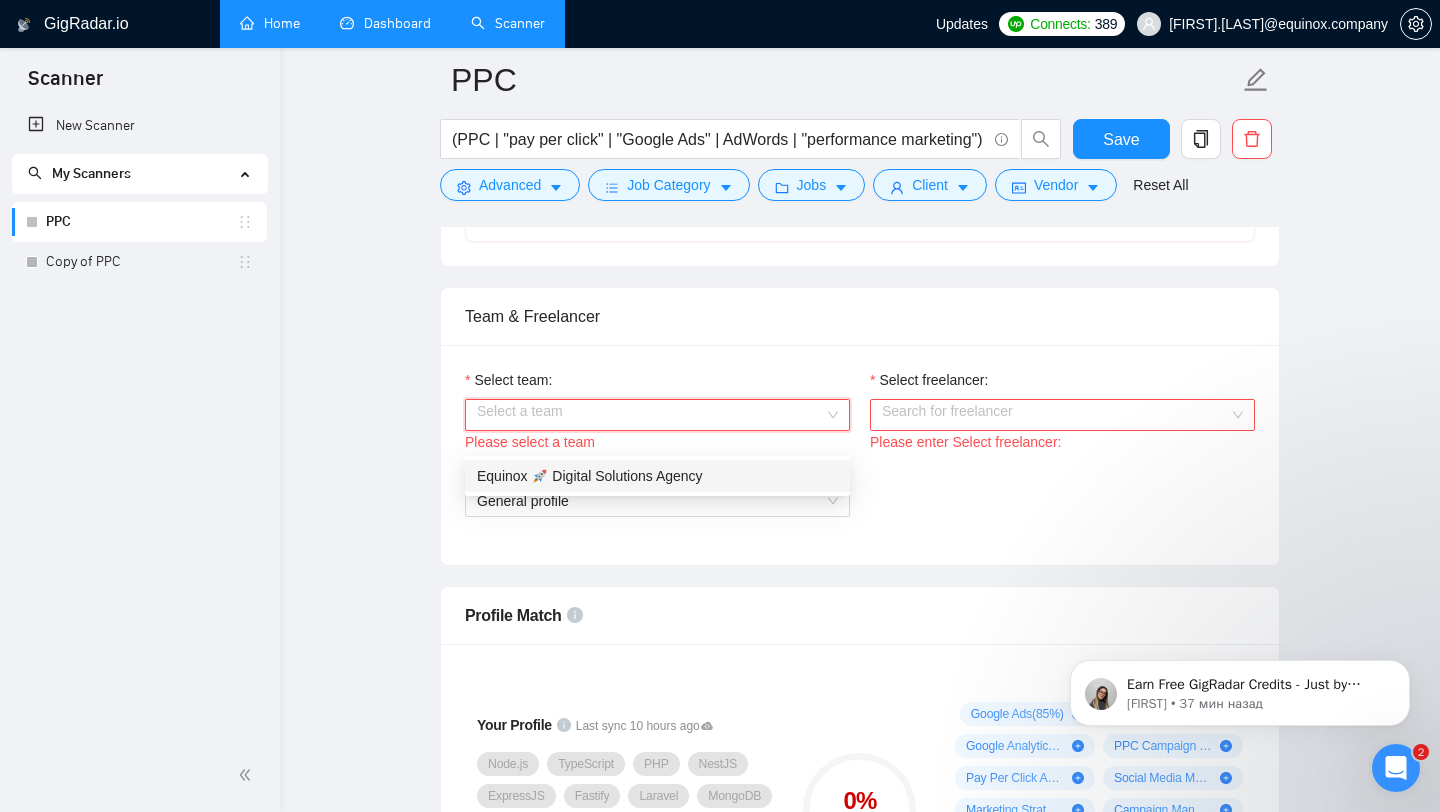 click on "Equinox 🚀 Digital Solutions Agency" at bounding box center (657, 476) 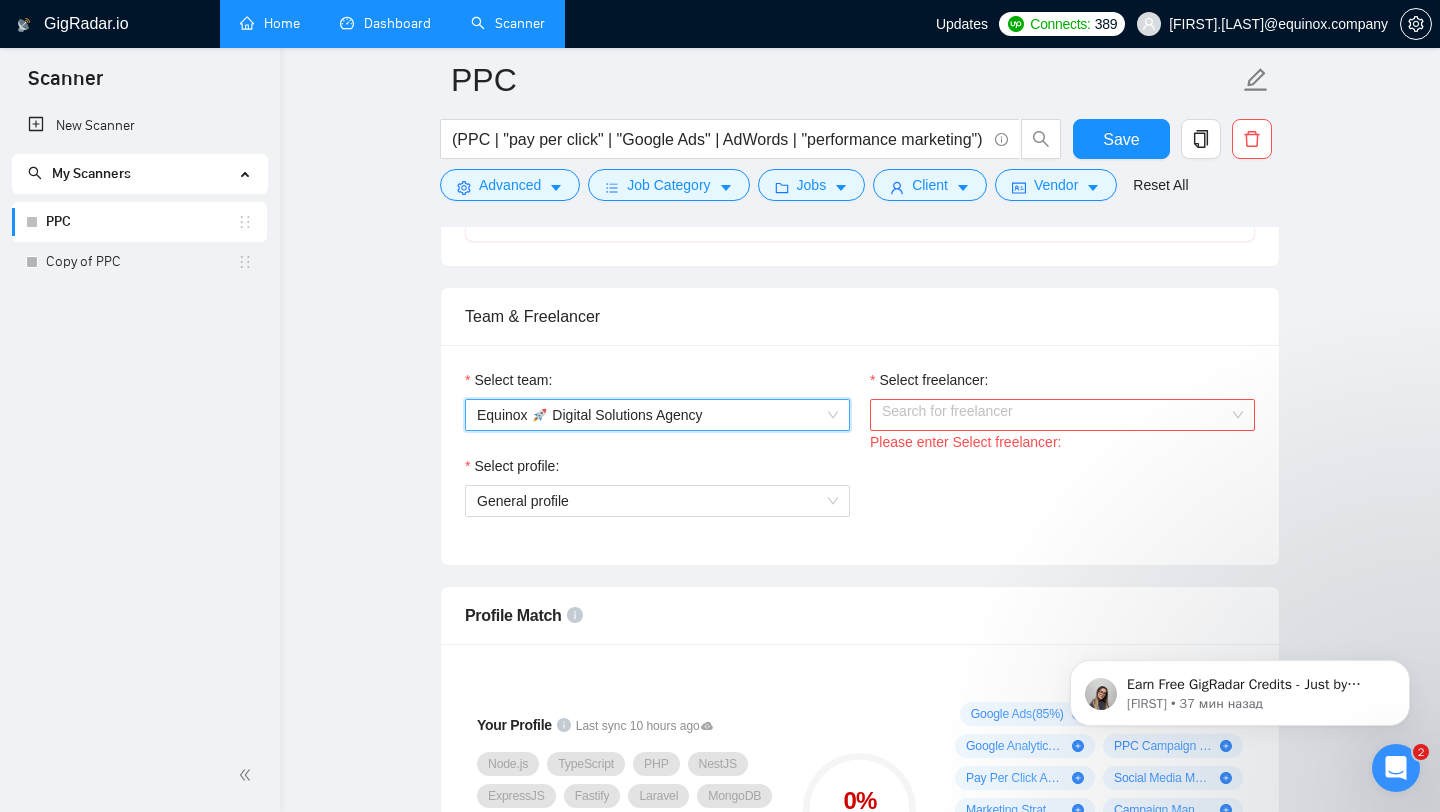 click on "Select freelancer:" at bounding box center [1055, 415] 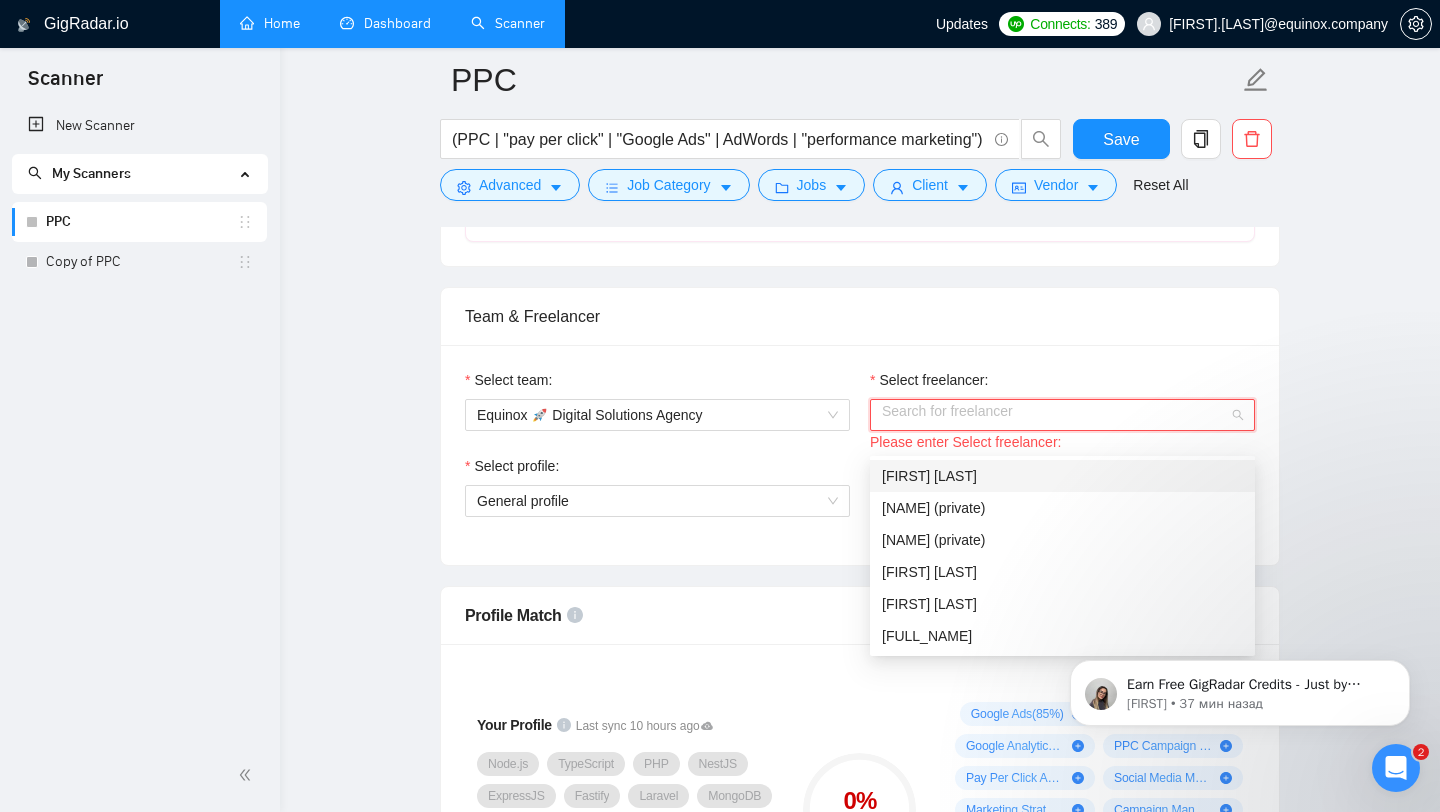 click on "[FIRST] [LAST]" at bounding box center [1062, 476] 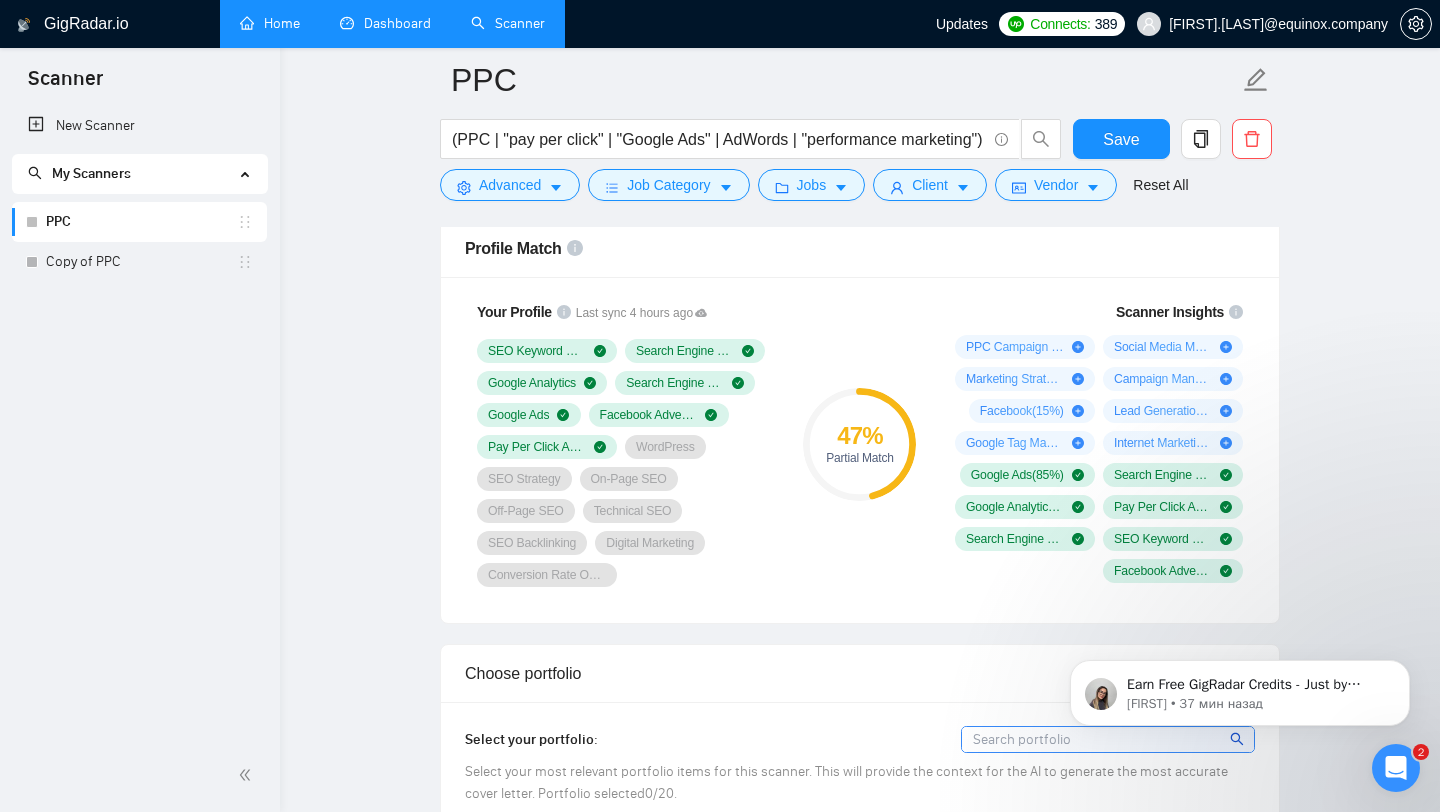 scroll, scrollTop: 1657, scrollLeft: 0, axis: vertical 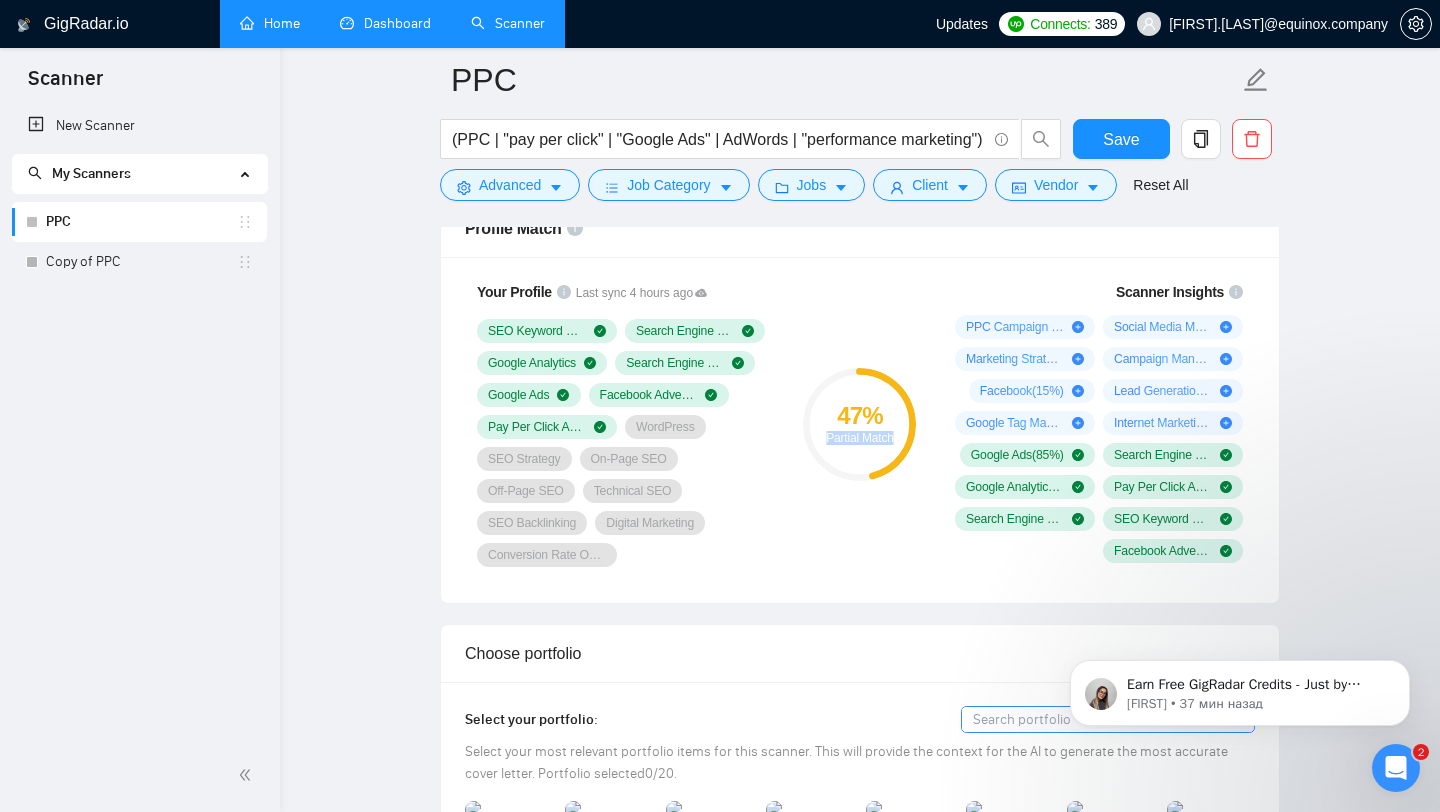 drag, startPoint x: 822, startPoint y: 460, endPoint x: 912, endPoint y: 459, distance: 90.005554 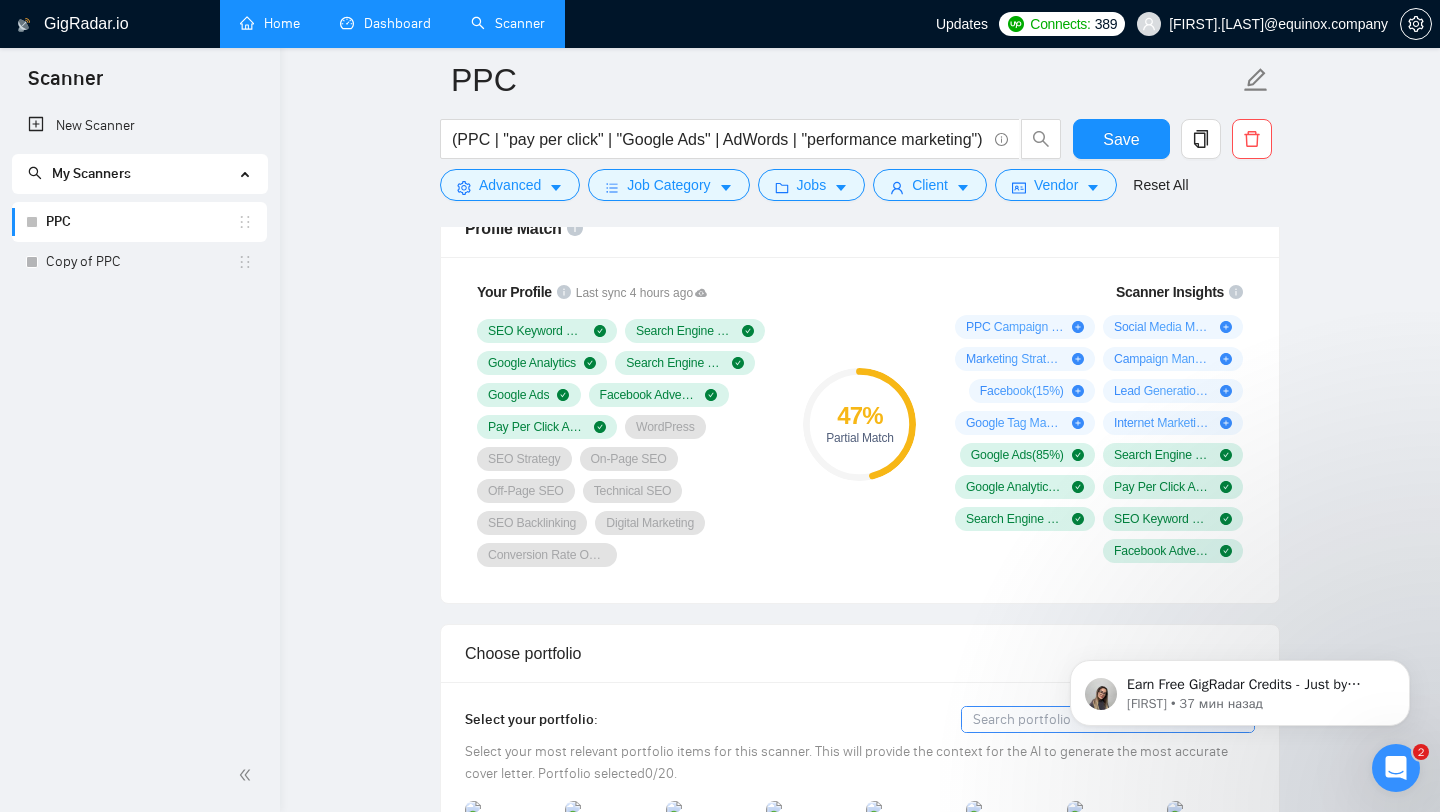 click on "47 %" at bounding box center (859, 416) 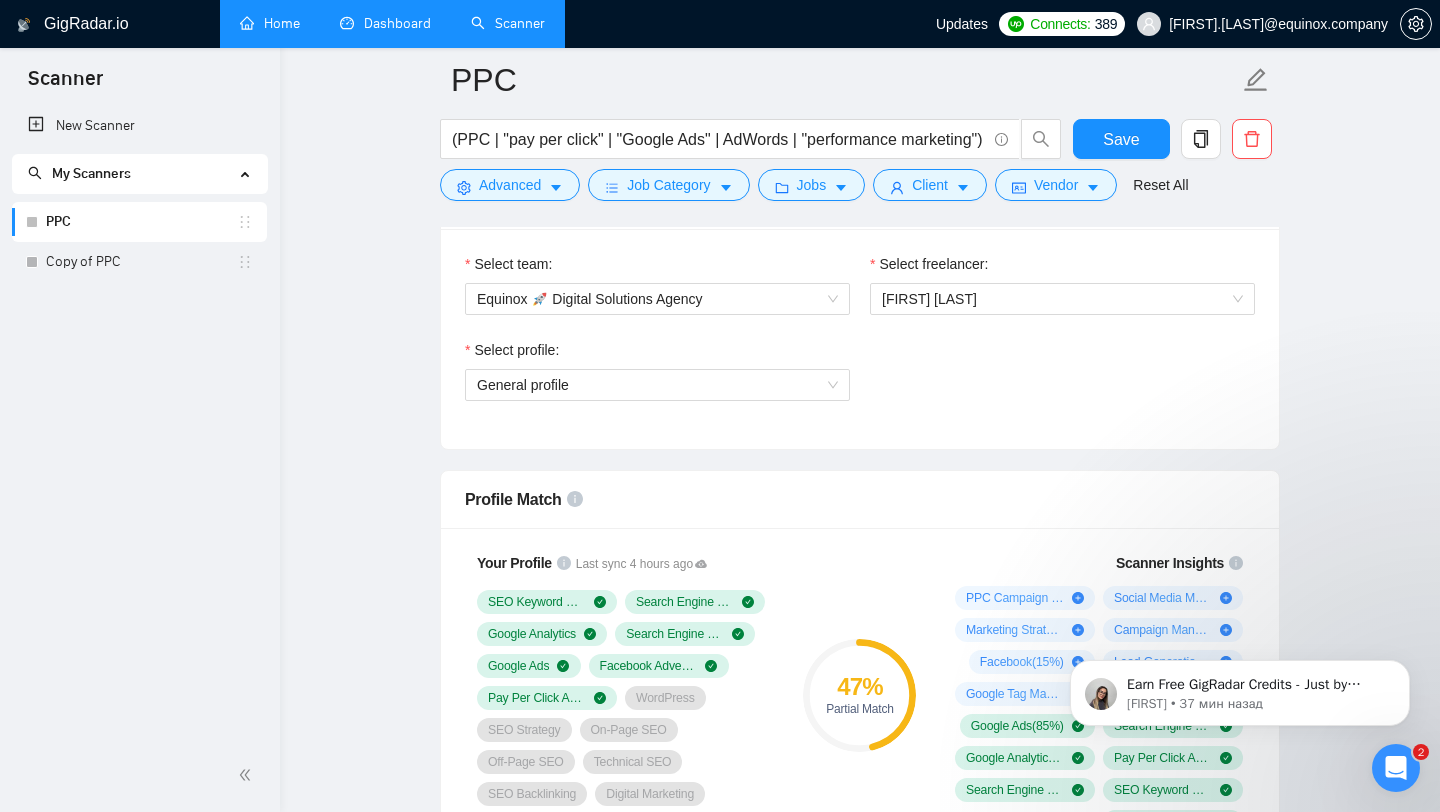 scroll, scrollTop: 1385, scrollLeft: 0, axis: vertical 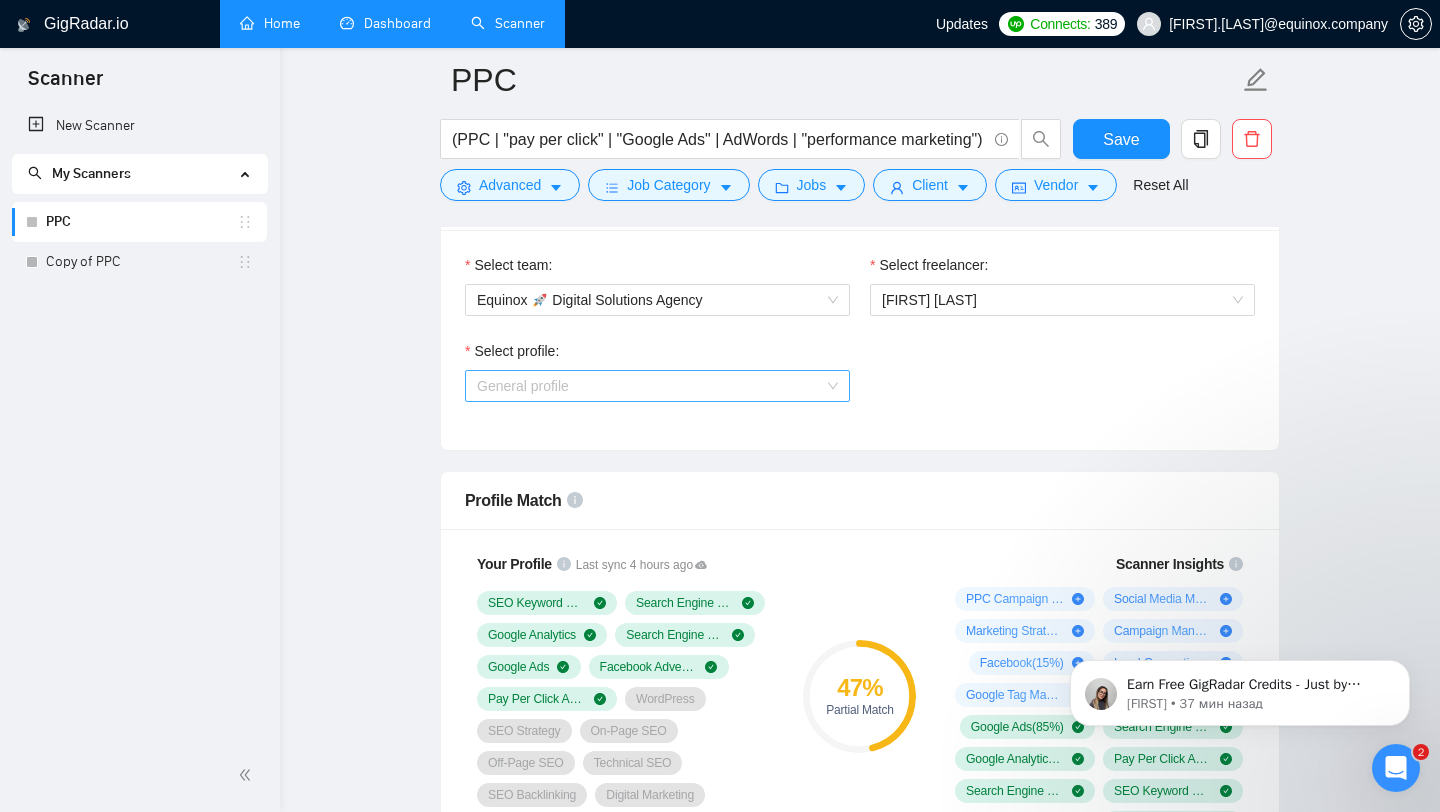 click on "General profile" at bounding box center [657, 386] 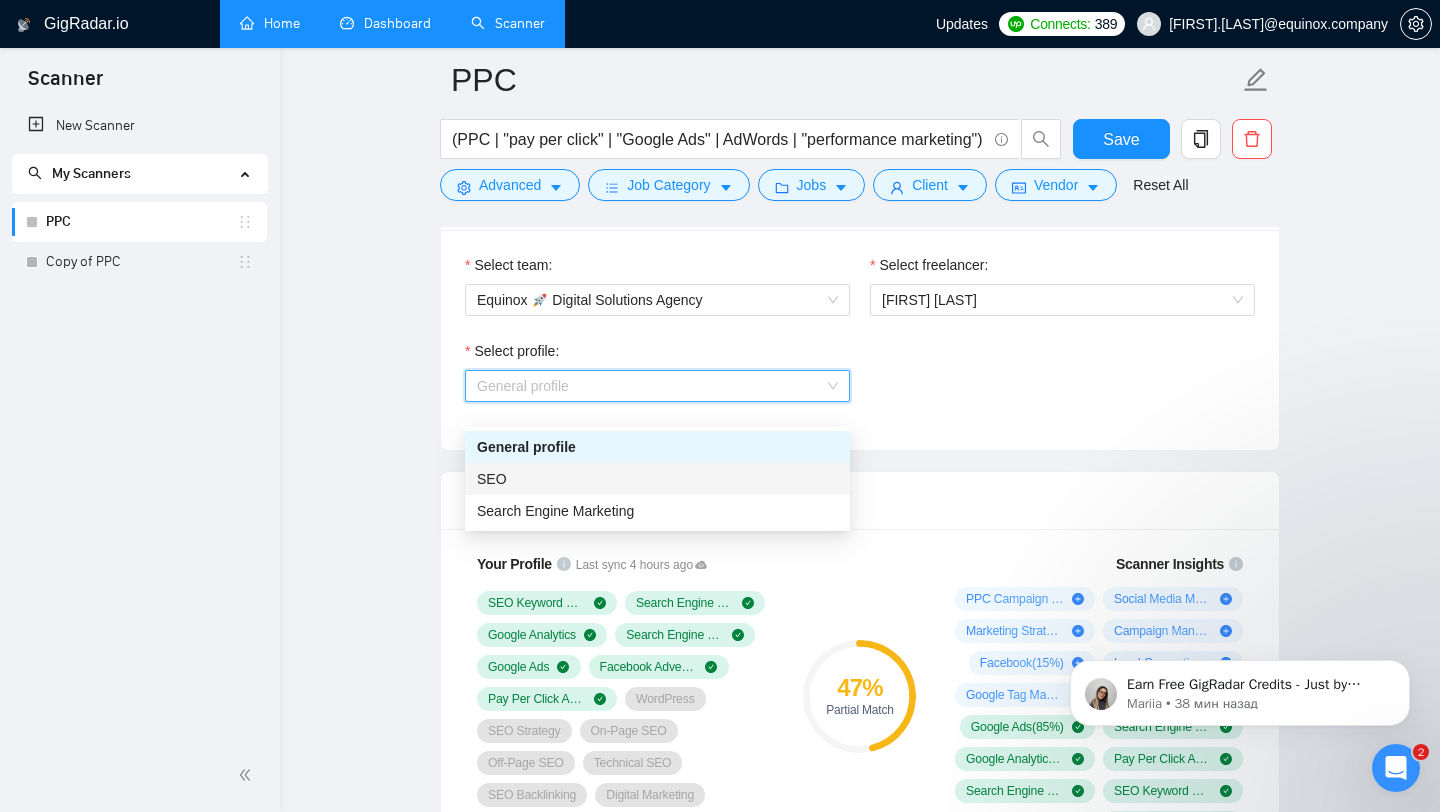 click on "SEO" at bounding box center (657, 479) 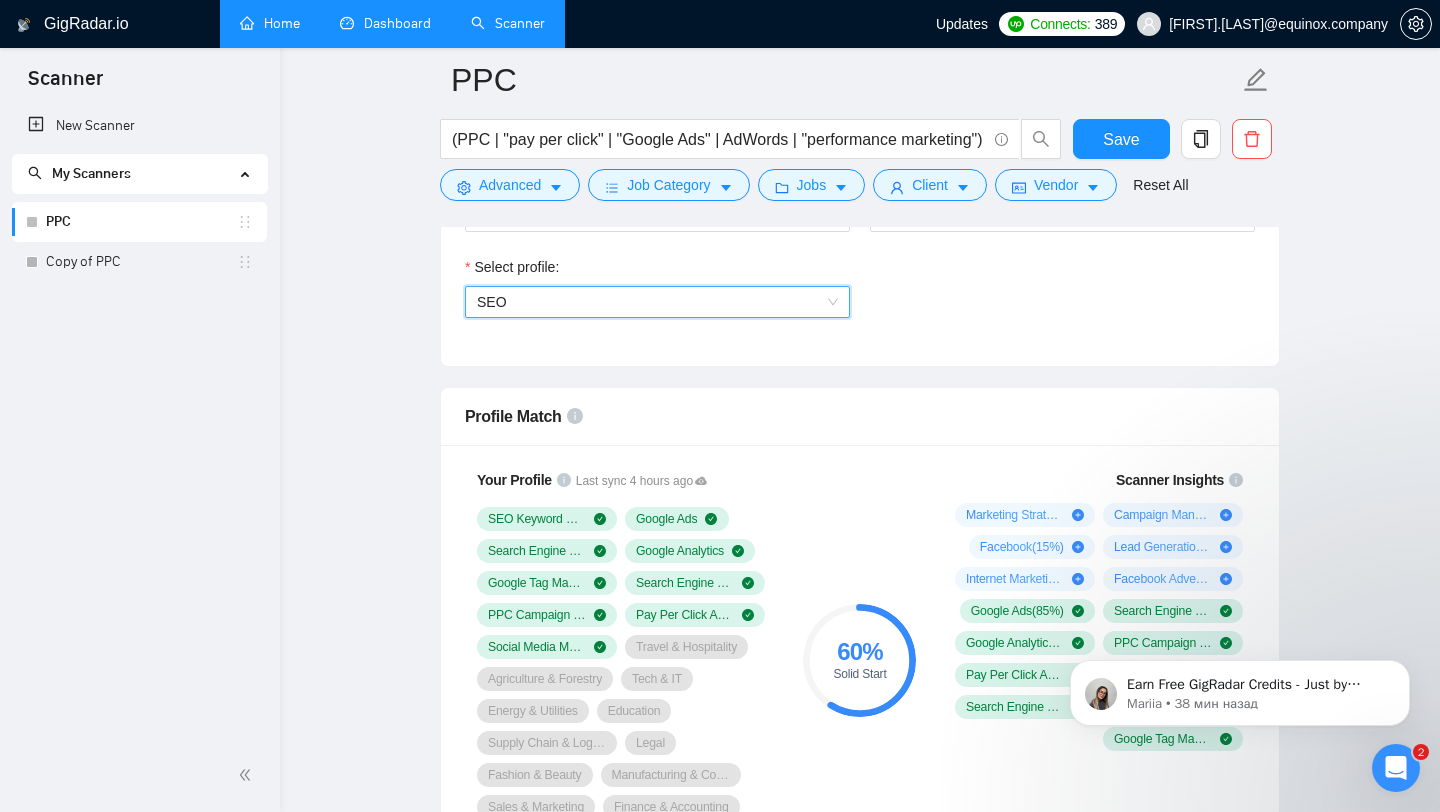 scroll, scrollTop: 1451, scrollLeft: 0, axis: vertical 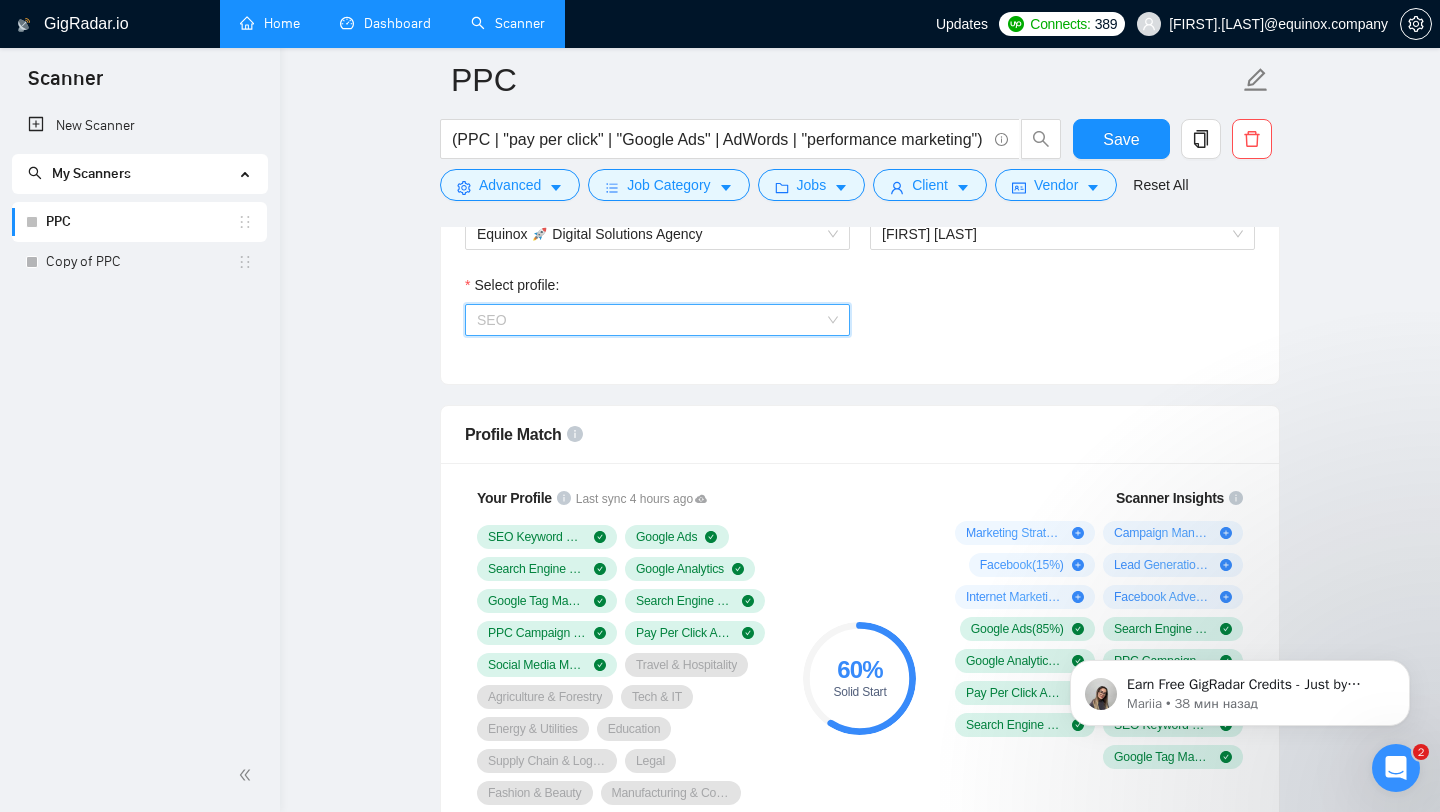 click on "SEO" at bounding box center [657, 320] 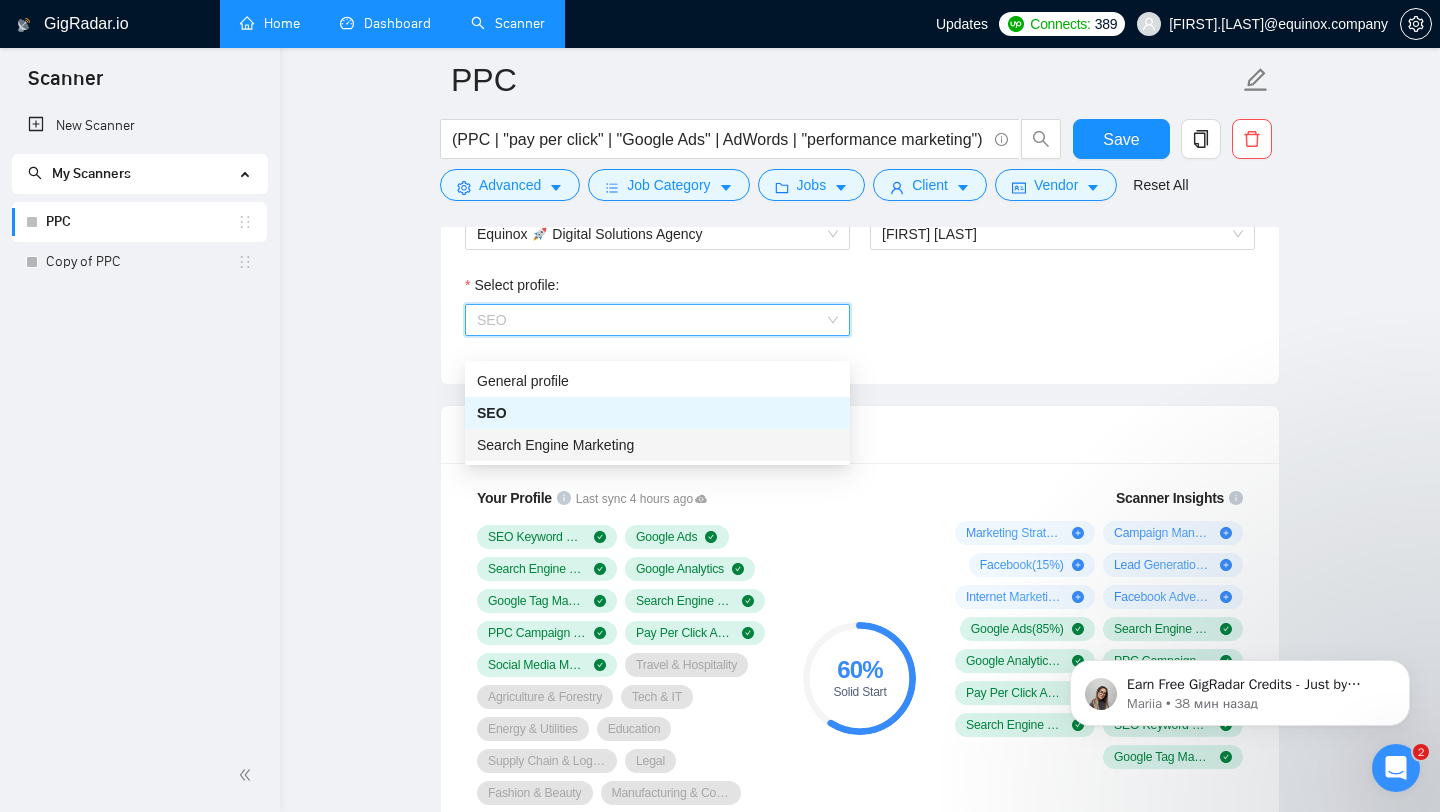 click on "Search Engine Marketing" at bounding box center [555, 445] 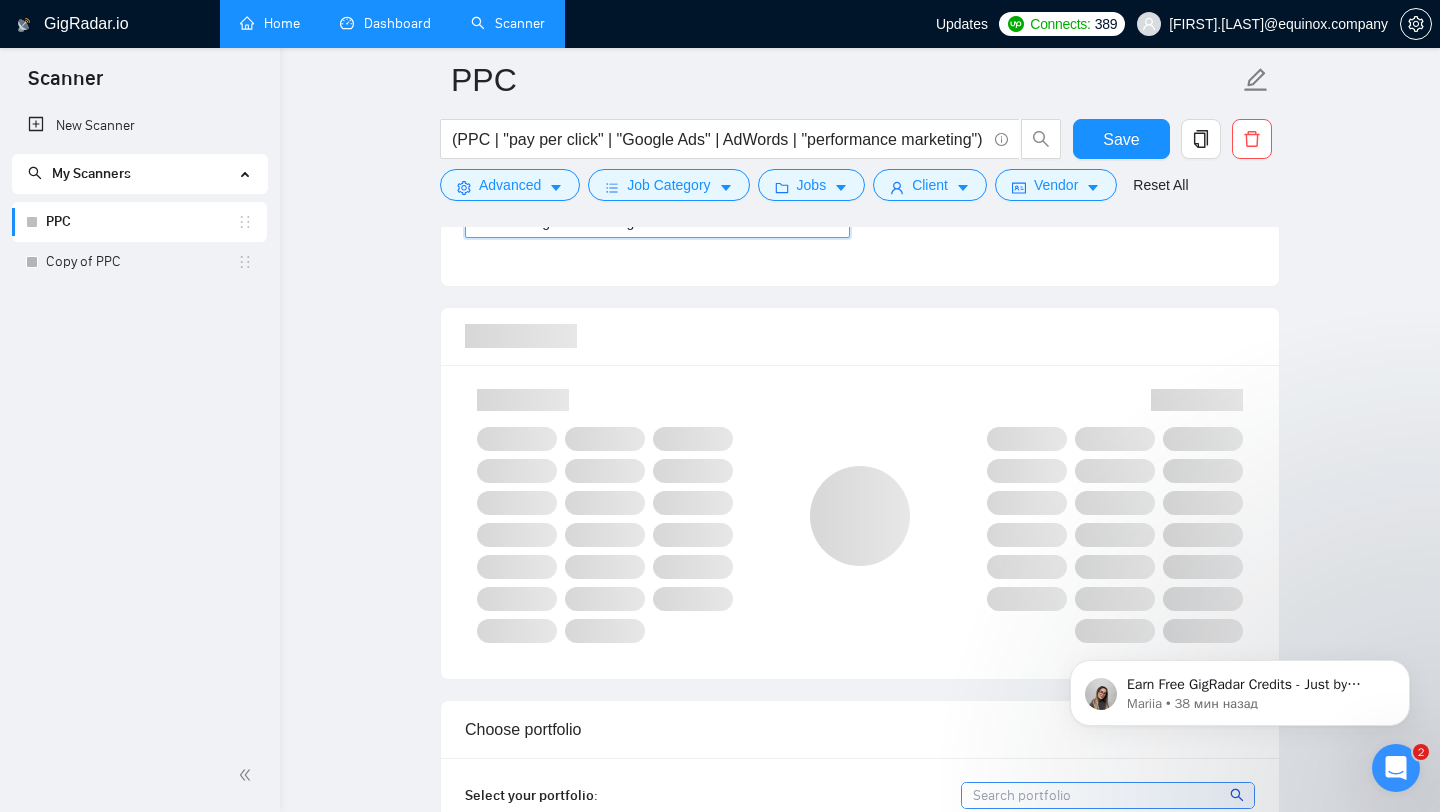 scroll, scrollTop: 1563, scrollLeft: 0, axis: vertical 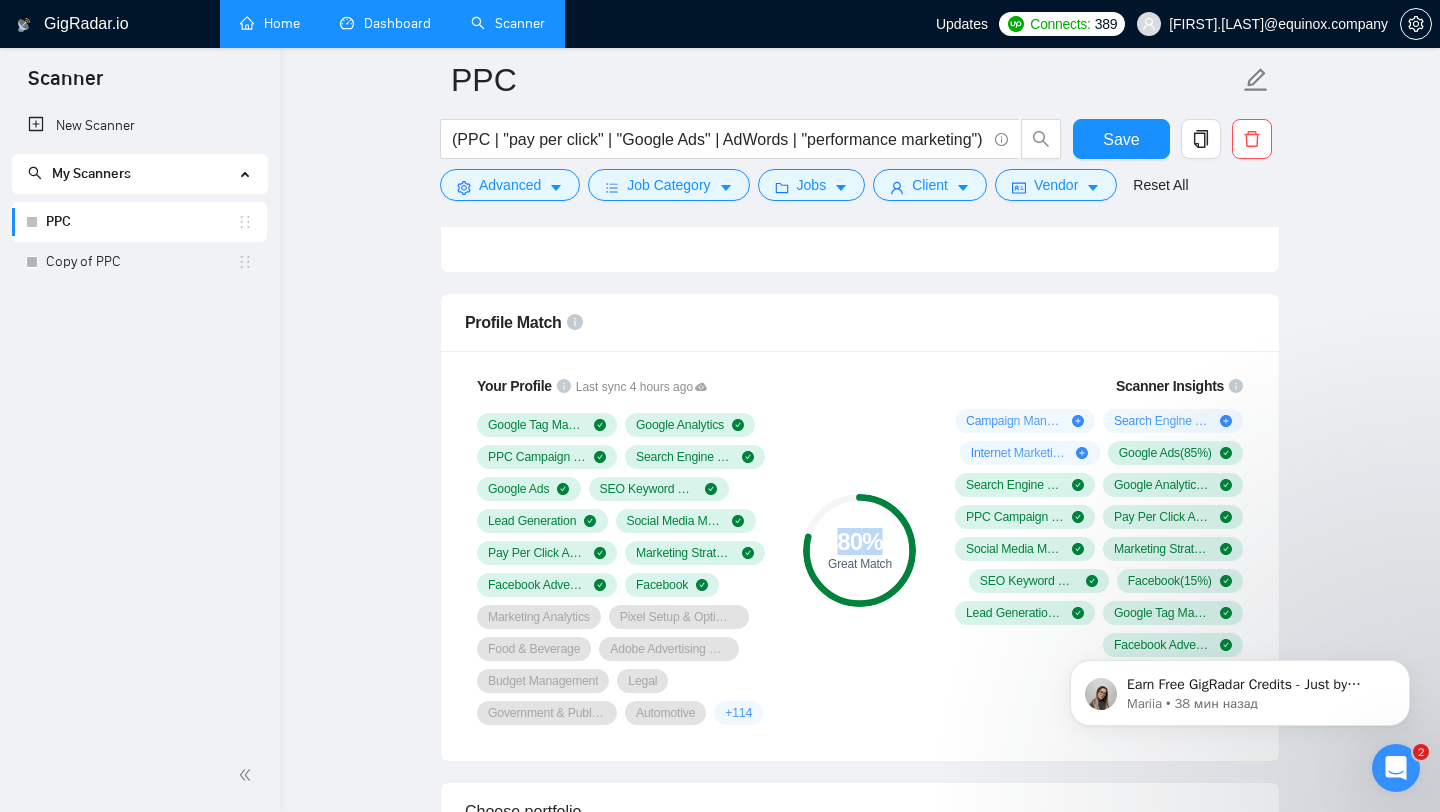 drag, startPoint x: 809, startPoint y: 565, endPoint x: 879, endPoint y: 569, distance: 70.11419 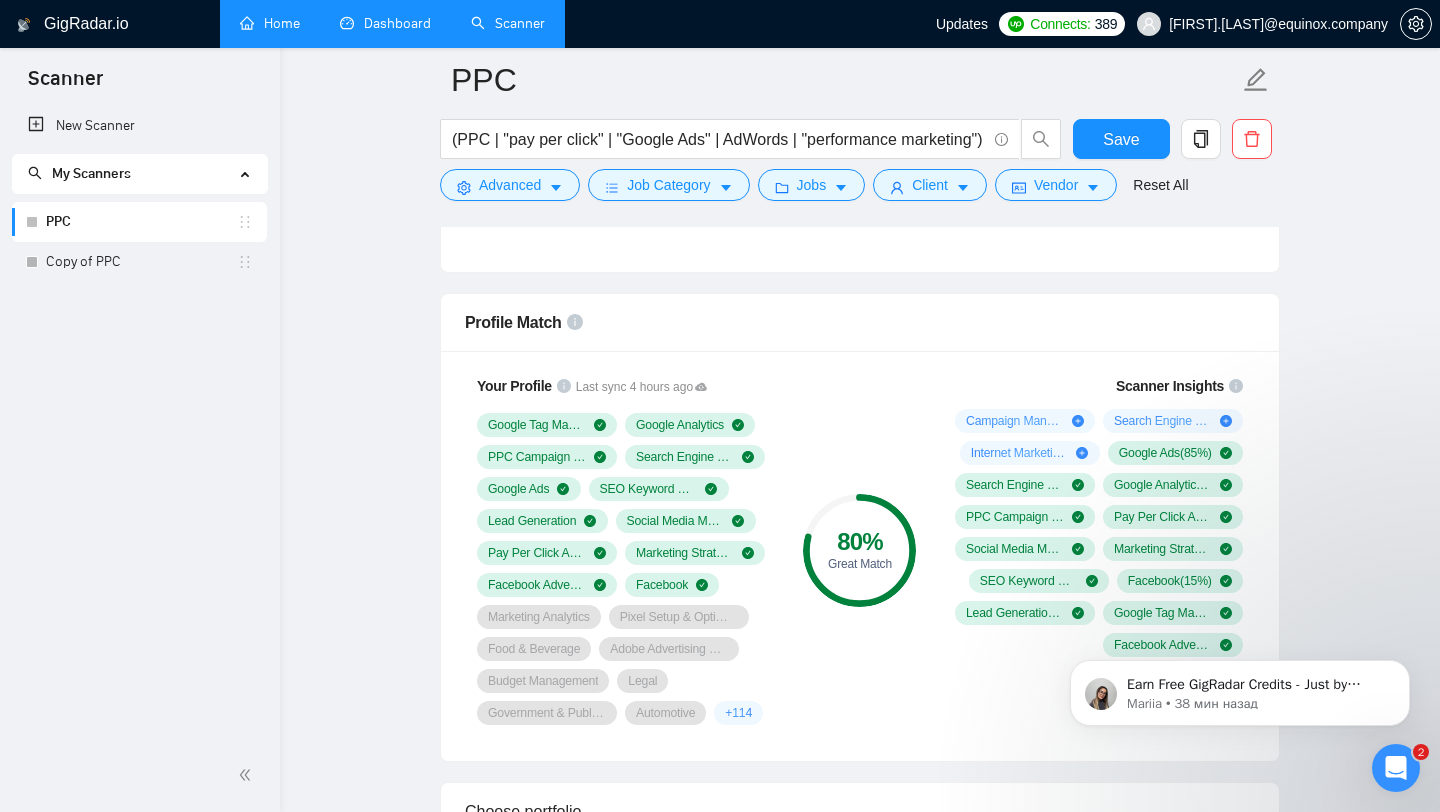 click 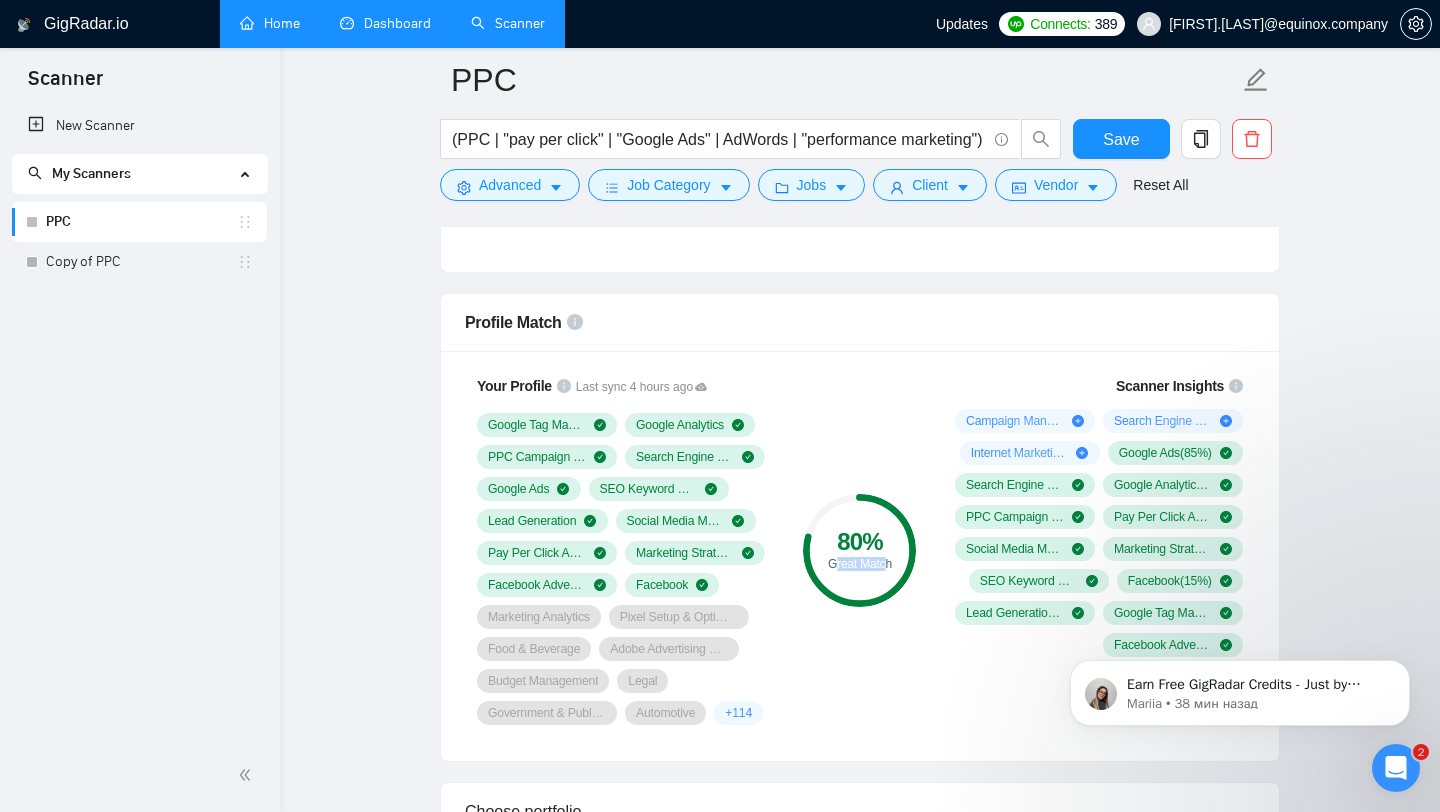 drag, startPoint x: 836, startPoint y: 588, endPoint x: 886, endPoint y: 587, distance: 50.01 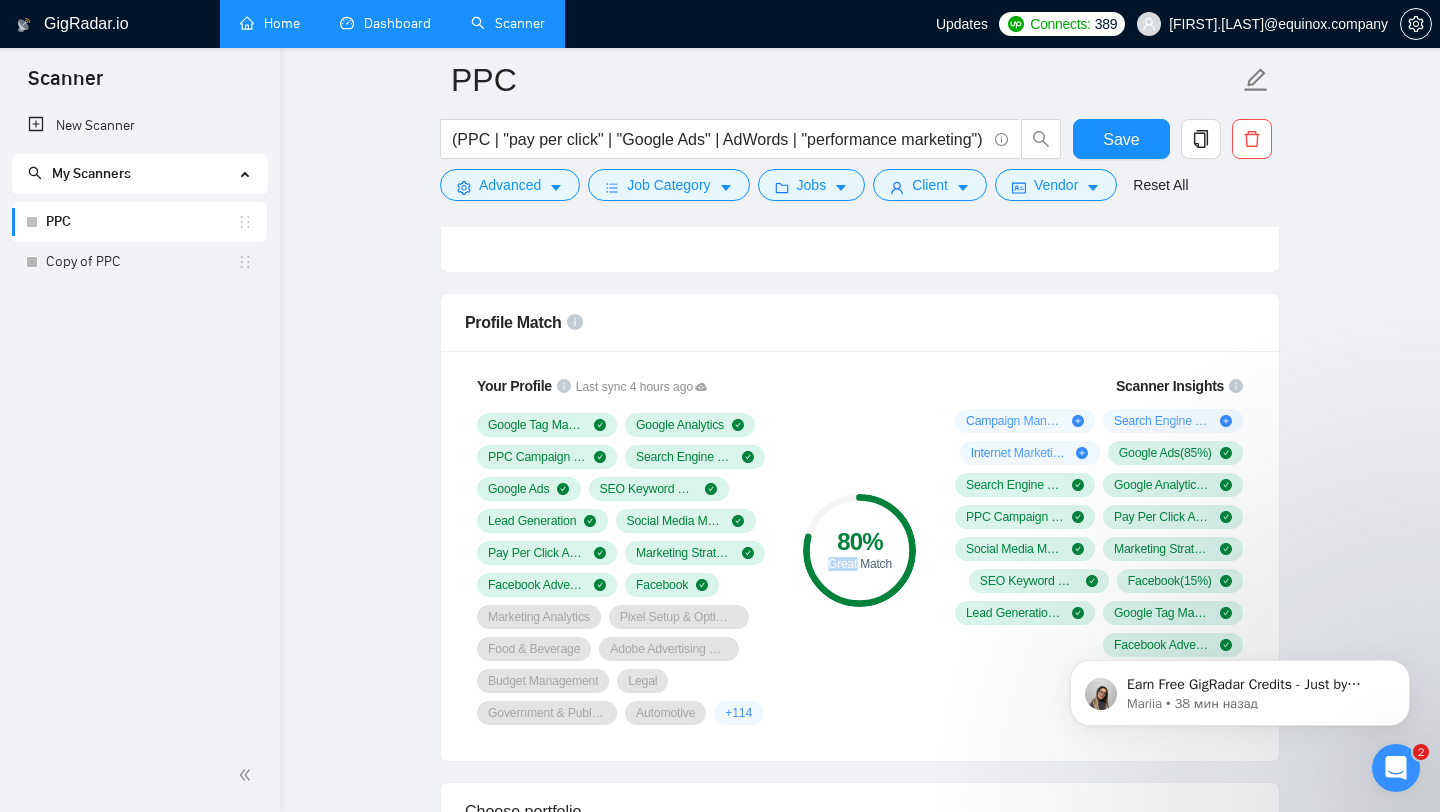 drag, startPoint x: 819, startPoint y: 581, endPoint x: 865, endPoint y: 581, distance: 46 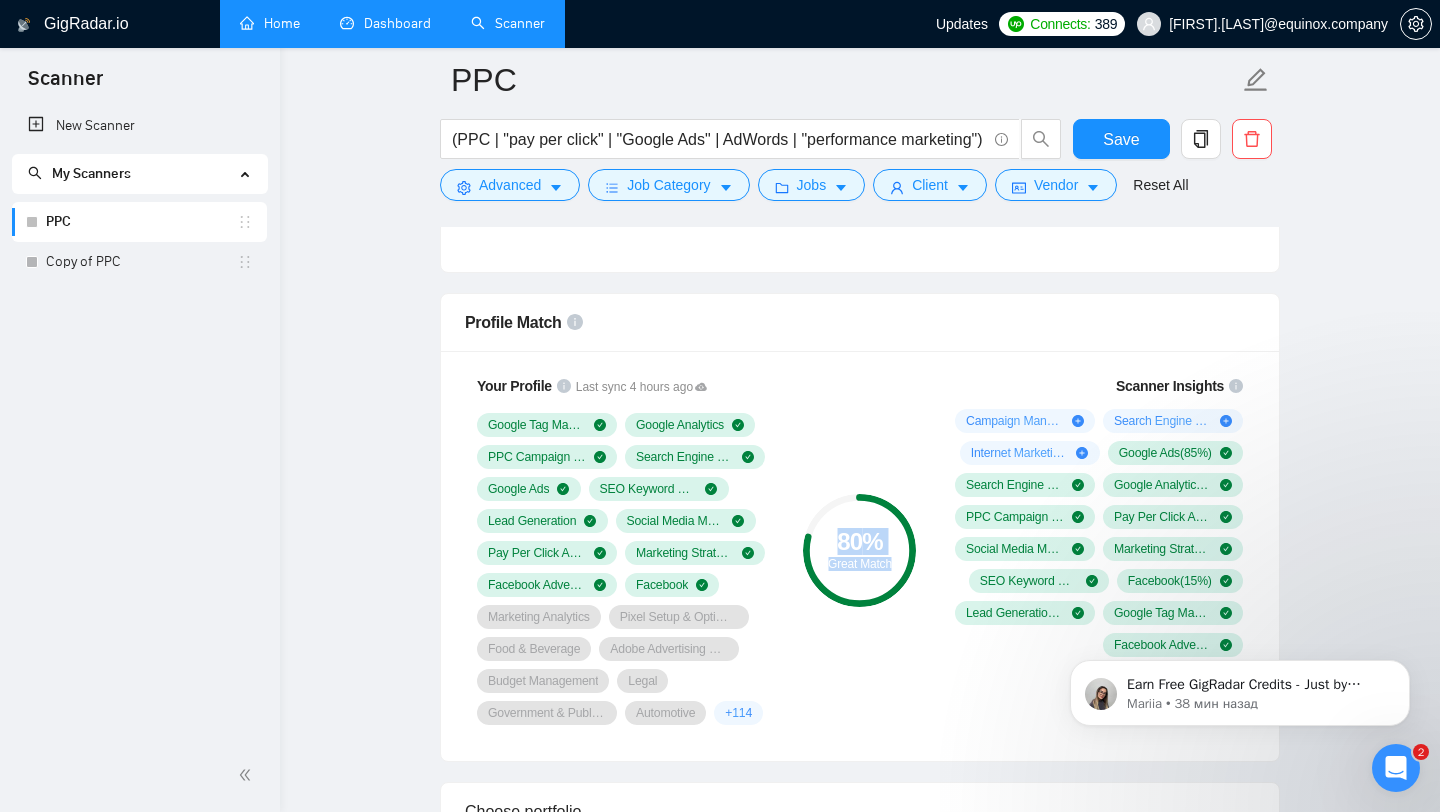 click on "80 % Great Match" at bounding box center (859, 550) 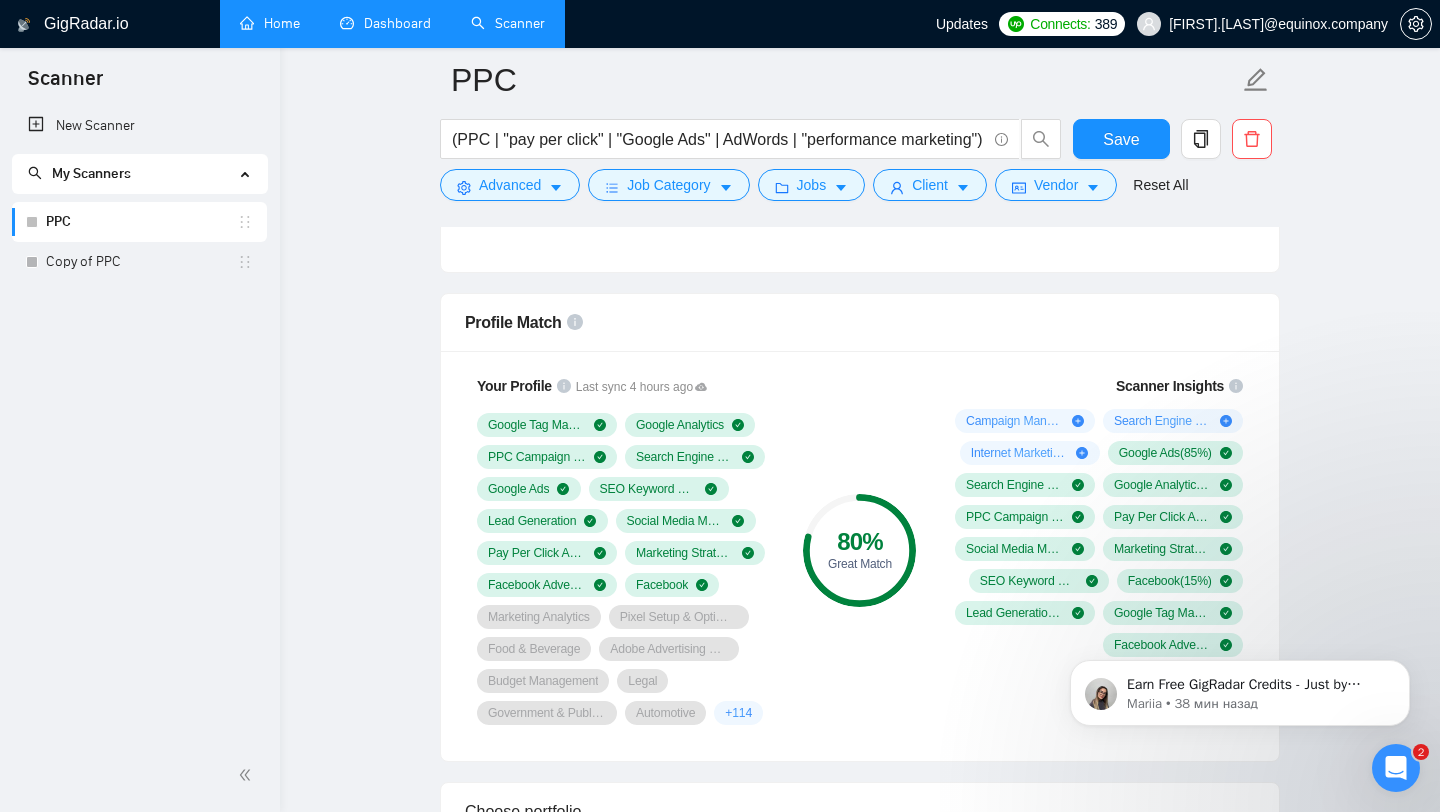 click on "Great Match" at bounding box center [859, 564] 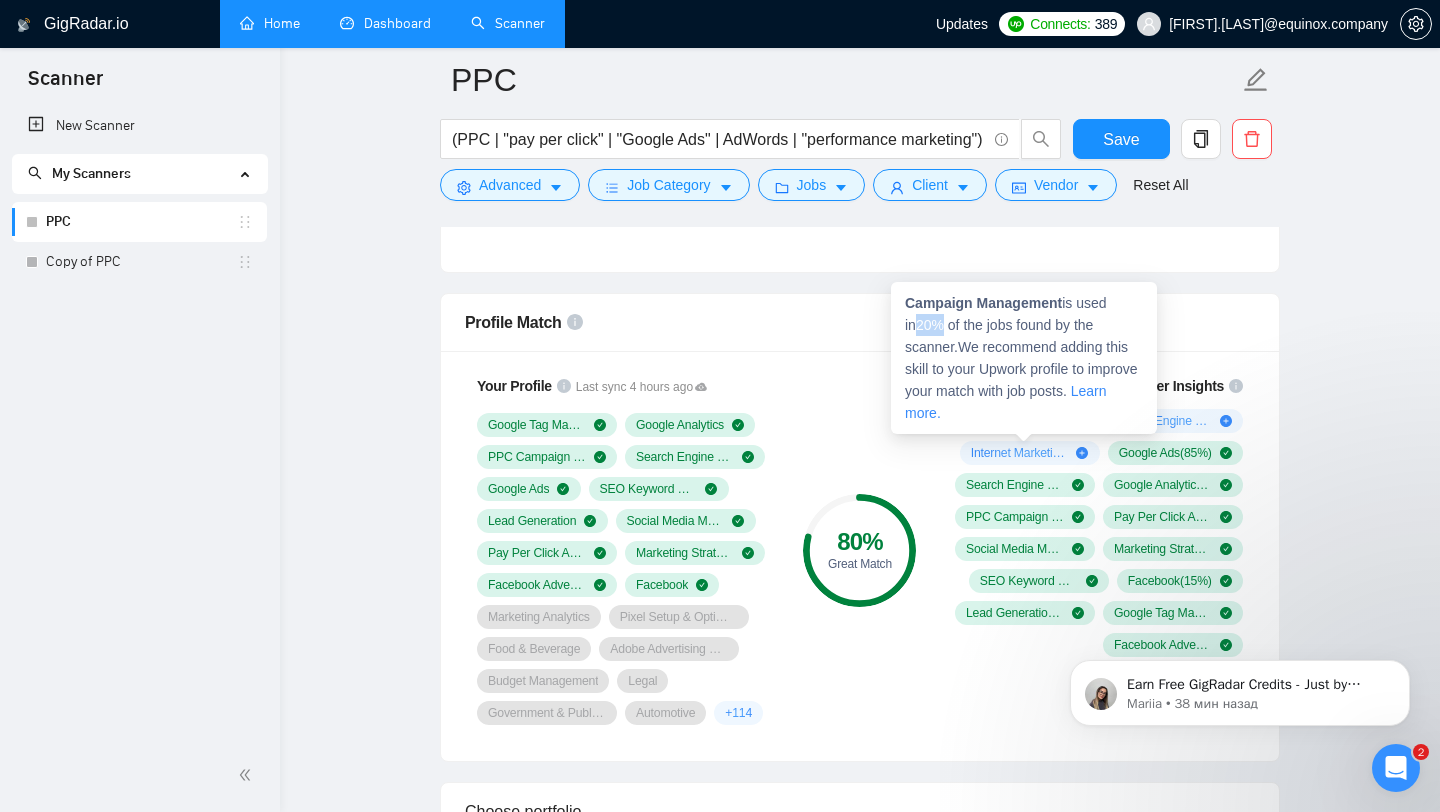 drag, startPoint x: 907, startPoint y: 324, endPoint x: 932, endPoint y: 323, distance: 25.019993 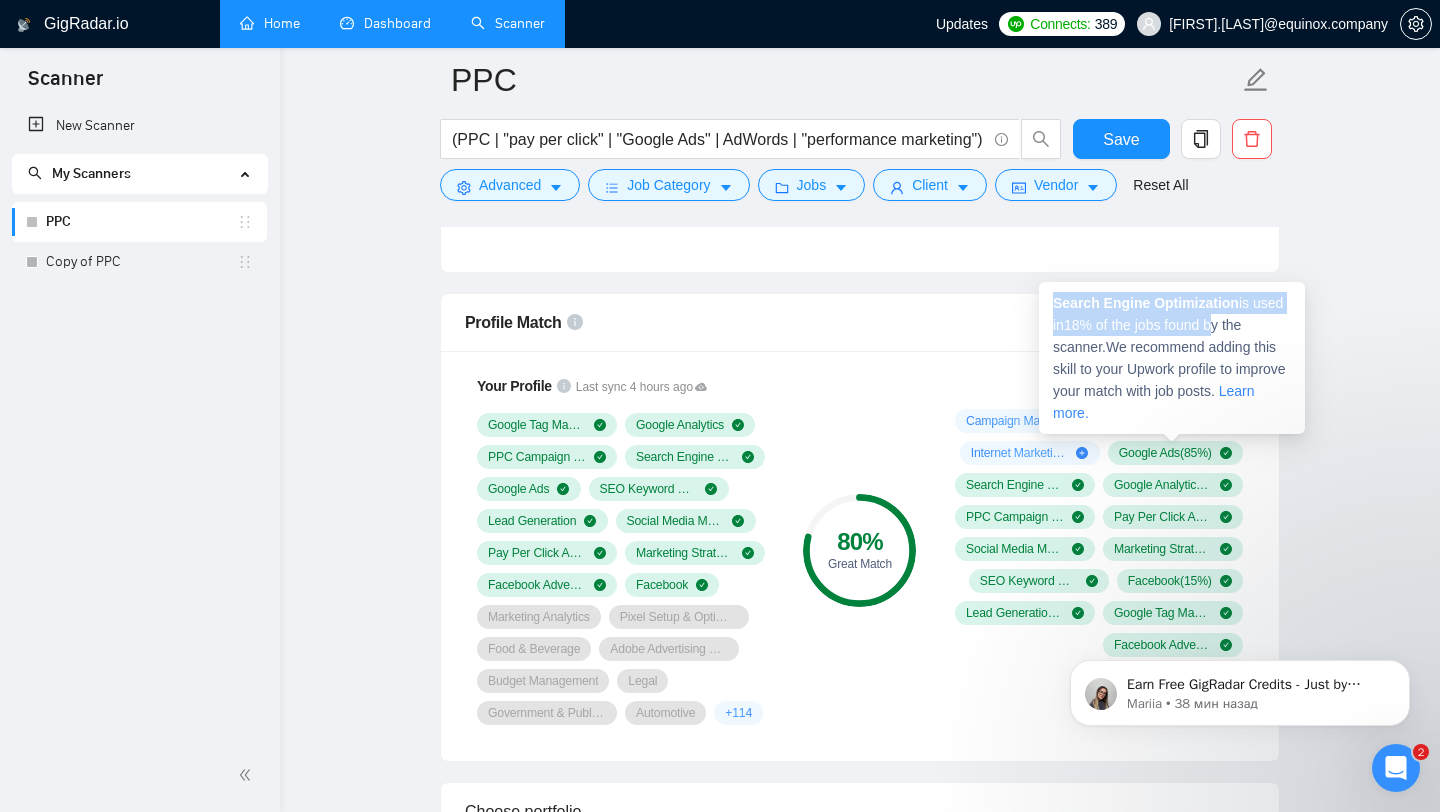 drag, startPoint x: 1056, startPoint y: 301, endPoint x: 1258, endPoint y: 318, distance: 202.71408 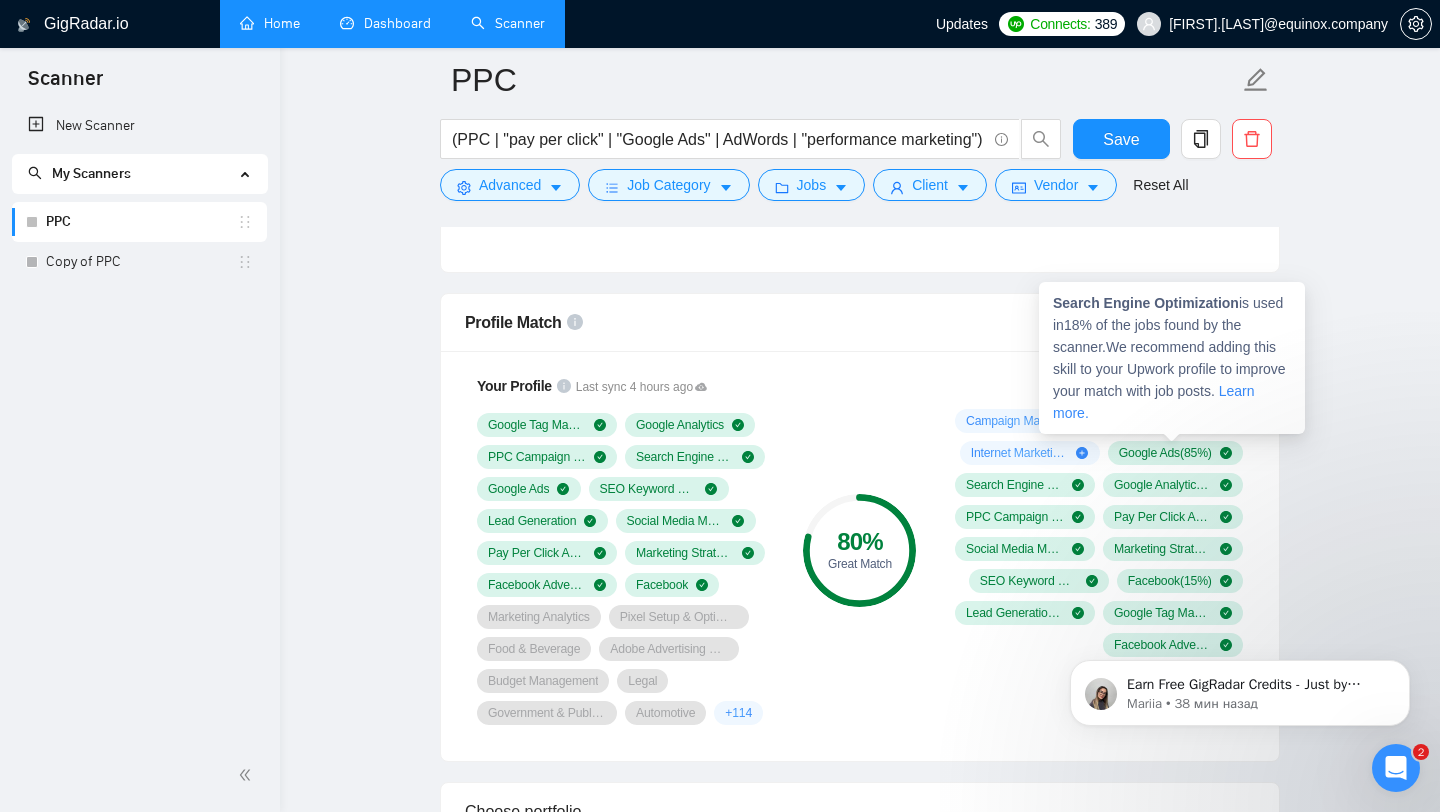 click on "Search Engine Optimization  is used in  18 % of the jobs found by the scanner.  We recommend adding this skill to your Upwork profile to improve your match with job posts.   Learn more." at bounding box center [1172, 358] 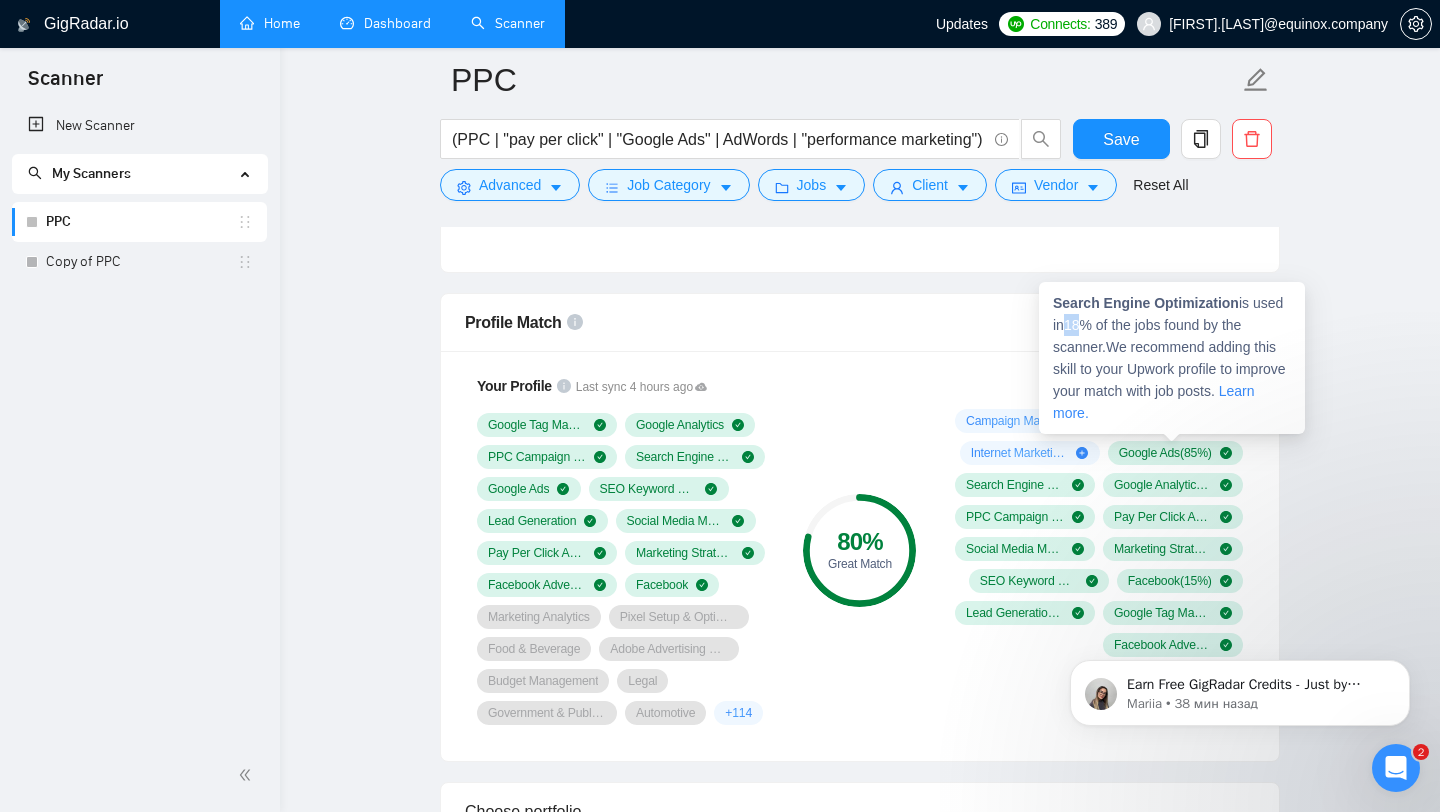 drag, startPoint x: 1106, startPoint y: 329, endPoint x: 1118, endPoint y: 329, distance: 12 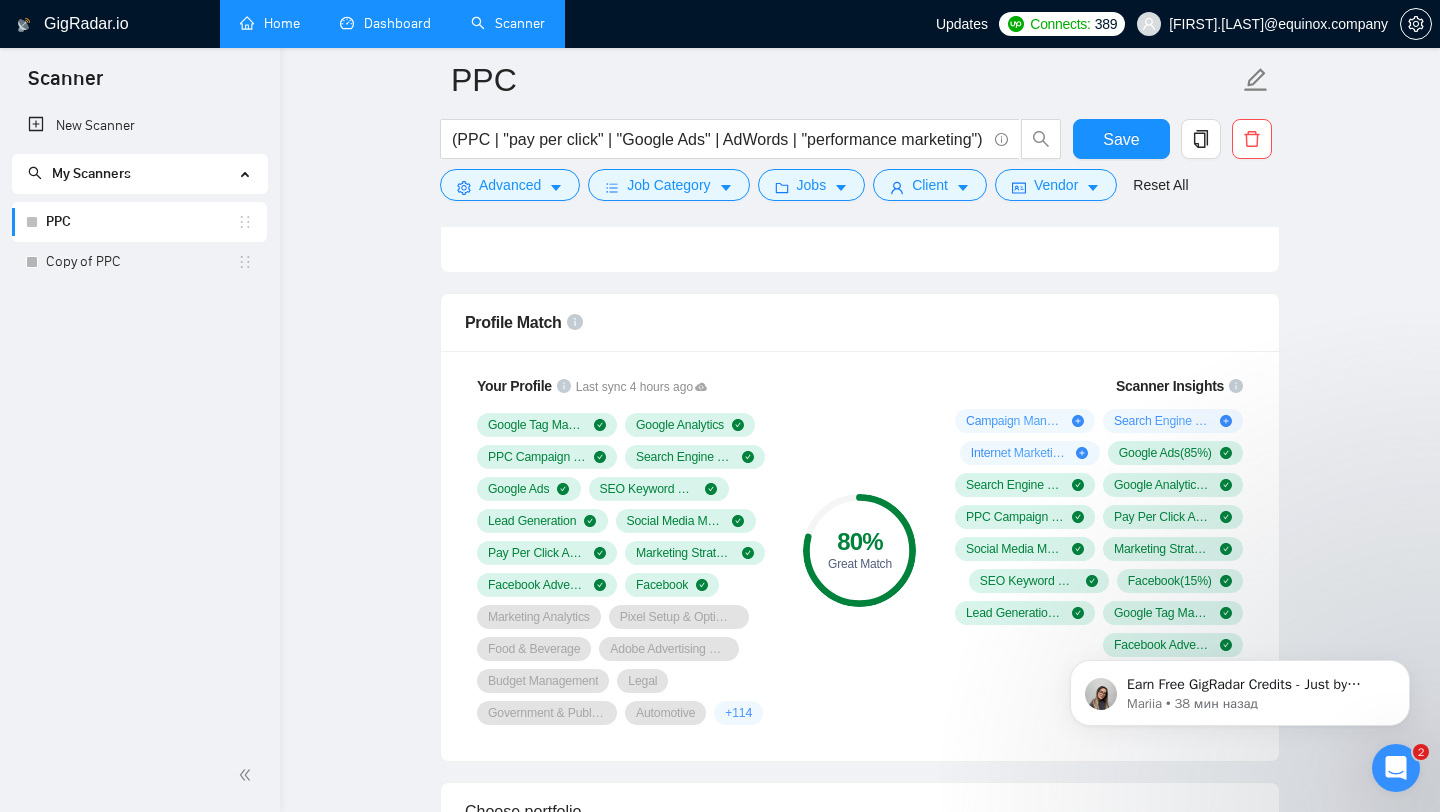 click on "80 %" at bounding box center (859, 542) 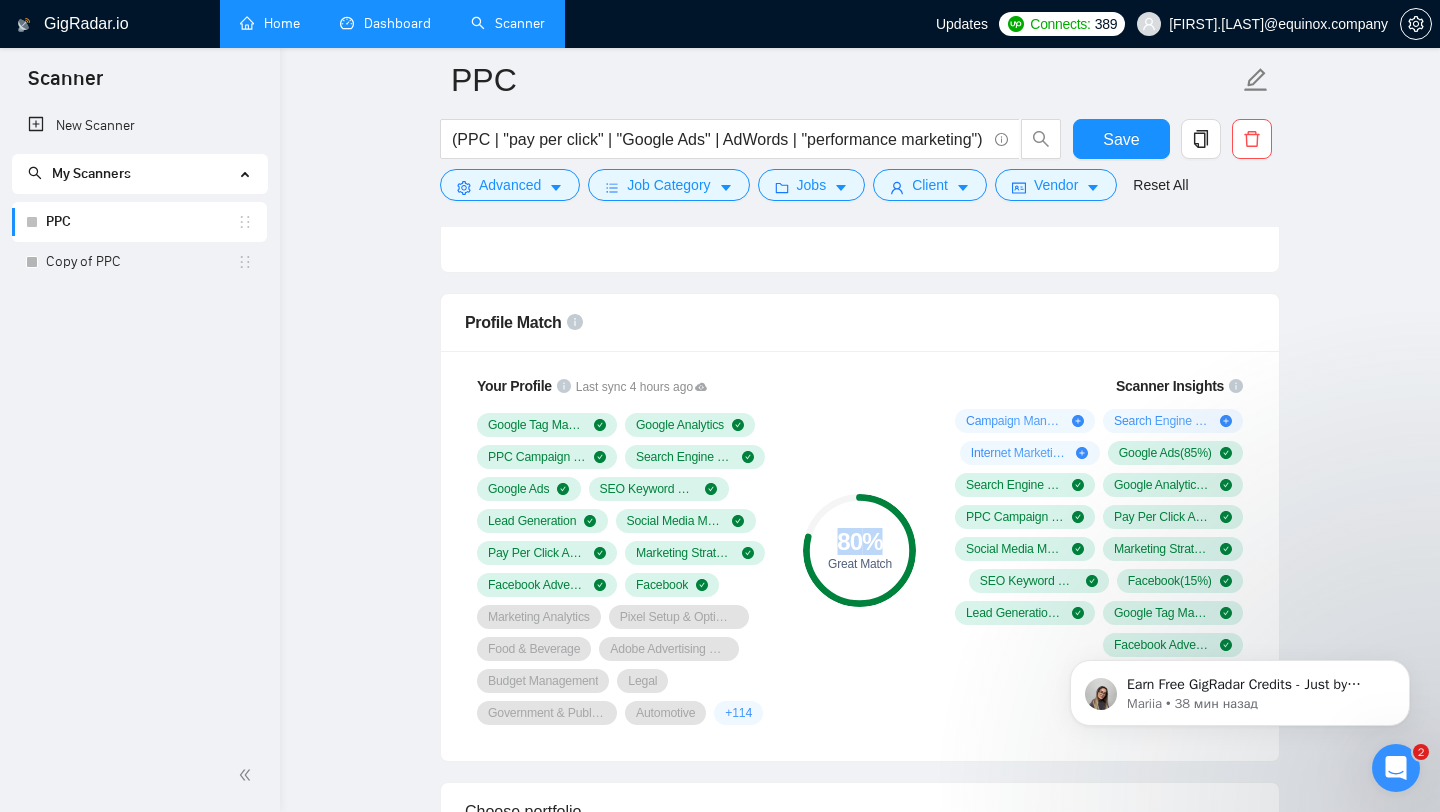 drag, startPoint x: 835, startPoint y: 562, endPoint x: 903, endPoint y: 561, distance: 68.007355 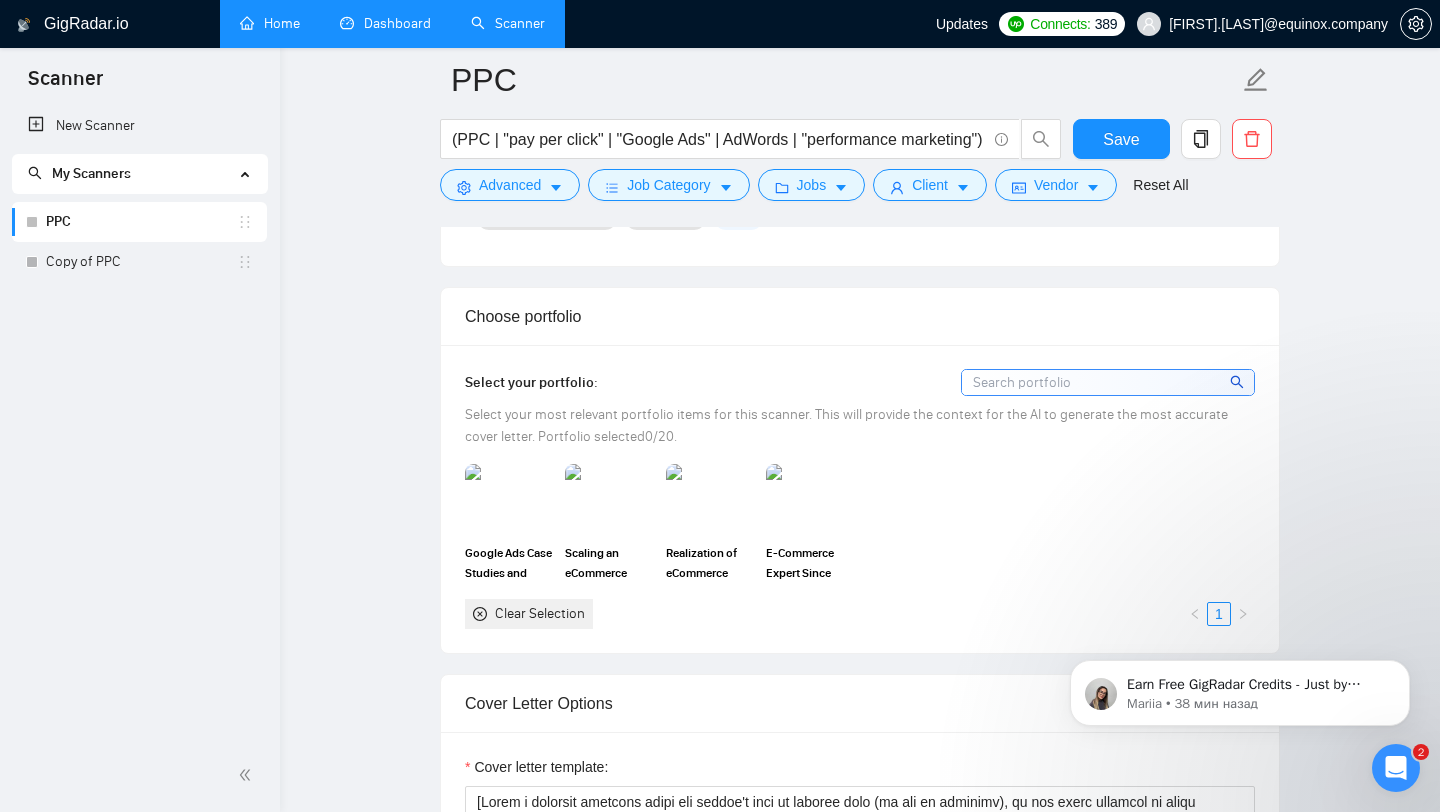 scroll, scrollTop: 2064, scrollLeft: 0, axis: vertical 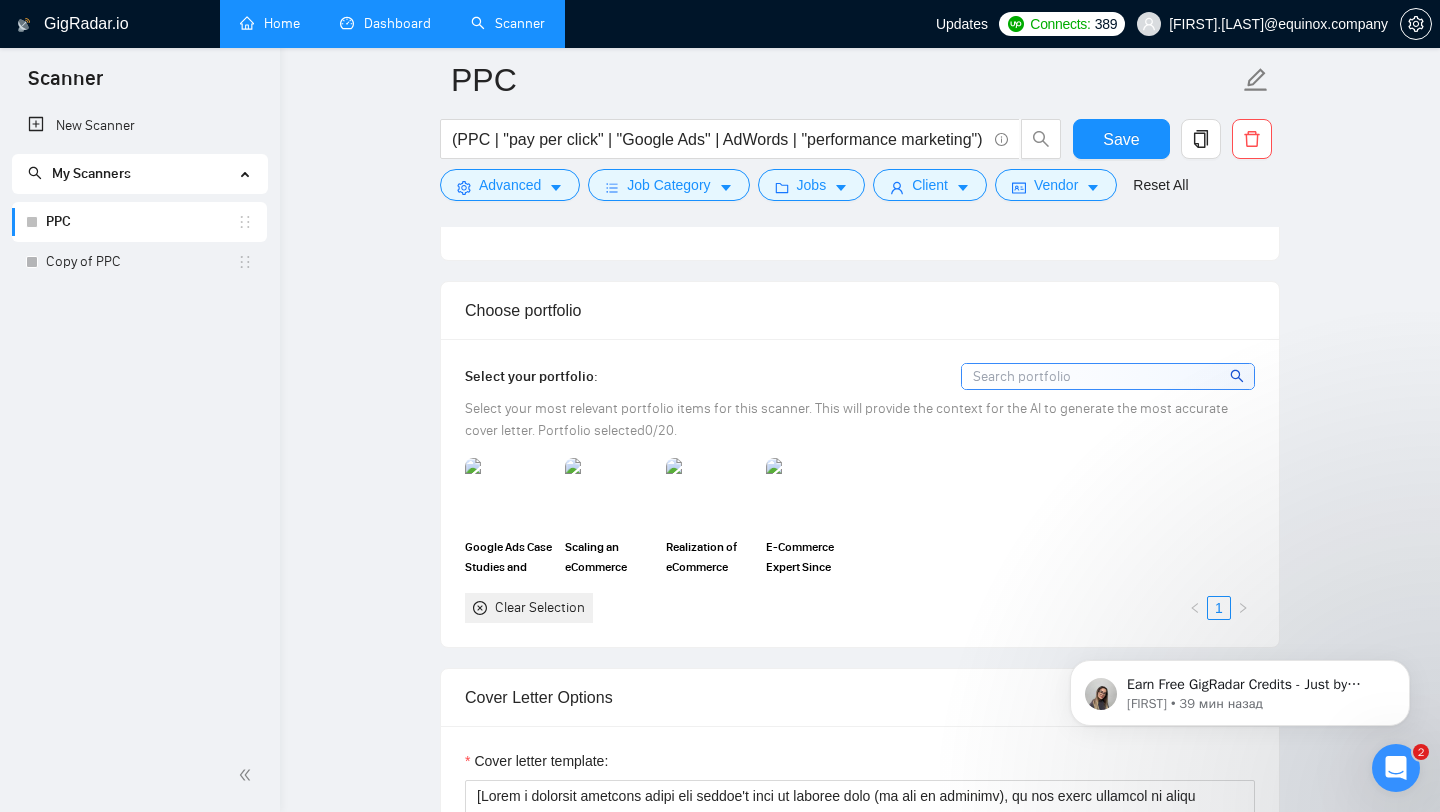 click on "Clear Selection" at bounding box center (540, 608) 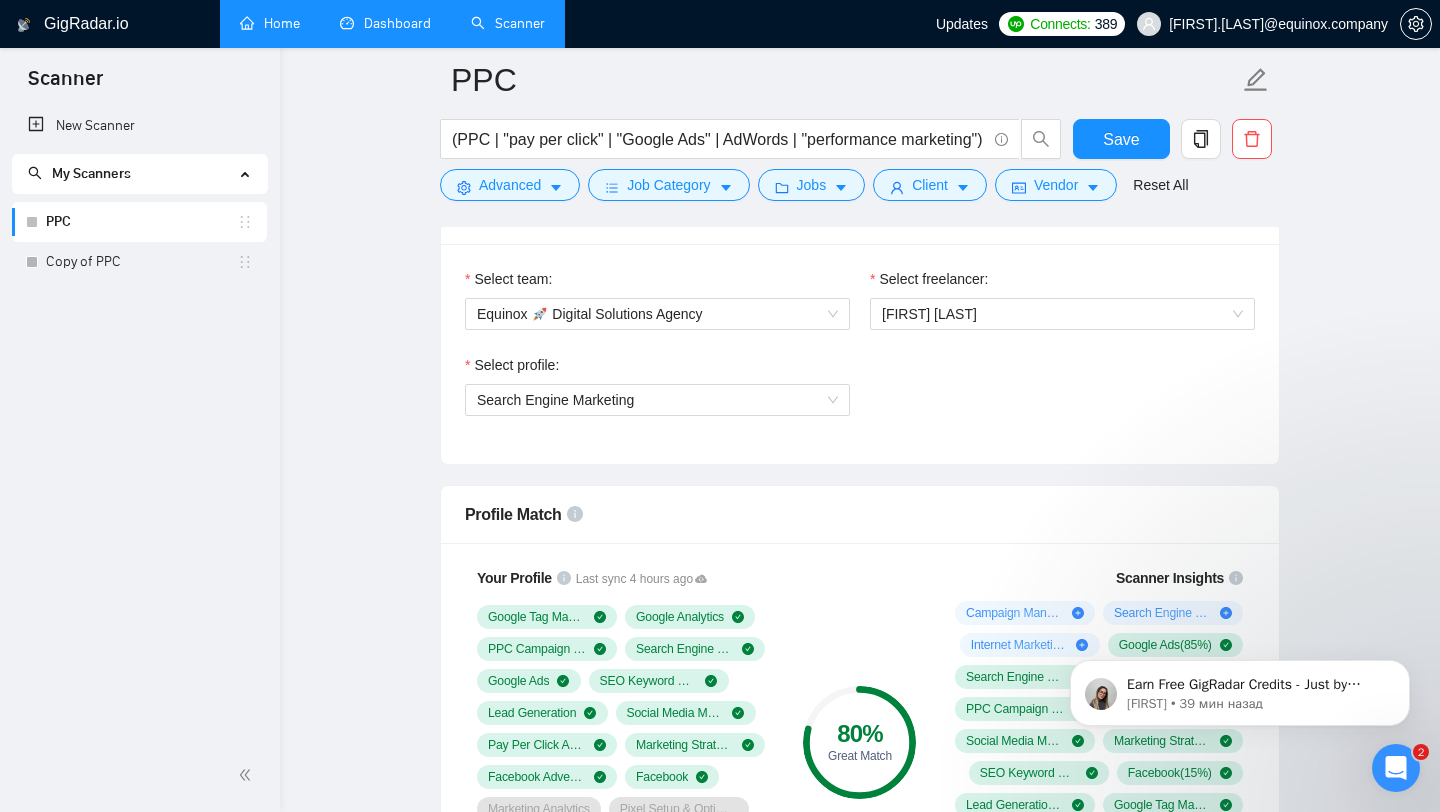 scroll, scrollTop: 1353, scrollLeft: 0, axis: vertical 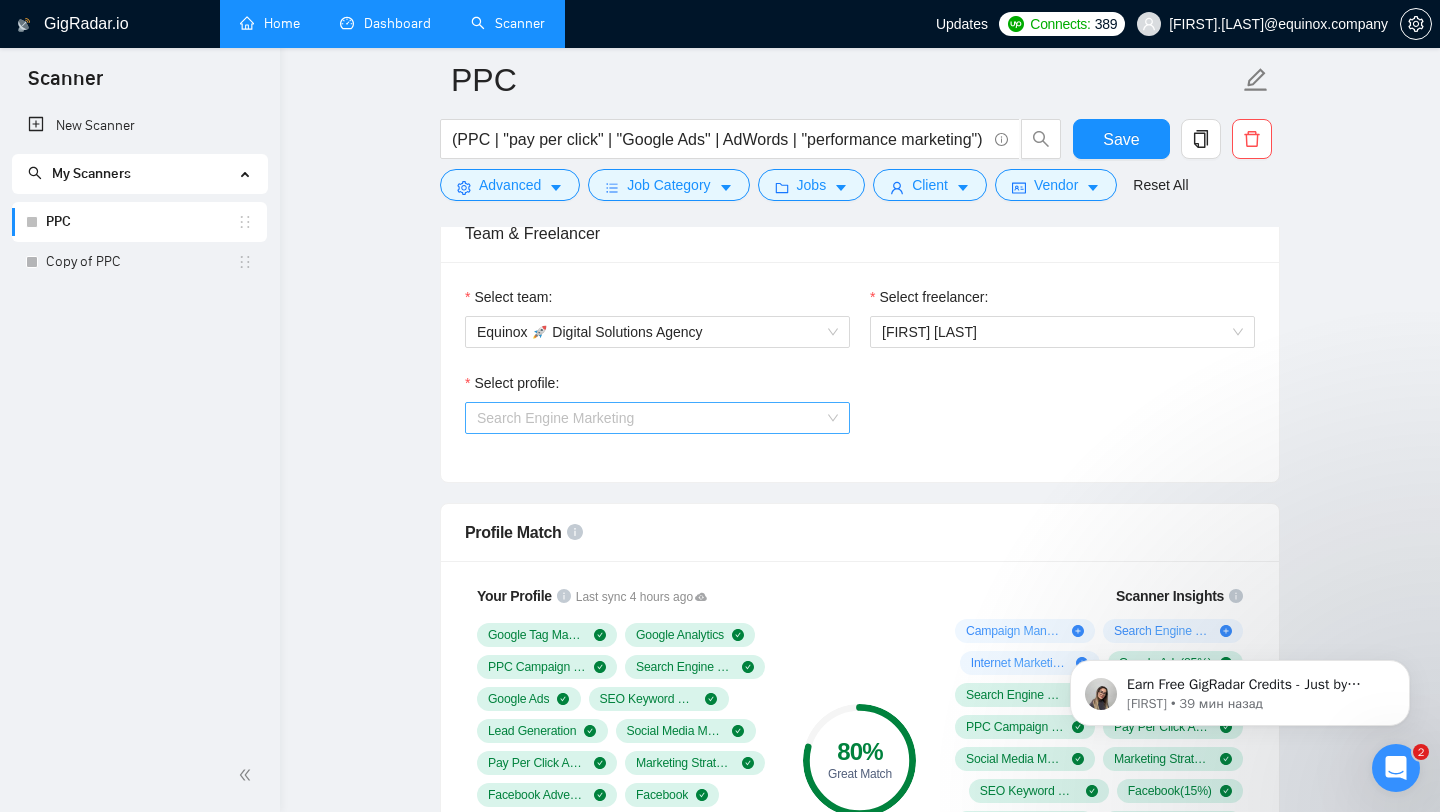 click on "Search Engine Marketing" at bounding box center [657, 418] 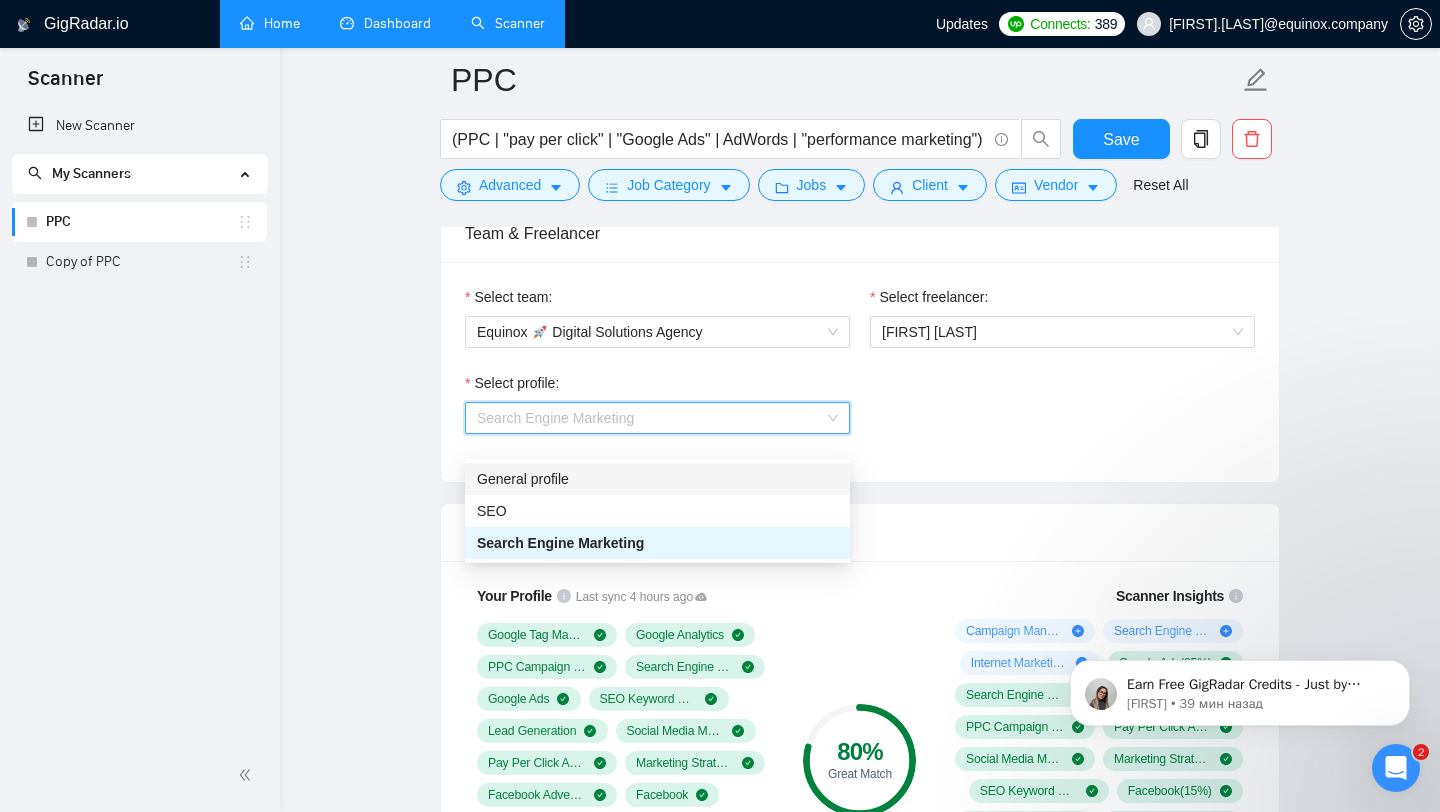 click on "General profile" at bounding box center [657, 479] 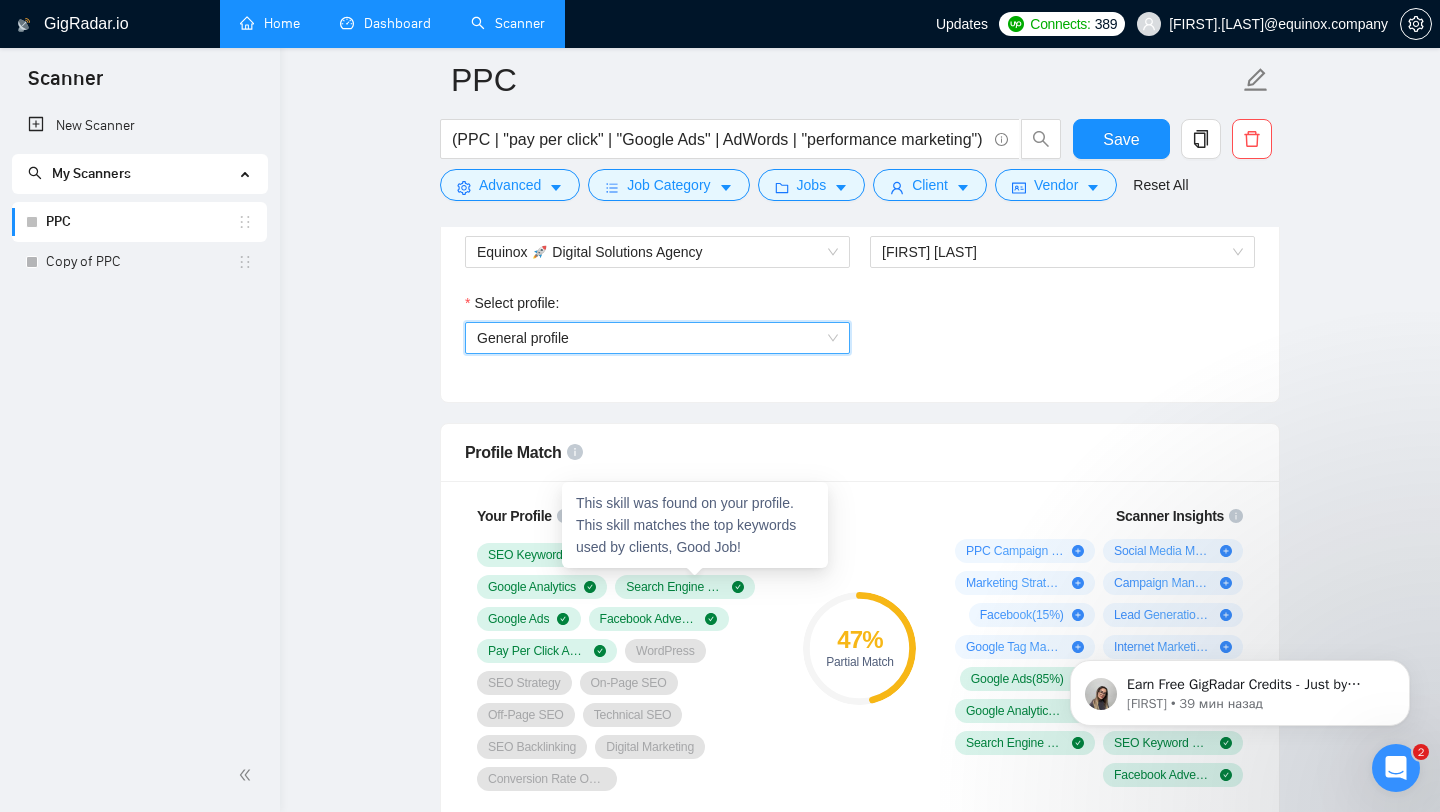scroll, scrollTop: 1398, scrollLeft: 0, axis: vertical 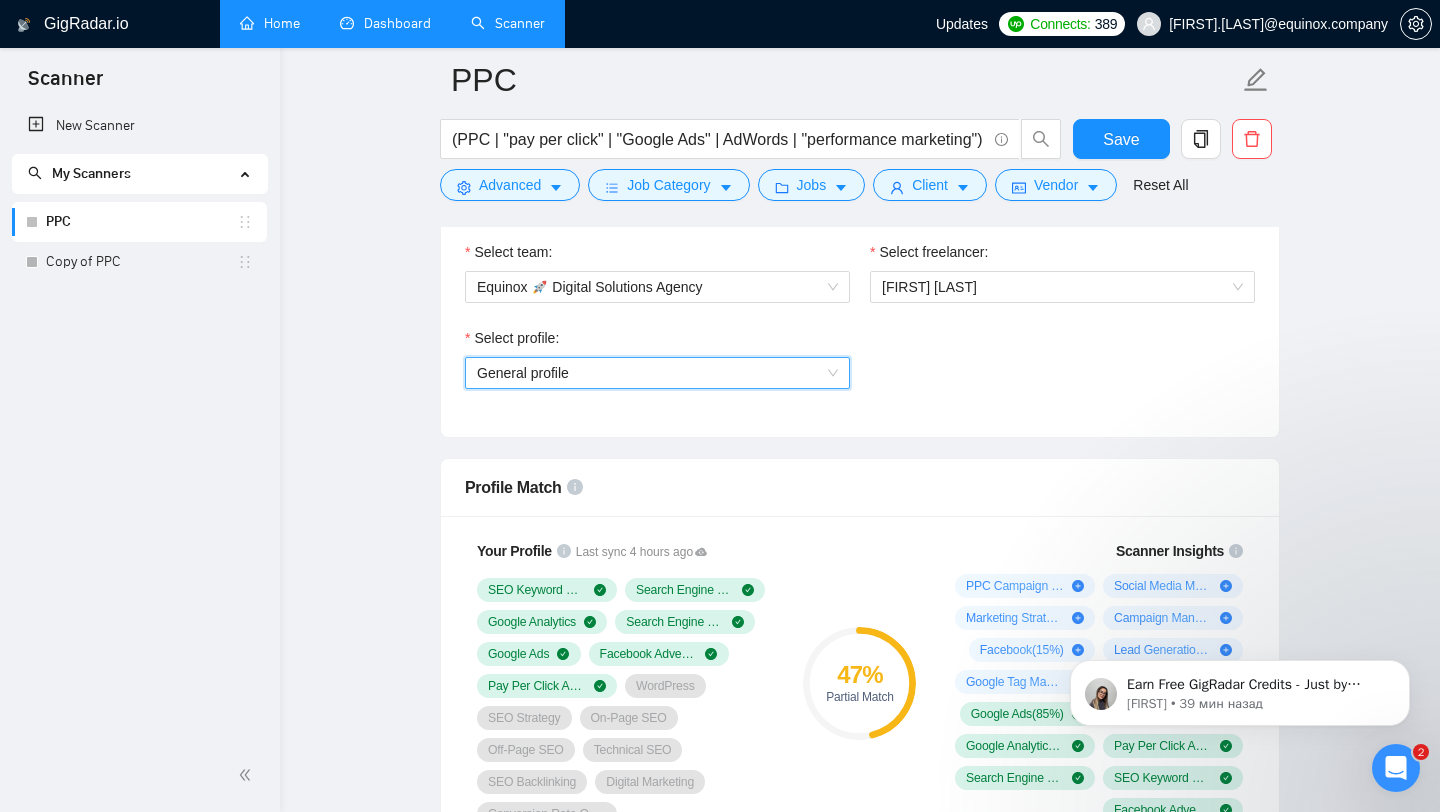 click on "General profile" at bounding box center [657, 373] 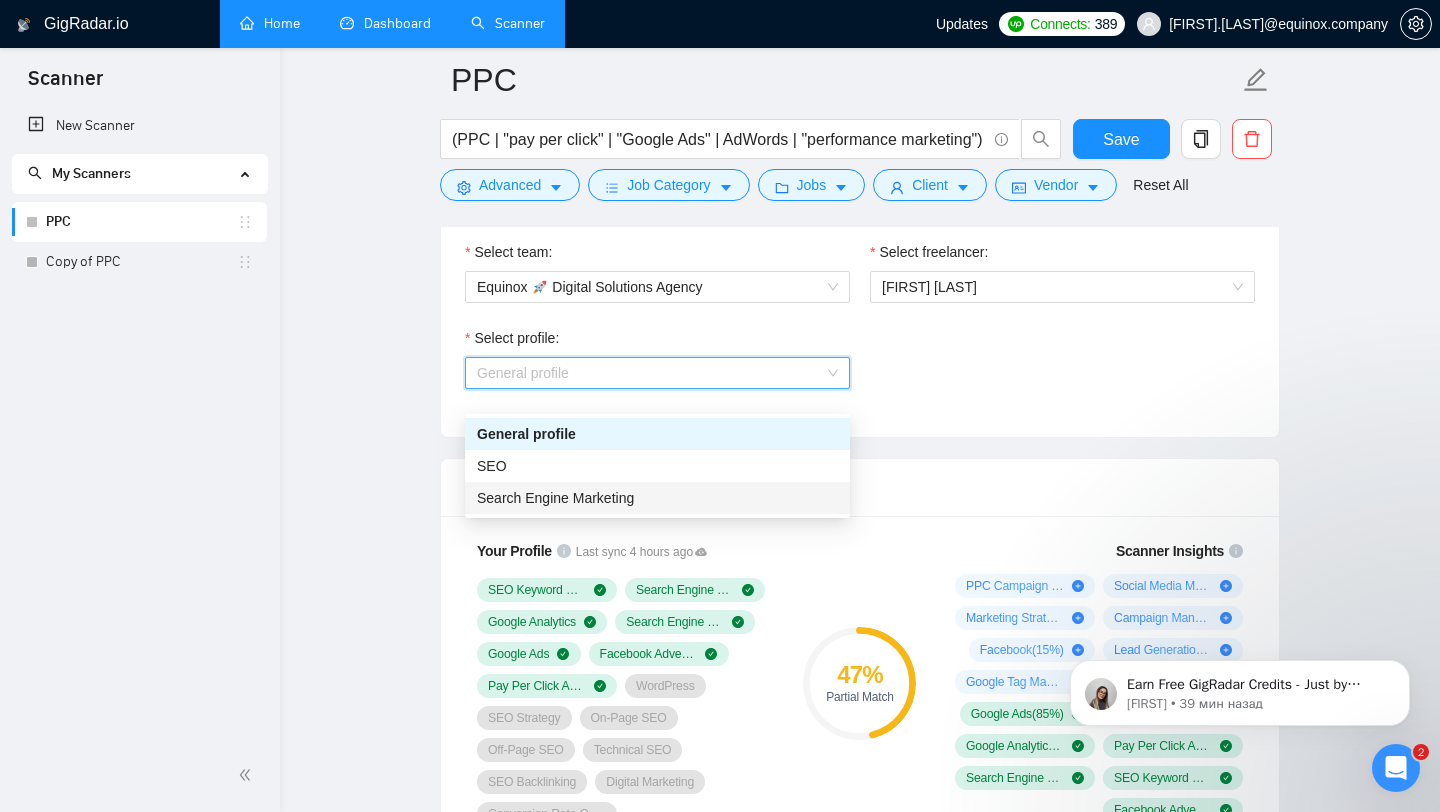 click on "Search Engine Marketing" at bounding box center [657, 498] 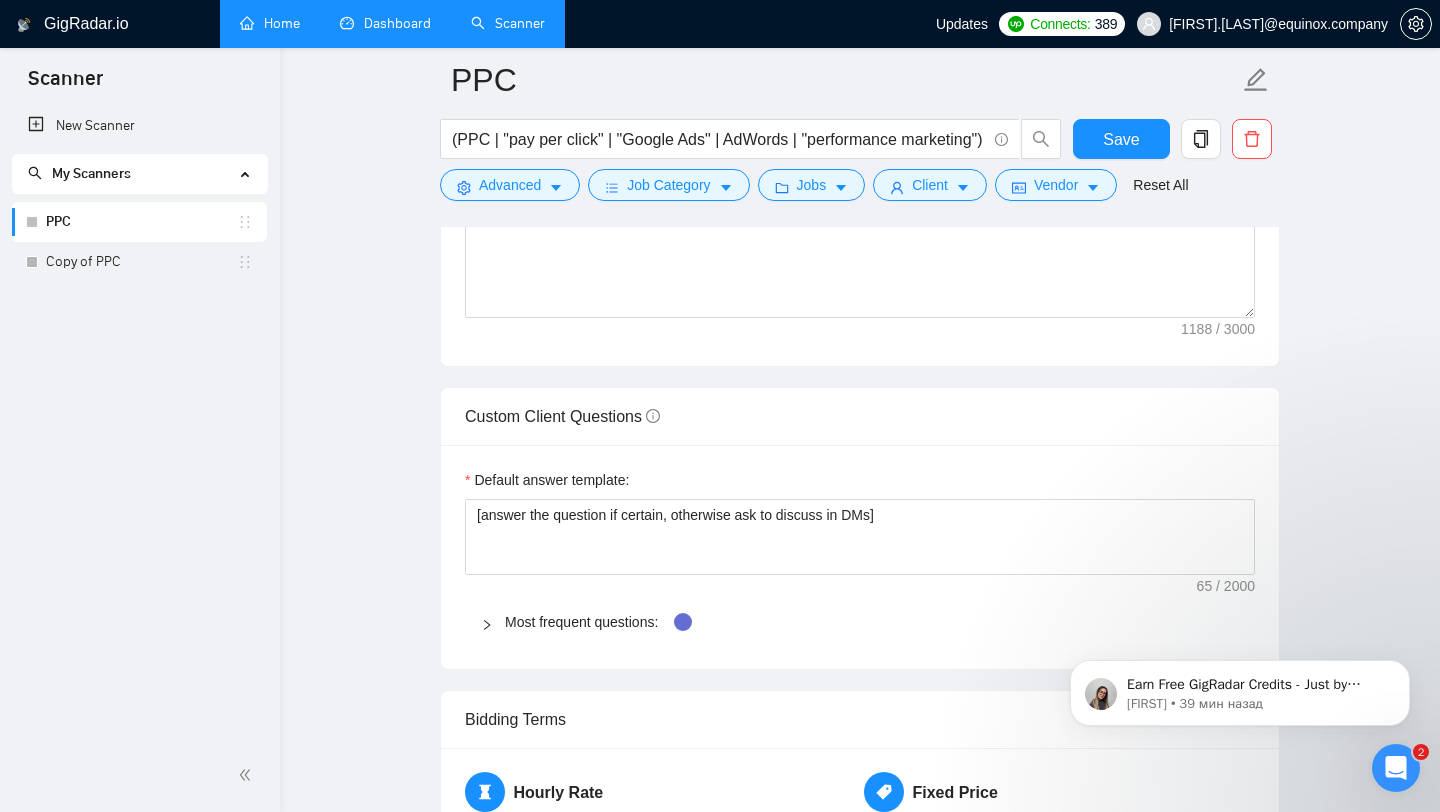 scroll, scrollTop: 3028, scrollLeft: 0, axis: vertical 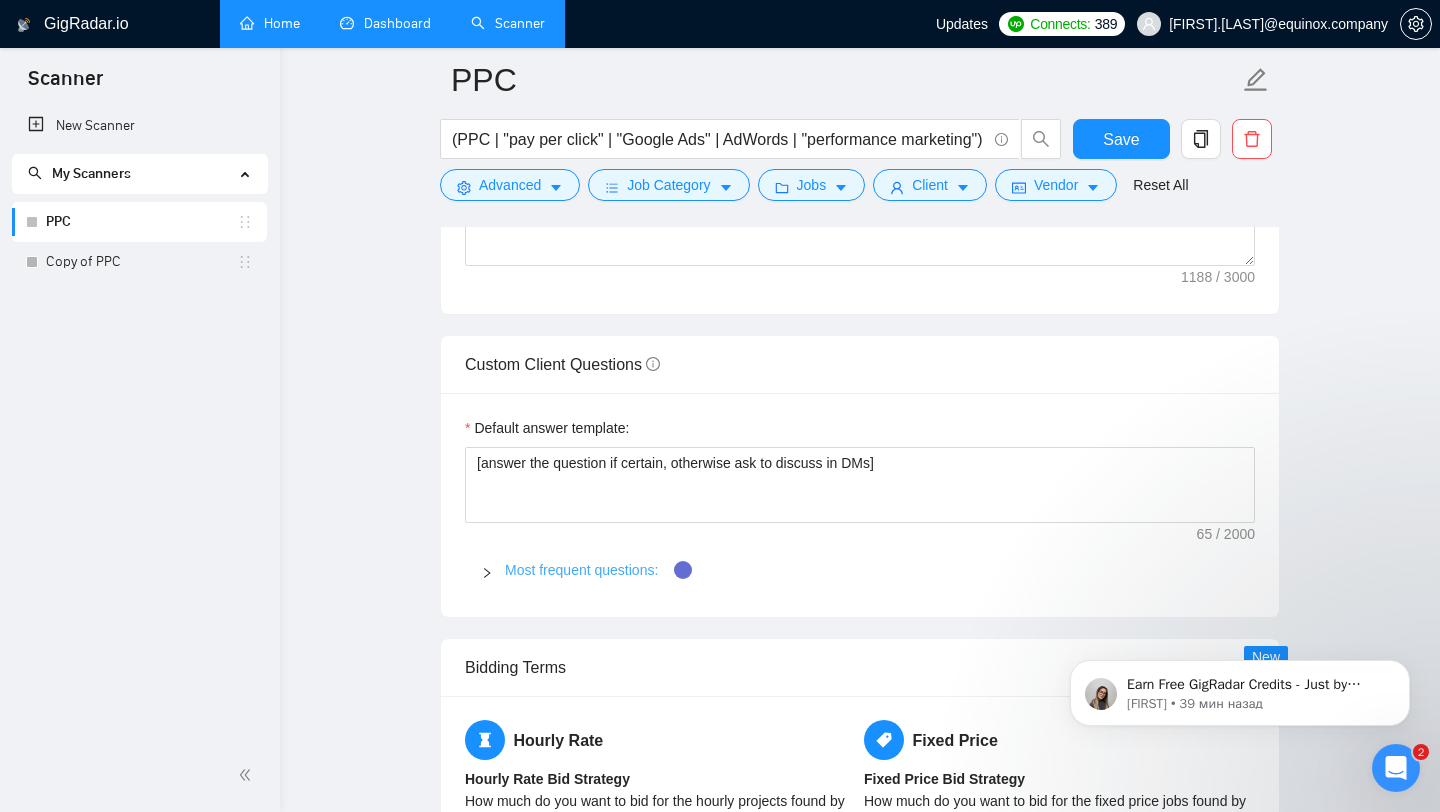 click on "Most frequent questions:" at bounding box center (581, 570) 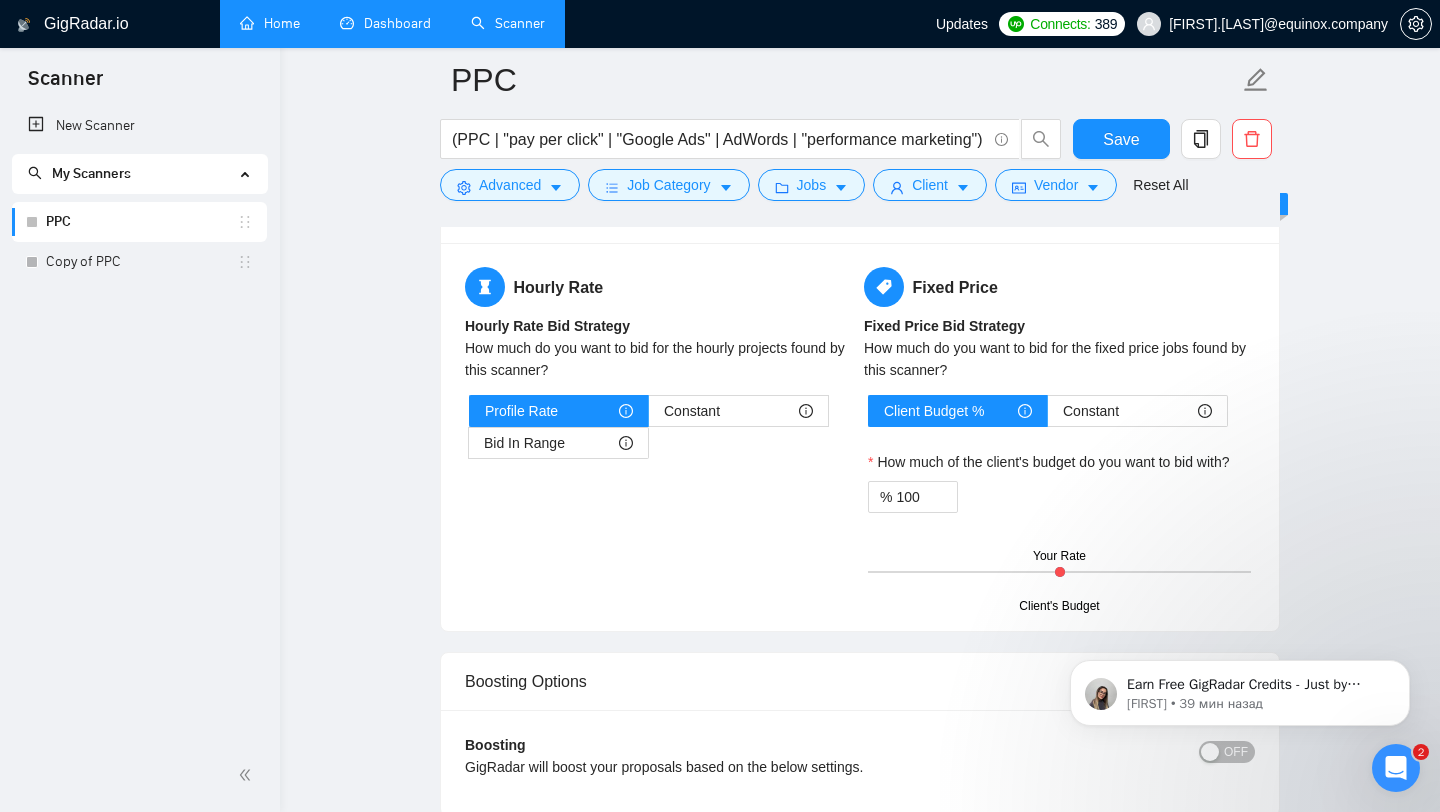 scroll, scrollTop: 3906, scrollLeft: 0, axis: vertical 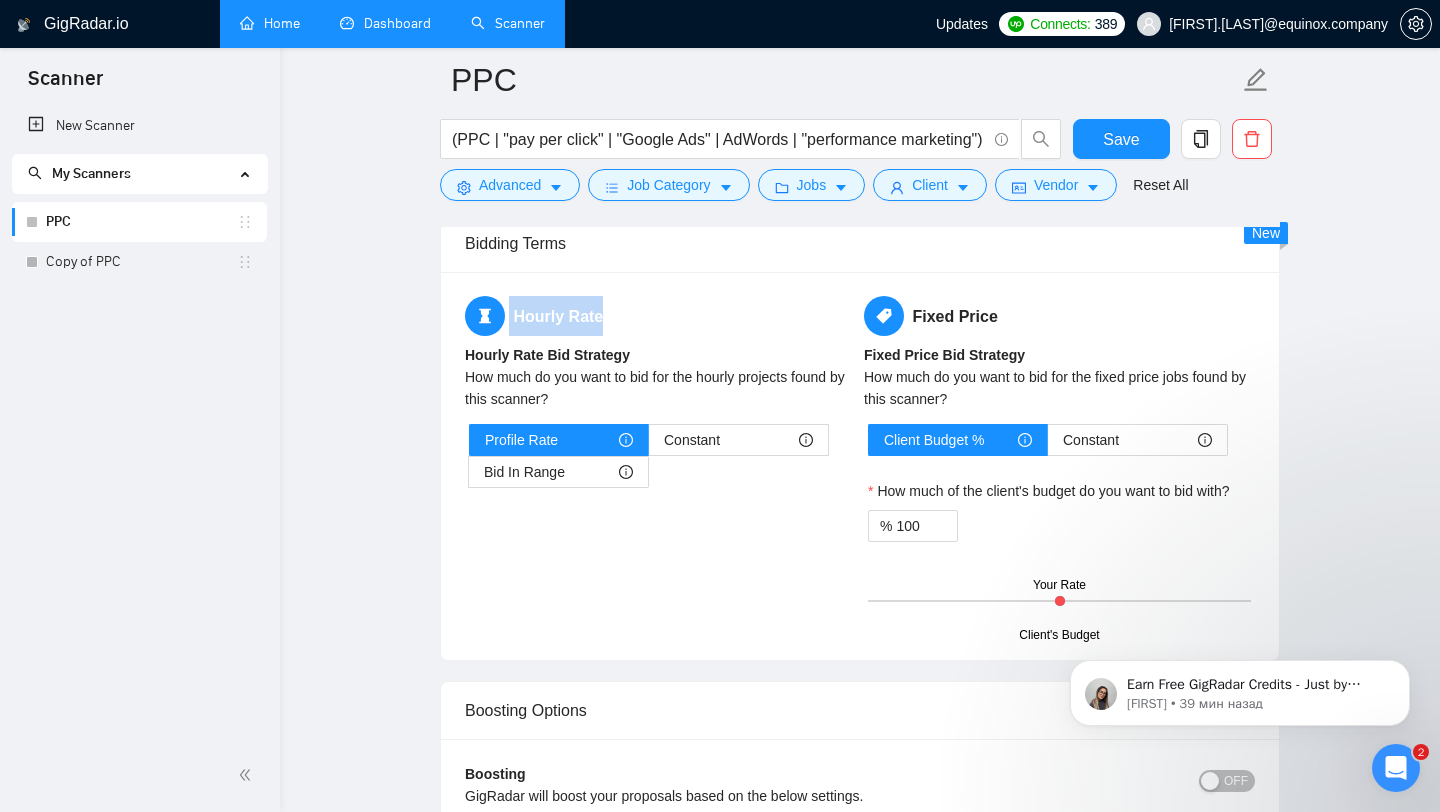 drag, startPoint x: 507, startPoint y: 340, endPoint x: 603, endPoint y: 339, distance: 96.00521 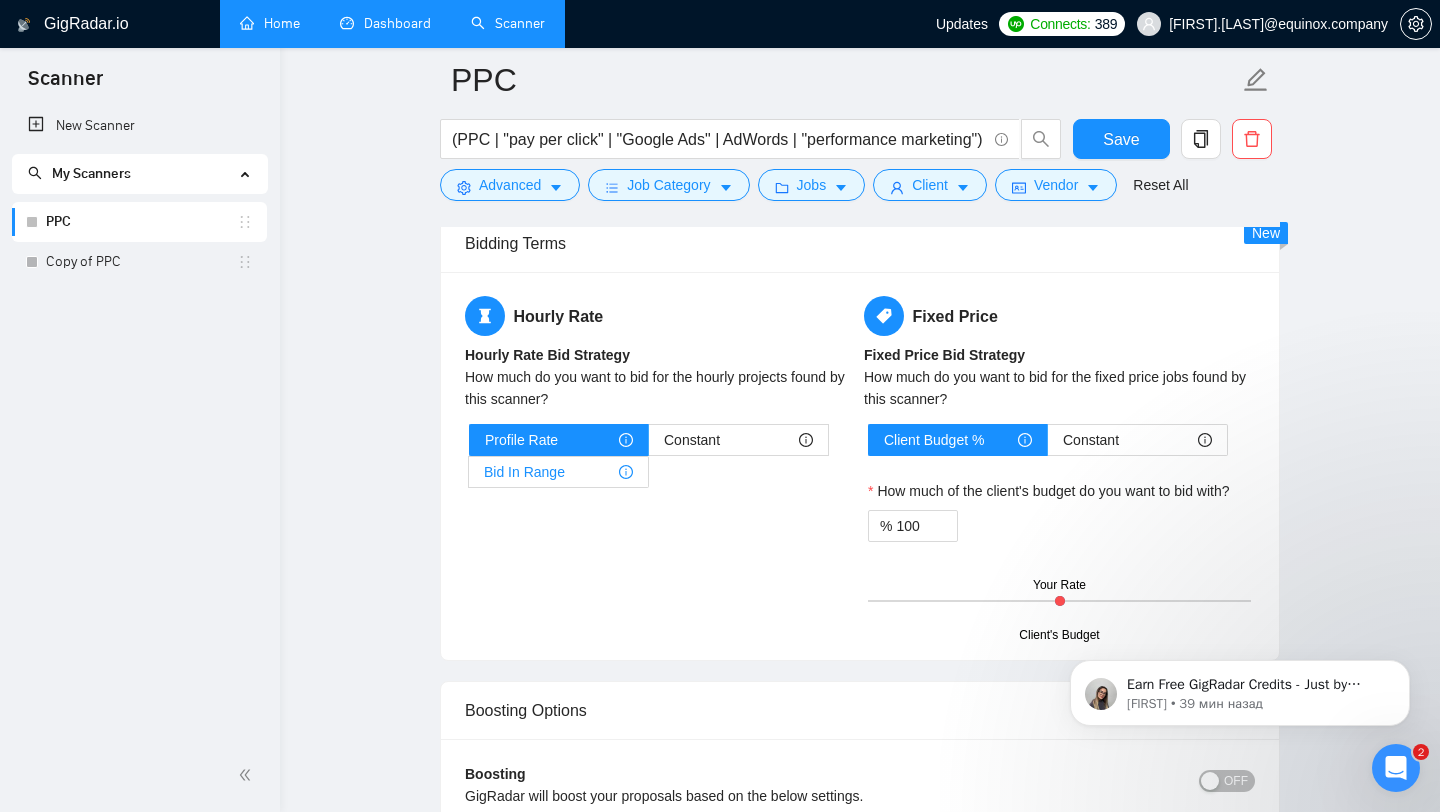 click on "Bid In Range" at bounding box center [558, 472] 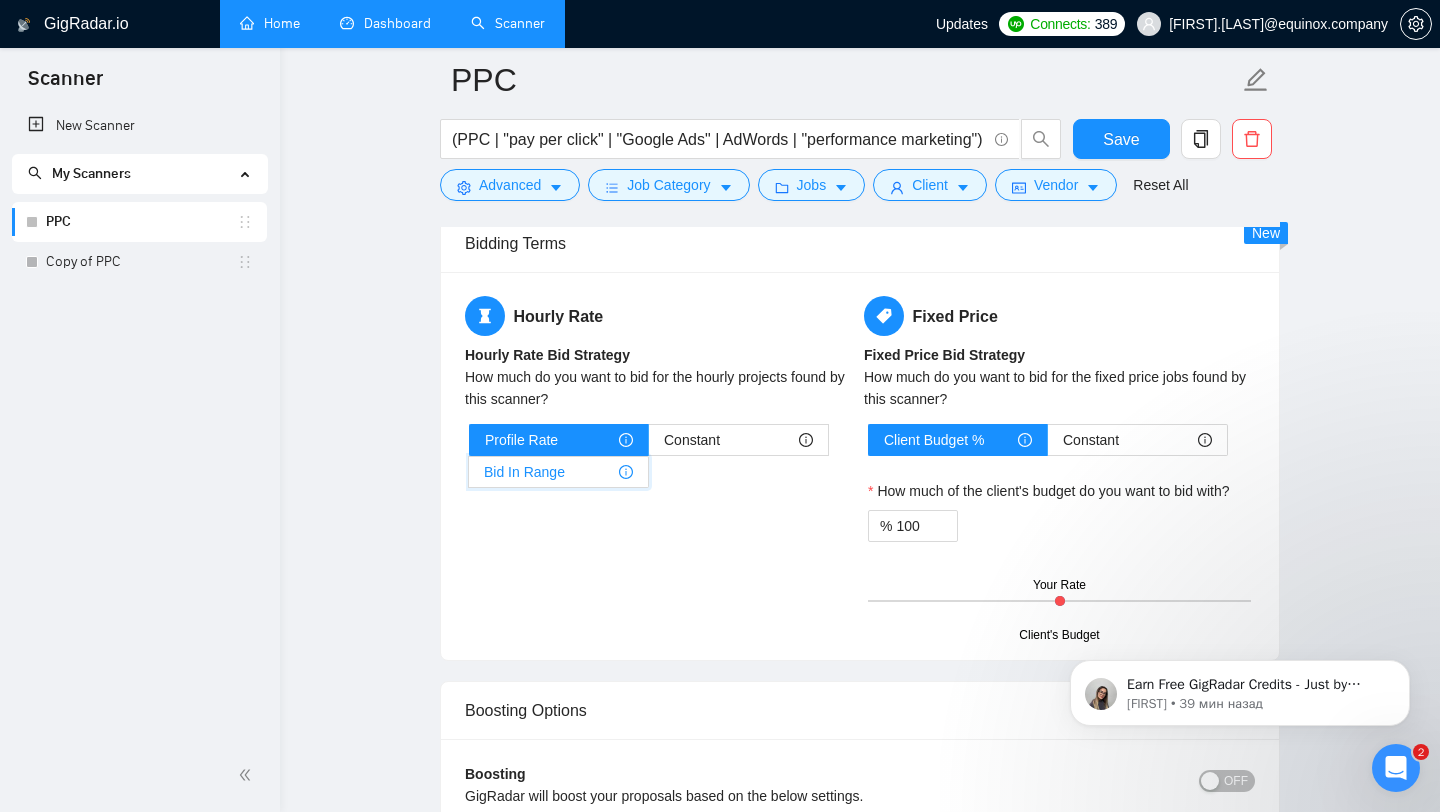 click on "Bid In Range" at bounding box center [469, 477] 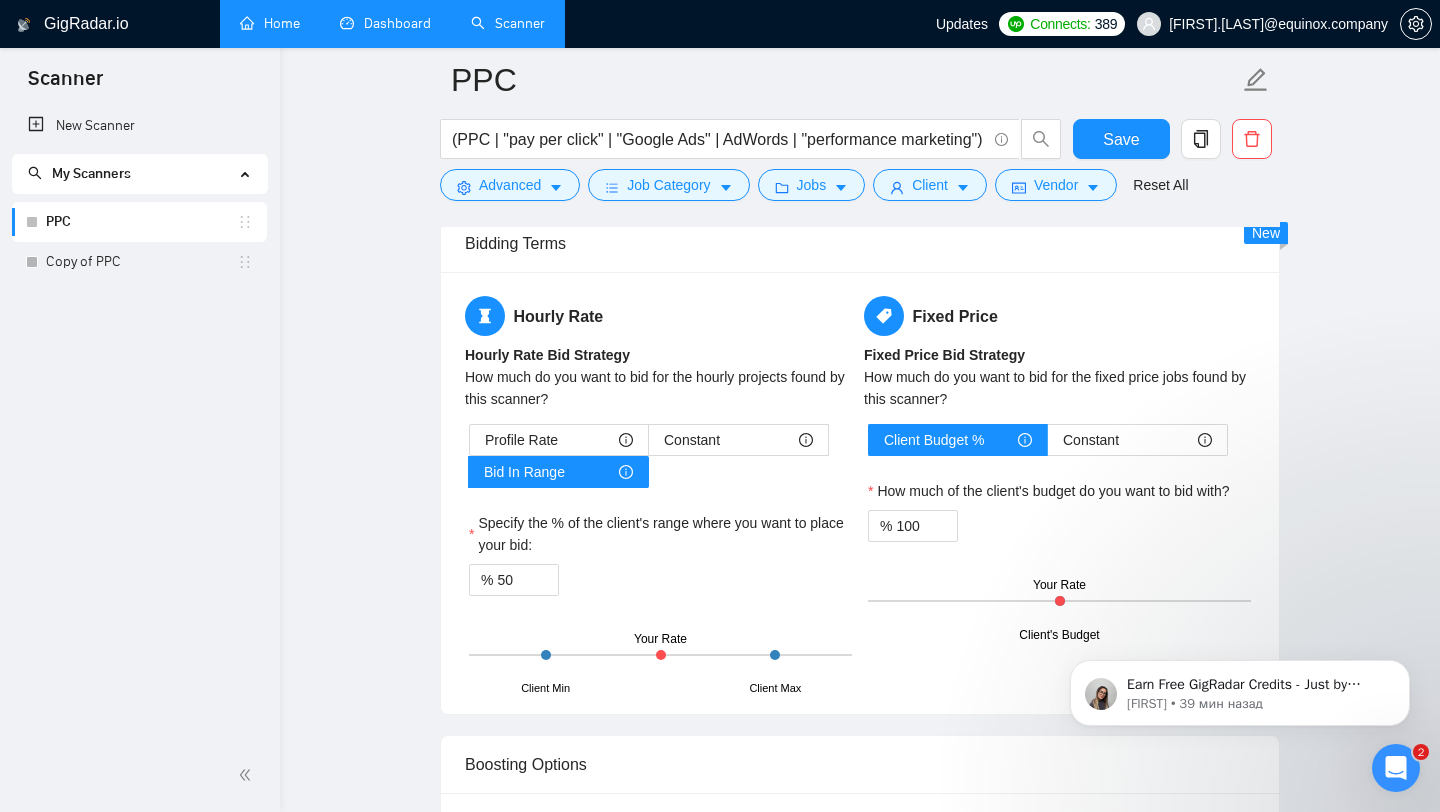 drag, startPoint x: 659, startPoint y: 674, endPoint x: 610, endPoint y: 675, distance: 49.010204 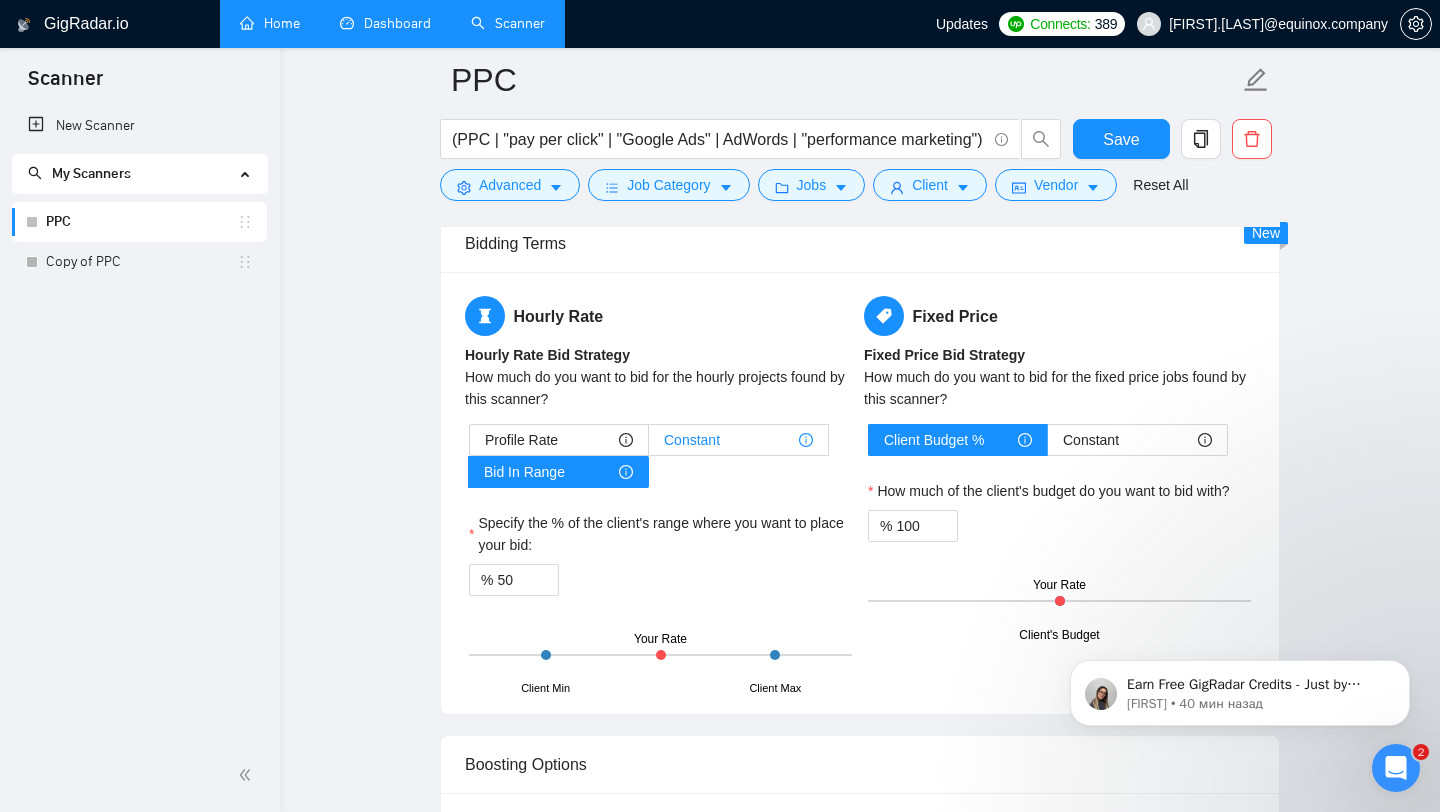 click on "Constant" at bounding box center (738, 440) 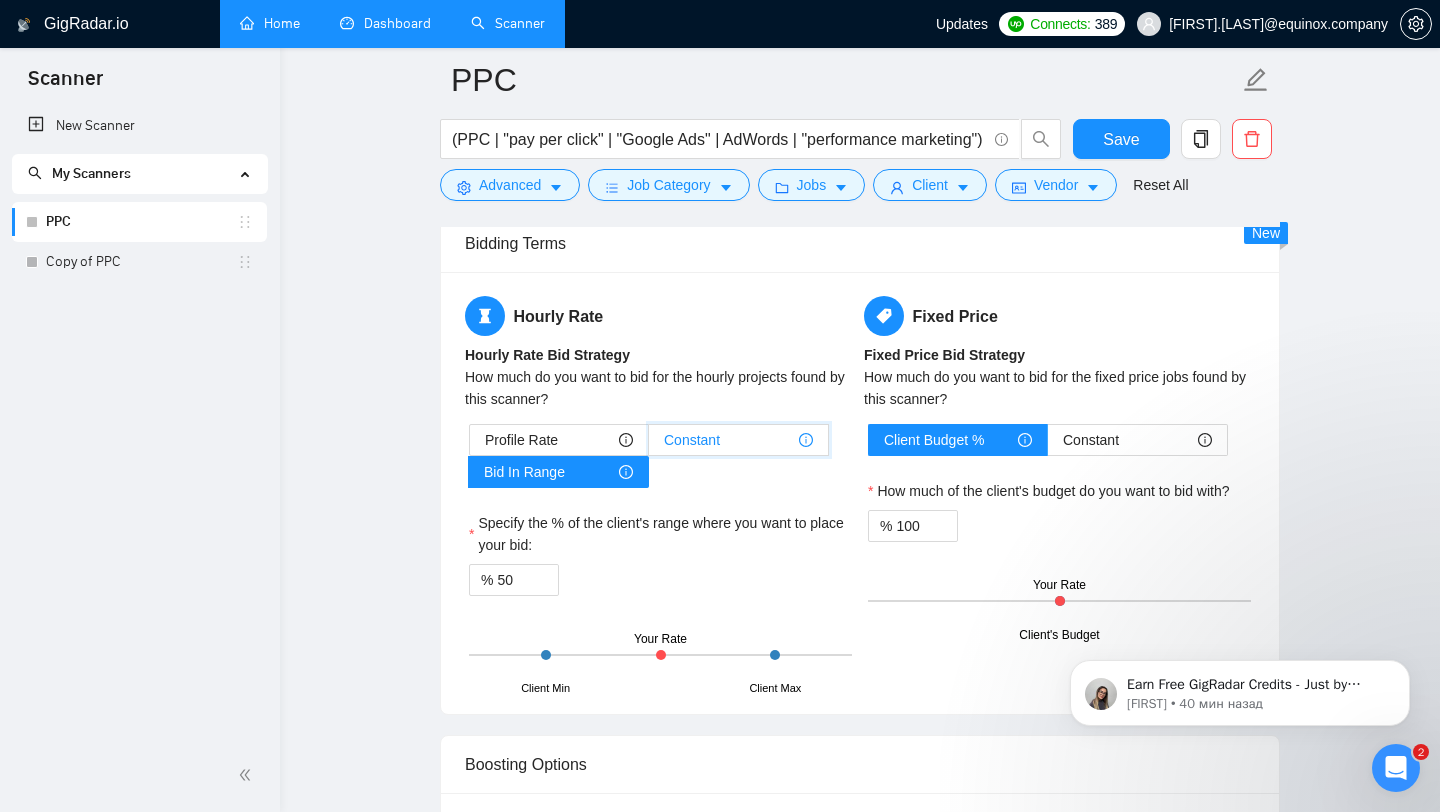 click on "Constant" at bounding box center [649, 445] 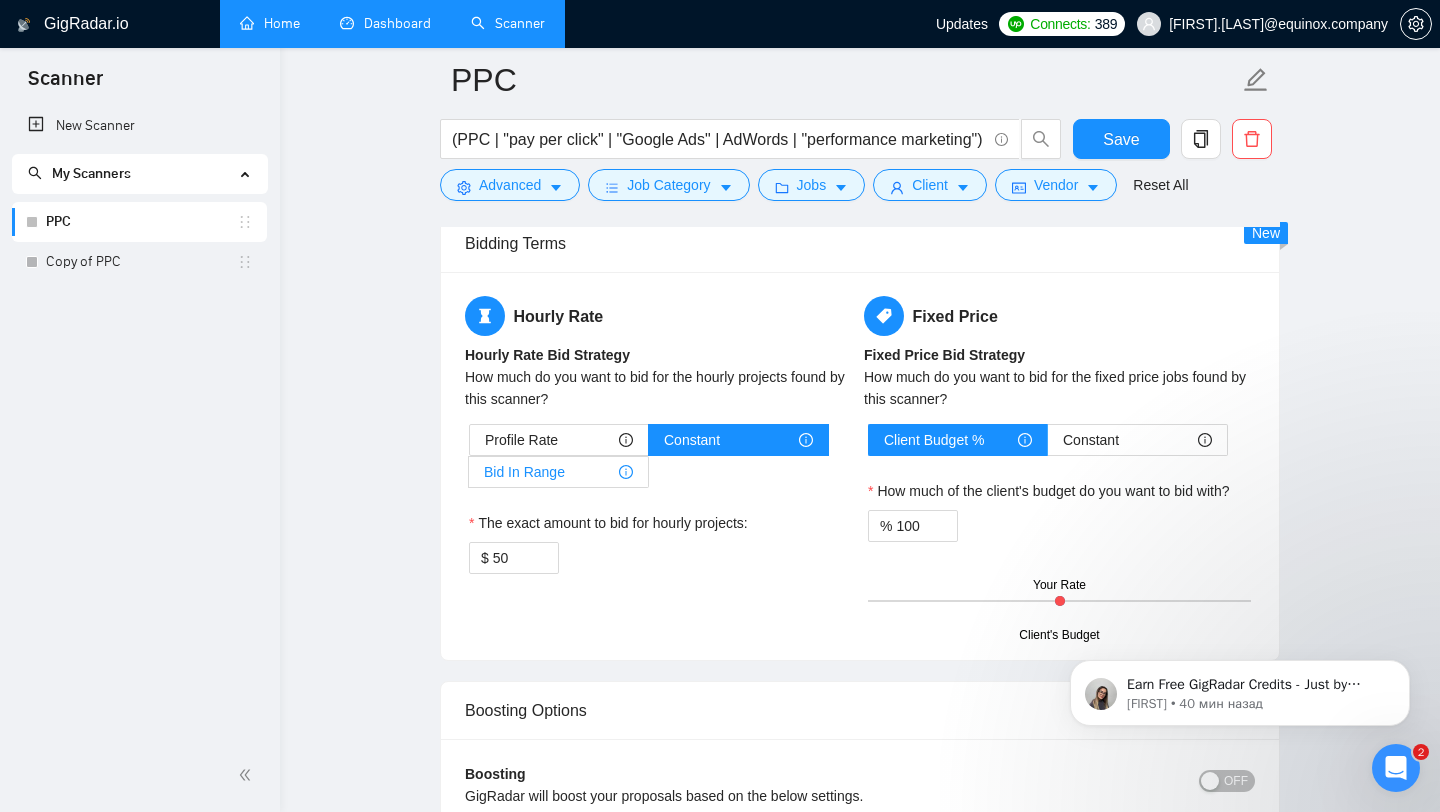 click on "Bid In Range" at bounding box center [524, 472] 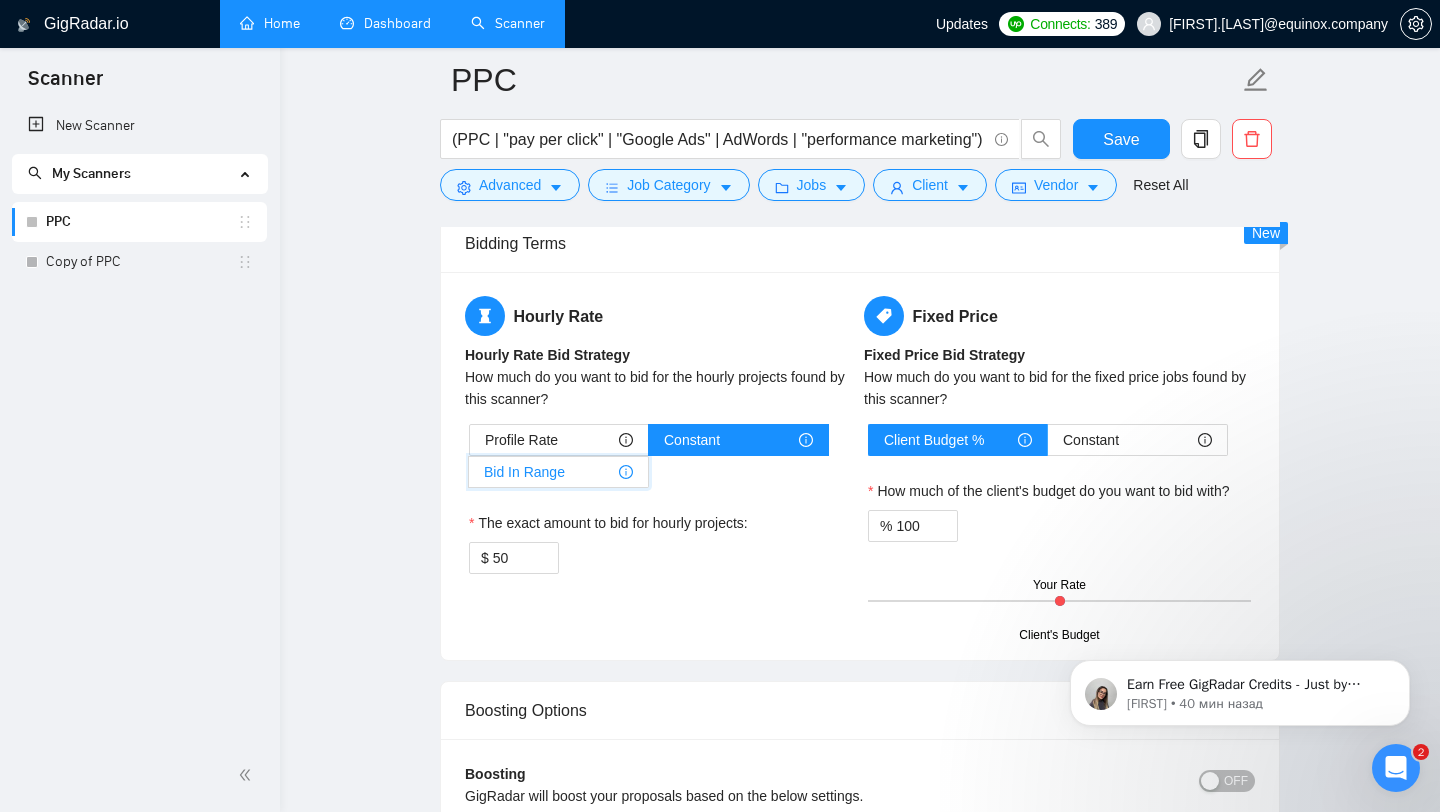 click on "Bid In Range" at bounding box center (469, 477) 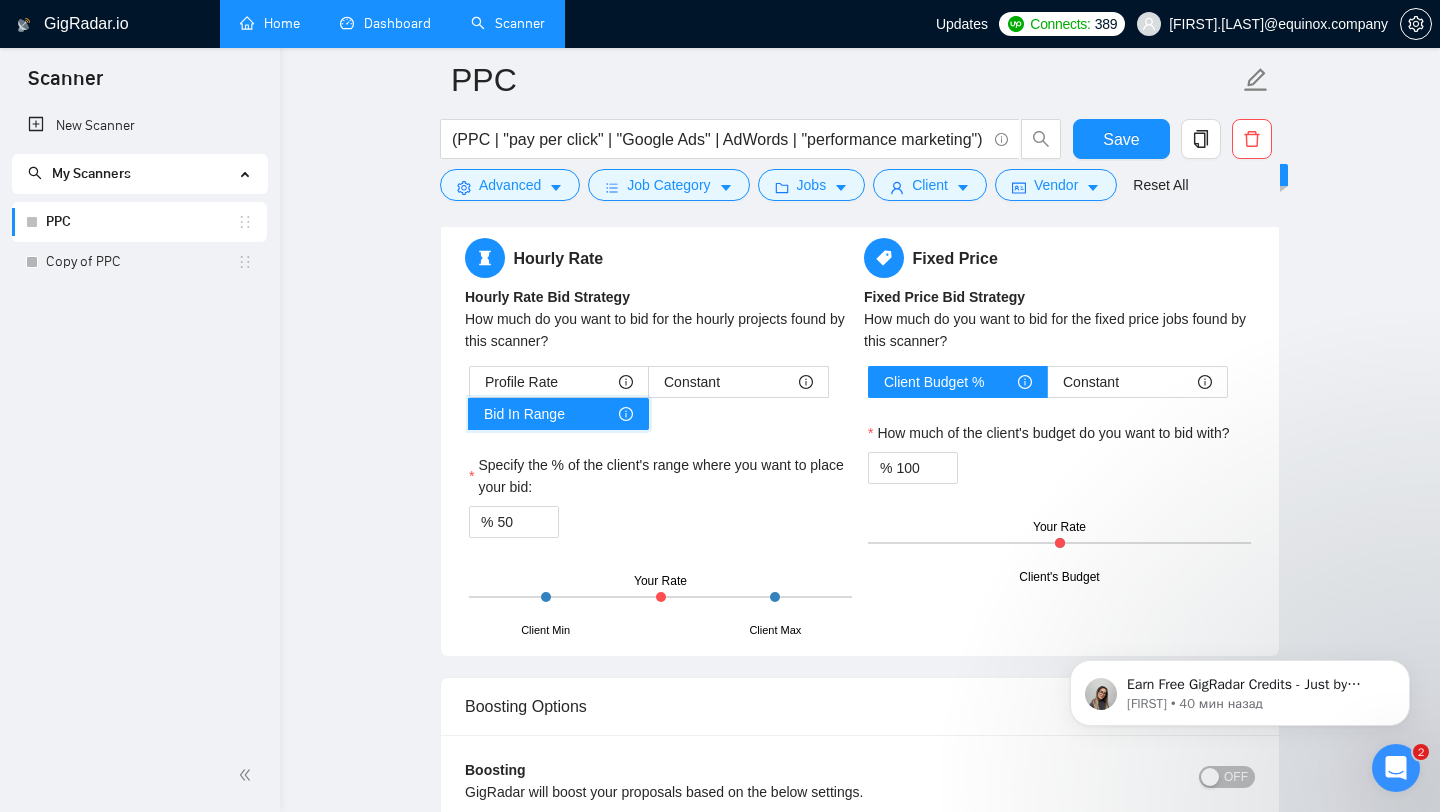 scroll, scrollTop: 4010, scrollLeft: 0, axis: vertical 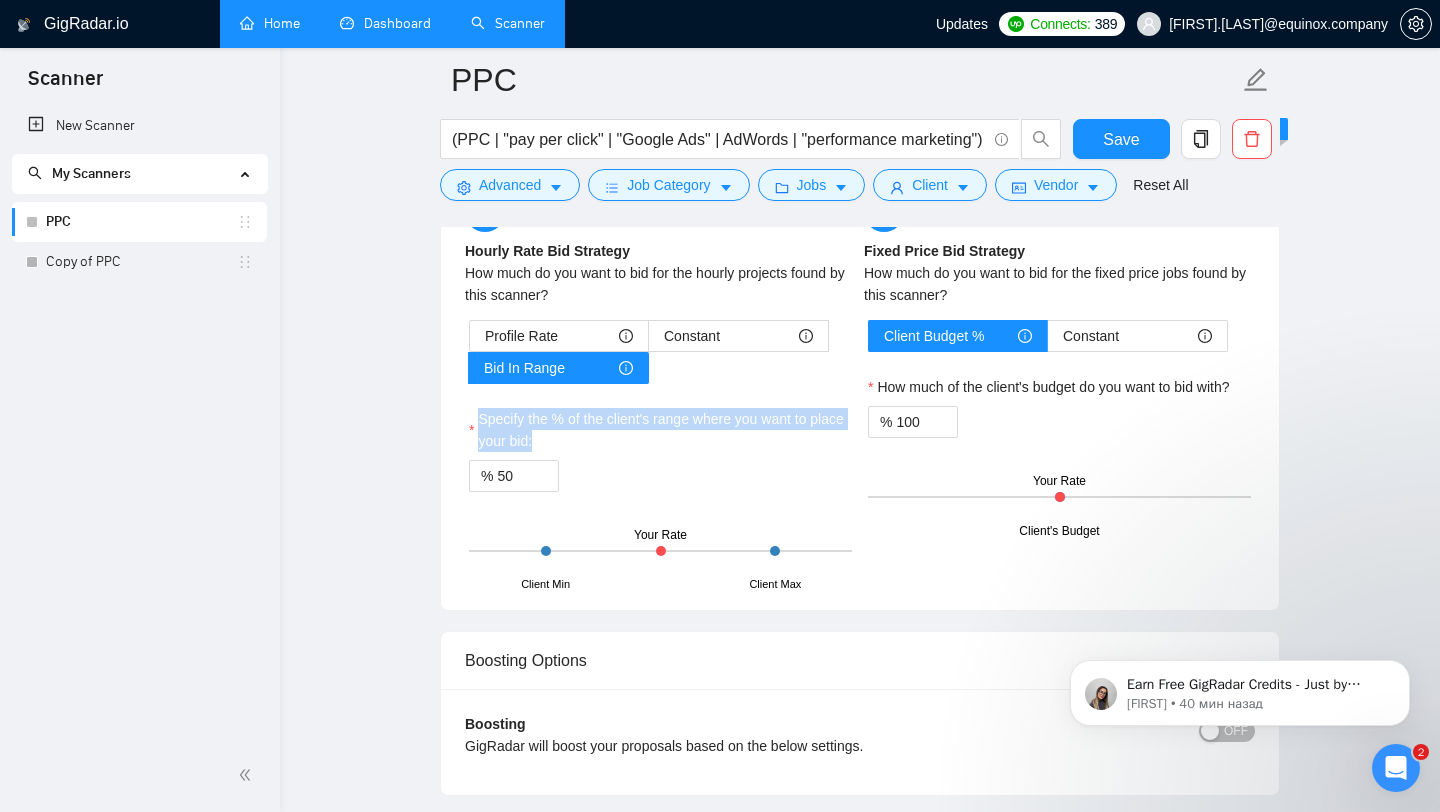 drag, startPoint x: 473, startPoint y: 435, endPoint x: 590, endPoint y: 469, distance: 121.84006 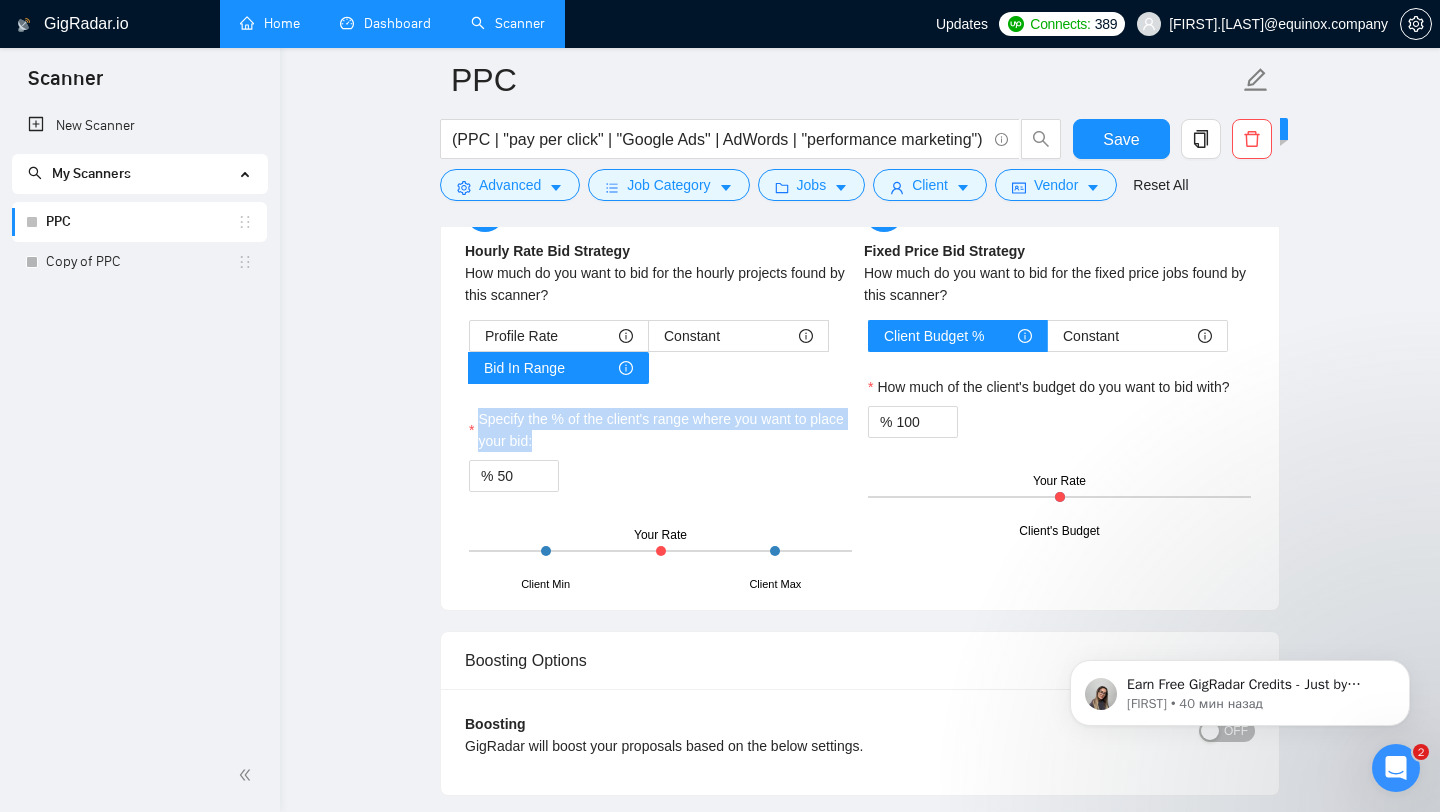 drag, startPoint x: 586, startPoint y: 462, endPoint x: 476, endPoint y: 446, distance: 111.15755 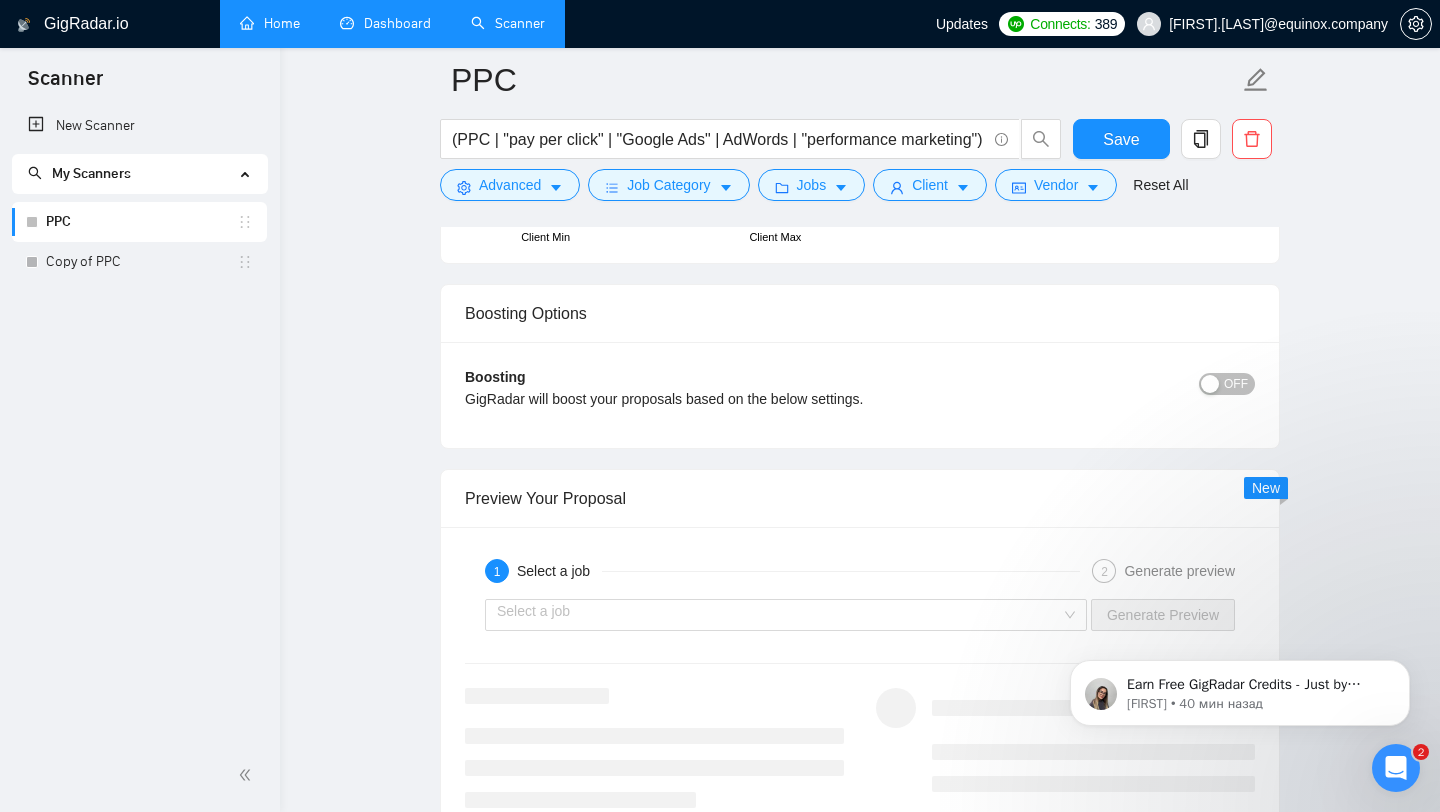 scroll, scrollTop: 4383, scrollLeft: 0, axis: vertical 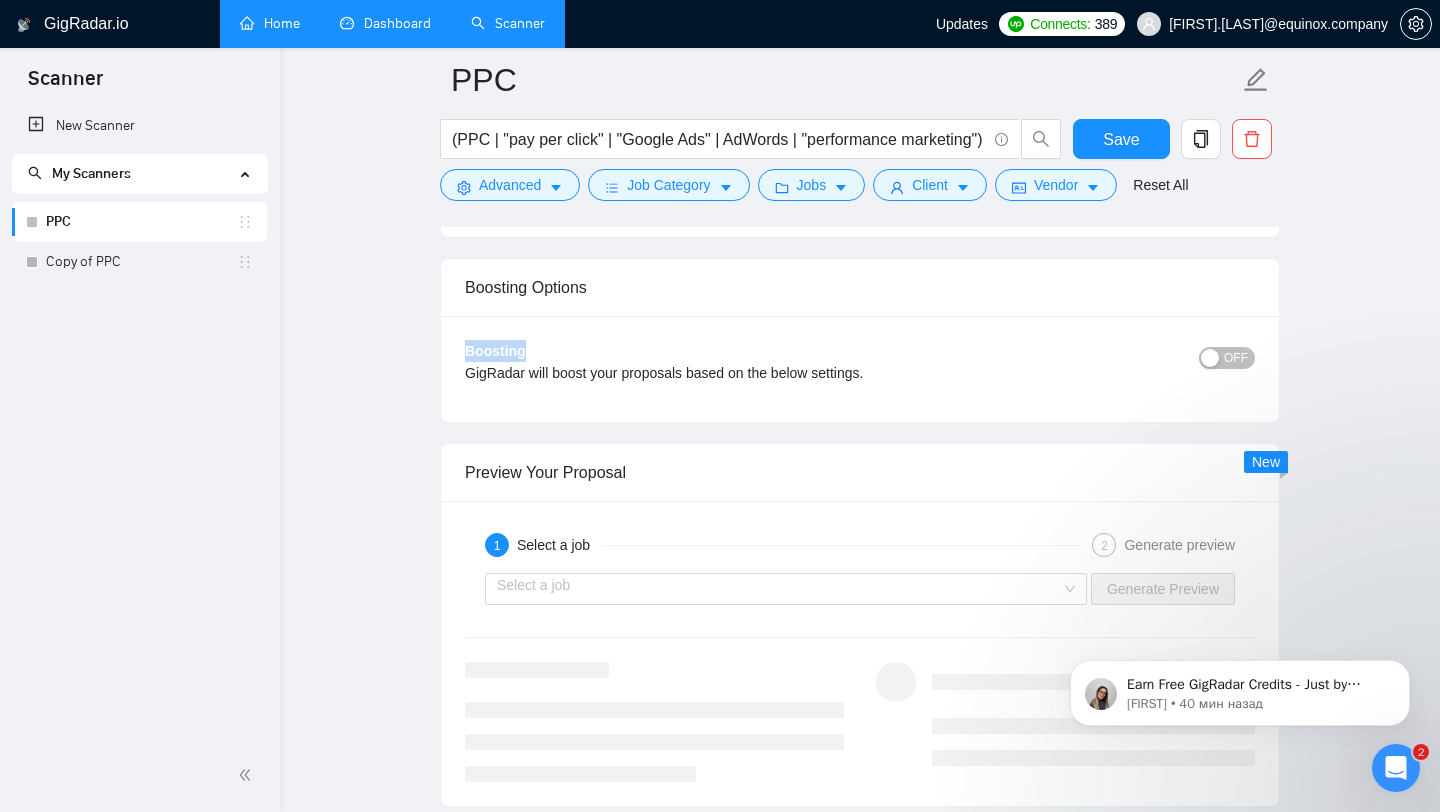 drag, startPoint x: 463, startPoint y: 371, endPoint x: 552, endPoint y: 372, distance: 89.005615 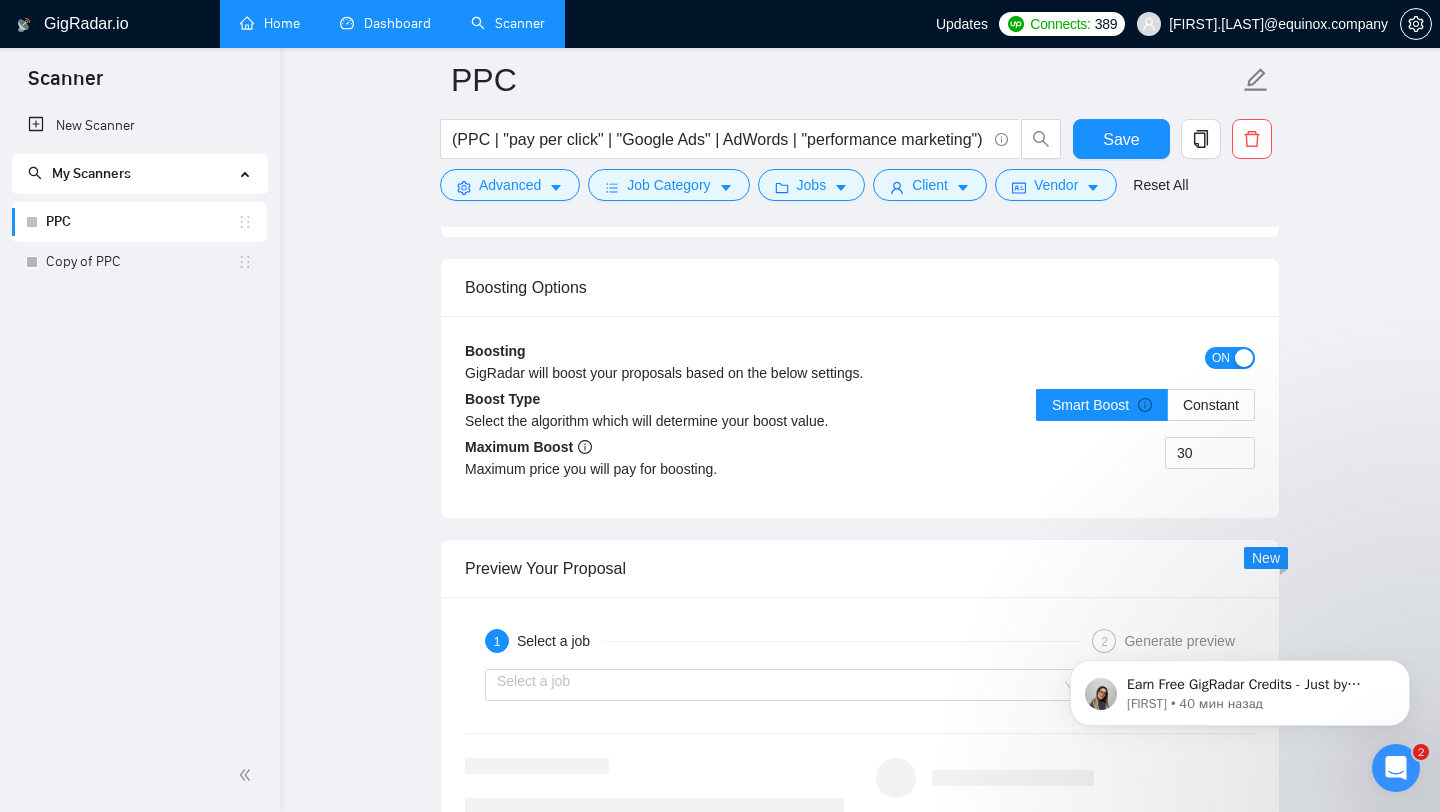 click on "Boost Type Select the algorithm which will determine your boost value." at bounding box center [662, 417] 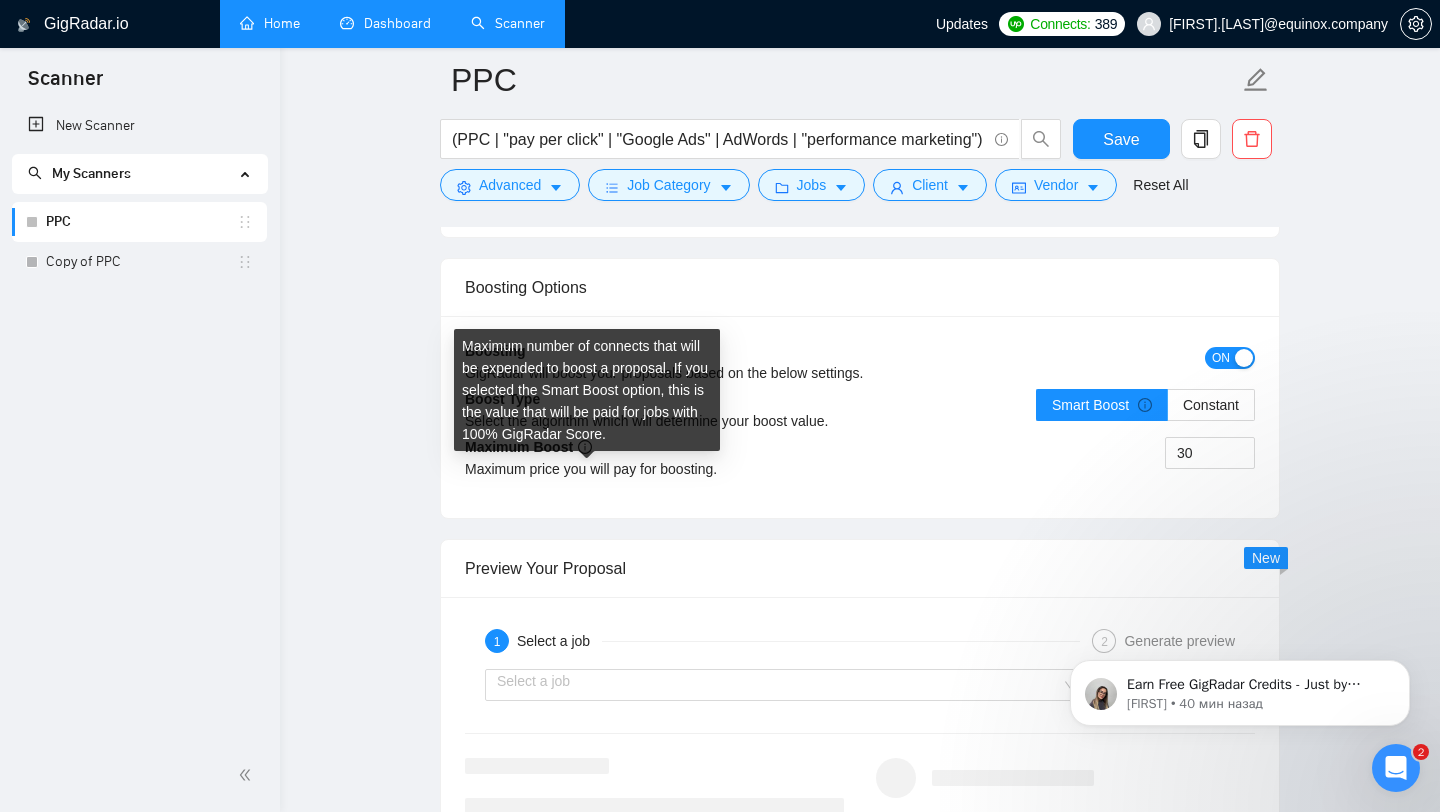 click on "Maximum price you will pay for boosting." at bounding box center [662, 469] 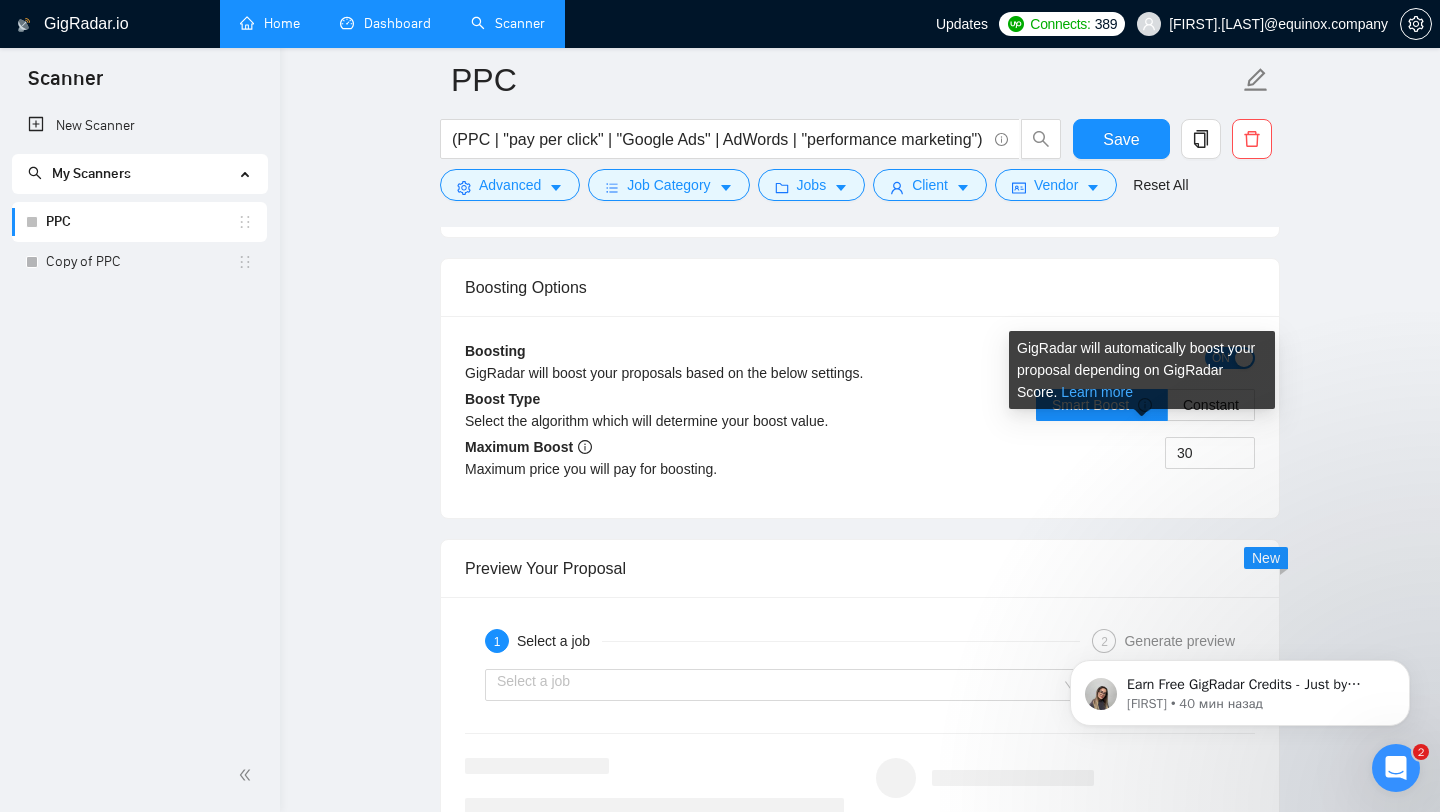 click on "Learn more" at bounding box center [1097, 392] 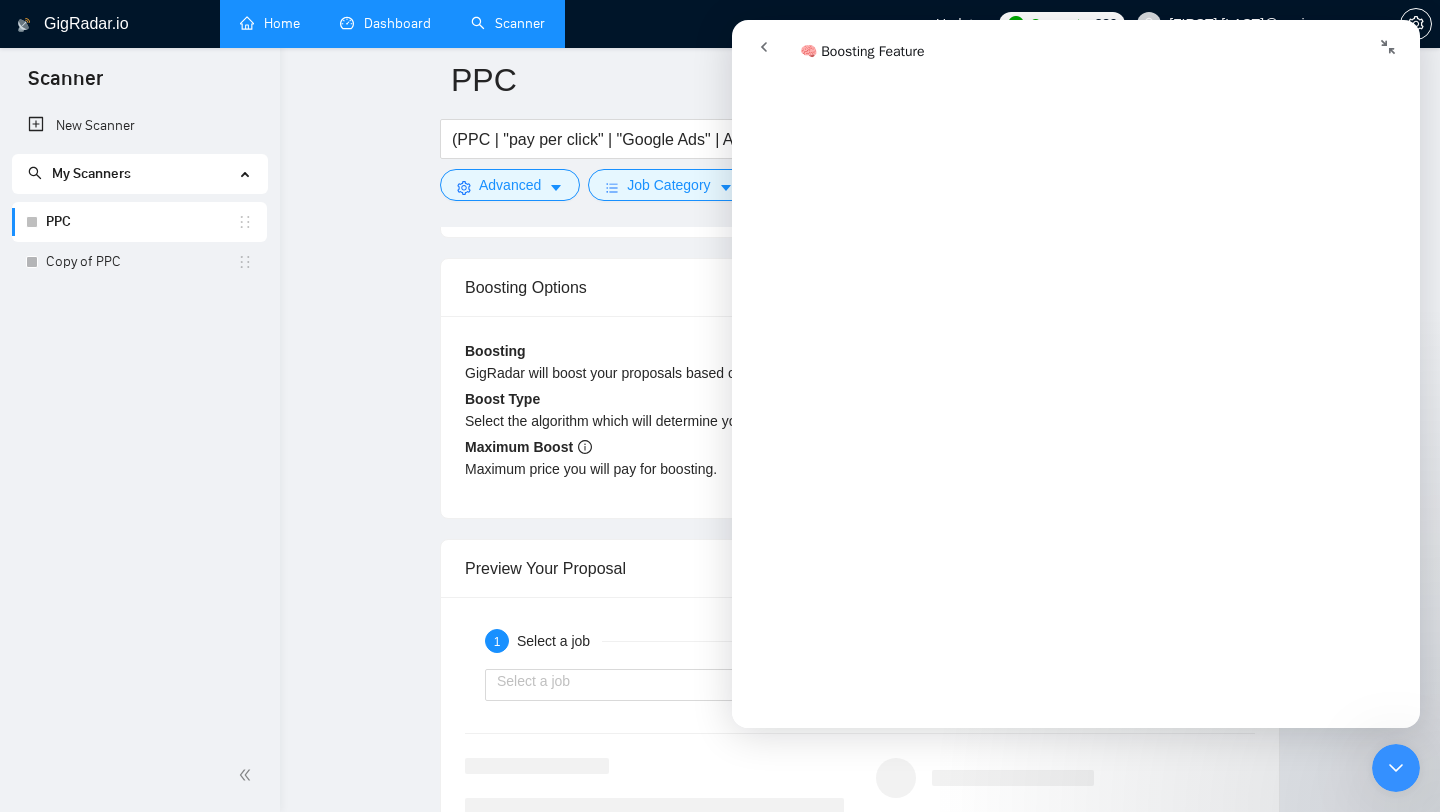 scroll, scrollTop: 1581, scrollLeft: 0, axis: vertical 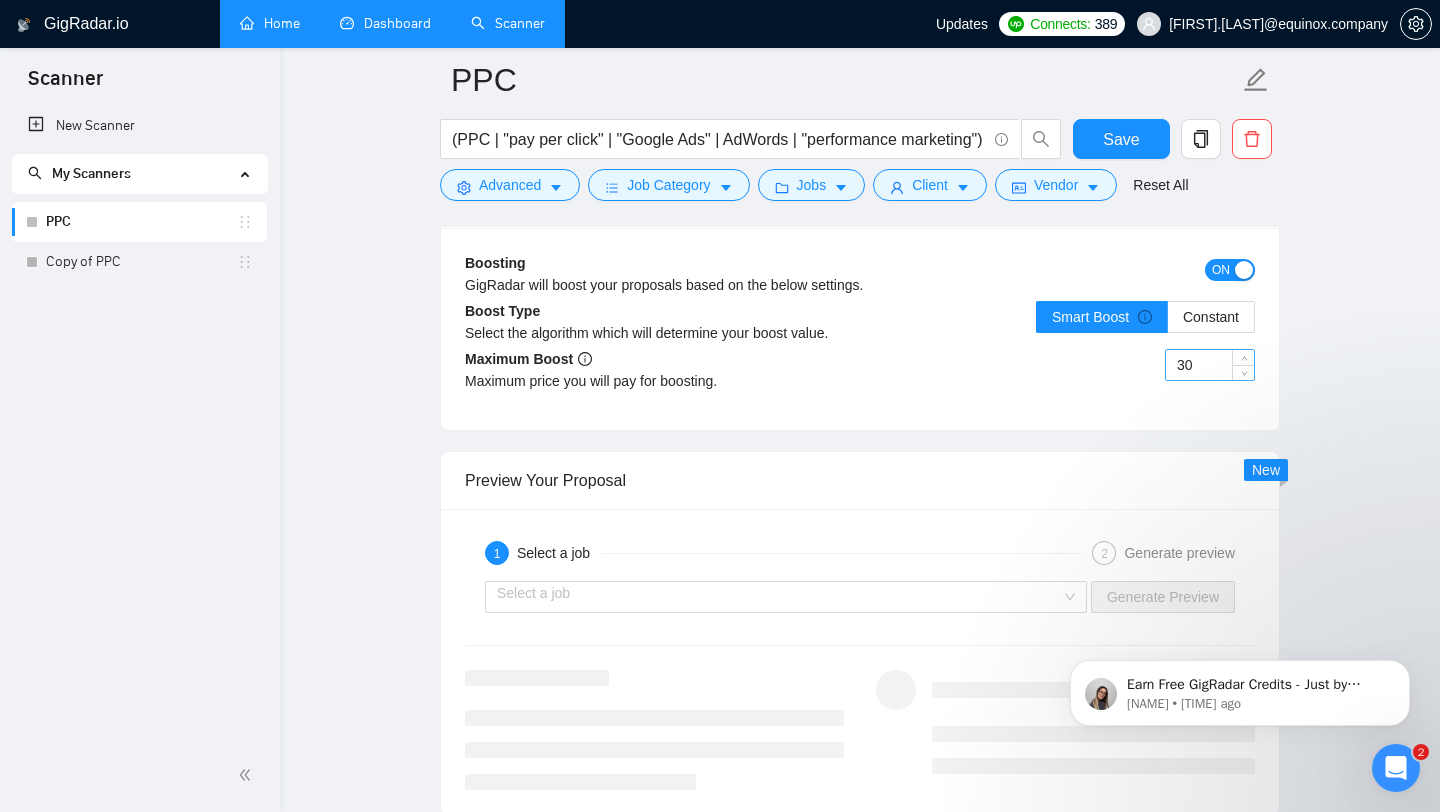 click on "30" at bounding box center (1210, 365) 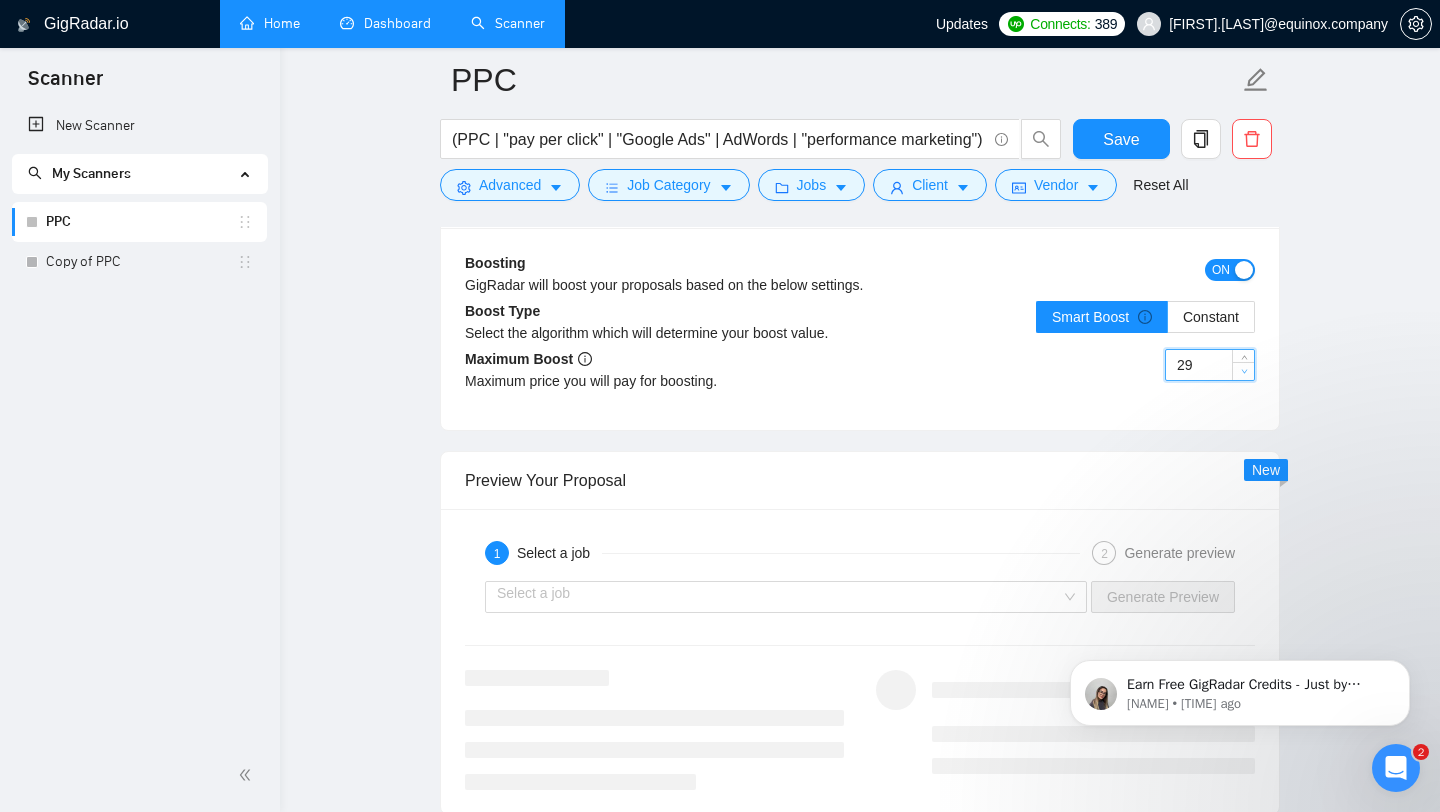 click at bounding box center [1244, 372] 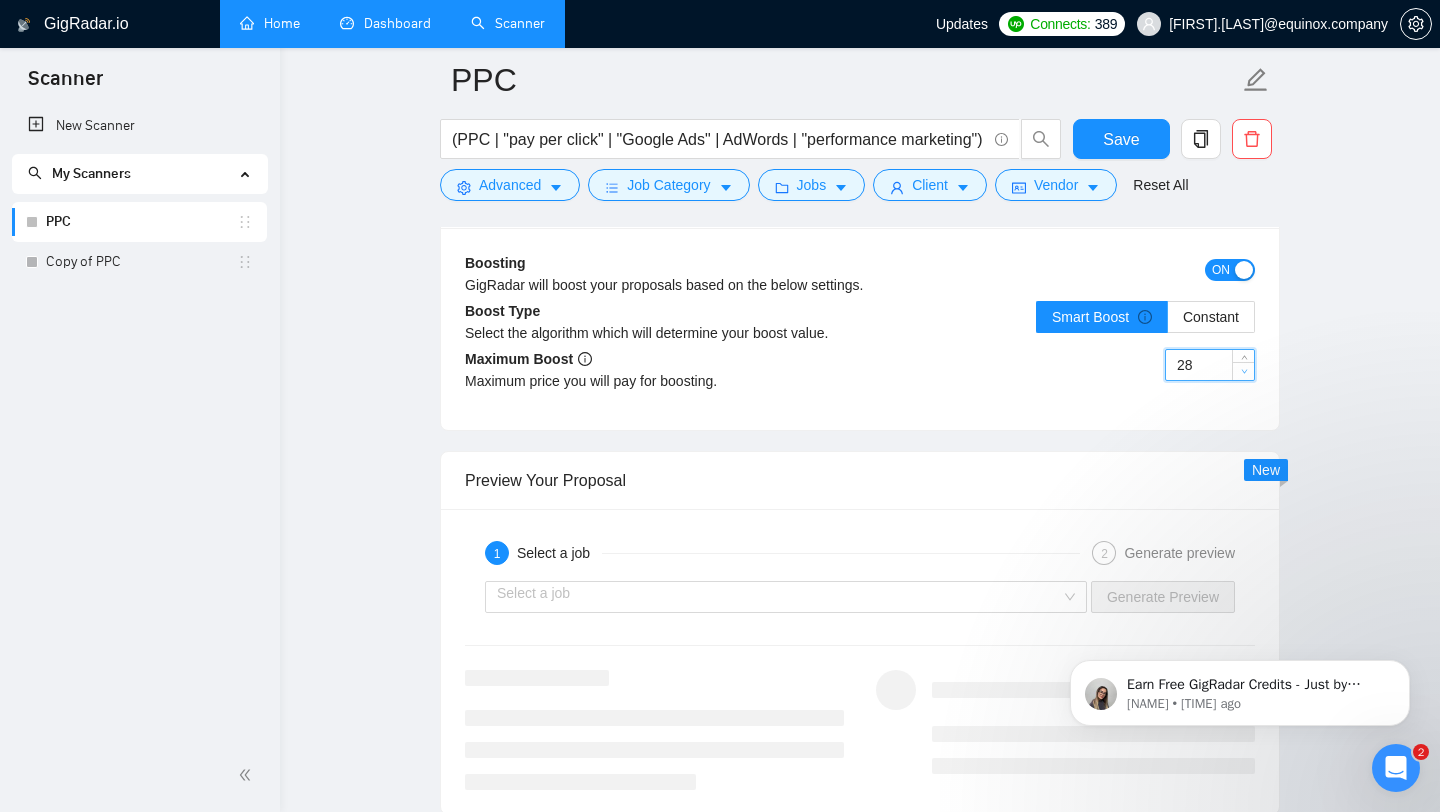 click at bounding box center [1244, 372] 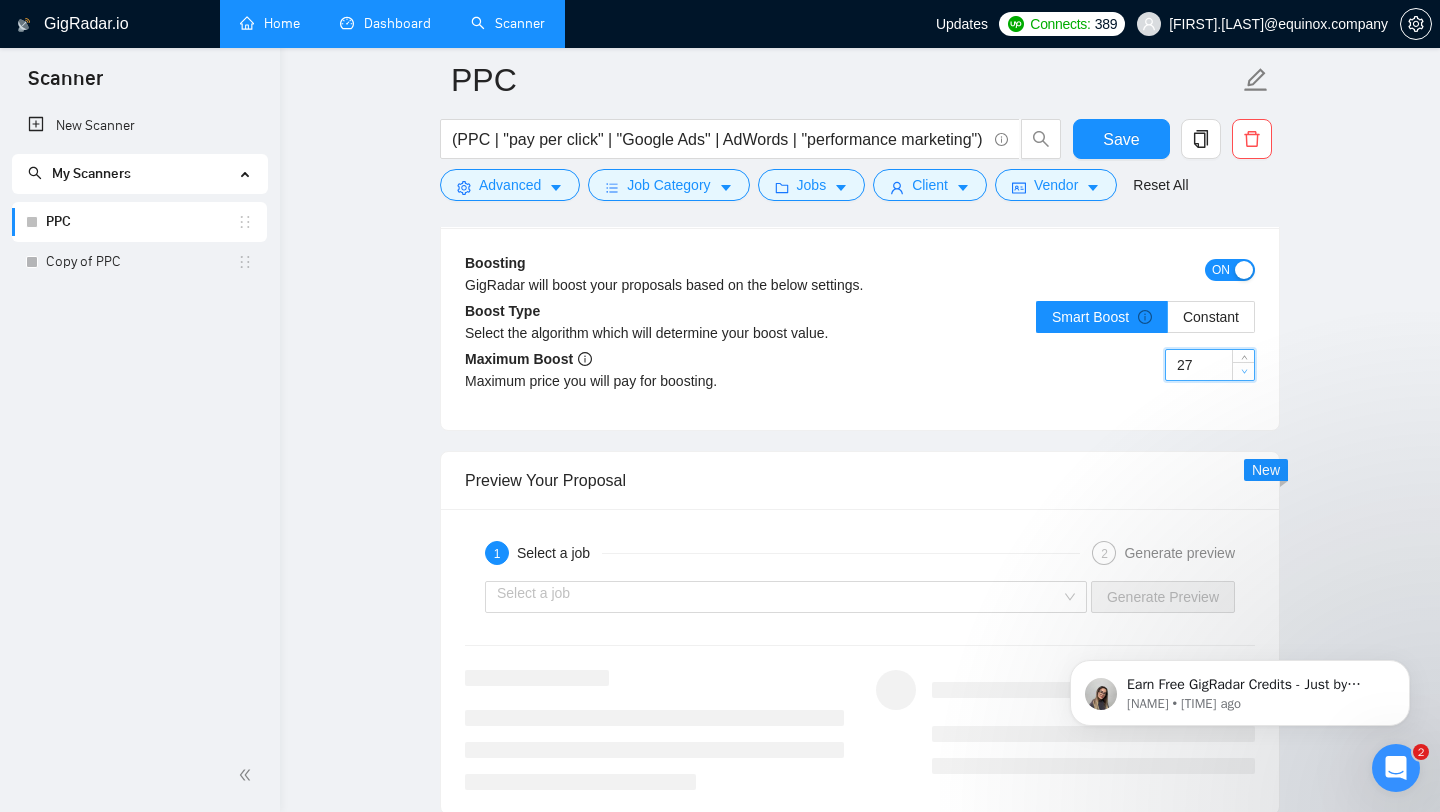 click at bounding box center [1244, 372] 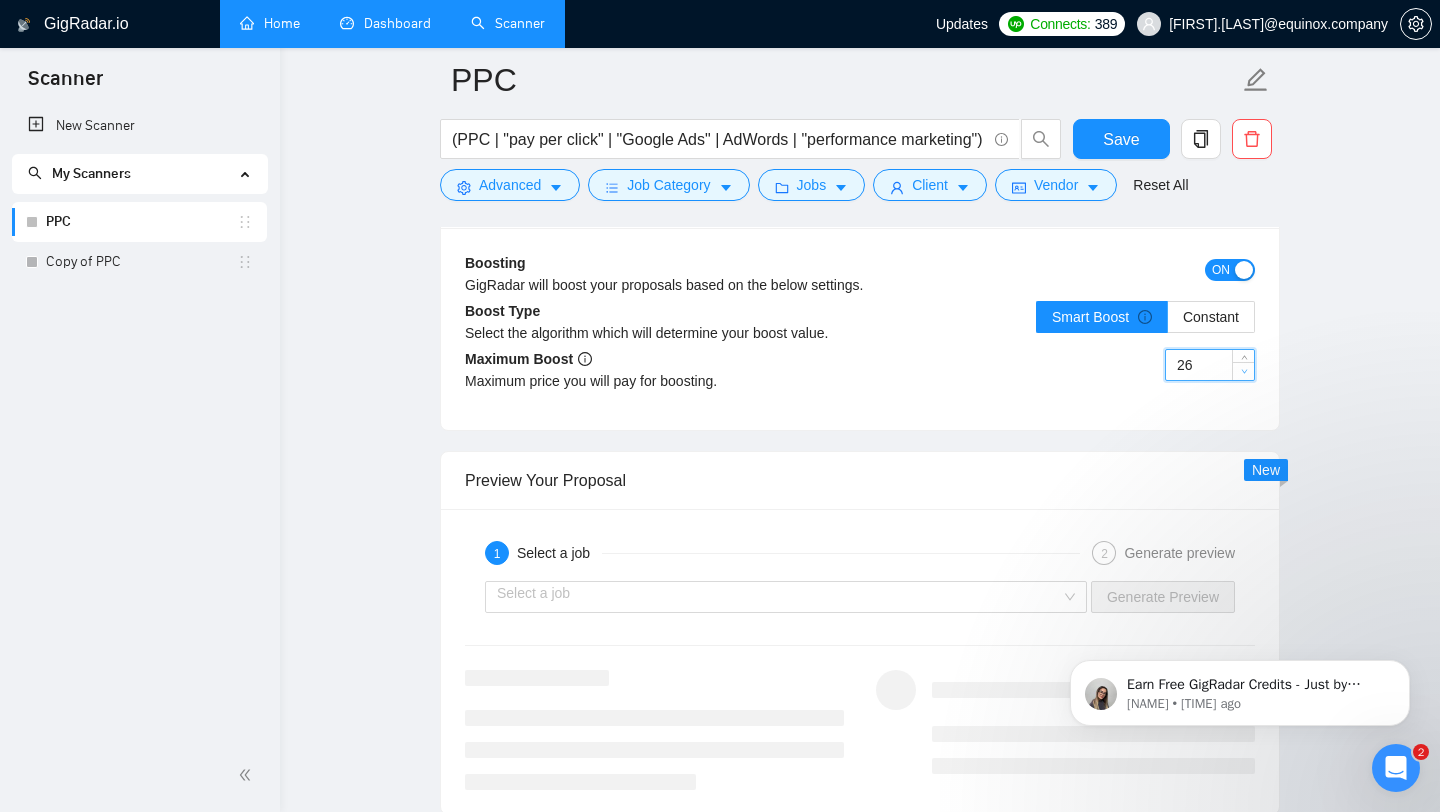 click at bounding box center [1244, 372] 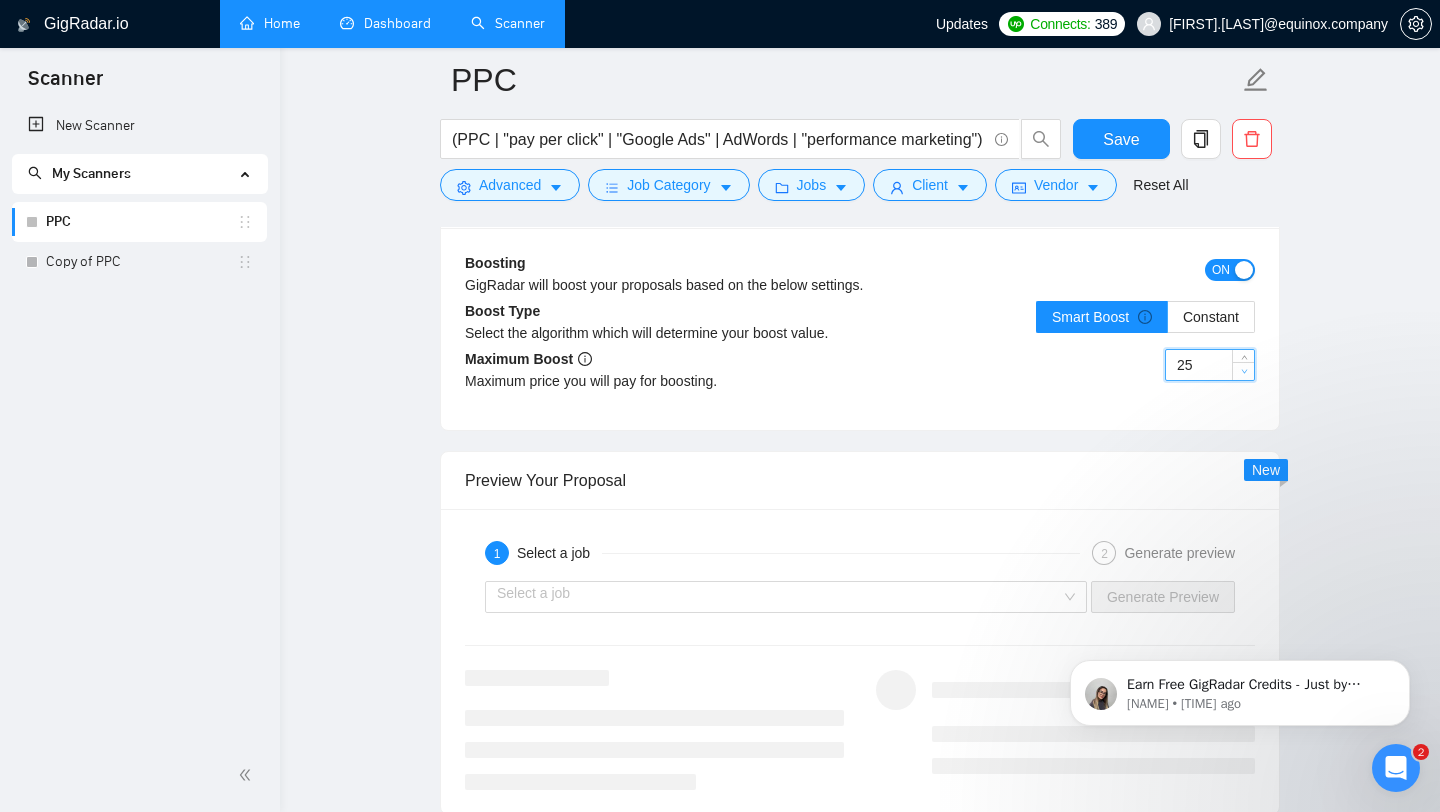 click at bounding box center [1244, 372] 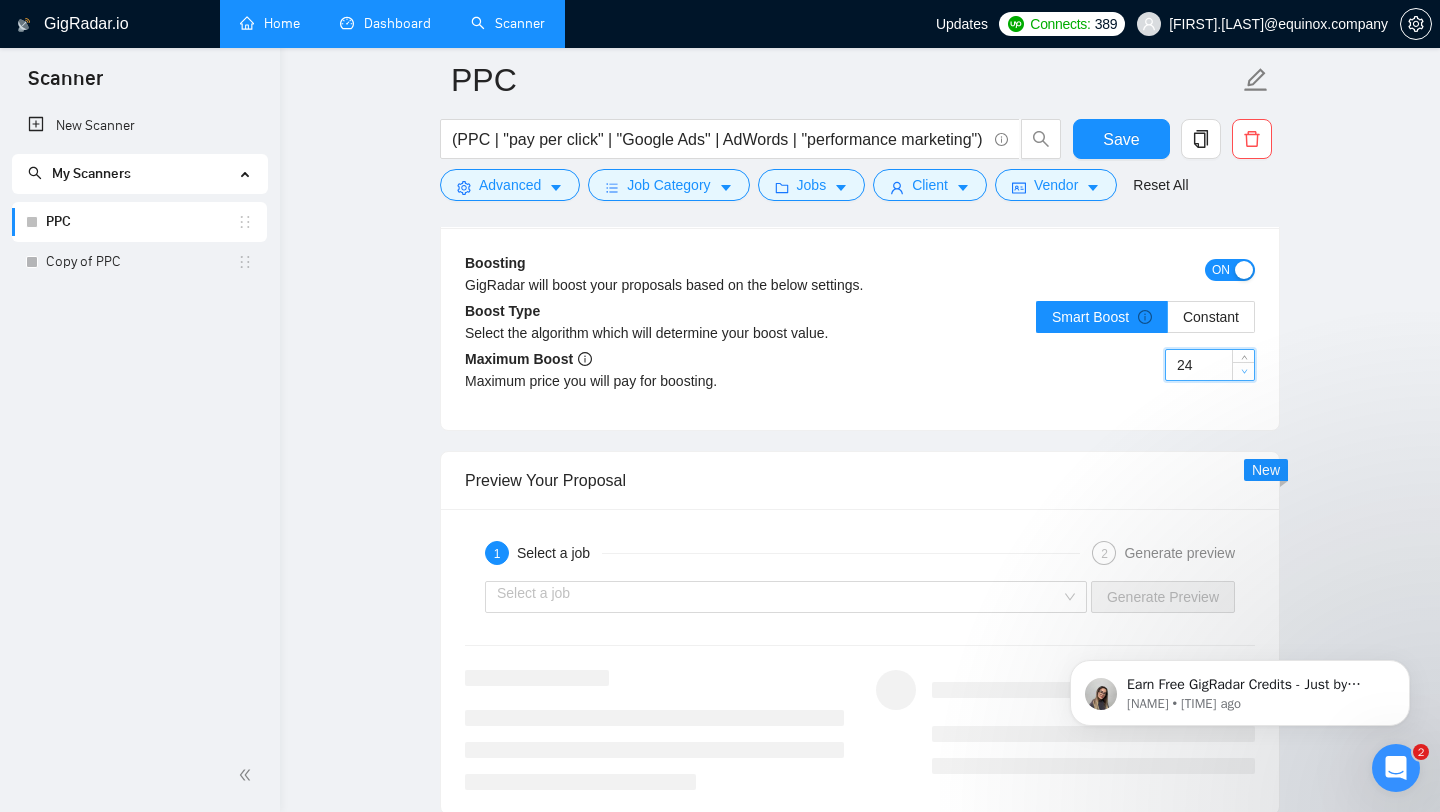 click at bounding box center [1244, 372] 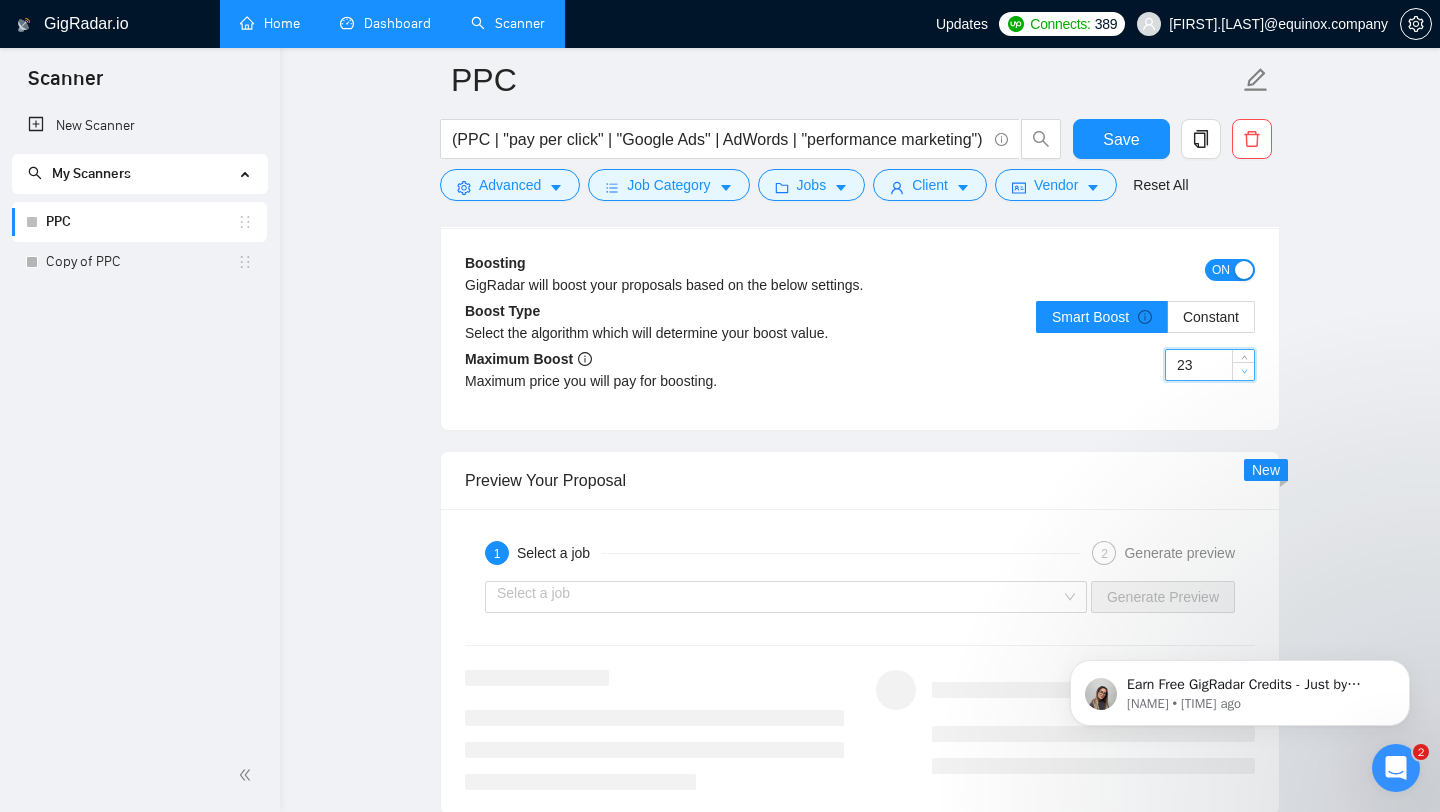 click at bounding box center (1244, 372) 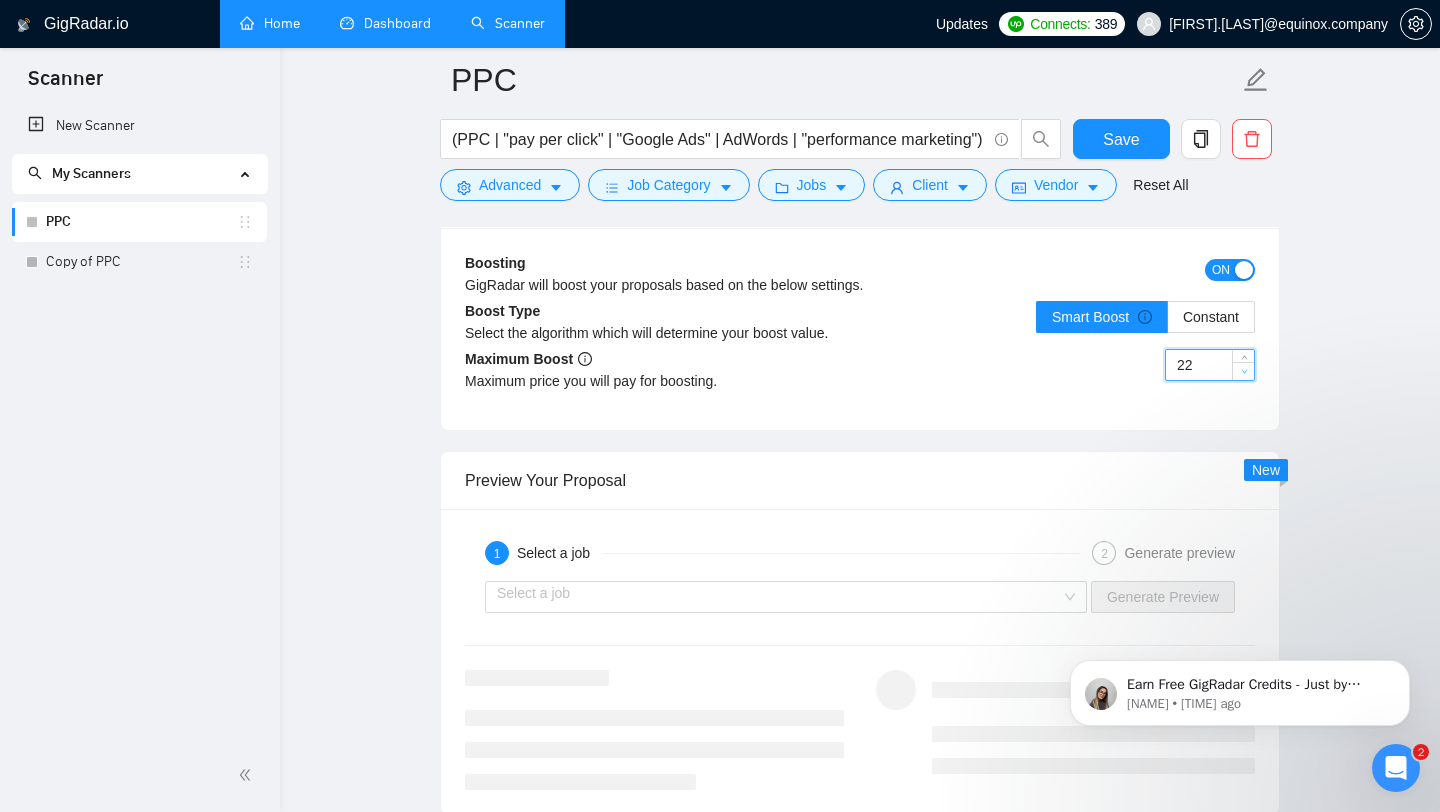 click at bounding box center [1244, 372] 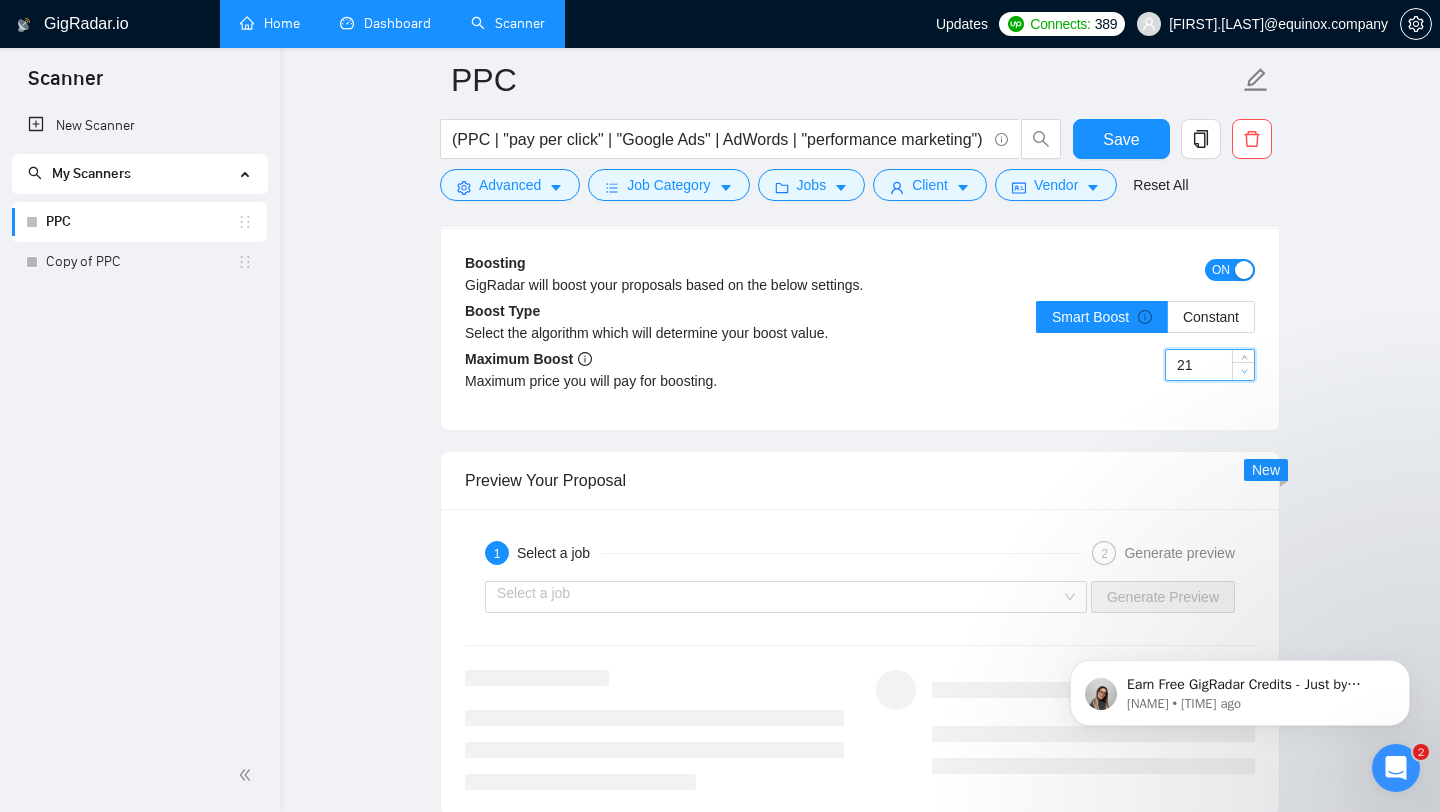click at bounding box center (1244, 372) 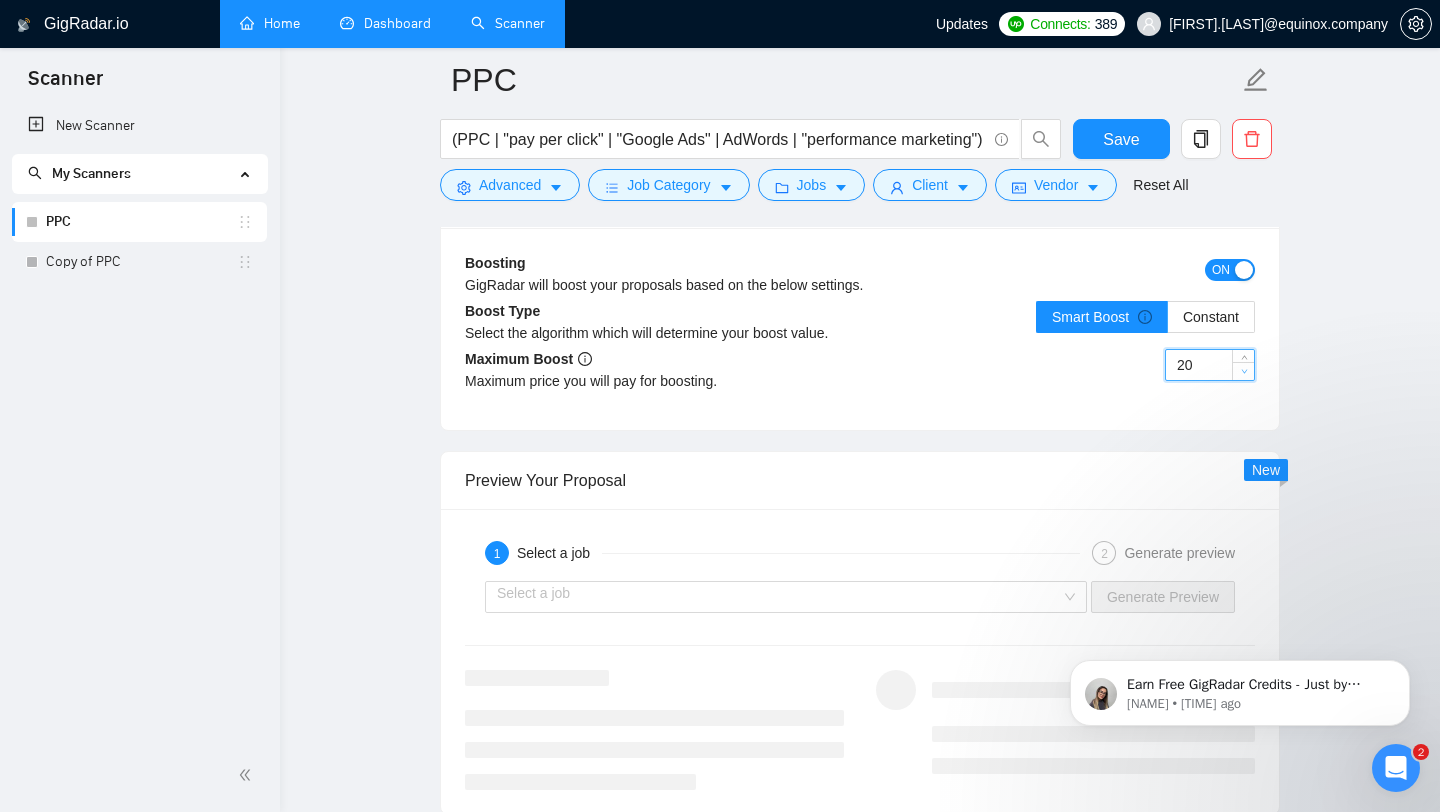 click at bounding box center [1244, 372] 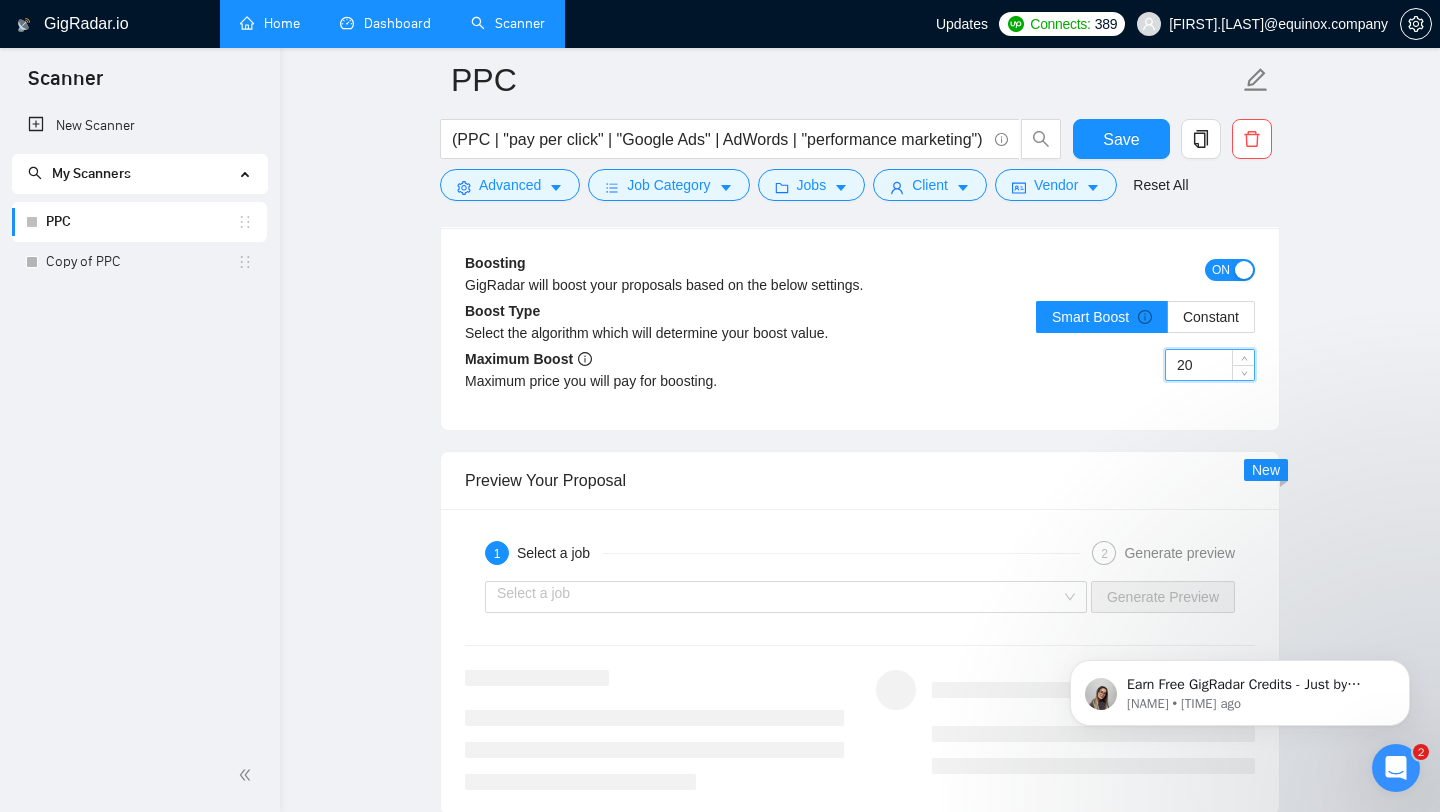 click on "Preview Your Proposal" at bounding box center (860, 480) 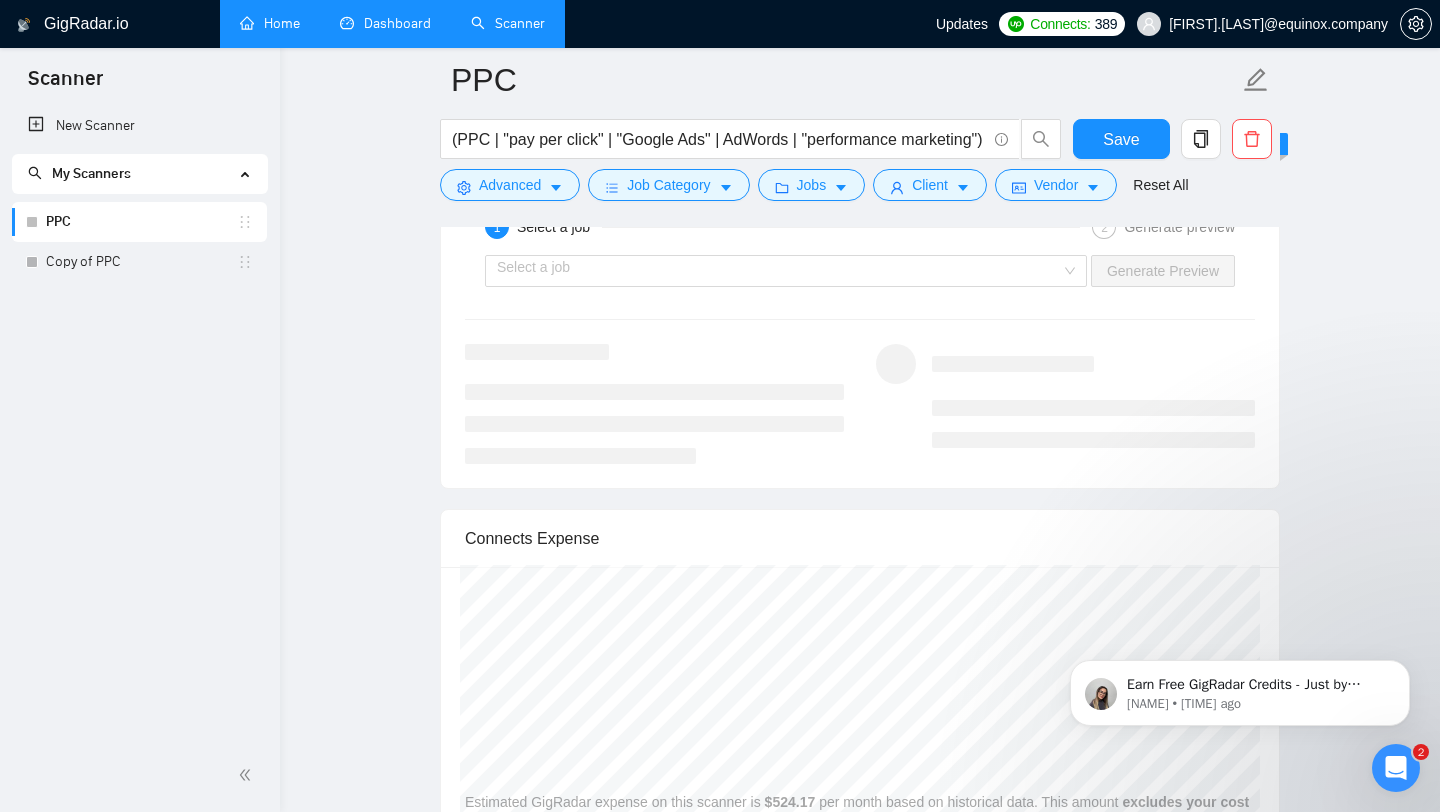 scroll, scrollTop: 4670, scrollLeft: 0, axis: vertical 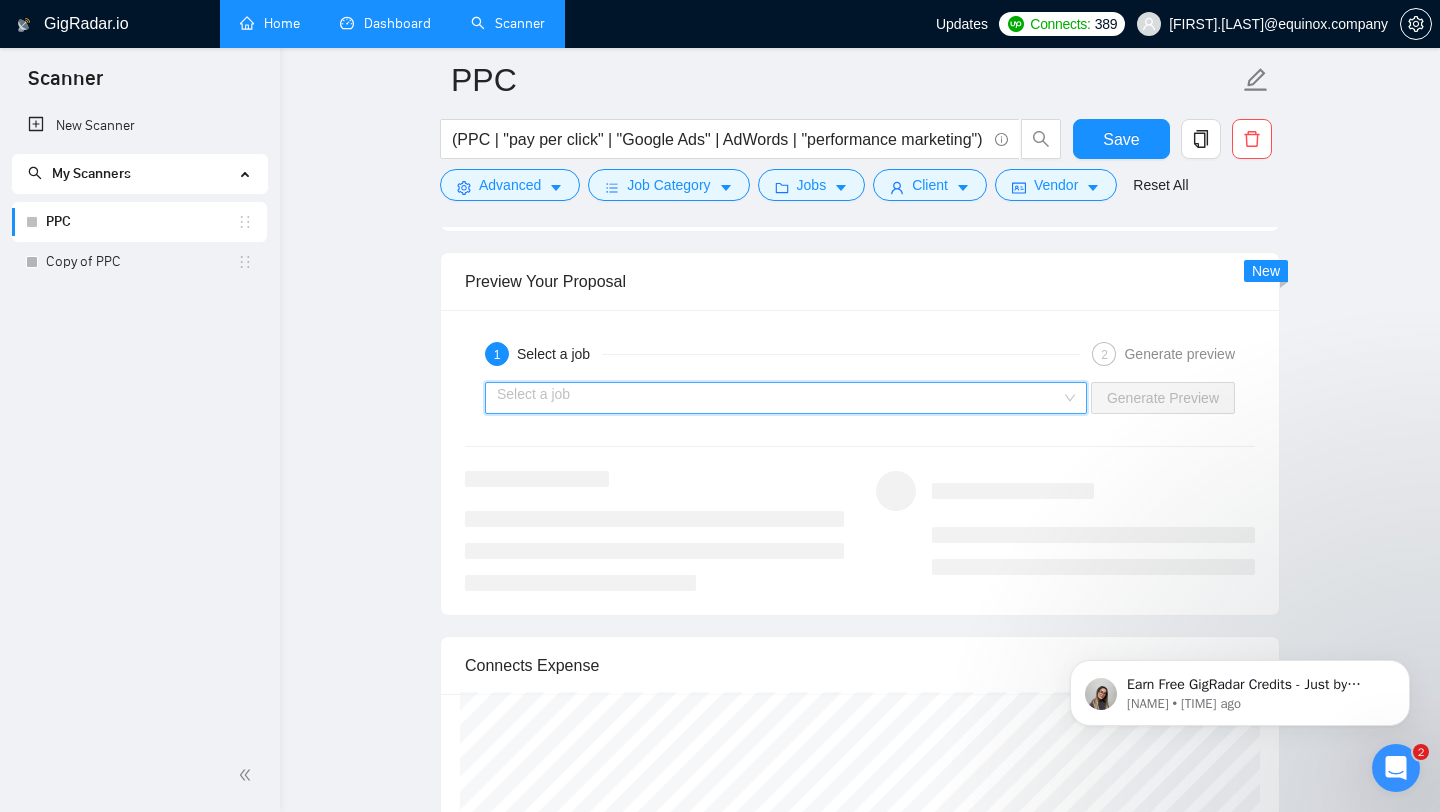 click at bounding box center (779, 398) 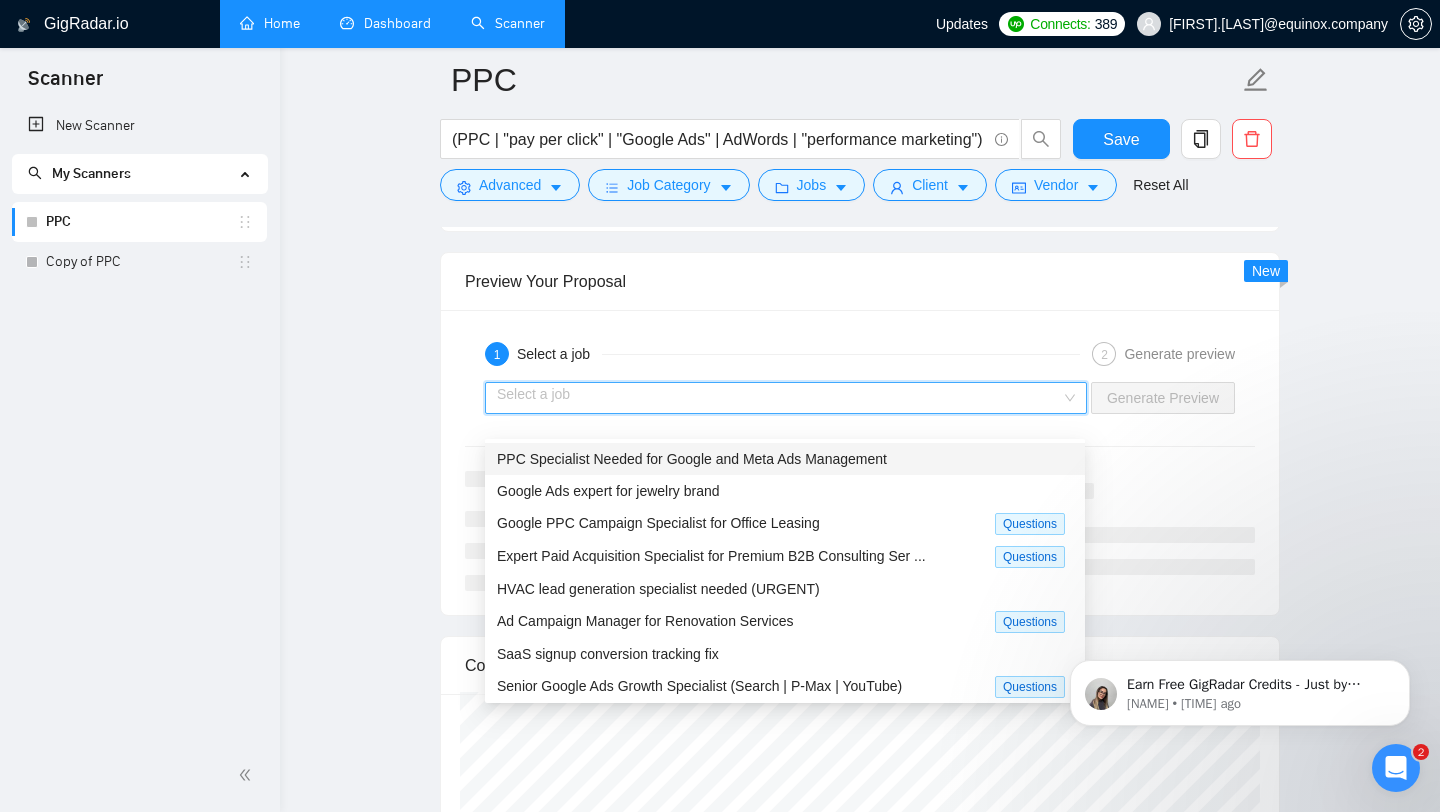 click on "Preview Your Proposal" at bounding box center (860, 281) 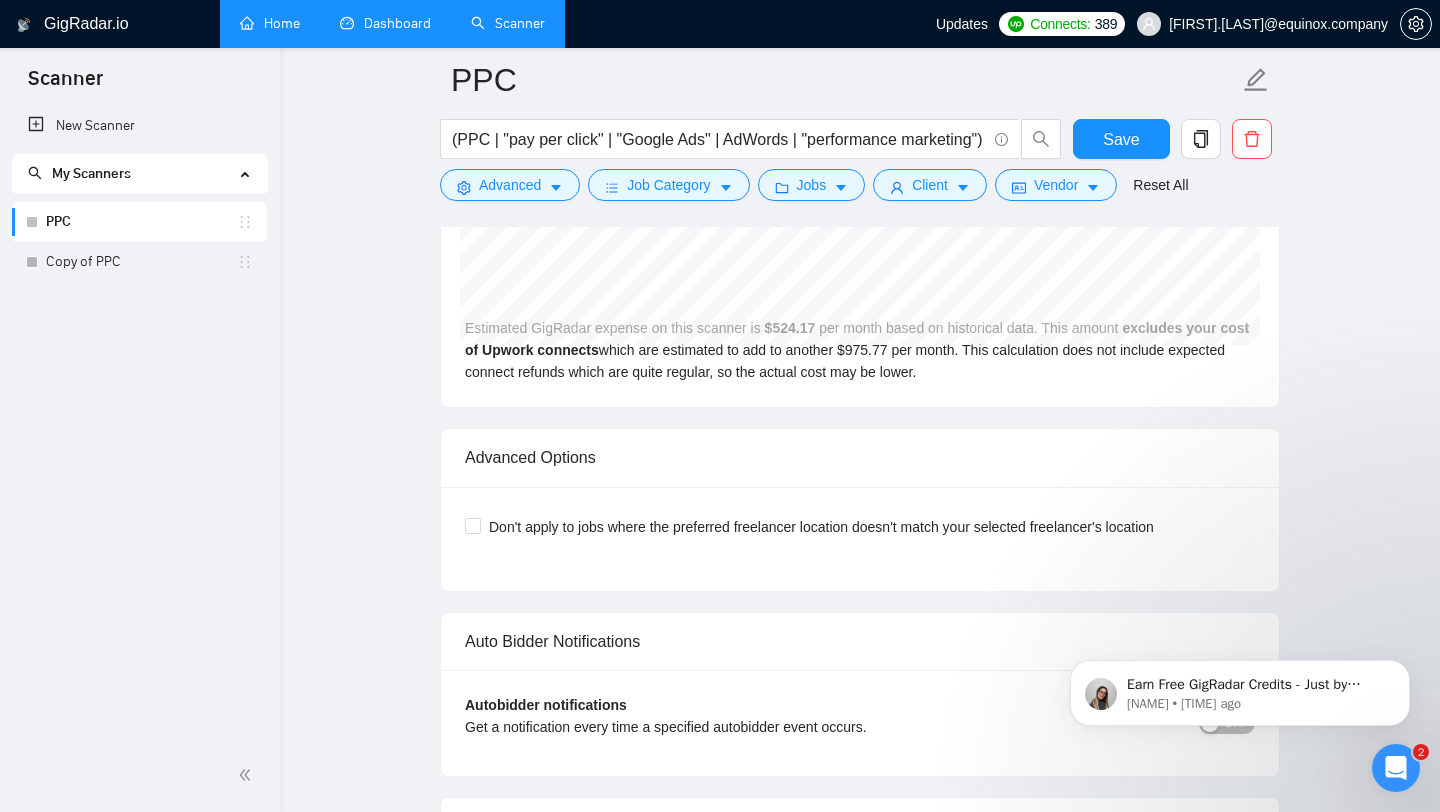 scroll, scrollTop: 5319, scrollLeft: 0, axis: vertical 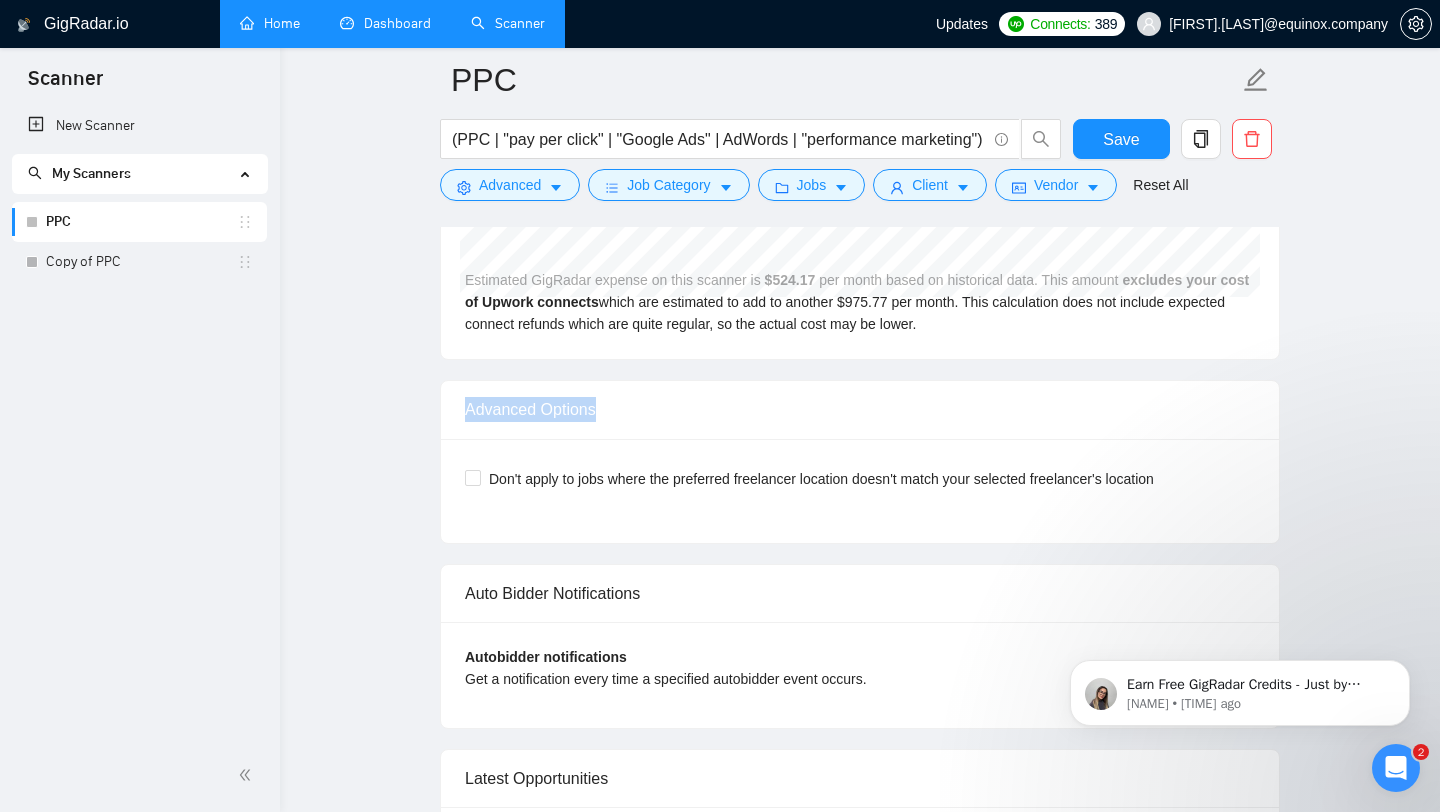 drag, startPoint x: 464, startPoint y: 437, endPoint x: 613, endPoint y: 436, distance: 149.00336 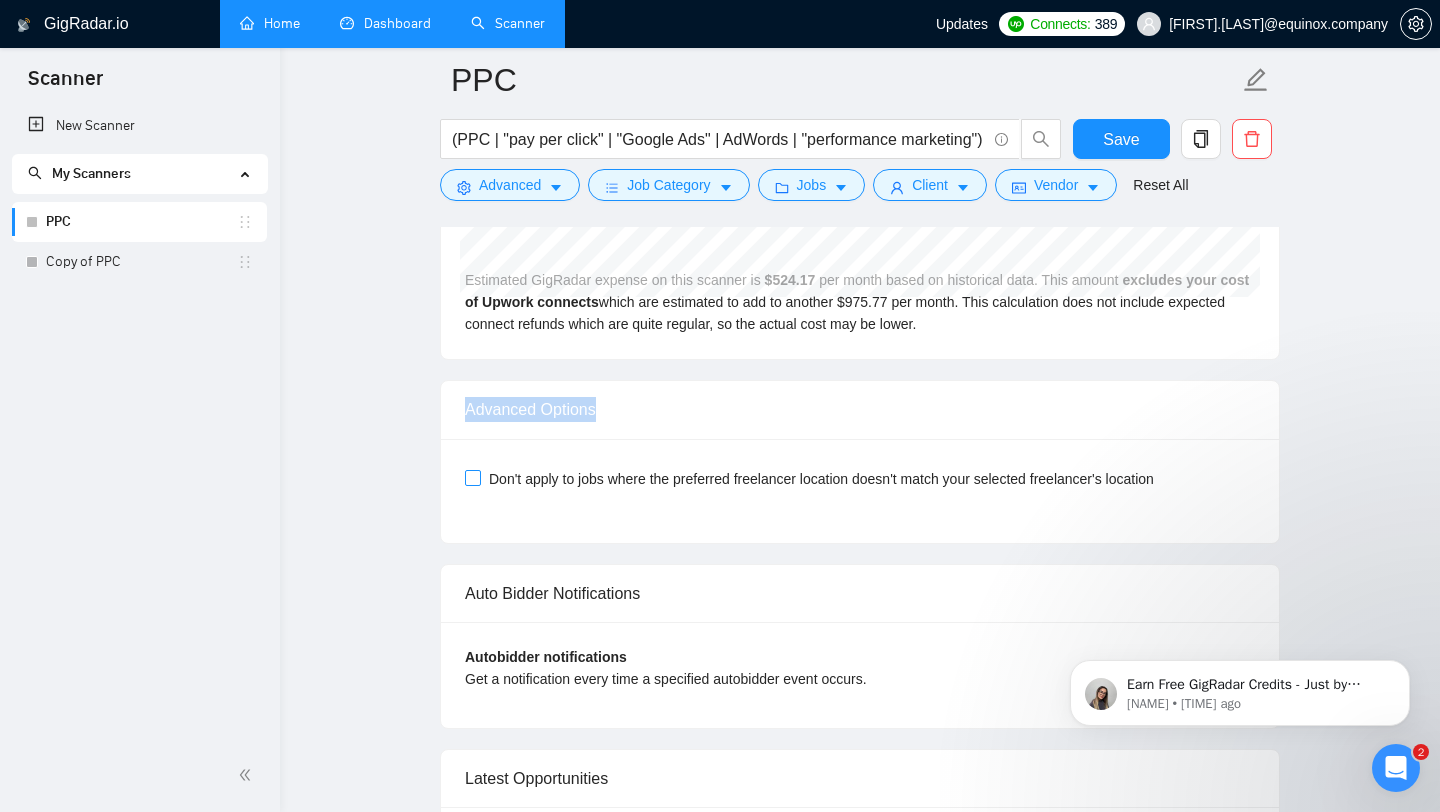 click on "Don't apply to jobs where the preferred freelancer location doesn't match your selected freelancer's location" at bounding box center [472, 477] 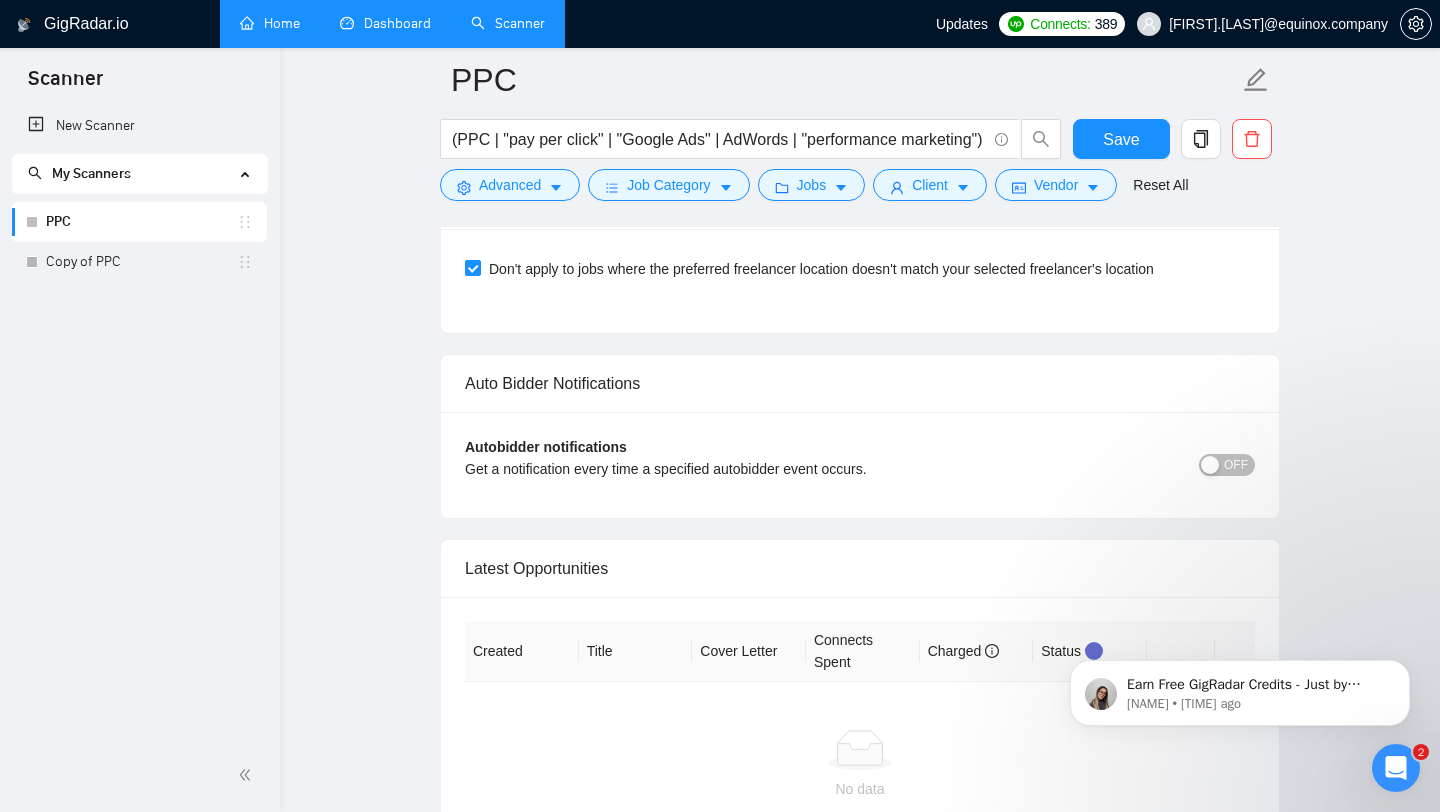 scroll, scrollTop: 5568, scrollLeft: 0, axis: vertical 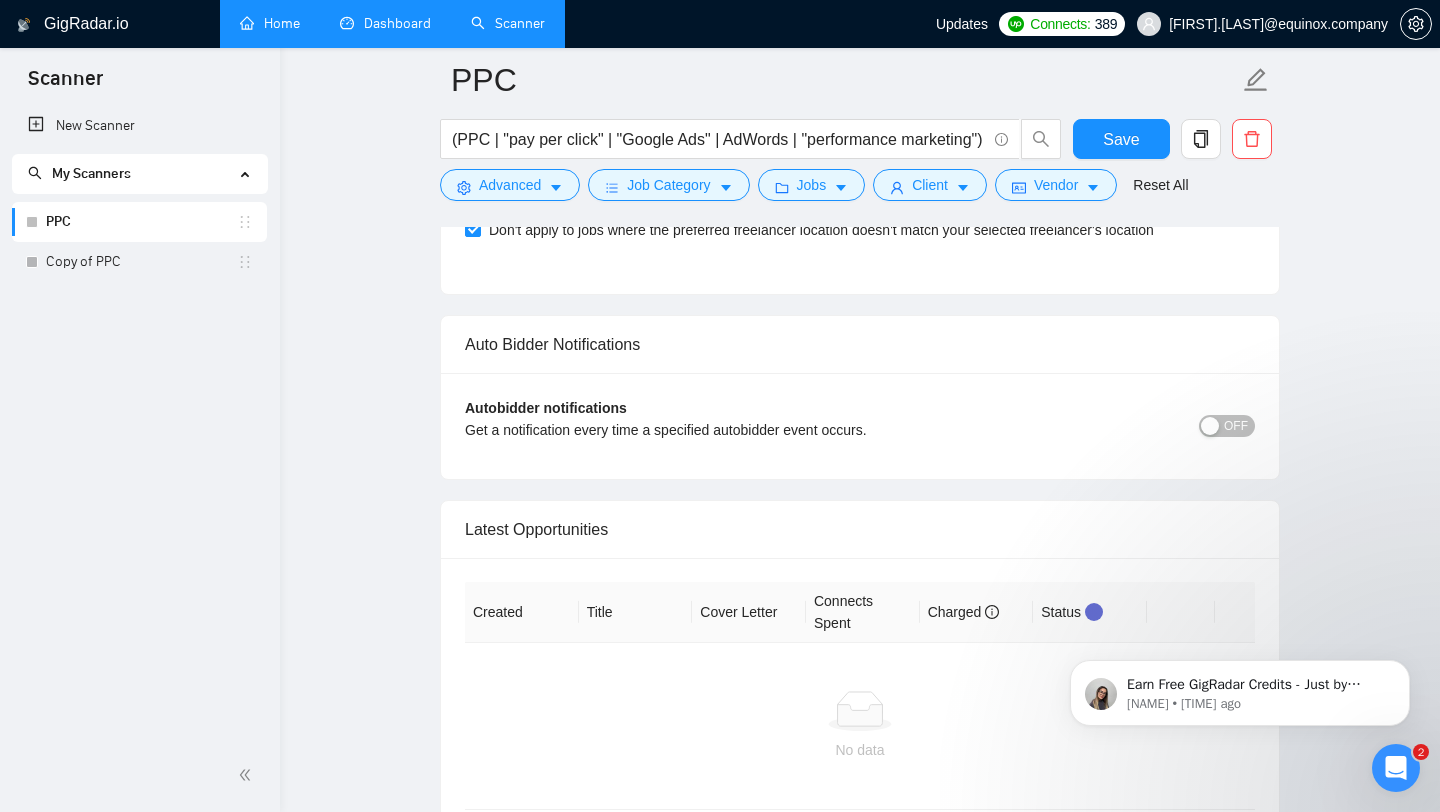 click on "Autobidder notifications Get a notification every time a specified autobidder event occurs. OFF" at bounding box center [860, 426] 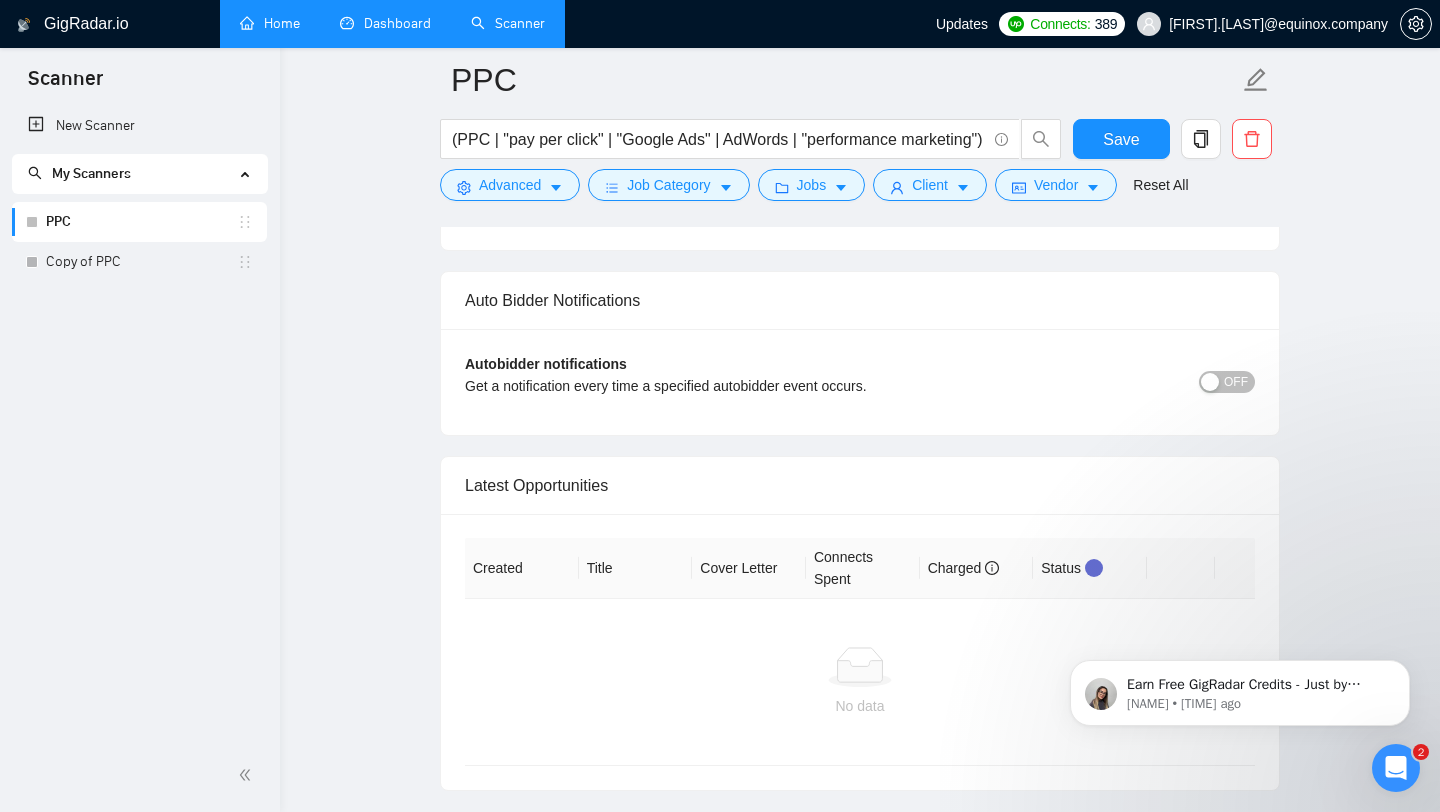 scroll, scrollTop: 5659, scrollLeft: 0, axis: vertical 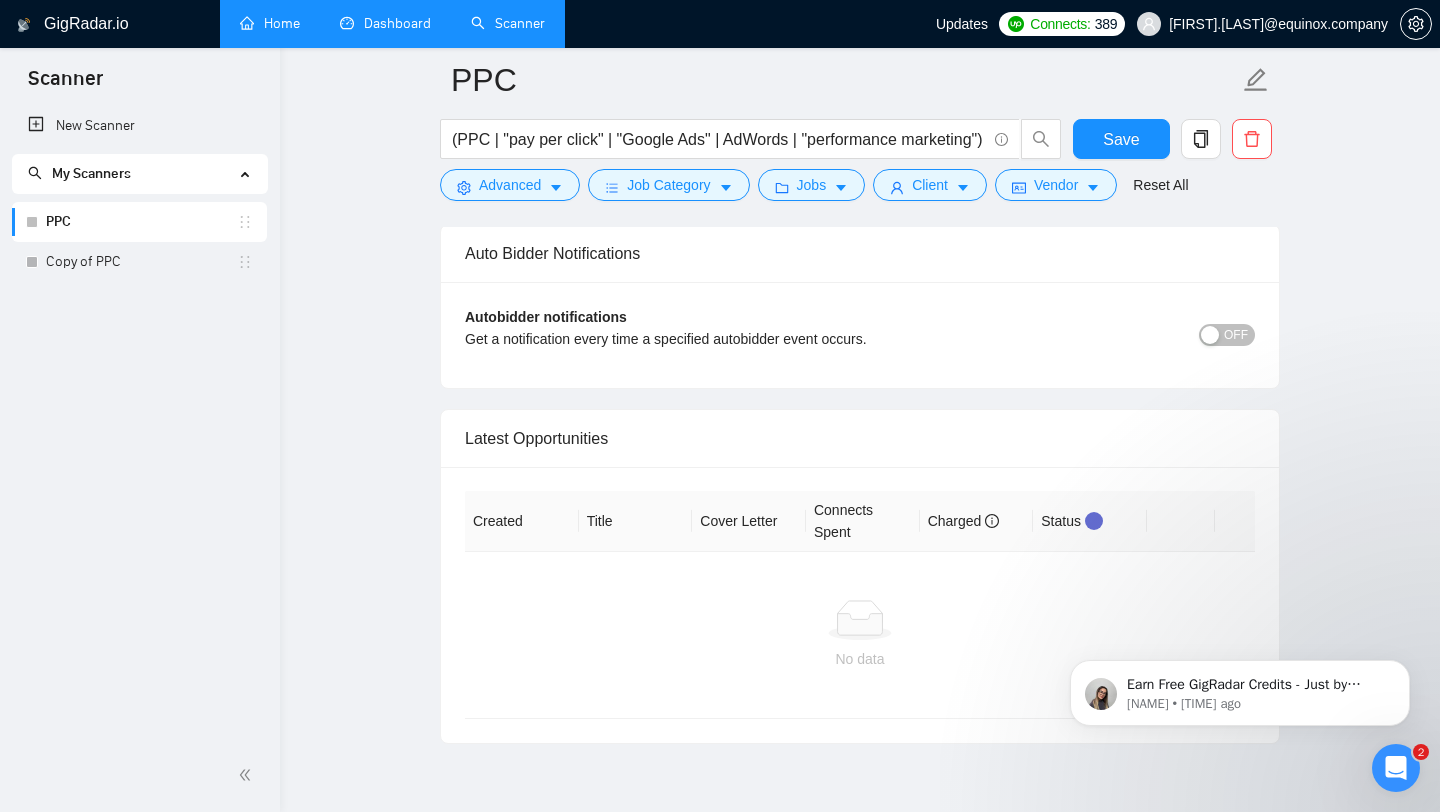click on "OFF" at bounding box center [1227, 335] 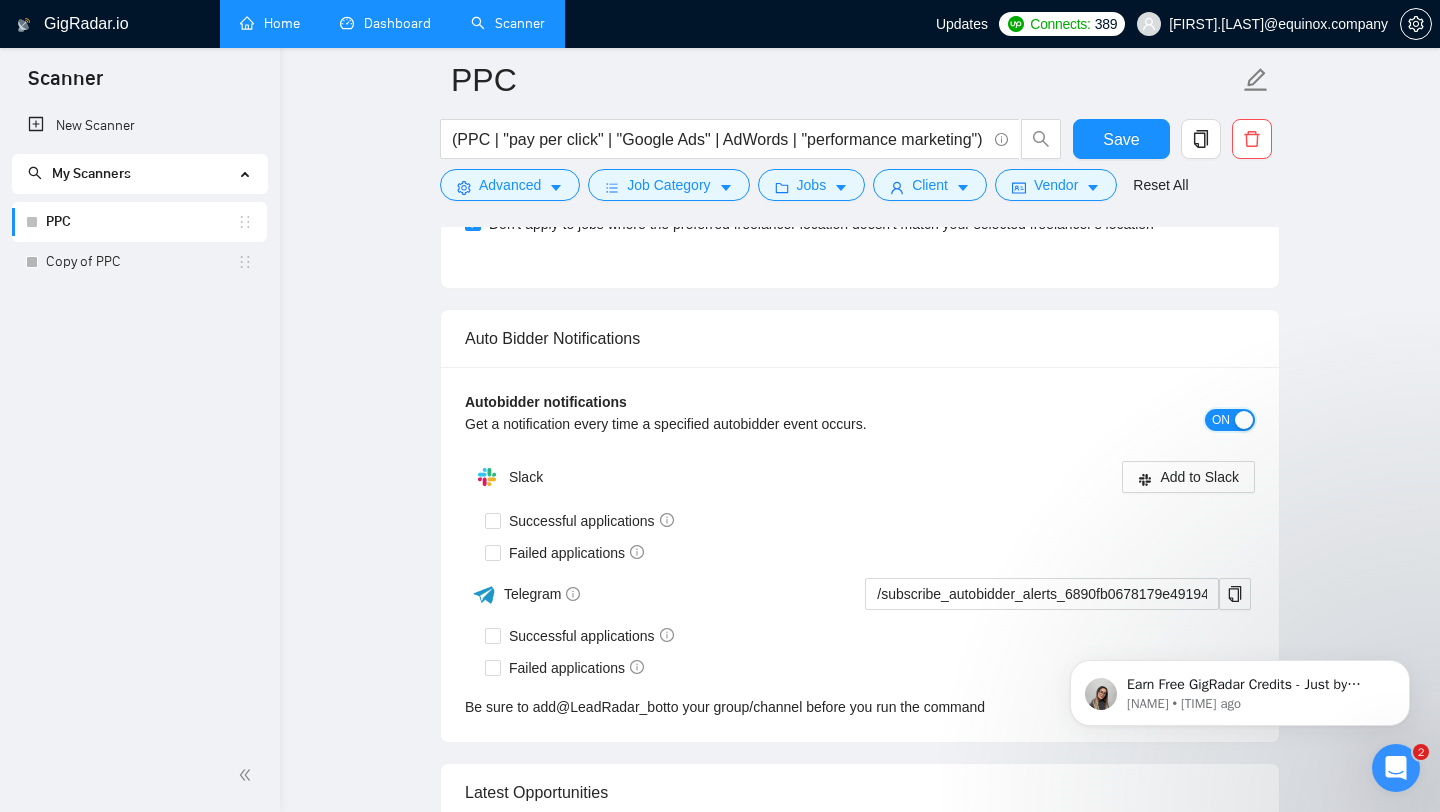 scroll, scrollTop: 5598, scrollLeft: 0, axis: vertical 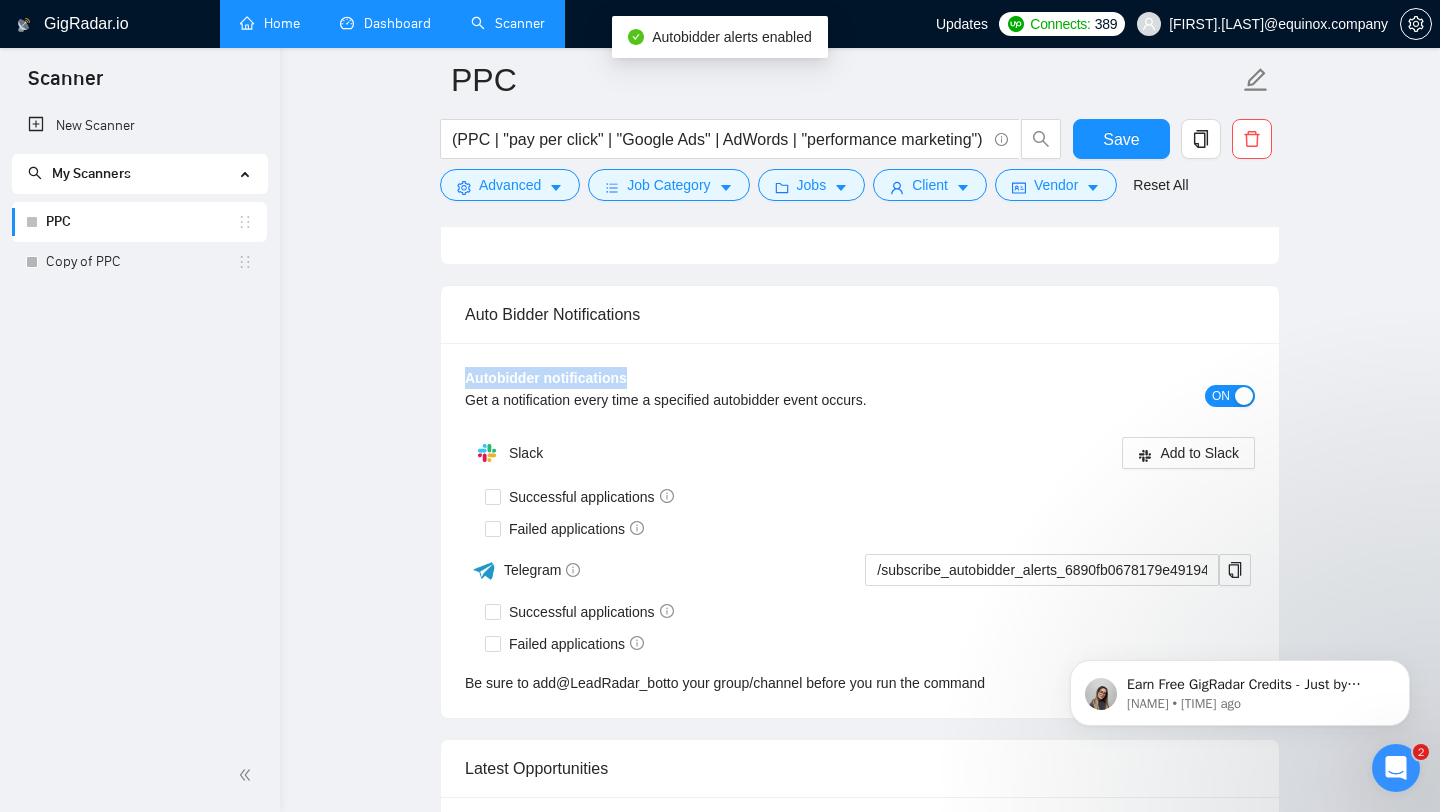 drag, startPoint x: 465, startPoint y: 403, endPoint x: 649, endPoint y: 402, distance: 184.00272 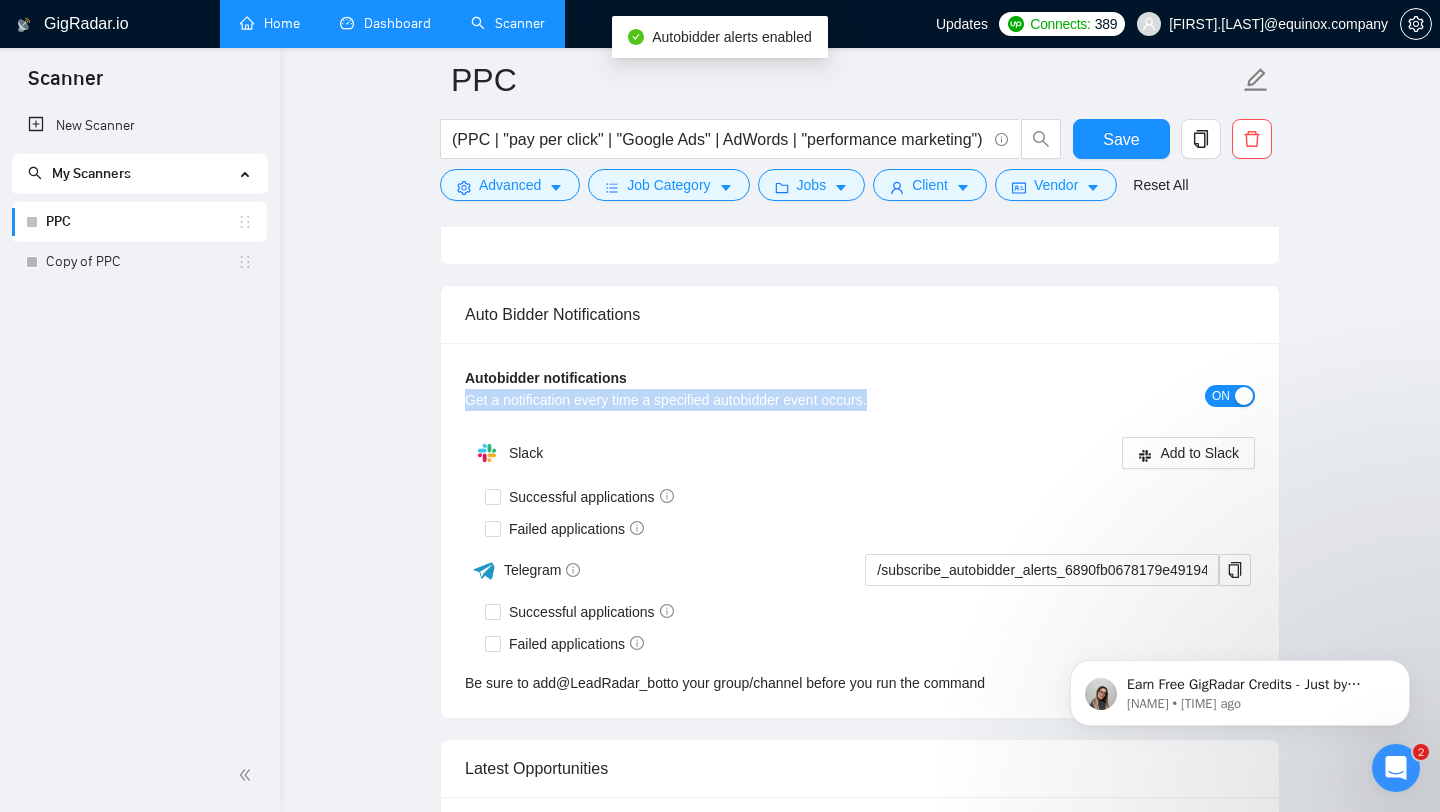 drag, startPoint x: 896, startPoint y: 424, endPoint x: 470, endPoint y: 415, distance: 426.09506 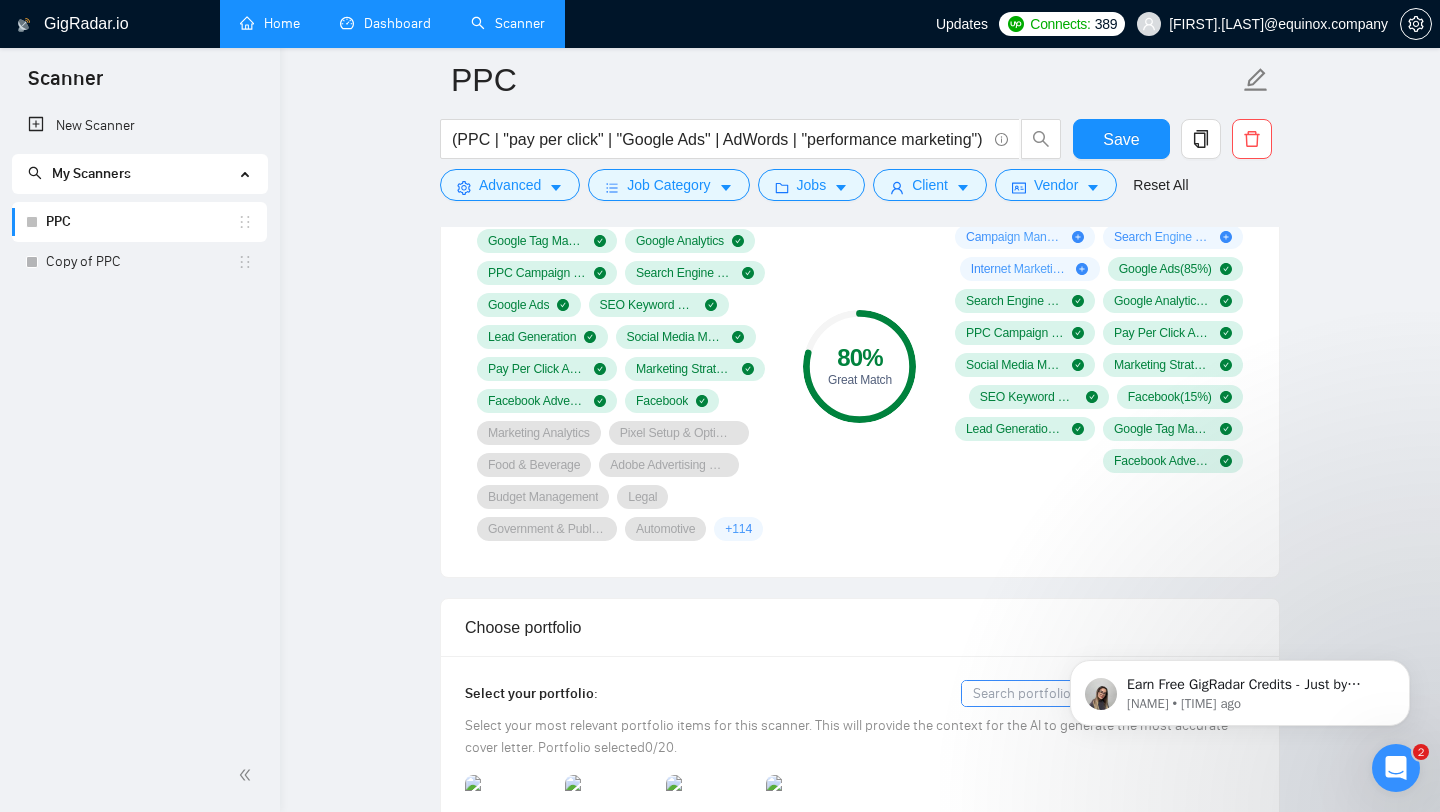 scroll, scrollTop: 1753, scrollLeft: 0, axis: vertical 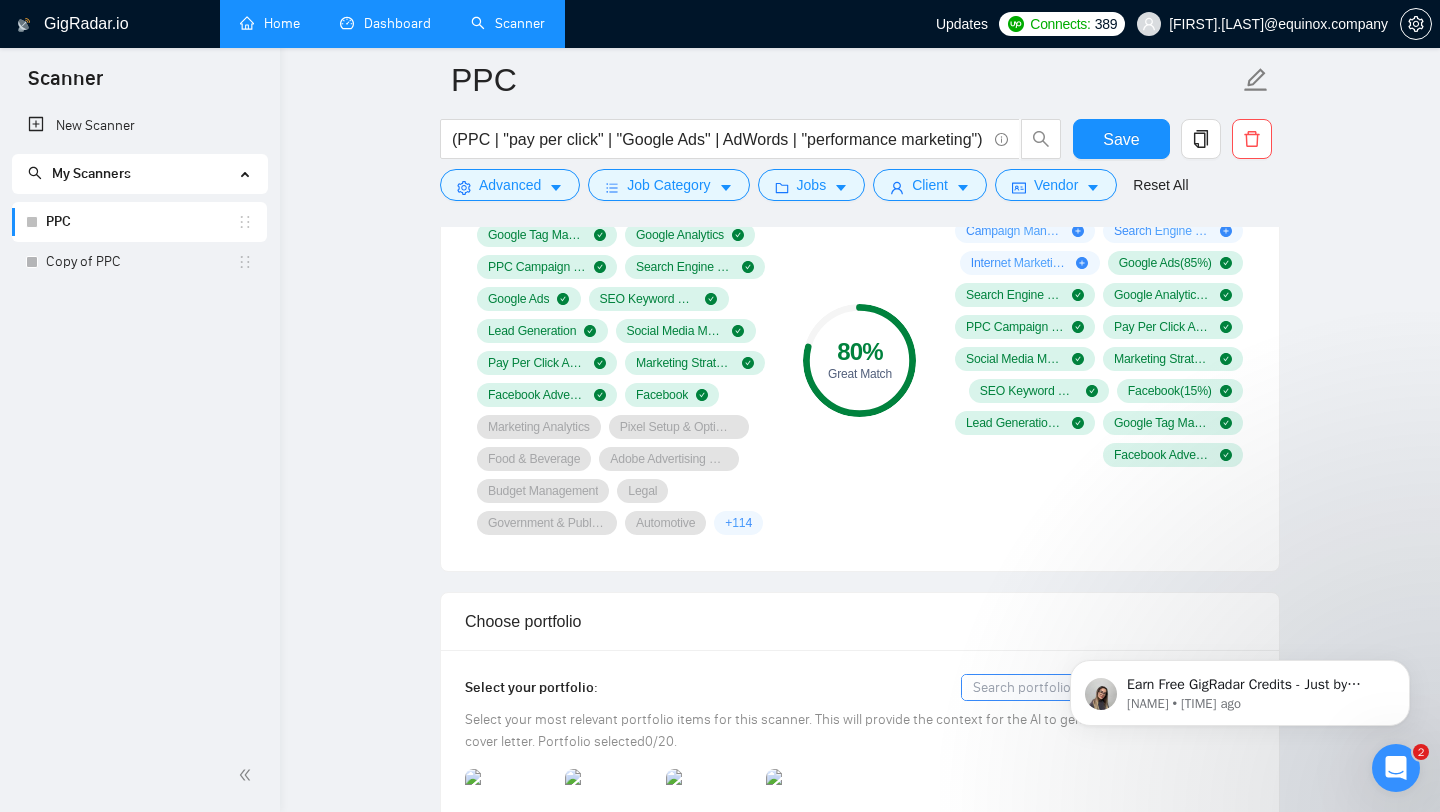 click on "Home" at bounding box center [270, 23] 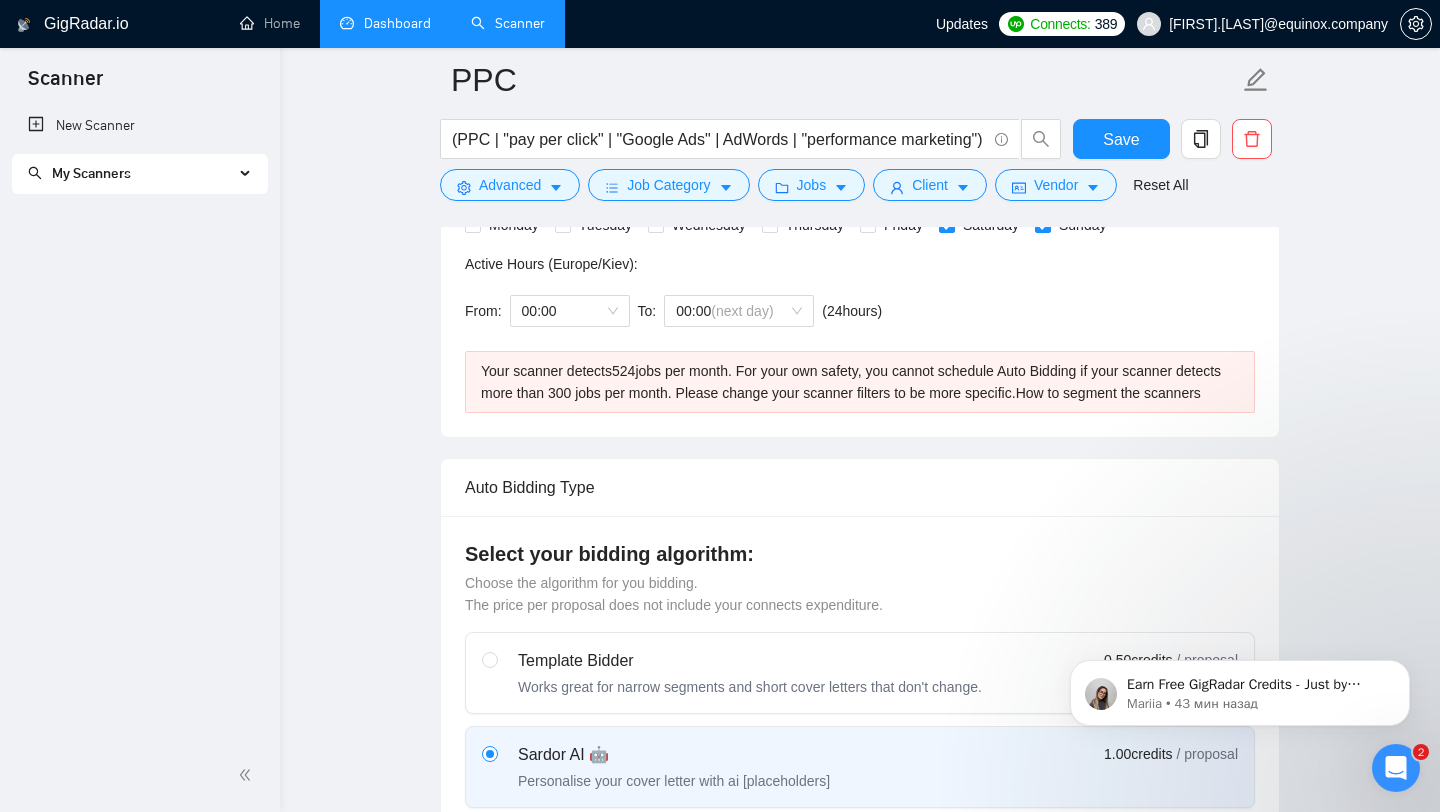 scroll, scrollTop: 403, scrollLeft: 0, axis: vertical 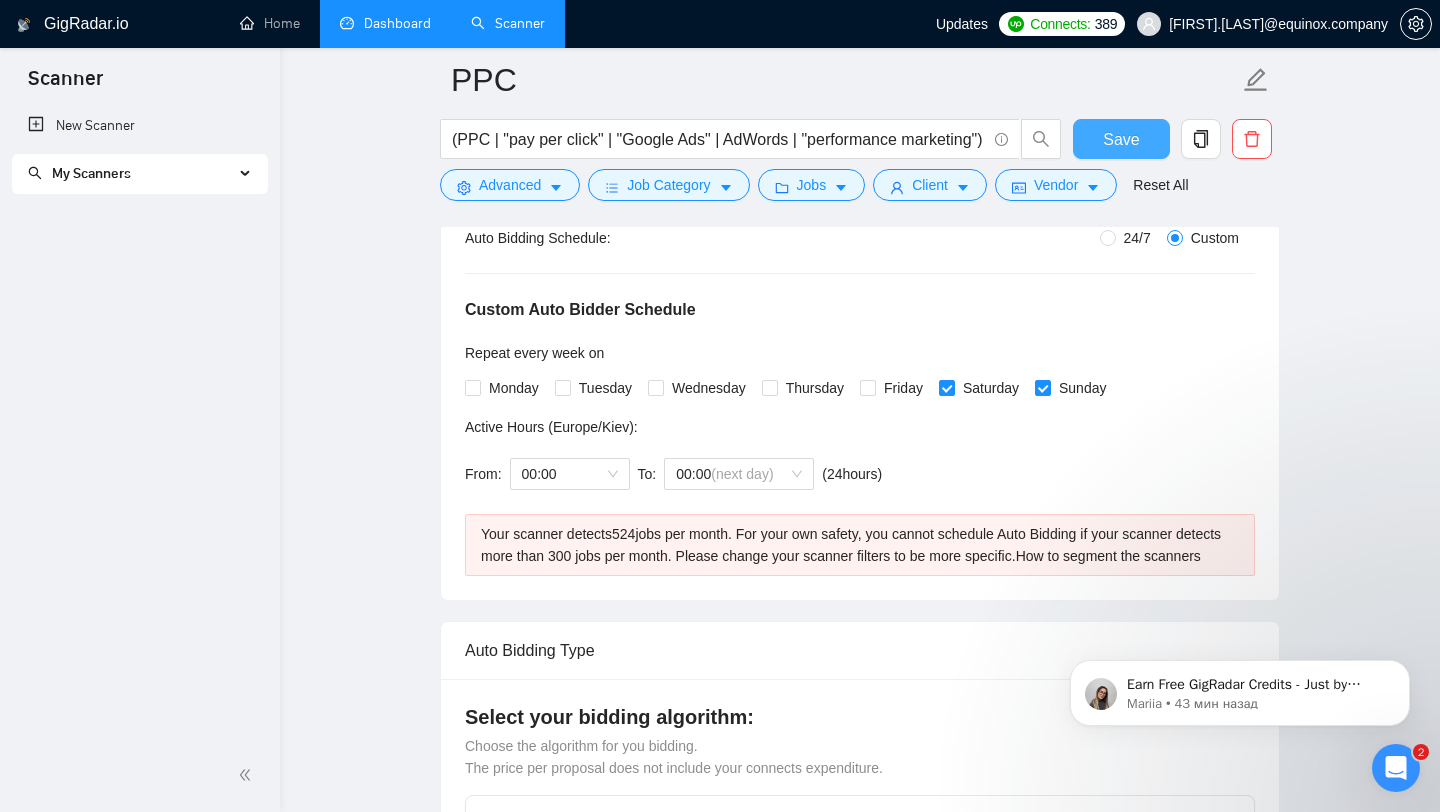 click on "Save" at bounding box center (1121, 139) 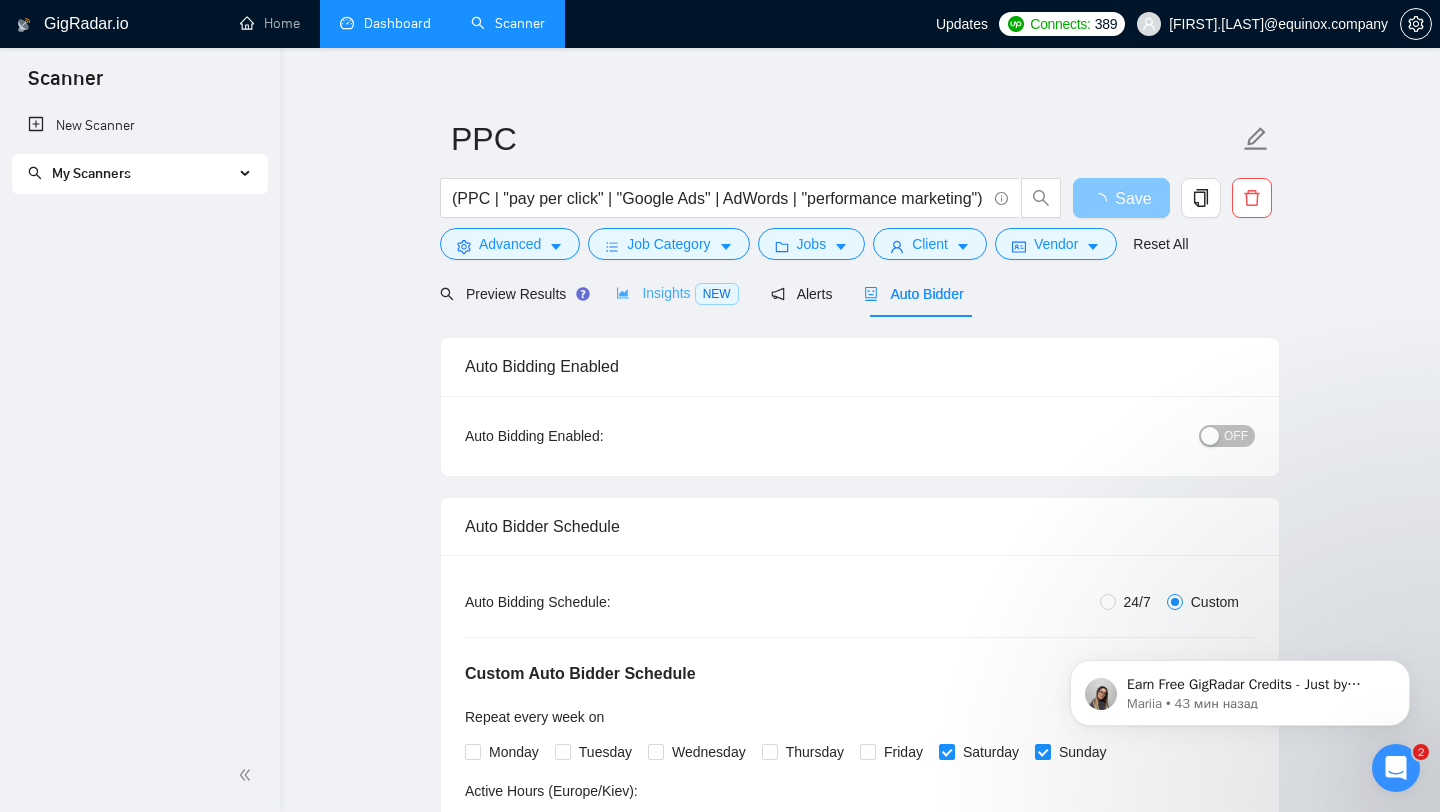 scroll, scrollTop: 0, scrollLeft: 0, axis: both 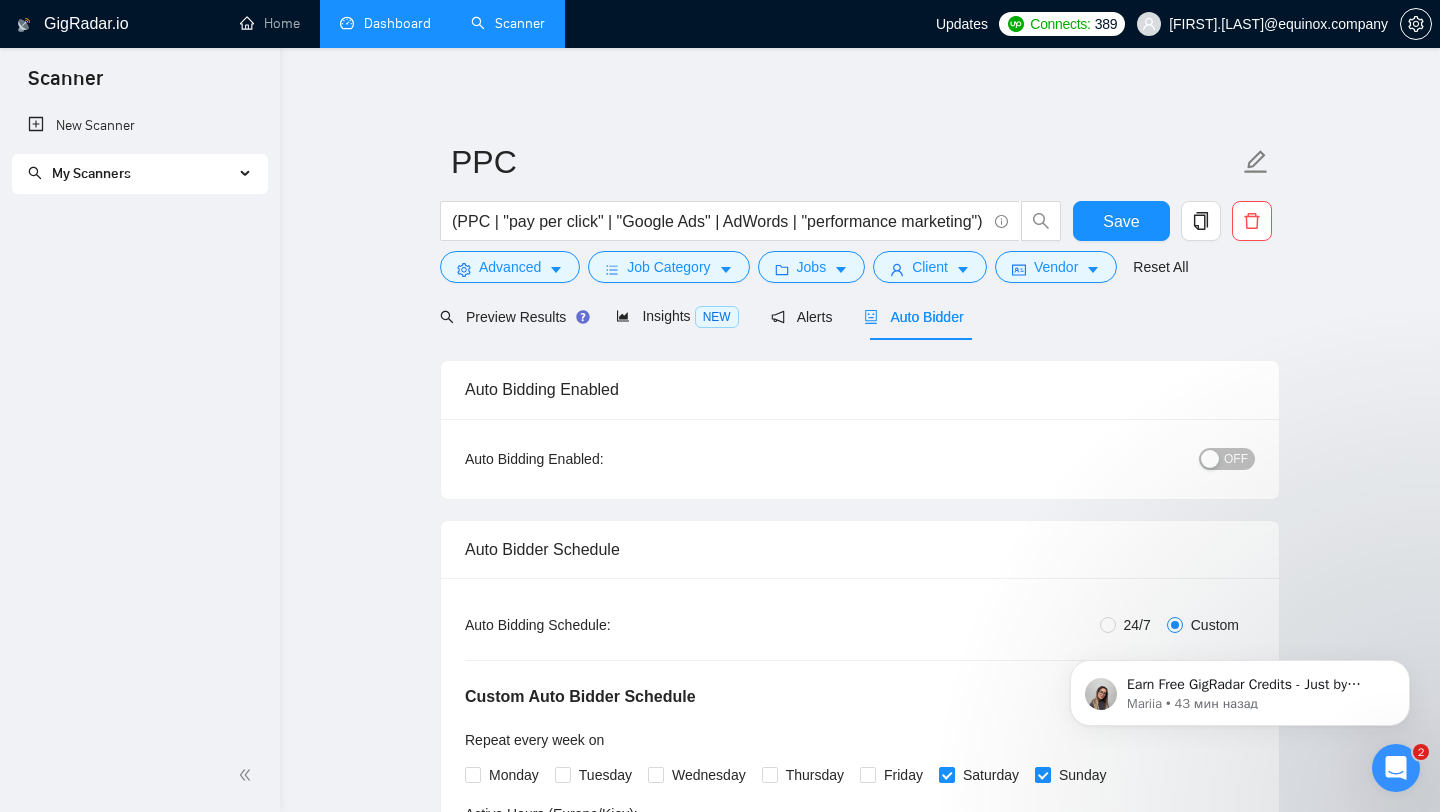 type 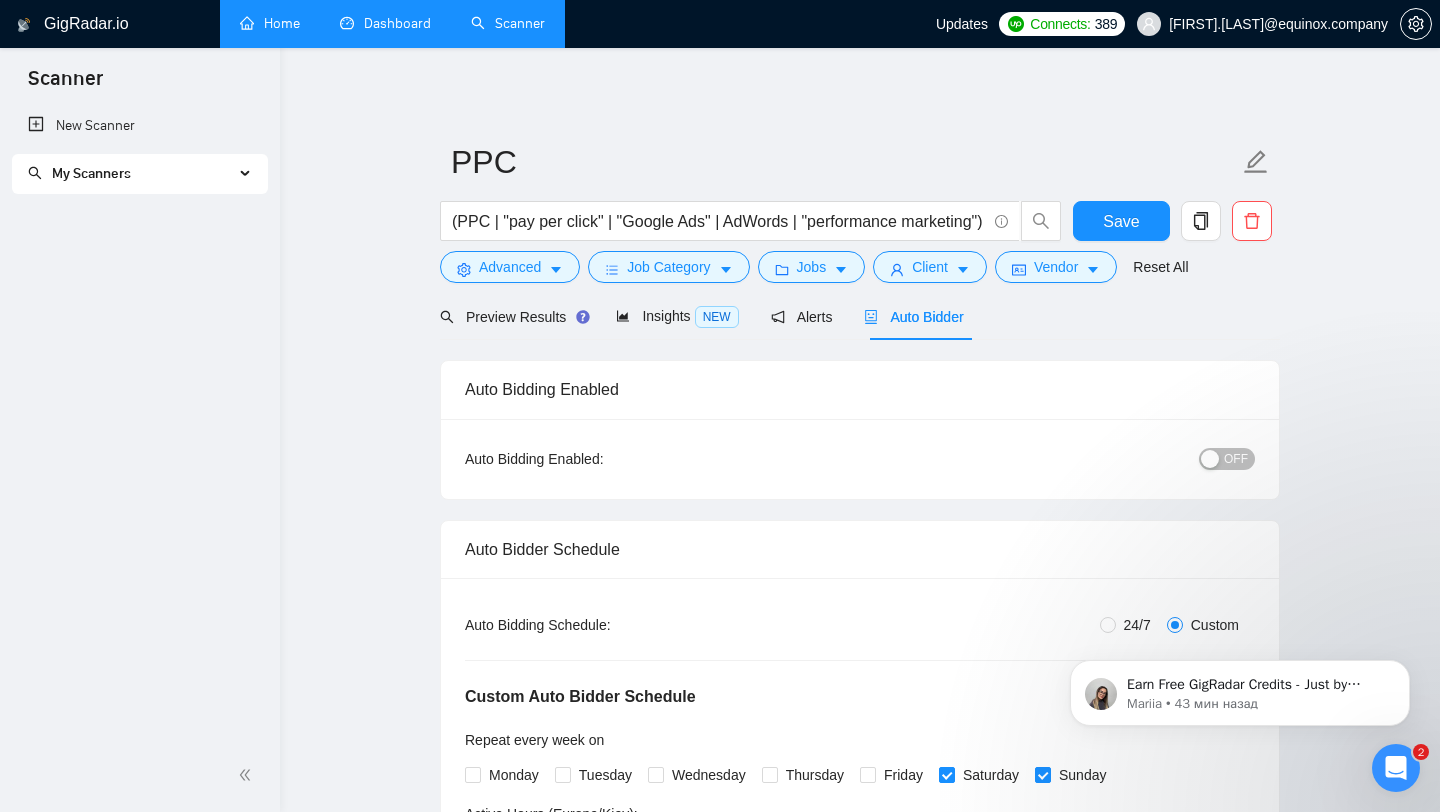 click on "Home" at bounding box center (270, 23) 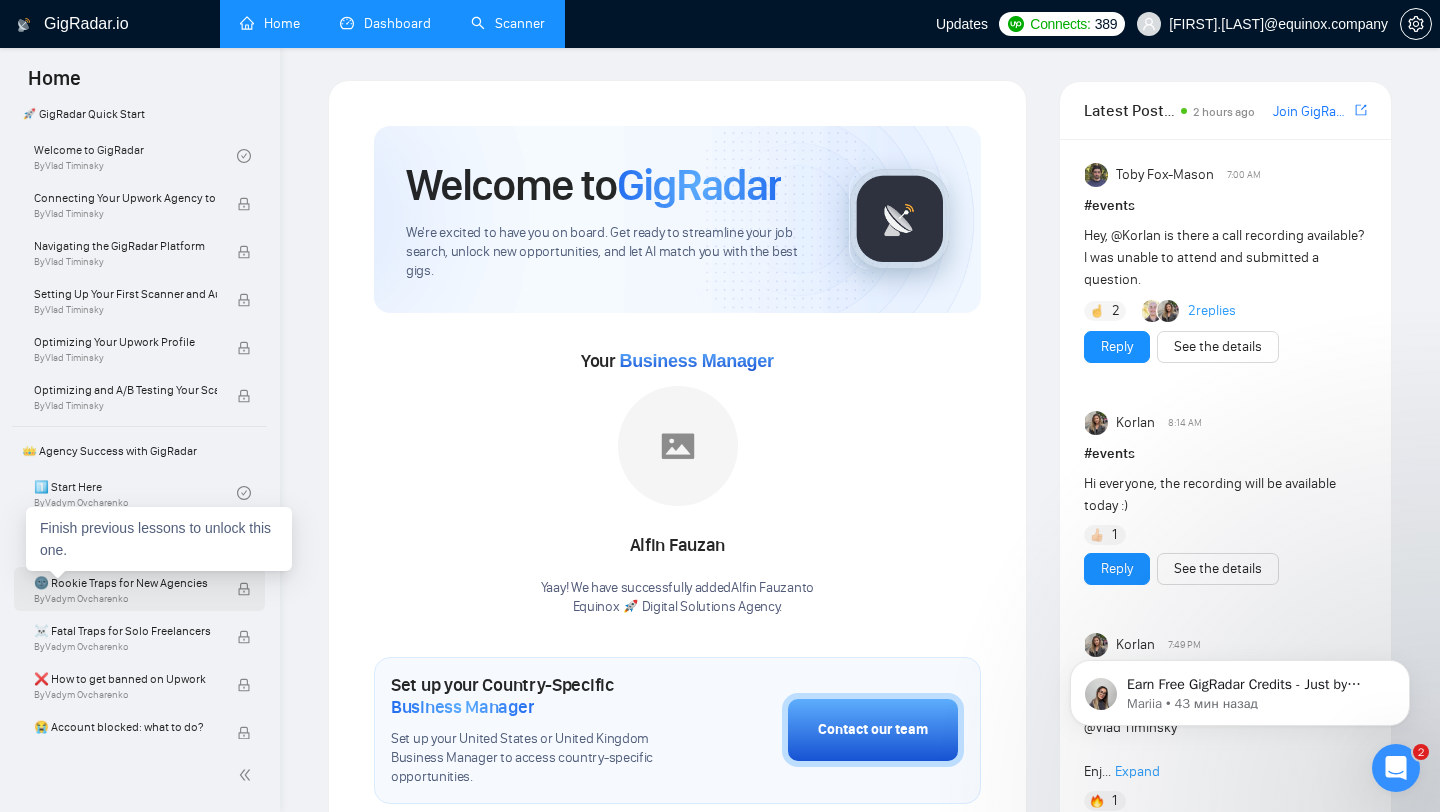 scroll, scrollTop: 0, scrollLeft: 0, axis: both 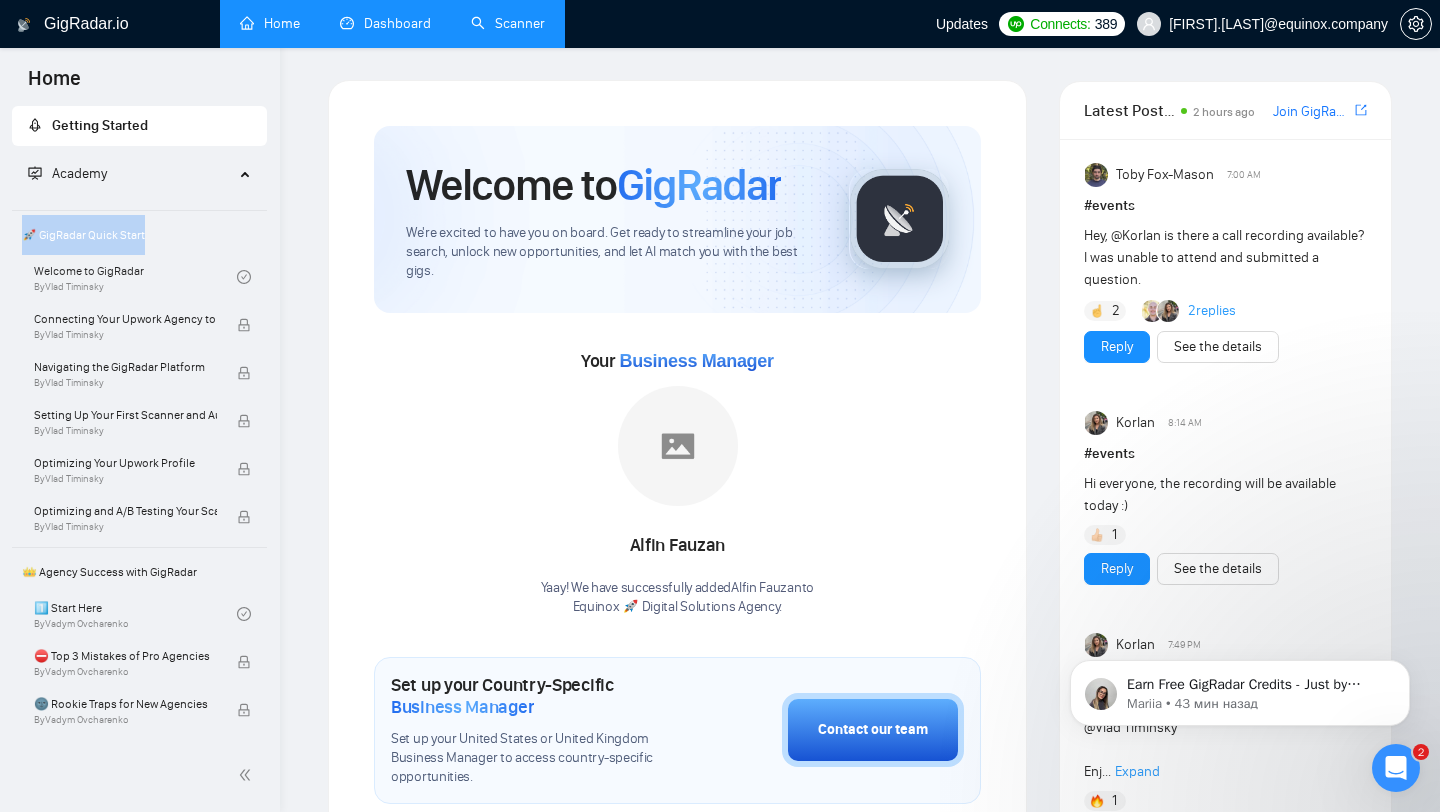 drag, startPoint x: 16, startPoint y: 230, endPoint x: 181, endPoint y: 235, distance: 165.07574 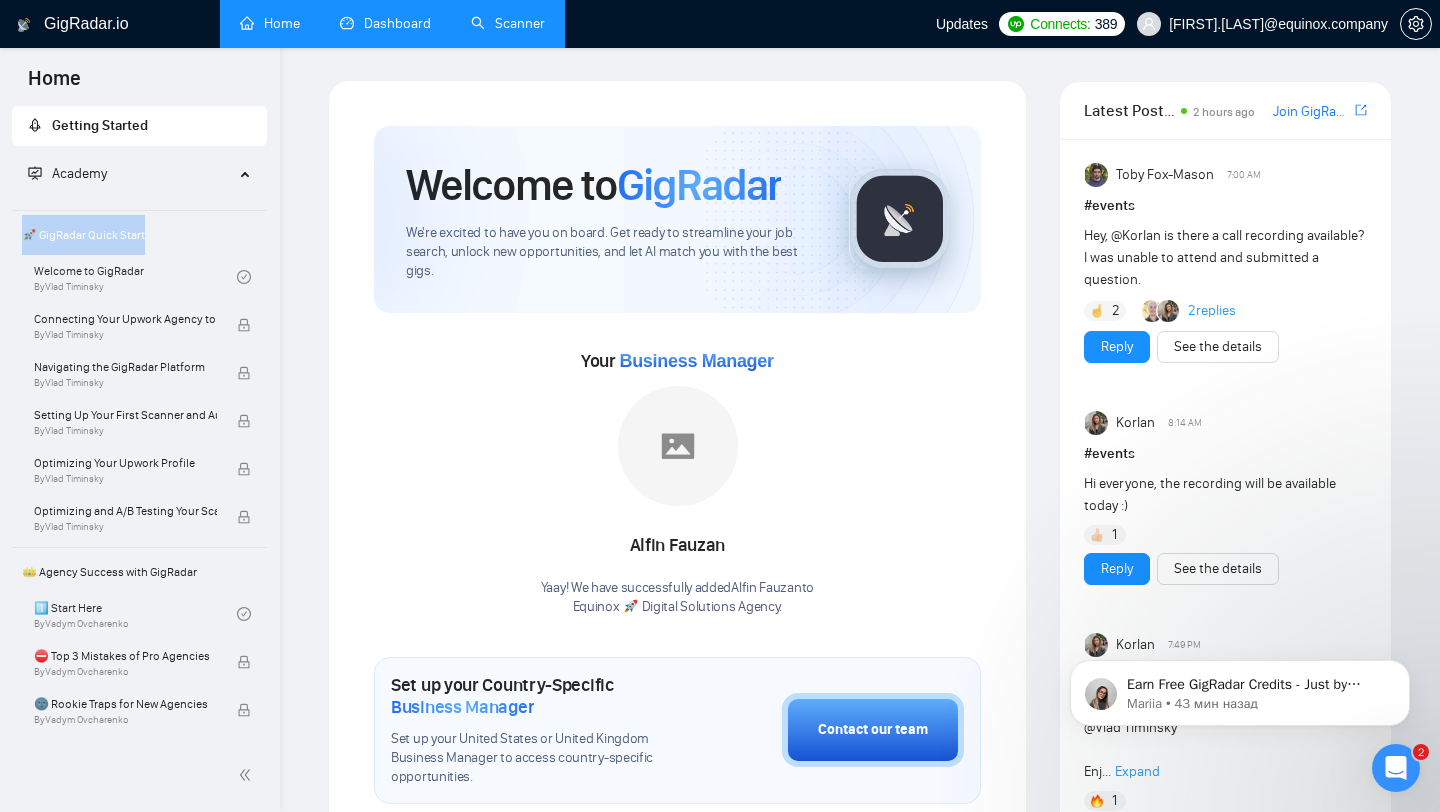 drag, startPoint x: 229, startPoint y: 233, endPoint x: 4, endPoint y: 233, distance: 225 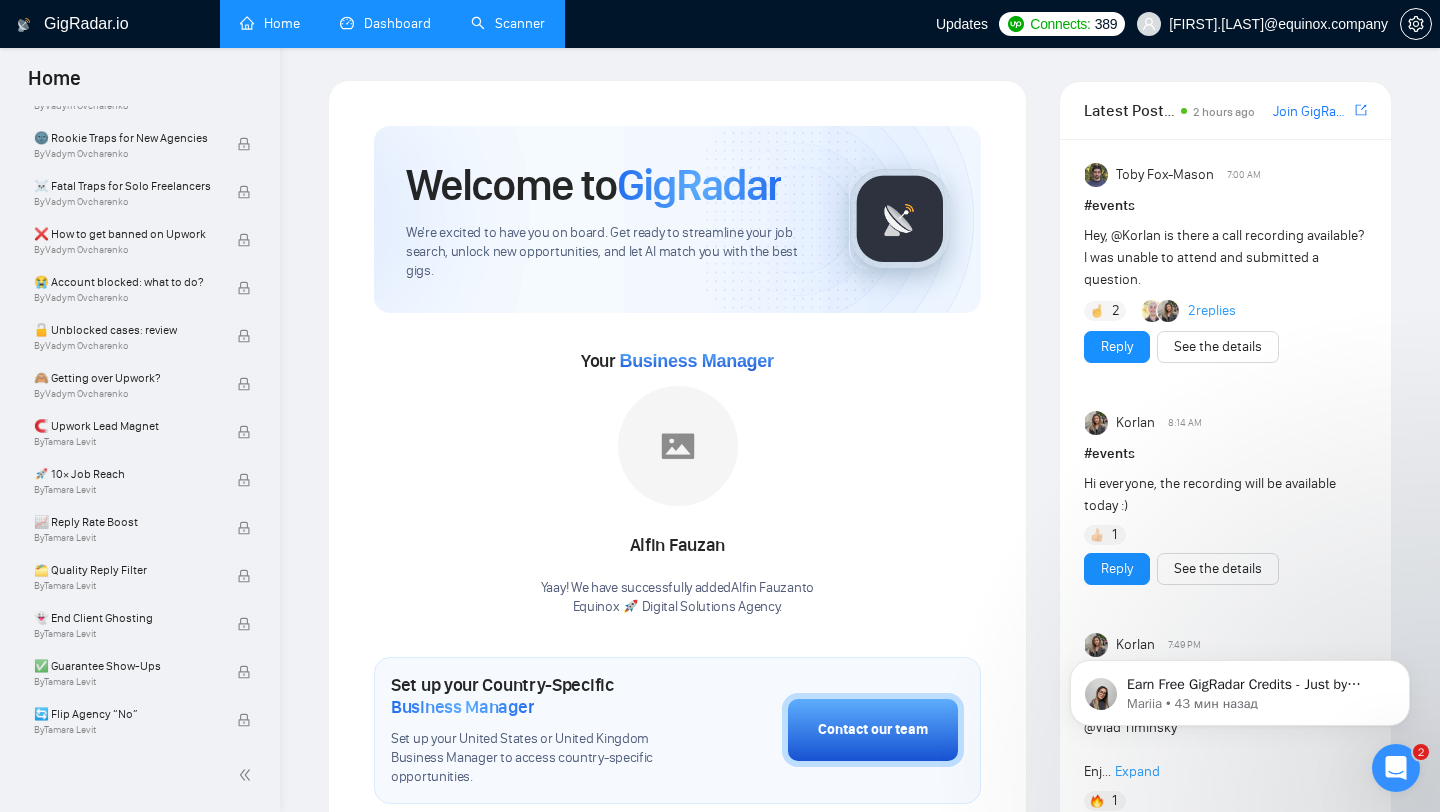 scroll, scrollTop: 617, scrollLeft: 0, axis: vertical 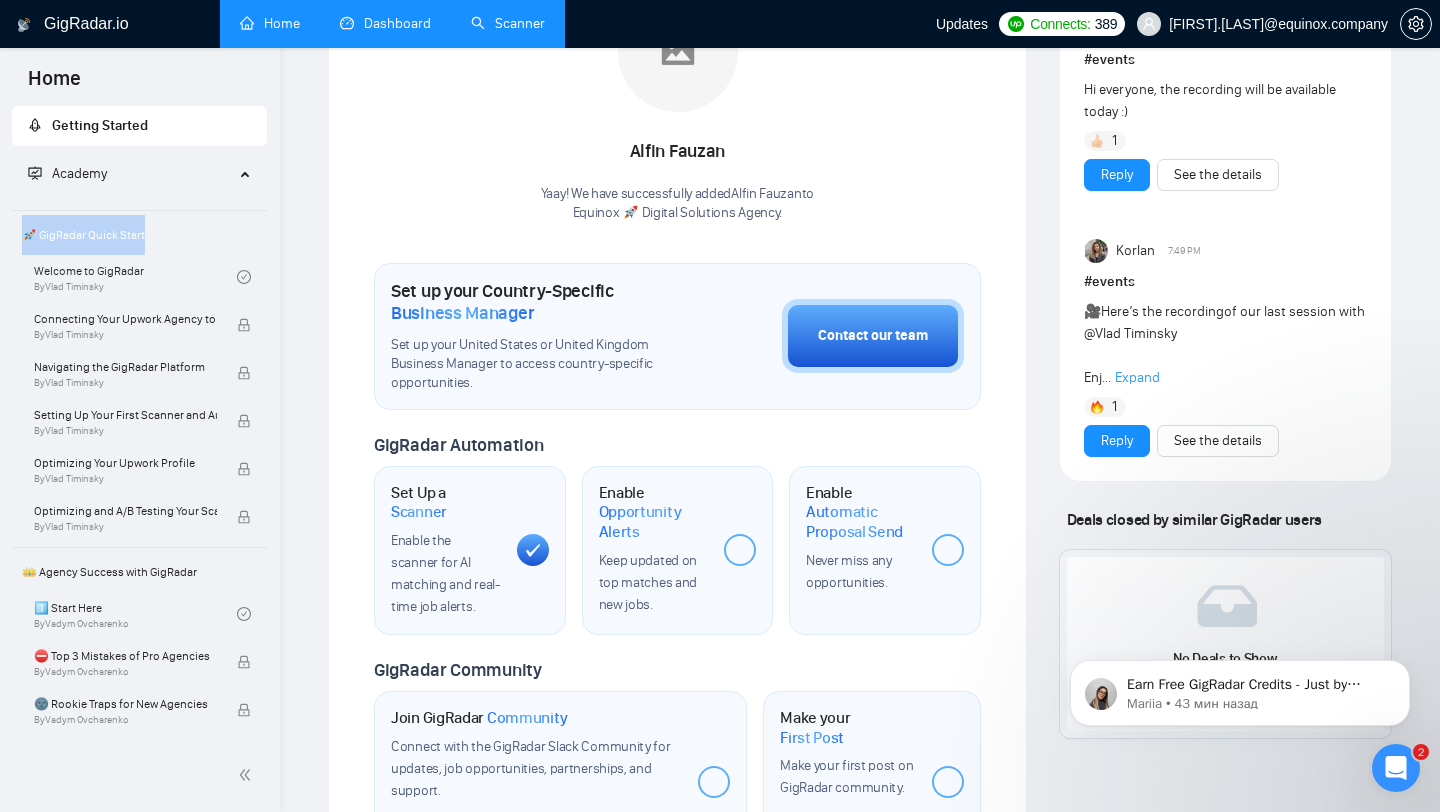 click on "Dashboard" at bounding box center [385, 23] 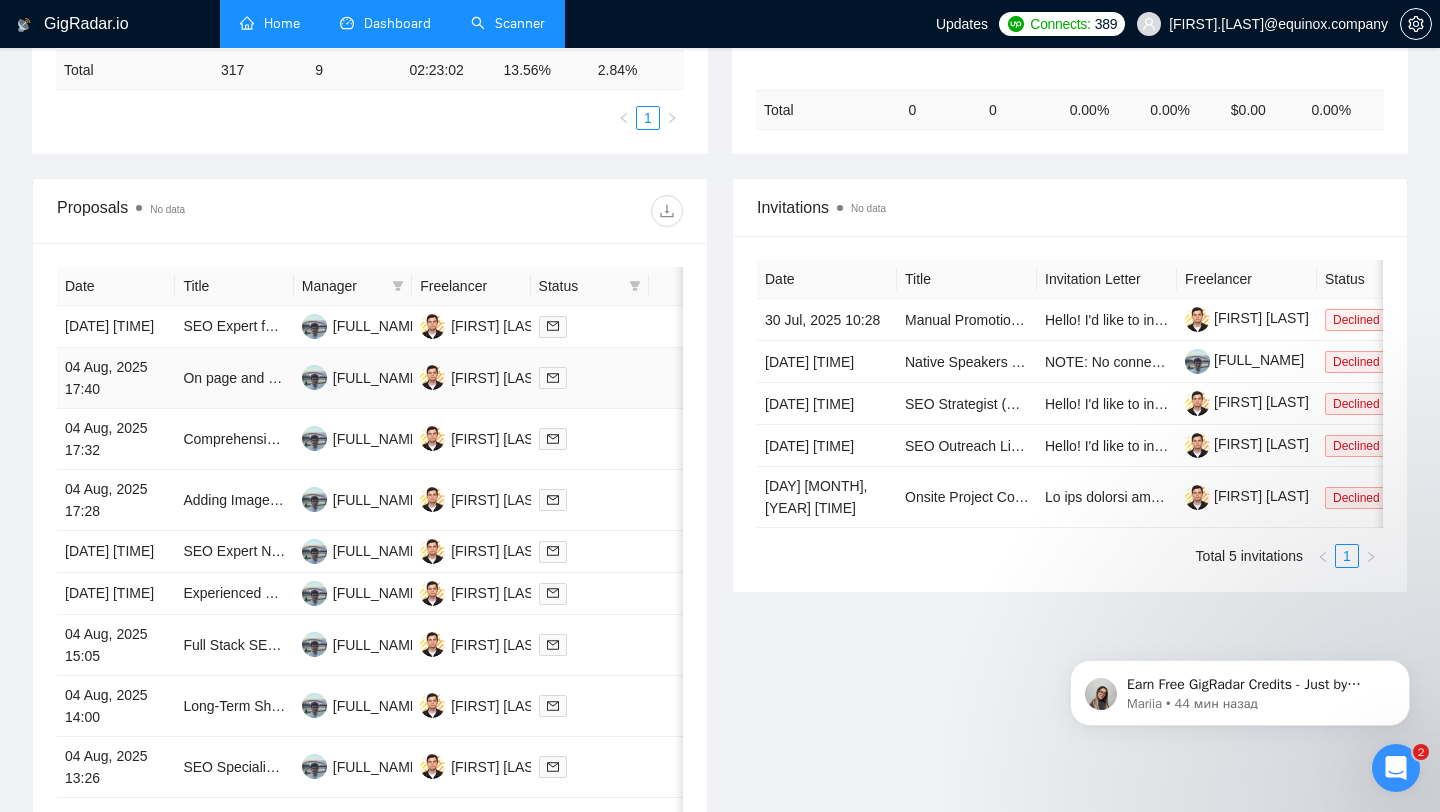 scroll, scrollTop: 0, scrollLeft: 0, axis: both 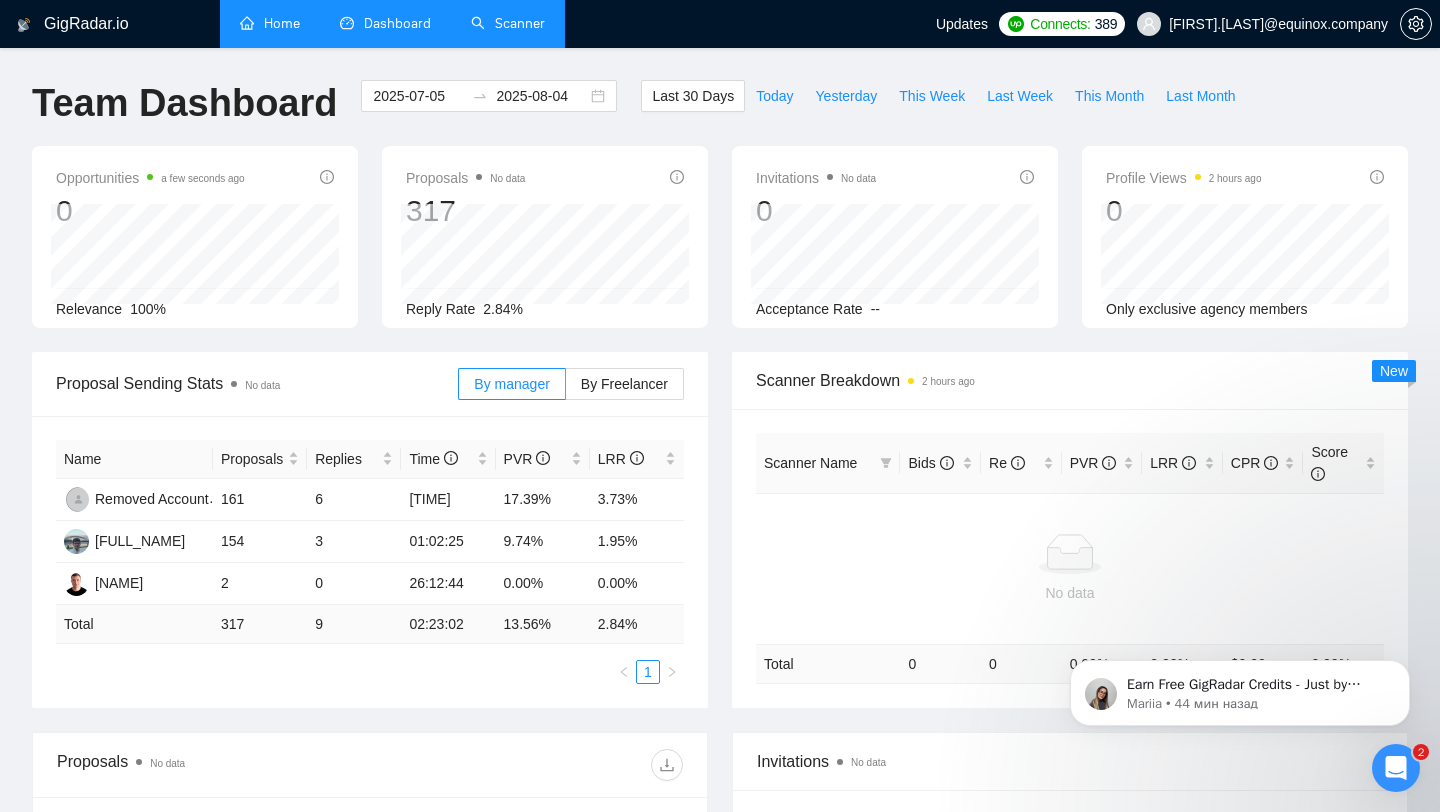 click on "Scanner" at bounding box center [508, 23] 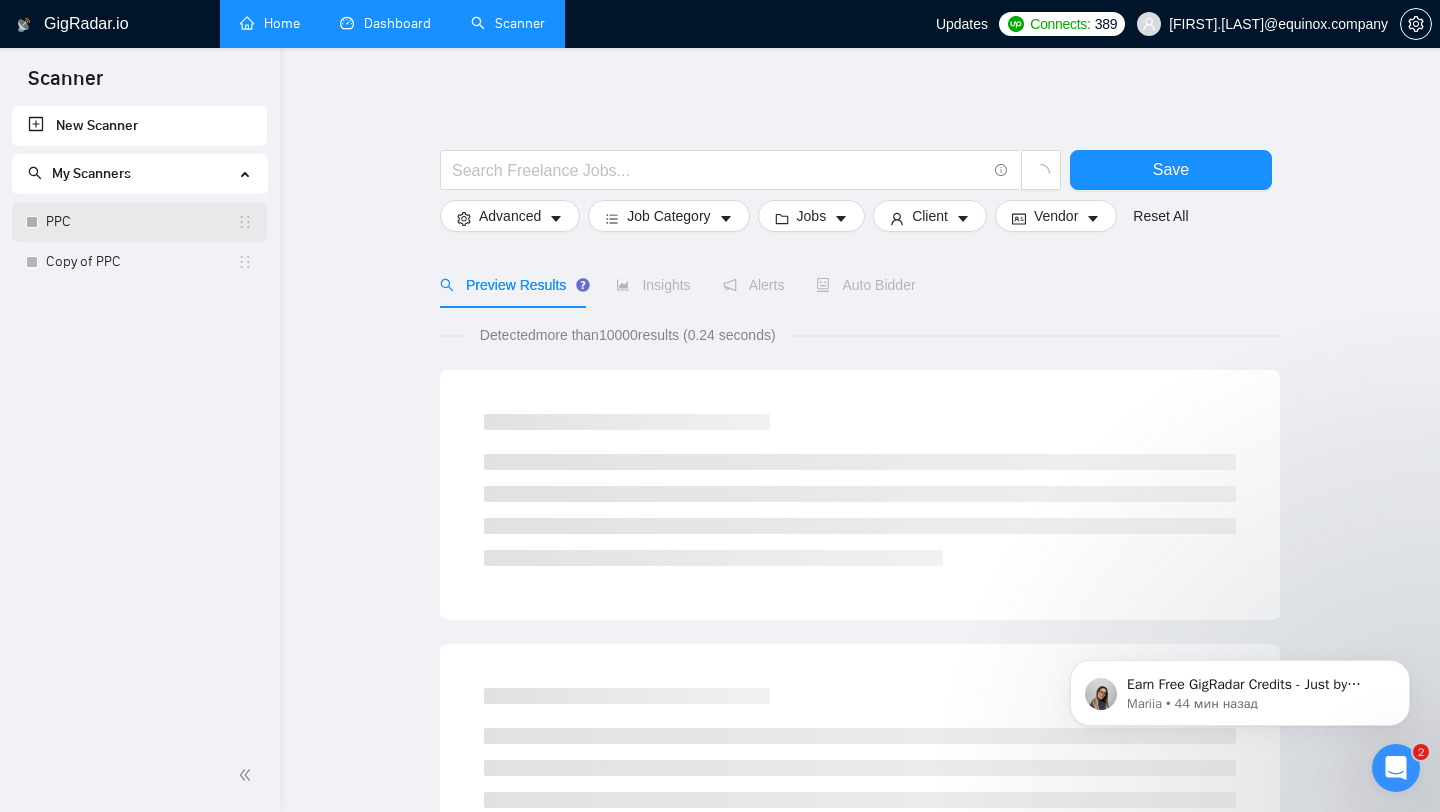 click on "PPC" at bounding box center [141, 222] 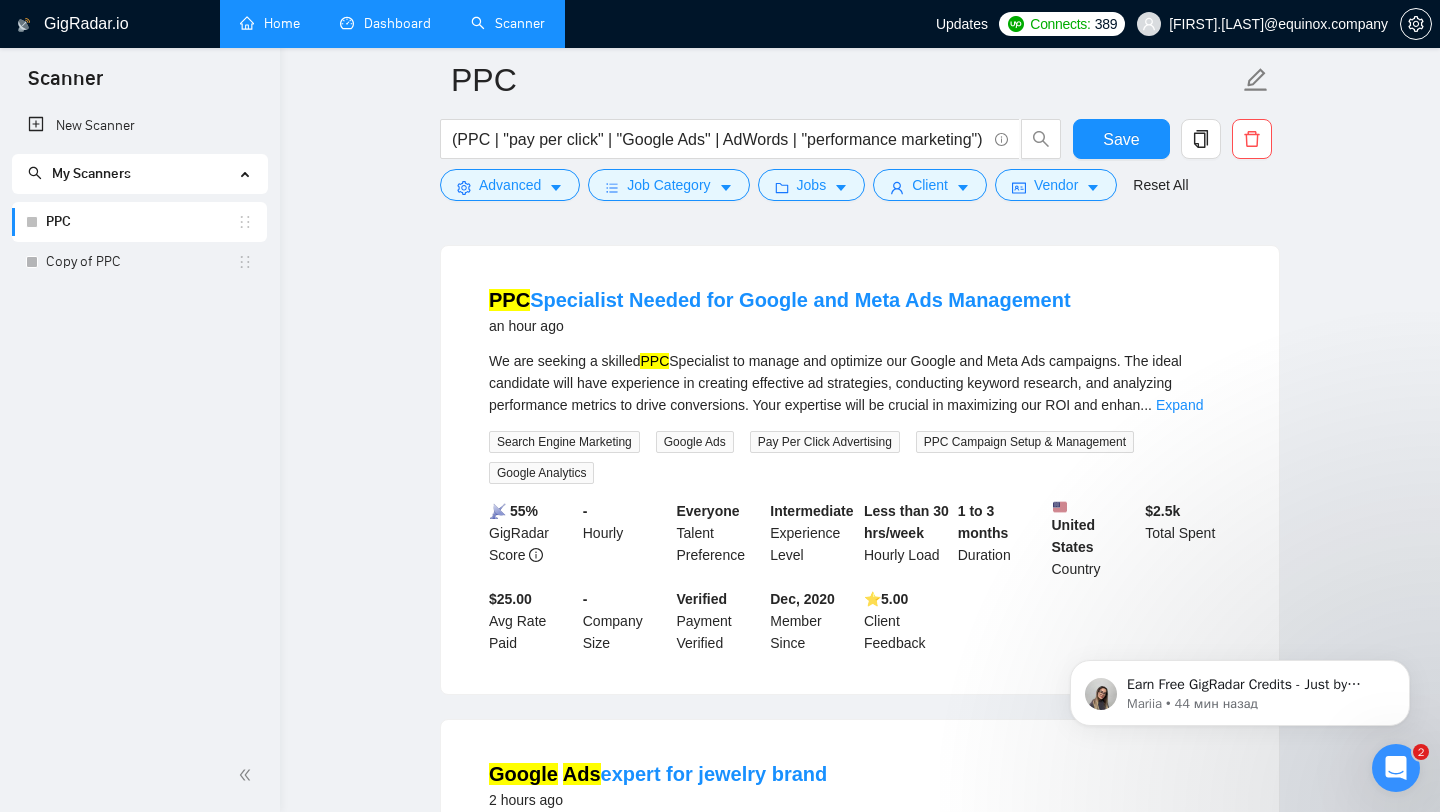 scroll, scrollTop: 202, scrollLeft: 0, axis: vertical 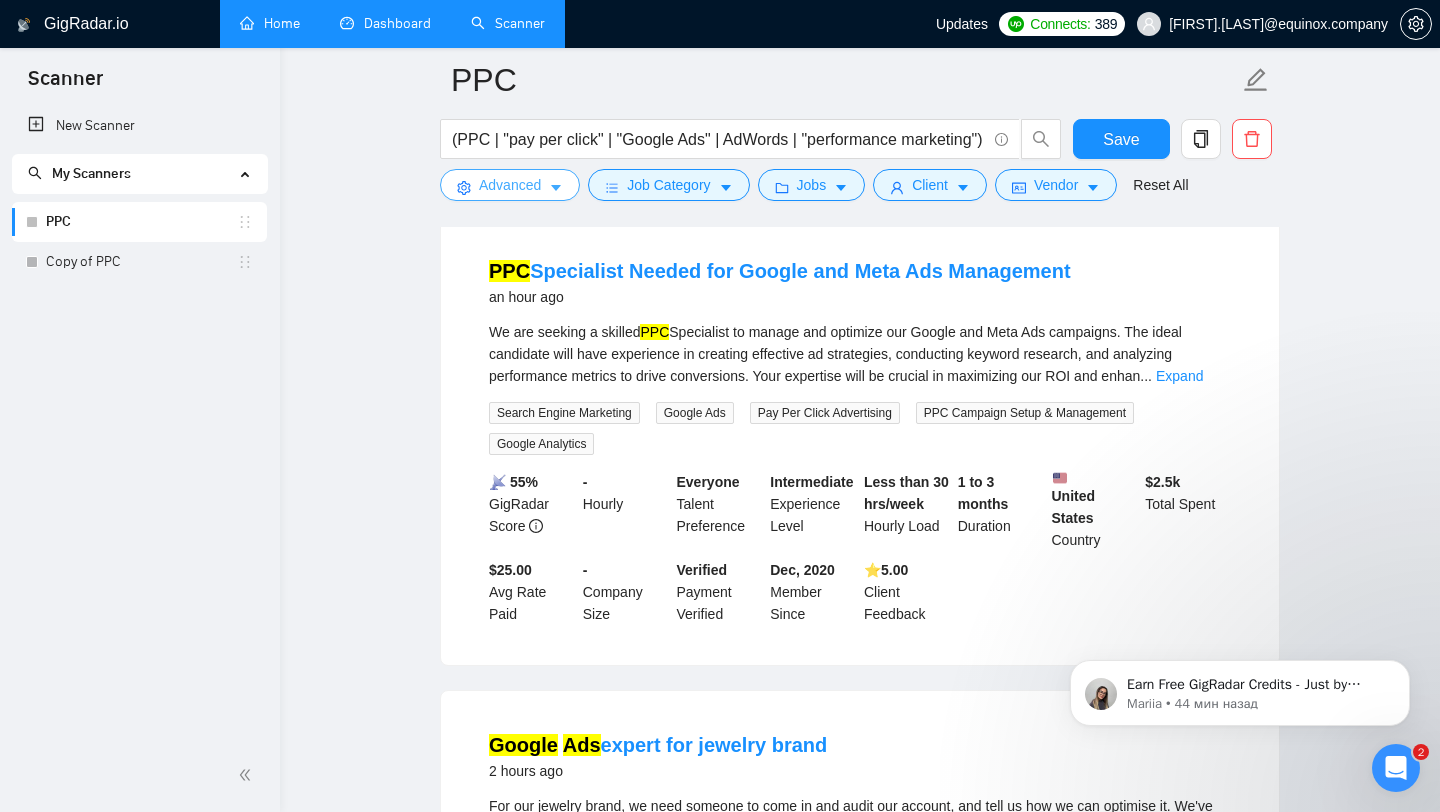 click on "Advanced" at bounding box center [510, 185] 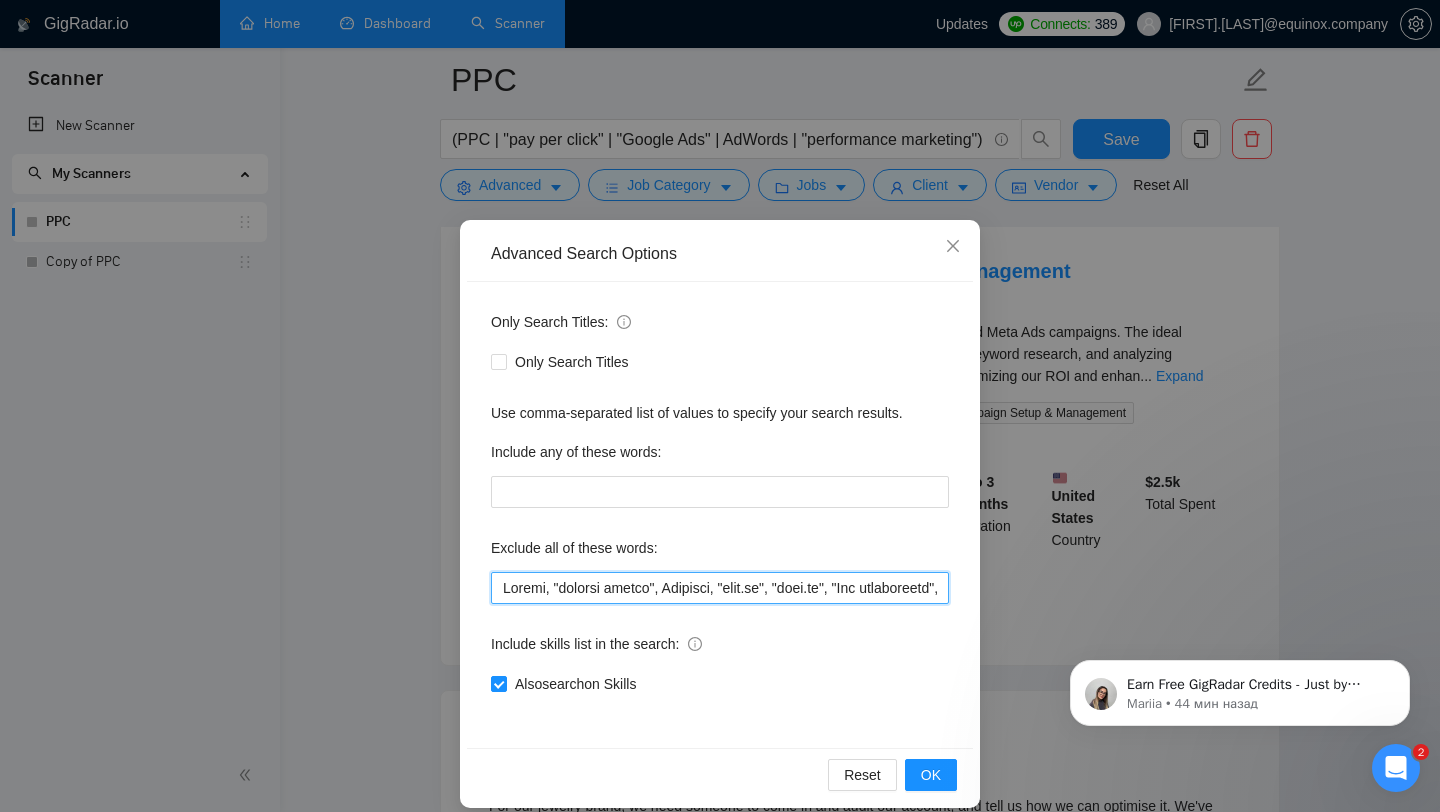 click at bounding box center [720, 588] 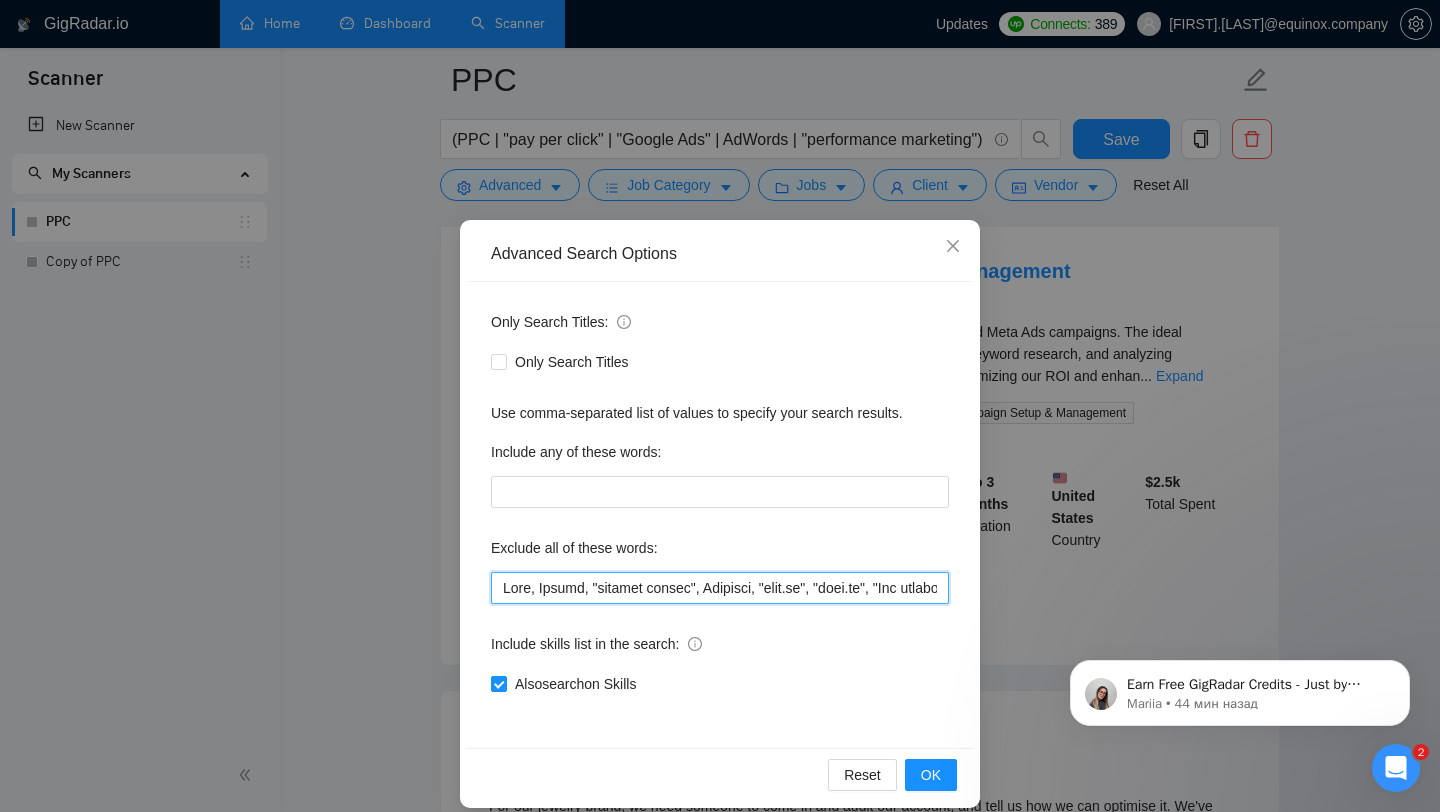 scroll, scrollTop: 20, scrollLeft: 0, axis: vertical 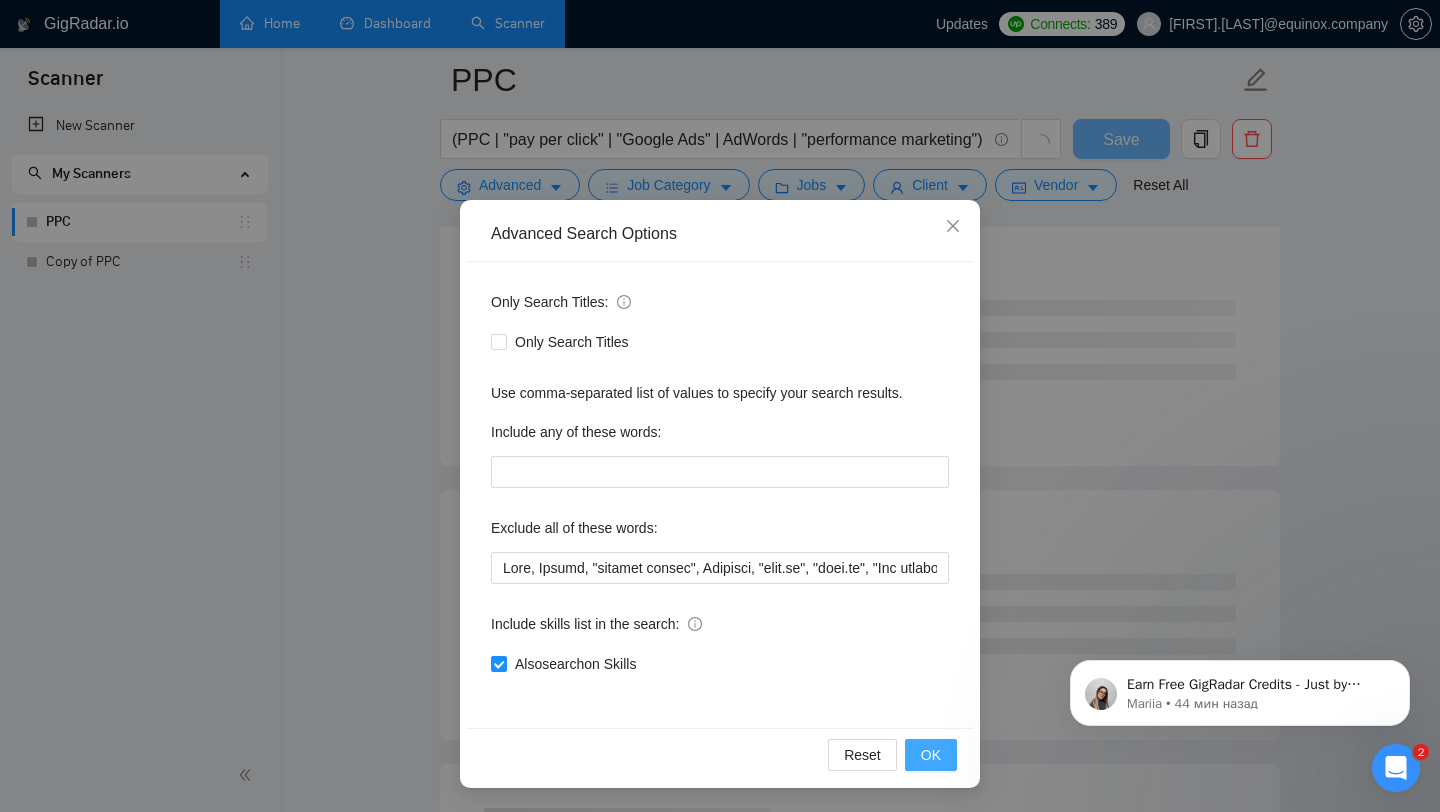 click on "OK" at bounding box center (931, 755) 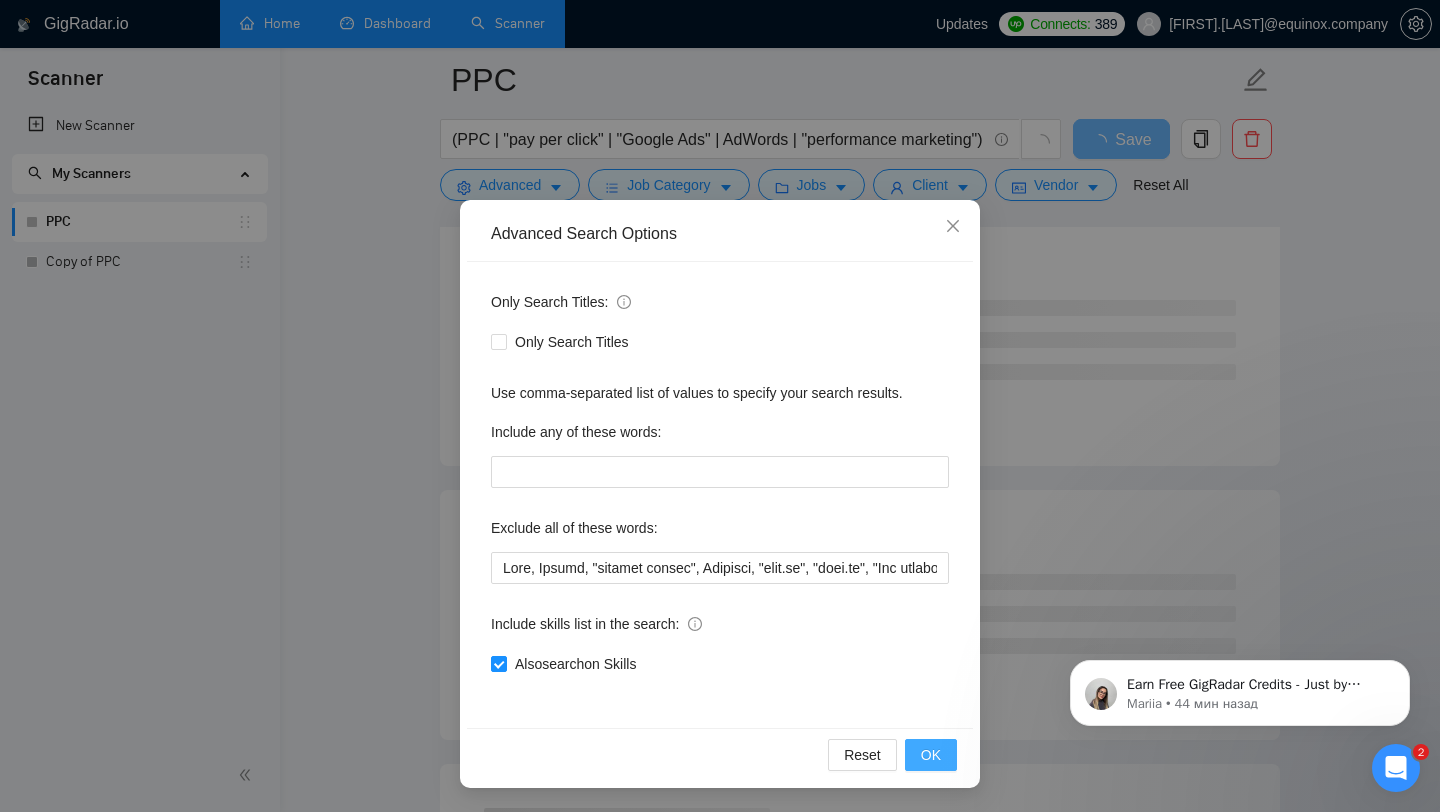 scroll, scrollTop: 0, scrollLeft: 0, axis: both 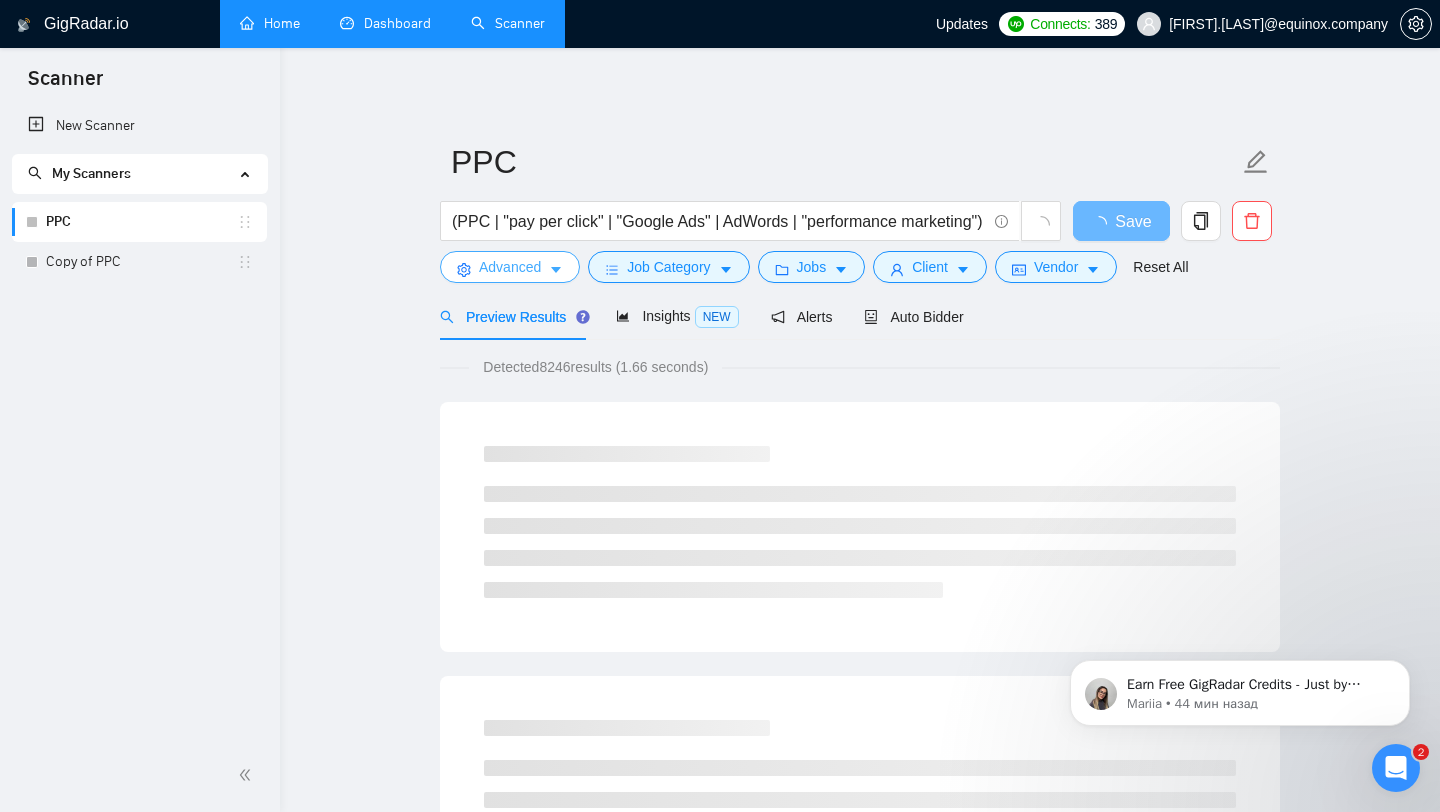 click on "Advanced" at bounding box center (510, 267) 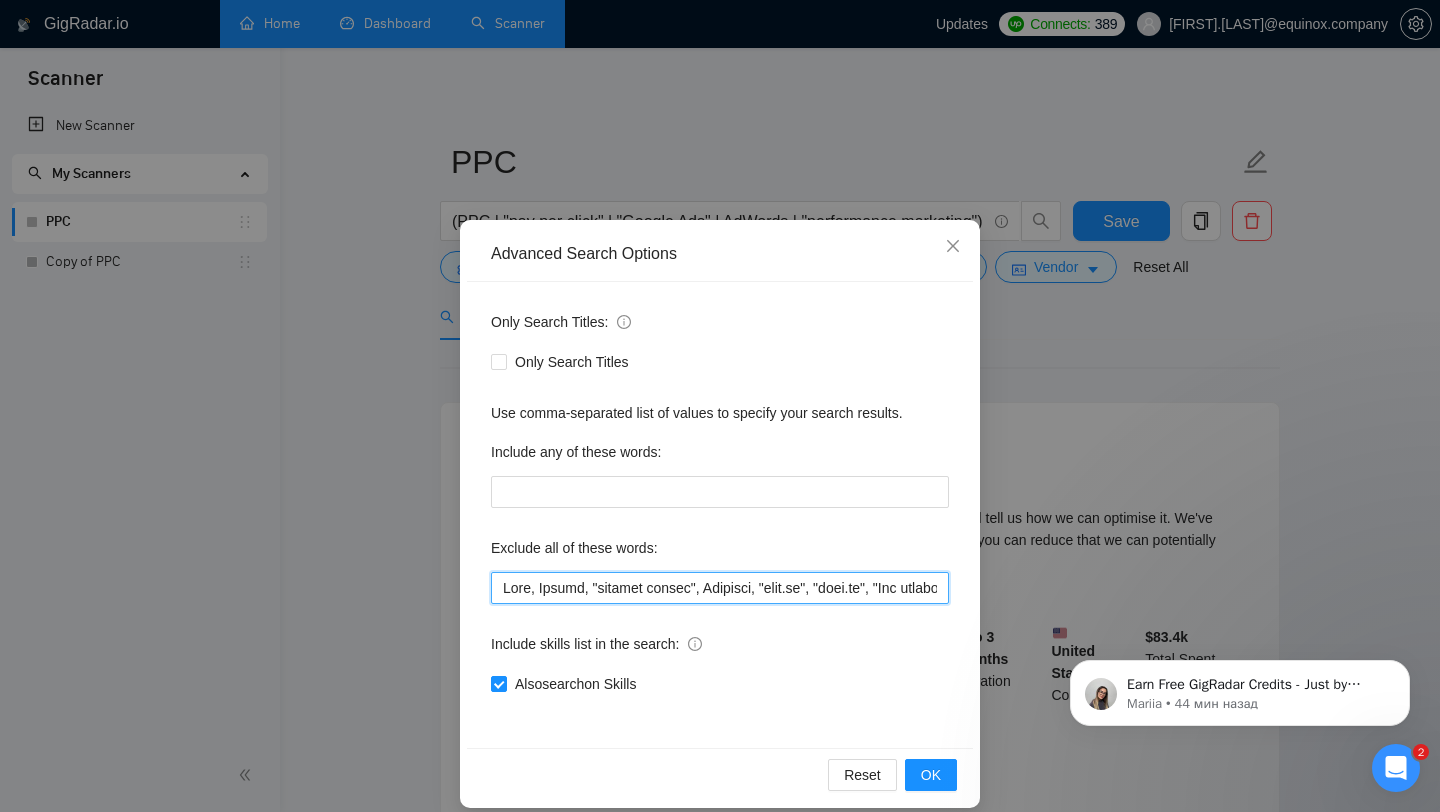 click at bounding box center (720, 588) 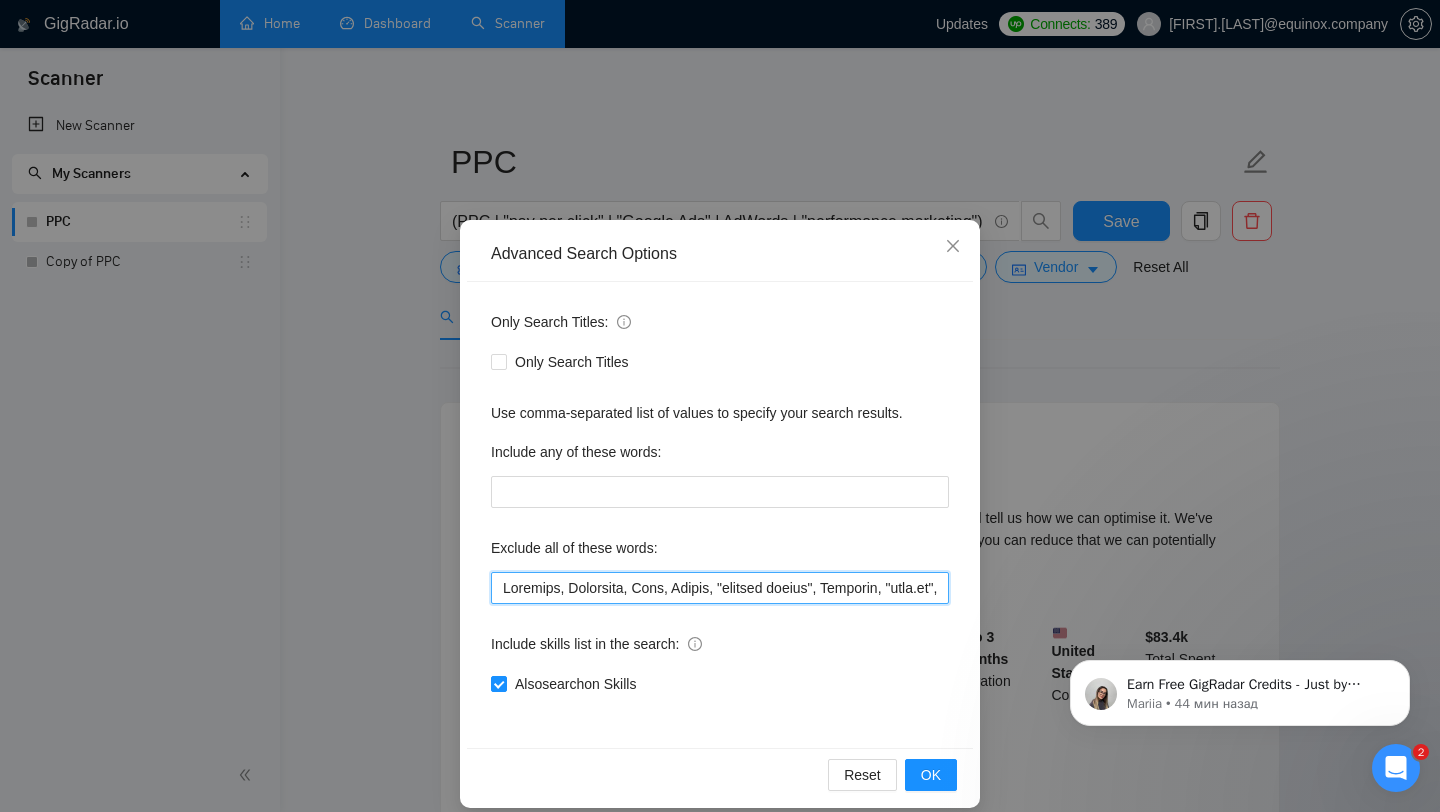 scroll, scrollTop: 20, scrollLeft: 0, axis: vertical 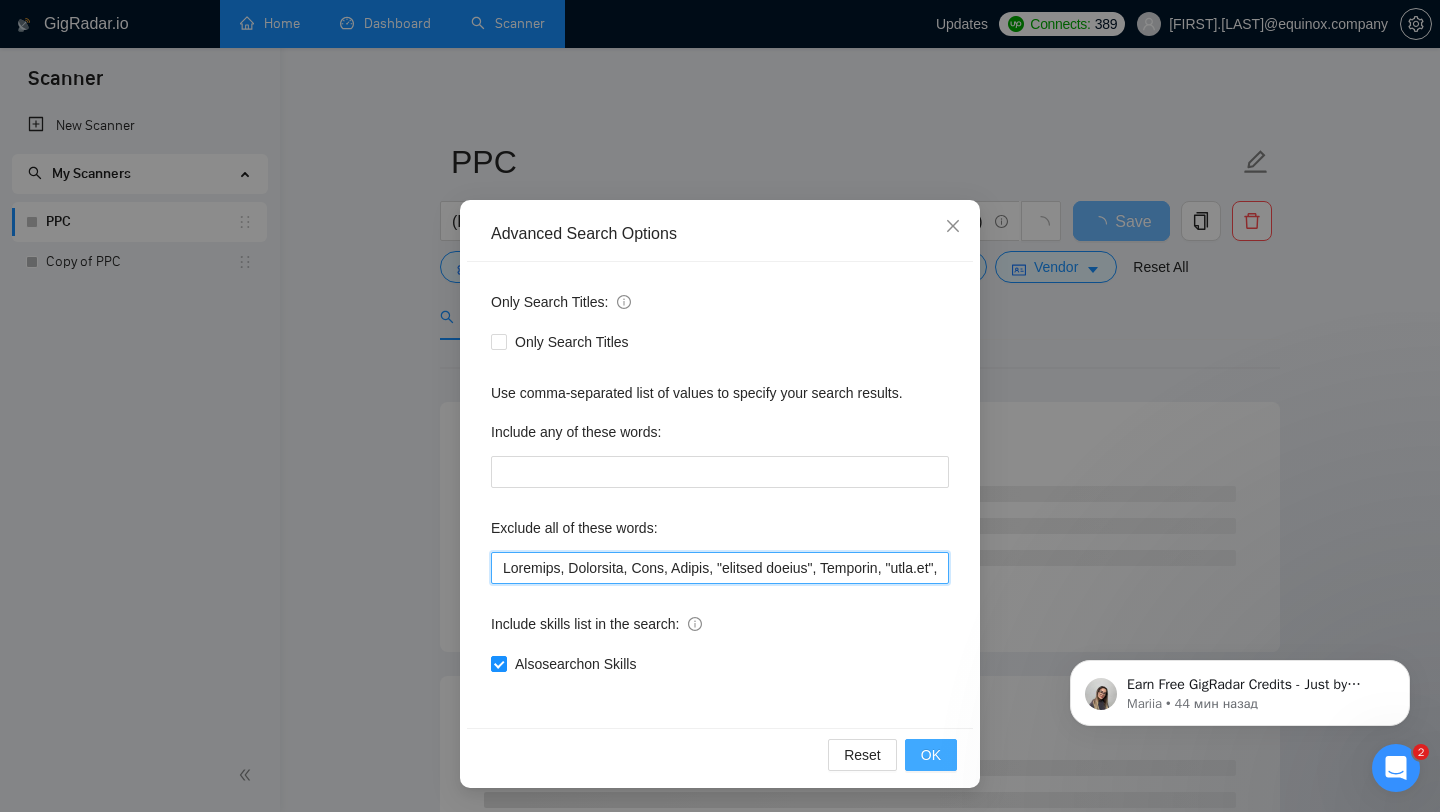 type on "Facebook, Instagram, Meta, Amazon, "shopify expert", Template, "next.js", "nest.js", "Api integration", Javascript, Zapier, API, "Bubble.io", smartsheet, "smart sheet", "CRO Specialist", "Shopify Migration", "Salesforce Lightning", developer, dev, "ai engineer", (Engineer*), "Mobile App Development", "iOS Development", "Airtable", "Framer", "n8n", "Bubble", "No agencies", "Not Agency", "Individual Only", "No Agencies", "Python", "Affiliate", "Bidder", "closing deals", "Trainer",  "appointment setter", "Media Buyer", "cold caller", "follow up", "cold calls", "meeting", "automation funnel",  "Video Editing", "Direct Sales", "closing sales", "Follow-up", "meet", "commission based", "up-sales", "Prompt Engineer", "DevOps", "PyTorch", "AI integration", "AI Development",     "AI Influencers", "Prompt Engineering", "Android SDK", "Tax Account Advisor", "community manager", "Business Plan", "Shopify Templates", "sales funnel", "video creator", "virtual assistant", "project manager", "Video Game Designer", "content..." 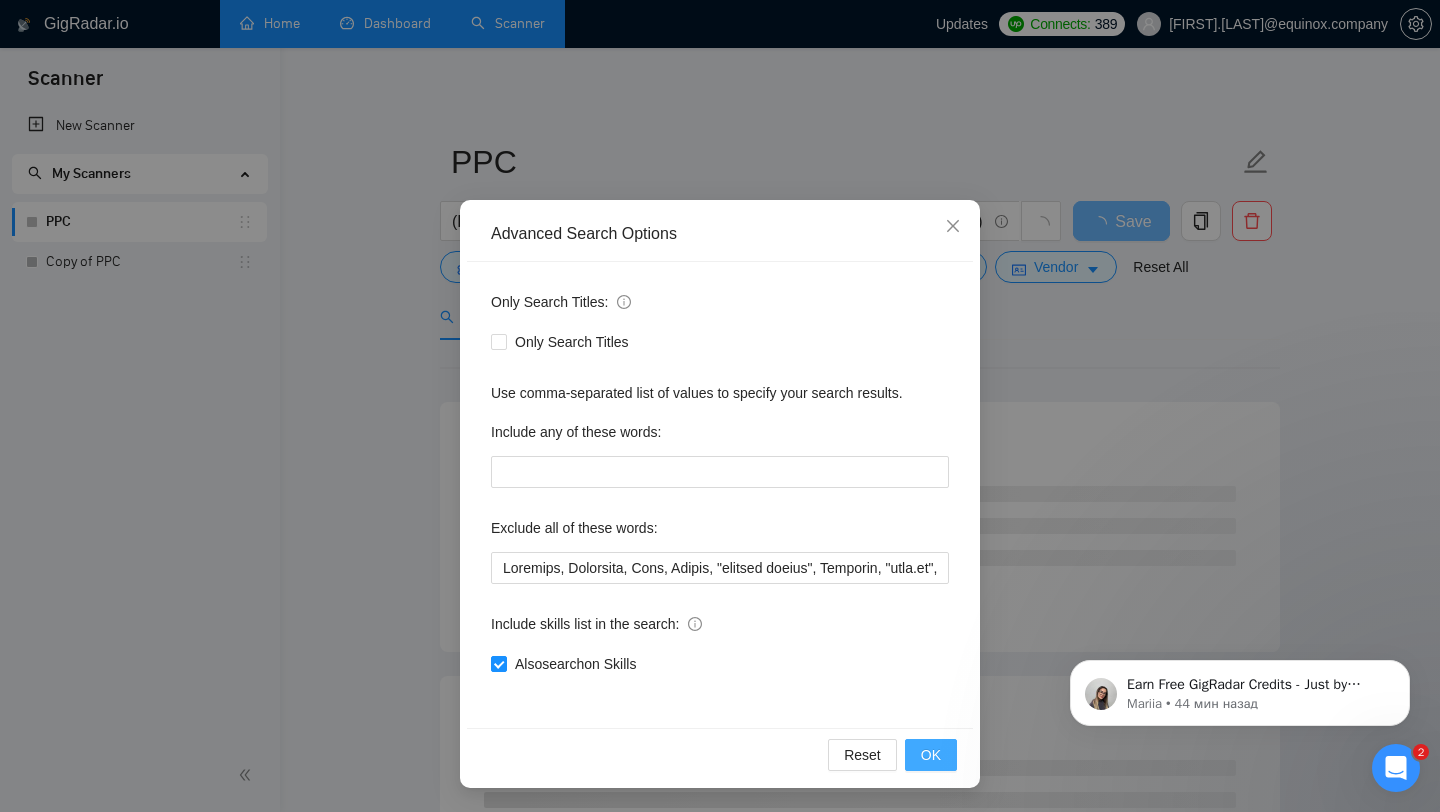 click on "OK" at bounding box center (931, 755) 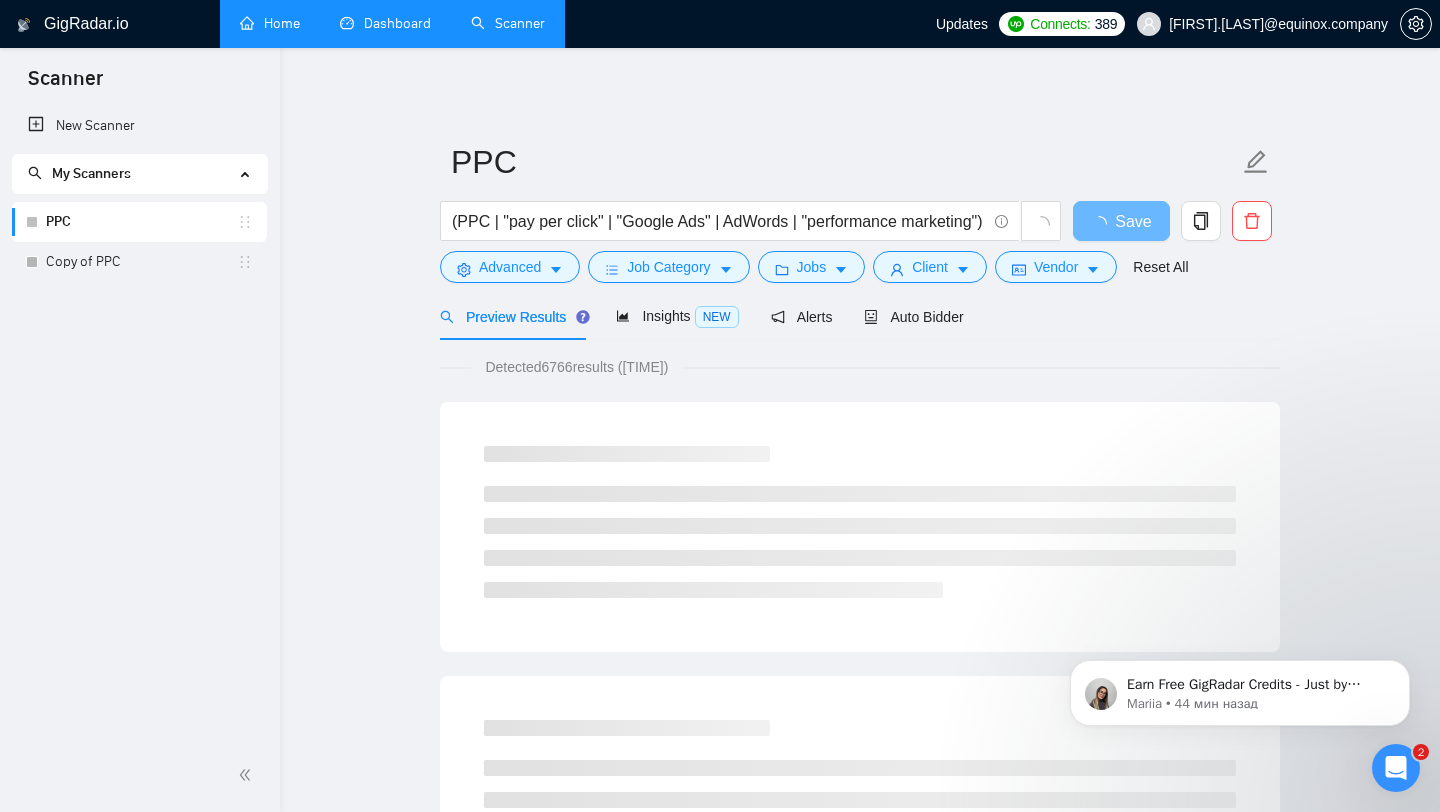 scroll, scrollTop: 0, scrollLeft: 0, axis: both 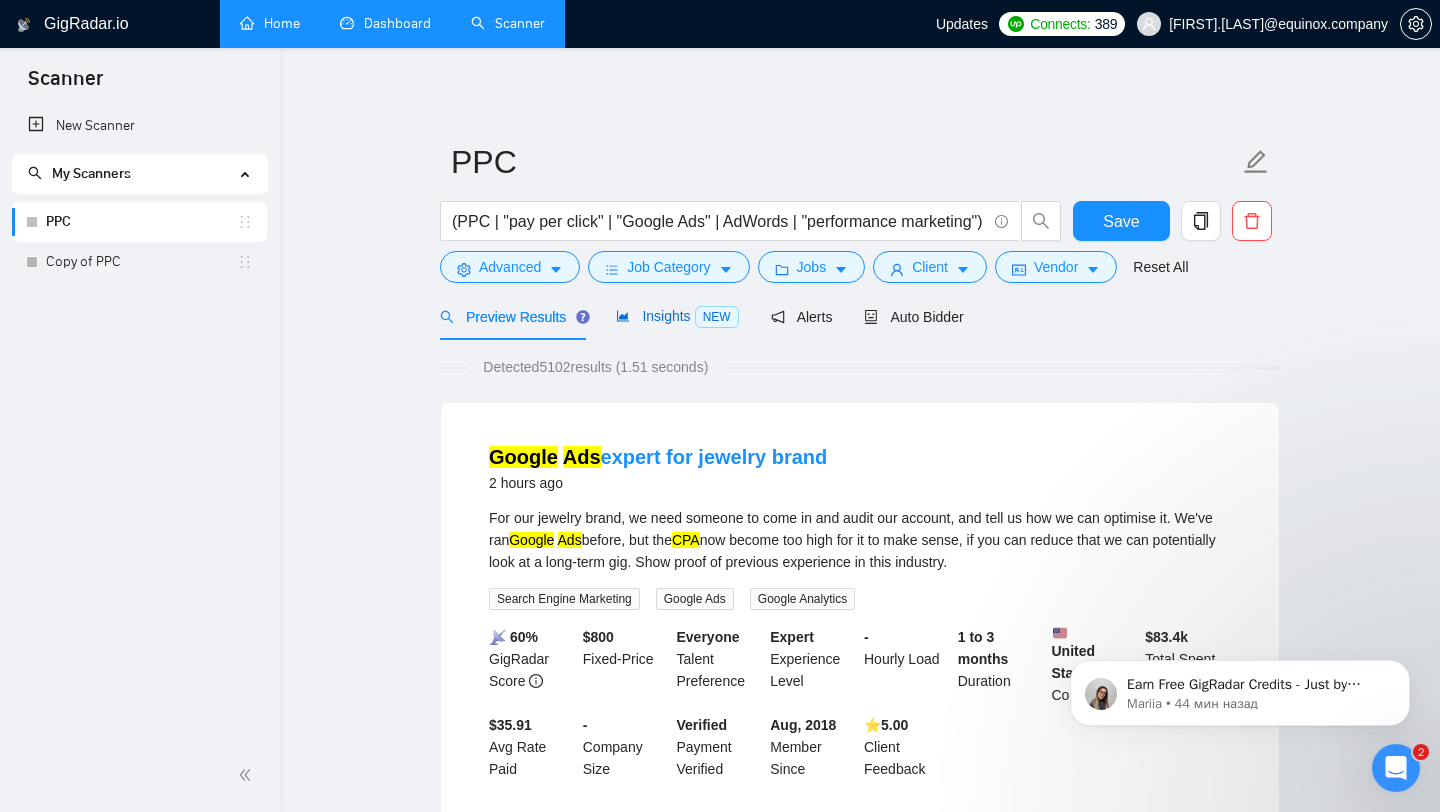 click on "Insights NEW" at bounding box center (677, 316) 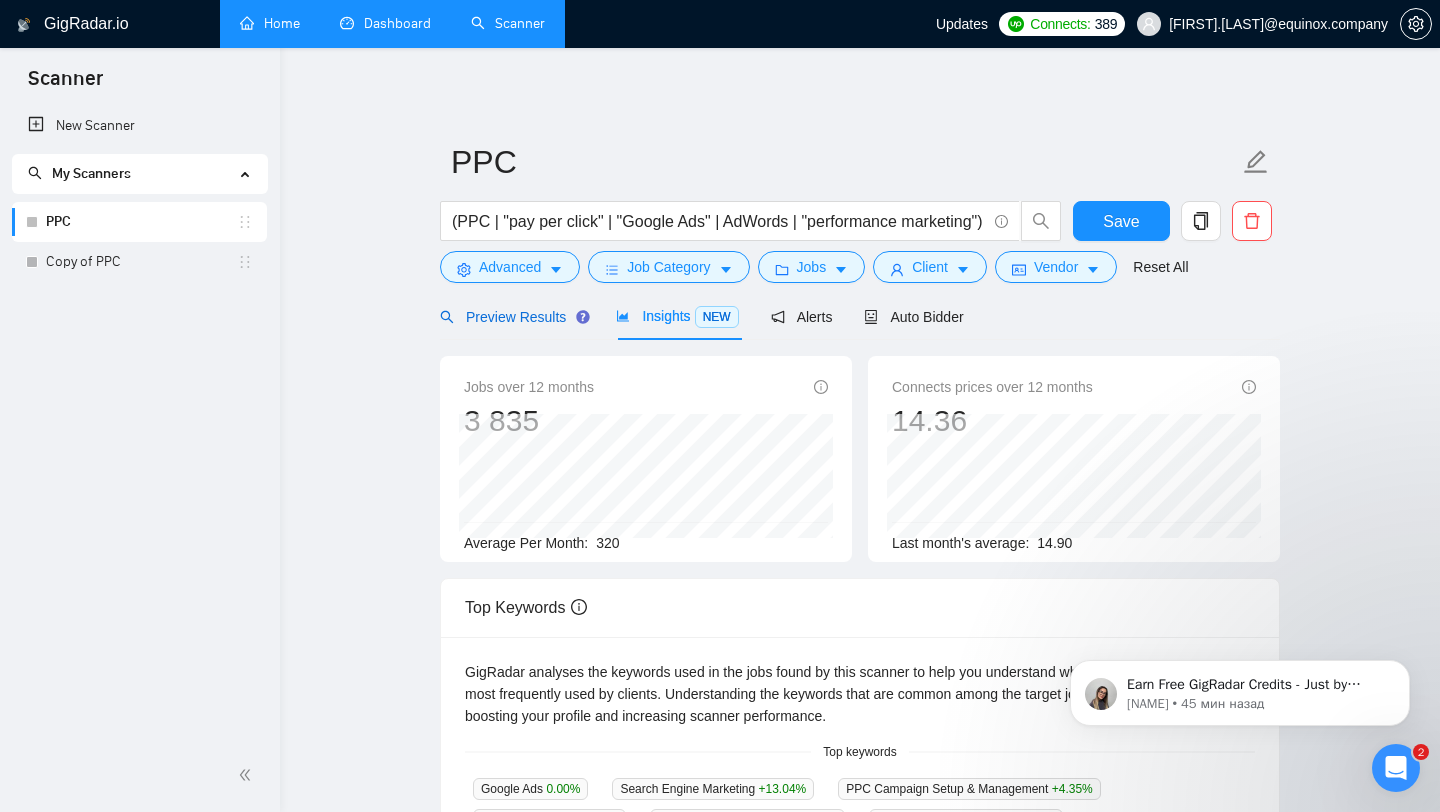 click on "Preview Results" at bounding box center (512, 317) 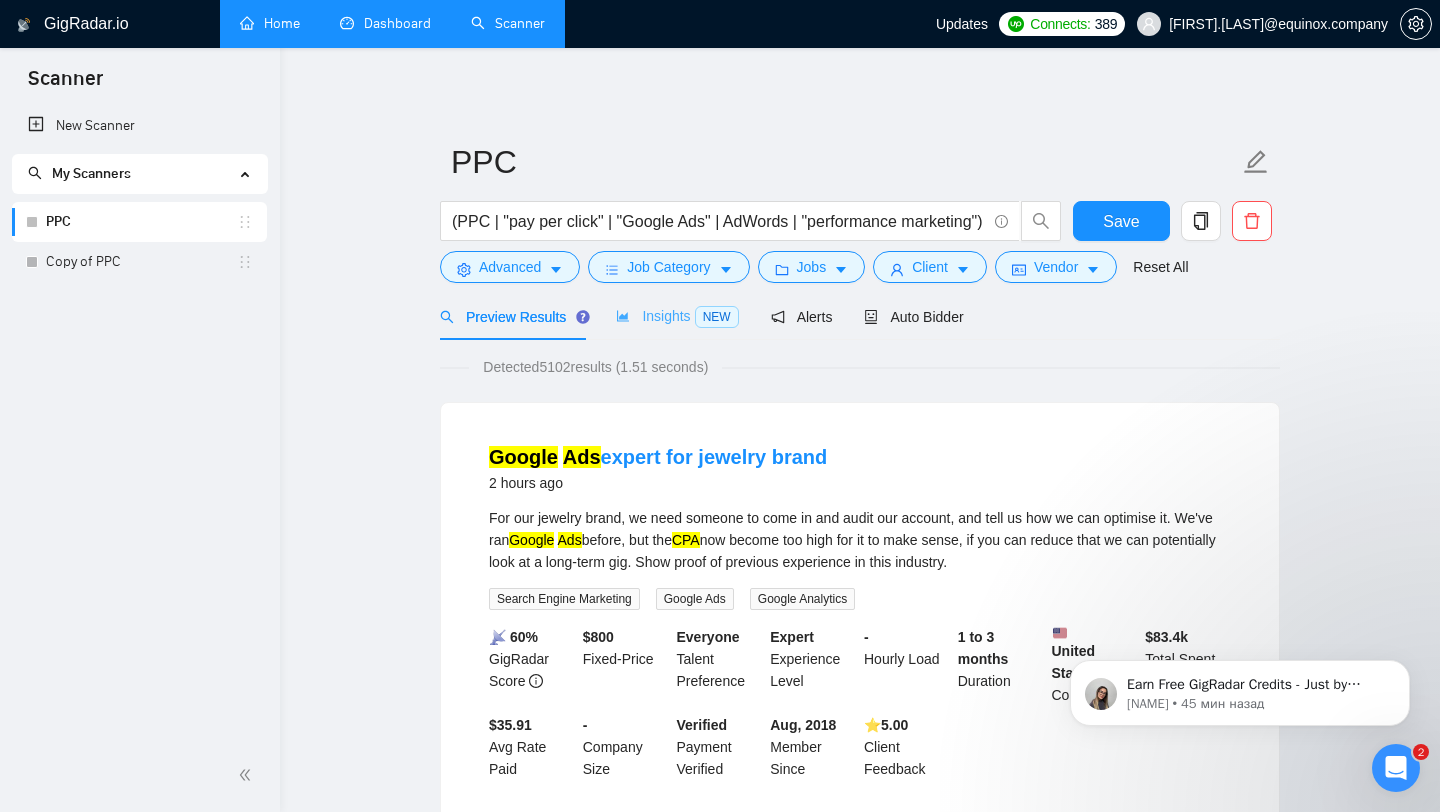 click on "Insights NEW" at bounding box center (677, 316) 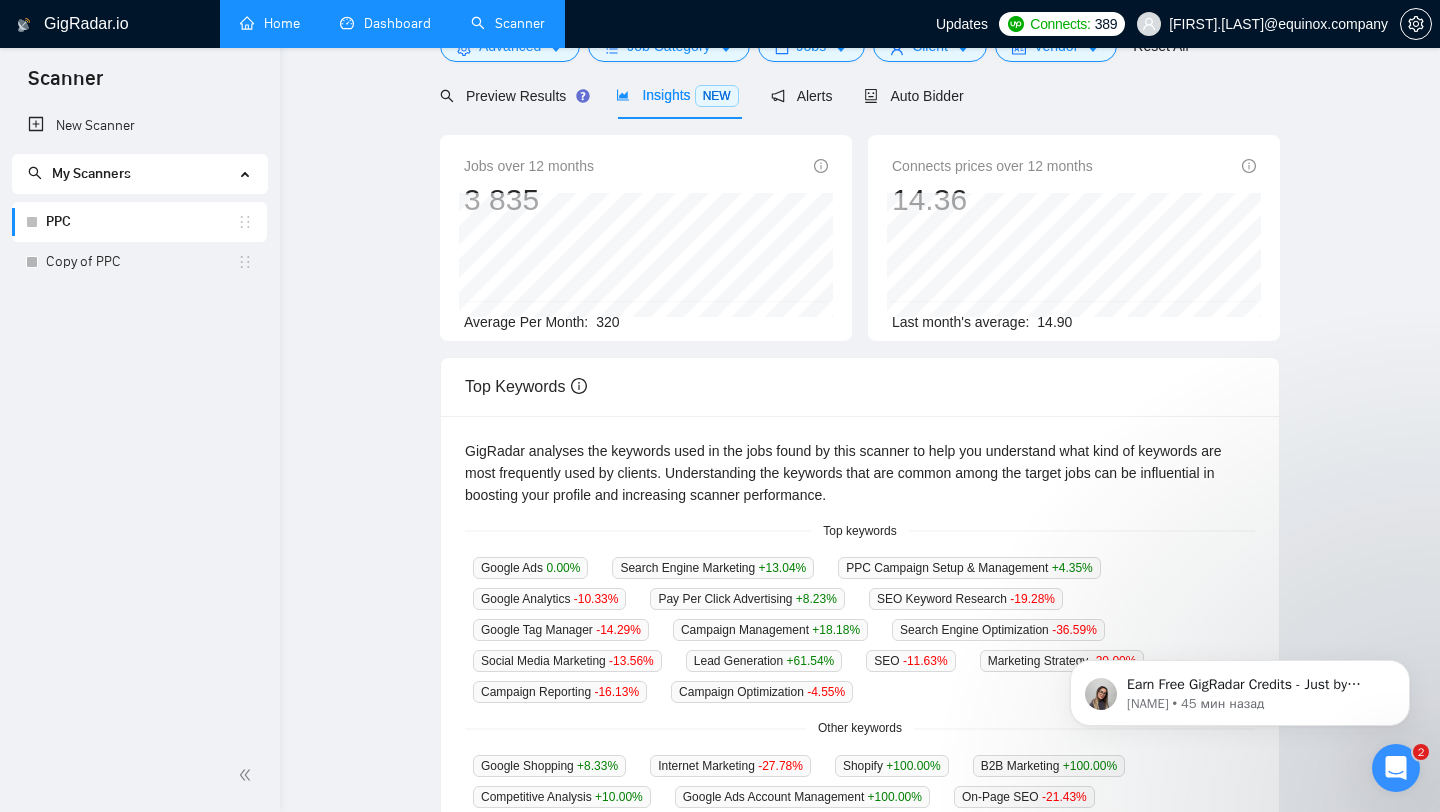 scroll, scrollTop: 0, scrollLeft: 0, axis: both 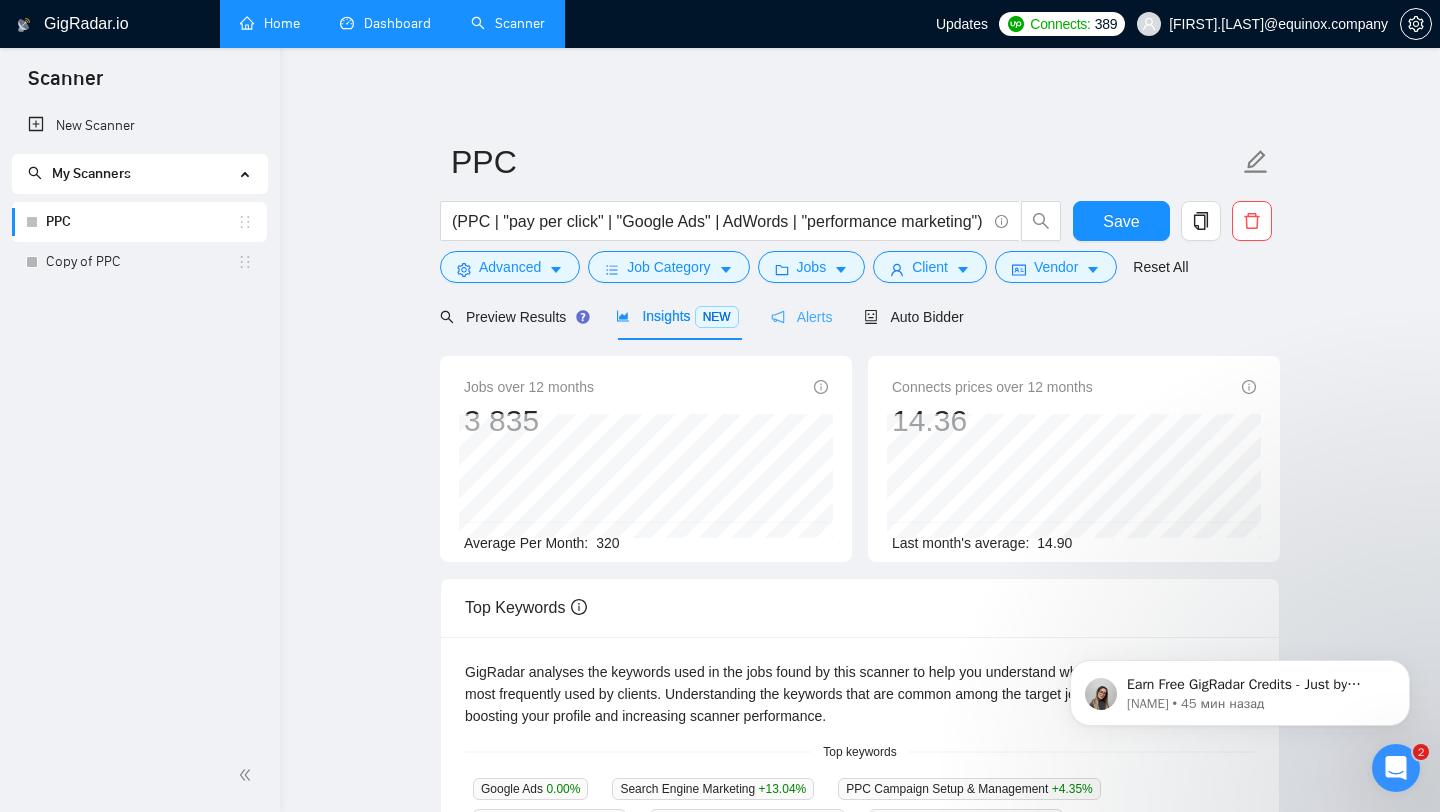 click on "Alerts" at bounding box center (802, 316) 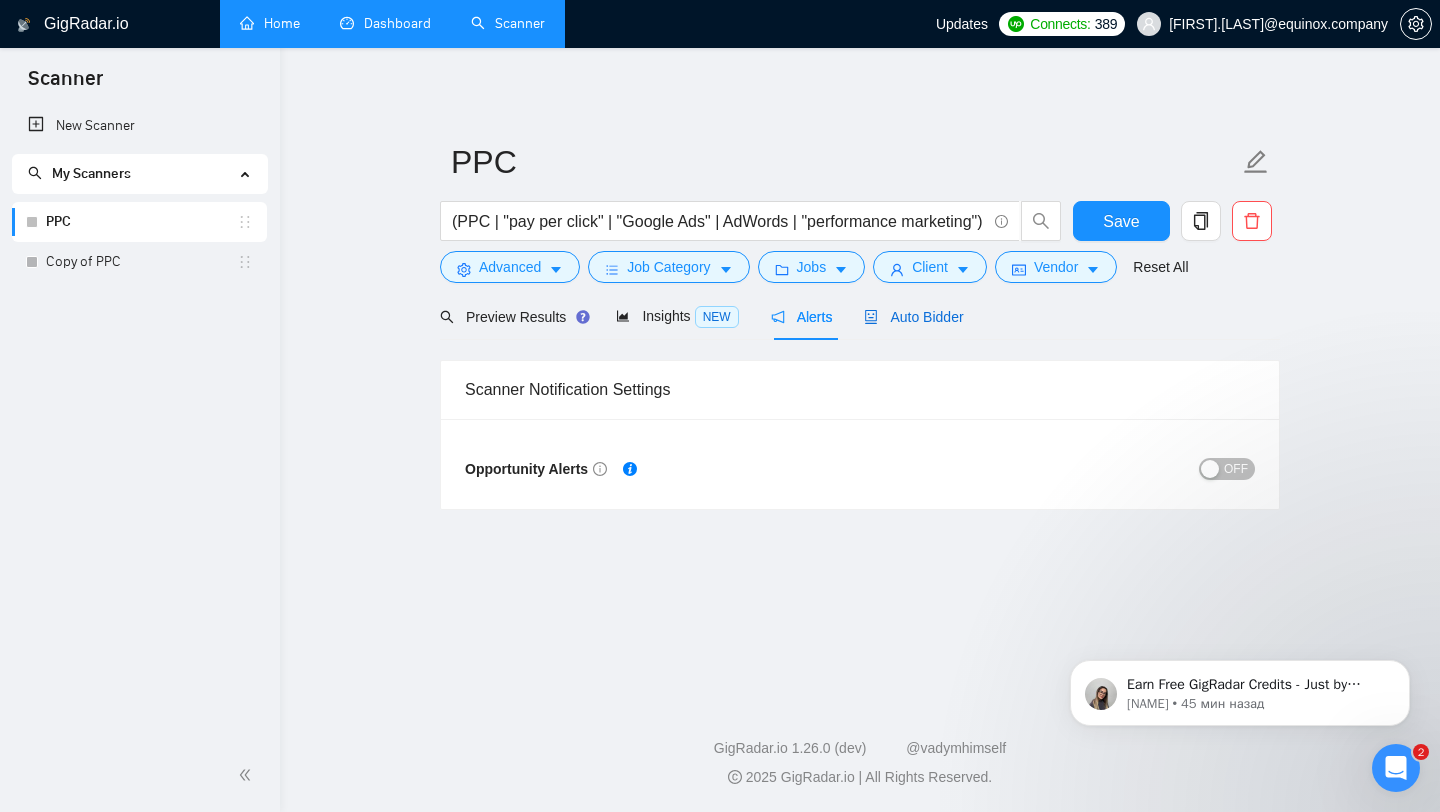 click 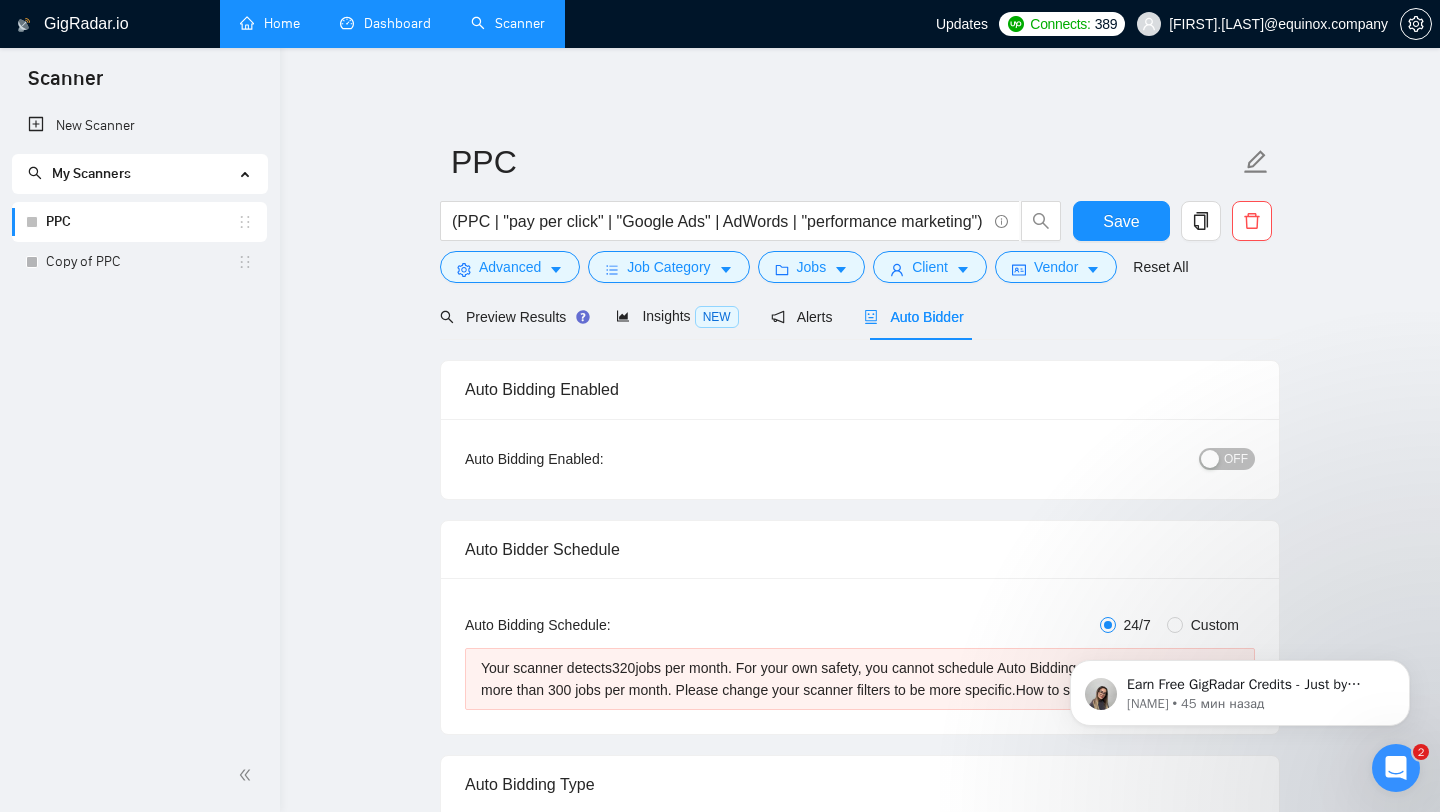 type 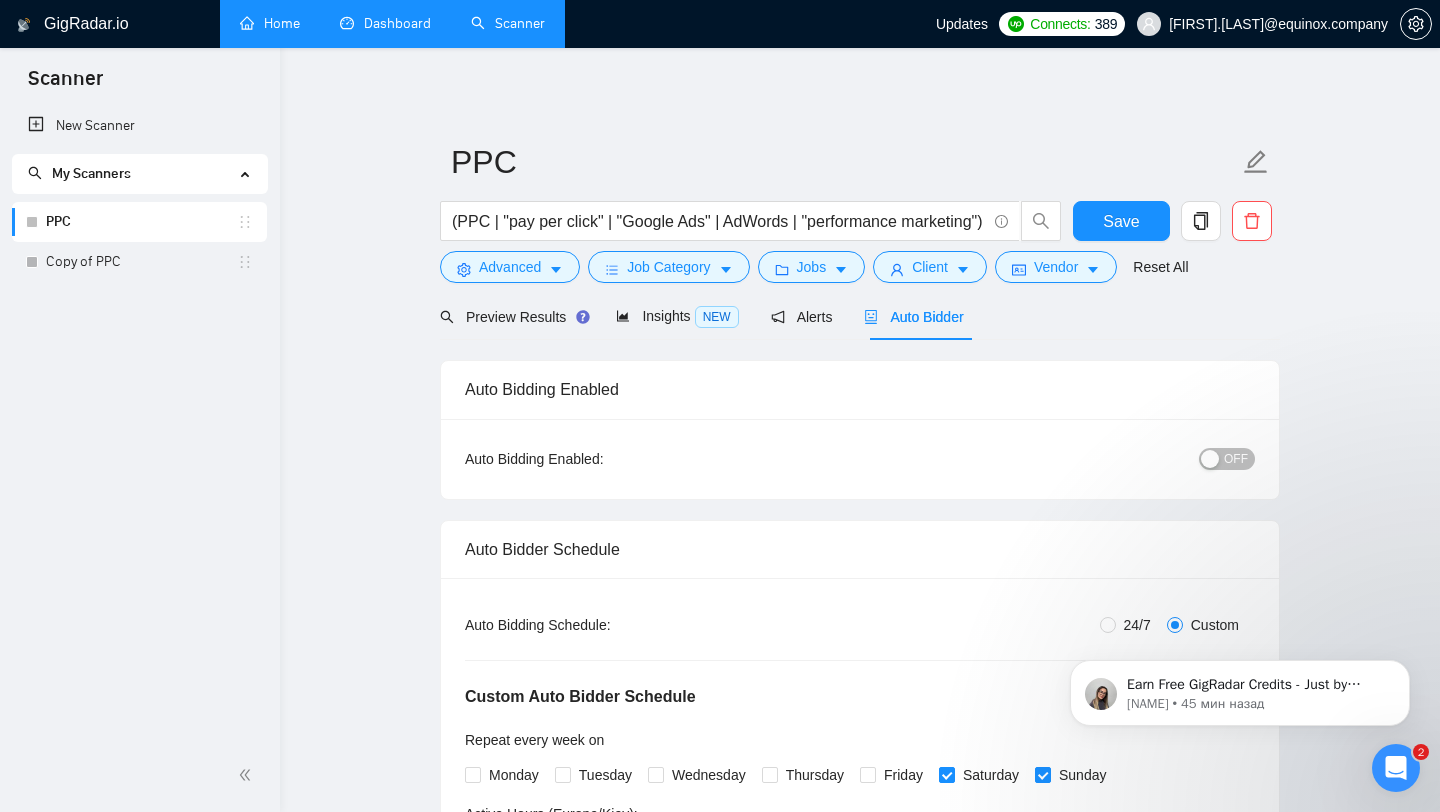 type 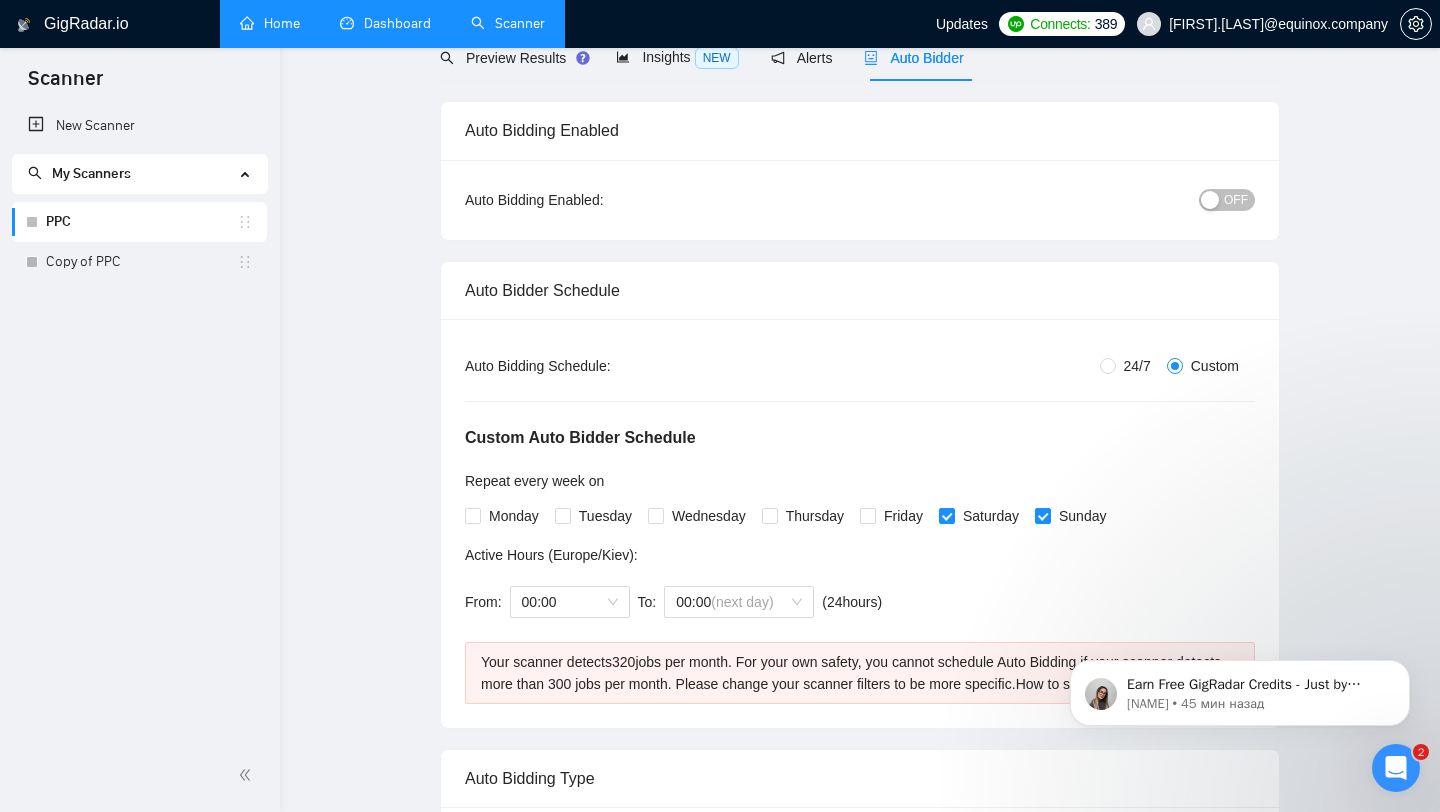 scroll, scrollTop: 0, scrollLeft: 0, axis: both 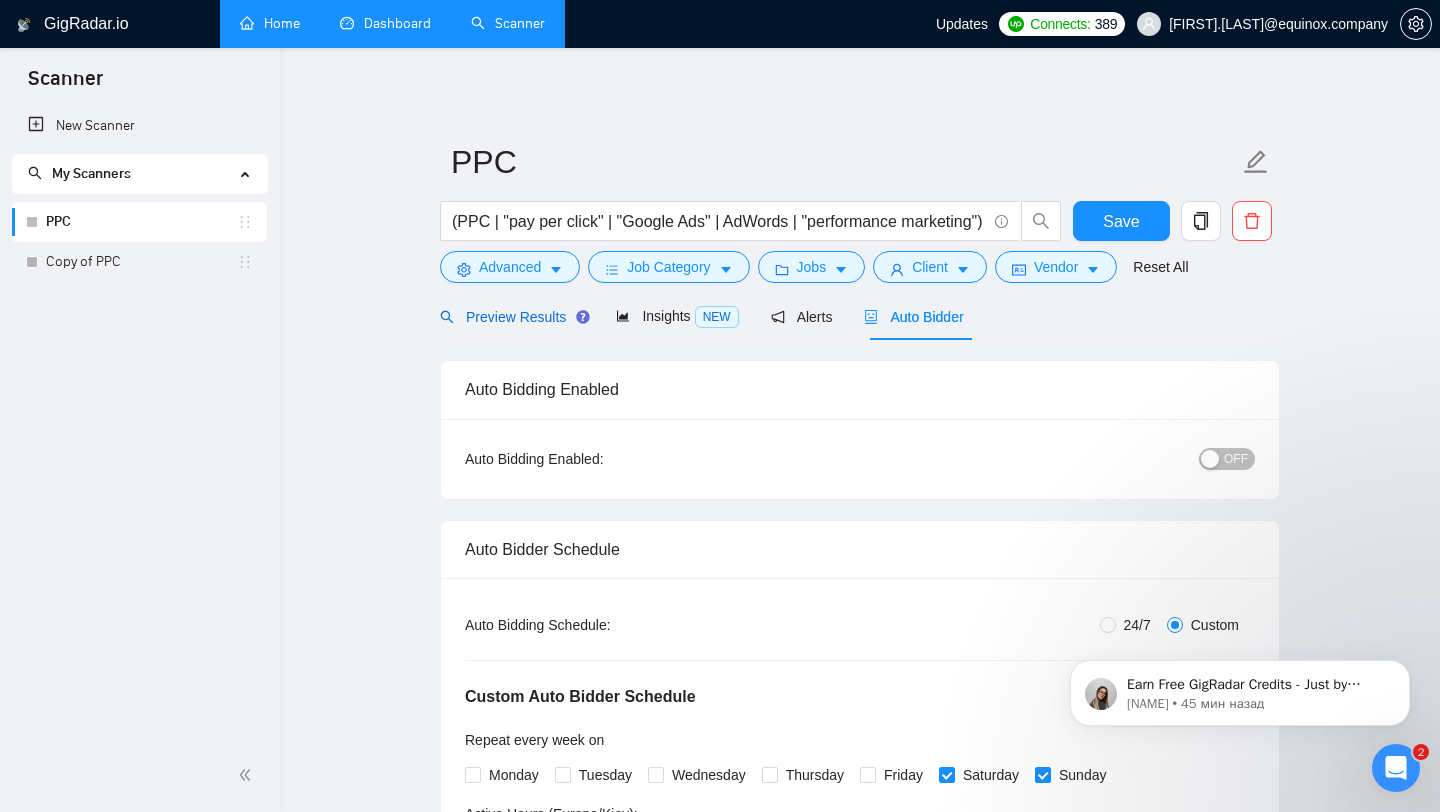 click on "Preview Results" at bounding box center [512, 317] 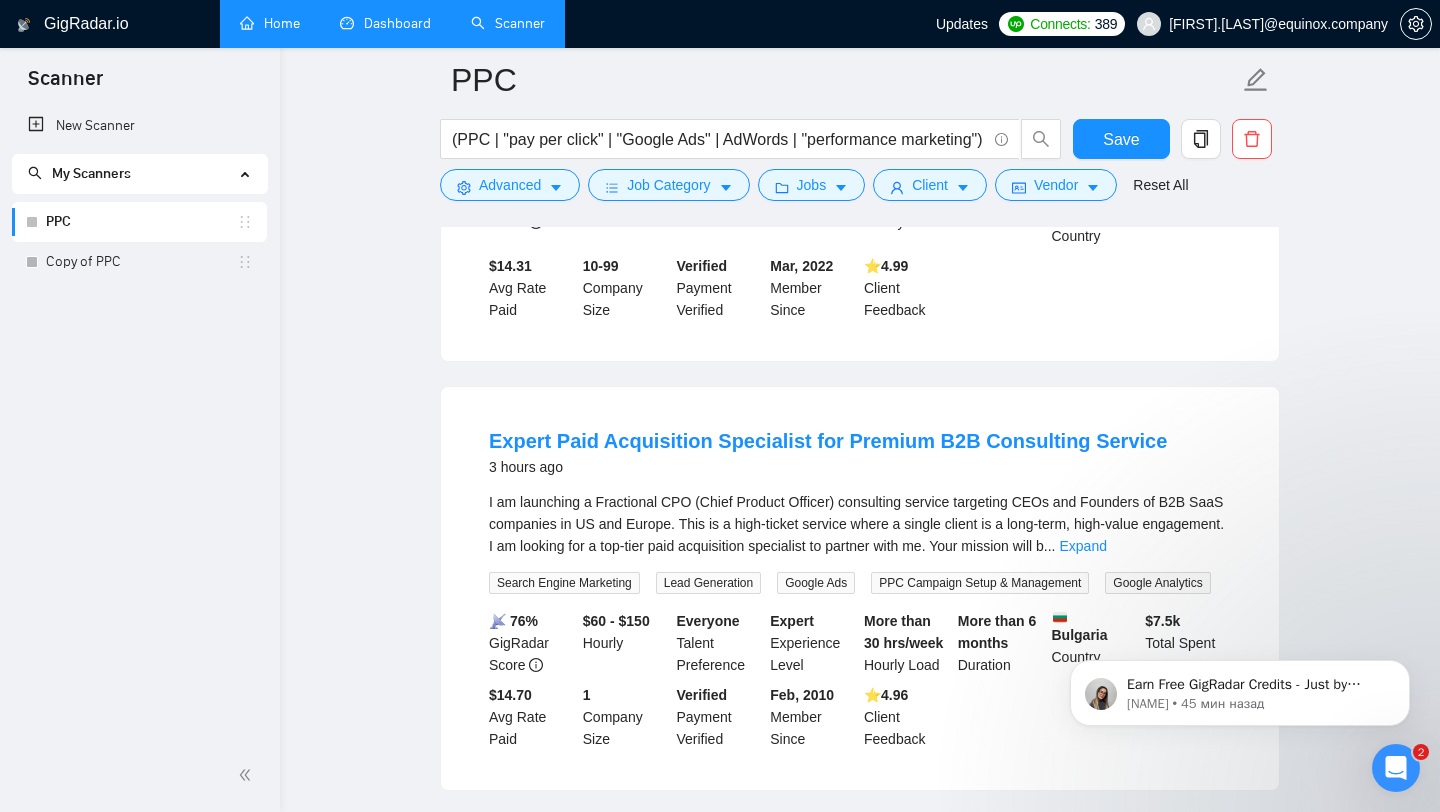 scroll, scrollTop: 963, scrollLeft: 0, axis: vertical 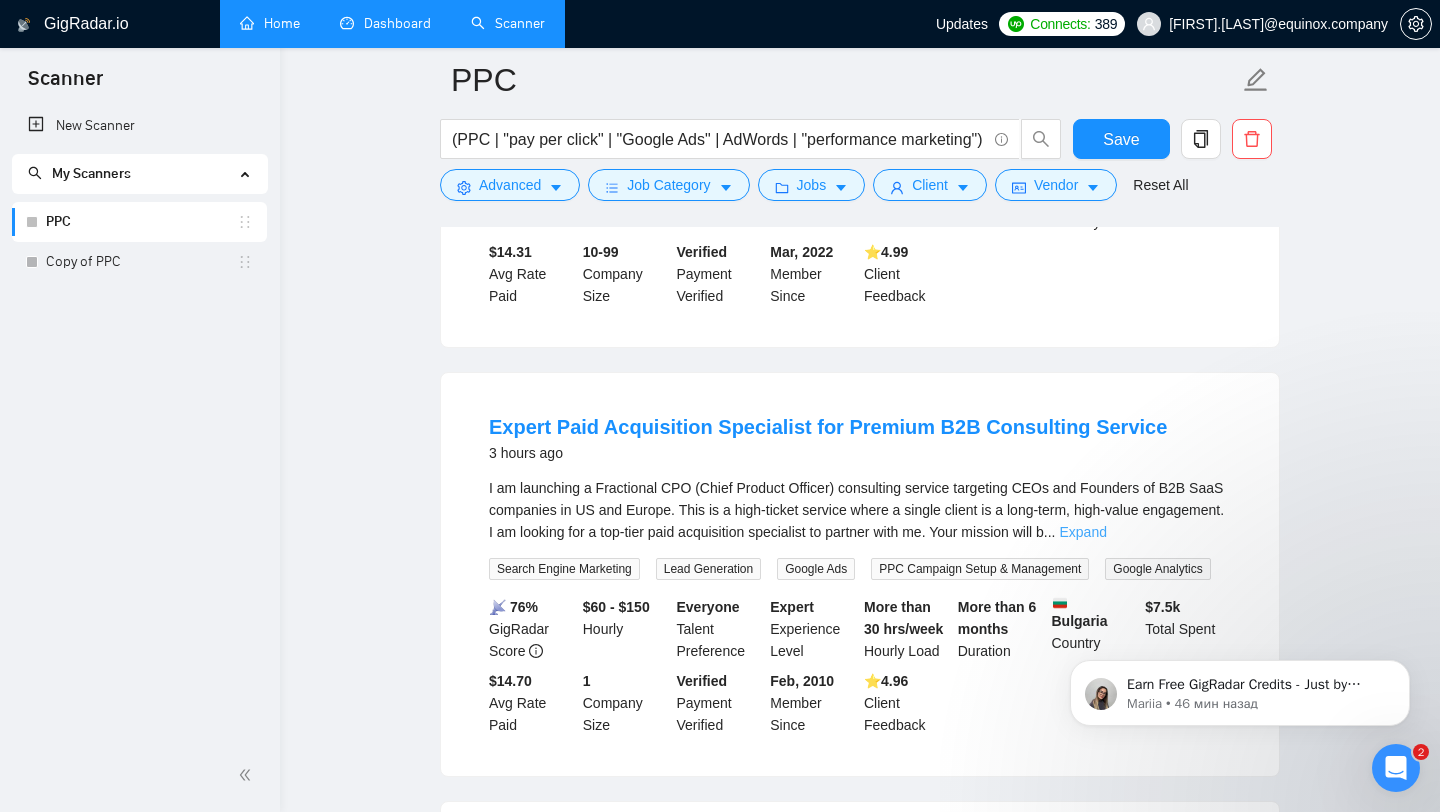 click on "Expand" at bounding box center (1083, 532) 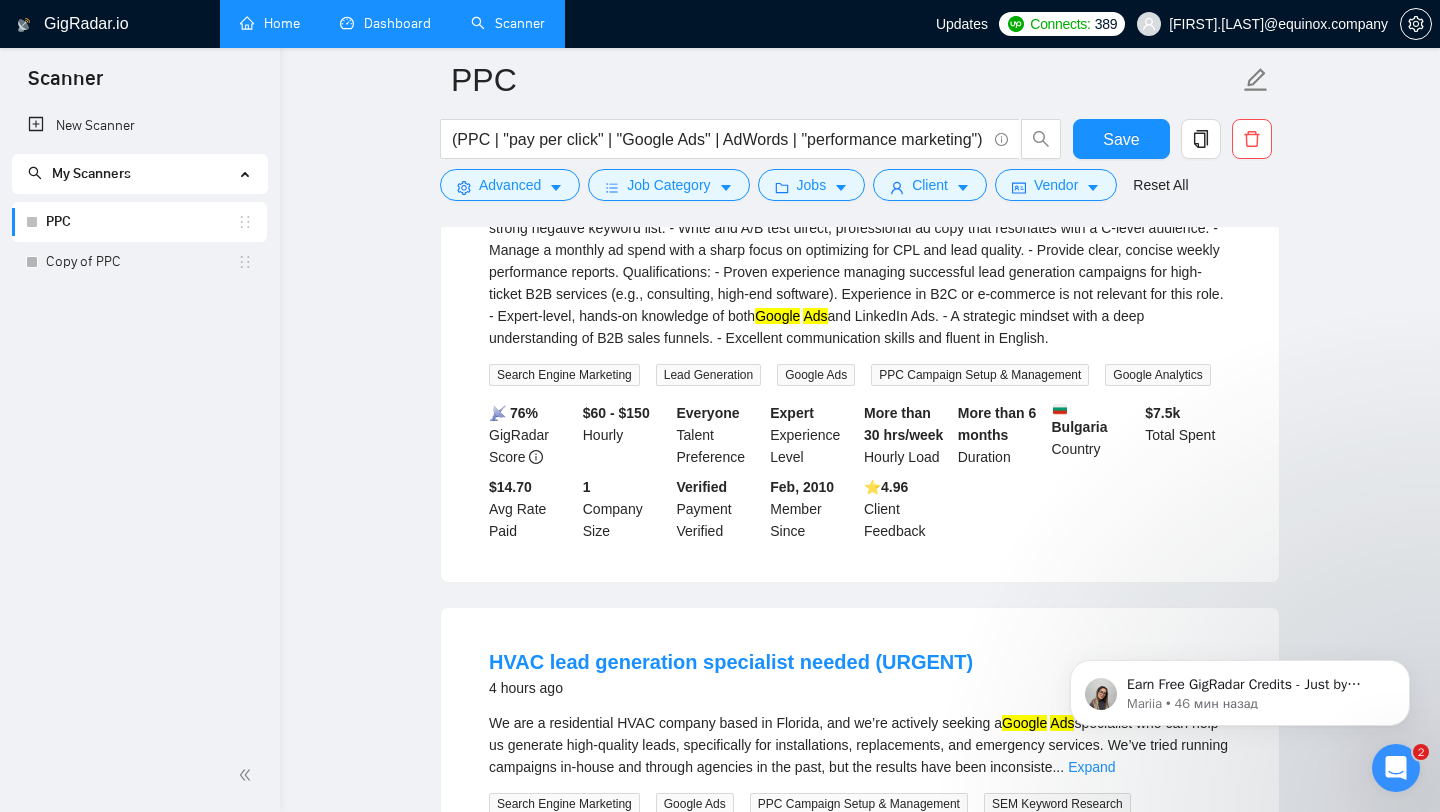 scroll, scrollTop: 1391, scrollLeft: 0, axis: vertical 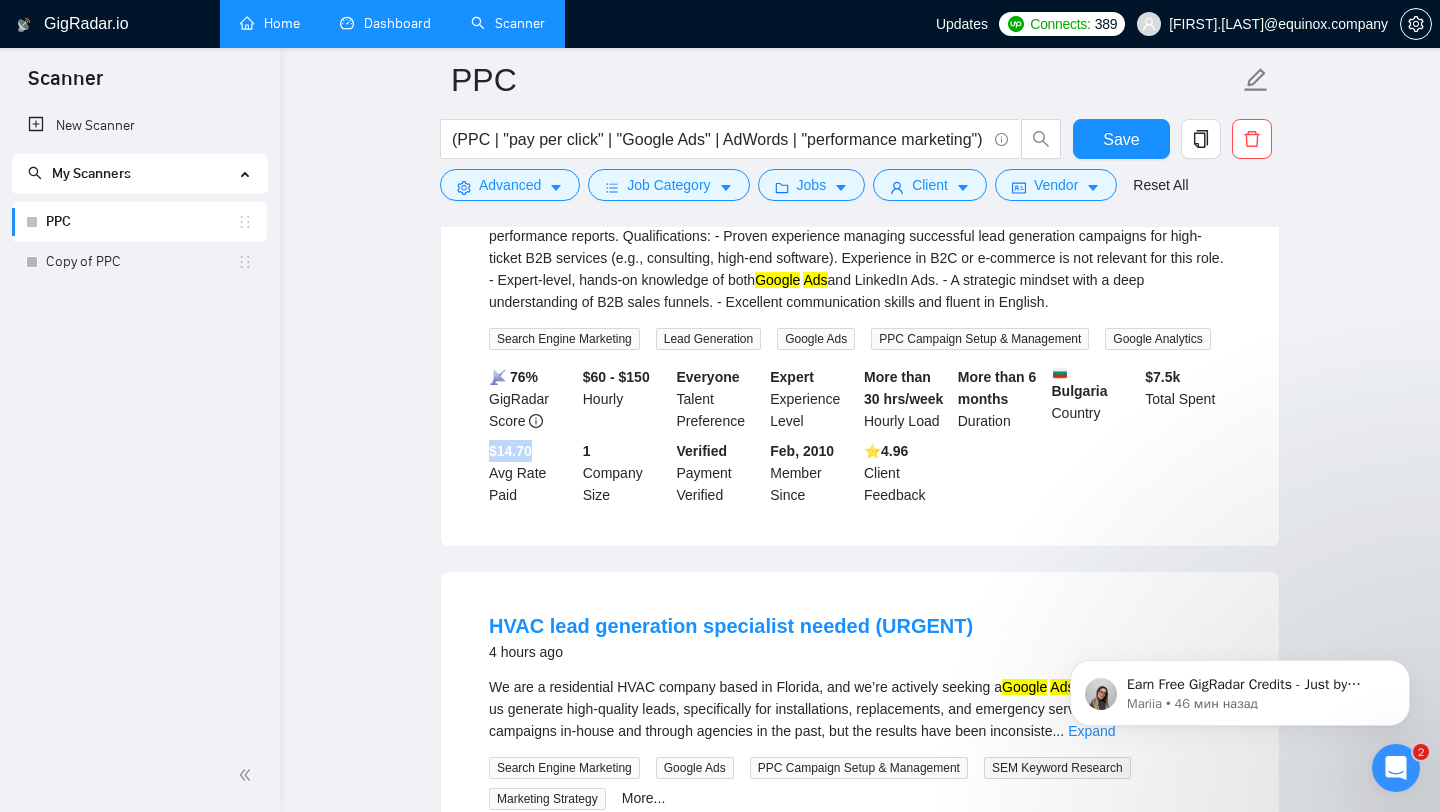 drag, startPoint x: 487, startPoint y: 501, endPoint x: 541, endPoint y: 510, distance: 54.74486 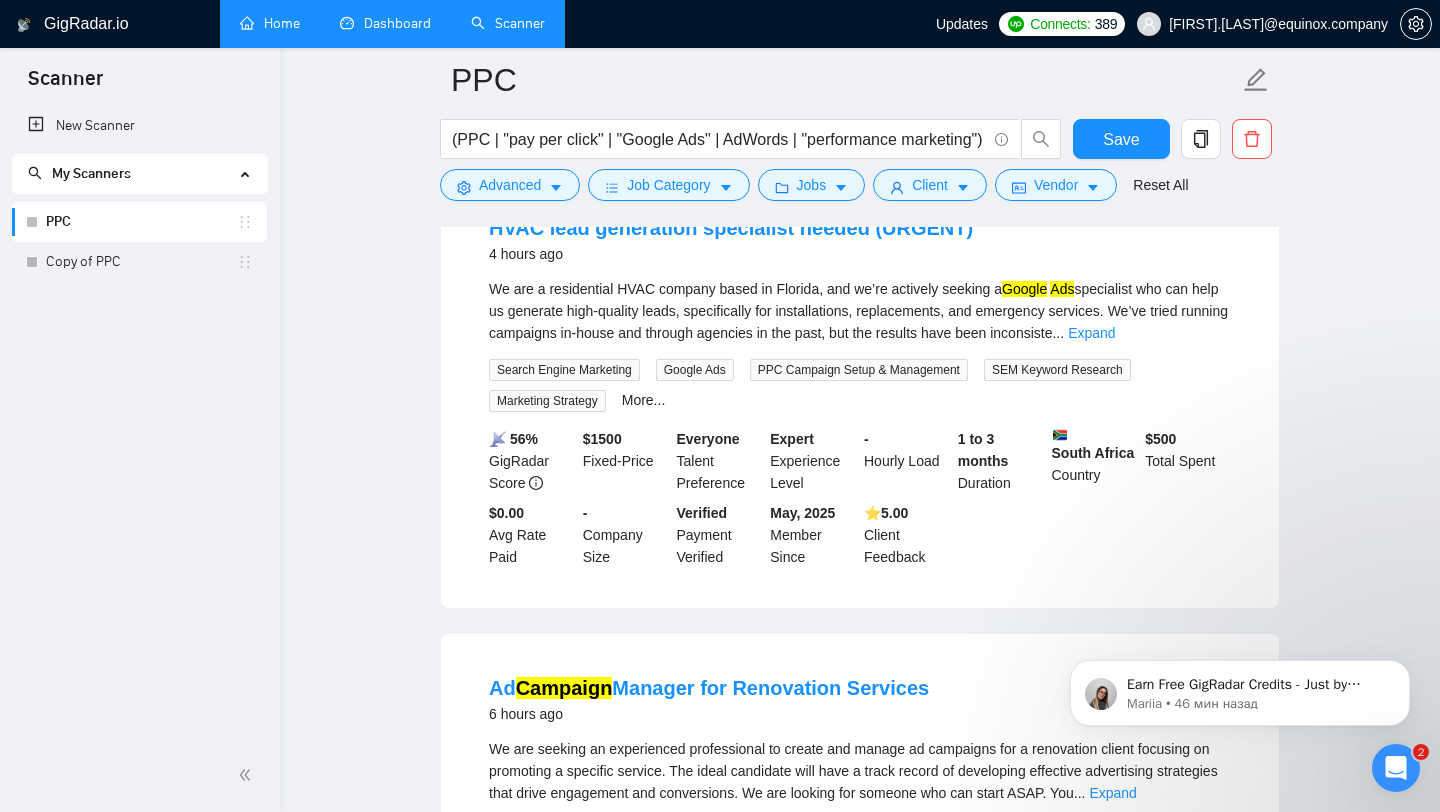 scroll, scrollTop: 1774, scrollLeft: 0, axis: vertical 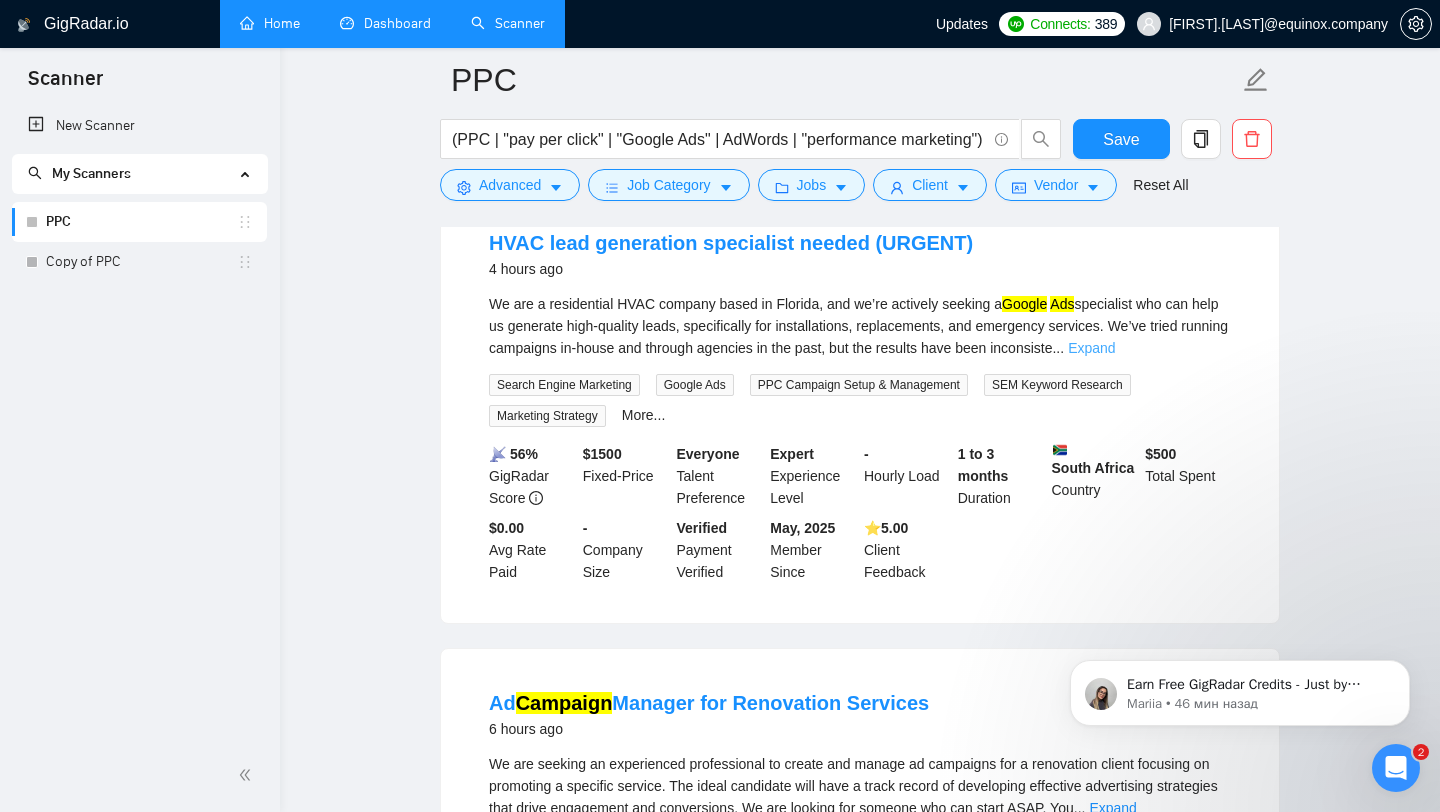 click on "Expand" at bounding box center [1091, 348] 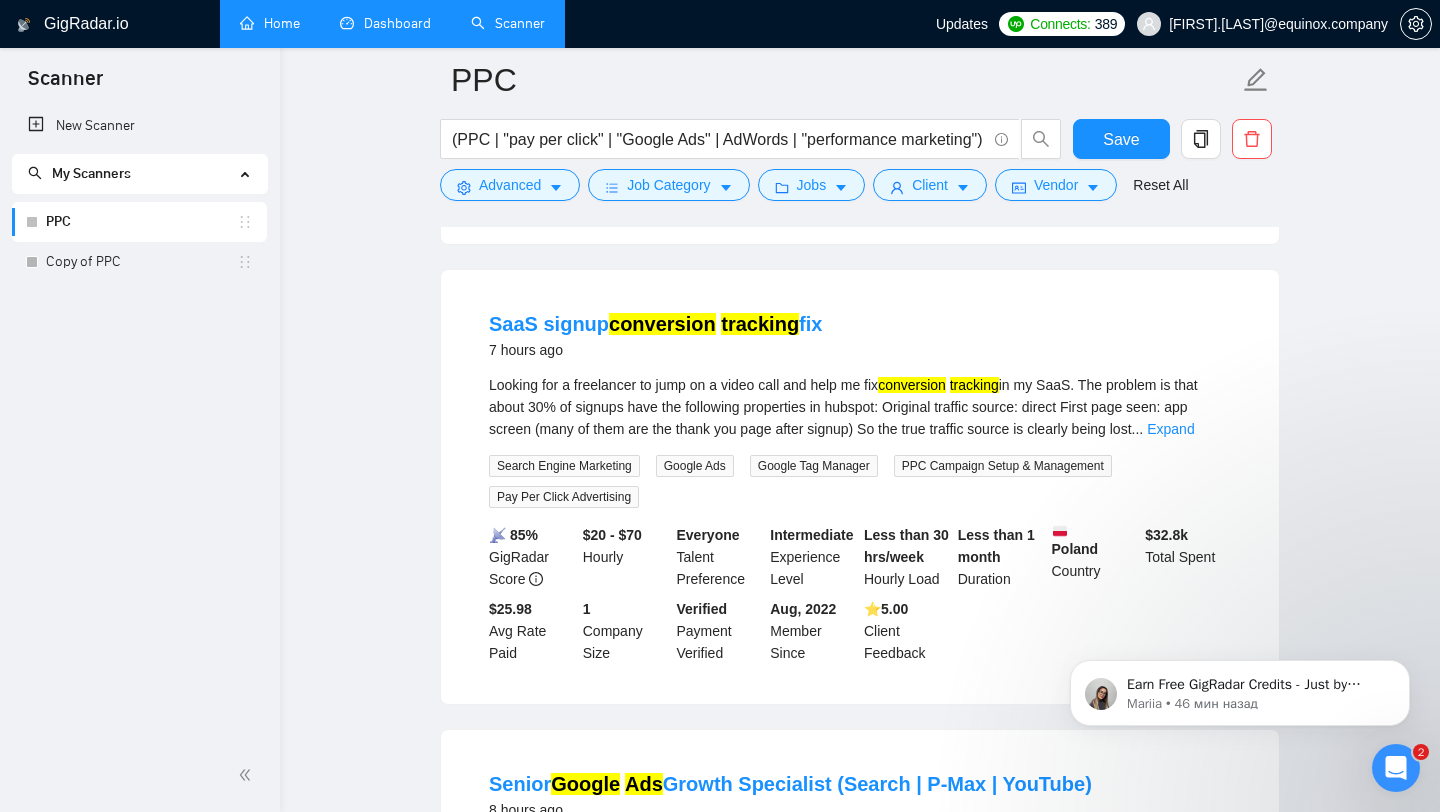 scroll, scrollTop: 2834, scrollLeft: 0, axis: vertical 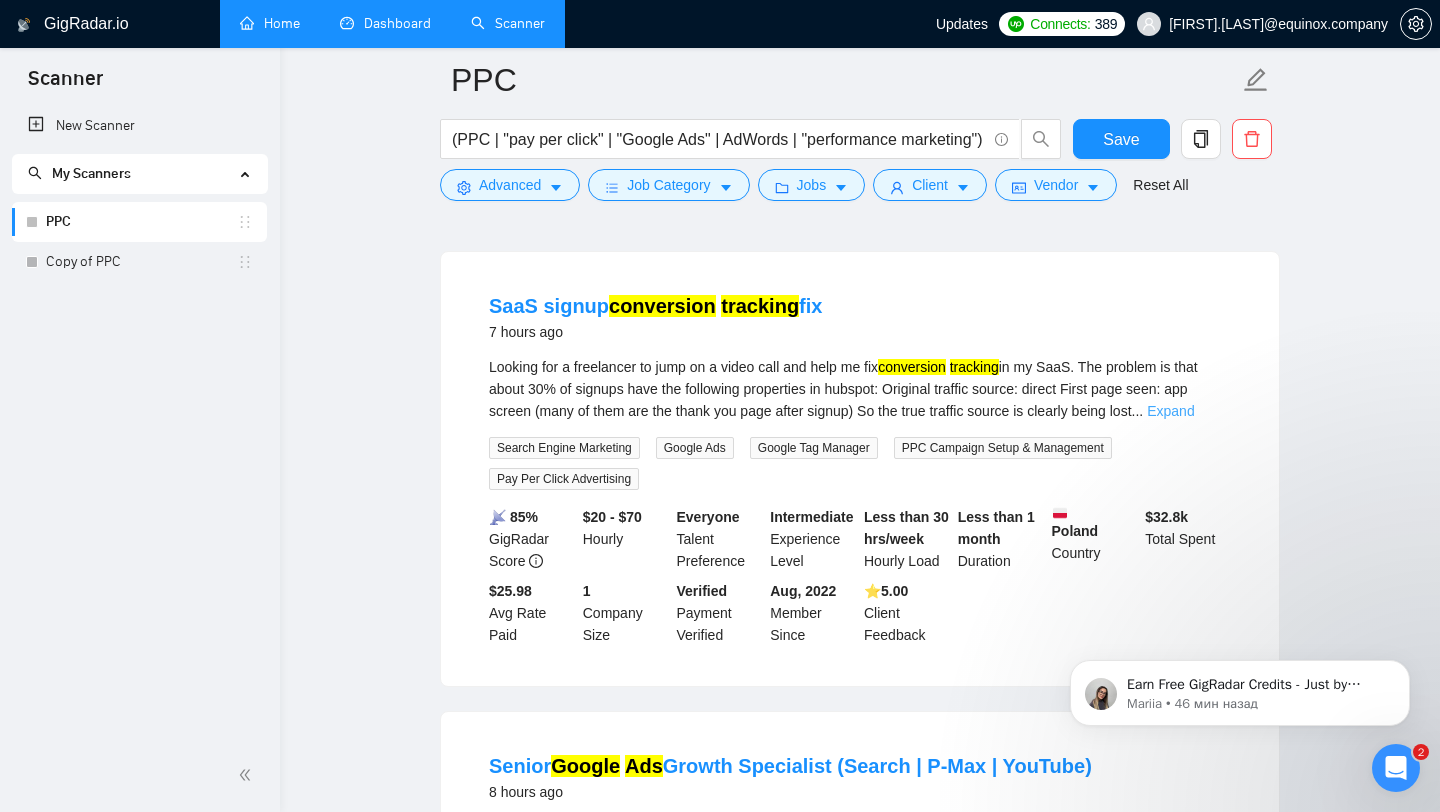 click on "Expand" at bounding box center [1170, 411] 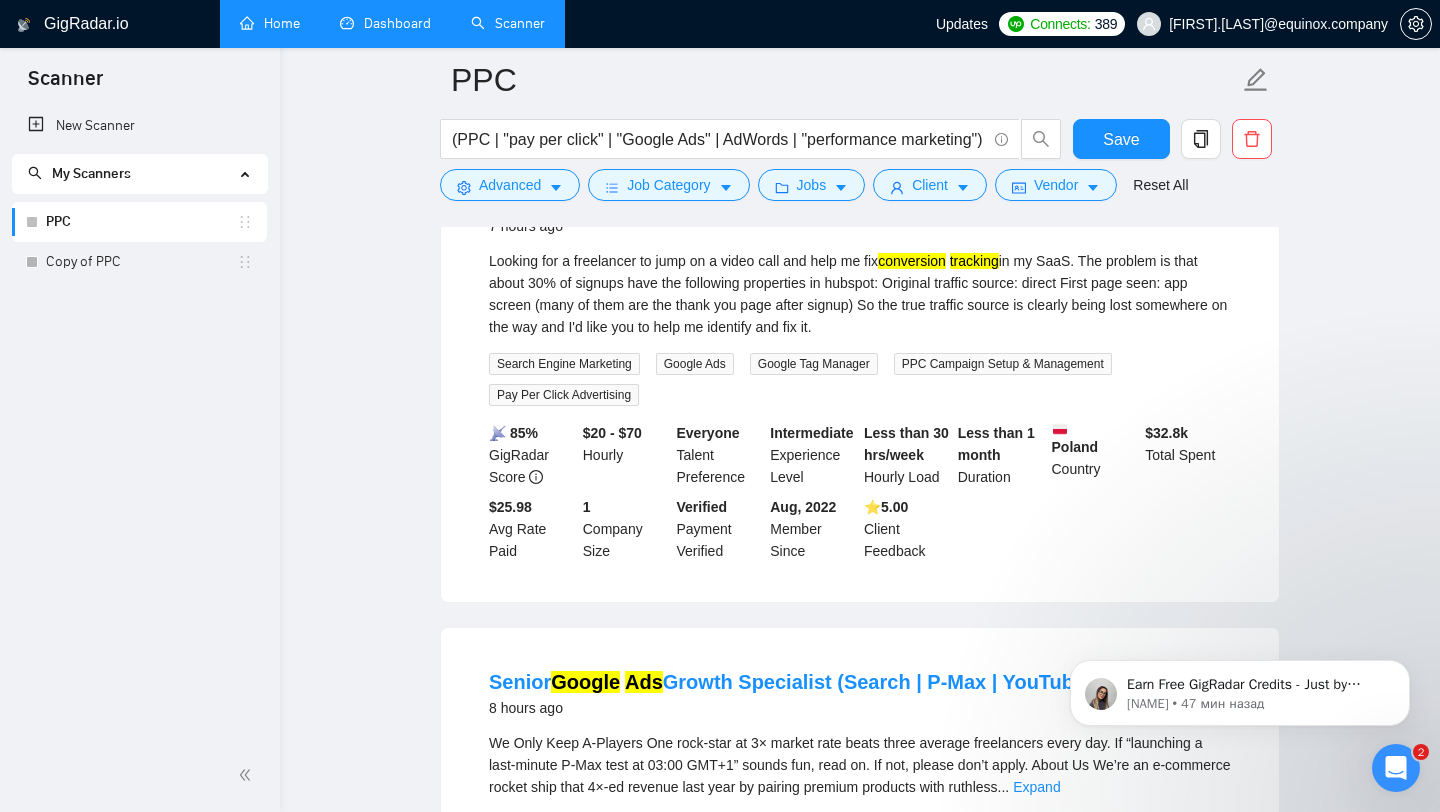 scroll, scrollTop: 2929, scrollLeft: 0, axis: vertical 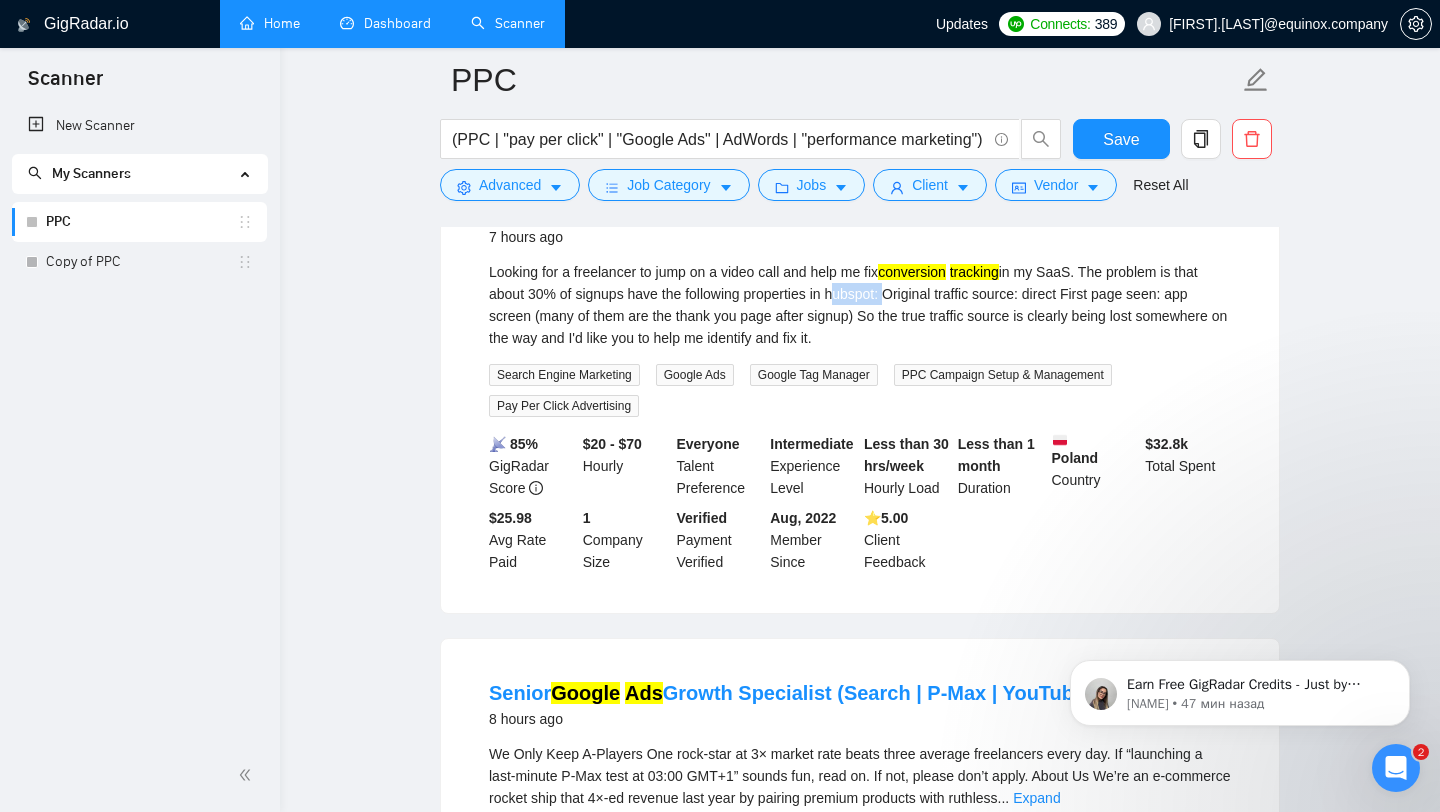 drag, startPoint x: 842, startPoint y: 366, endPoint x: 899, endPoint y: 372, distance: 57.31492 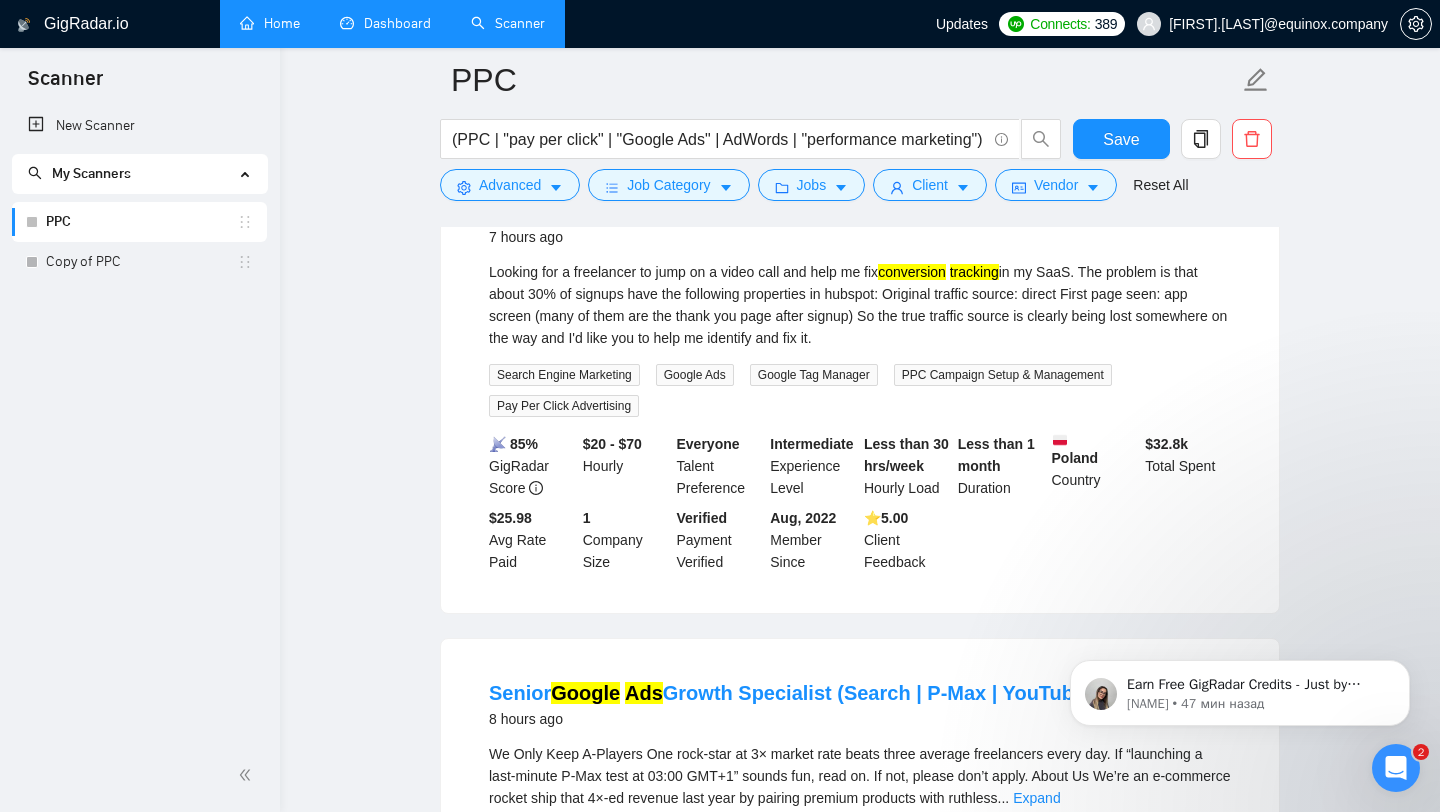 click on "Looking for a freelancer to jump on a video call and help me fix  conversion   tracking  in my SaaS.
The problem is that about 30% of signups have the following properties in hubspot:
Original traffic source: direct
First page seen: app screen (many of them are the thank you page after signup)
So the true traffic source is clearly being lost somewhere on the way and I'd like you to help me identify and fix it." at bounding box center [860, 305] 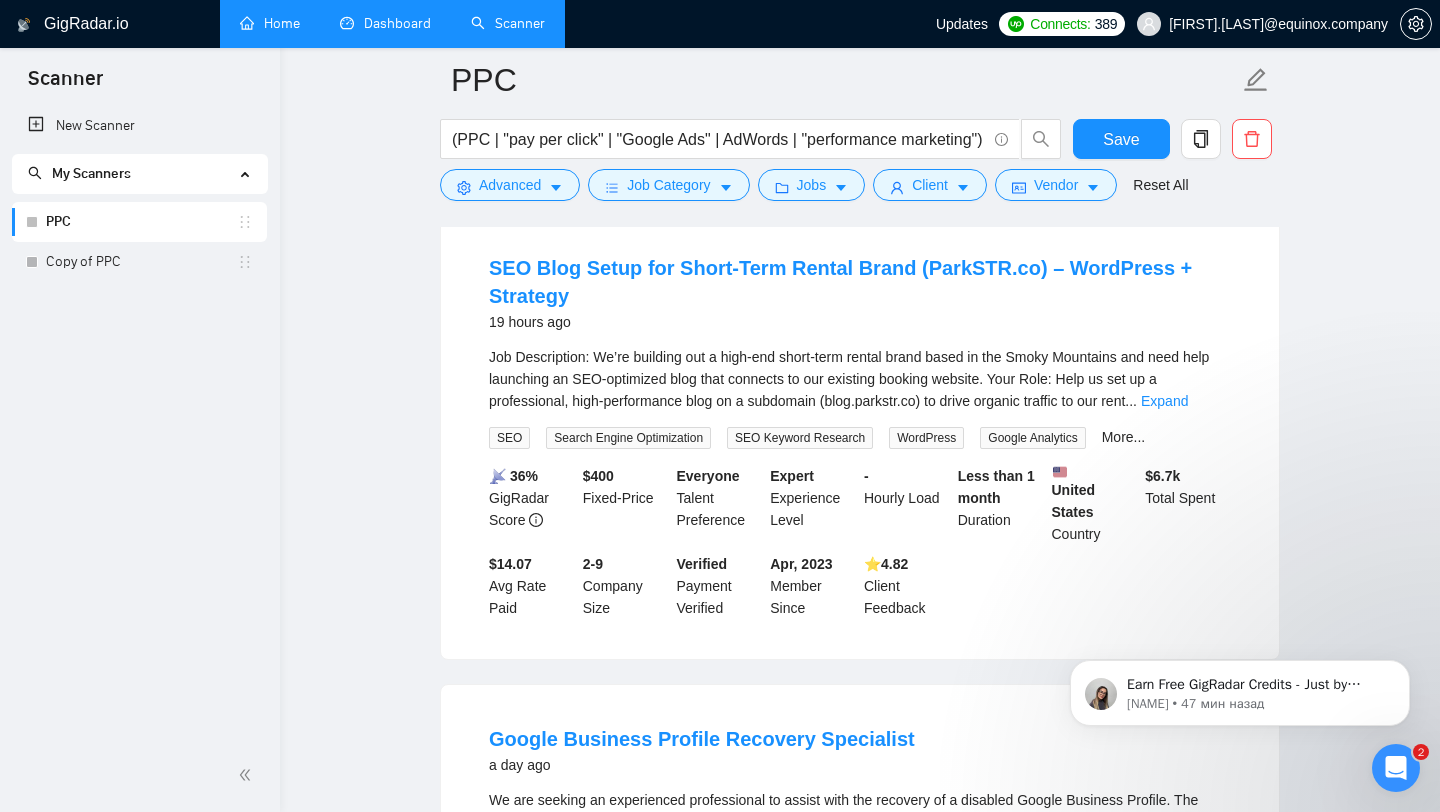 scroll, scrollTop: 3823, scrollLeft: 0, axis: vertical 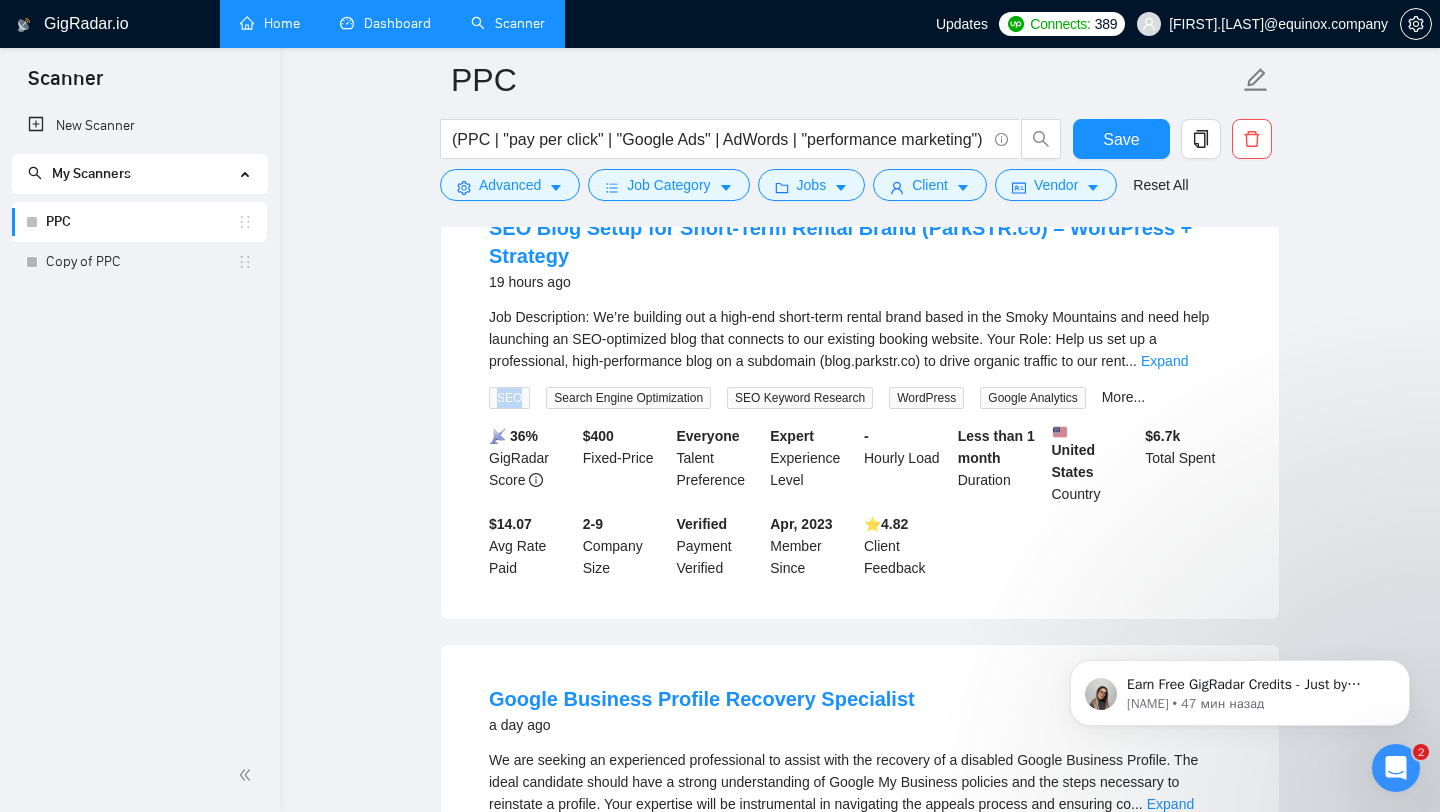 drag, startPoint x: 484, startPoint y: 456, endPoint x: 541, endPoint y: 461, distance: 57.21888 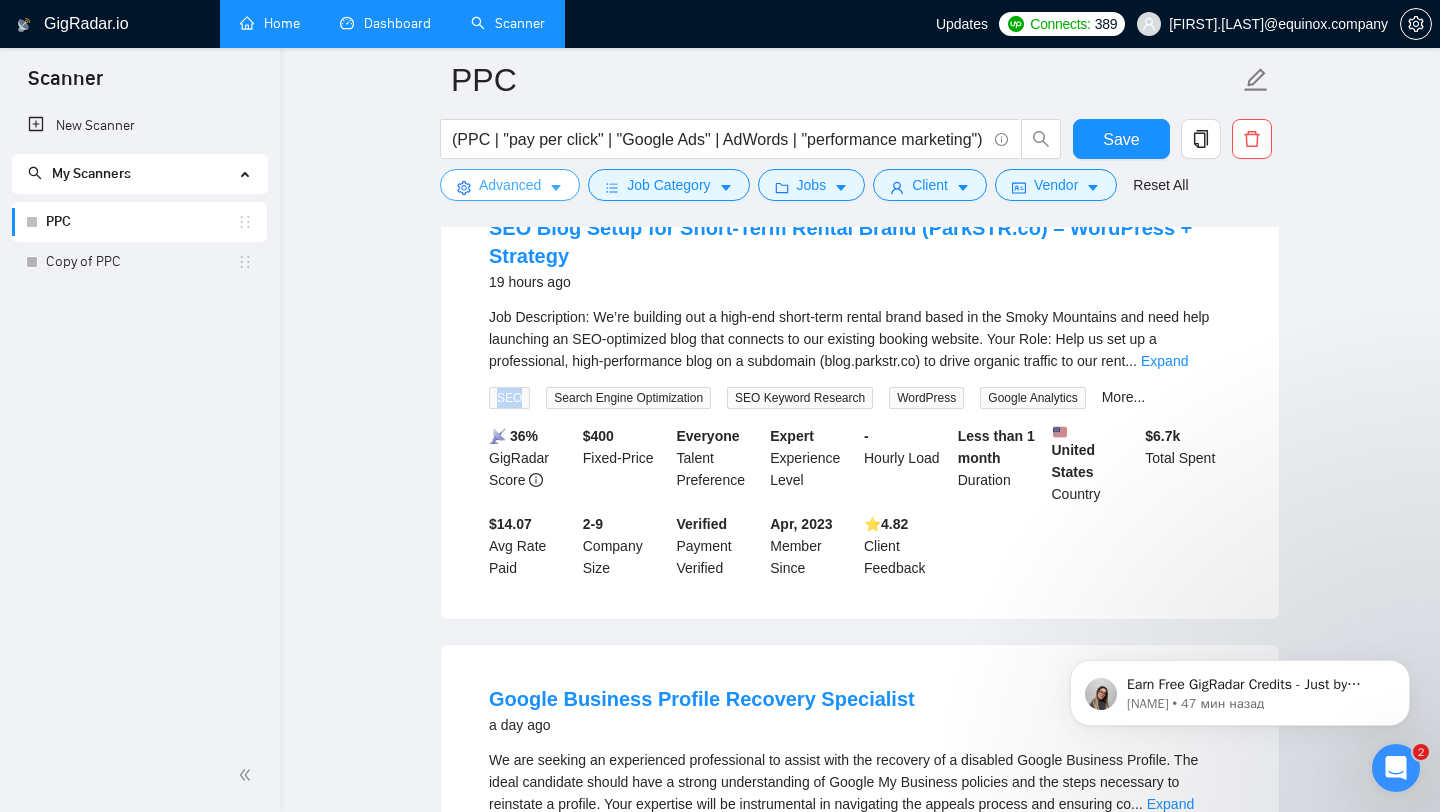 copy on "SEO" 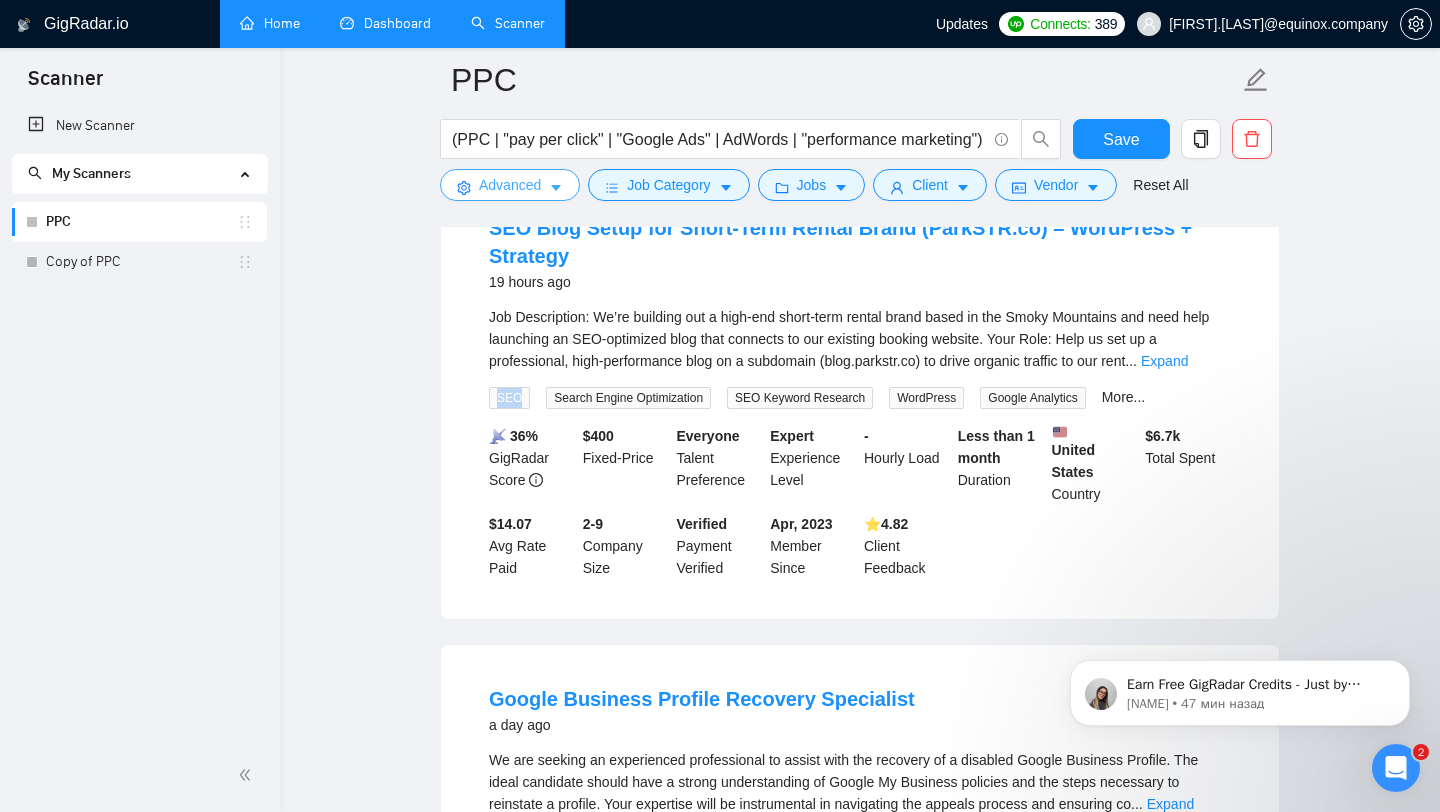 click on "Advanced" at bounding box center [510, 185] 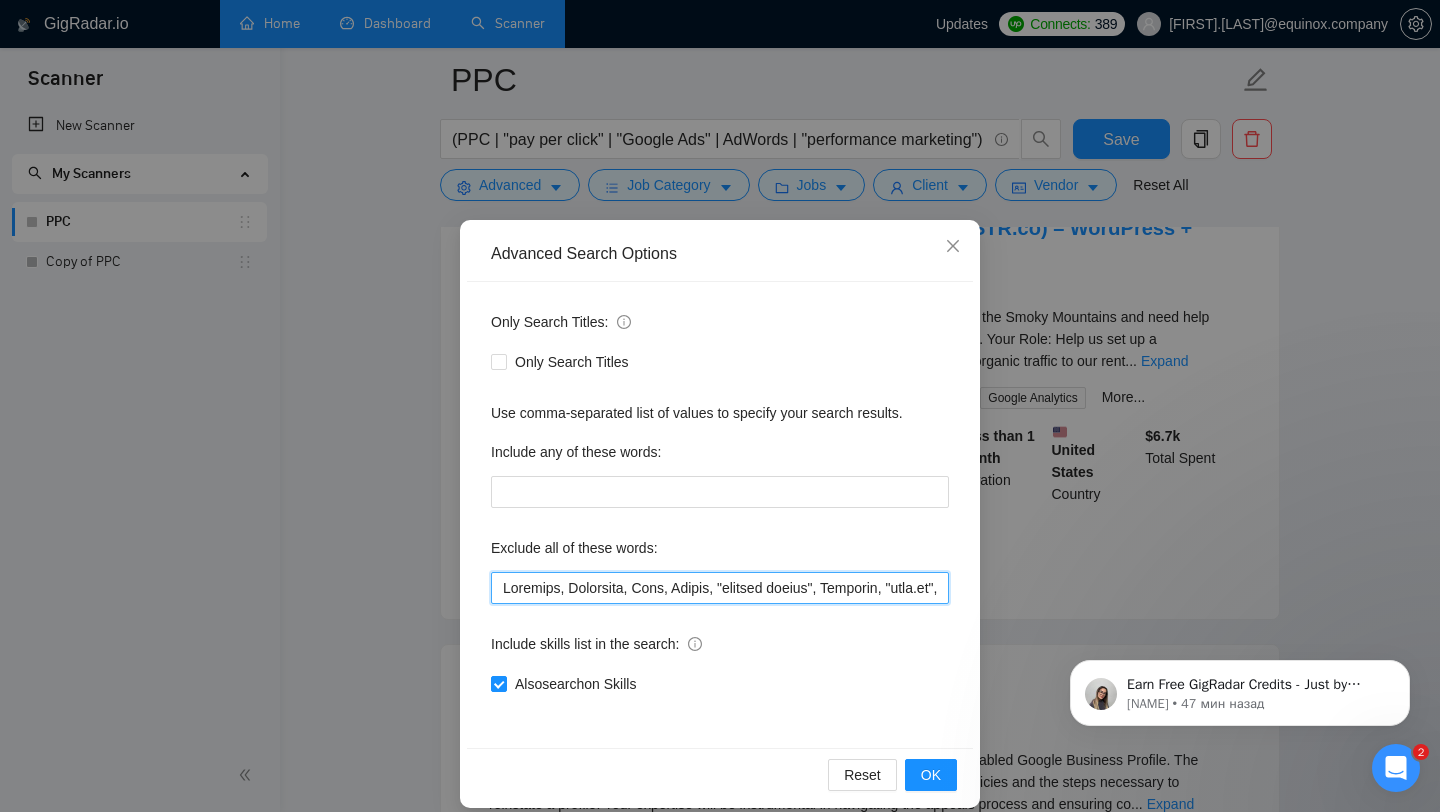 click at bounding box center (720, 588) 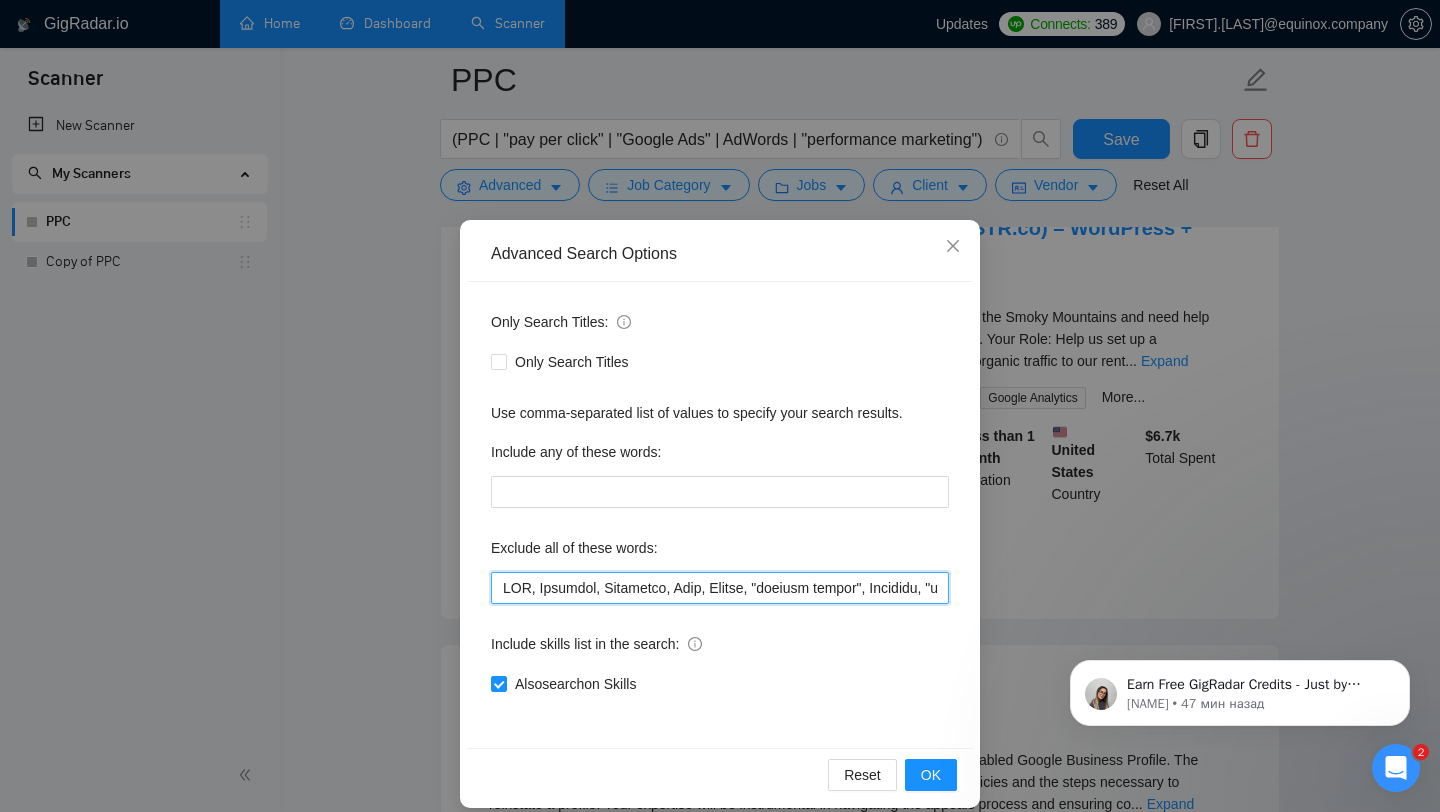 scroll, scrollTop: 20, scrollLeft: 0, axis: vertical 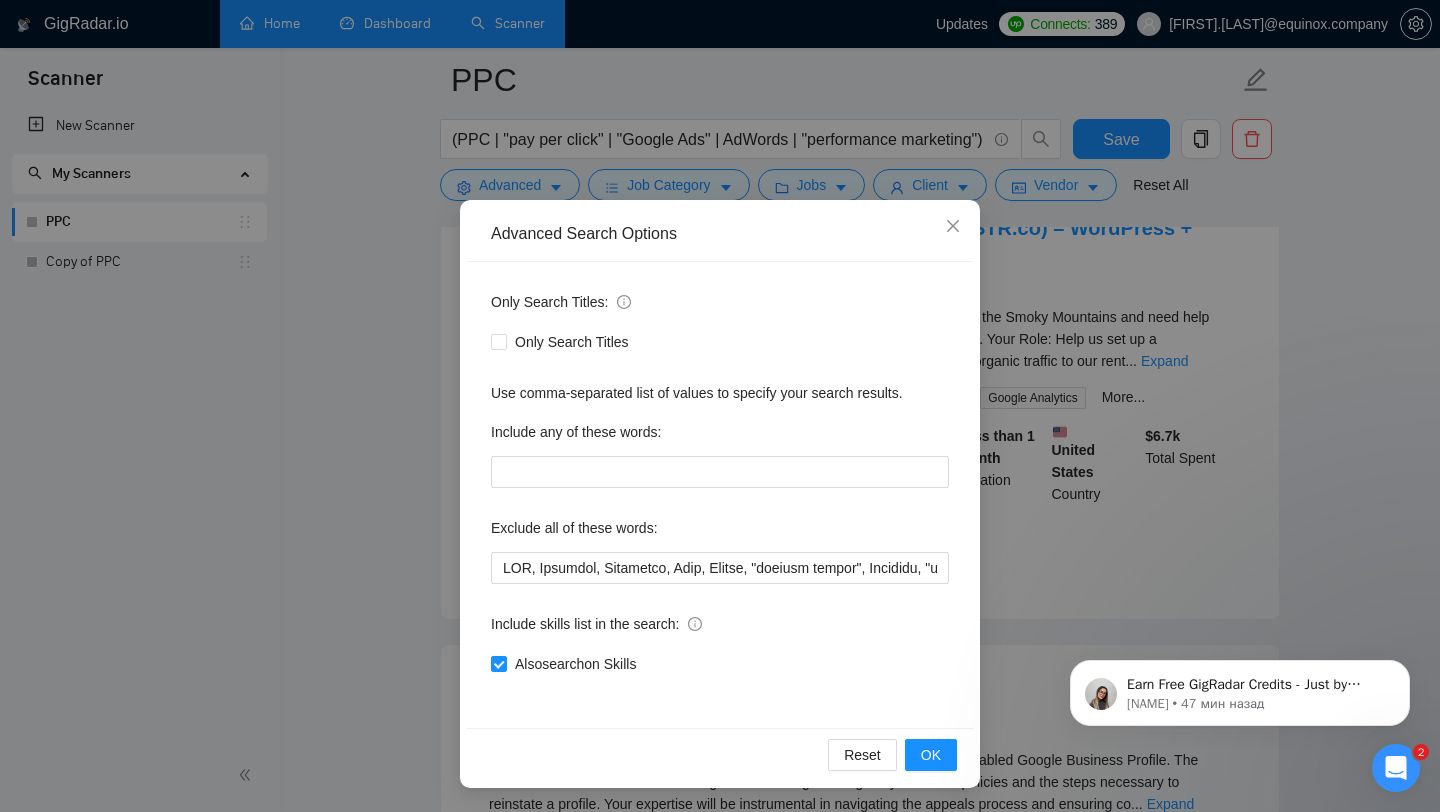 click on "Reset OK" at bounding box center [720, 754] 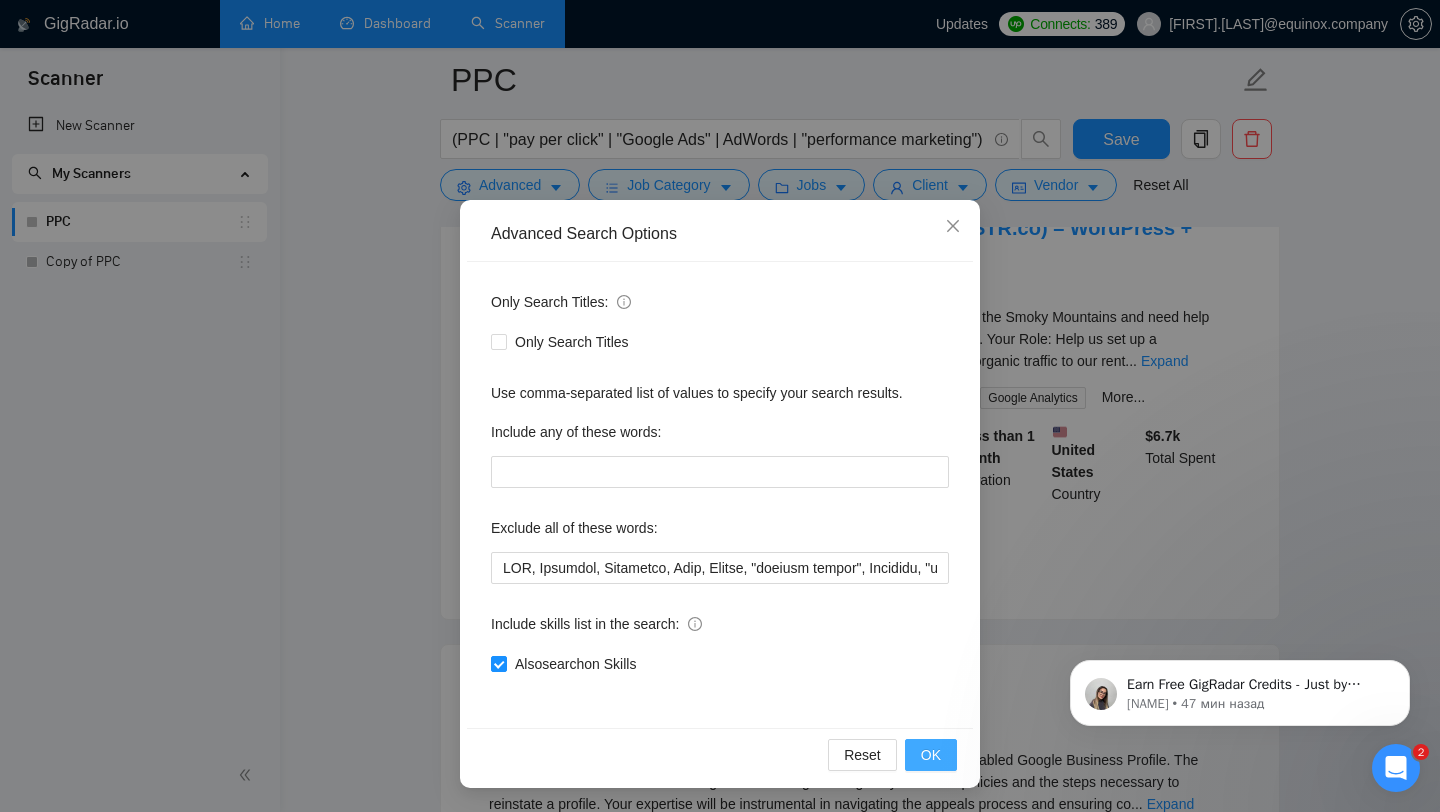 scroll, scrollTop: 2524, scrollLeft: 0, axis: vertical 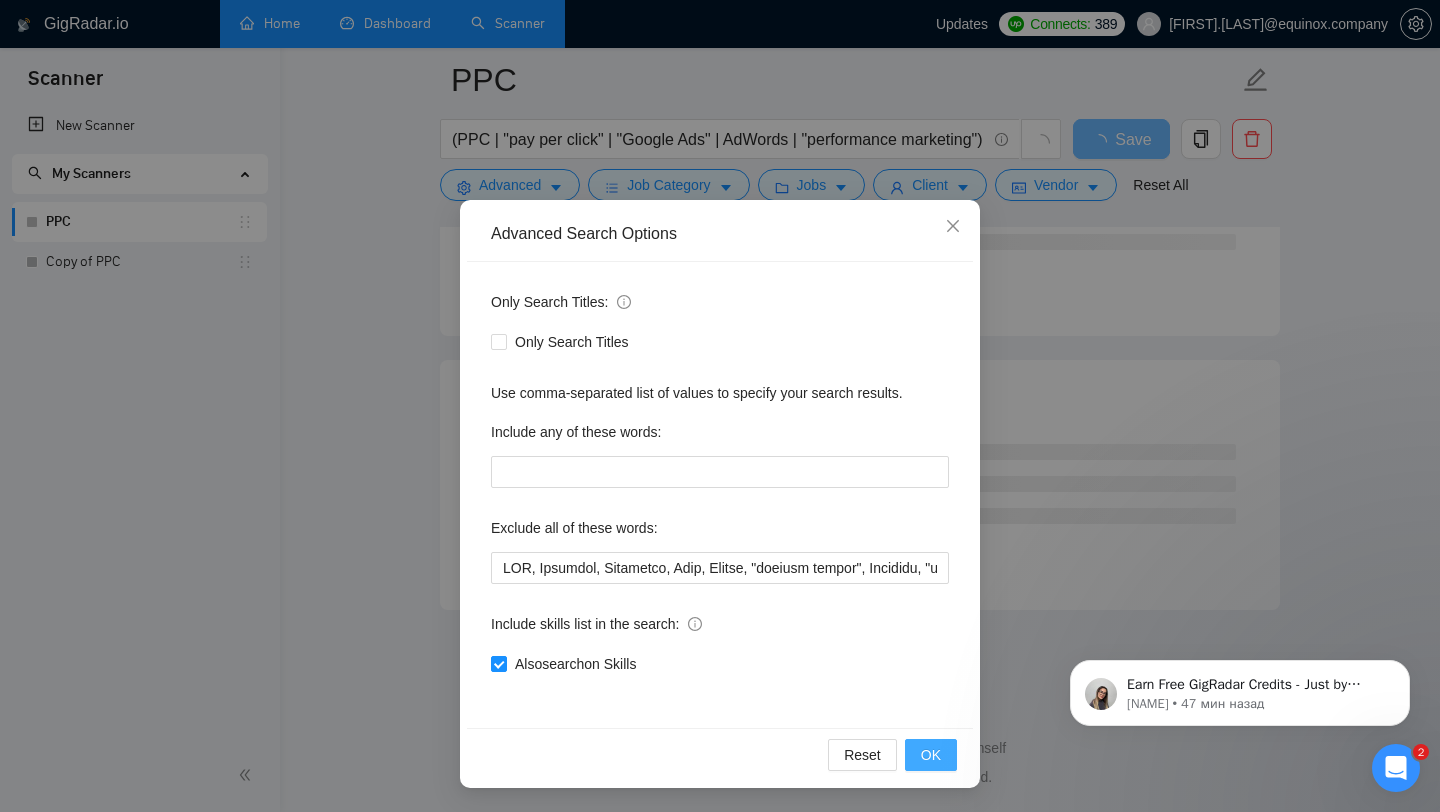 click on "OK" at bounding box center [931, 755] 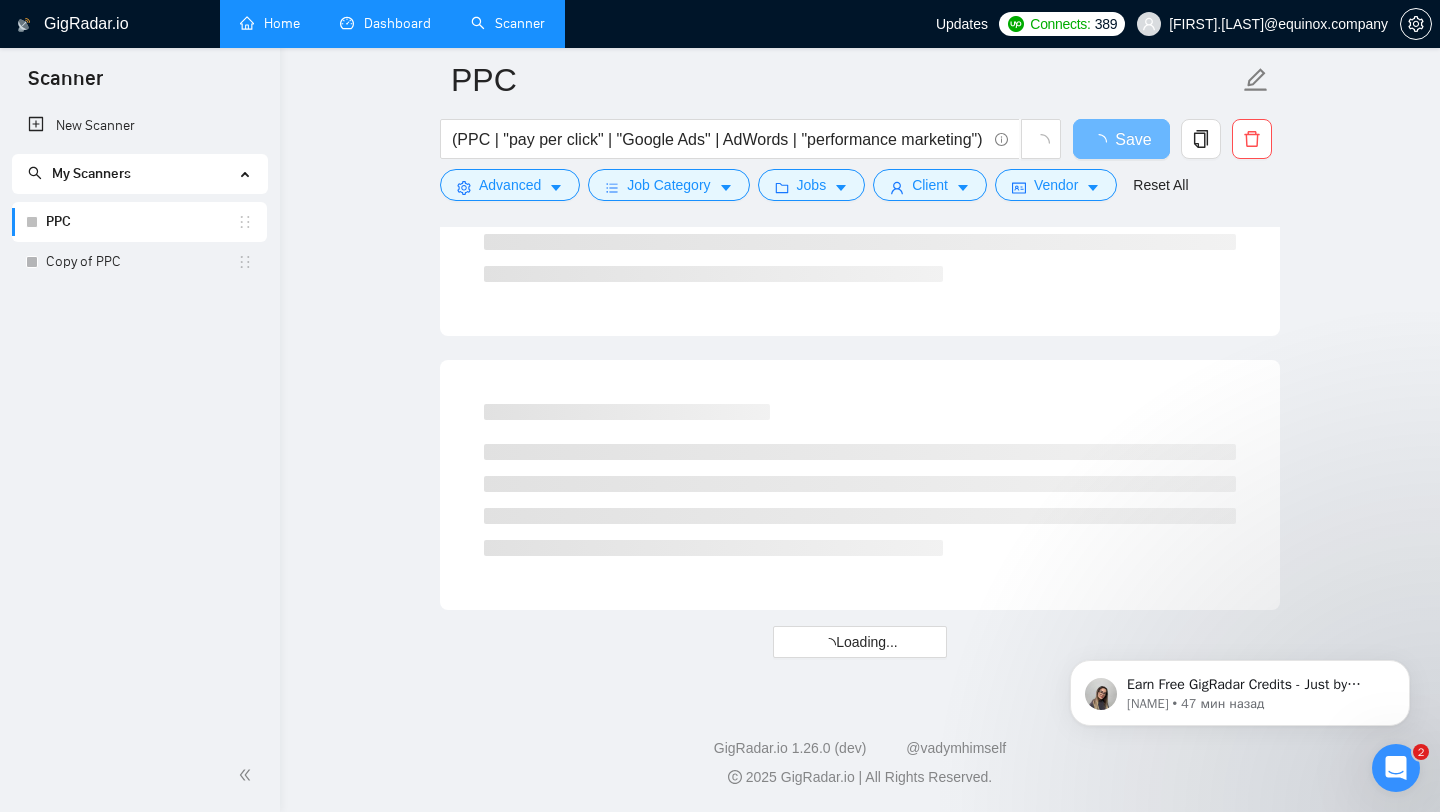 scroll, scrollTop: 0, scrollLeft: 0, axis: both 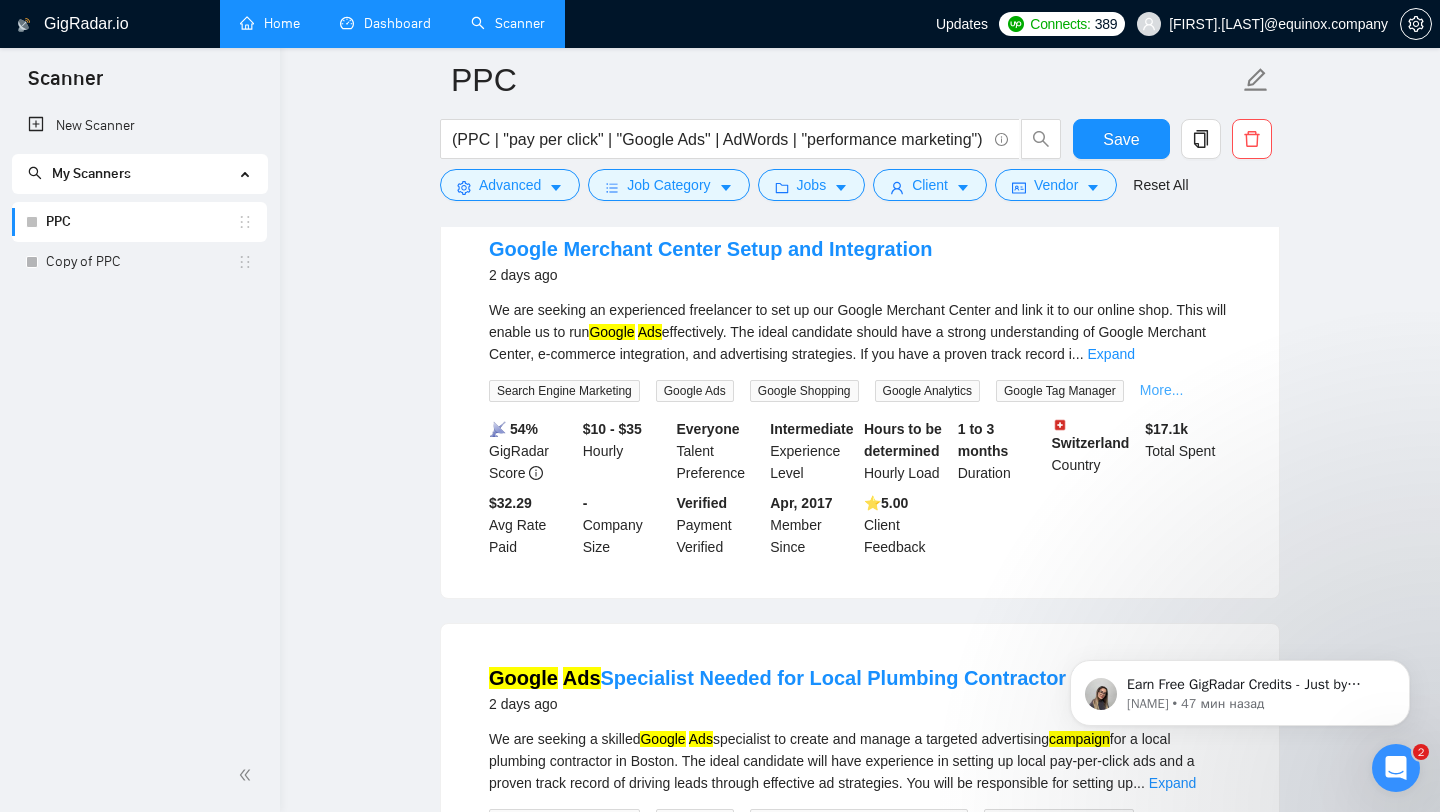 click on "More..." at bounding box center (1162, 390) 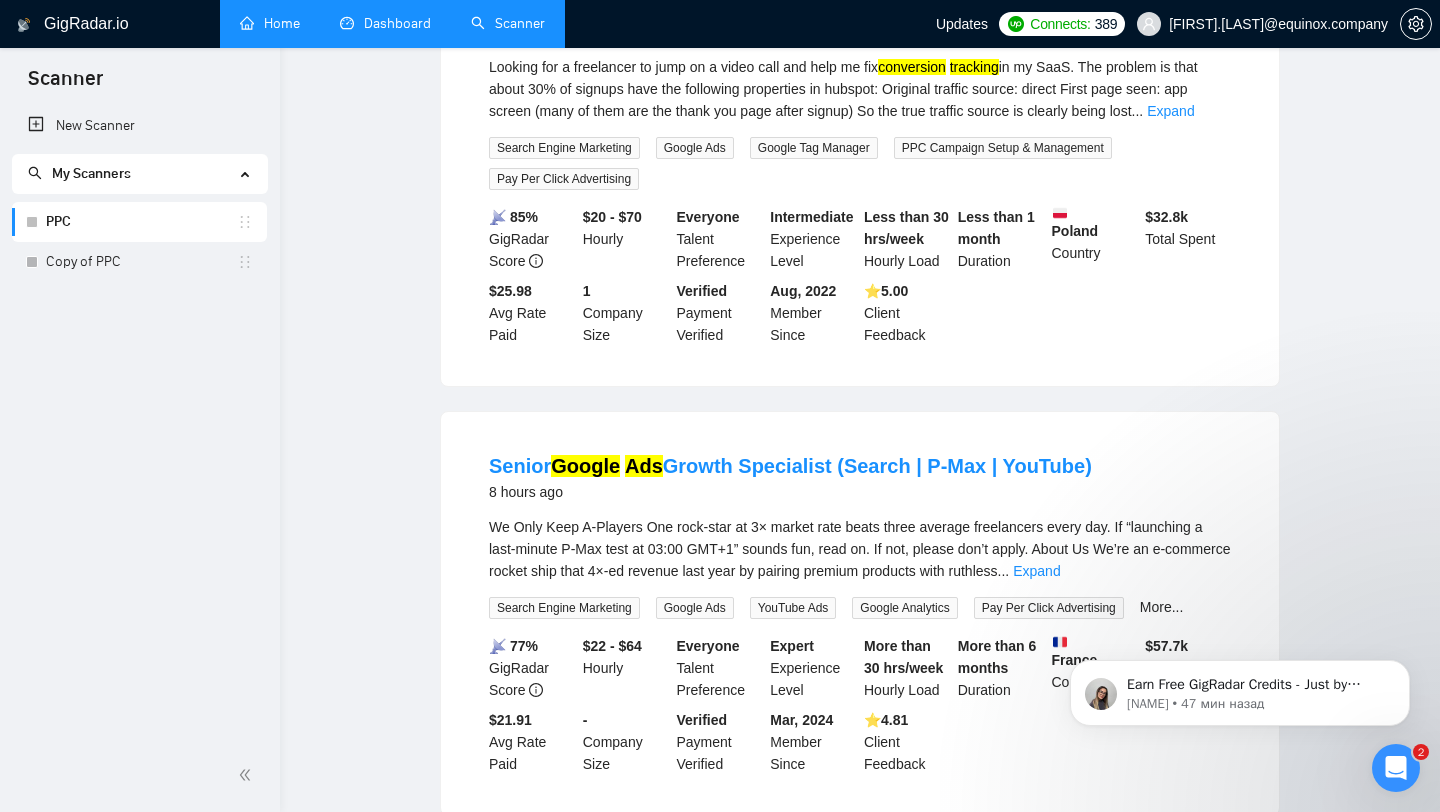 scroll, scrollTop: 0, scrollLeft: 0, axis: both 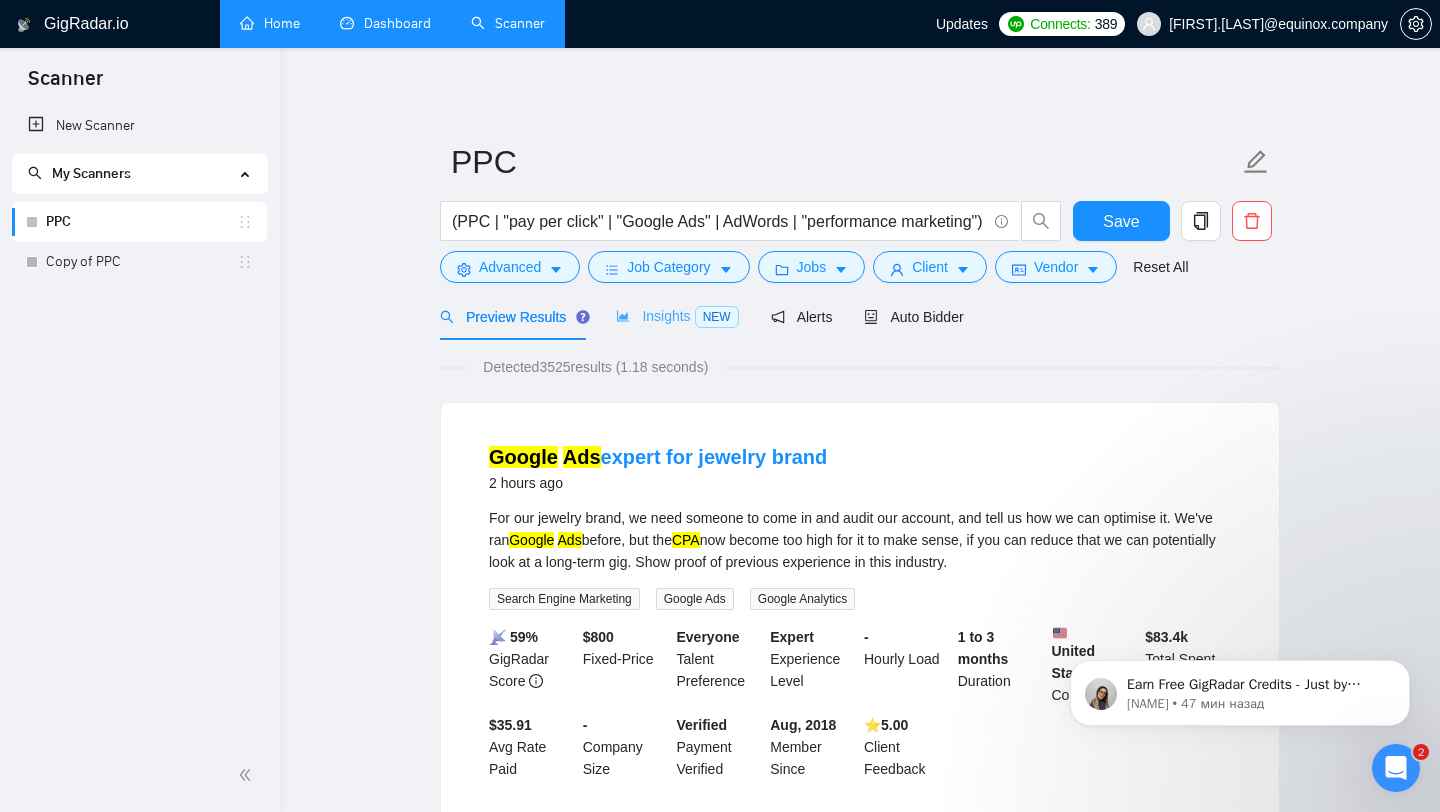 click on "Insights NEW" at bounding box center [677, 316] 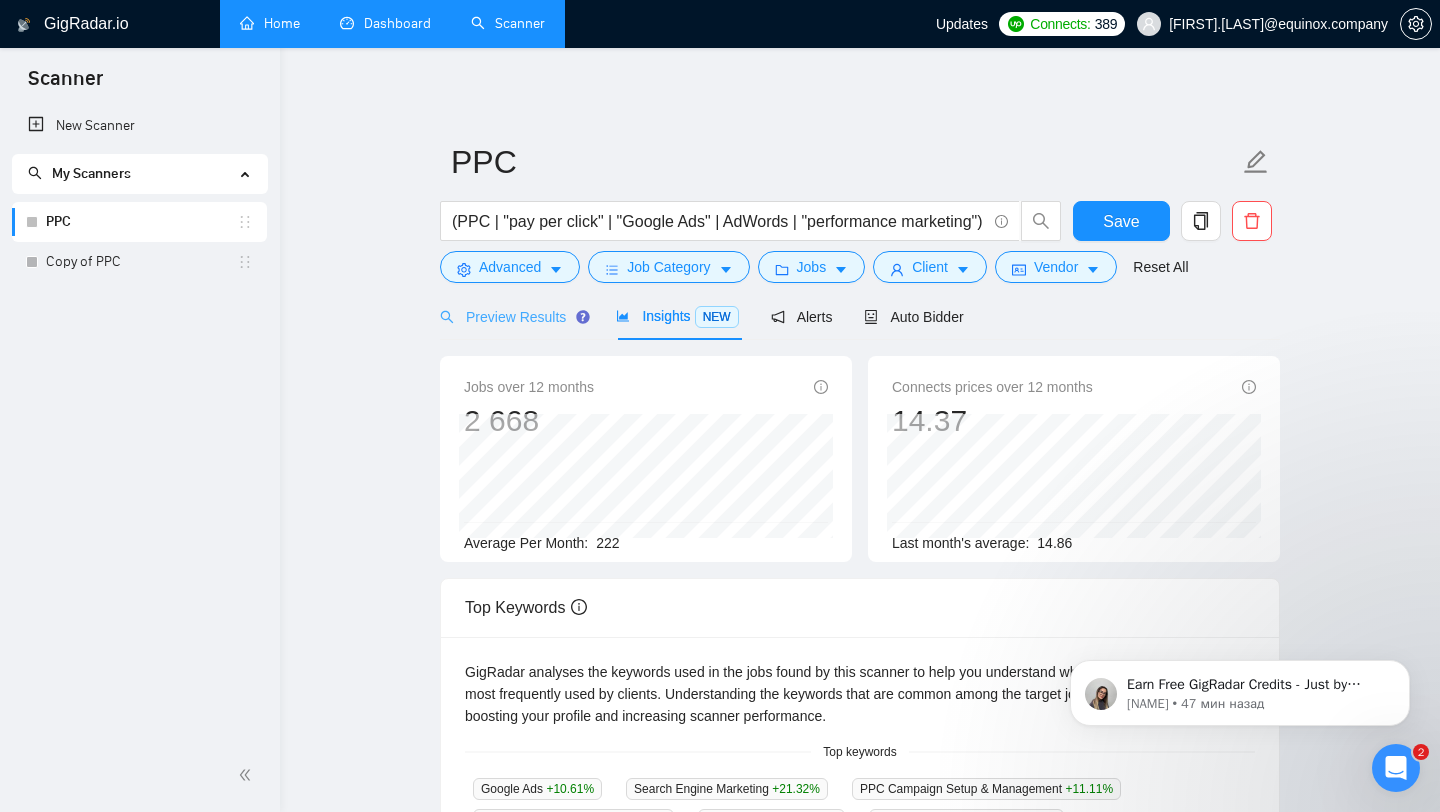 click on "Preview Results" at bounding box center [512, 316] 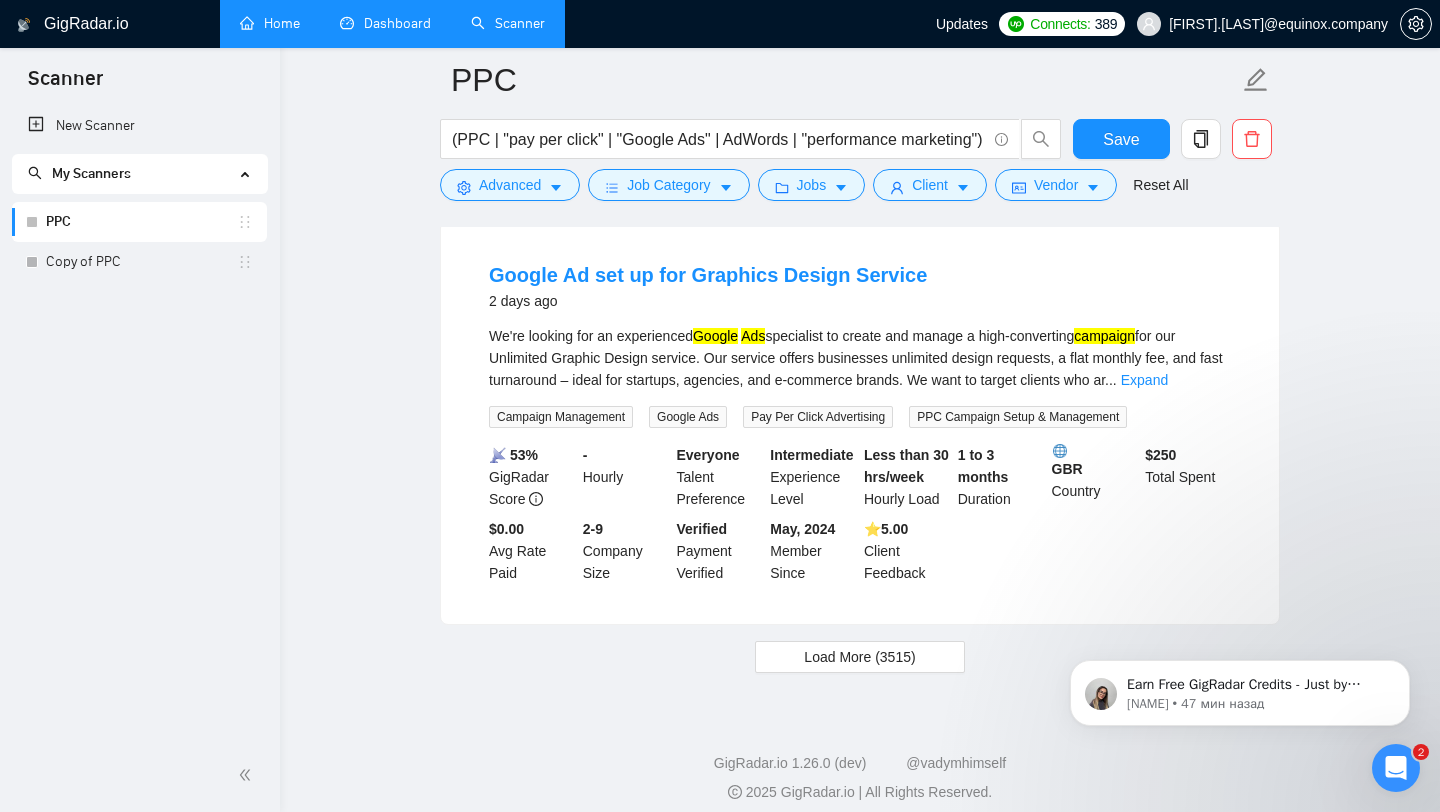scroll, scrollTop: 4263, scrollLeft: 0, axis: vertical 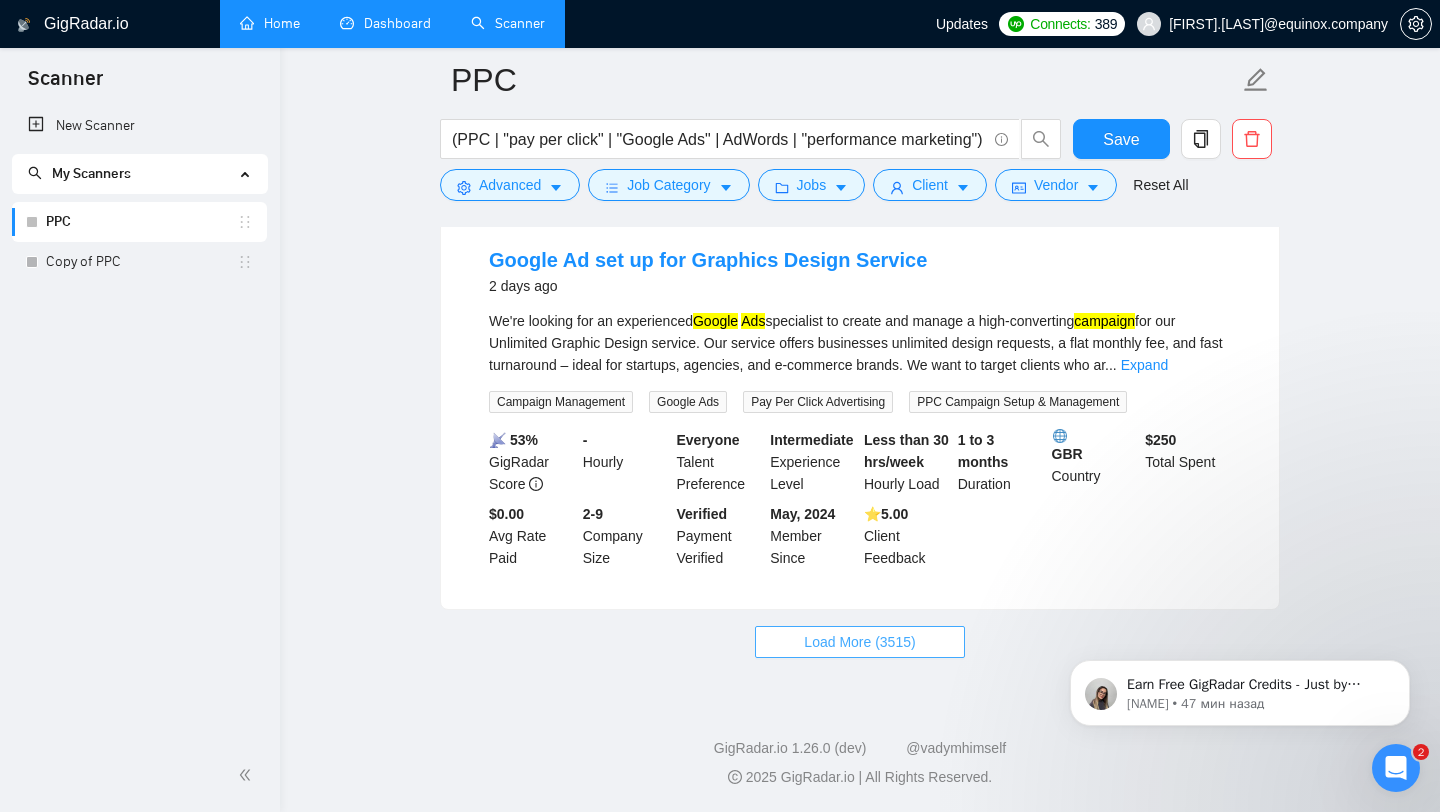 click on "Load More (3515)" at bounding box center (859, 642) 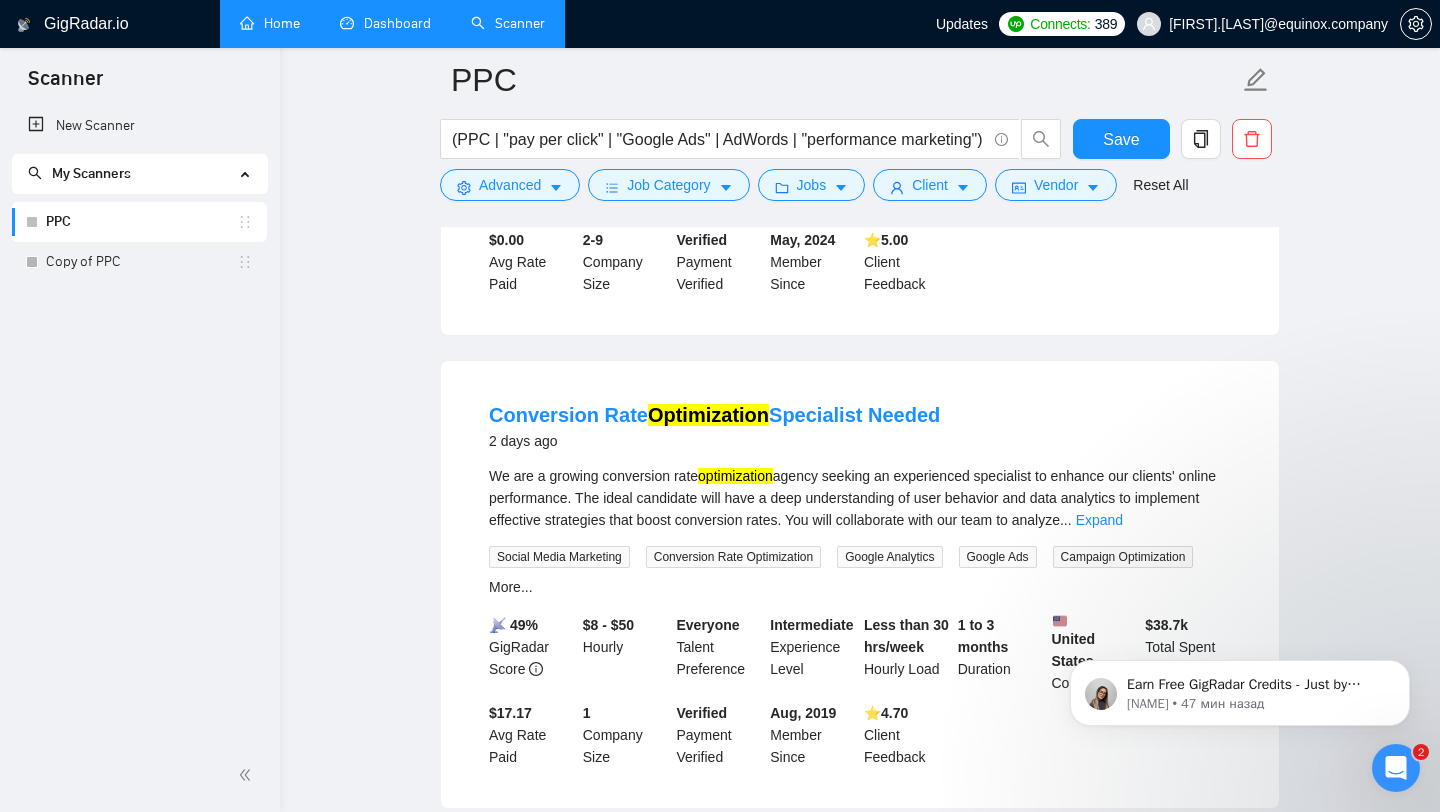 scroll, scrollTop: 4543, scrollLeft: 0, axis: vertical 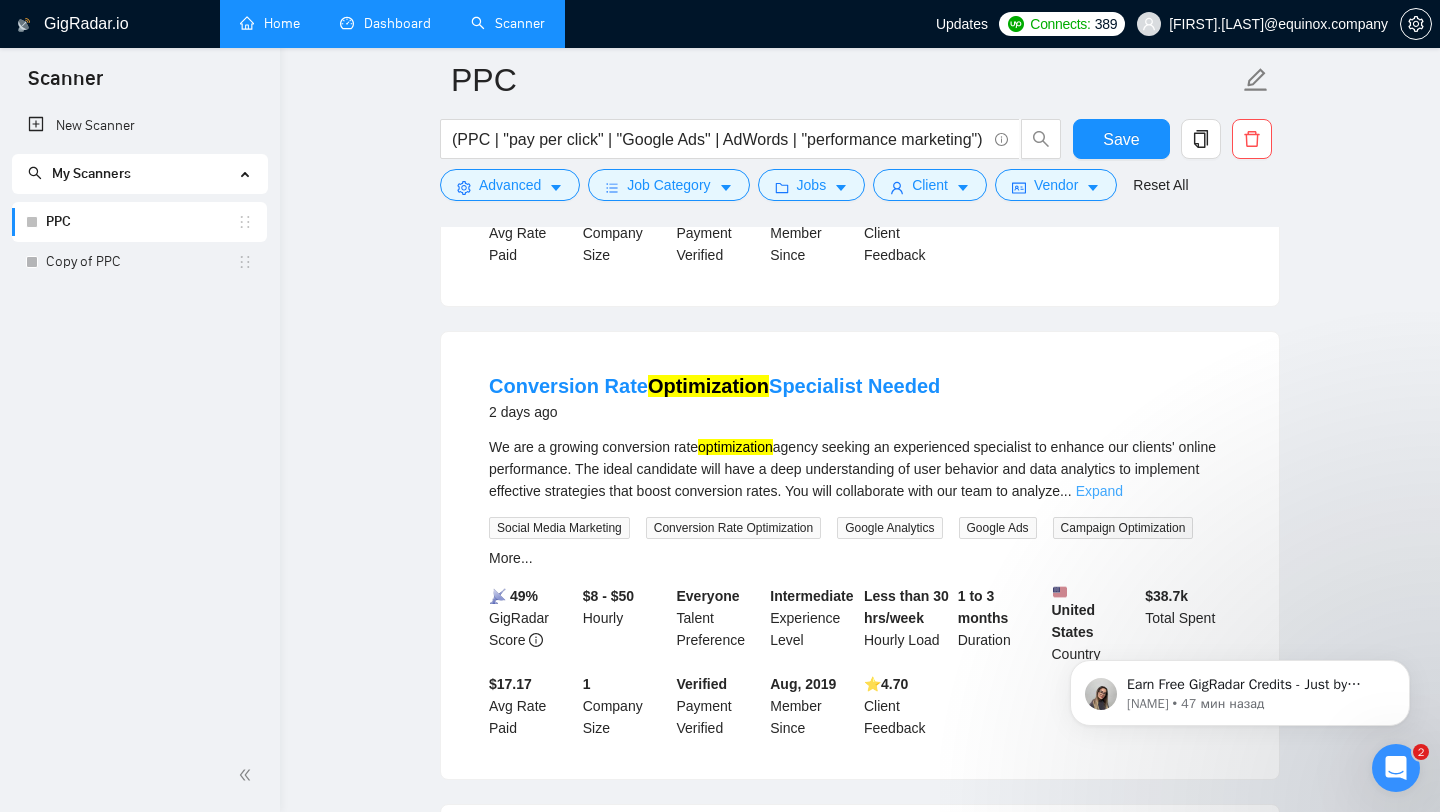 click on "Expand" at bounding box center (1099, 491) 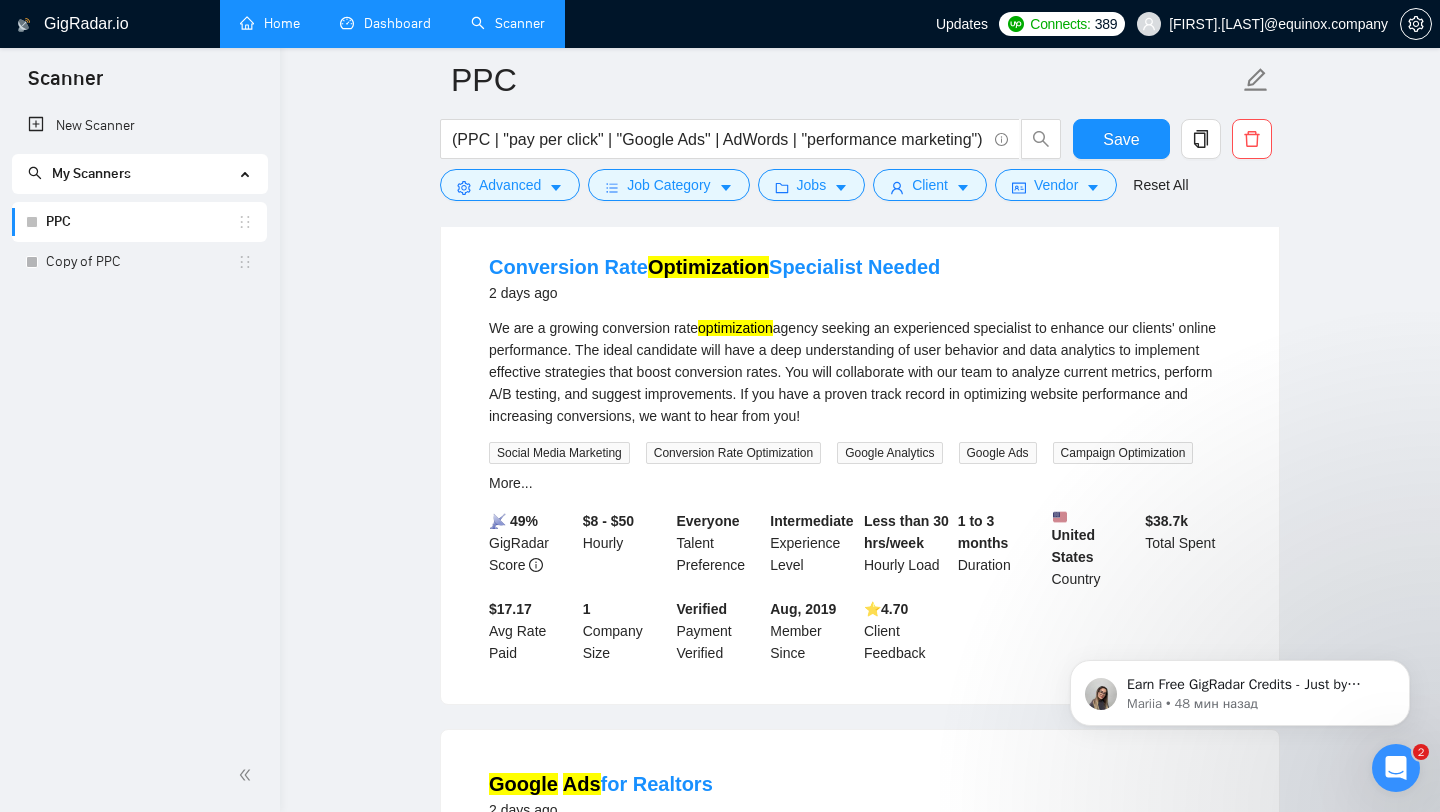 scroll, scrollTop: 4671, scrollLeft: 0, axis: vertical 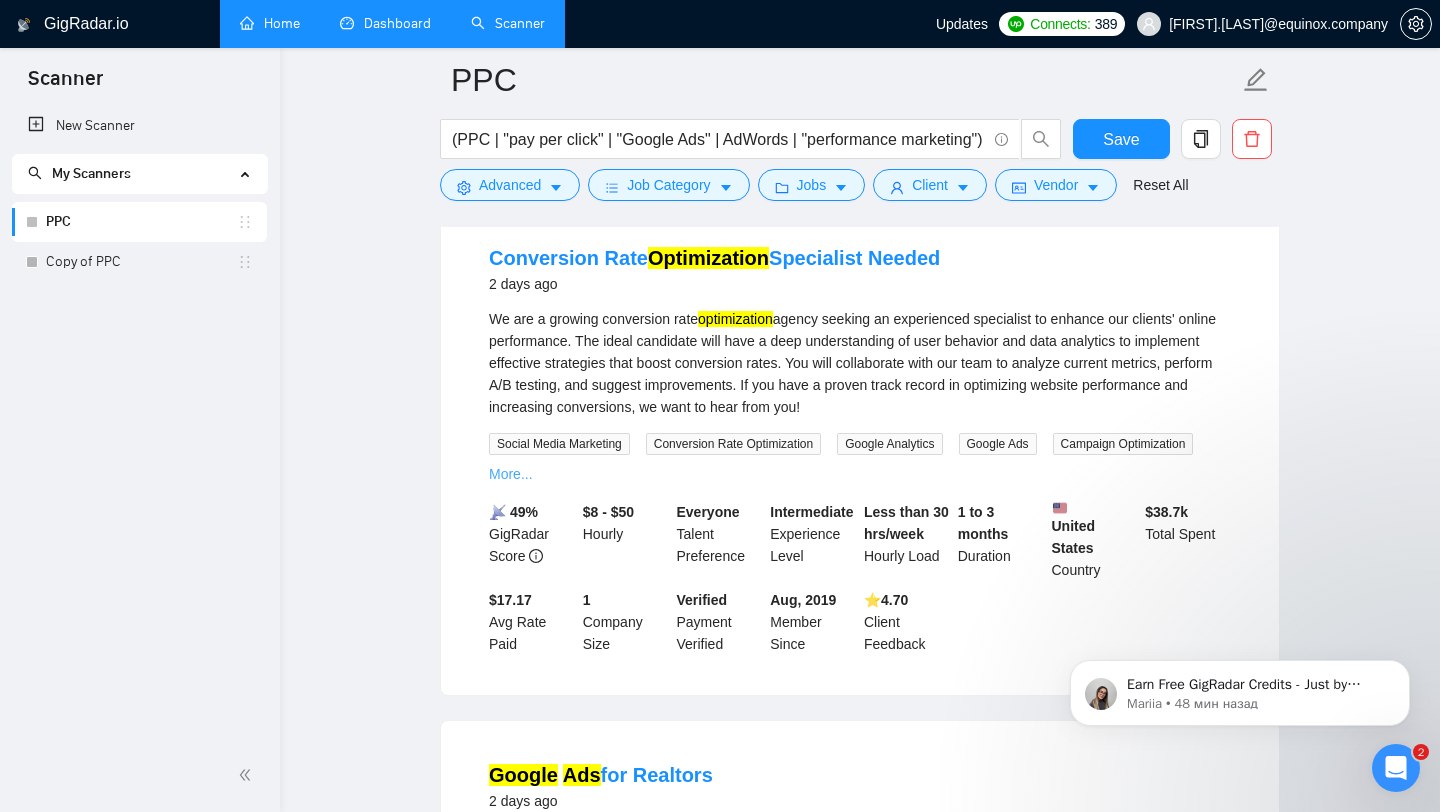 click on "More..." at bounding box center [511, 474] 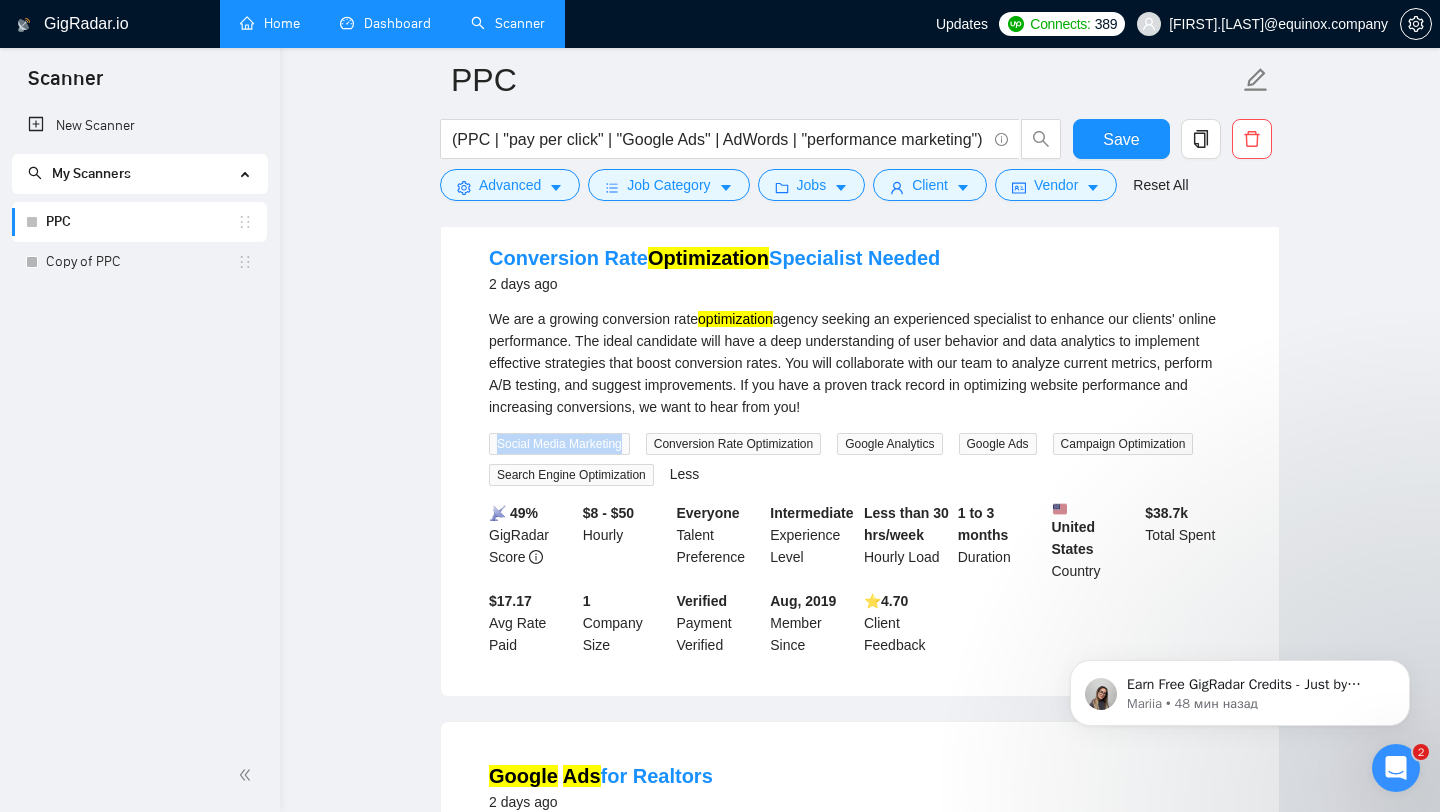 drag, startPoint x: 637, startPoint y: 468, endPoint x: 497, endPoint y: 473, distance: 140.08926 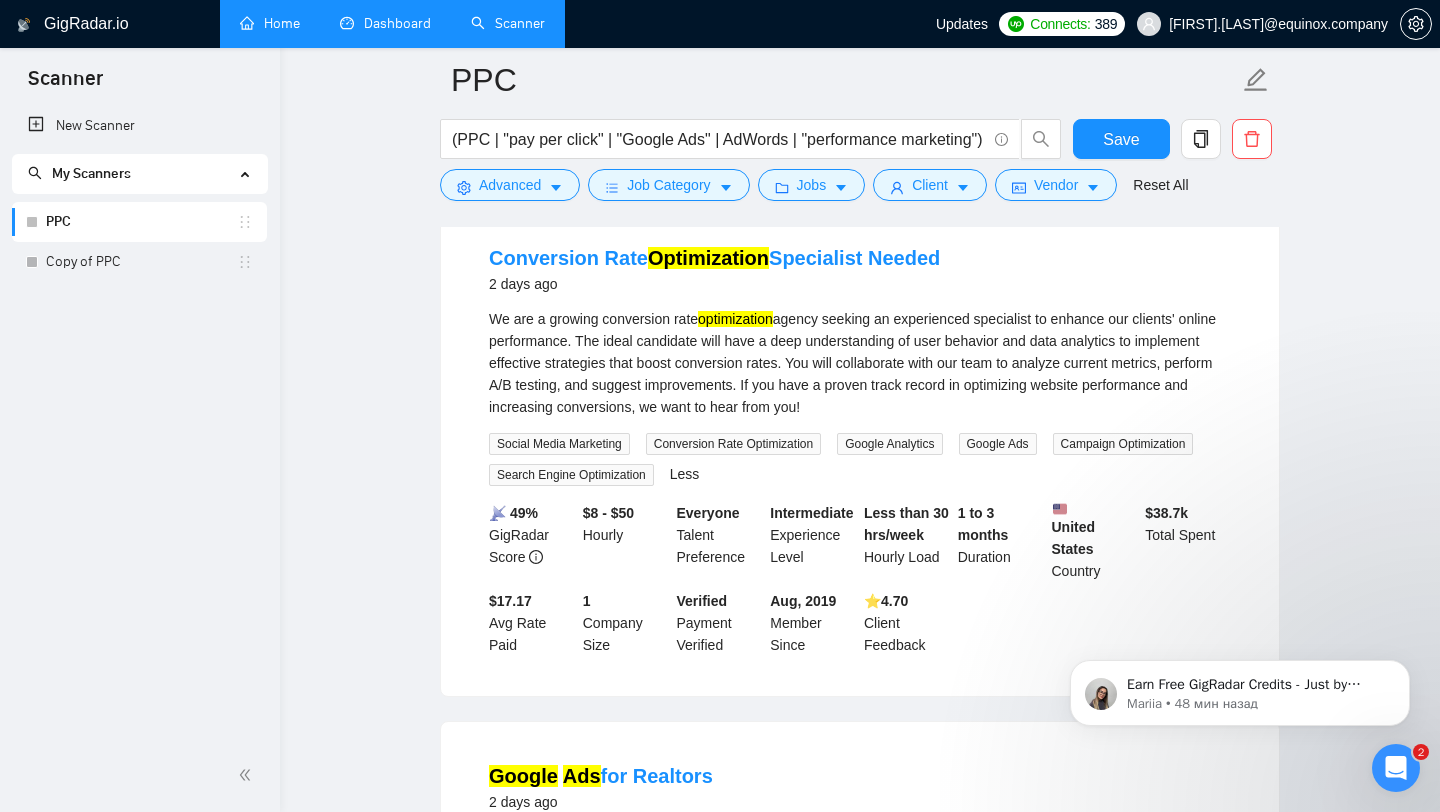 click on "We are a growing conversion rate optimization agency seeking an experienced specialist to enhance our clients' online performance. The ideal candidate will have a deep understanding of user behavior and data analytics to implement effective strategies that boost conversion rates. You will collaborate with our team to analyze current metrics, perform A/B testing, and suggest improvements. If you have a proven track record in optimizing website performance and increasing conversions, we want to hear from you!" at bounding box center (860, 363) 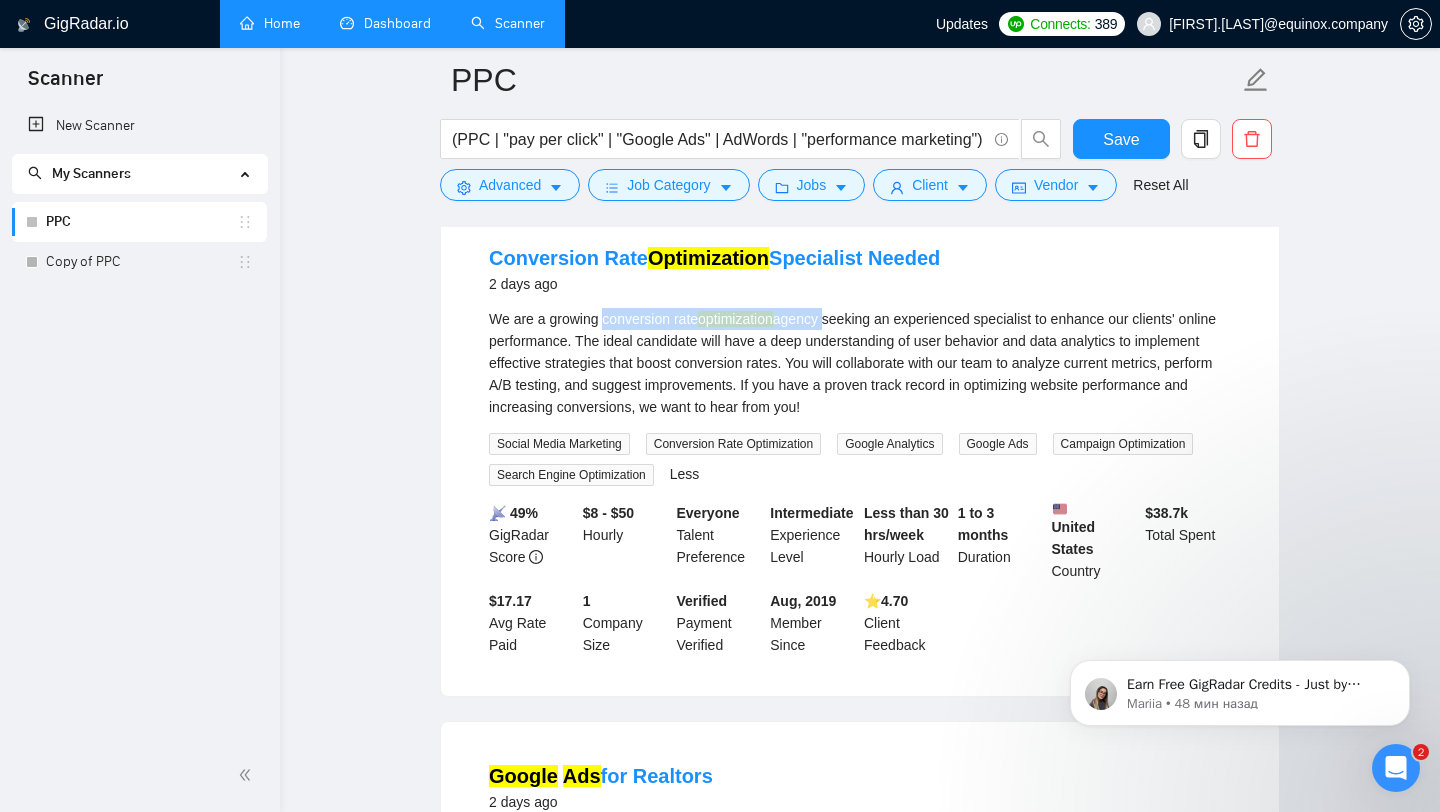 drag, startPoint x: 604, startPoint y: 343, endPoint x: 838, endPoint y: 342, distance: 234.00214 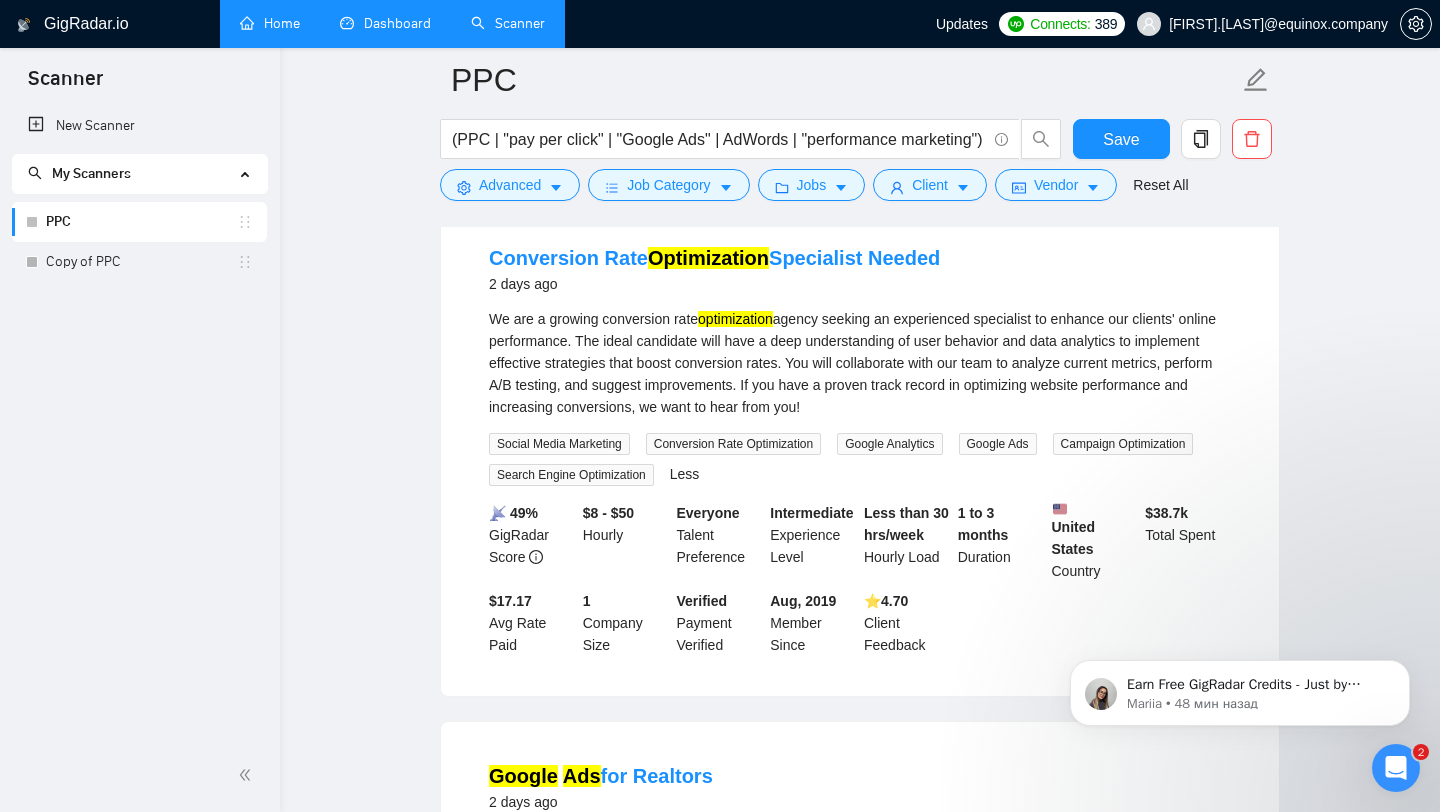 click on "PPC (PPC | "pay per click" | "Google Ads" | AdWords | "performance marketing") ("campaign" | "optimization" | "conversion tracking" | "Google Tag Manager" | GTM  | ROAS | CPC | CPA) Save Advanced   Job Category   Jobs   Client   Vendor   Reset All" at bounding box center [860, 129] 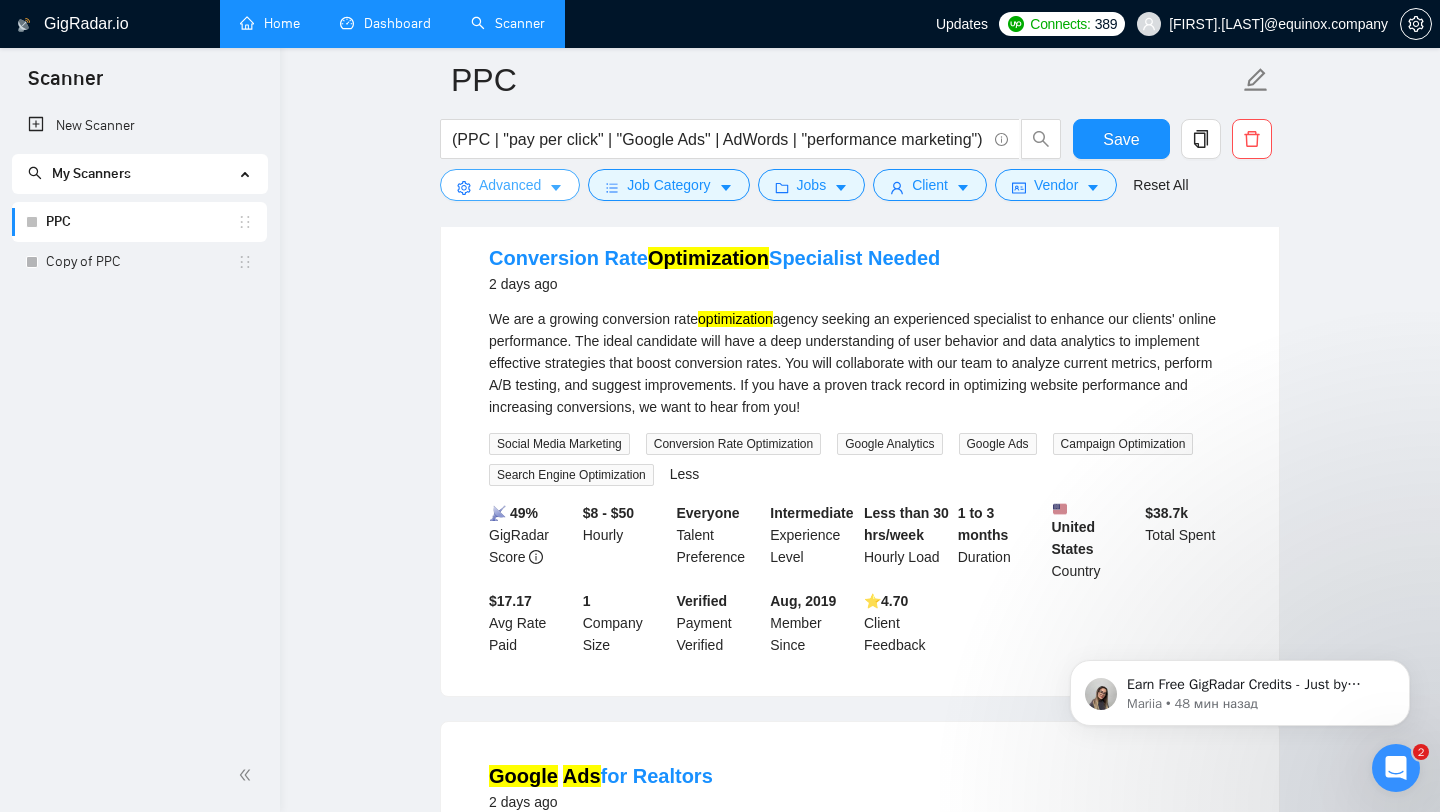 click on "Advanced" at bounding box center (510, 185) 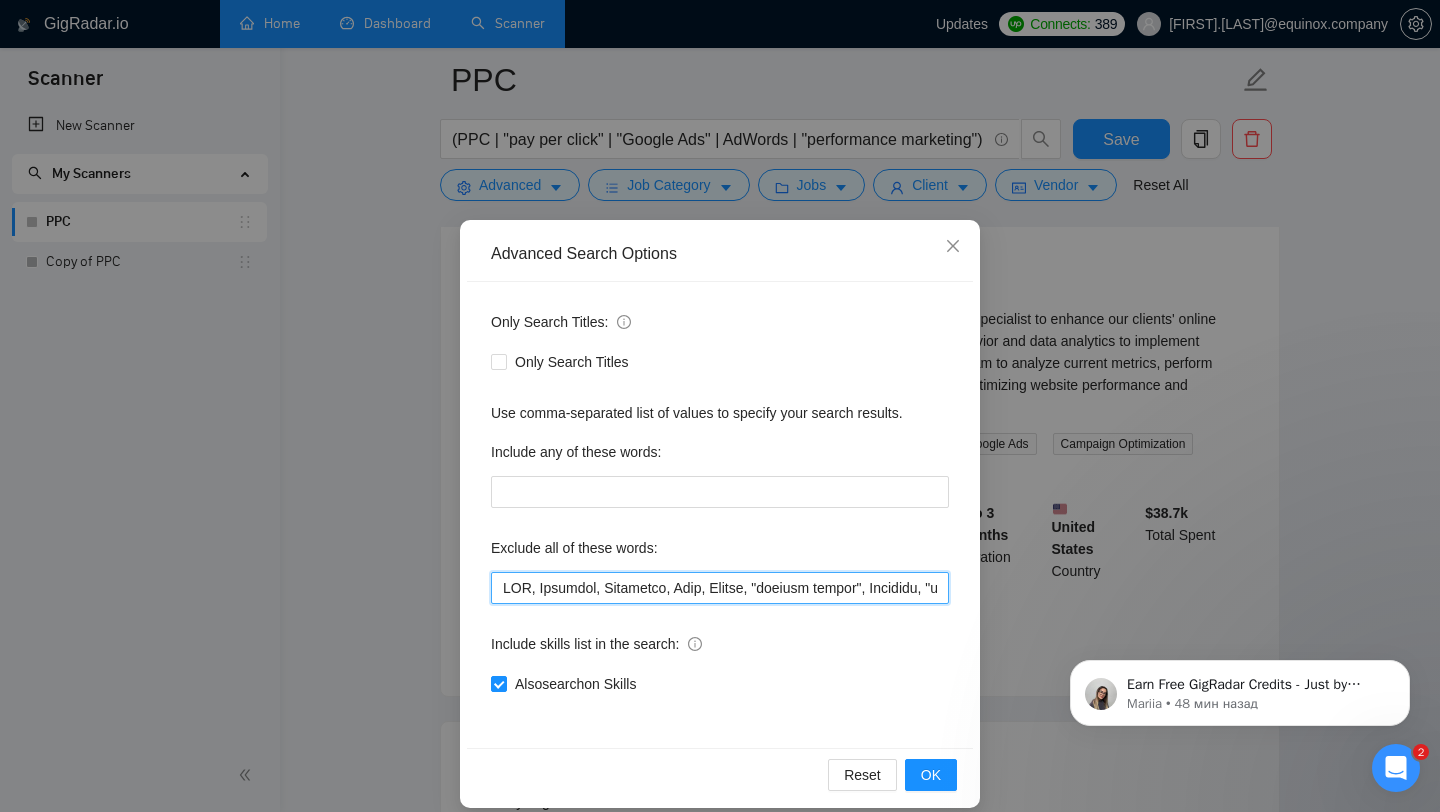 click at bounding box center [720, 588] 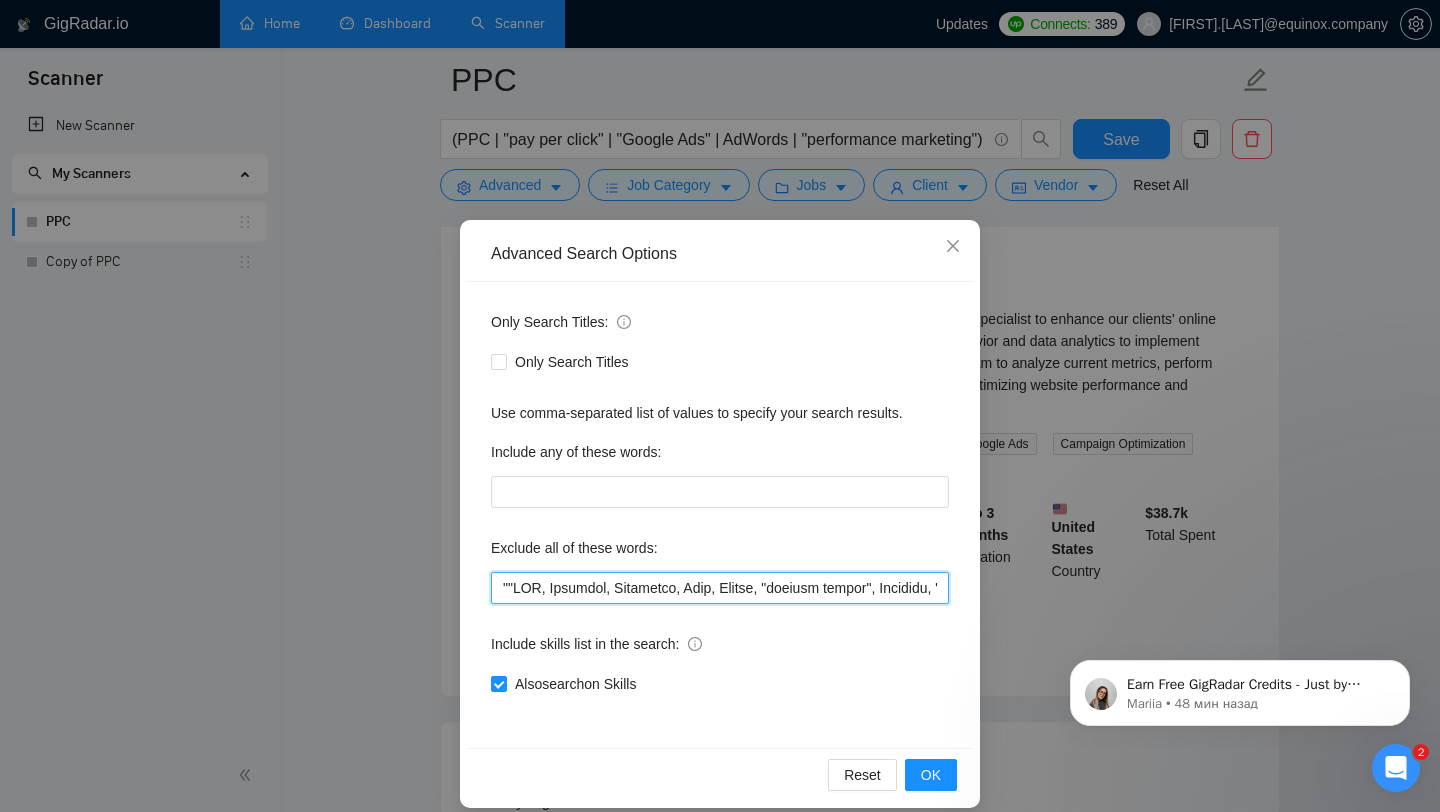 paste on "conversion rate optimization agency" 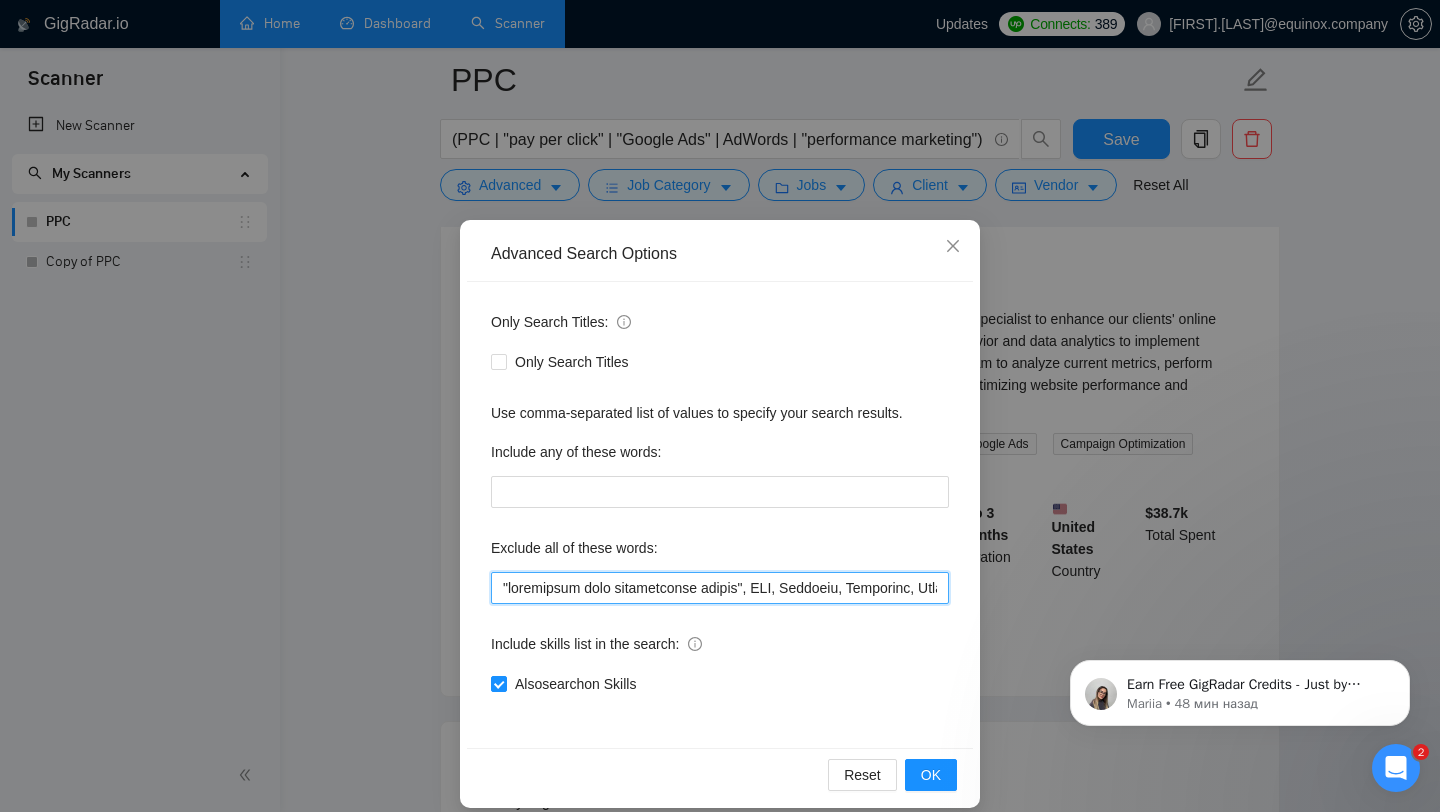 scroll, scrollTop: 20, scrollLeft: 0, axis: vertical 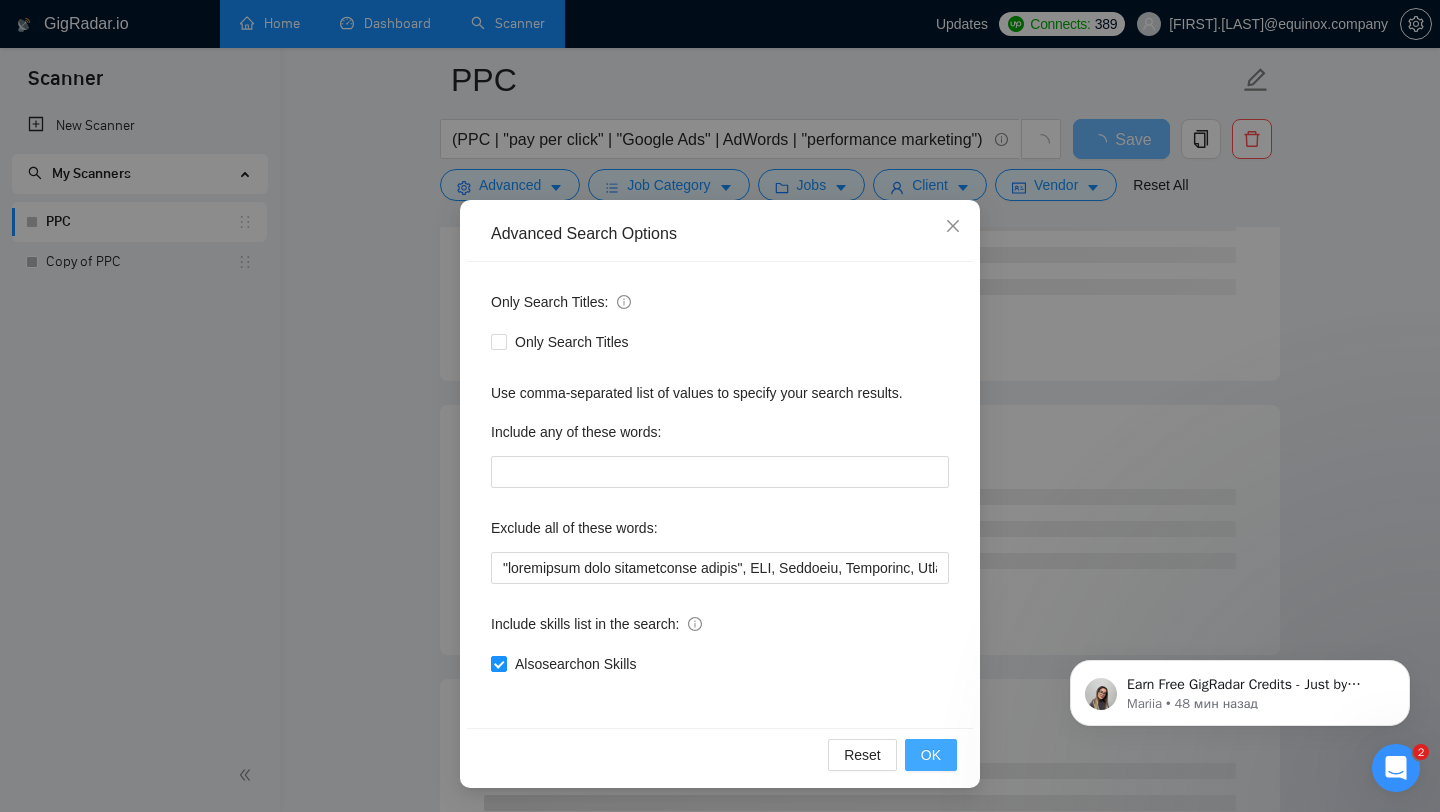 click on "OK" at bounding box center [931, 755] 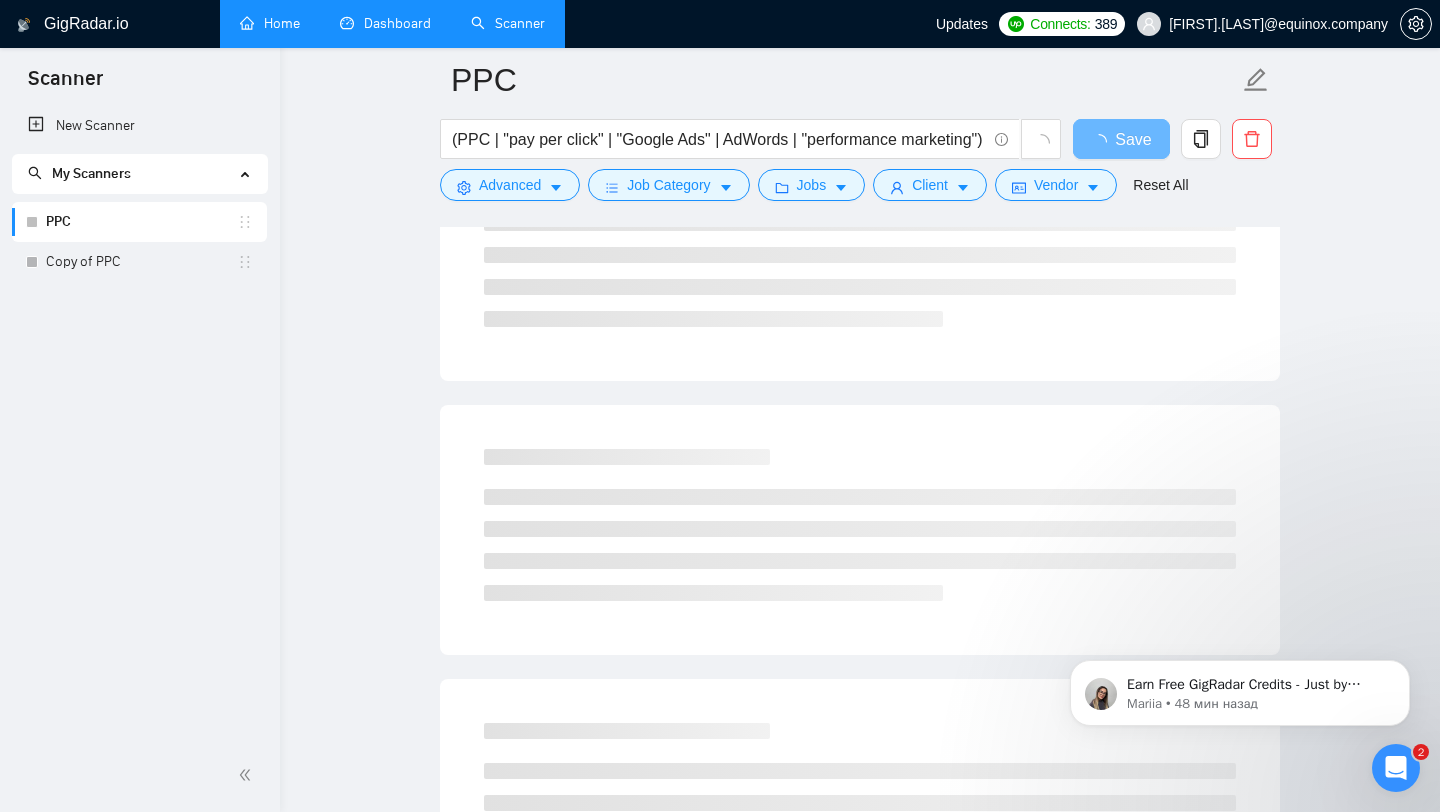 scroll, scrollTop: 0, scrollLeft: 0, axis: both 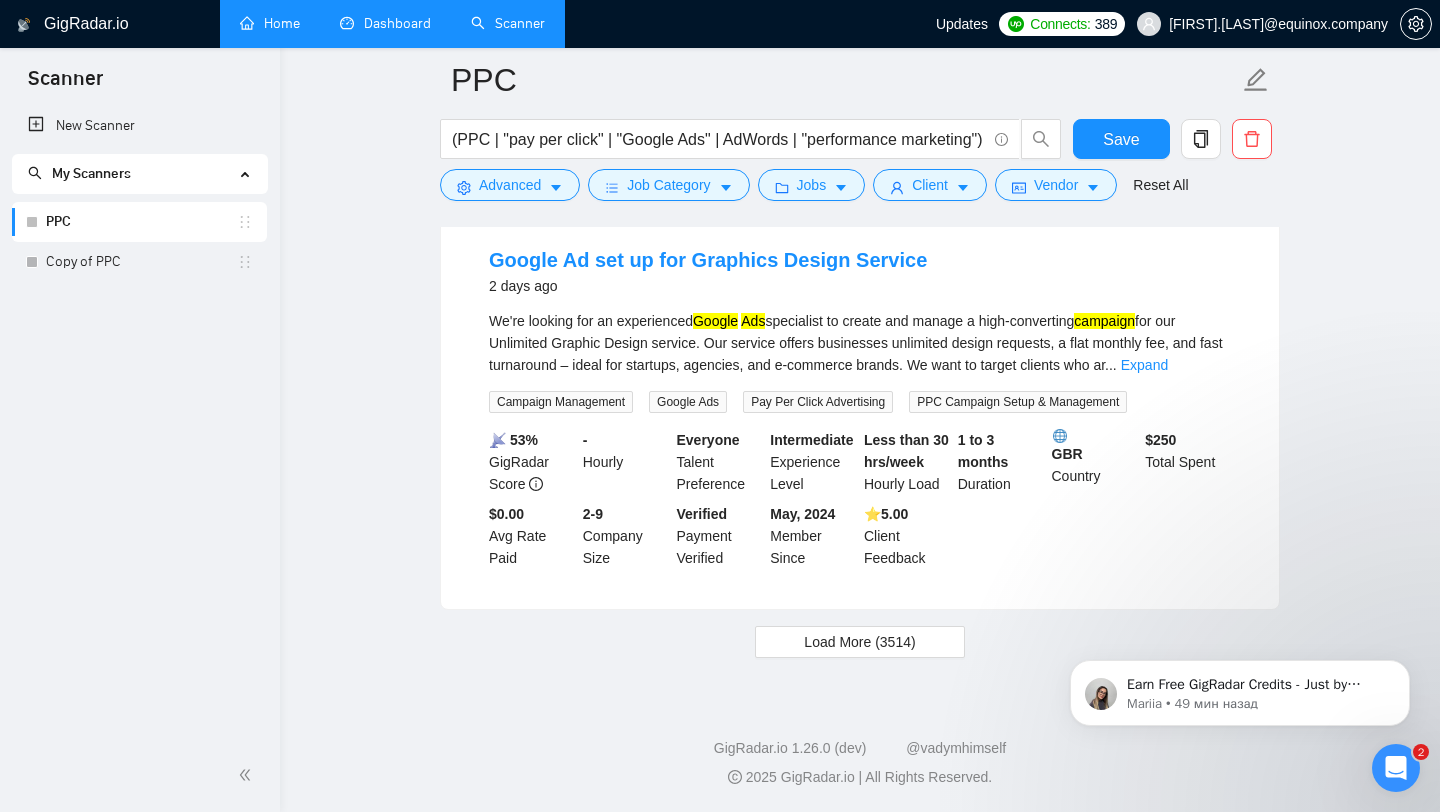 click on "GigRadar.io Home Dashboard Scanner Updates  Connects: 389 [EMAIL] PPC (PPC | "pay per click" | "Google Ads" | AdWords | "performance marketing") ("campaign" | "optimization" | "conversion tracking" | "Google Tag Manager" | GTM  | ROAS | CPC | CPA) Save Advanced   Job Category   Jobs   Client   Vendor   Reset All Preview Results Insights NEW Alerts Auto Bidder Detected   3524  results   (2.01 seconds) Google   Ads  expert for jewelry brand 2 hours ago For our jewelry brand, we need someone to come in and audit our account, and tell us how we can optimise it.
We've ran  Google   Ads  before, but the  CPA  now become too high for it to make sense, if you can reduce that we can potentially look at a long-term gig.
Show proof of previous experience in this industry. Search Engine Marketing Google Ads Google Analytics 📡   59% GigRadar Score   $ 800 Fixed-Price Everyone Talent Preference Expert Experience Level - Hourly Load 1 to 3 months Duration   [COUNTRY] Country $ 83.4k Total Spent" at bounding box center (860, -1714) 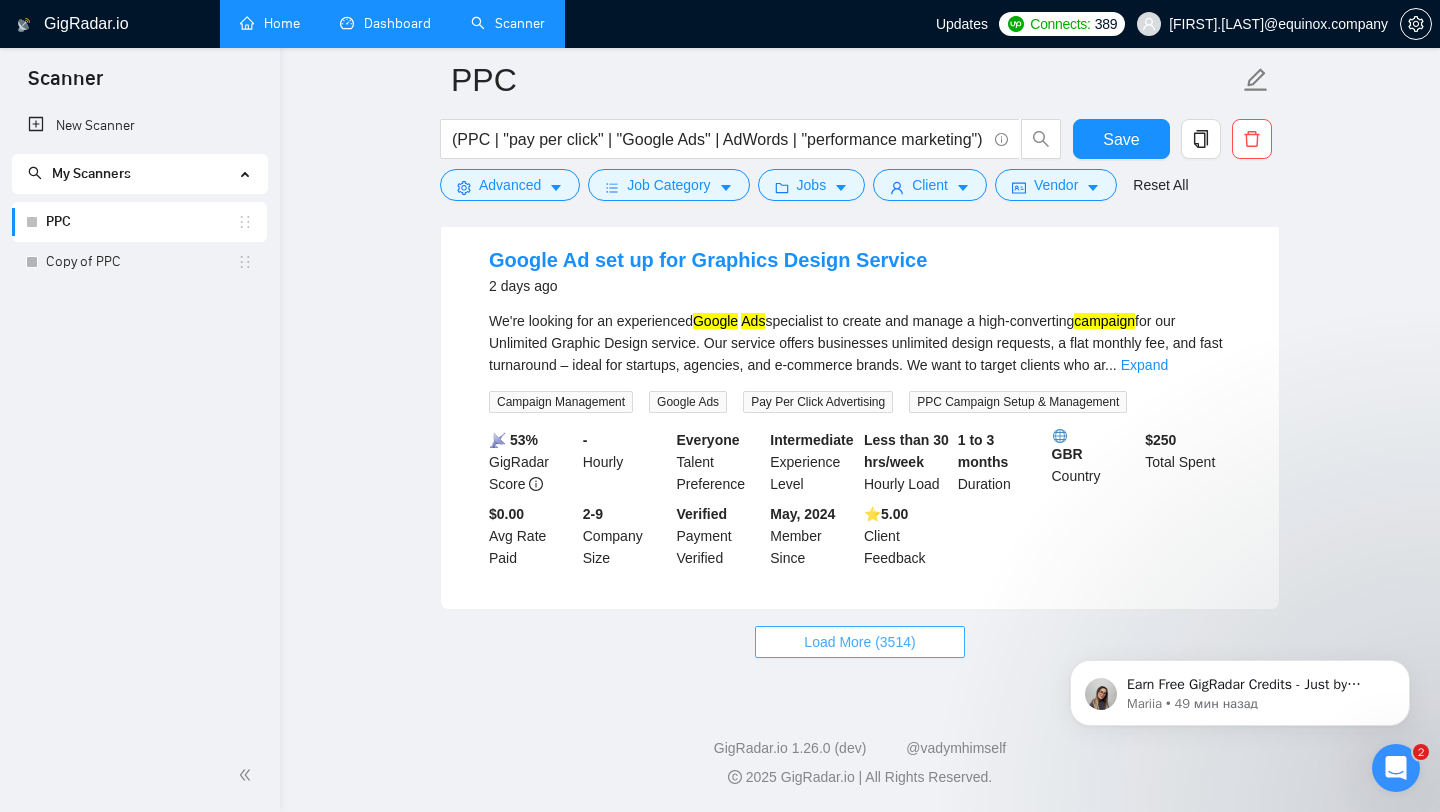 click on "Load More (3514)" at bounding box center (859, 642) 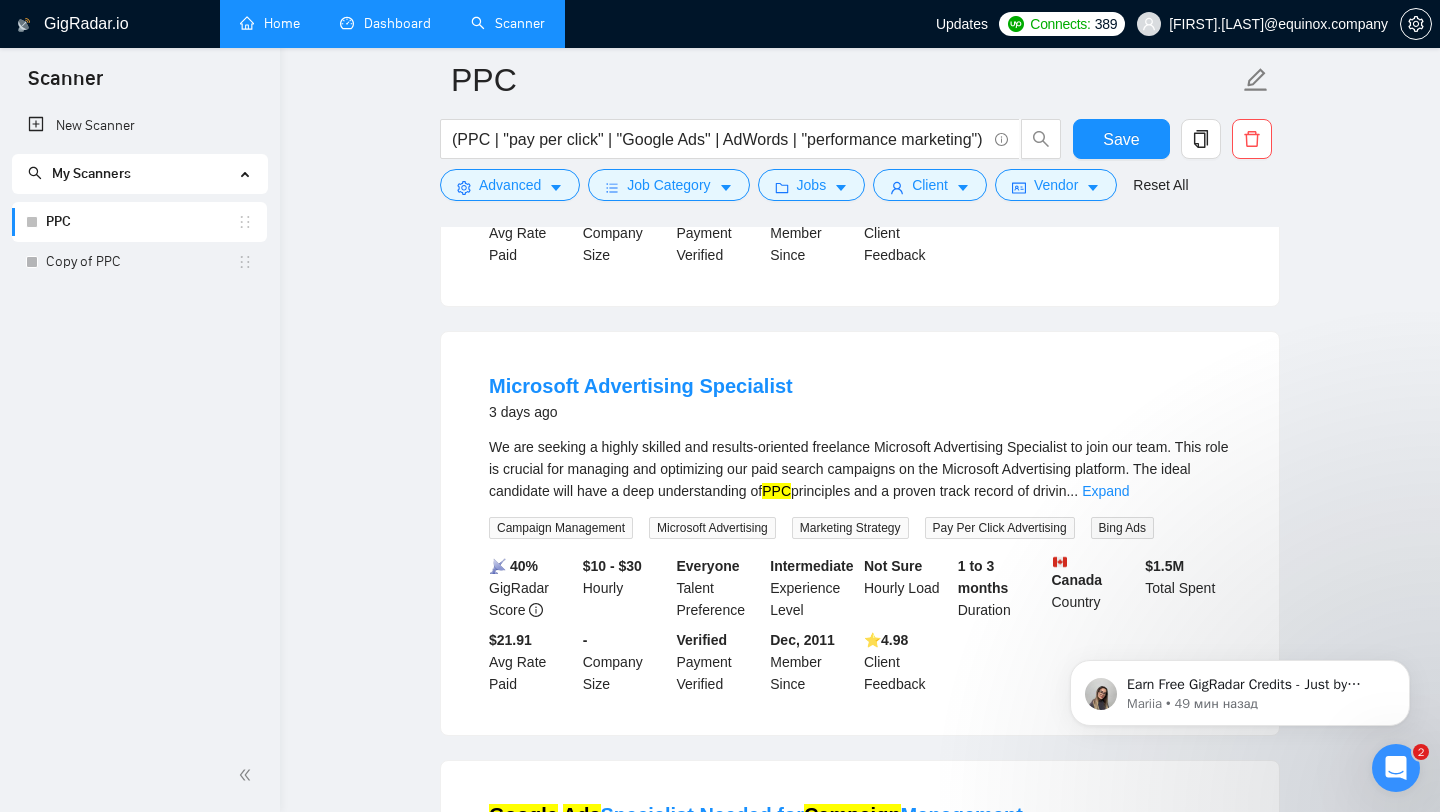 scroll, scrollTop: 5473, scrollLeft: 0, axis: vertical 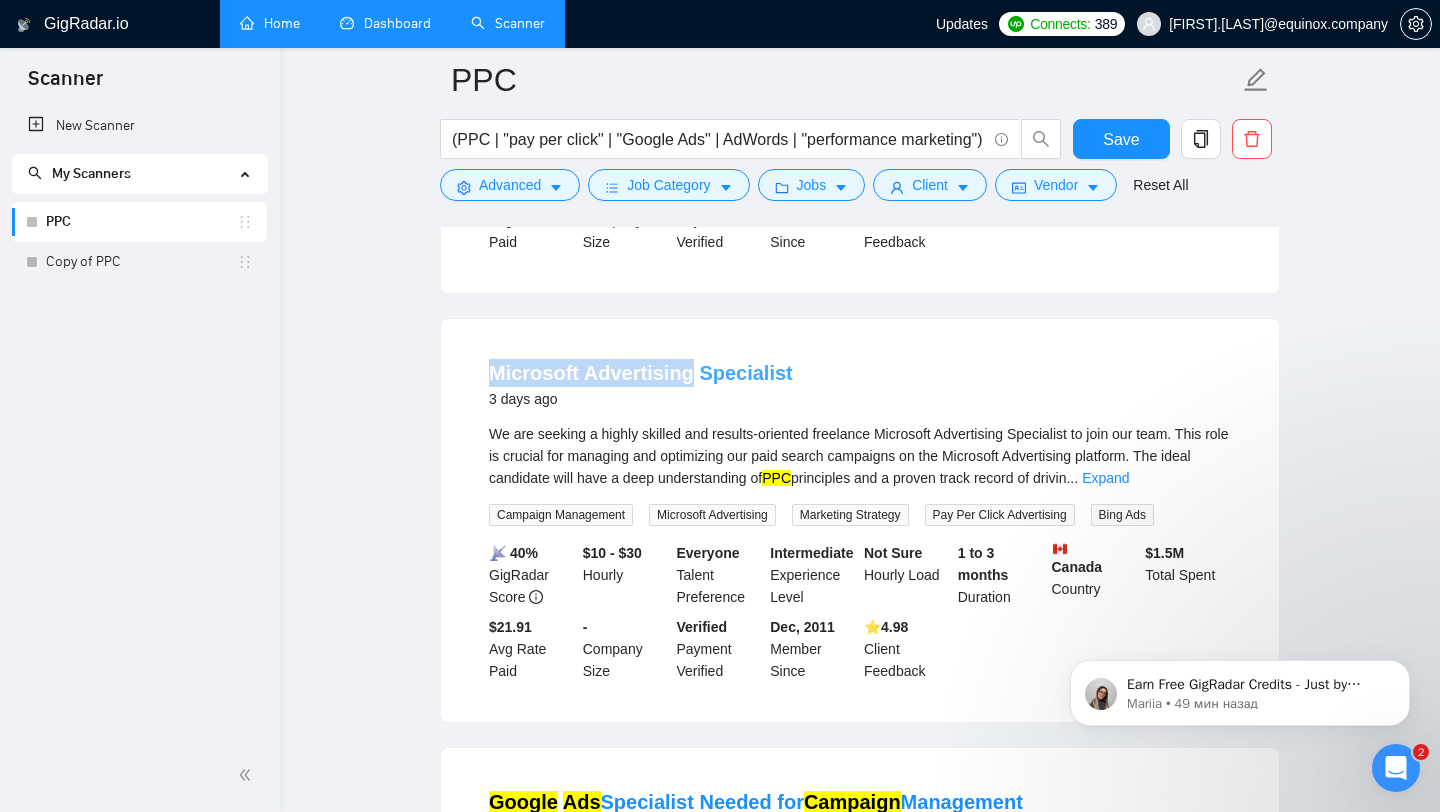 drag, startPoint x: 461, startPoint y: 400, endPoint x: 687, endPoint y: 401, distance: 226.00221 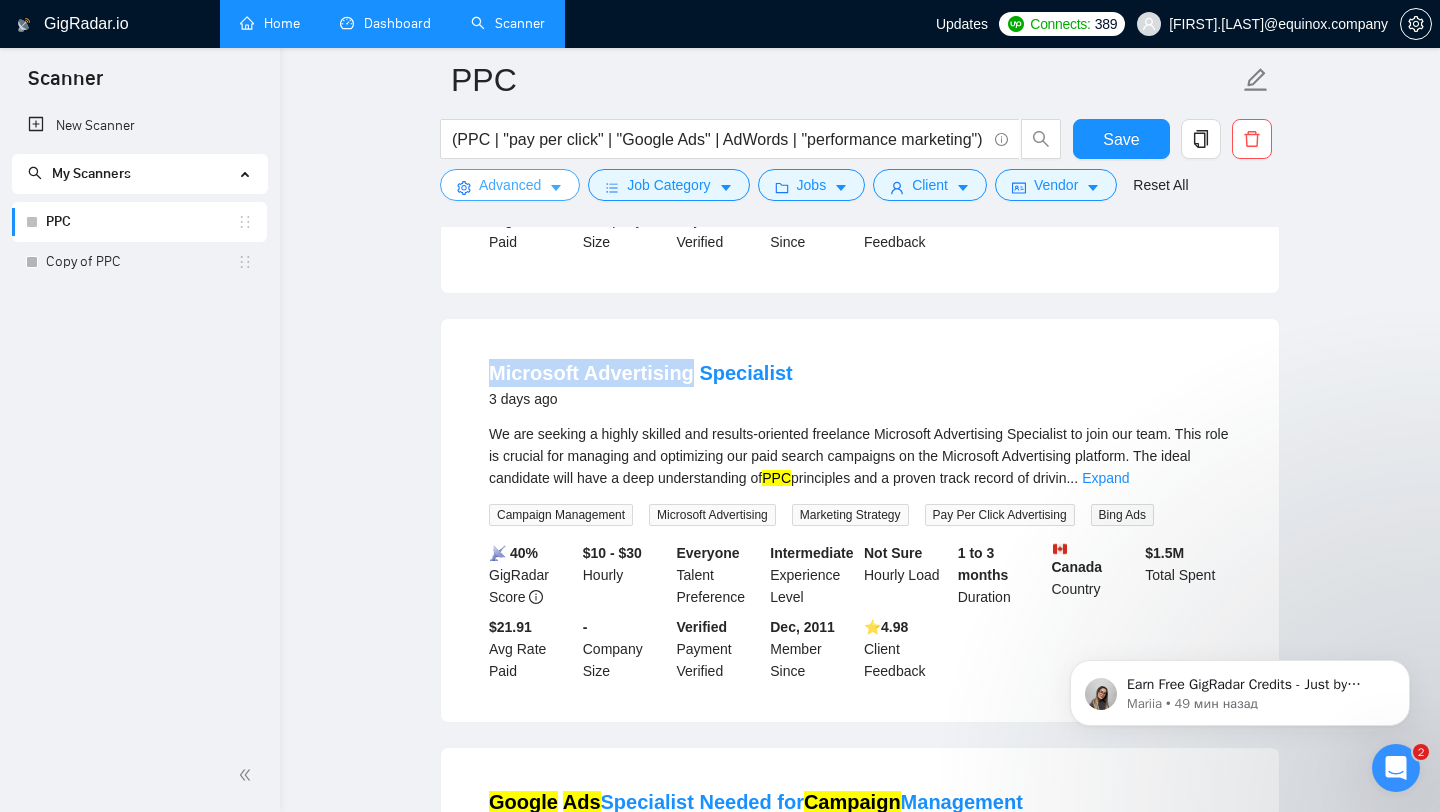 click on "Advanced" at bounding box center (510, 185) 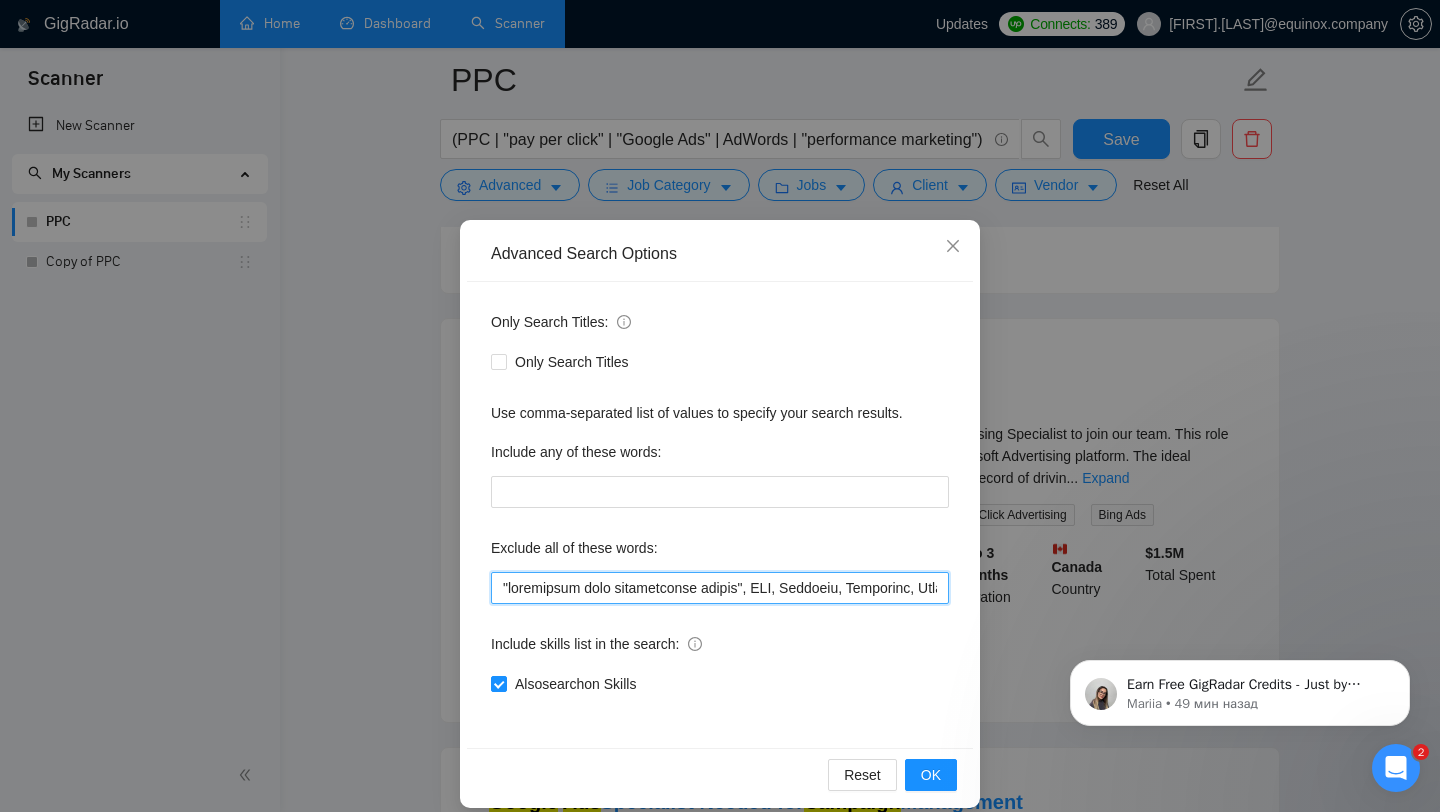 click at bounding box center [720, 588] 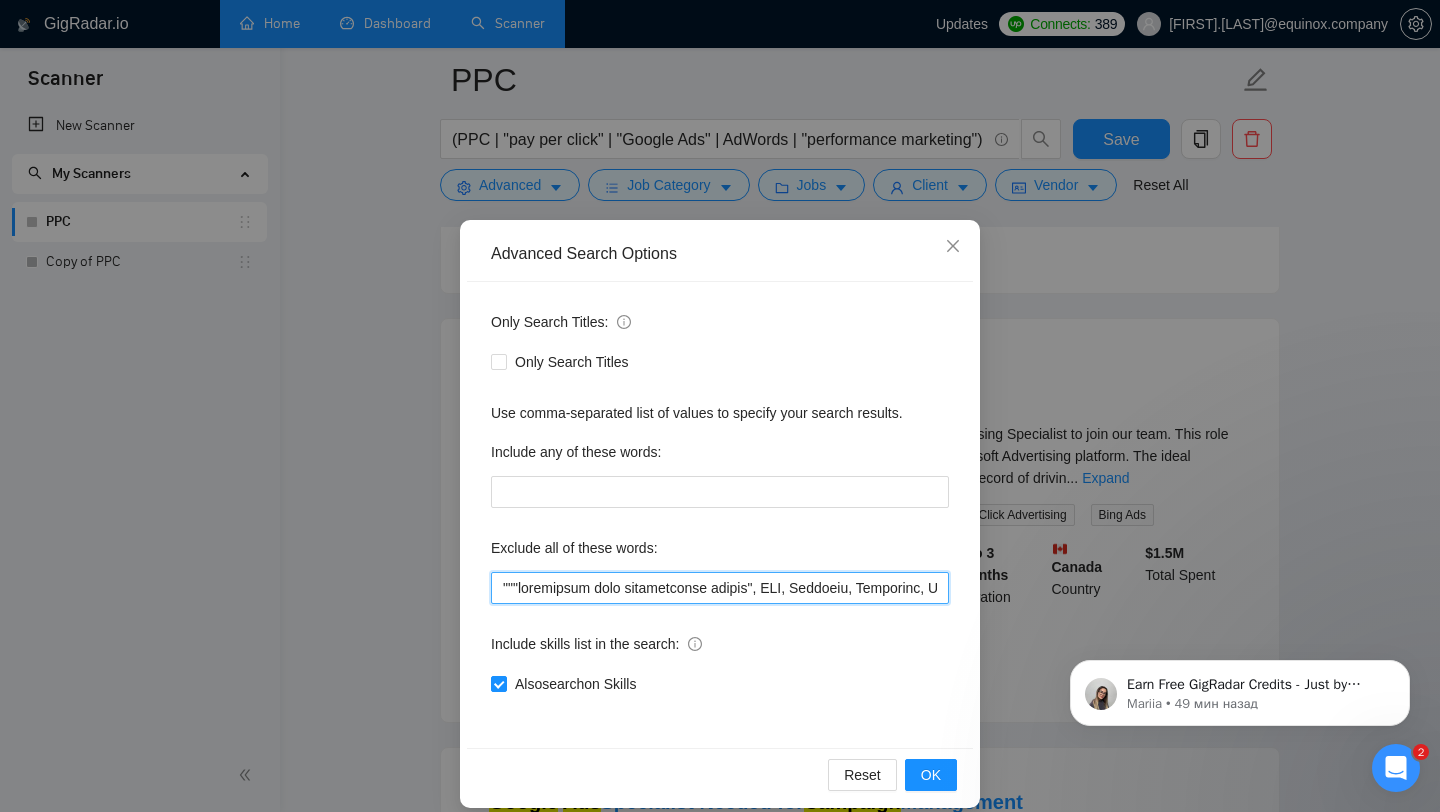 paste on "Microsoft Advertising" 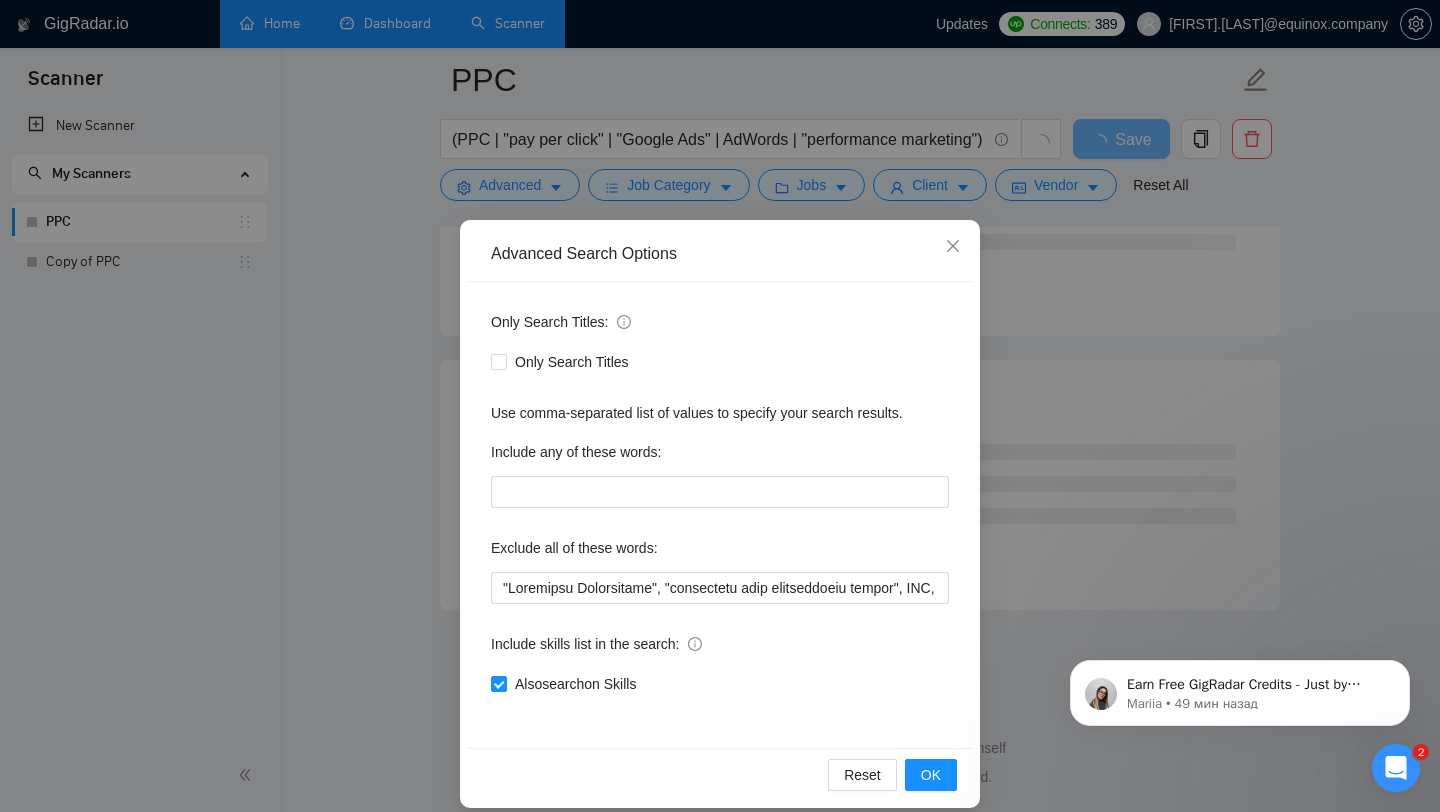 scroll, scrollTop: 5264, scrollLeft: 0, axis: vertical 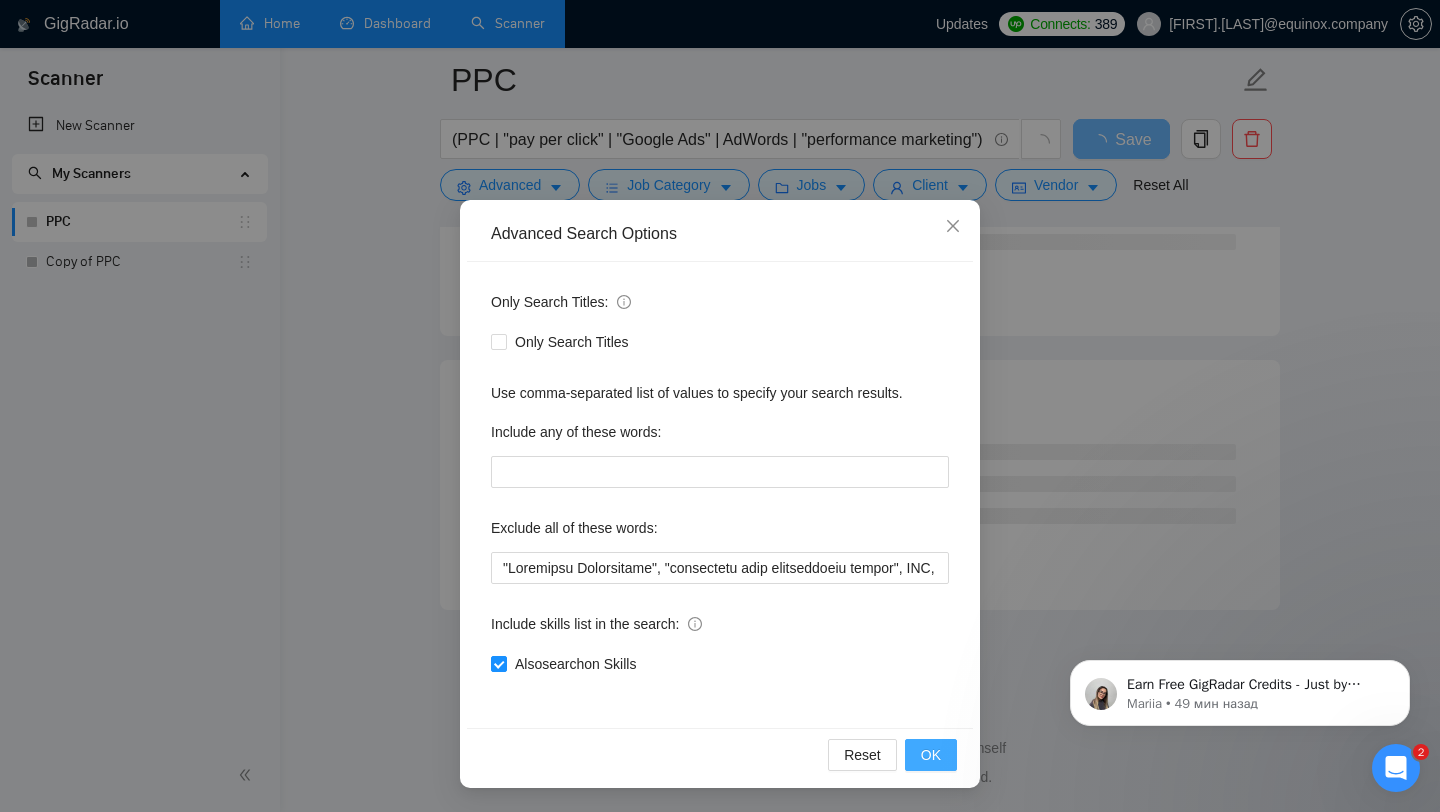 click on "OK" at bounding box center (931, 755) 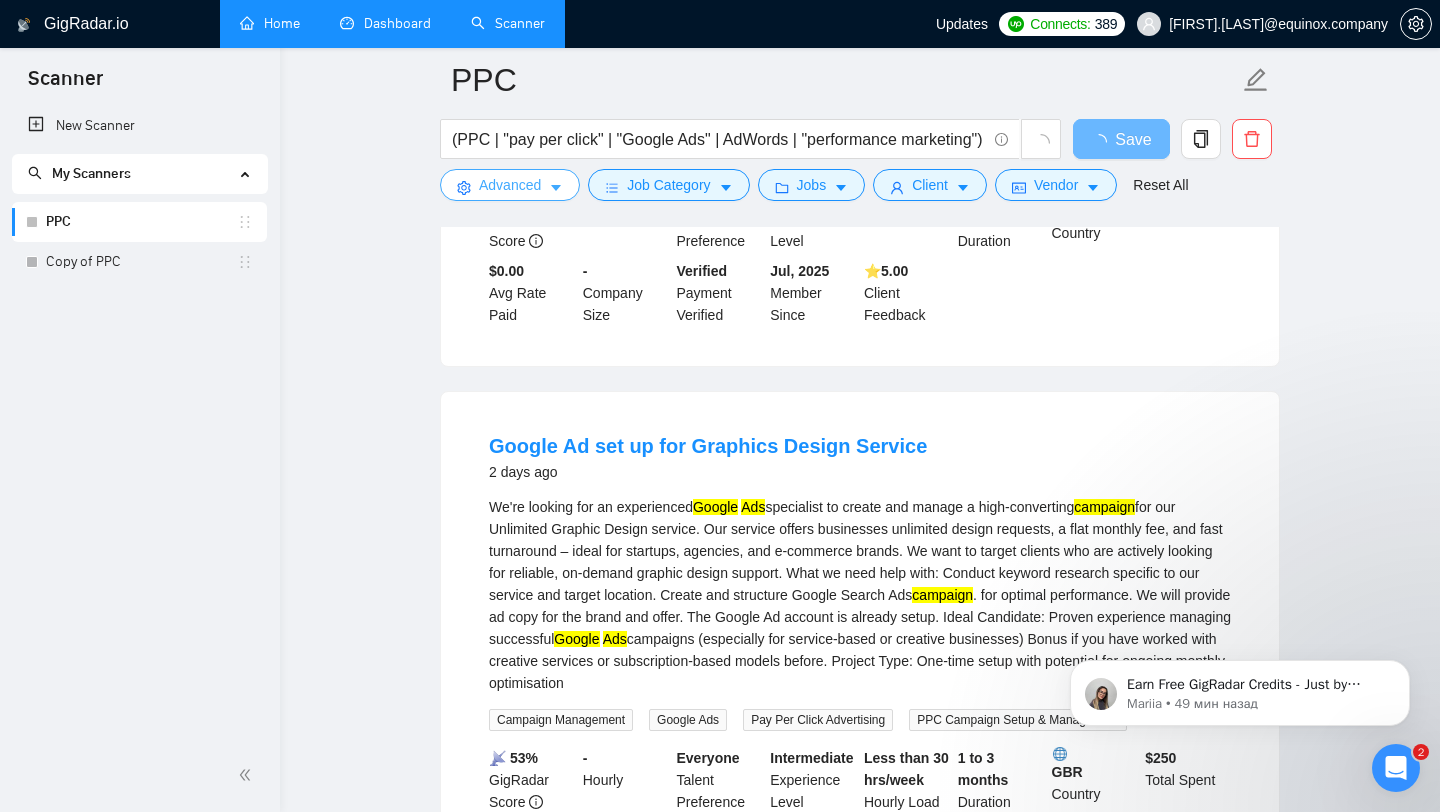 scroll, scrollTop: 4263, scrollLeft: 0, axis: vertical 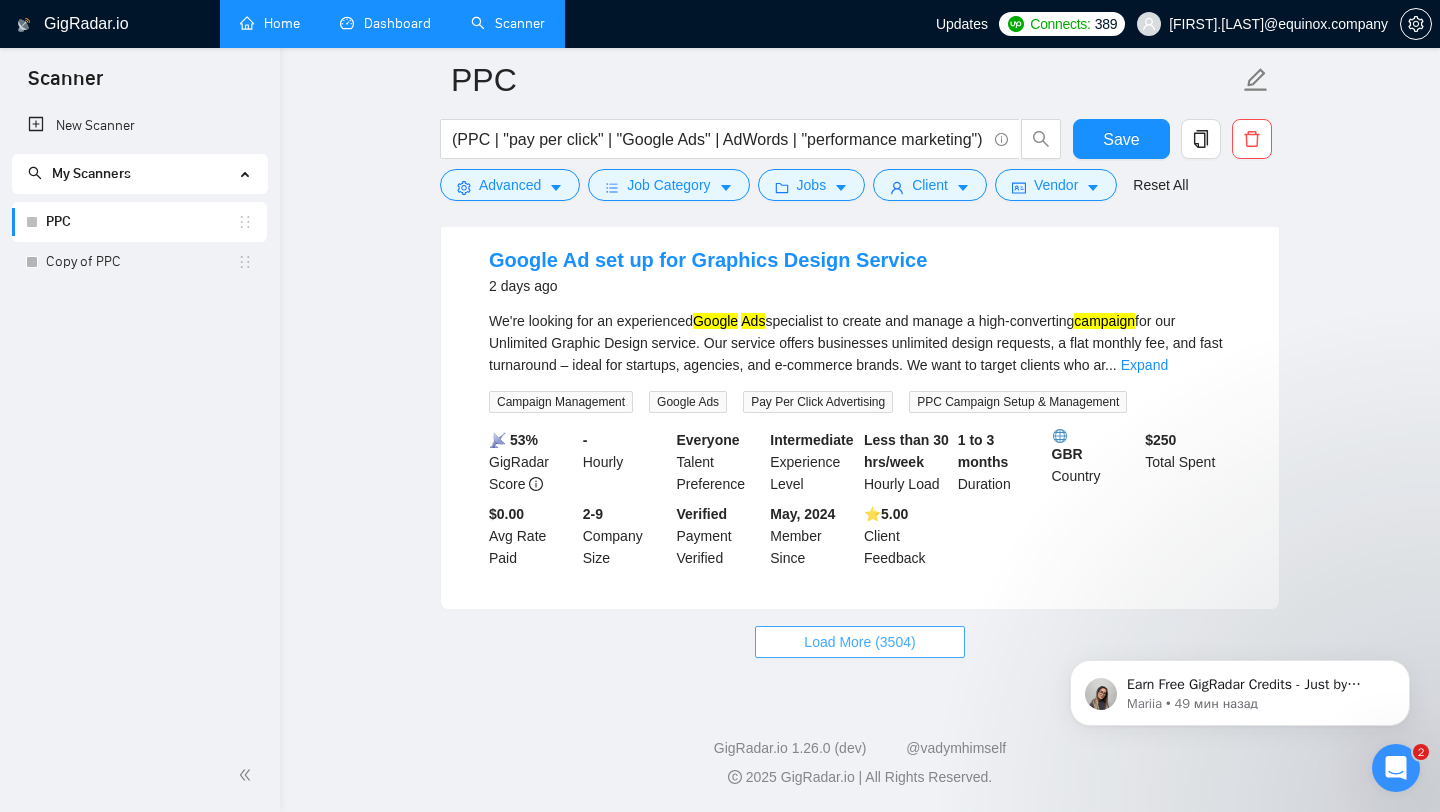 click on "Load More (3504)" at bounding box center (859, 642) 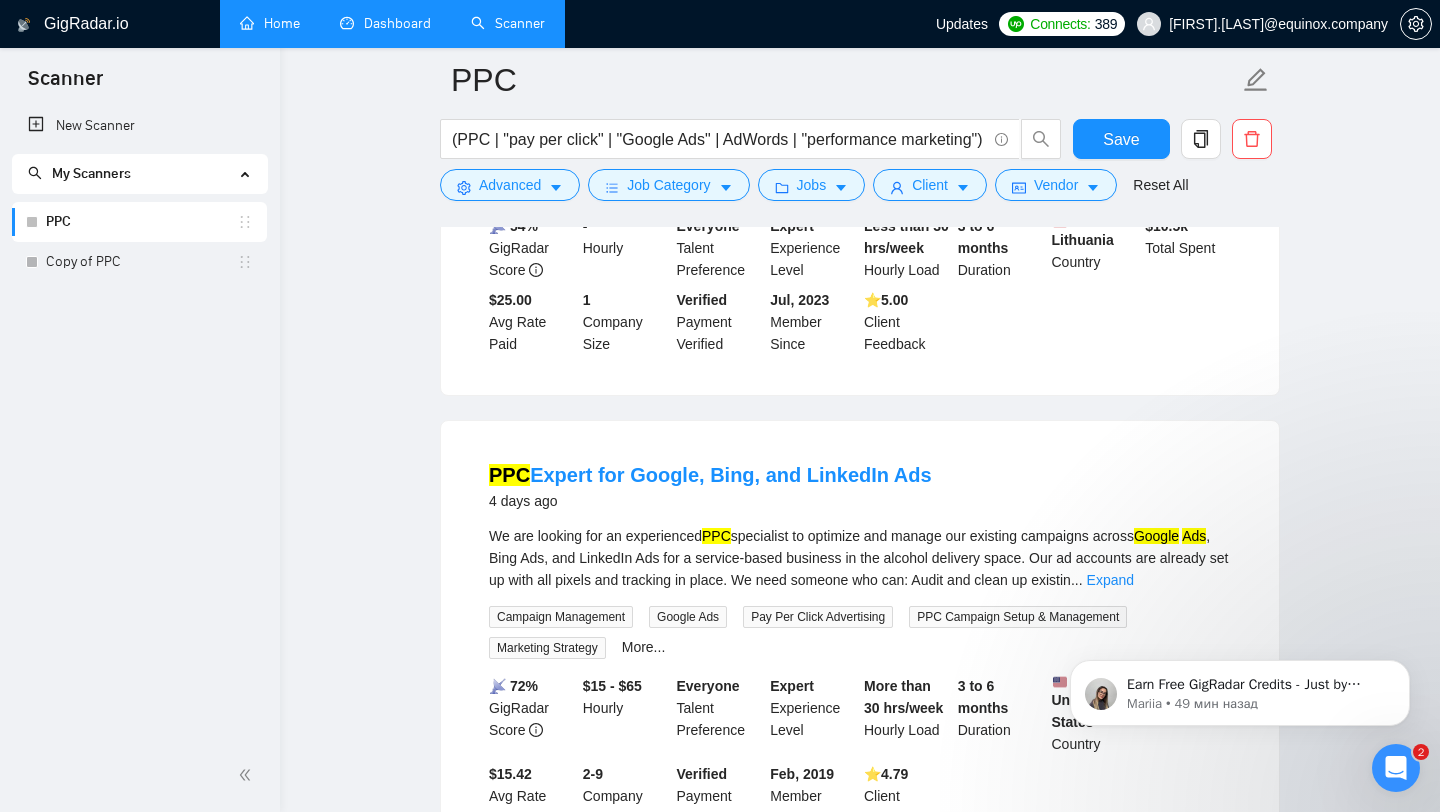 scroll, scrollTop: 7246, scrollLeft: 0, axis: vertical 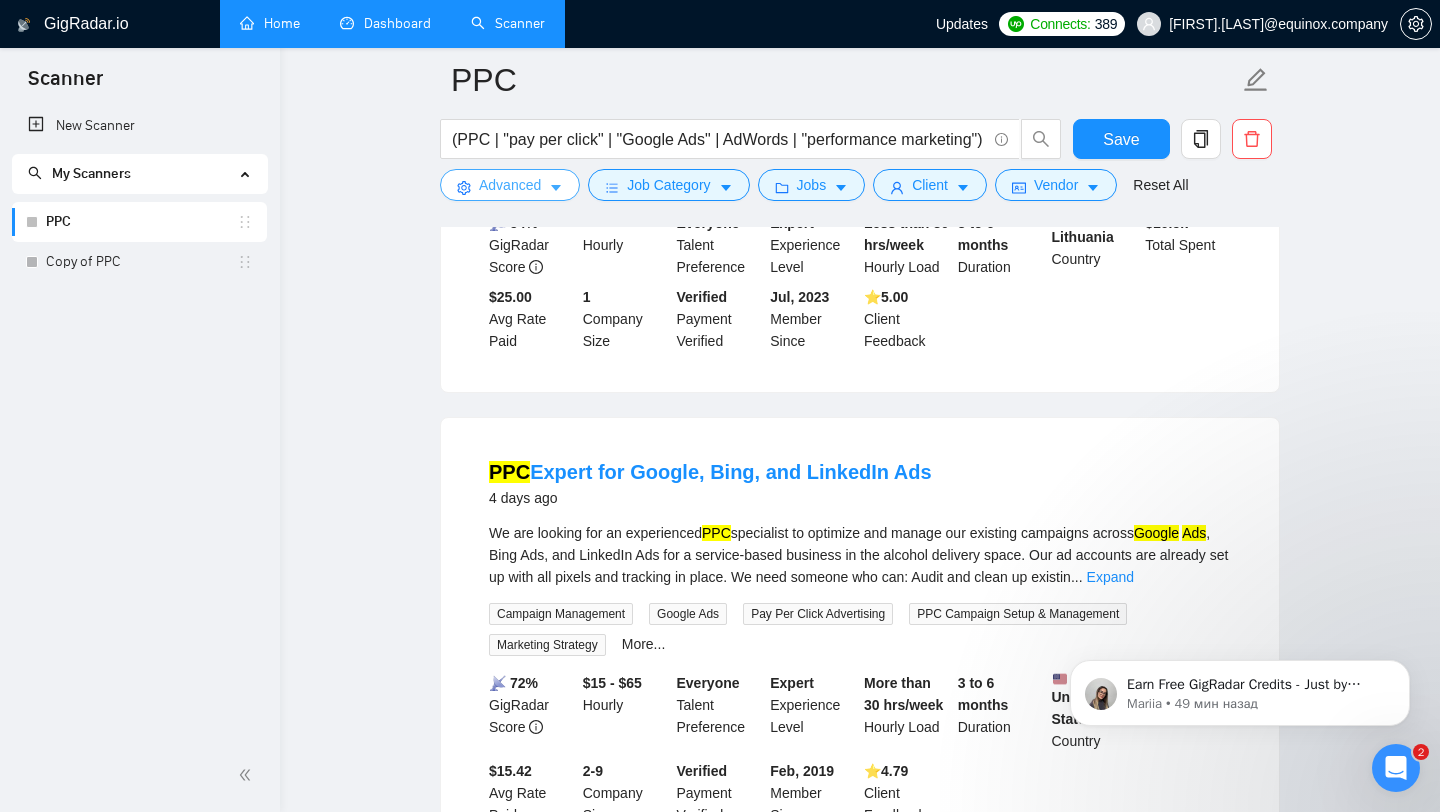 click 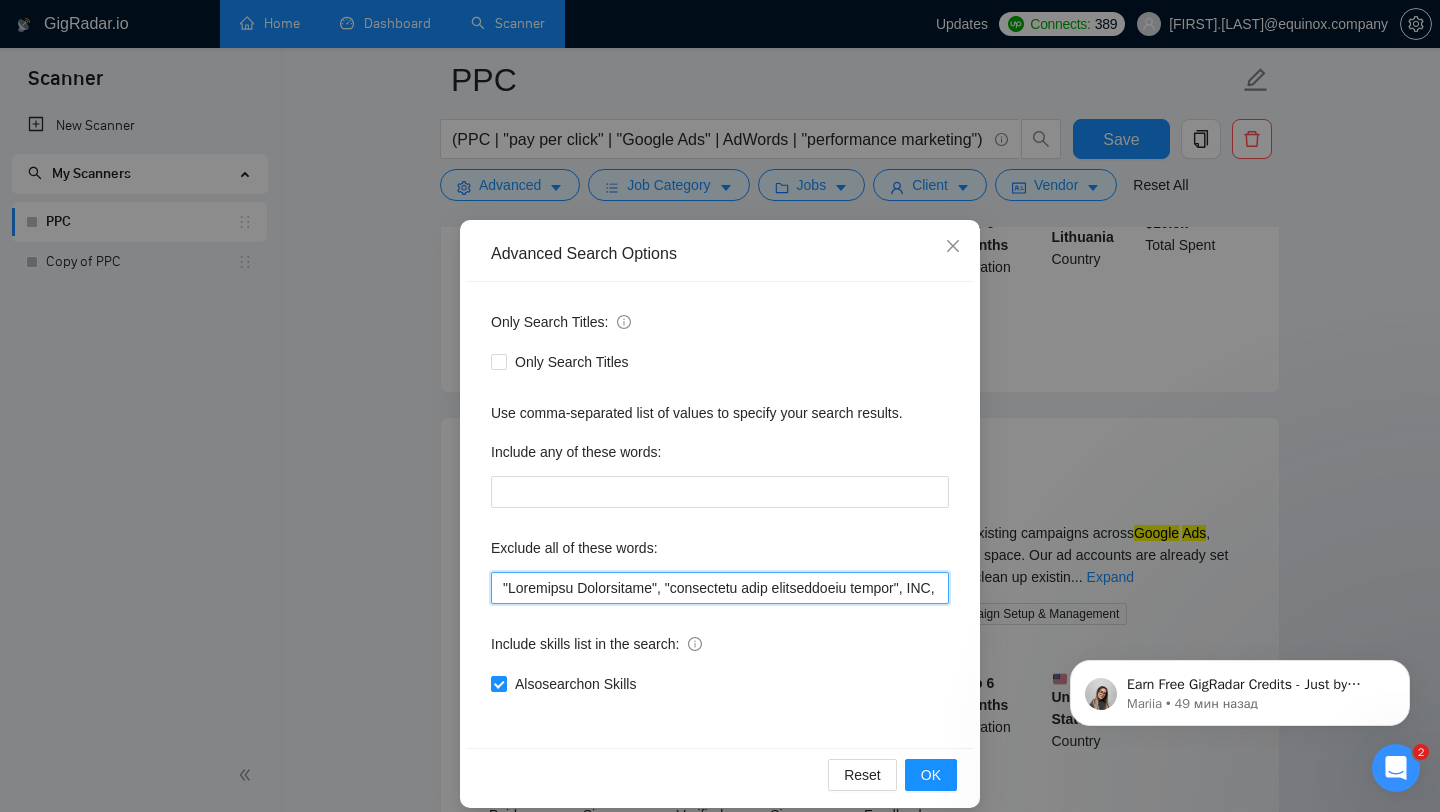 click at bounding box center (720, 588) 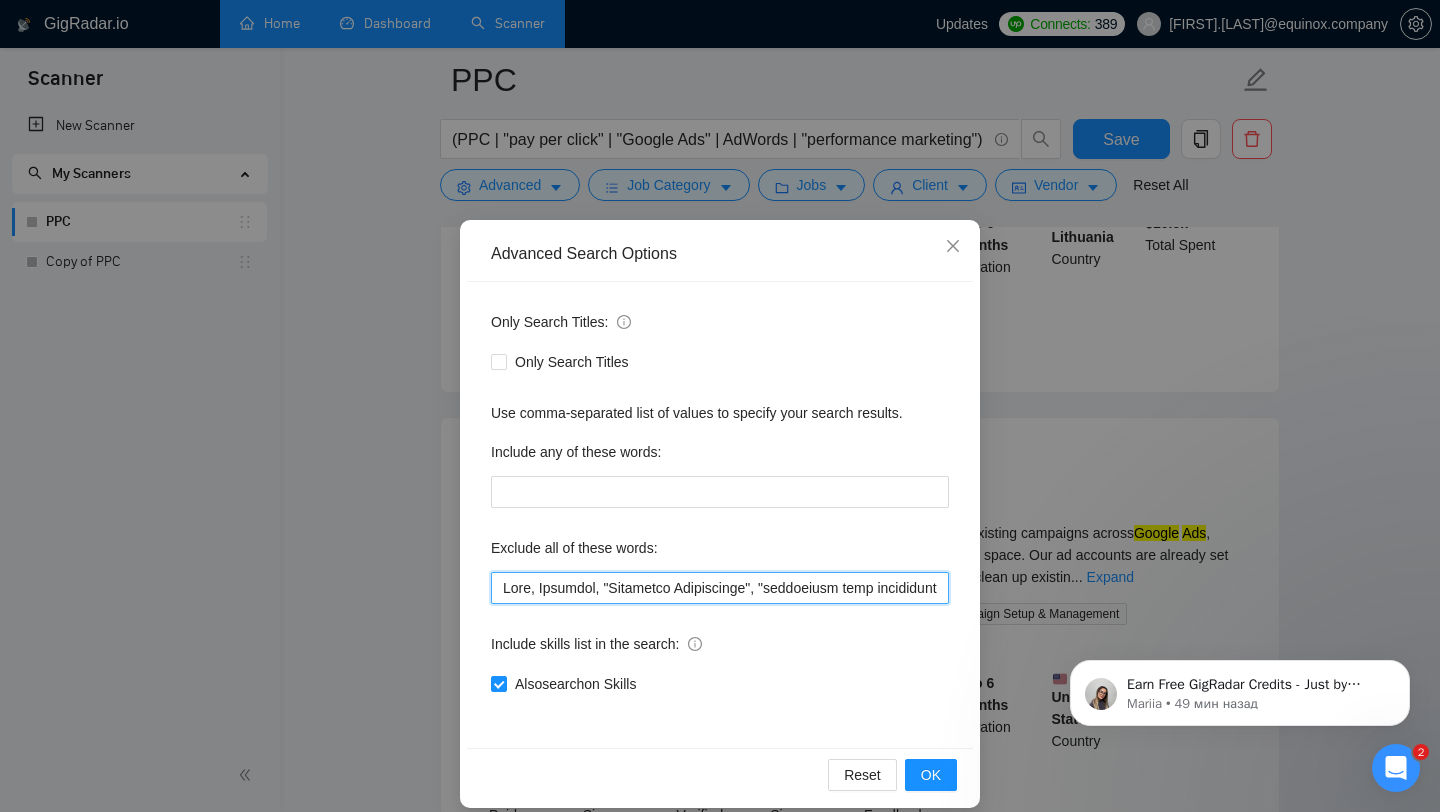 scroll, scrollTop: 20, scrollLeft: 0, axis: vertical 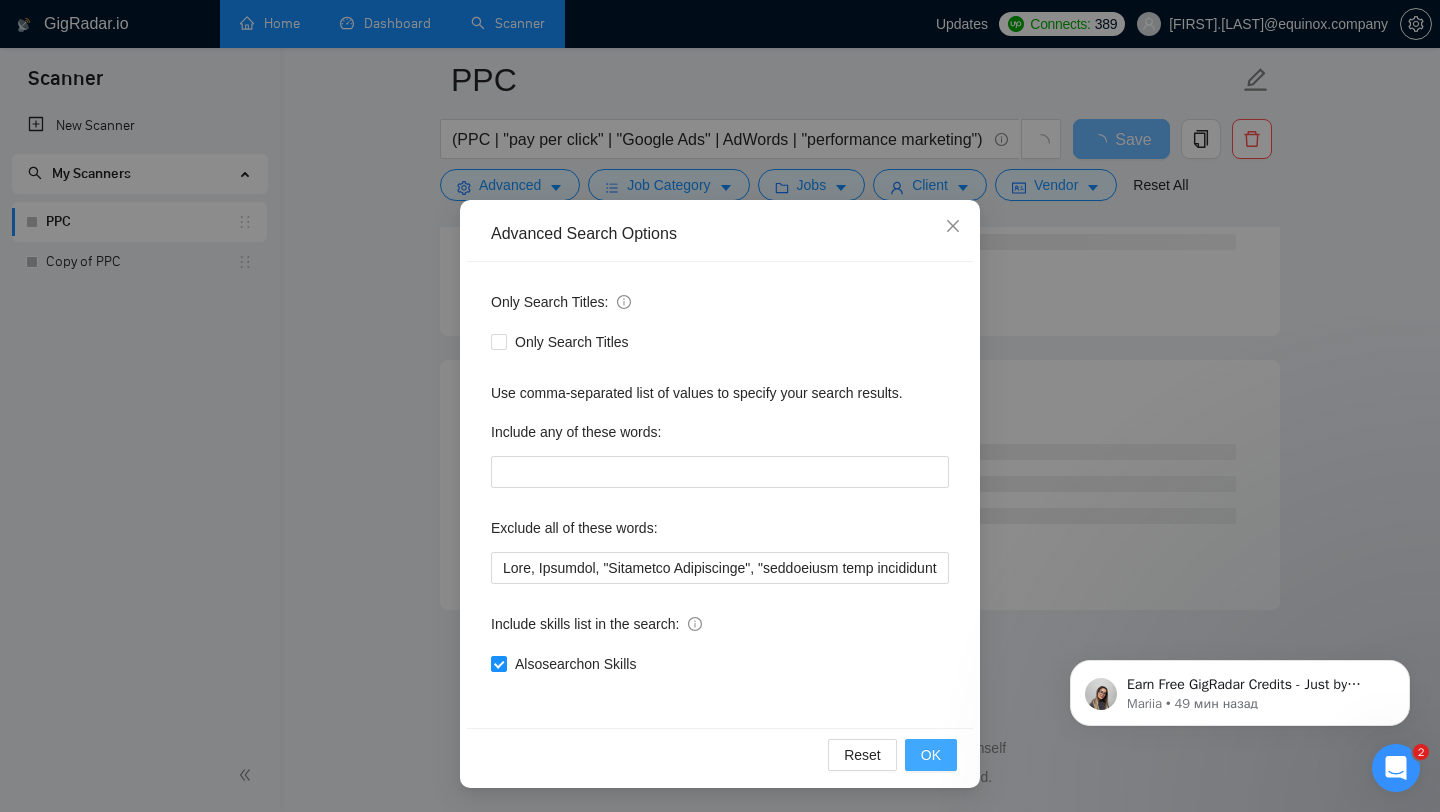 click on "OK" at bounding box center (931, 755) 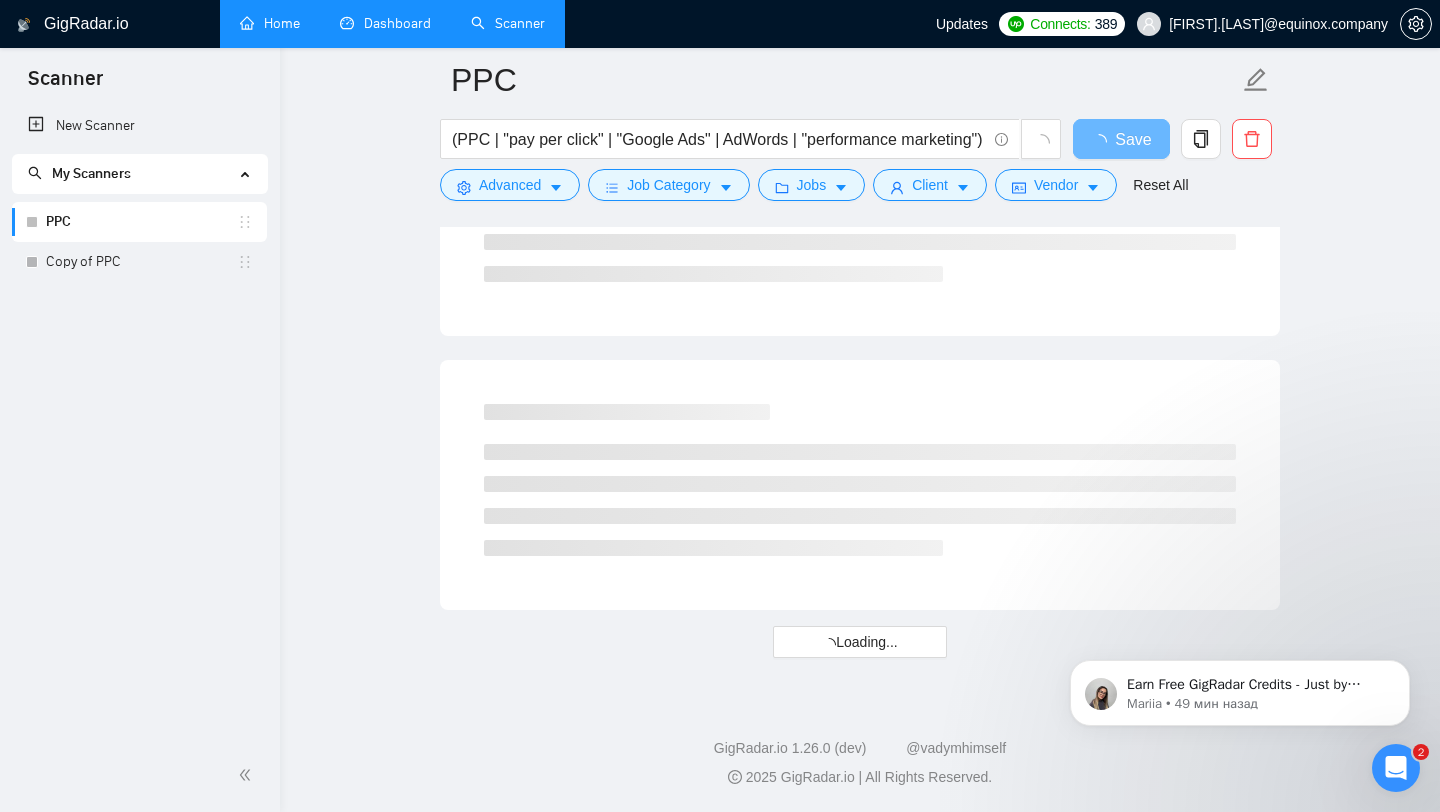 scroll, scrollTop: 0, scrollLeft: 0, axis: both 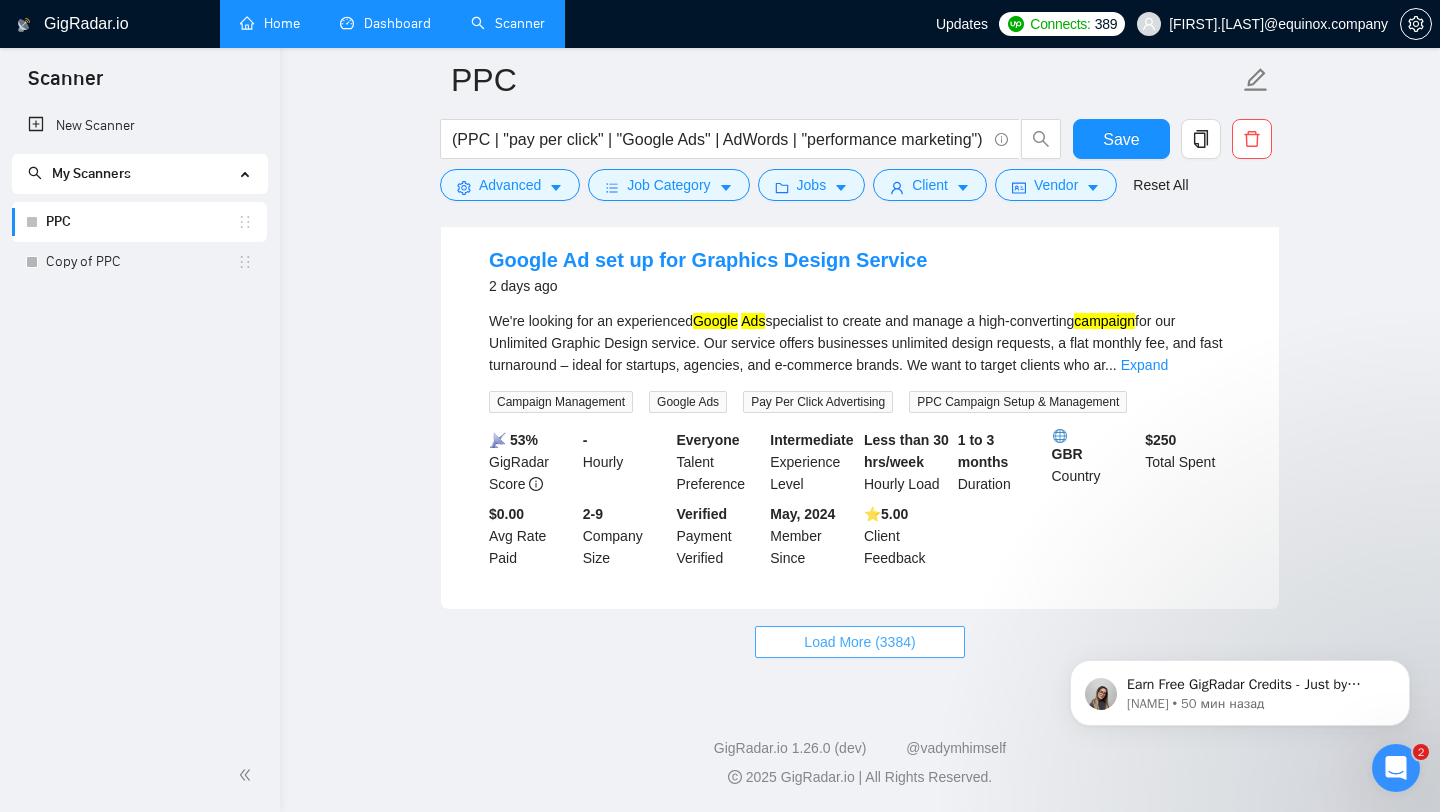 click on "Load More (3384)" at bounding box center (859, 642) 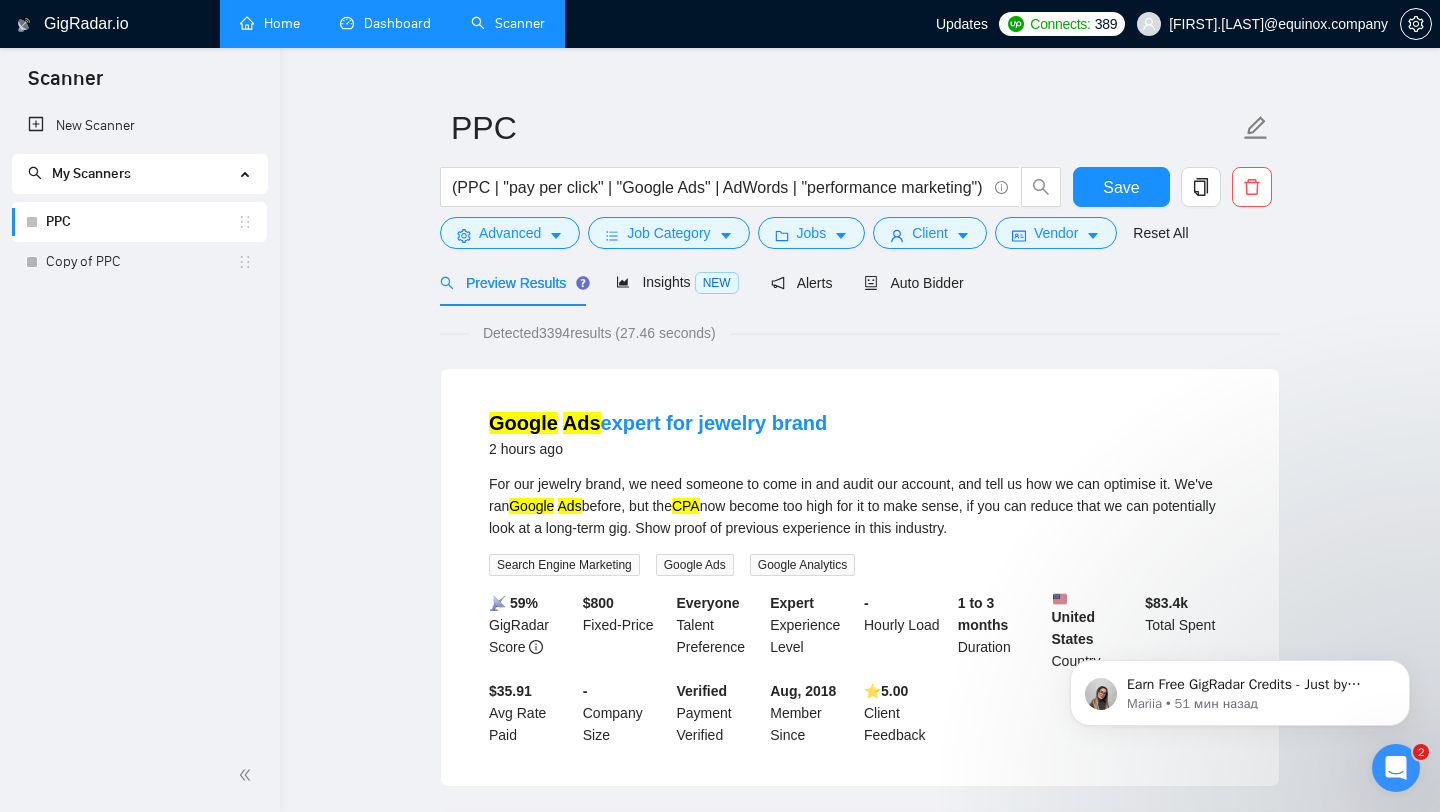 scroll, scrollTop: 0, scrollLeft: 0, axis: both 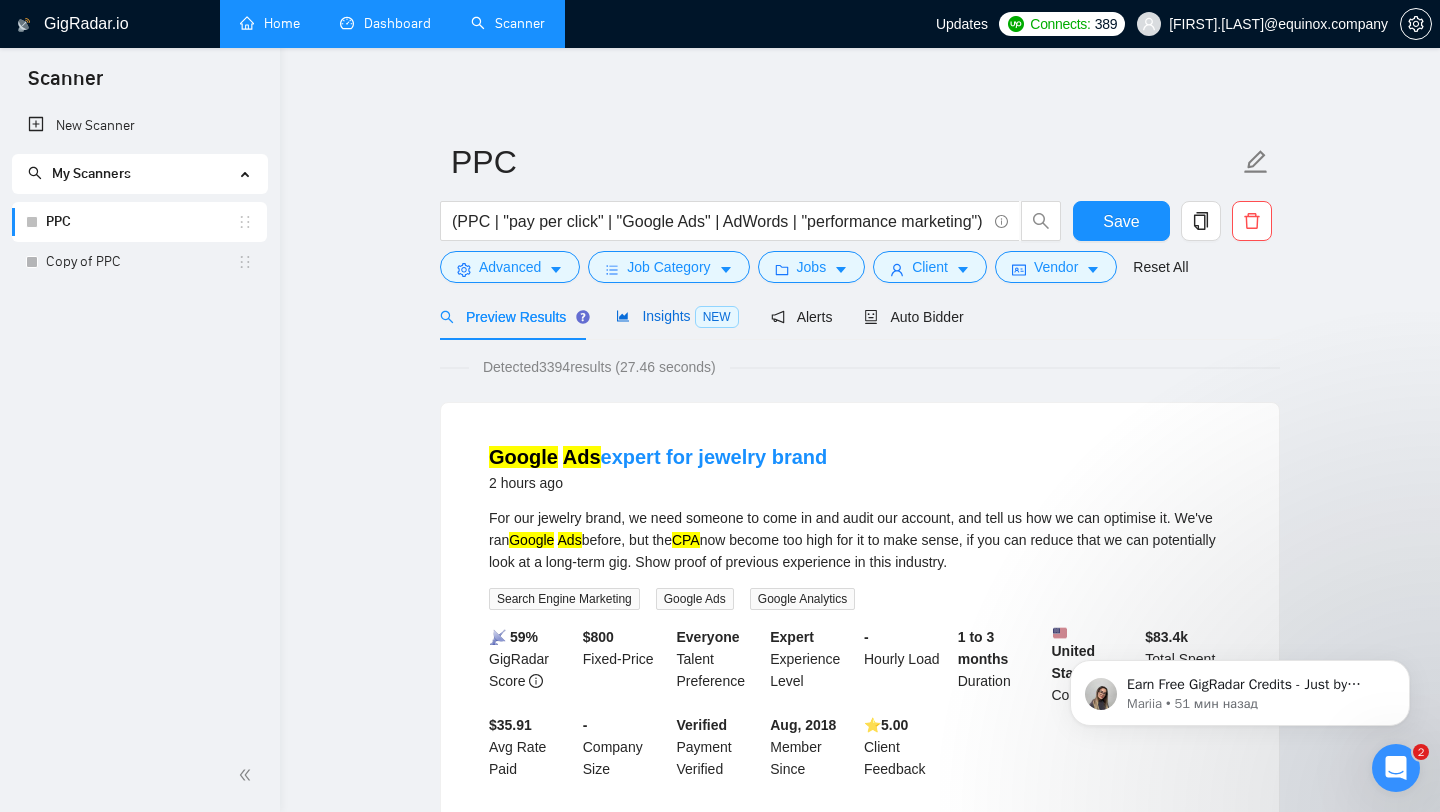 click on "Insights NEW" at bounding box center (677, 316) 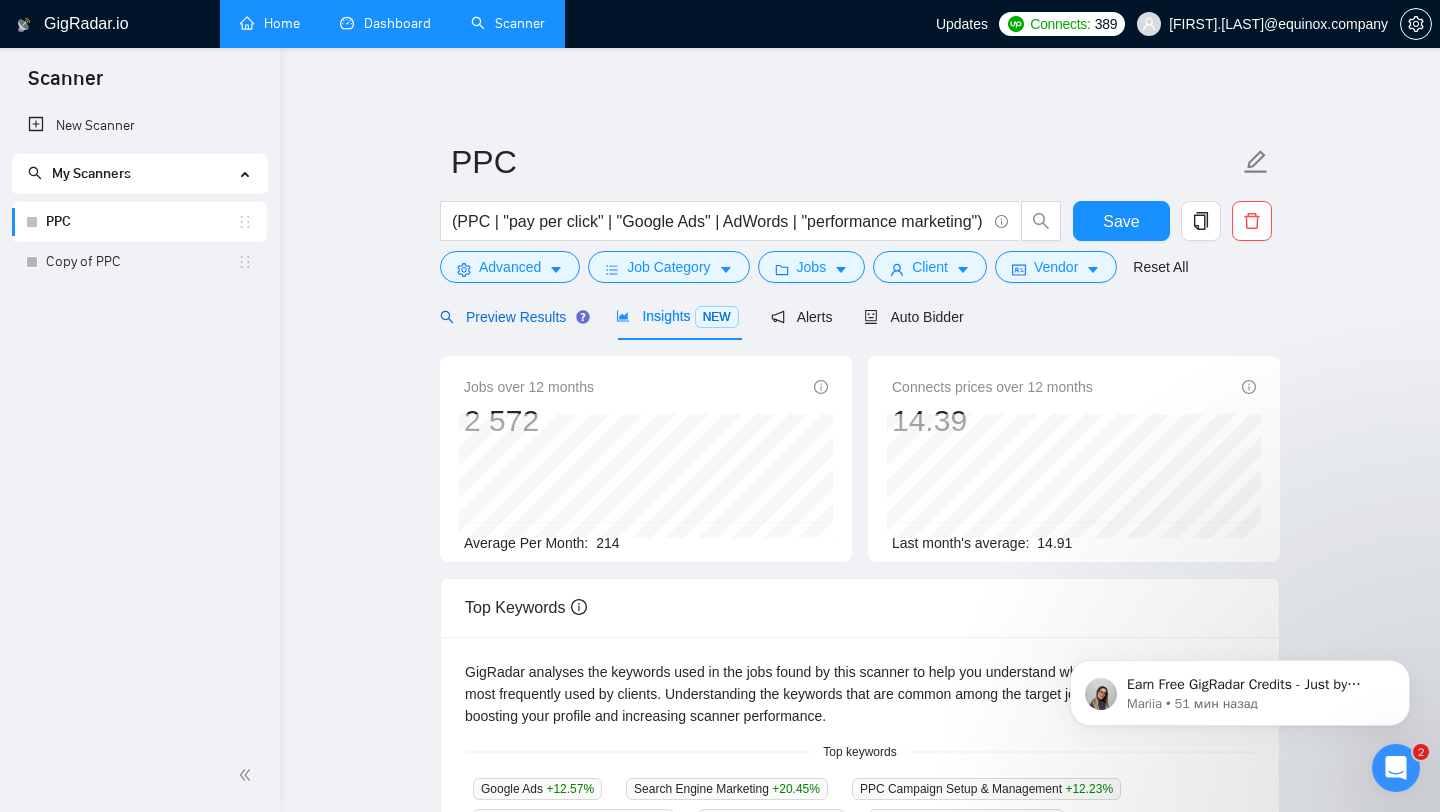 click on "Preview Results" at bounding box center (512, 317) 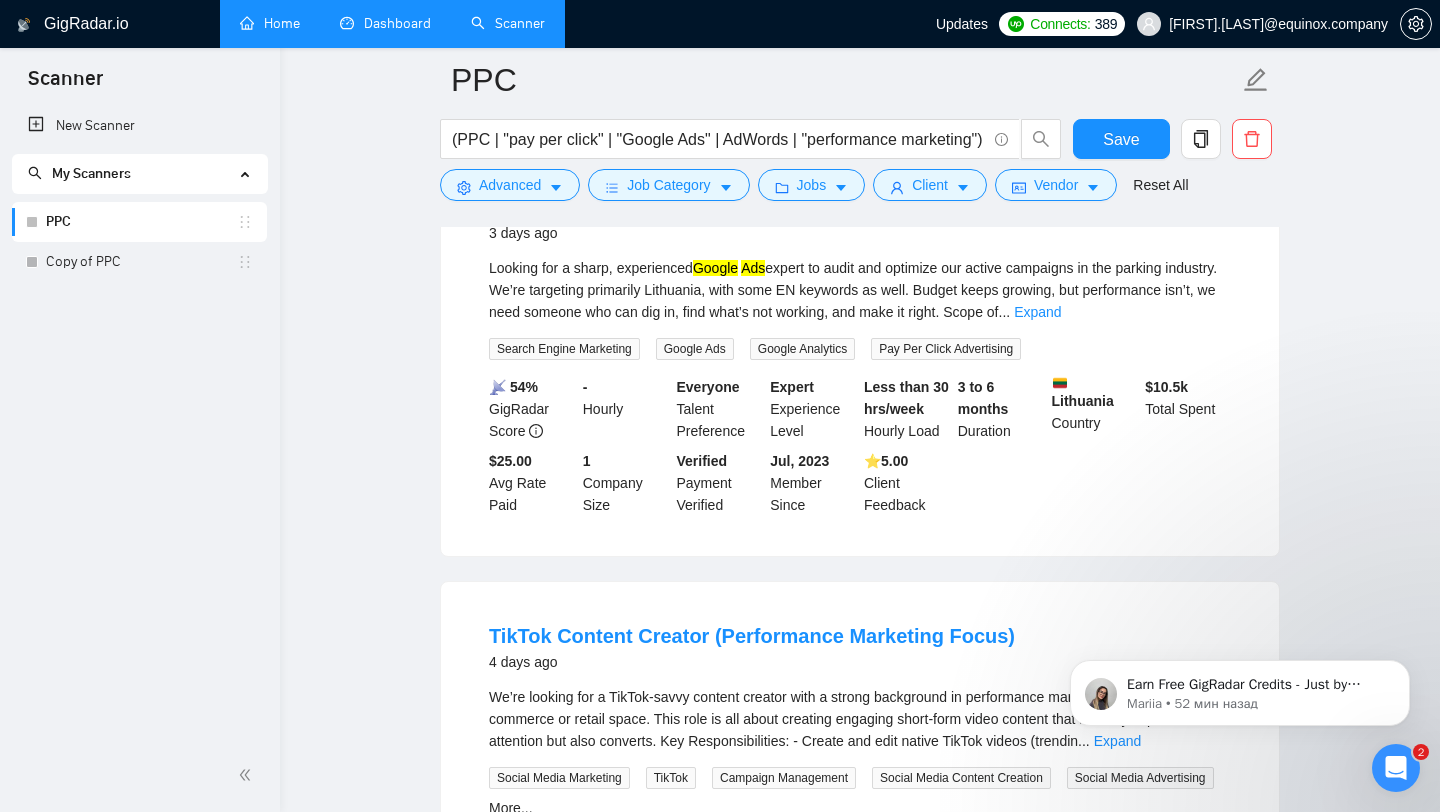scroll, scrollTop: 7118, scrollLeft: 0, axis: vertical 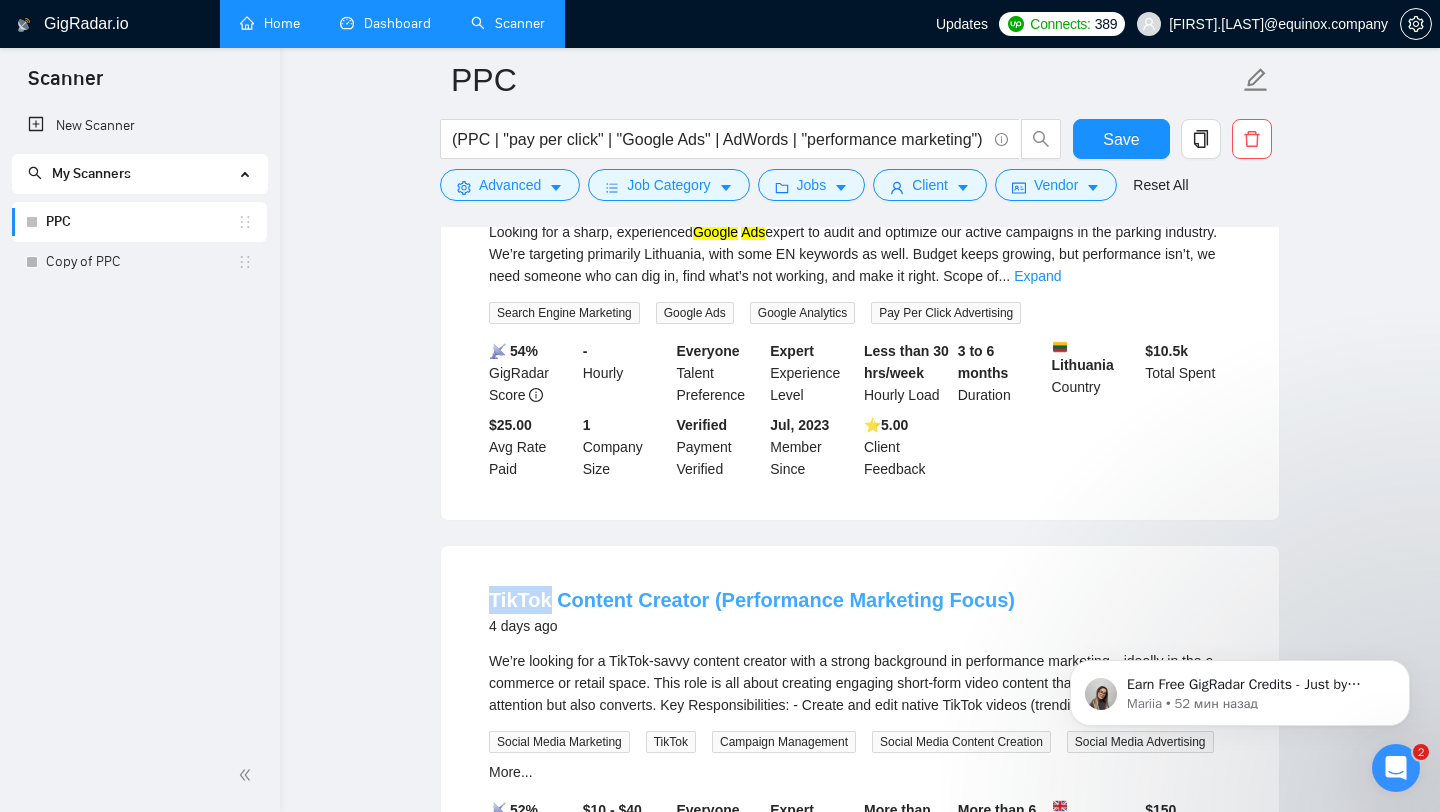 drag, startPoint x: 469, startPoint y: 584, endPoint x: 545, endPoint y: 596, distance: 76.941536 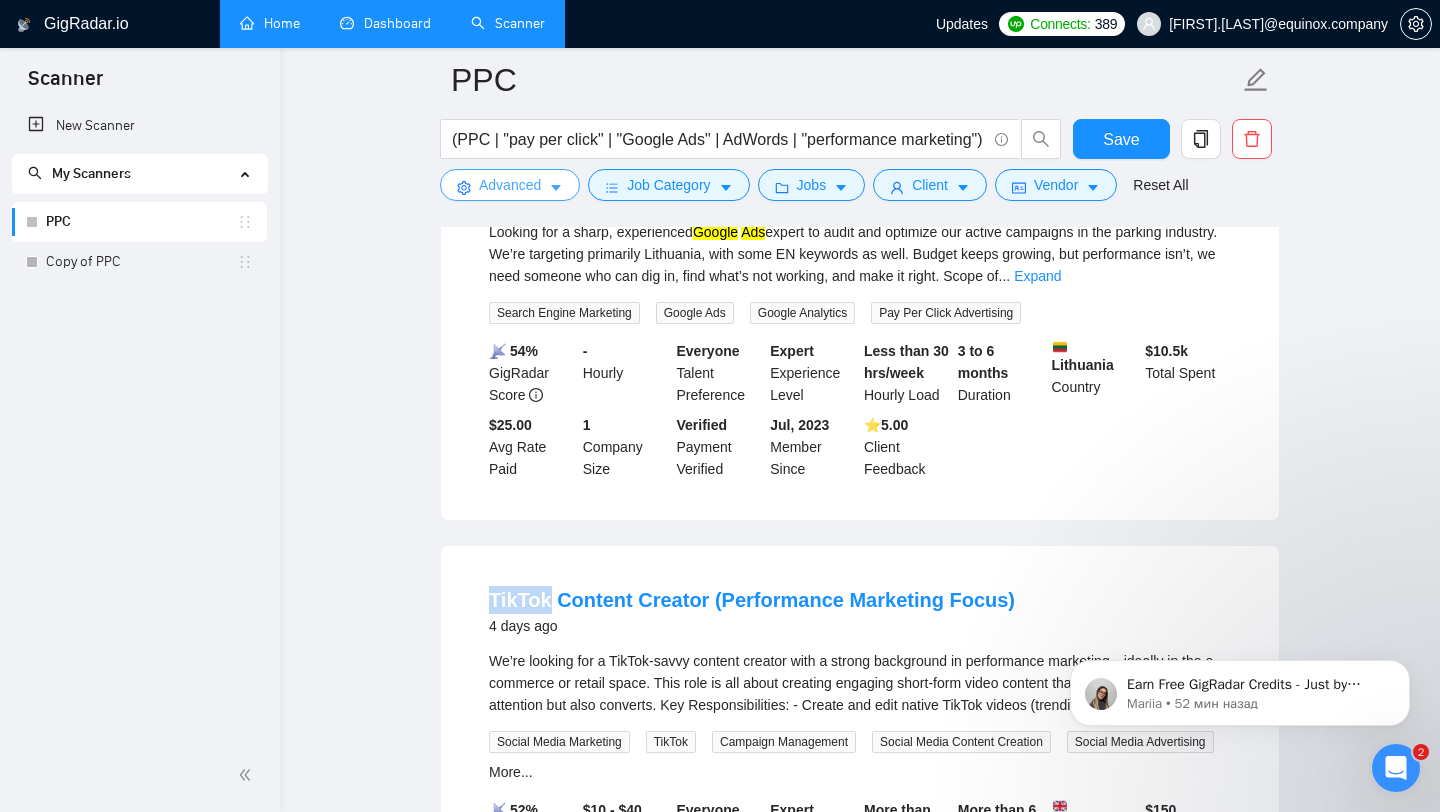 click on "Advanced" at bounding box center [510, 185] 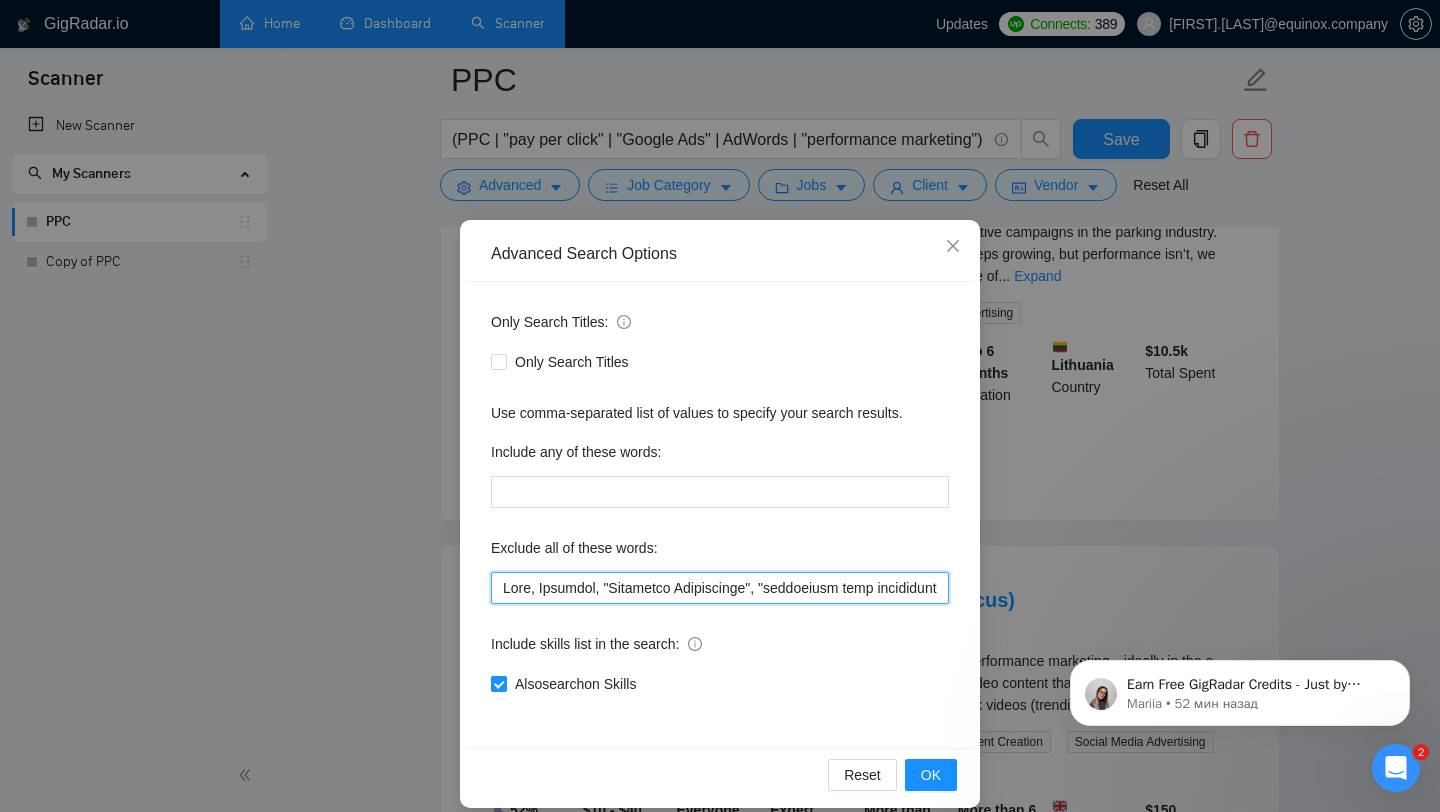 click at bounding box center (720, 588) 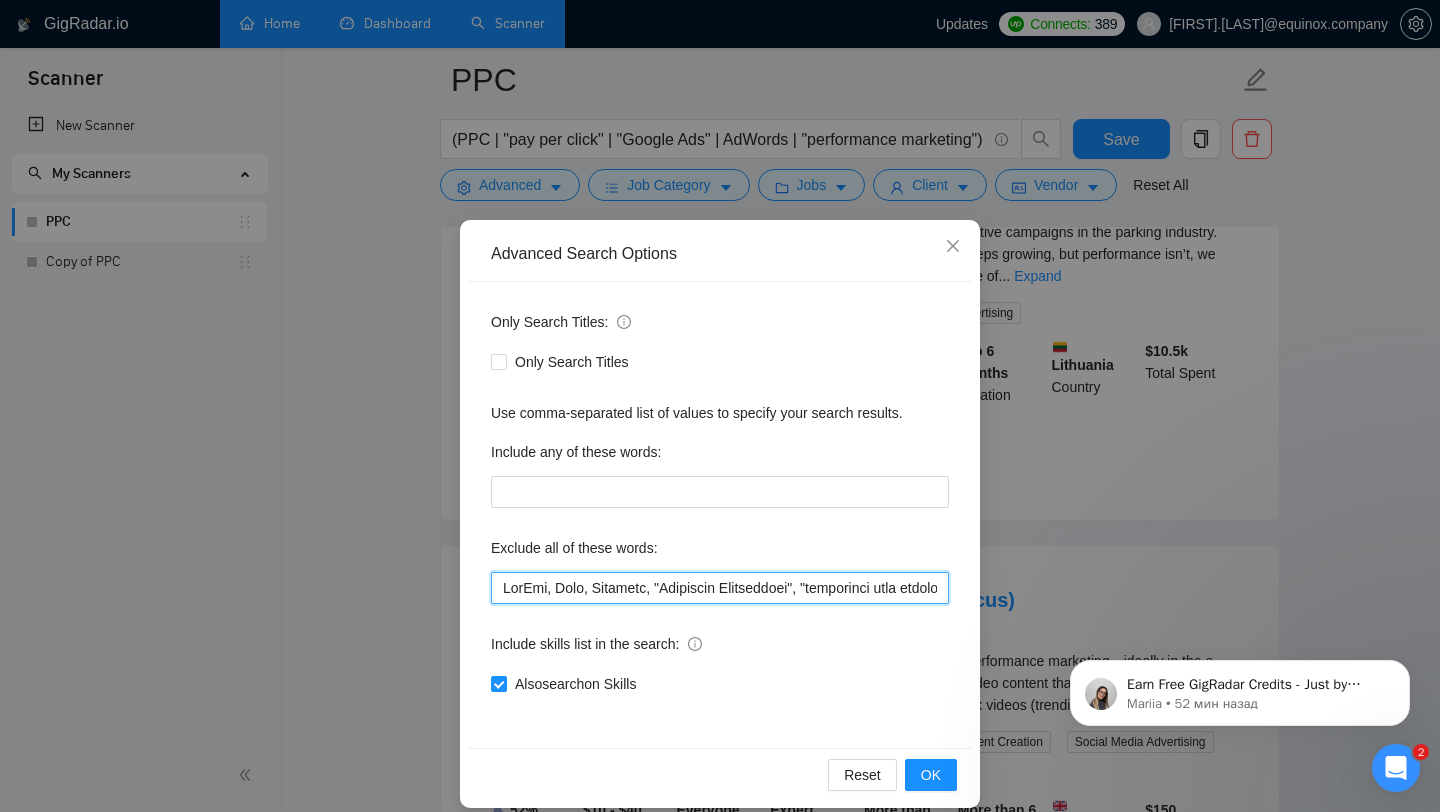 paste on "TikTok" 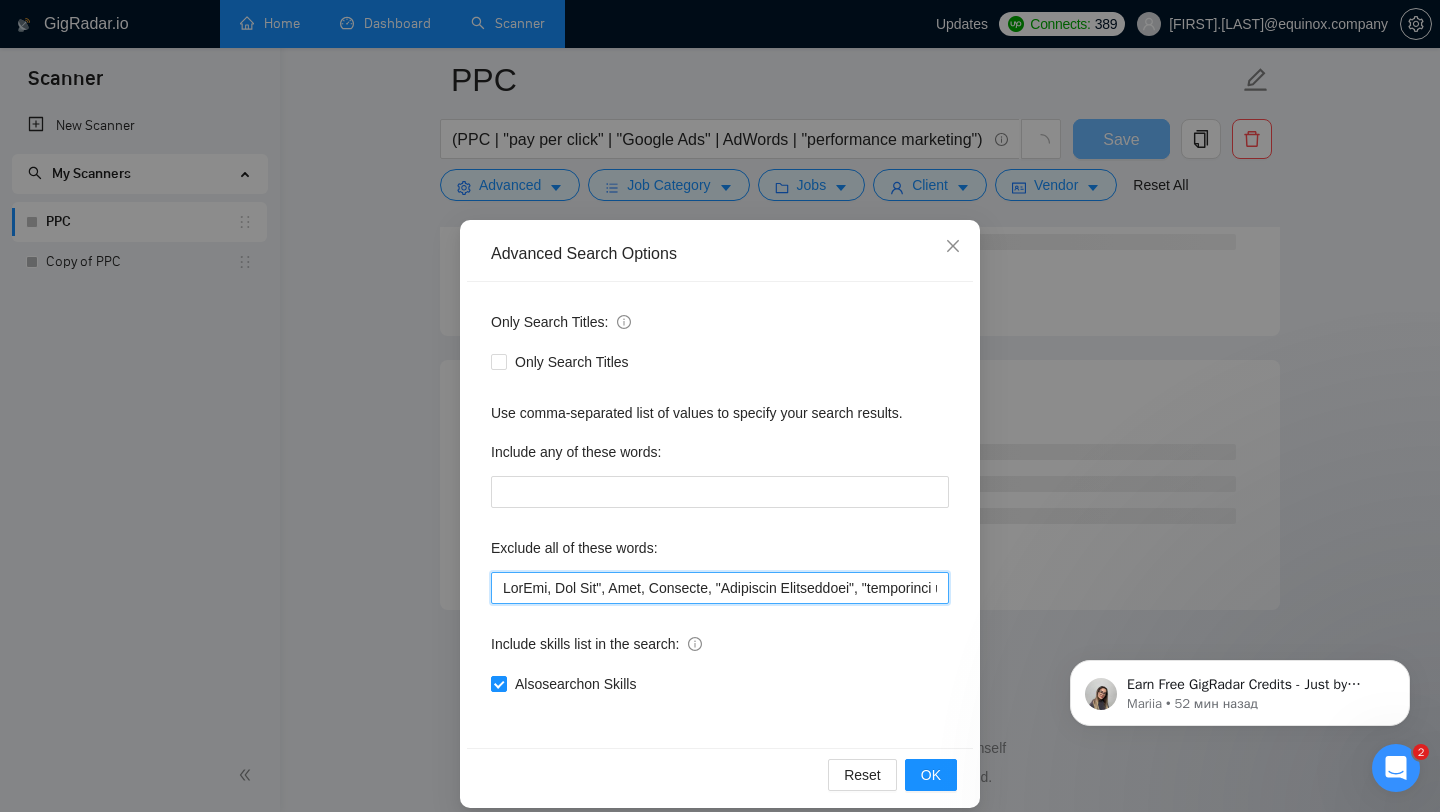 scroll, scrollTop: 5264, scrollLeft: 0, axis: vertical 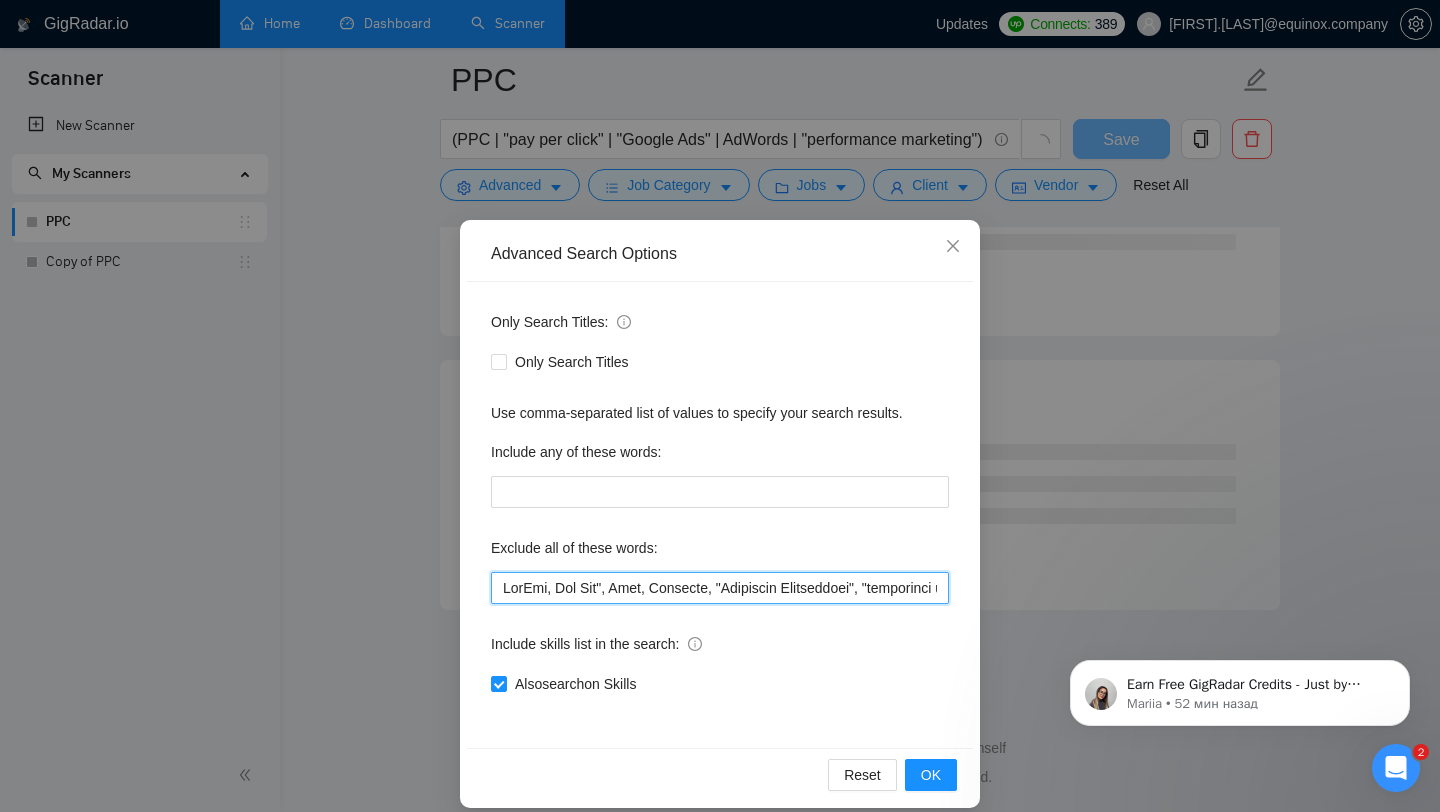 click at bounding box center [720, 588] 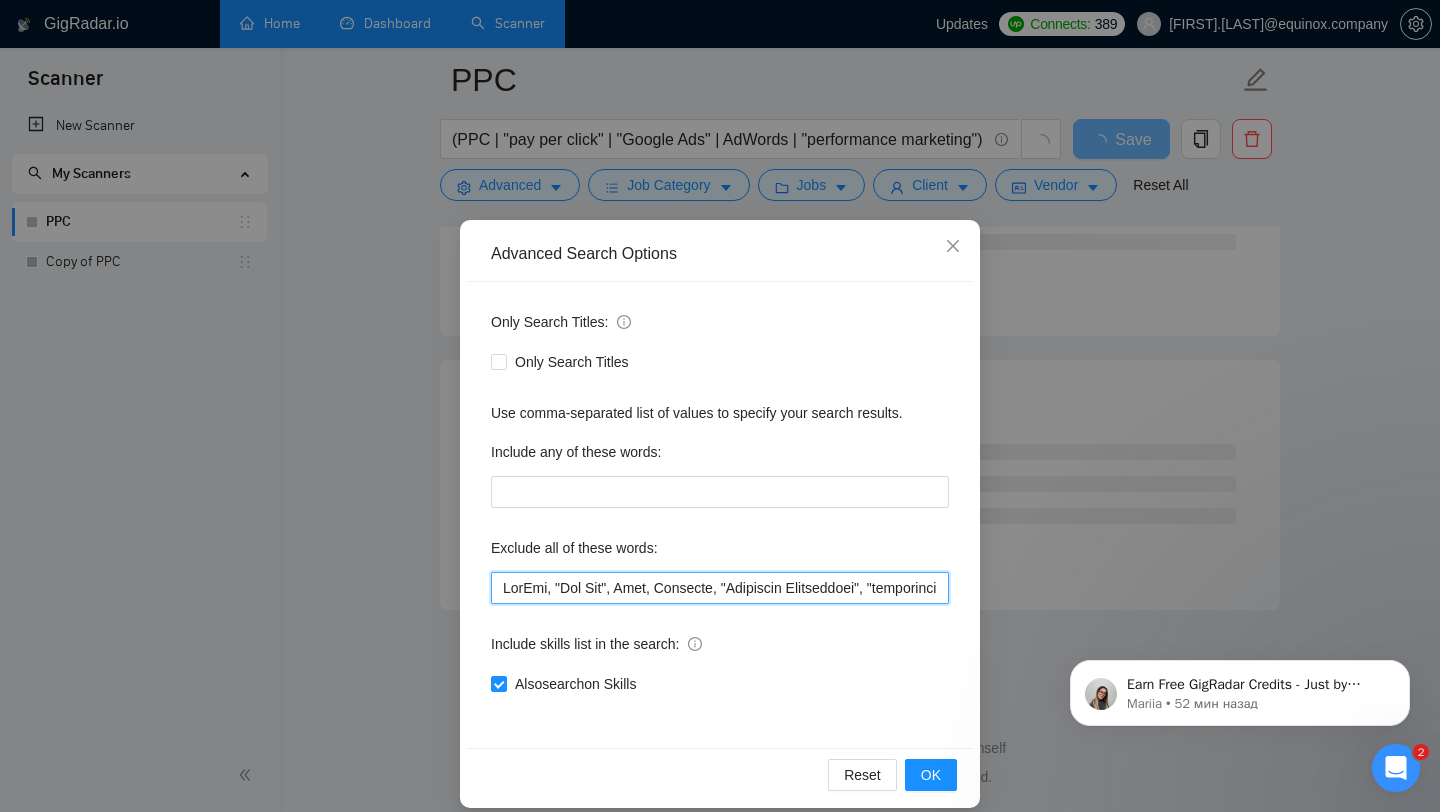 scroll, scrollTop: 20, scrollLeft: 0, axis: vertical 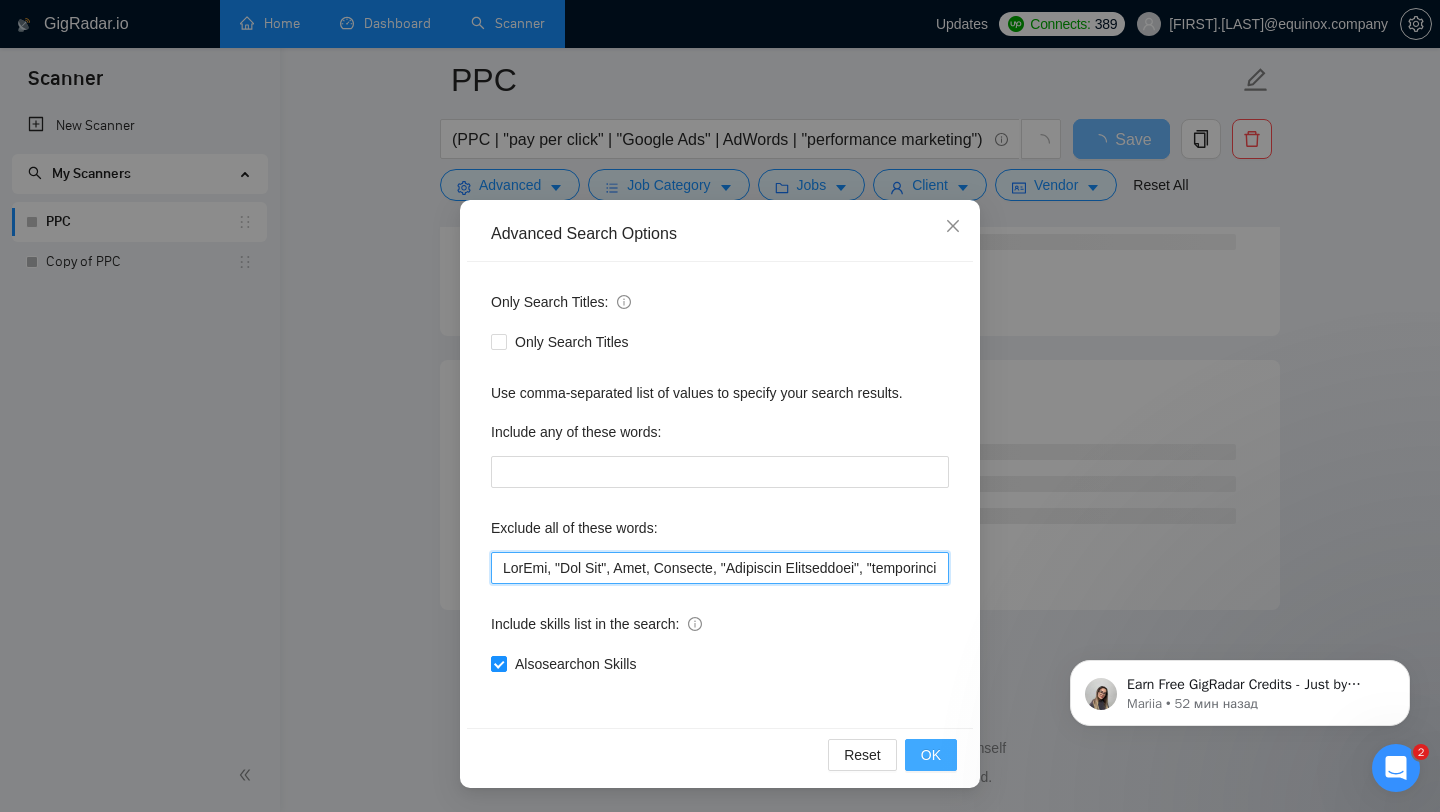 type on "TikTok, "Tik Tok", Bing, Linkdein, "Microsoft Advertising", "conversion rate optimization agency", SEO, Facebook, Instagram, Meta, Amazon, "shopify expert", Template, "next.js", "nest.js", "Api integration", Javascript, Zapier, API, "Bubble.io", smartsheet, "smart sheet", "CRO Specialist", "Shopify Migration", "Salesforce Lightning", developer, dev, "ai engineer", (Engineer*), "Mobile App Development", "iOS Development", "Airtable", "Framer", "n8n", "Bubble", "No agencies", "Not Agency", "Individual Only", "No Agencies", "Python", "Affiliate", "Bidder", "closing deals", "Trainer",  "appointment setter", "Media Buyer", "cold caller", "follow up", "cold calls", "meeting", "automation funnel",  "Video Editing", "Direct Sales", "closing sales", "Follow-up", "meet", "commission based", "up-sales", "Prompt Engineer", "DevOps", "PyTorch", "AI integration", "AI Development",     "AI Influencers", "Prompt Engineering", "Android SDK", "Tax Account Advisor", "community manager", "Business Plan", "Shopify Templates", ..." 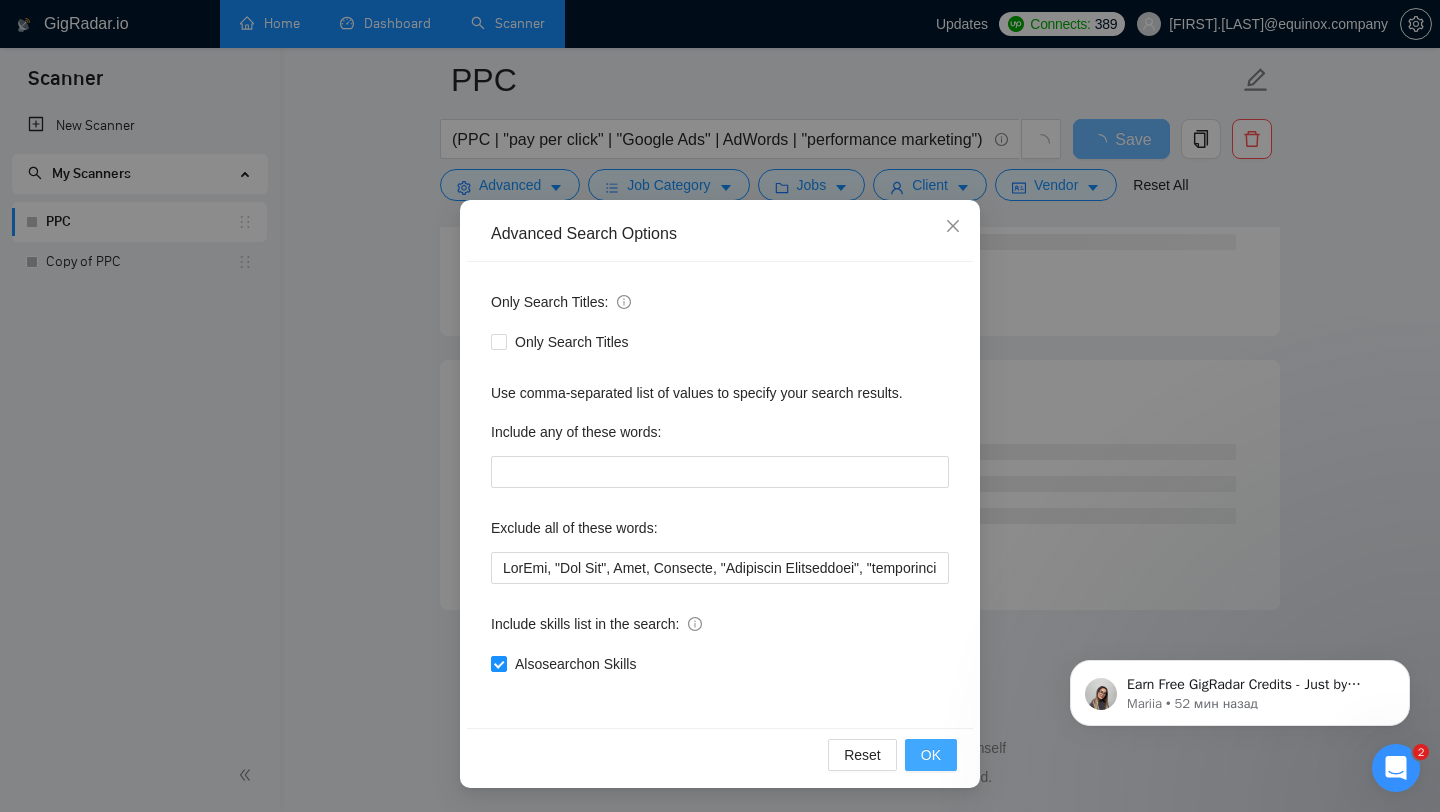 click on "OK" at bounding box center (931, 755) 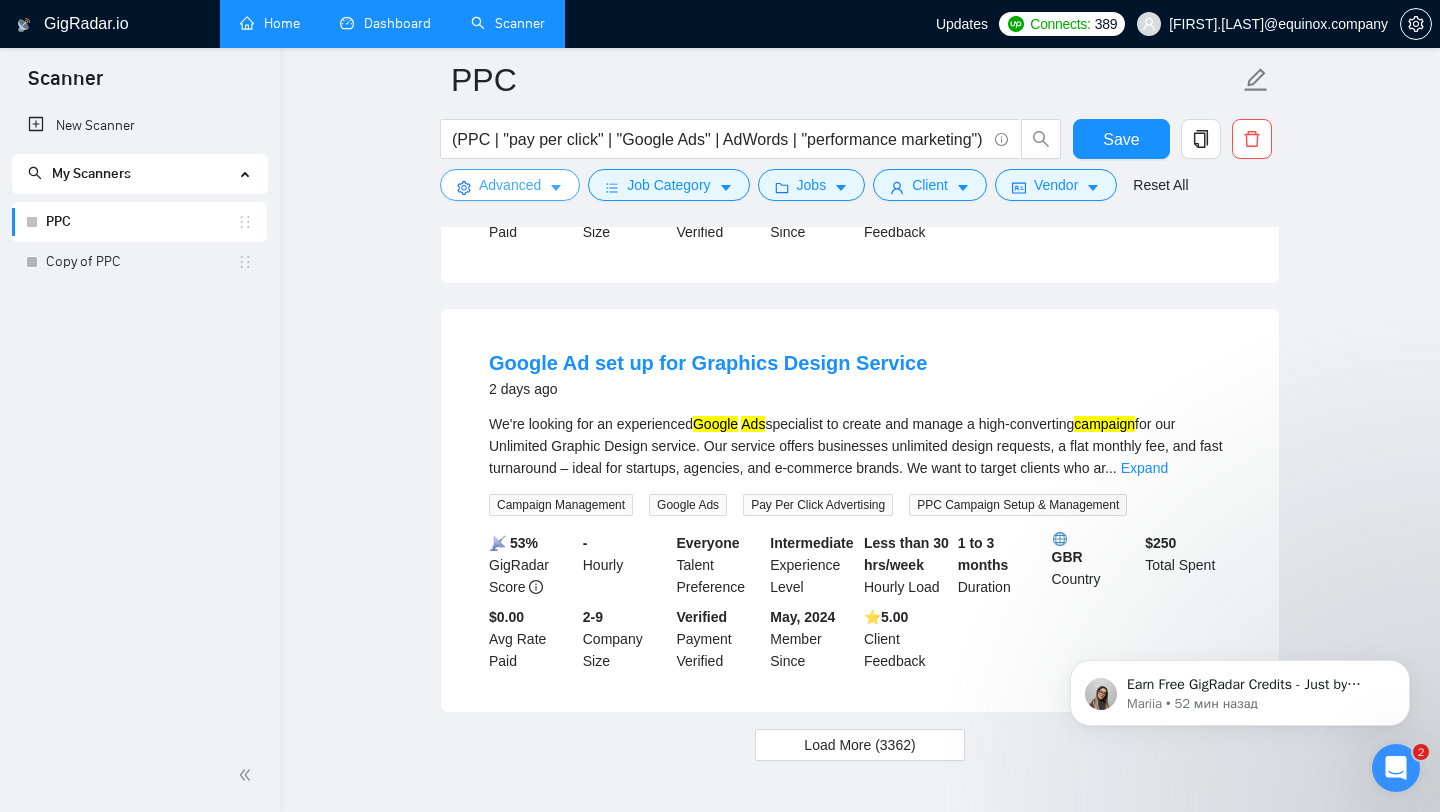 scroll, scrollTop: 4263, scrollLeft: 0, axis: vertical 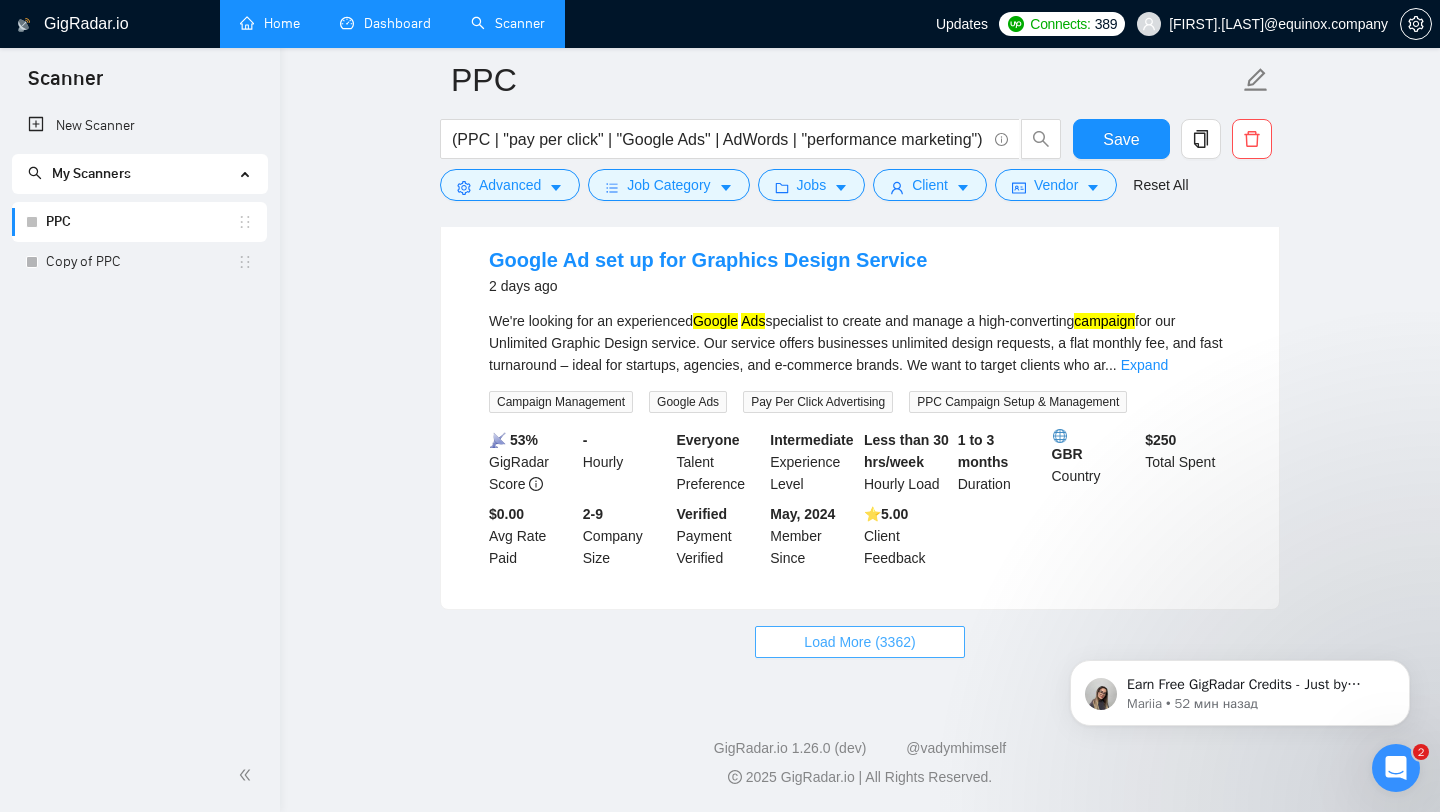 click on "Load More (3362)" at bounding box center (859, 642) 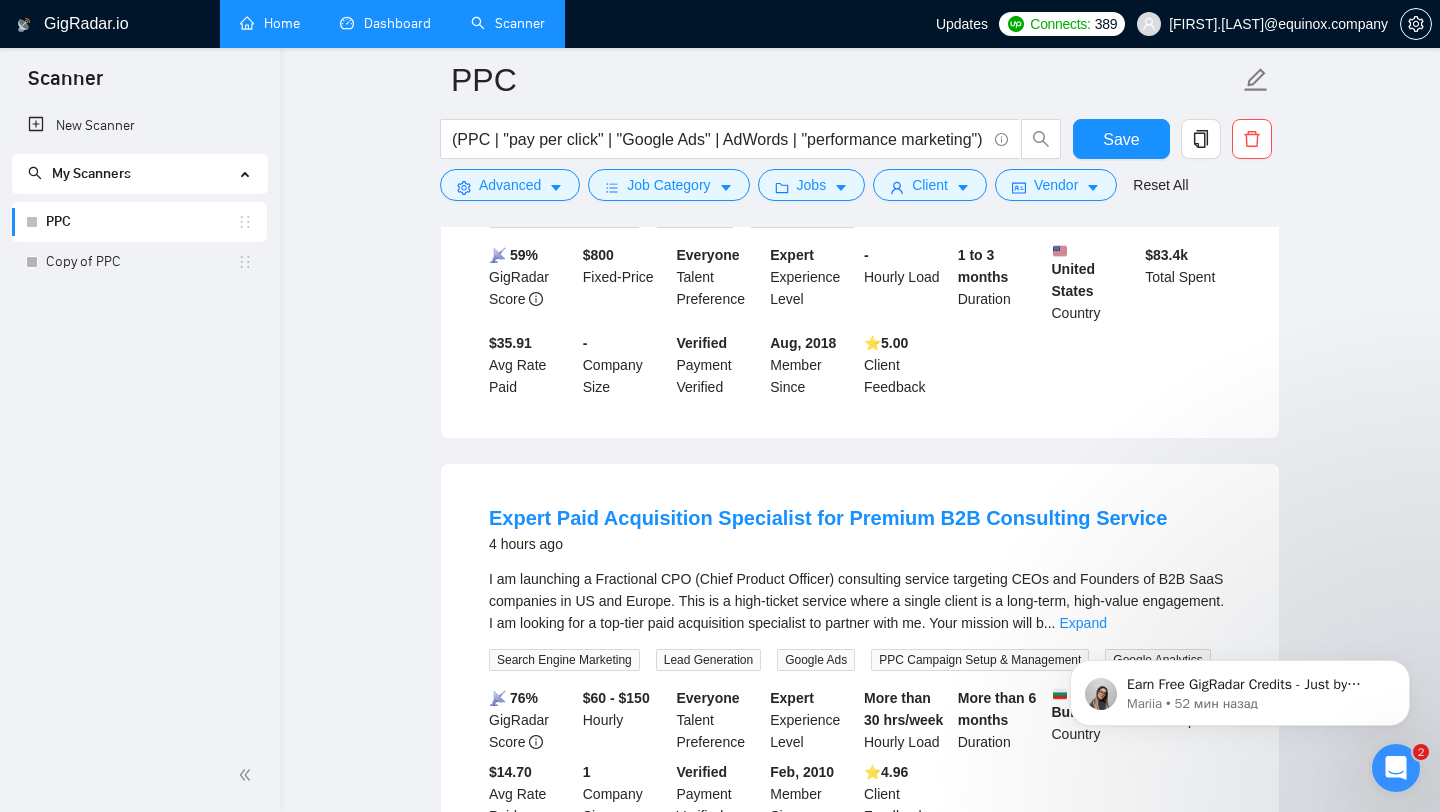 scroll, scrollTop: 0, scrollLeft: 0, axis: both 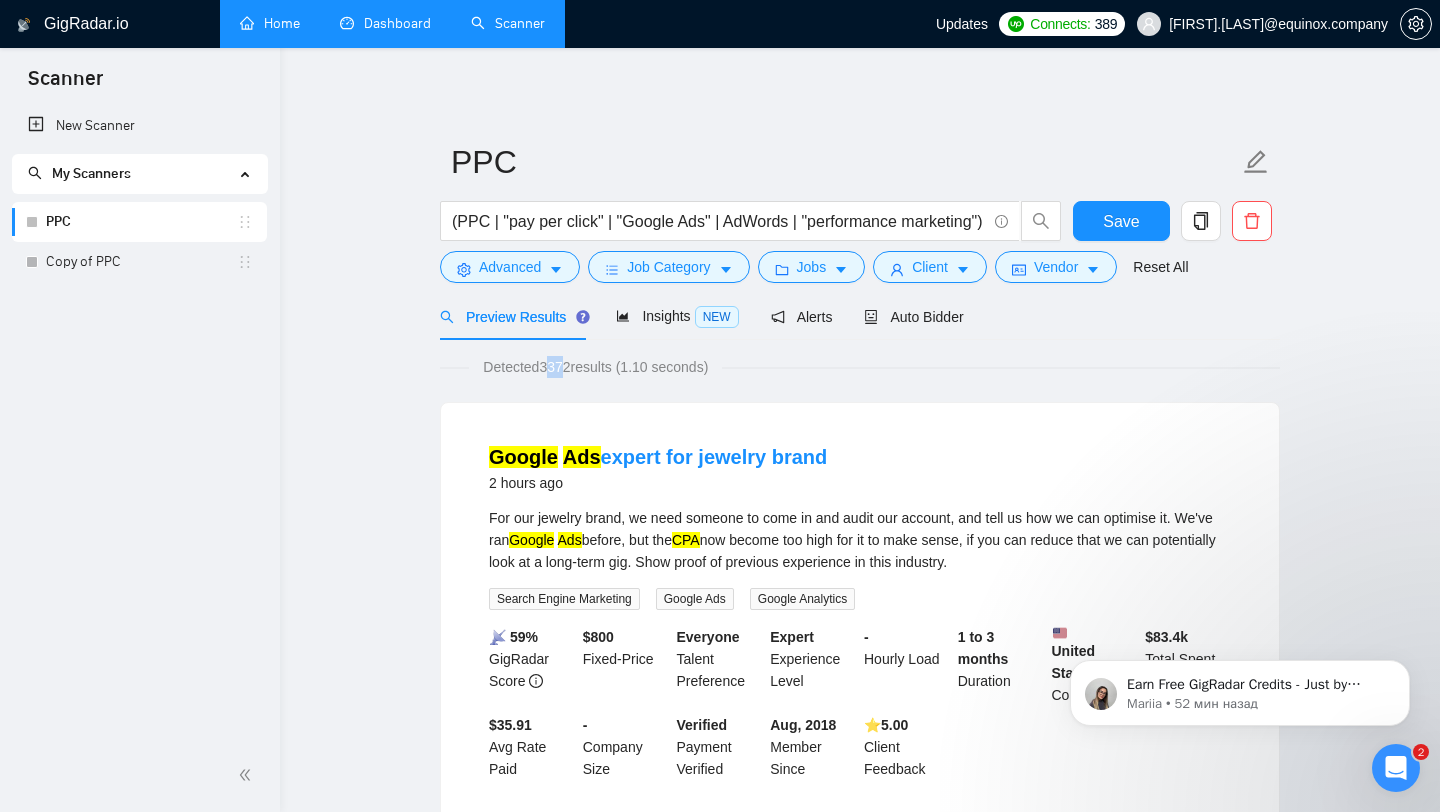 drag, startPoint x: 546, startPoint y: 363, endPoint x: 593, endPoint y: 363, distance: 47 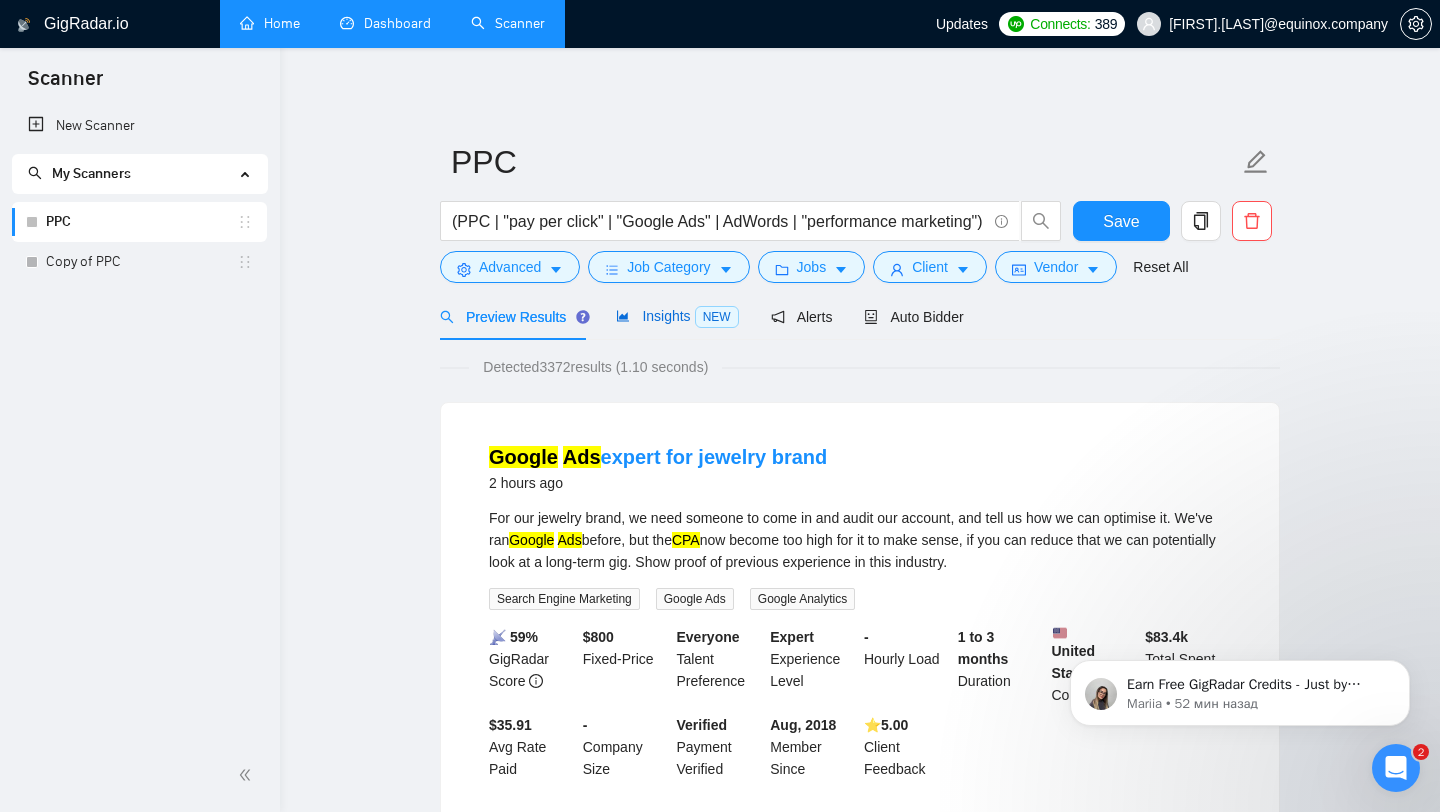 click on "Insights NEW" at bounding box center (677, 316) 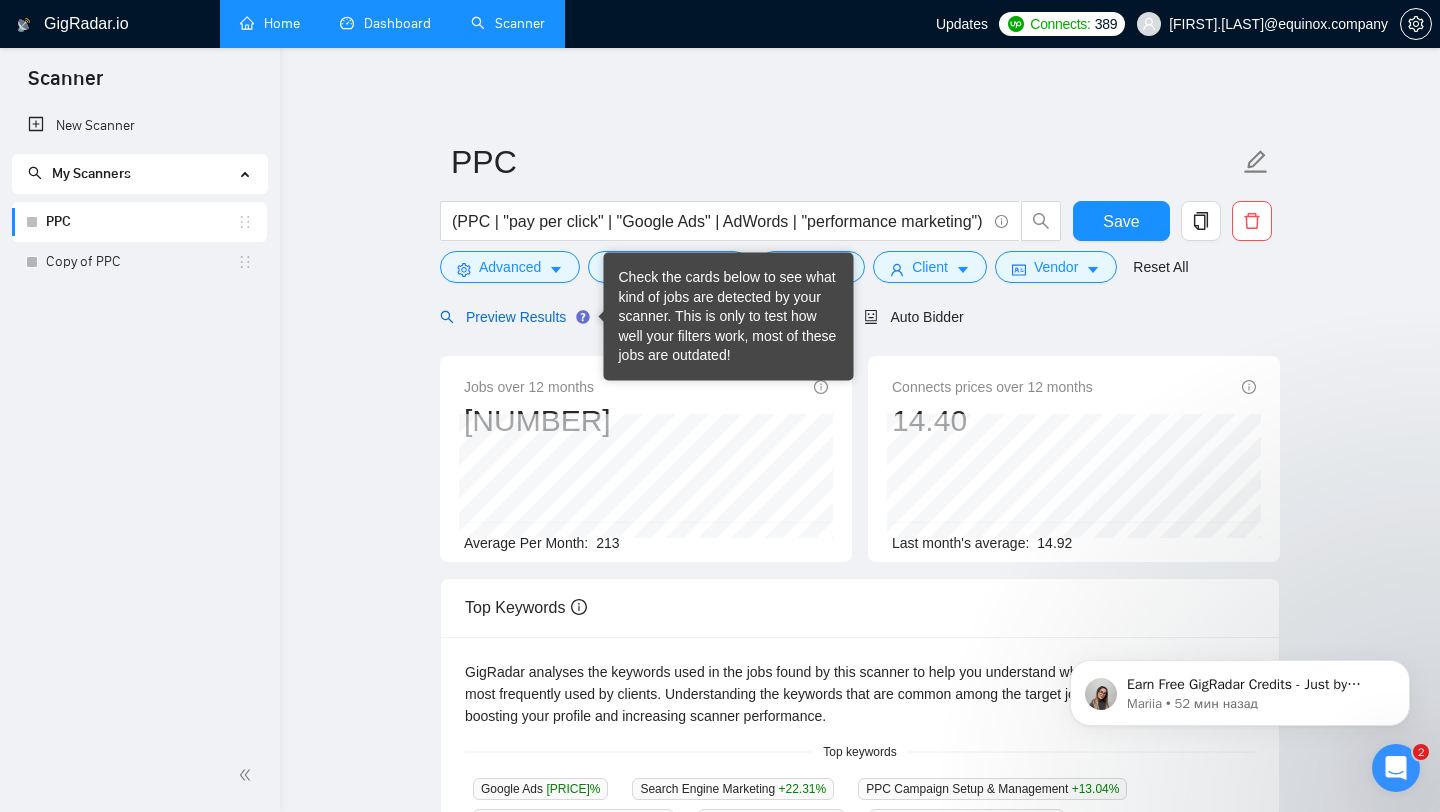 click on "Preview Results" at bounding box center [512, 317] 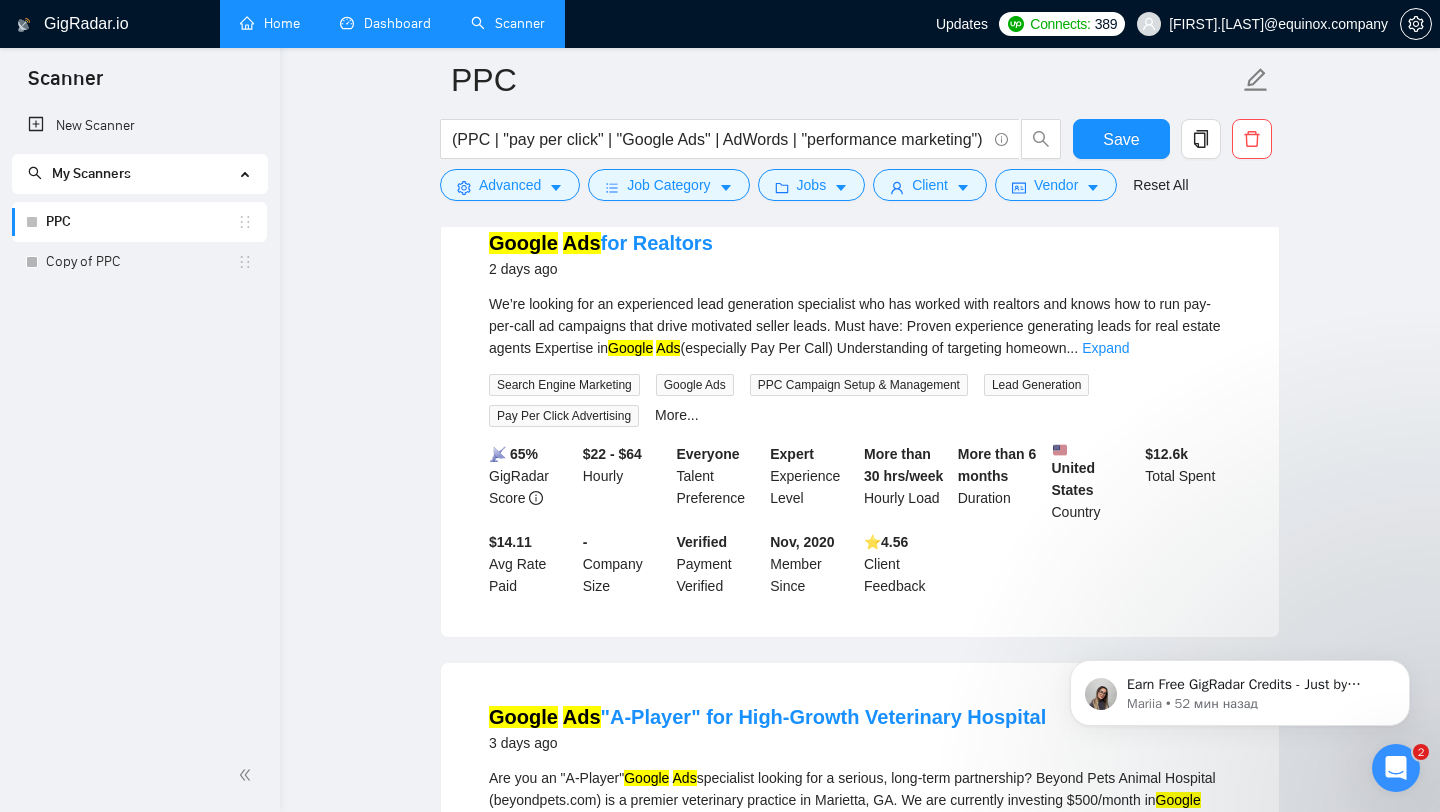 scroll, scrollTop: 4615, scrollLeft: 0, axis: vertical 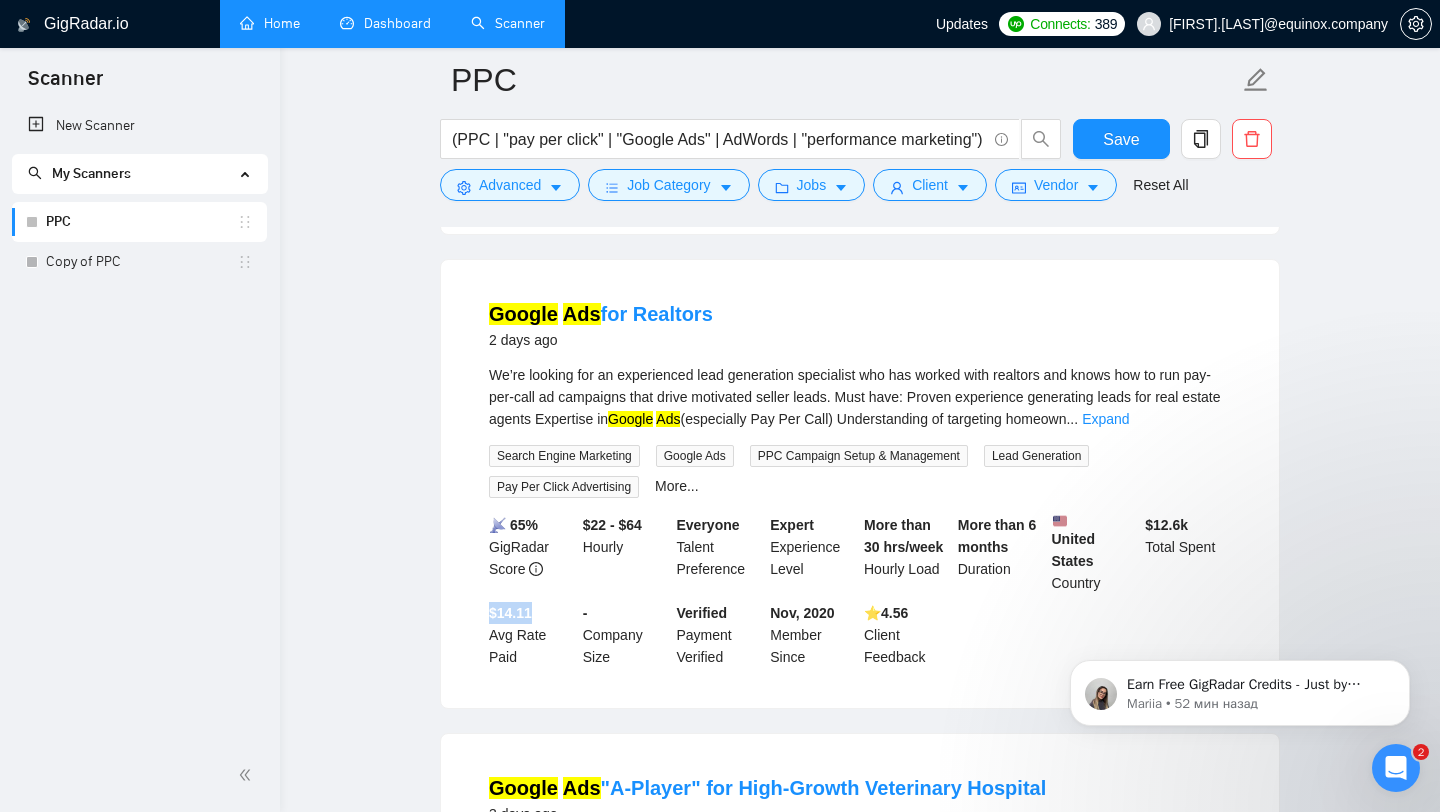 drag, startPoint x: 488, startPoint y: 633, endPoint x: 573, endPoint y: 632, distance: 85.00588 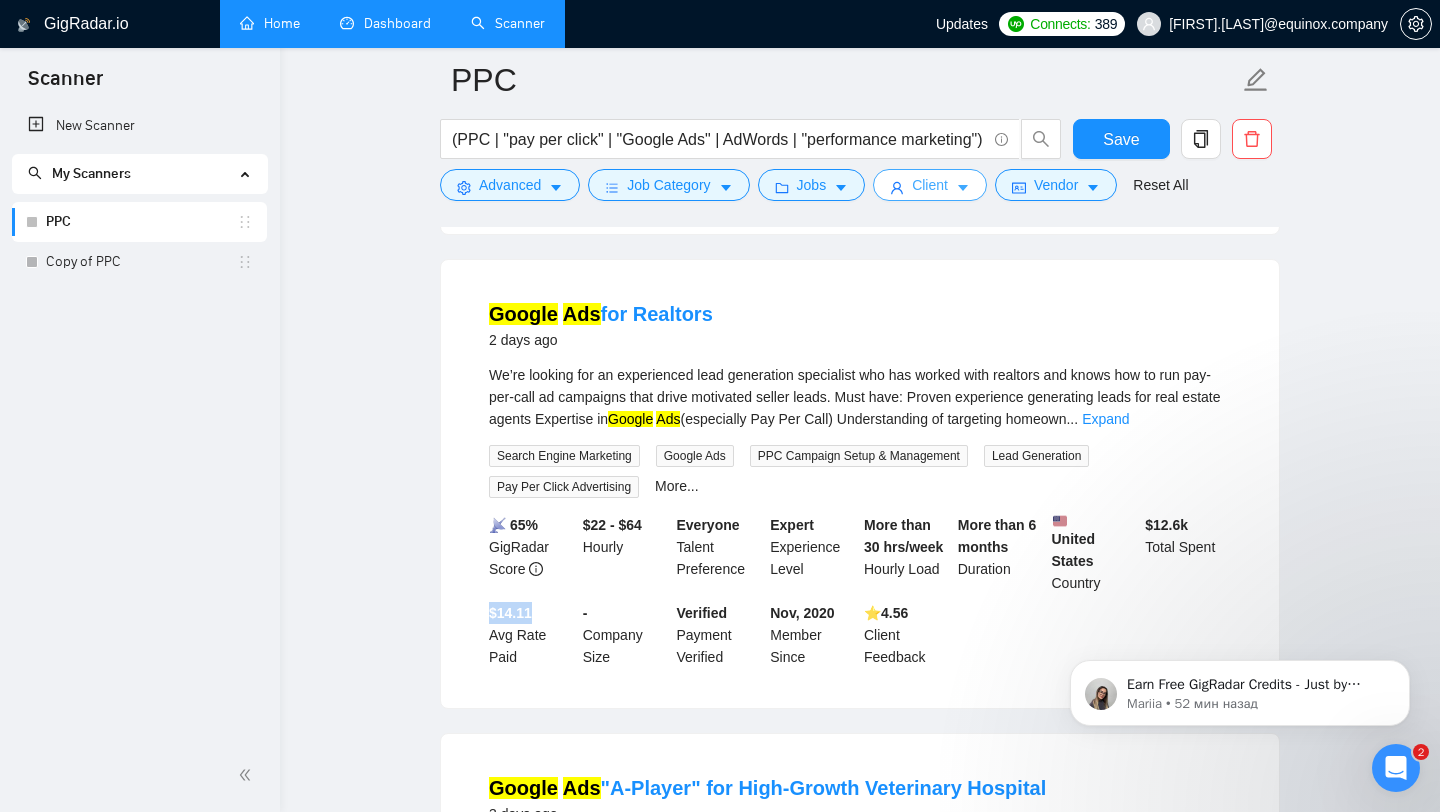 click on "Client" at bounding box center (930, 185) 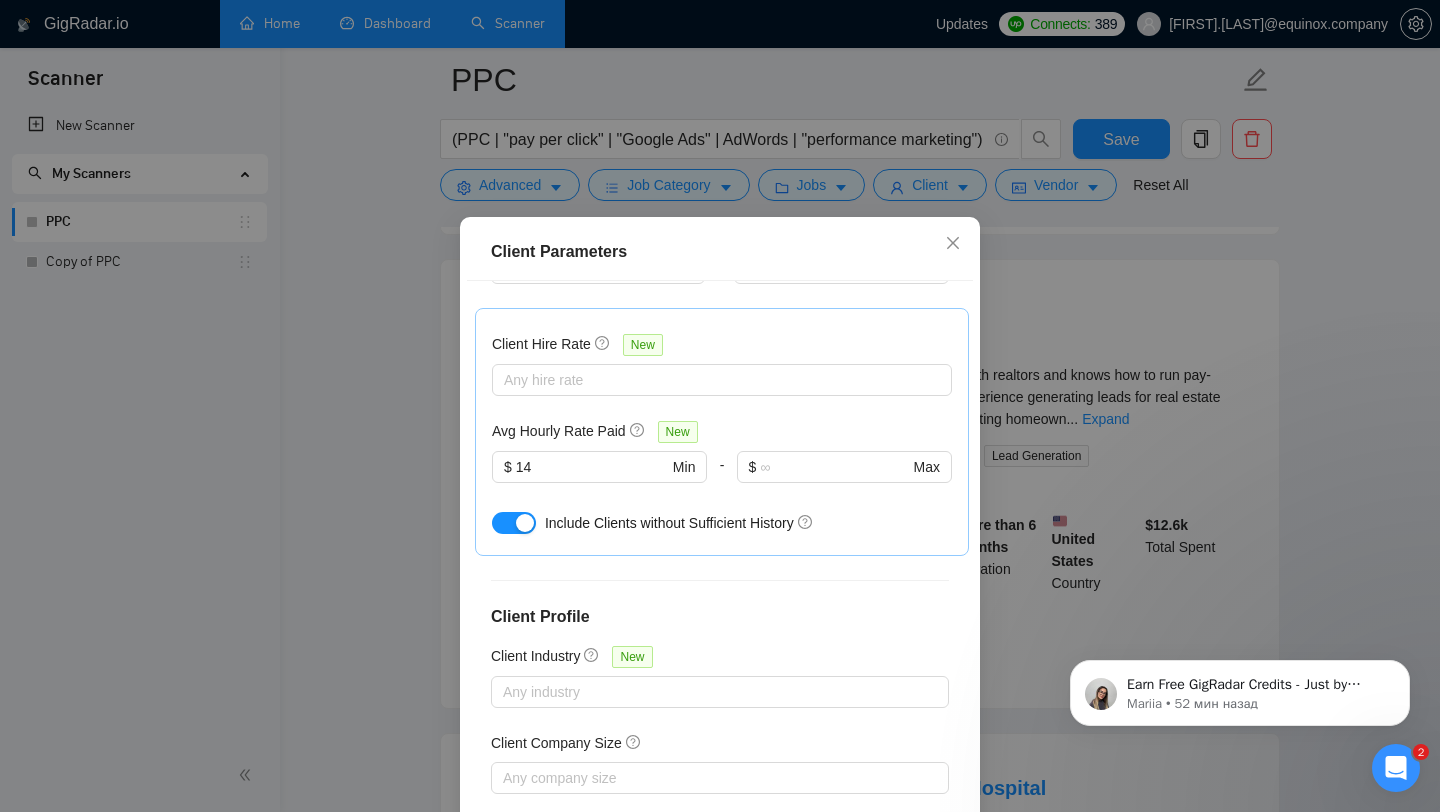 scroll, scrollTop: 951, scrollLeft: 0, axis: vertical 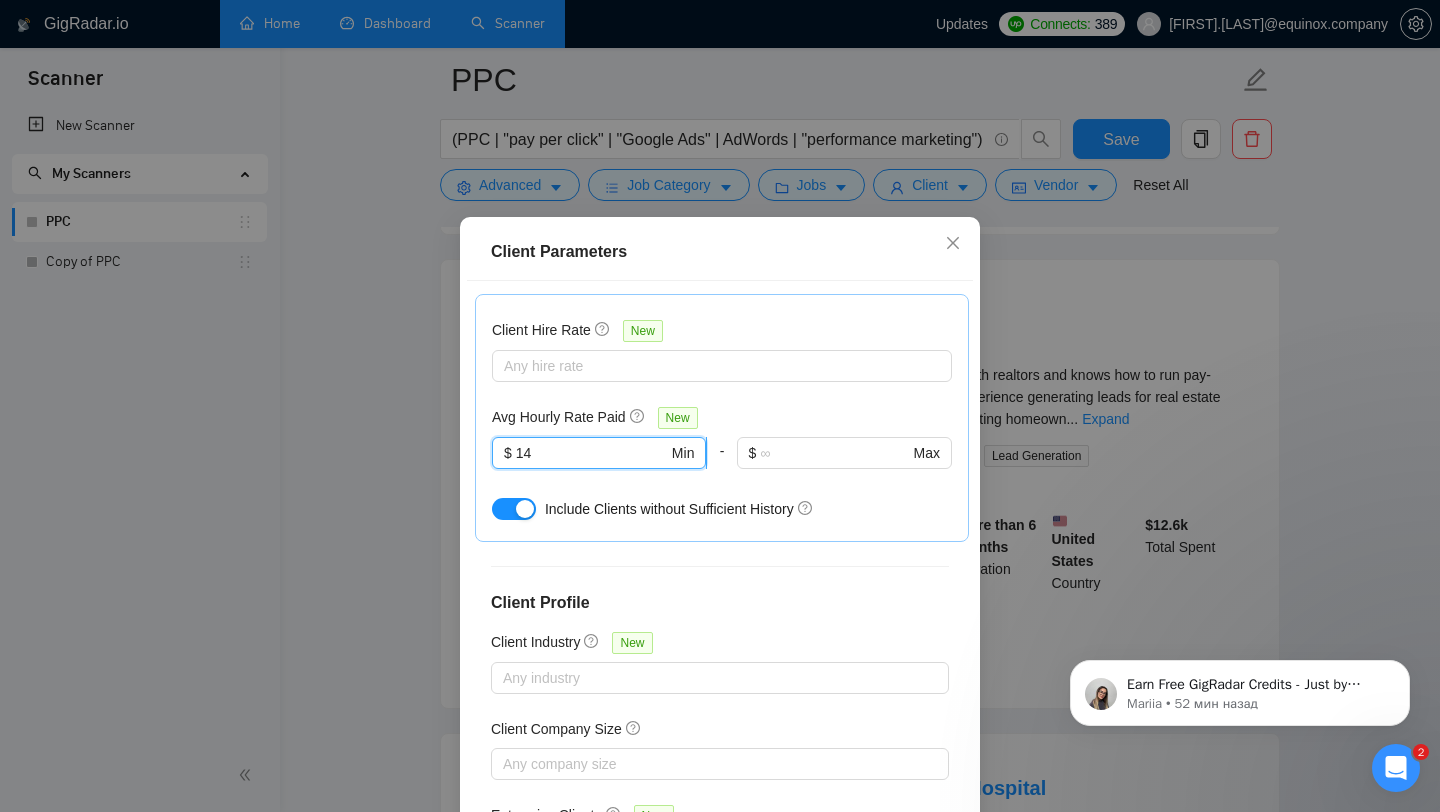 click on "14" at bounding box center (592, 453) 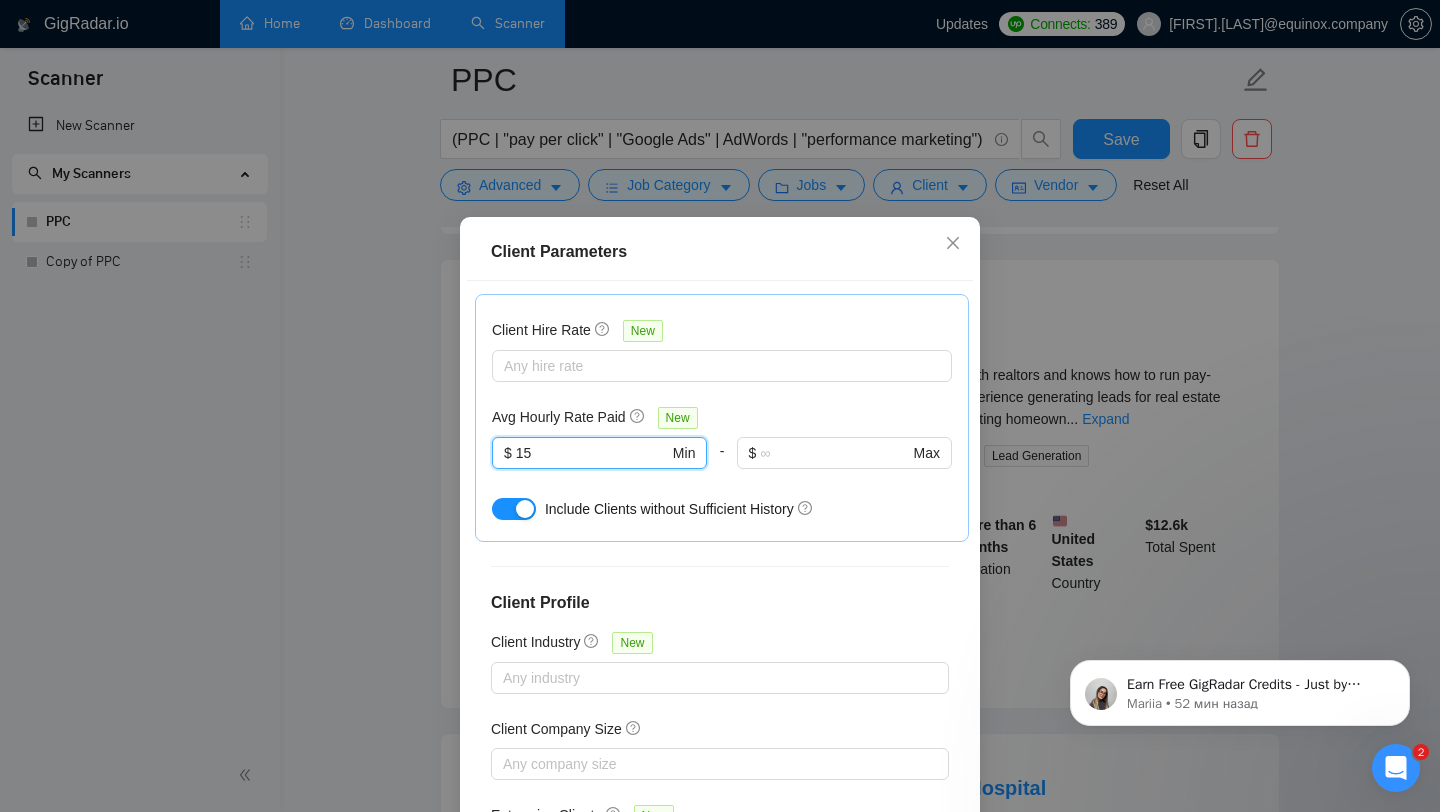 scroll, scrollTop: 1014, scrollLeft: 0, axis: vertical 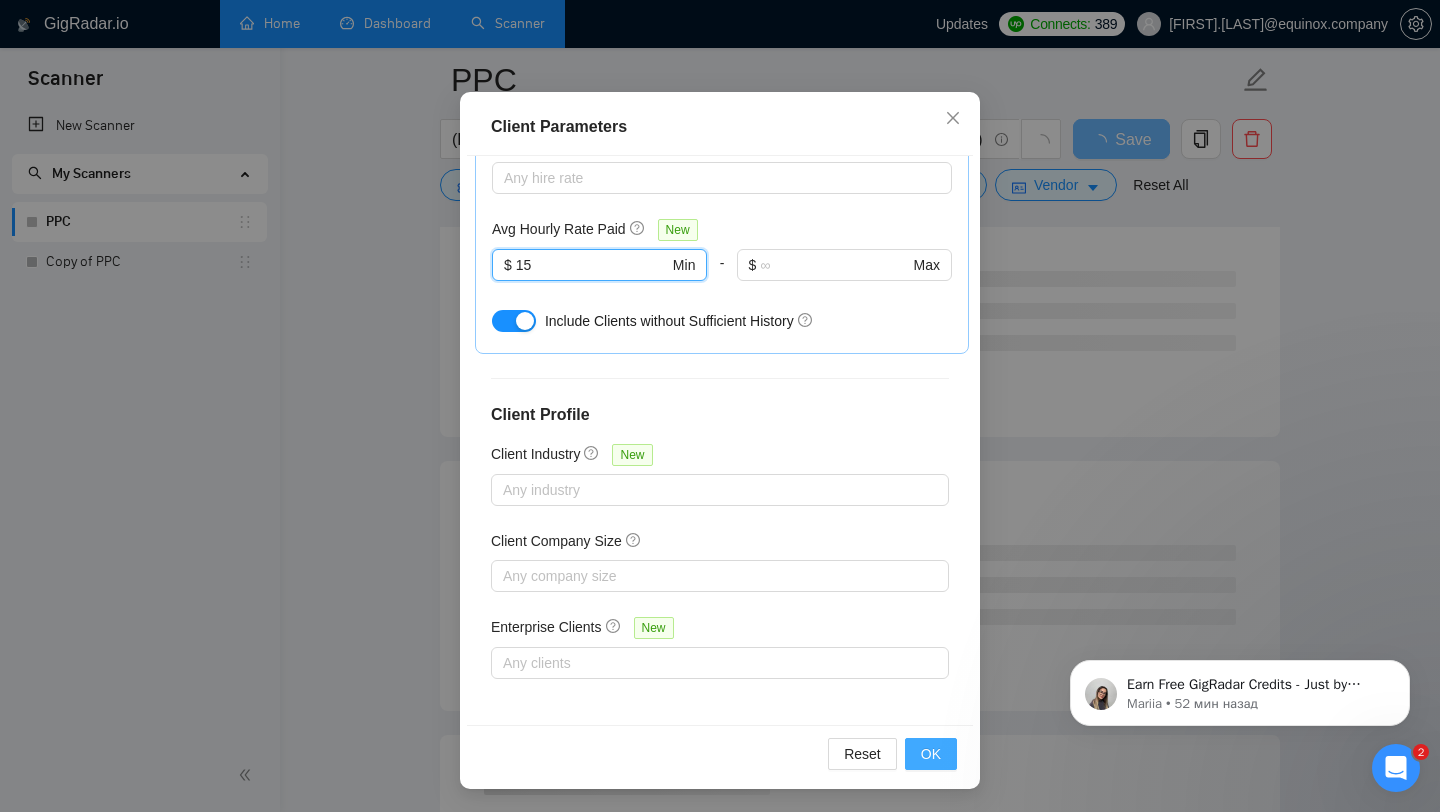 type on "15" 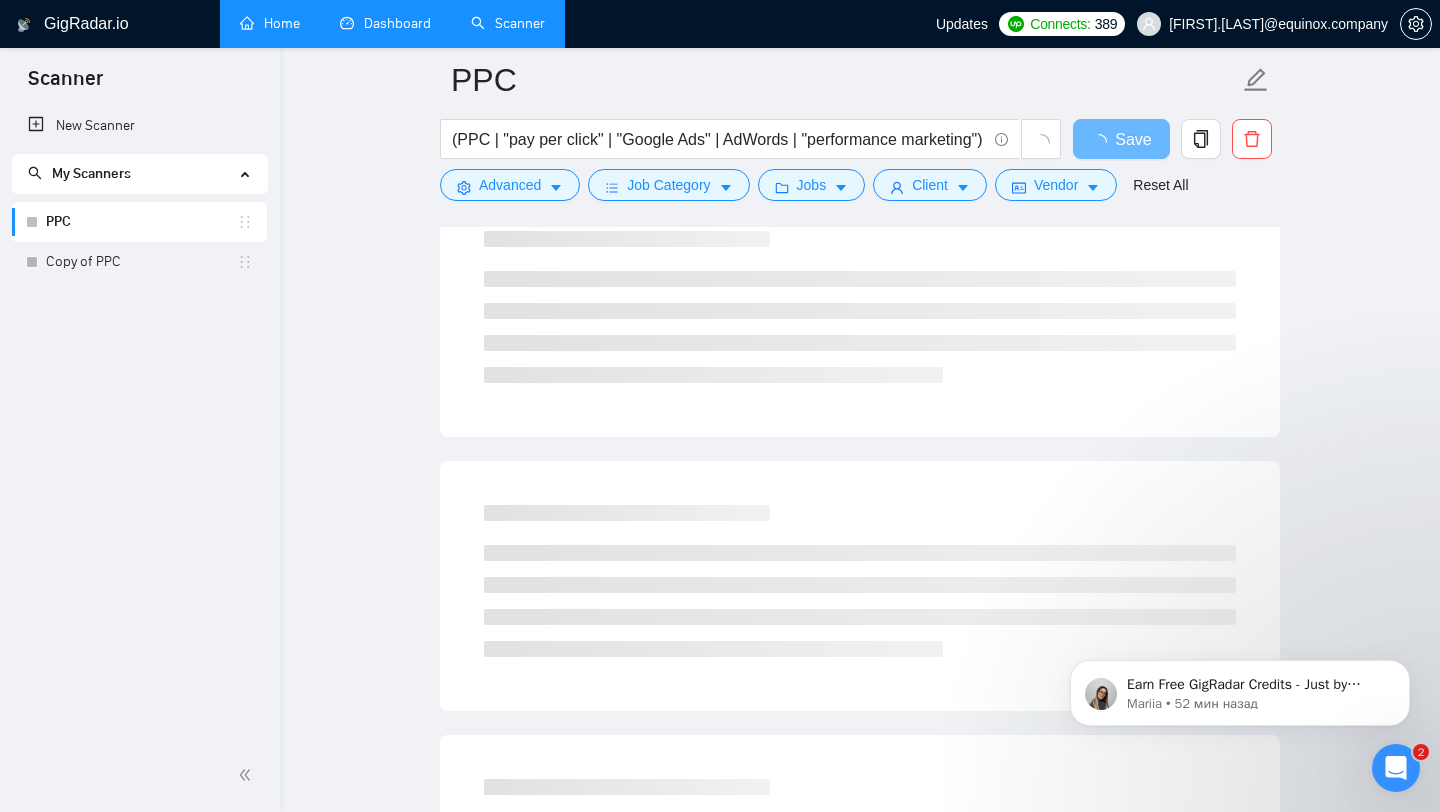 scroll, scrollTop: 28, scrollLeft: 0, axis: vertical 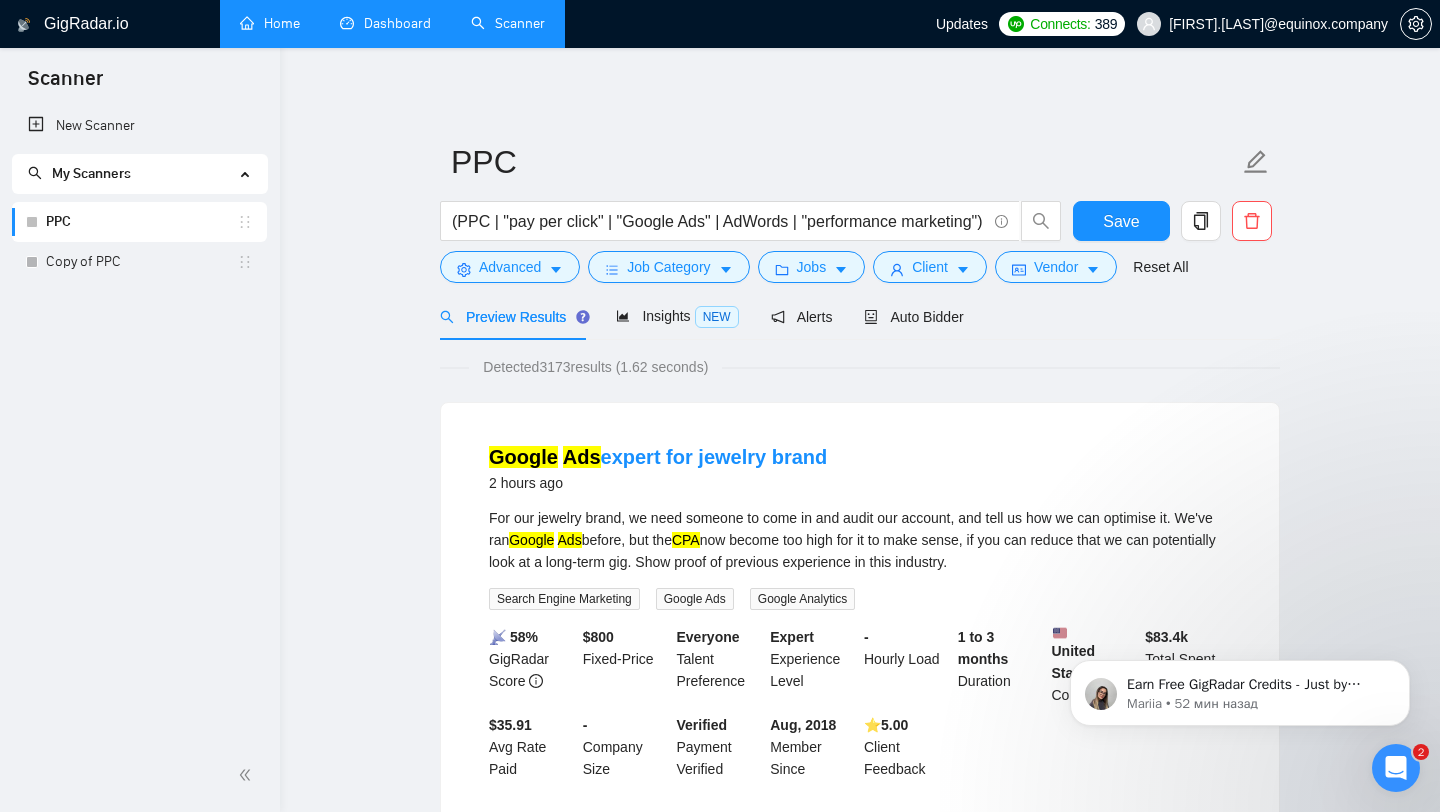 drag, startPoint x: 555, startPoint y: 367, endPoint x: 585, endPoint y: 366, distance: 30.016663 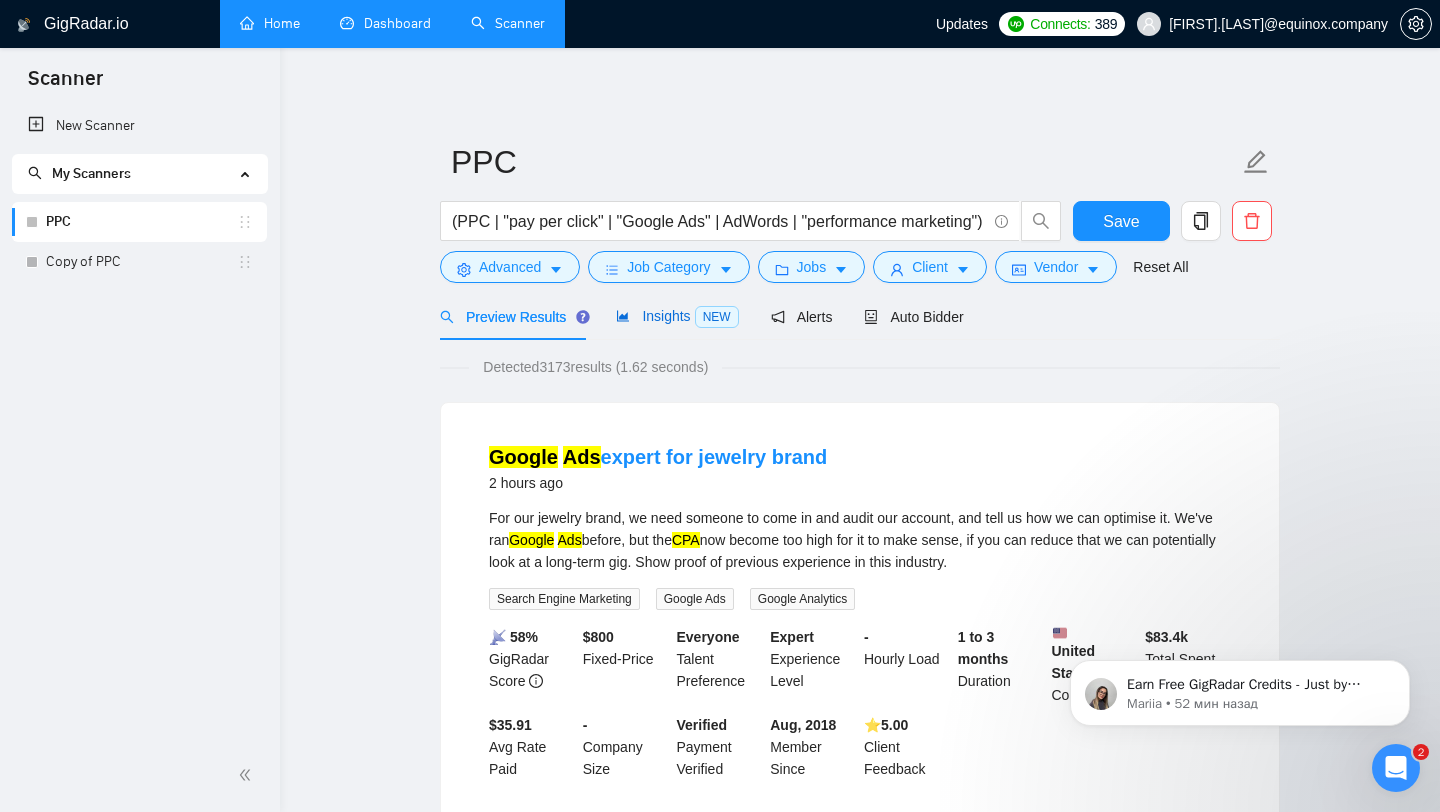 click on "Insights NEW" at bounding box center (677, 316) 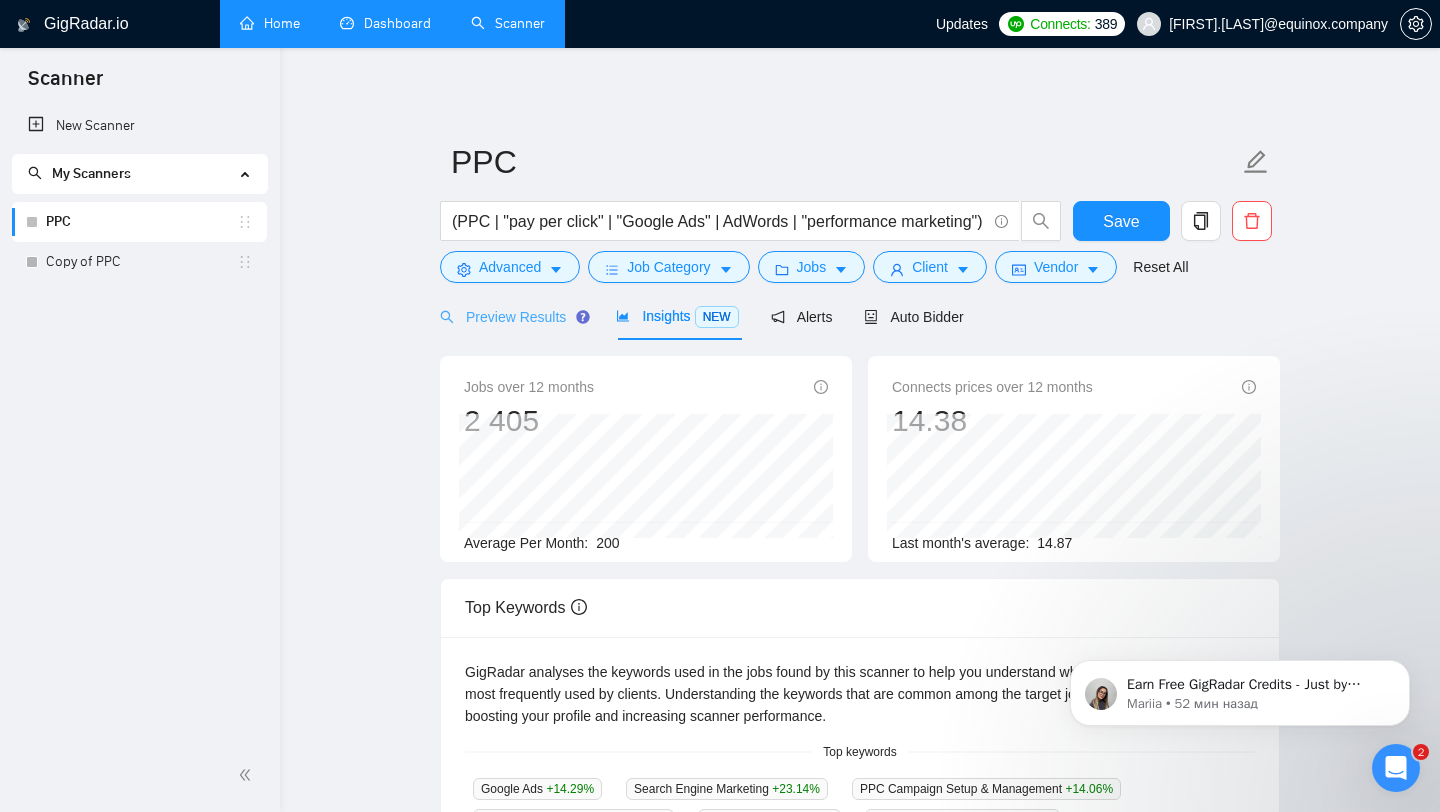 click on "Preview Results" at bounding box center (512, 316) 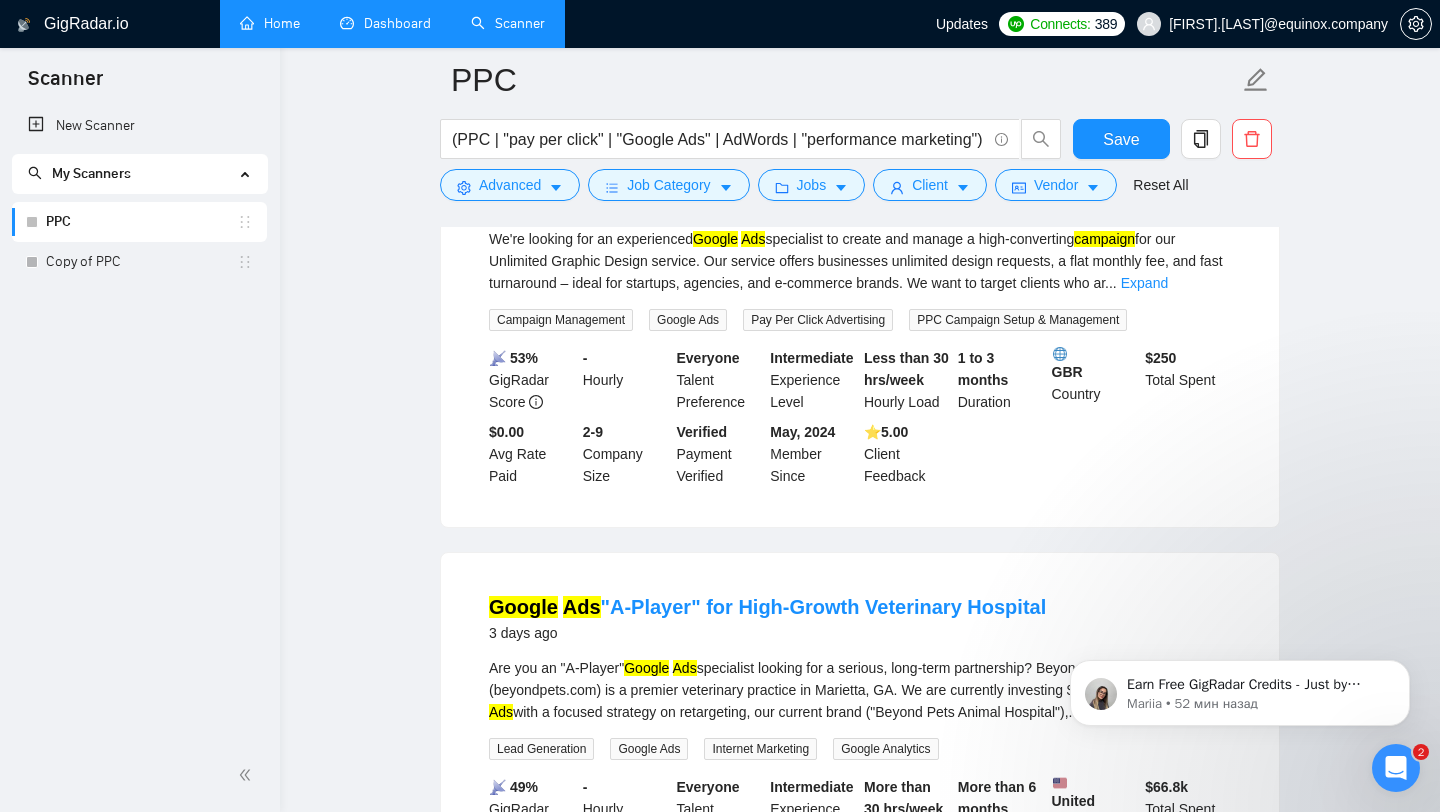 scroll, scrollTop: 4247, scrollLeft: 0, axis: vertical 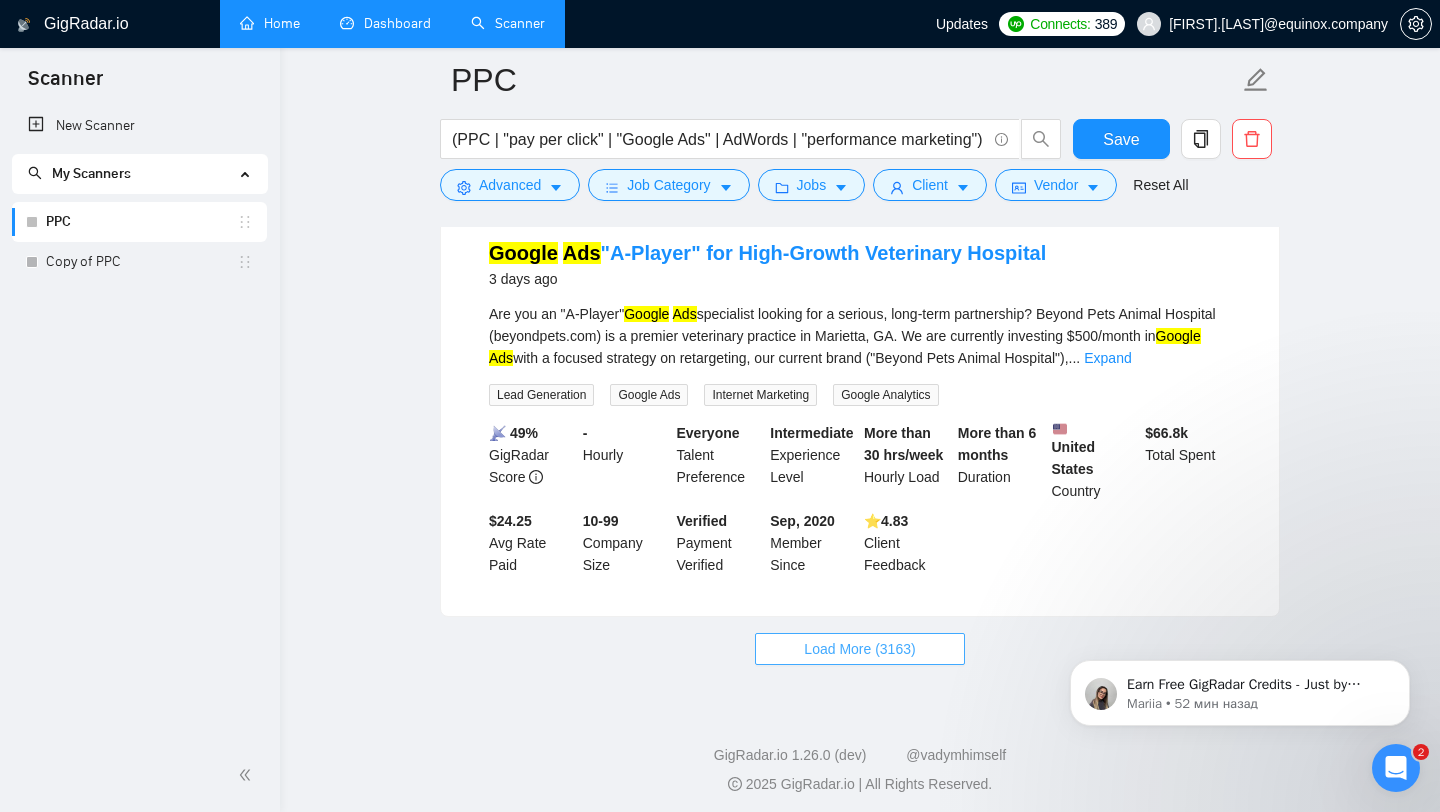 click on "Load More (3163)" at bounding box center [859, 649] 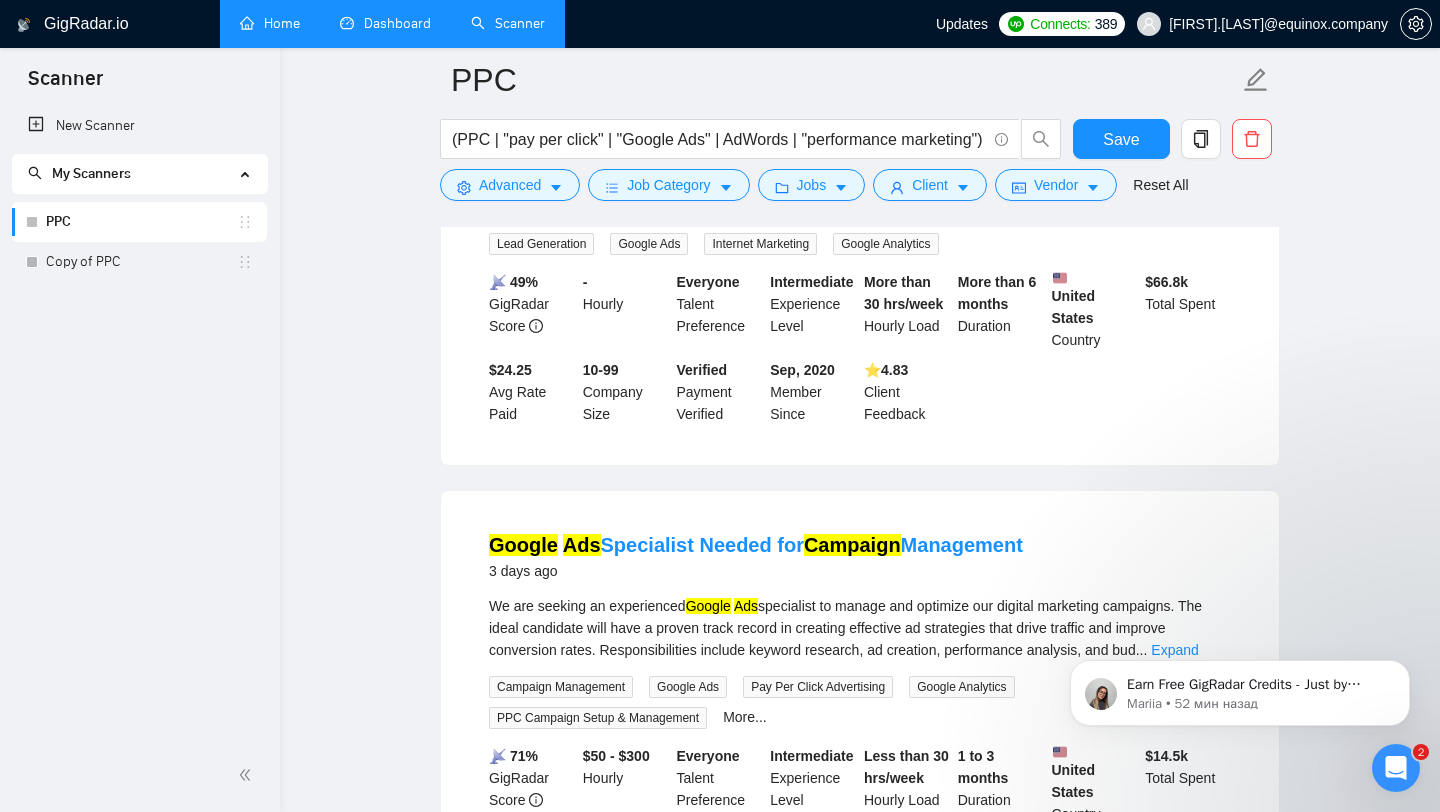 scroll, scrollTop: 4507, scrollLeft: 0, axis: vertical 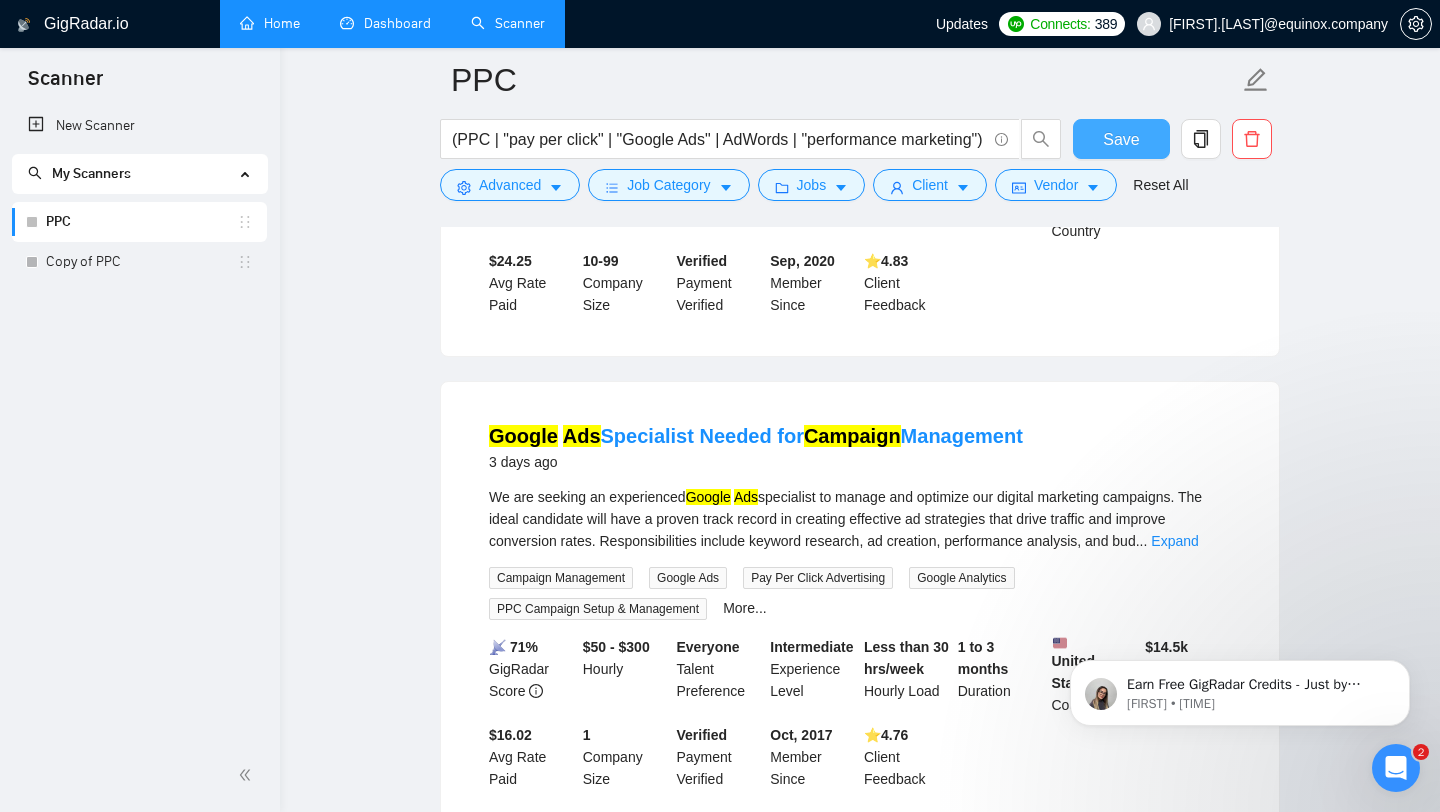 click on "Save" at bounding box center [1121, 139] 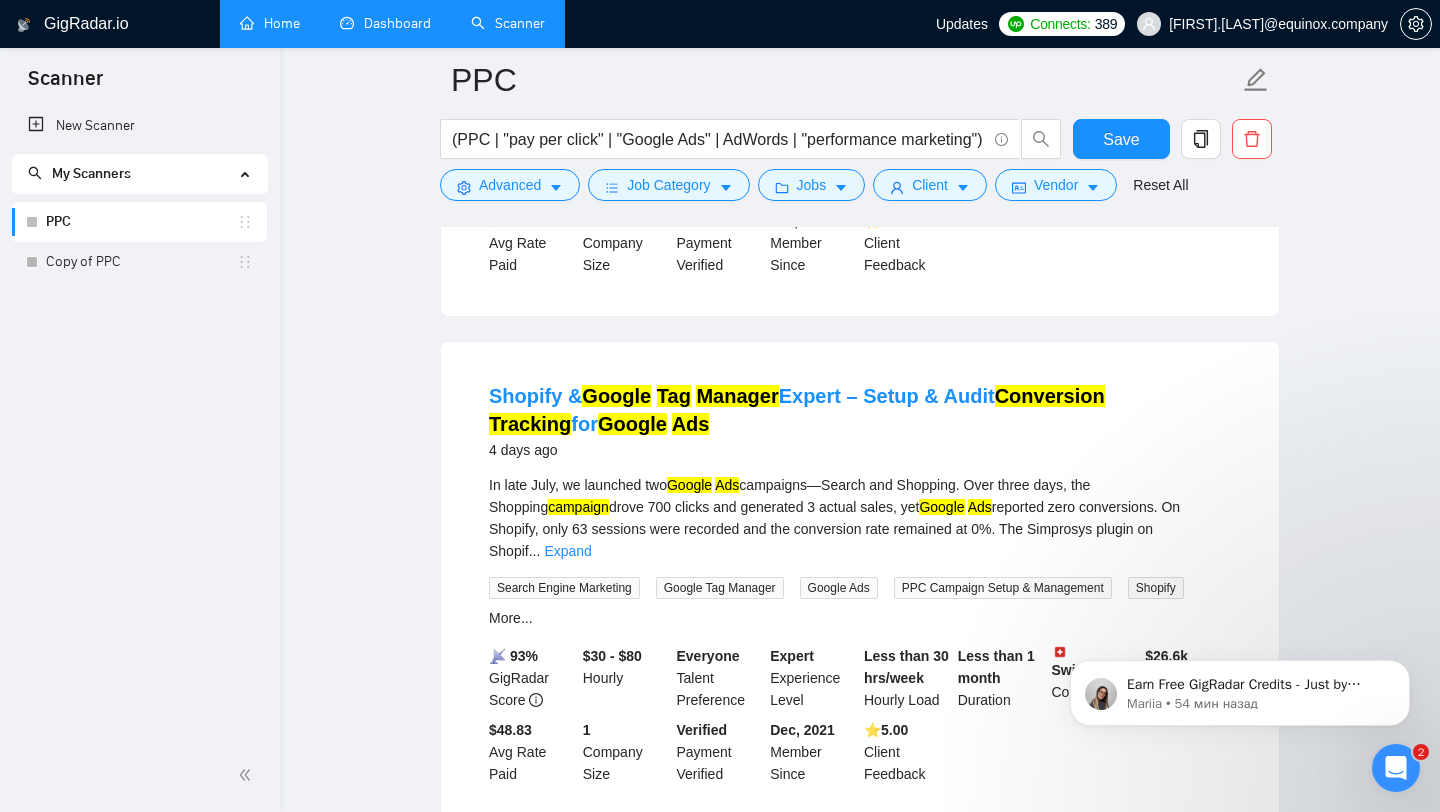 scroll, scrollTop: 6936, scrollLeft: 0, axis: vertical 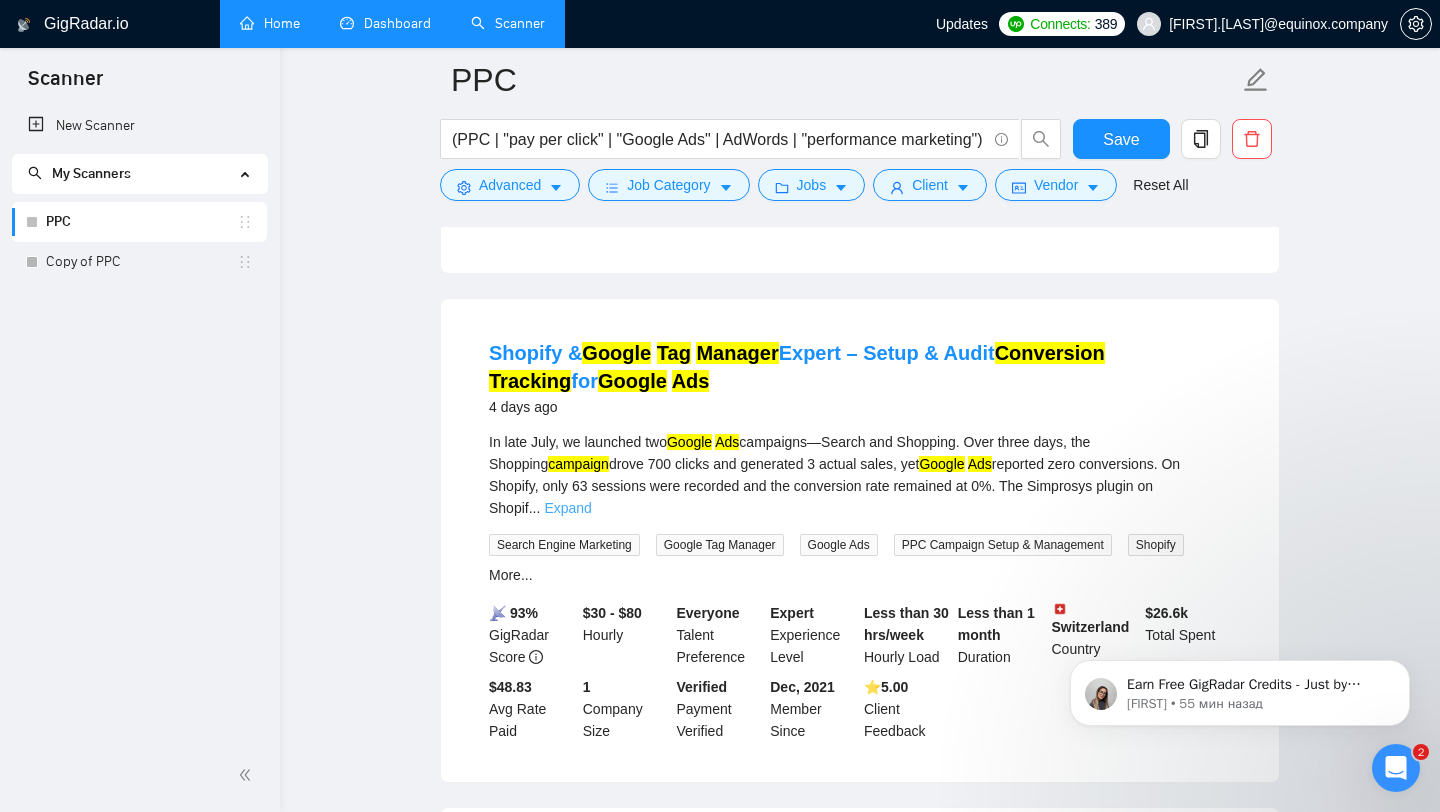 click on "Expand" at bounding box center (567, 508) 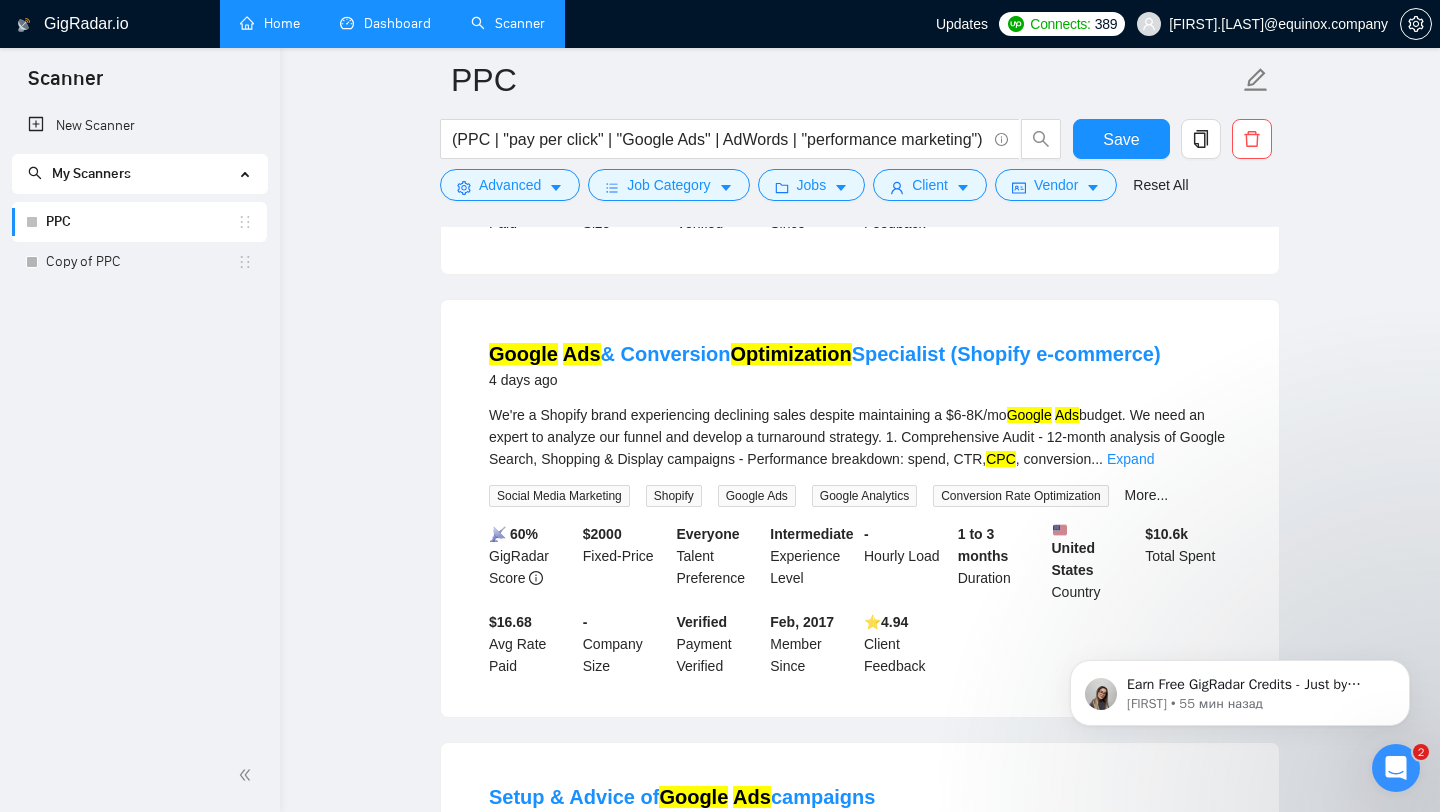 scroll, scrollTop: 8782, scrollLeft: 0, axis: vertical 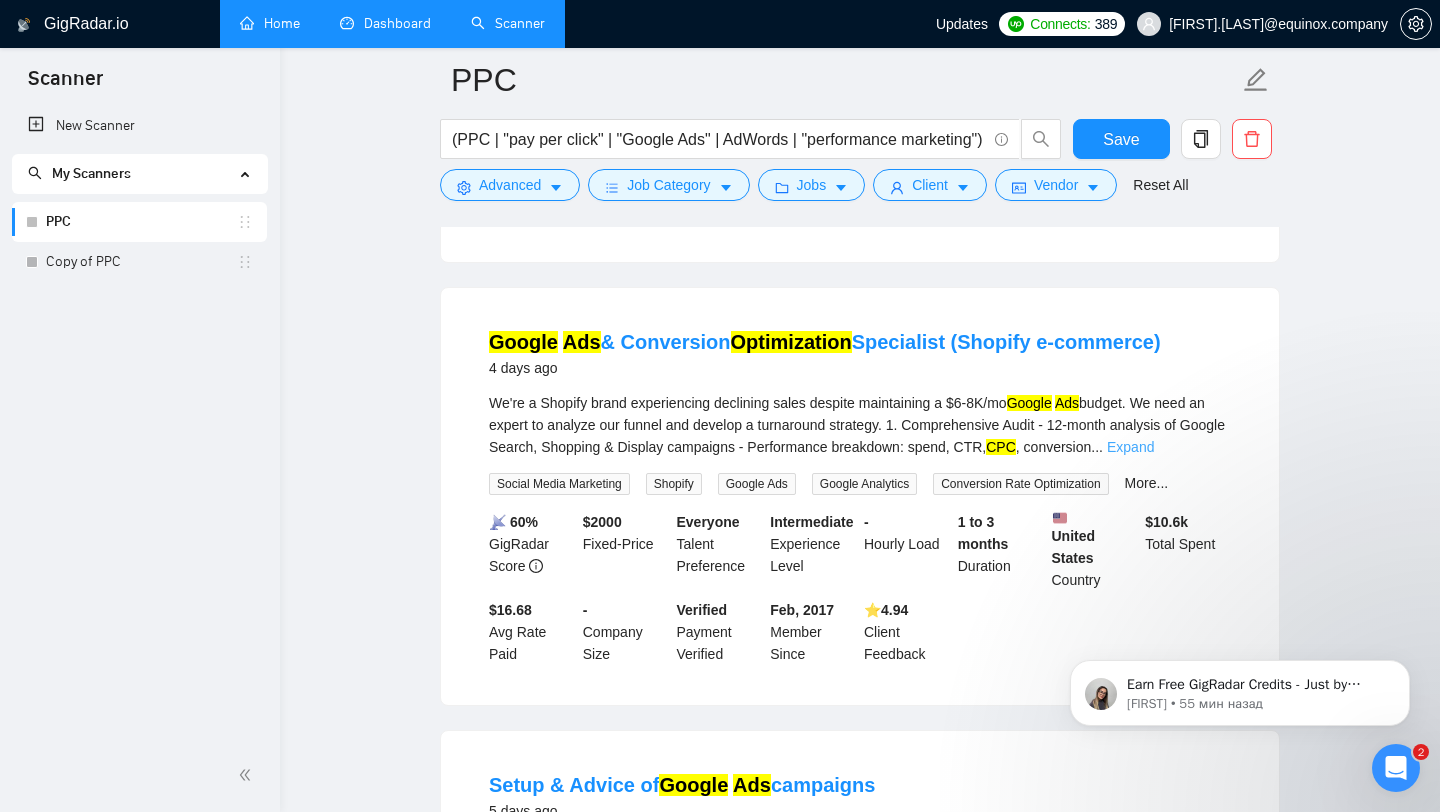 click on "Expand" at bounding box center [1130, 447] 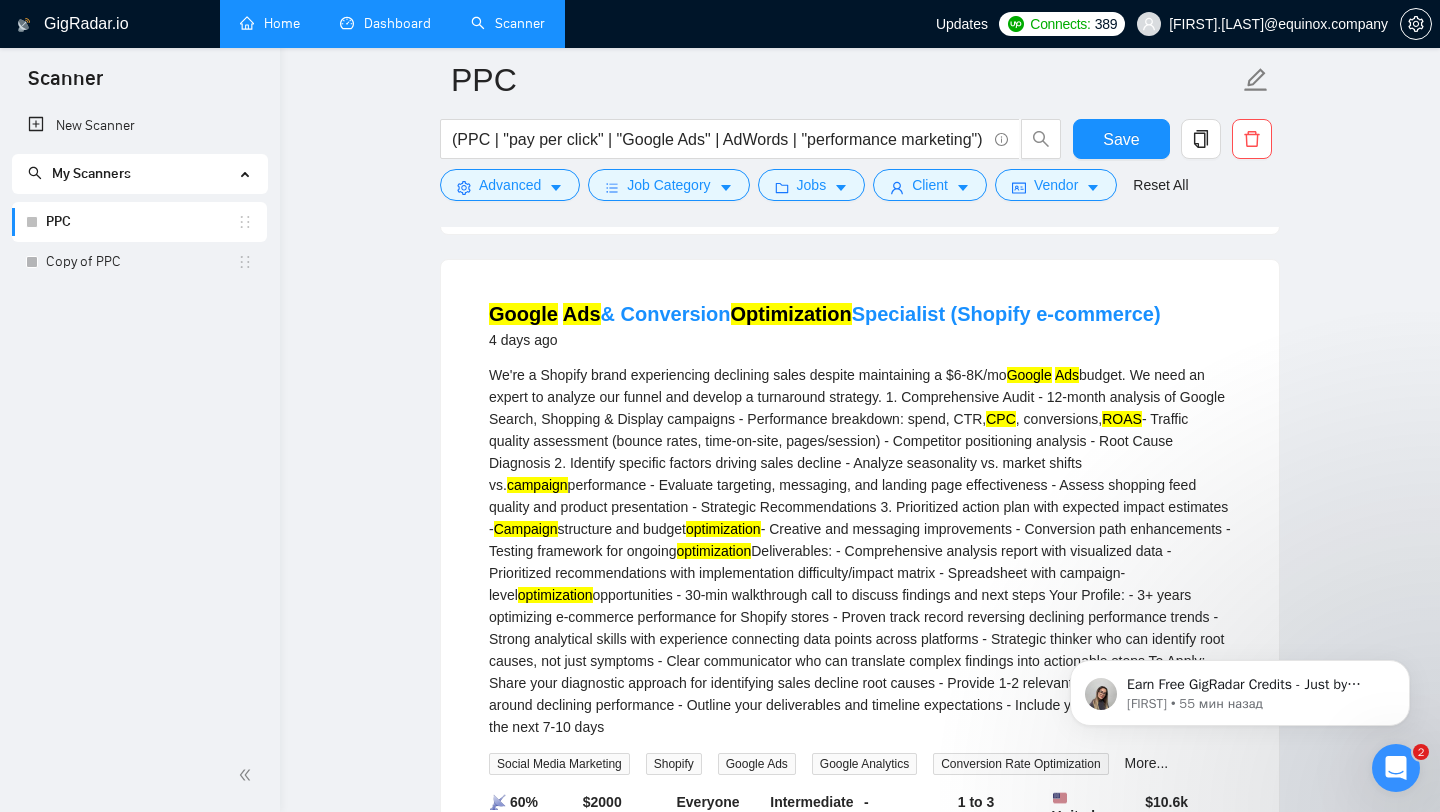 scroll, scrollTop: 8844, scrollLeft: 0, axis: vertical 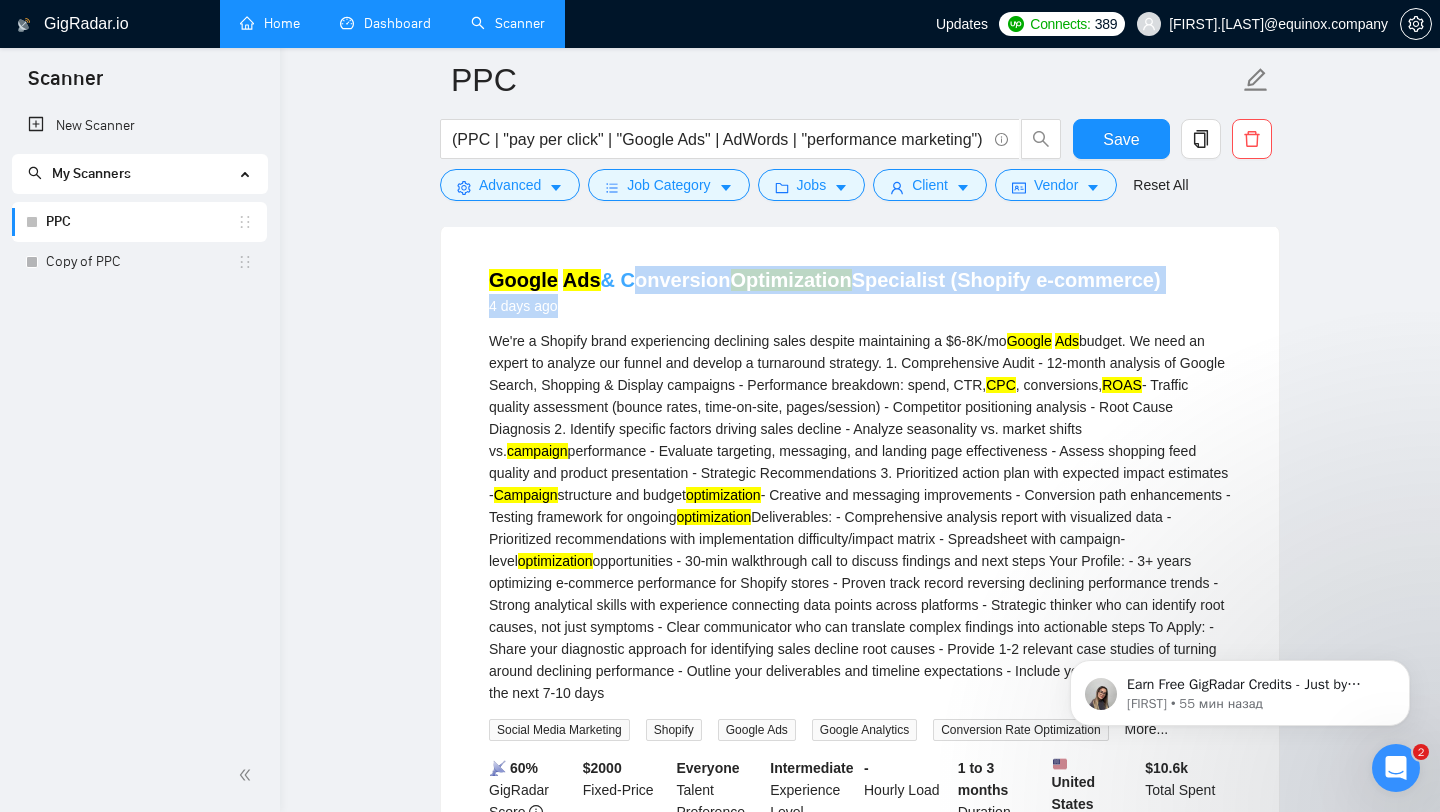 drag, startPoint x: 1275, startPoint y: 252, endPoint x: 618, endPoint y: 268, distance: 657.1948 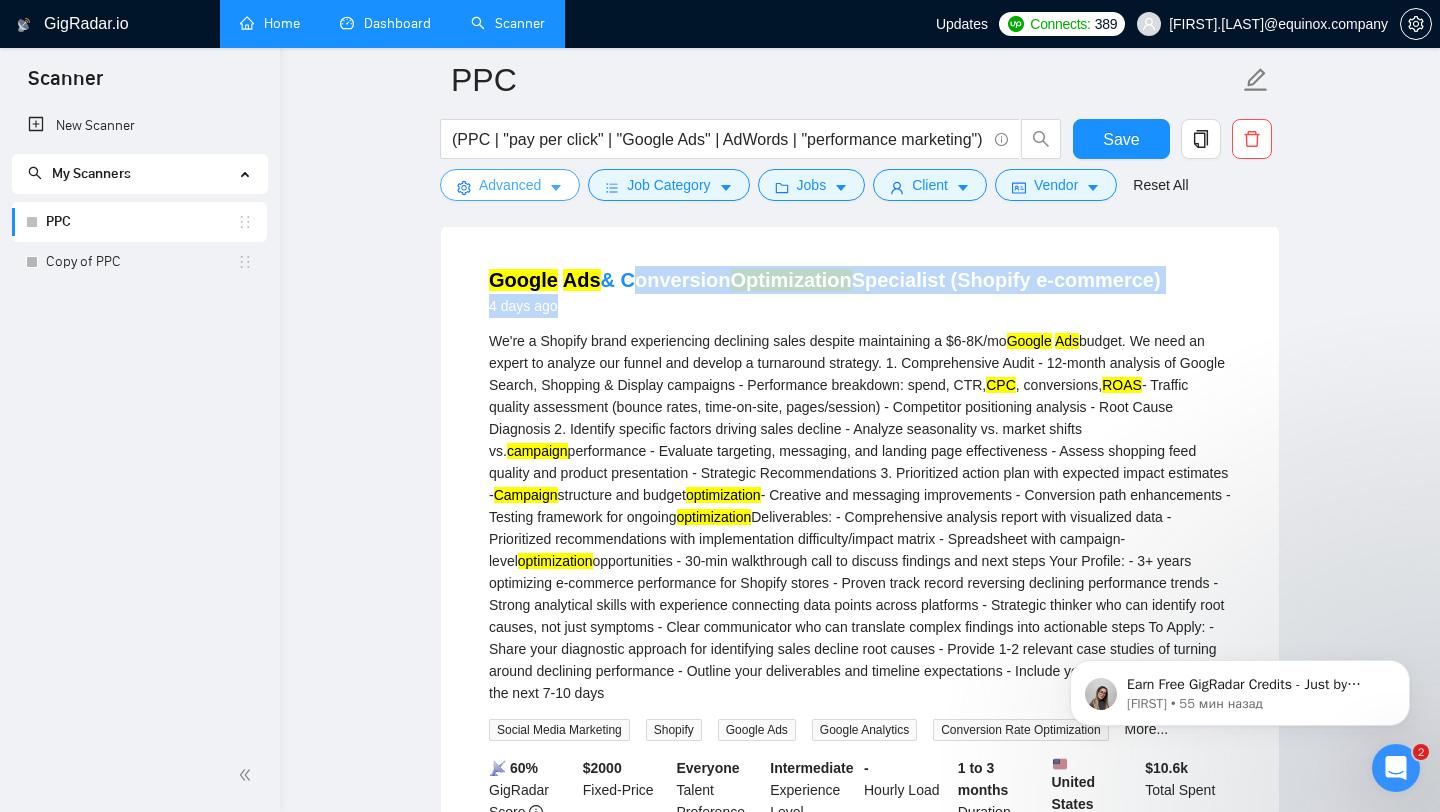 click on "Advanced" at bounding box center [510, 185] 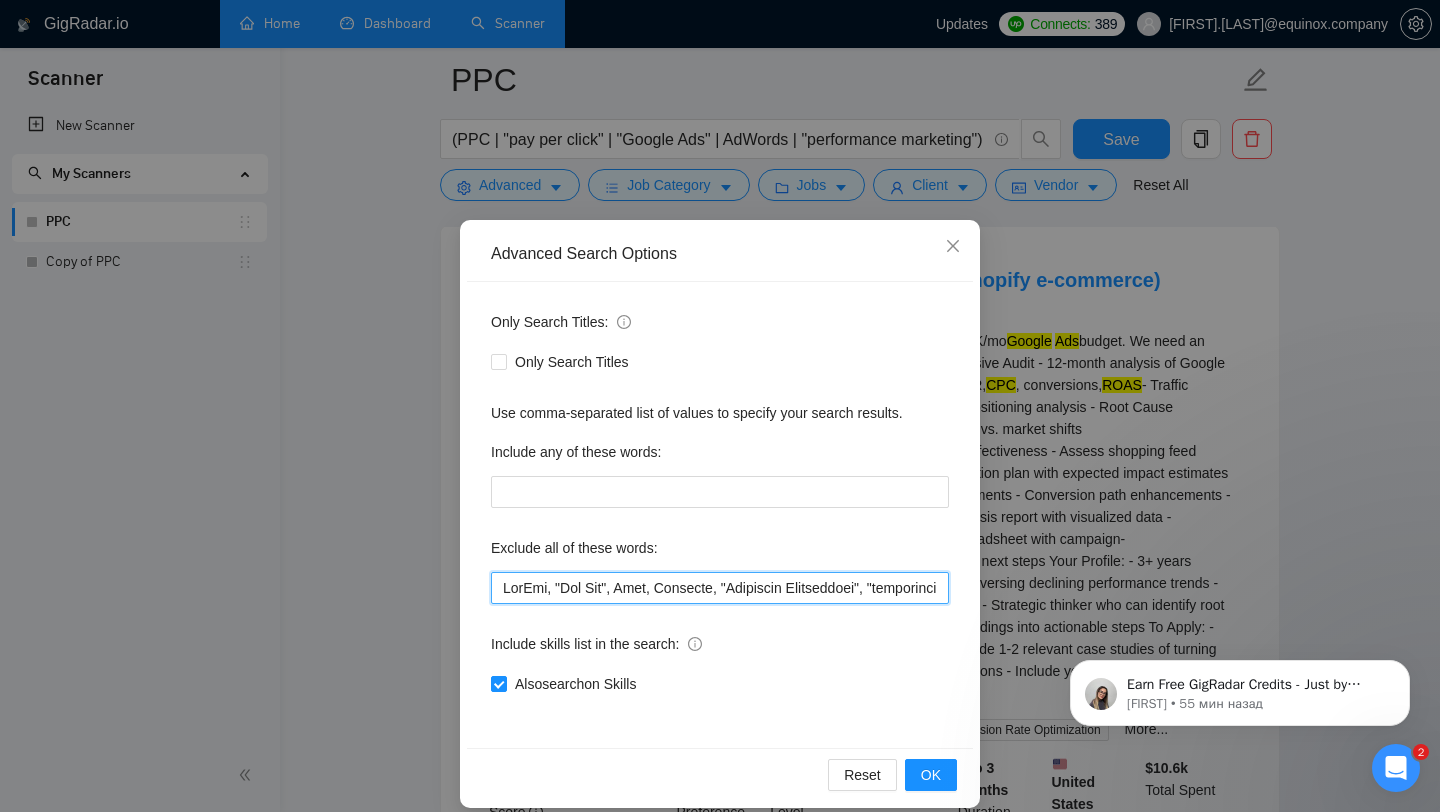click at bounding box center [720, 588] 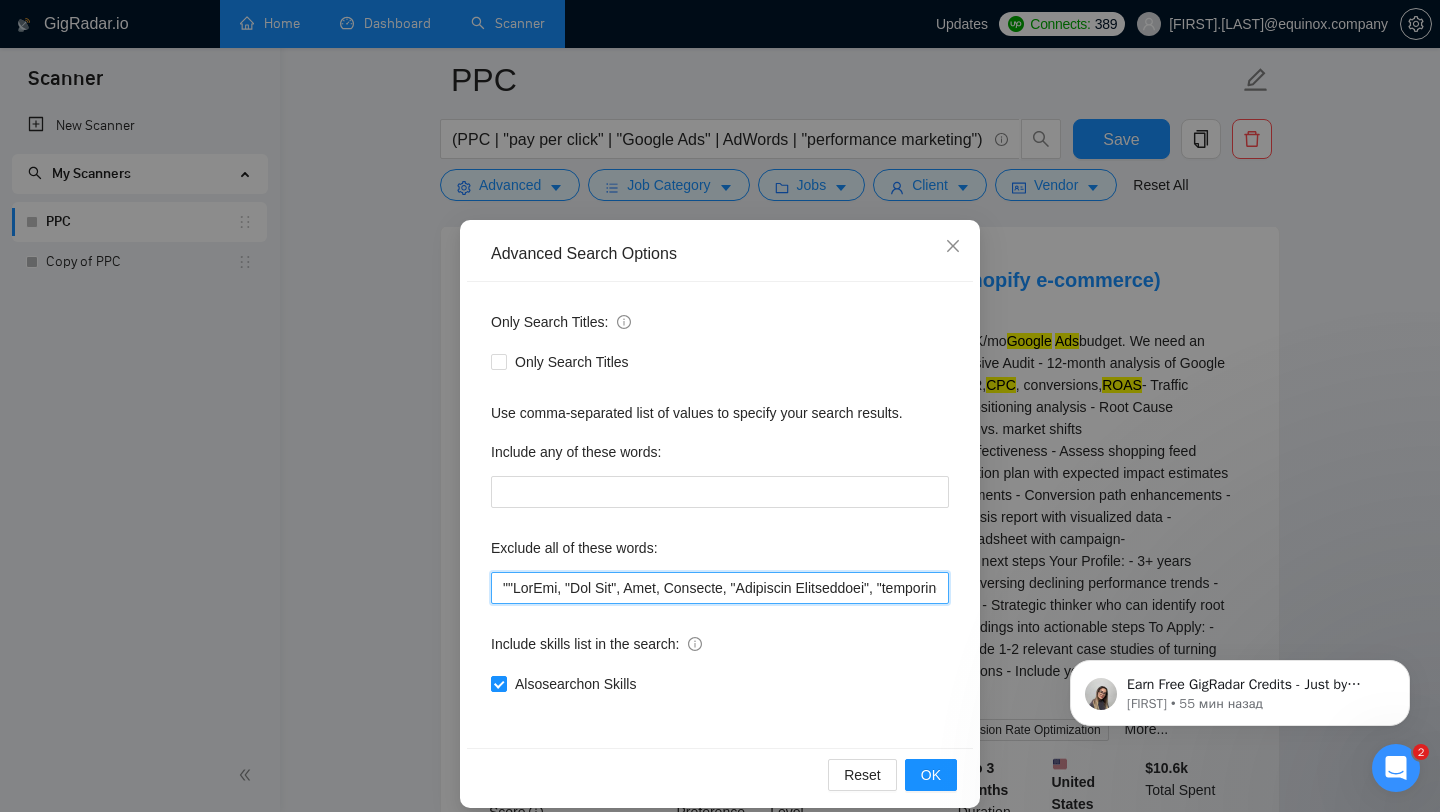 paste on "Conversion Optimization Specialist (Shopify e-commerce) 4 days ago" 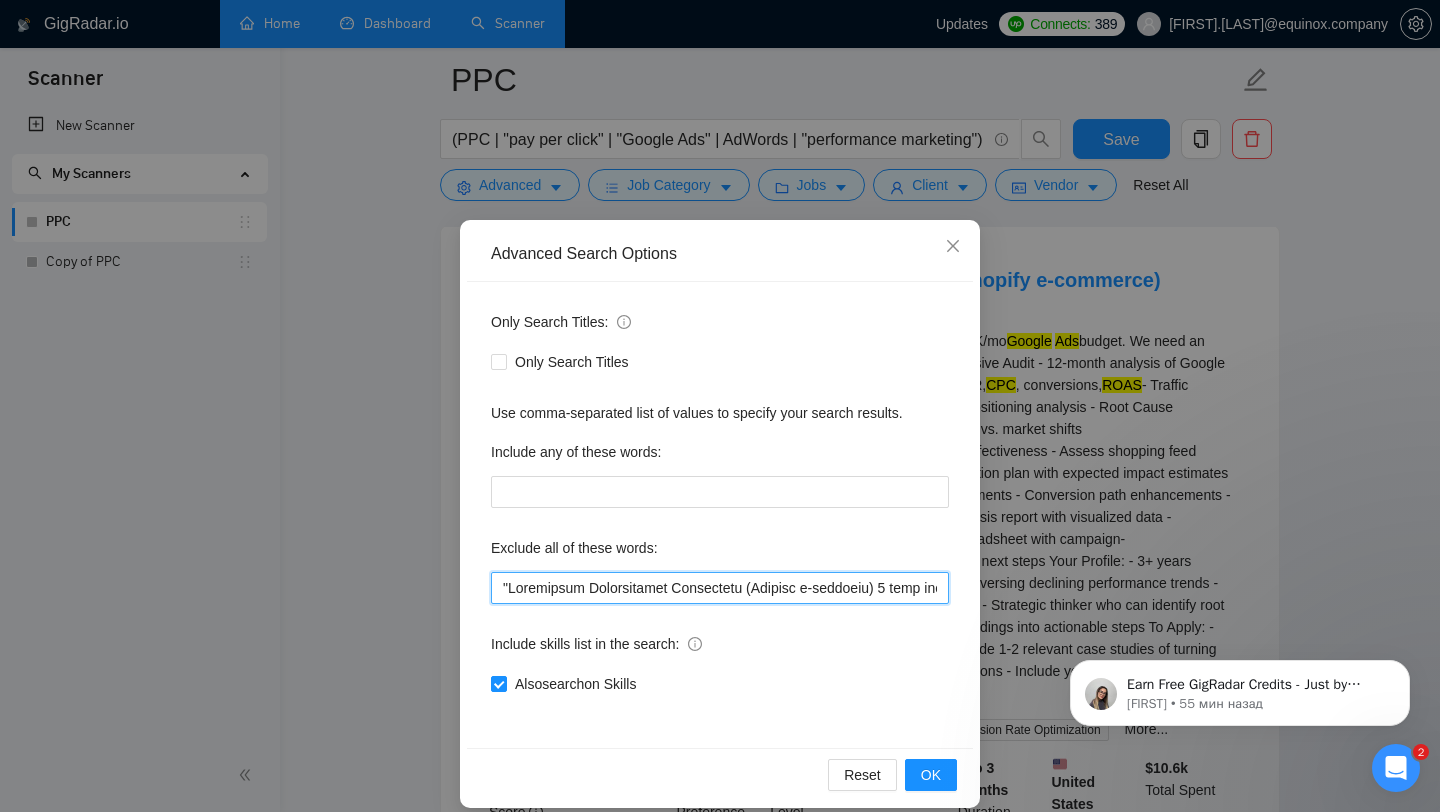 scroll, scrollTop: 0, scrollLeft: 21, axis: horizontal 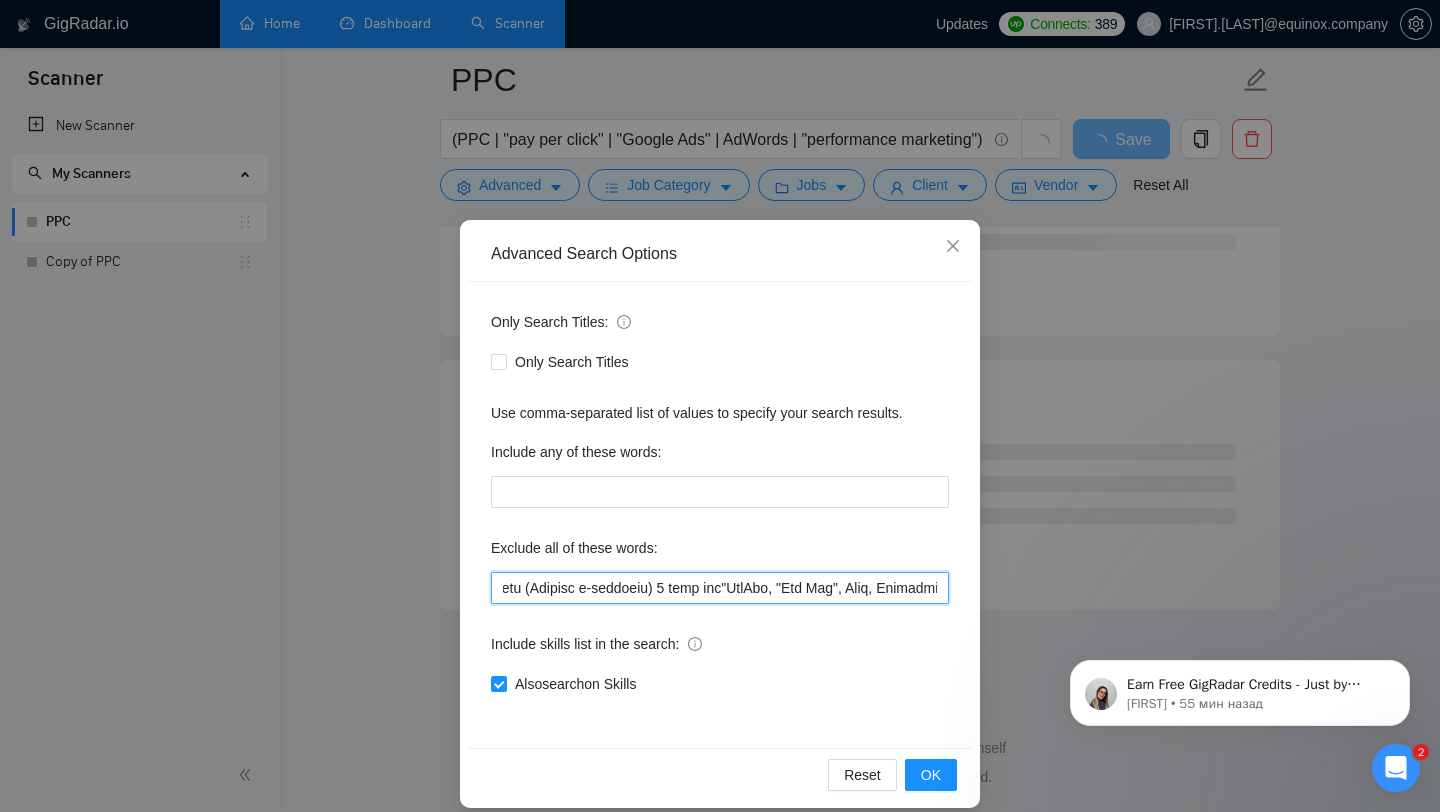 drag, startPoint x: 716, startPoint y: 581, endPoint x: 737, endPoint y: 589, distance: 22.472204 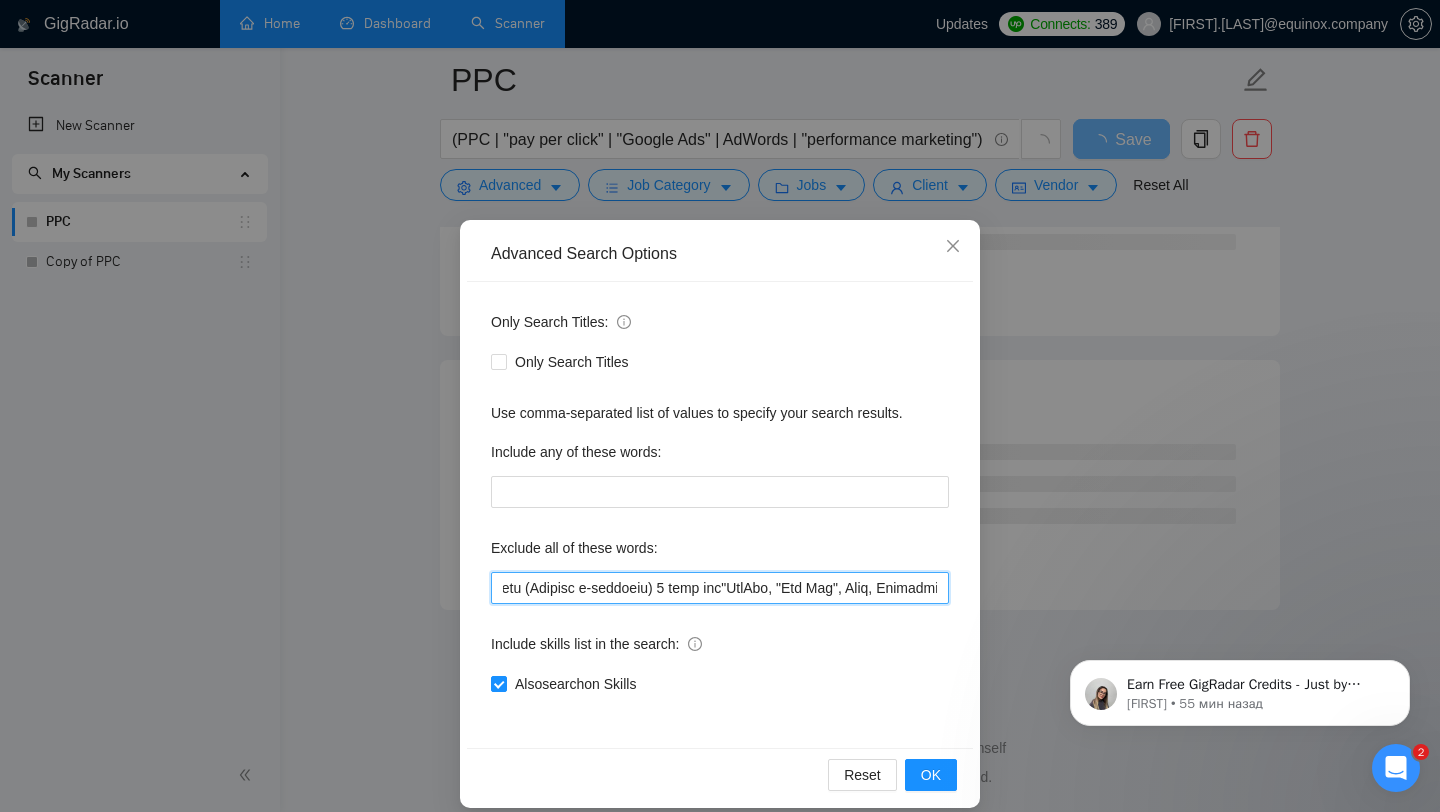 click at bounding box center [720, 588] 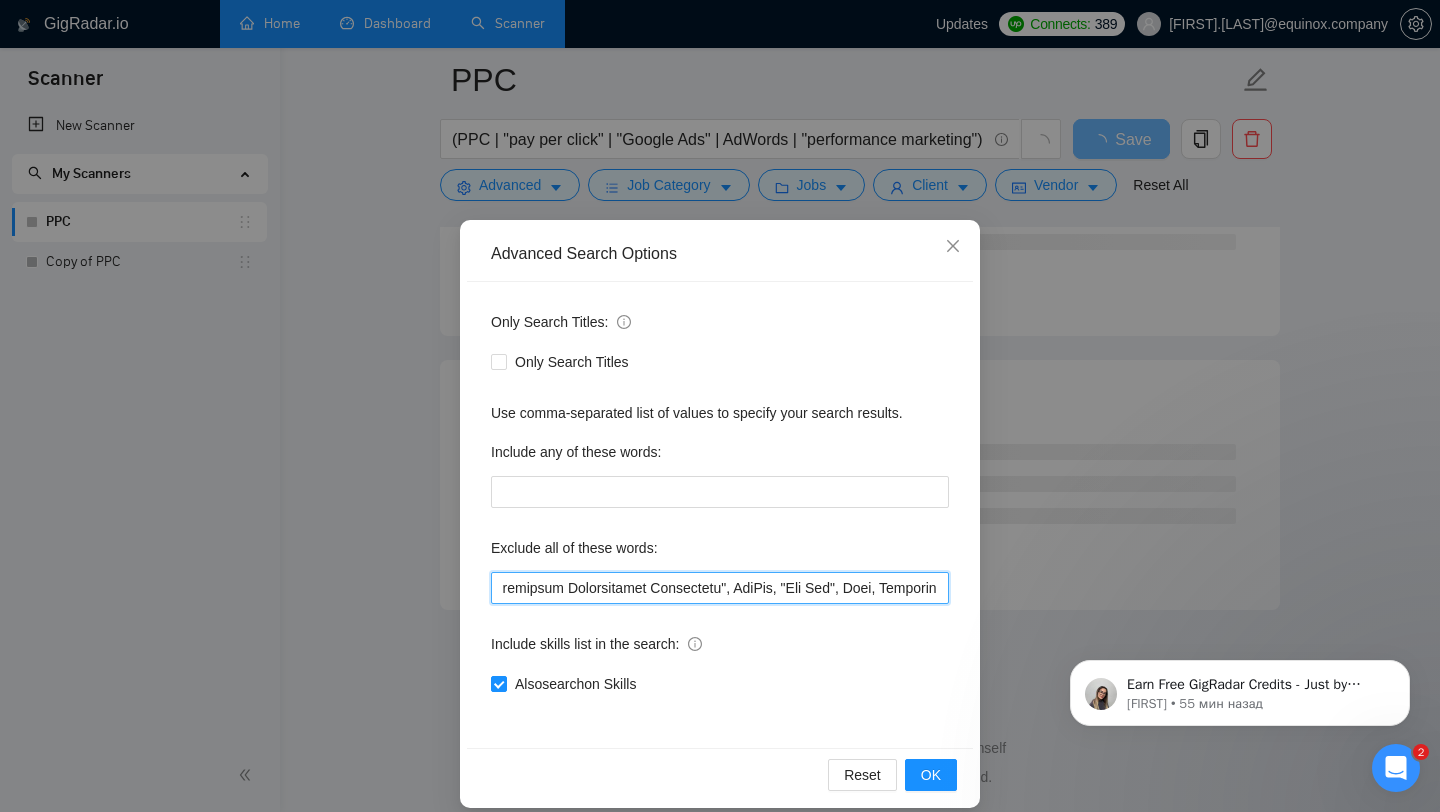 scroll, scrollTop: 0, scrollLeft: 0, axis: both 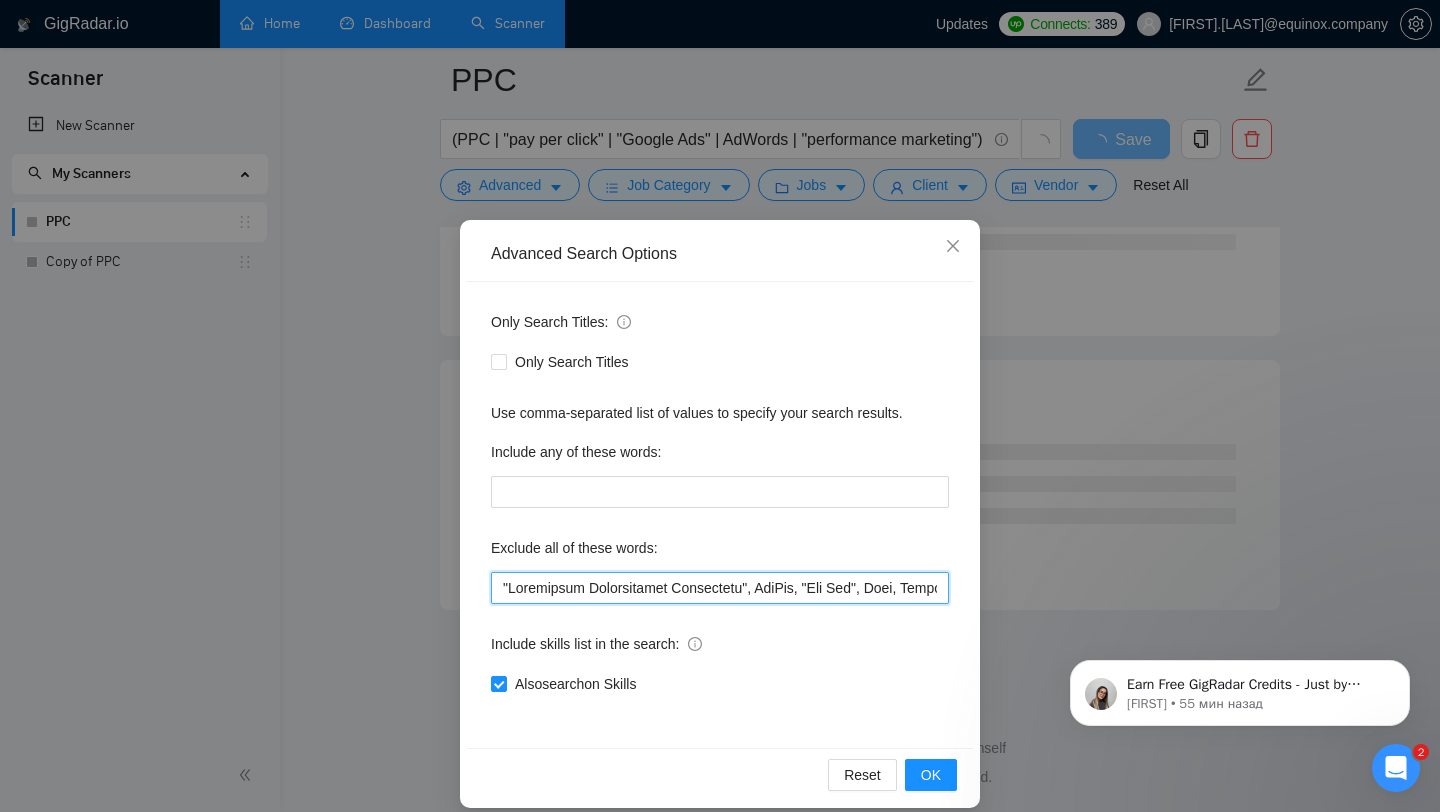 type on ""Conversion Optimization Specialist", TikTok, "Tik Tok", Bing, Linkdein, "Microsoft Advertising", "conversion rate optimization agency", SEO, Facebook, Instagram, Meta, Amazon, "shopify expert", Template, "next.js", "nest.js", "Api integration", Javascript, Zapier, API, "Bubble.io", smartsheet, "smart sheet", "CRO Specialist", "Shopify Migration", "Salesforce Lightning", developer, dev, "ai engineer", (Engineer*), "Mobile App Development", "iOS Development", "Airtable", "Framer", "n8n", "Bubble", "No agencies", "Not Agency", "Individual Only", "No Agencies", "Python", "Affiliate", "Bidder", "closing deals", "Trainer",  "appointment setter", "Media Buyer", "cold caller", "follow up", "cold calls", "meeting", "automation funnel",  "Video Editing", "Direct Sales", "closing sales", "Follow-up", "meet", "commission based", "up-sales", "Prompt Engineer", "DevOps", "PyTorch", "AI integration", "AI Development",     "AI Influencers", "Prompt Engineering", "Android SDK", "Tax Account Advisor", "community manager"," 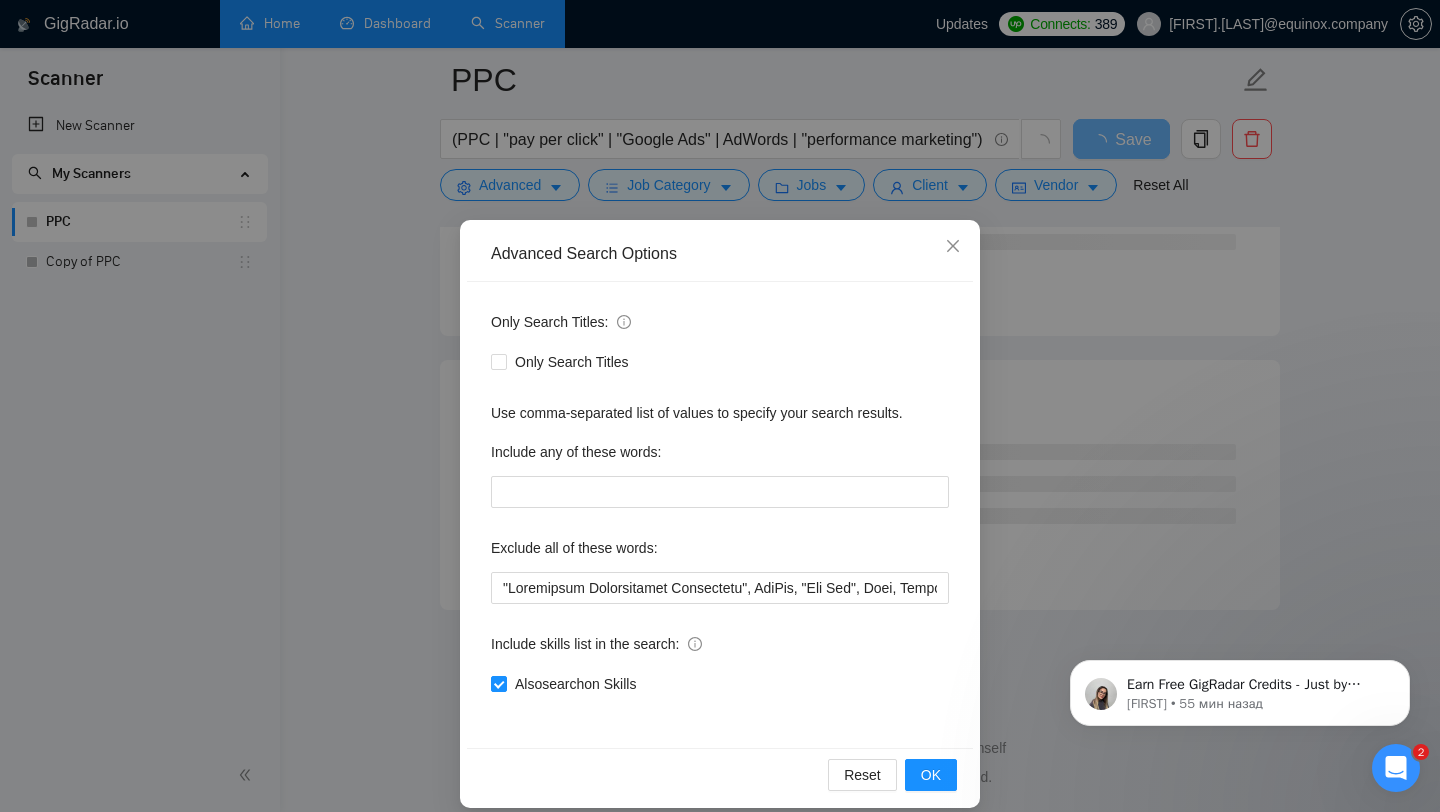 click on "Include skills list in the search:" at bounding box center [720, 648] 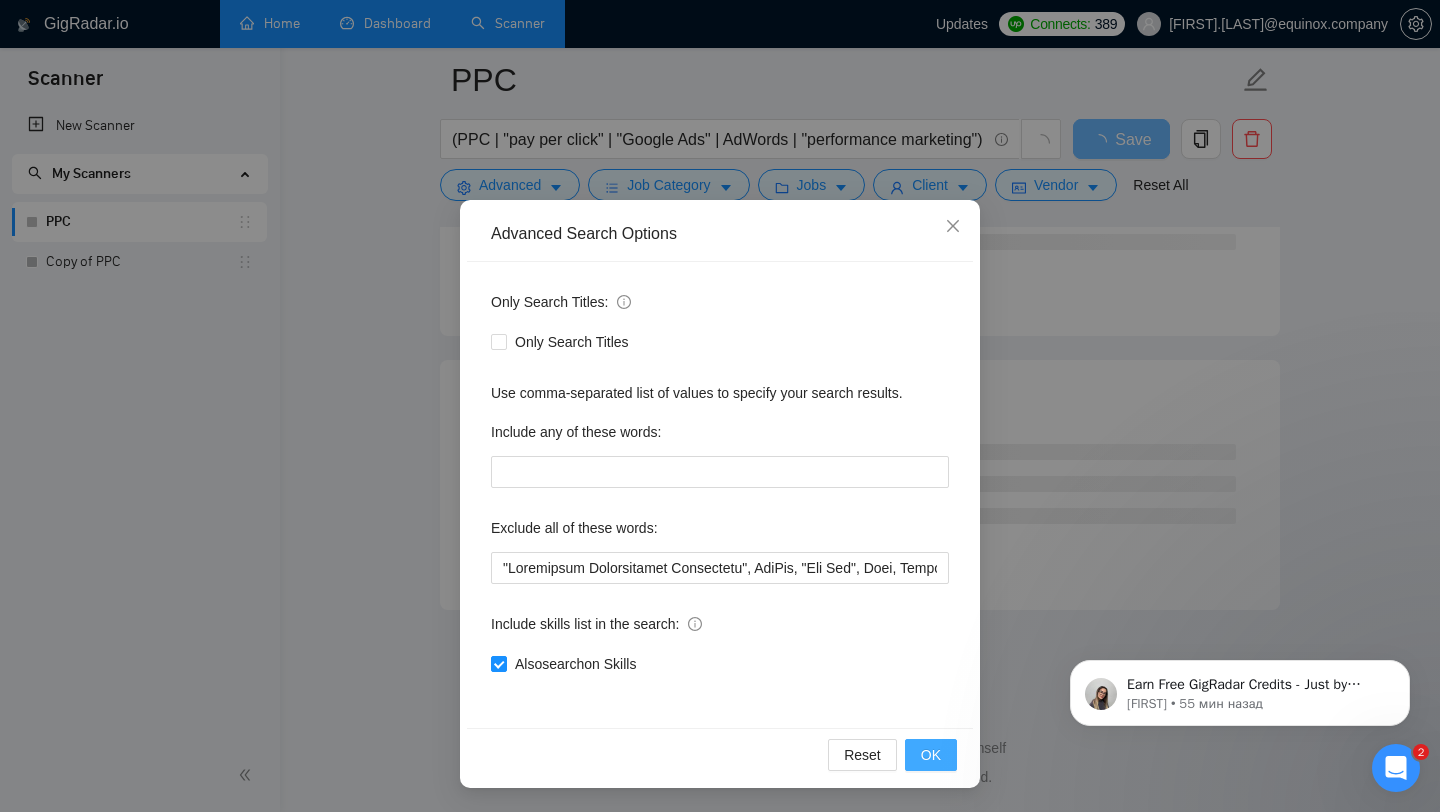 click on "OK" at bounding box center [931, 755] 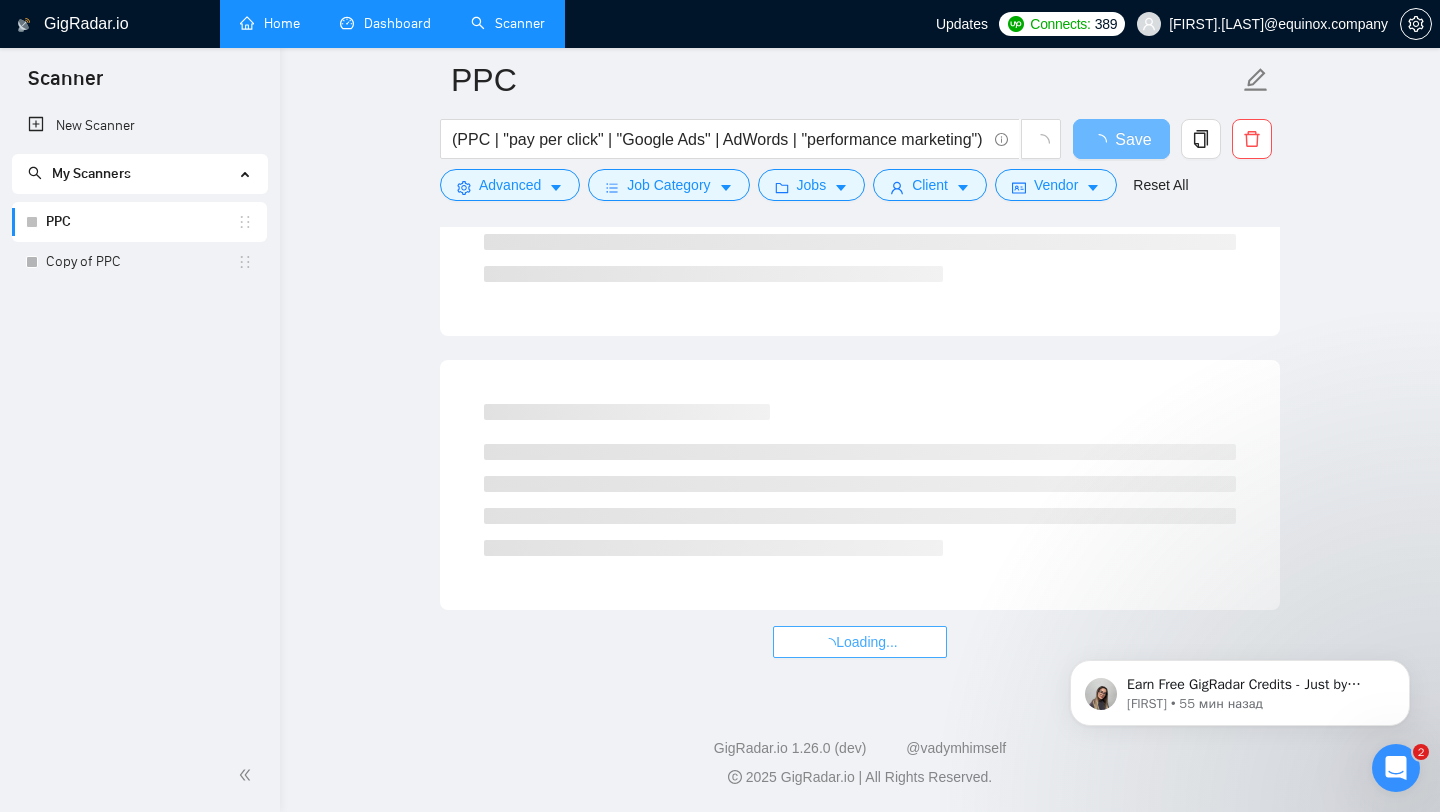 scroll, scrollTop: 0, scrollLeft: 0, axis: both 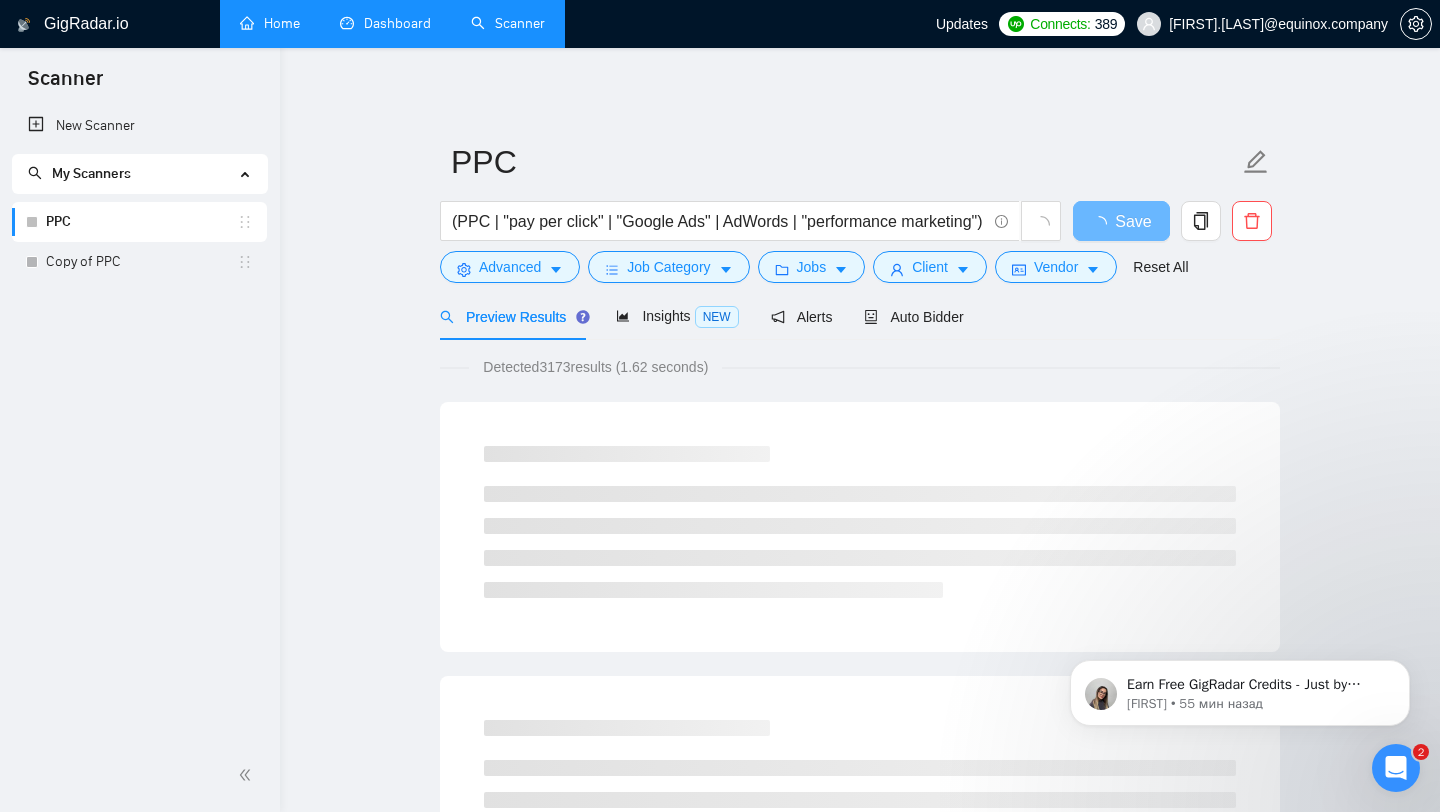 drag, startPoint x: 542, startPoint y: 364, endPoint x: 627, endPoint y: 370, distance: 85.2115 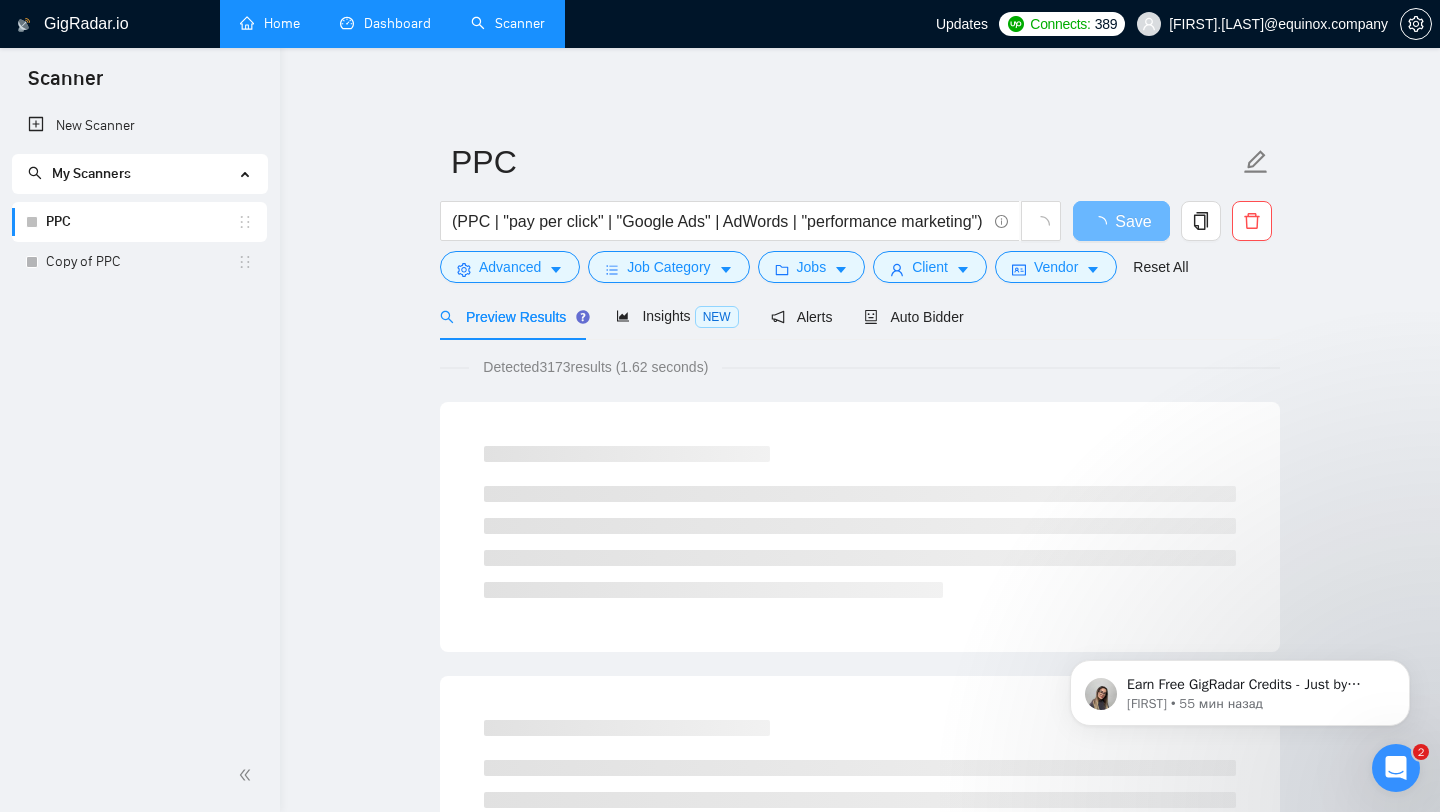 click on "Detected   3173  results   (1.62 seconds)" at bounding box center [595, 367] 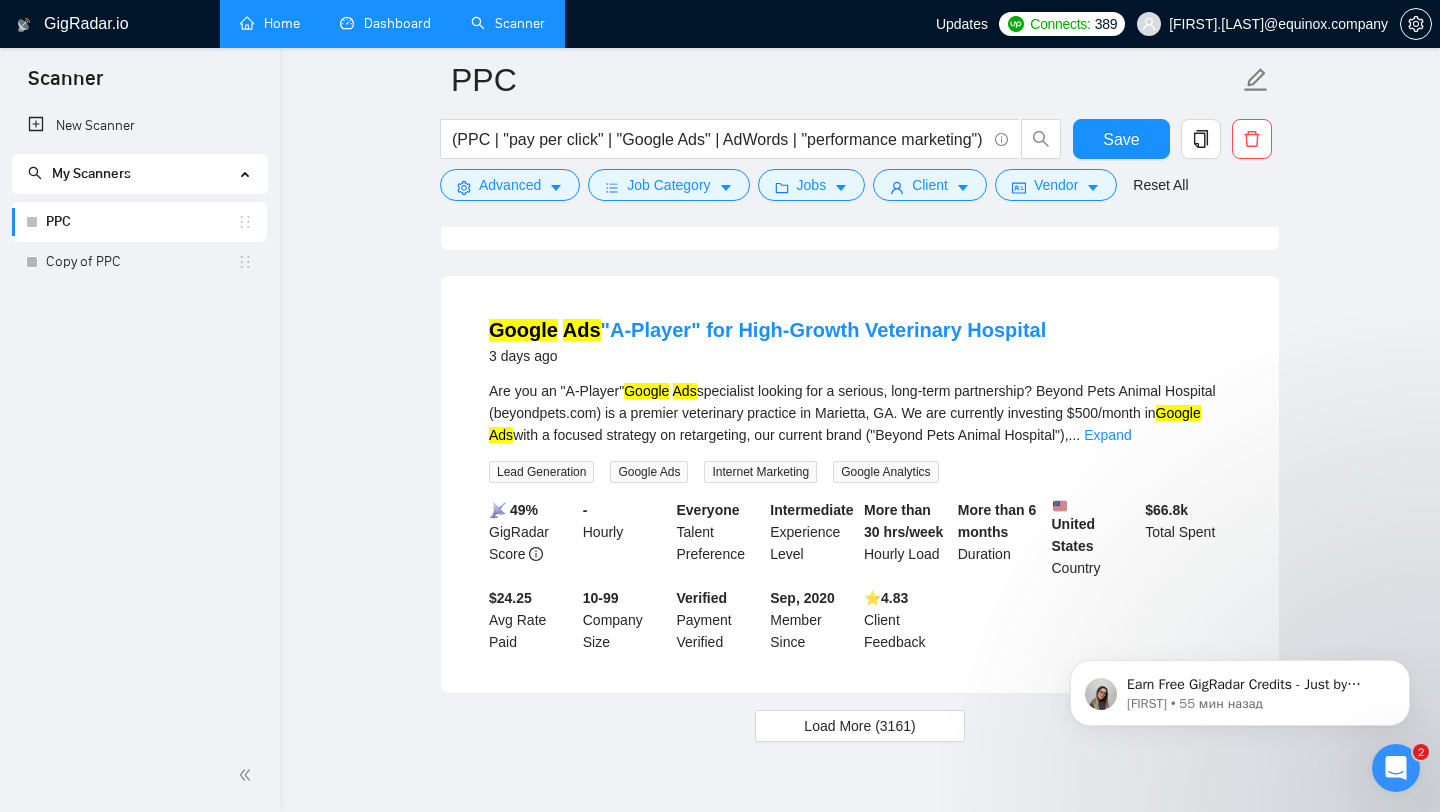 scroll, scrollTop: 4247, scrollLeft: 0, axis: vertical 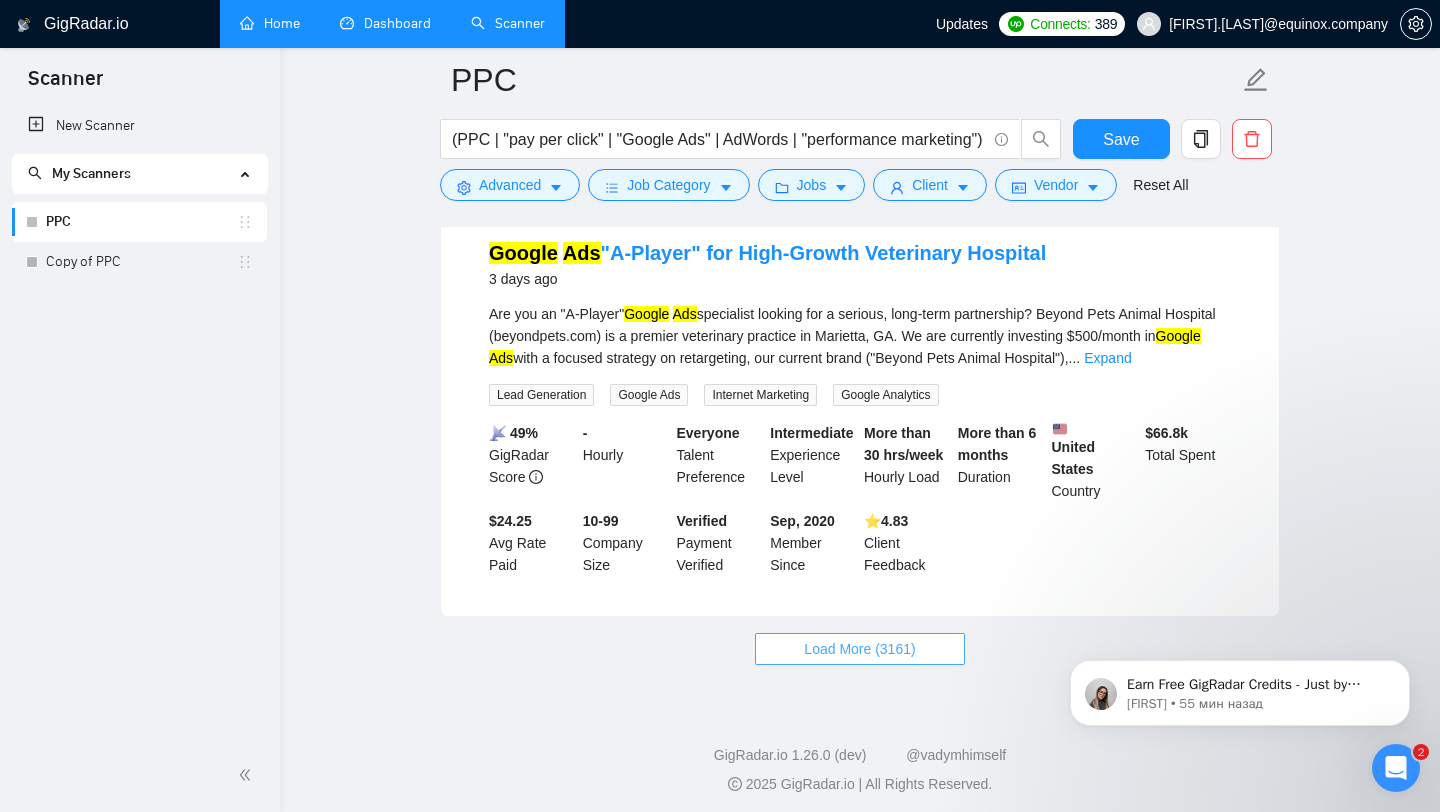 click on "Load More (3161)" at bounding box center (859, 649) 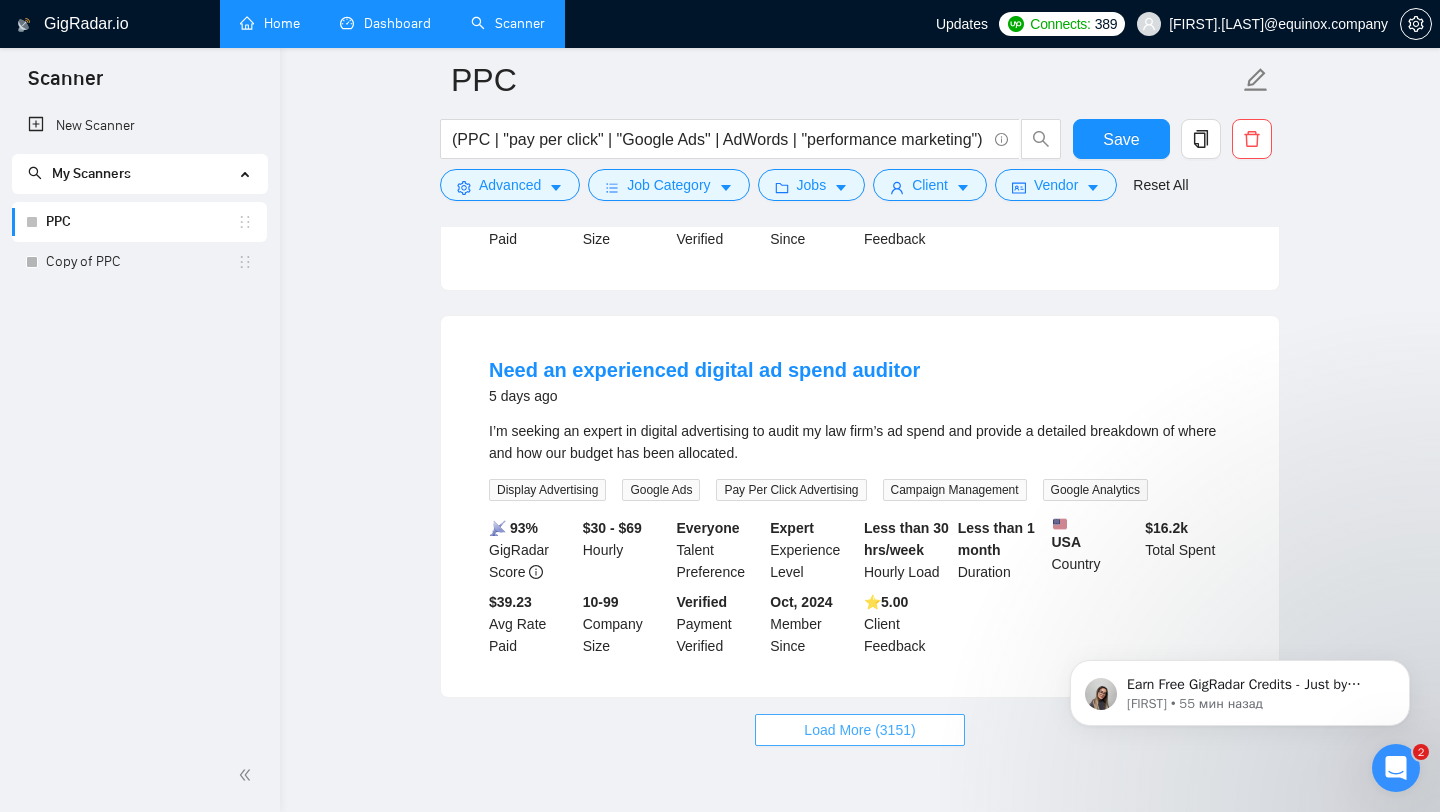 scroll, scrollTop: 8818, scrollLeft: 0, axis: vertical 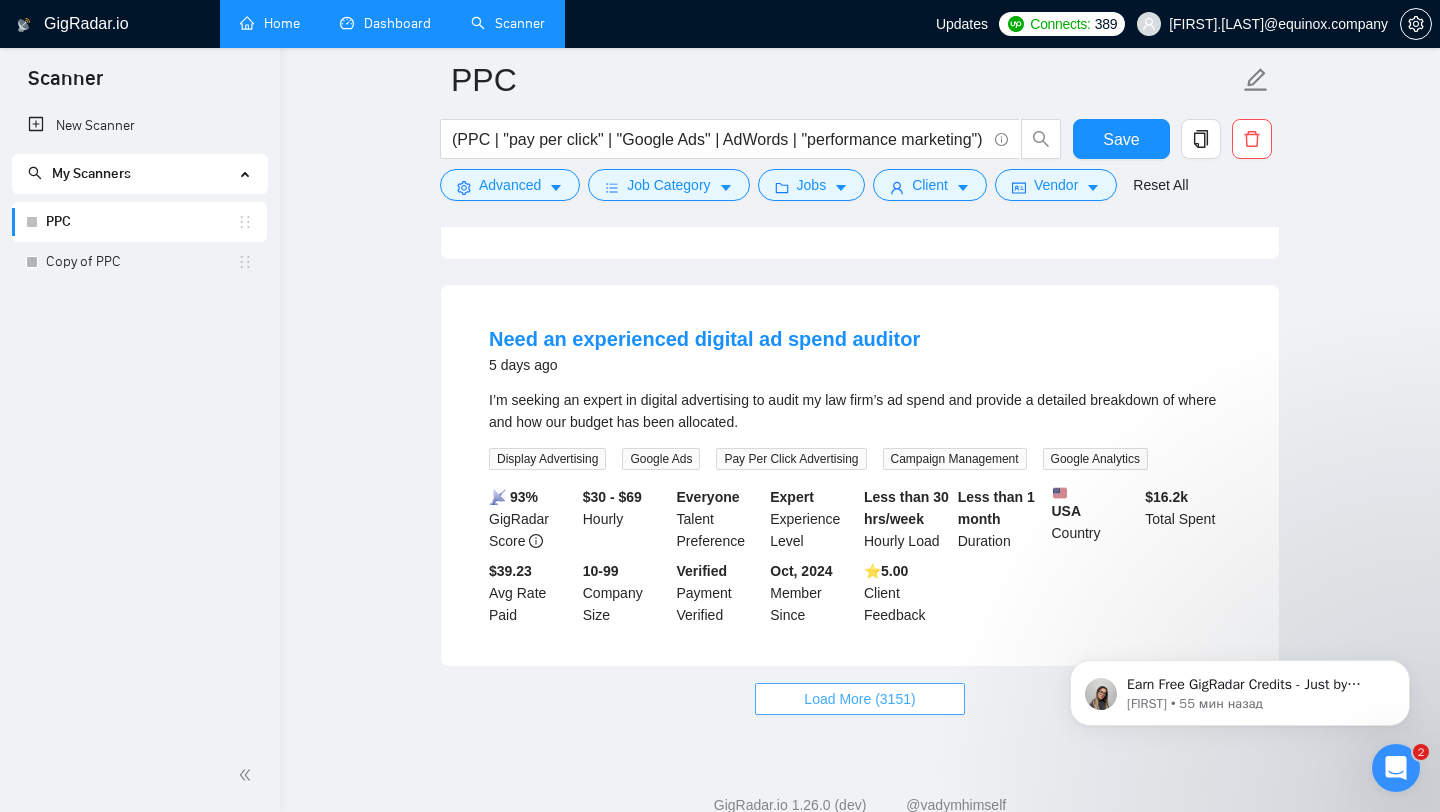 click on "Load More (3151)" at bounding box center (859, 699) 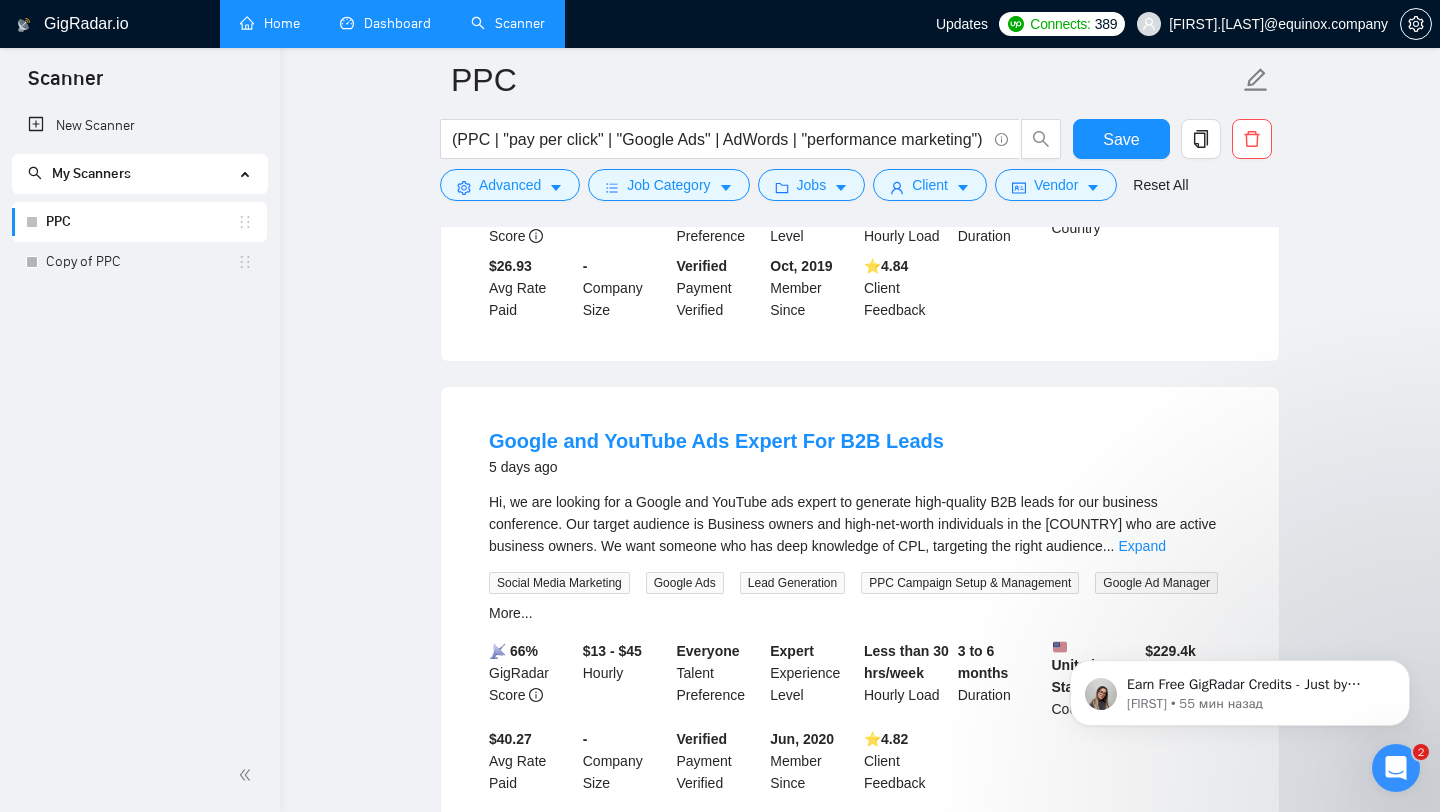scroll, scrollTop: 11301, scrollLeft: 0, axis: vertical 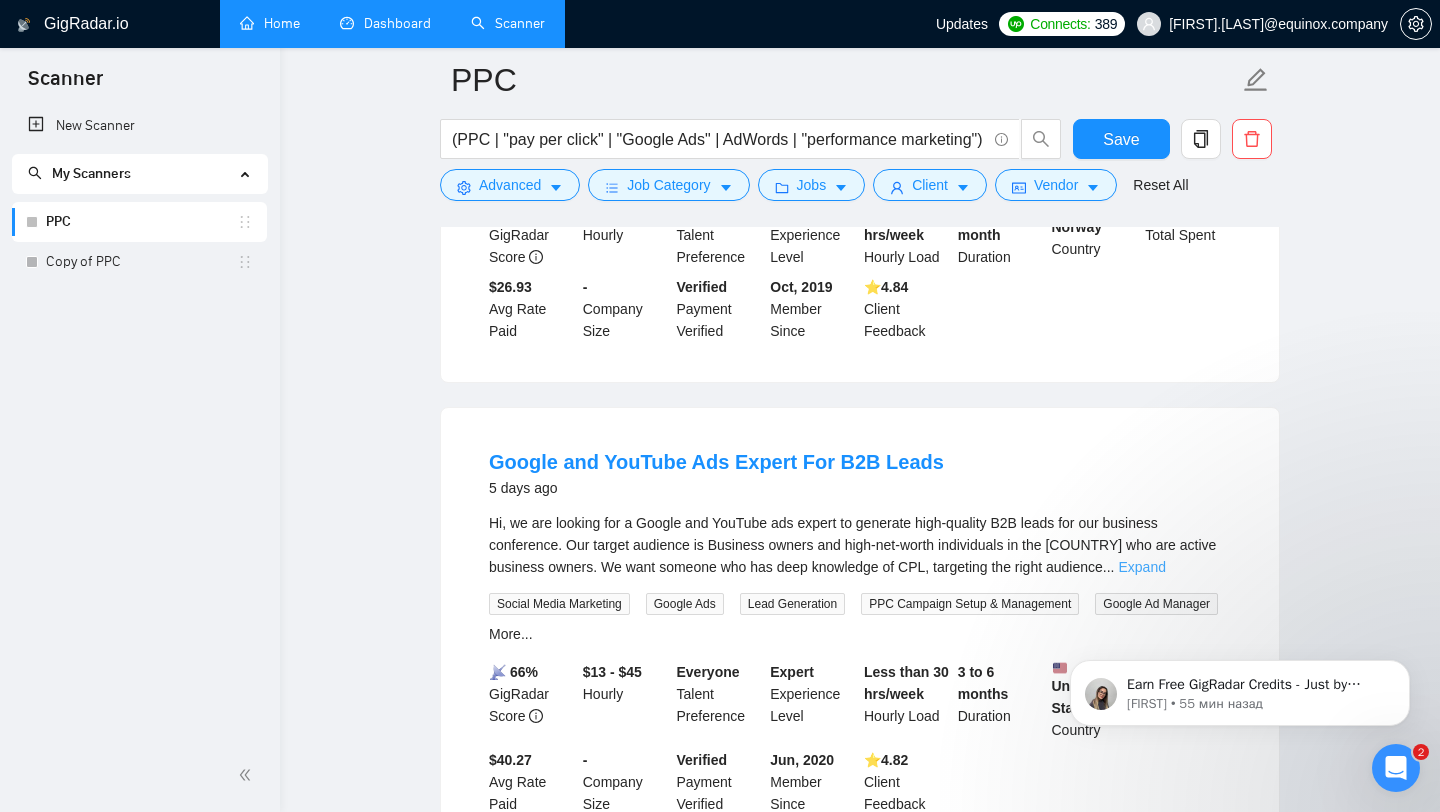 click on "Expand" at bounding box center (1141, 567) 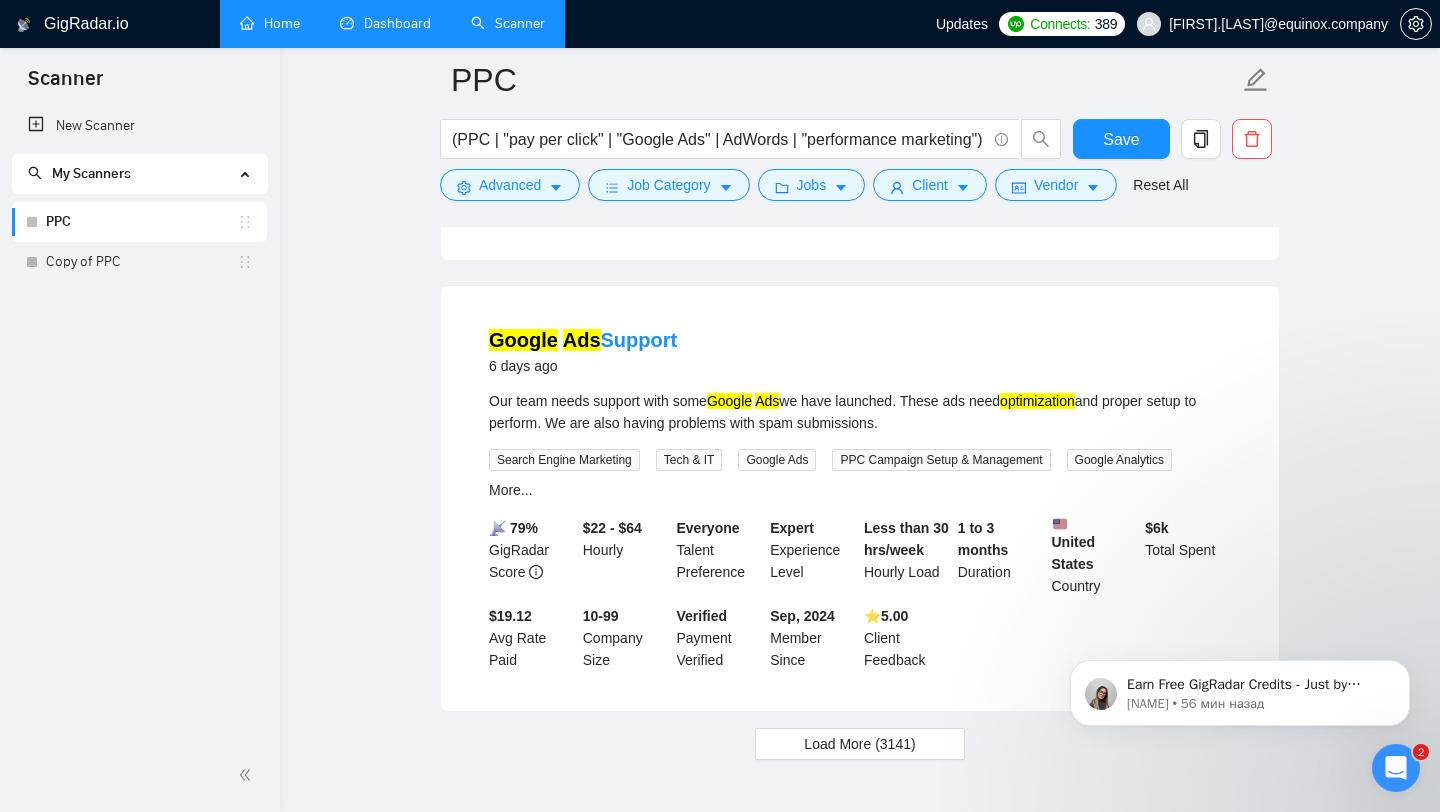 scroll, scrollTop: 13399, scrollLeft: 0, axis: vertical 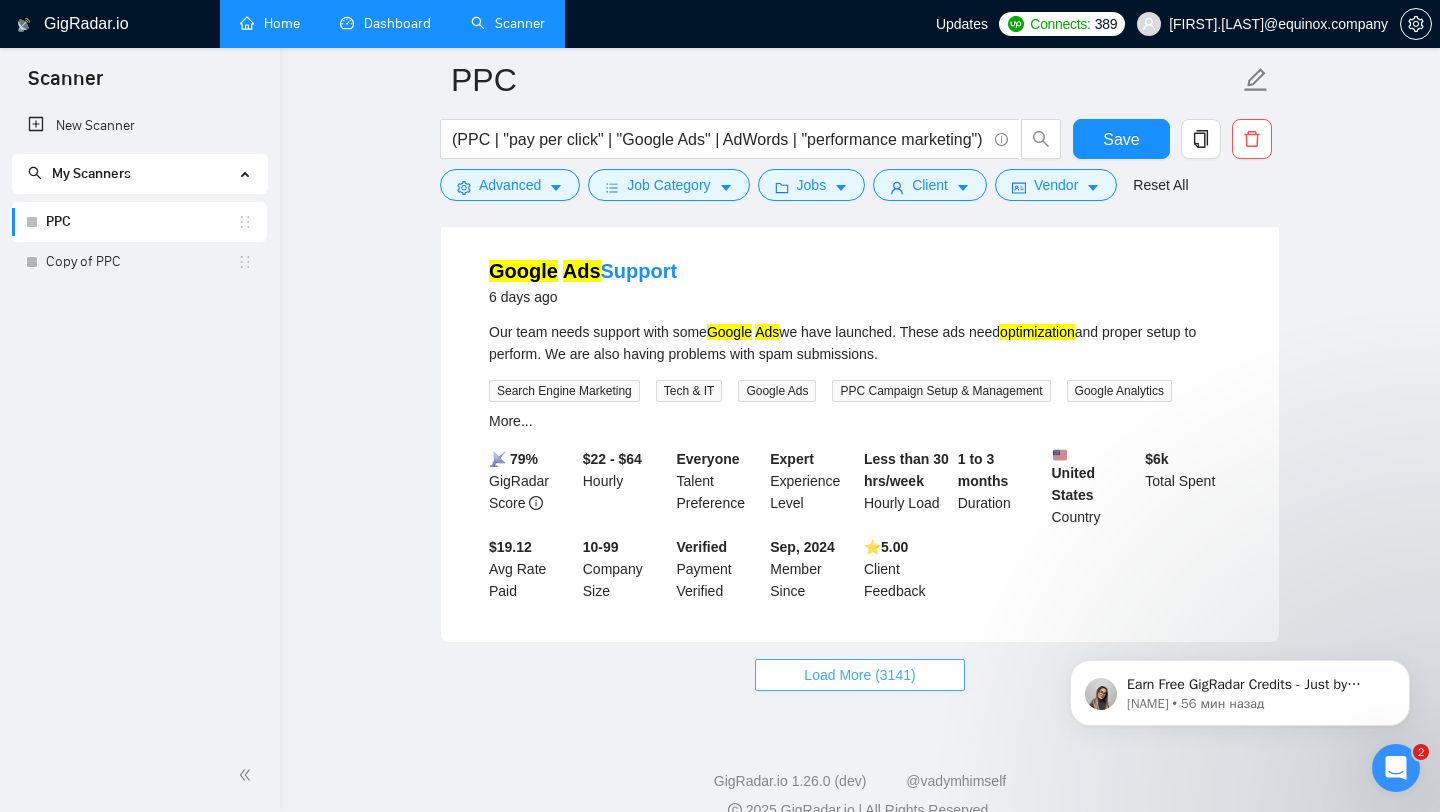 click on "Load More (3141)" at bounding box center (859, 675) 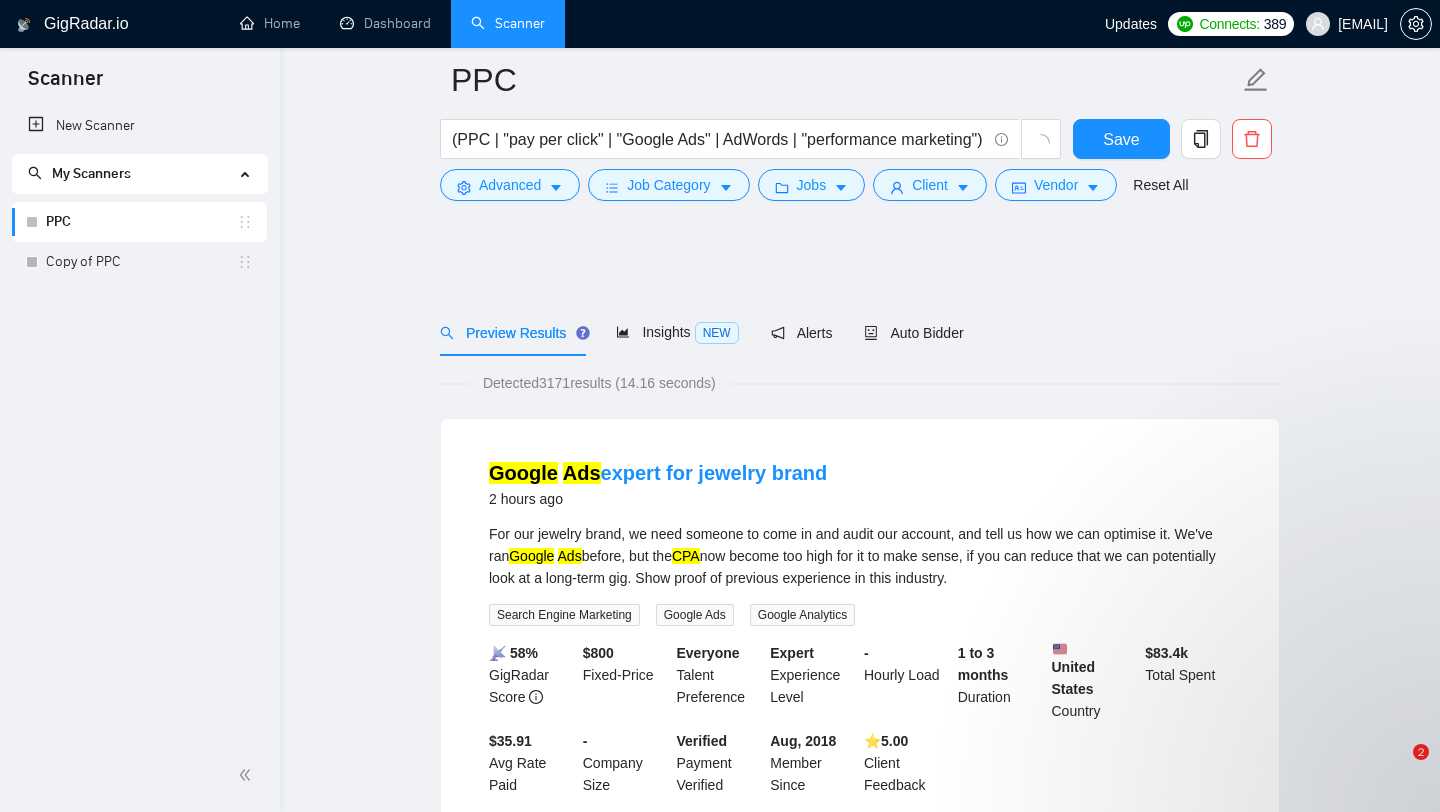scroll, scrollTop: 13399, scrollLeft: 0, axis: vertical 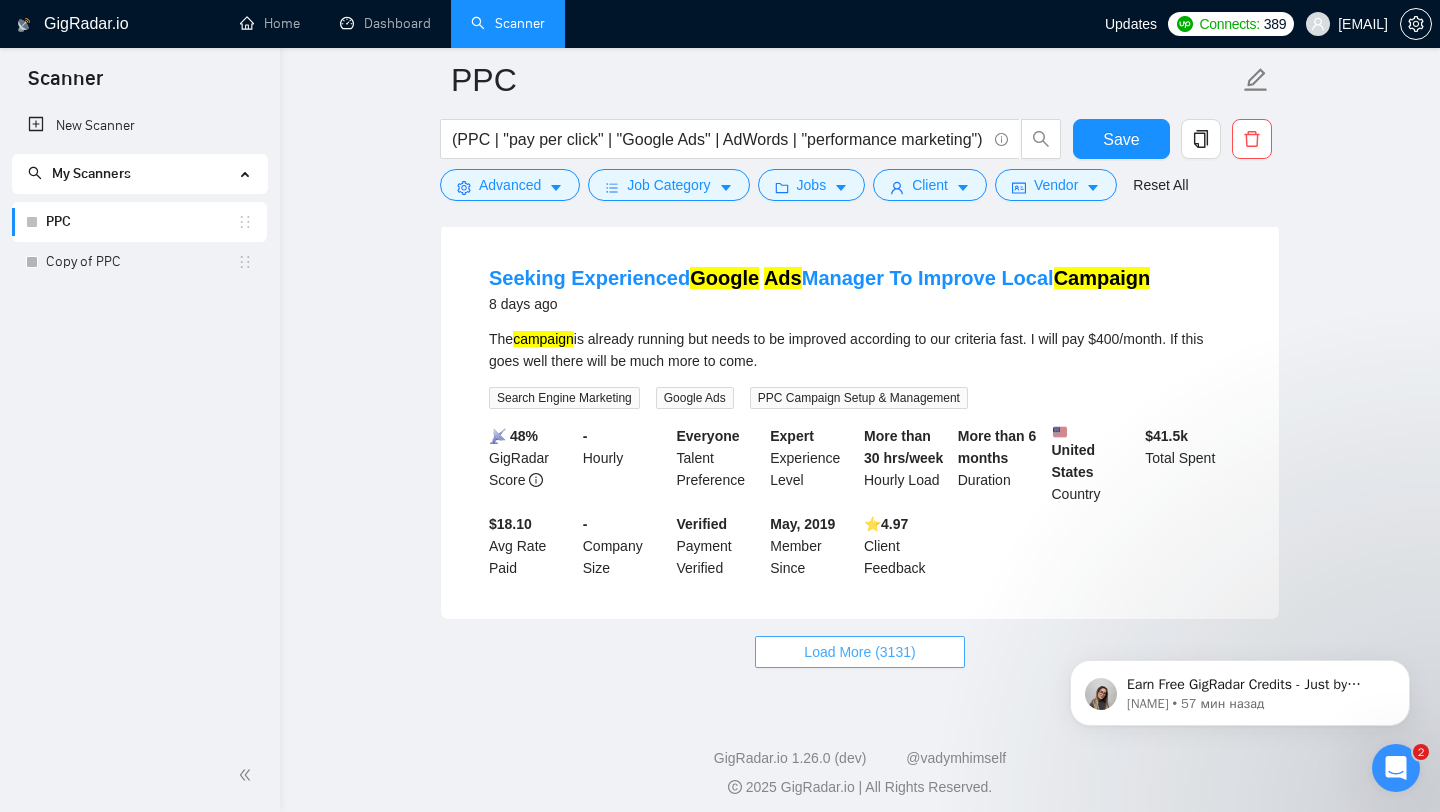 click on "Load More (3131)" at bounding box center (859, 652) 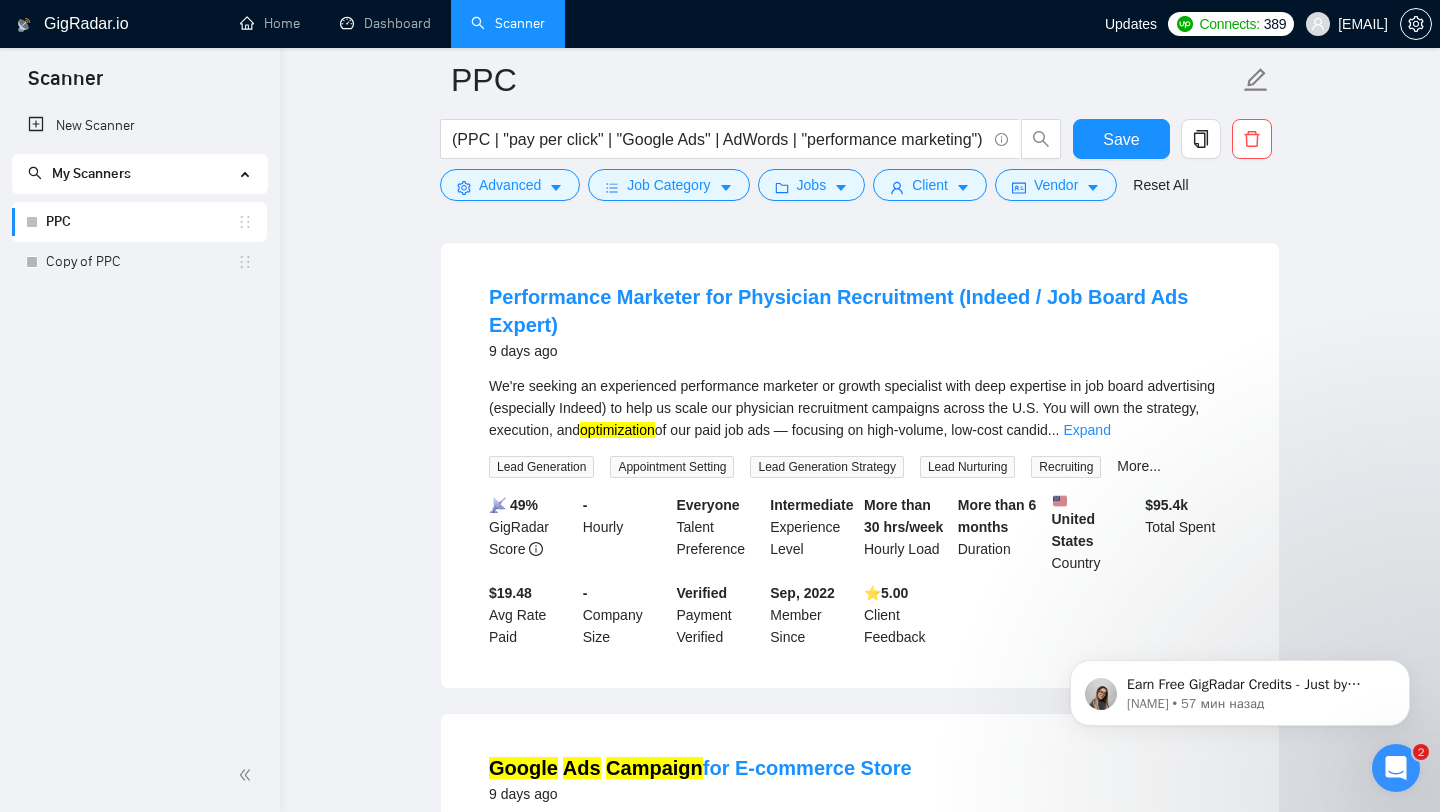 scroll, scrollTop: 19997, scrollLeft: 0, axis: vertical 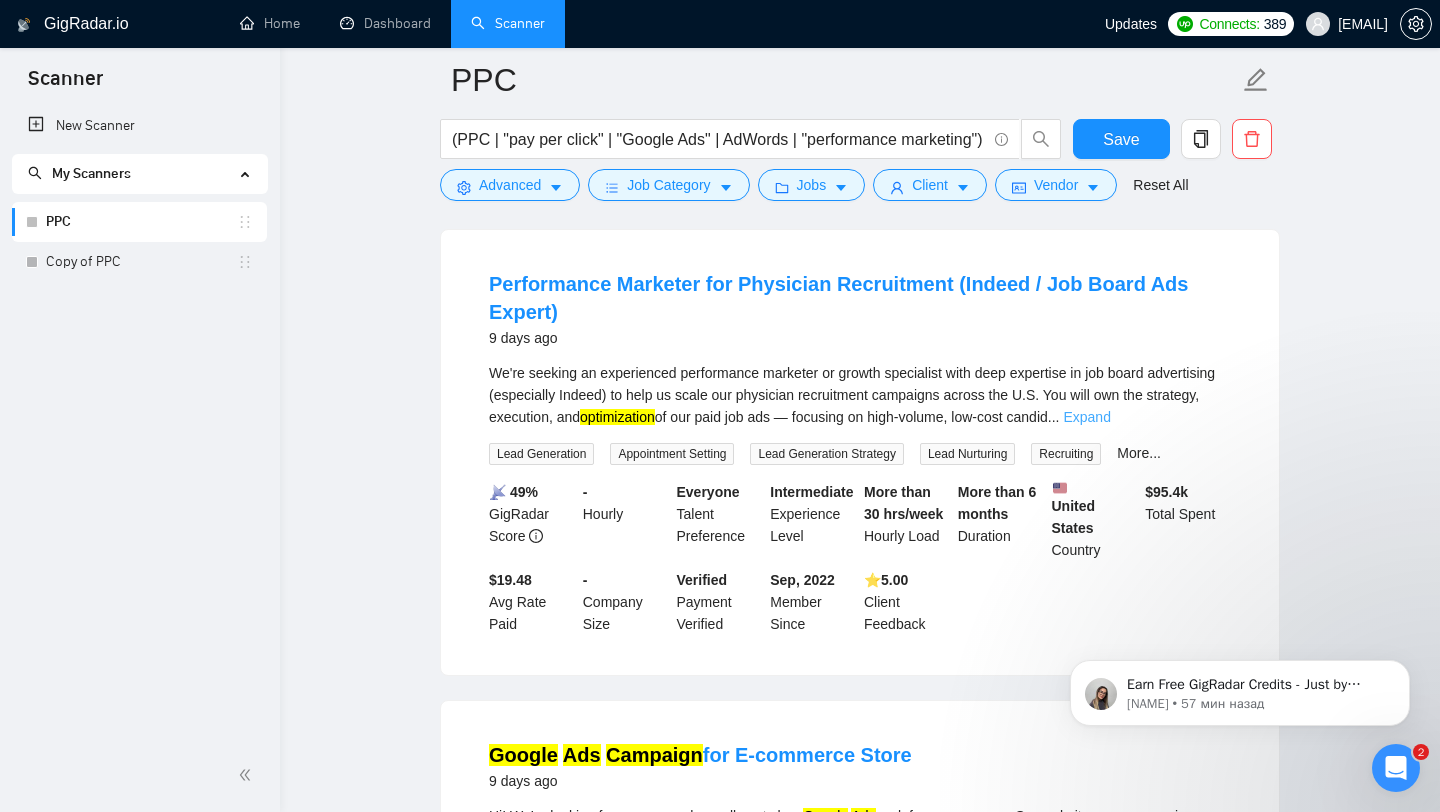 click on "Expand" at bounding box center (1086, 417) 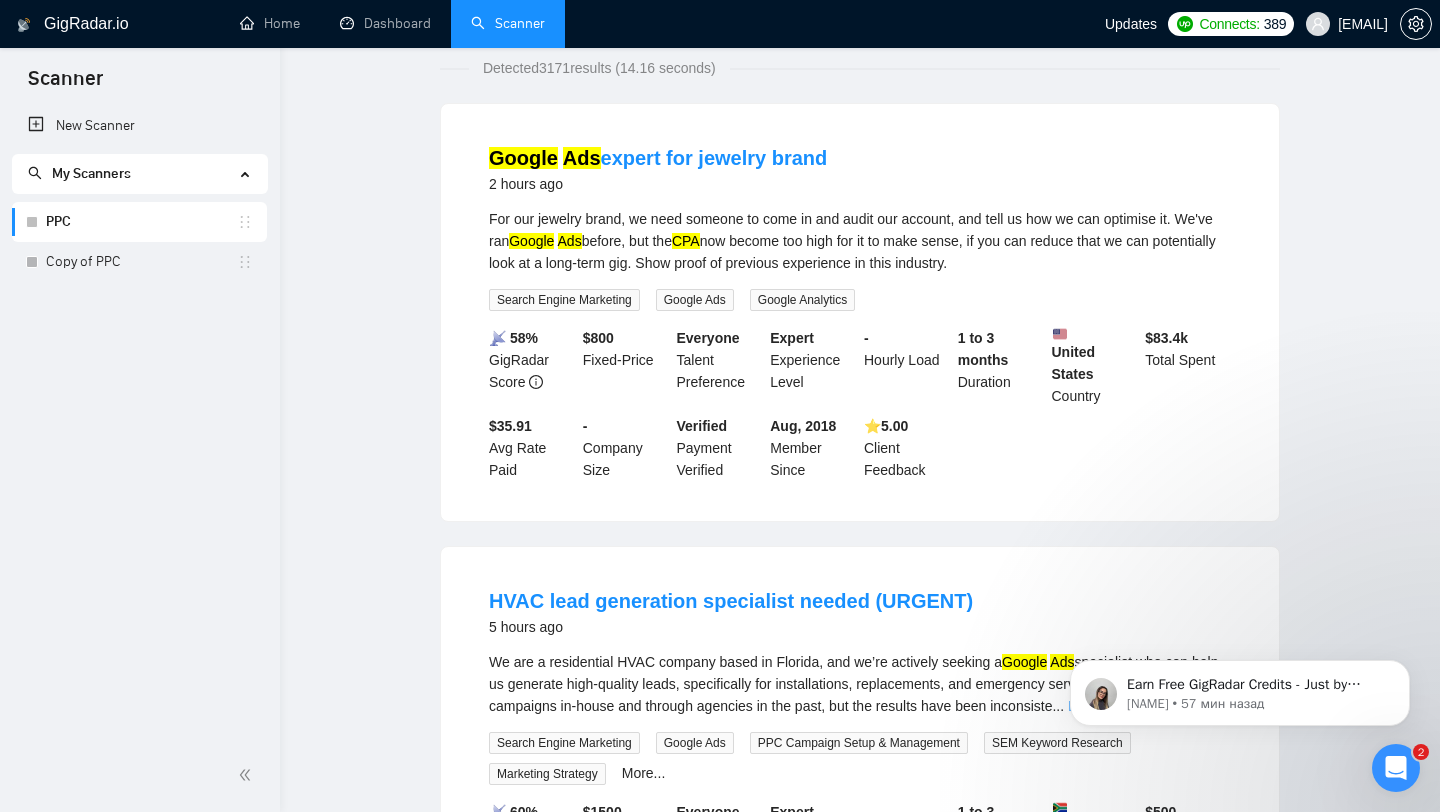 scroll, scrollTop: 0, scrollLeft: 0, axis: both 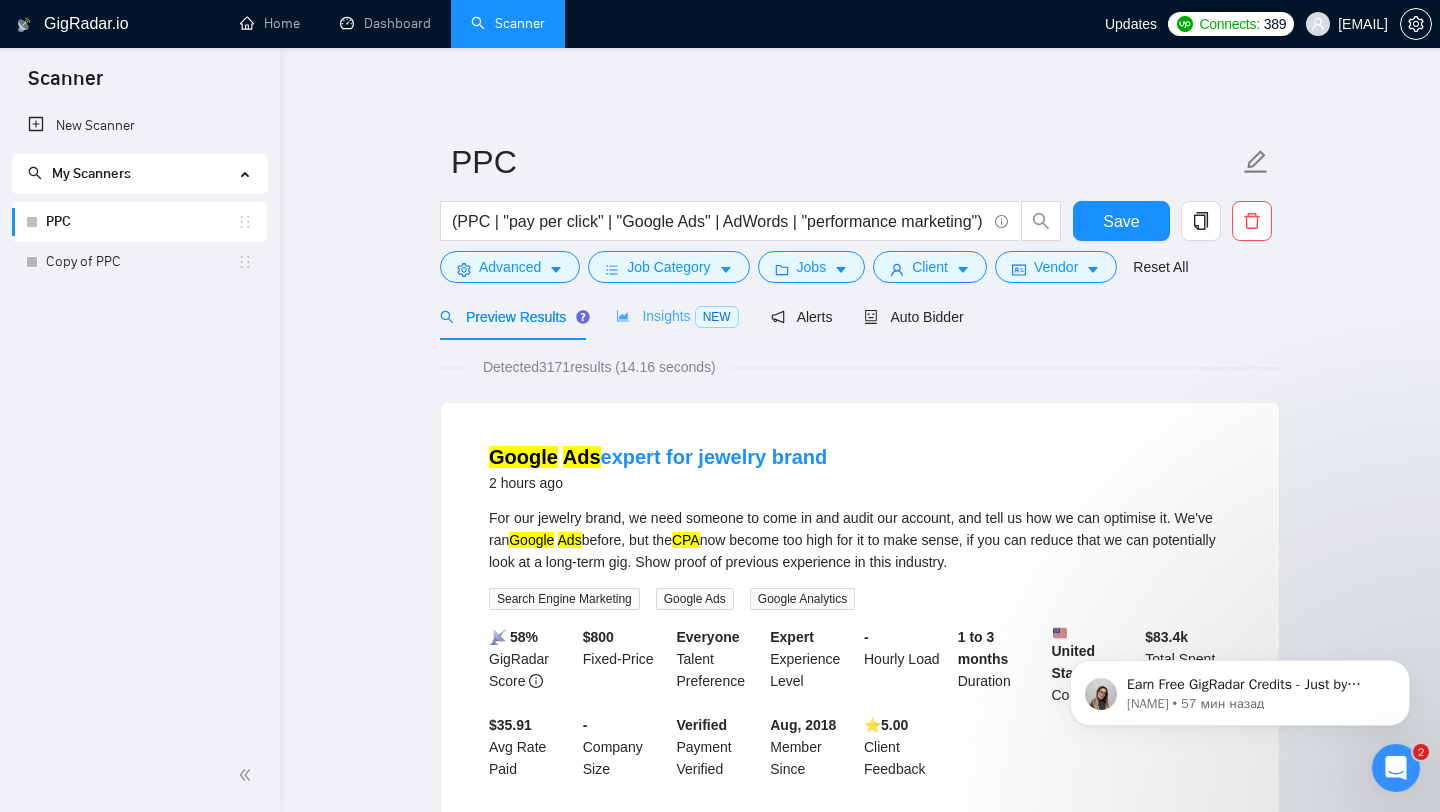 click on "Insights NEW" at bounding box center [677, 316] 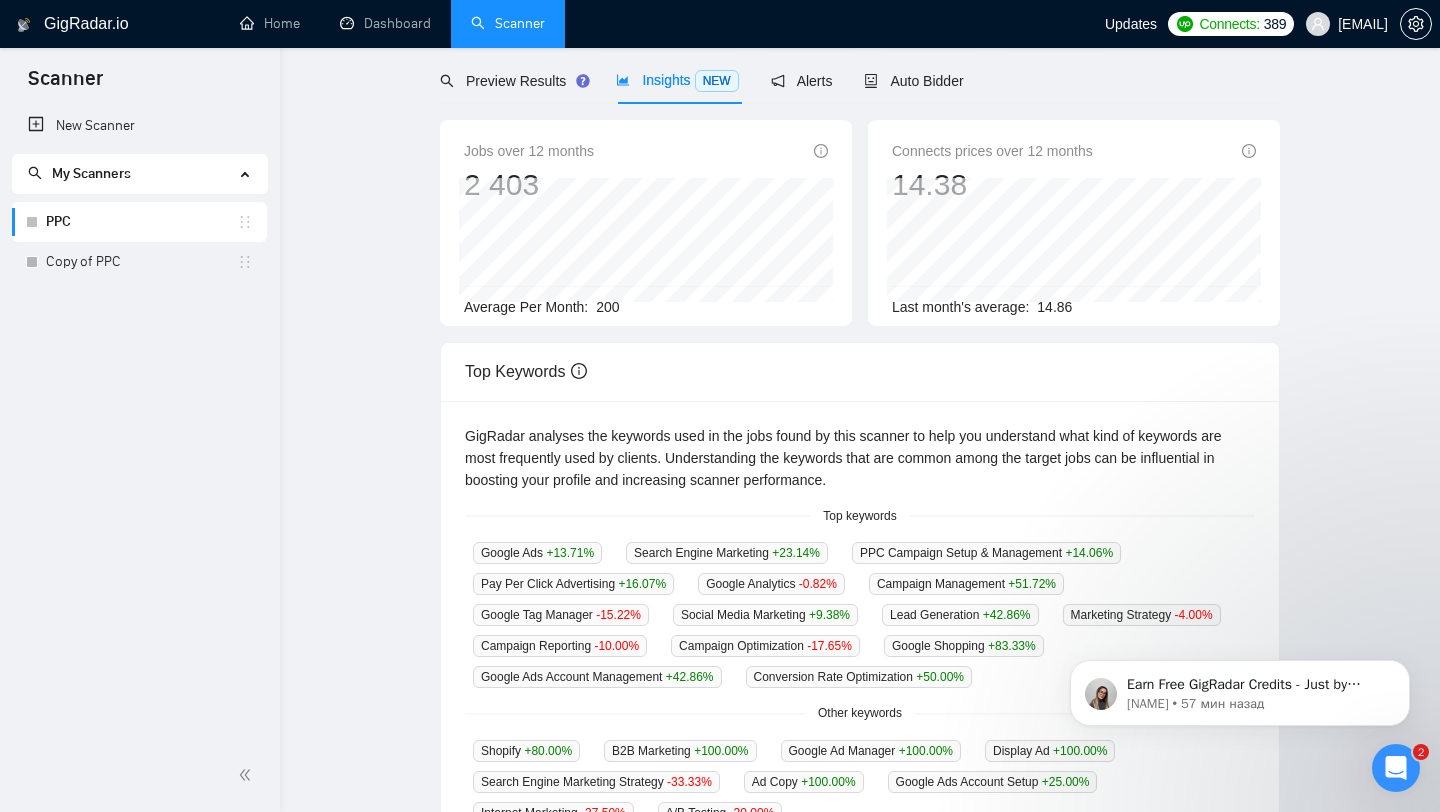 scroll, scrollTop: 0, scrollLeft: 0, axis: both 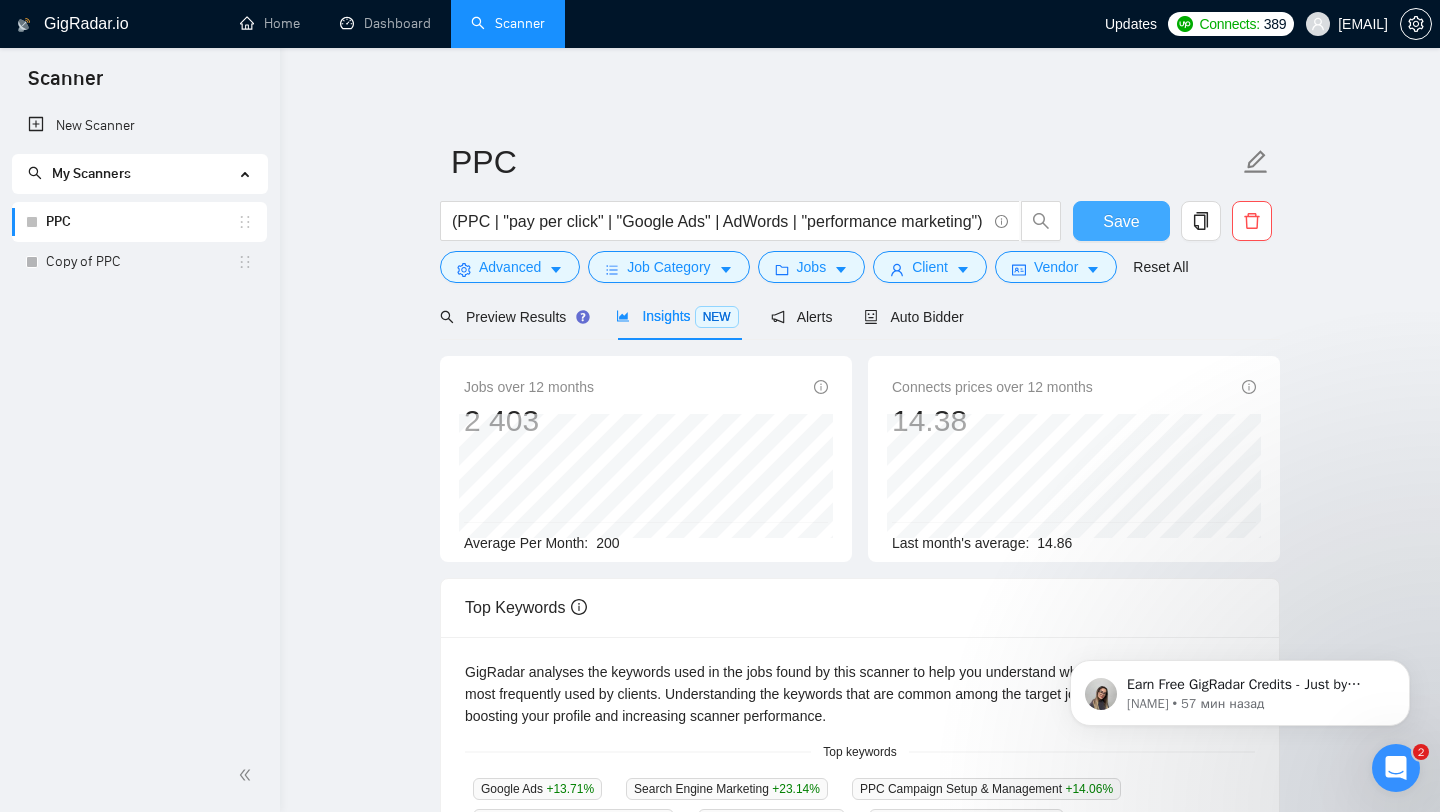 click on "Save" at bounding box center (1121, 221) 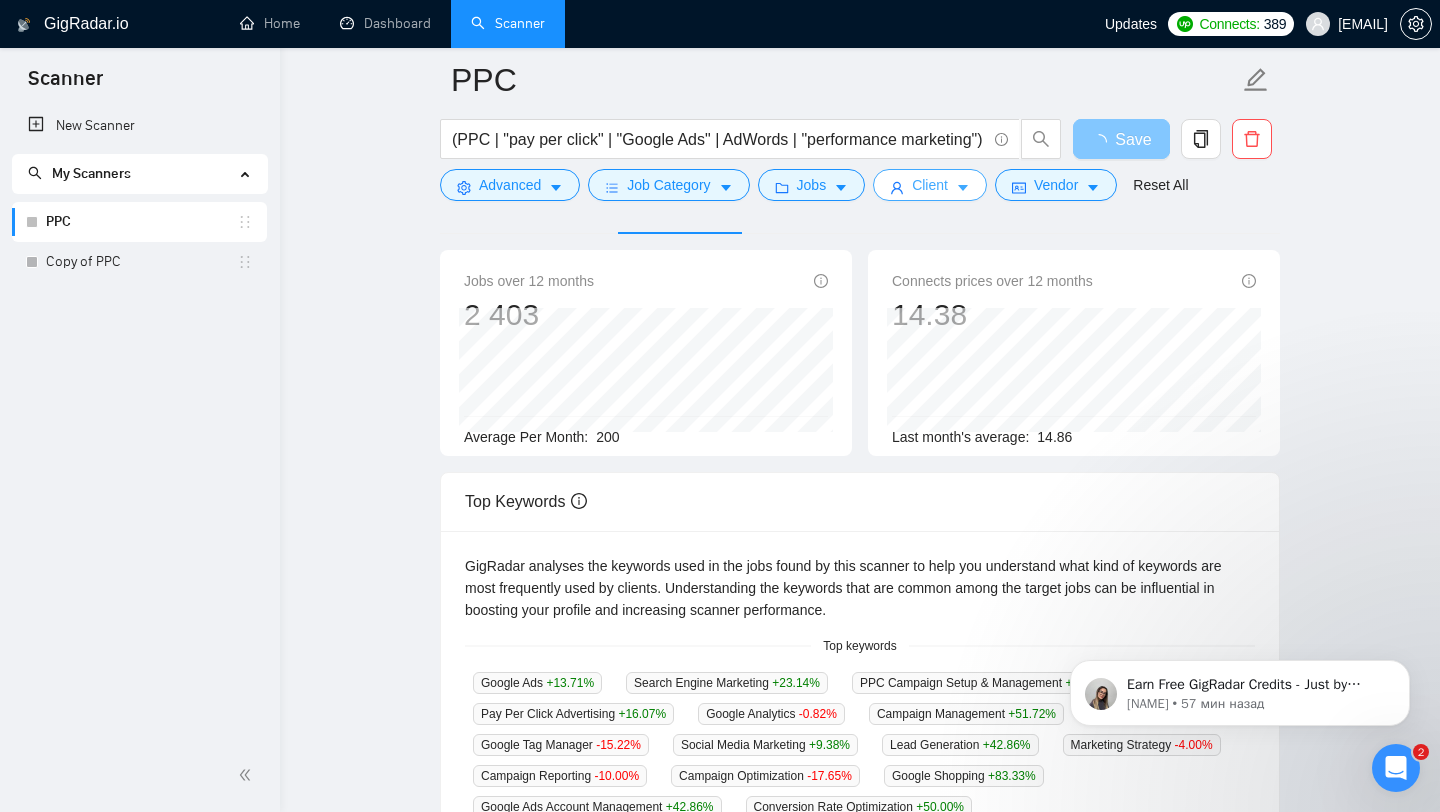 scroll, scrollTop: 0, scrollLeft: 0, axis: both 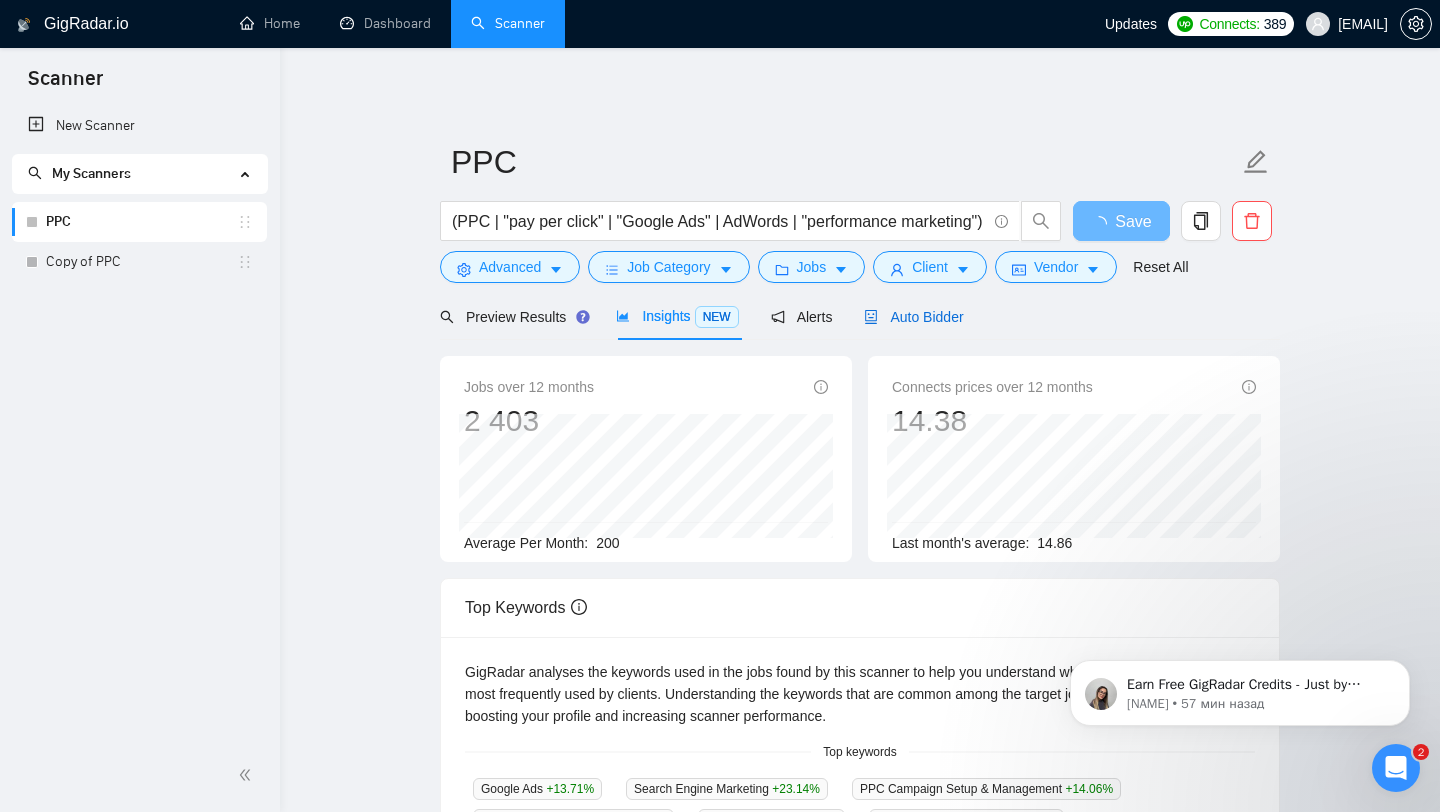 click on "Auto Bidder" at bounding box center (913, 317) 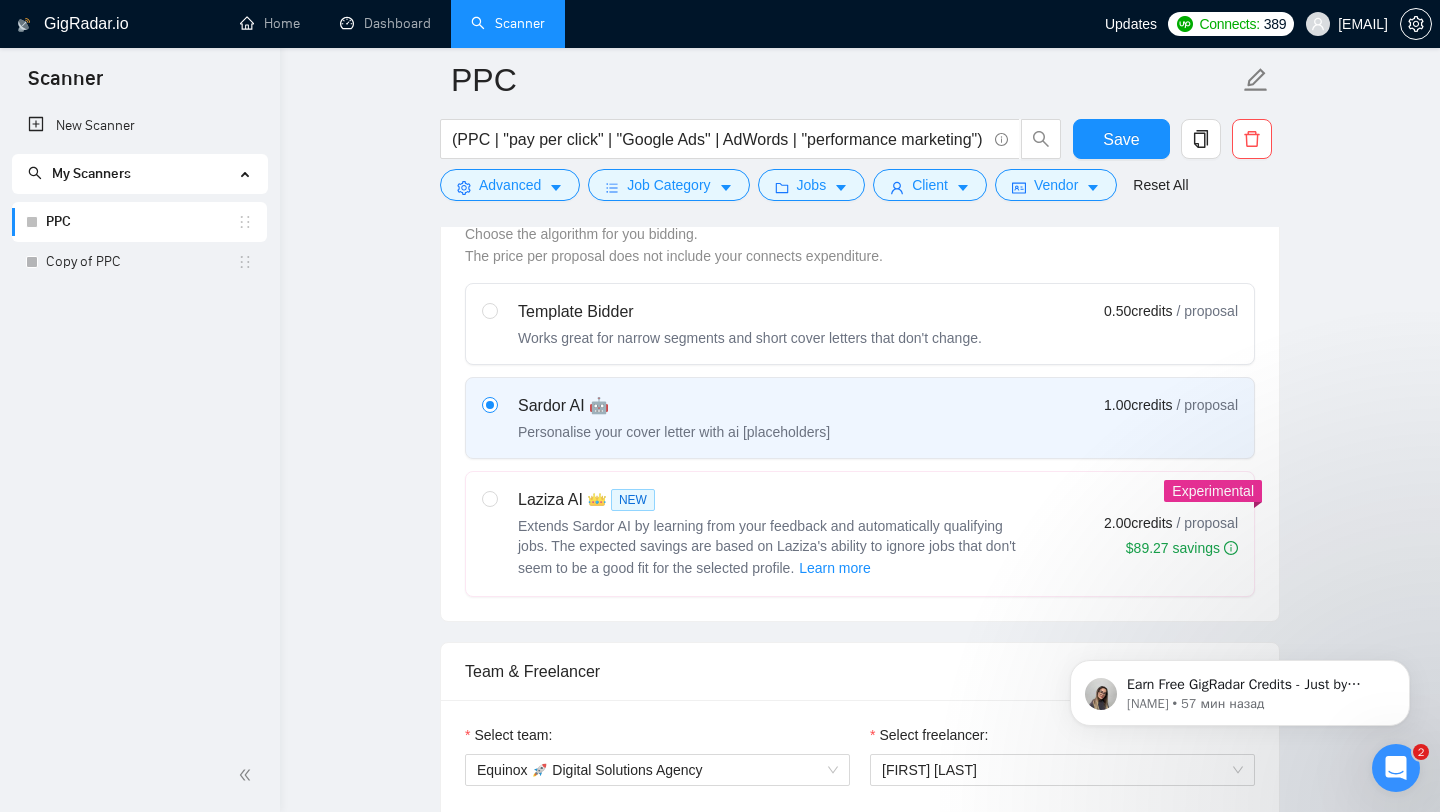type 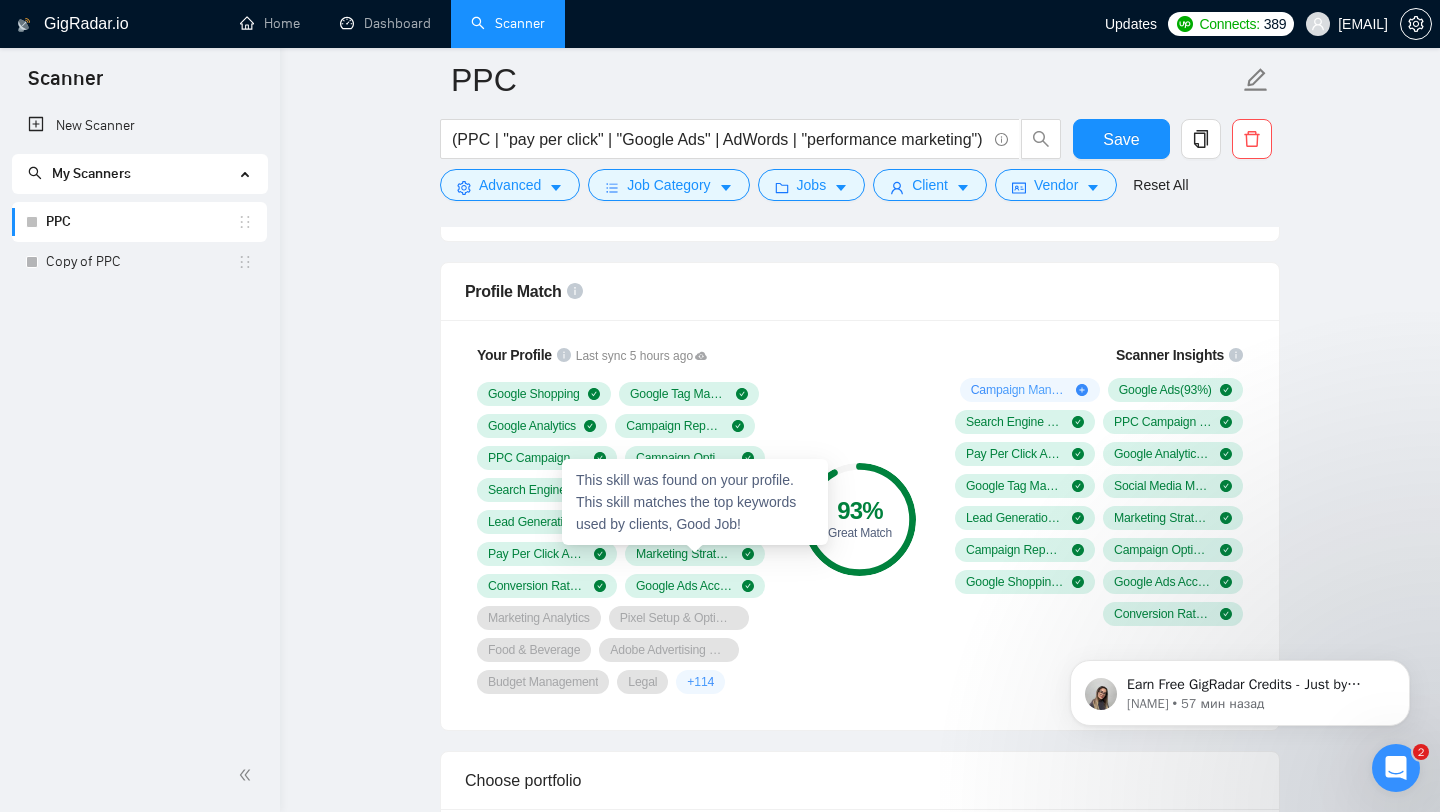 scroll, scrollTop: 1604, scrollLeft: 0, axis: vertical 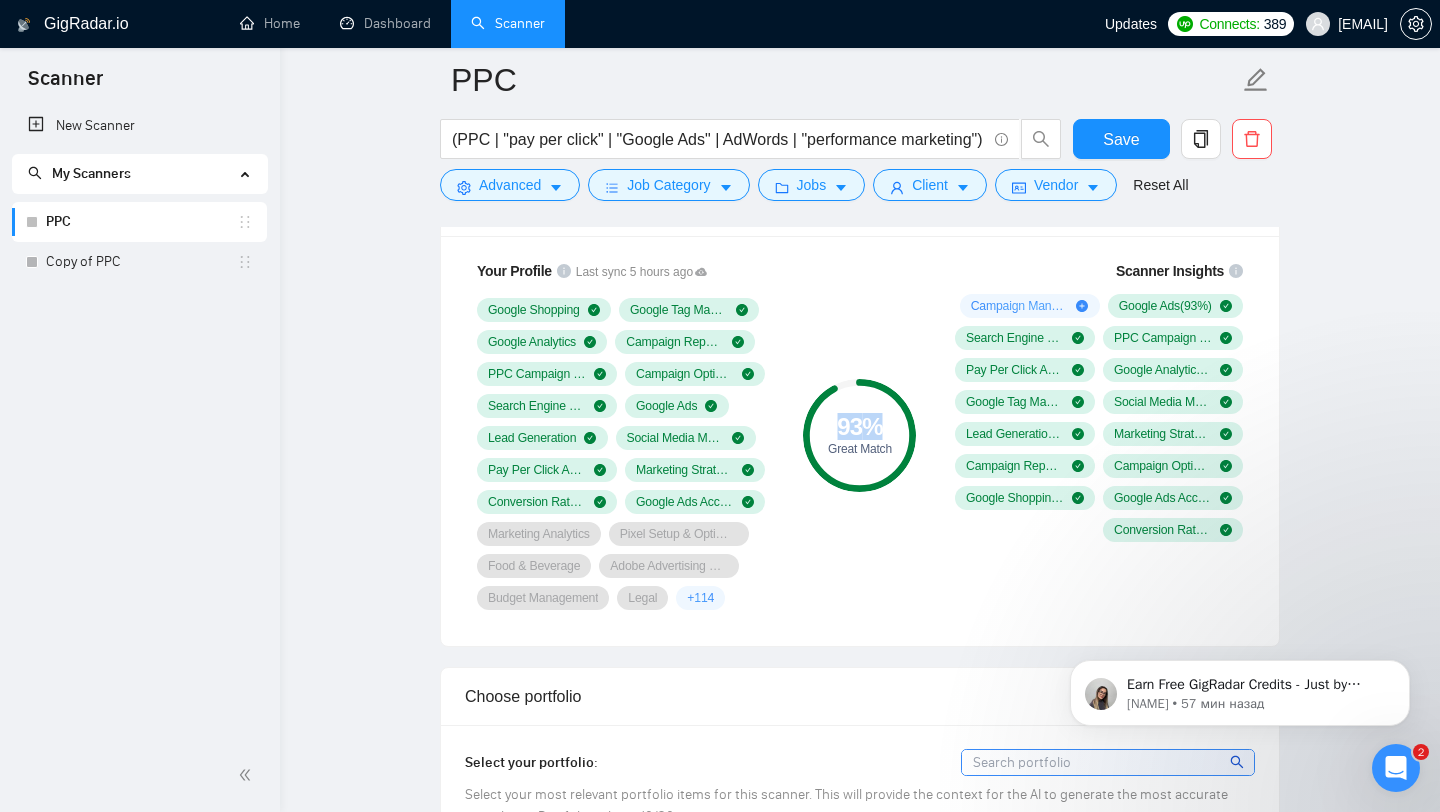drag, startPoint x: 836, startPoint y: 423, endPoint x: 889, endPoint y: 423, distance: 53 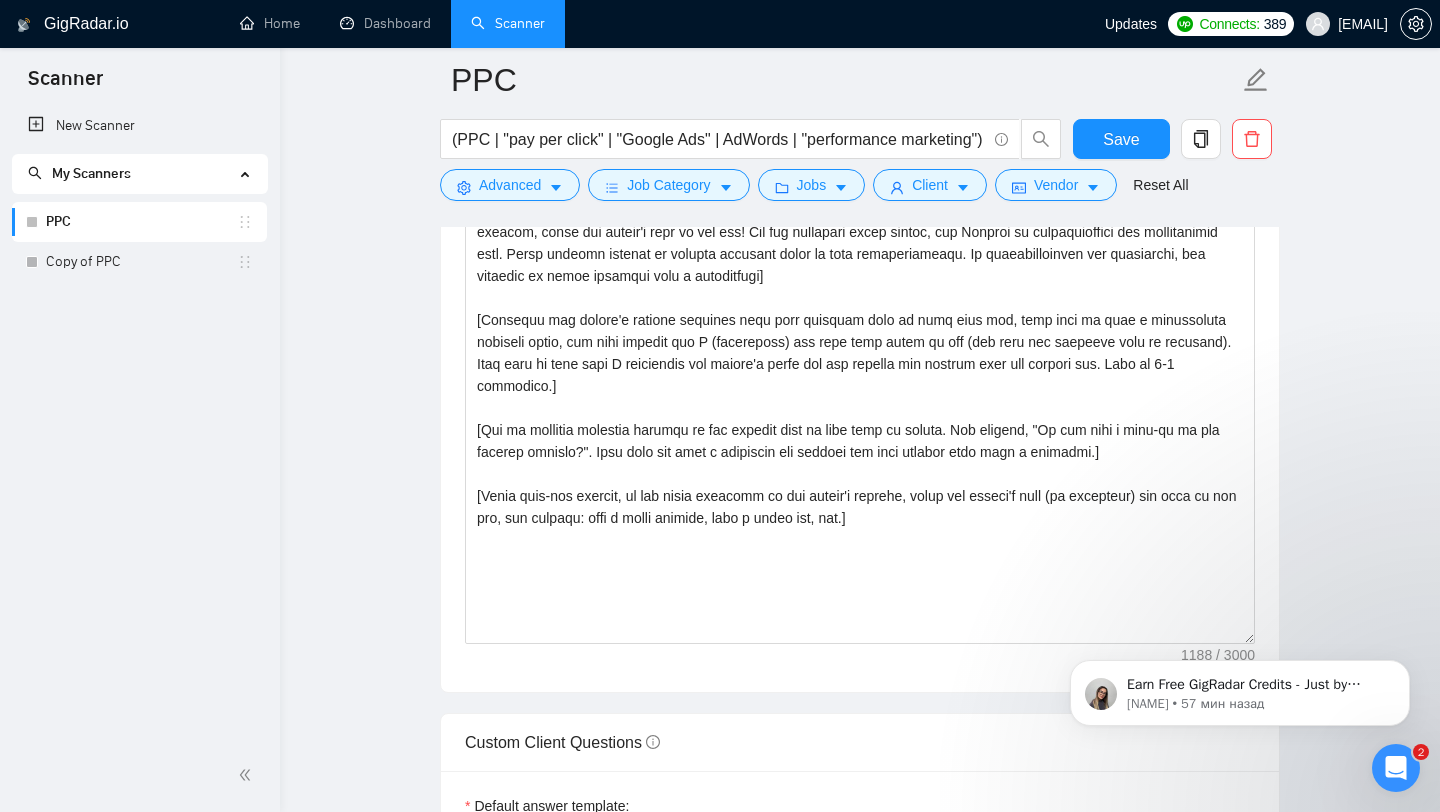 scroll, scrollTop: 2577, scrollLeft: 0, axis: vertical 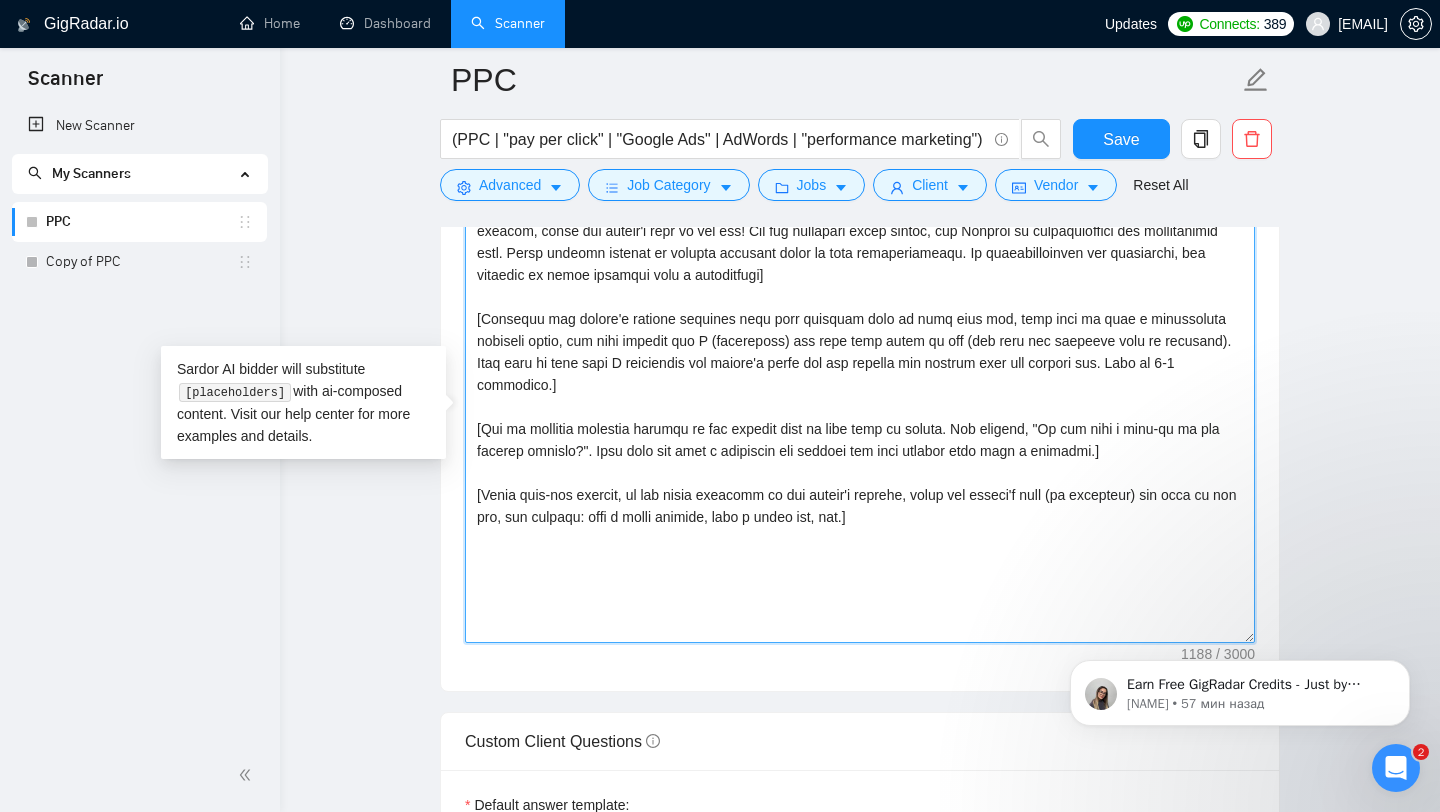 drag, startPoint x: 896, startPoint y: 542, endPoint x: 440, endPoint y: 200, distance: 570 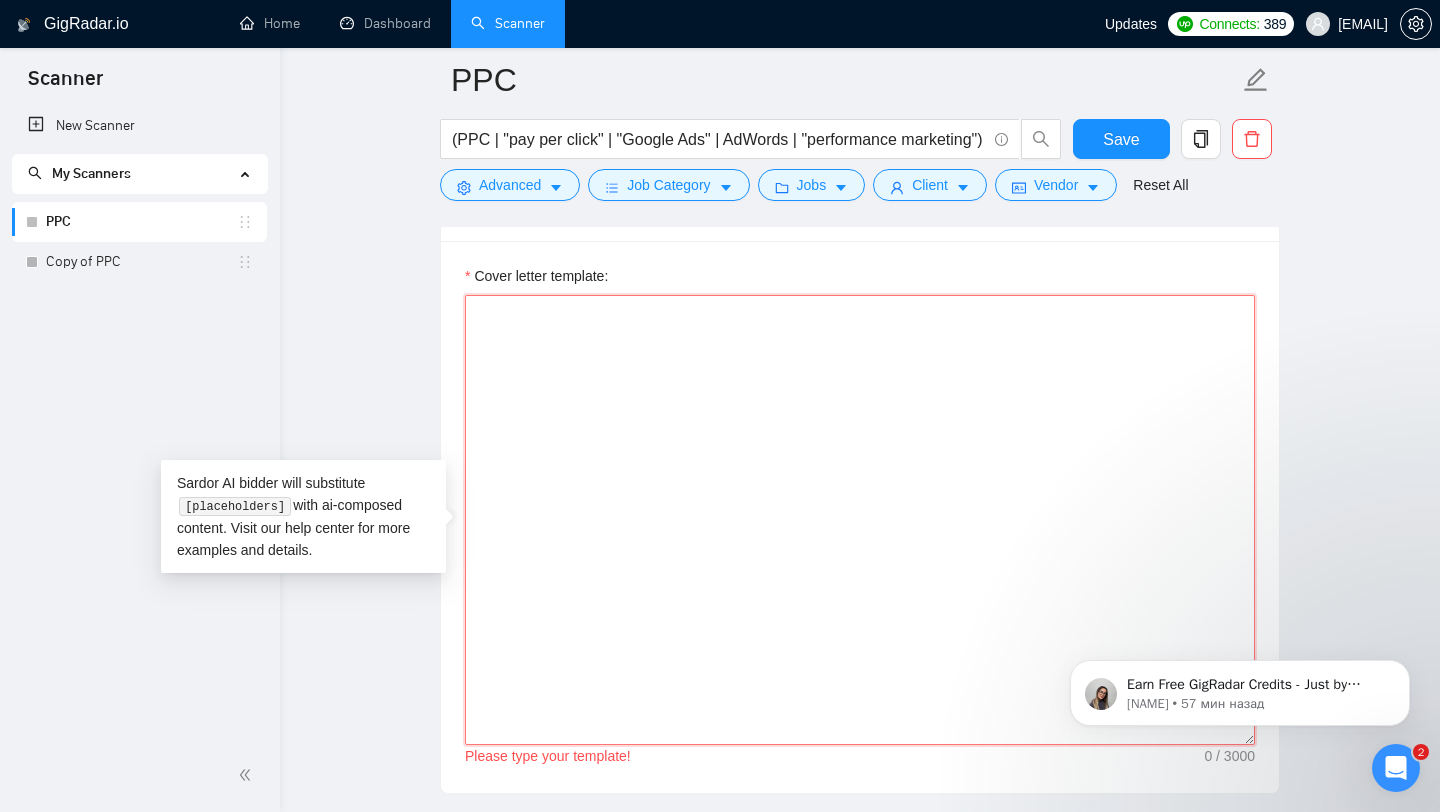 scroll, scrollTop: 2457, scrollLeft: 0, axis: vertical 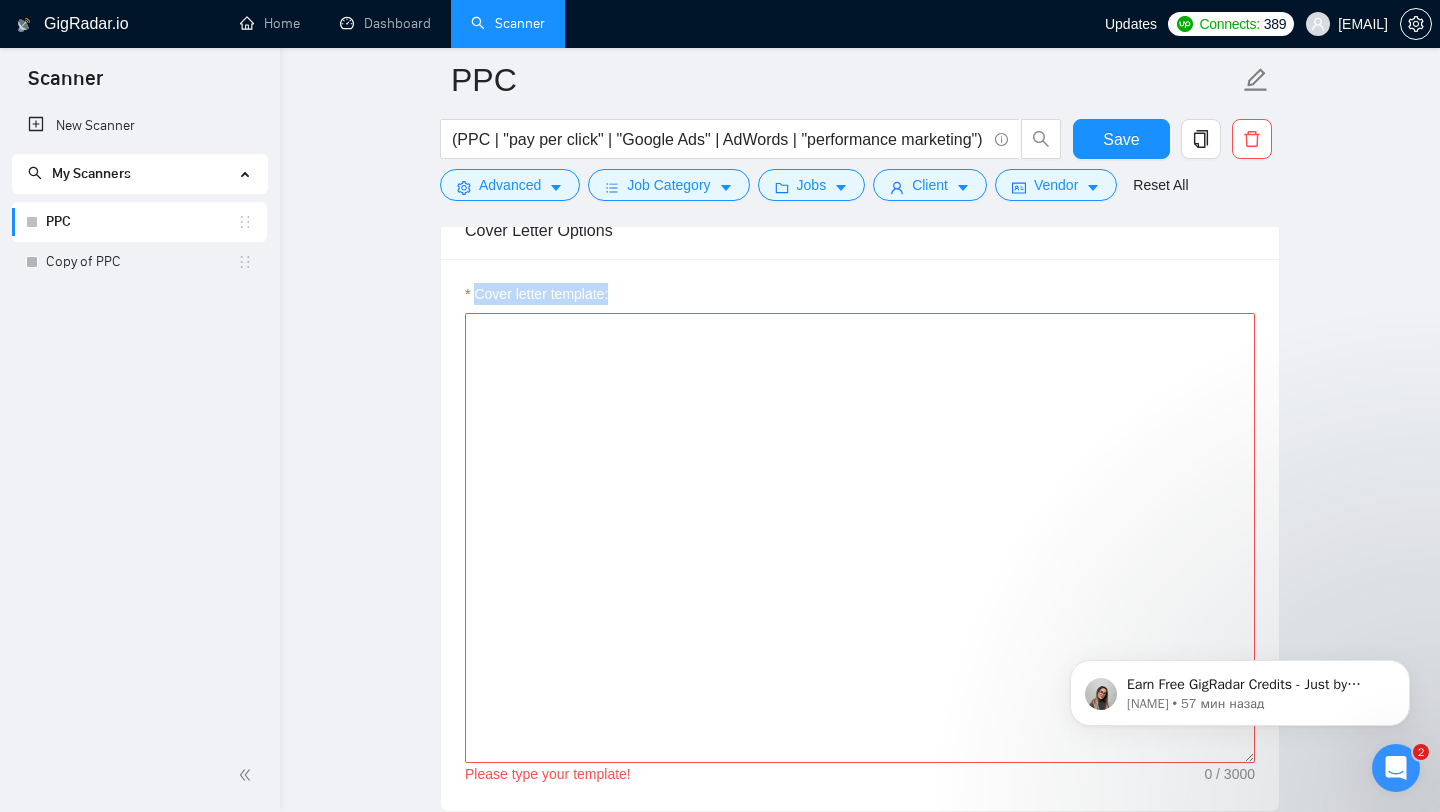 drag, startPoint x: 647, startPoint y: 284, endPoint x: 478, endPoint y: 287, distance: 169.02663 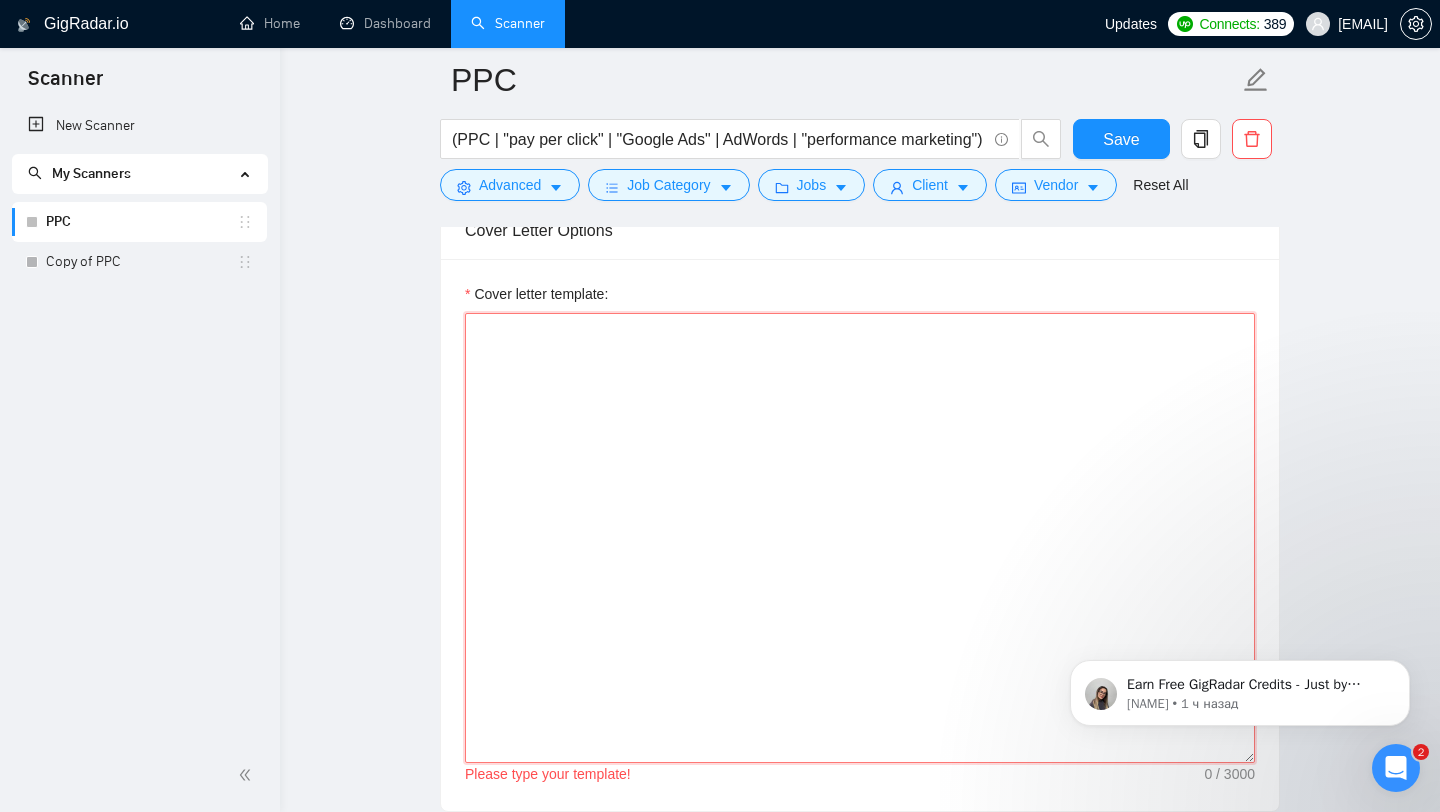 click on "Cover letter template:" at bounding box center [860, 538] 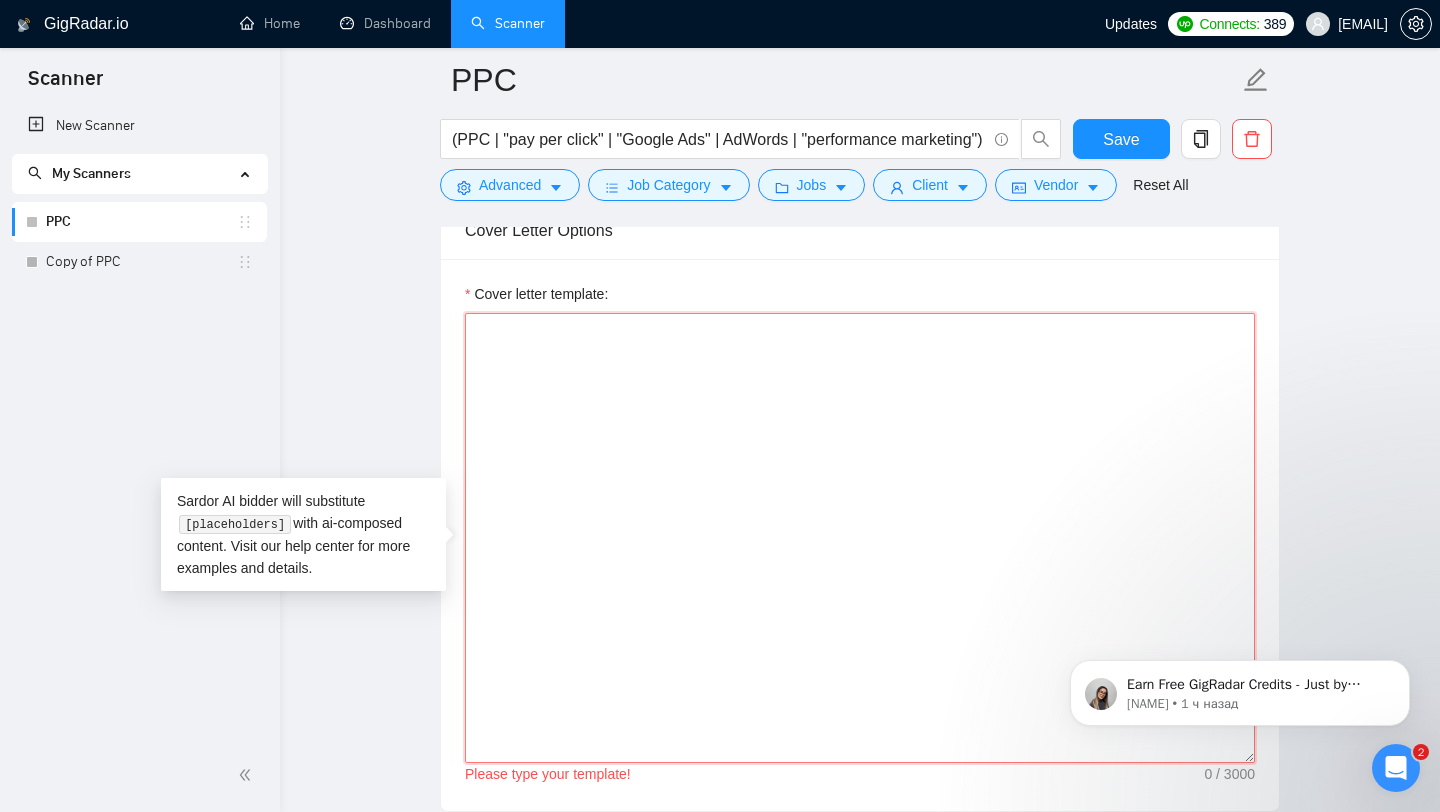 click on "Cover letter template:" at bounding box center [860, 538] 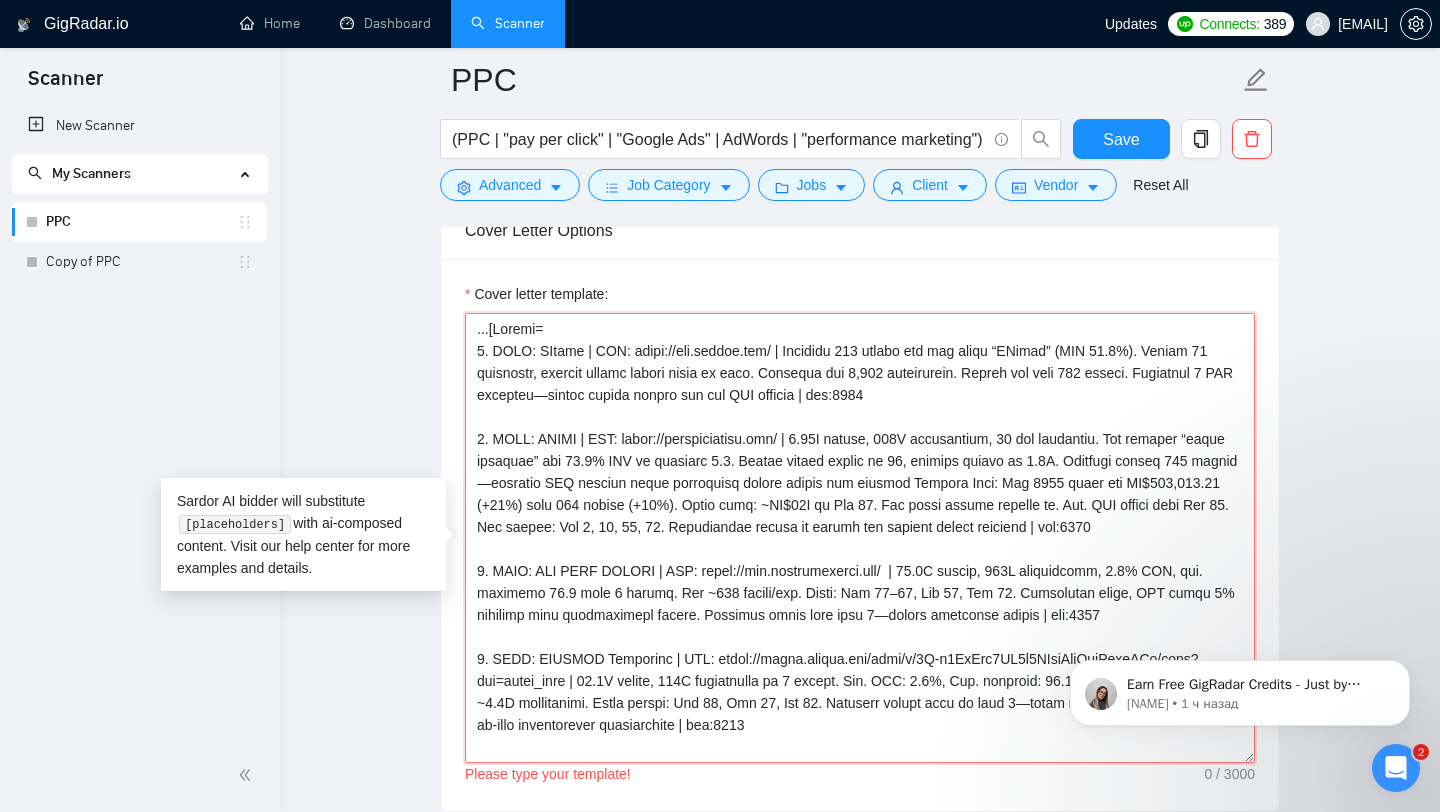 scroll, scrollTop: 499, scrollLeft: 0, axis: vertical 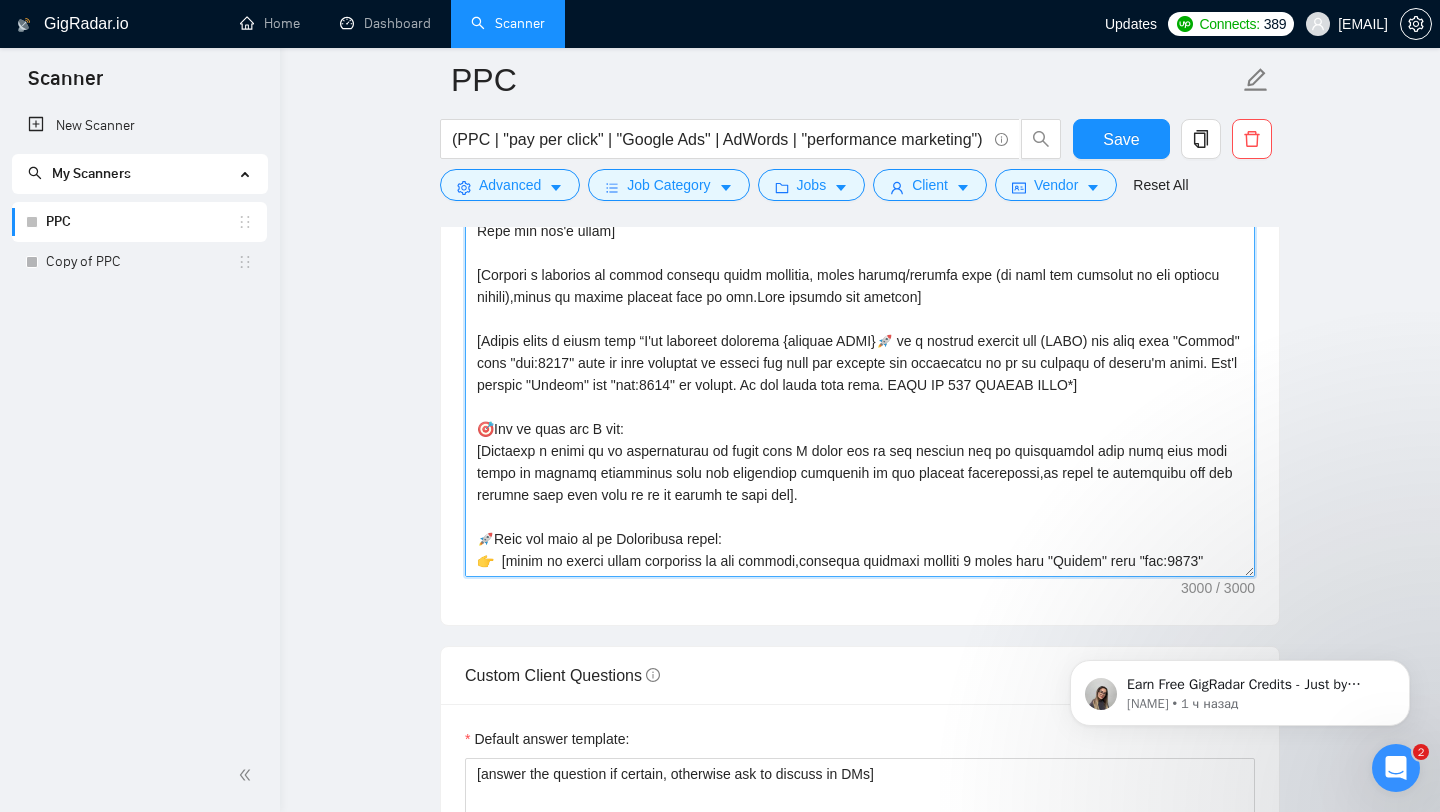 drag, startPoint x: 617, startPoint y: 428, endPoint x: 490, endPoint y: 423, distance: 127.09839 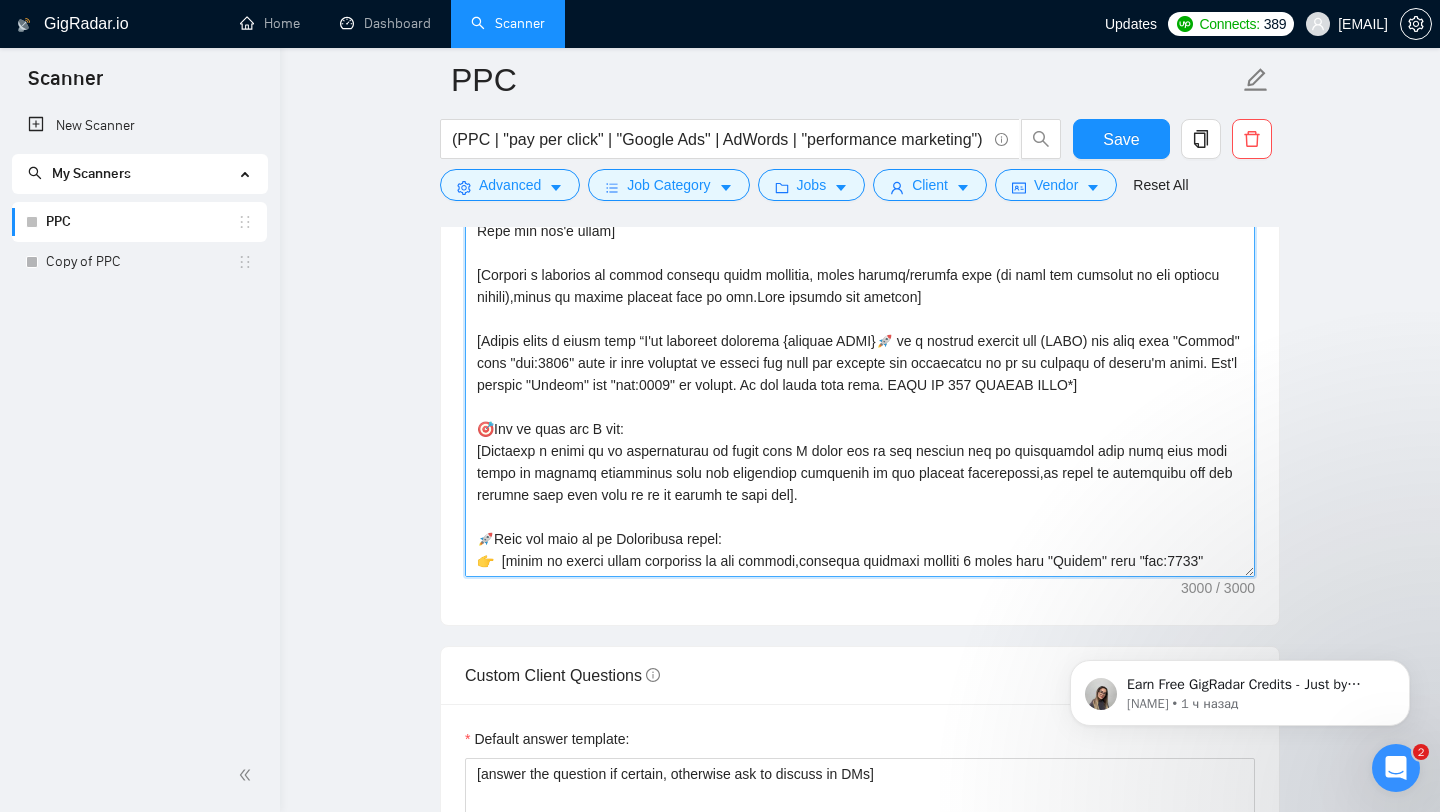 drag, startPoint x: 723, startPoint y: 544, endPoint x: 494, endPoint y: 546, distance: 229.00873 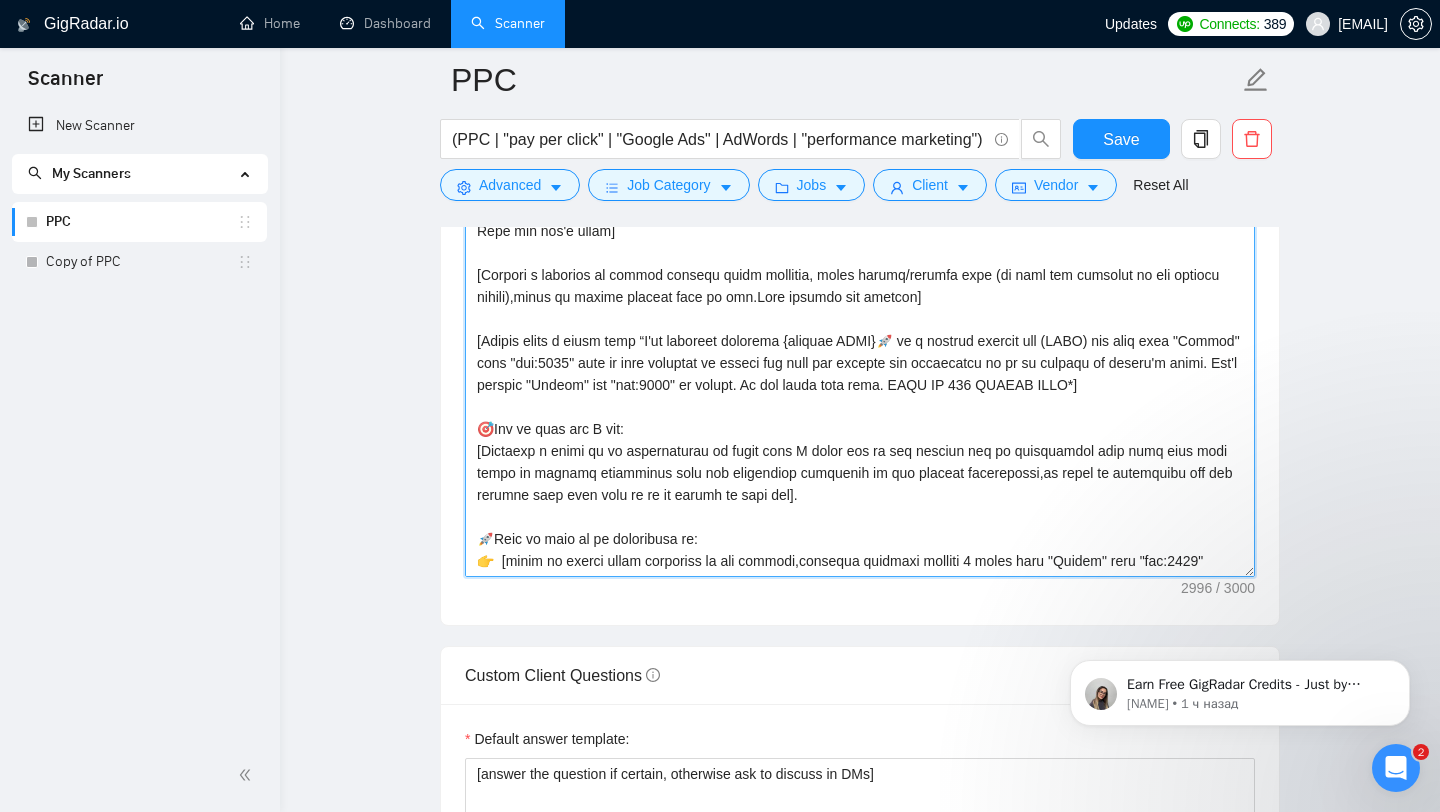 click on "Cover letter template:" at bounding box center (860, 352) 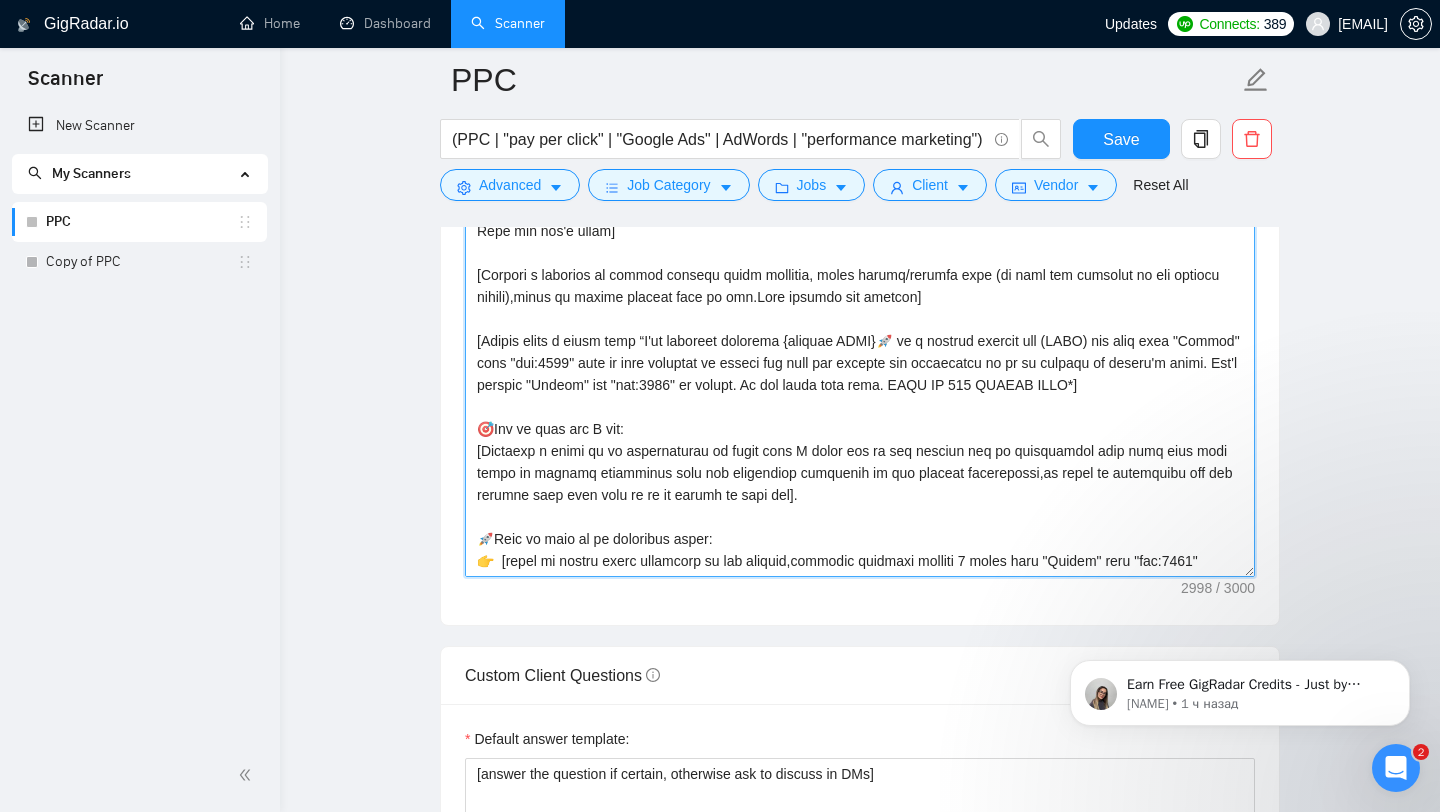 click on "Cover letter template:" at bounding box center [860, 352] 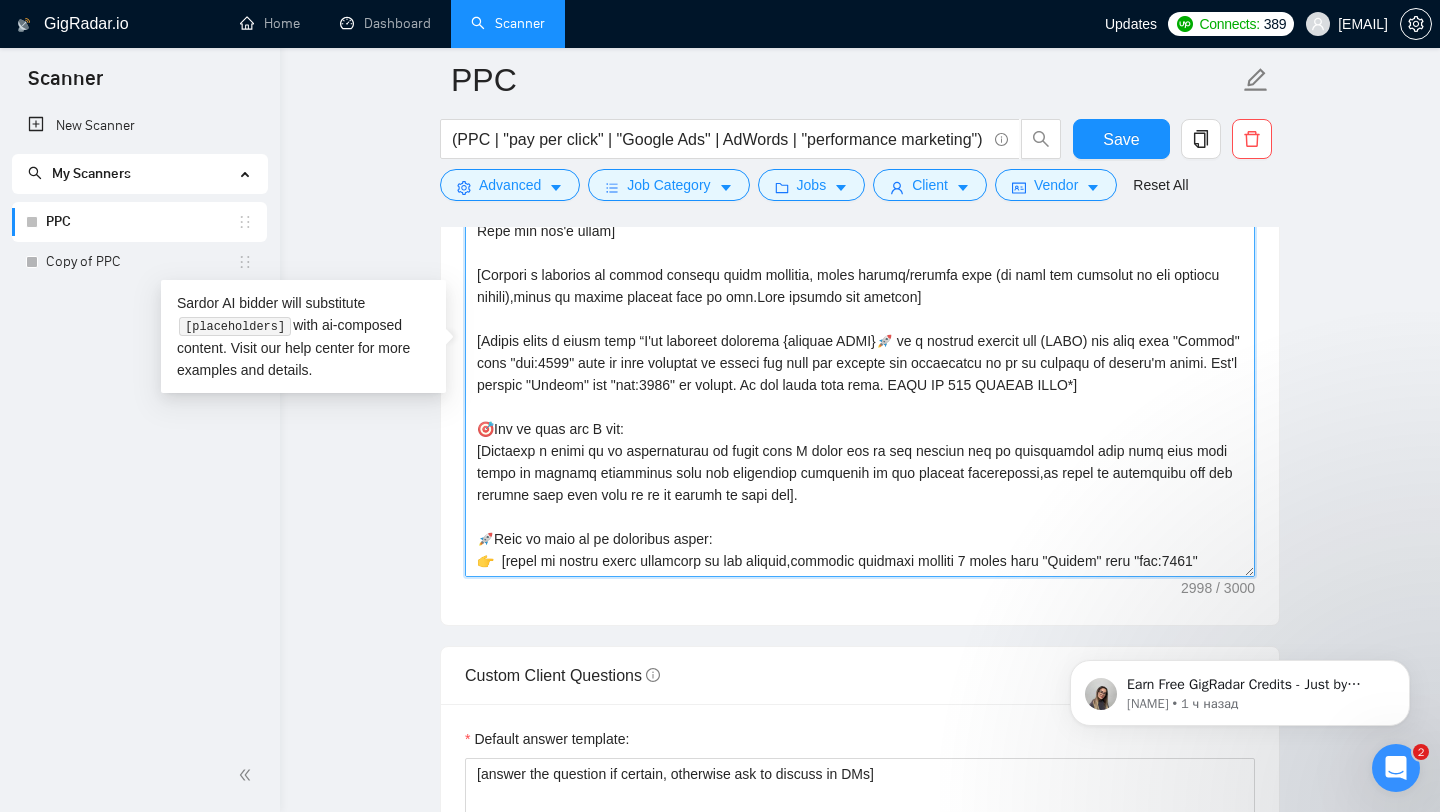 paste on "s" 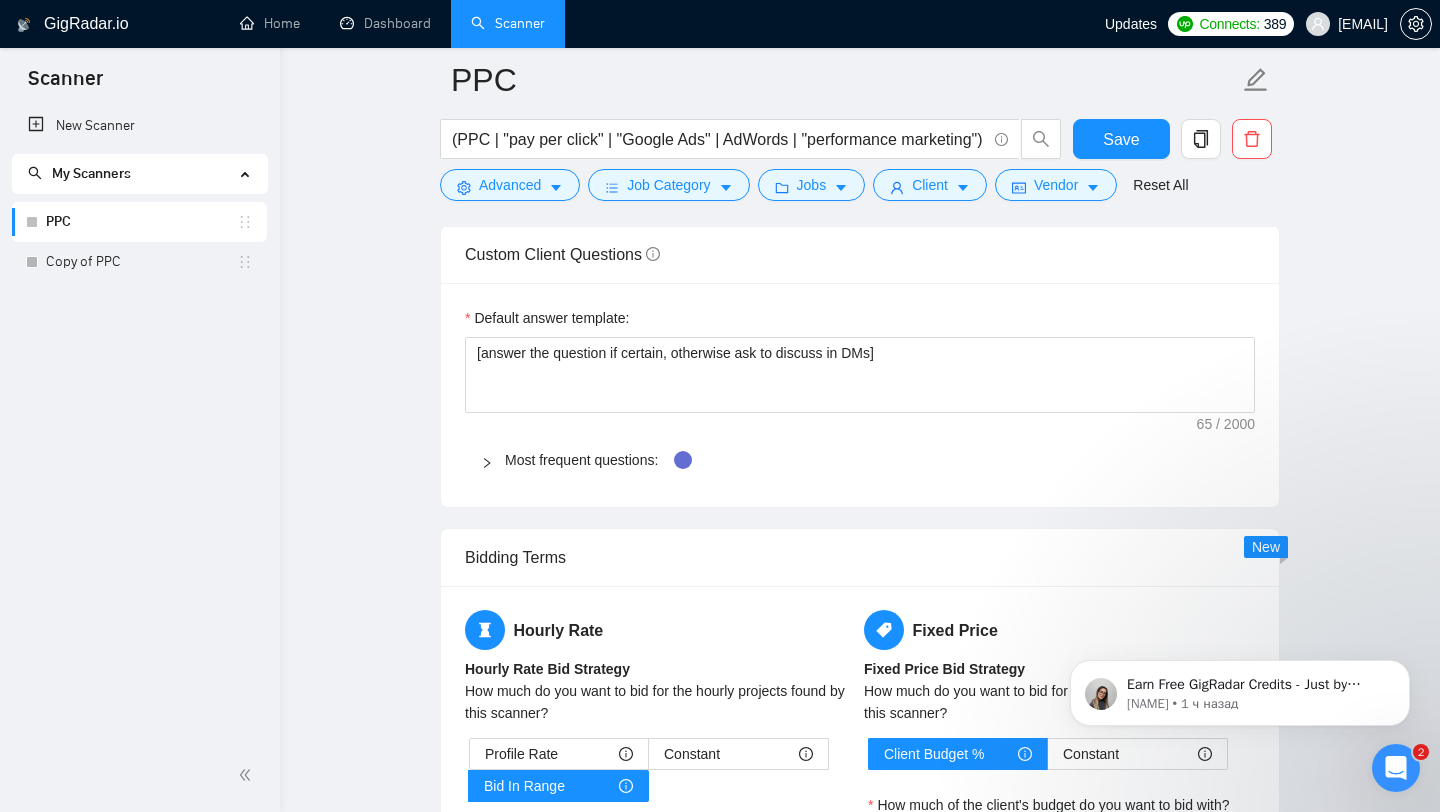 scroll, scrollTop: 2395, scrollLeft: 0, axis: vertical 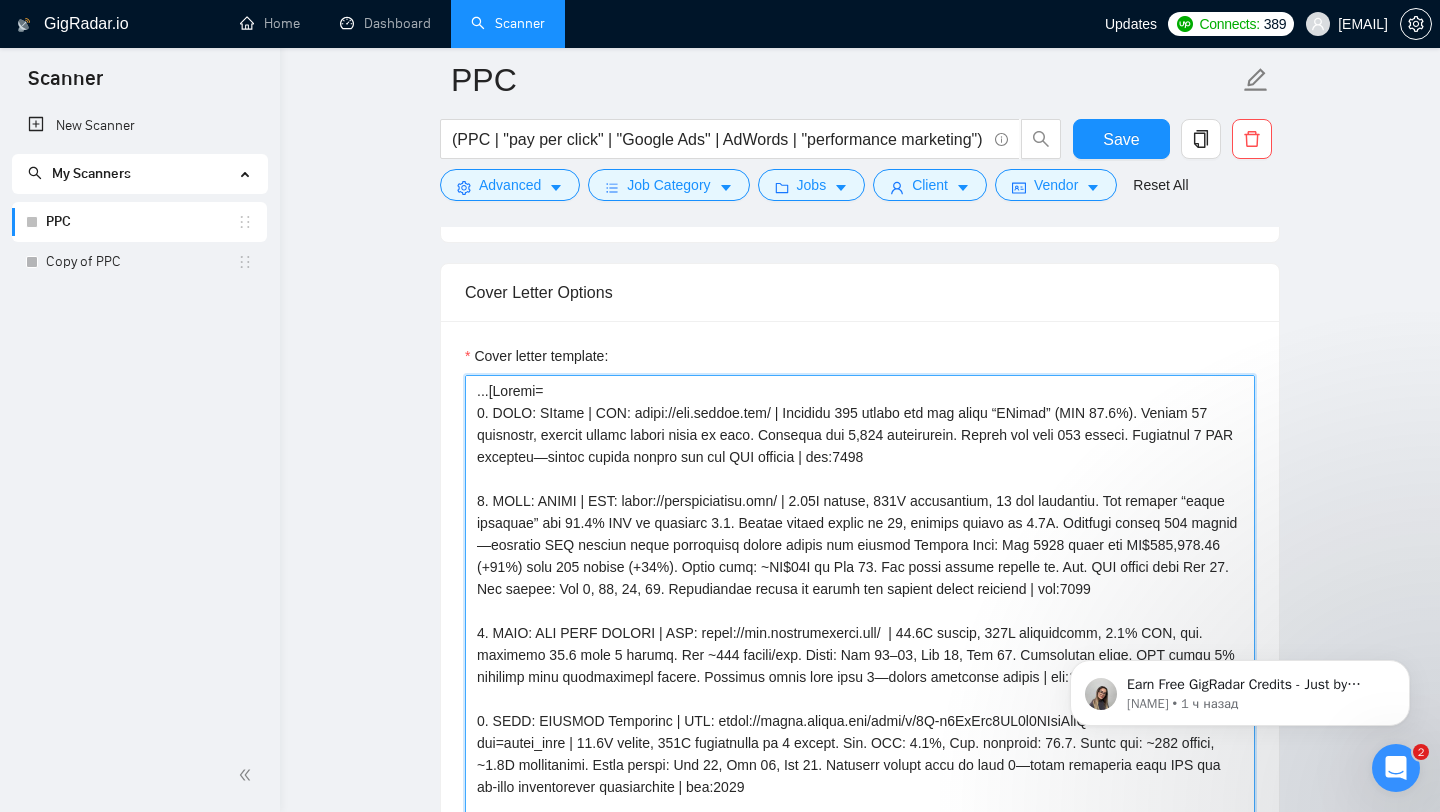 drag, startPoint x: 740, startPoint y: 622, endPoint x: 472, endPoint y: 419, distance: 336.2038 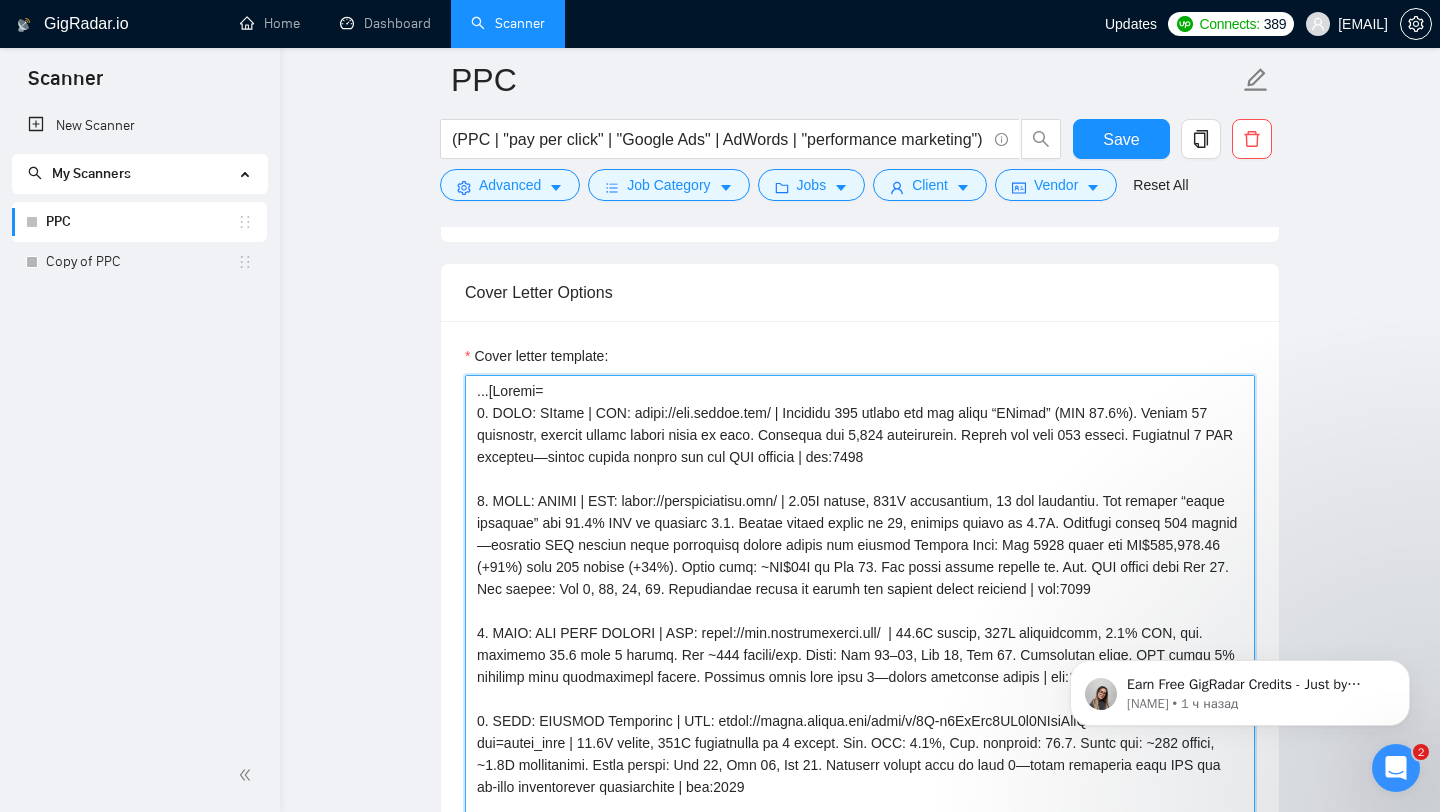 drag, startPoint x: 489, startPoint y: 387, endPoint x: 409, endPoint y: 385, distance: 80.024994 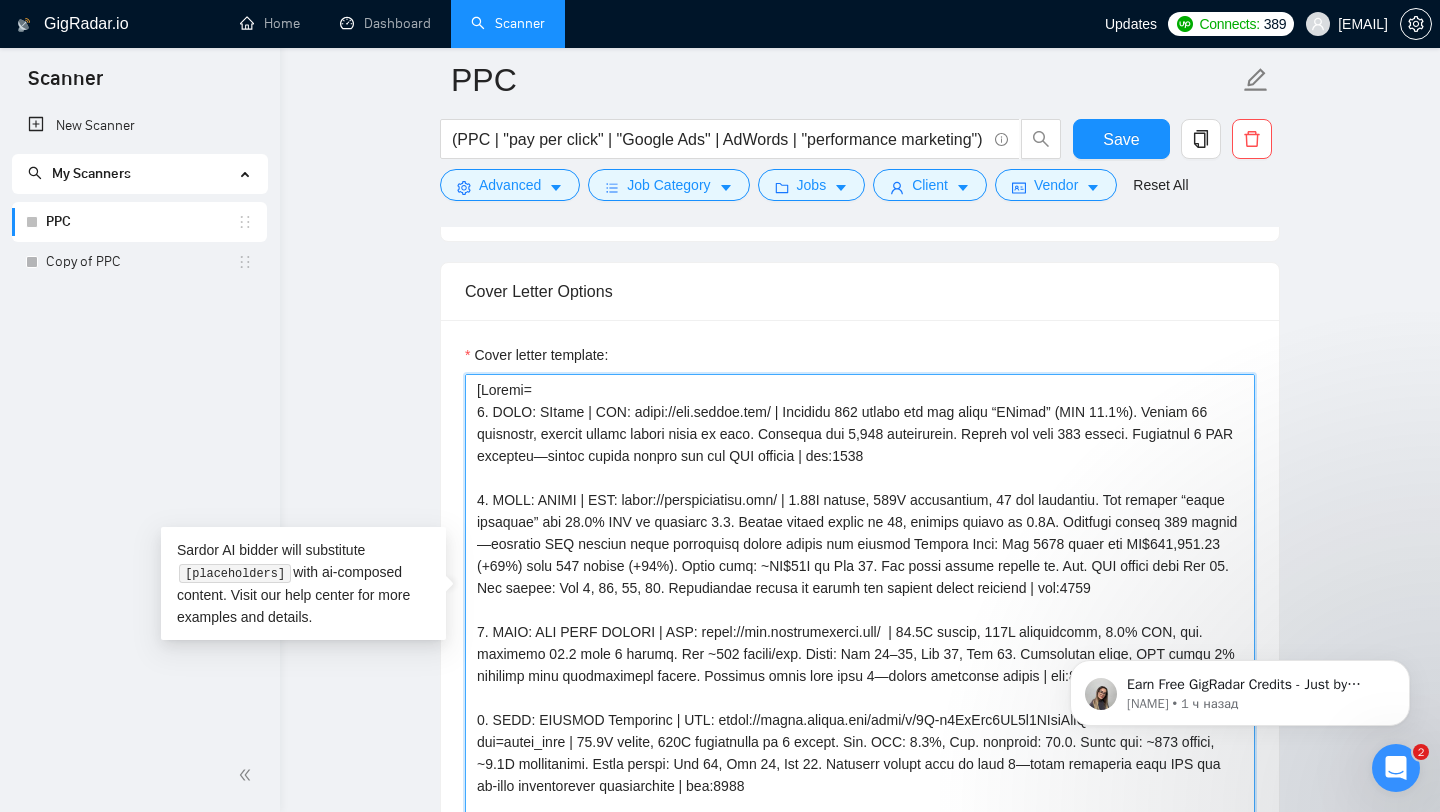 scroll, scrollTop: 2406, scrollLeft: 0, axis: vertical 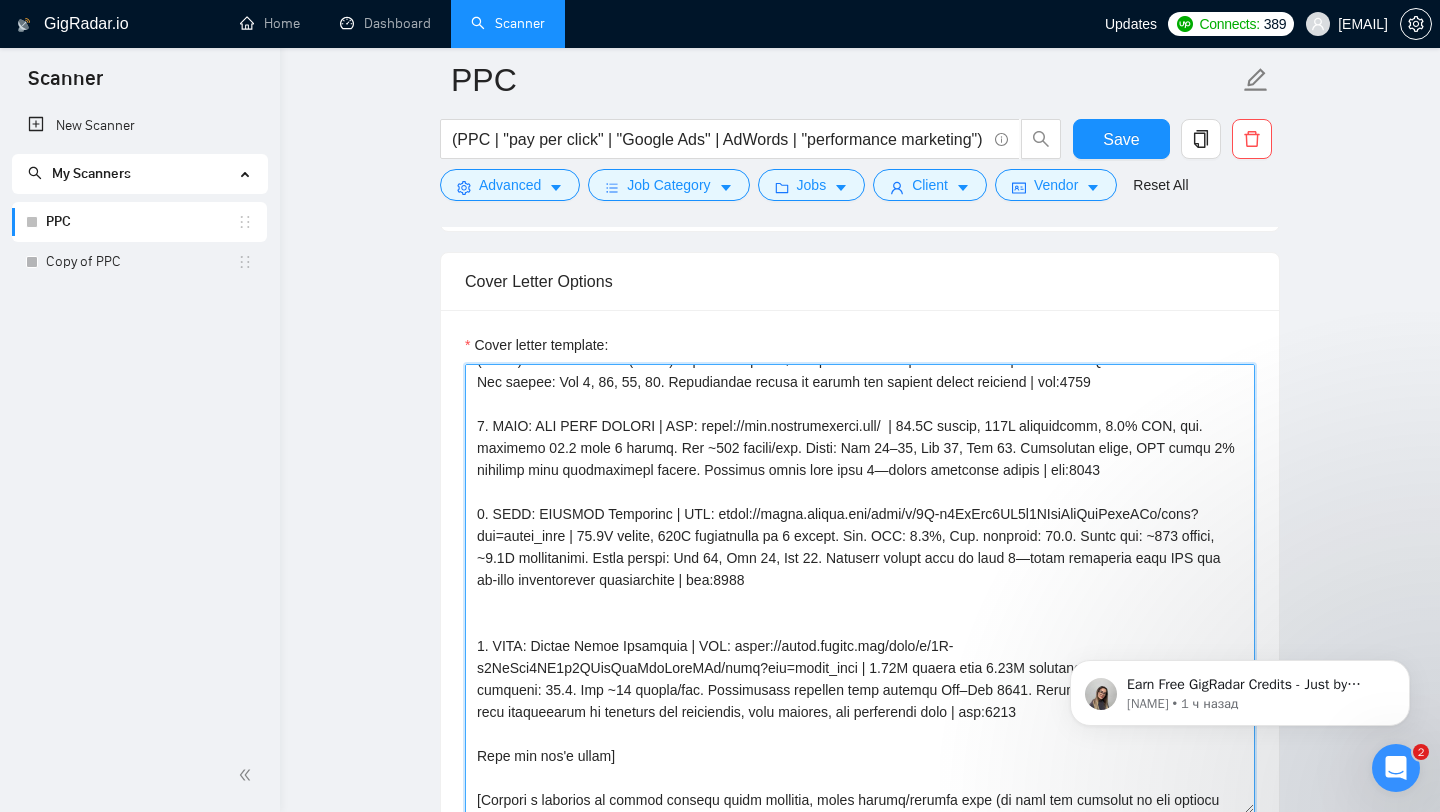 drag, startPoint x: 480, startPoint y: 412, endPoint x: 765, endPoint y: 725, distance: 423.3131 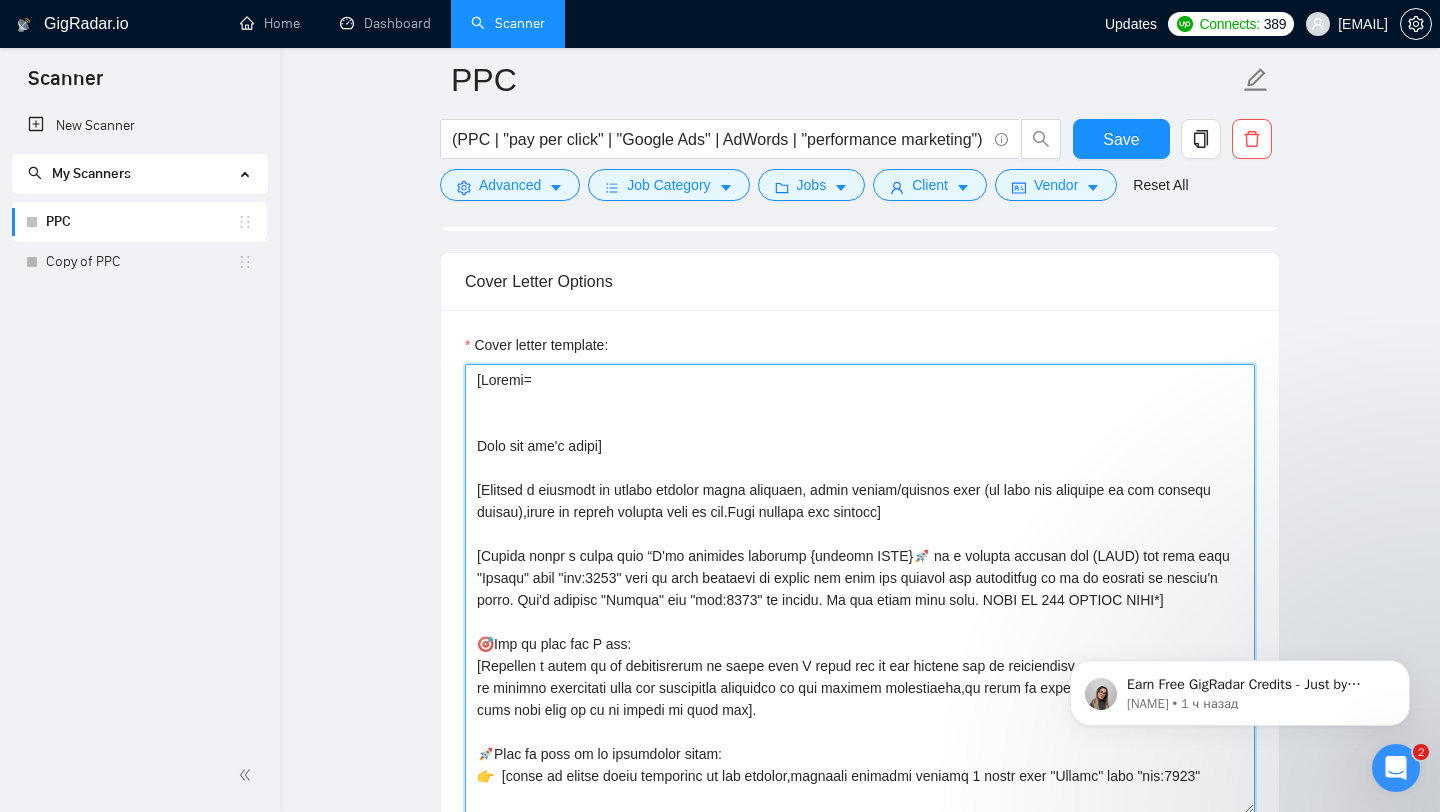 scroll, scrollTop: 0, scrollLeft: 0, axis: both 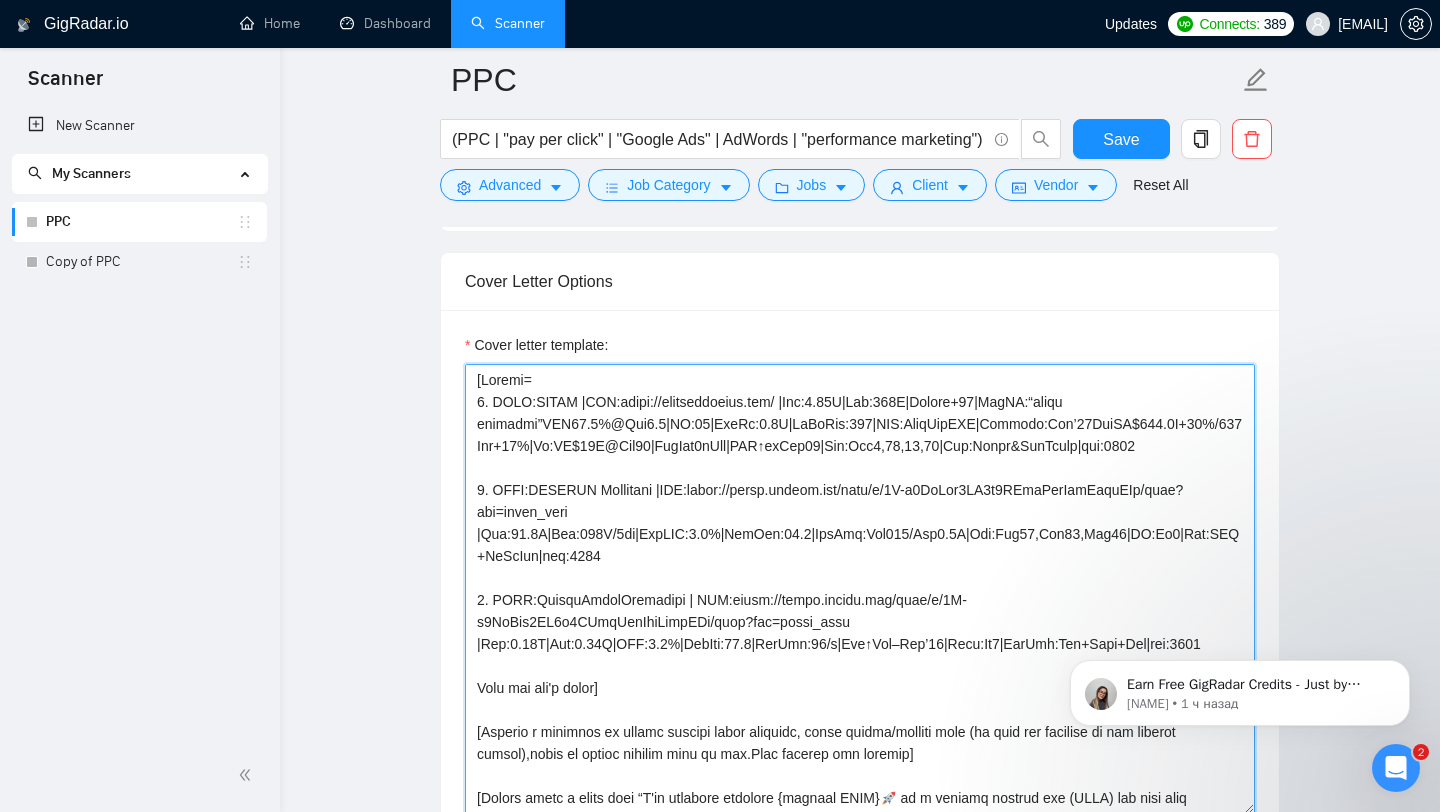 click on "Cover letter template:" at bounding box center [860, 589] 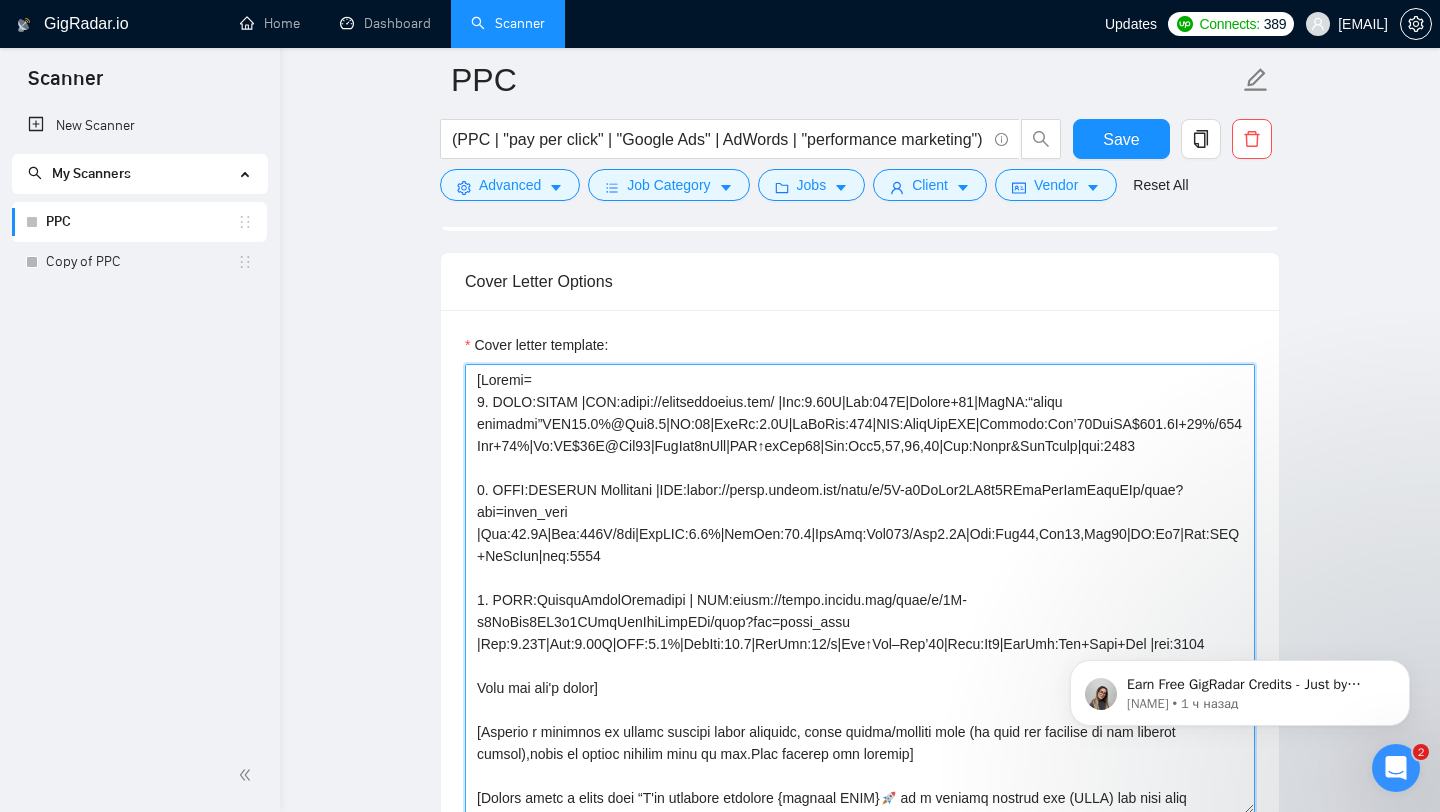 click on "Cover letter template:" at bounding box center (860, 589) 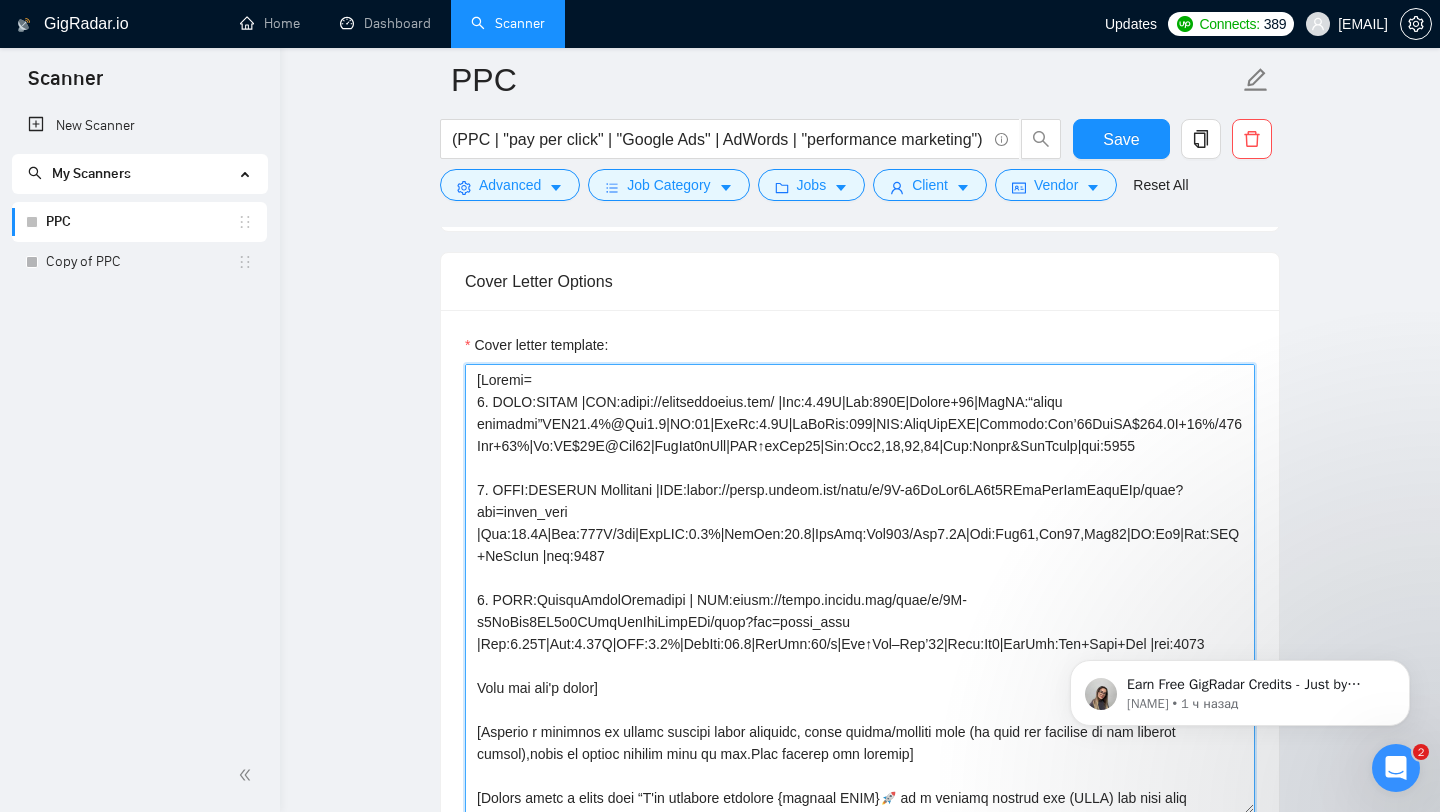 click on "Cover letter template:" at bounding box center [860, 589] 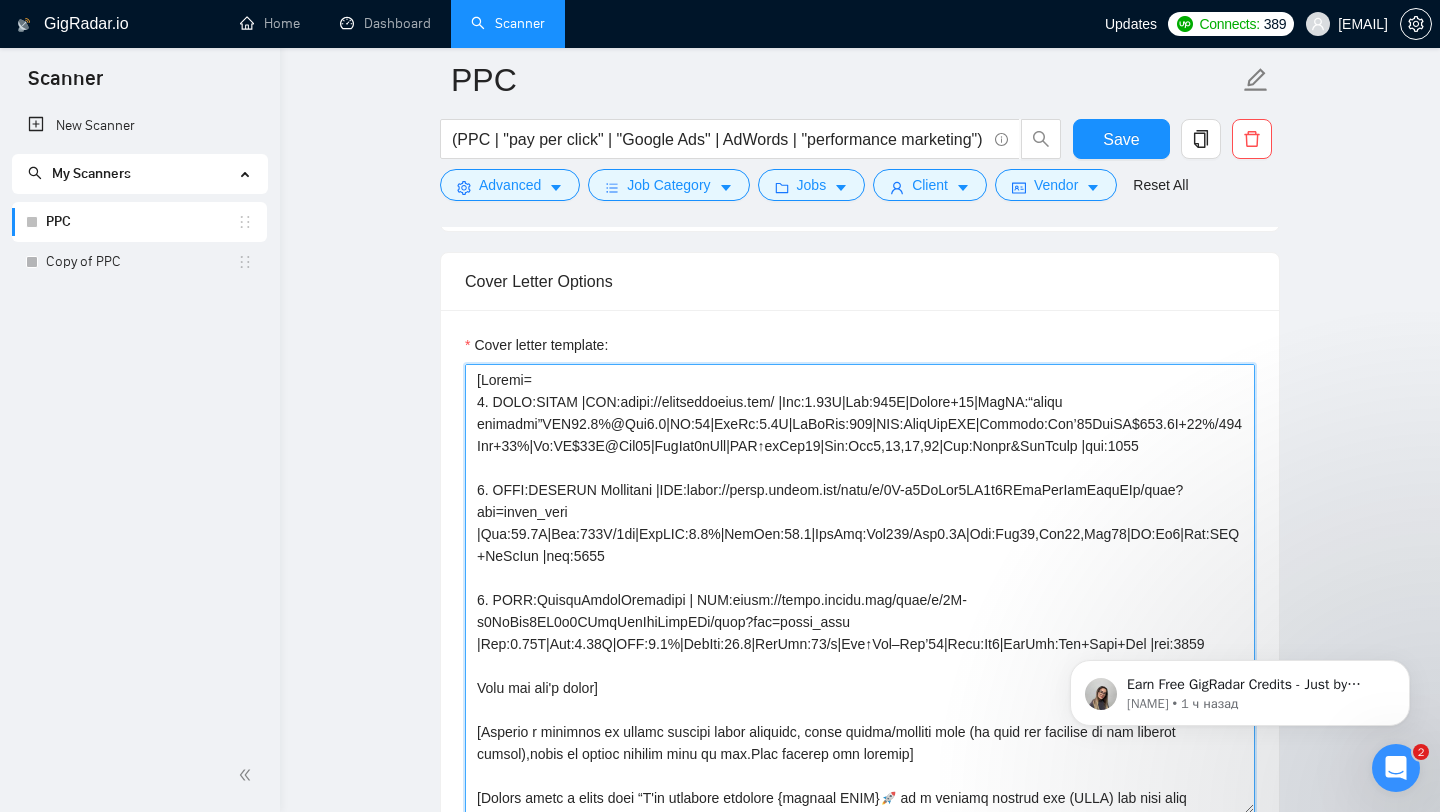 type on "[Folder=
1. CLNT:UNION |URL:https://unionlighting.com/ |Clk:6.84K|Imp:527K|Bcklnk+18|TopKW:“union lighting”CTR12.2%@Pos2.1|DR:50|TrfPk:7.5K|HmPgClk:960|SEO:GwthAllKPI|Shopify:Nov’24SlsCA$682.7K+35%/596Ord+54%|Pk:CA$95K@Oct29|AvgOrd2xOct|CTR↑fmOct23|Spk:Oct5,13,19,29|Drv:Promo&TrfStrat |tag:7748
2. CLNT:SUPREME Permanent |URL:https://drive.google.com/file/d/1E-t5TxEzx4JO6w5RTdyQfgVmqEsmbPLo/view?usp=drive_link |Clk:19.3K|Imp:757K/3mo|AvgCTR:2.6%|AvgPos:16.6|DlyAvg:Clk215/Imp8.4K|Spk:Jan24,Feb22,Mar26|KW:Pg2|Pot:CTR+OnPgOpt |tag:7748
3. CLNT:GlobalUnityLogistics | URL:https://drive.google.com/file/d/1E-t5TxEzx4JO6w5RTdyQfgVmqEsmbPLo/view?usp=drive_link |Clk:4.19K|Imp:1.17M|CTR:0.4%|AvgPos:35.7|AvgClk:11/d|Imp↑Feb–Mar’25|Rank:Pg4|OptPot:Vis+Meta+Eng |tag:7748
Read but don't write]
[Compose a greeting in client country local language, using client/company name (if name not provided do not address person),based on client current time of day.Dont mention any country]
[Always start a cover with “I've recent..." 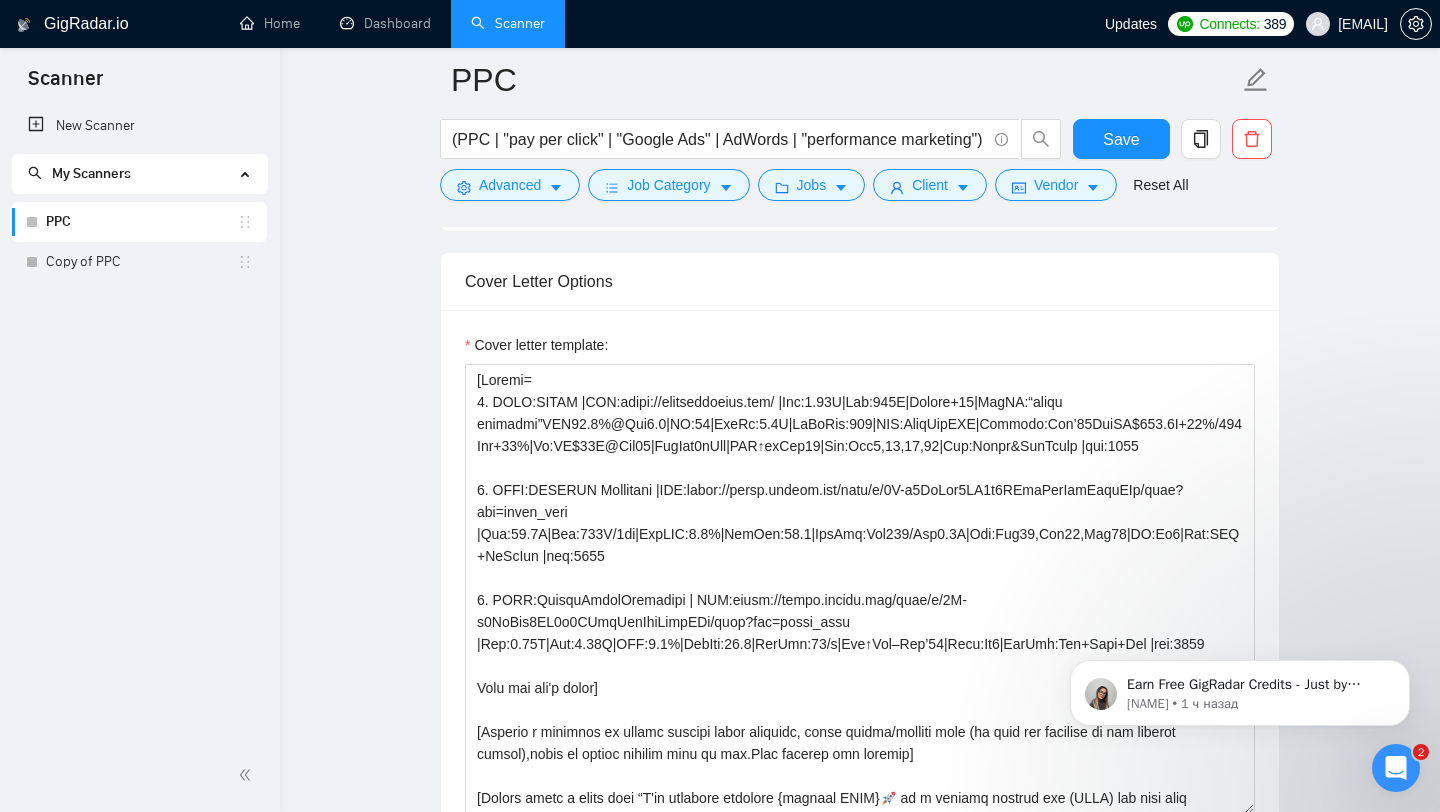 click on "Cover letter template:" at bounding box center (860, 586) 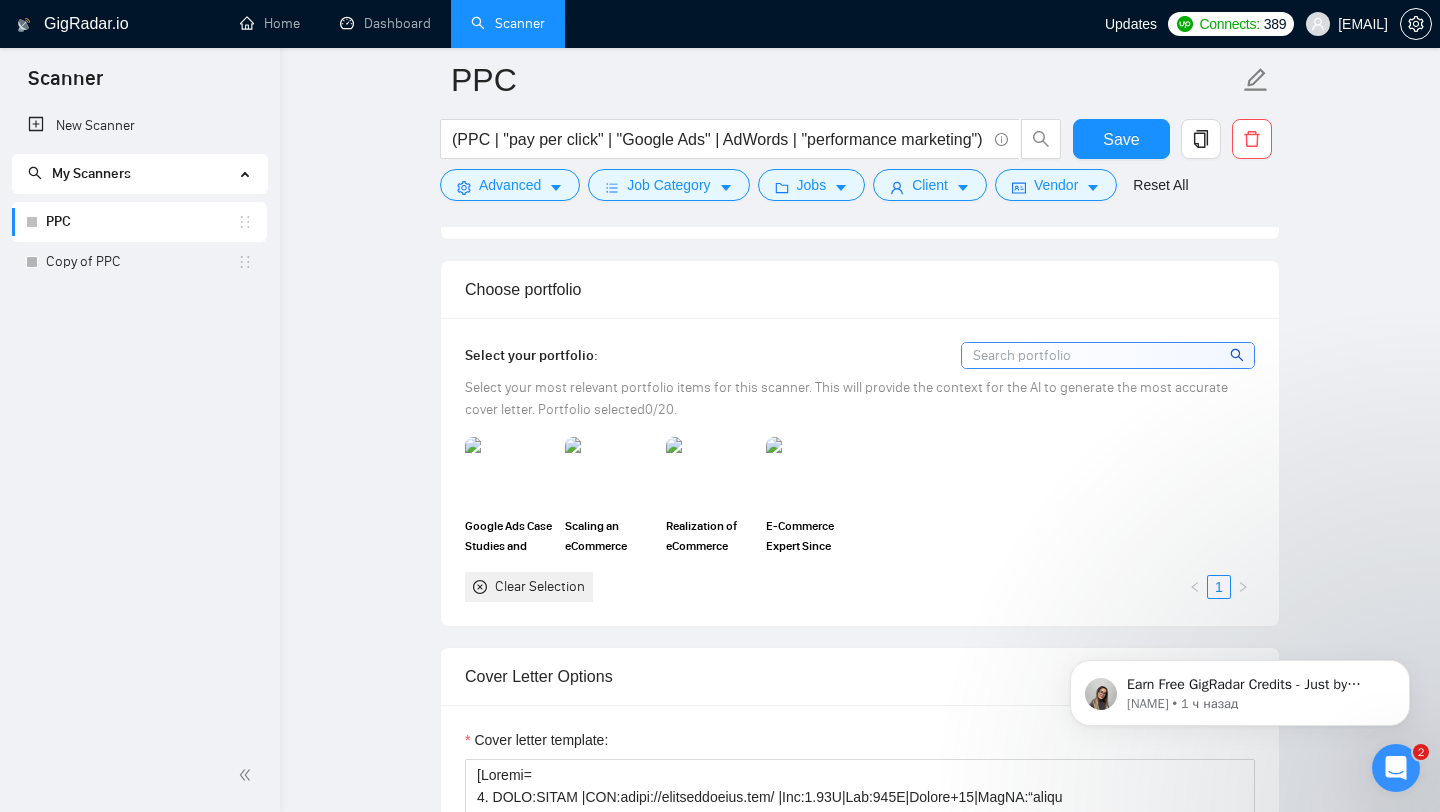 scroll, scrollTop: 2007, scrollLeft: 0, axis: vertical 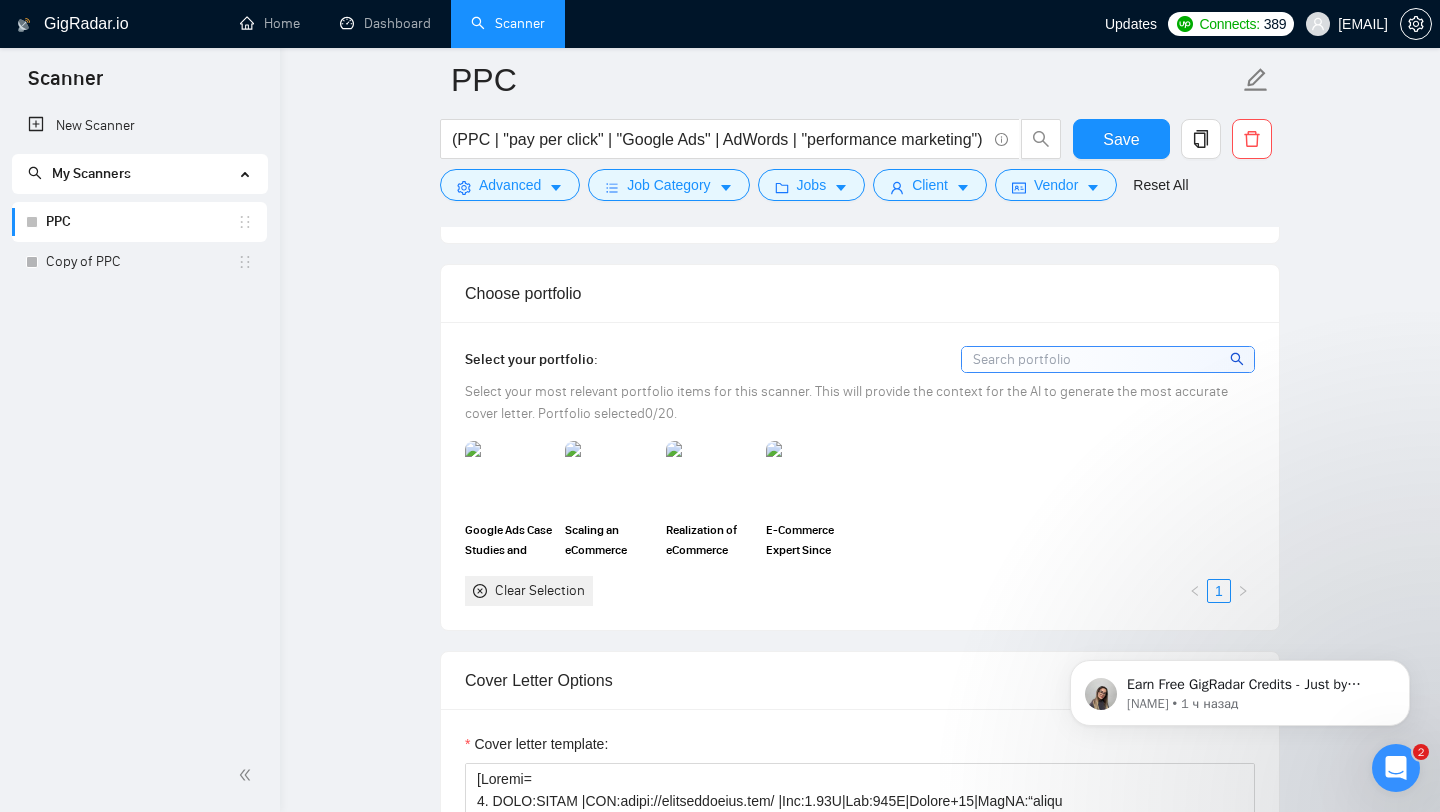 click on "Clear Selection" at bounding box center [540, 591] 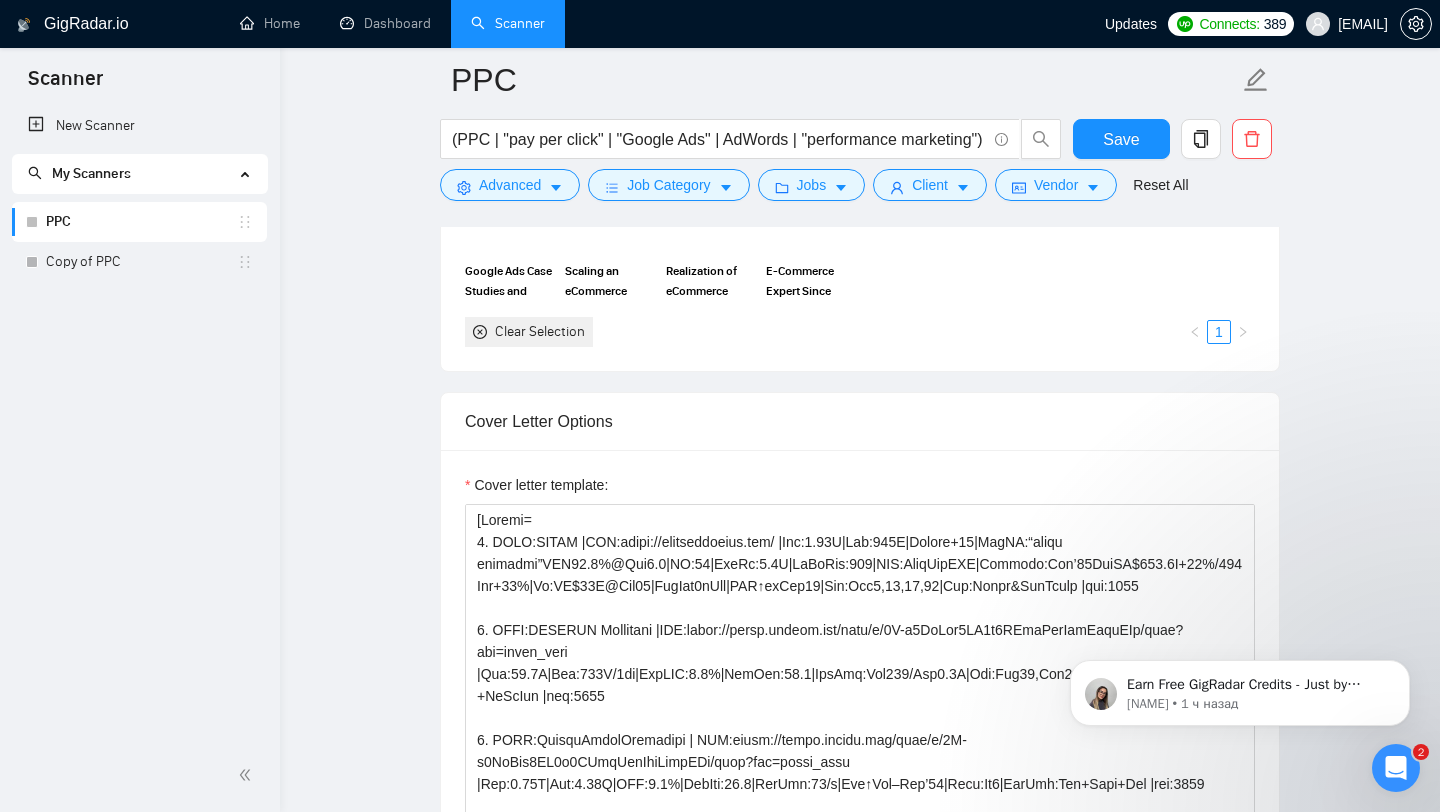 scroll, scrollTop: 2337, scrollLeft: 0, axis: vertical 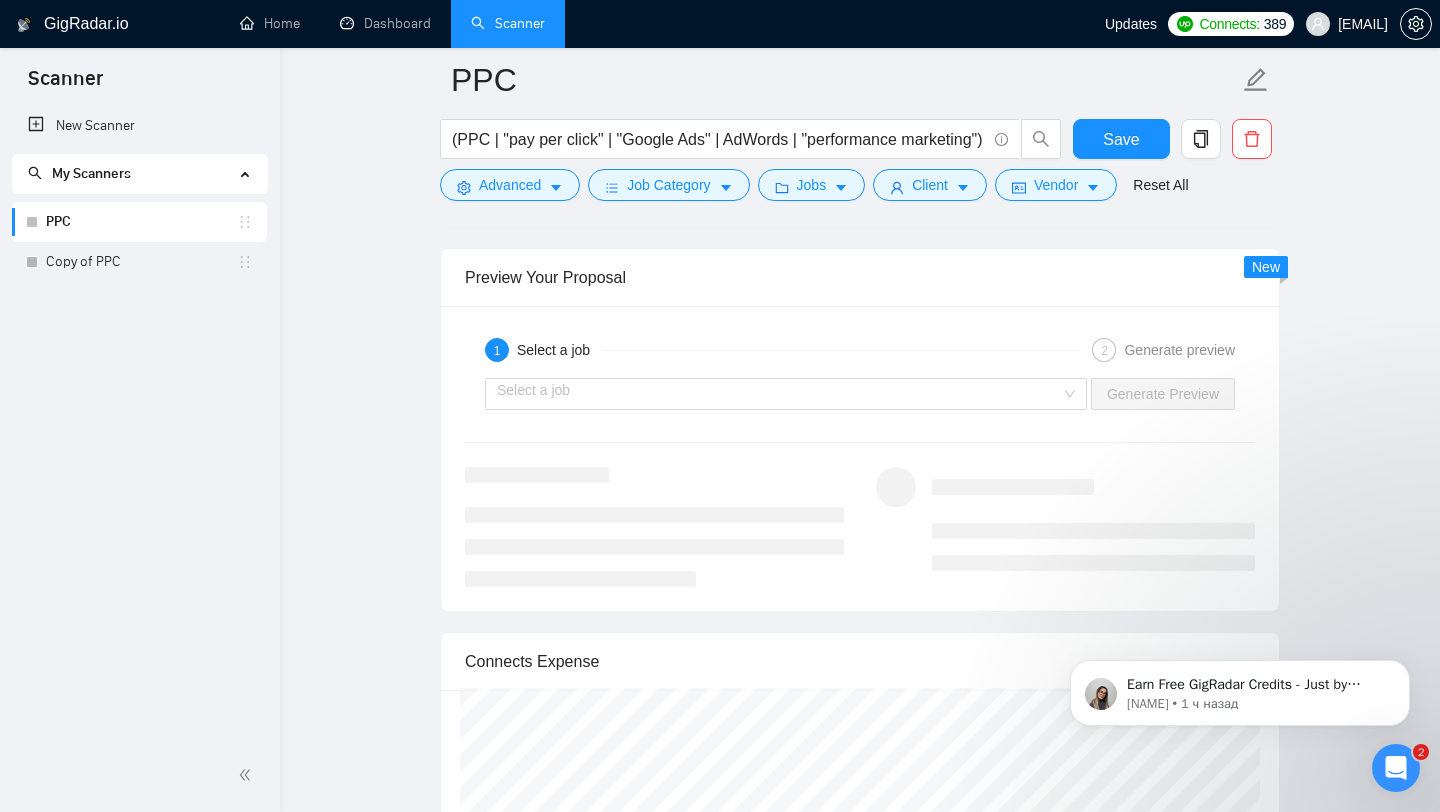 click on "1 Select a job 2 Generate preview Select a job Generate Preview" at bounding box center [860, 458] 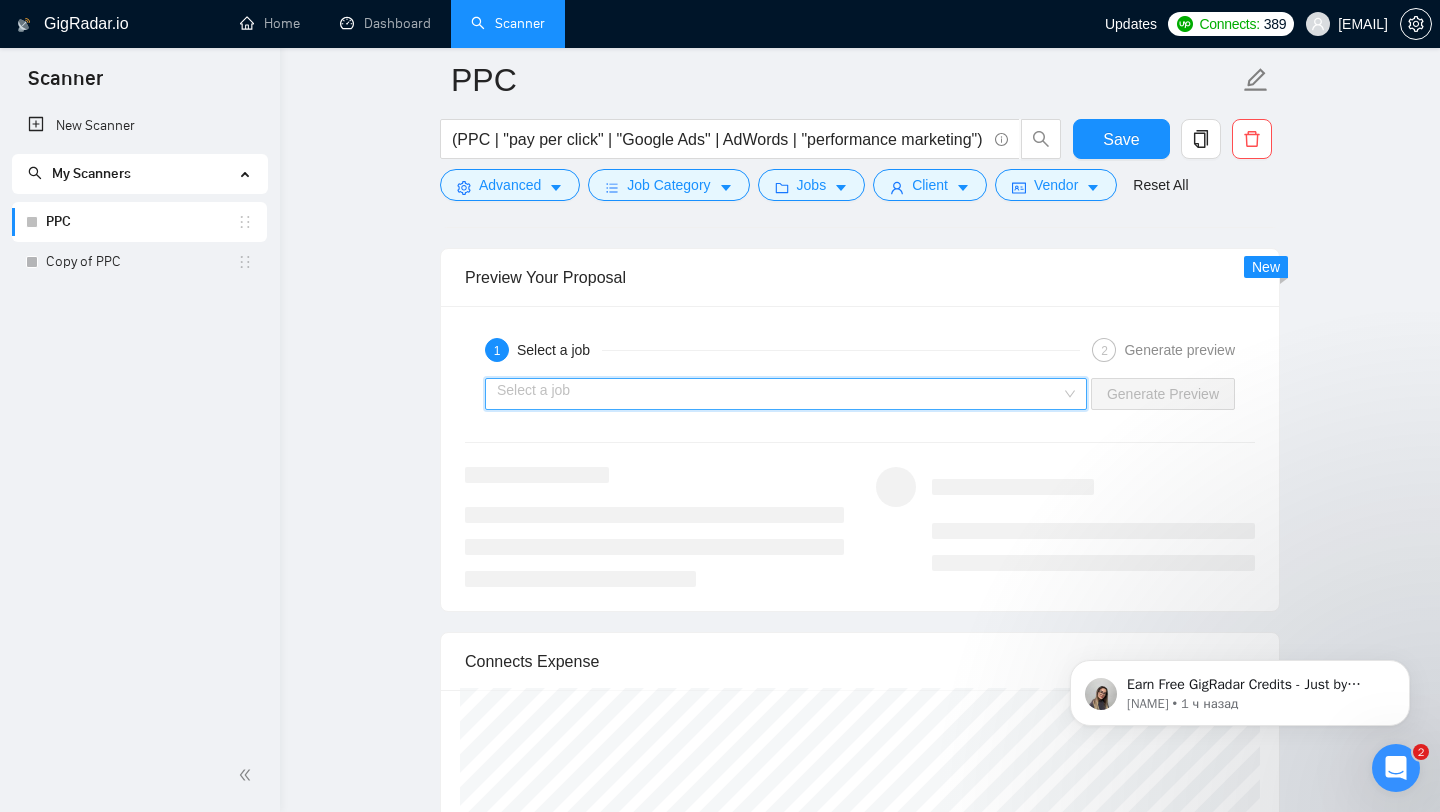 click at bounding box center (779, 394) 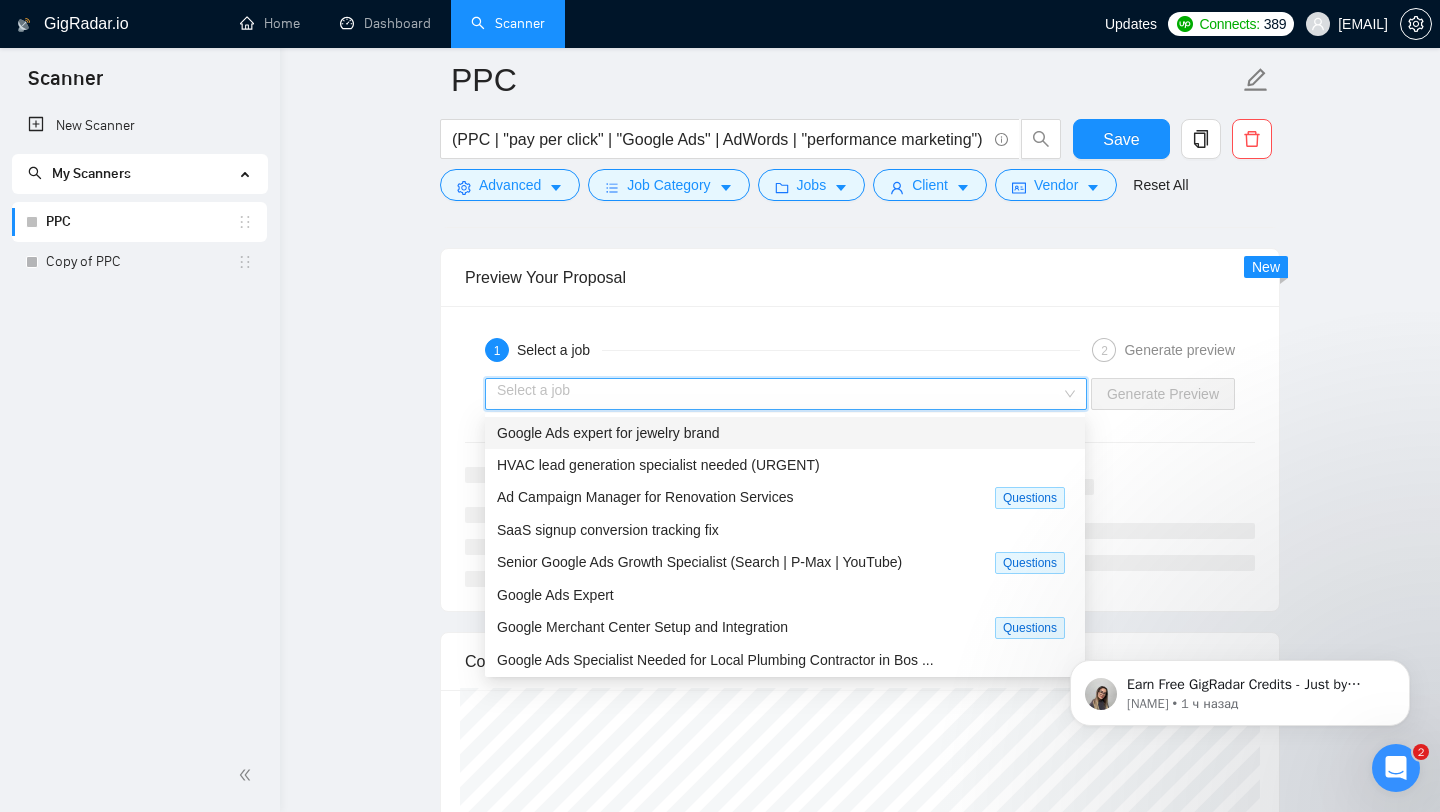click on "Google Ads expert for jewelry brand" at bounding box center (785, 433) 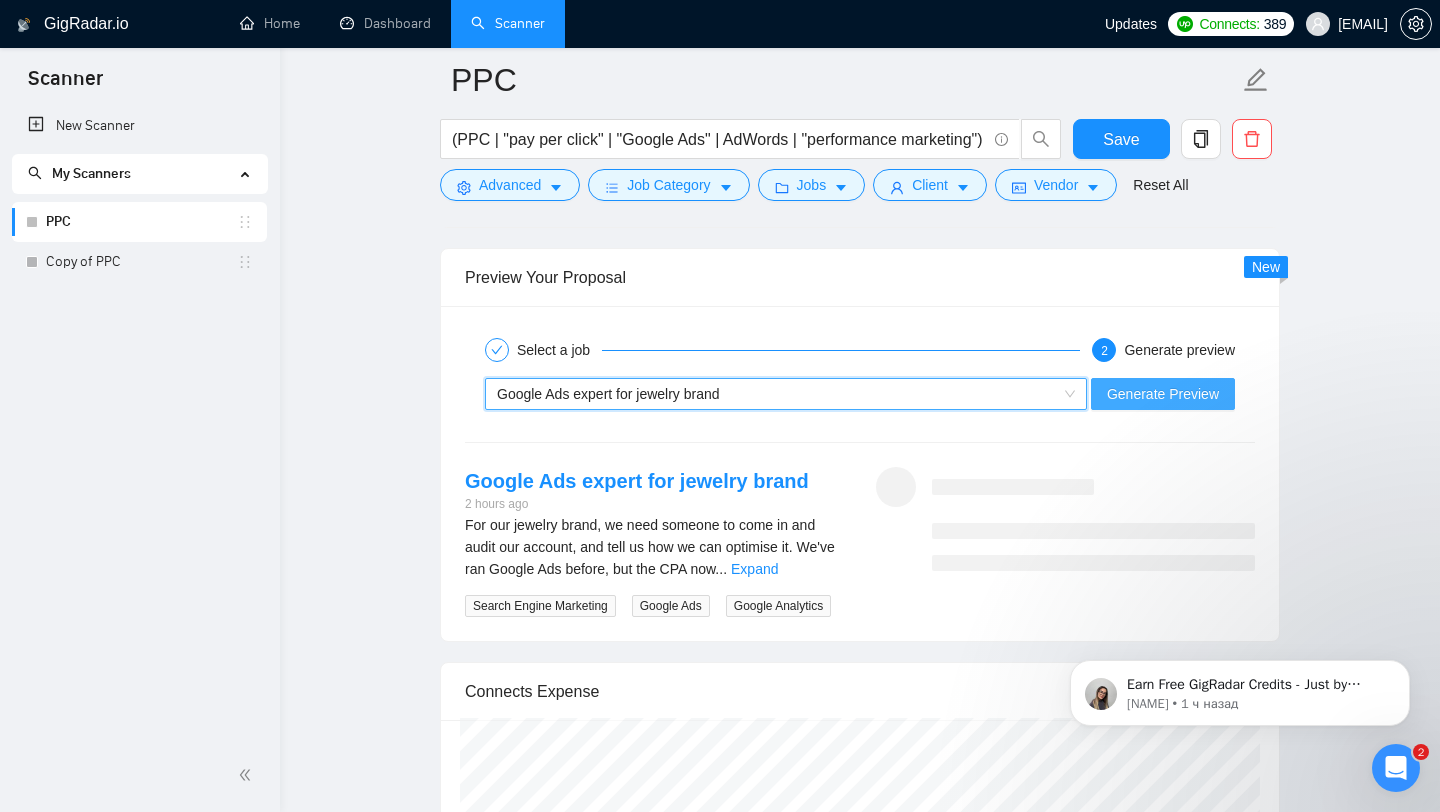 click on "Generate Preview" at bounding box center [1163, 394] 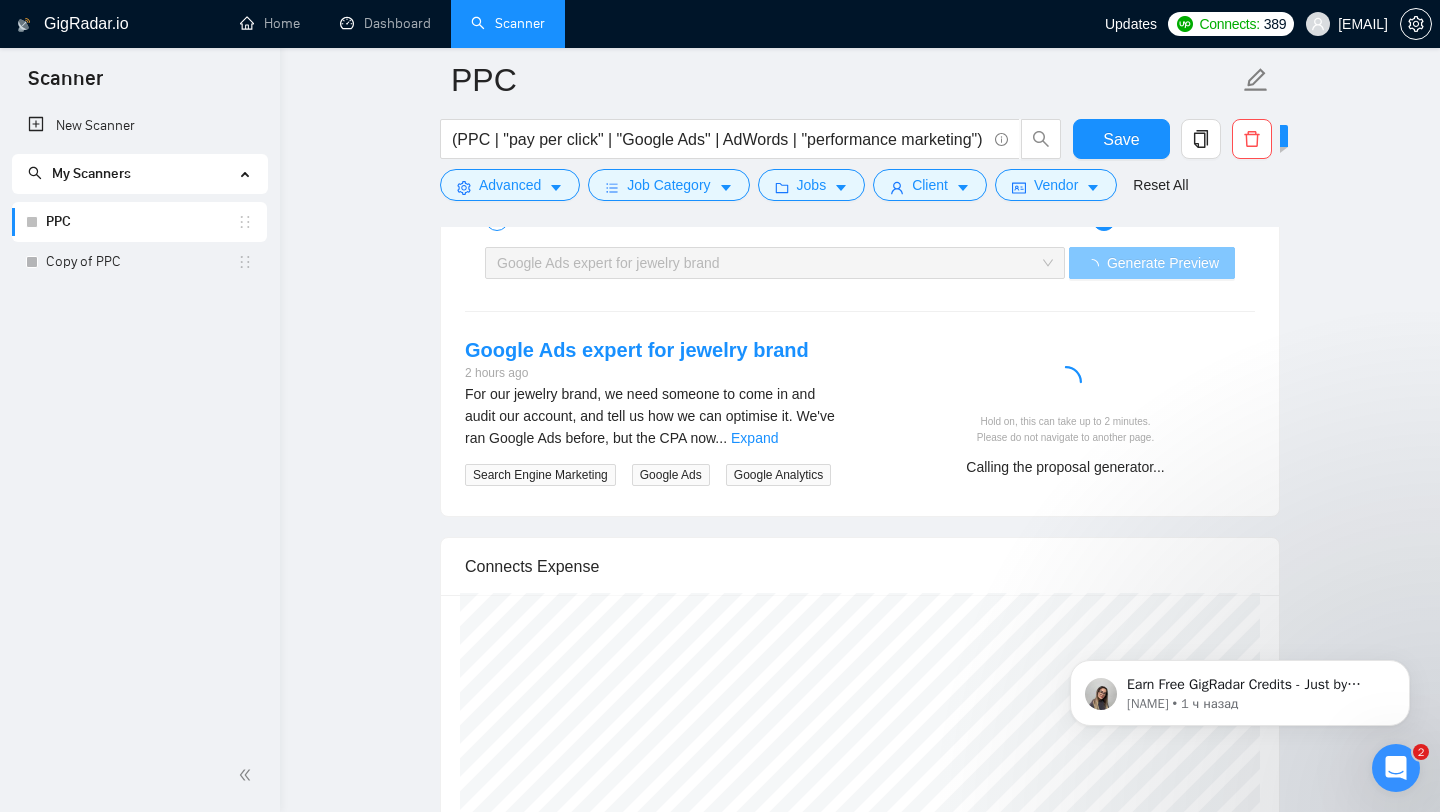 scroll, scrollTop: 4278, scrollLeft: 0, axis: vertical 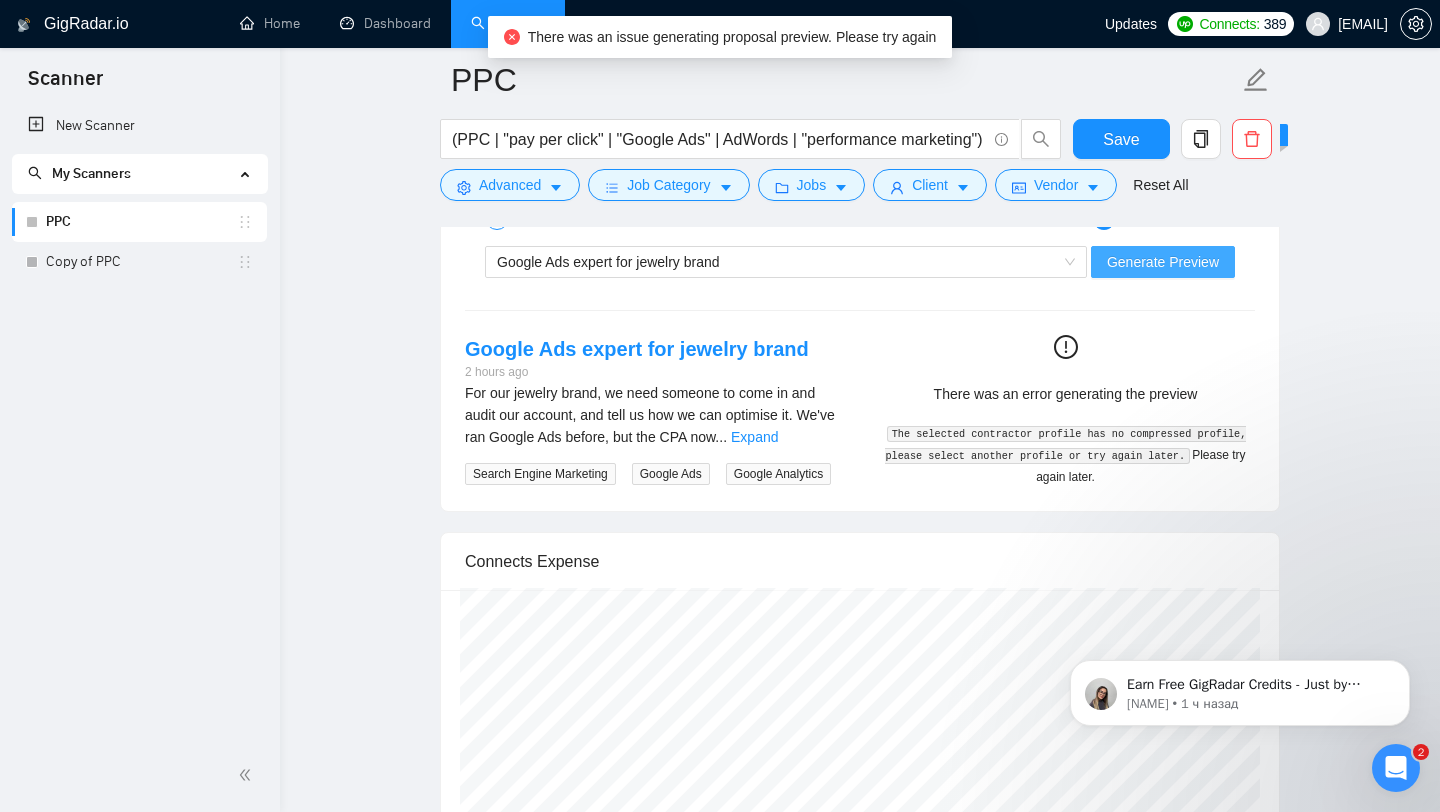 click on "Generate Preview" at bounding box center (1163, 262) 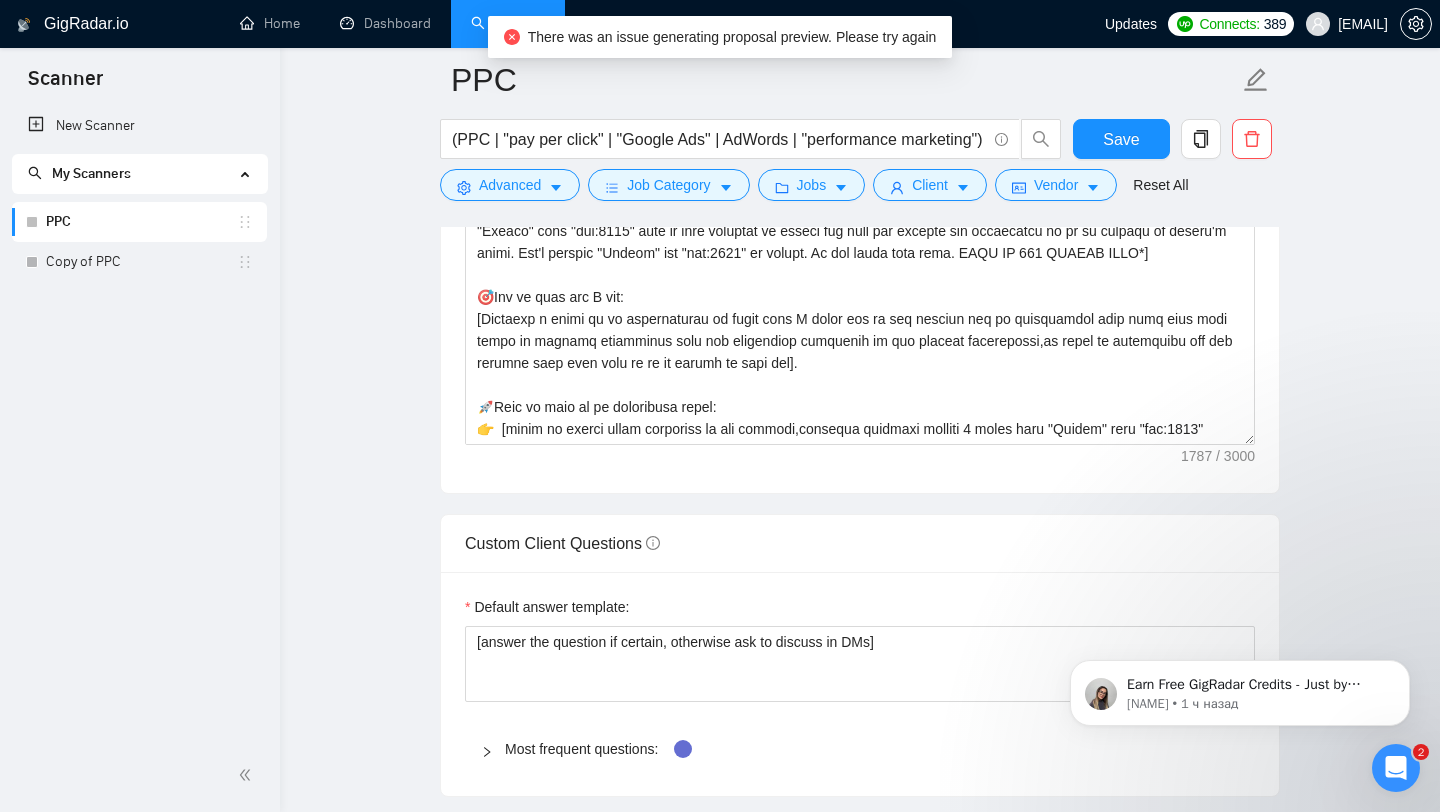 scroll, scrollTop: 2400, scrollLeft: 0, axis: vertical 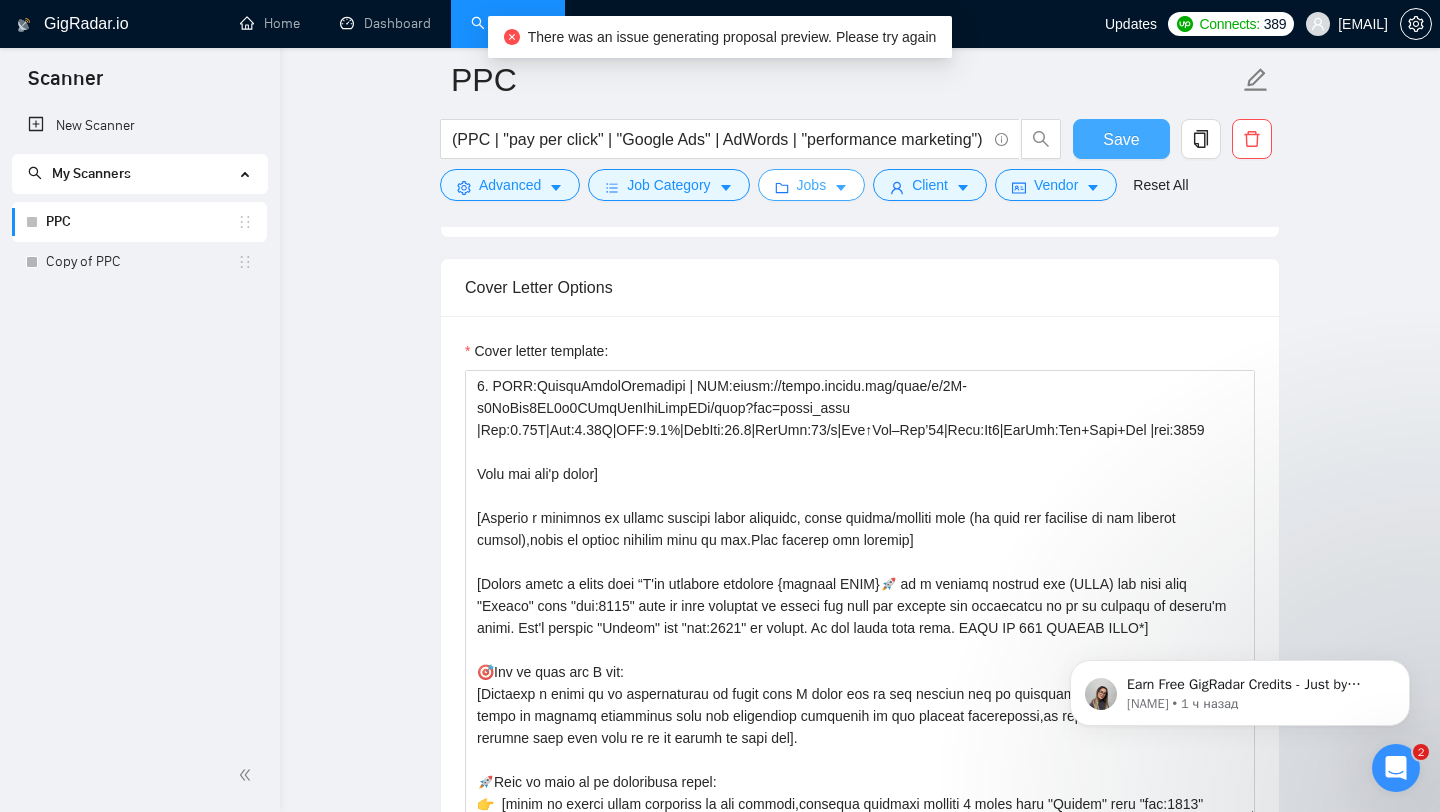 click on "Save" at bounding box center [1121, 139] 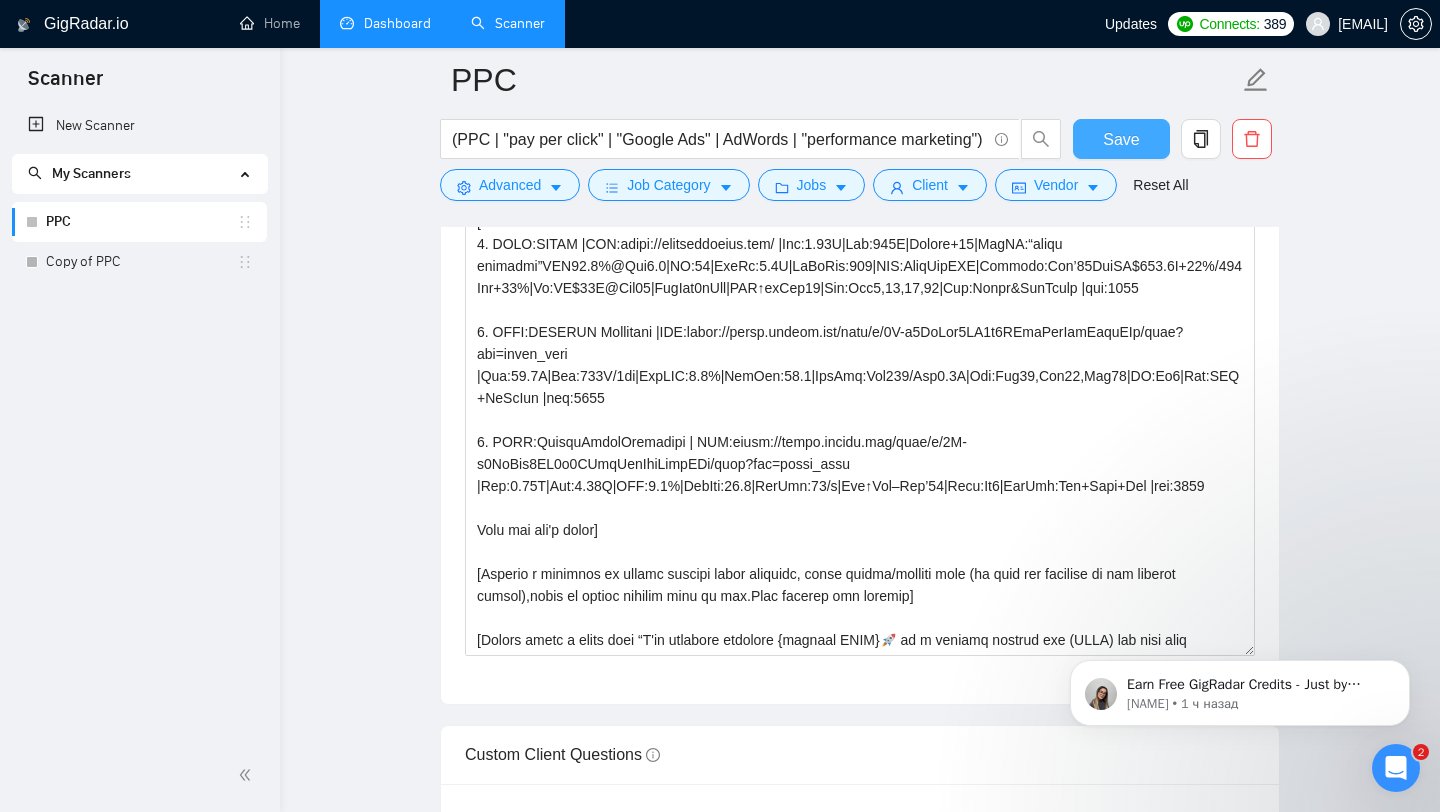 type 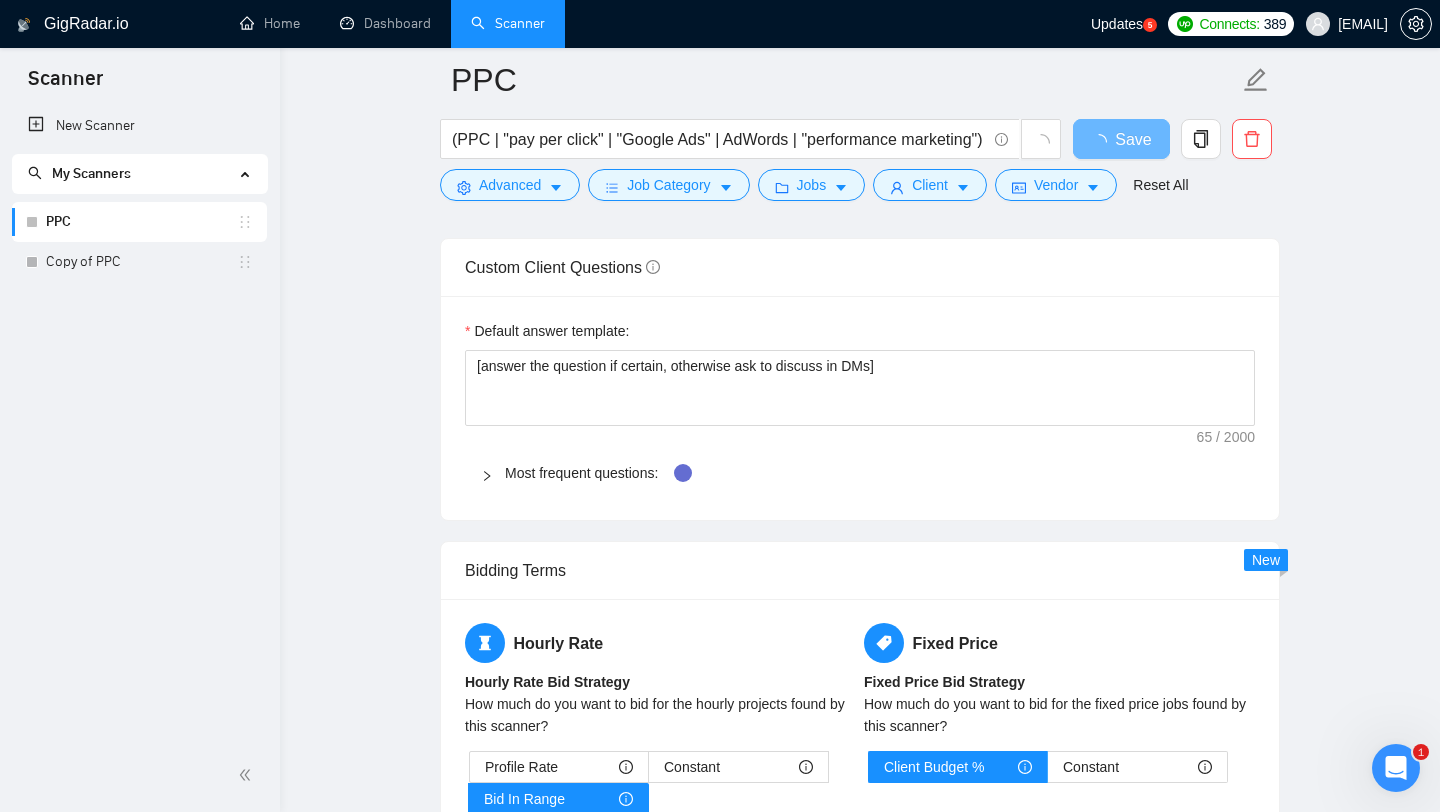 scroll, scrollTop: 0, scrollLeft: 0, axis: both 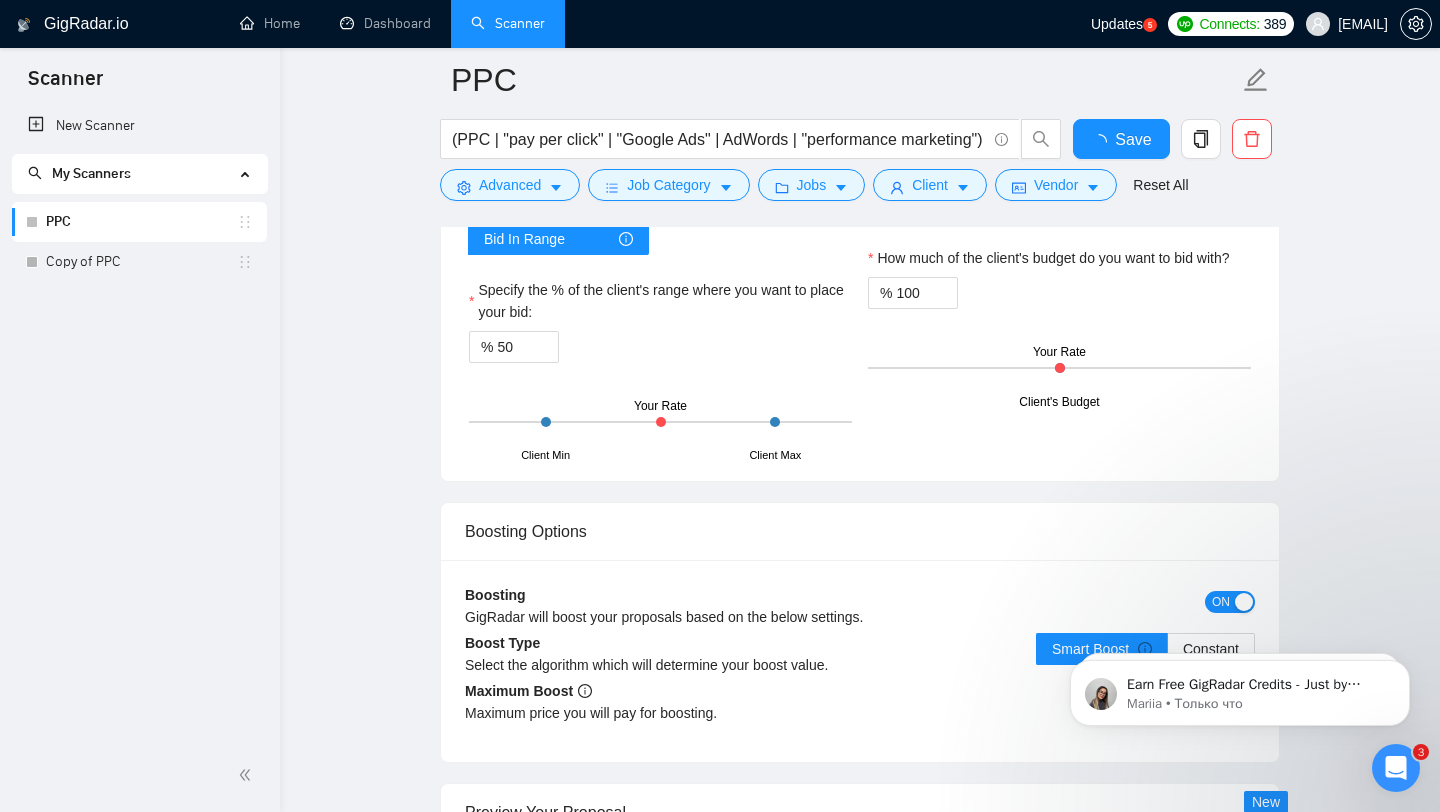 type 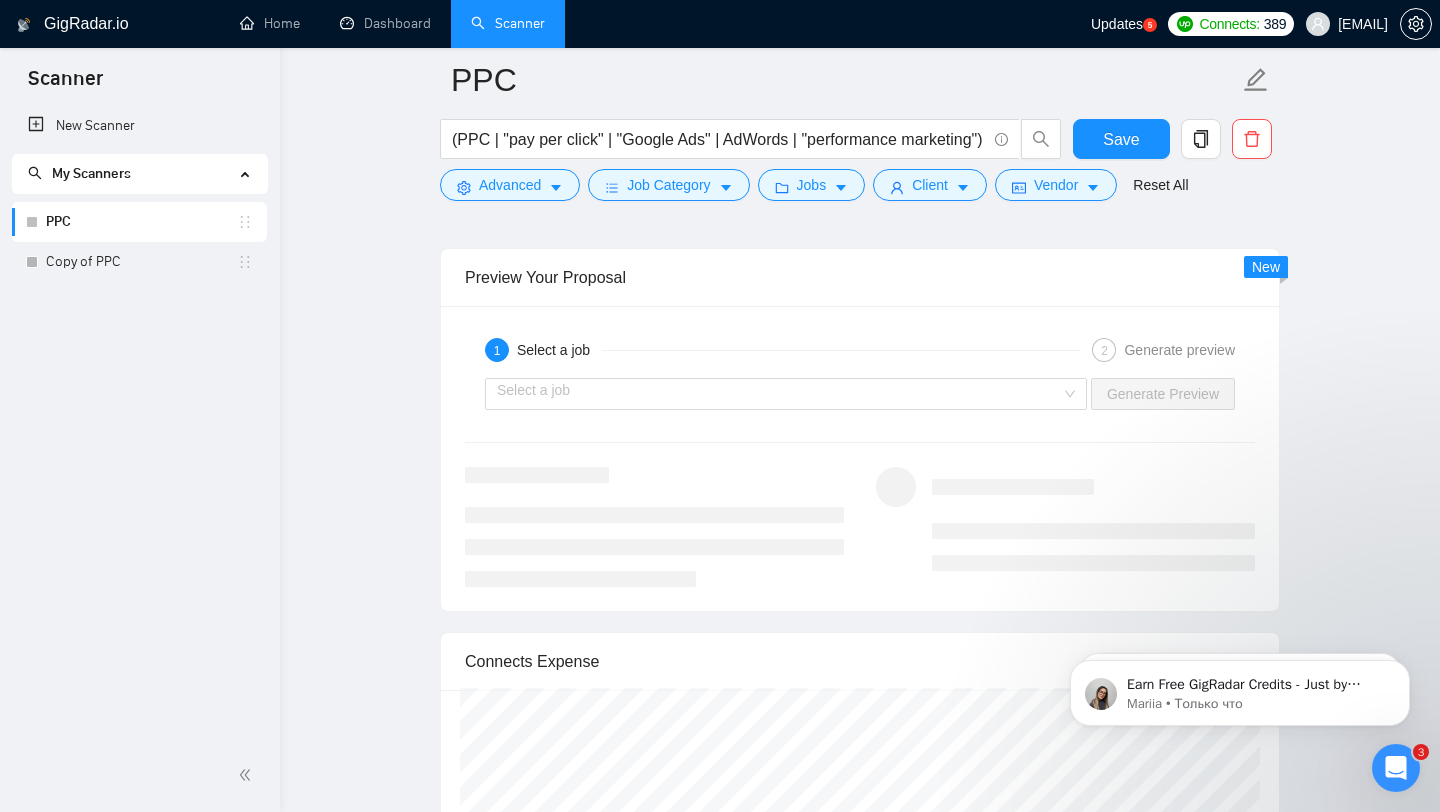 scroll, scrollTop: 4160, scrollLeft: 0, axis: vertical 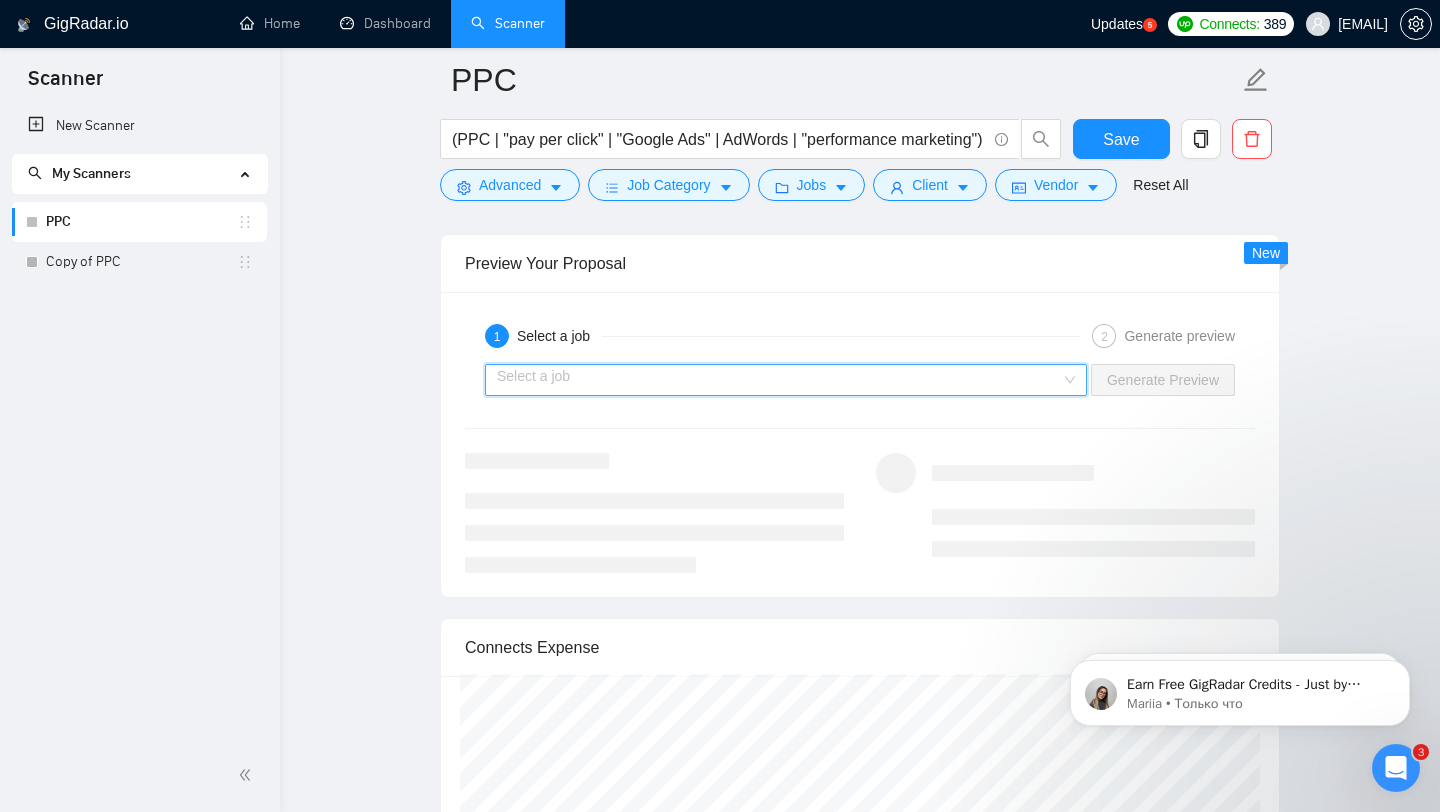 click at bounding box center (779, 380) 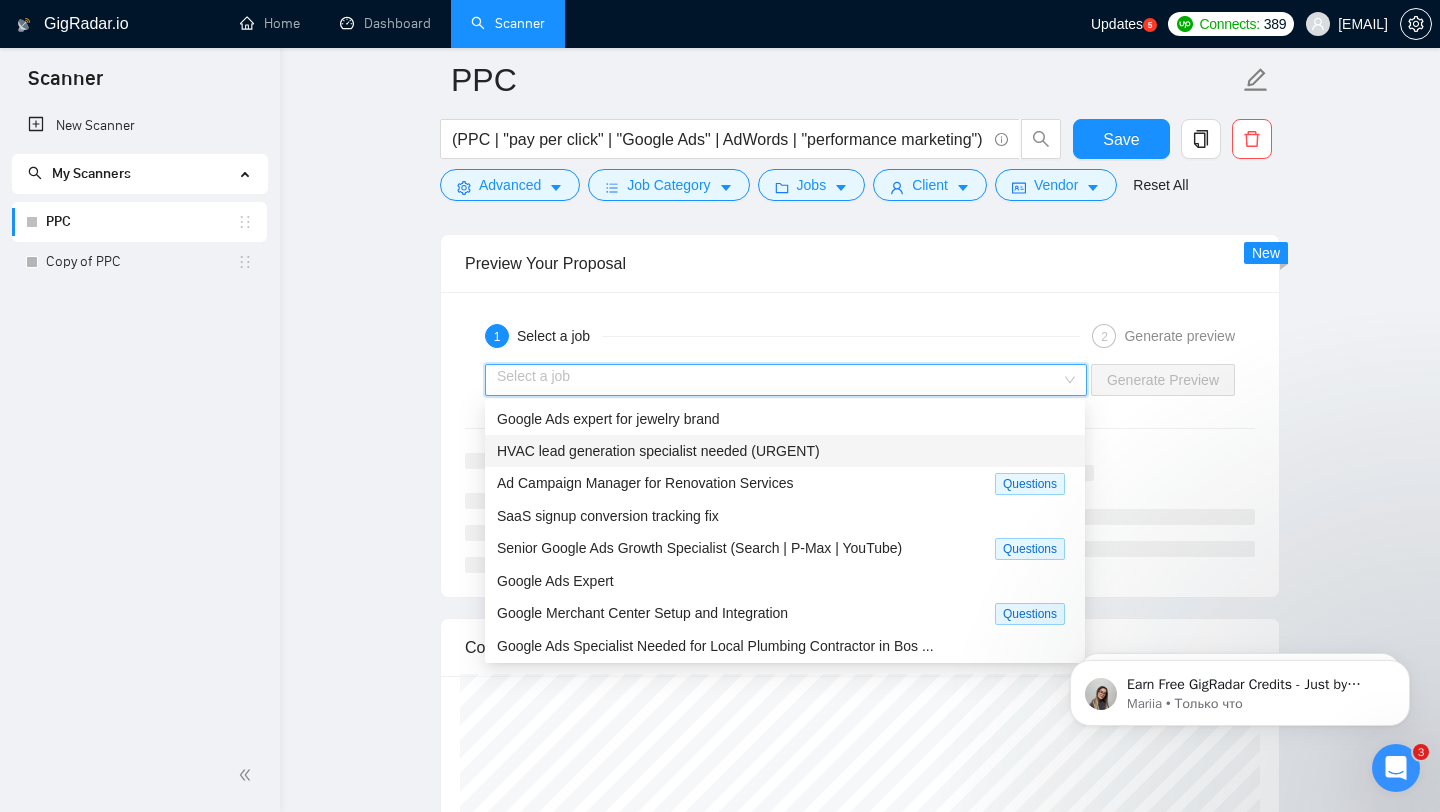 click on "HVAC lead generation specialist needed (URGENT)" at bounding box center [658, 451] 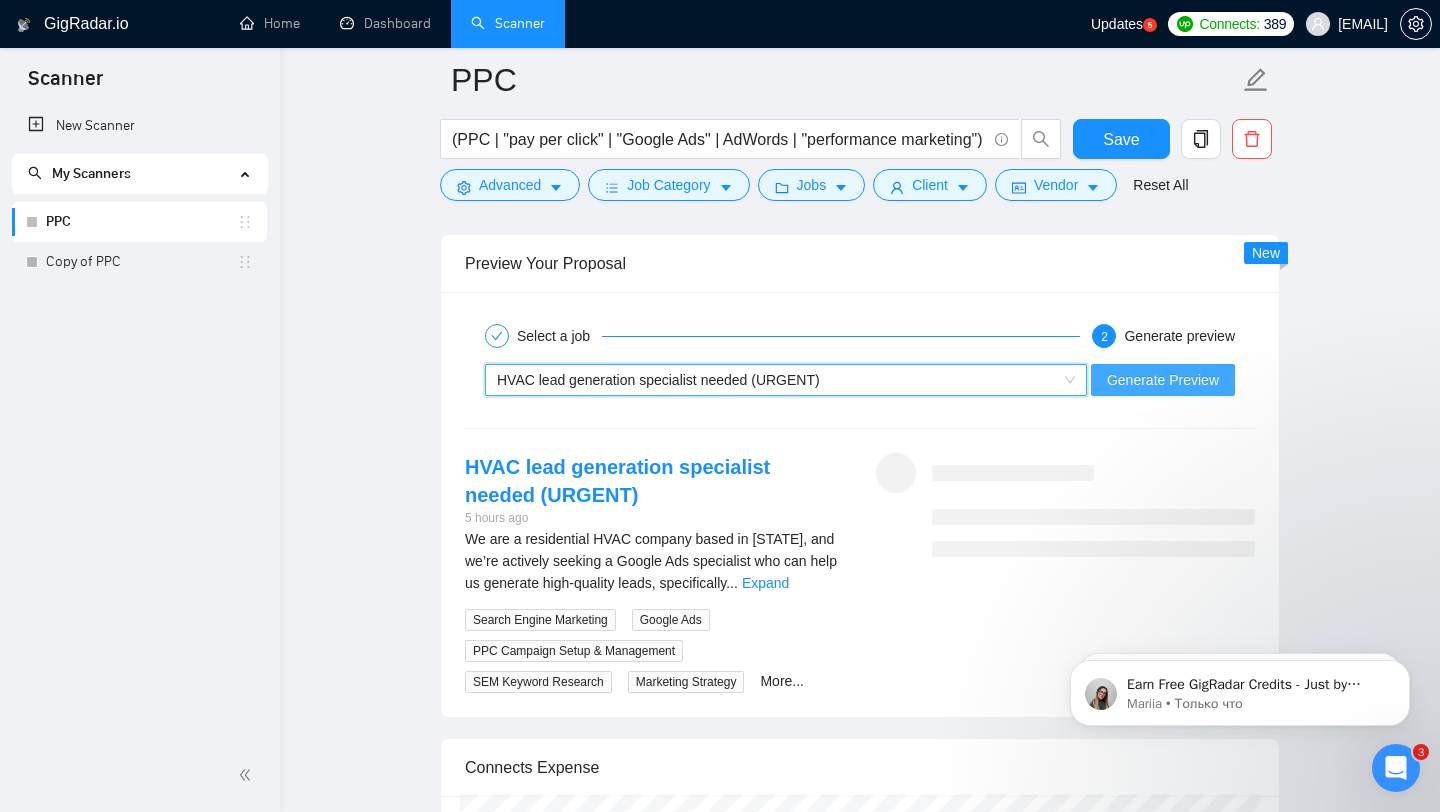 click on "Generate Preview" at bounding box center [1163, 380] 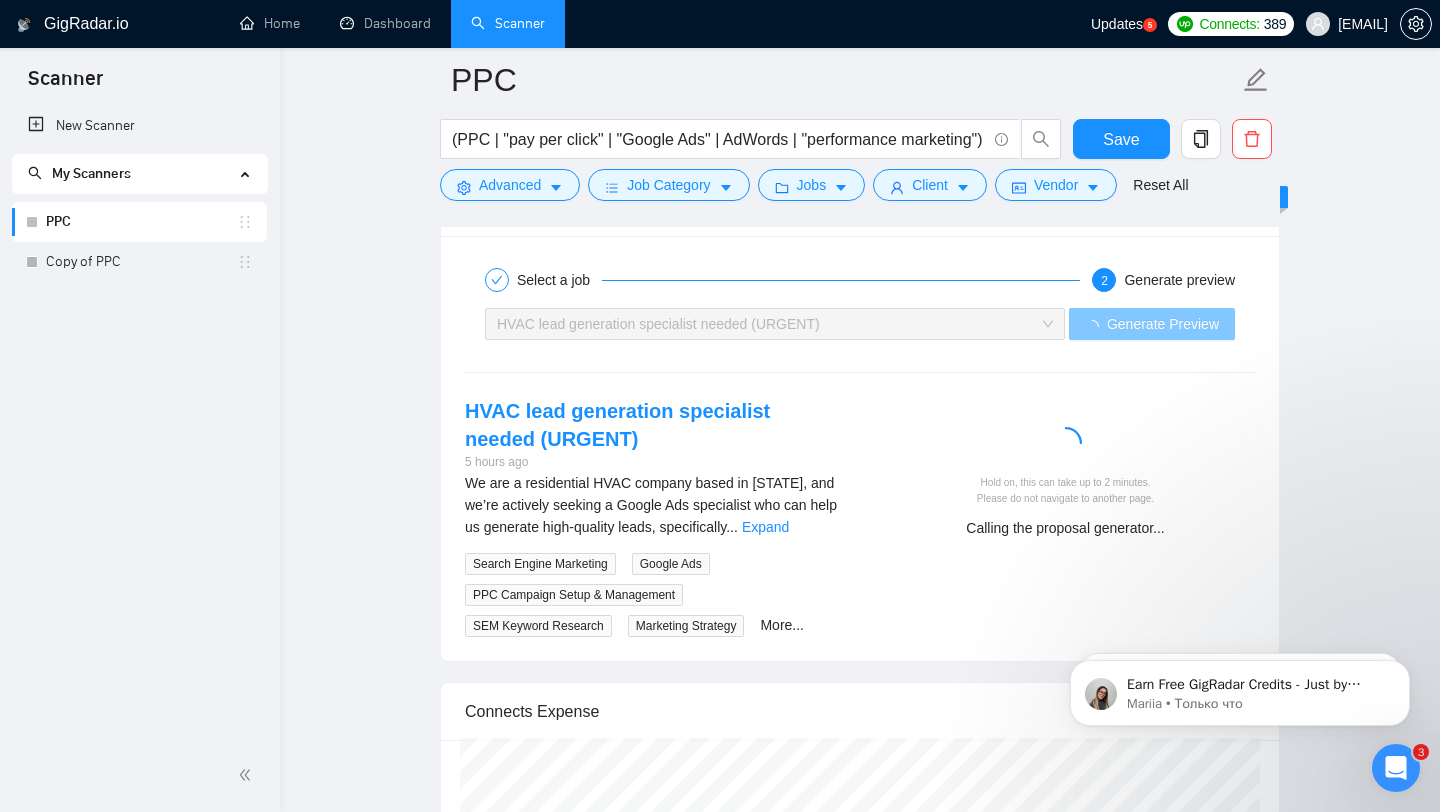 scroll, scrollTop: 4227, scrollLeft: 0, axis: vertical 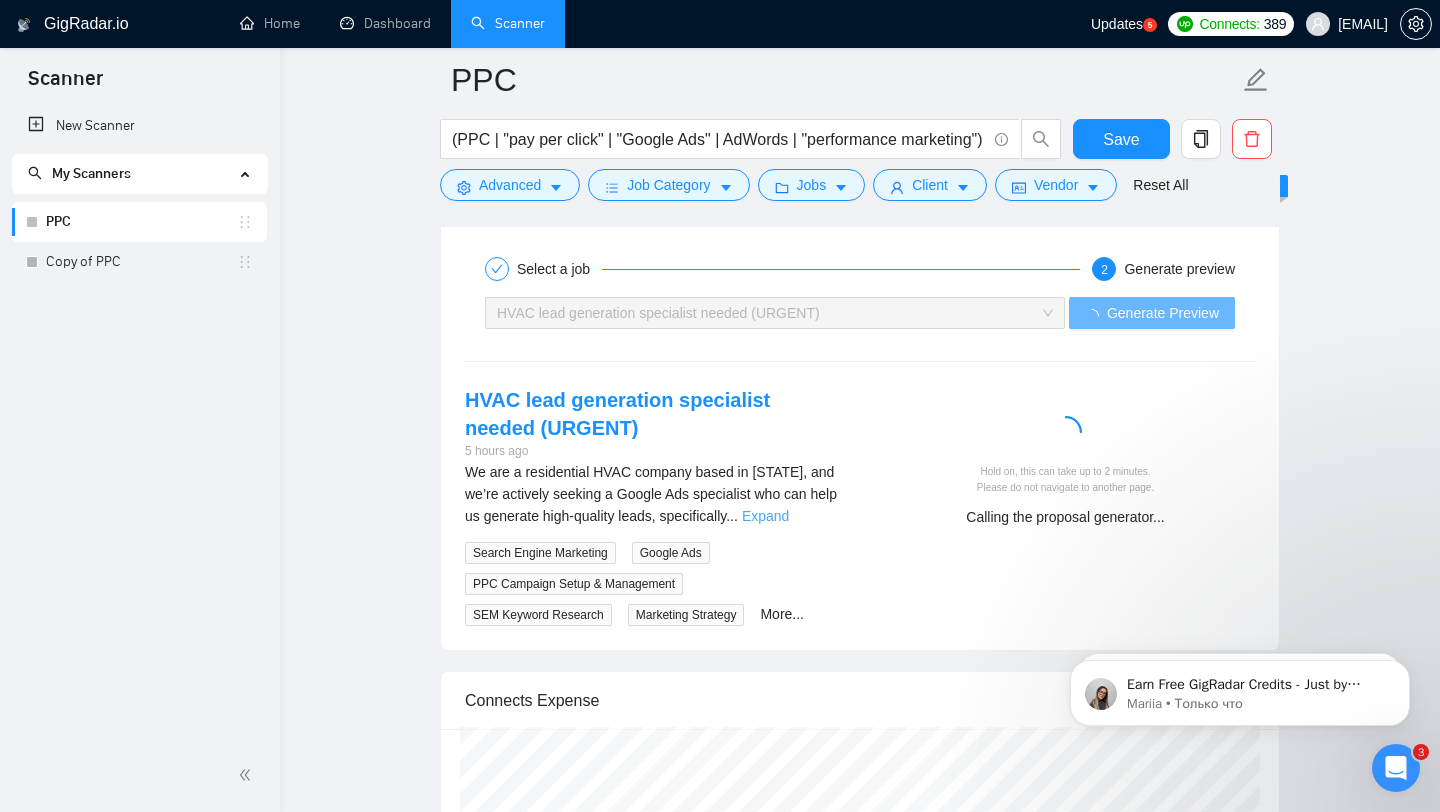 click on "Expand" at bounding box center [765, 516] 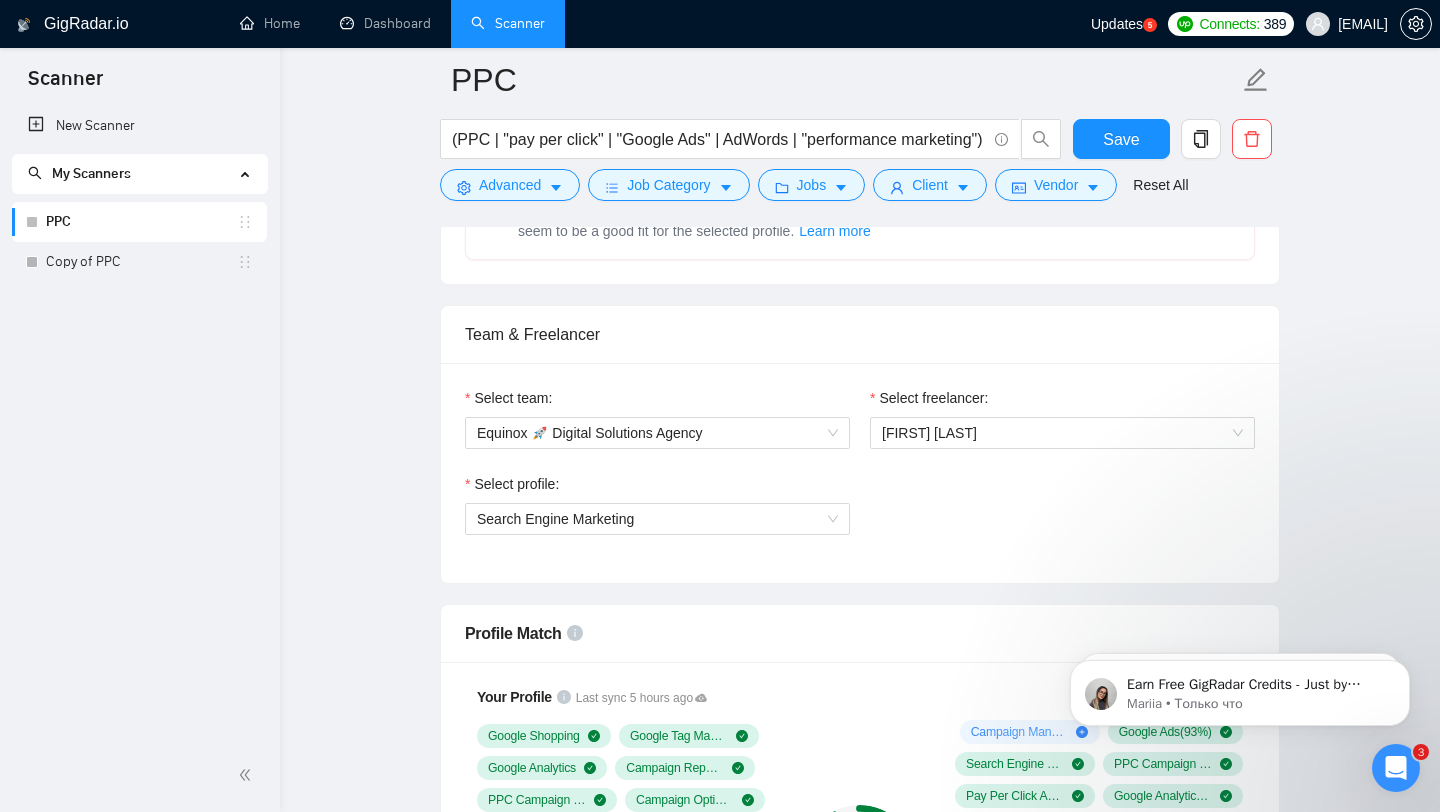 scroll, scrollTop: 1151, scrollLeft: 0, axis: vertical 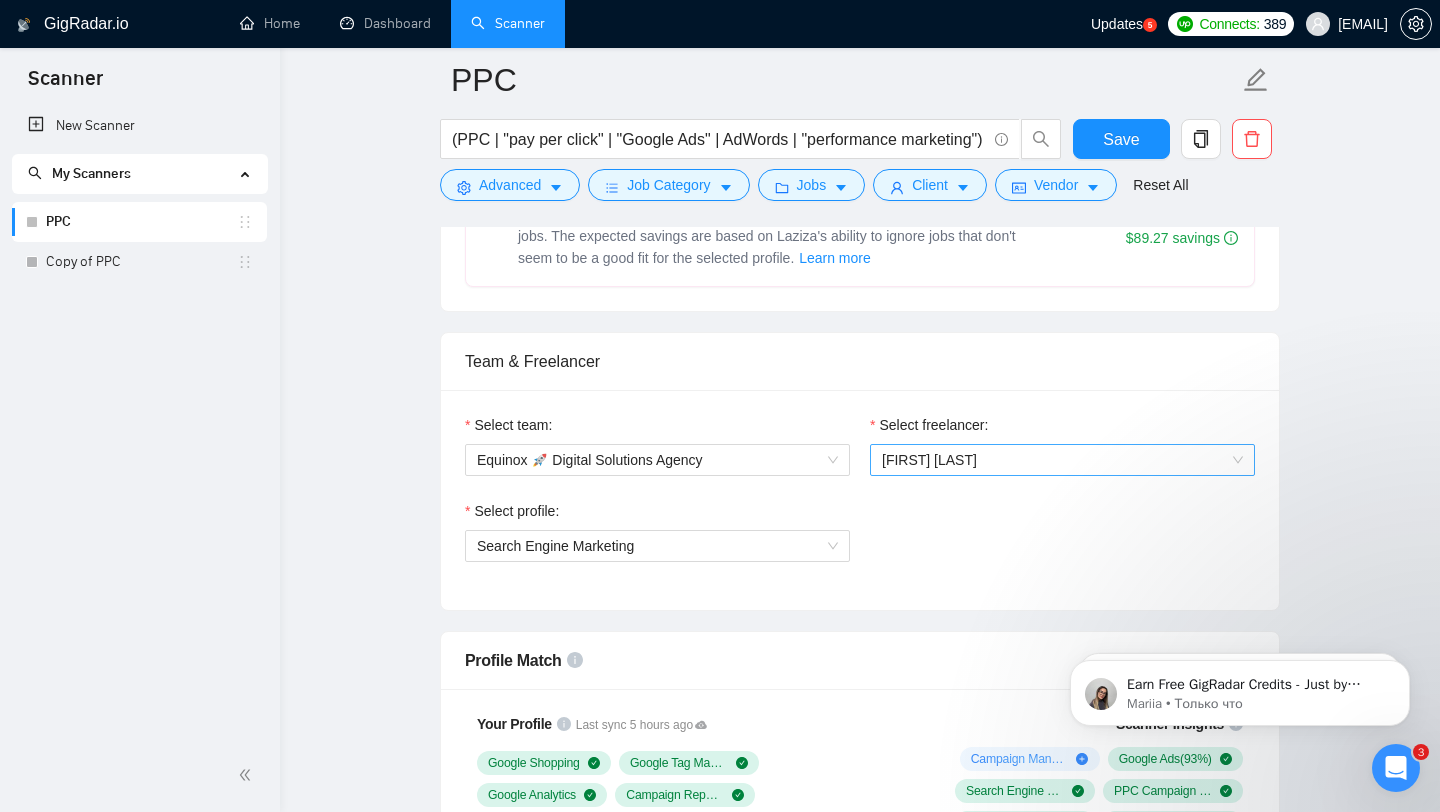 click on "[FIRST] [LAST]" at bounding box center [1062, 460] 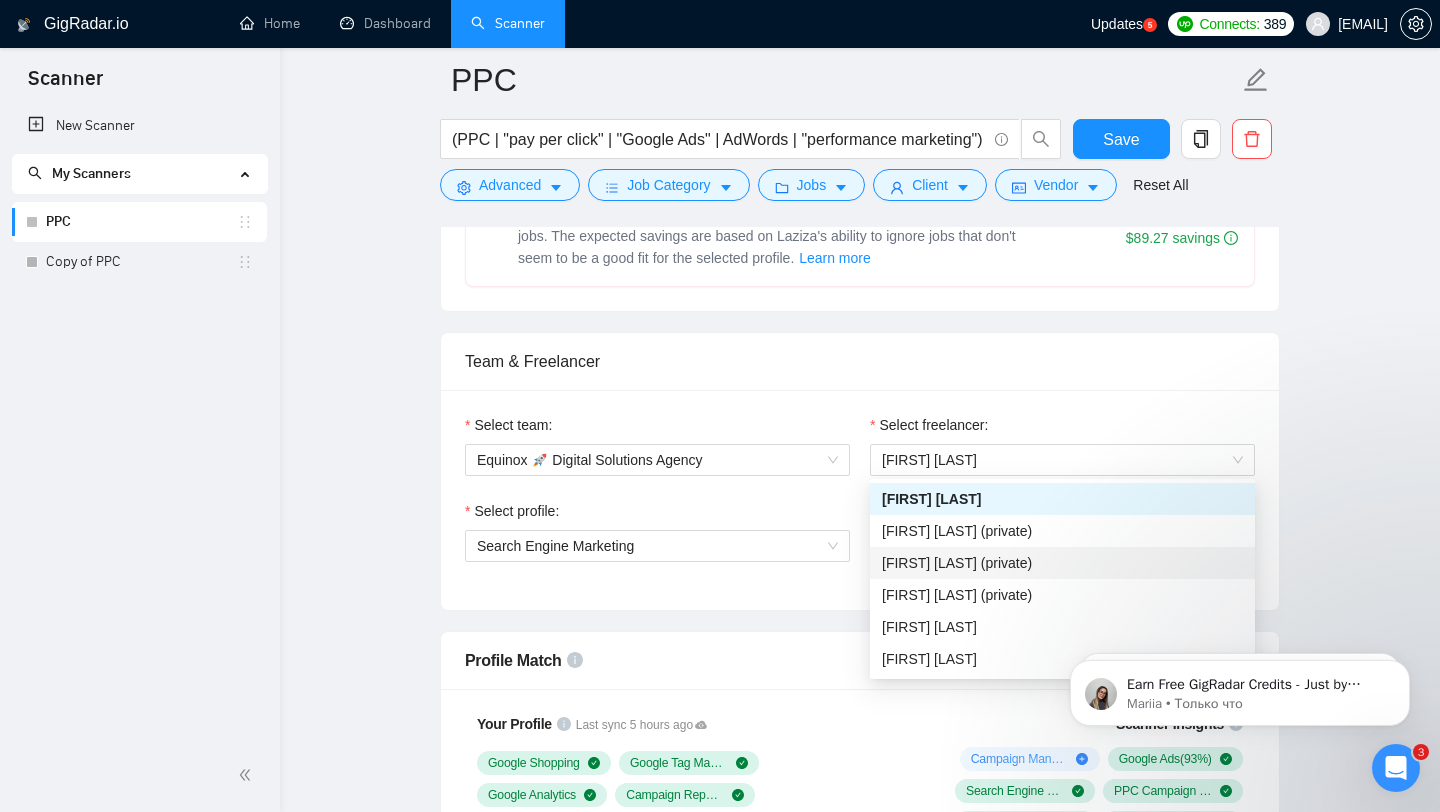 click on "Select team: Equinox 🚀 Digital Solutions Agency Select freelancer: [FIRST] [LAST] Select profile: Search Engine Marketing" at bounding box center [860, 500] 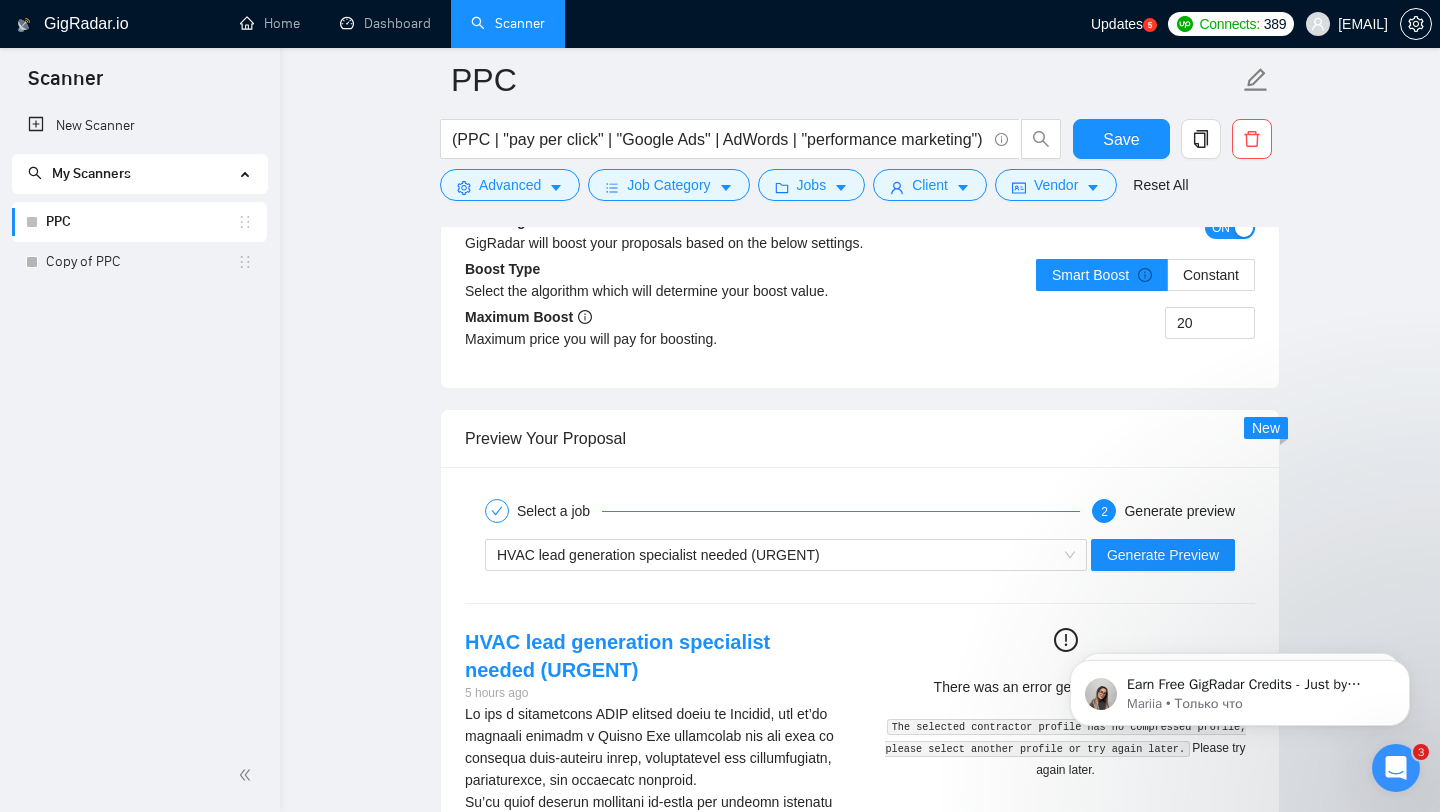 scroll, scrollTop: 4063, scrollLeft: 0, axis: vertical 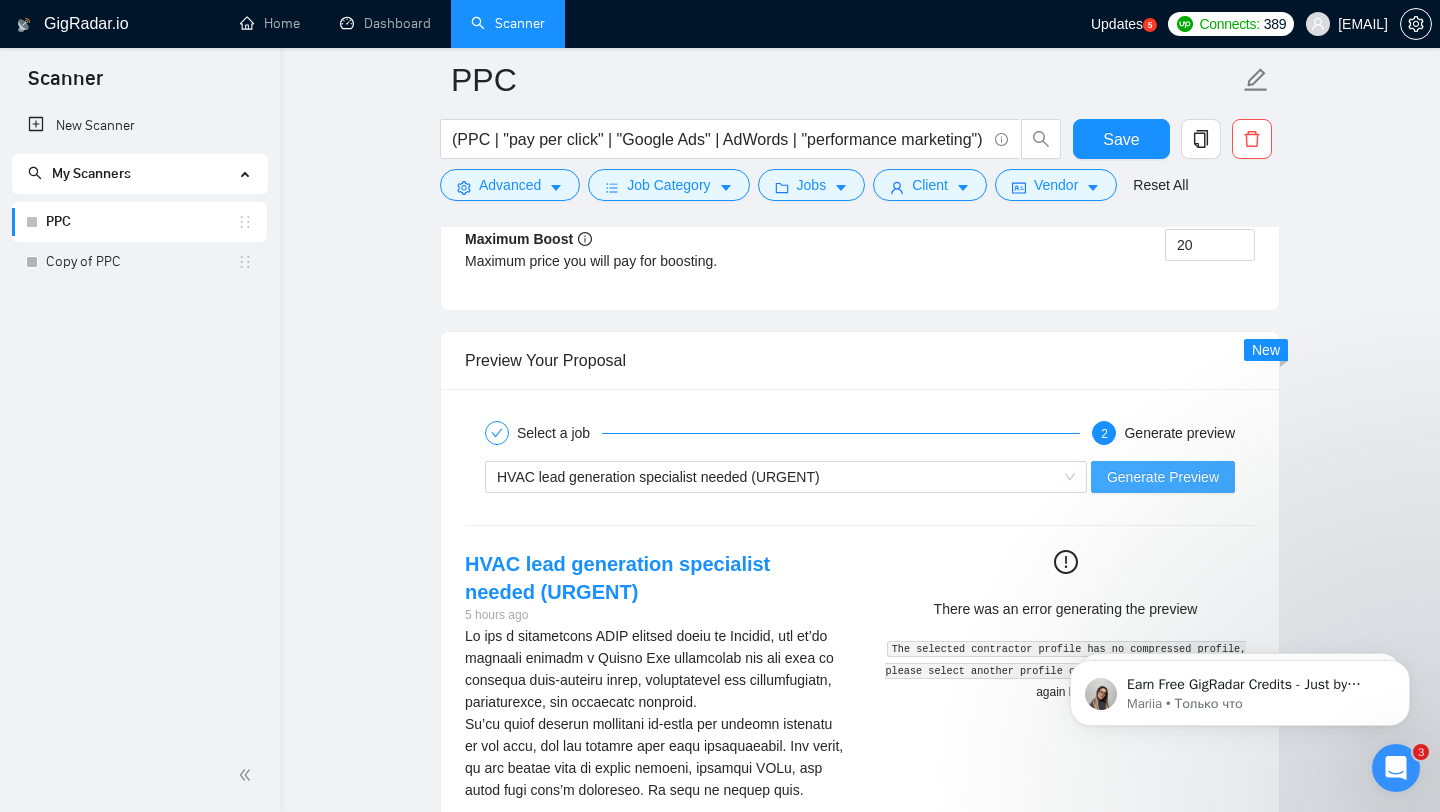 click on "Generate Preview" at bounding box center [1163, 477] 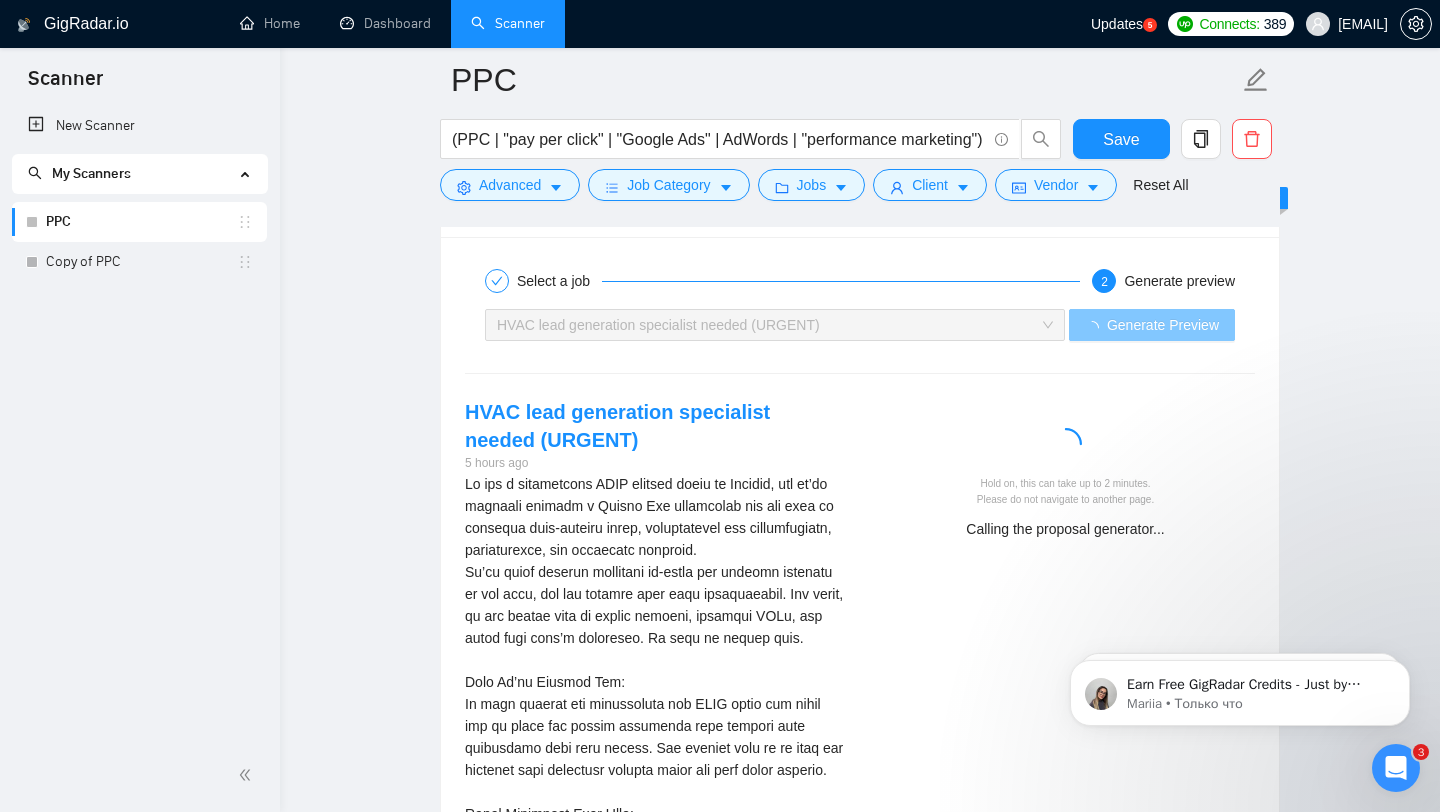 scroll, scrollTop: 4219, scrollLeft: 0, axis: vertical 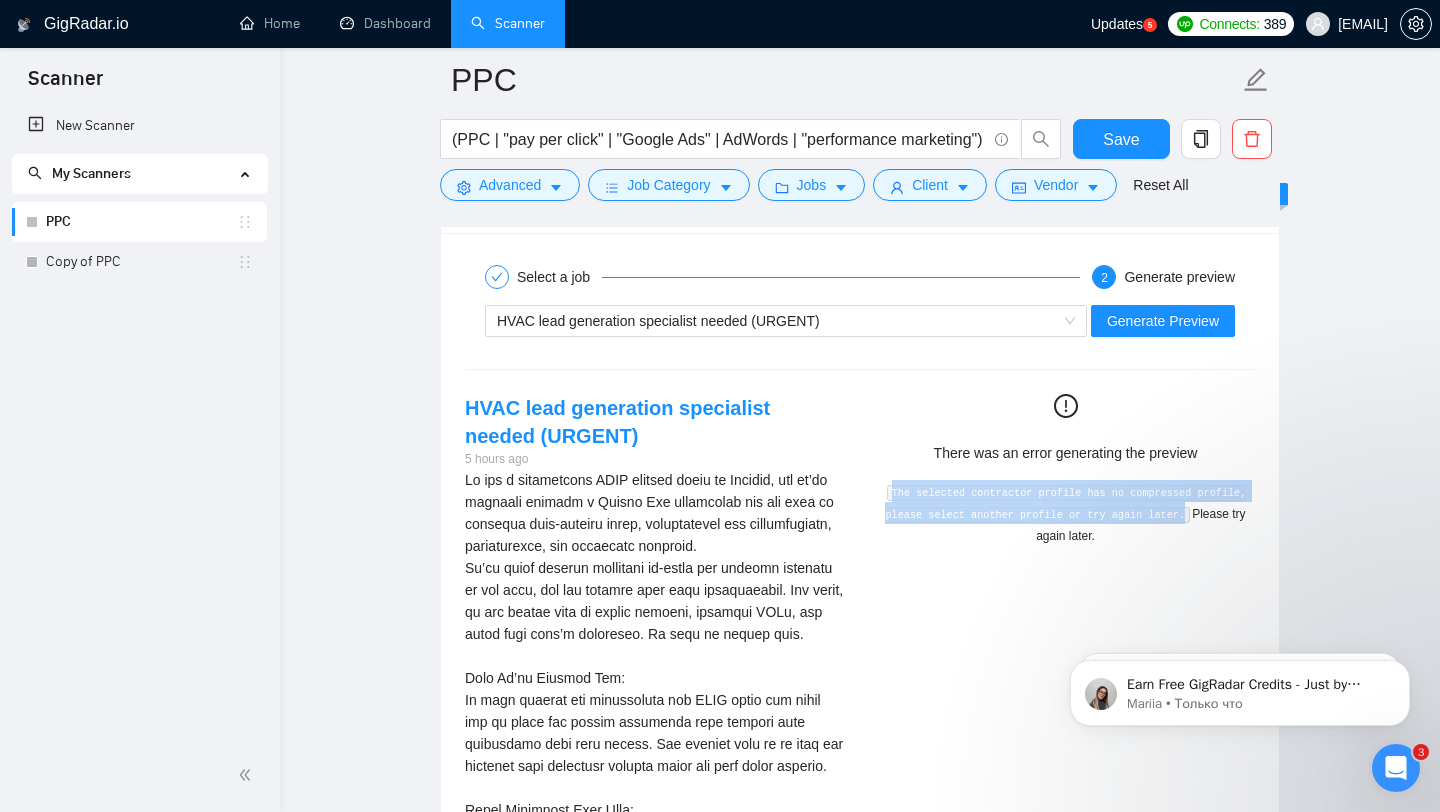 drag, startPoint x: 918, startPoint y: 492, endPoint x: 1019, endPoint y: 537, distance: 110.57124 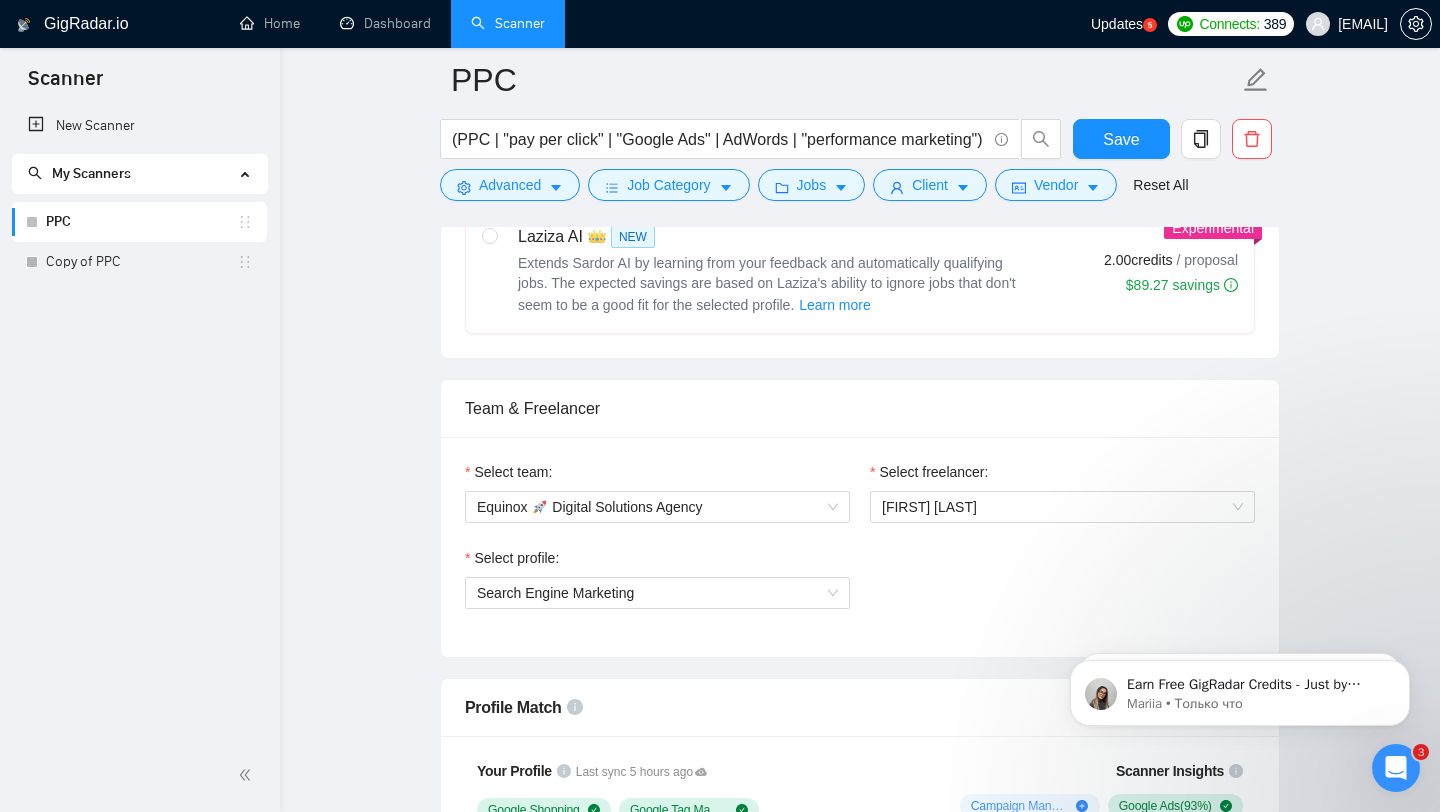 scroll, scrollTop: 1130, scrollLeft: 0, axis: vertical 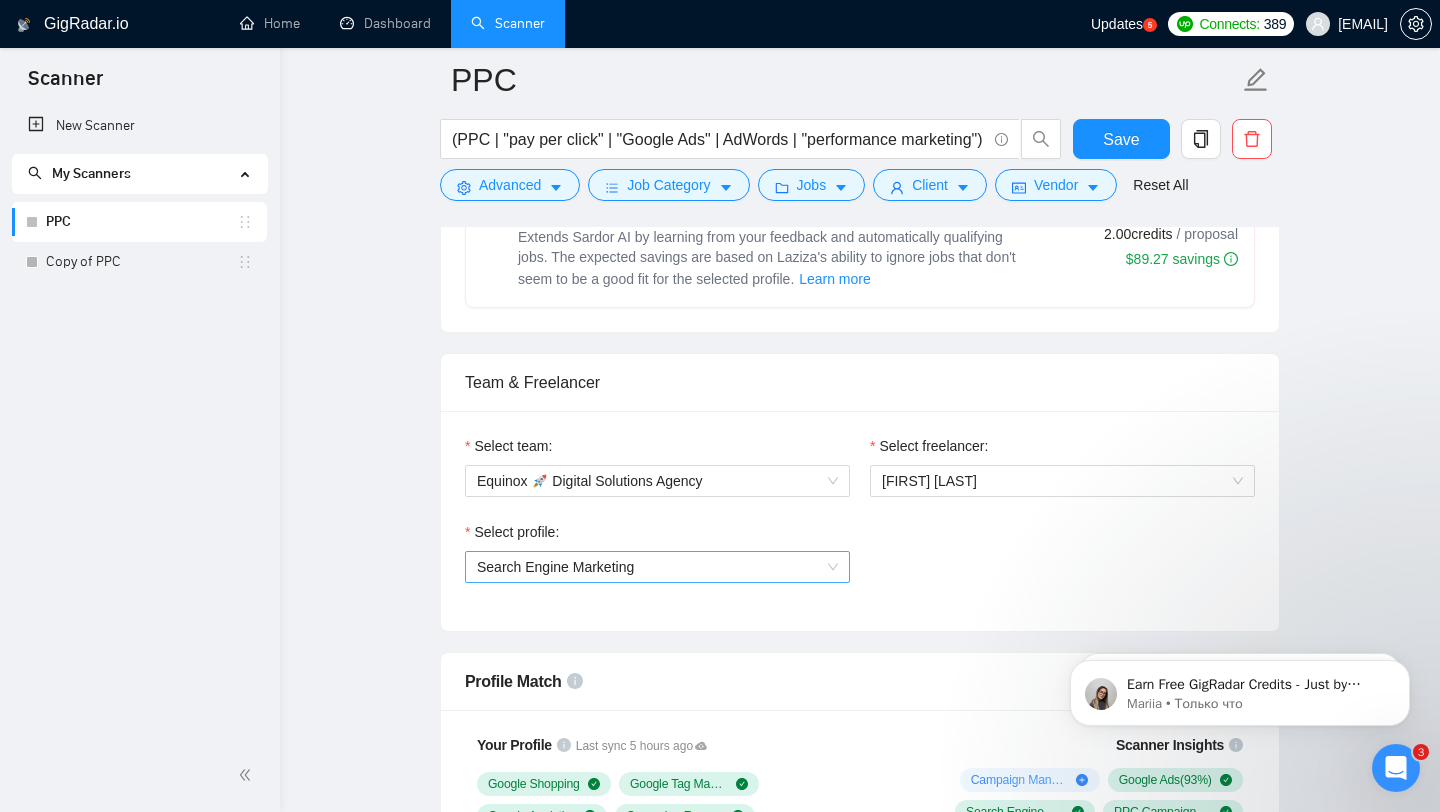 click on "Search Engine Marketing" at bounding box center (657, 567) 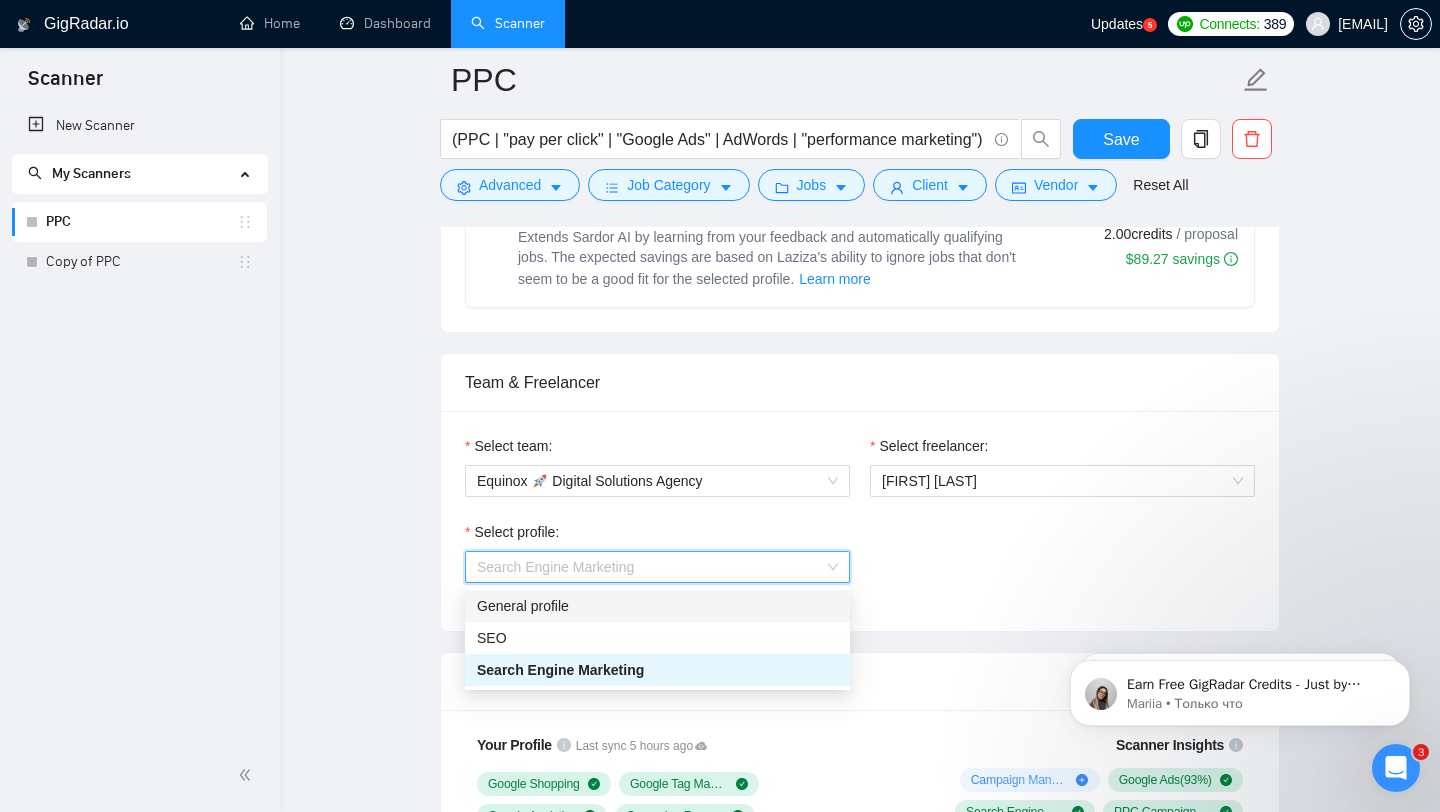 click on "General profile" at bounding box center [657, 606] 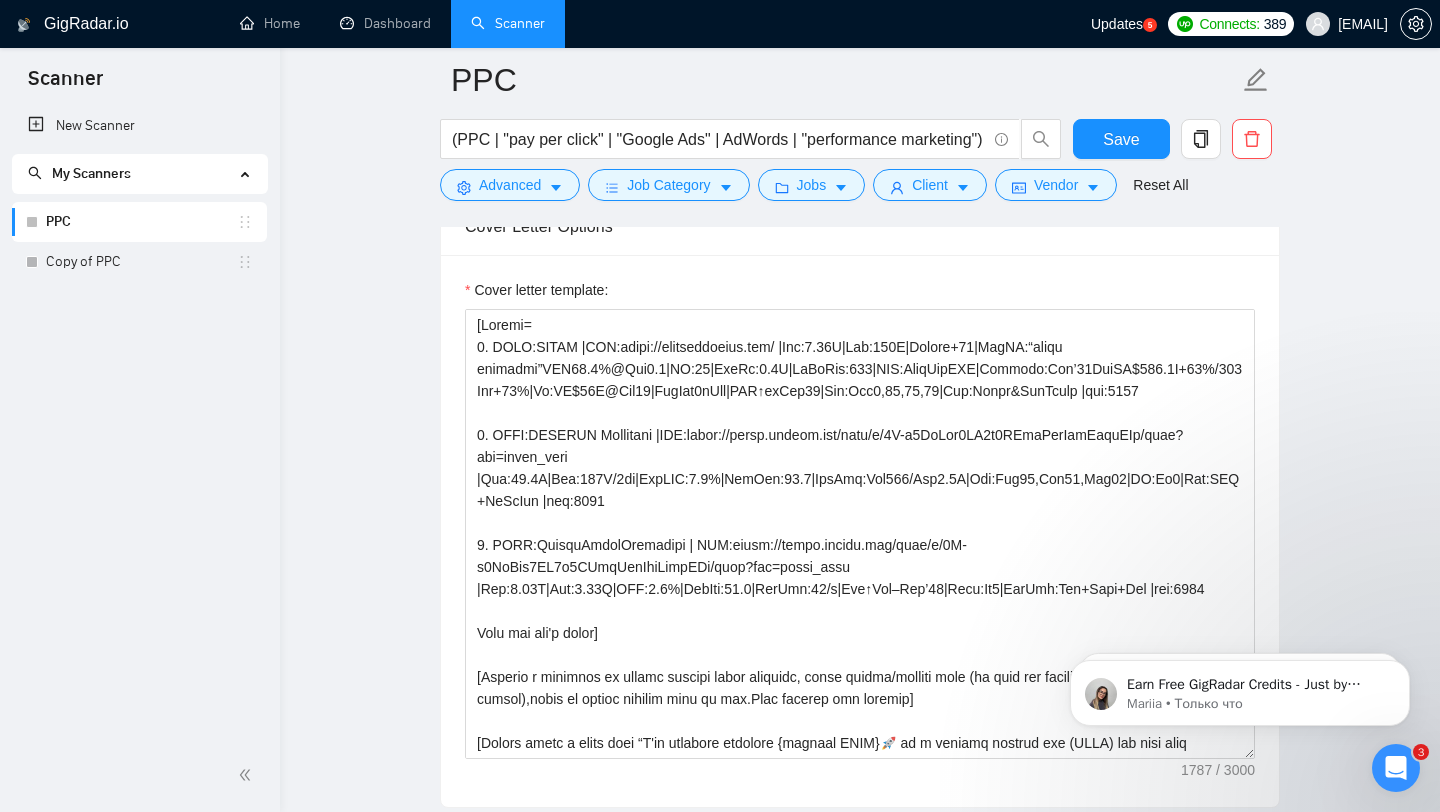 scroll, scrollTop: 2495, scrollLeft: 0, axis: vertical 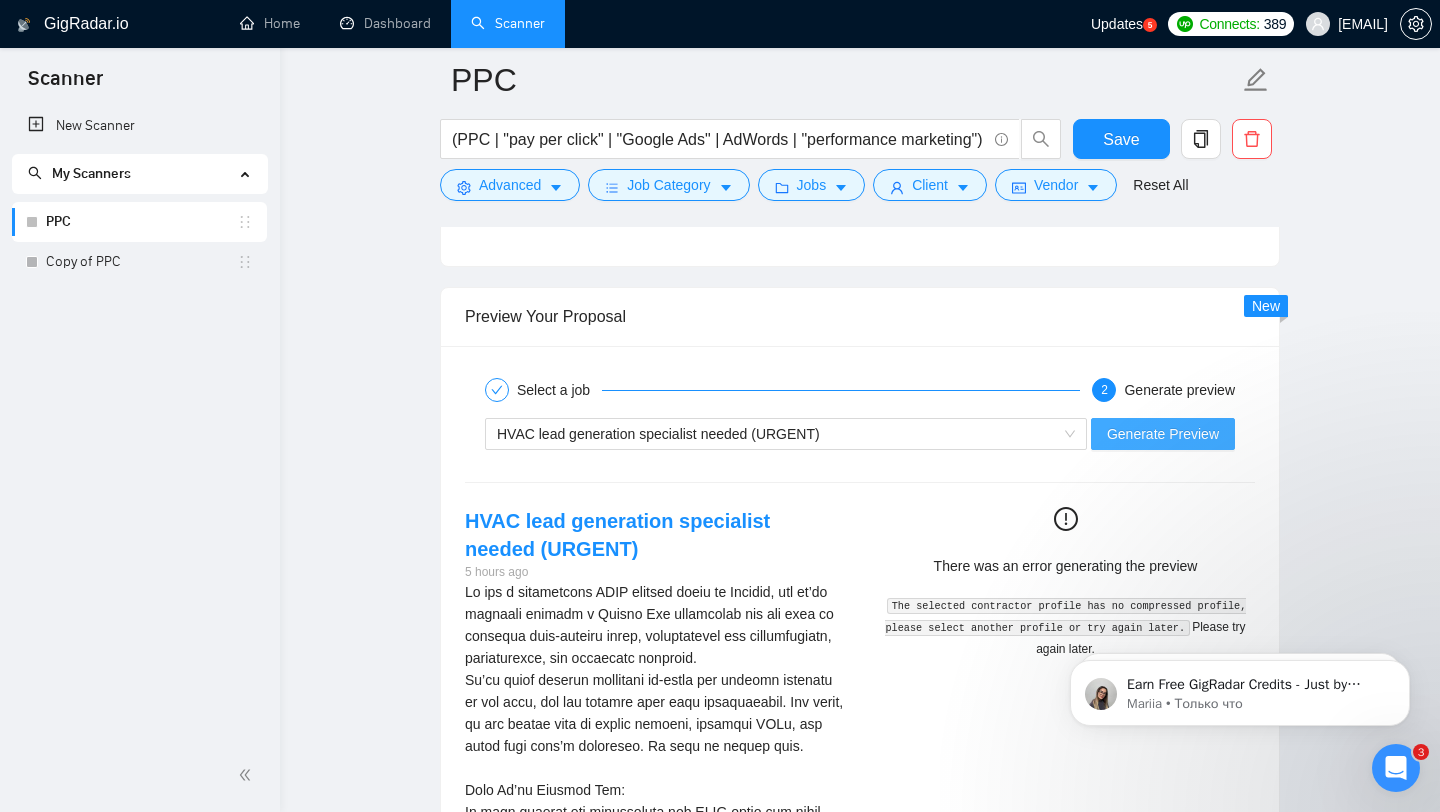 click on "Generate Preview" at bounding box center [1163, 434] 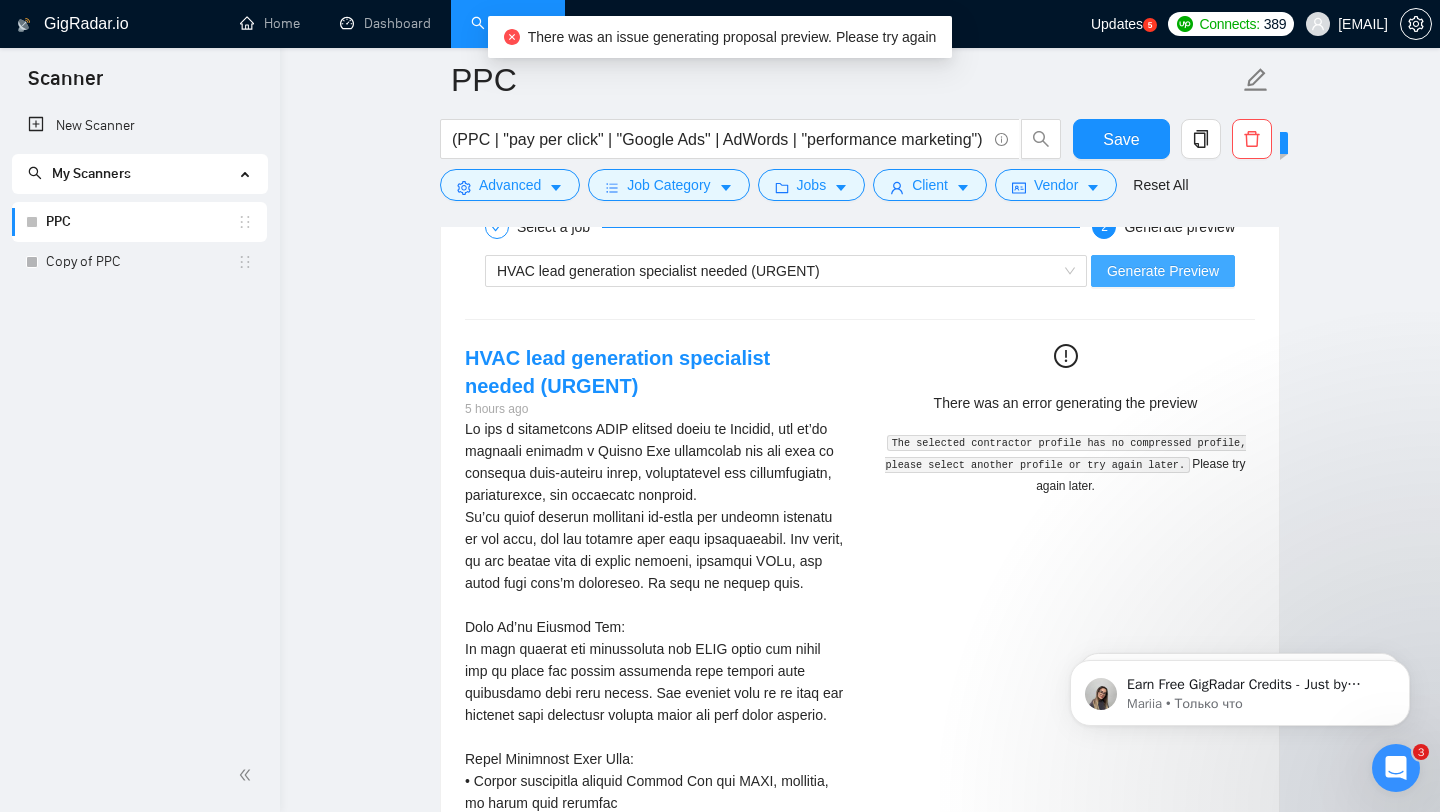 scroll, scrollTop: 4347, scrollLeft: 0, axis: vertical 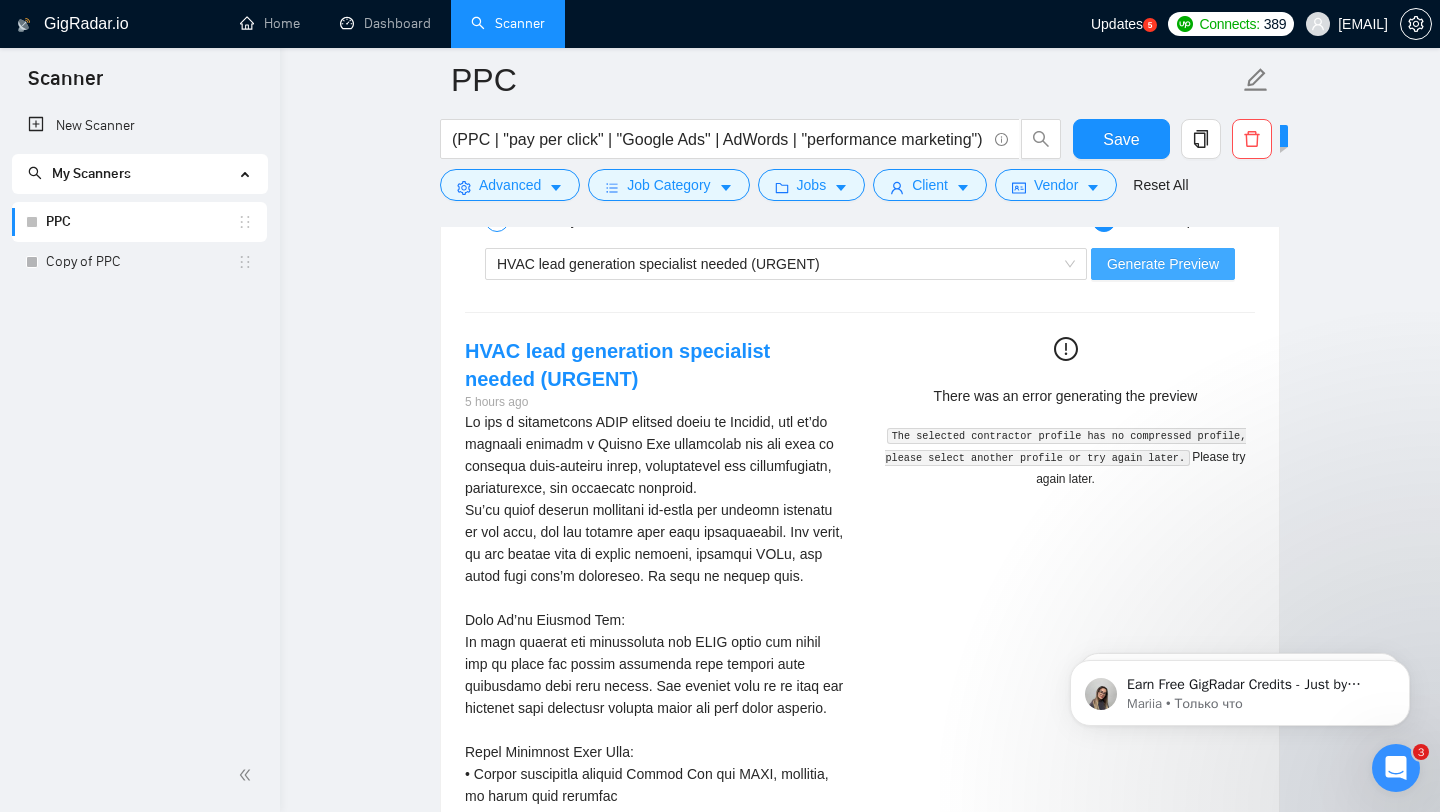 click on "Generate Preview" at bounding box center [1163, 264] 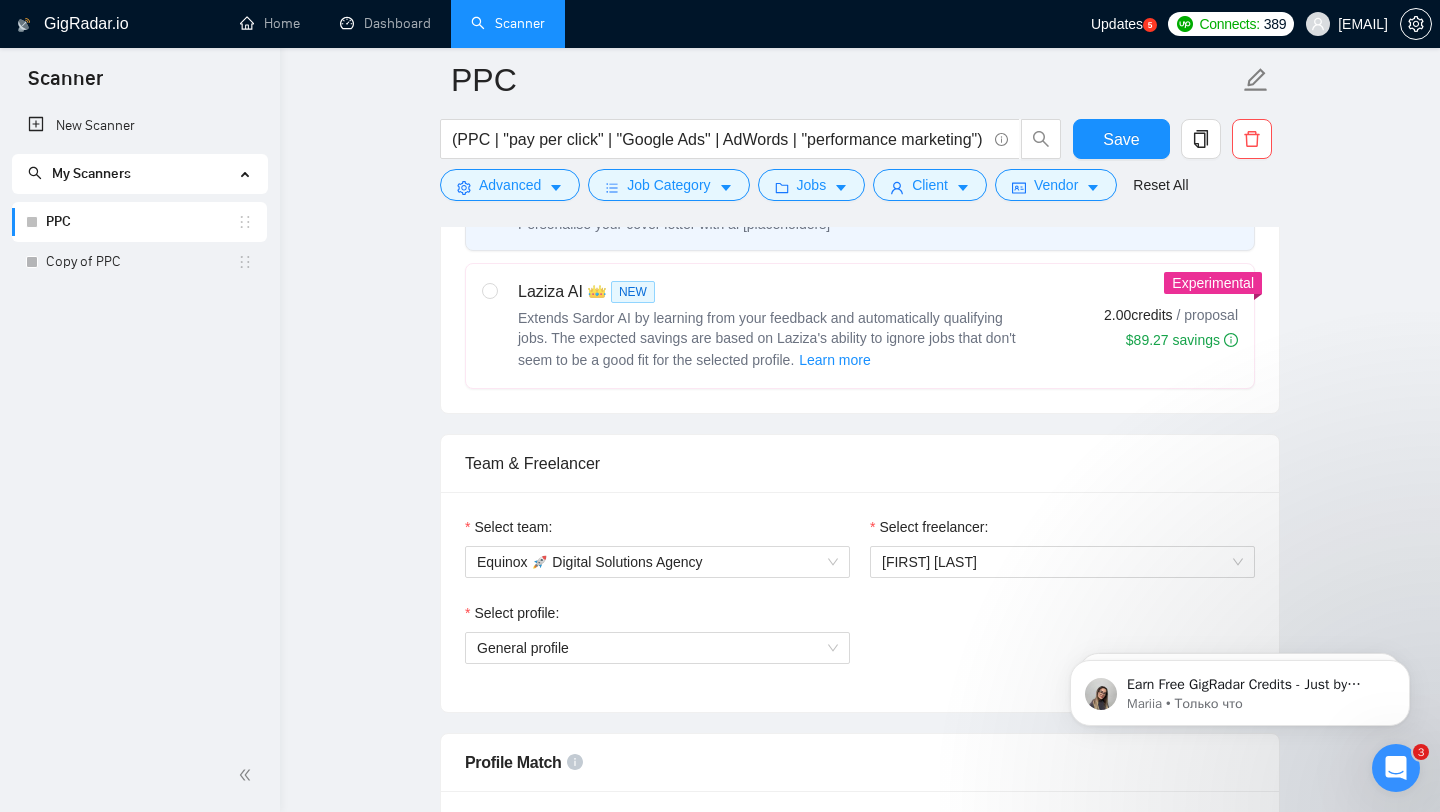 scroll, scrollTop: 1032, scrollLeft: 0, axis: vertical 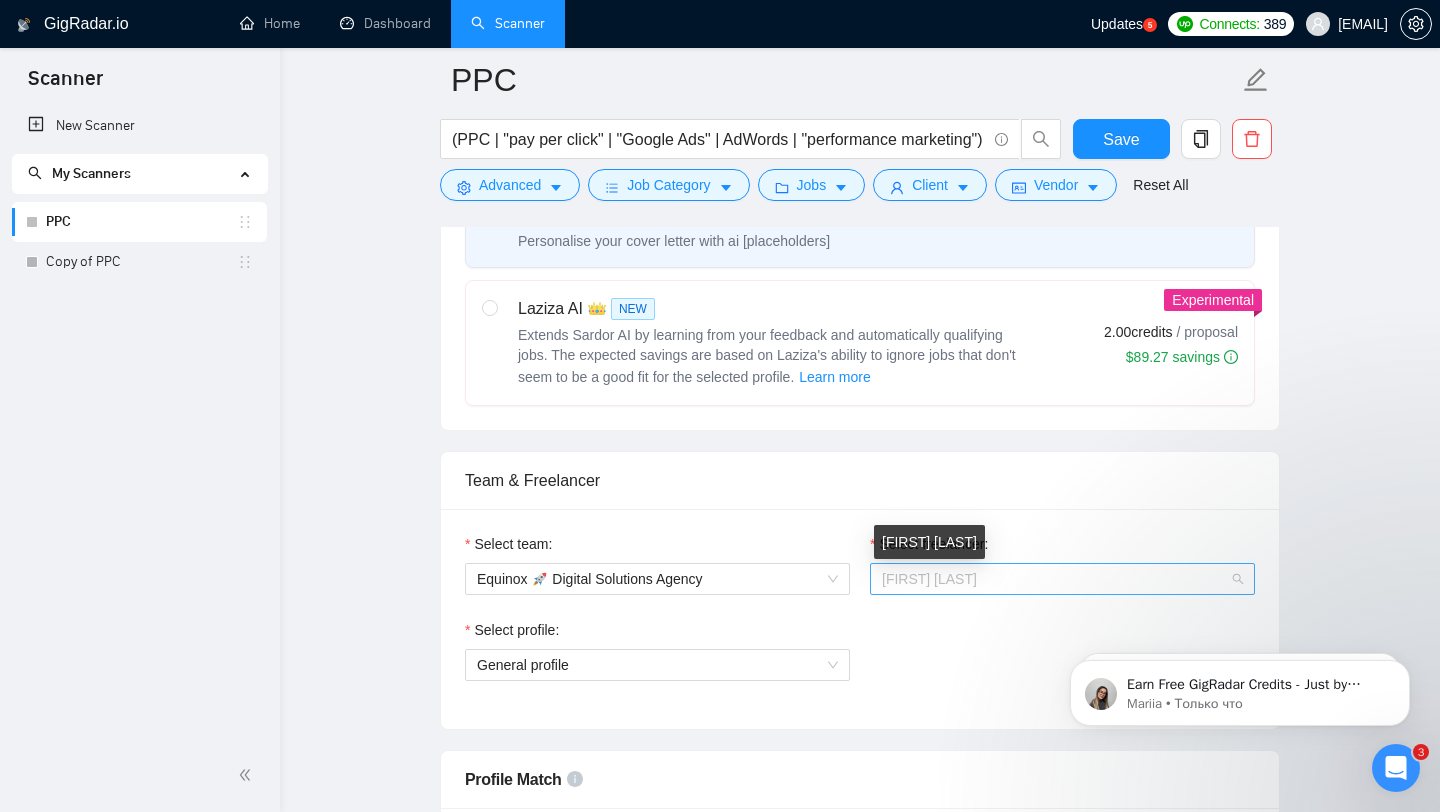 click on "[FIRST] [LAST]" at bounding box center [929, 579] 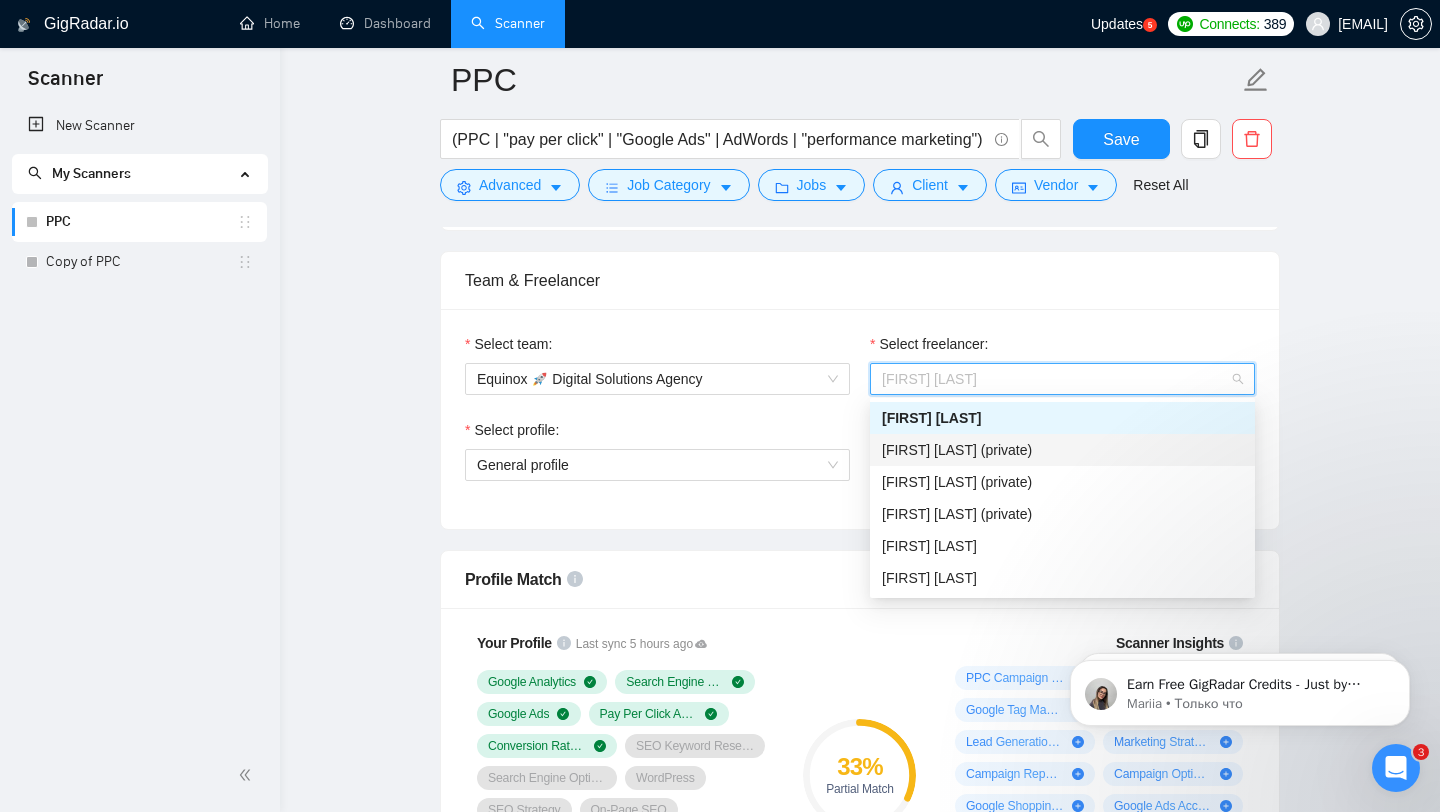 scroll, scrollTop: 1240, scrollLeft: 0, axis: vertical 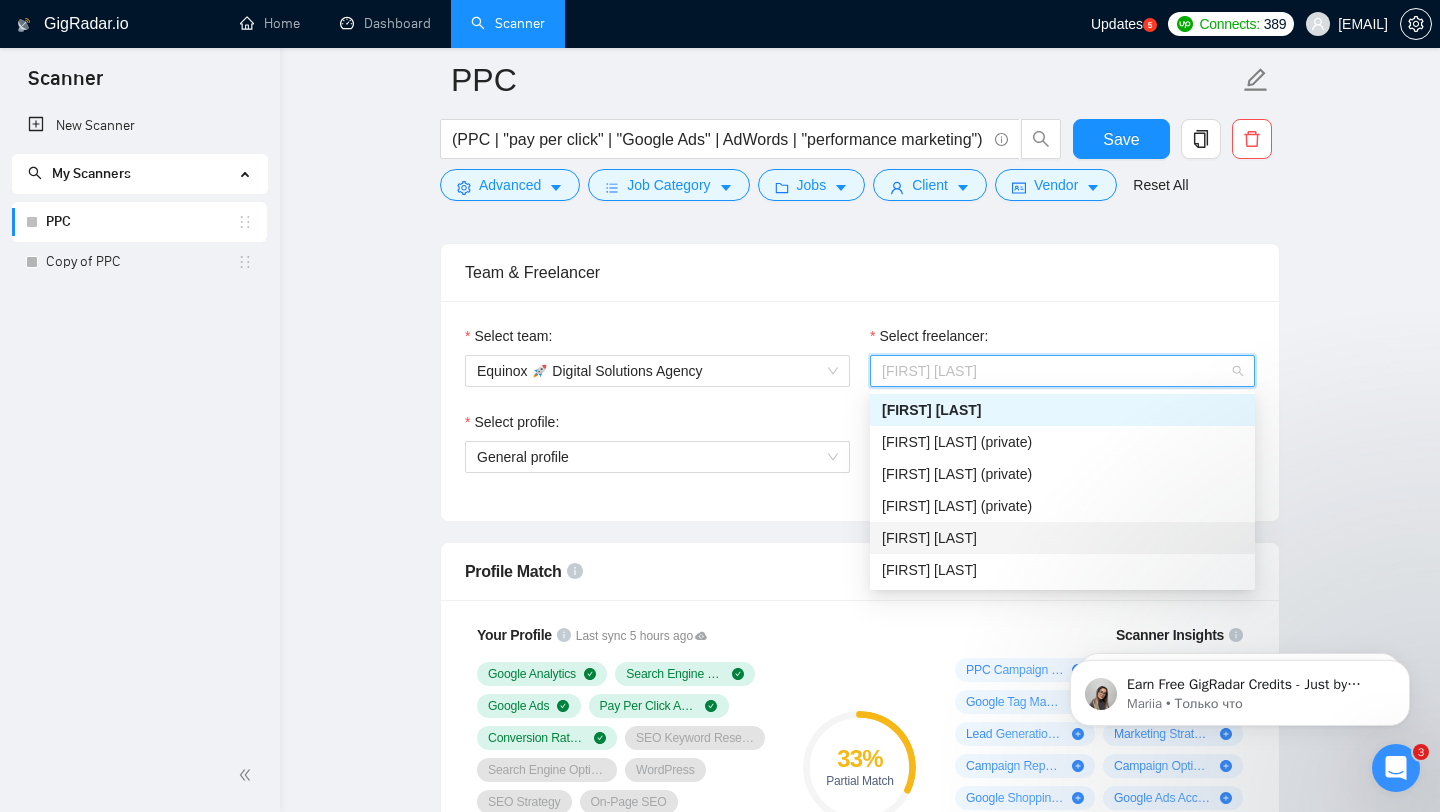 click on "[FIRST] [LAST]" at bounding box center (1062, 538) 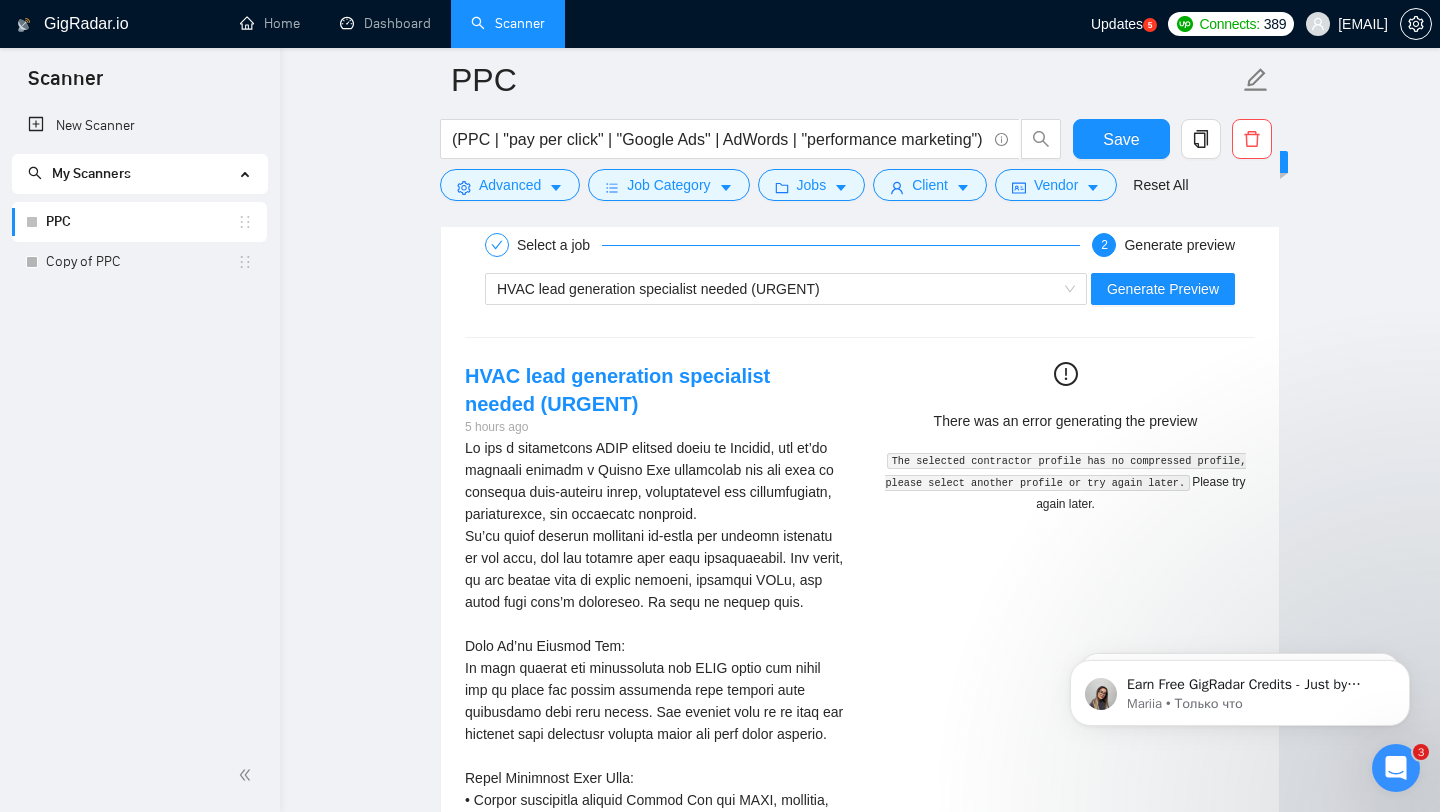 scroll, scrollTop: 4177, scrollLeft: 0, axis: vertical 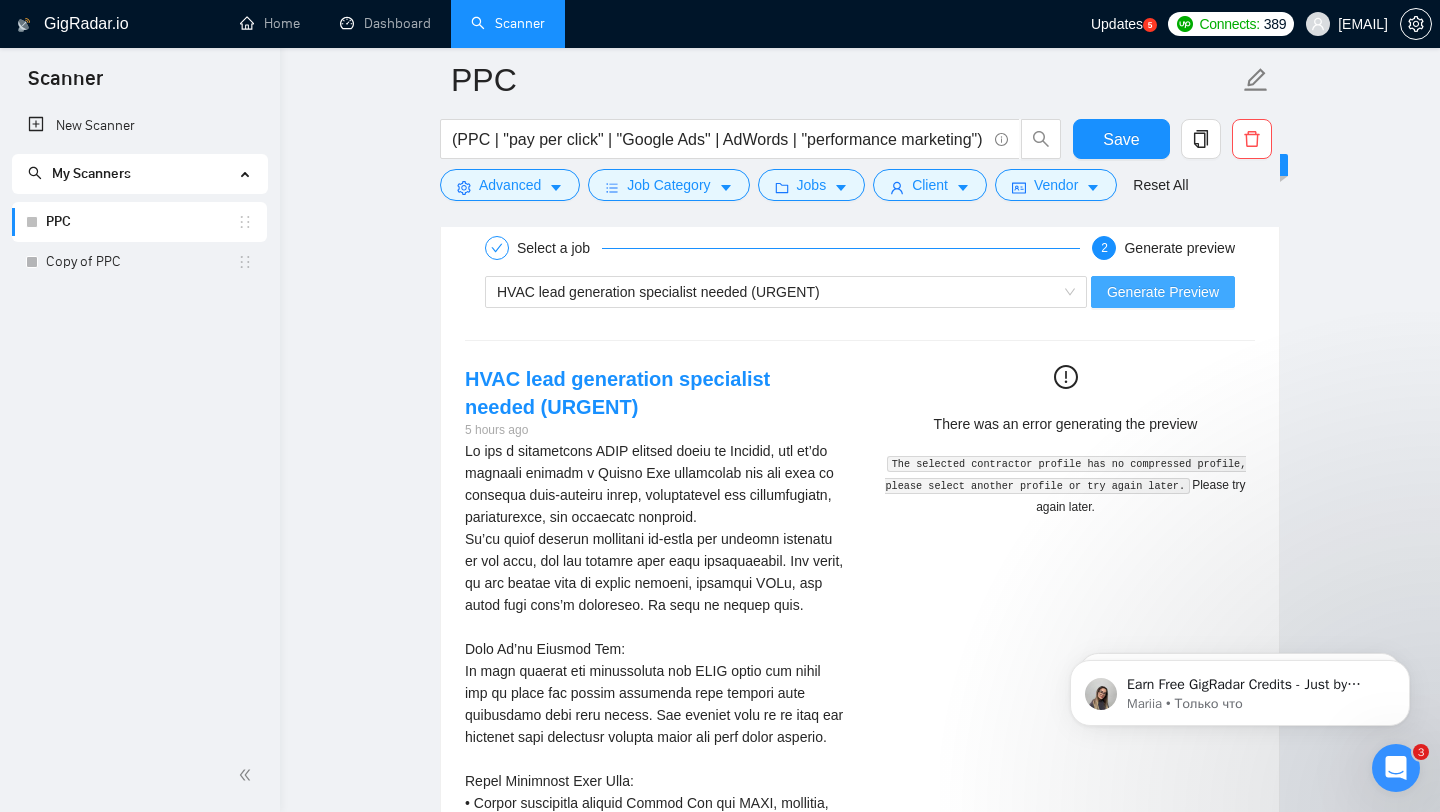 click on "Generate Preview" at bounding box center [1163, 292] 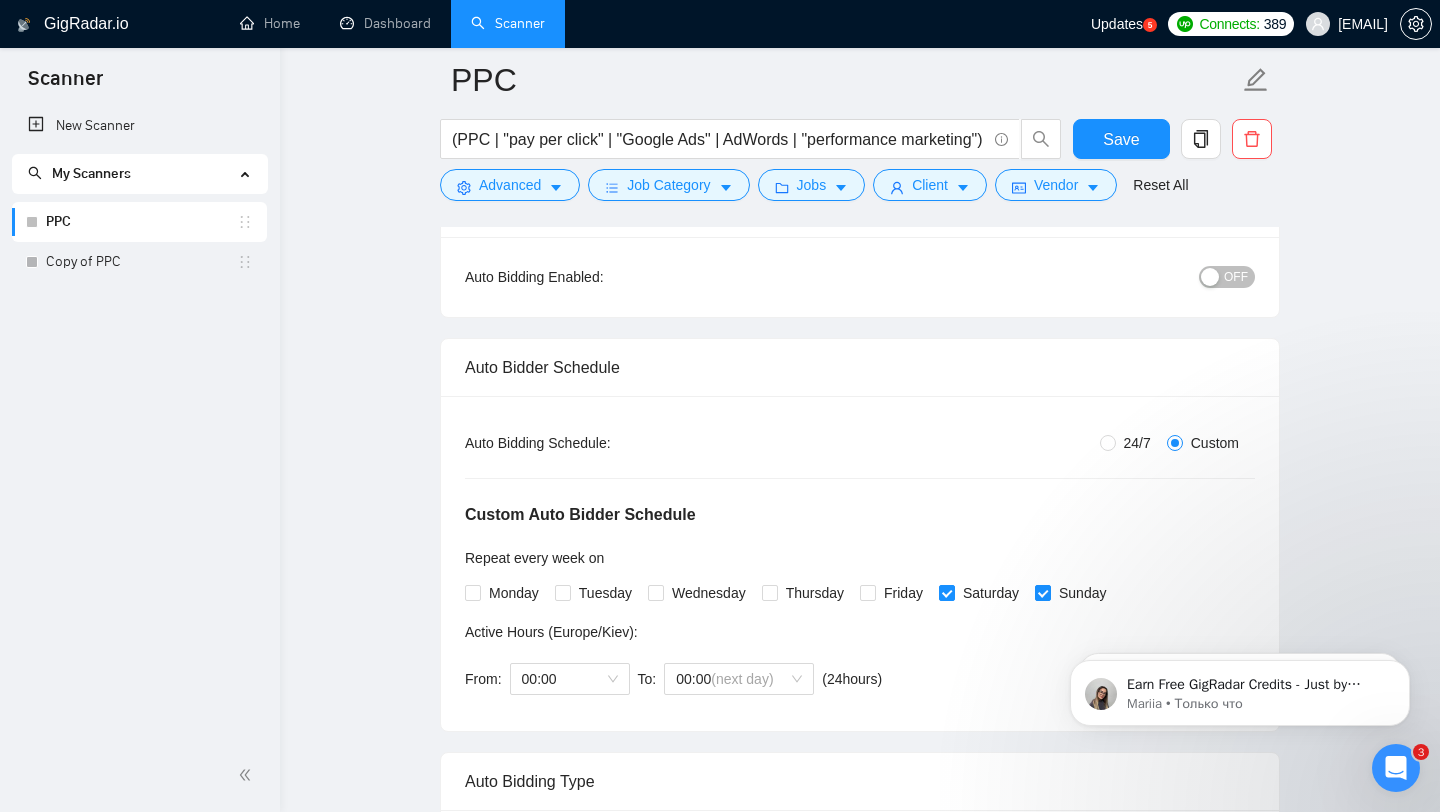 scroll, scrollTop: 186, scrollLeft: 0, axis: vertical 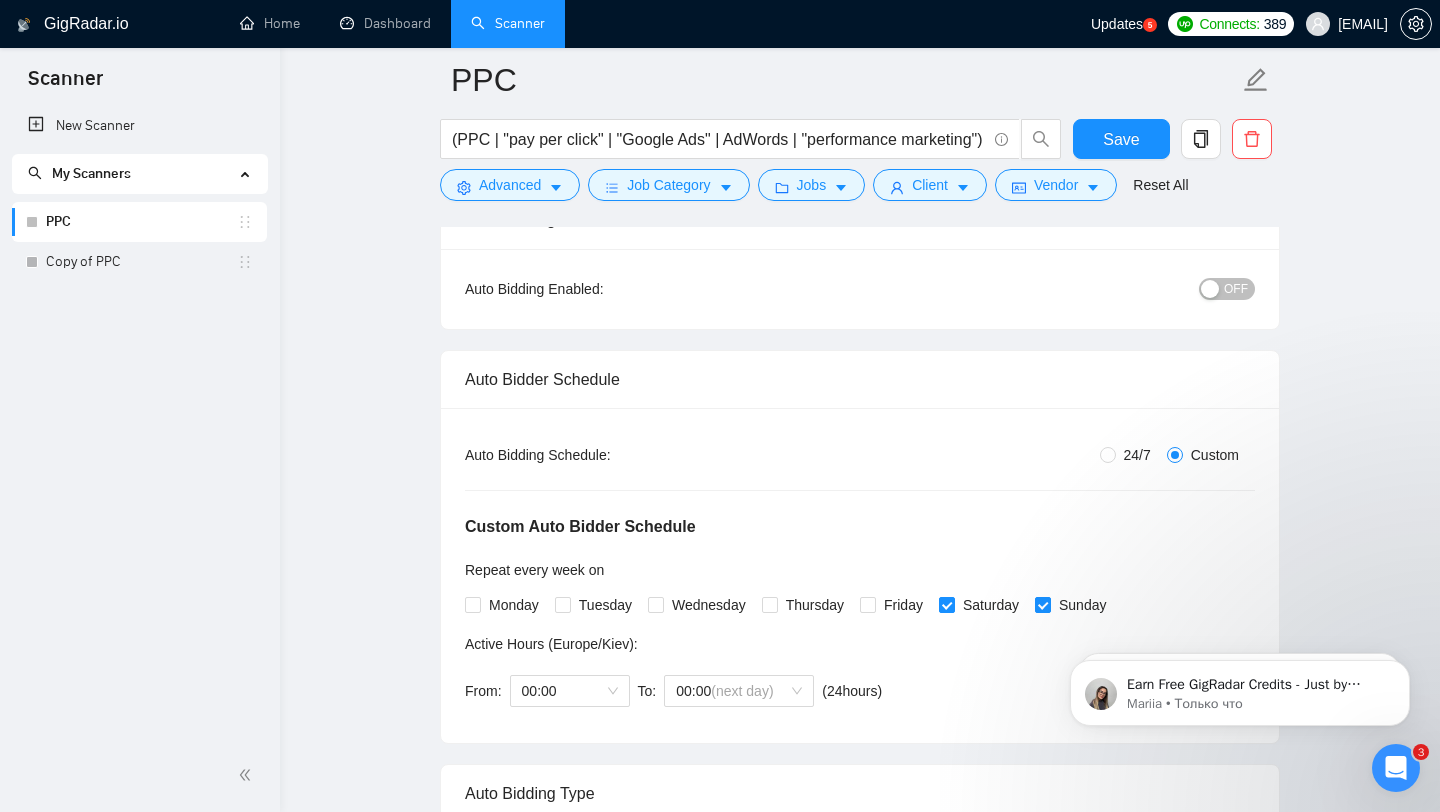click on "24/7" at bounding box center [1129, 455] 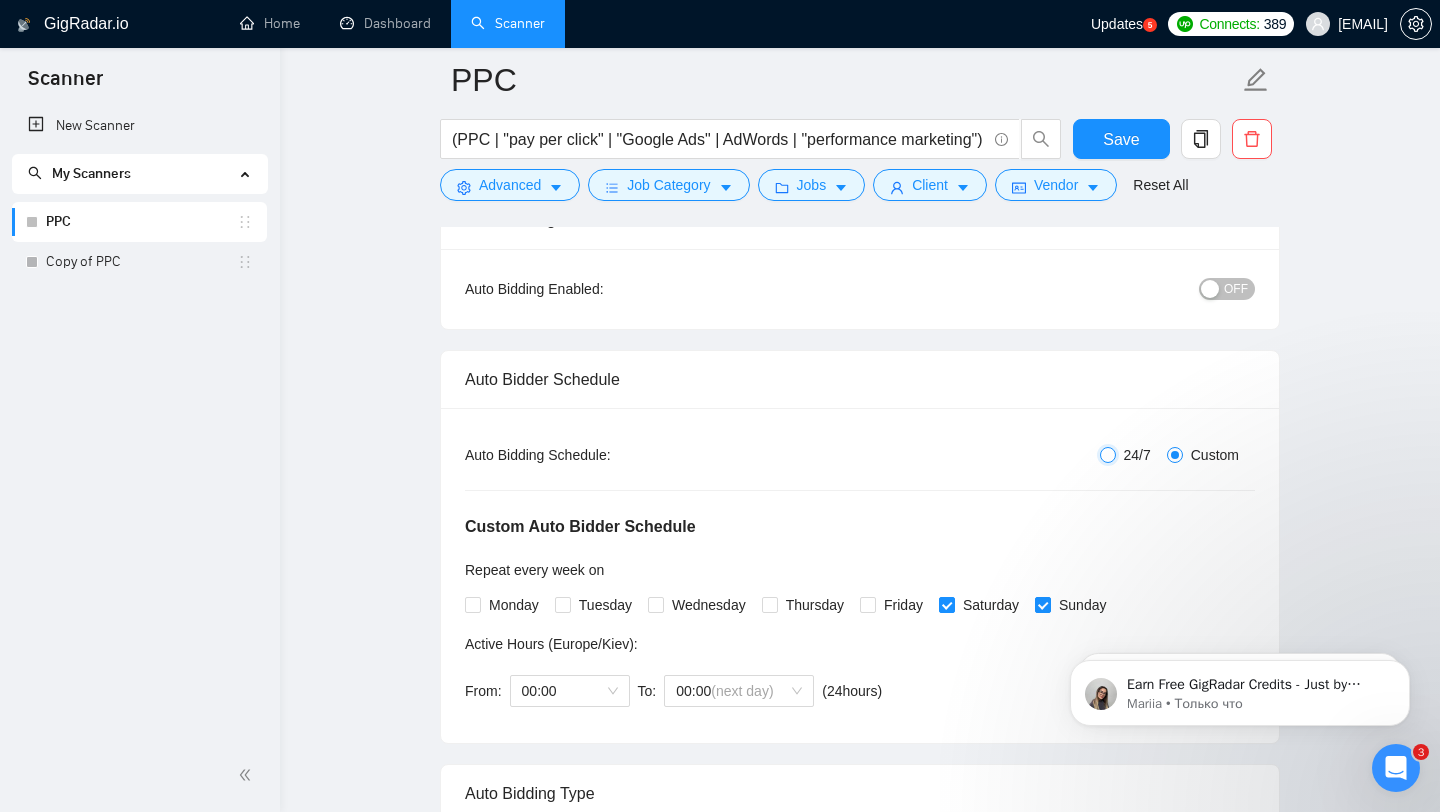 click on "24/7" at bounding box center (1108, 455) 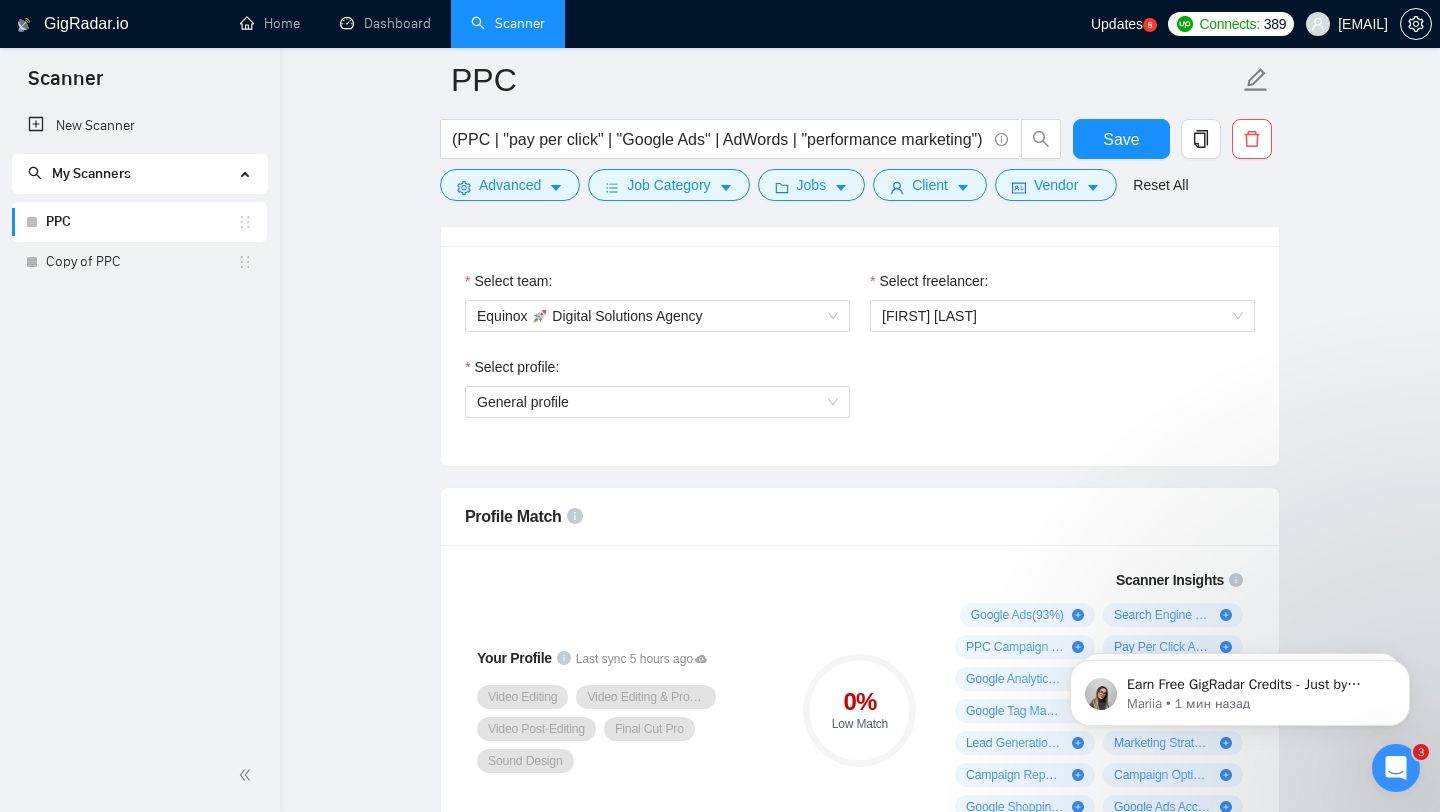 scroll, scrollTop: 1030, scrollLeft: 0, axis: vertical 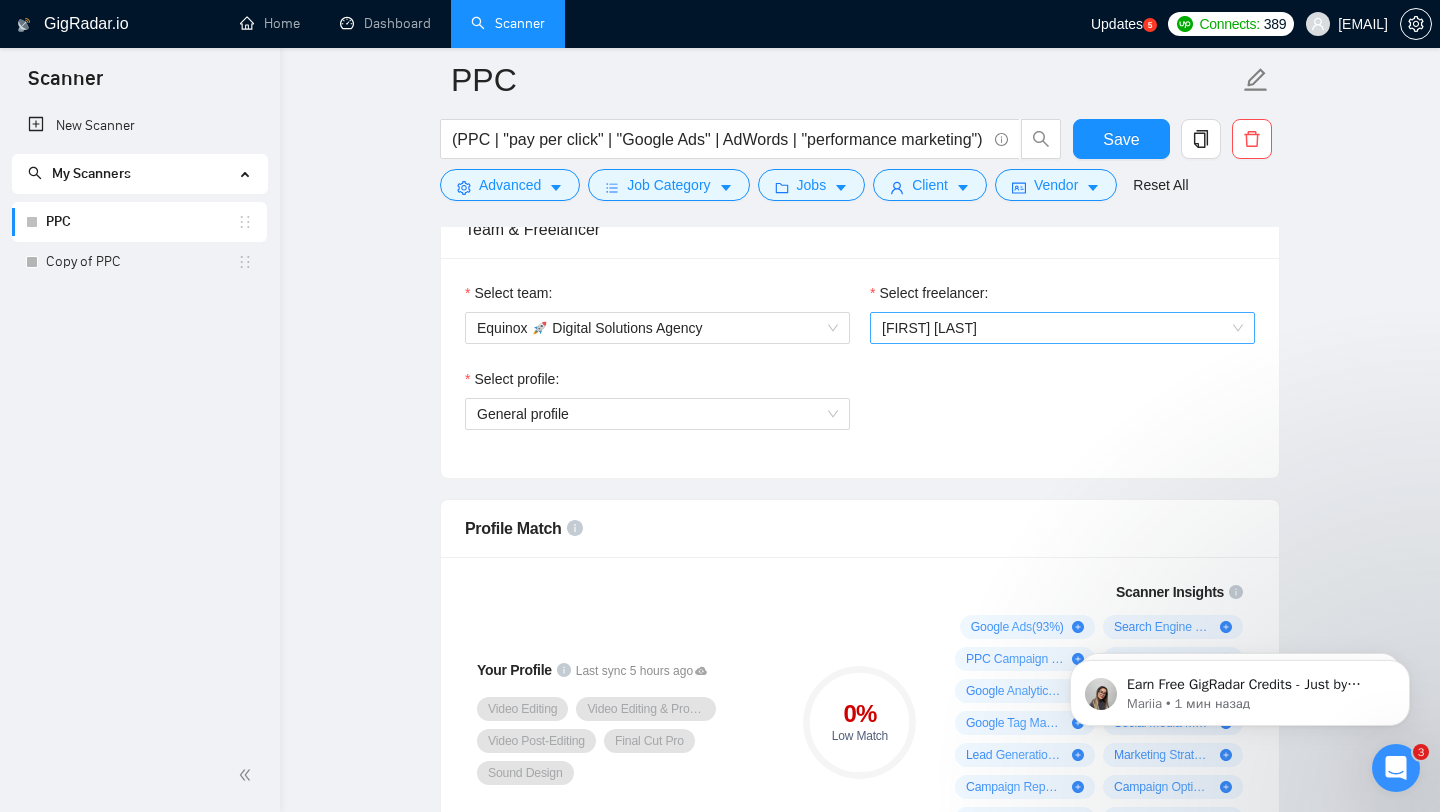 click on "[FIRST] [LAST]" at bounding box center [1062, 328] 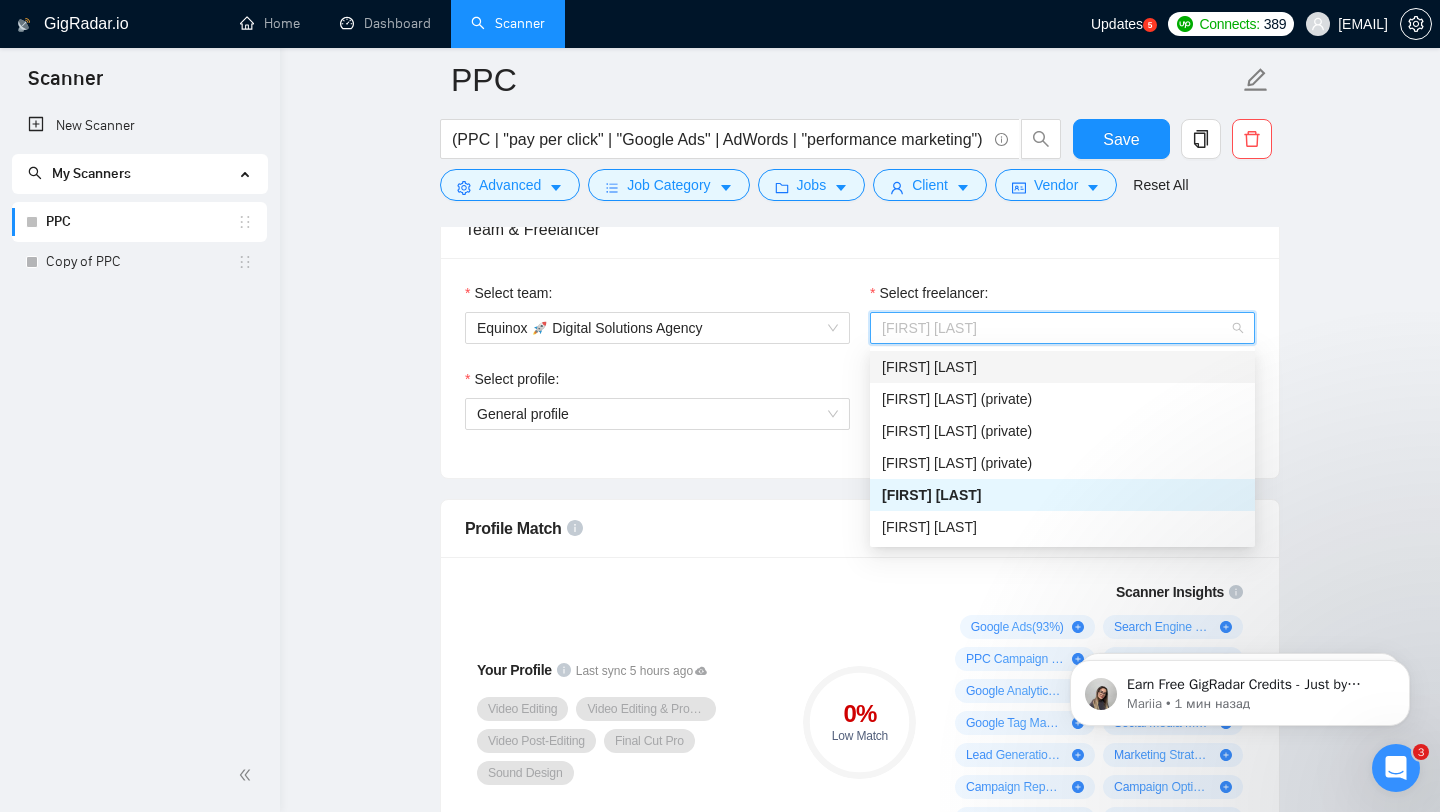 click on "[FIRST] [LAST]" at bounding box center [1062, 367] 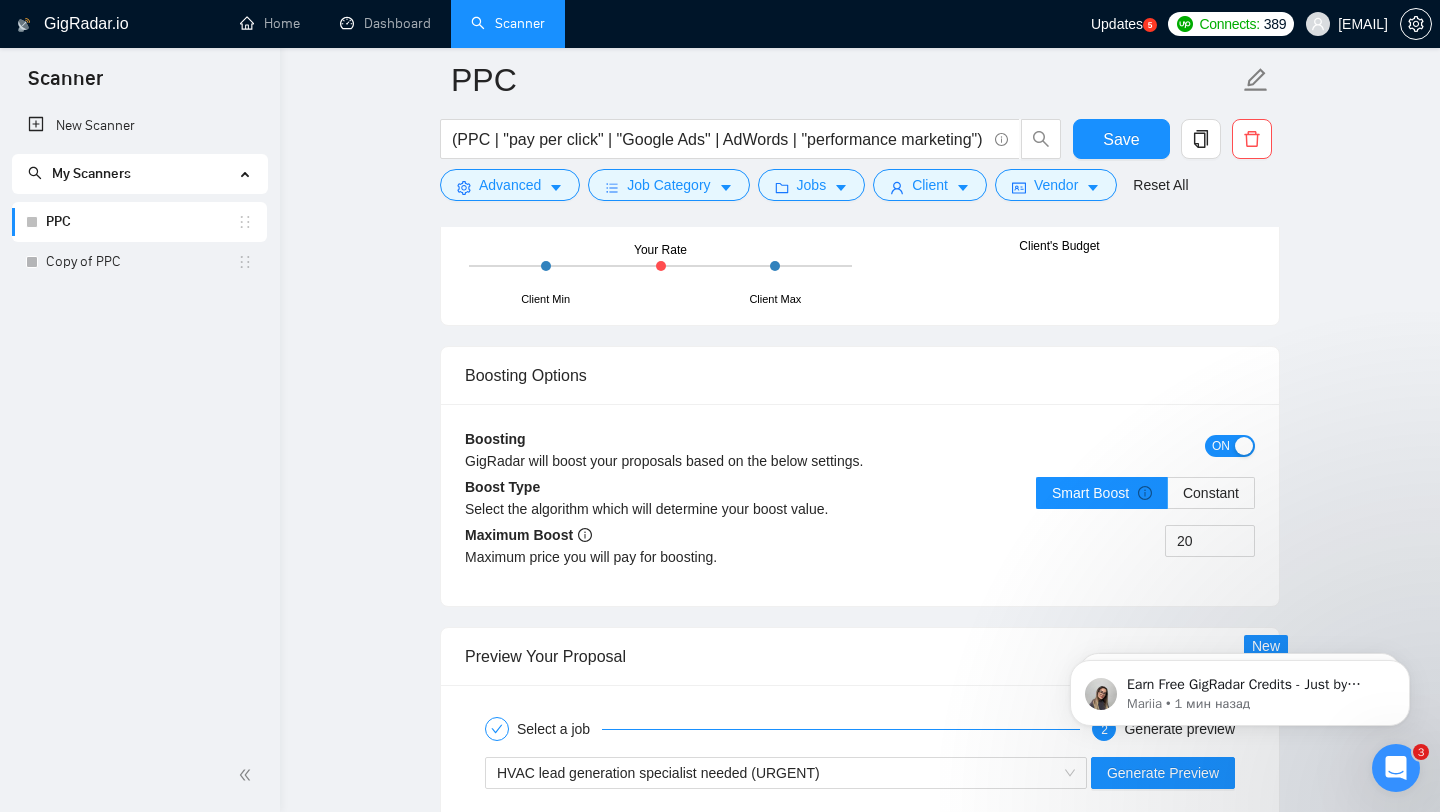 scroll, scrollTop: 3909, scrollLeft: 0, axis: vertical 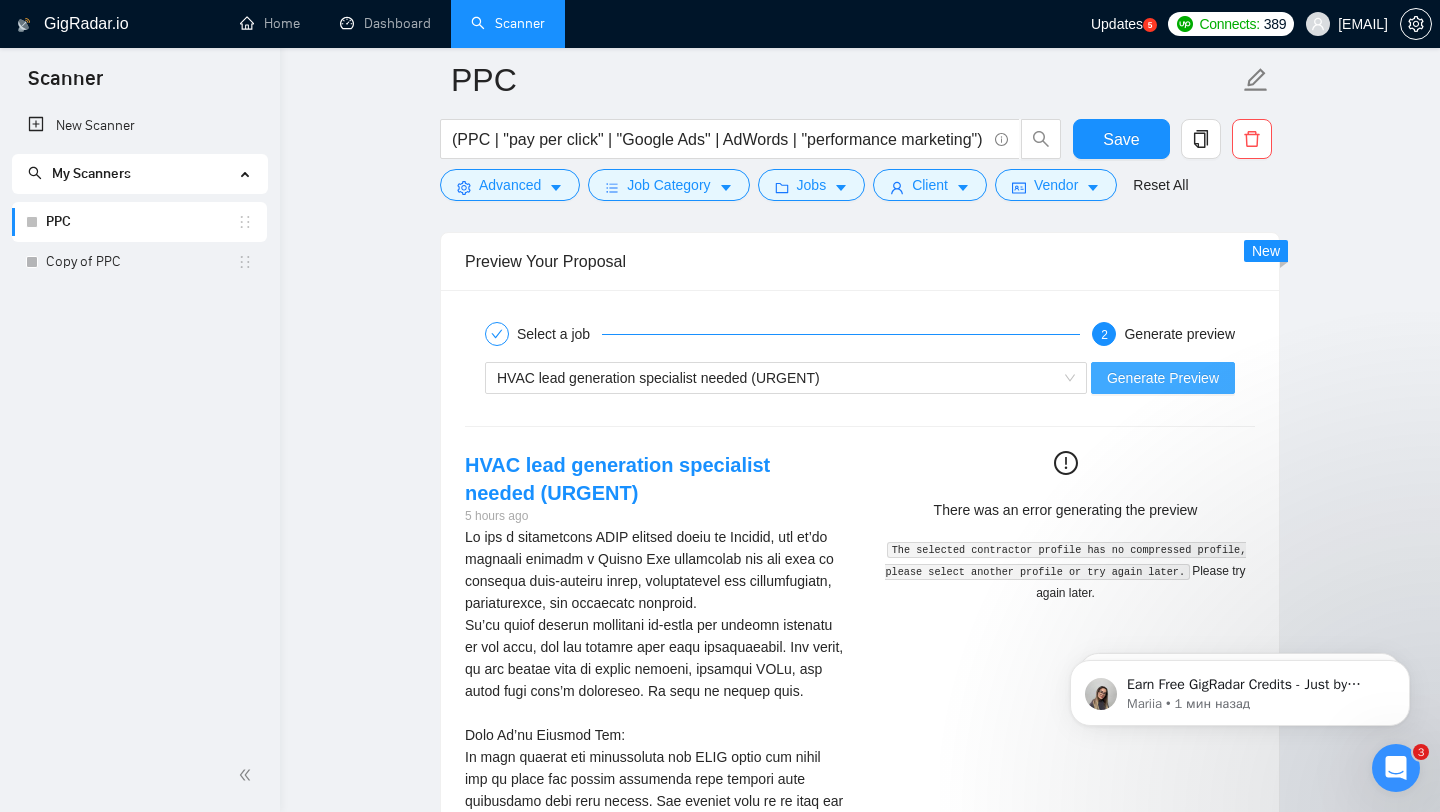 click on "Generate Preview" at bounding box center [1163, 378] 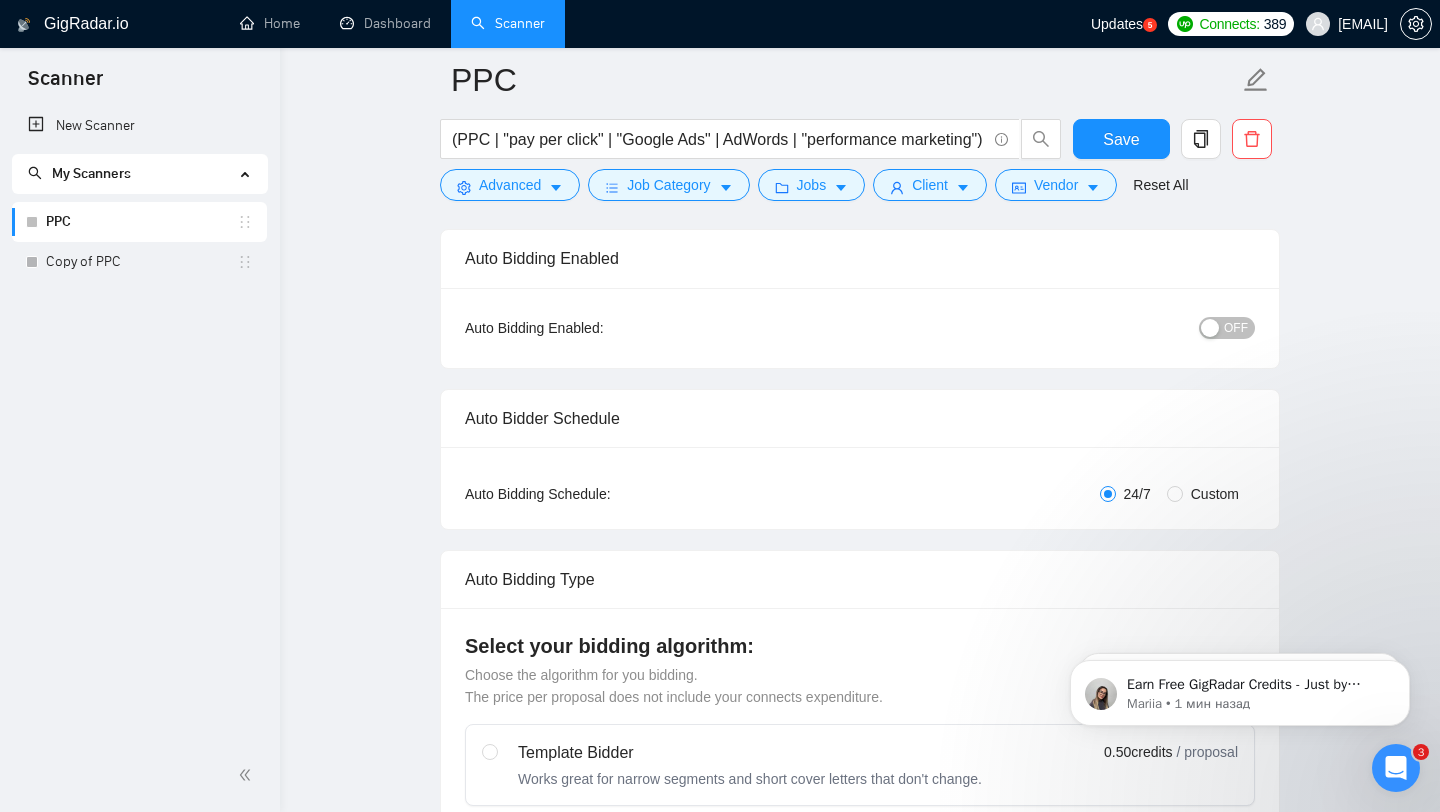 scroll, scrollTop: 0, scrollLeft: 0, axis: both 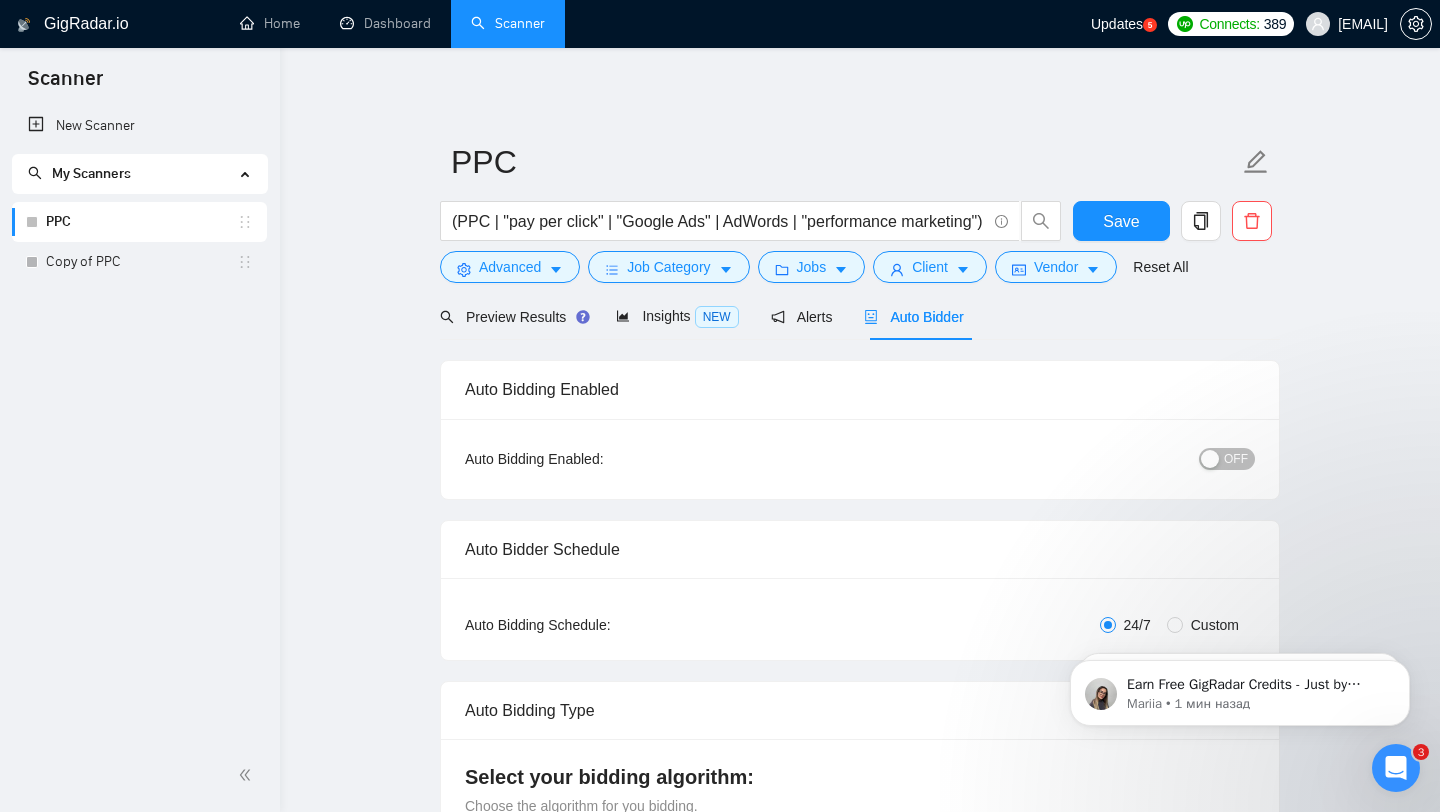 click at bounding box center [1210, 459] 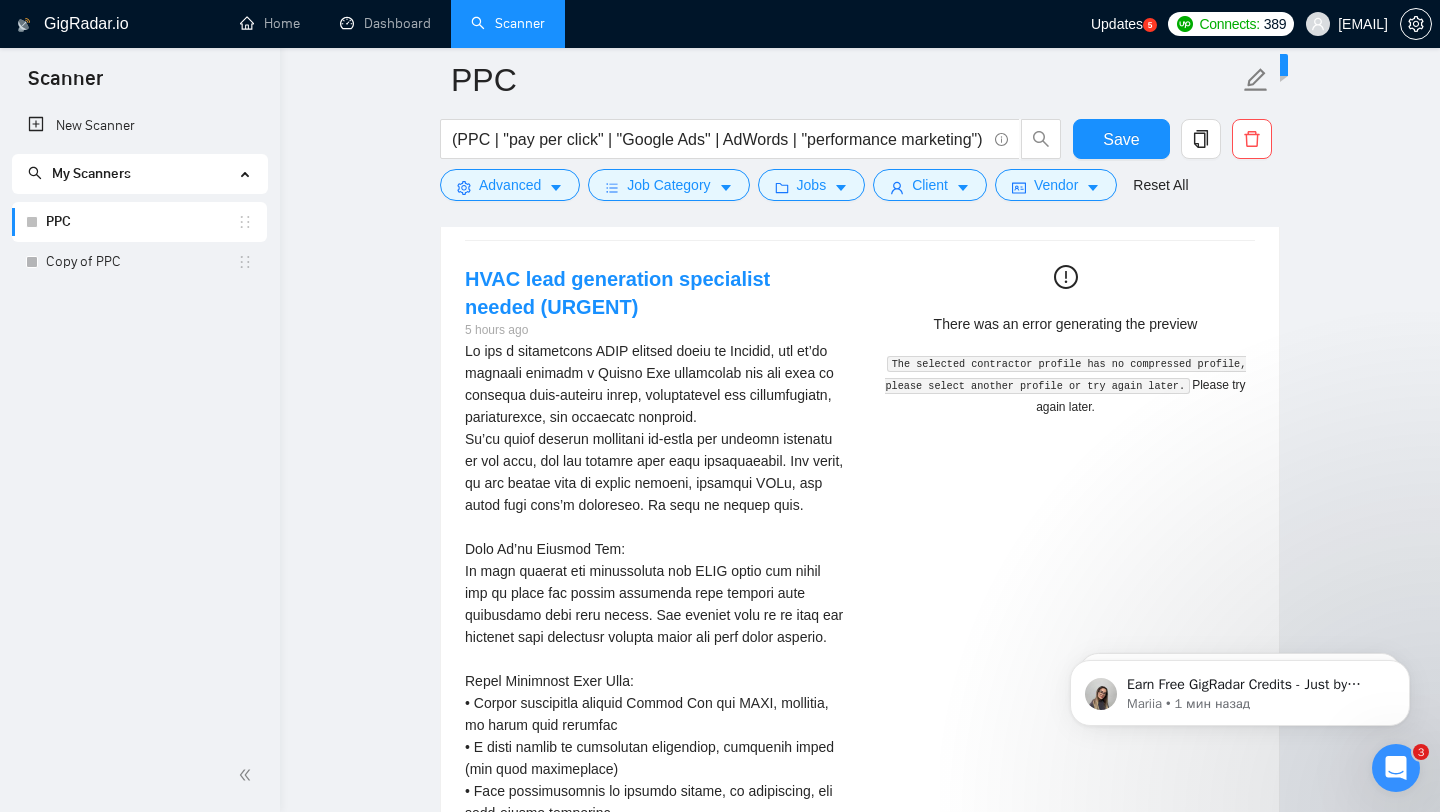 scroll, scrollTop: 3875, scrollLeft: 0, axis: vertical 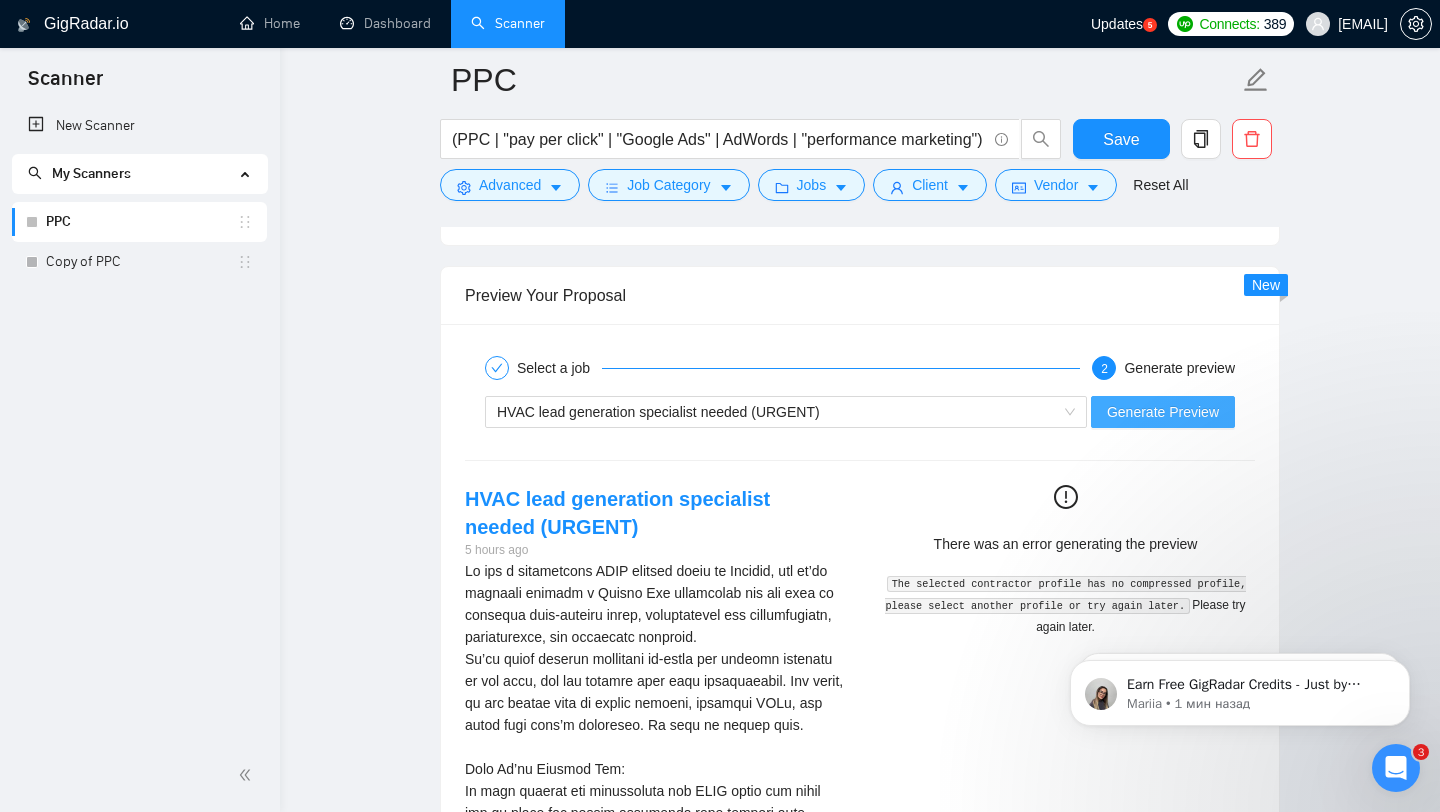 click on "Generate Preview" at bounding box center [1163, 412] 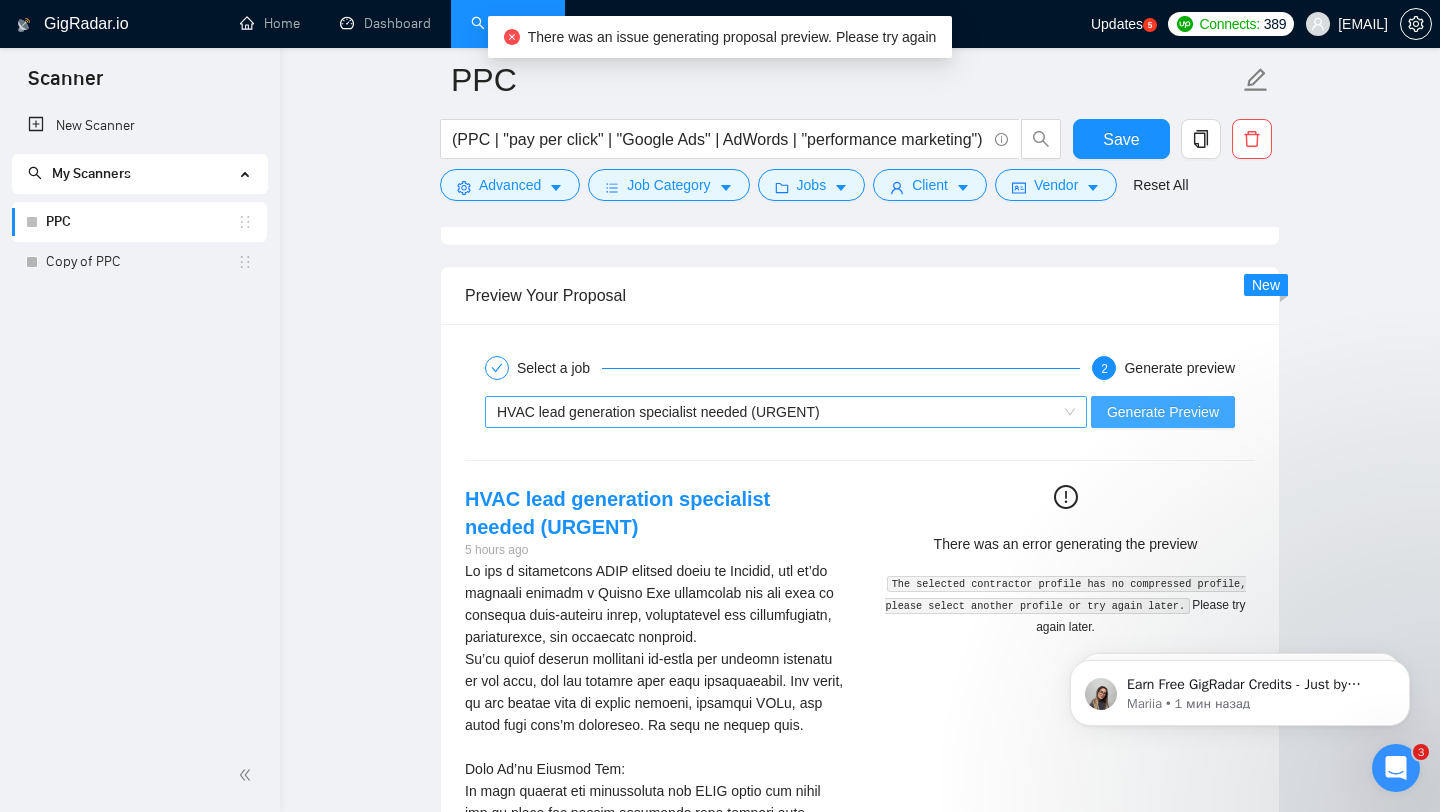 click on "HVAC lead generation specialist needed (URGENT)" at bounding box center [777, 412] 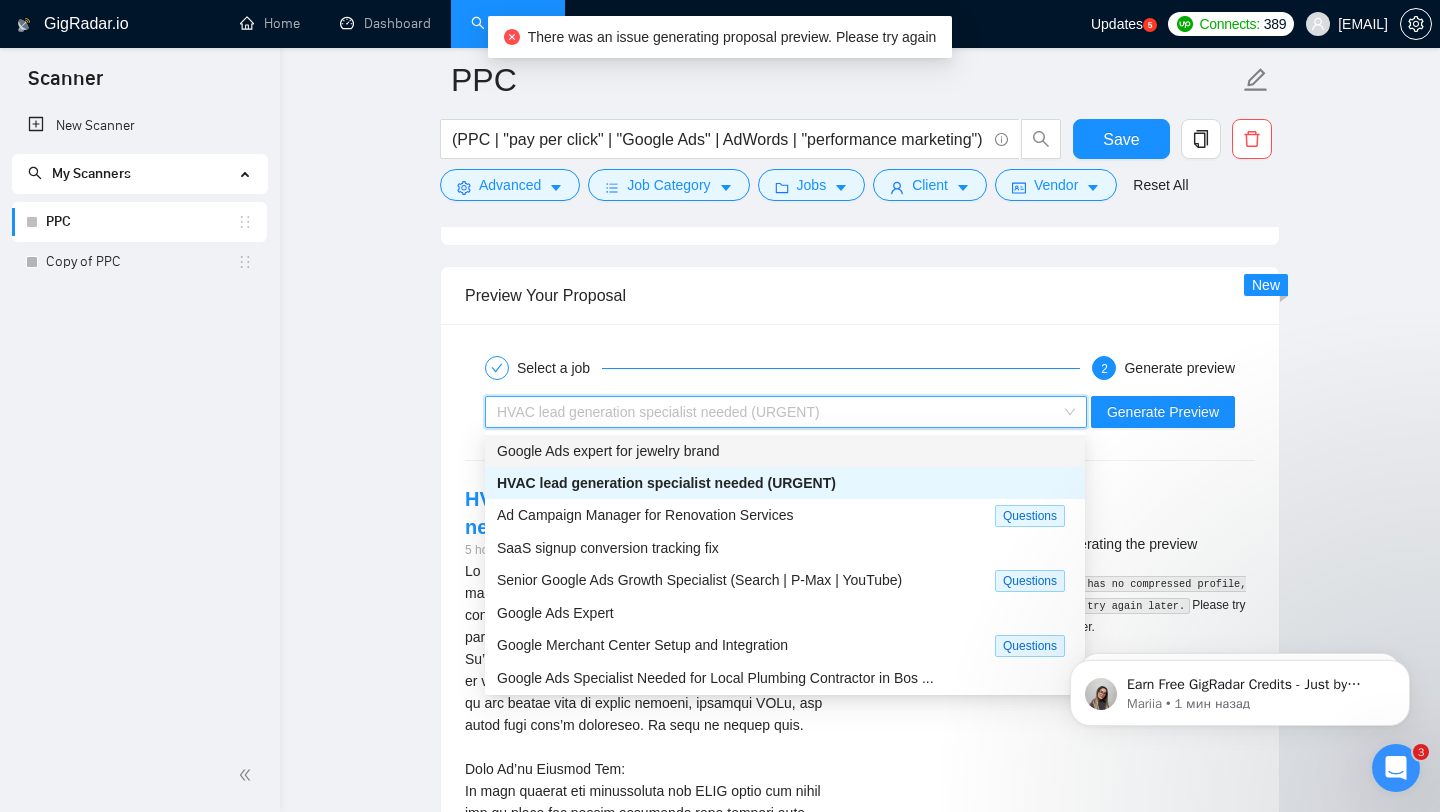 click on "Google Ads expert for jewelry brand" at bounding box center [785, 451] 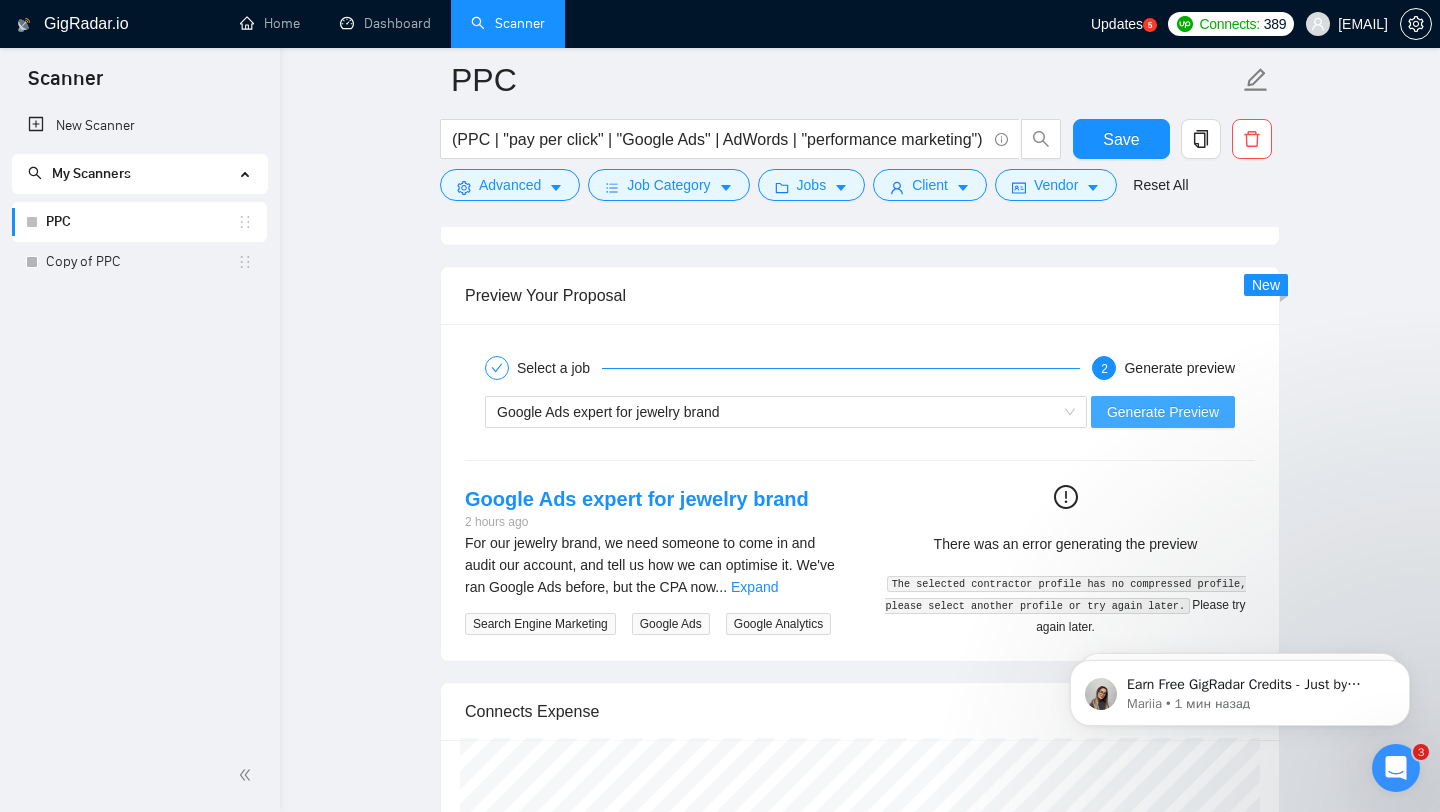 click on "Generate Preview" at bounding box center (1163, 412) 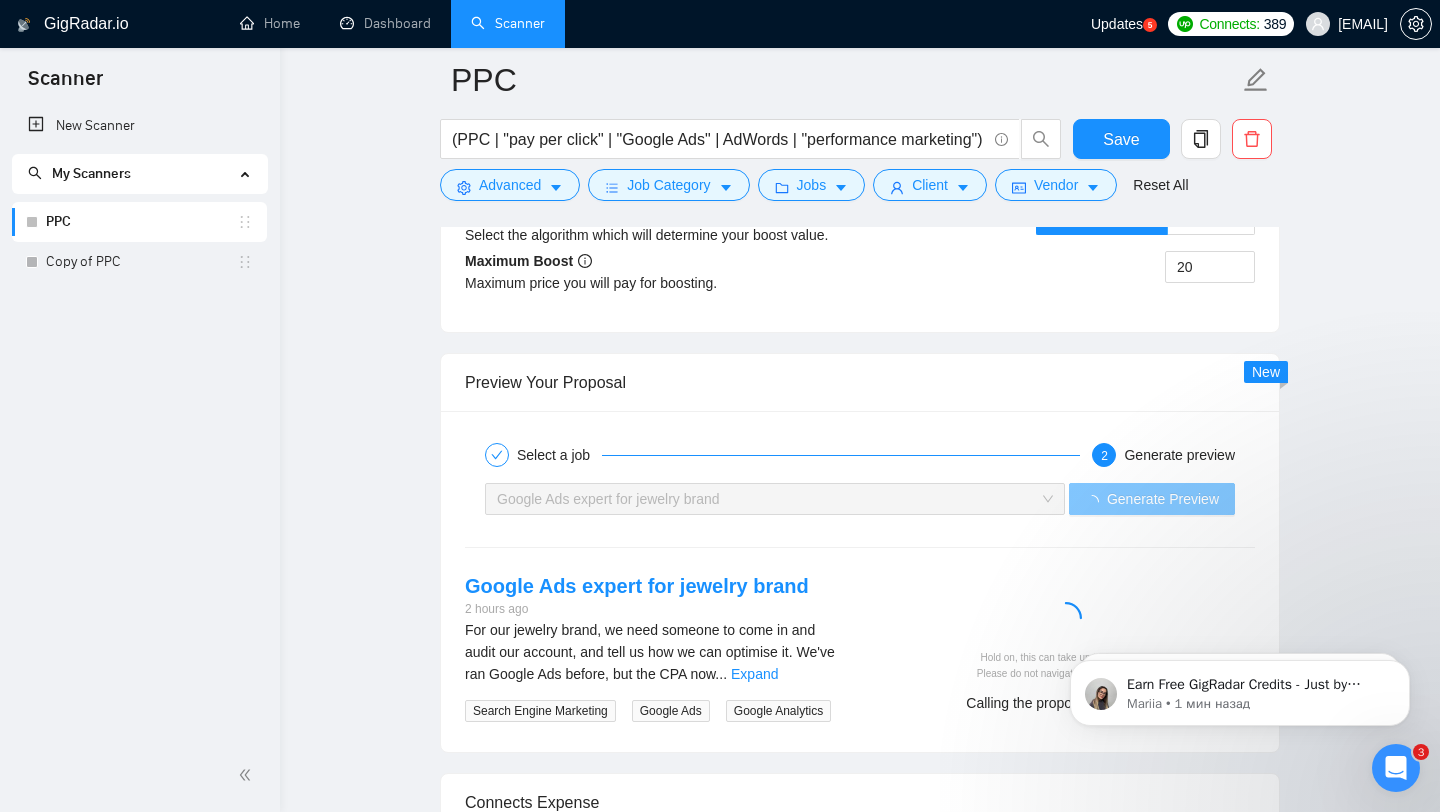 scroll, scrollTop: 3747, scrollLeft: 0, axis: vertical 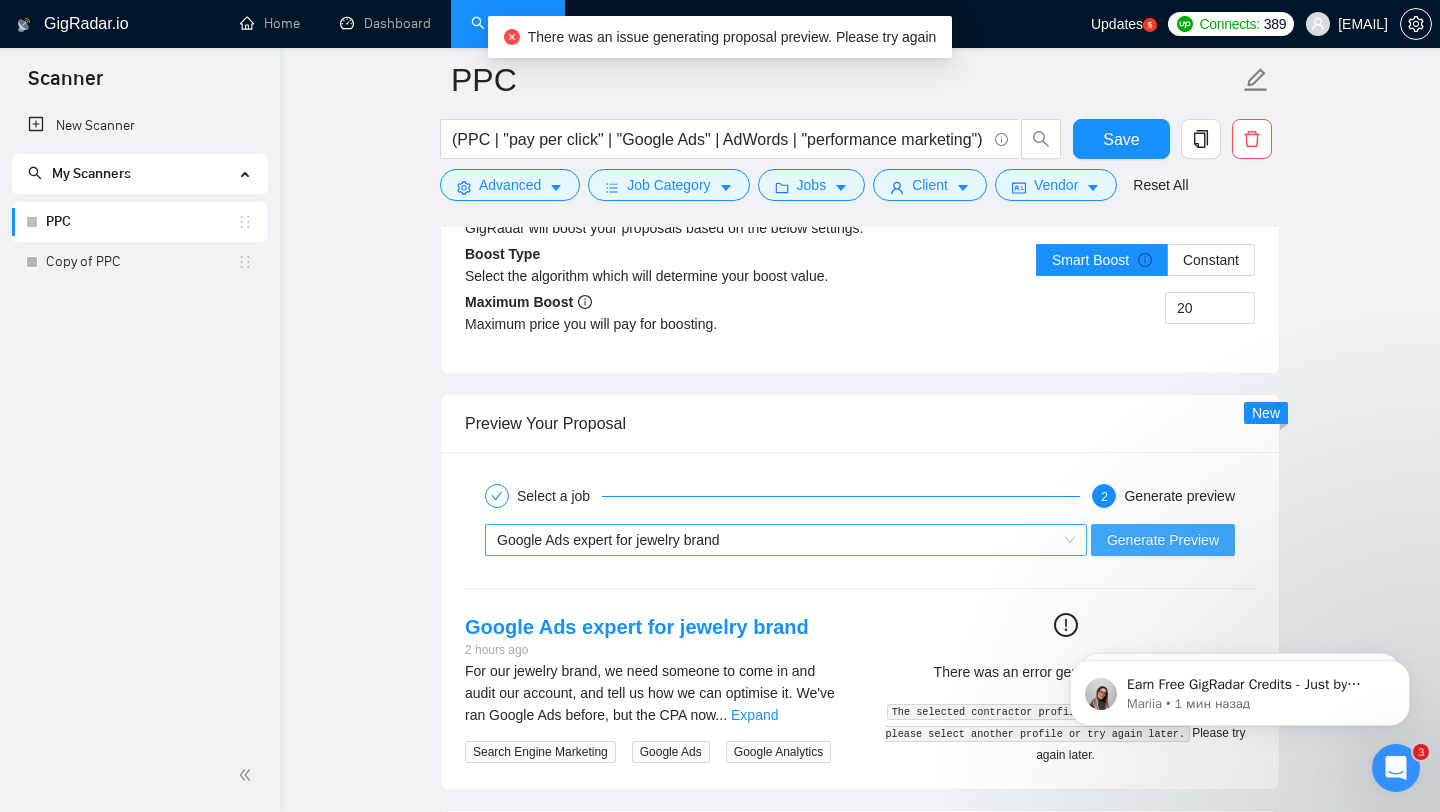 click on "Google Ads expert for jewelry brand" at bounding box center [777, 540] 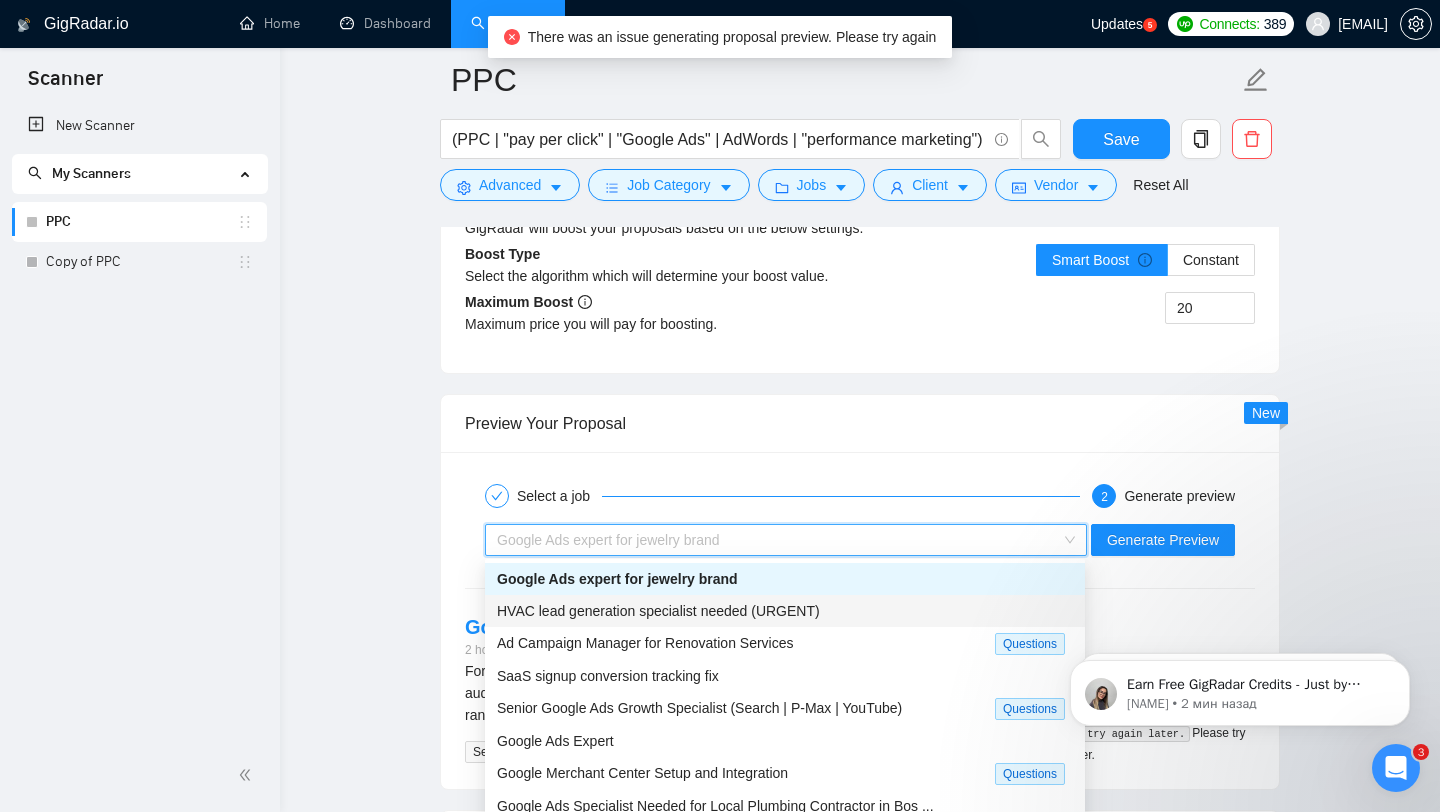 click on "HVAC lead generation specialist needed (URGENT)" at bounding box center (658, 611) 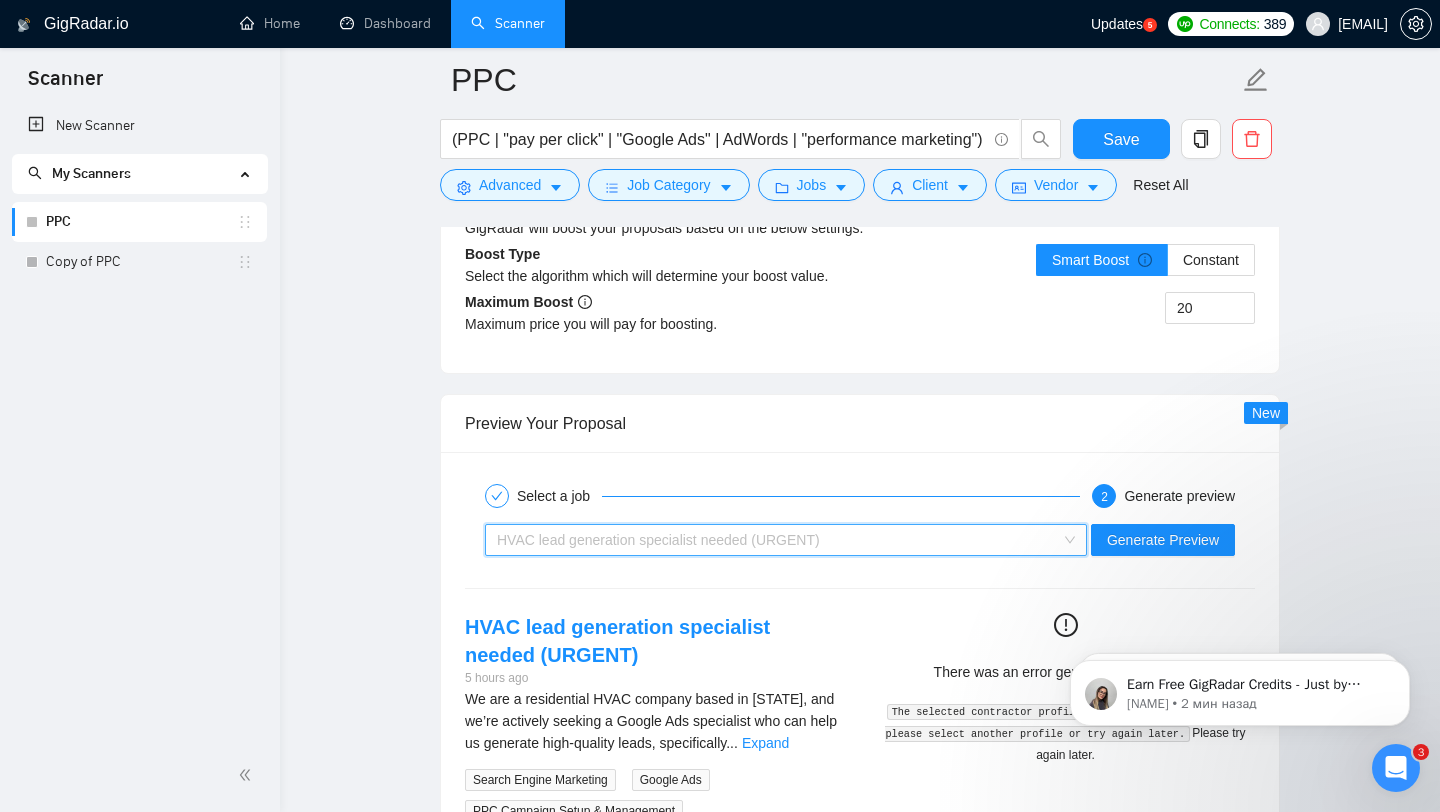 click on "HVAC lead generation specialist needed (URGENT)" at bounding box center [777, 540] 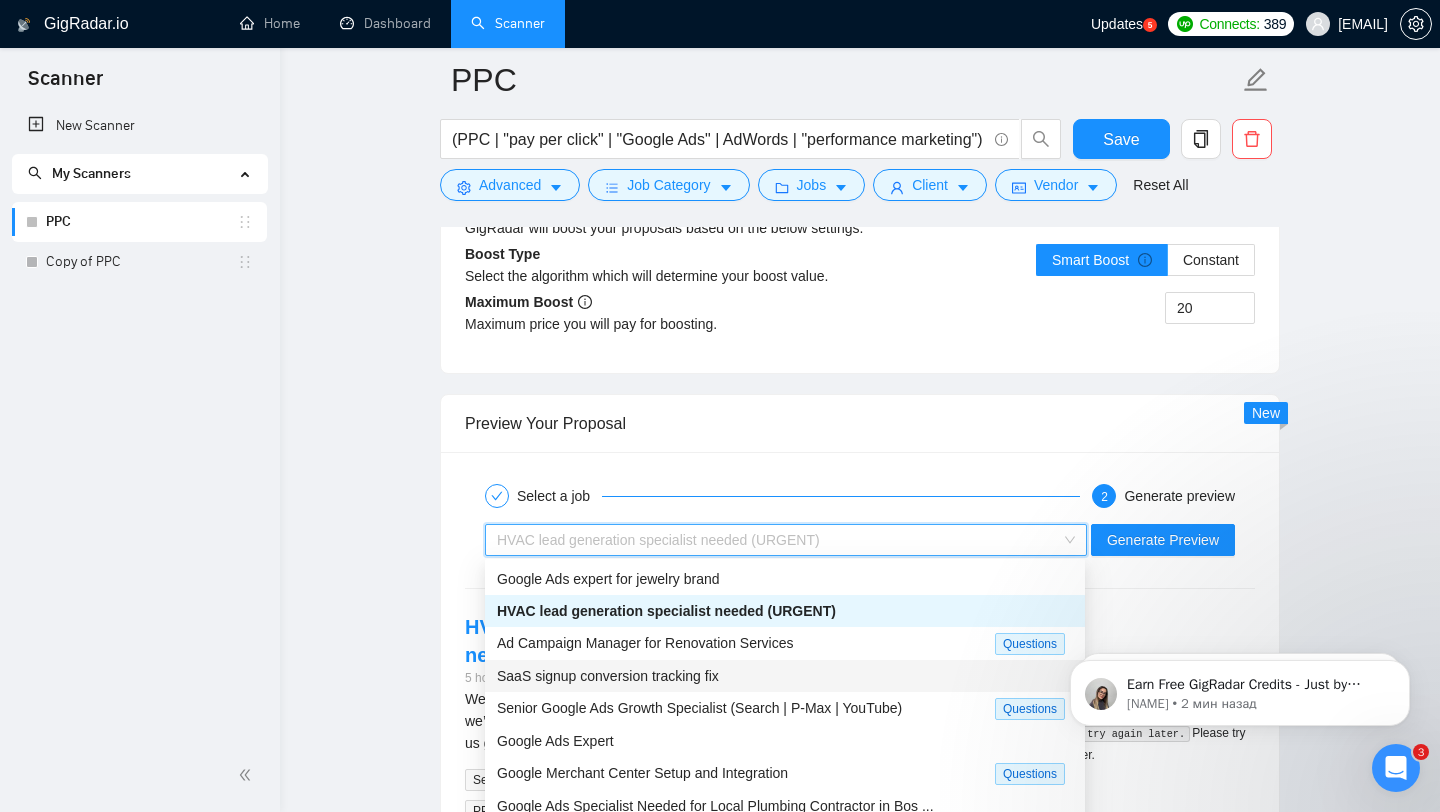 click on "SaaS signup conversion tracking fix" at bounding box center (785, 676) 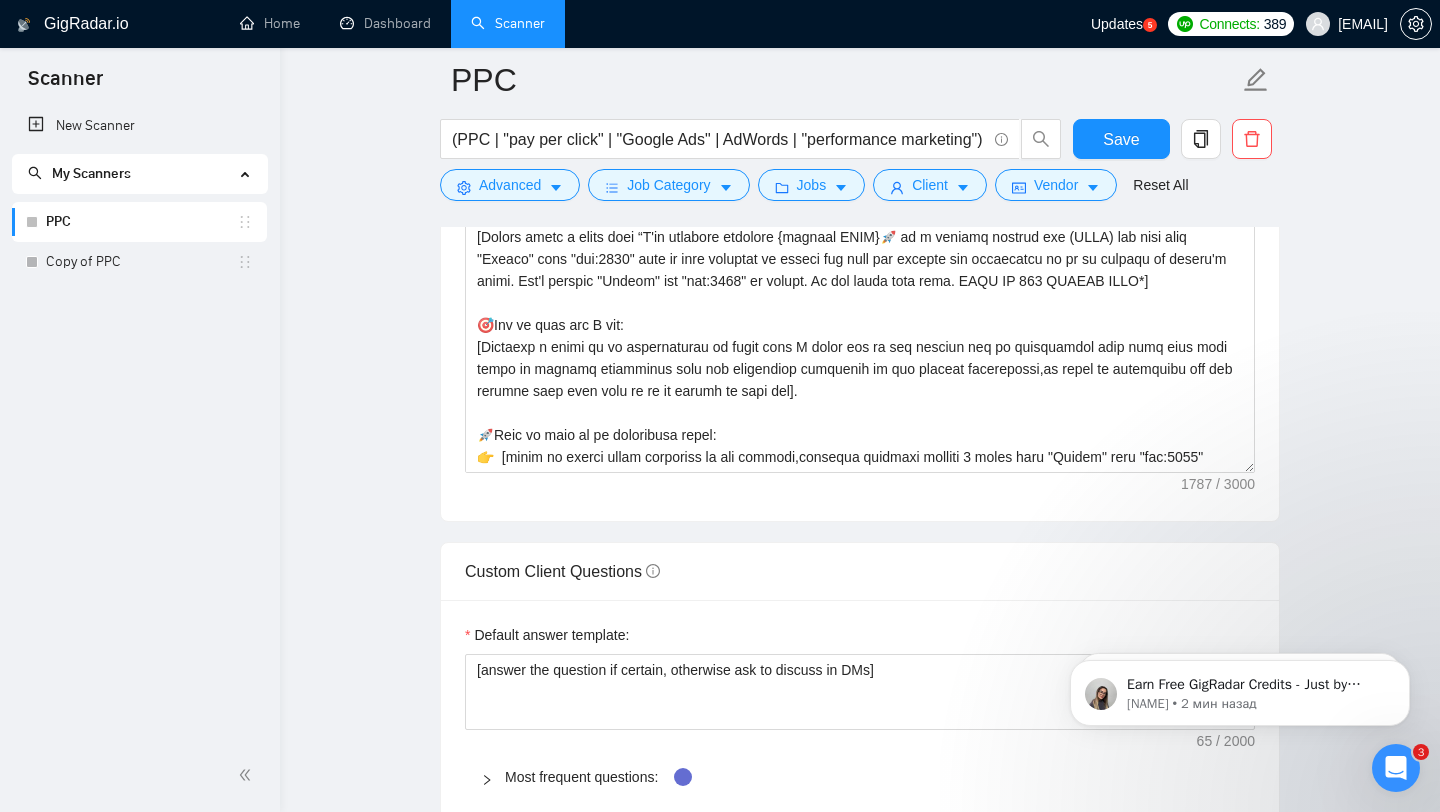 scroll, scrollTop: 2311, scrollLeft: 0, axis: vertical 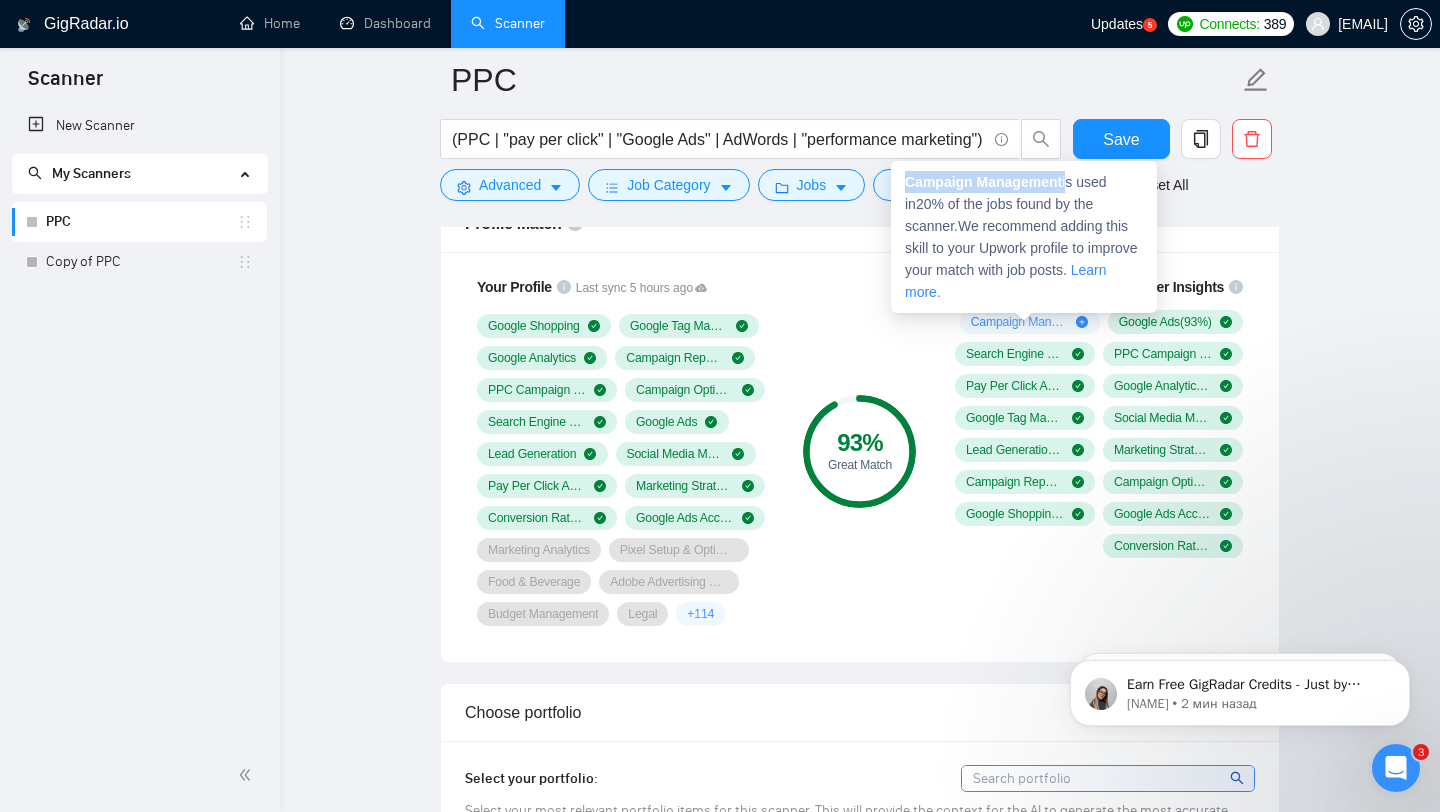 drag, startPoint x: 906, startPoint y: 182, endPoint x: 1069, endPoint y: 185, distance: 163.0276 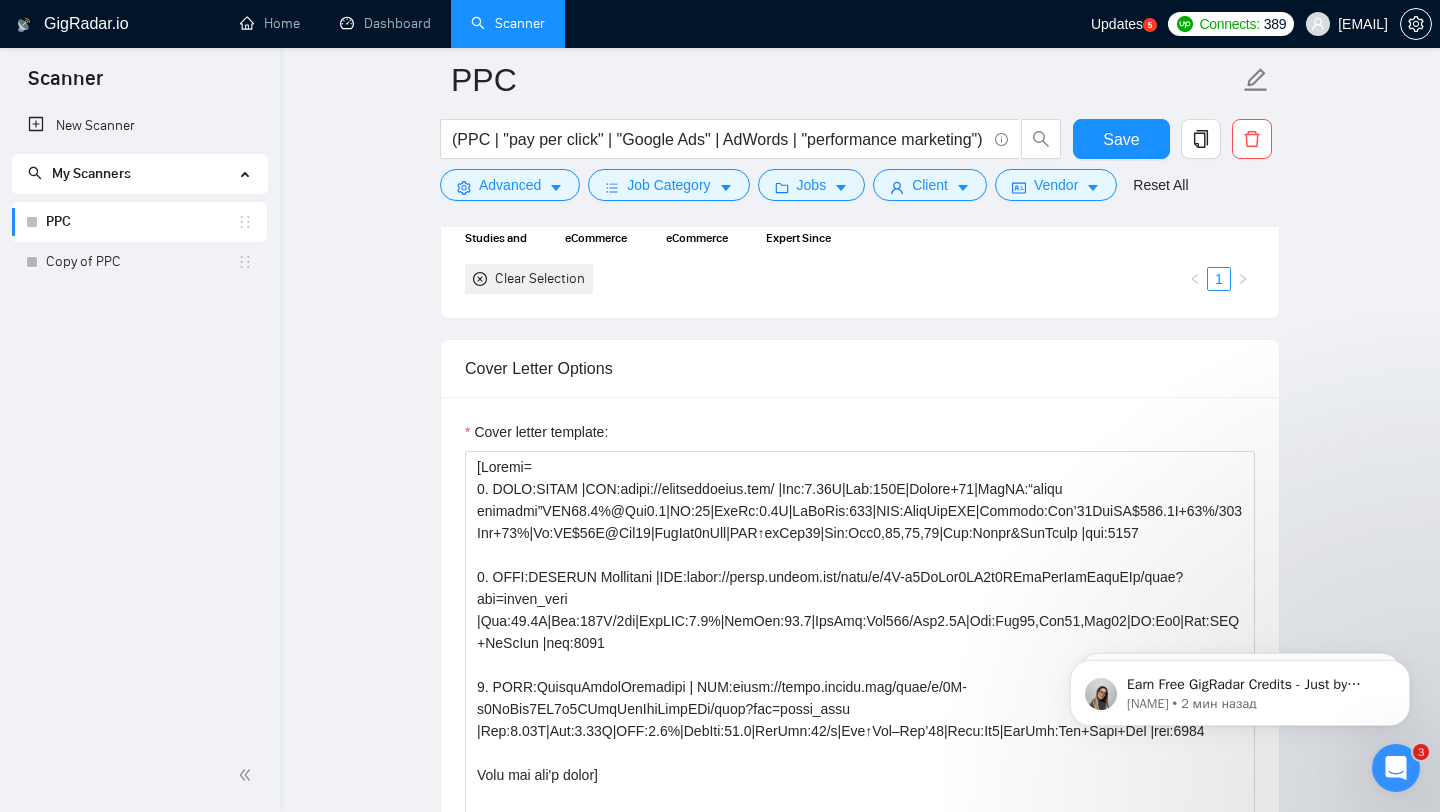 scroll, scrollTop: 2111, scrollLeft: 0, axis: vertical 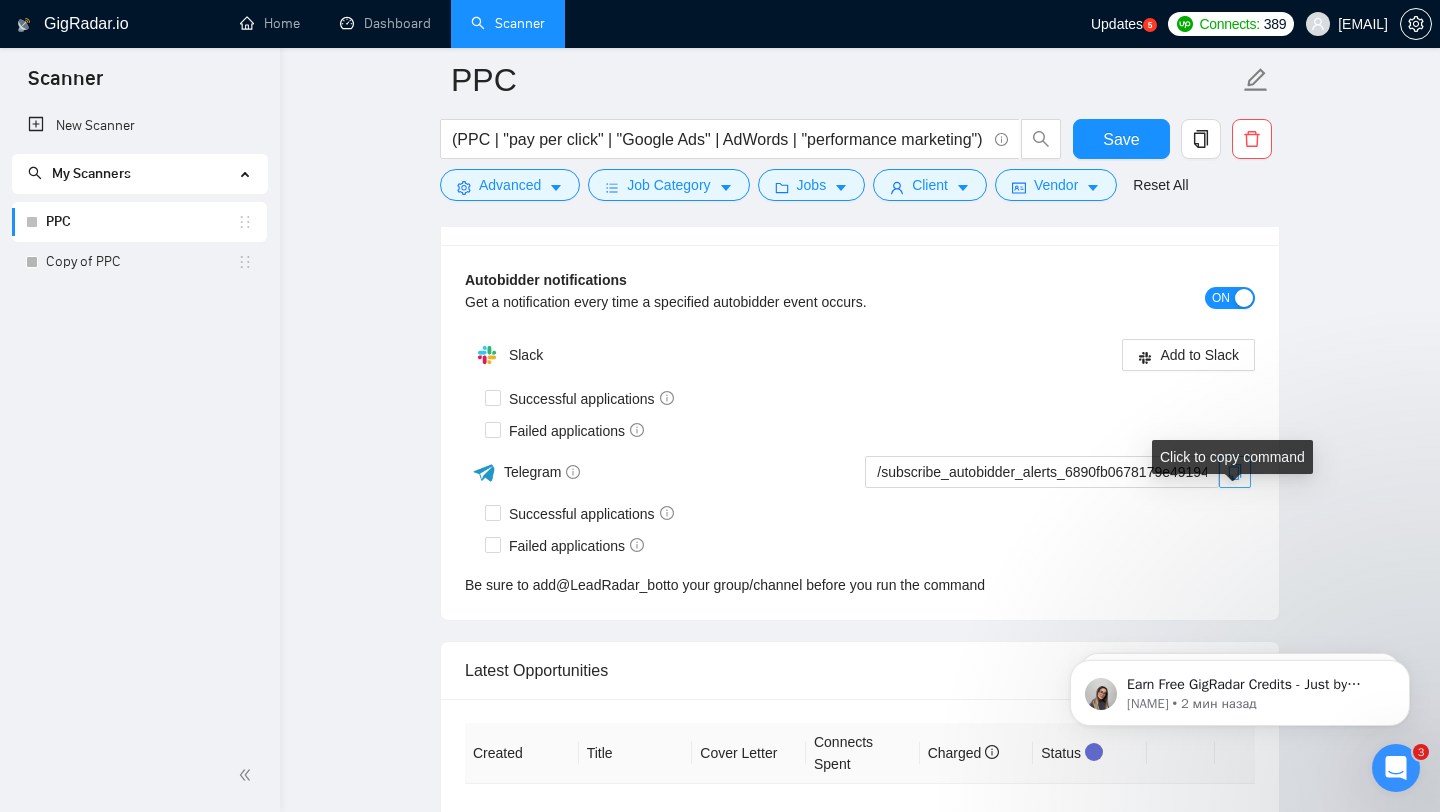 click 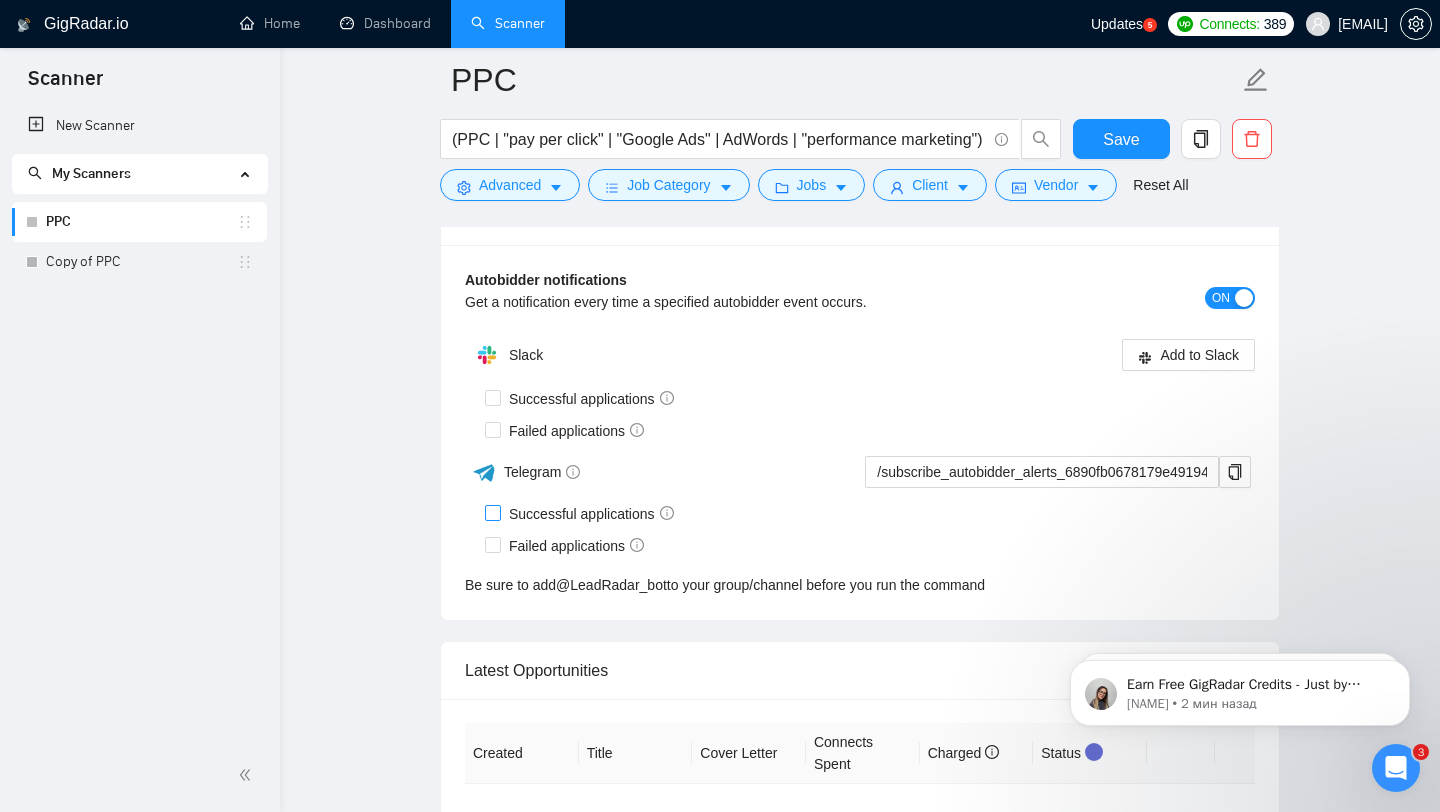 click on "Successful applications" at bounding box center [591, 514] 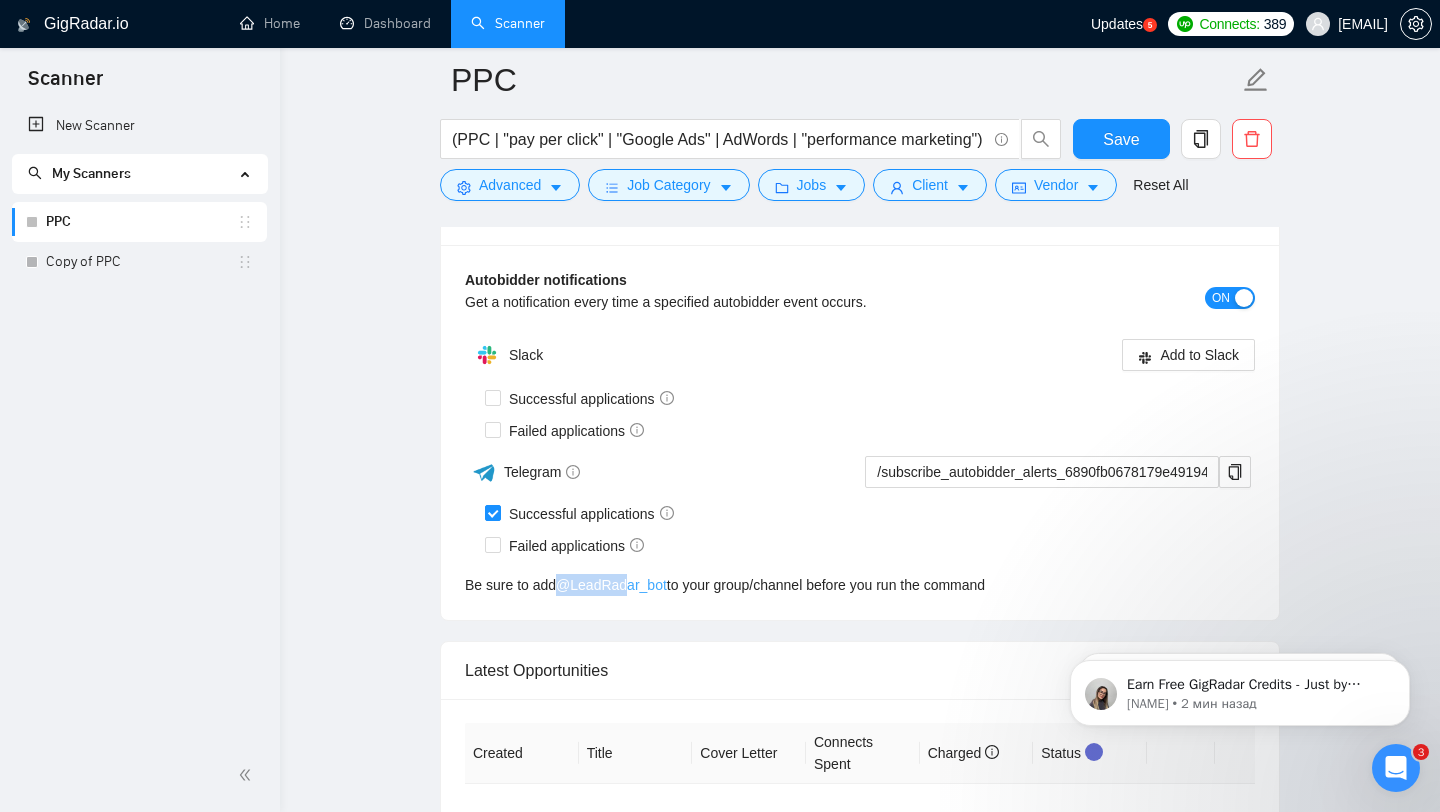 drag, startPoint x: 560, startPoint y: 615, endPoint x: 625, endPoint y: 606, distance: 65.62012 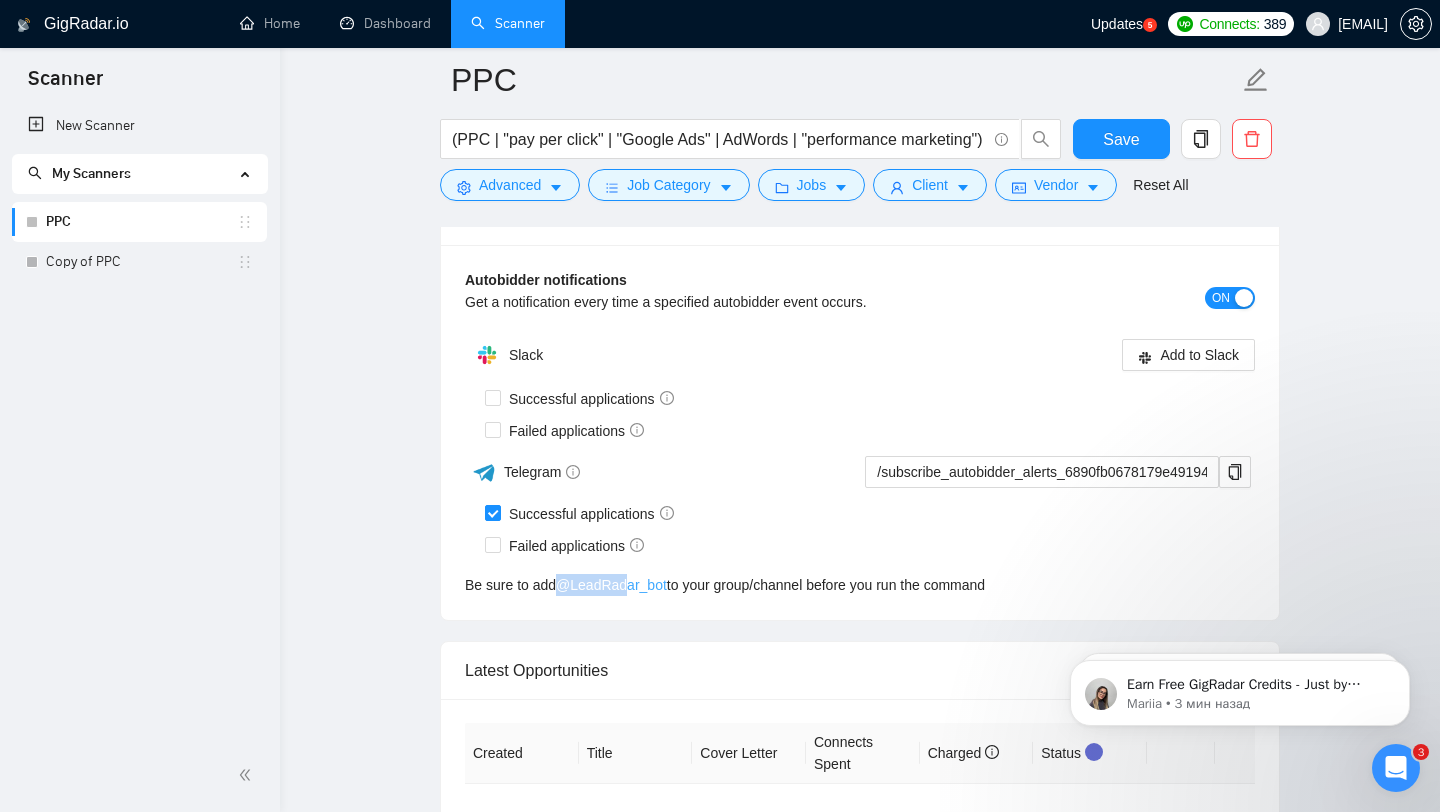 click on "@ LeadRadar_bot" at bounding box center (611, 585) 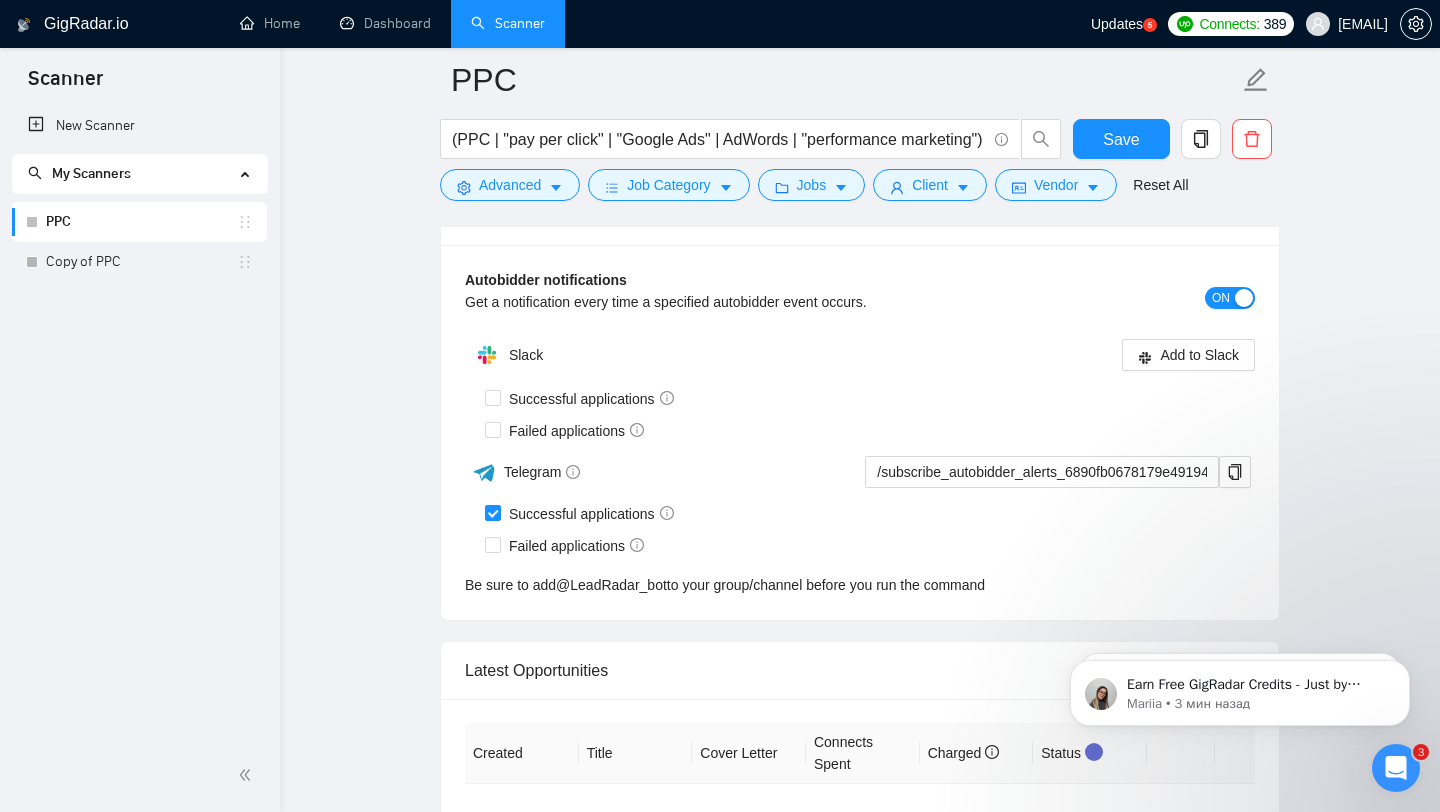 click on "Be sure to add  @ LeadRadar_bot  to your group/channel before you run the command" at bounding box center [860, 585] 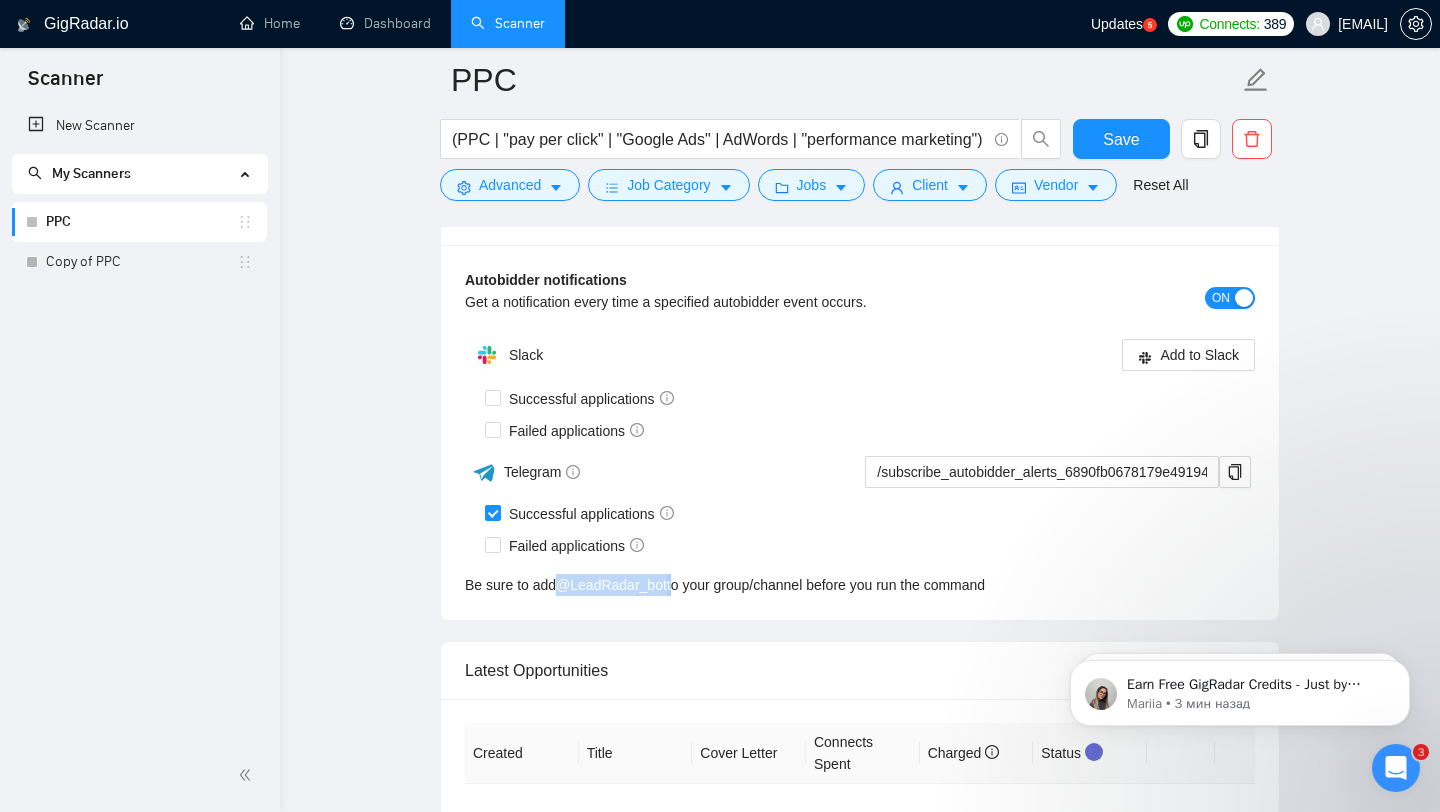 drag, startPoint x: 675, startPoint y: 615, endPoint x: 565, endPoint y: 613, distance: 110.01818 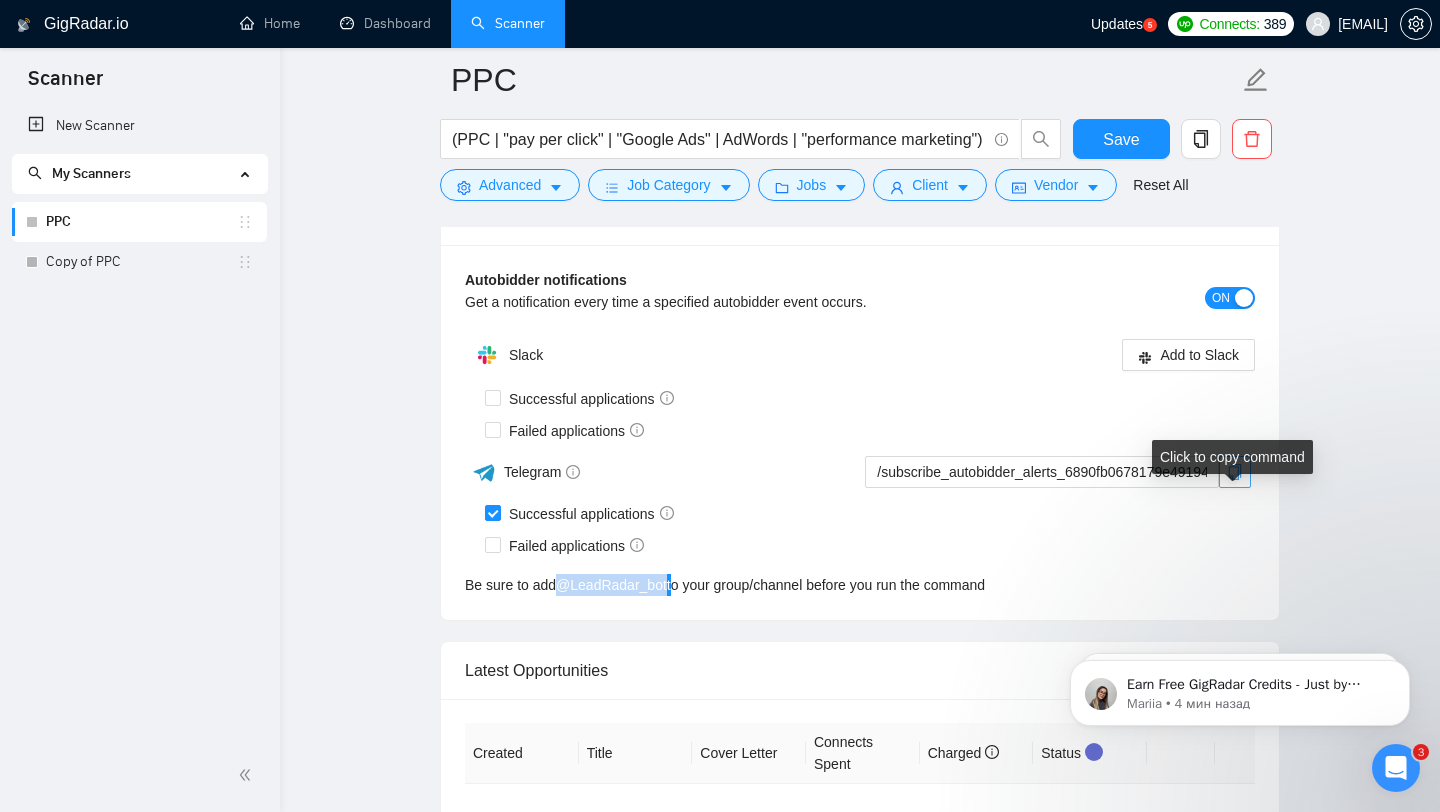 click 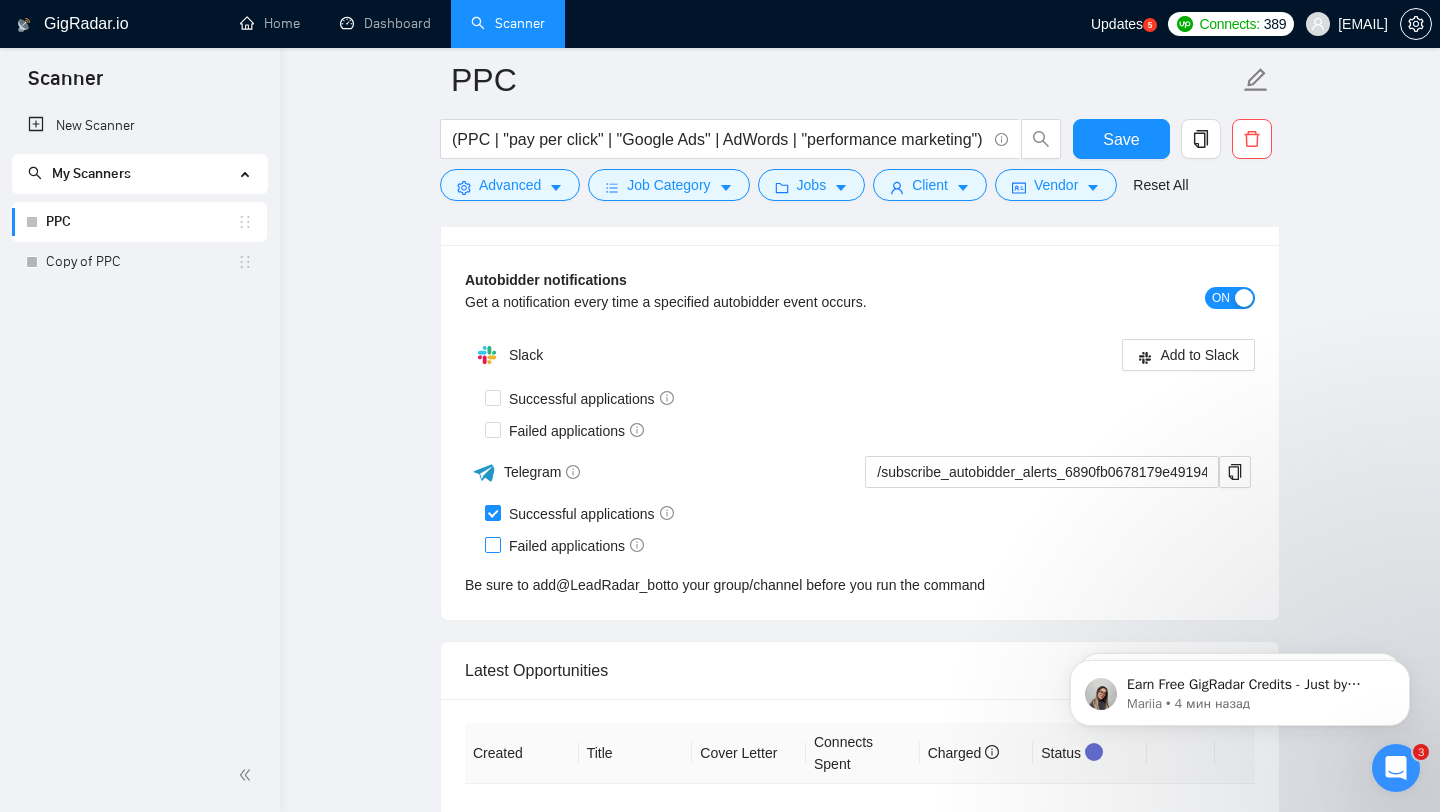 click at bounding box center (493, 545) 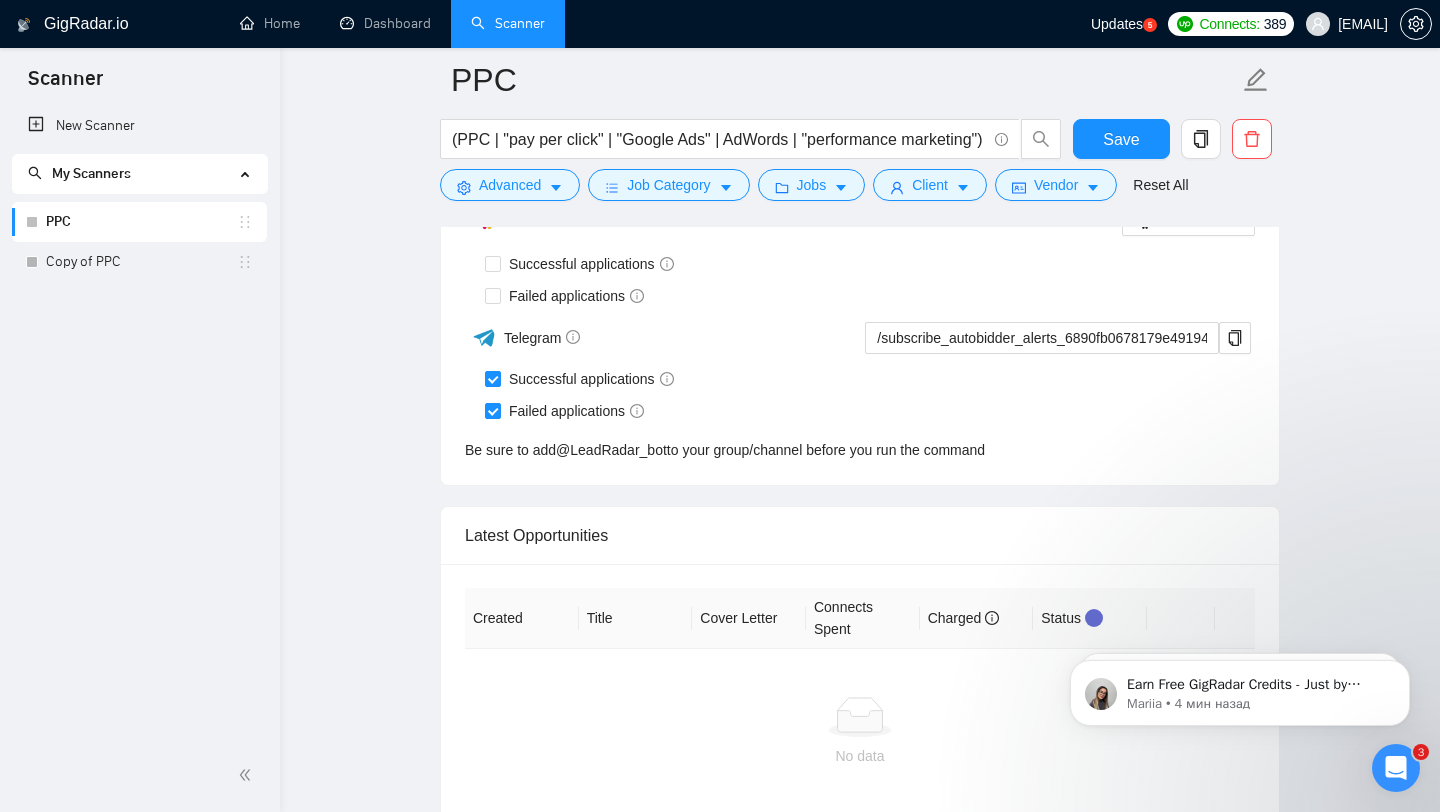 click on "Auto Bidder Notifications" at bounding box center [860, 81] 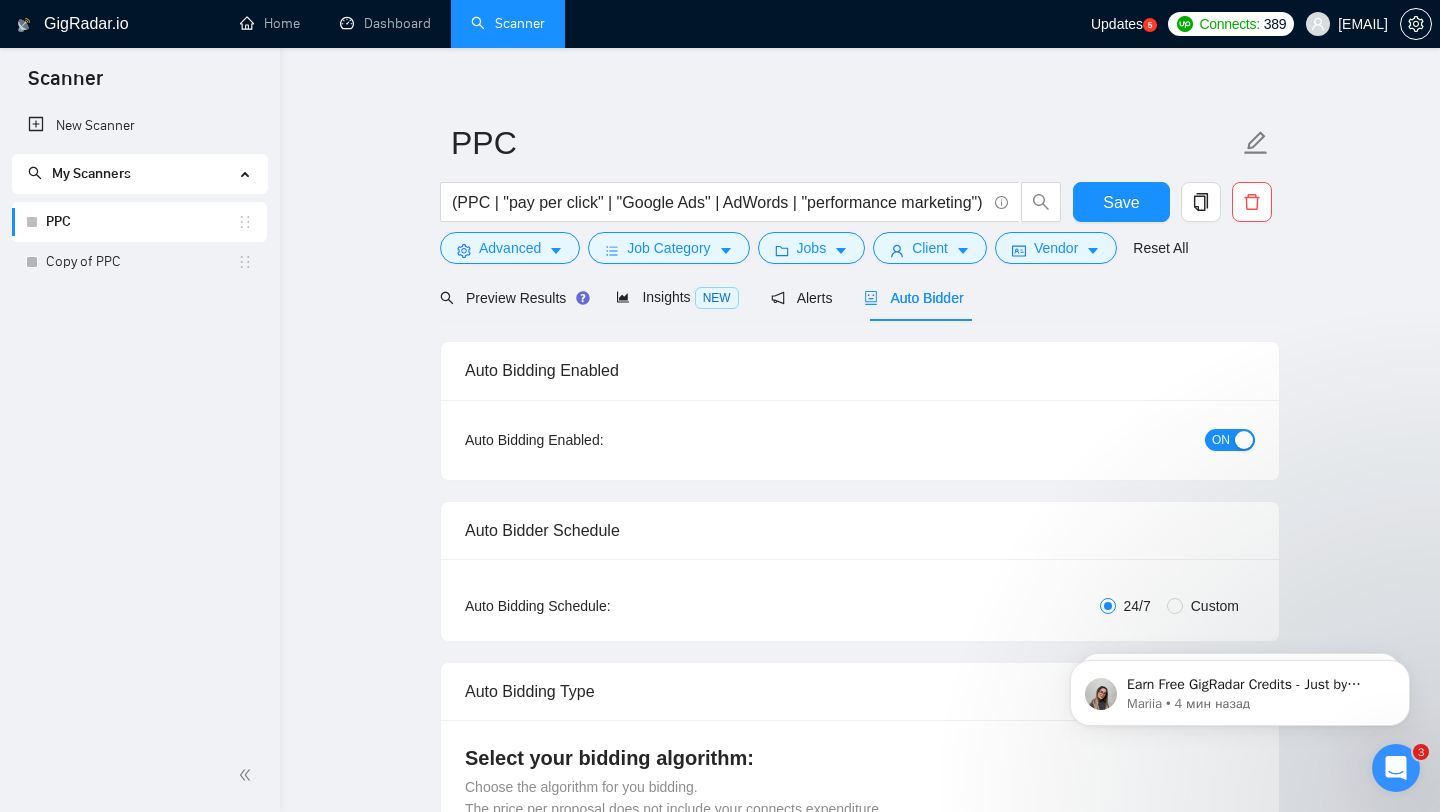 scroll, scrollTop: 0, scrollLeft: 0, axis: both 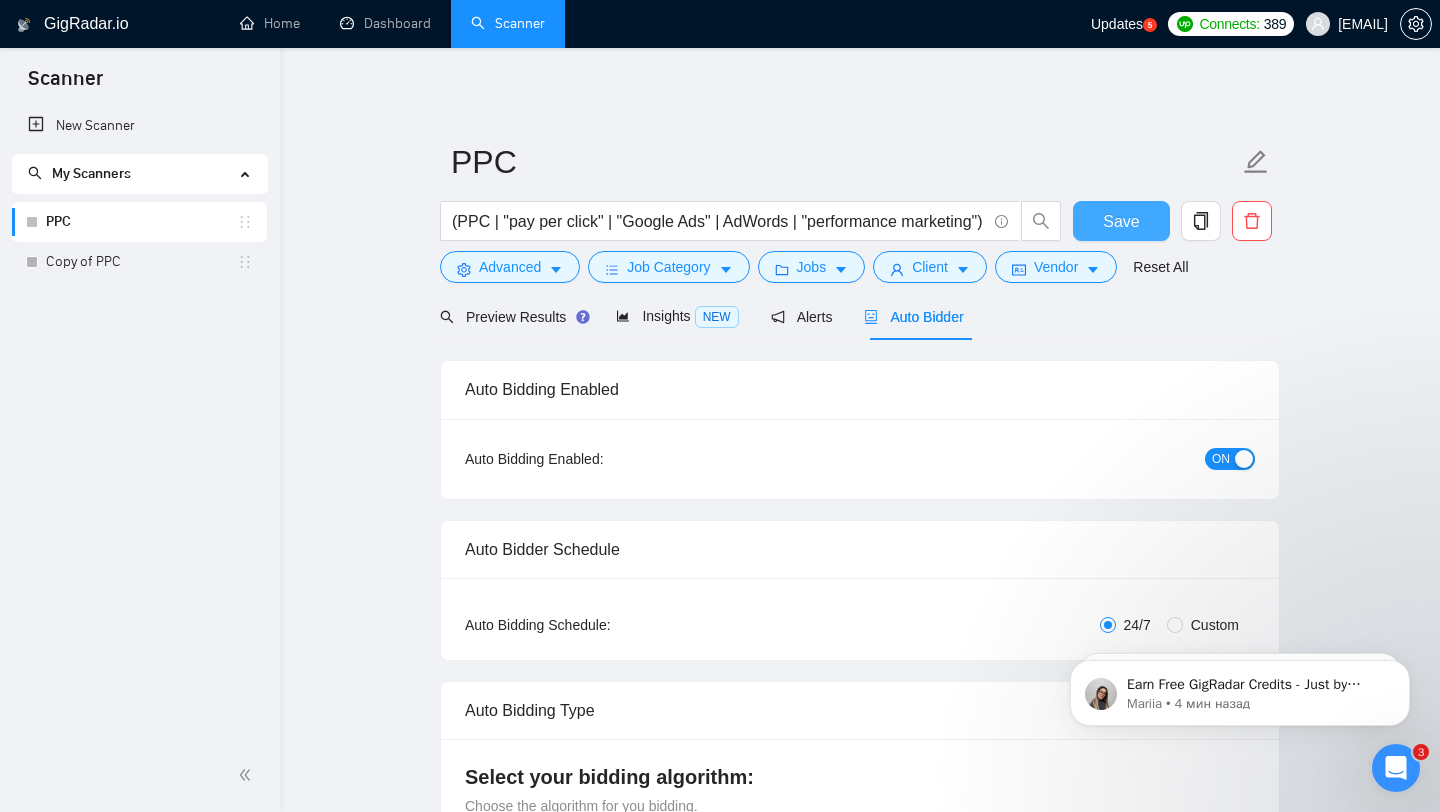 click on "Save" at bounding box center [1121, 221] 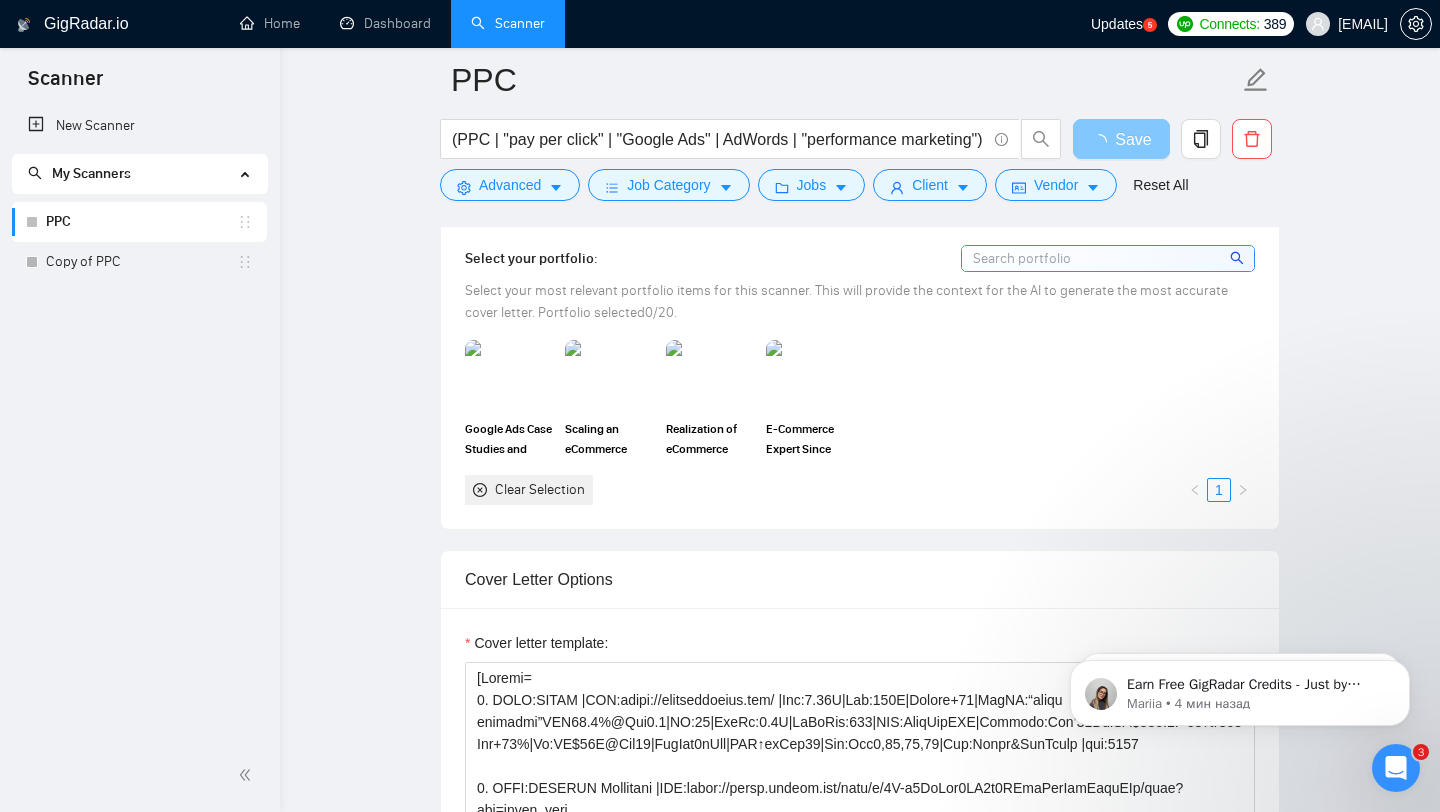 scroll, scrollTop: 2079, scrollLeft: 0, axis: vertical 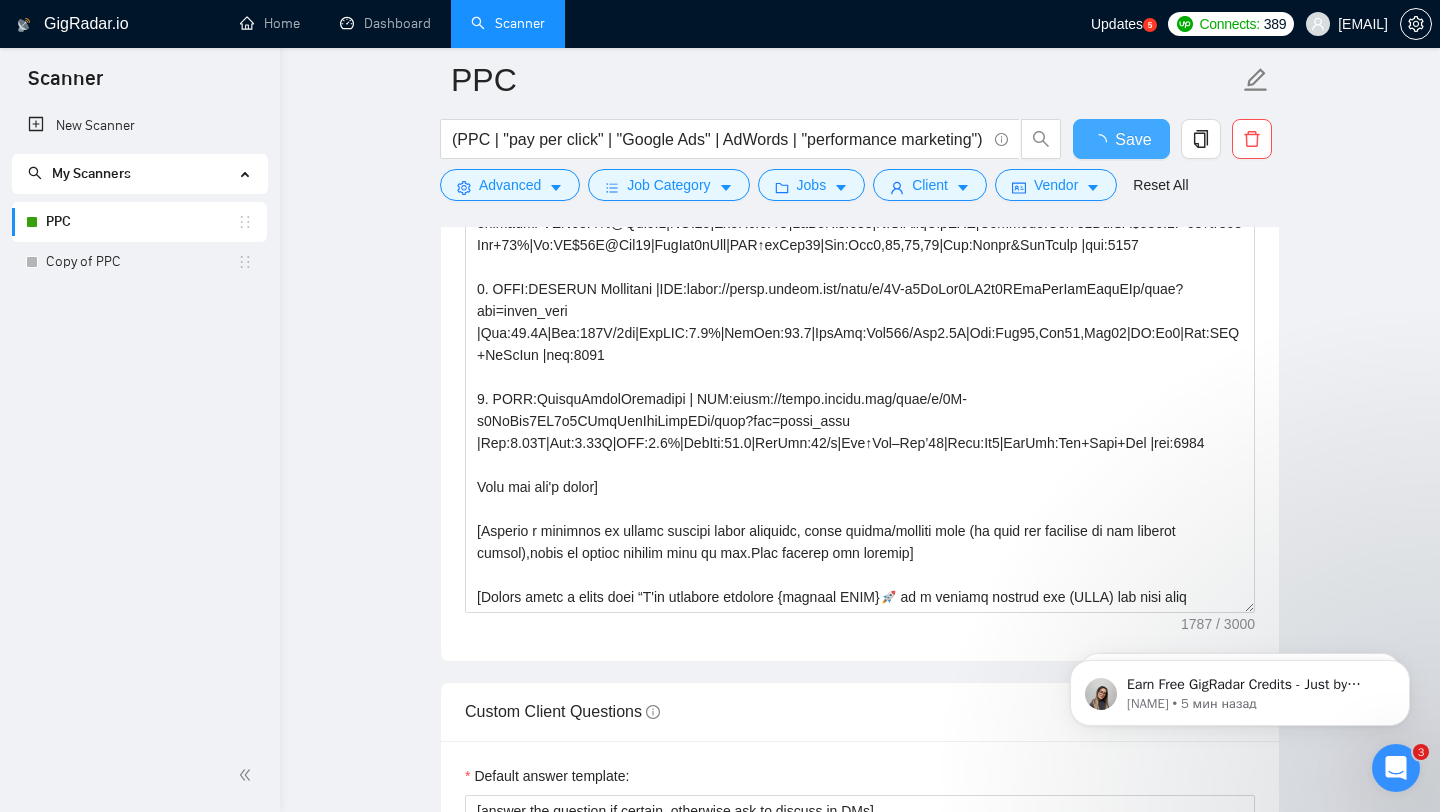 type 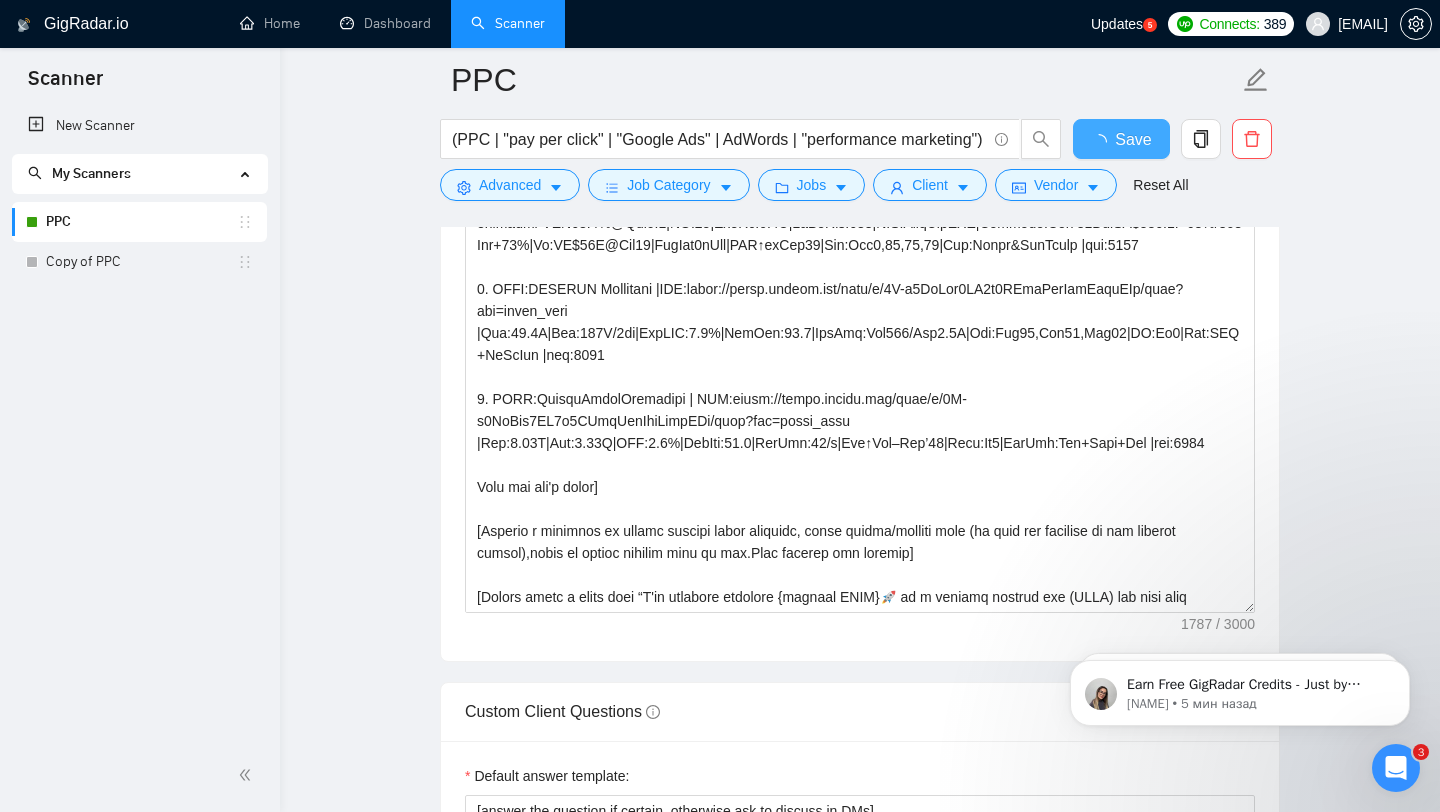 checkbox on "true" 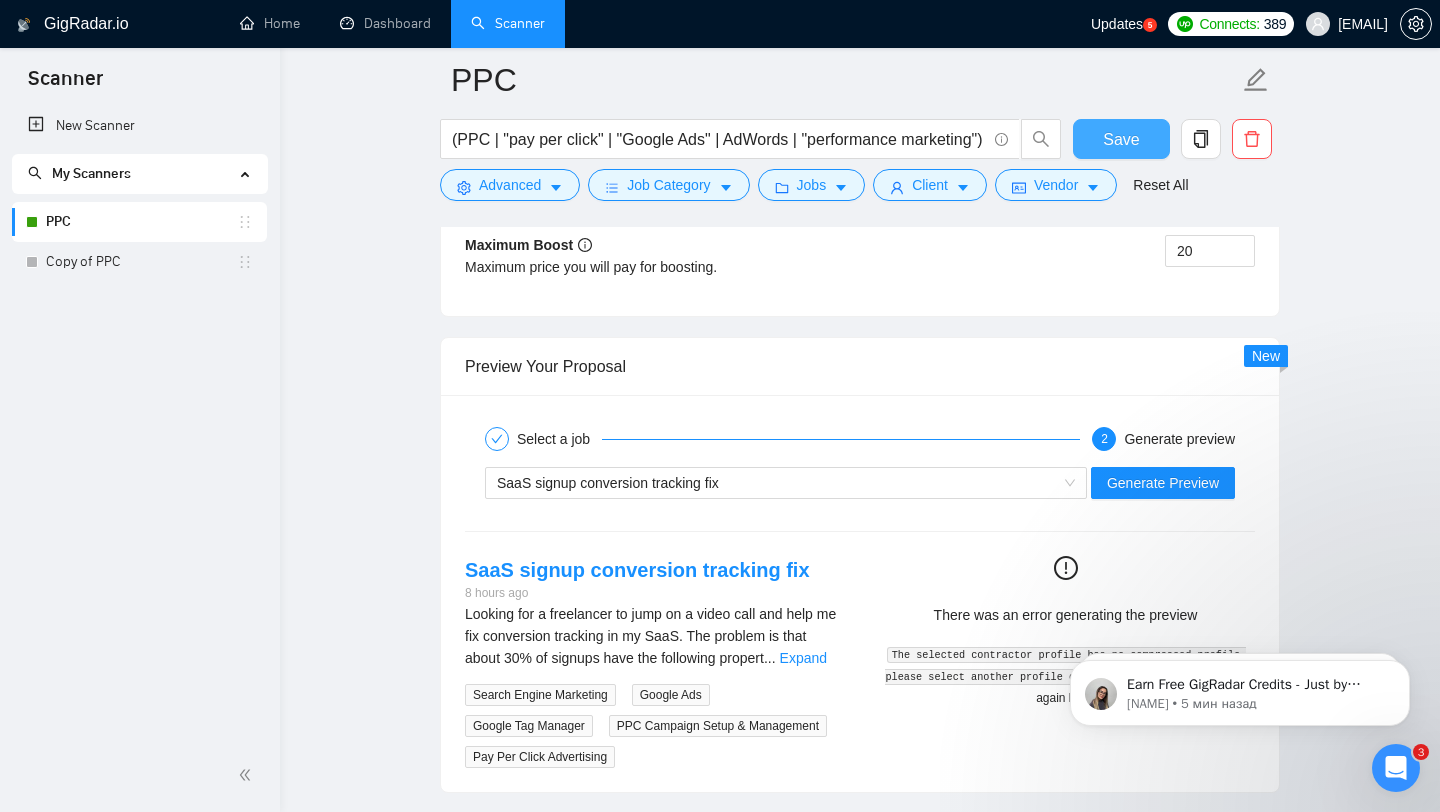 type 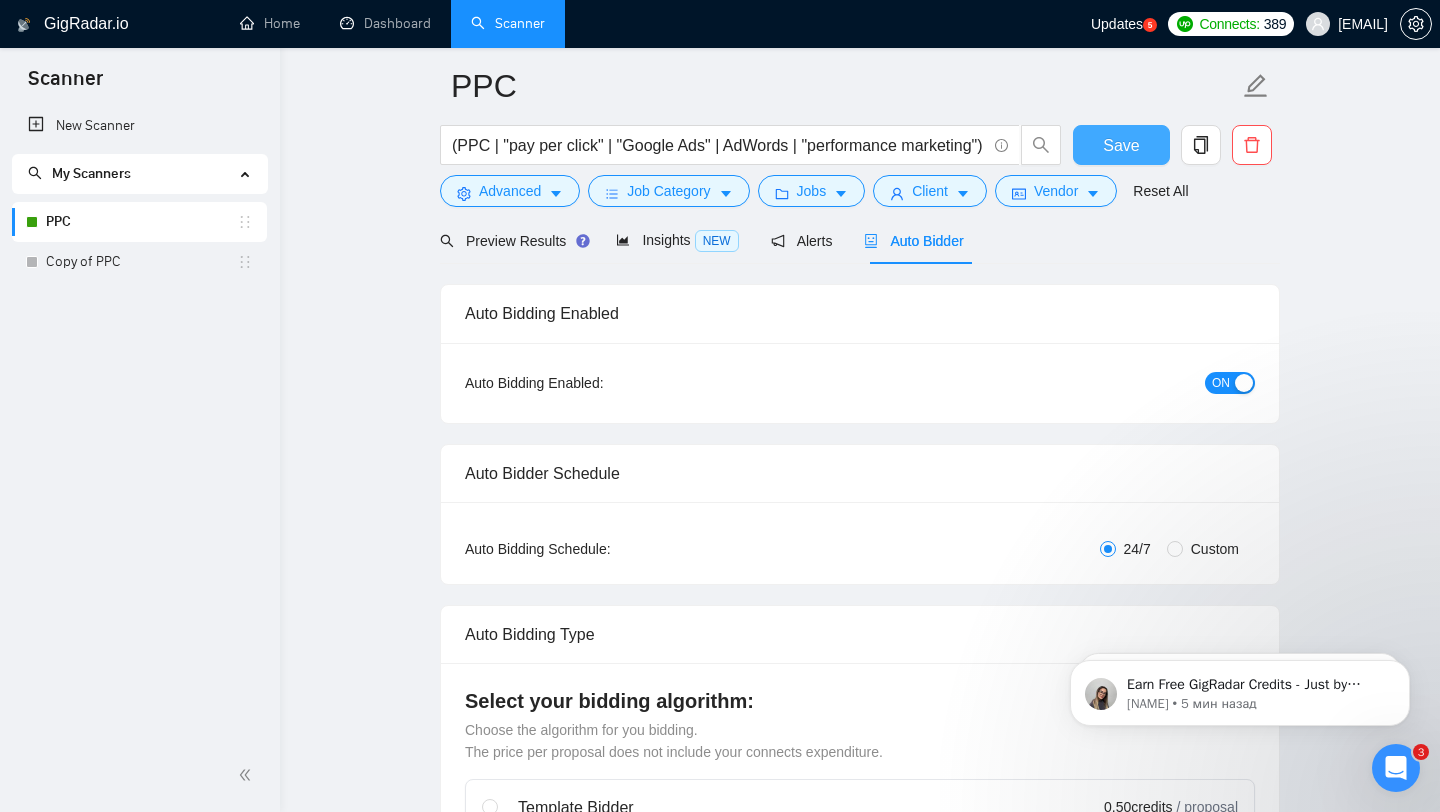 scroll, scrollTop: 86, scrollLeft: 0, axis: vertical 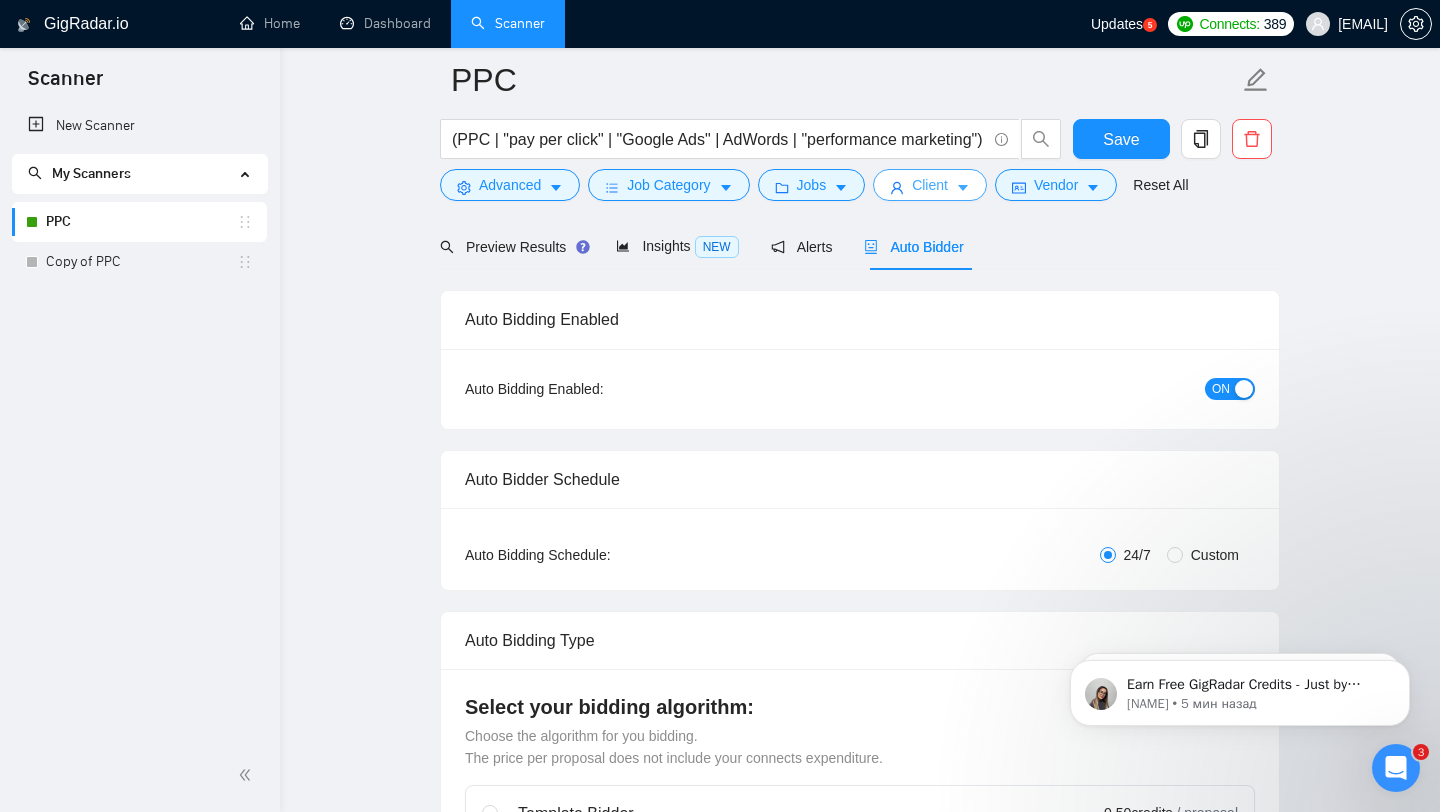 click 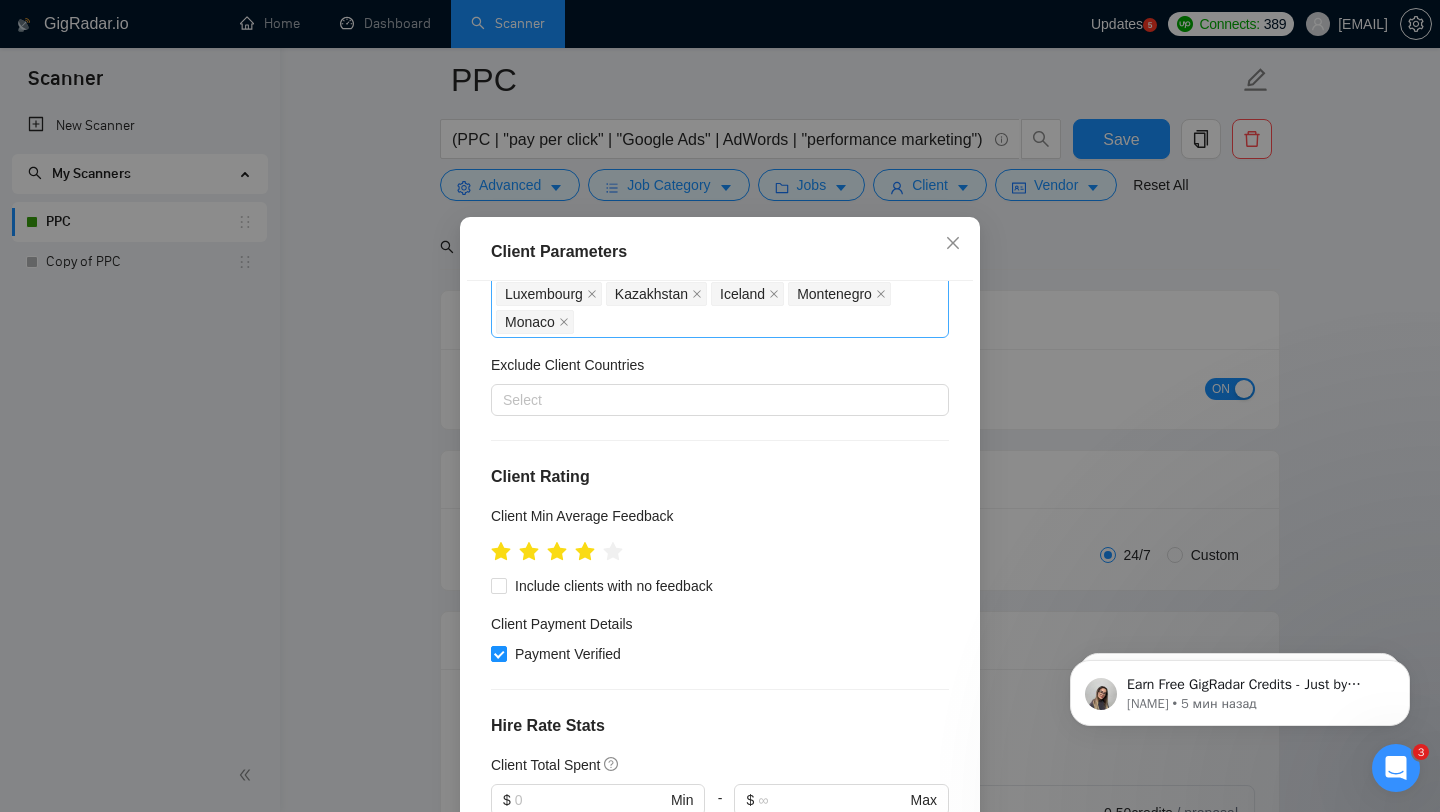 scroll, scrollTop: 1014, scrollLeft: 0, axis: vertical 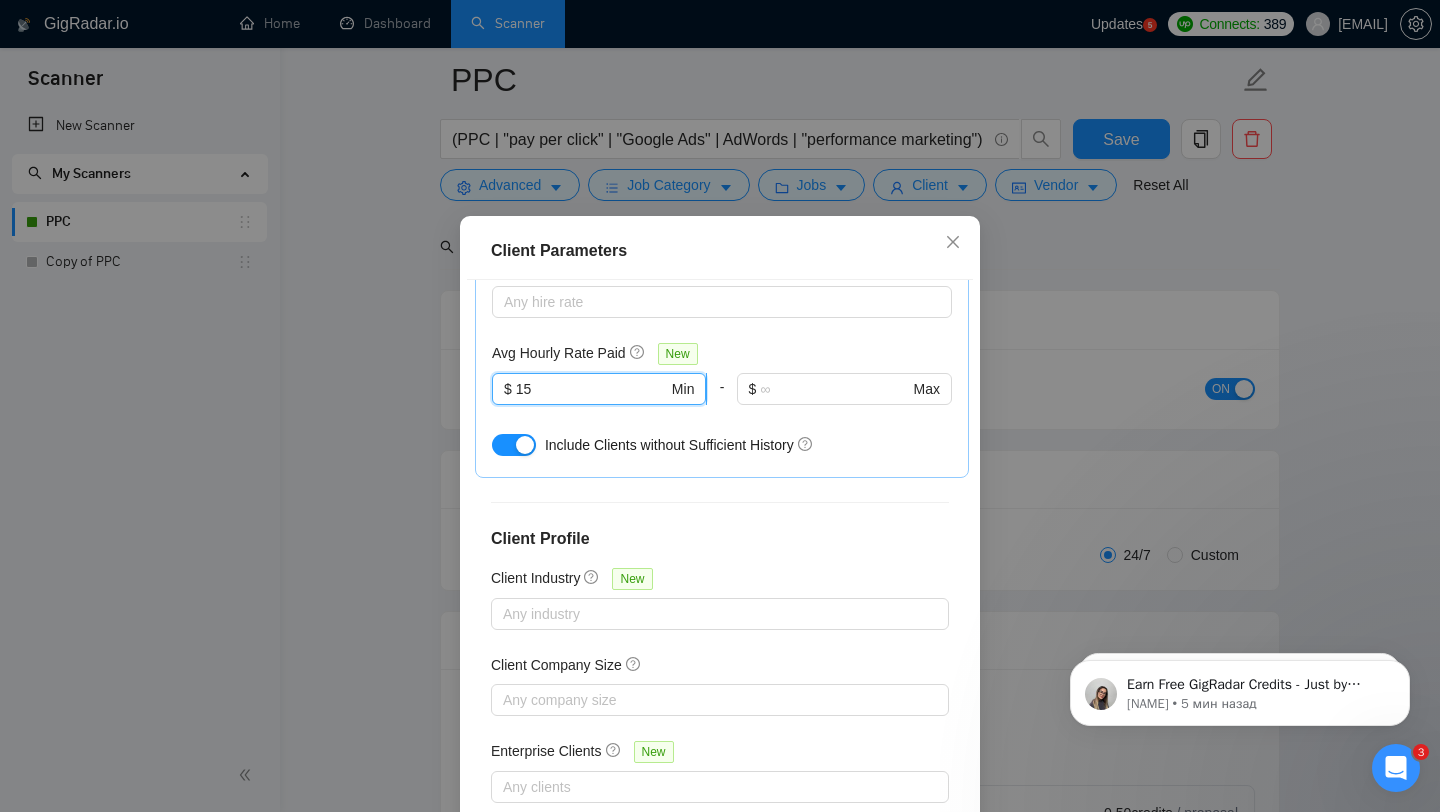 click on "15" at bounding box center (592, 389) 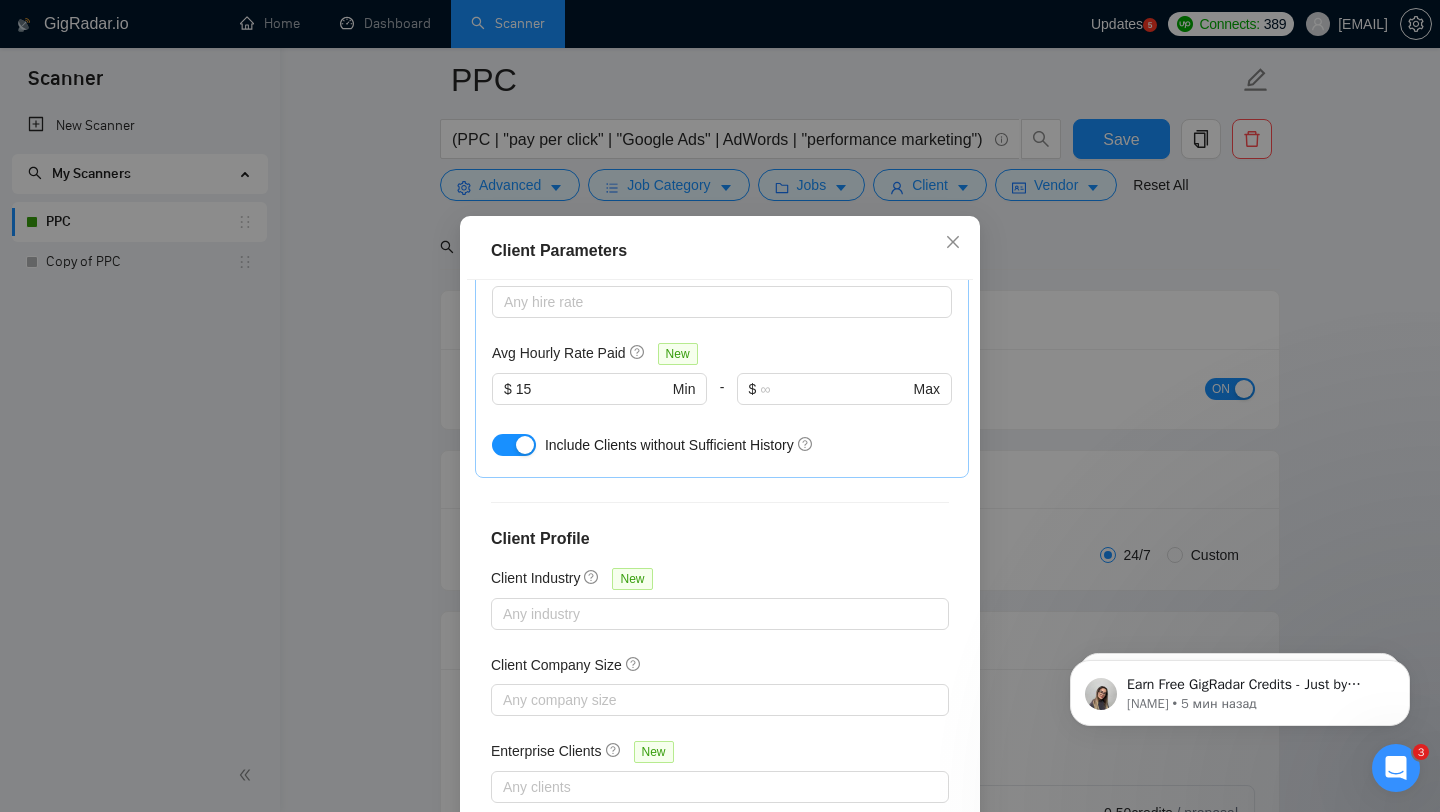 click on "Client Parameters Client Location Include Client Countries United States United Kingdom Canada Australia Germany United Arab Emirates Singapore Netherlands France Spain Ukraine Switzerland Italy Hong Kong Ireland China New Zealand Sweden South Africa Belgium Denmark Austria Estonia Romania Poland Norway Japan Portugal Bulgaria Lithuania Greece Cyprus Finland Czech Republic Argentina Qatar Serbia Latvia Hungary Malta Croatia Slovenia Armenia Slovakia Georgia Oman Bosnia and Herzegovina Luxembourg Kazakhstan Iceland Montenegro Monaco   Exclude Client Countries   Select Client Rating Client Min Average Feedback Include clients with no feedback Client Payment Details Payment Verified Hire Rate Stats   Client Total Spent $ Min - $ Max Client Hire Rate New   Any hire rate   Avg Hourly Rate Paid New $ 15 Min - $ Max Include Clients without Sufficient History Client Profile Client Industry New   Any industry Client Company Size   Any company size Enterprise Clients New   Any clients Reset OK" at bounding box center [720, 406] 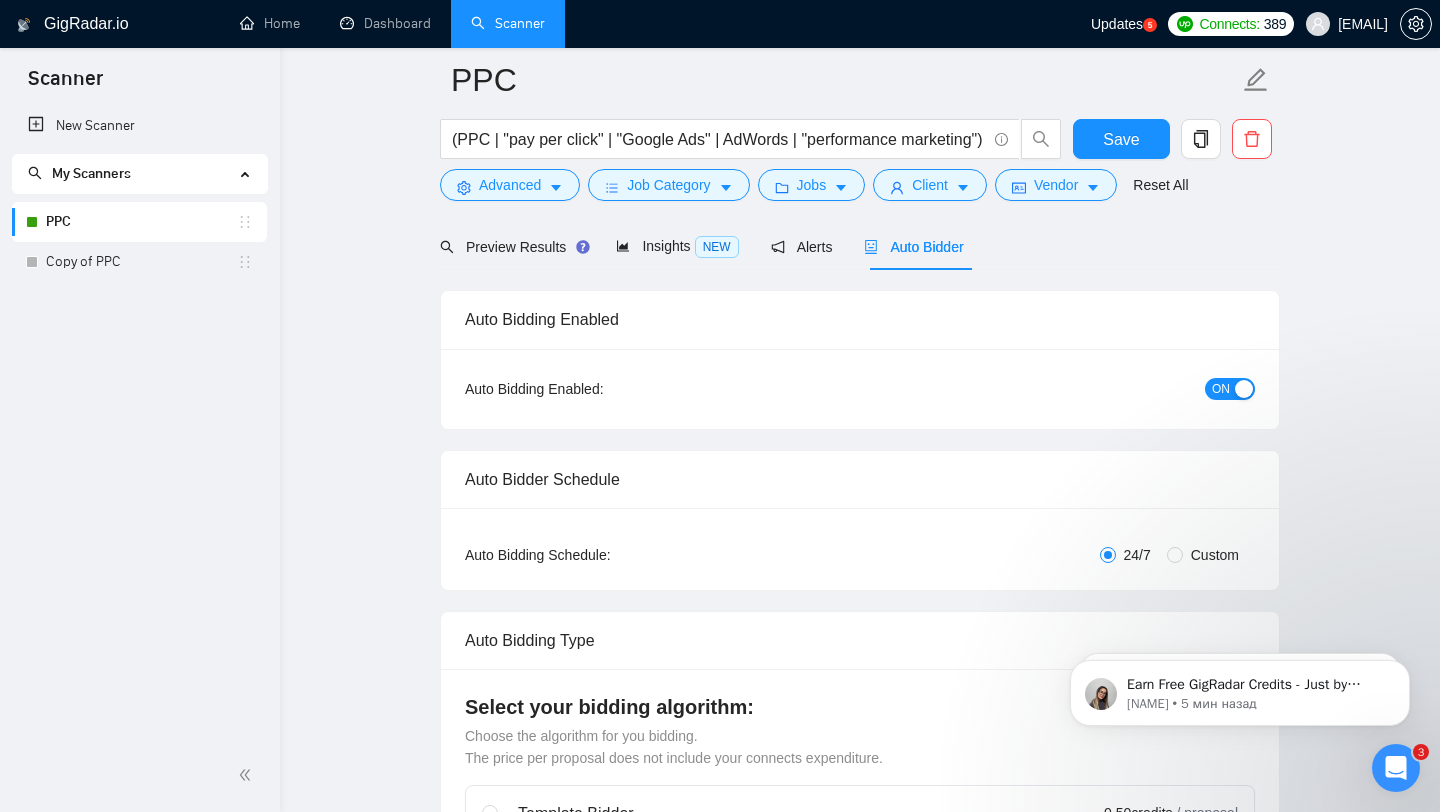 click on "Custom" at bounding box center [1215, 555] 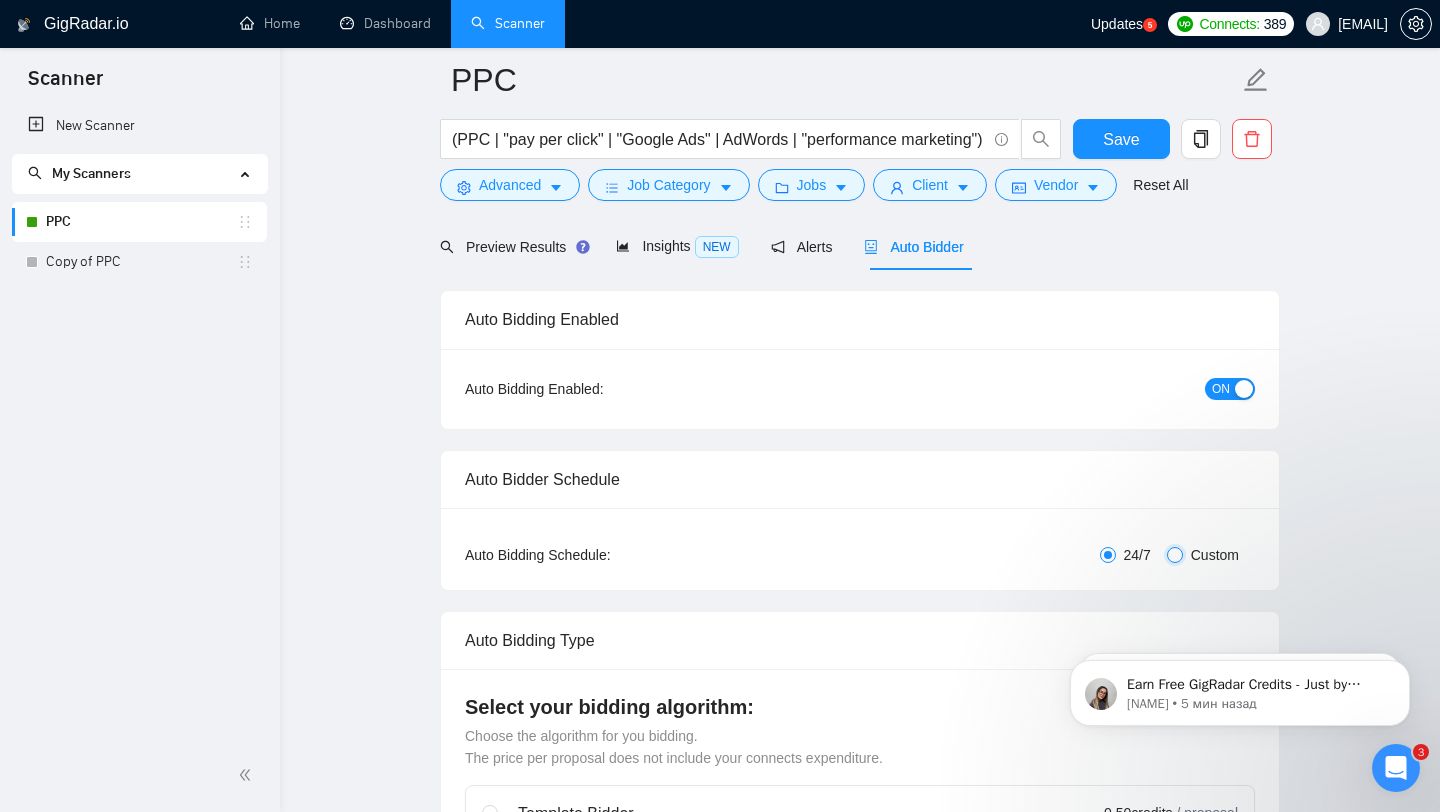 click on "Custom" at bounding box center (1175, 555) 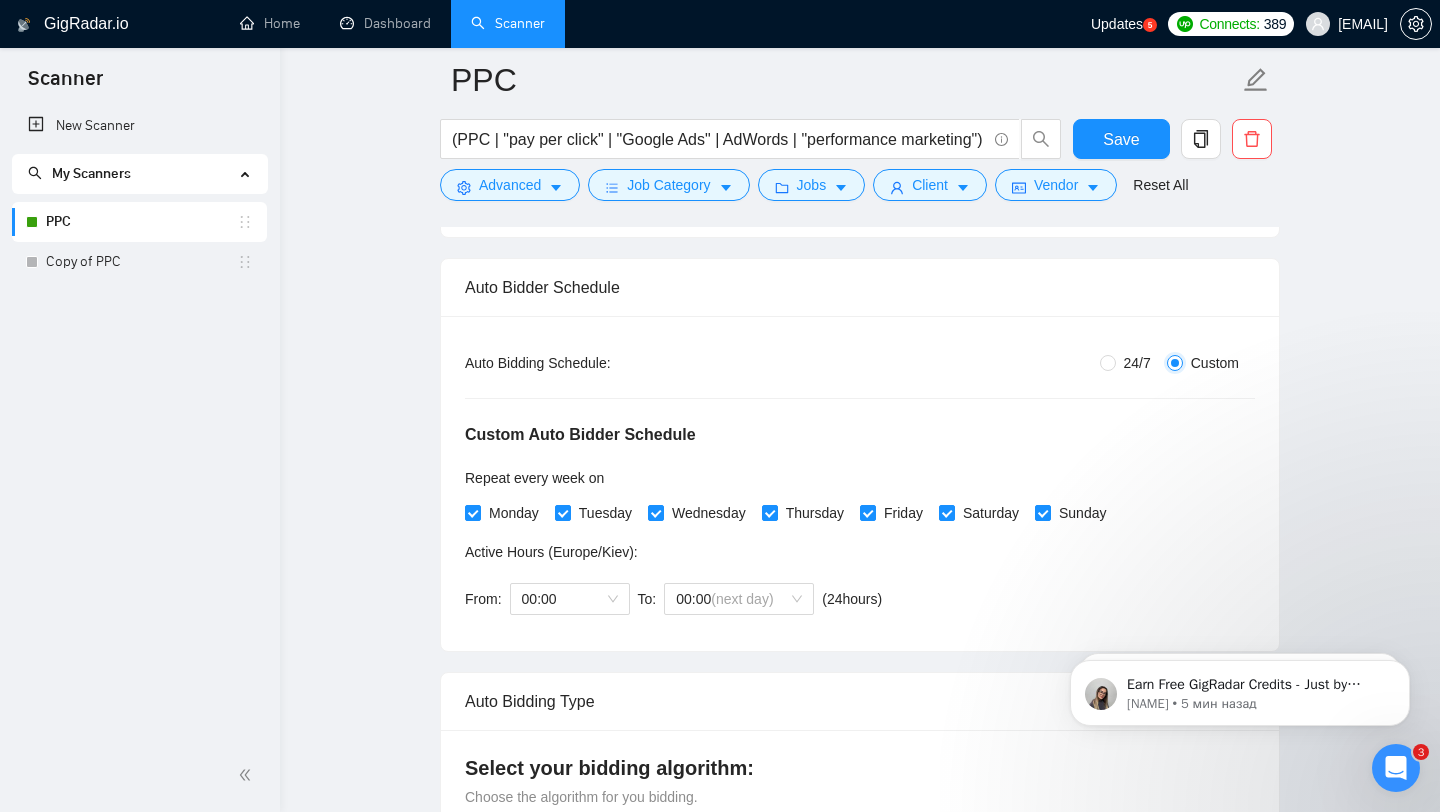 scroll, scrollTop: 360, scrollLeft: 0, axis: vertical 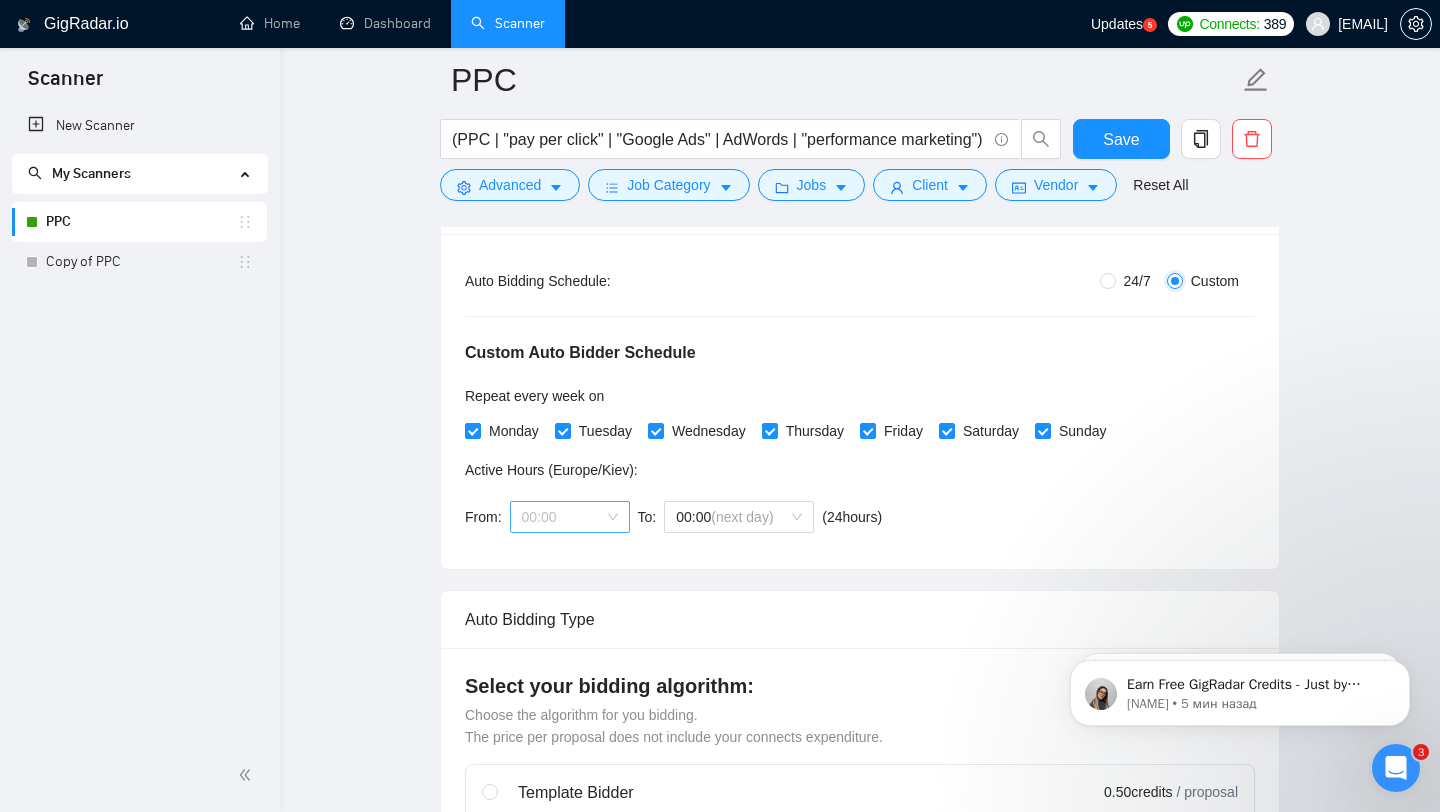 click on "00:00" at bounding box center [570, 517] 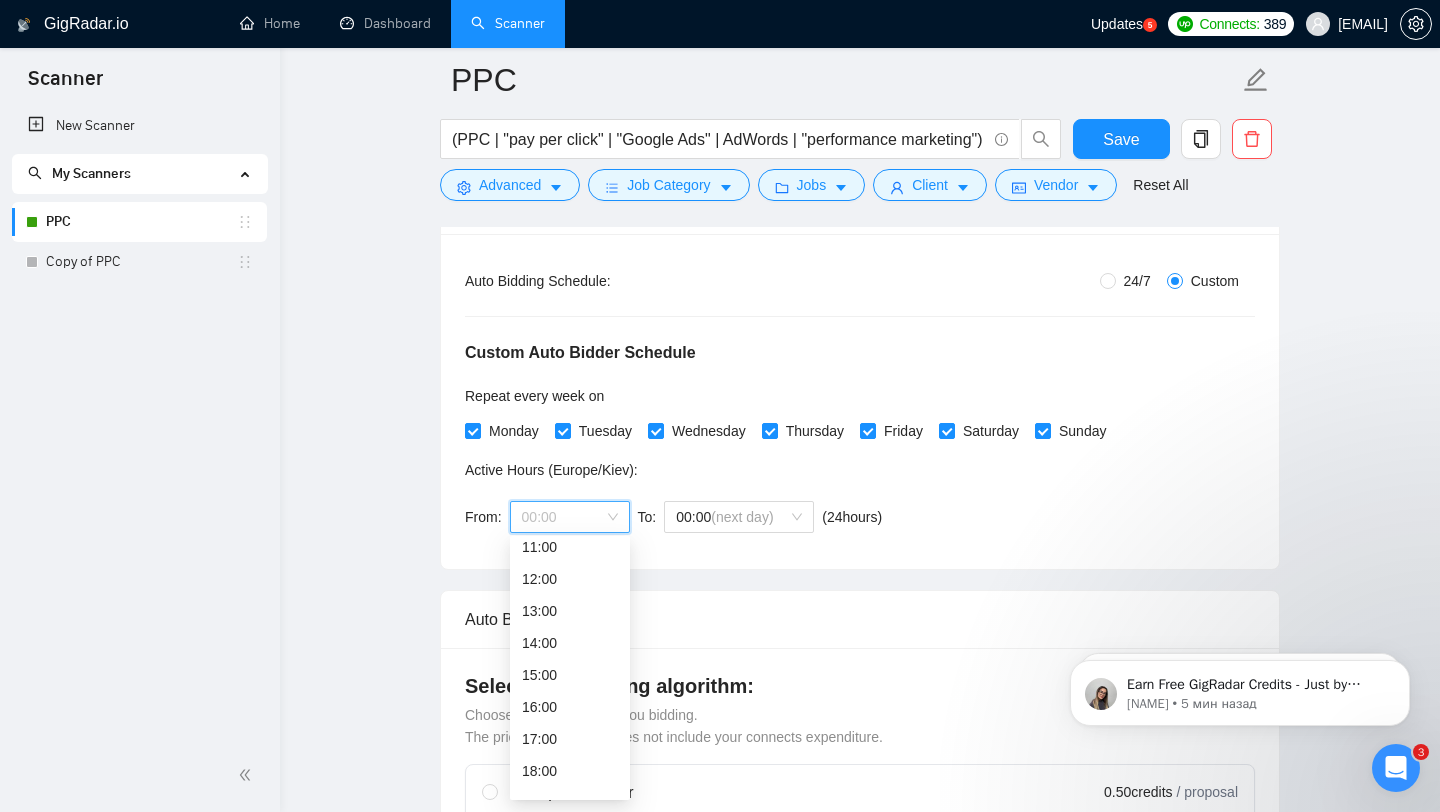 scroll, scrollTop: 364, scrollLeft: 0, axis: vertical 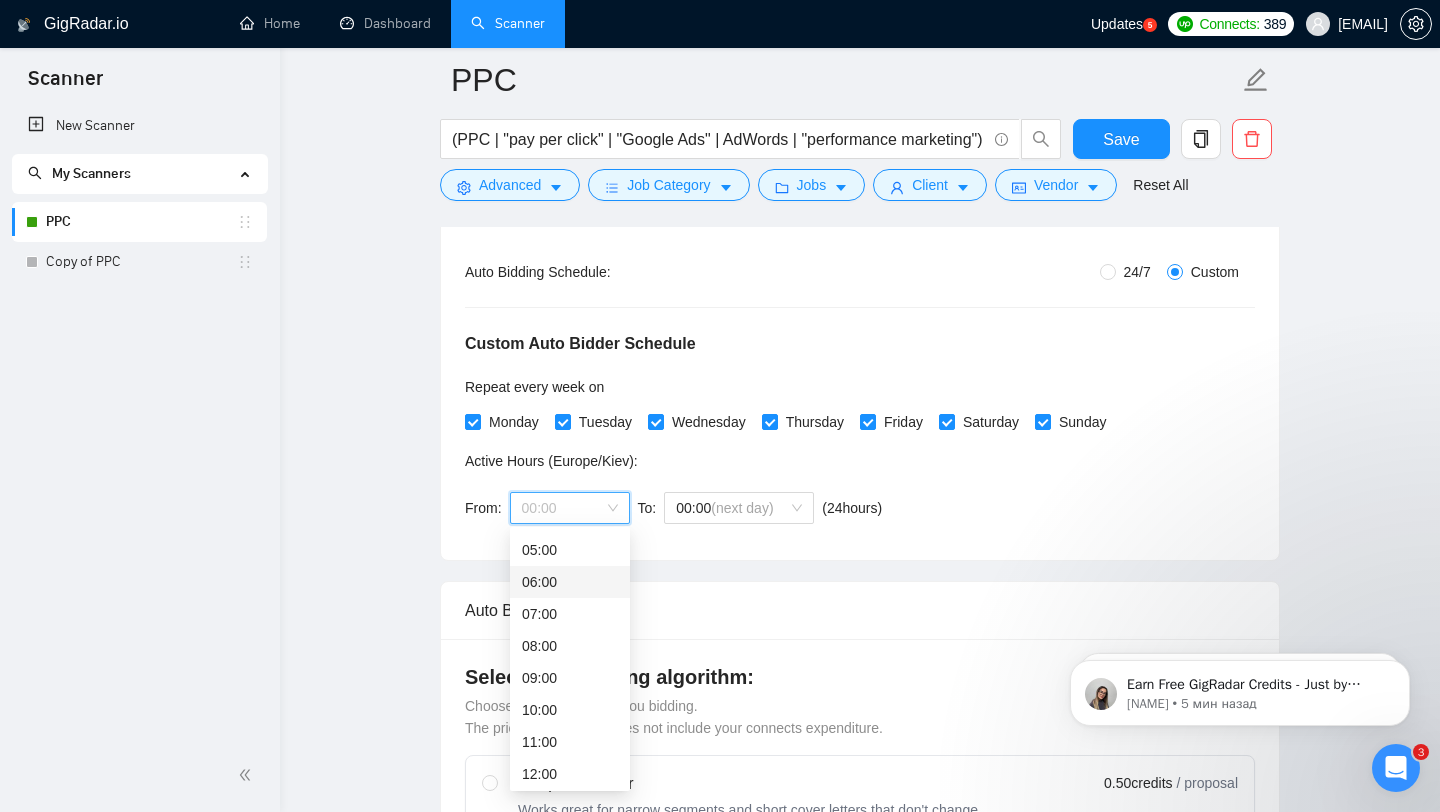click on "06:00" at bounding box center (570, 582) 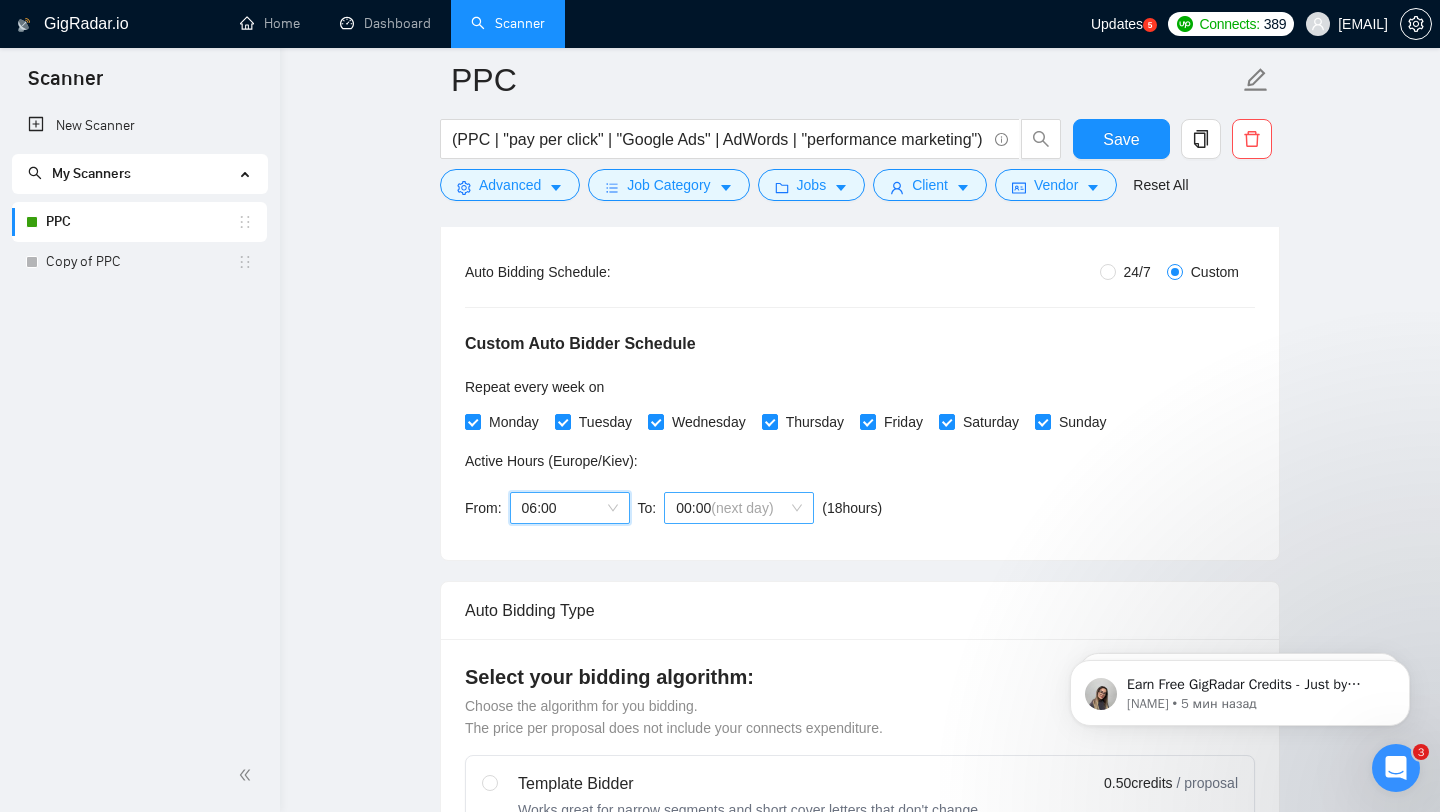 click on "(next day)" at bounding box center (742, 508) 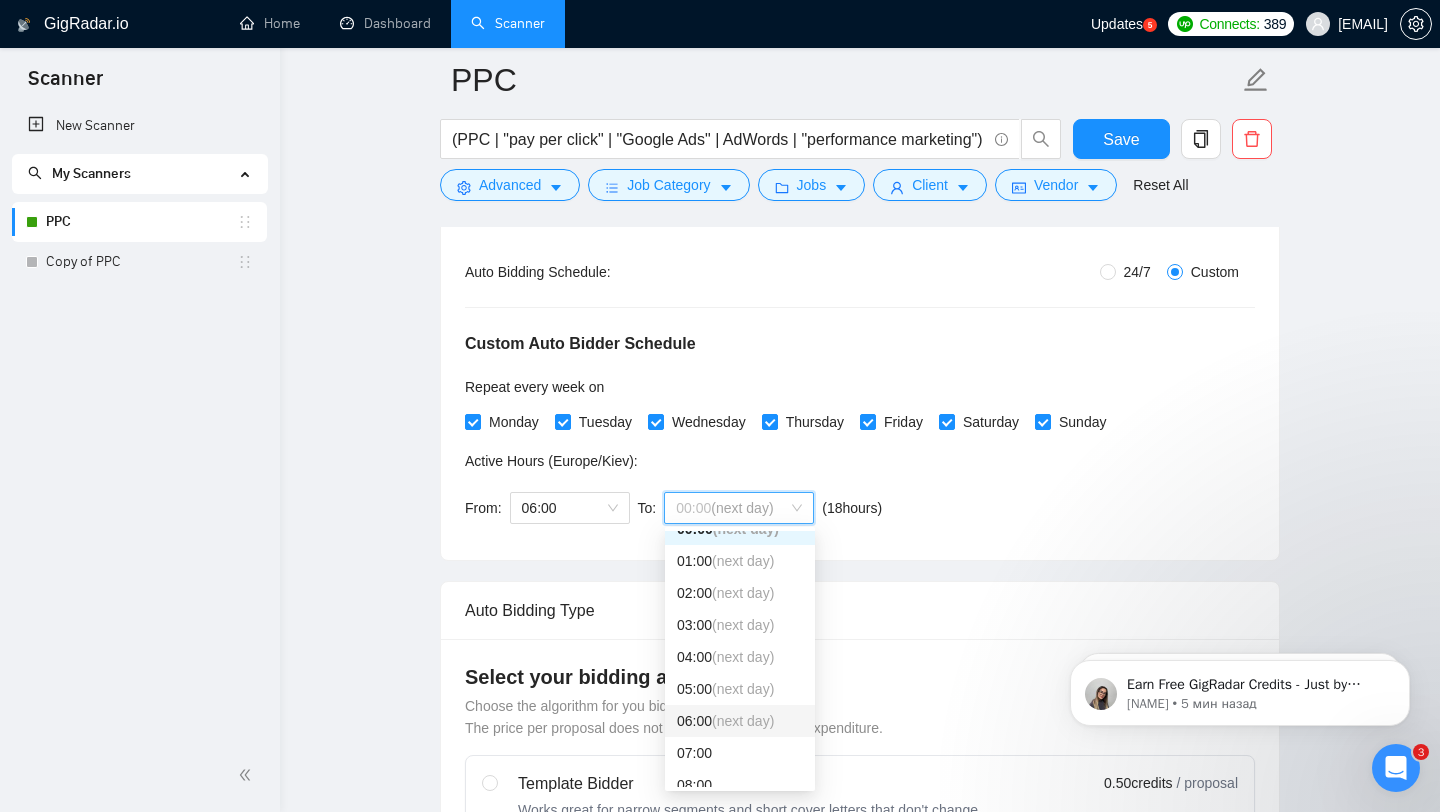 scroll, scrollTop: 0, scrollLeft: 0, axis: both 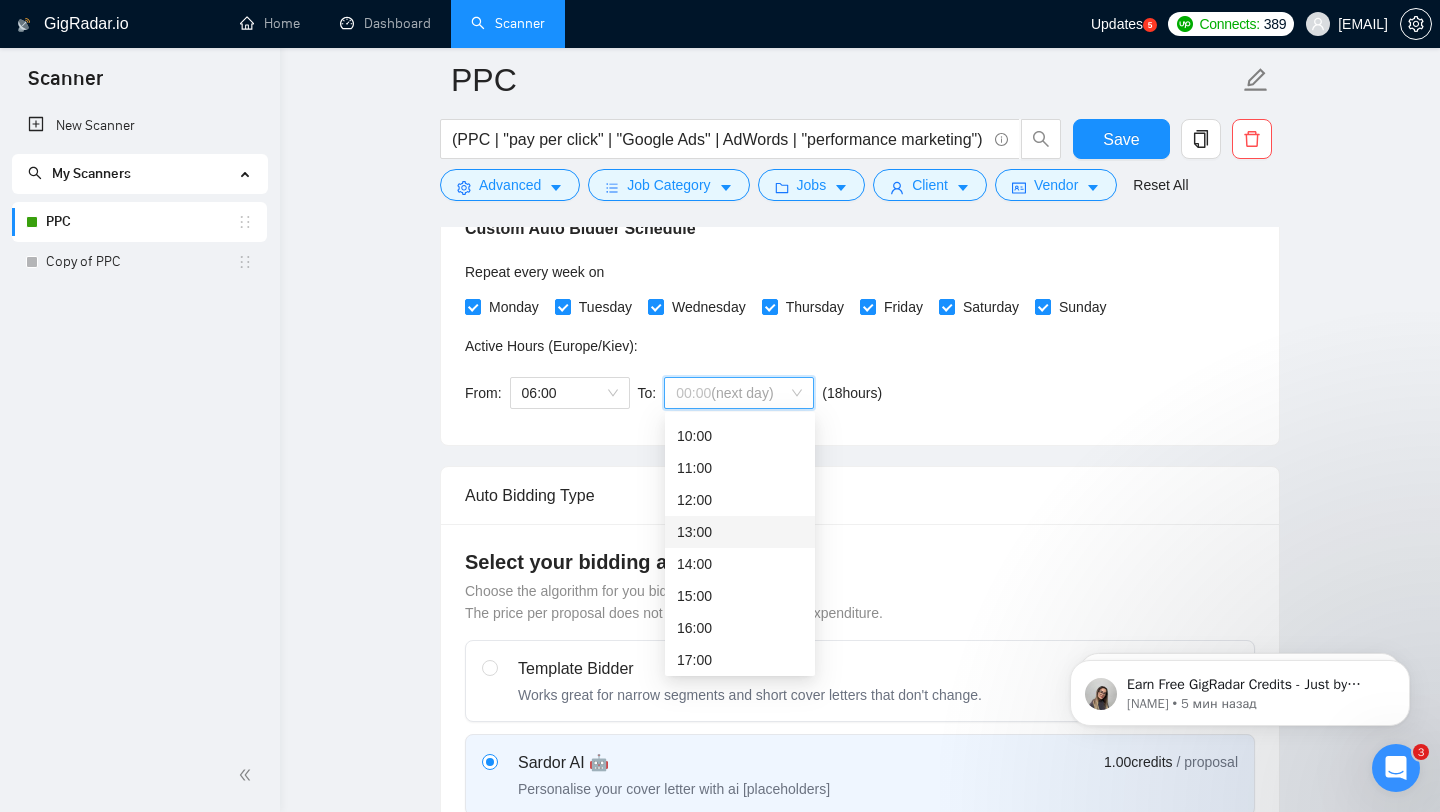 click on "13:00" at bounding box center [740, 532] 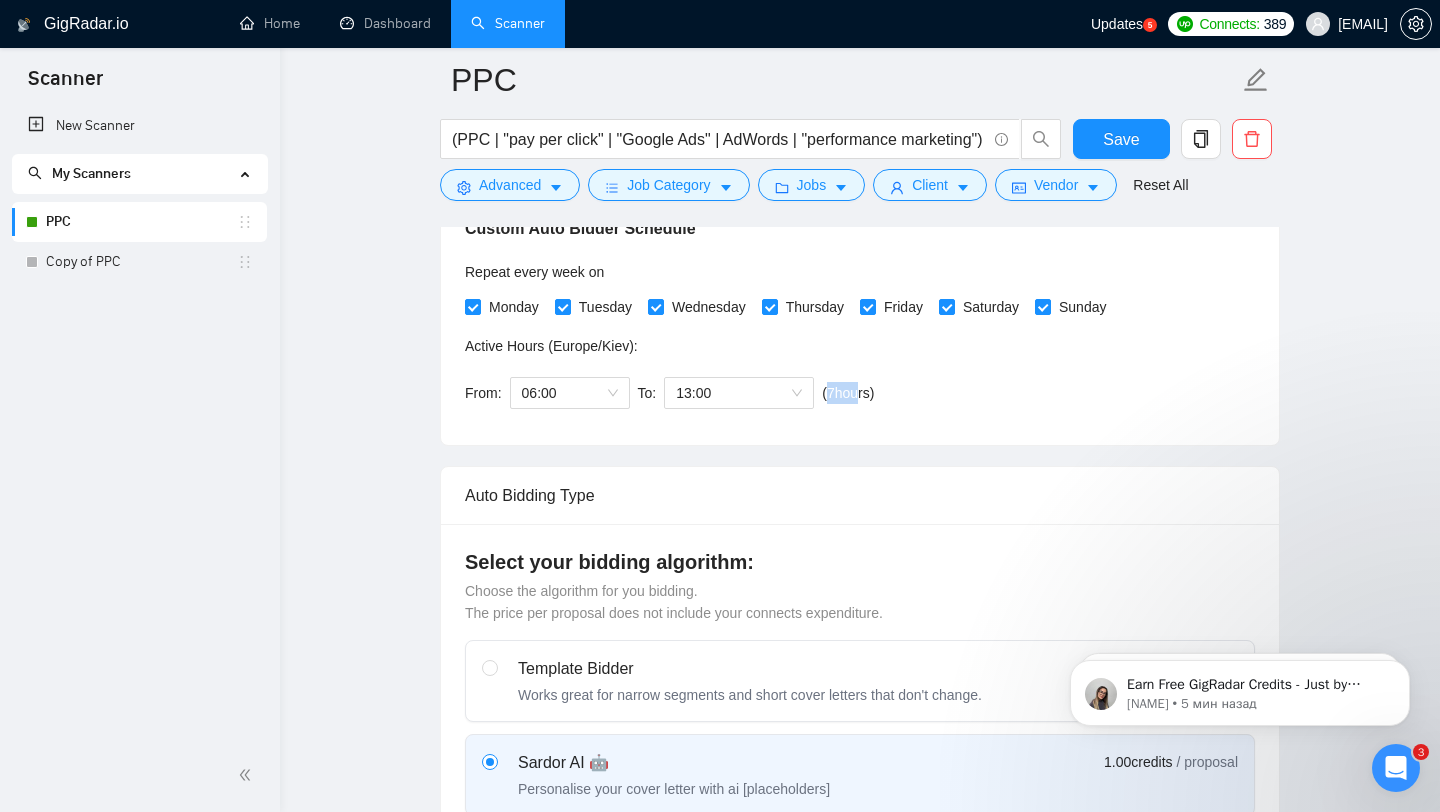 drag, startPoint x: 828, startPoint y: 394, endPoint x: 870, endPoint y: 394, distance: 42 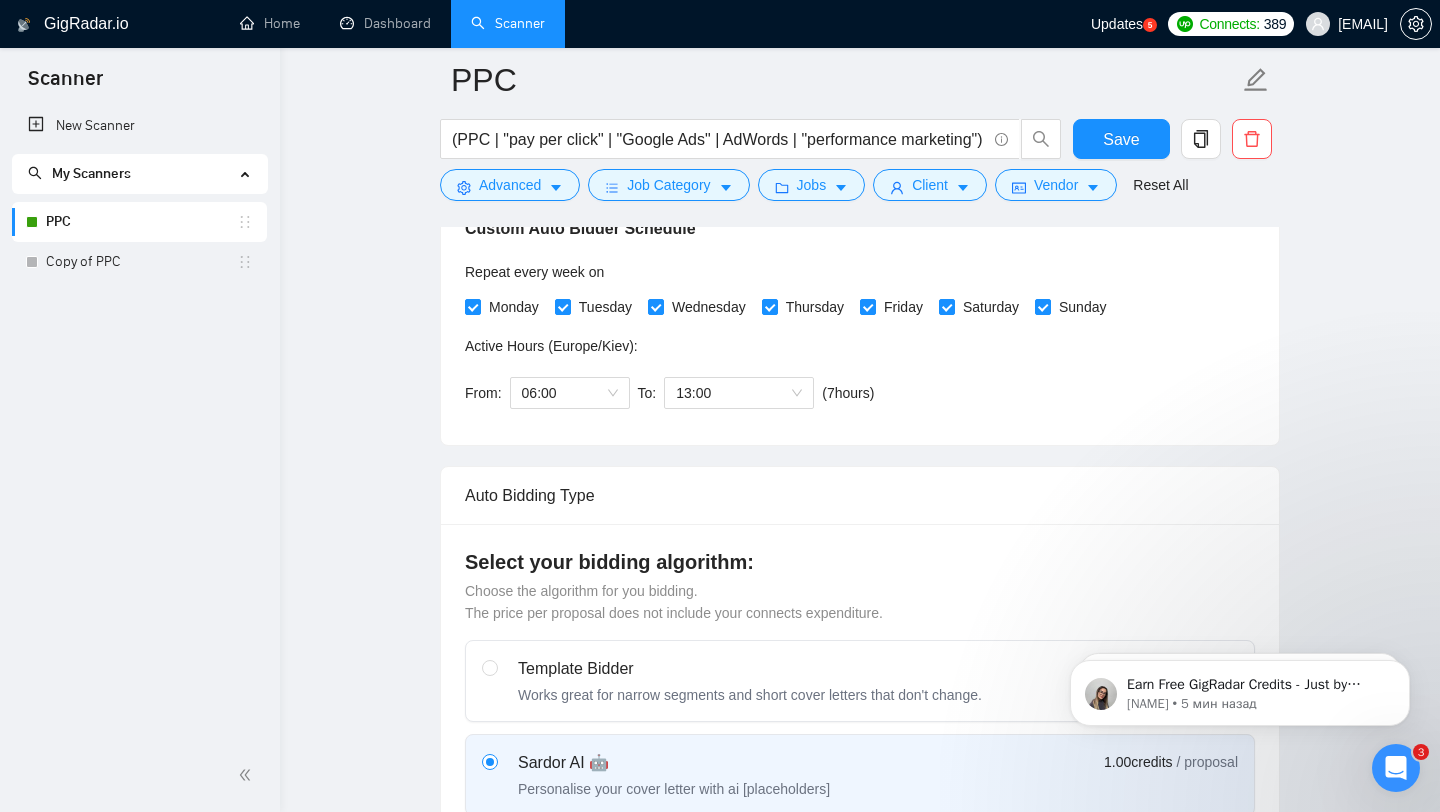 click on "Custom Auto Bidder Schedule Repeat every week on Monday Tuesday Wednesday Thursday Friday Saturday Sunday Active Hours ( Europe/Kiev ): From: 06:00 To: 13:00 ( 7  hours) Europe/Kiev" at bounding box center [860, 294] 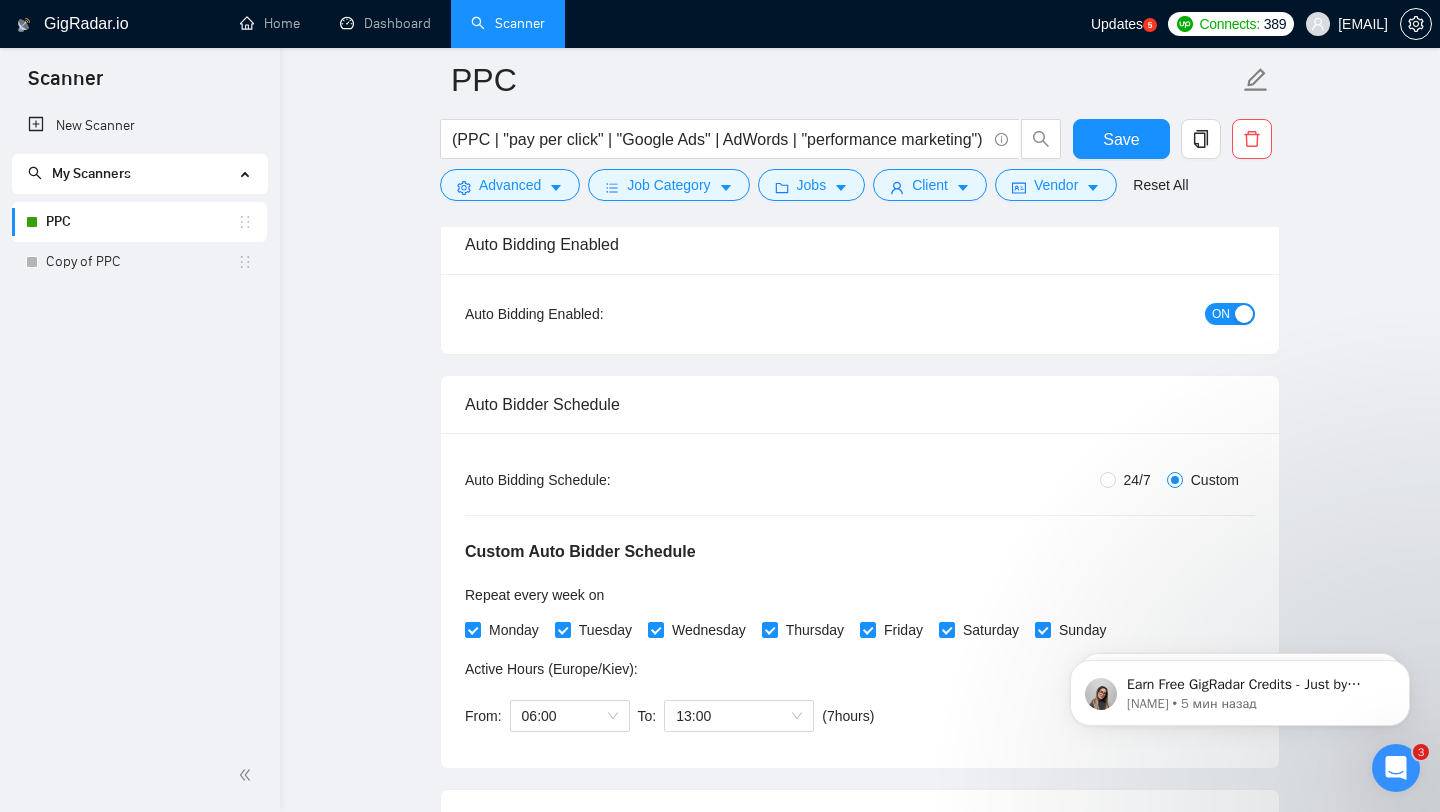 scroll, scrollTop: 150, scrollLeft: 0, axis: vertical 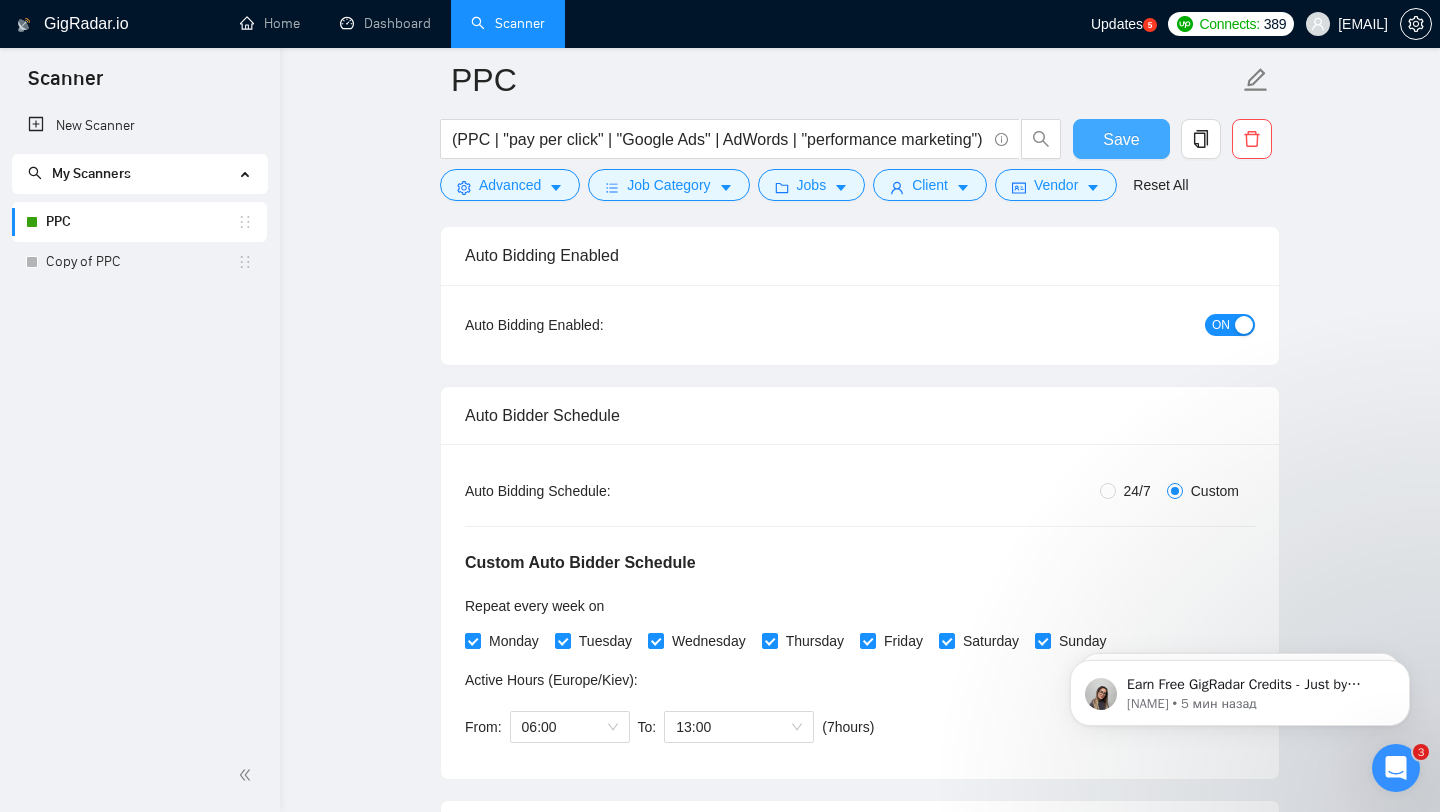 click on "Save" at bounding box center [1121, 139] 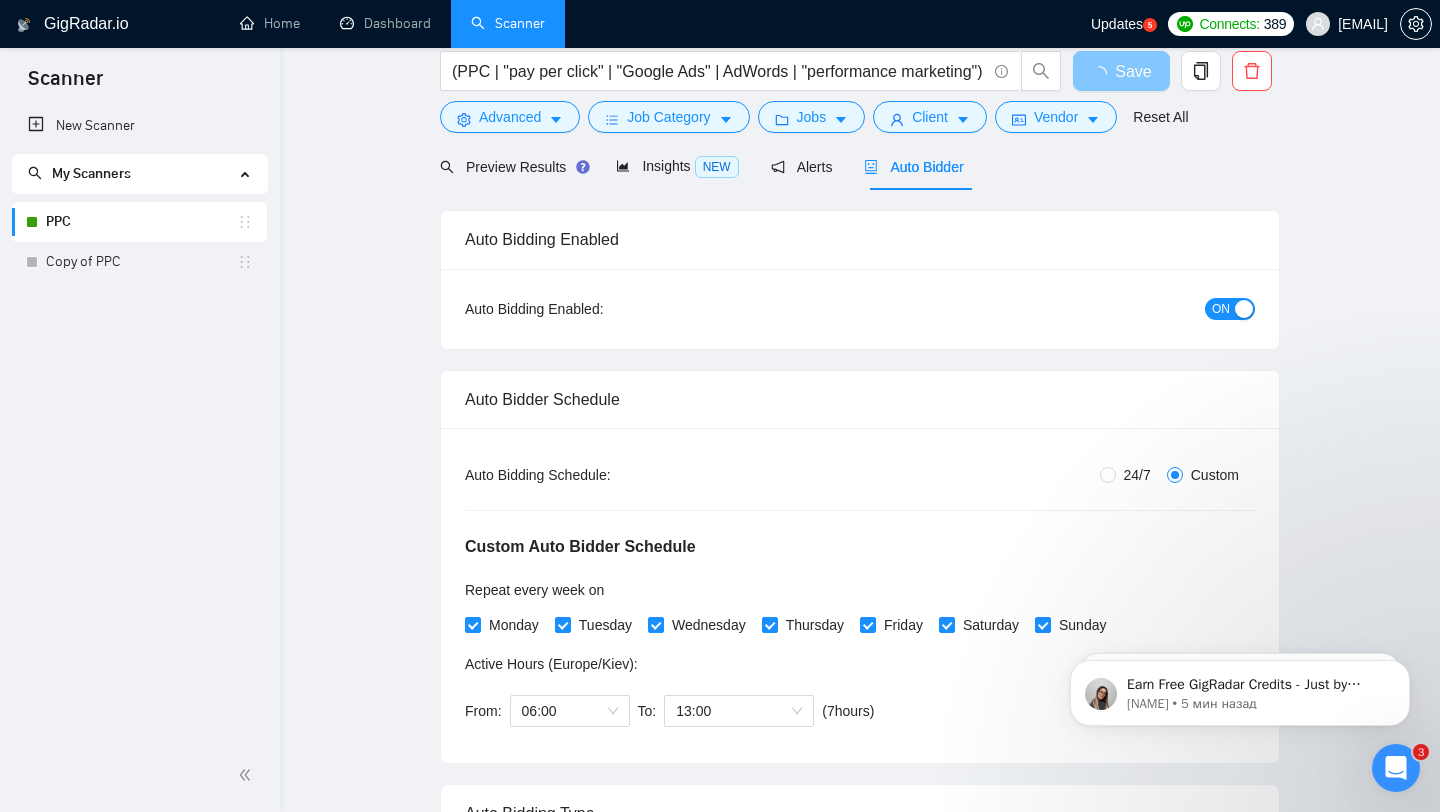 scroll, scrollTop: 0, scrollLeft: 0, axis: both 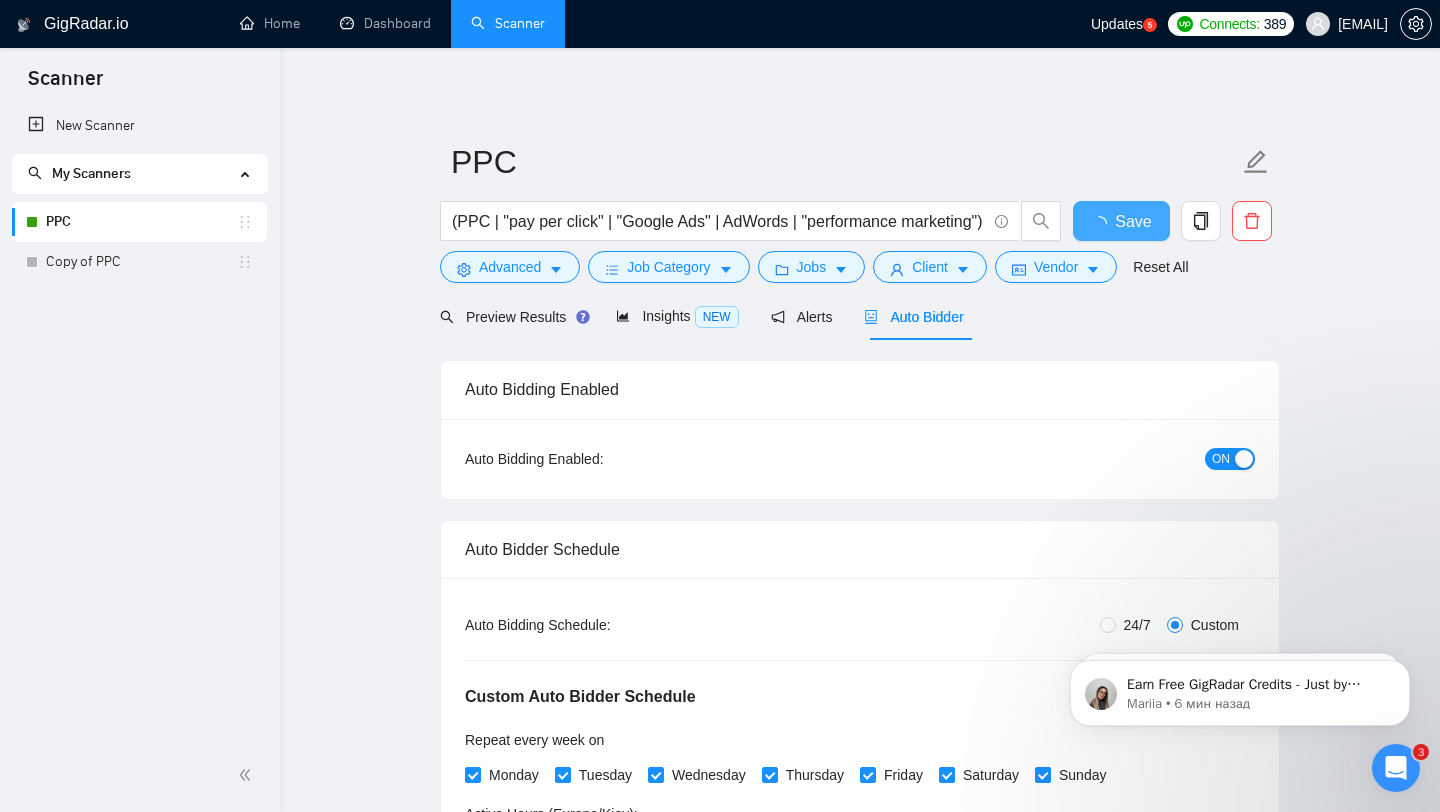 type 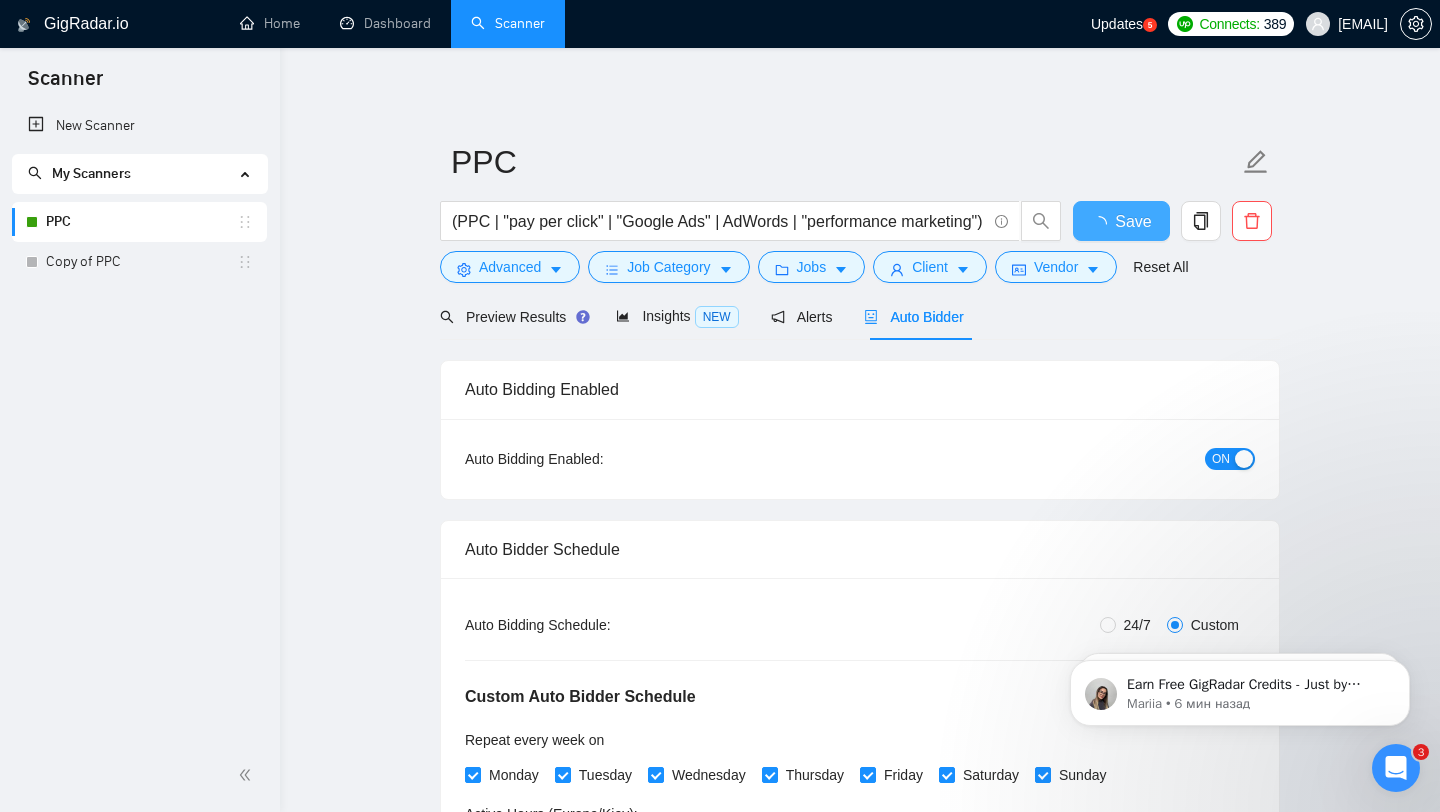 checkbox on "true" 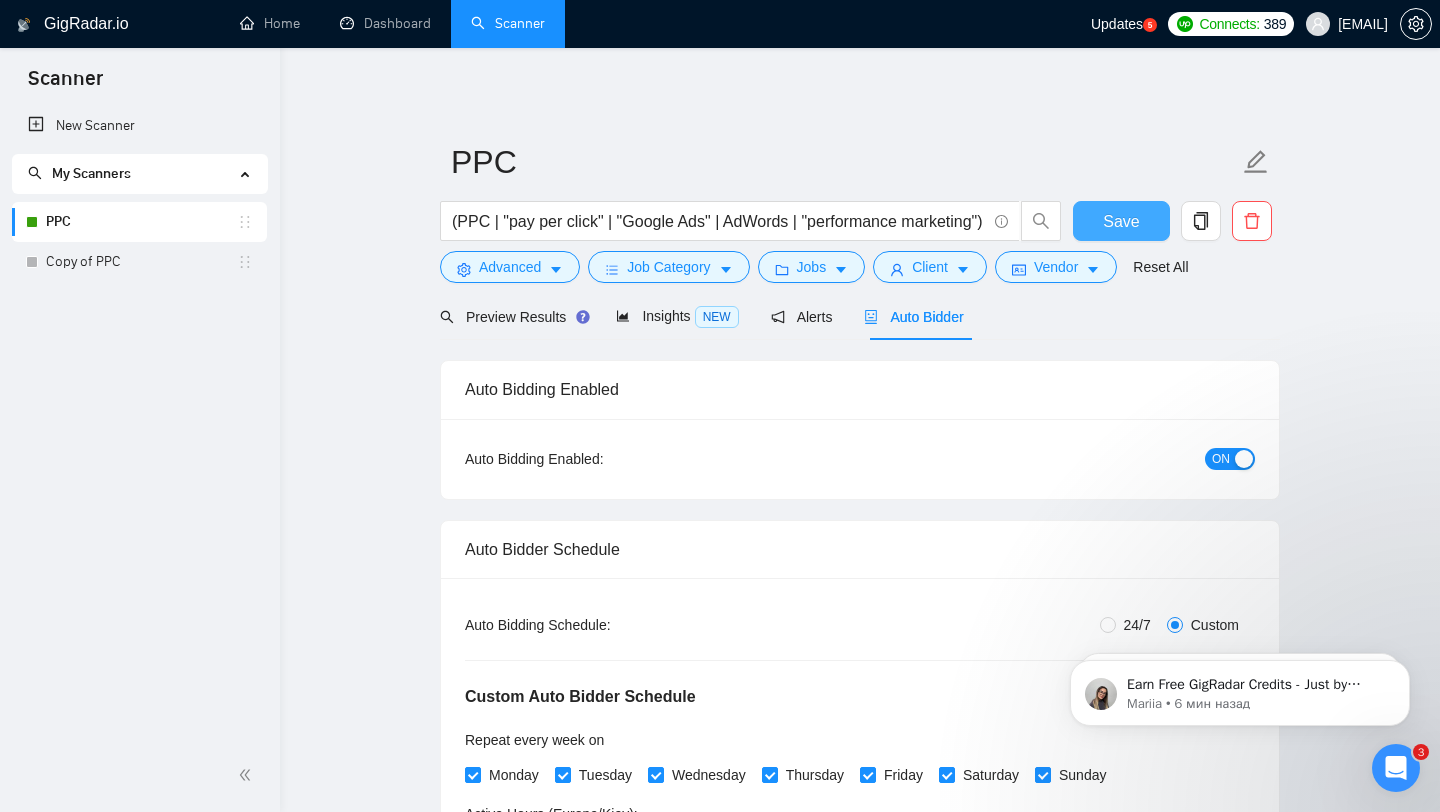 type 